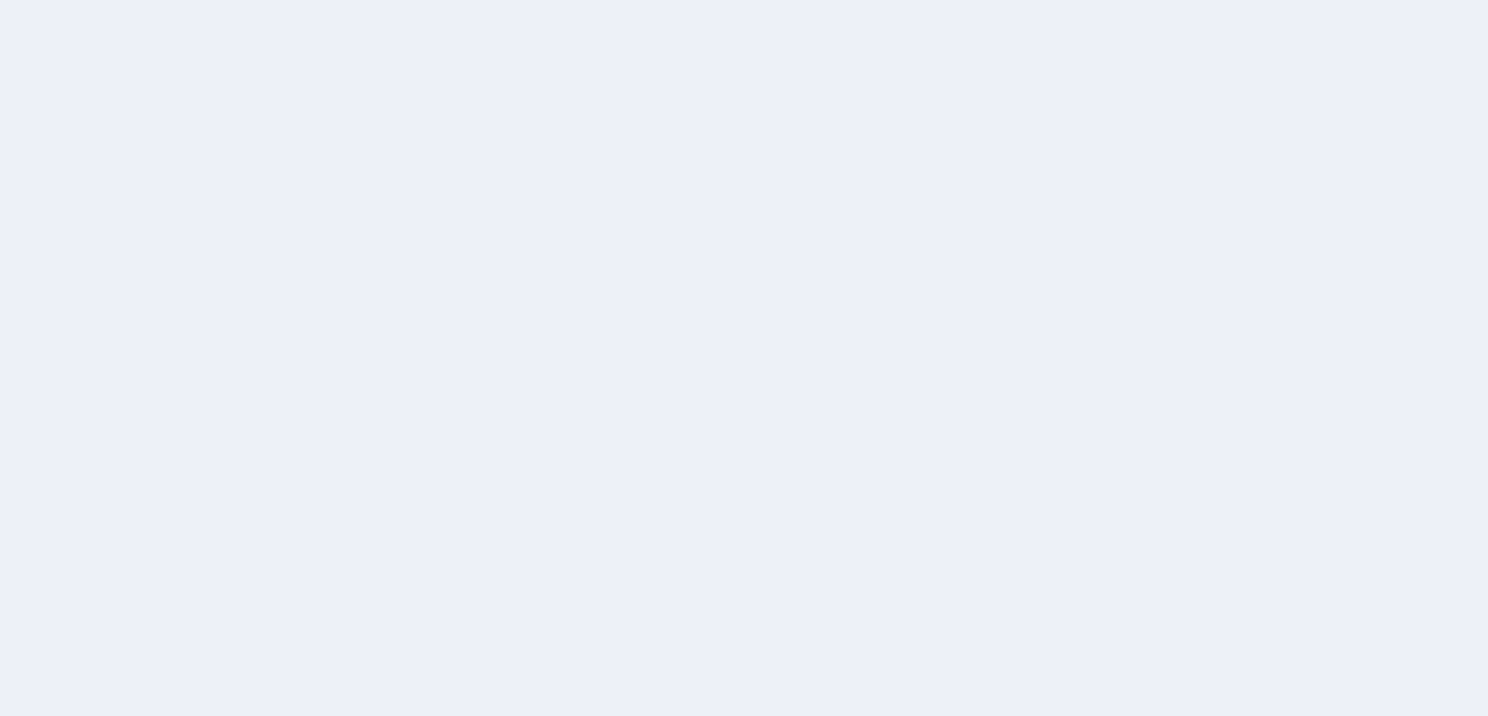 scroll, scrollTop: 0, scrollLeft: 0, axis: both 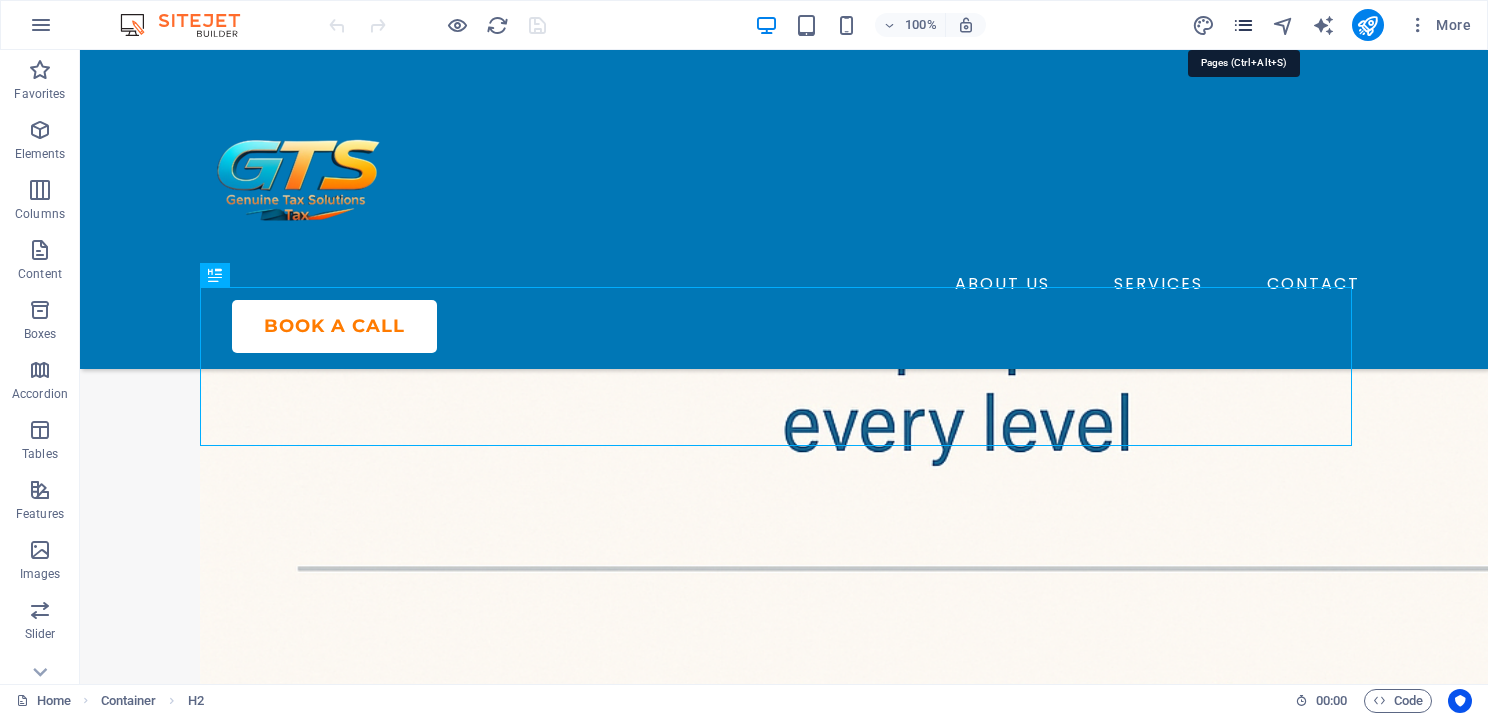 click at bounding box center (1243, 25) 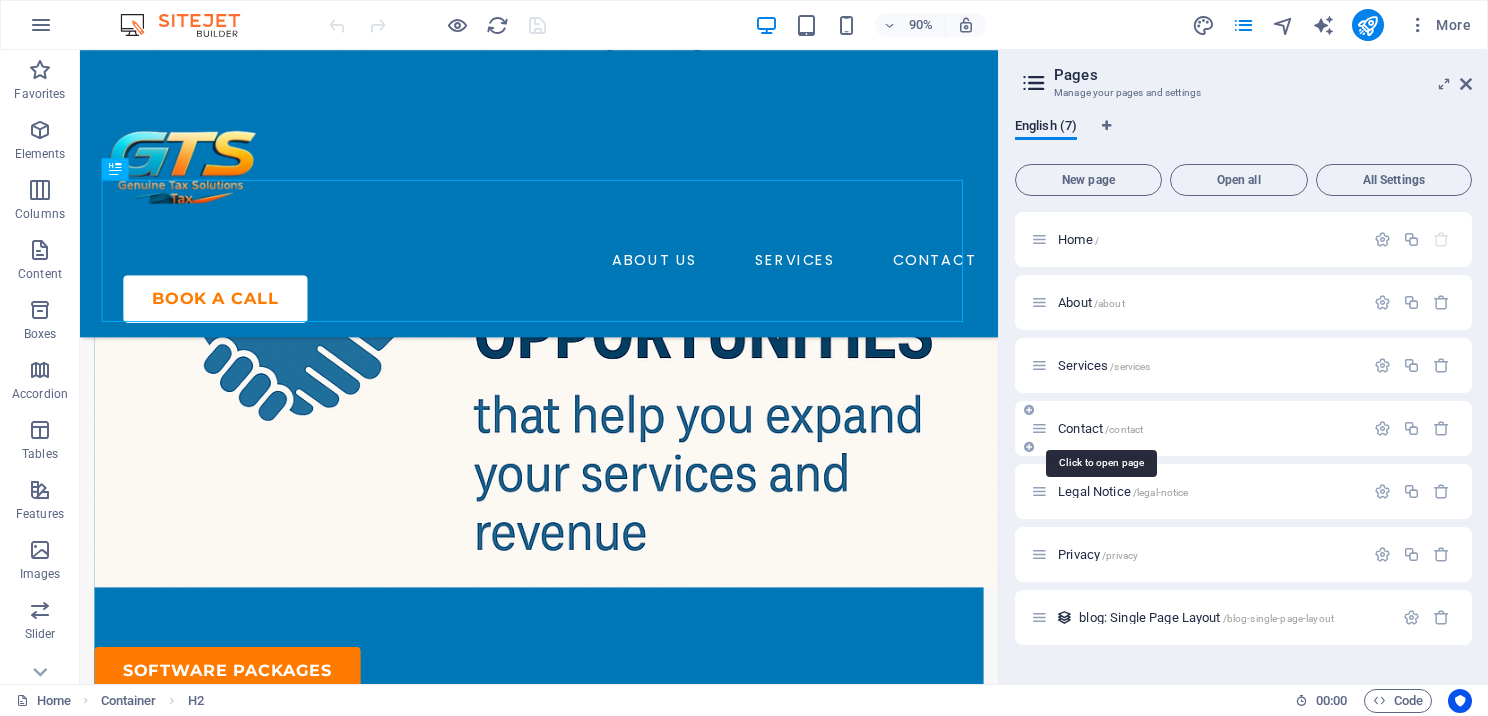 click on "Contact /contact" at bounding box center [1100, 428] 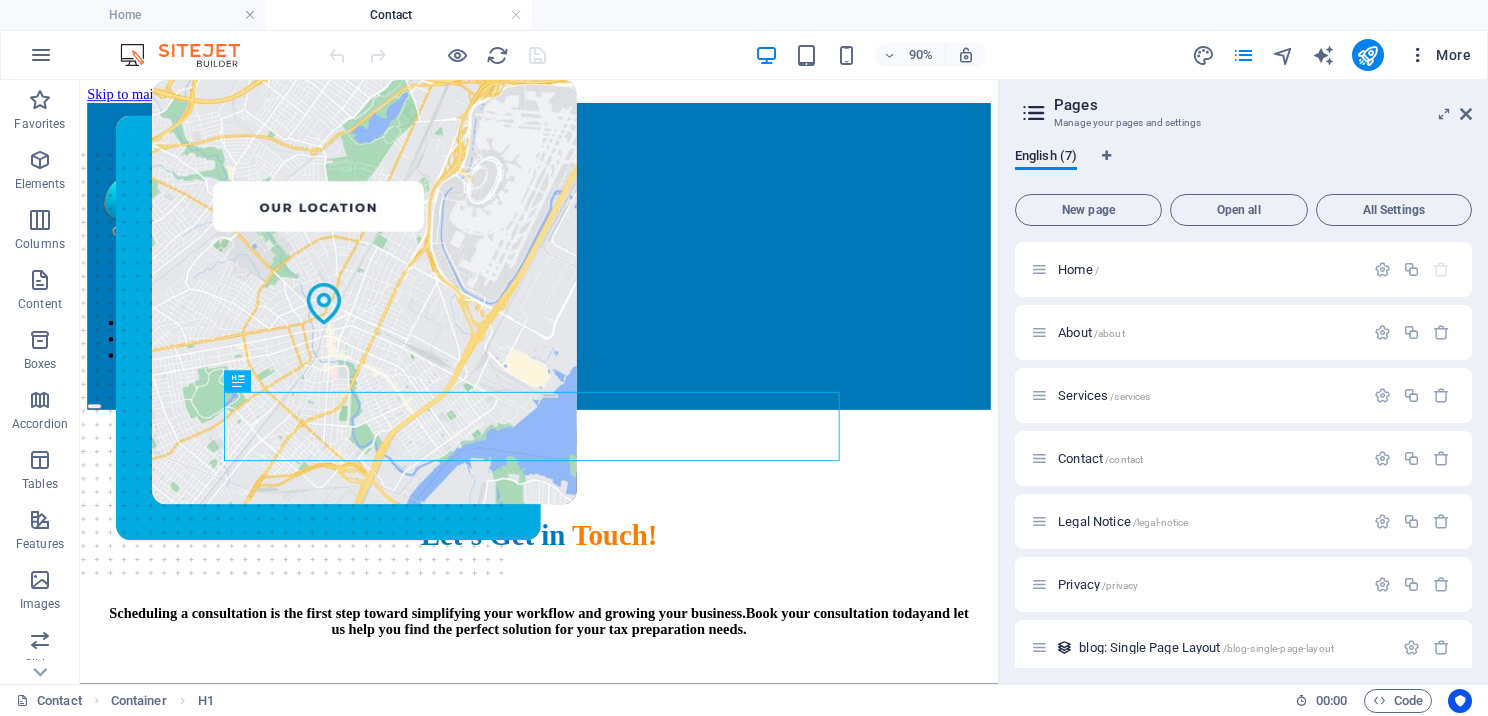 scroll, scrollTop: 0, scrollLeft: 0, axis: both 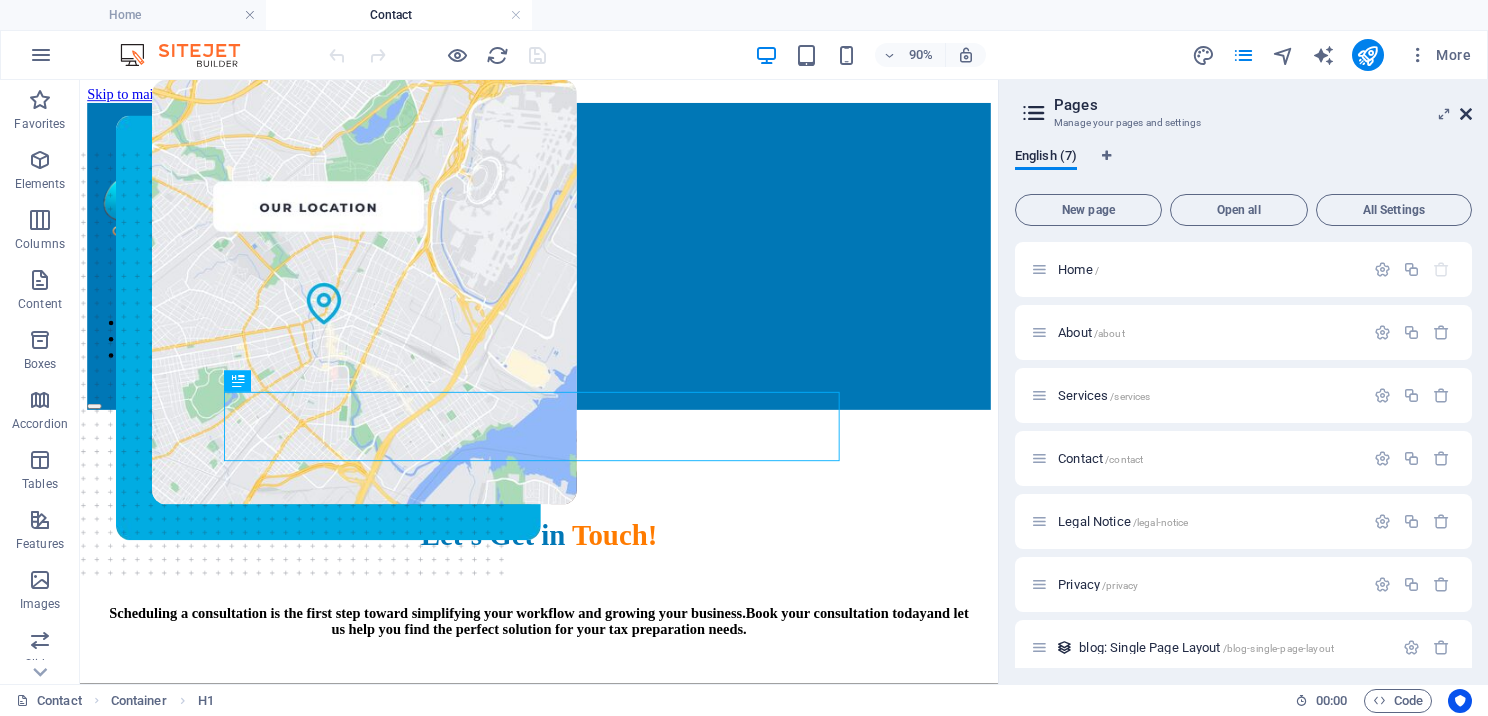 click at bounding box center (1466, 114) 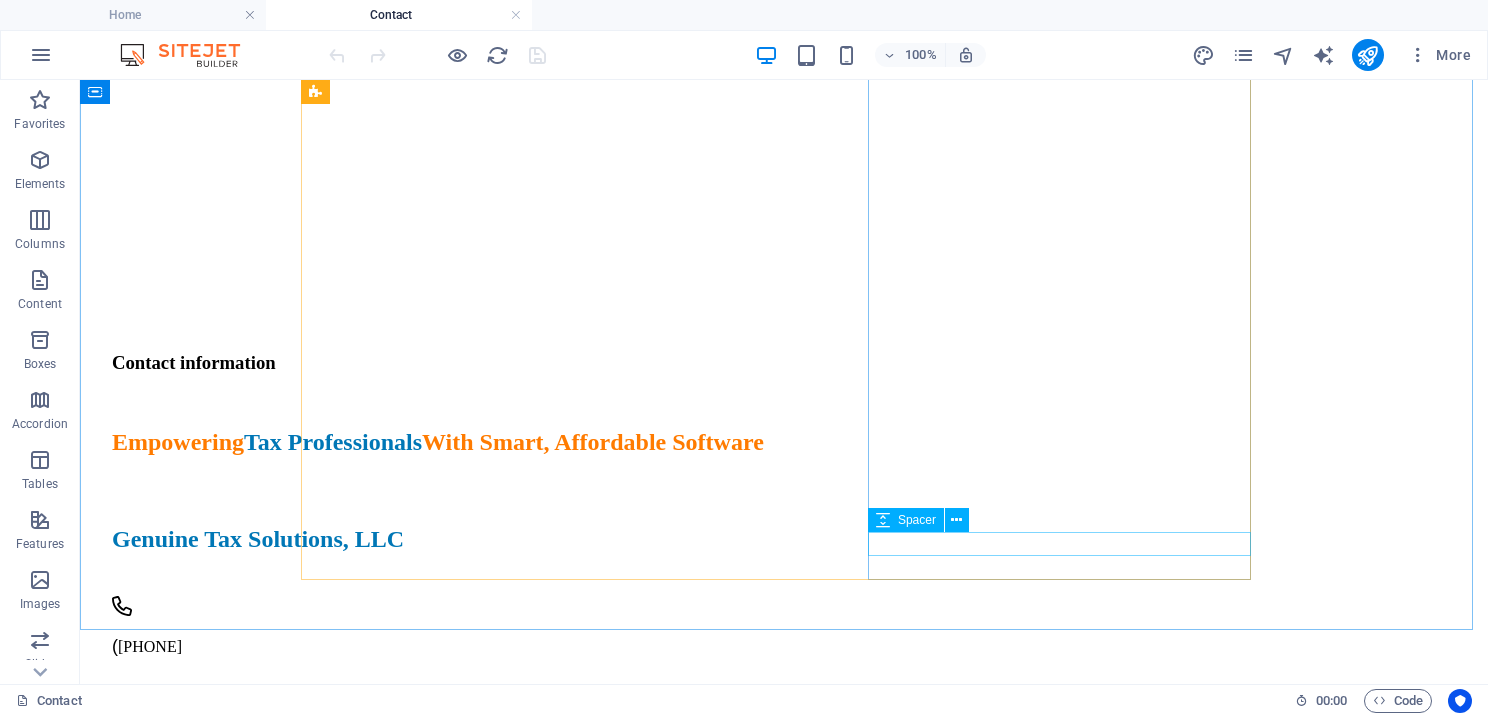 scroll, scrollTop: 815, scrollLeft: 0, axis: vertical 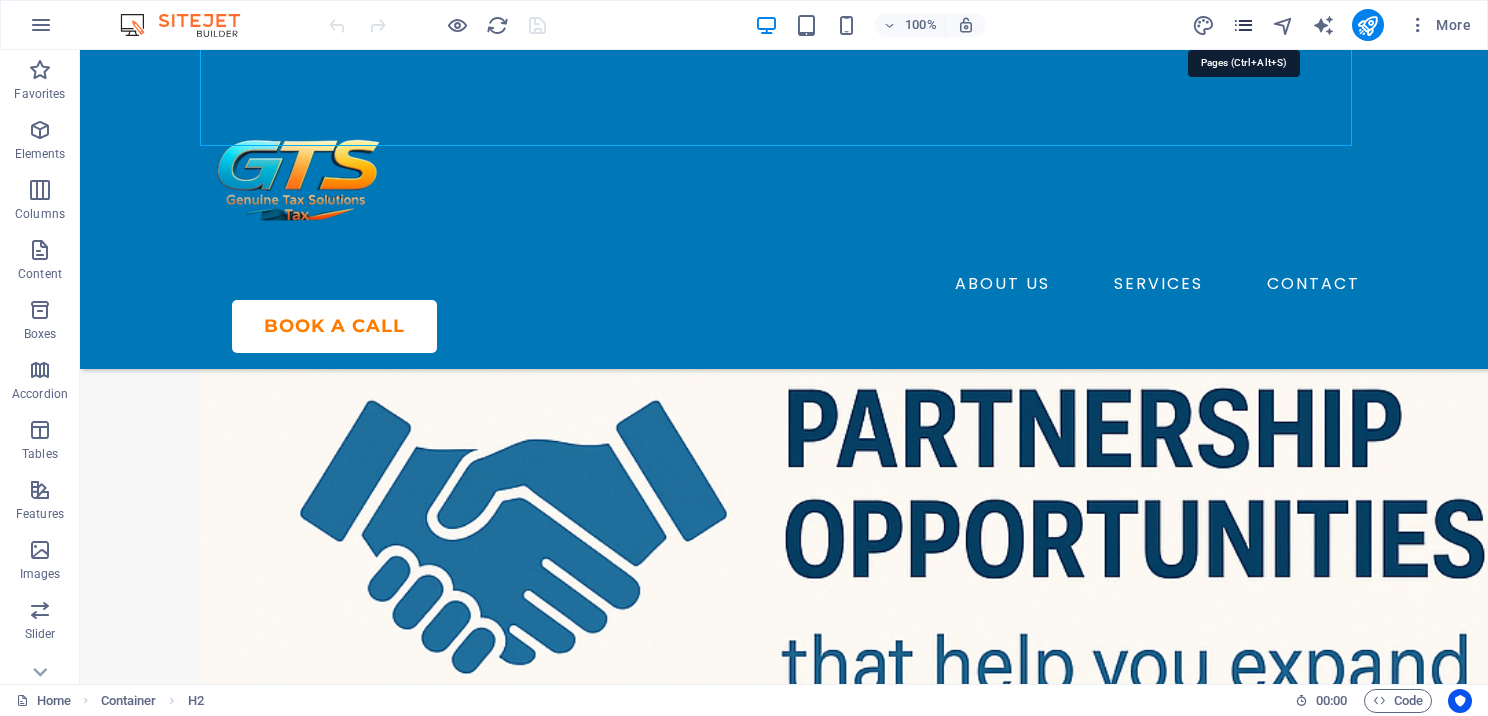click at bounding box center [1243, 25] 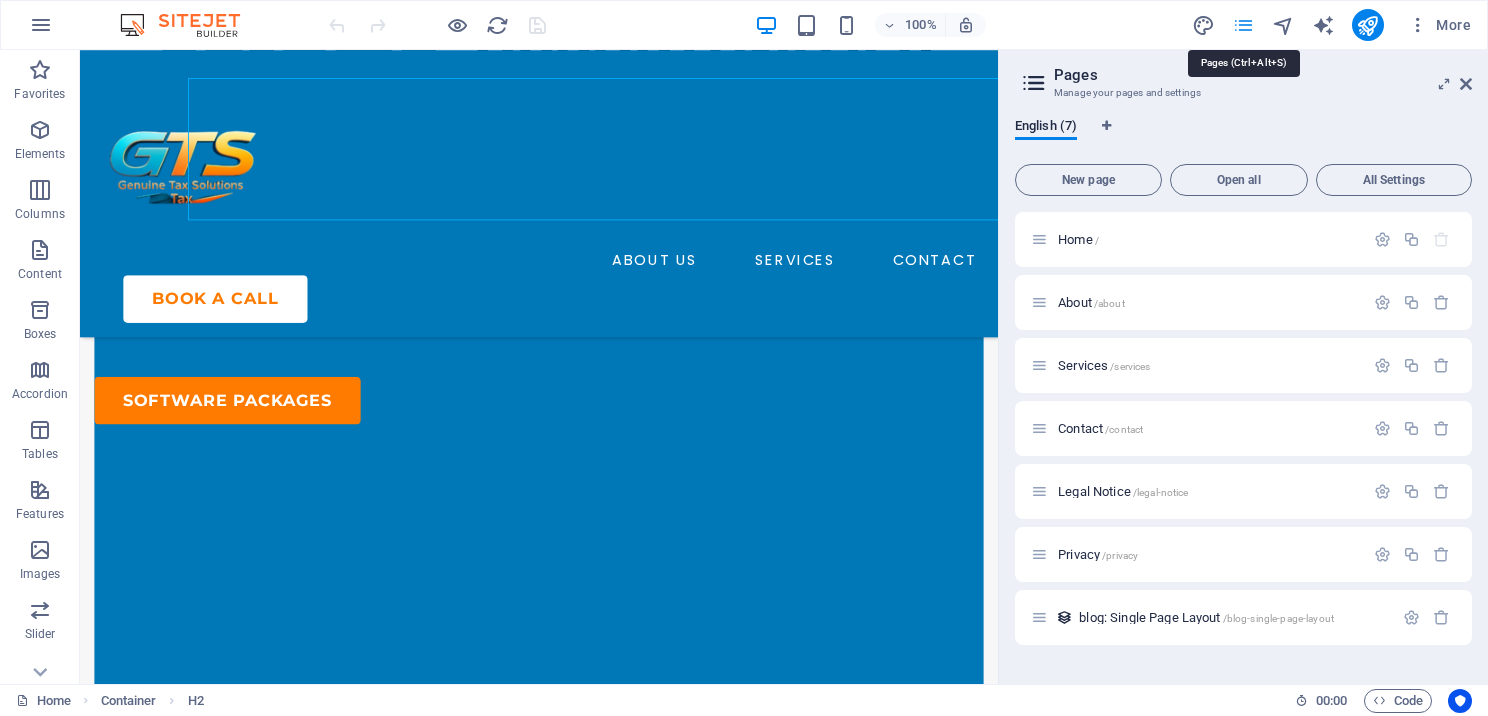 scroll, scrollTop: 1636, scrollLeft: 0, axis: vertical 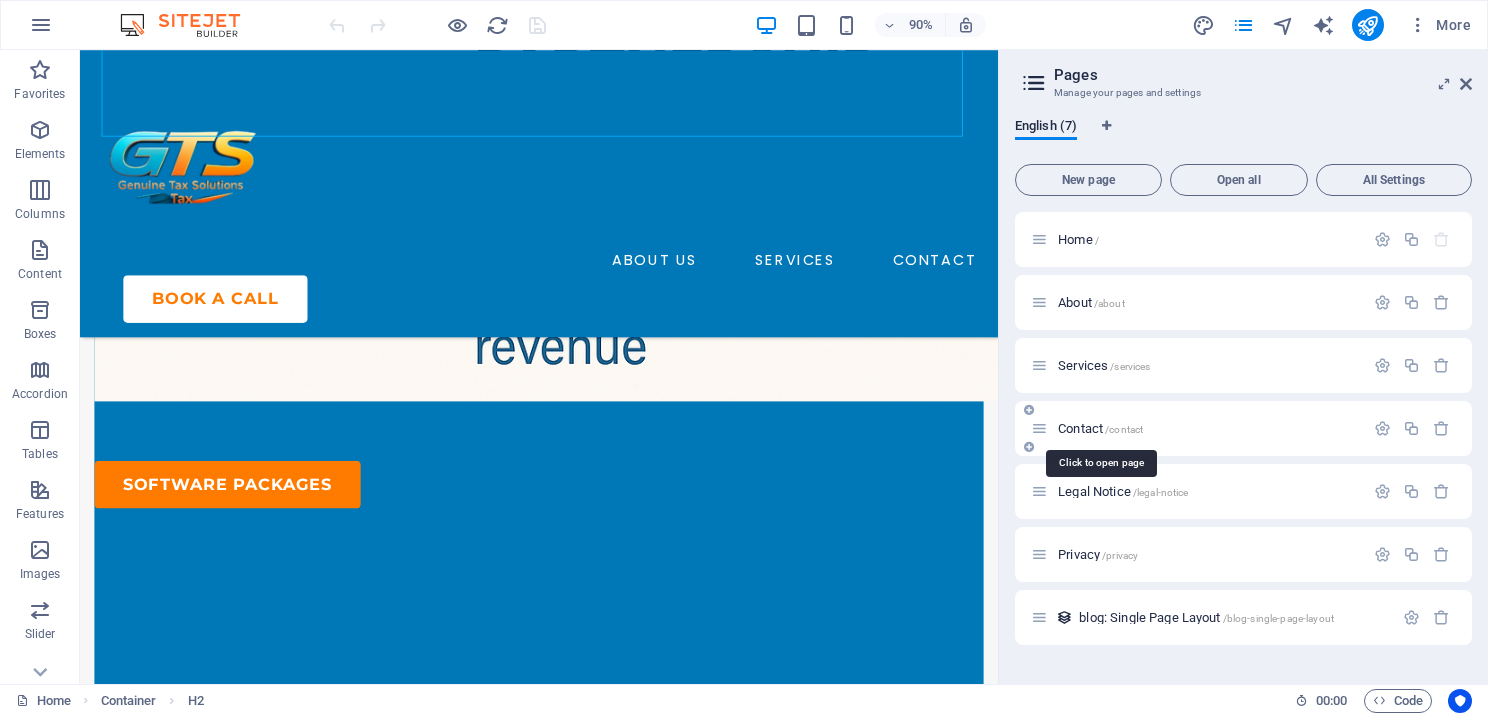 click on "Contact /contact" at bounding box center (1100, 428) 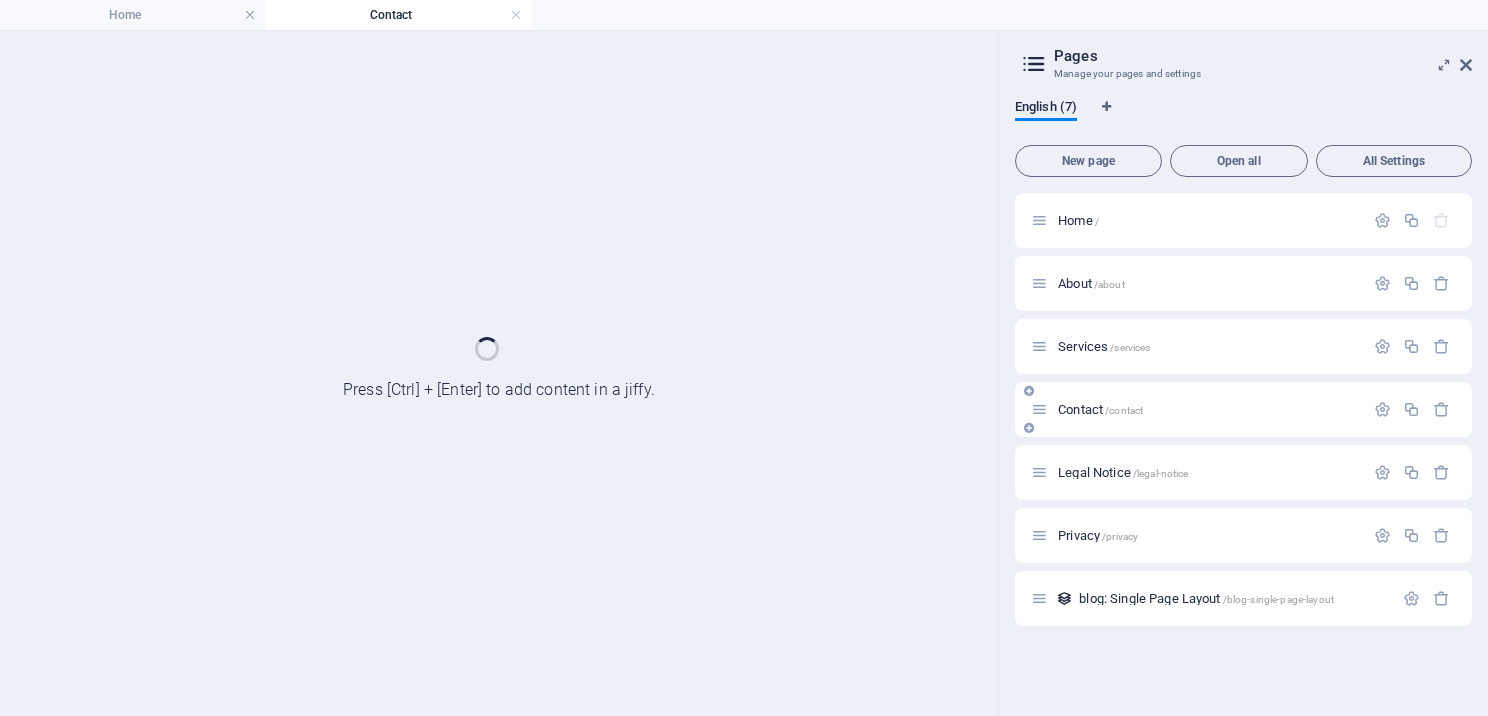 scroll, scrollTop: 0, scrollLeft: 0, axis: both 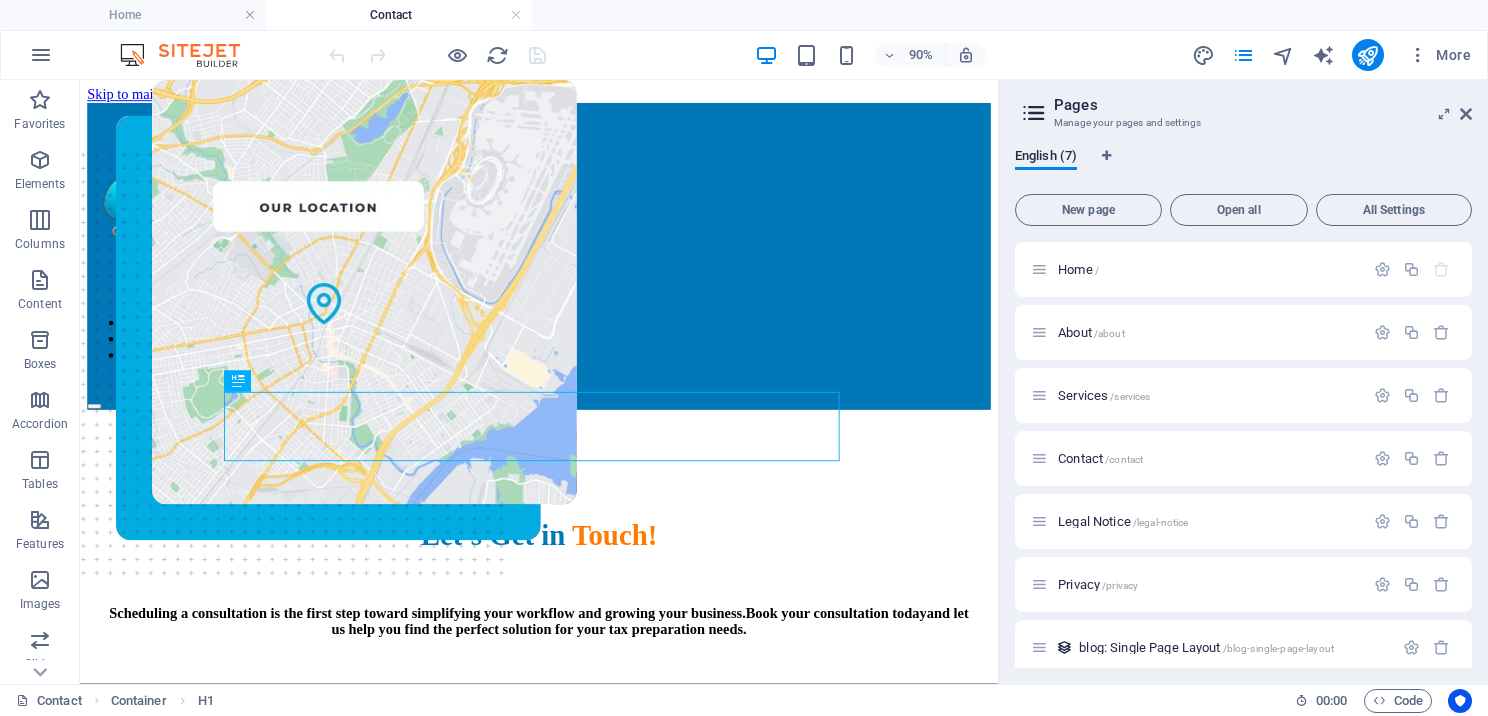 click on "Pages Manage your pages and settings English (7) New page Open all All Settings Home / About /about Services /services Contact /contact Legal Notice /legal-notice Privacy /privacy blog: Single Page Layout /blog-single-page-layout" at bounding box center [1243, 382] 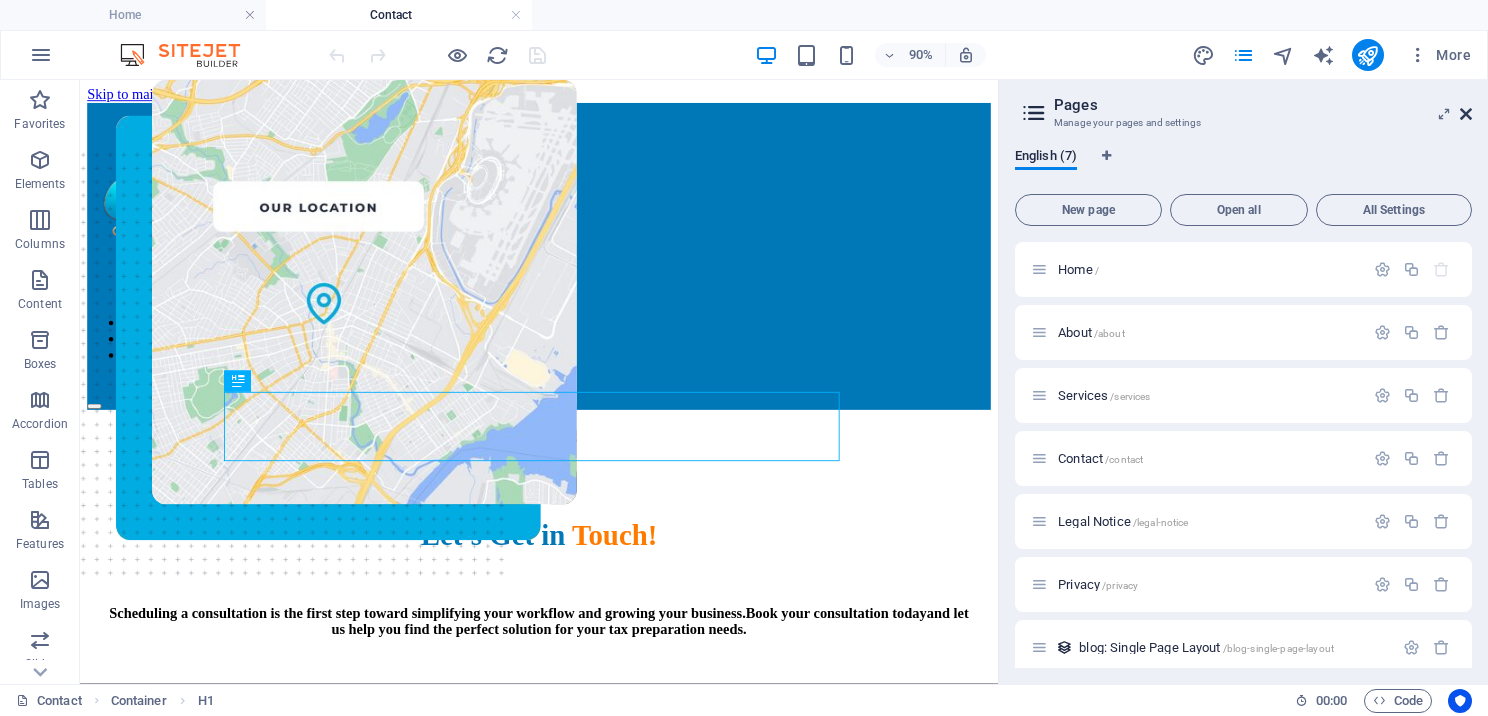 click at bounding box center (1466, 114) 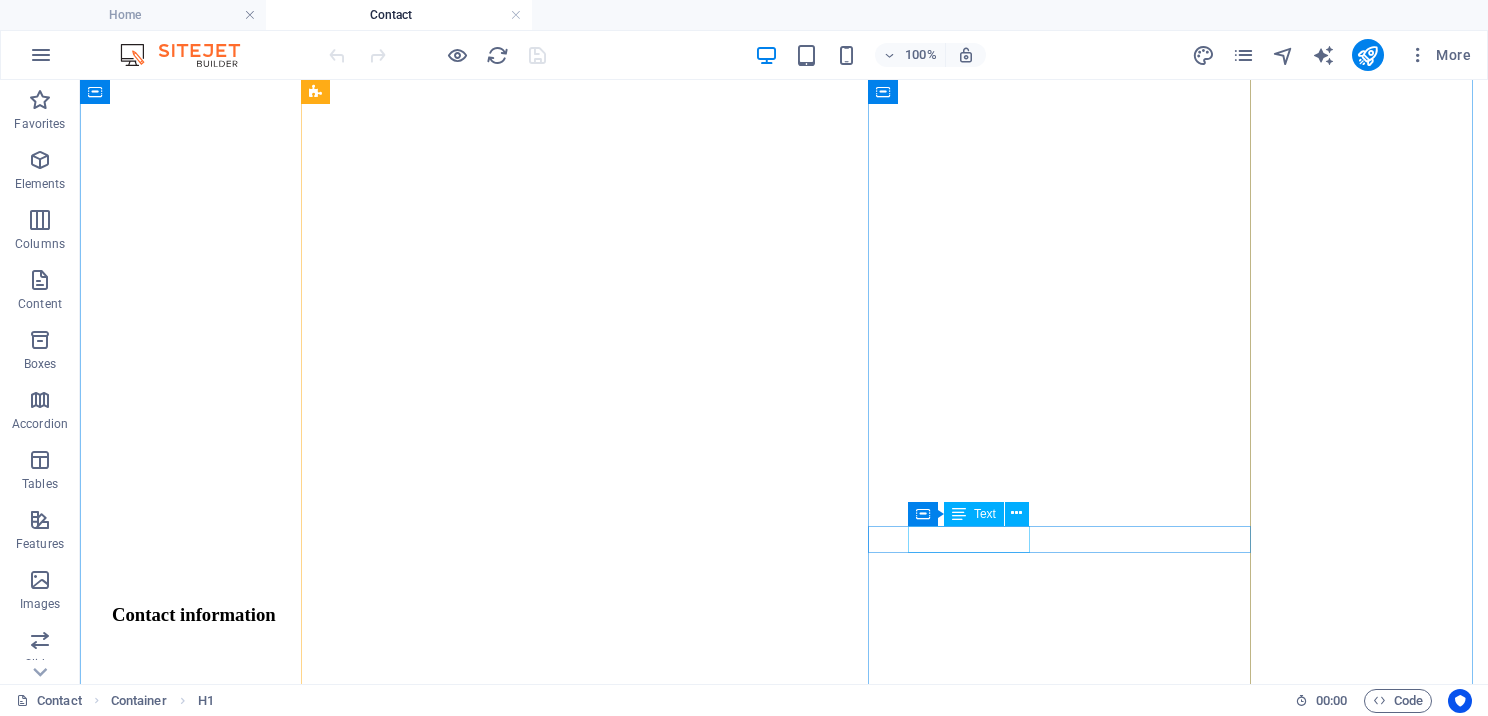 scroll, scrollTop: 700, scrollLeft: 0, axis: vertical 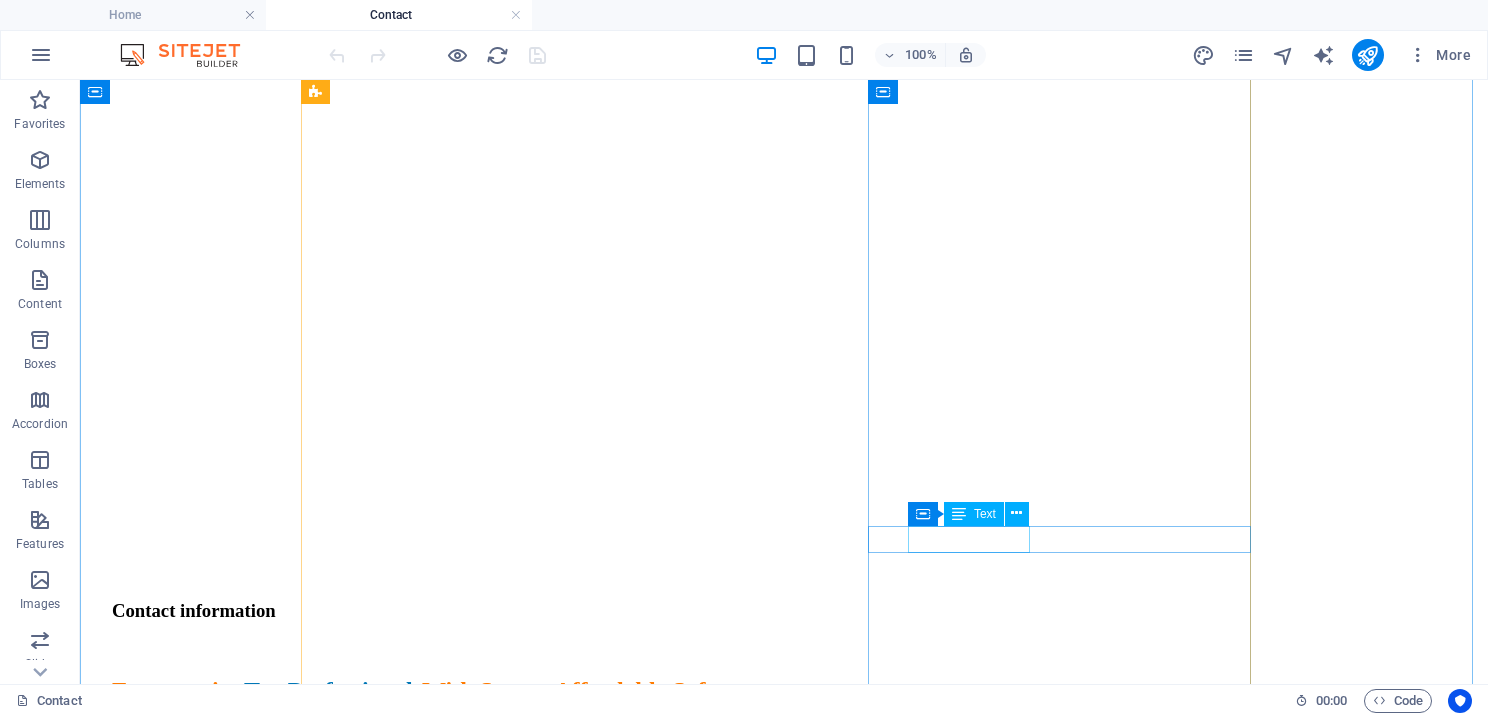 click on "( 646) 952-0000" at bounding box center (587, 894) 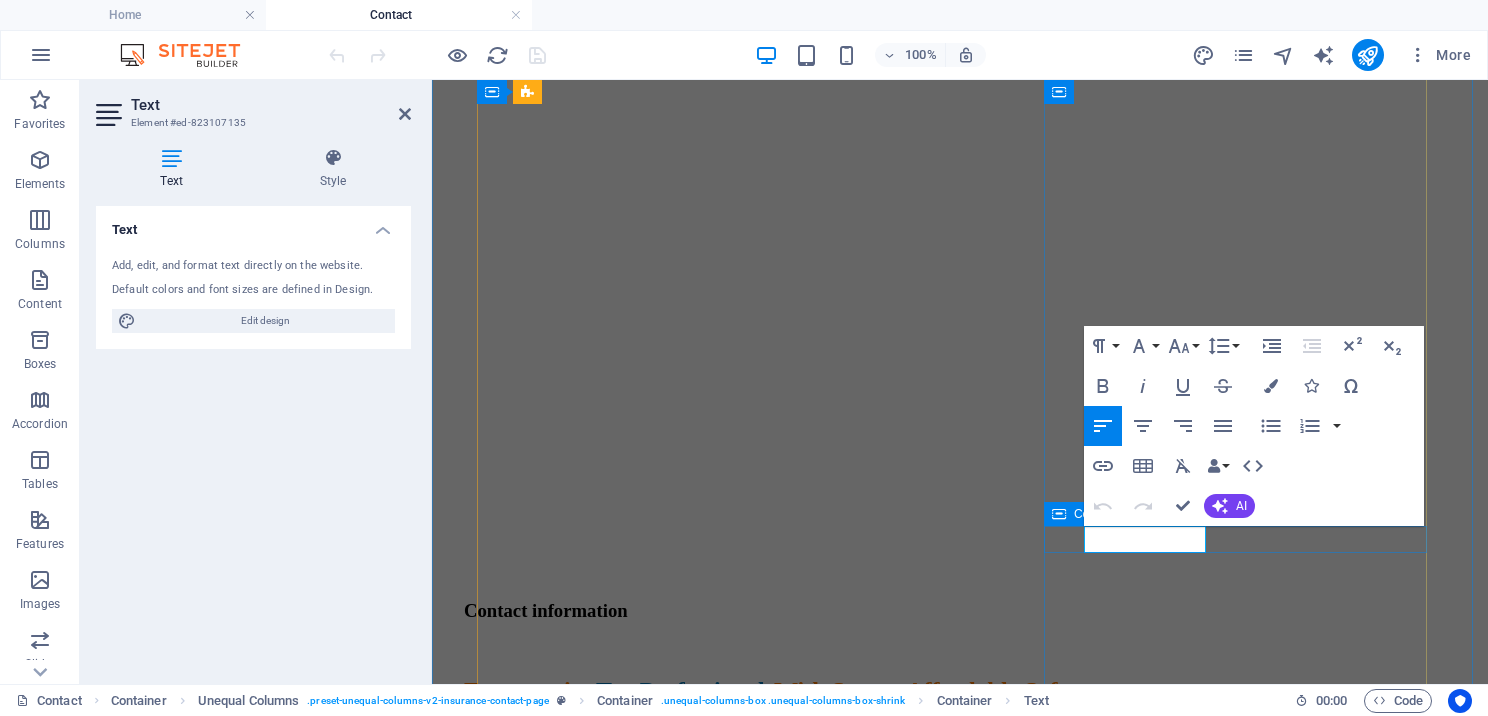 drag, startPoint x: 1087, startPoint y: 540, endPoint x: 1212, endPoint y: 544, distance: 125.06398 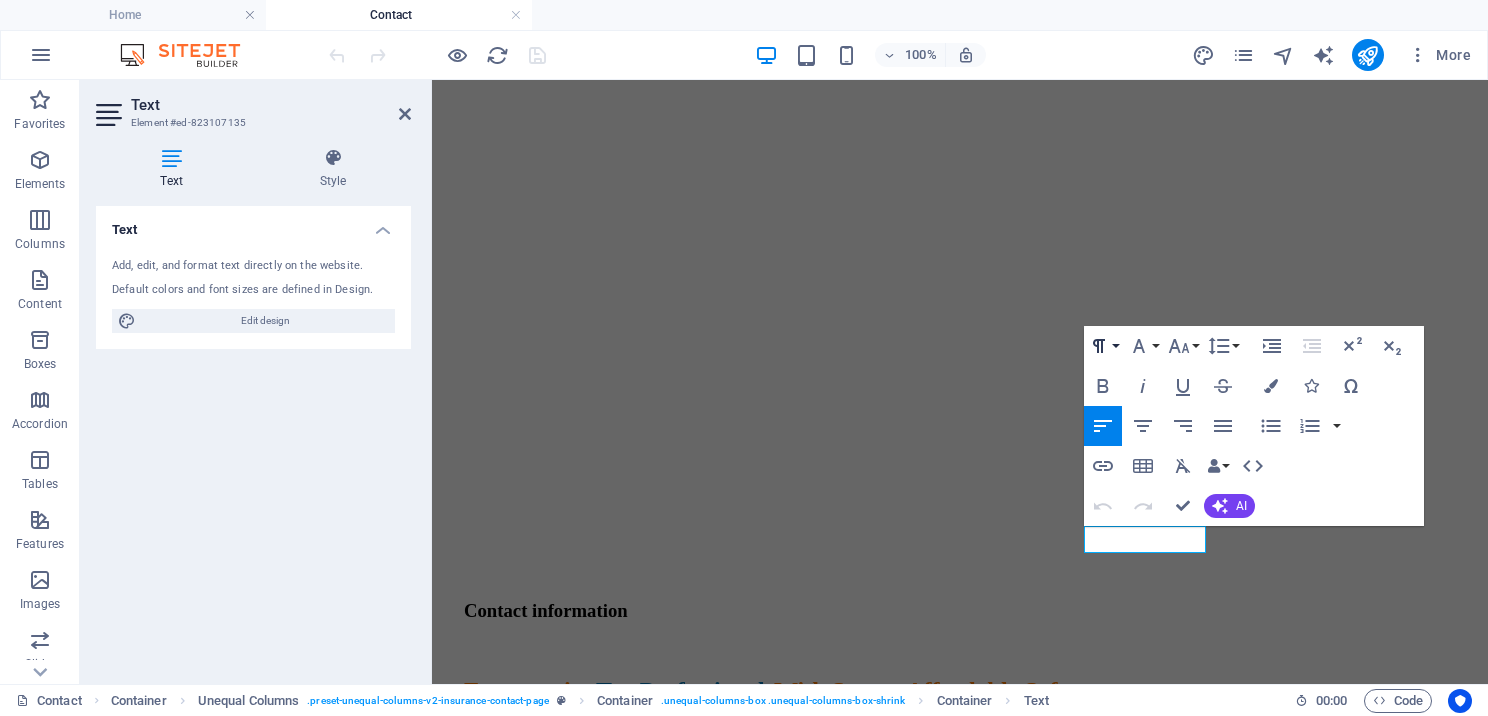 click on "Paragraph Format" at bounding box center [1103, 346] 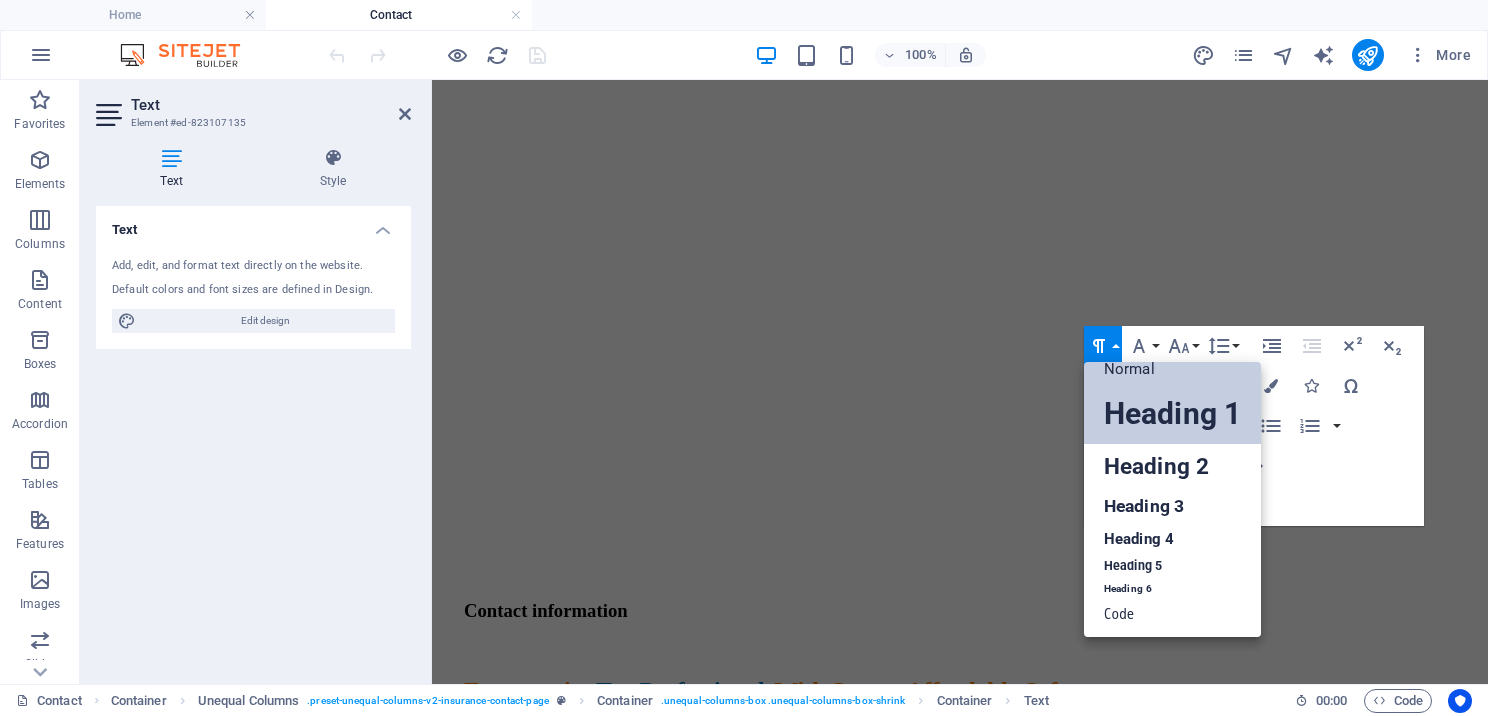 scroll, scrollTop: 16, scrollLeft: 0, axis: vertical 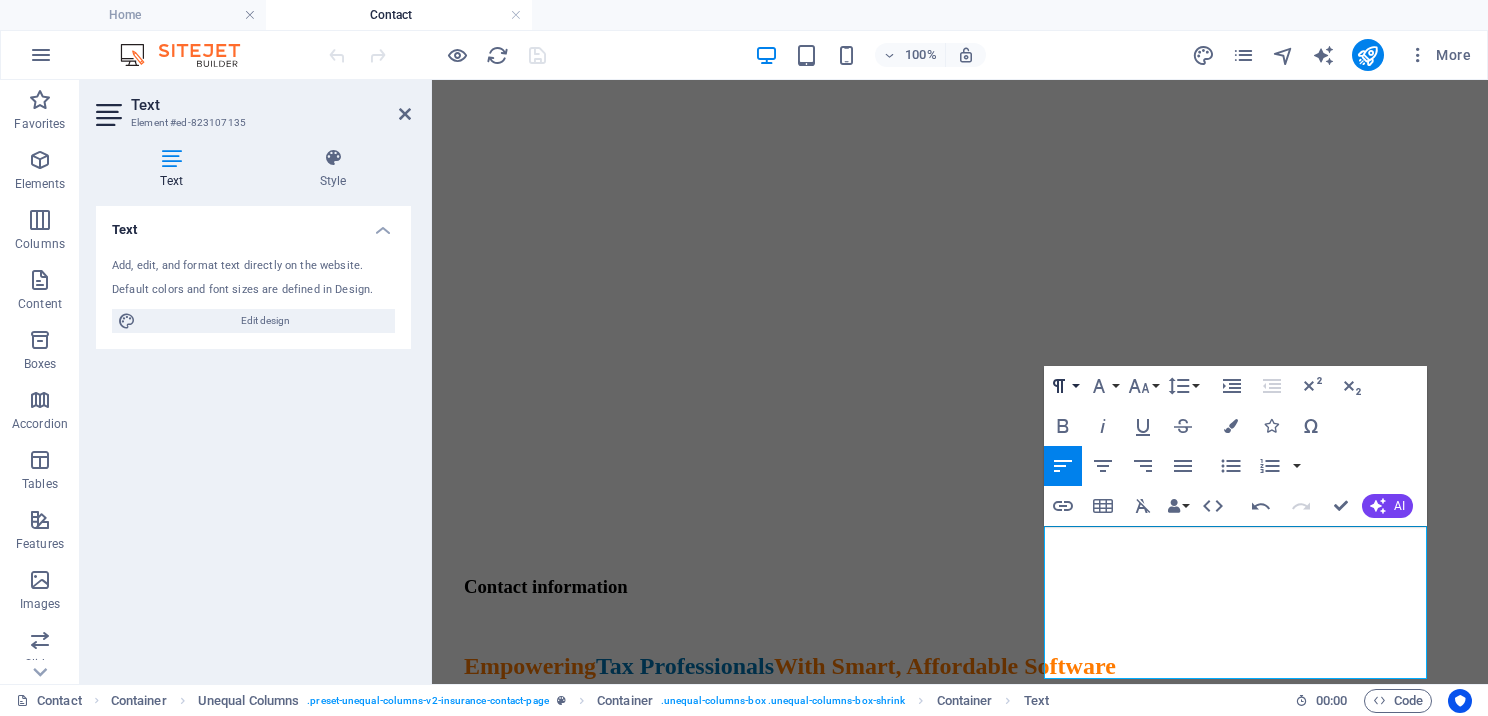 click on "Paragraph Format" at bounding box center [1063, 386] 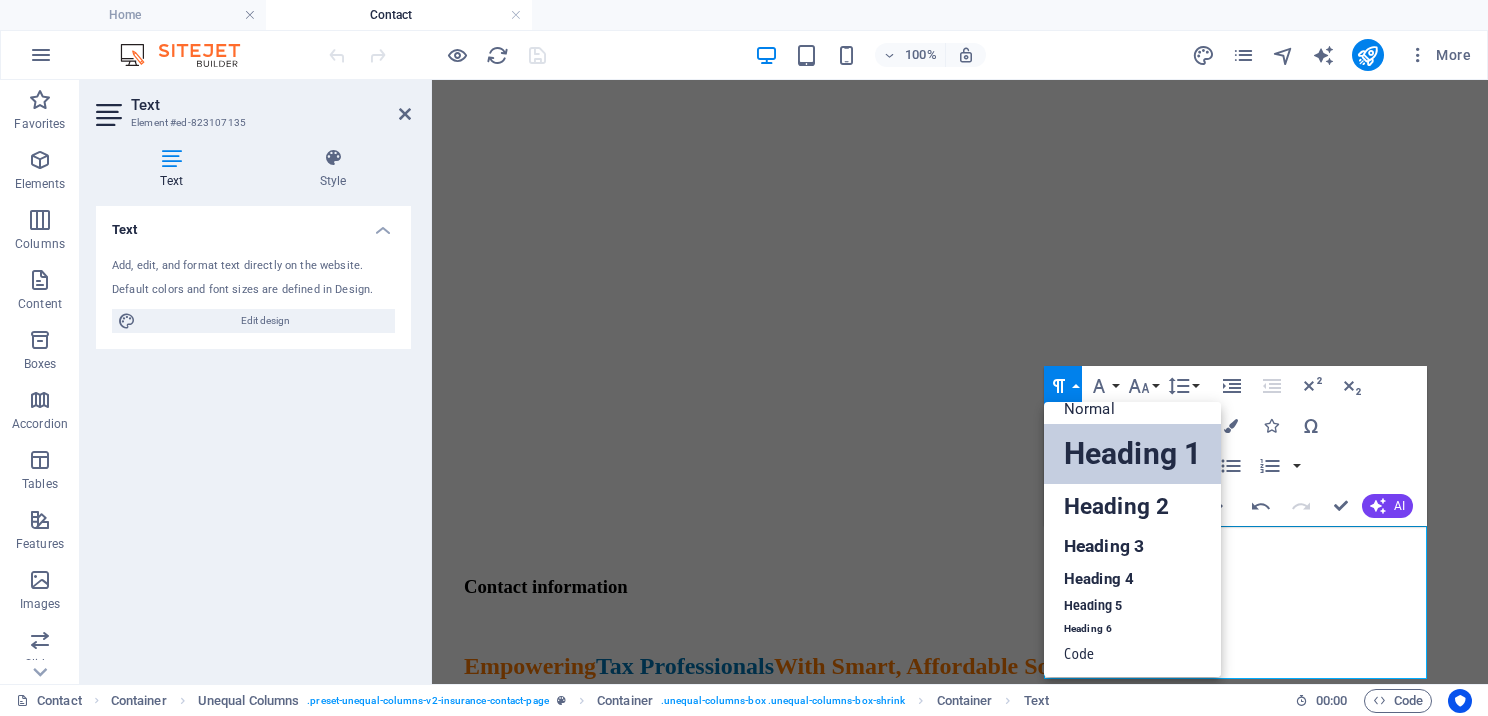 scroll, scrollTop: 16, scrollLeft: 0, axis: vertical 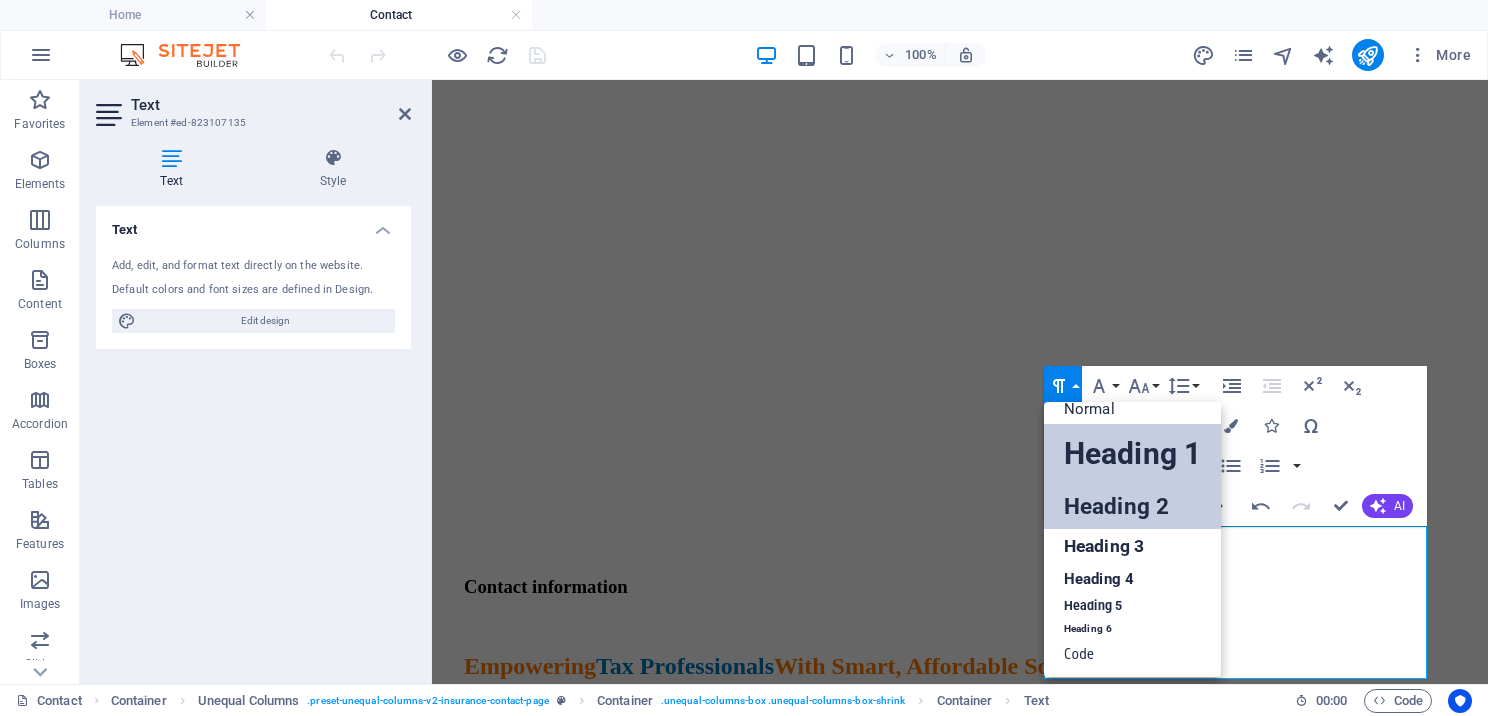 click on "Heading 2" at bounding box center [1132, 506] 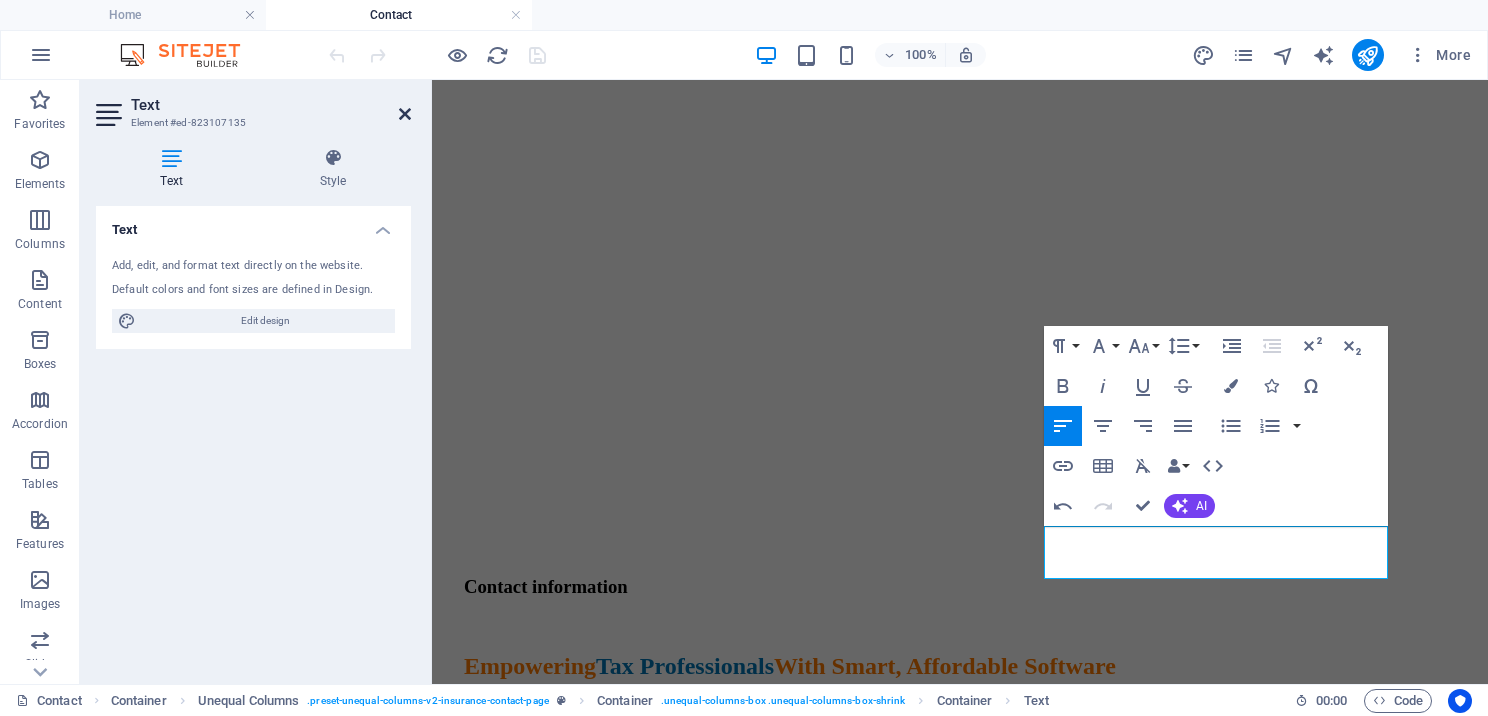 click at bounding box center (405, 114) 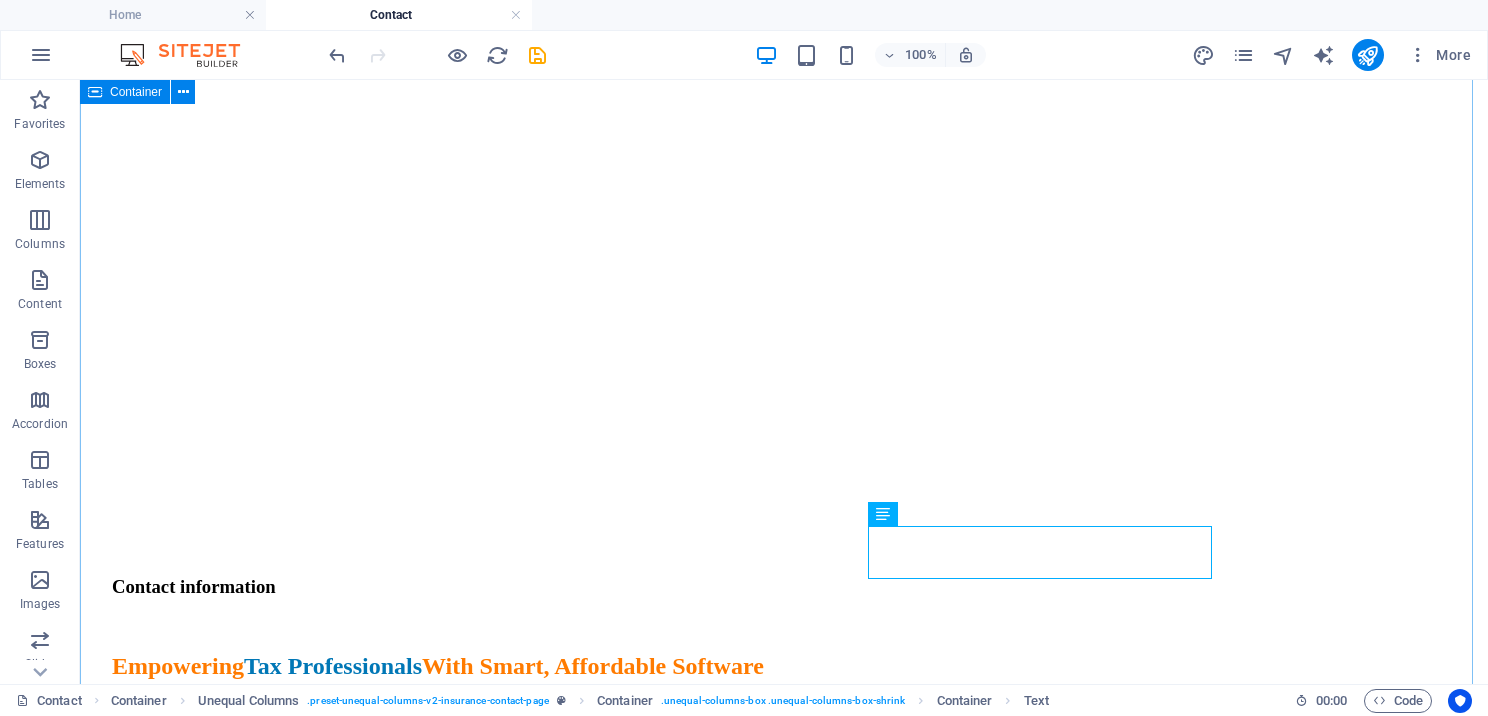 scroll, scrollTop: 824, scrollLeft: 0, axis: vertical 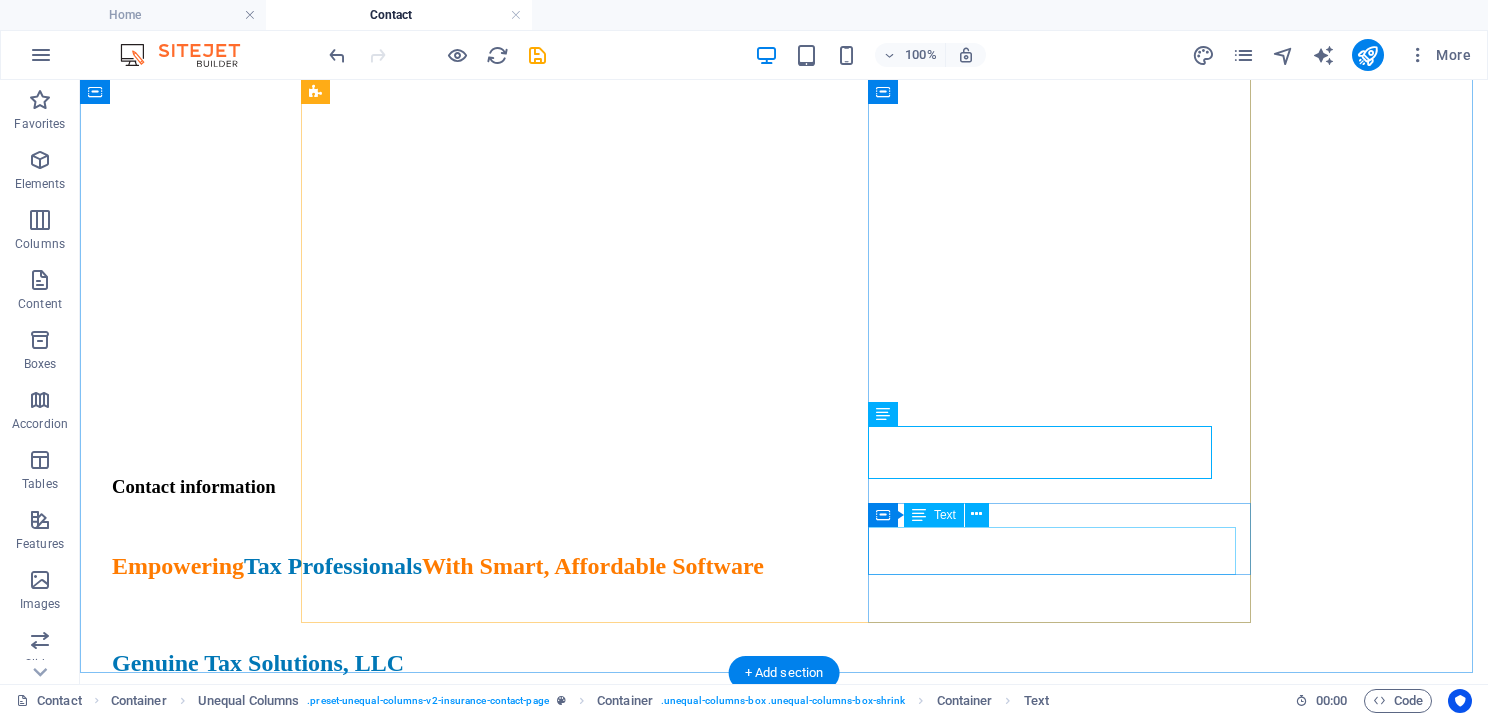 click on "success@genuinetaxsolutions.com Billing Department: actualbilling@gmail.com" at bounding box center (587, 896) 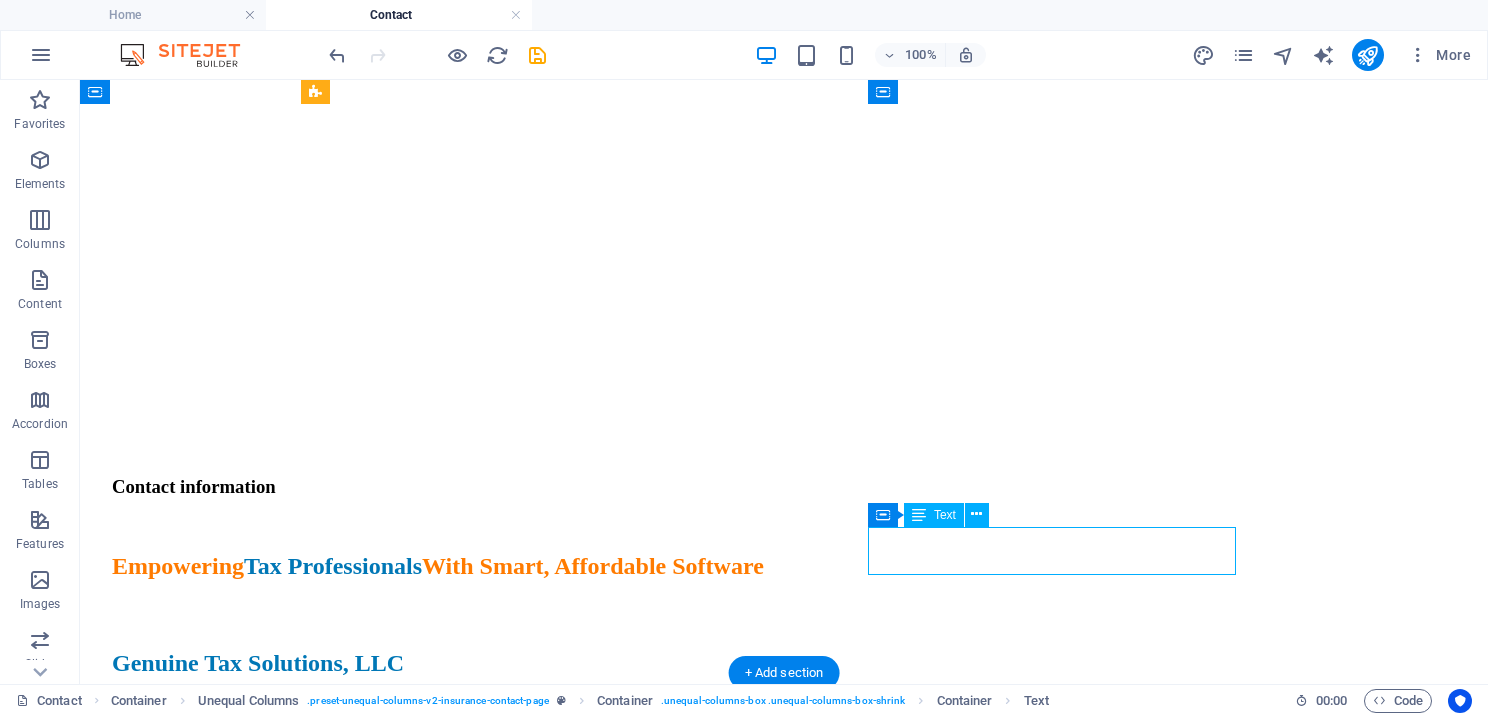 click on "success@genuinetaxsolutions.com Billing Department: actualbilling@gmail.com" at bounding box center (587, 896) 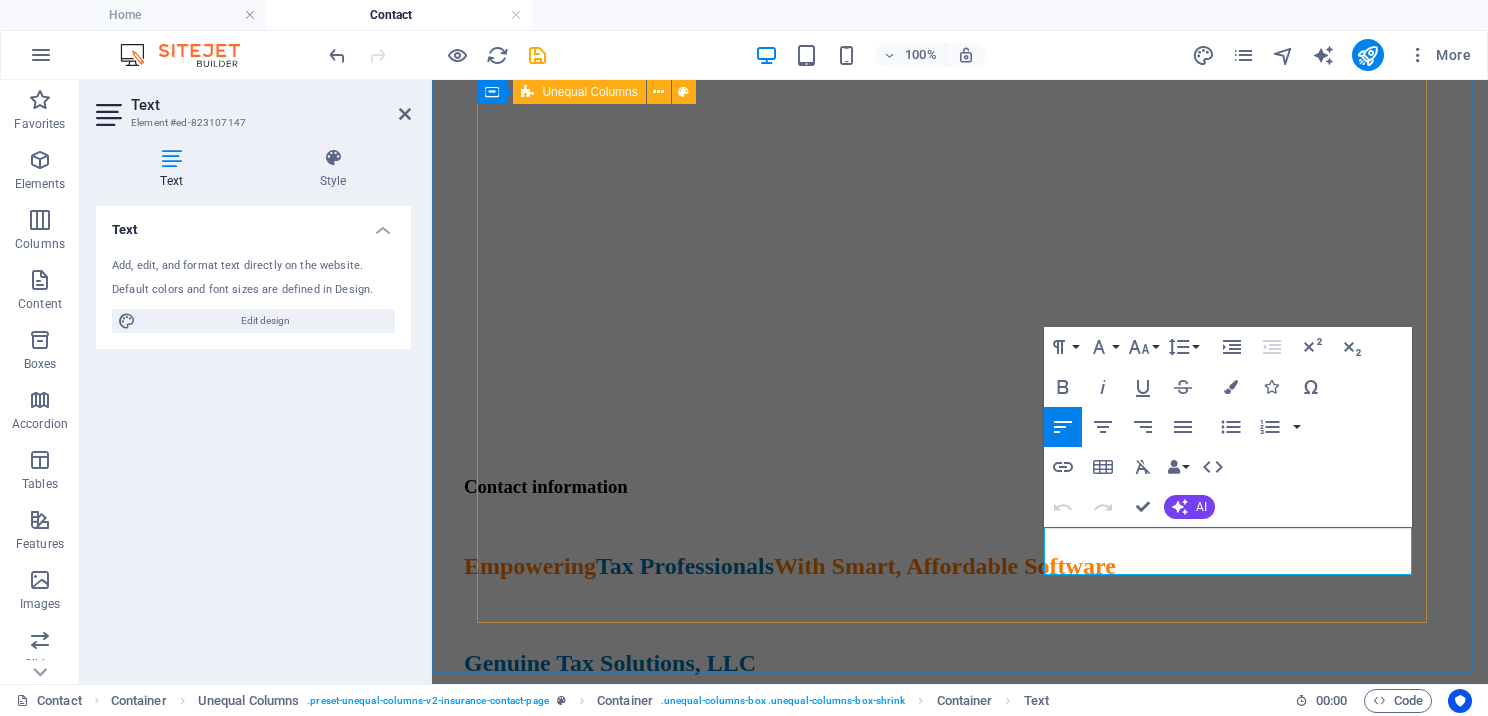 drag, startPoint x: 1342, startPoint y: 541, endPoint x: 1039, endPoint y: 527, distance: 303.32327 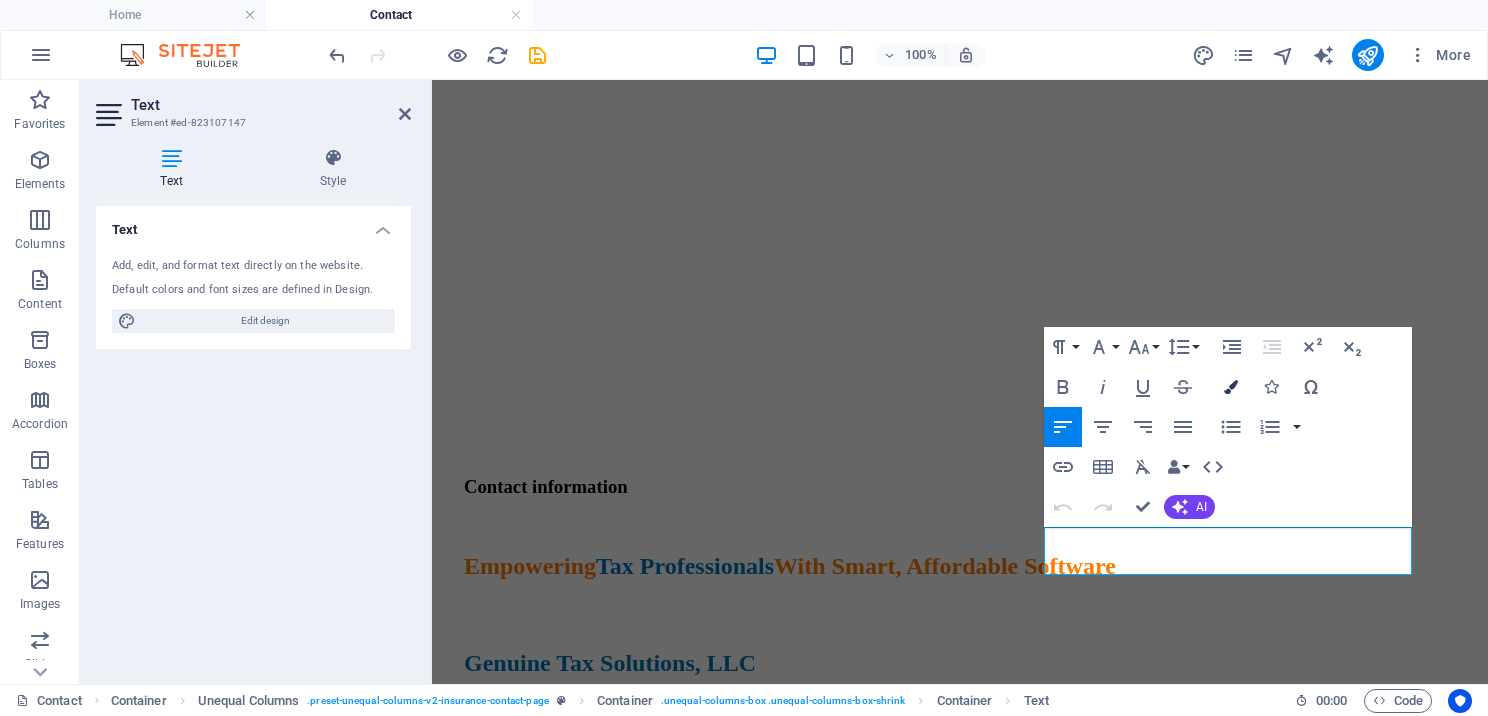 click at bounding box center [1231, 387] 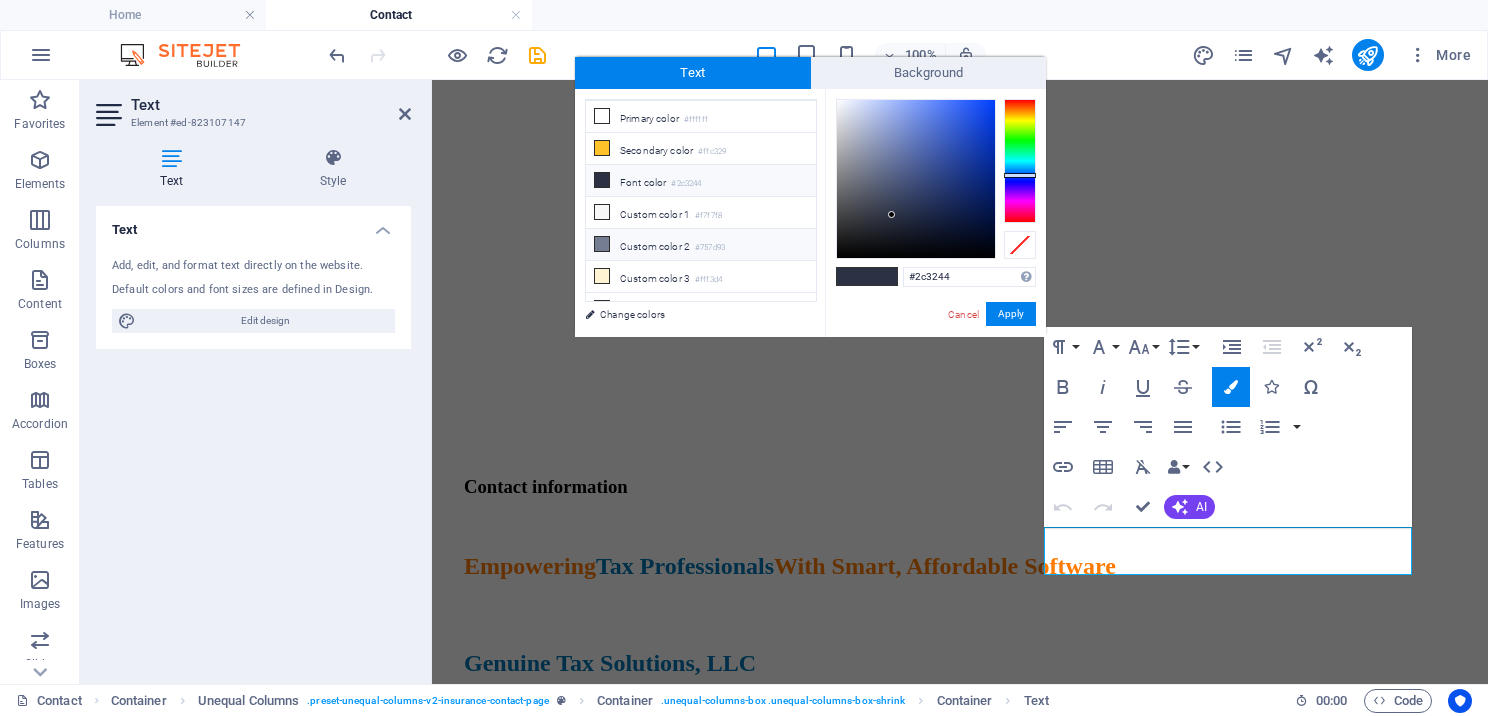 scroll, scrollTop: 44, scrollLeft: 0, axis: vertical 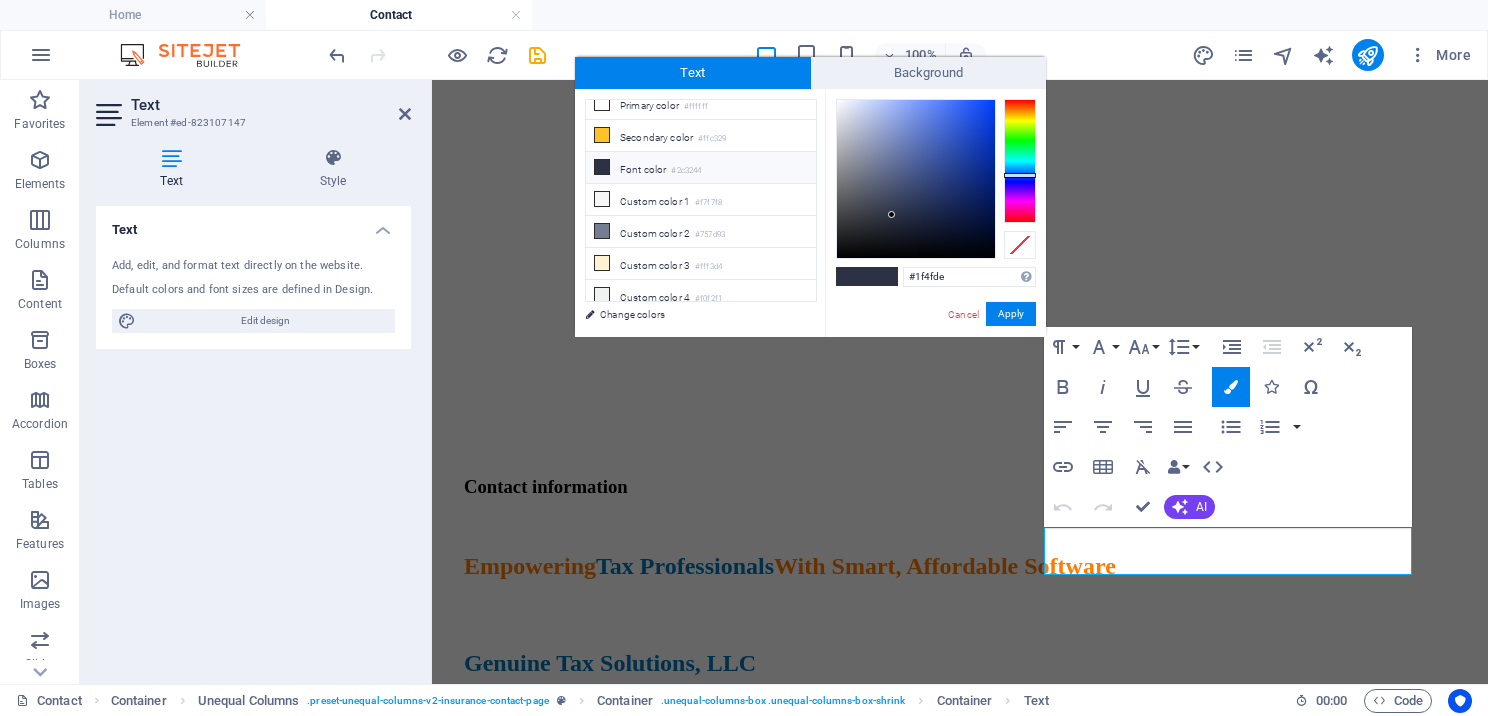 type on "#1e4ede" 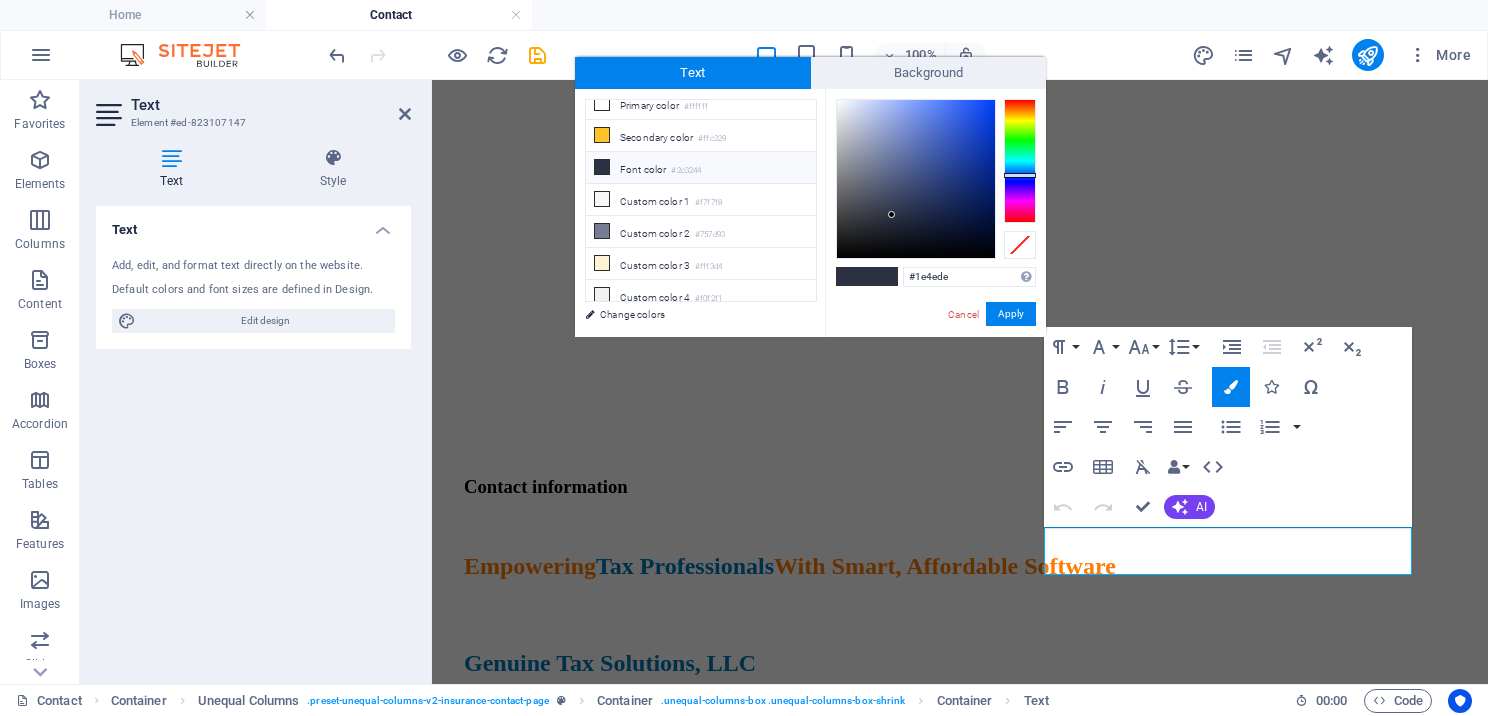 click at bounding box center [916, 179] 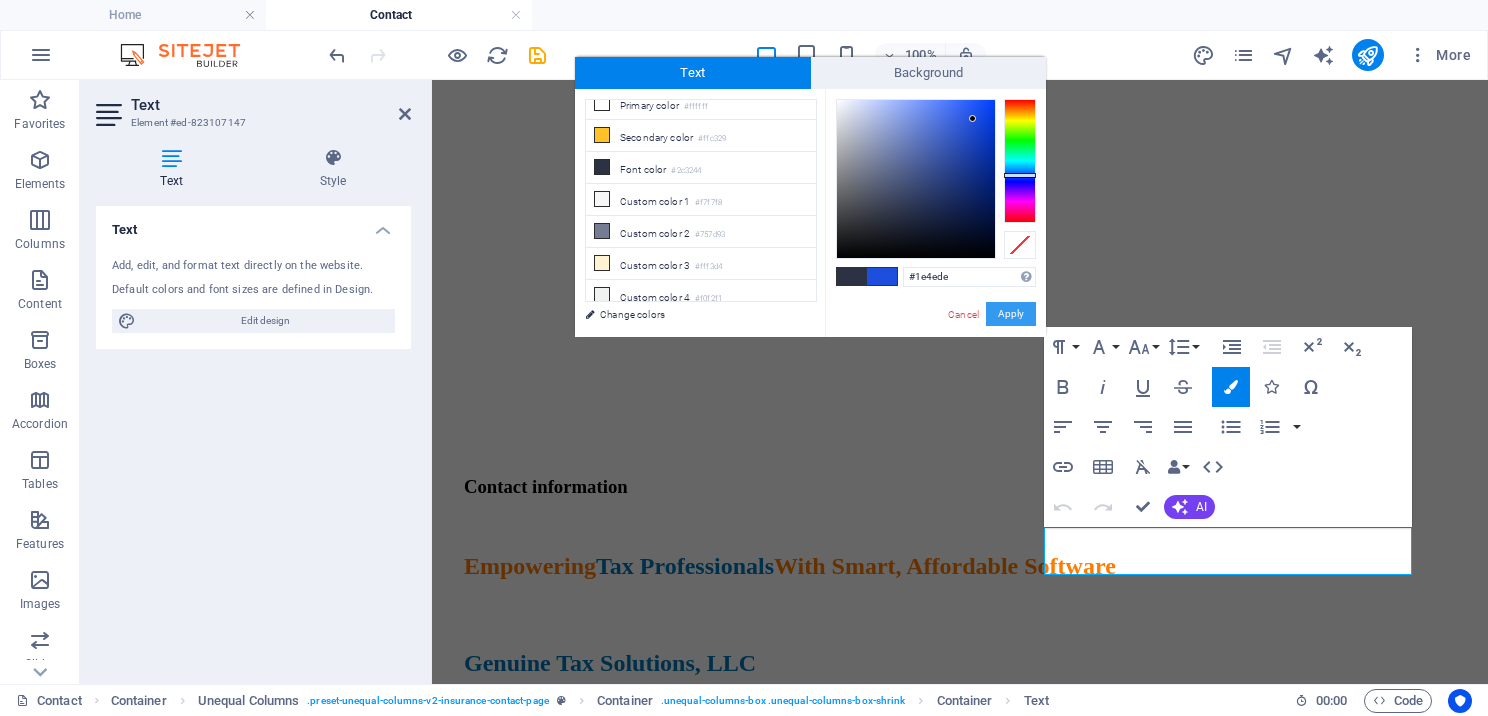 click on "Apply" at bounding box center (1011, 314) 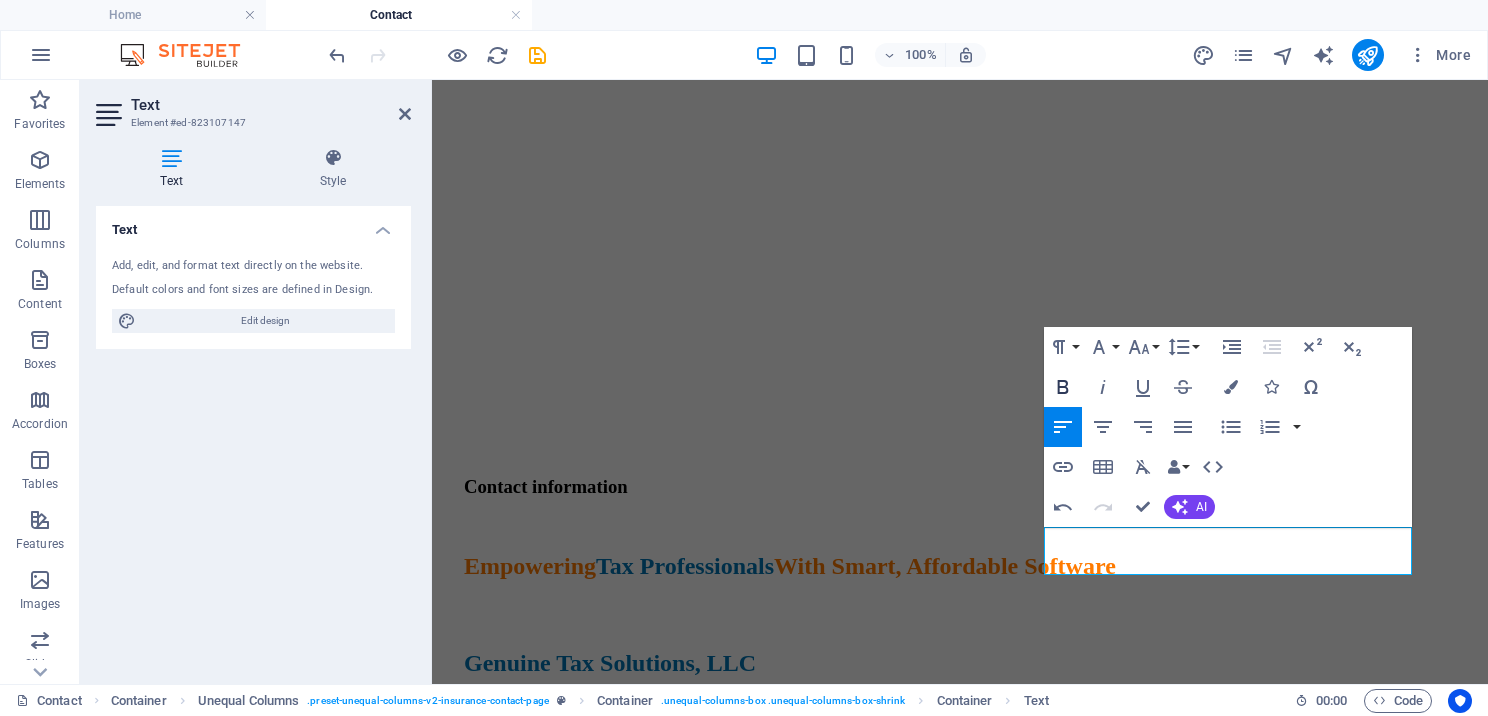 click 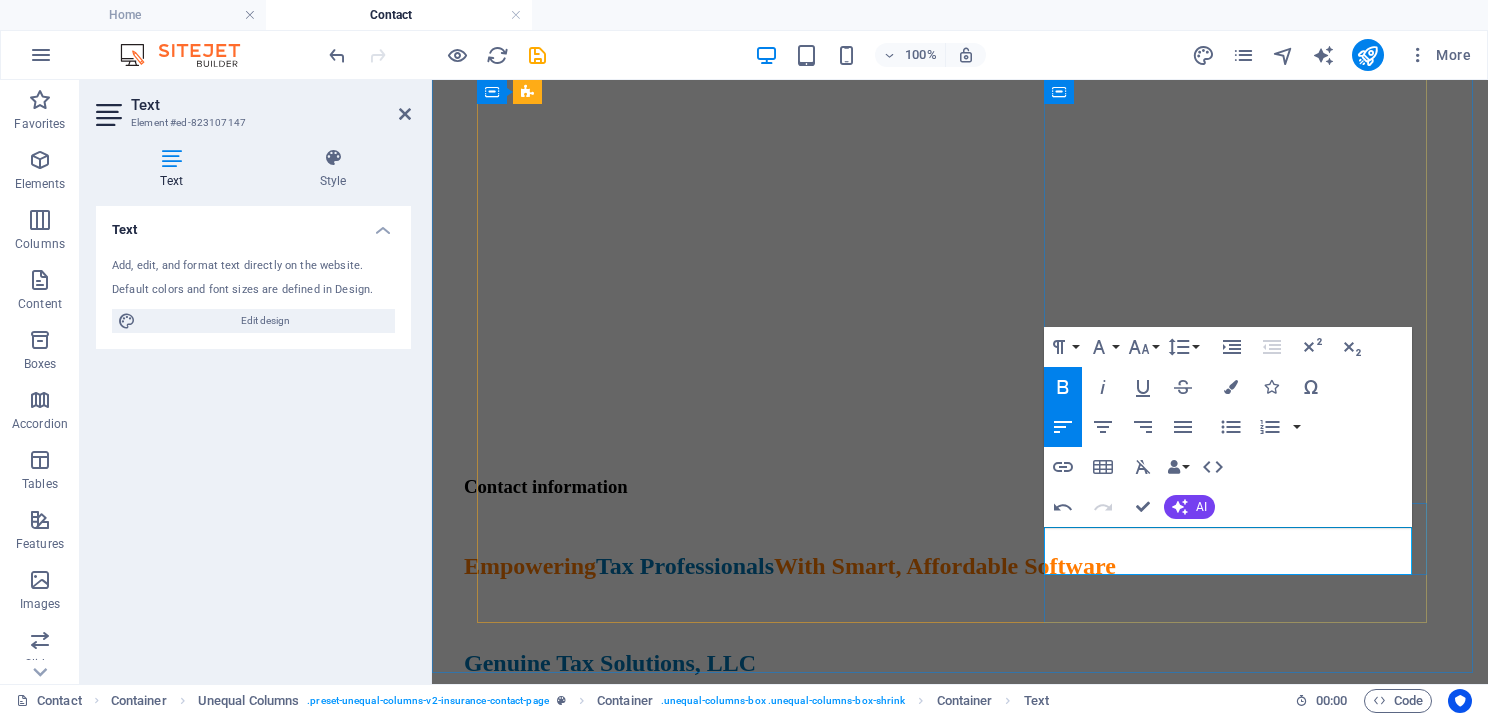 click on "[EMAIL]" at bounding box center [939, 879] 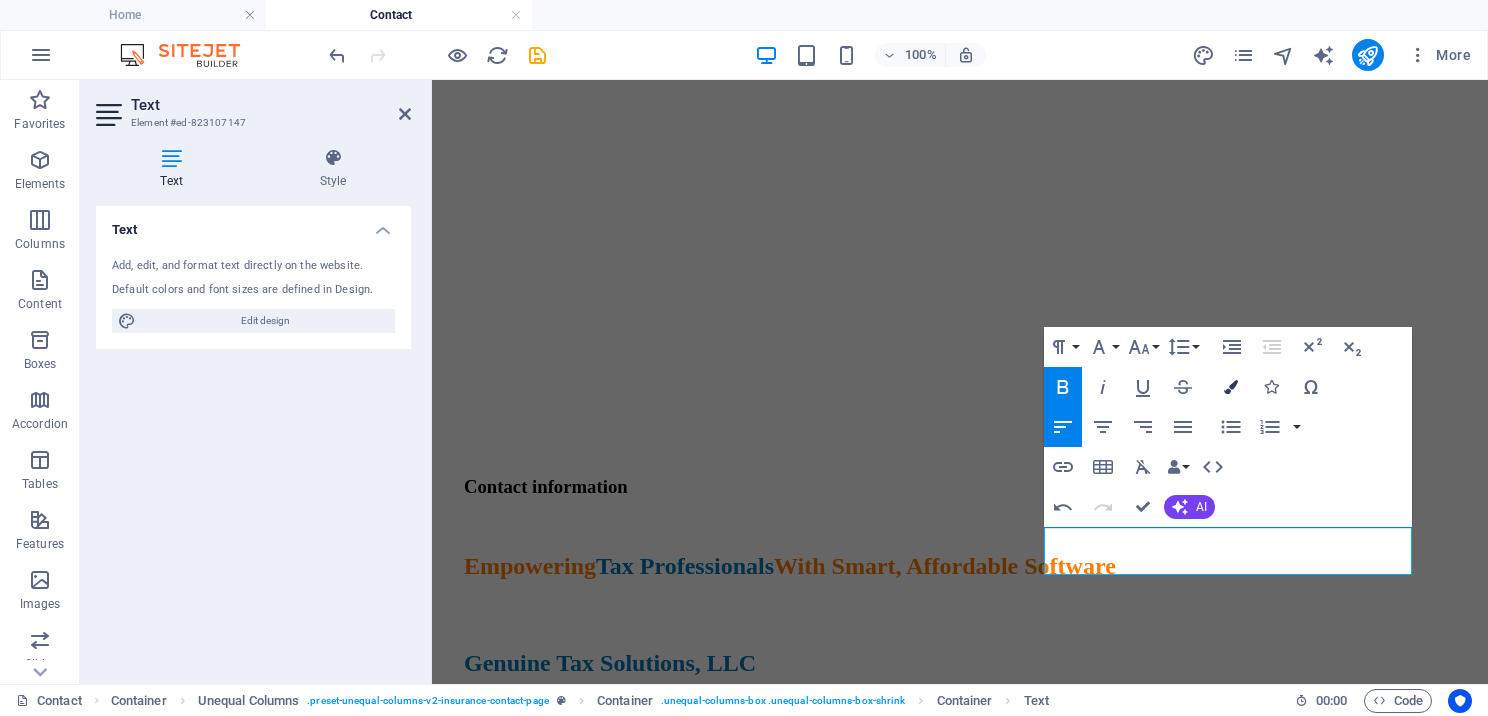click on "Colors" at bounding box center (1231, 387) 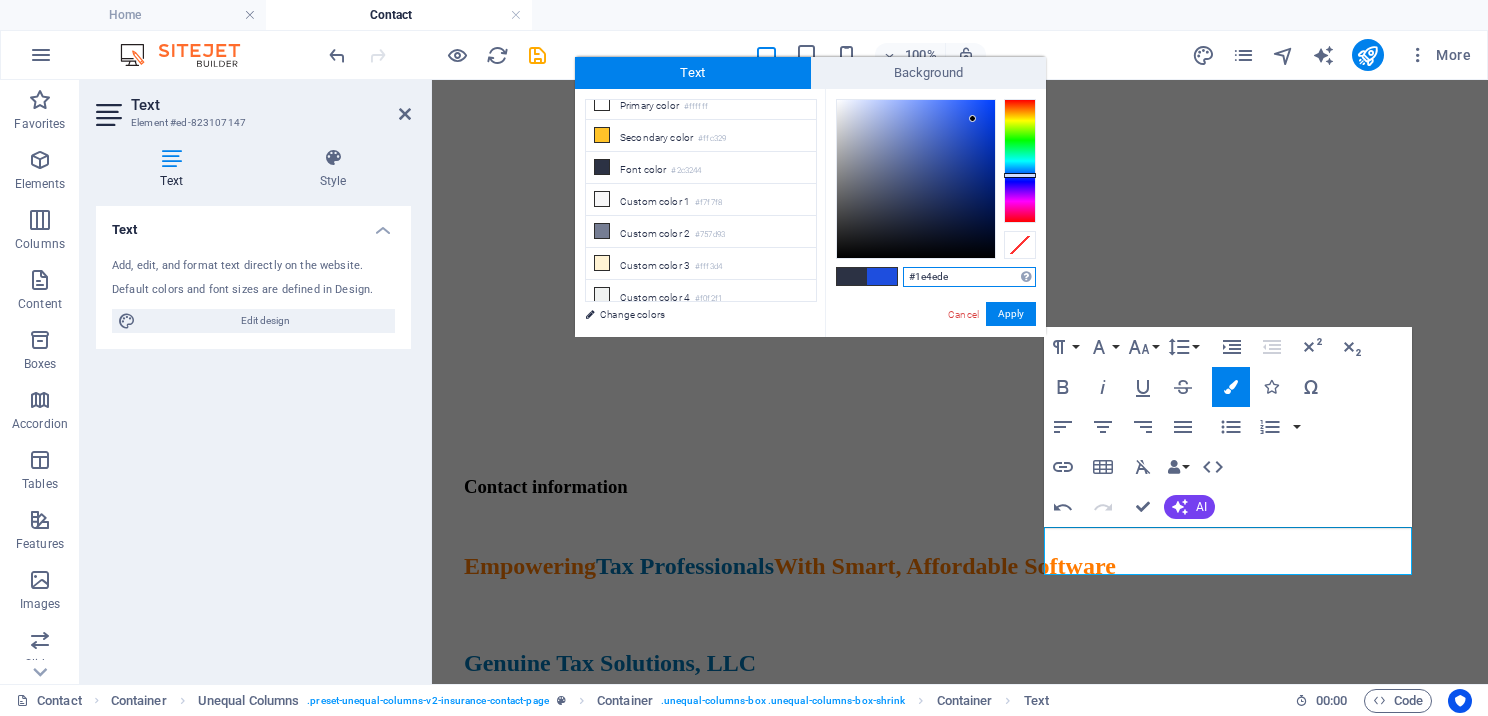 drag, startPoint x: 964, startPoint y: 276, endPoint x: 877, endPoint y: 267, distance: 87.46428 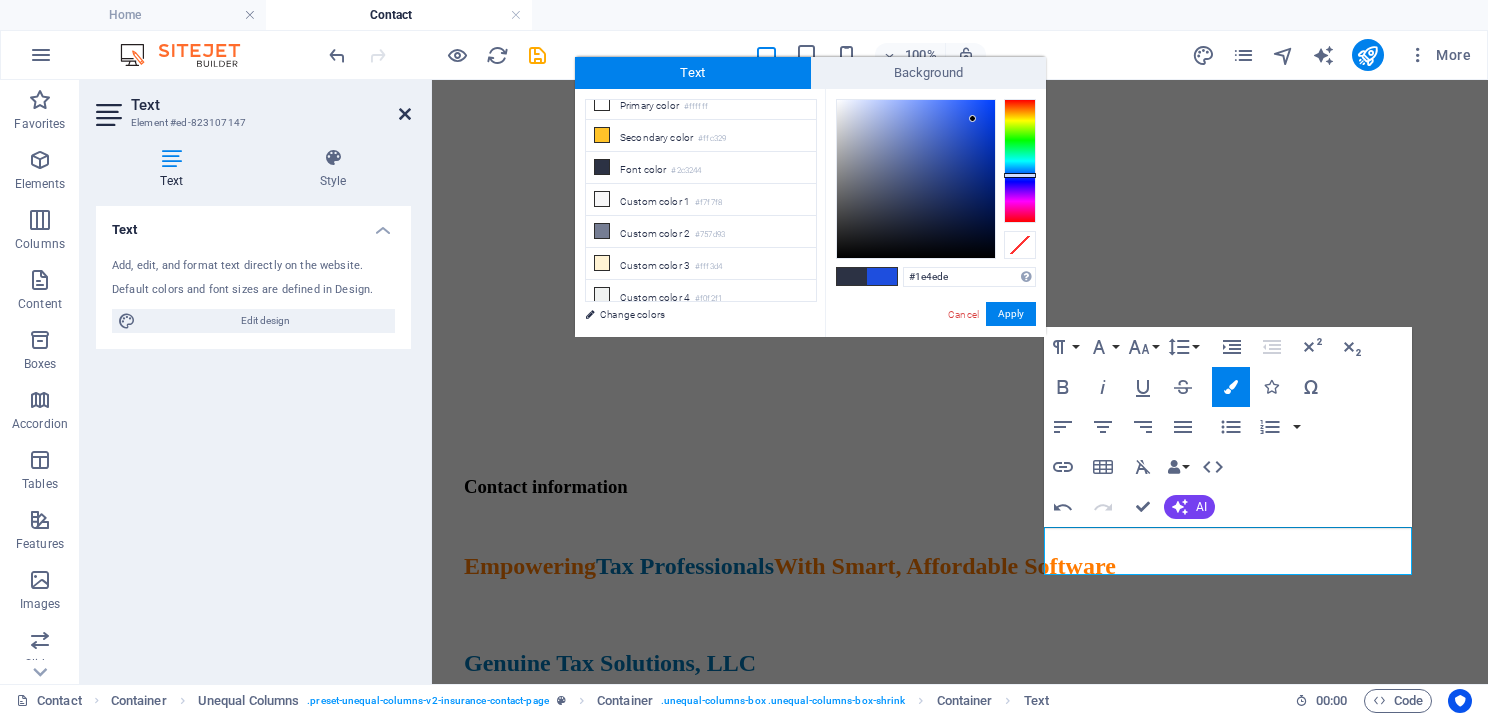 click at bounding box center [405, 114] 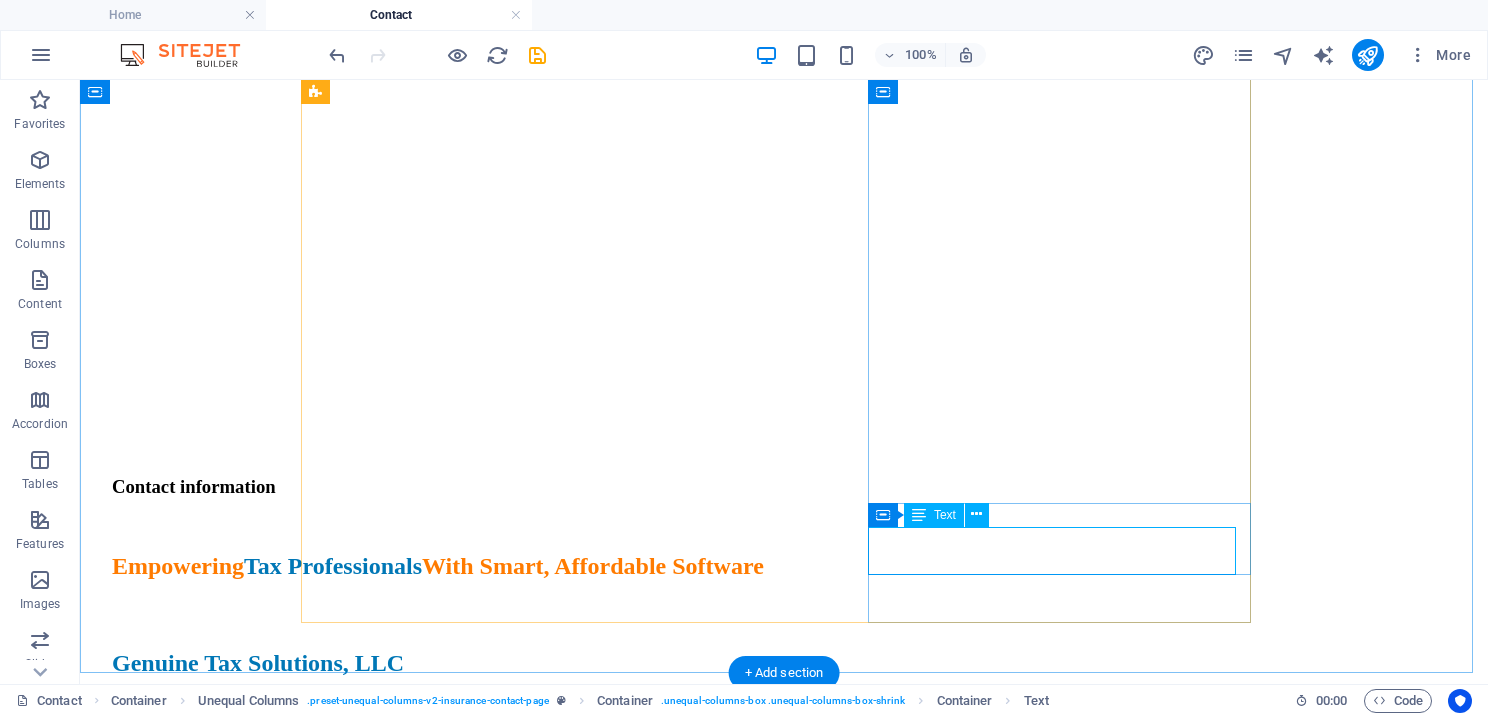 click on "success@genuinetaxsolutions.com Billing Department: actualbilling@gmail.com" at bounding box center [587, 896] 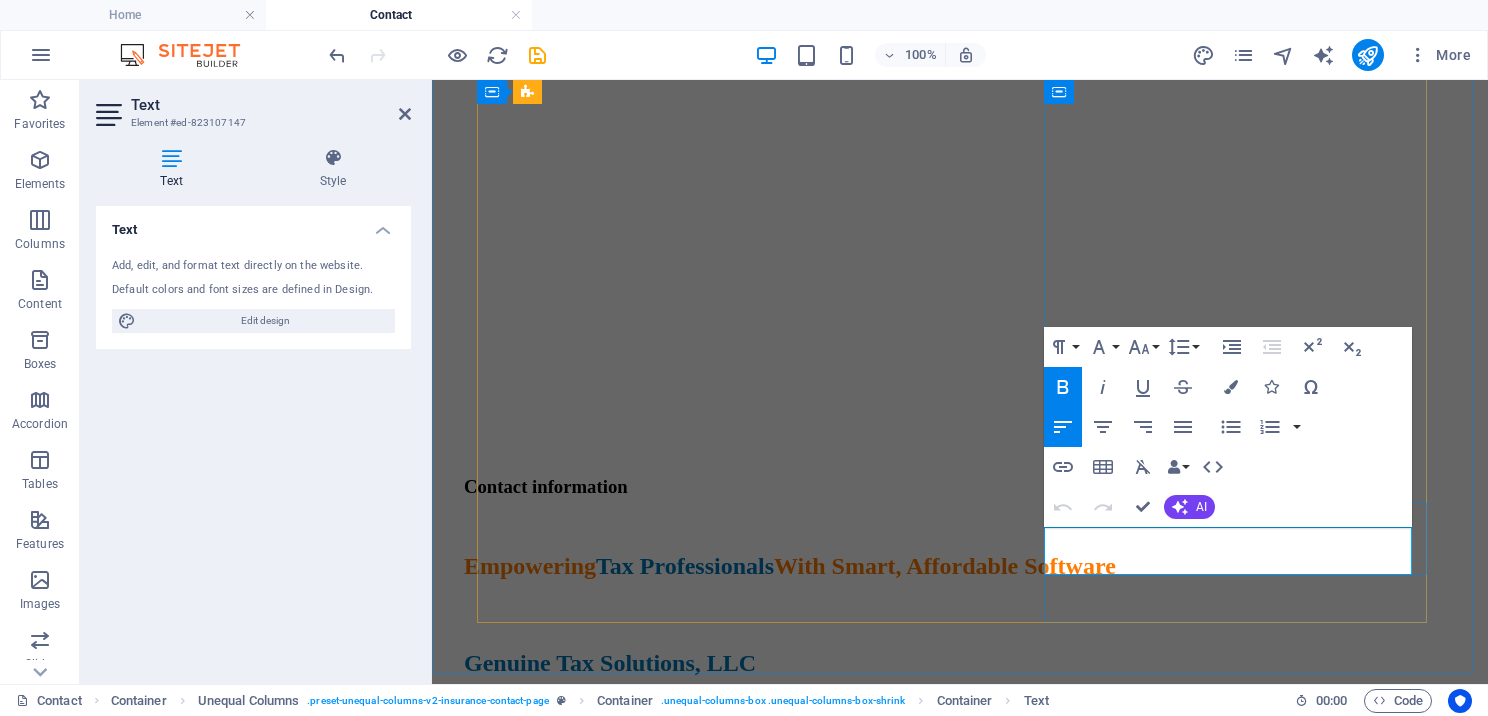 drag, startPoint x: 1206, startPoint y: 568, endPoint x: 1416, endPoint y: 565, distance: 210.02142 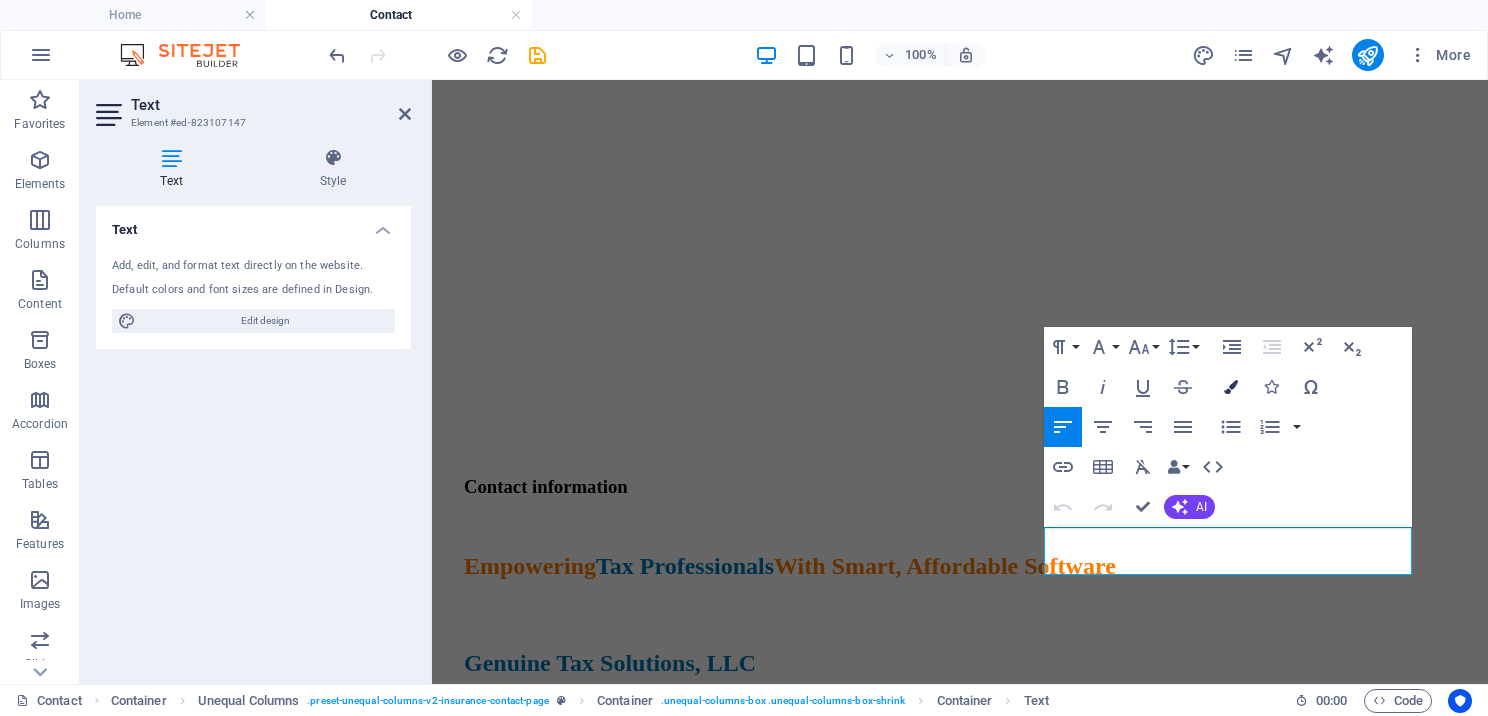click at bounding box center (1231, 387) 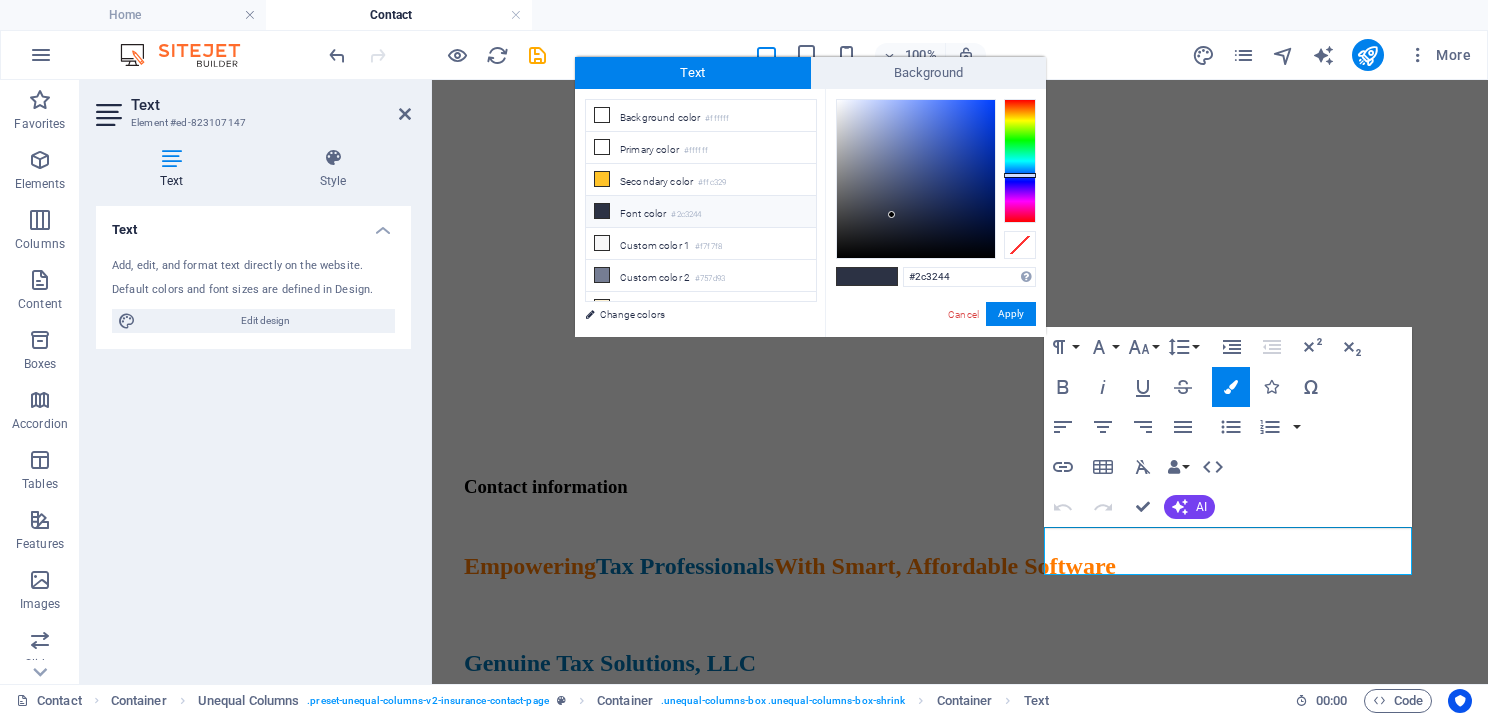 drag, startPoint x: 952, startPoint y: 280, endPoint x: 901, endPoint y: 284, distance: 51.156624 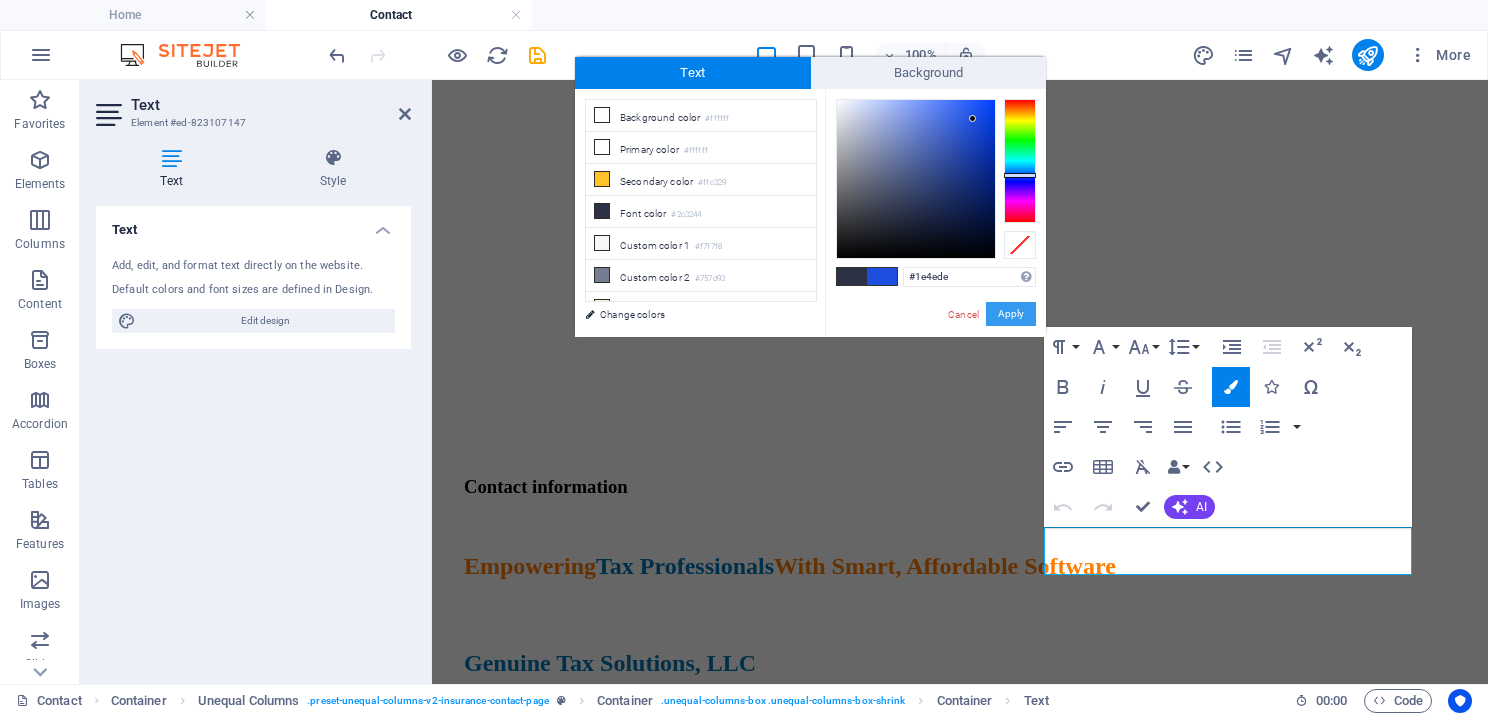 click on "Apply" at bounding box center [1011, 314] 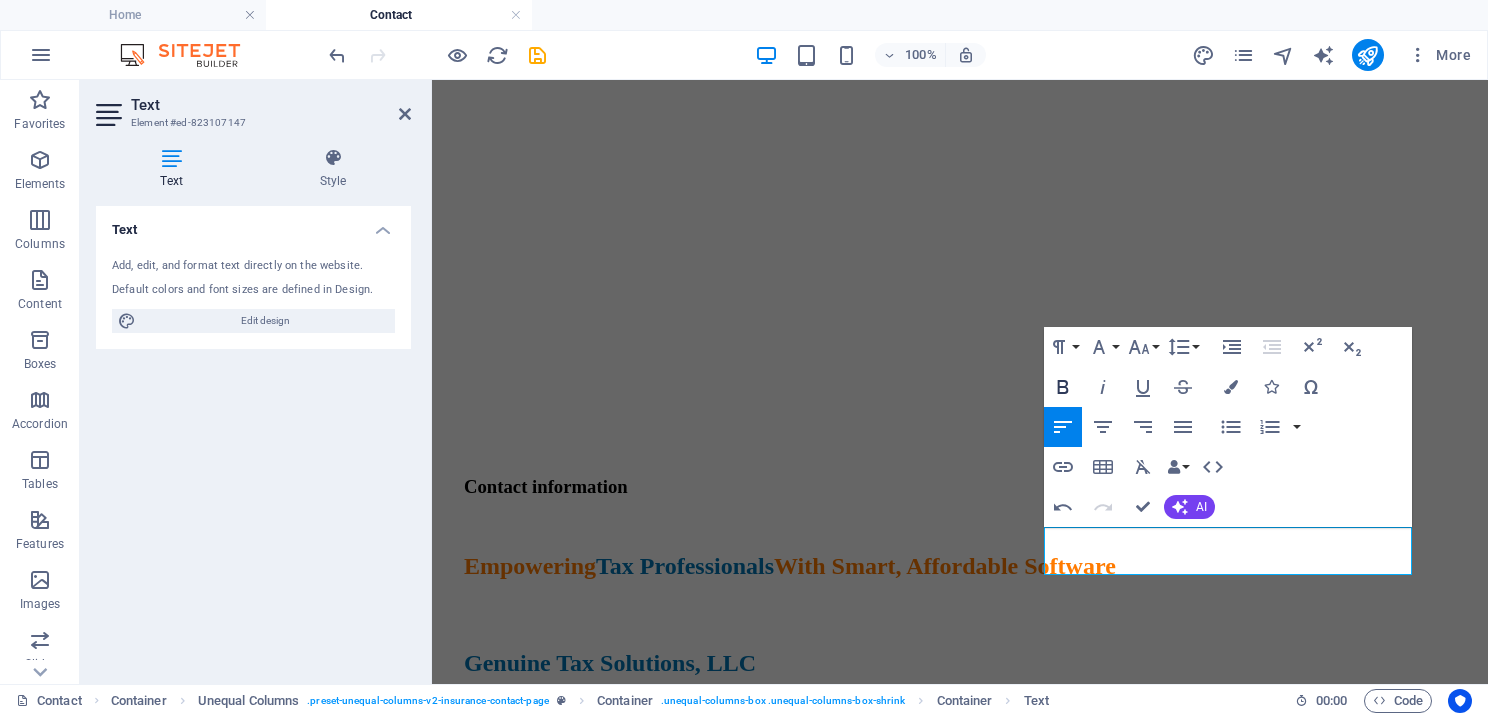 click 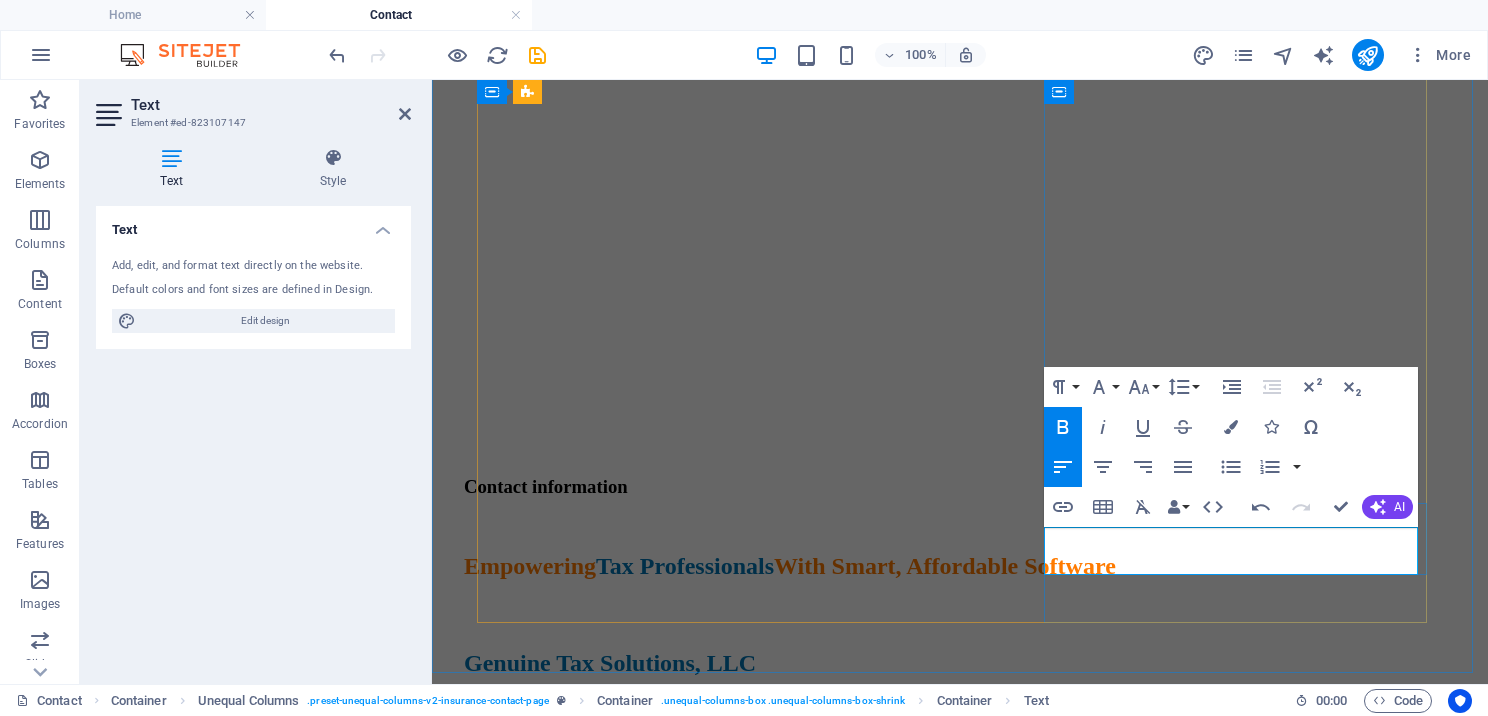 click on "Billing Department:  actualbilling@gmail.com" at bounding box center [939, 913] 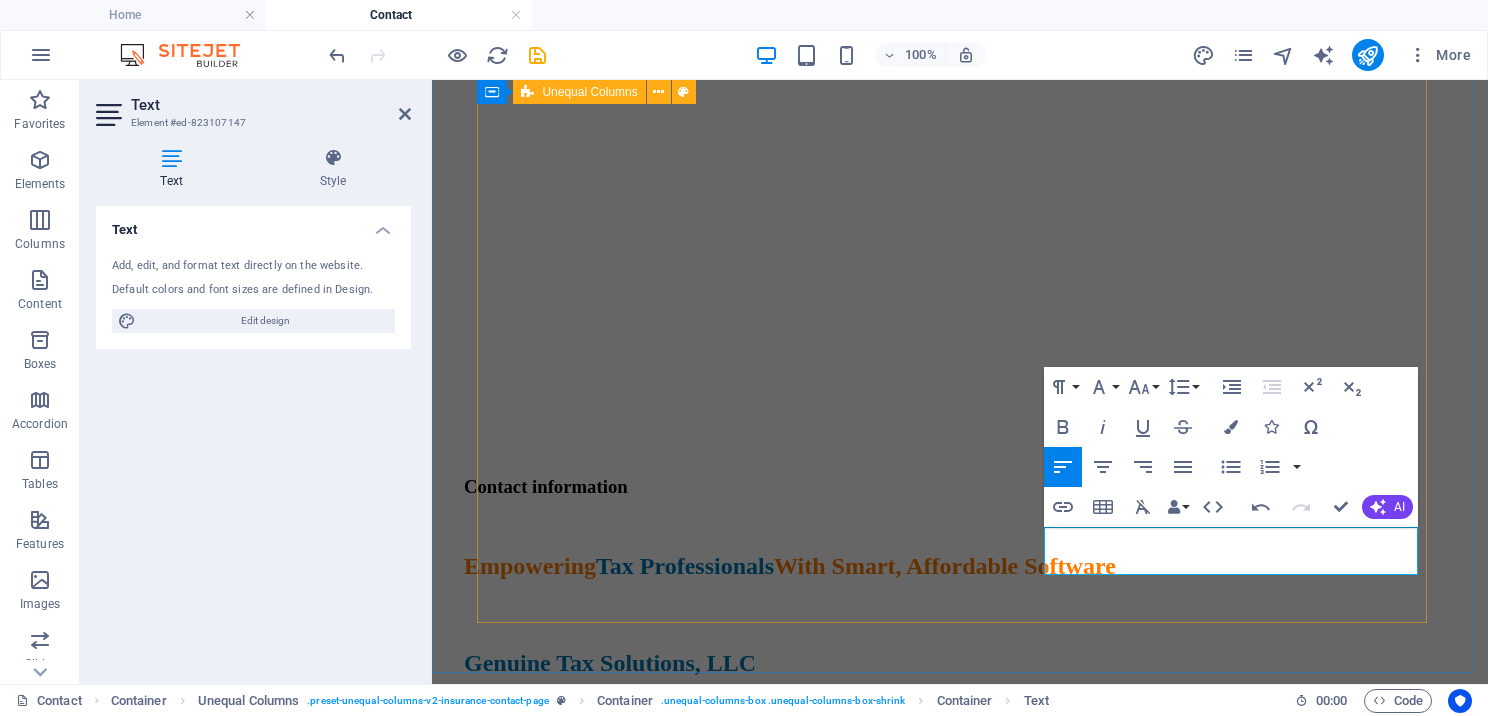 drag, startPoint x: 1202, startPoint y: 560, endPoint x: 1039, endPoint y: 556, distance: 163.04907 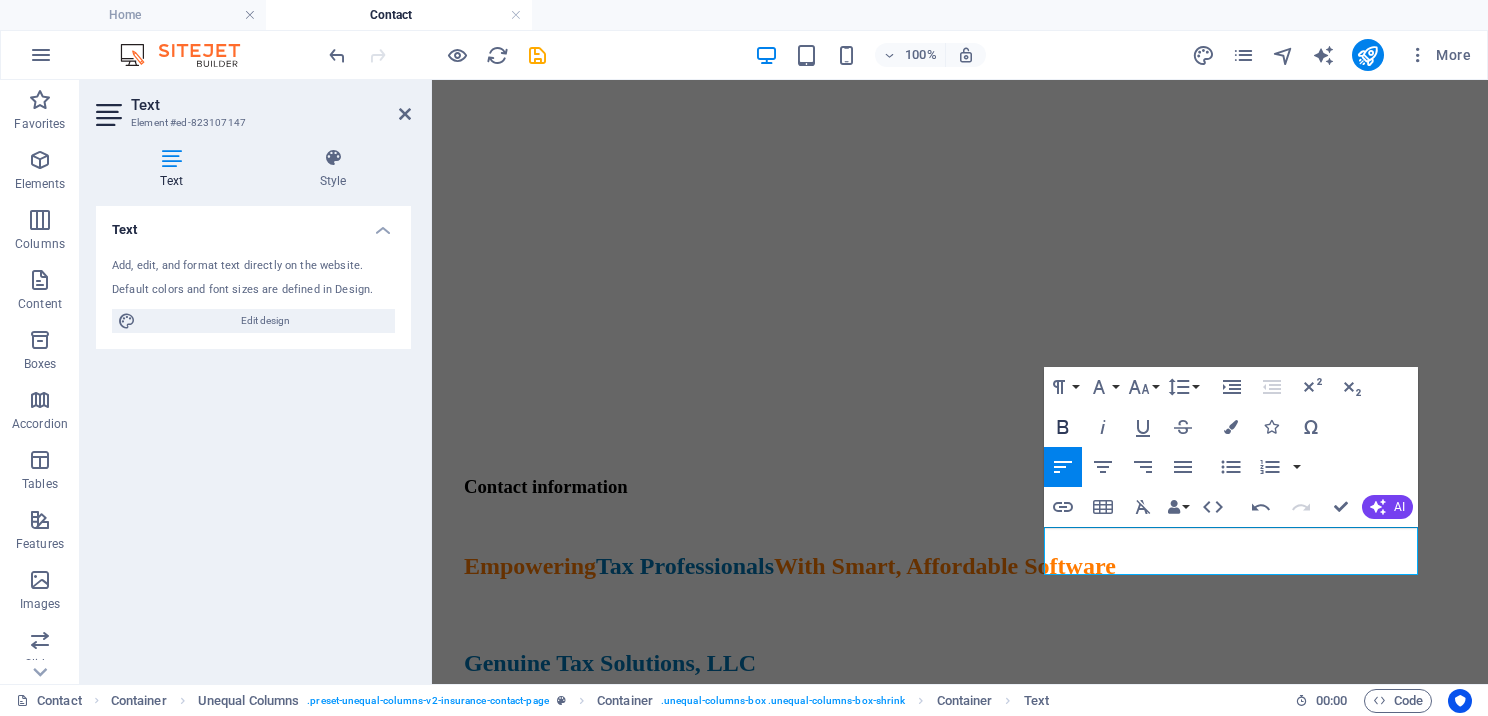 click 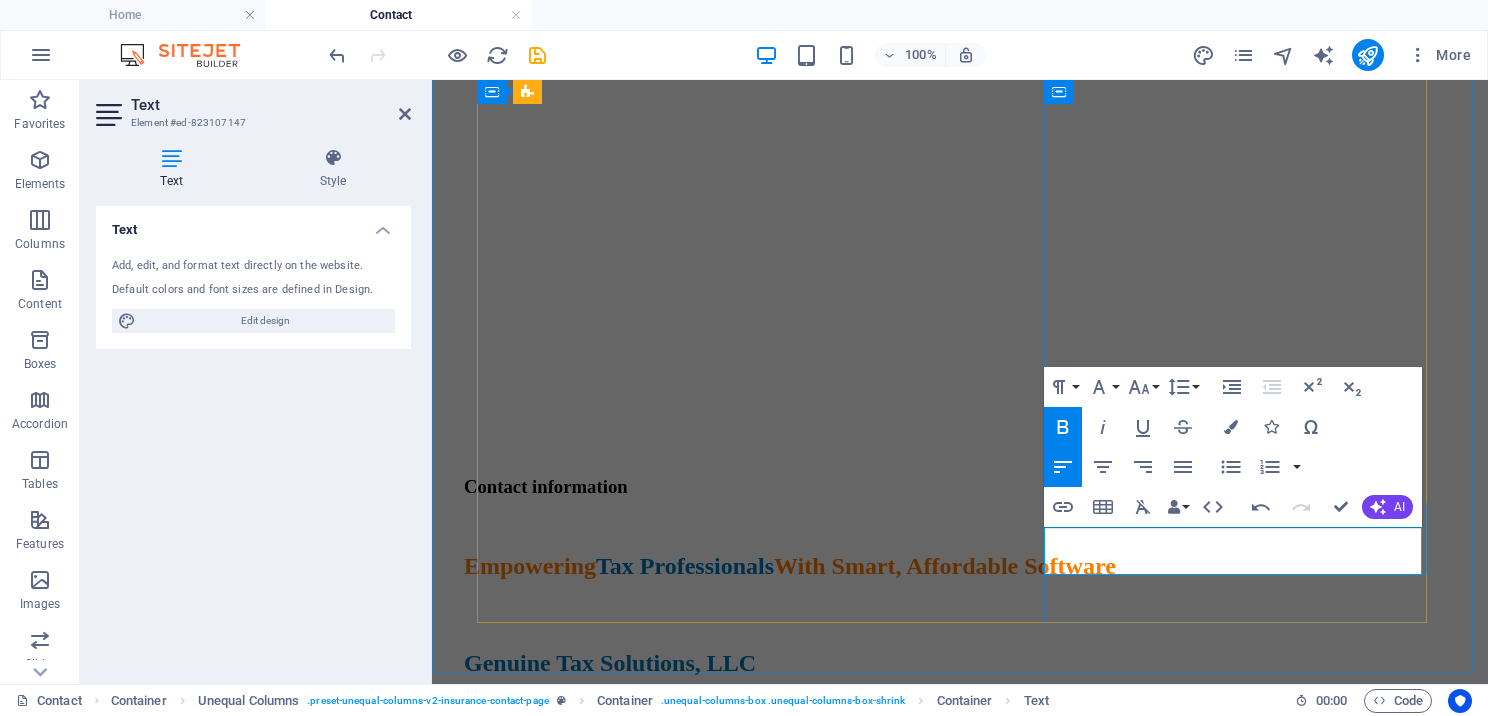 click on "[EMAIL]" at bounding box center [637, 912] 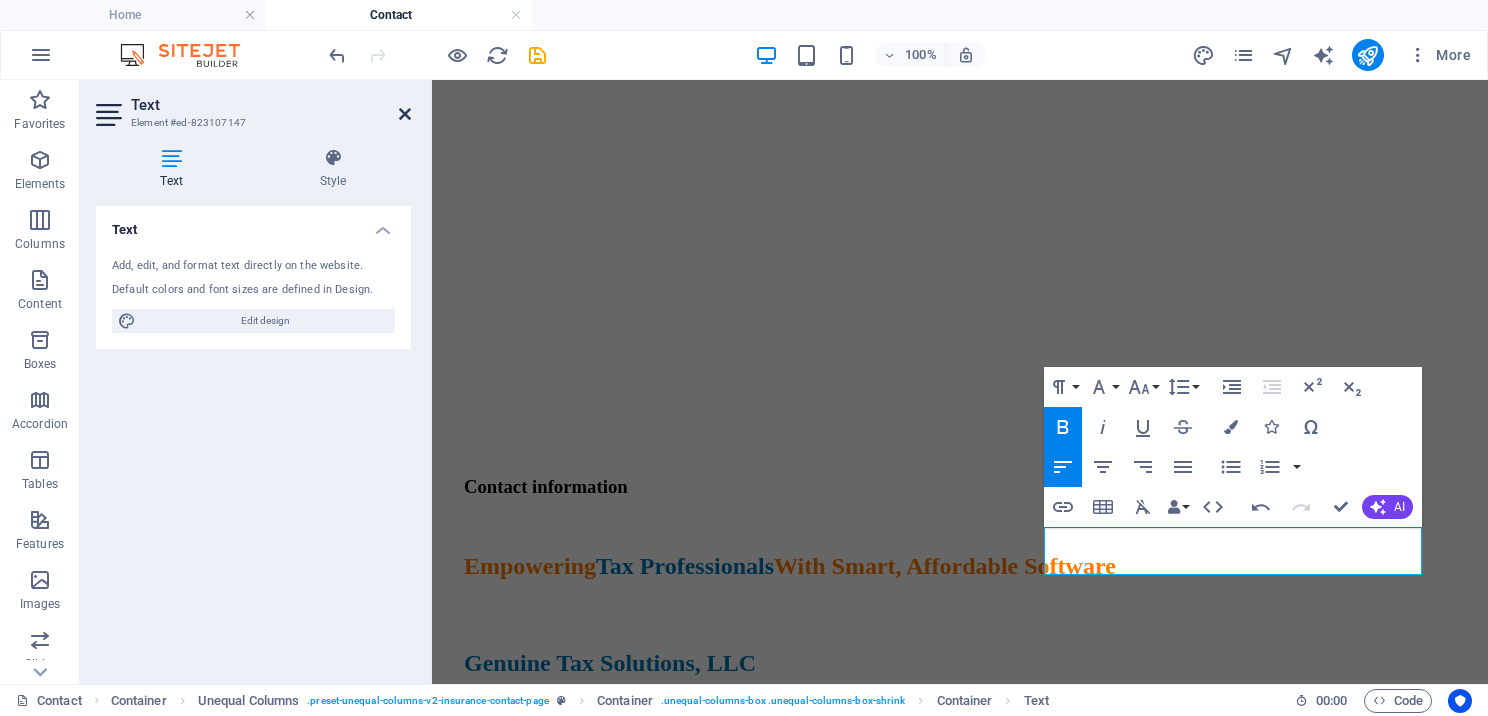 click at bounding box center (405, 114) 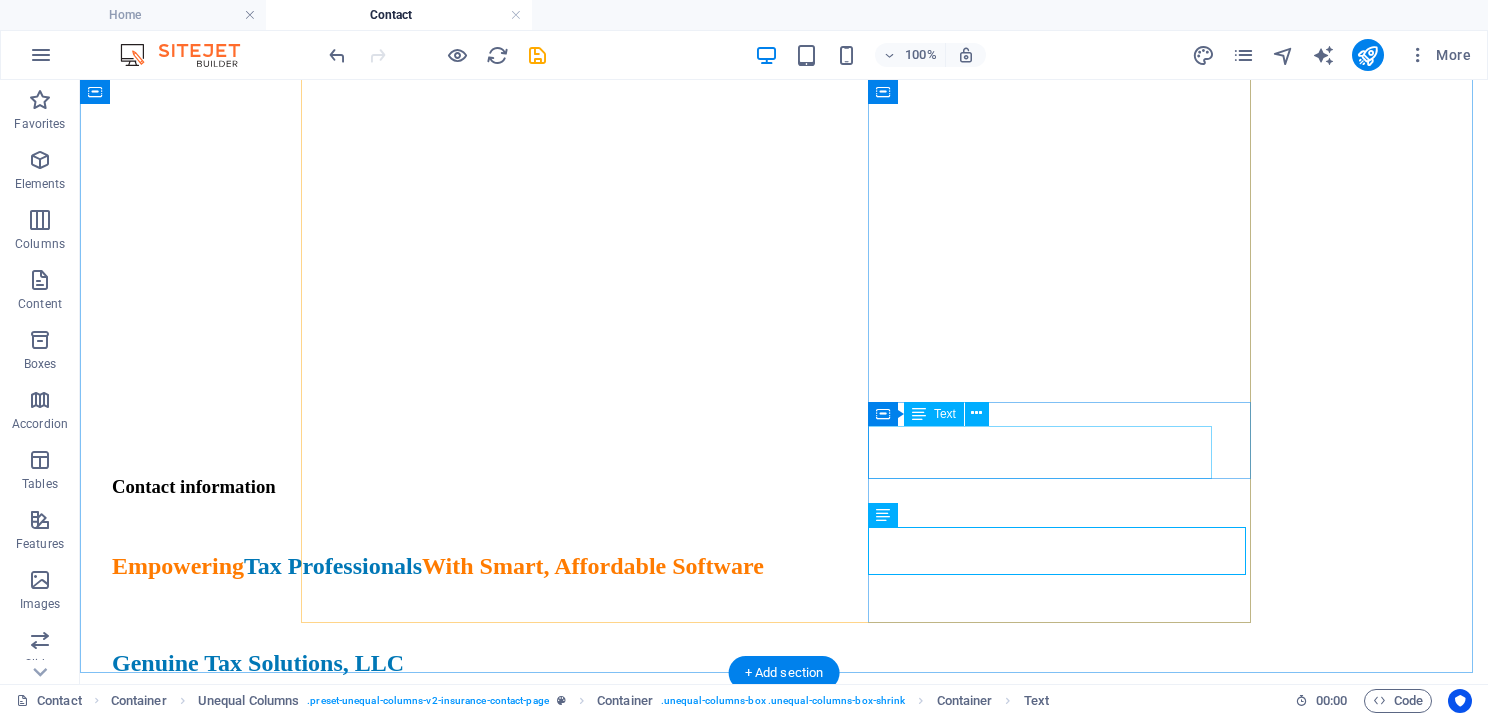 click on "( 646) 952-0000" at bounding box center (587, 777) 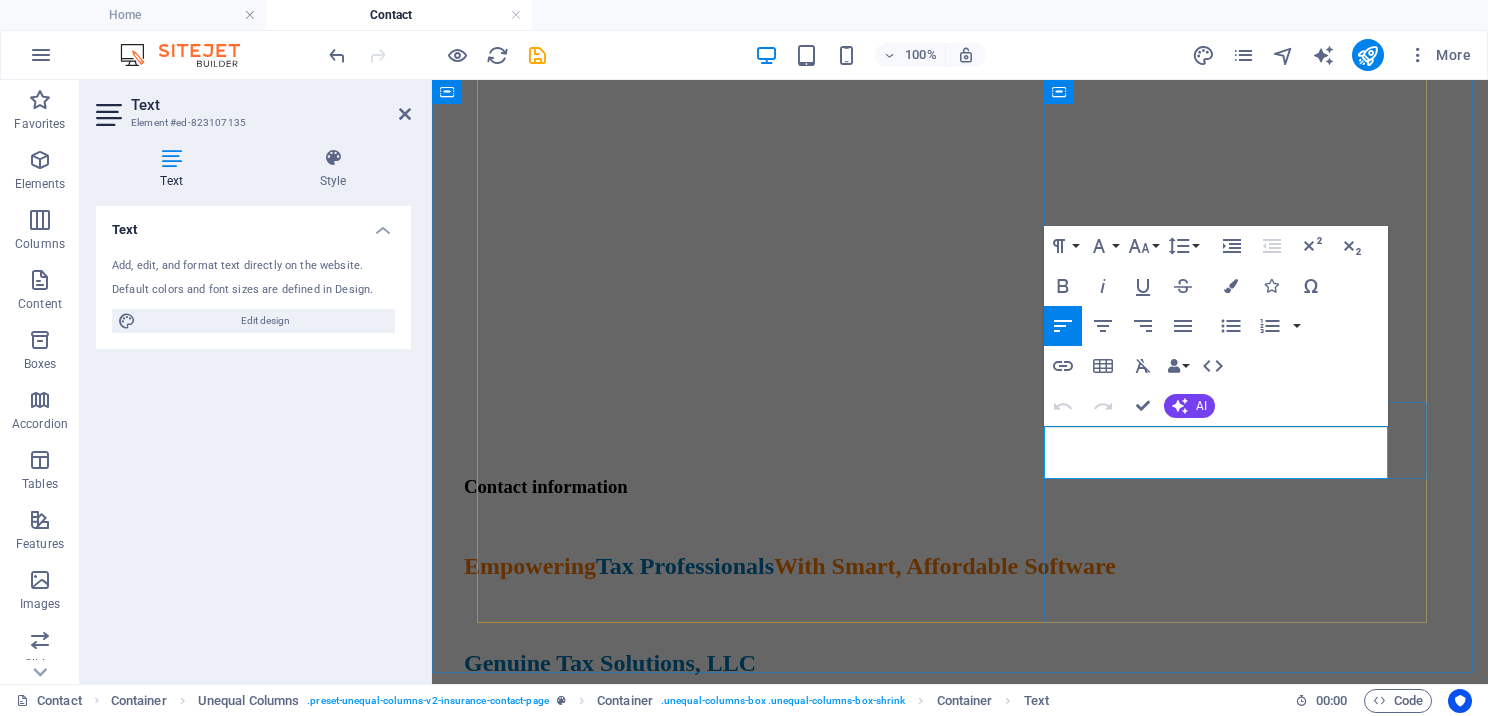 drag, startPoint x: 1044, startPoint y: 449, endPoint x: 1384, endPoint y: 441, distance: 340.09412 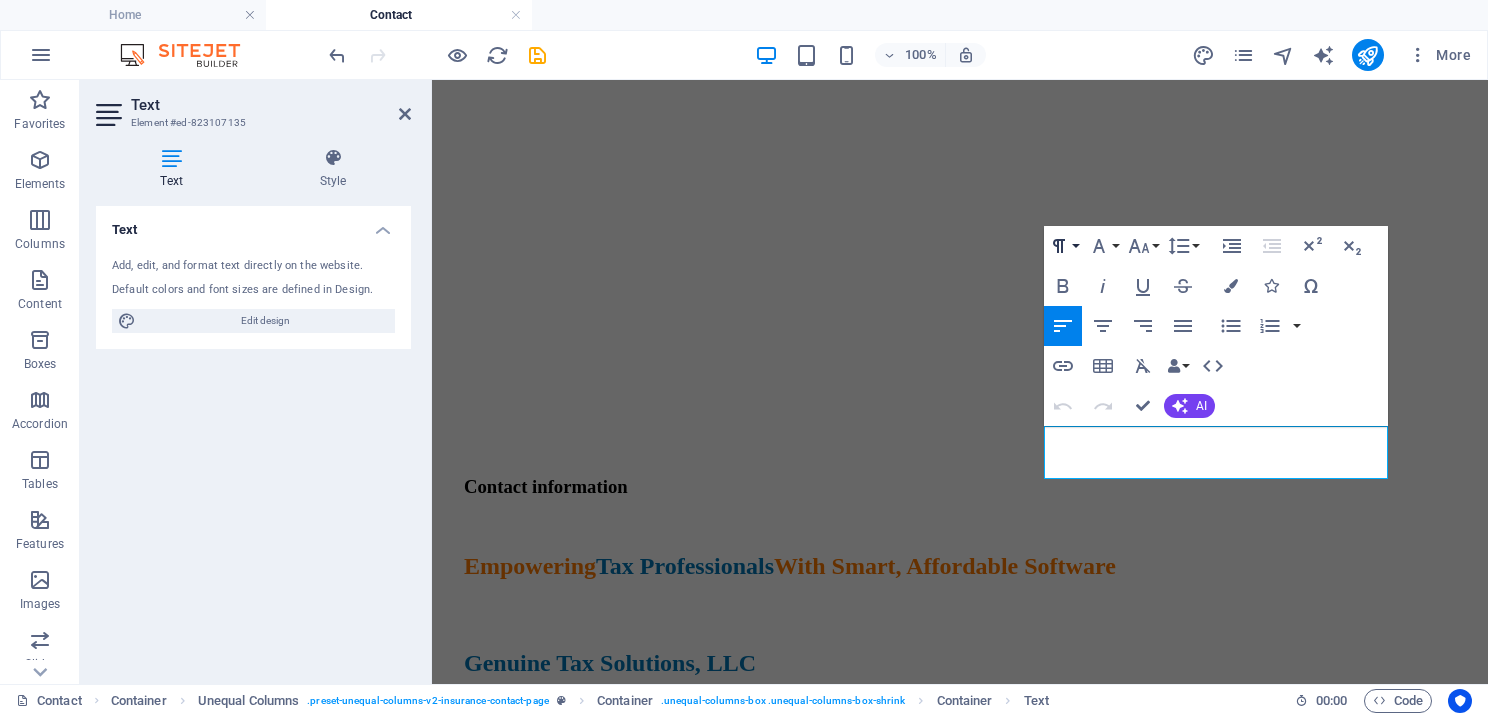click 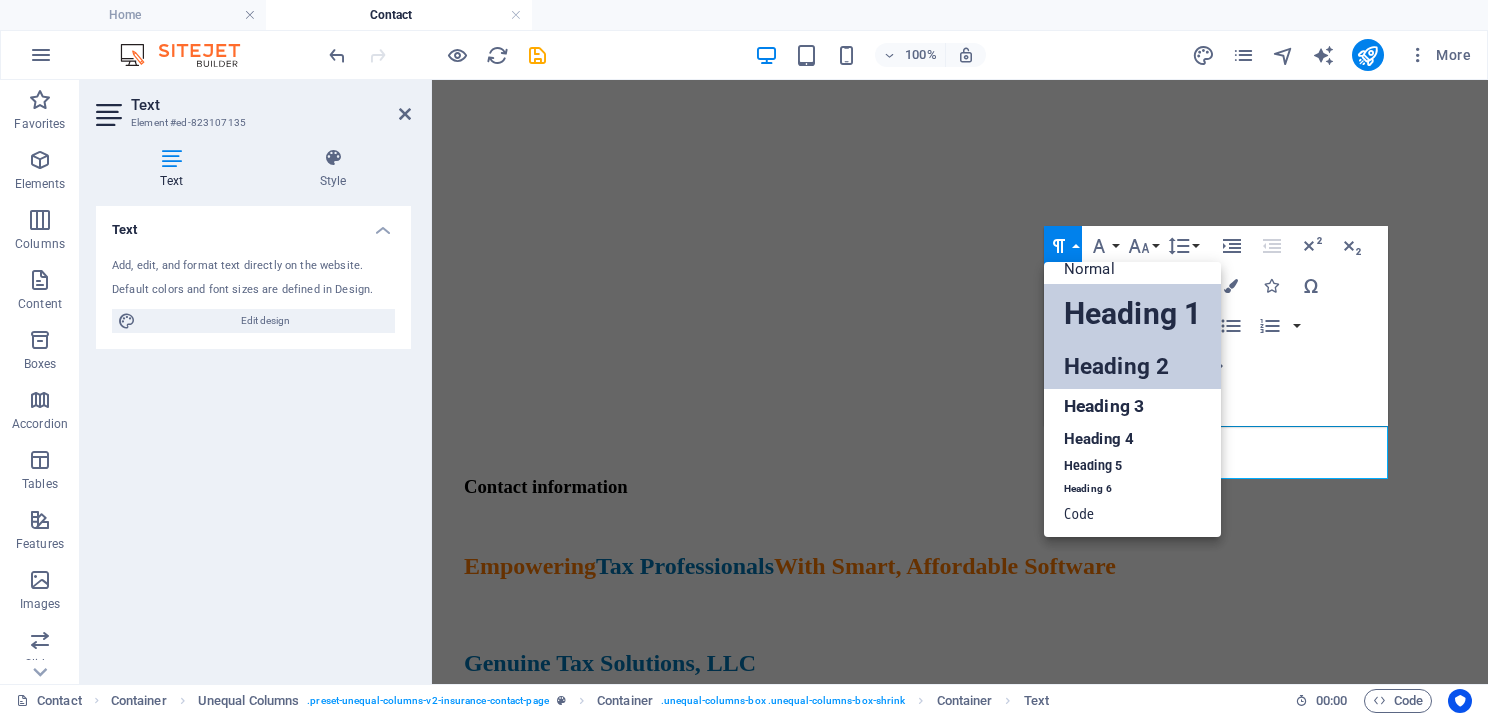 scroll, scrollTop: 16, scrollLeft: 0, axis: vertical 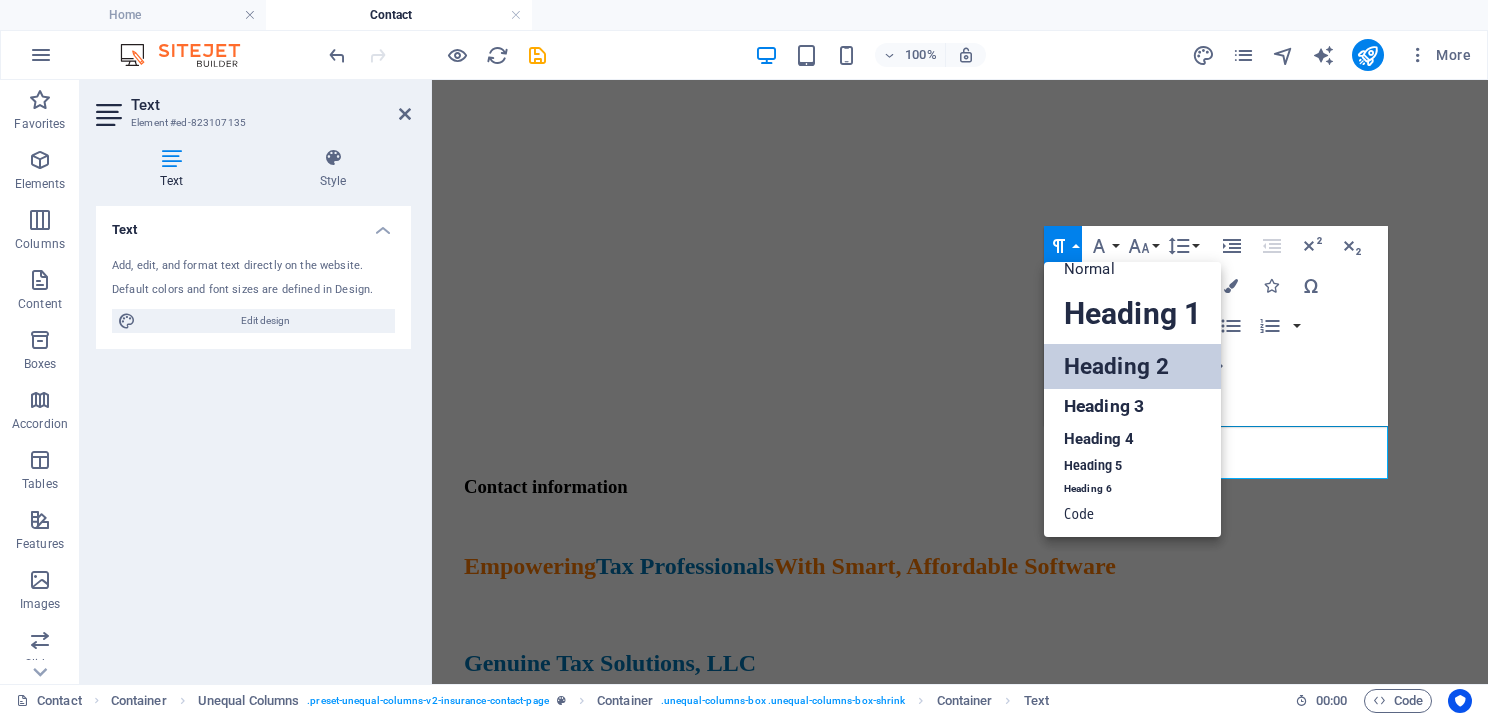 click on "Heading 2" at bounding box center [1132, 366] 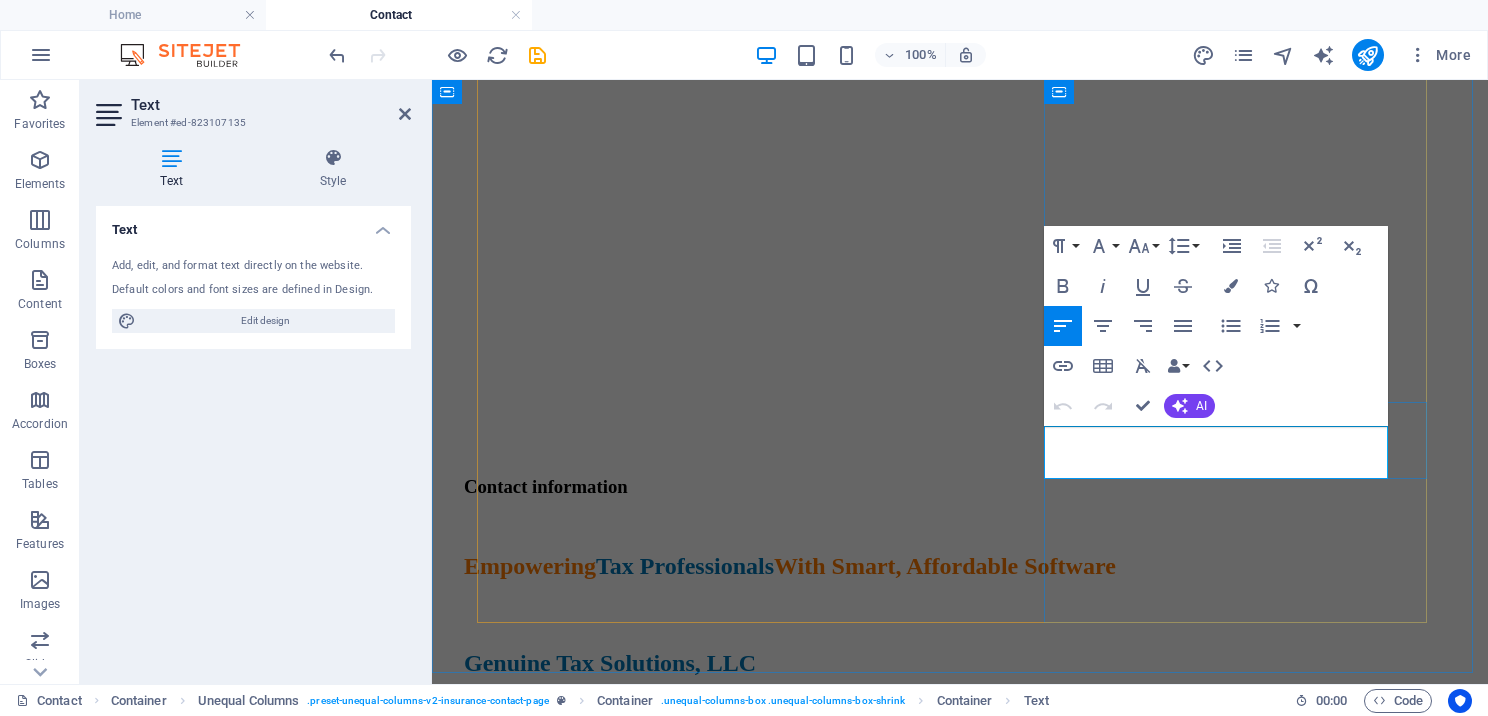 click on "( 646) 952-0000" at bounding box center (939, 777) 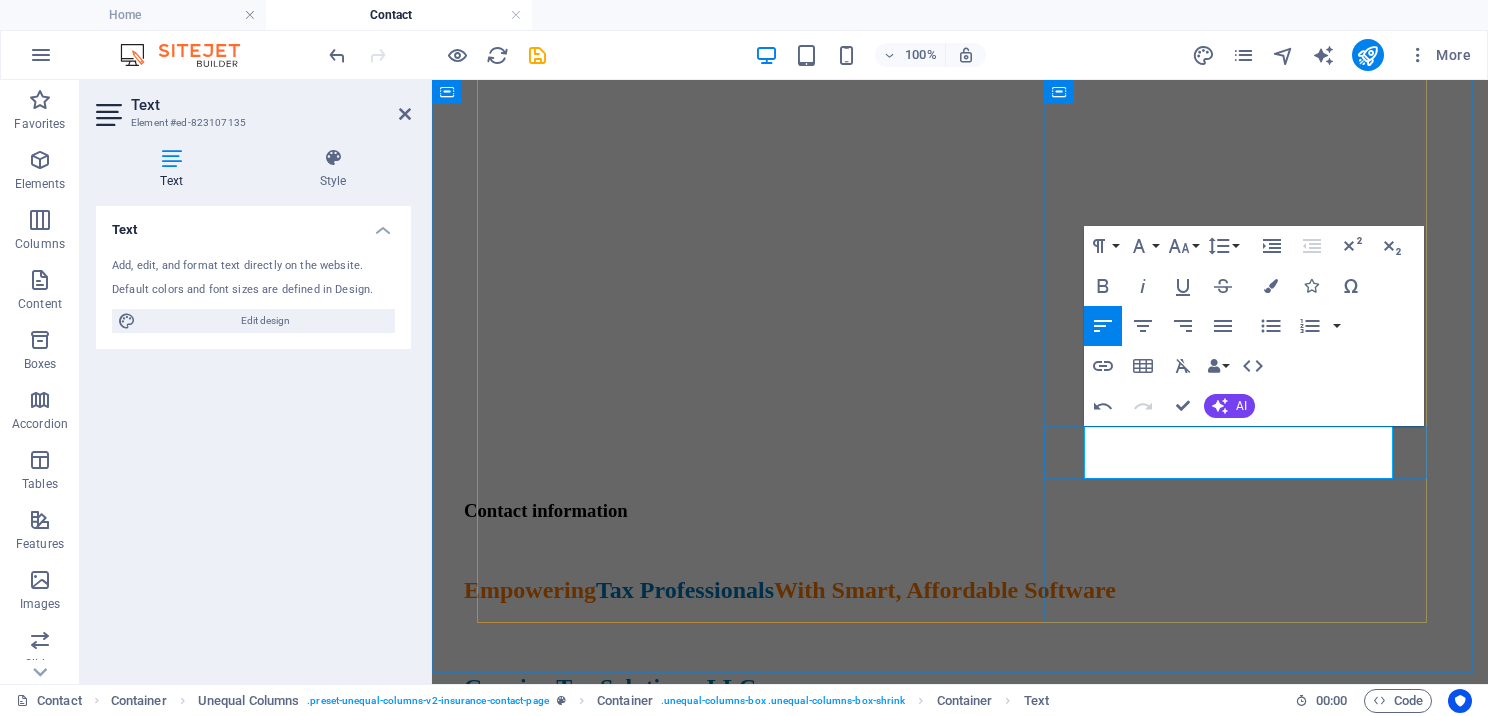 type 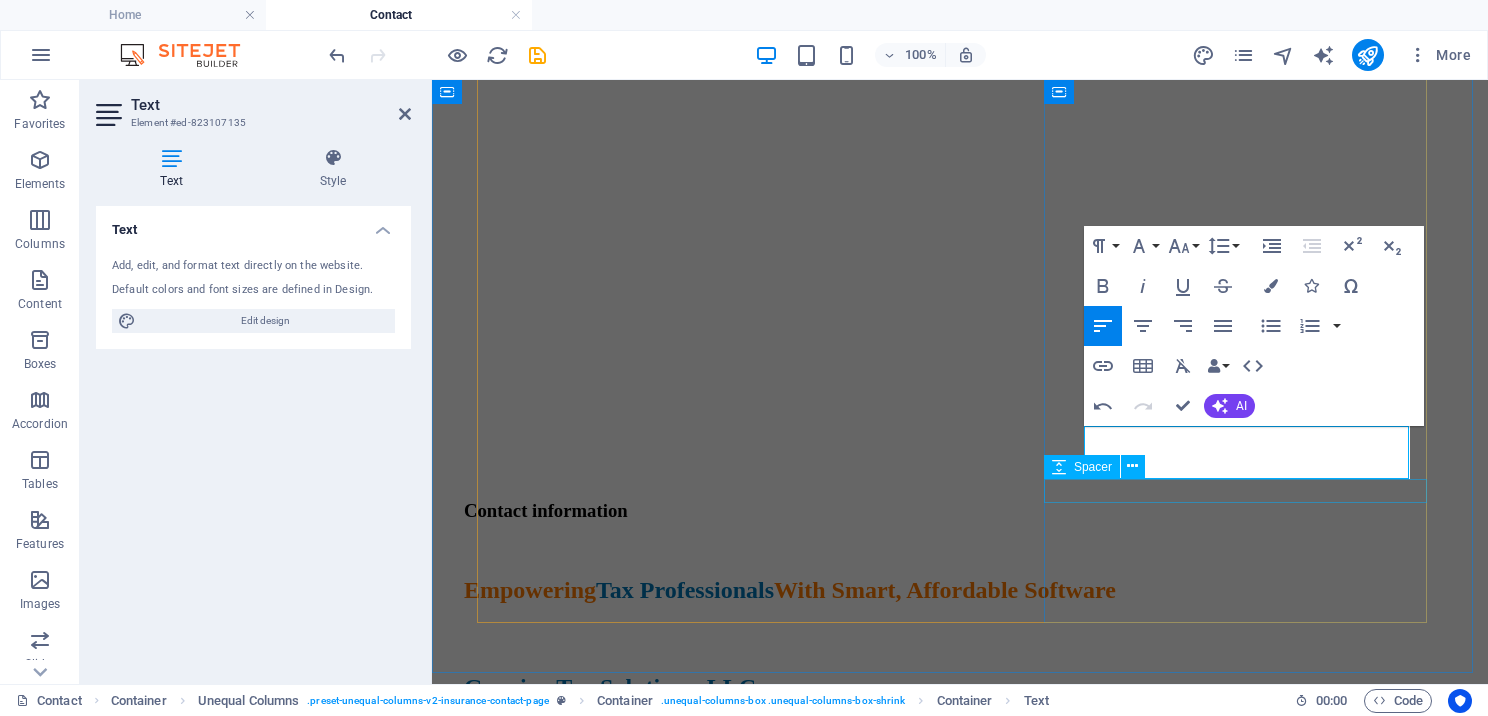 drag, startPoint x: 1096, startPoint y: 444, endPoint x: 1382, endPoint y: 480, distance: 288.25684 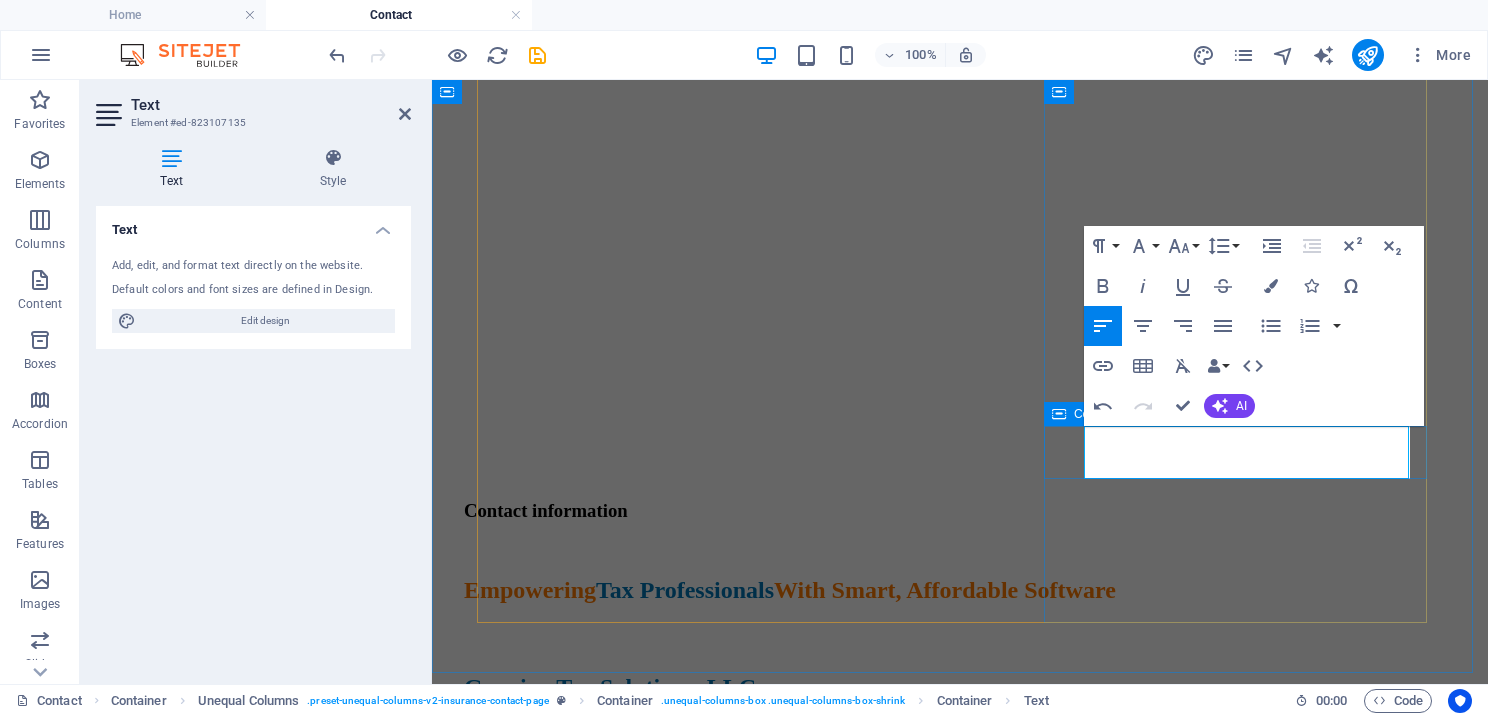drag, startPoint x: 1406, startPoint y: 467, endPoint x: 1081, endPoint y: 460, distance: 325.07538 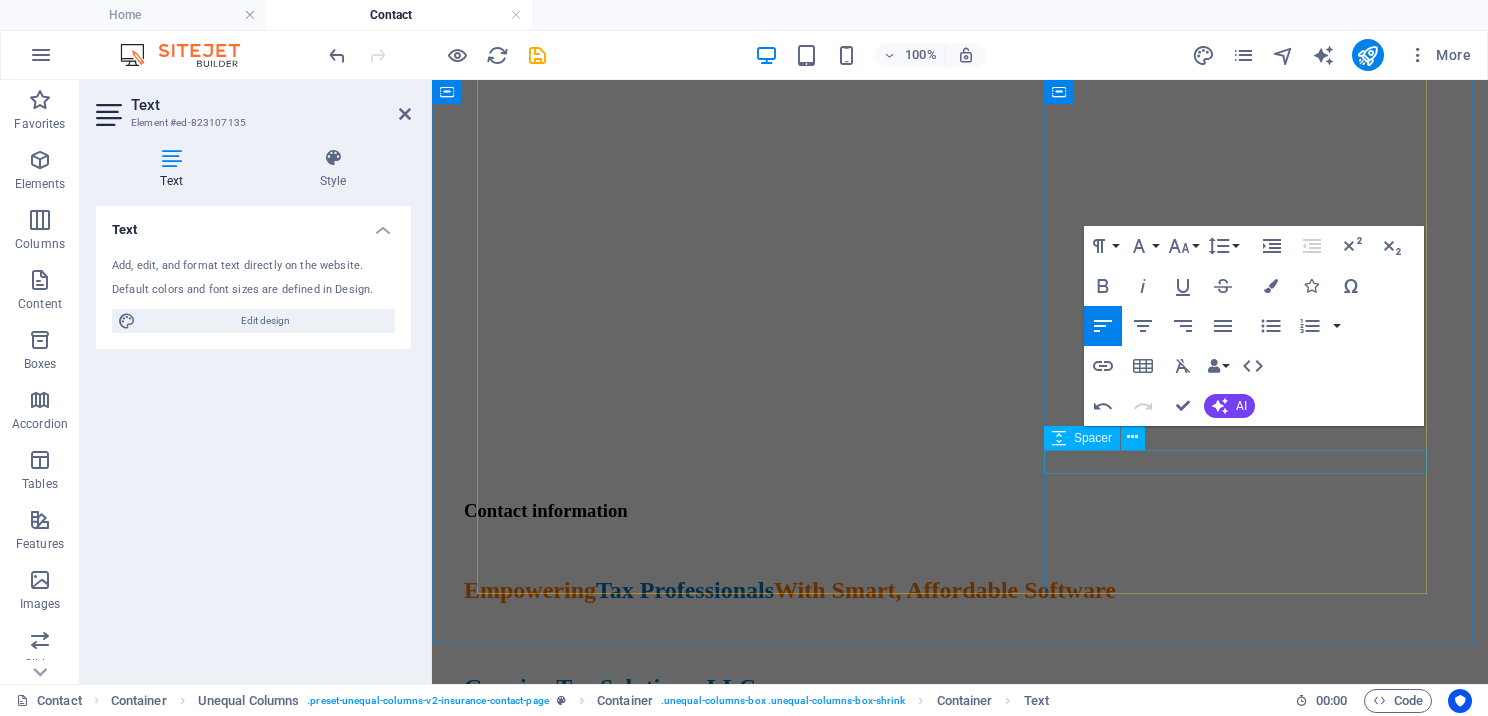 click at bounding box center [939, 830] 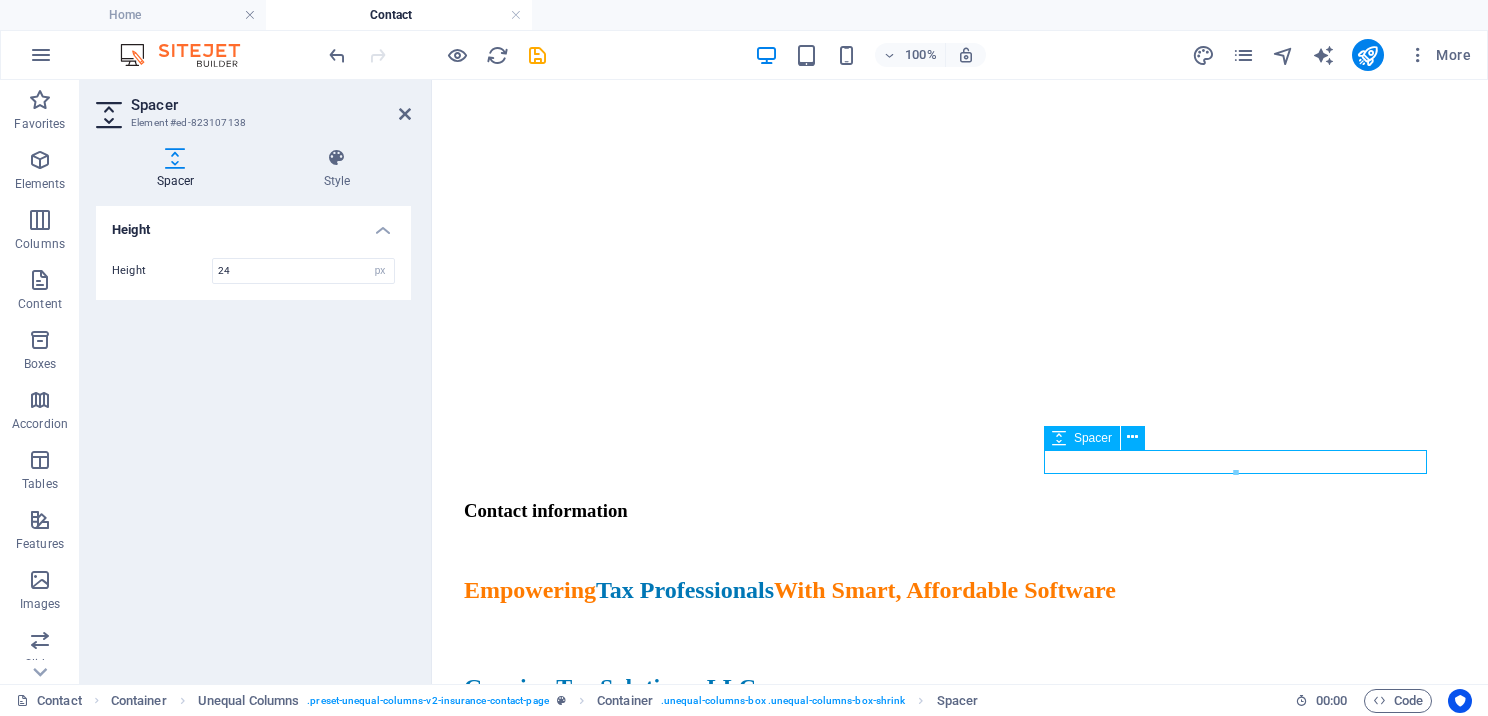 click at bounding box center [939, 780] 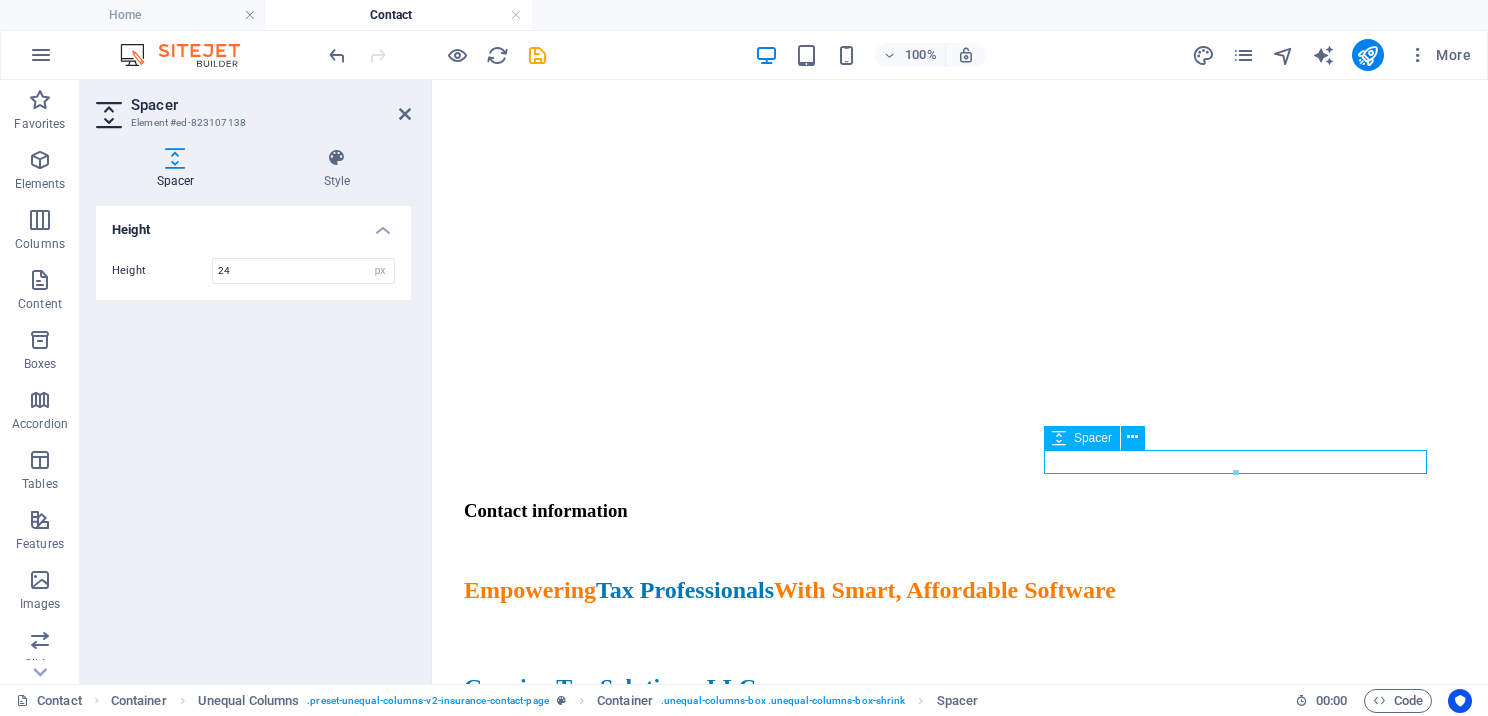 click at bounding box center [939, 780] 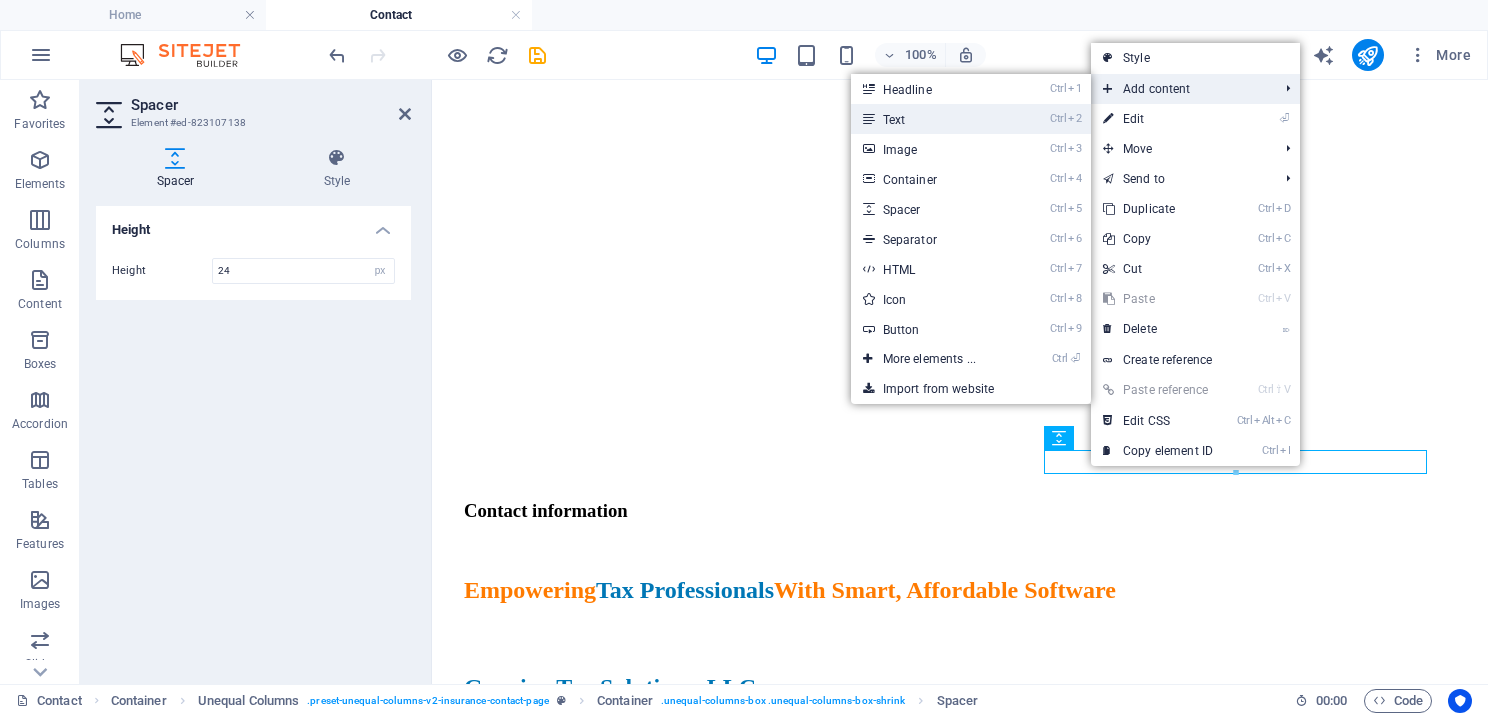 click on "Ctrl 2  Text" at bounding box center (933, 119) 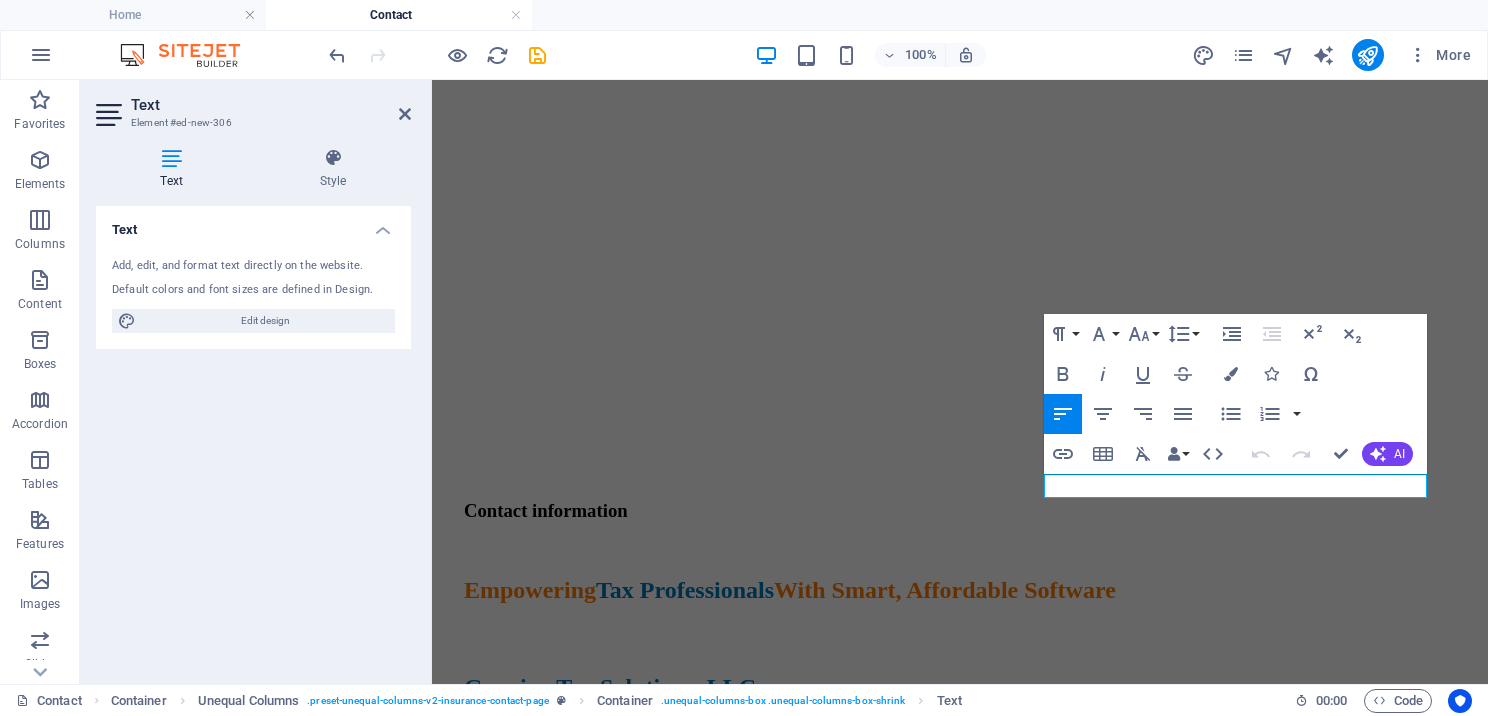 type 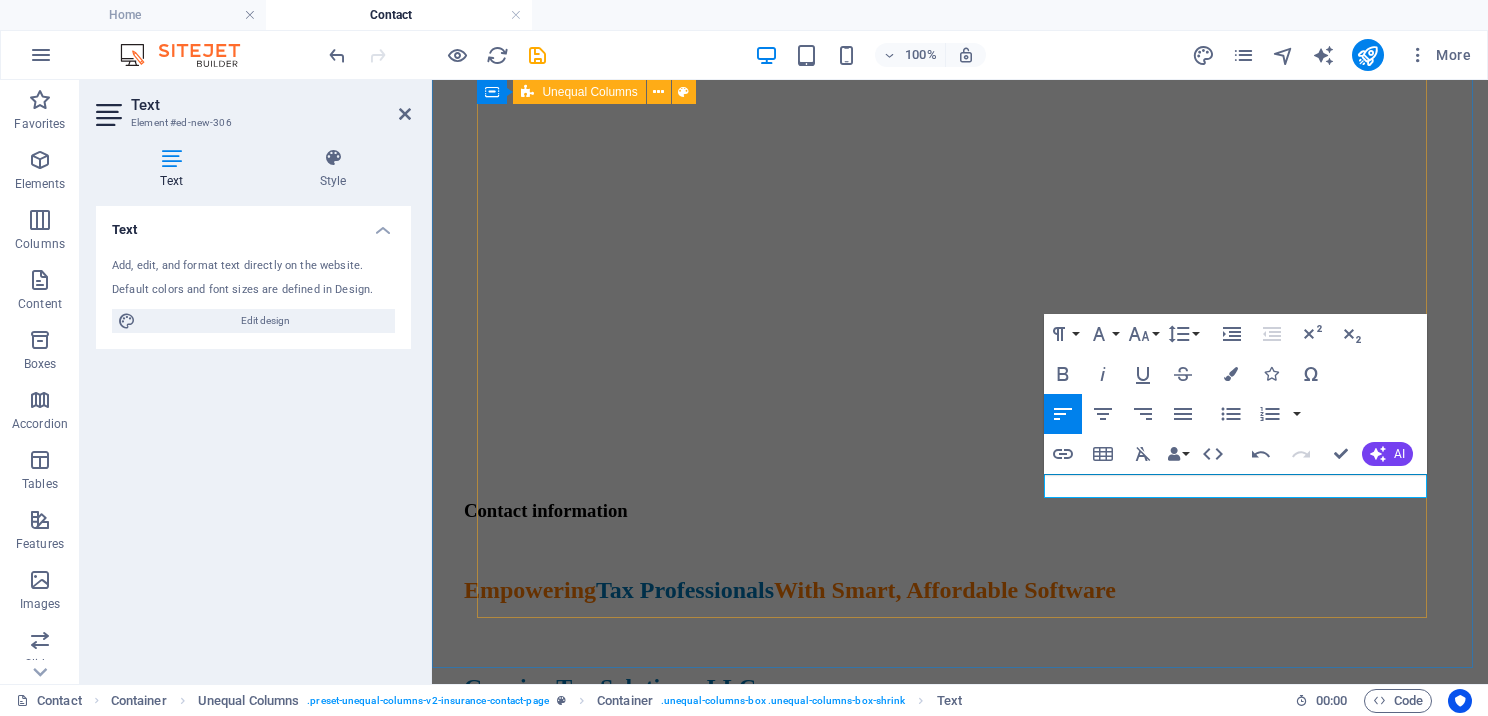 drag, startPoint x: 1173, startPoint y: 484, endPoint x: 1031, endPoint y: 488, distance: 142.05632 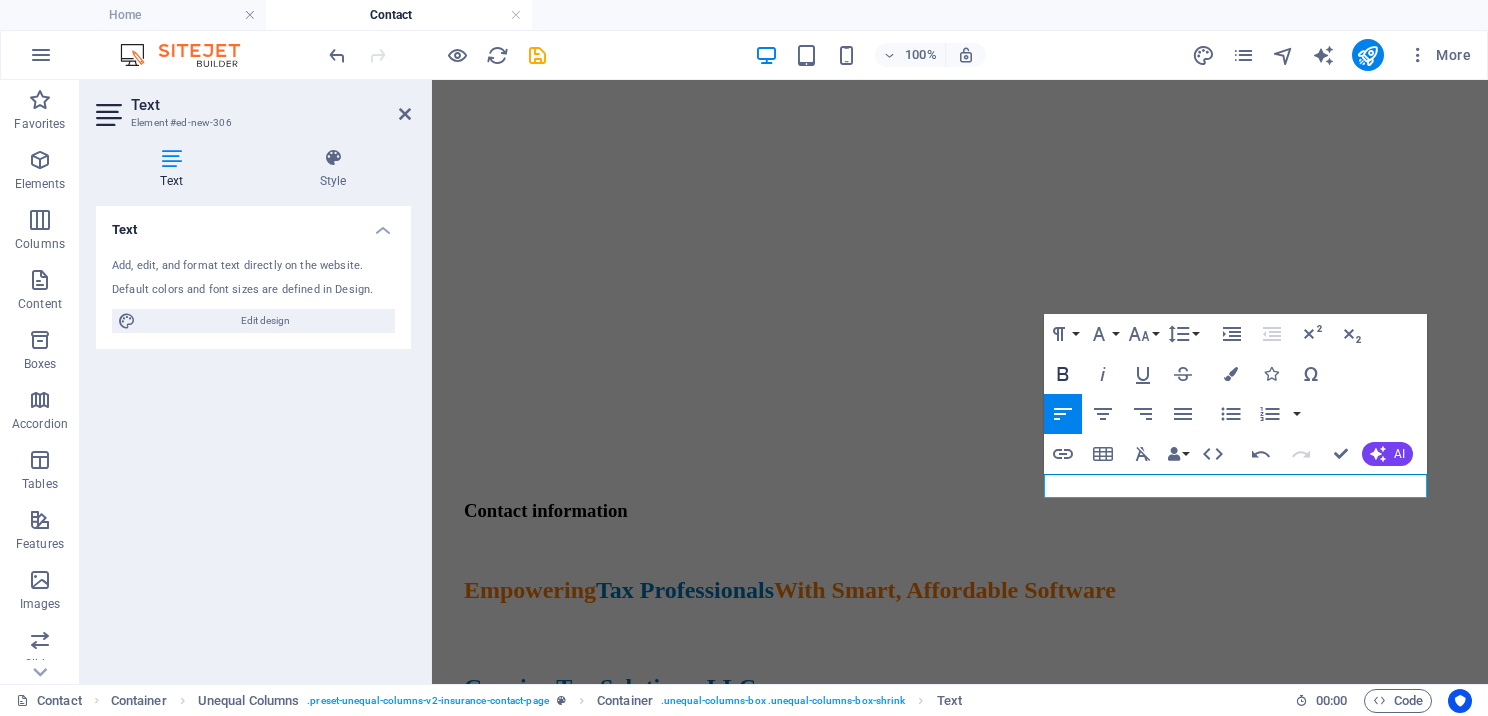 click 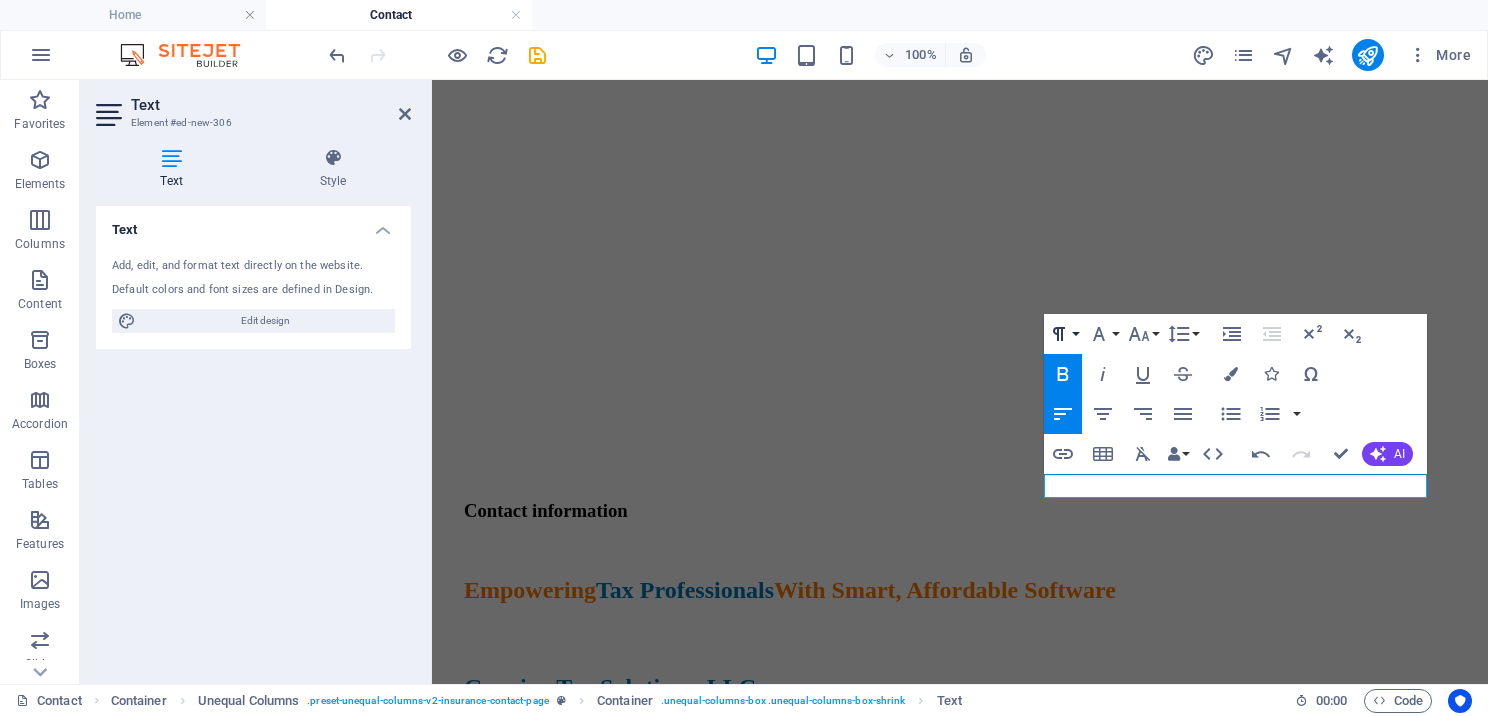 click 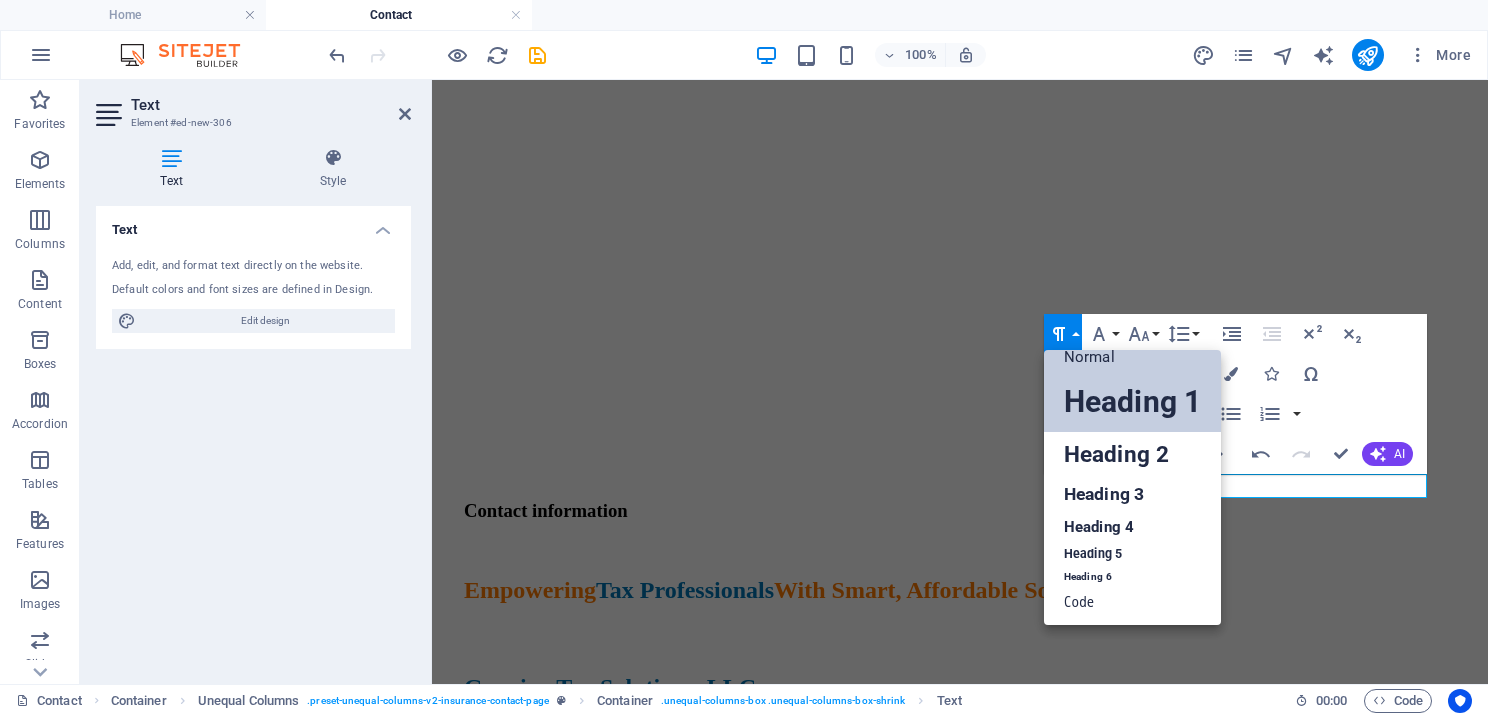 scroll, scrollTop: 16, scrollLeft: 0, axis: vertical 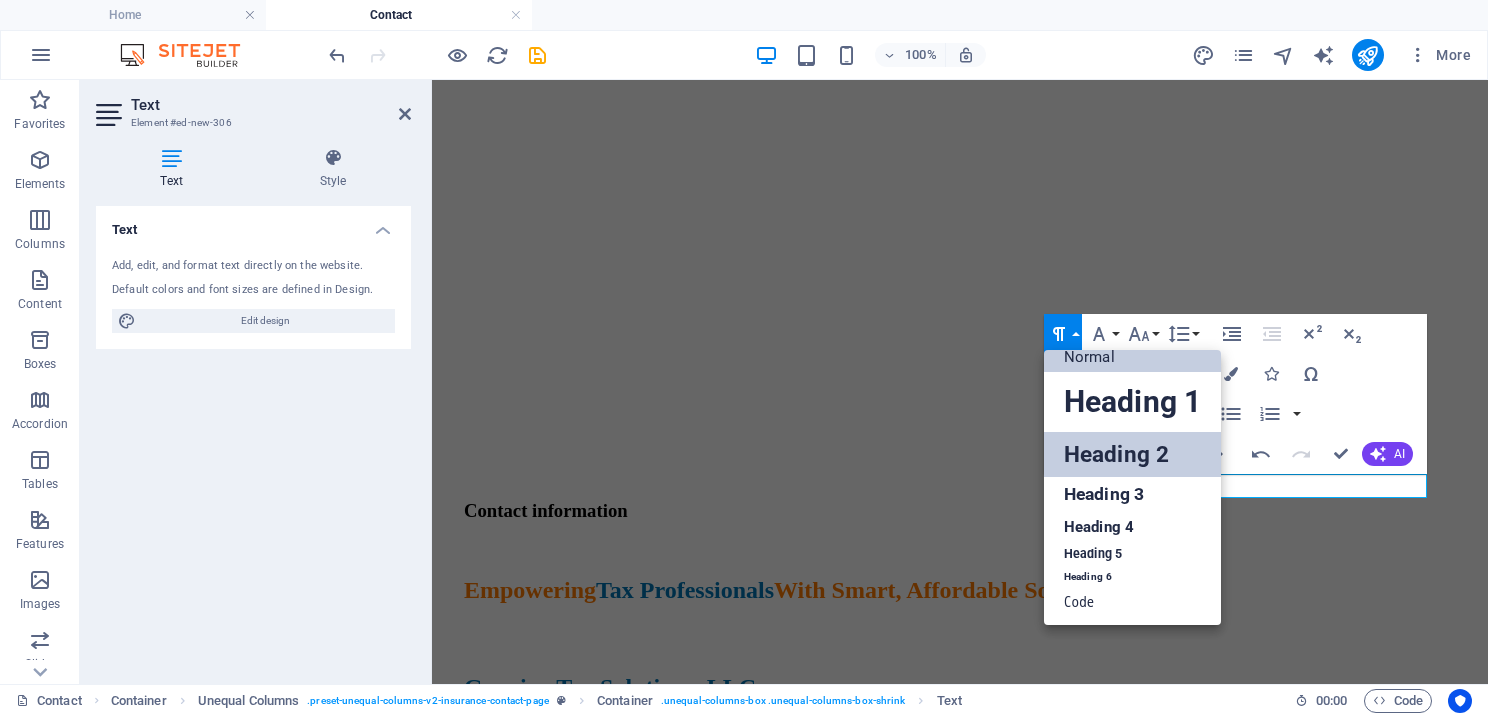 click on "Heading 2" at bounding box center (1132, 454) 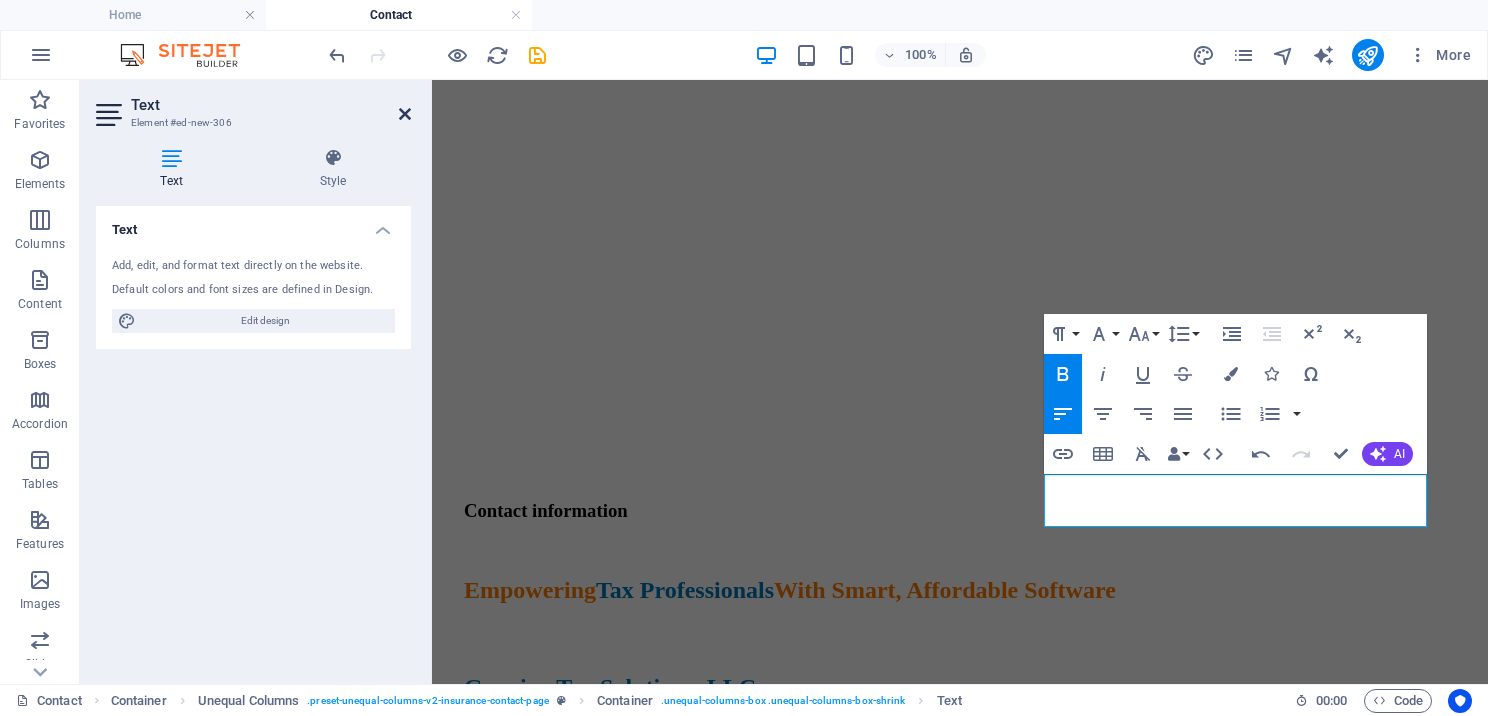 click at bounding box center (405, 114) 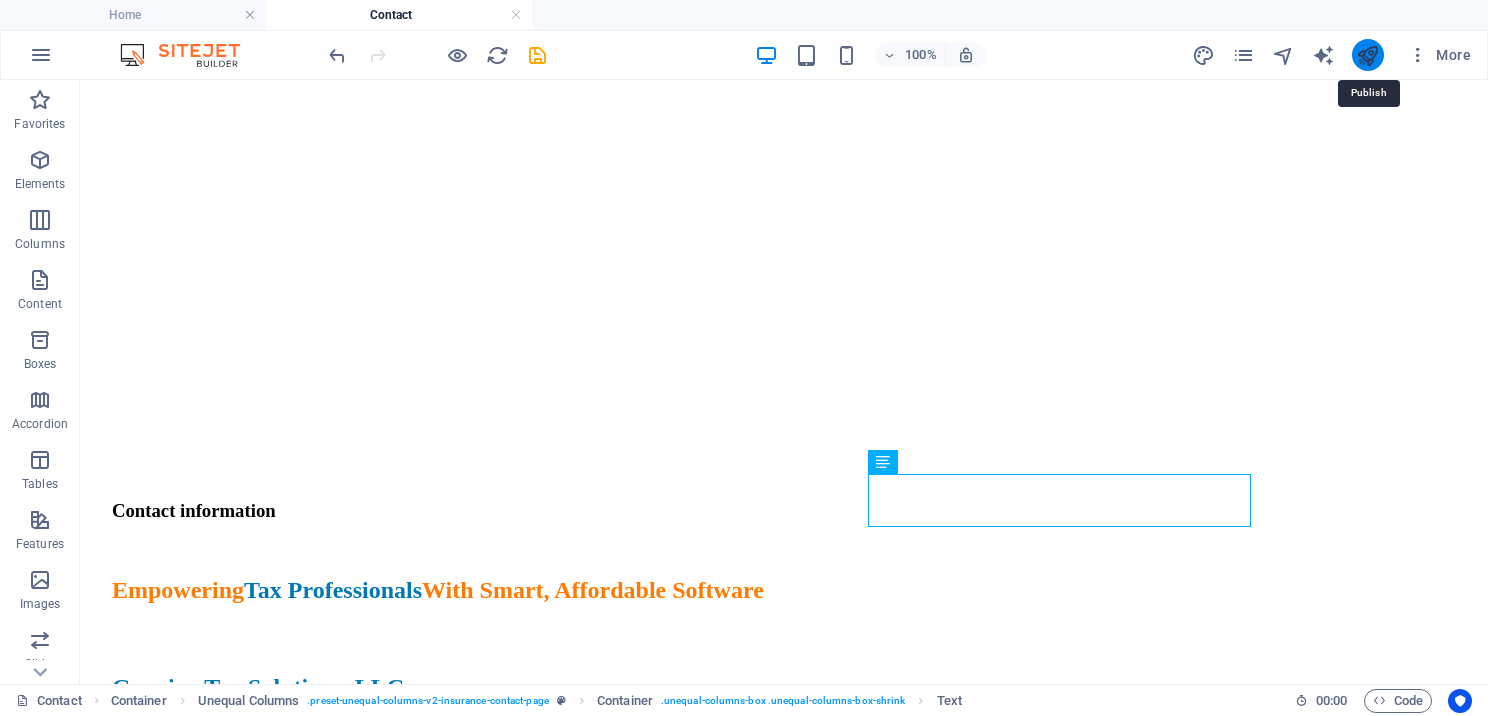 click at bounding box center (1367, 55) 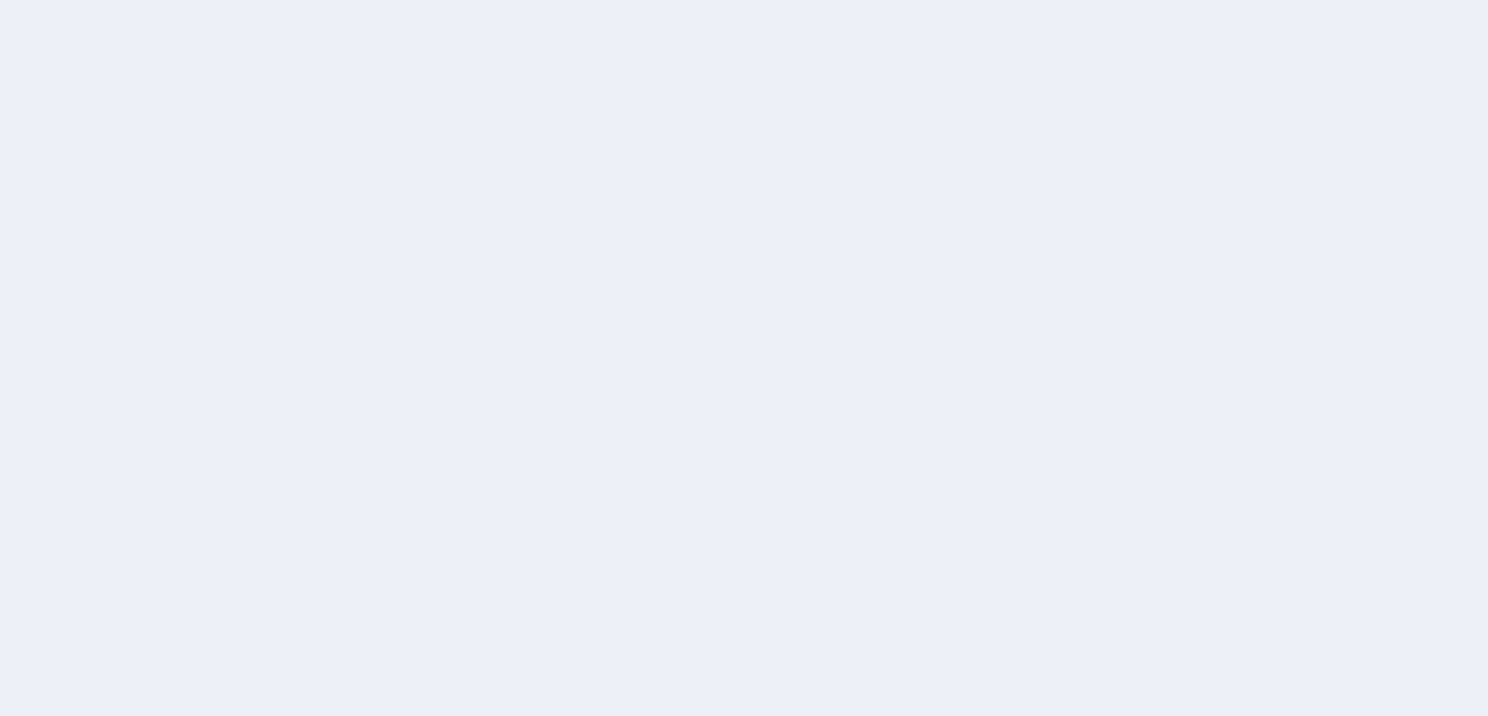 scroll, scrollTop: 0, scrollLeft: 0, axis: both 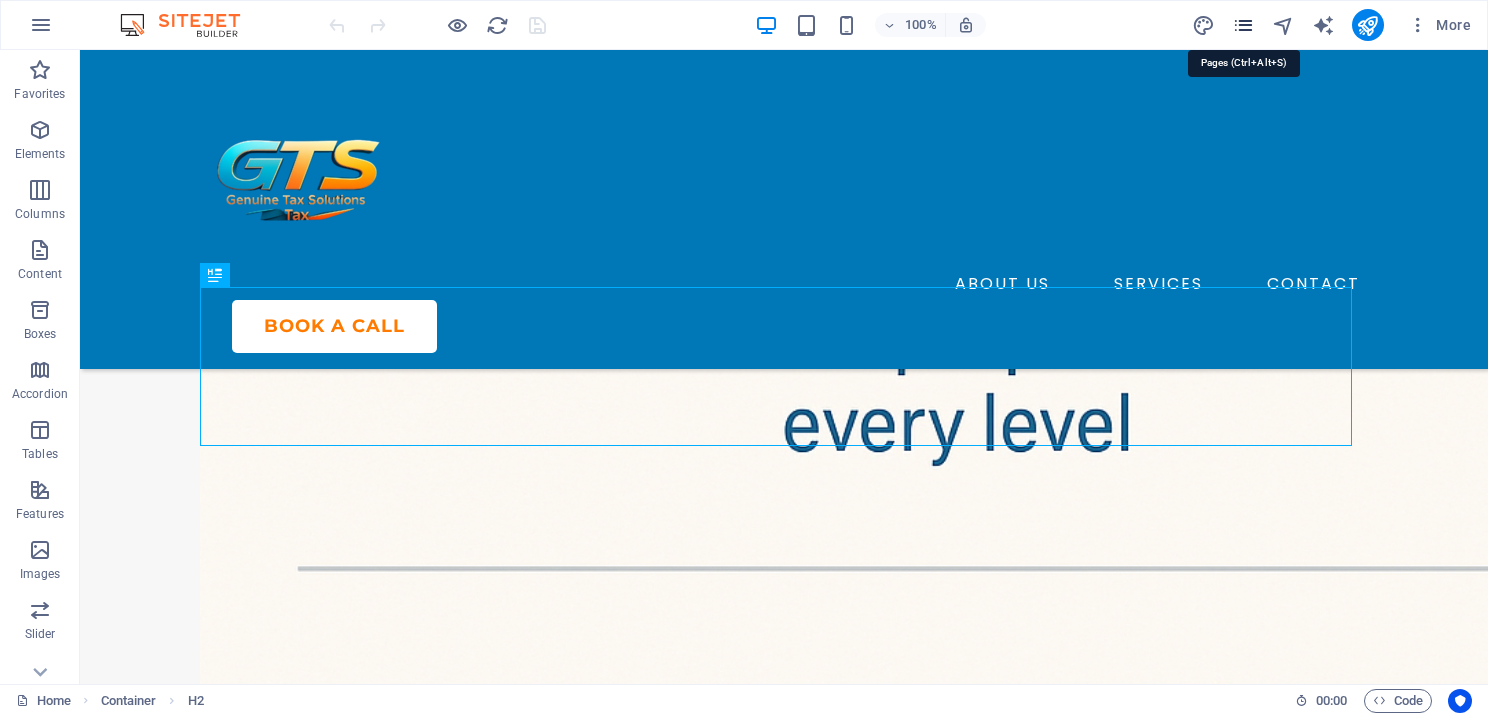 click at bounding box center (1243, 25) 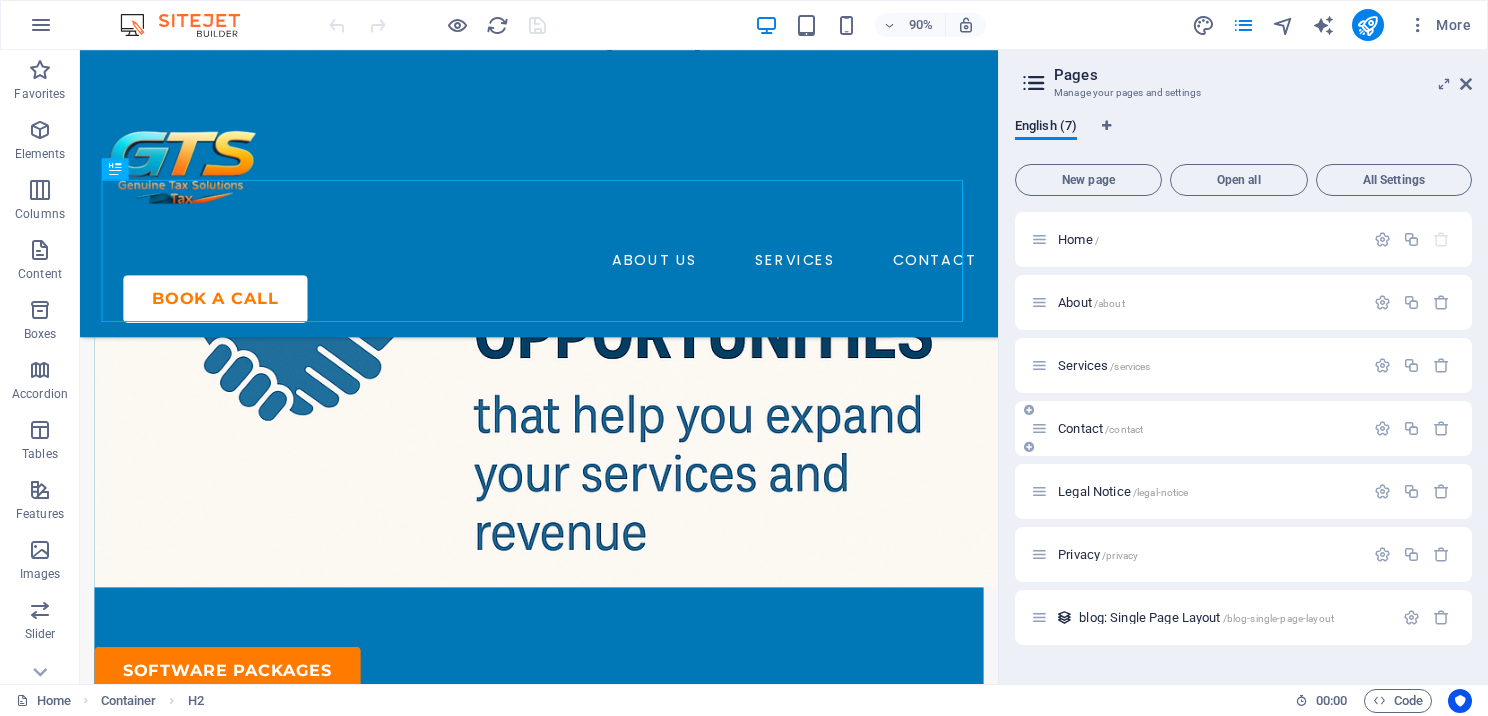 click on "Contact /contact" at bounding box center (1100, 428) 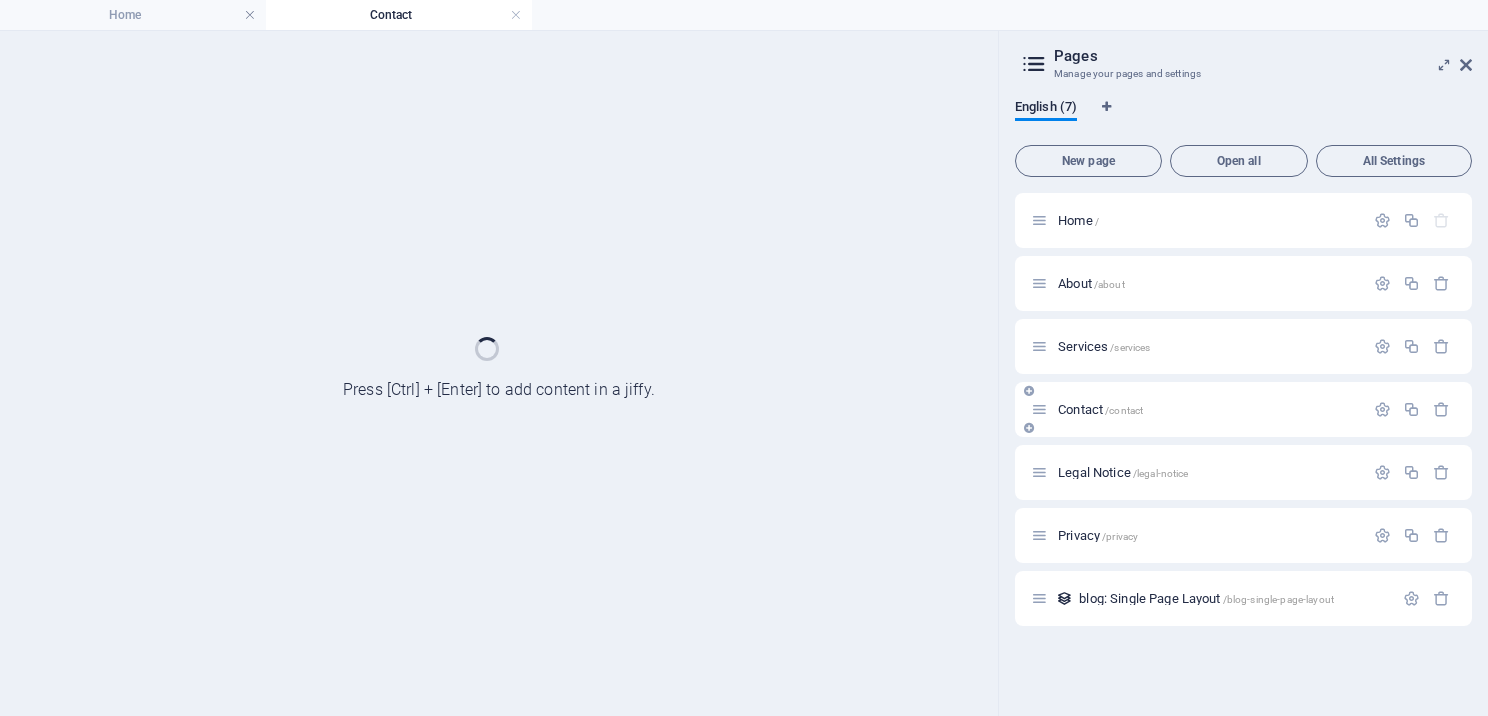 scroll, scrollTop: 0, scrollLeft: 0, axis: both 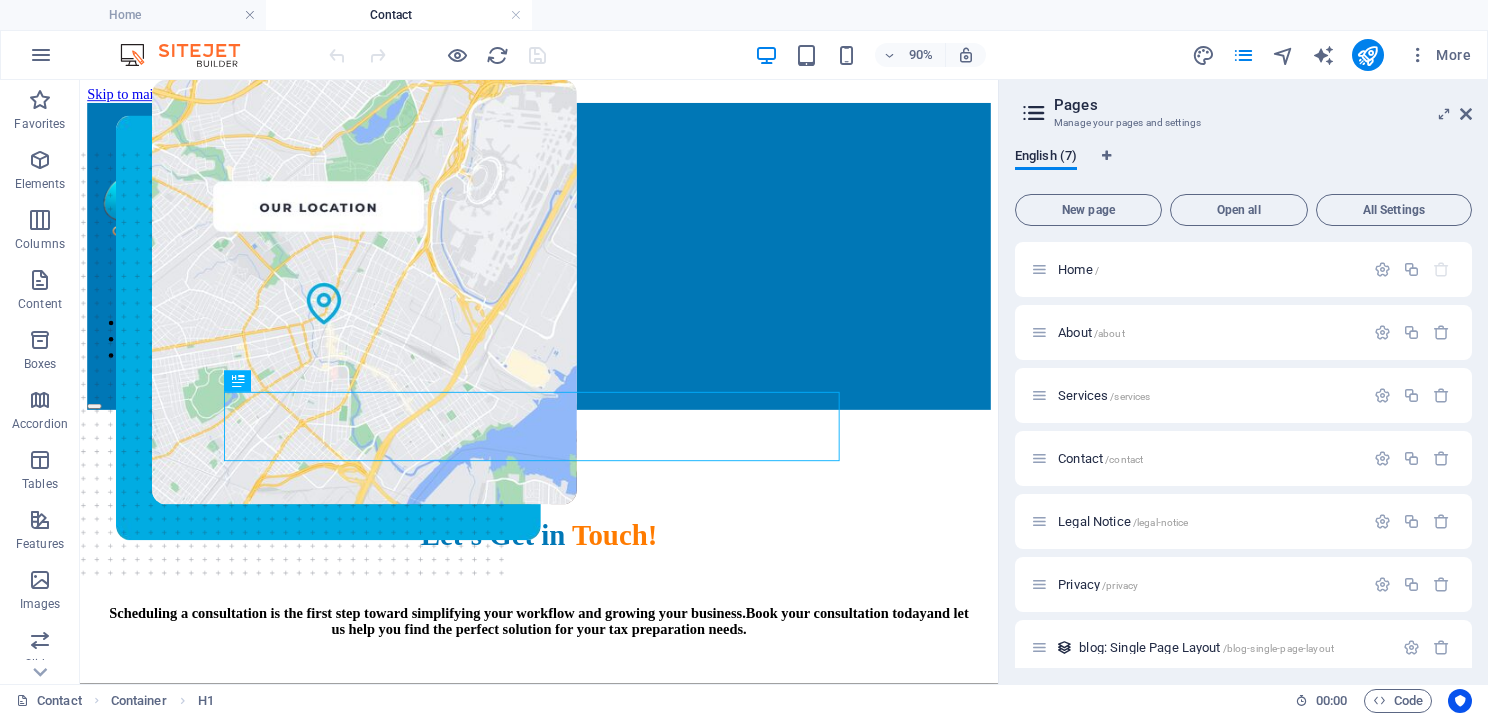 click on "Pages Manage your pages and settings English (7) New page Open all All Settings Home / About /about Services /services Contact /contact Legal Notice /legal-notice Privacy /privacy blog: Single Page Layout /blog-single-page-layout" at bounding box center (1243, 382) 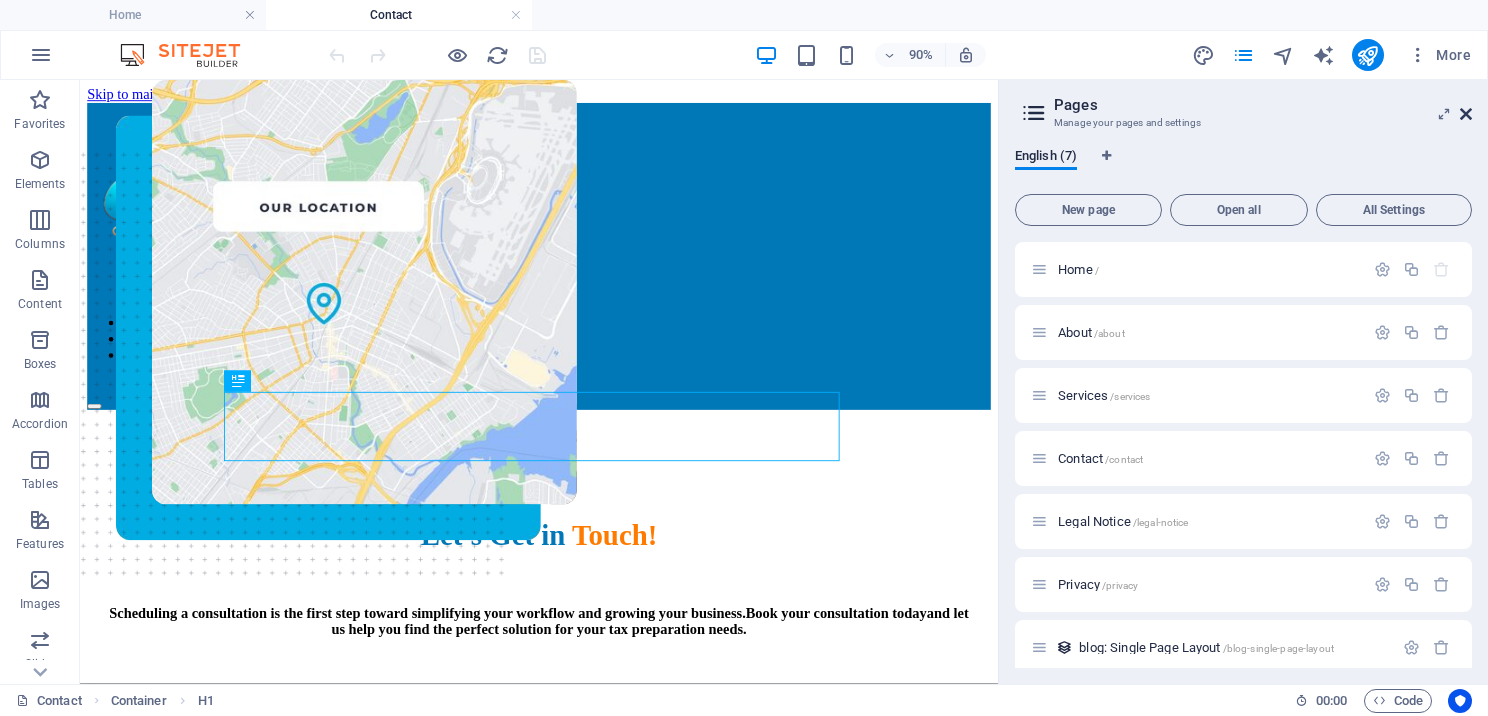 click at bounding box center (1466, 114) 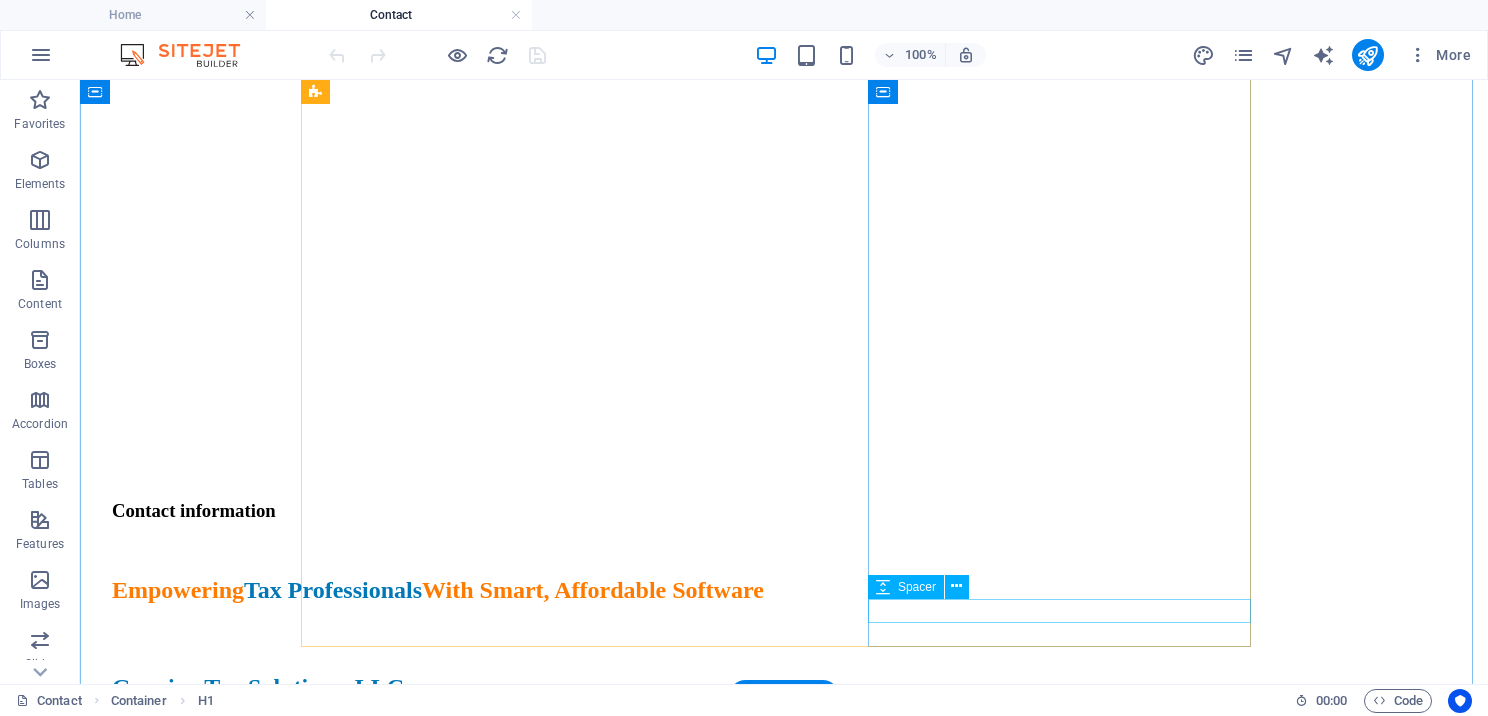 scroll, scrollTop: 1000, scrollLeft: 0, axis: vertical 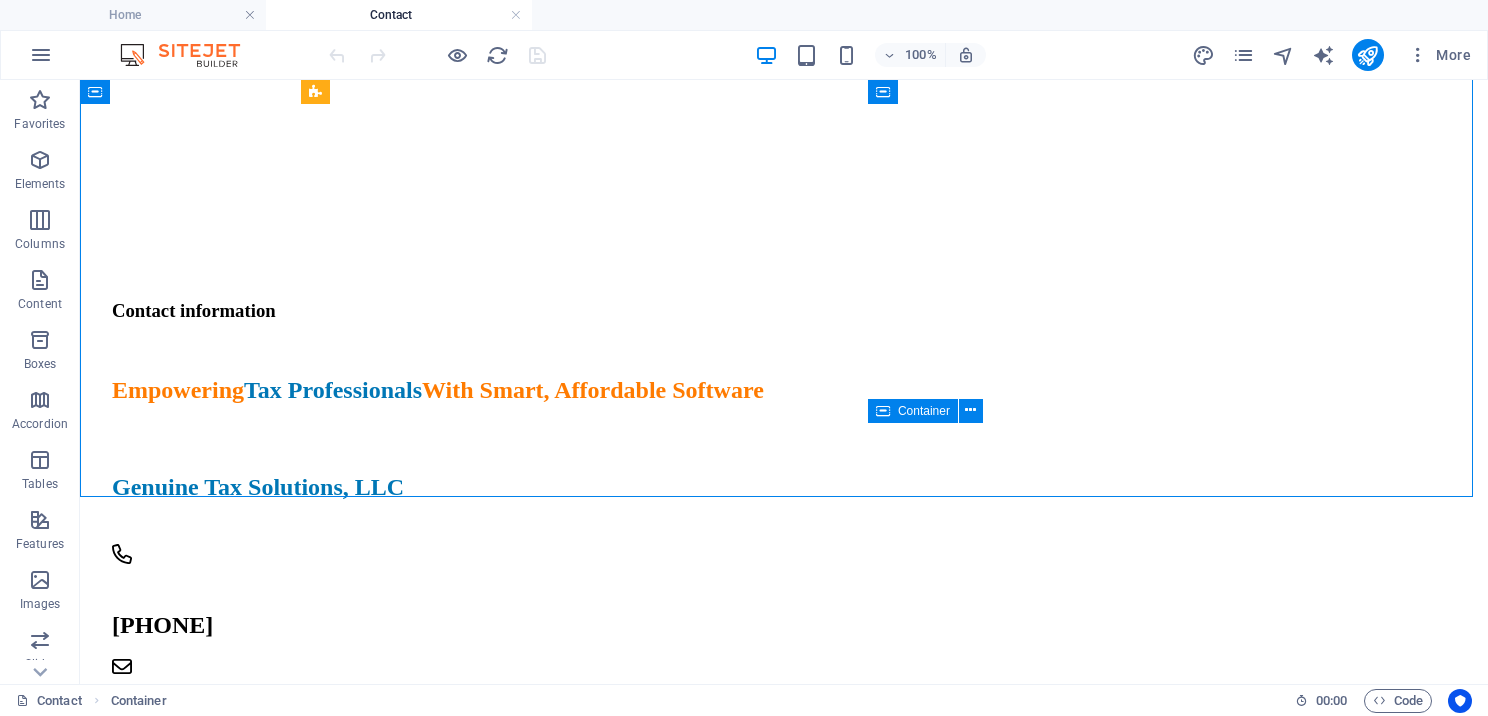 click on "Container" at bounding box center (913, 411) 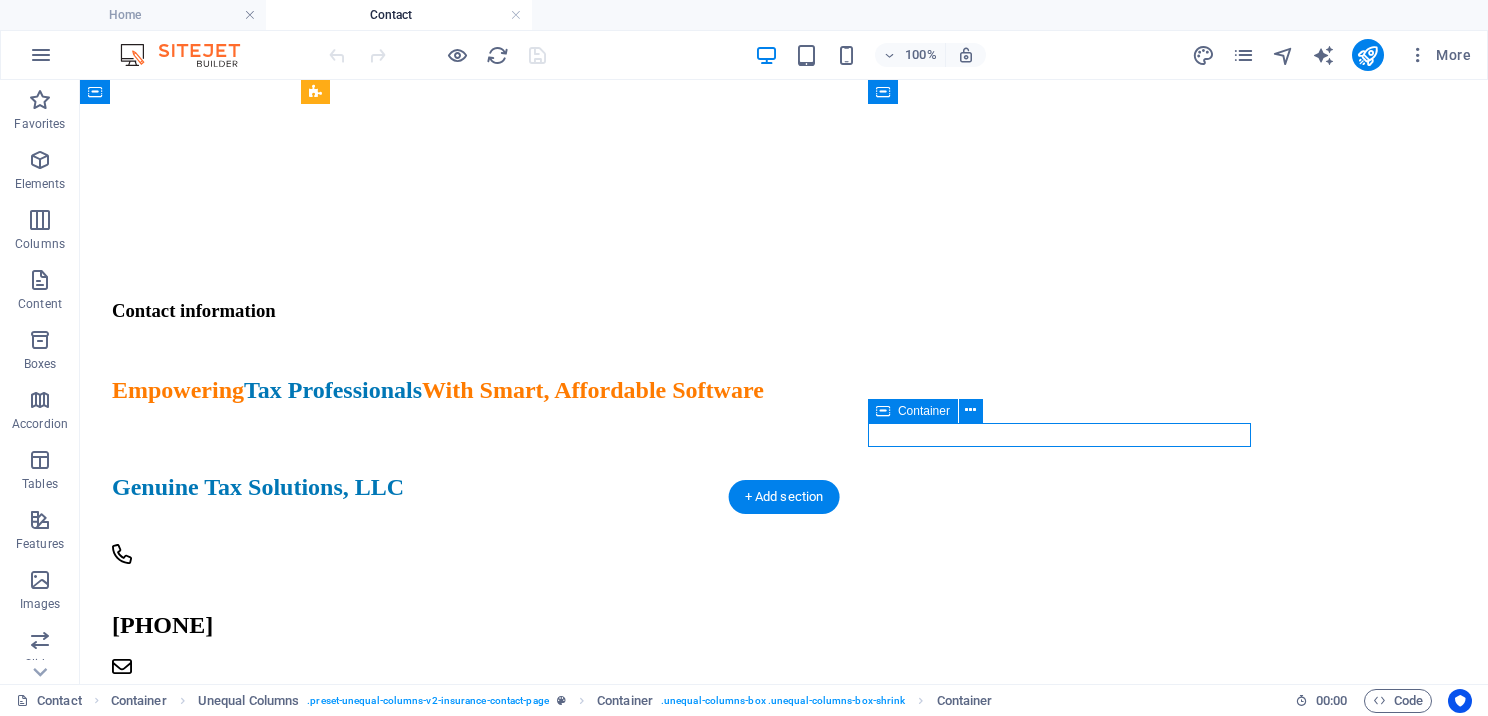 drag, startPoint x: 895, startPoint y: 436, endPoint x: 1029, endPoint y: 436, distance: 134 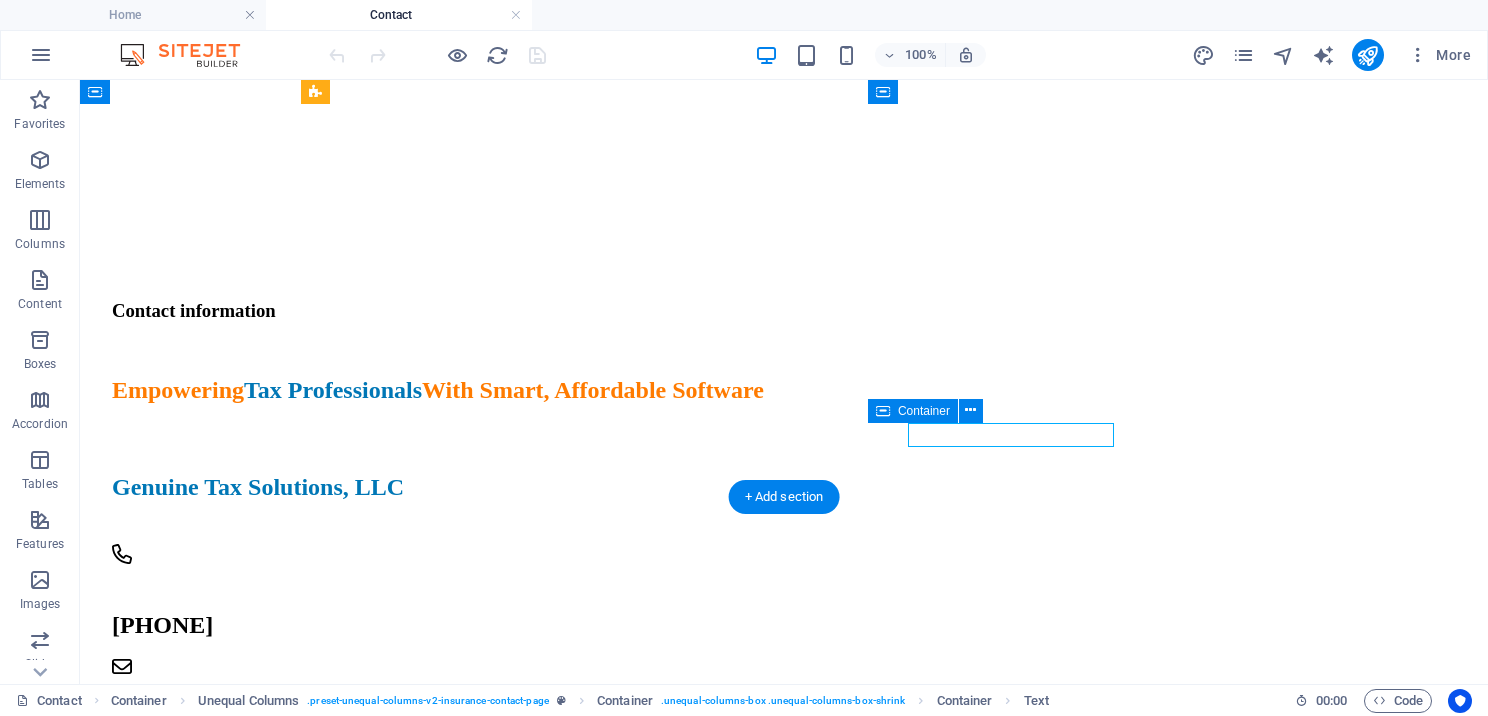 click on "genuinetaxsolutions.com" at bounding box center [587, 835] 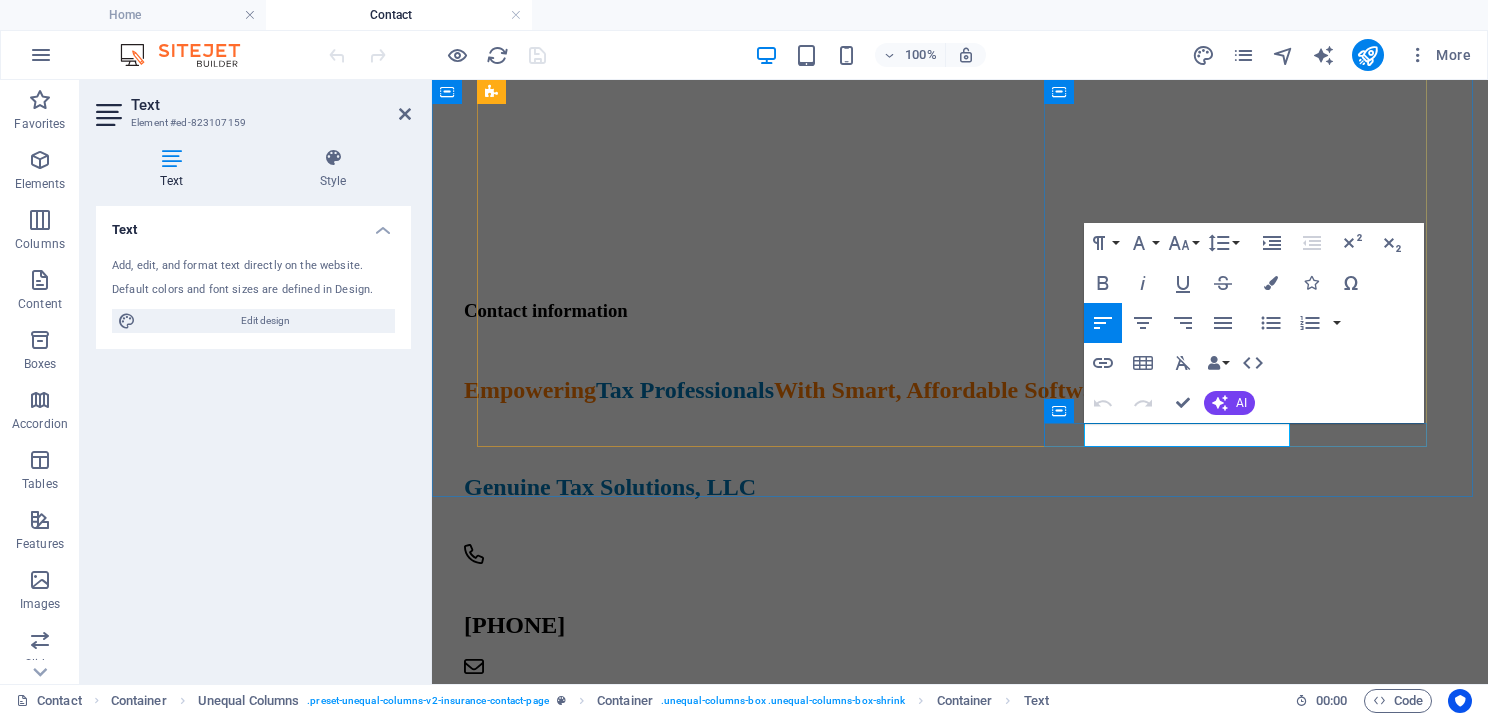 click on "genuinetaxsolutions.com" at bounding box center (544, 834) 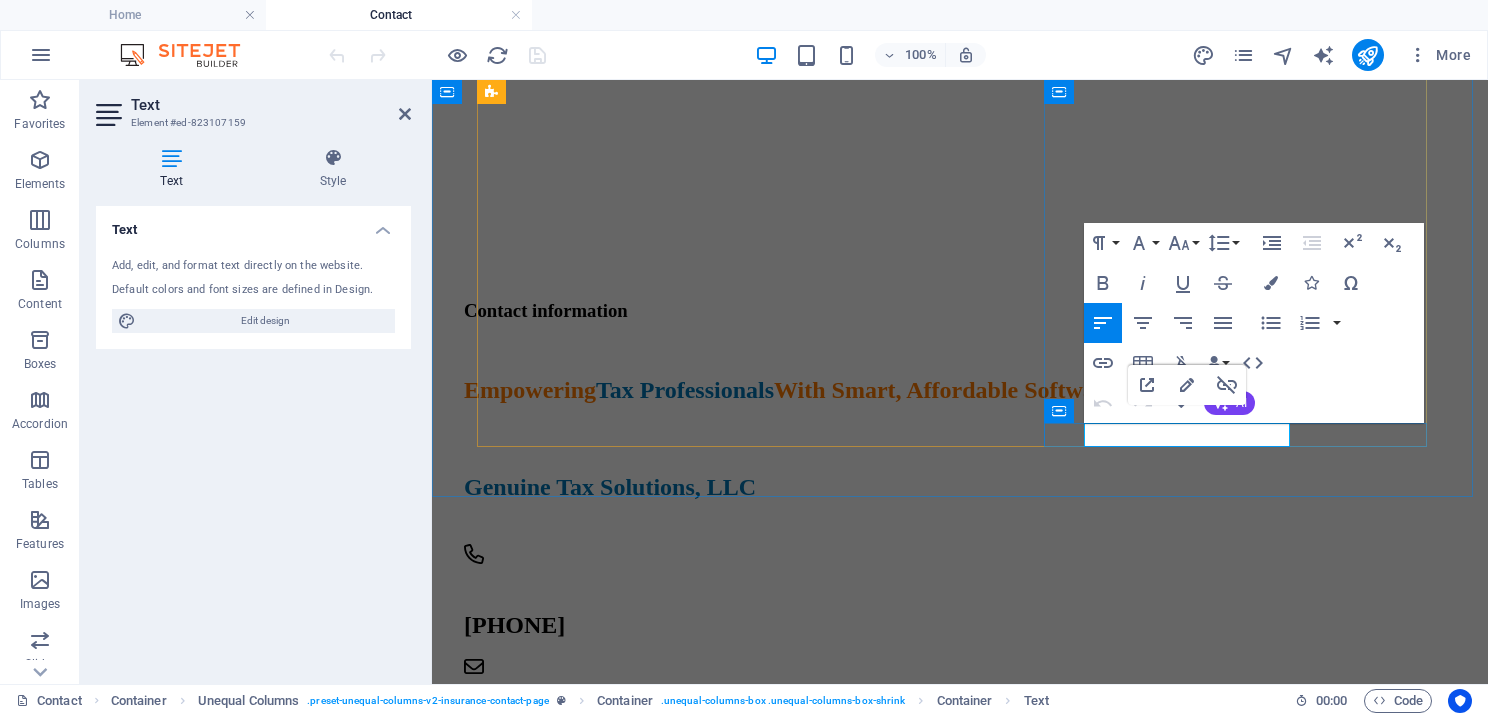 drag, startPoint x: 1085, startPoint y: 435, endPoint x: 1228, endPoint y: 428, distance: 143.17122 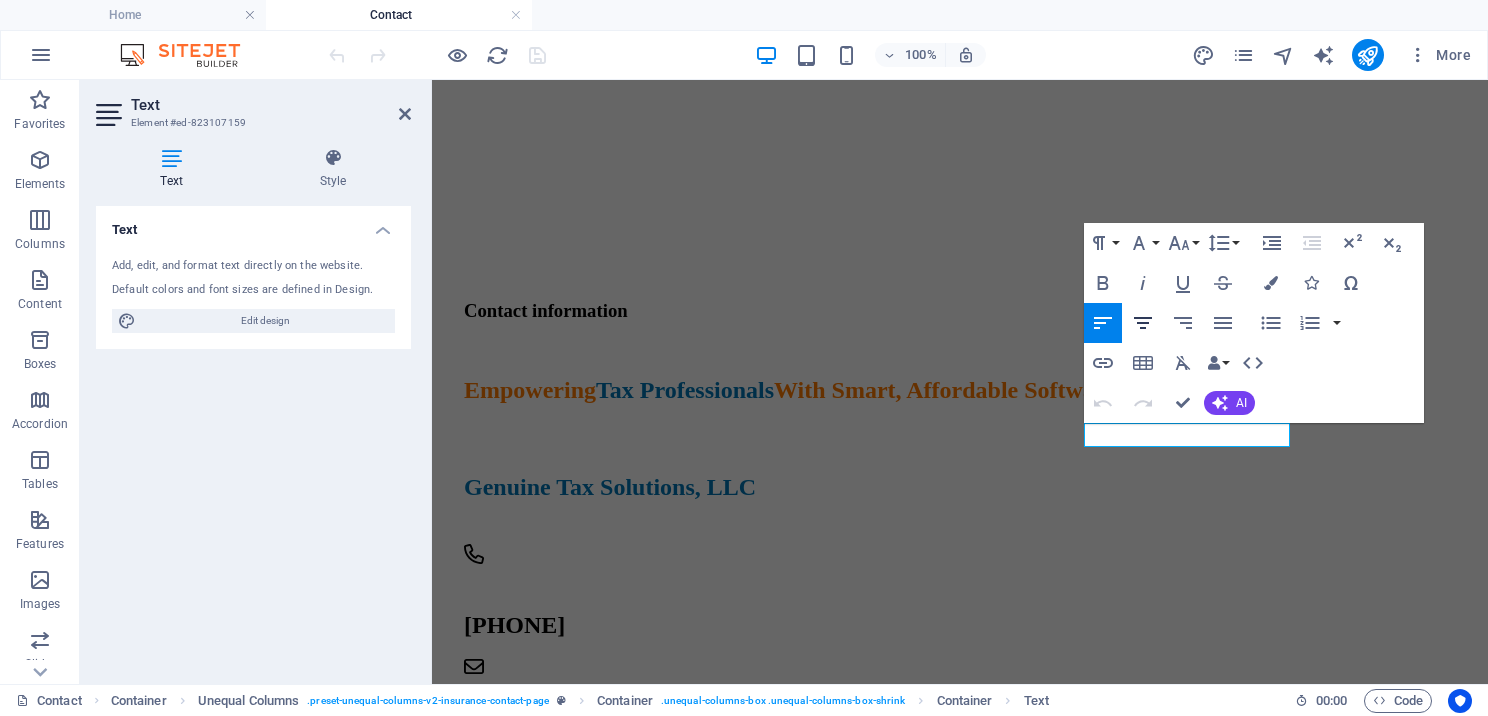 click 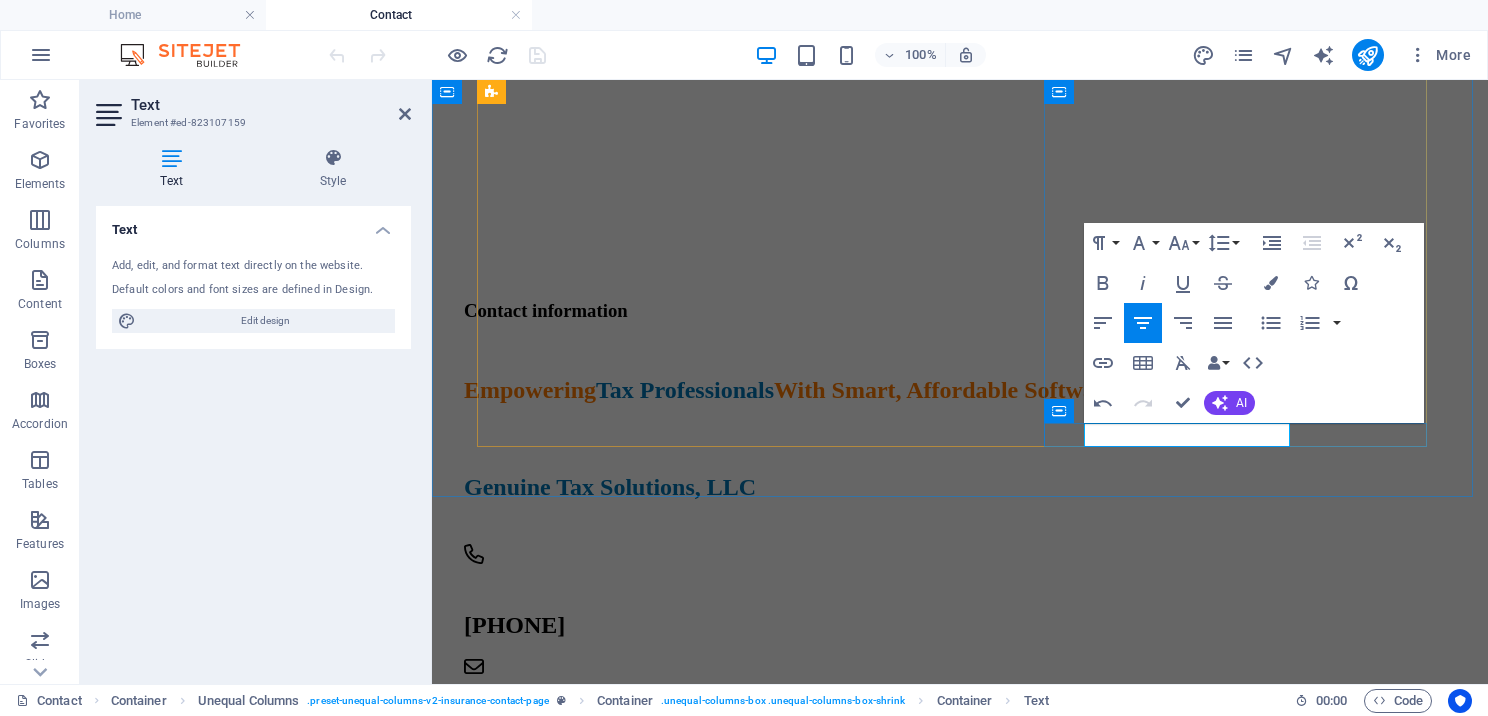 click on "genuinetaxsolutions.com" at bounding box center (939, 834) 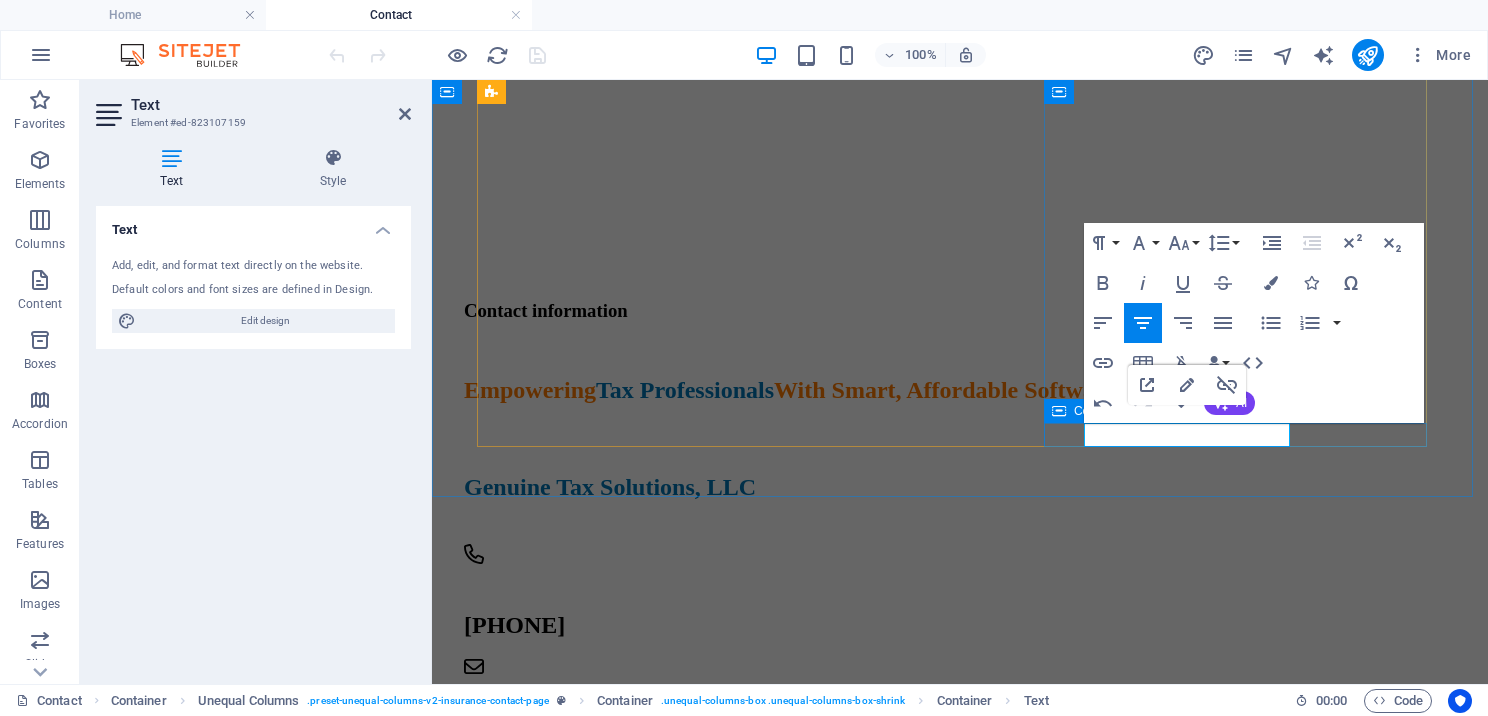 drag, startPoint x: 1093, startPoint y: 431, endPoint x: 1292, endPoint y: 435, distance: 199.04019 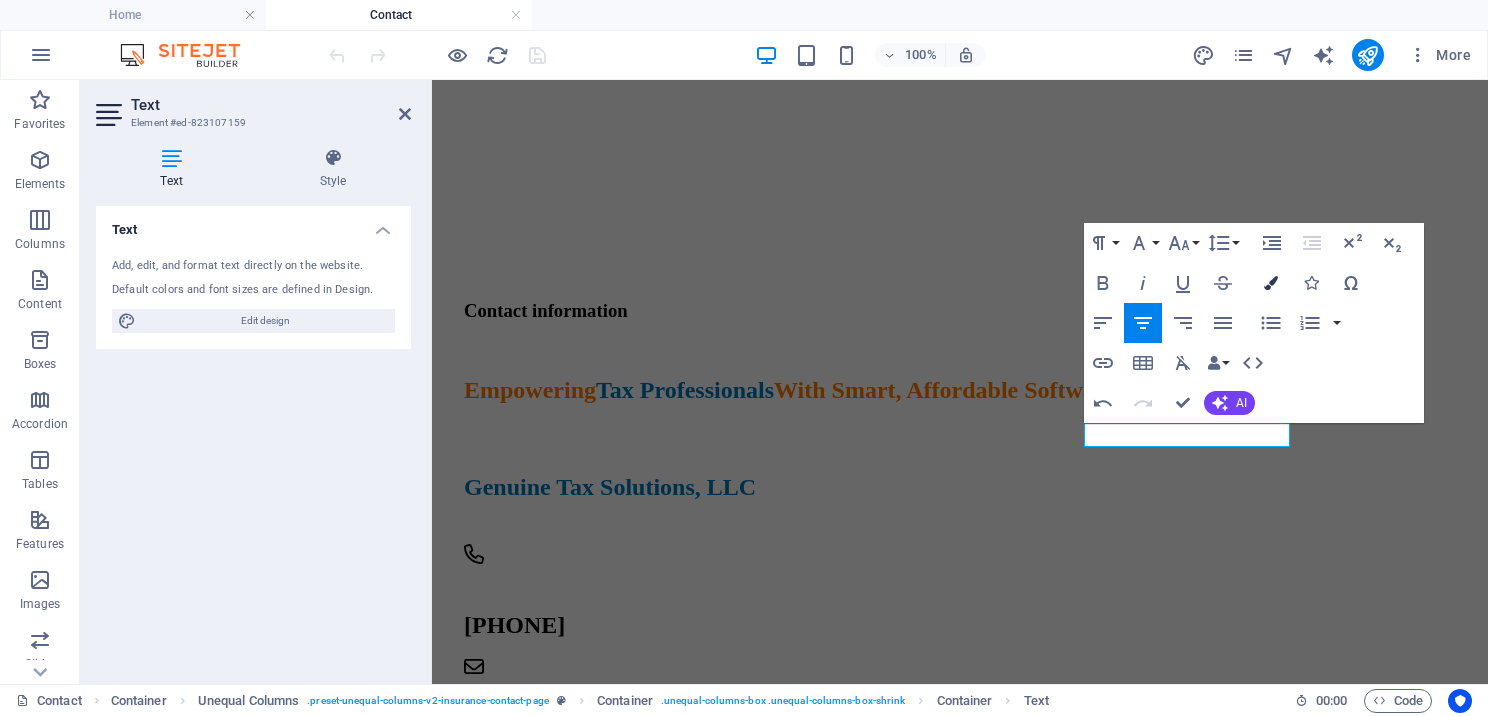 click at bounding box center (1271, 283) 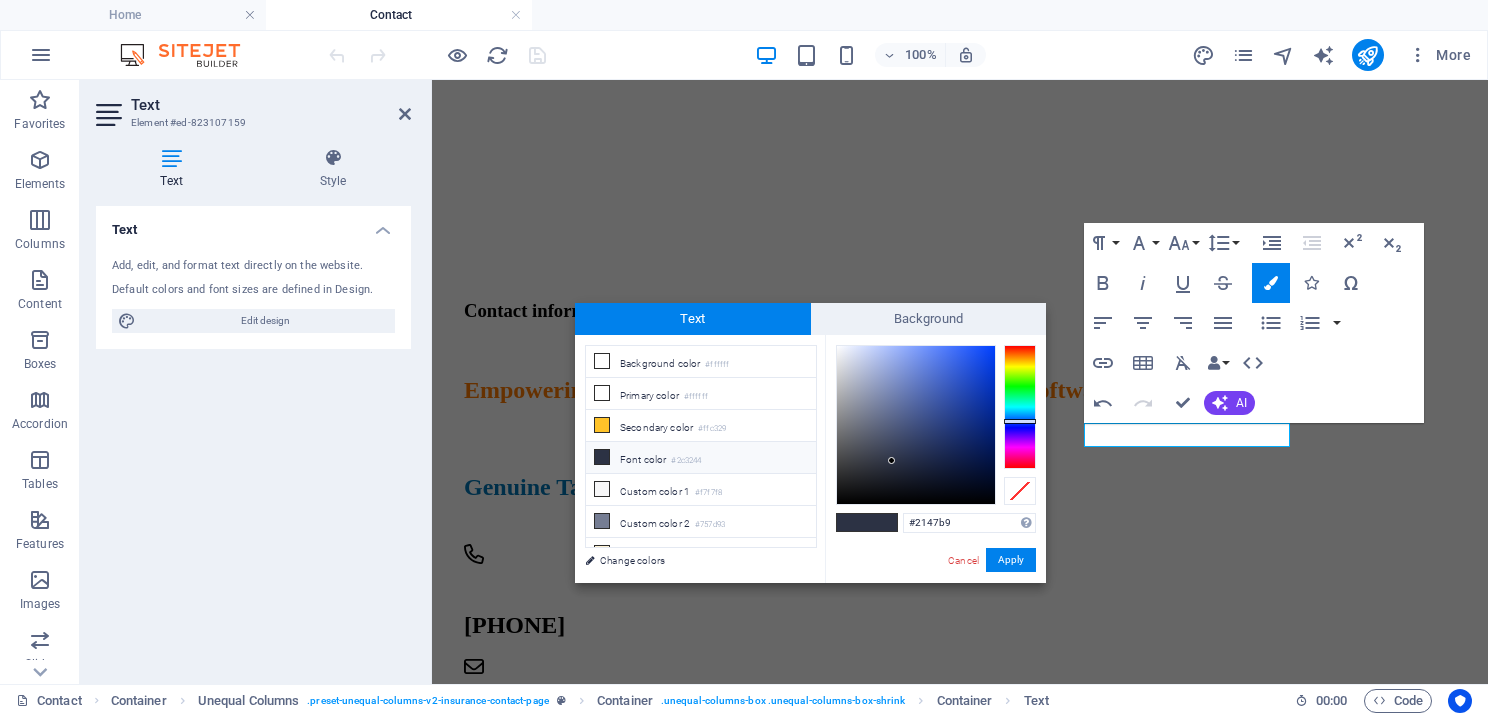 click at bounding box center (916, 425) 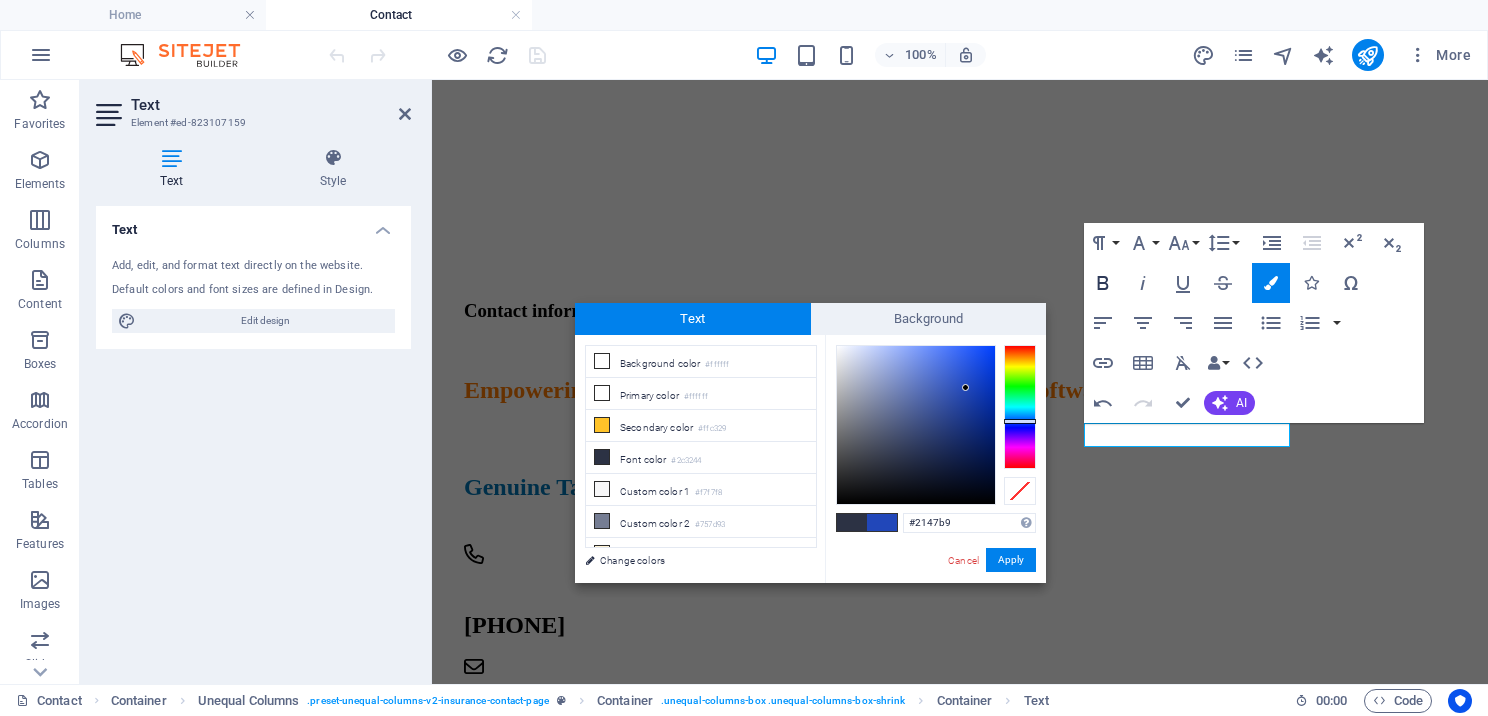 click 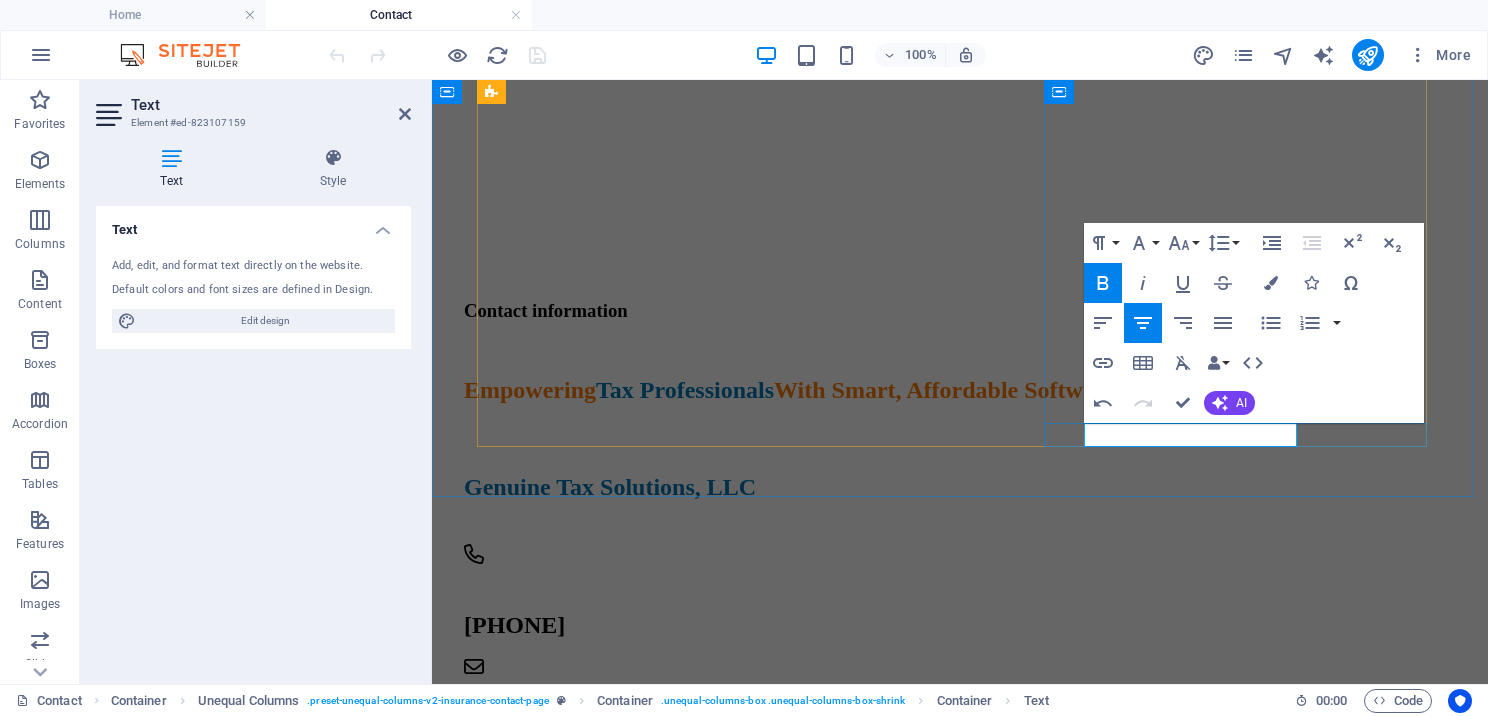 click on "enuinetaxsolutions.com" at bounding box center [943, 834] 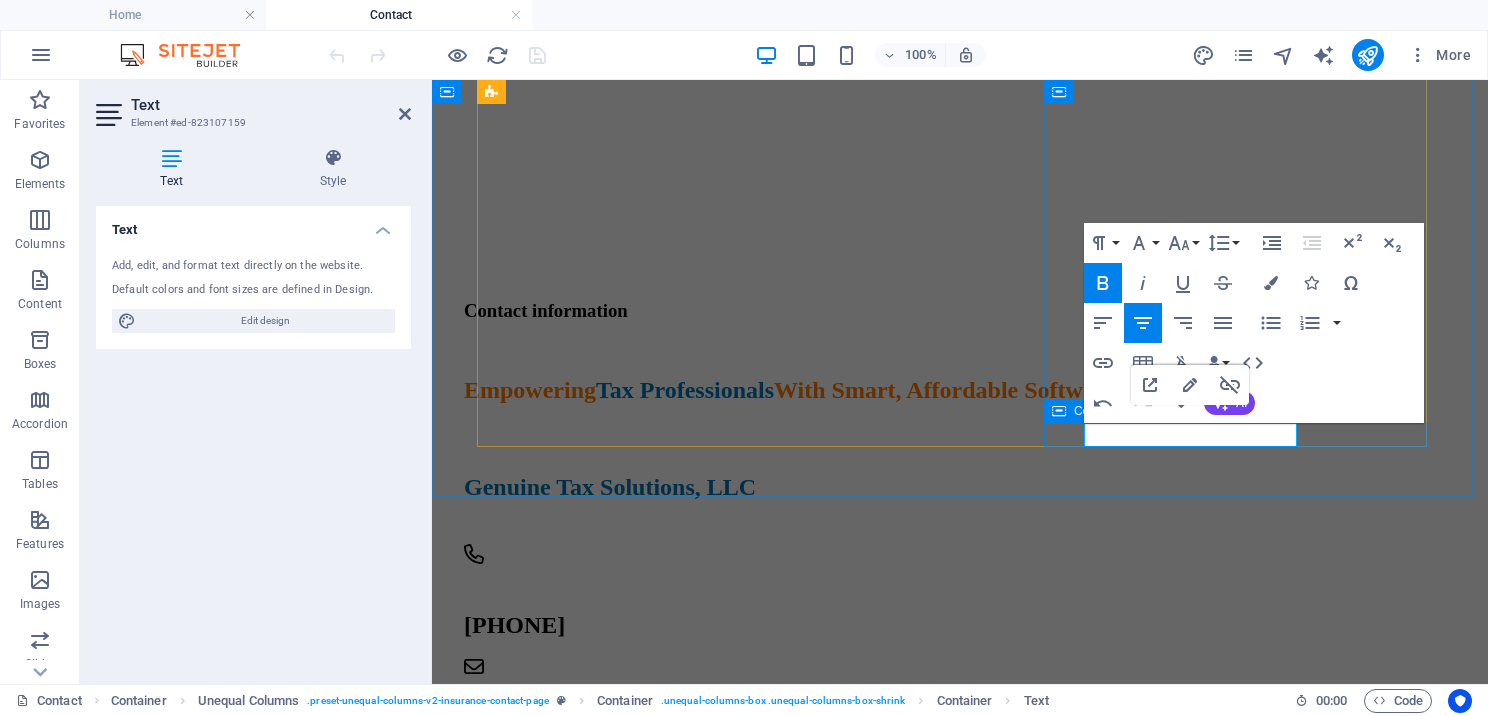 drag, startPoint x: 1087, startPoint y: 439, endPoint x: 1314, endPoint y: 436, distance: 227.01982 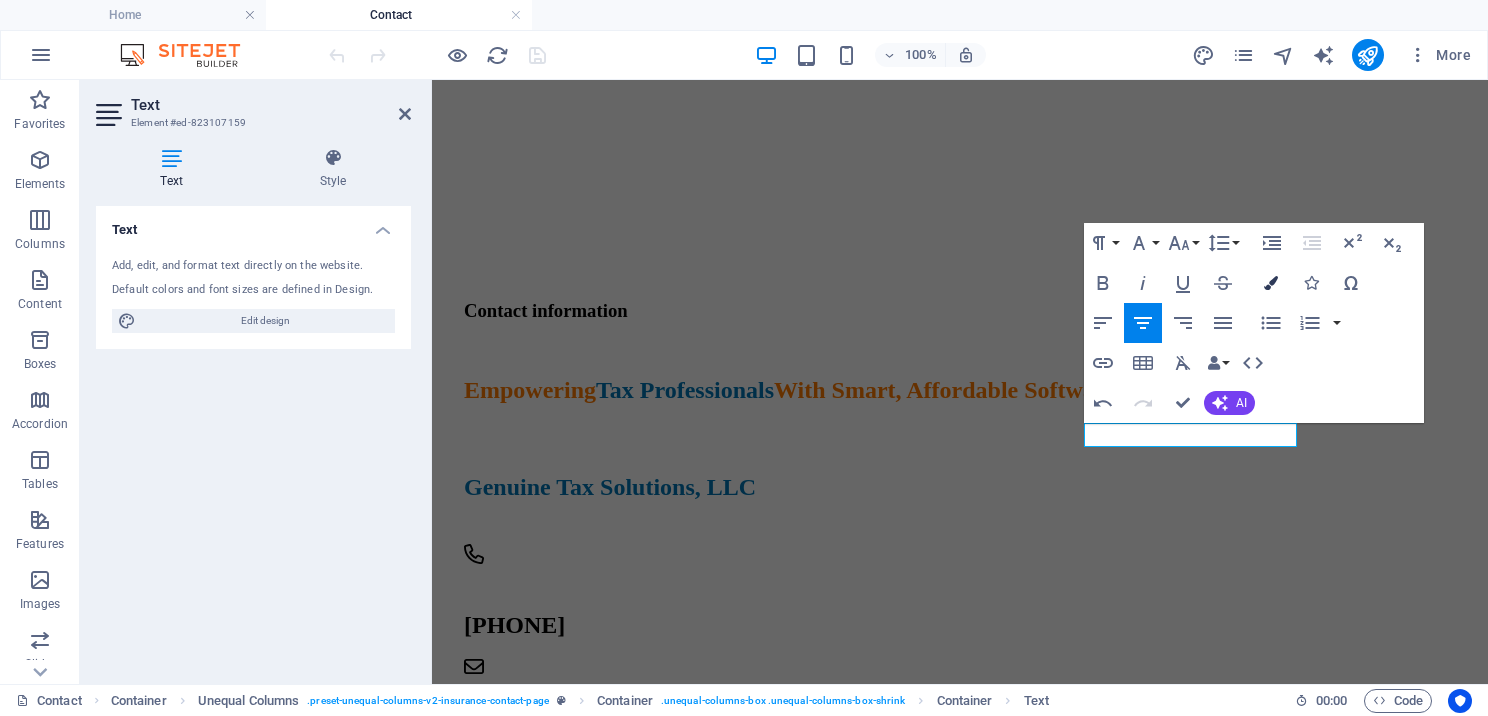 click on "Colors" at bounding box center (1271, 283) 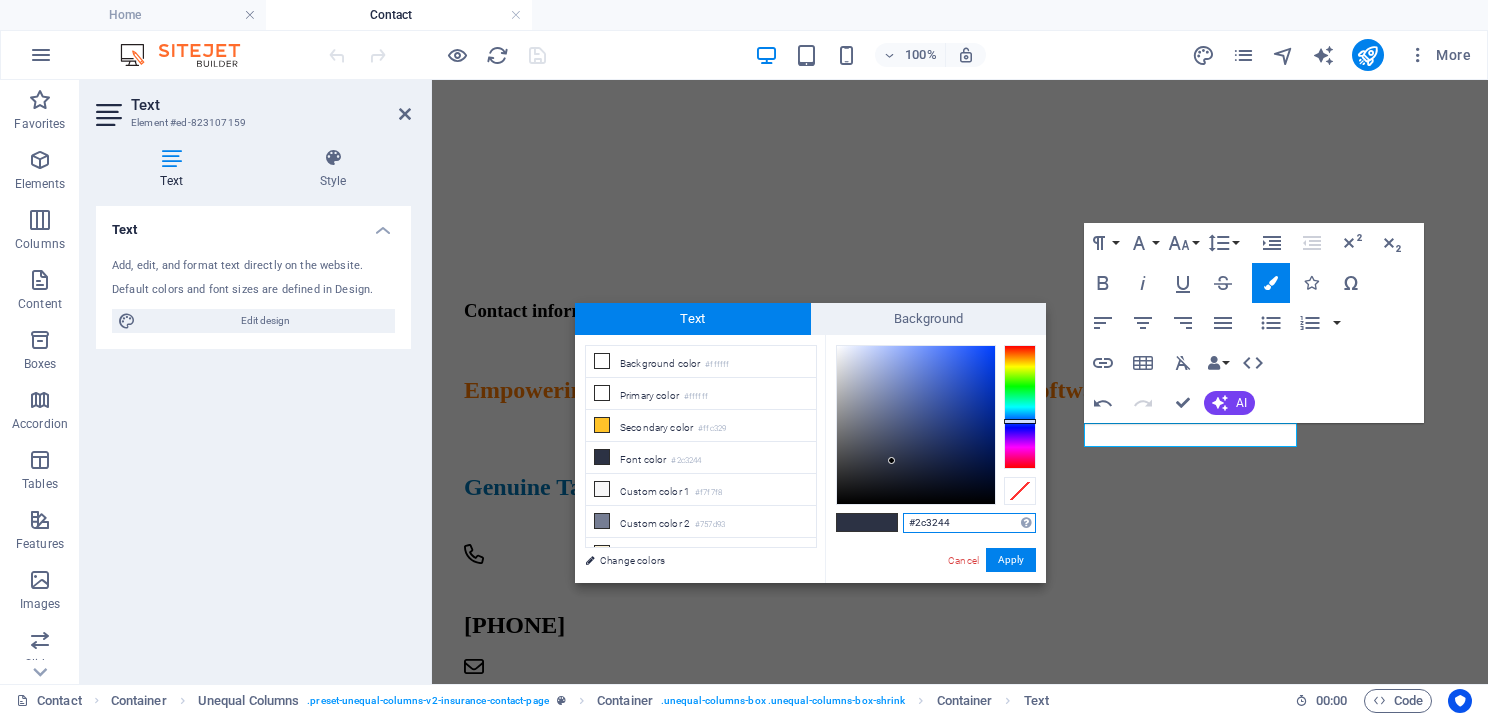 type on "#0f40d4" 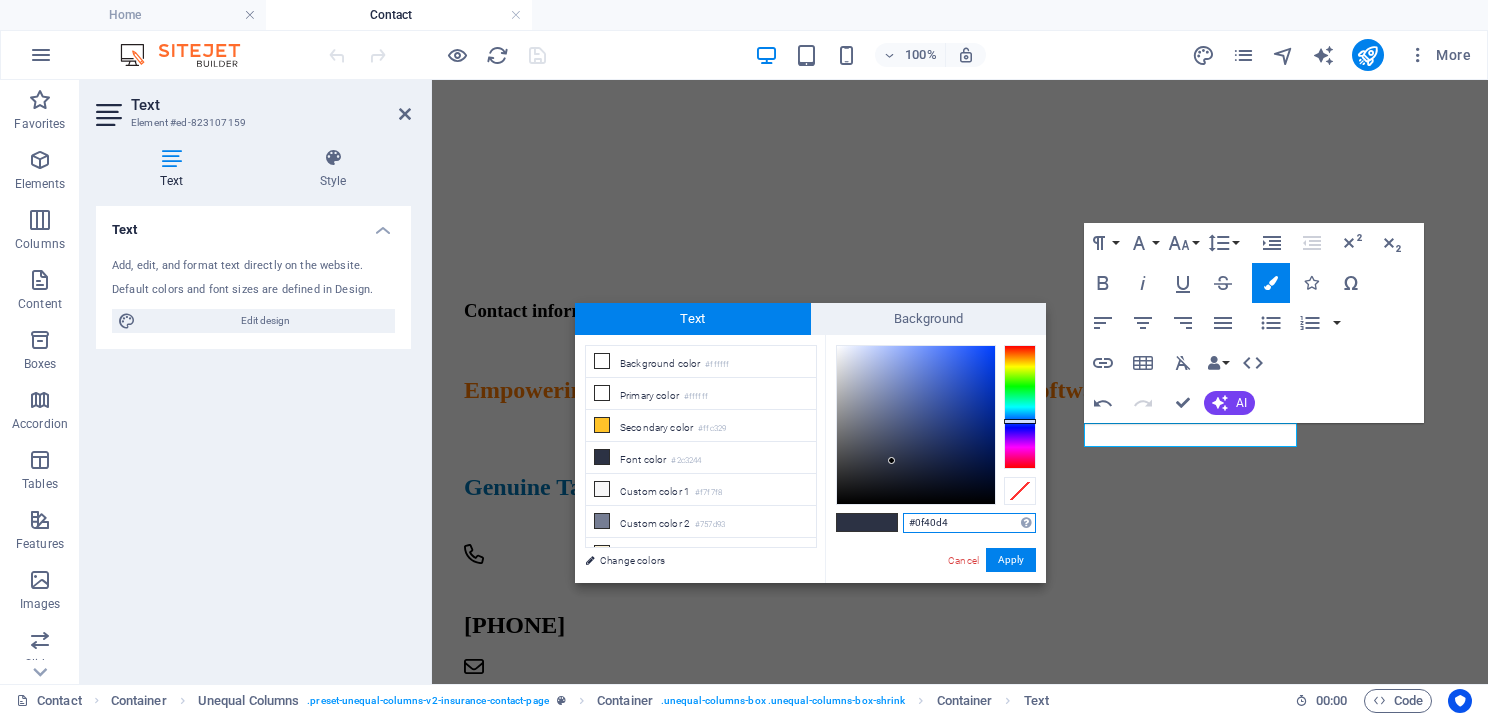 click at bounding box center [916, 425] 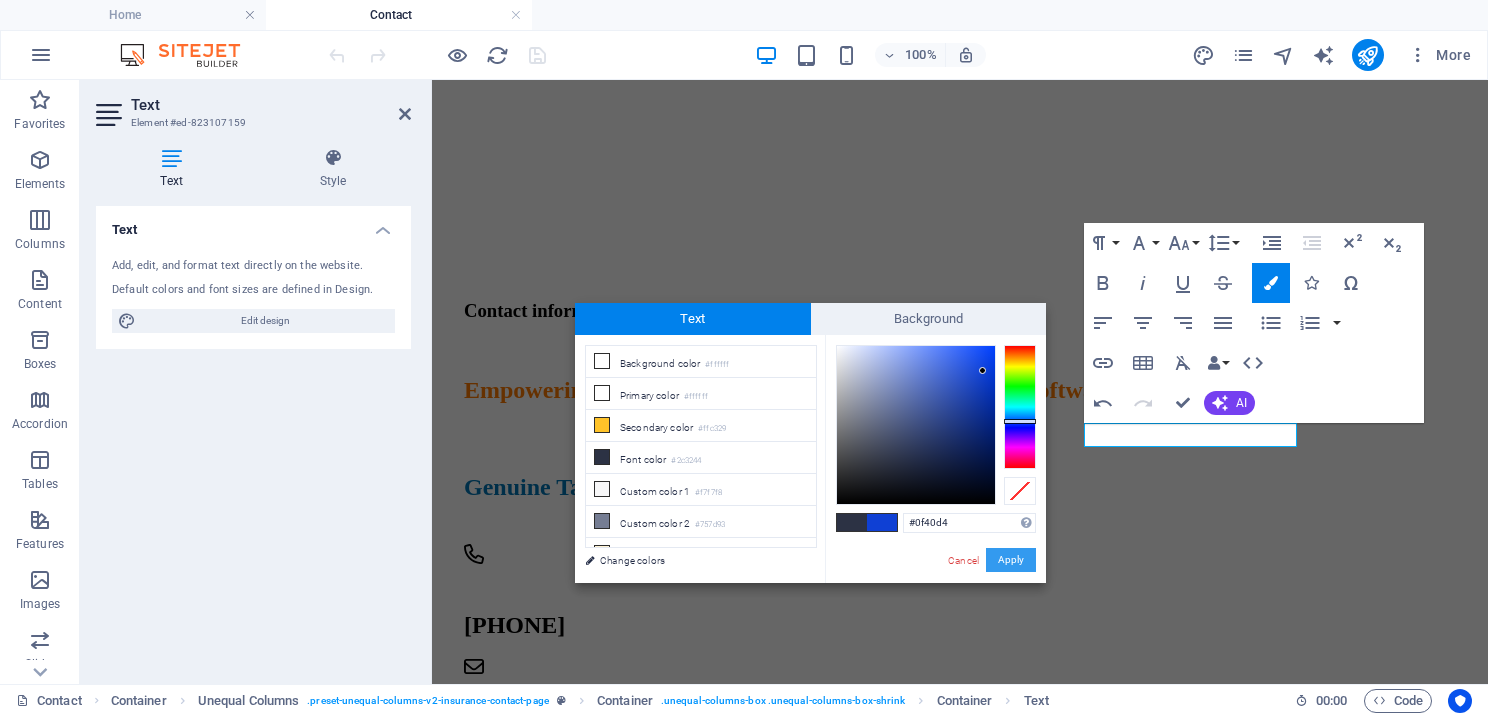 click on "Apply" at bounding box center (1011, 560) 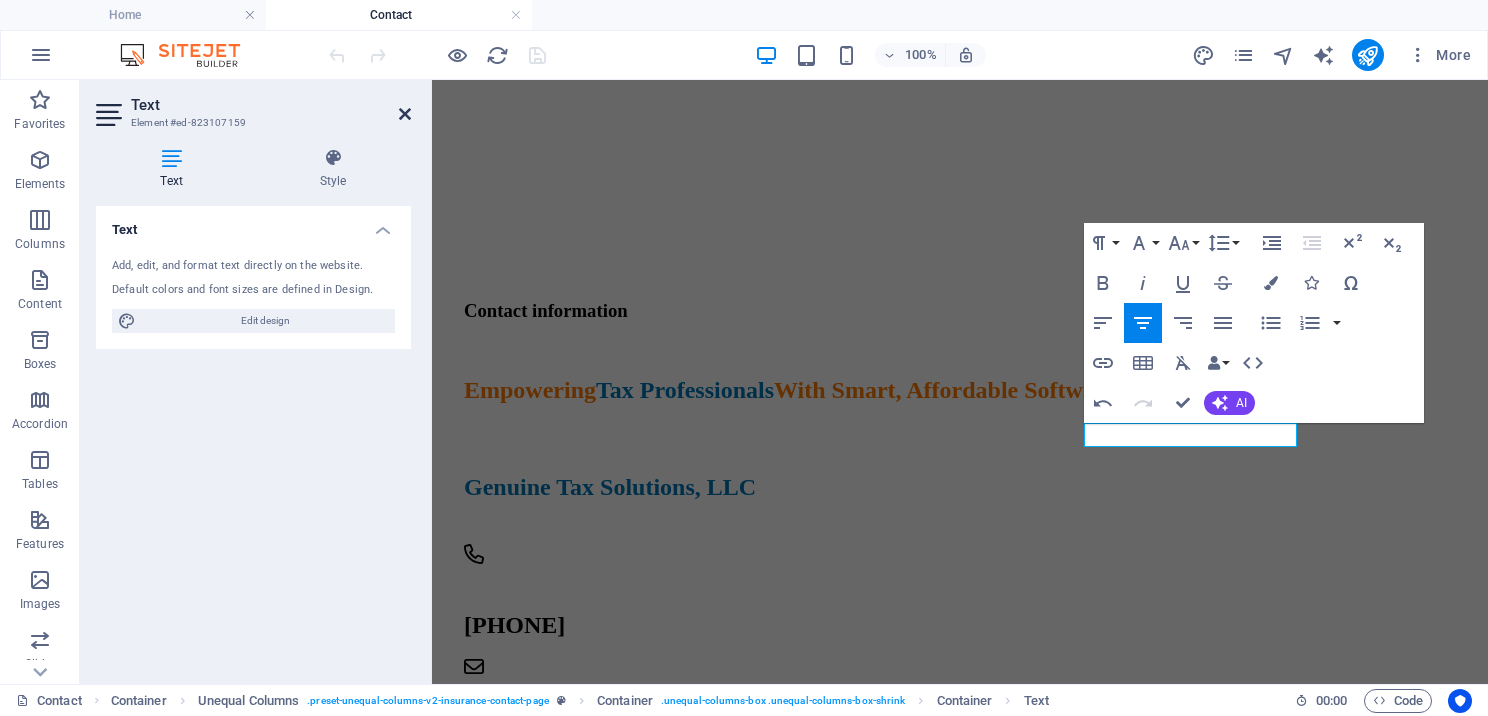 click at bounding box center [405, 114] 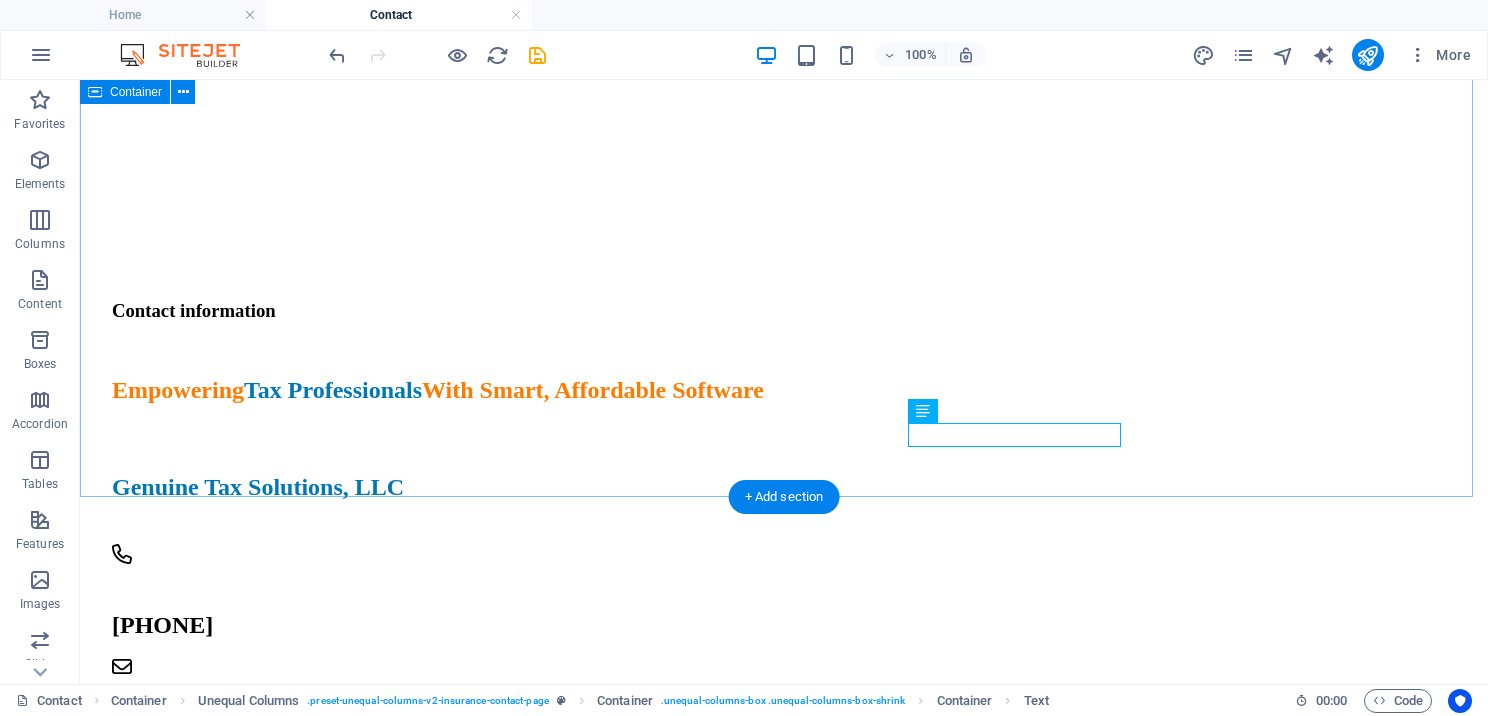 click on "Let’s Get in   Touch! Scheduling a consultation is the first step toward simplifying your workflow and growing your business.  Book your consultation today  and let us help you find the perfect solution for your tax preparation needs. Contact information   Empowering  Tax Professionals  With Smart, Affordable Software Genuine Tax Solutions, LLC  (646) 952-0000 success@genuinetaxsolutions.com Billing Department:   actualbilling@gmail.com  g enuinetaxsolutions.com" at bounding box center [784, 178] 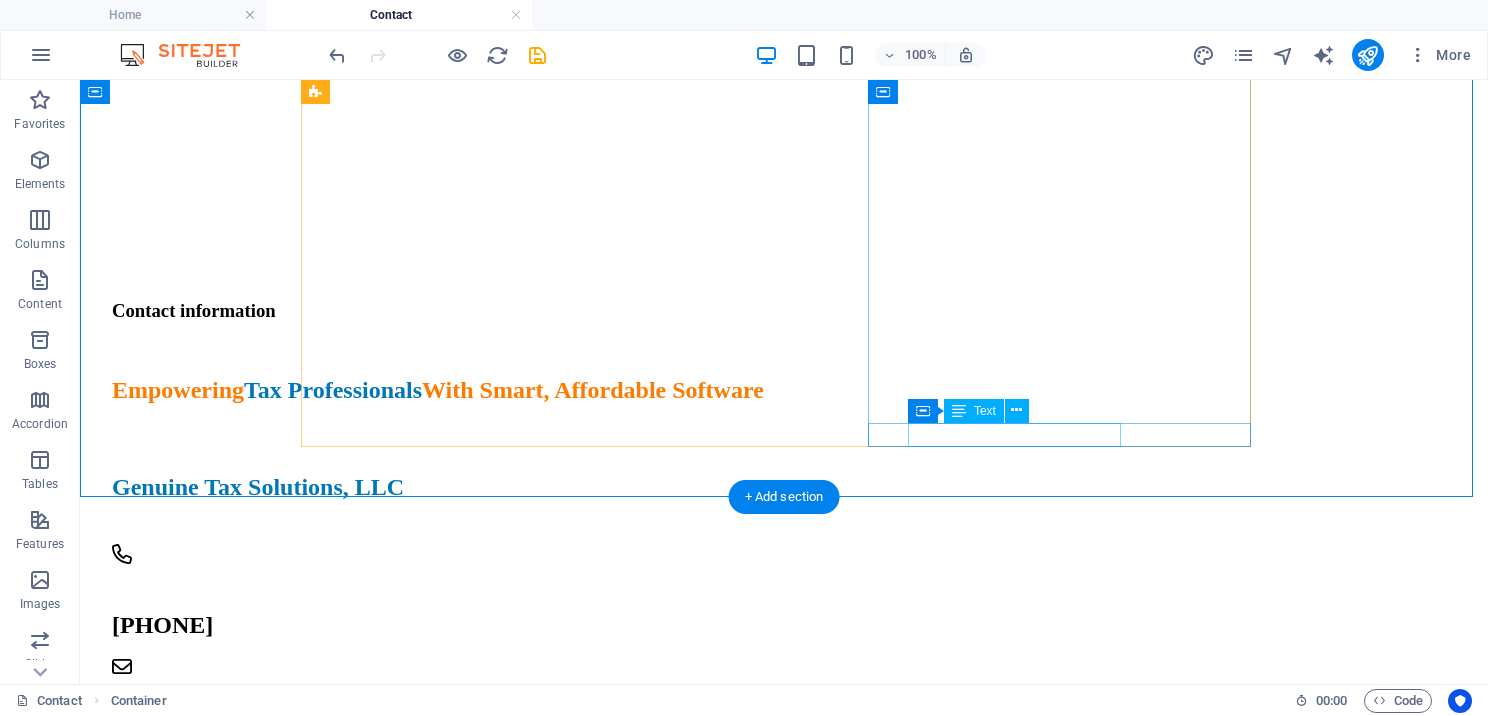click on "g enuinetaxsolutions.com" at bounding box center [587, 835] 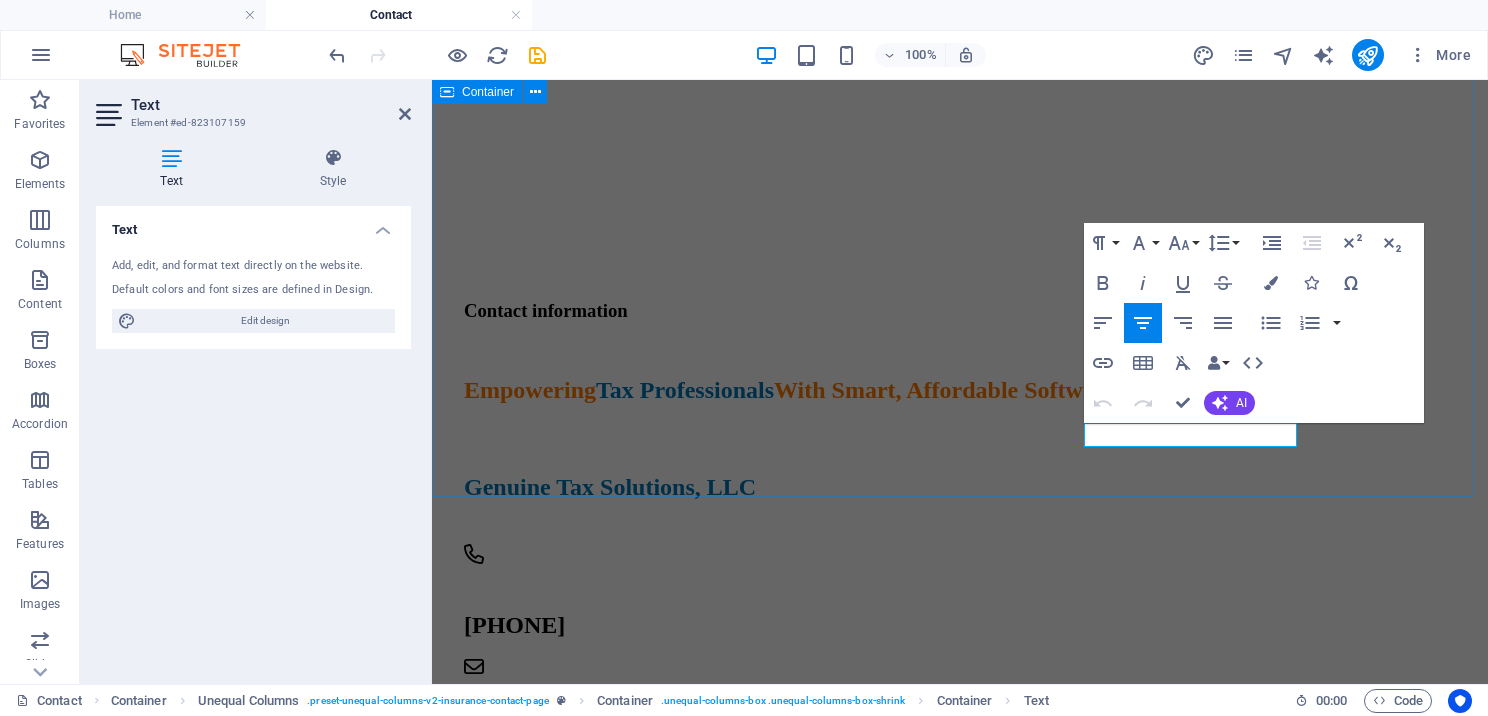 drag, startPoint x: 1084, startPoint y: 433, endPoint x: 1300, endPoint y: 450, distance: 216.66795 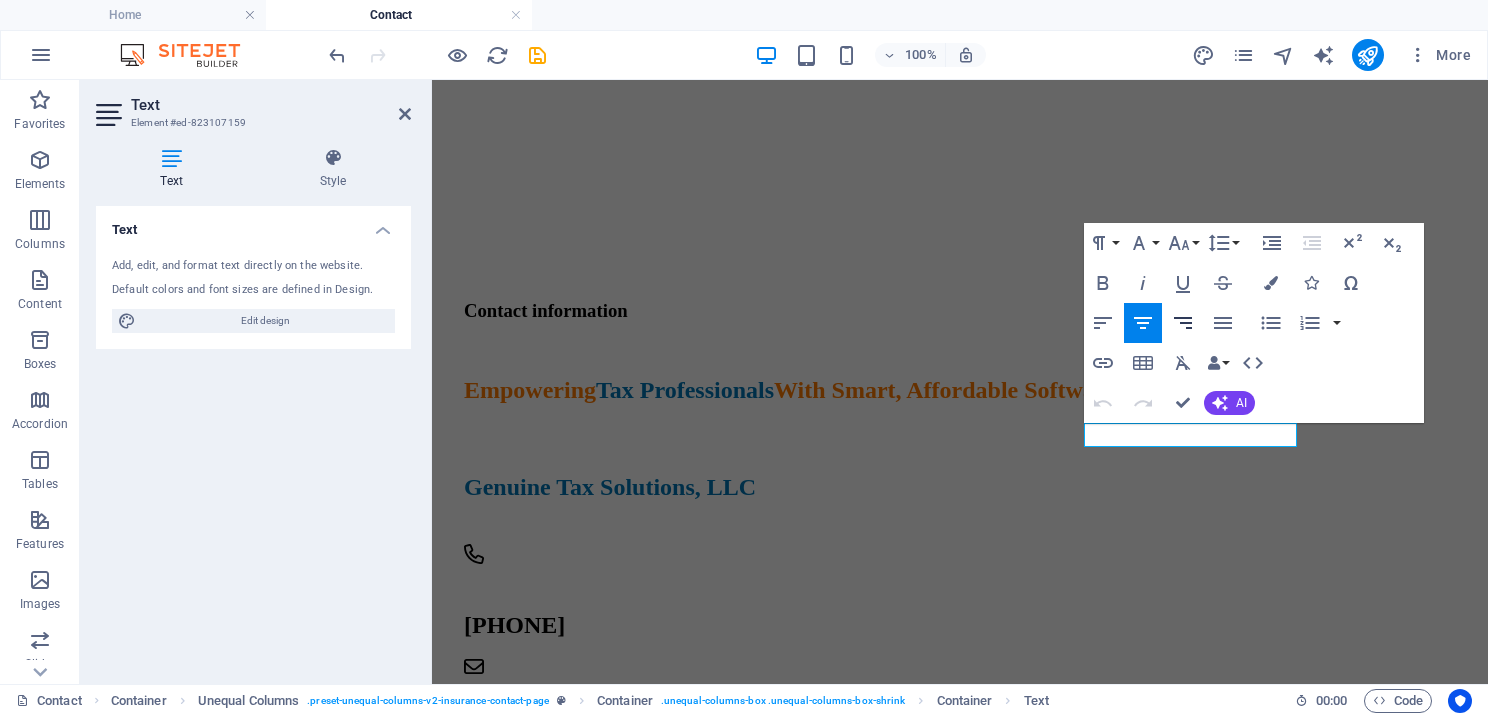 click 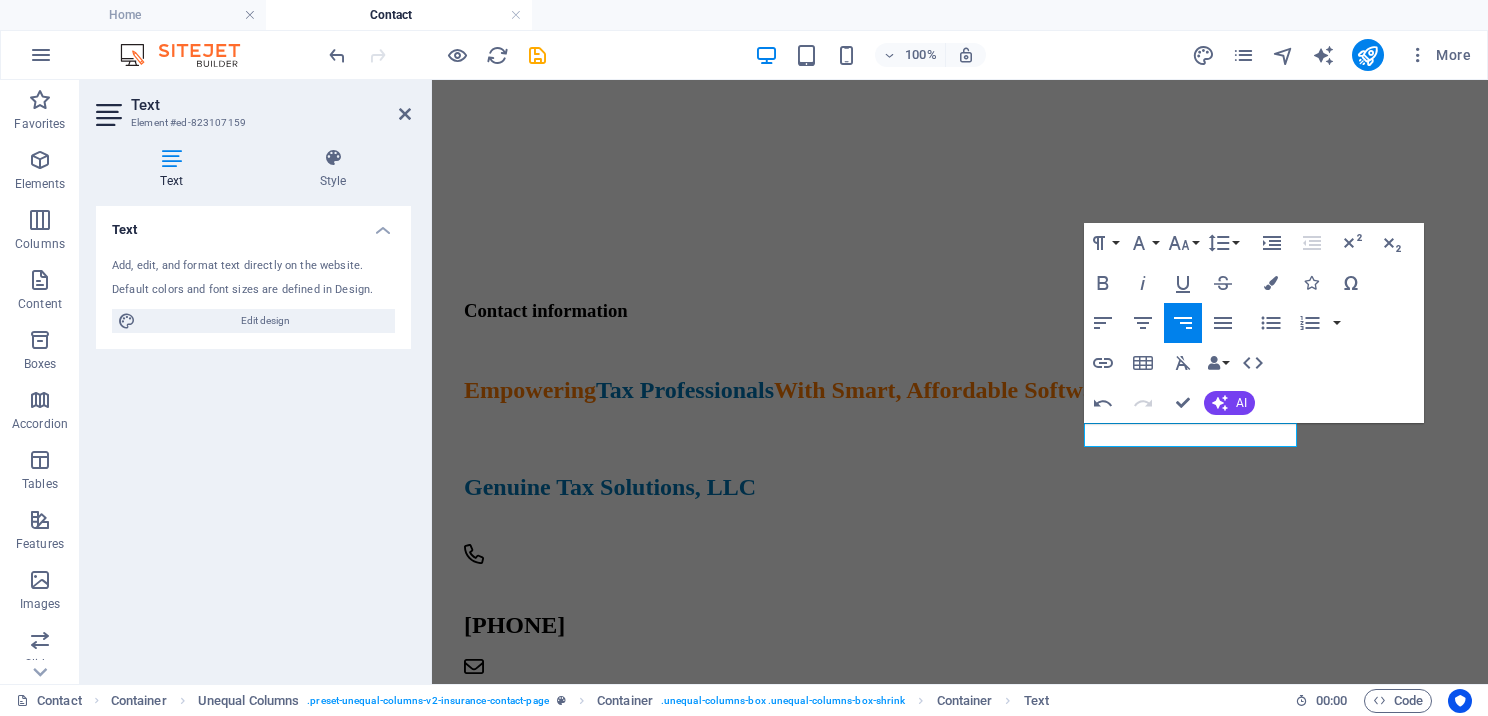 click on "Text Element #ed-823107159 Text Style Text Add, edit, and format text directly on the website. Default colors and font sizes are defined in Design. Edit design Alignment Left aligned Centered Right aligned Unequal Columns Element Layout How this element expands within the layout (Flexbox). Size Default auto px % 1/1 1/2 1/3 1/4 1/5 1/6 1/7 1/8 1/9 1/10 Grow Shrink Order Container layout Visible Visible Opacity 100 % Overflow Spacing Margin Default auto px % rem vw vh Custom Custom auto px % rem vw vh auto px % rem vw vh auto px % rem vw vh auto px % rem vw vh Padding Default px rem % vh vw Custom Custom px rem % vh vw px rem % vh vw px rem % vh vw px rem % vh vw Border Style              - Width 1 auto px rem % vh vw Custom Custom 1 auto px rem % vh vw 1 auto px rem % vh vw 1 auto px rem % vh vw 1 auto px rem % vh vw  - Color Round corners Default px rem % vh vw Custom Custom px rem % vh vw px rem % vh vw px rem % vh vw px rem % vh vw Shadow Default None Outside Inside Color X offset 0 px rem vh vw" at bounding box center (256, 382) 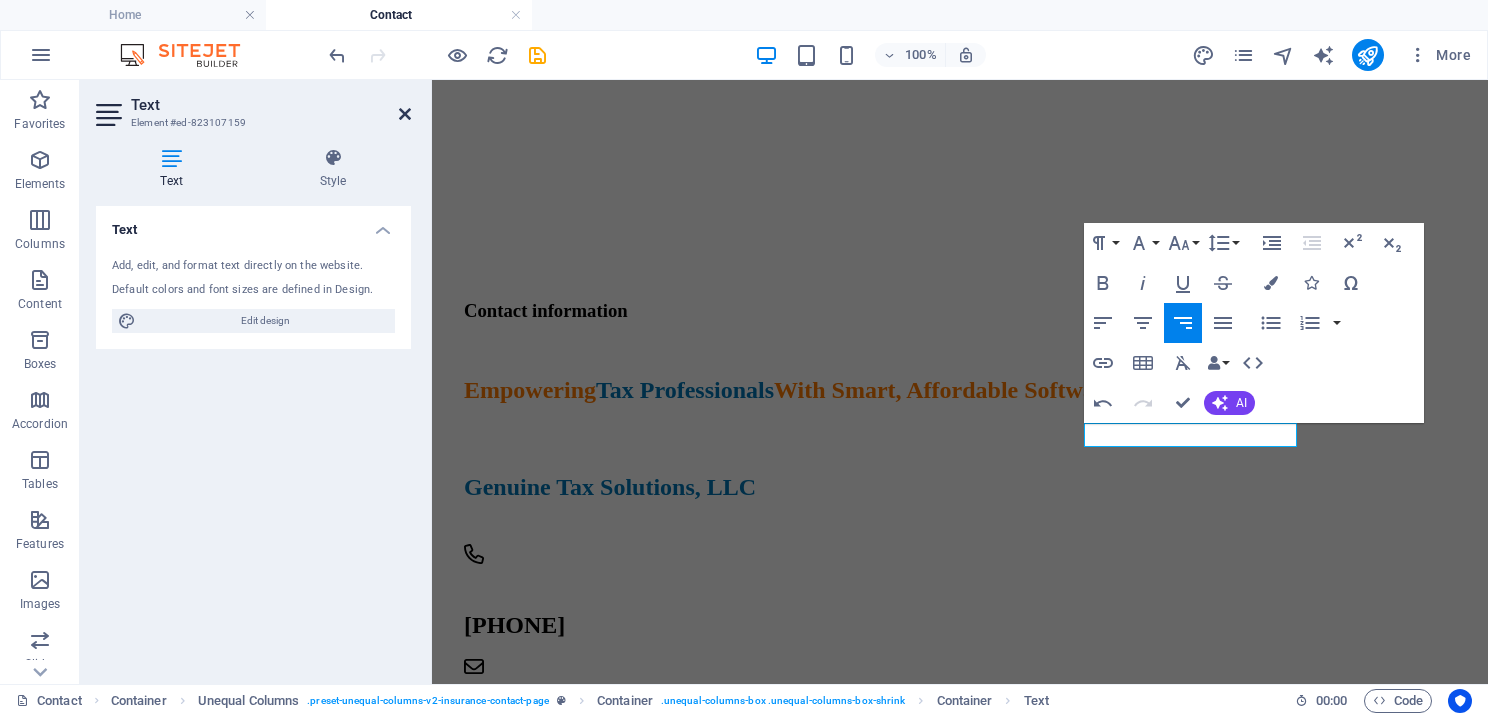 click at bounding box center (405, 114) 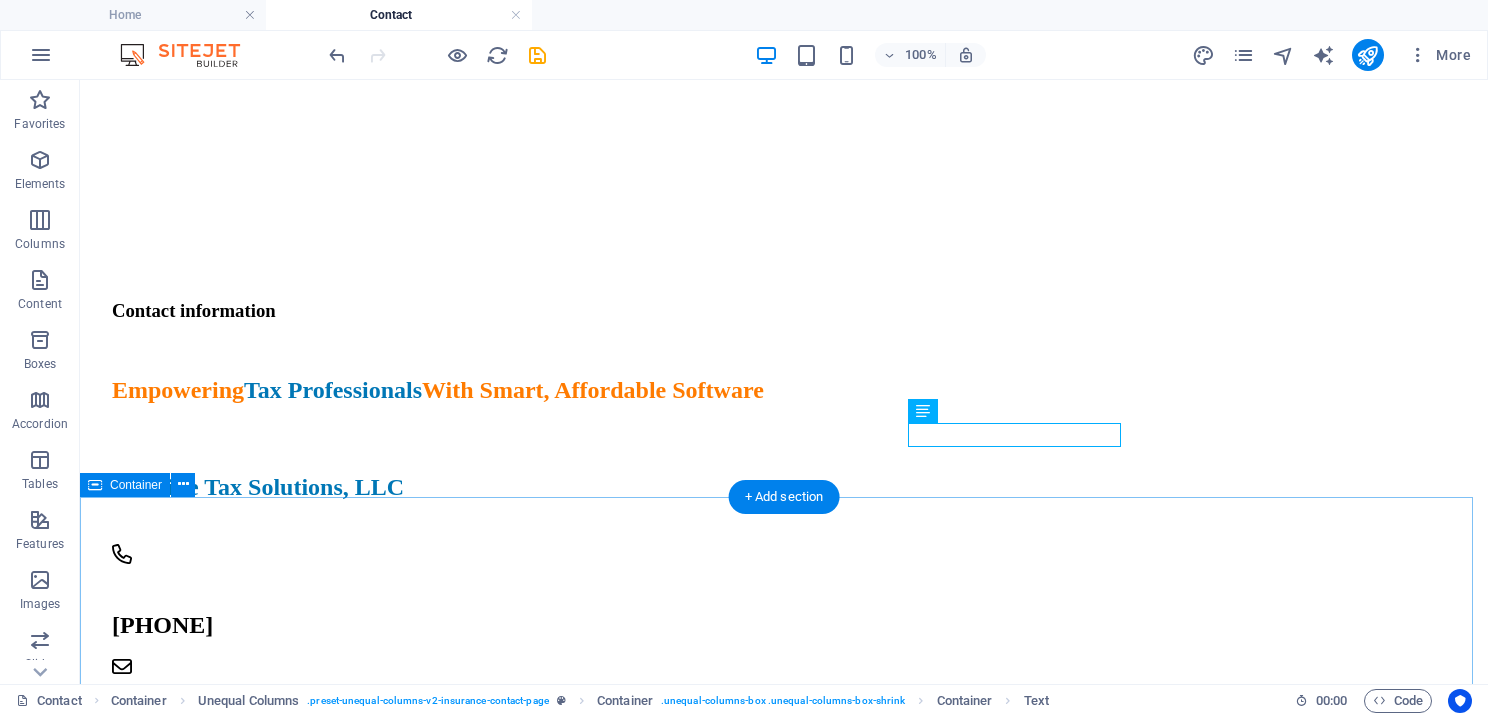 click on "Feel Free to  Contact Us   I have read and understand the privacy policy. Unreadable? Load new CONTACT US" at bounding box center [784, 1250] 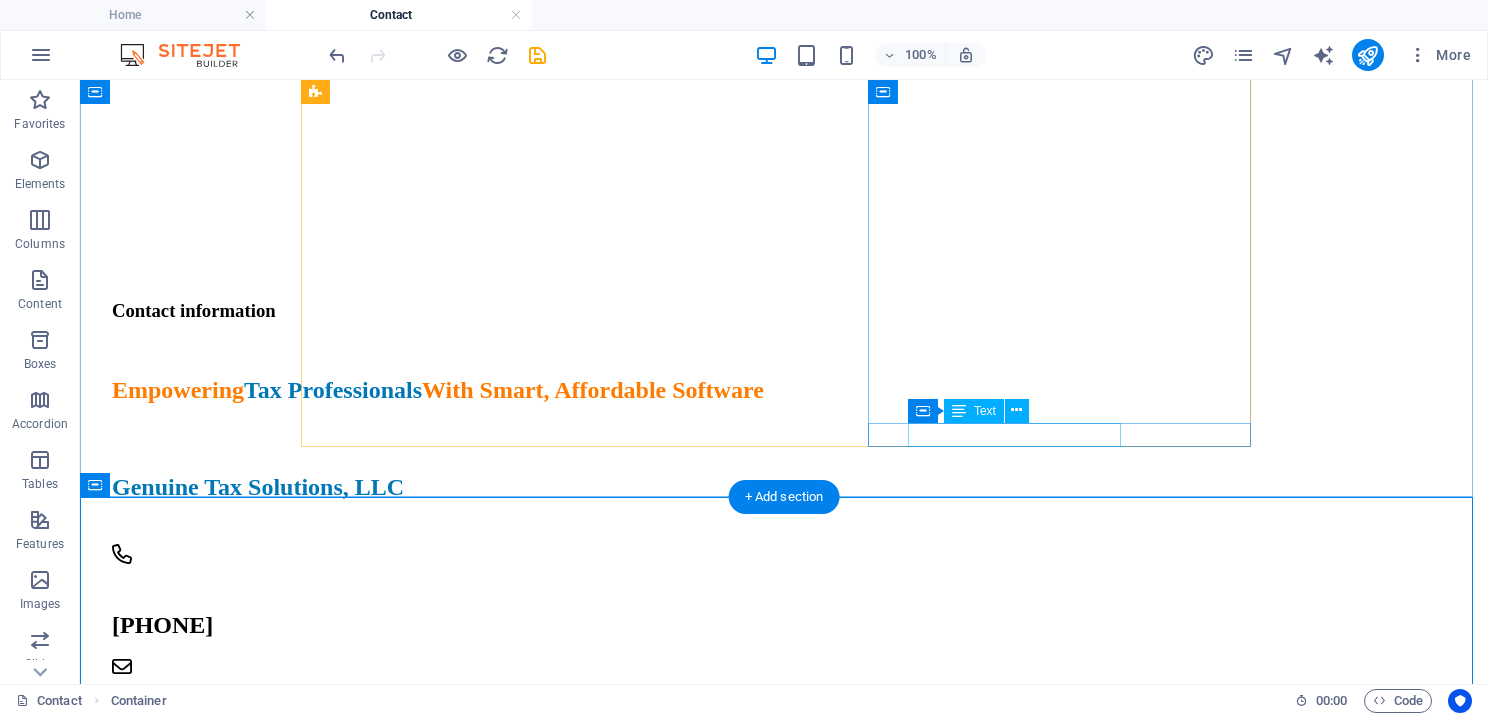 click on "g enuinetaxsolutions.com" at bounding box center [587, 835] 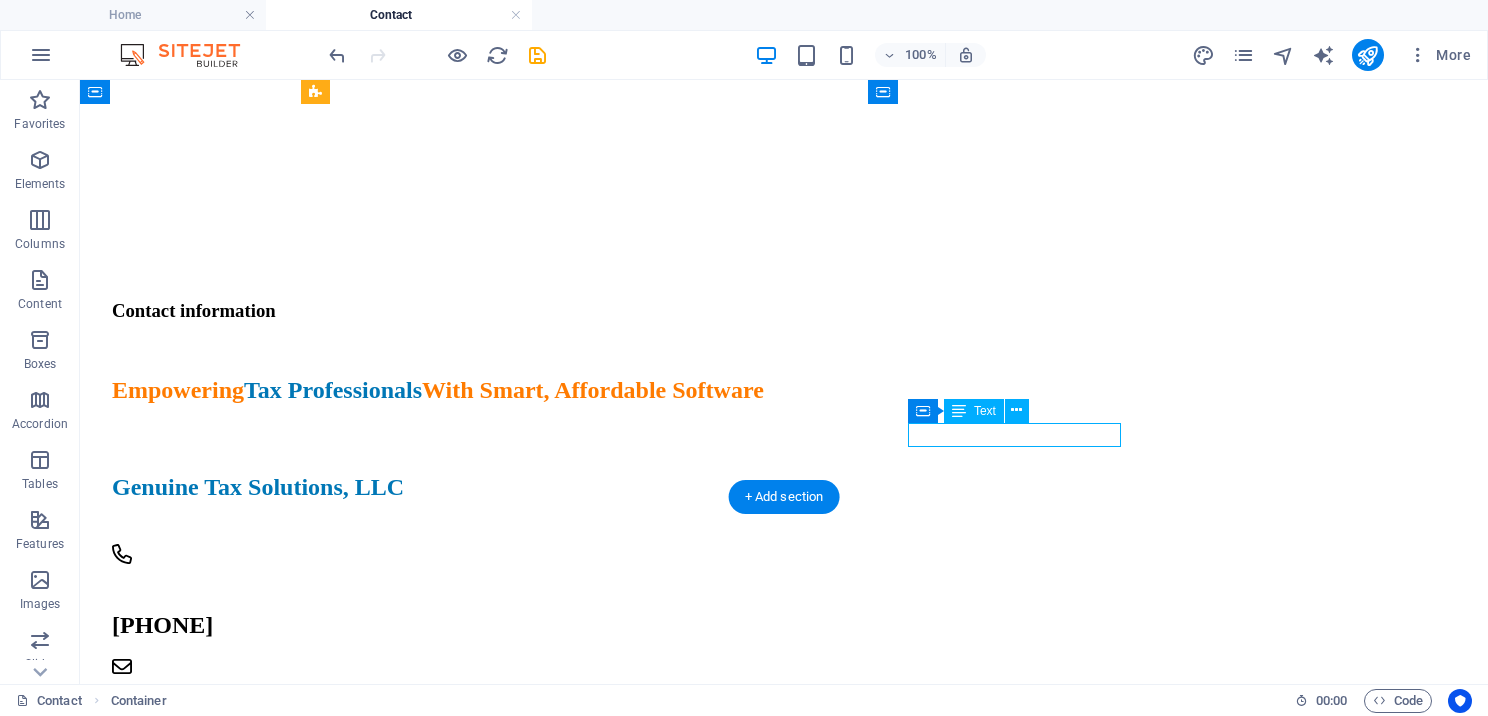 click on "g enuinetaxsolutions.com" at bounding box center (587, 835) 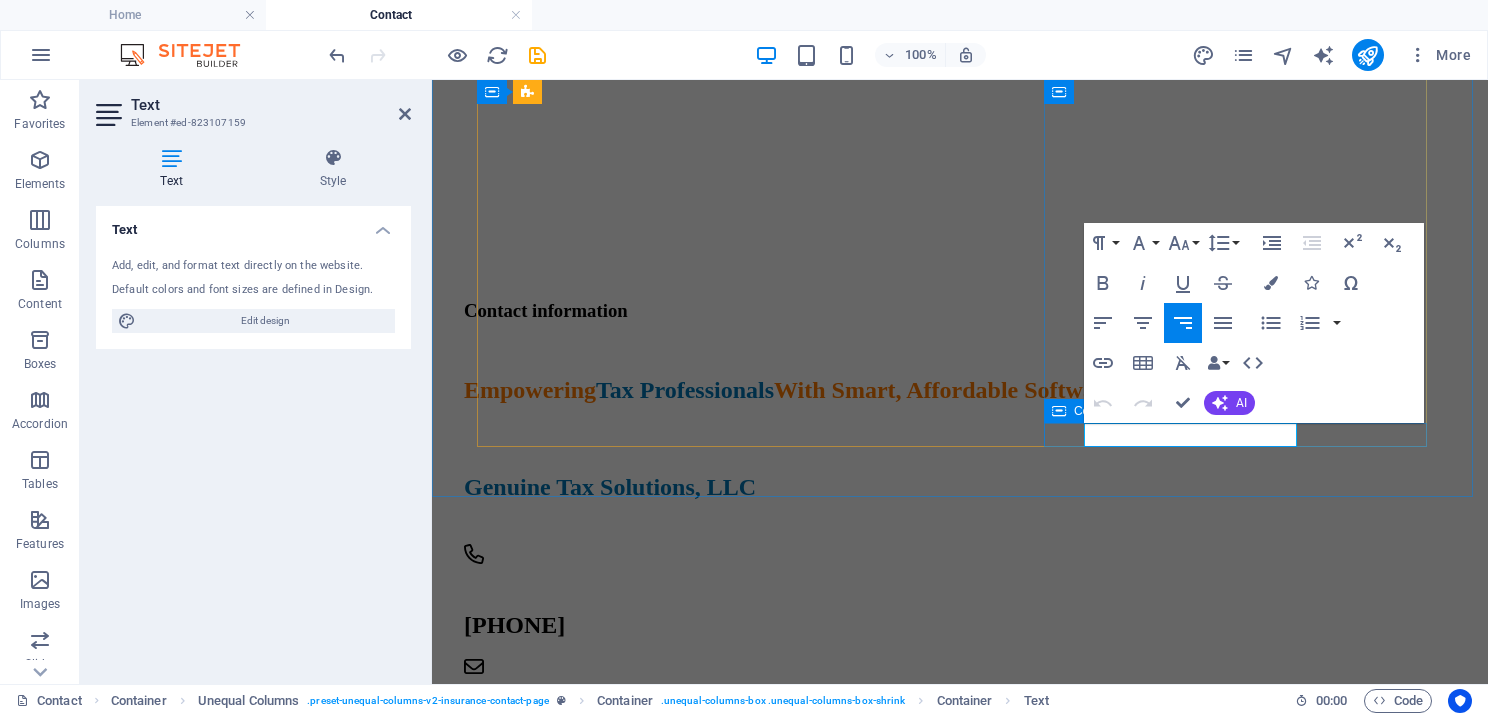 drag, startPoint x: 1088, startPoint y: 433, endPoint x: 1301, endPoint y: 440, distance: 213.11499 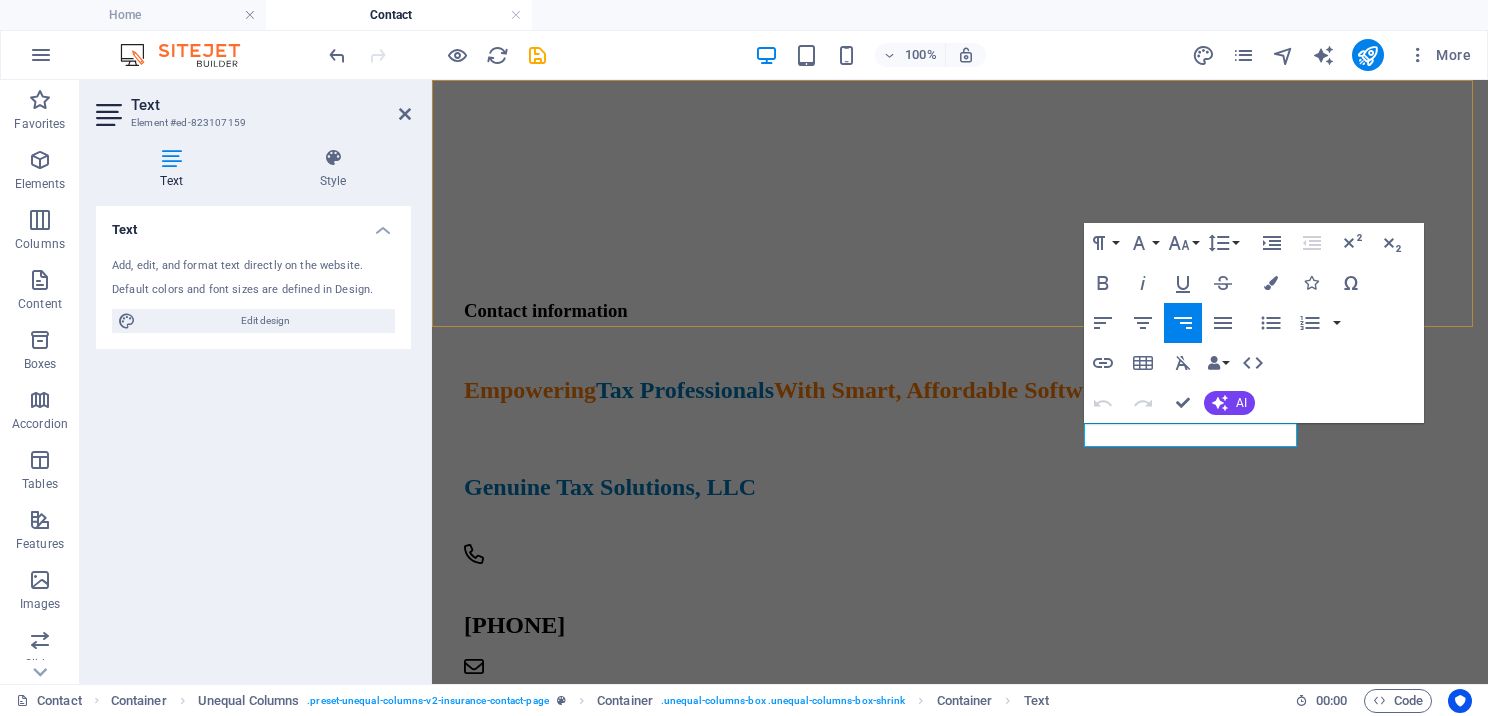 click on "ABOUT US SERVICES CONTACT BOOK A CALL" at bounding box center (960, -724) 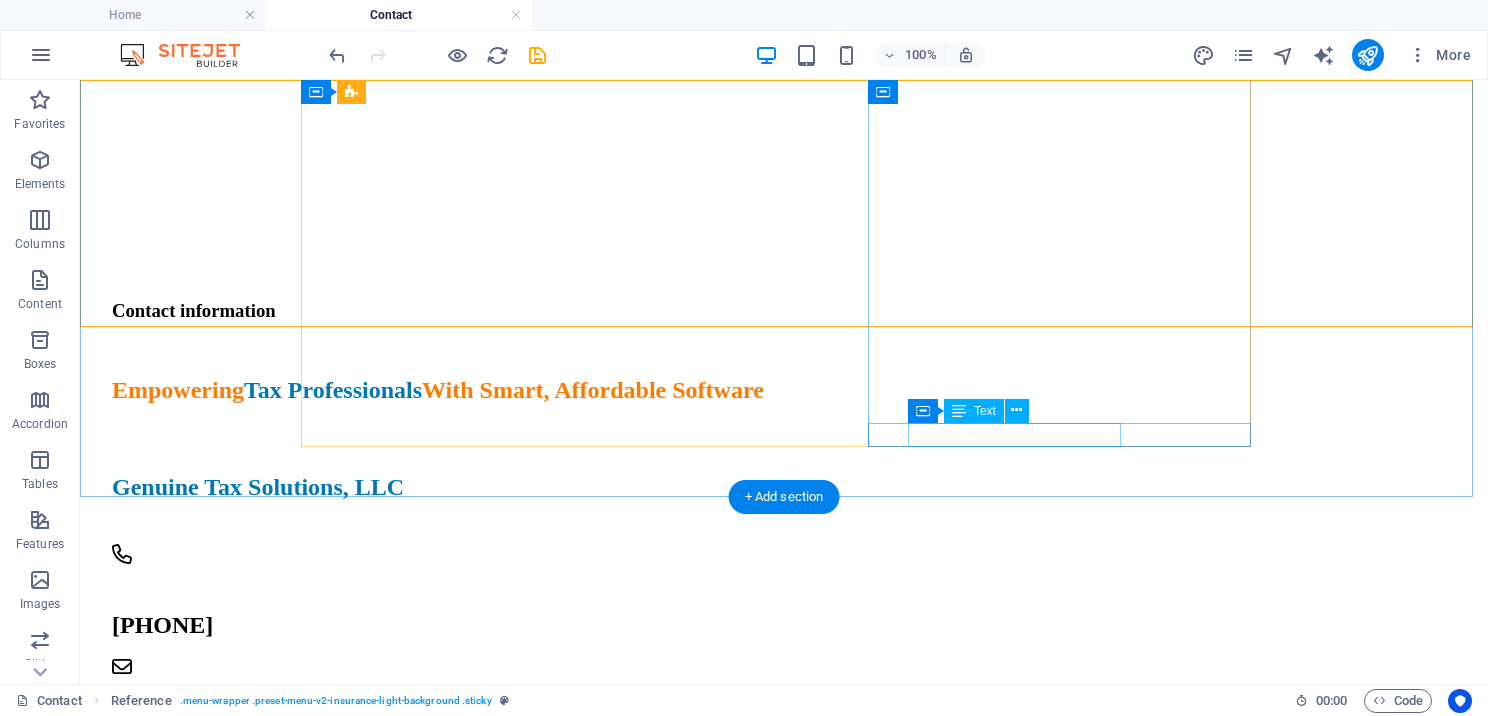click on "g enuinetaxsolutions.com" at bounding box center (587, 835) 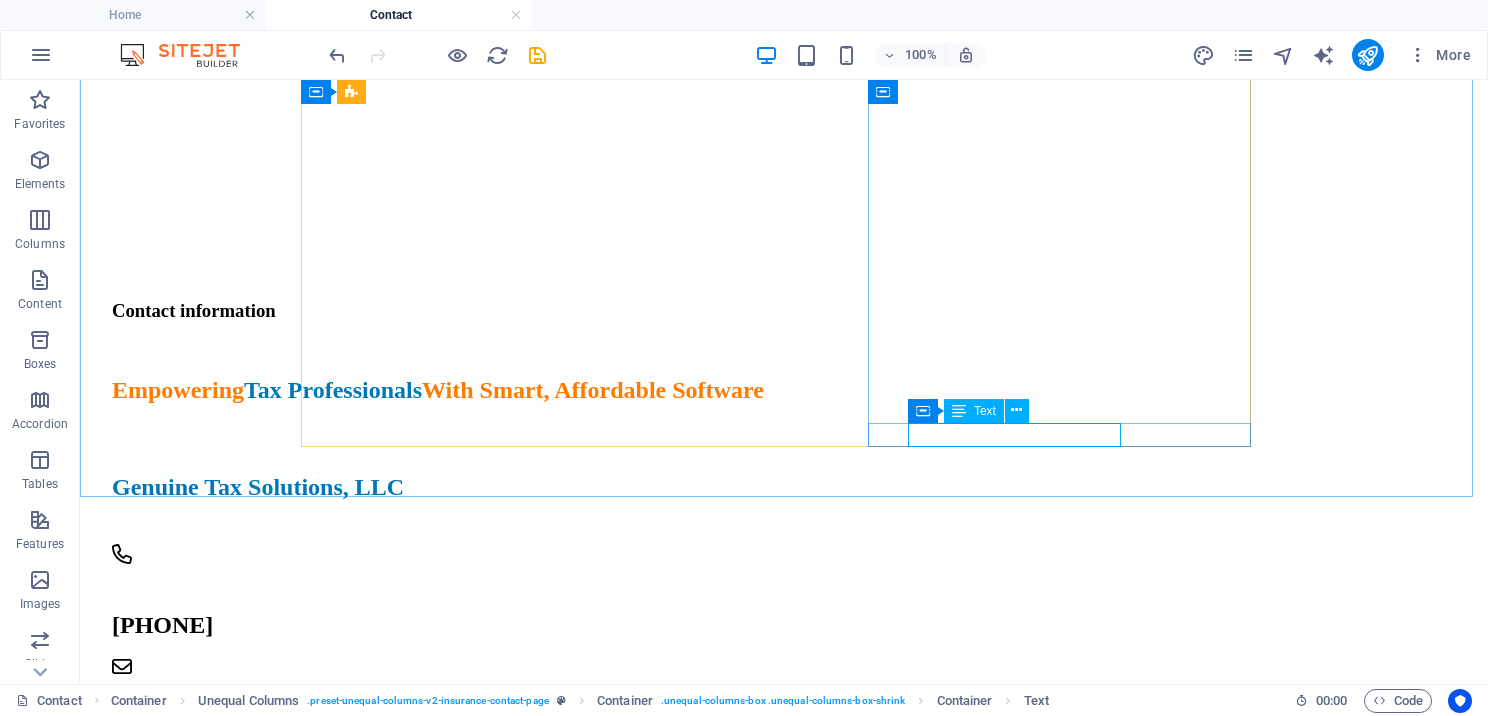 click on "Text" at bounding box center (985, 411) 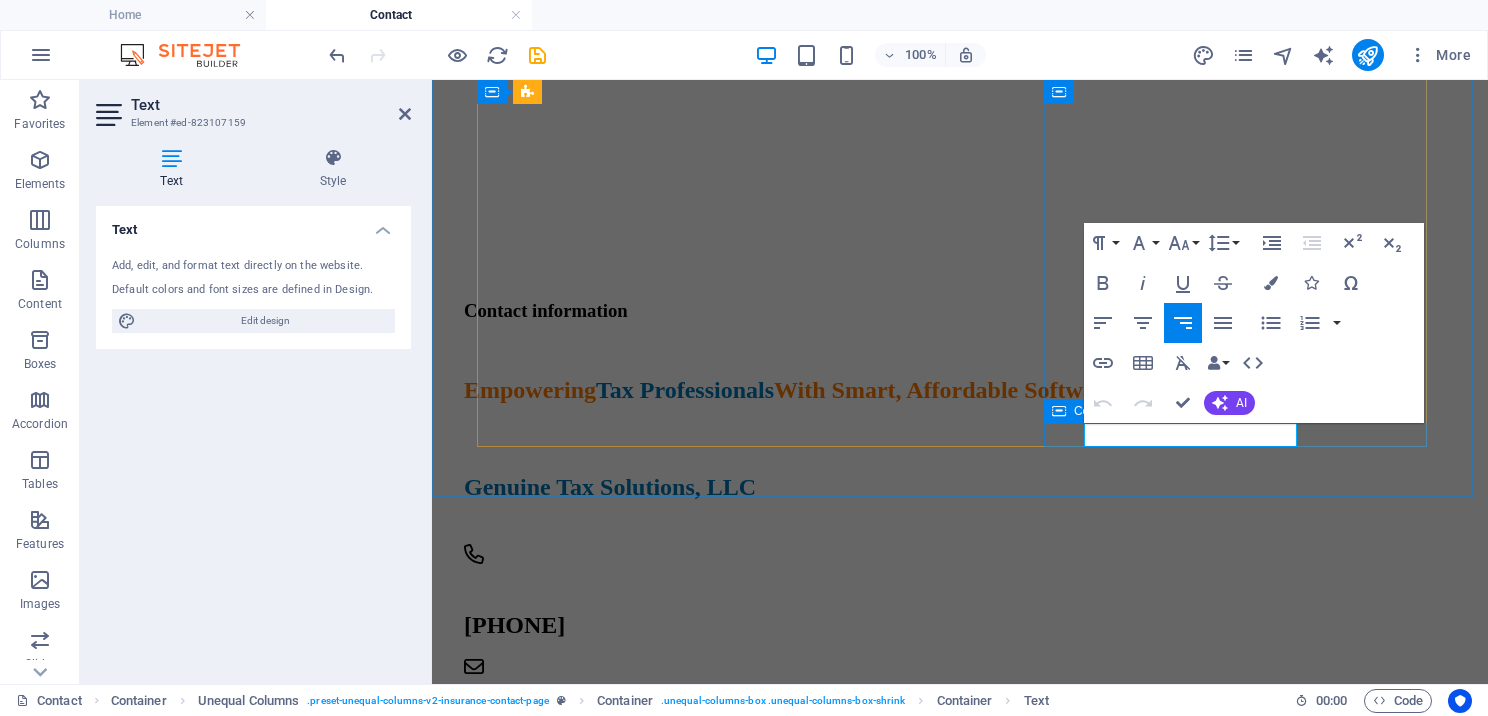 drag, startPoint x: 1084, startPoint y: 432, endPoint x: 1311, endPoint y: 439, distance: 227.10791 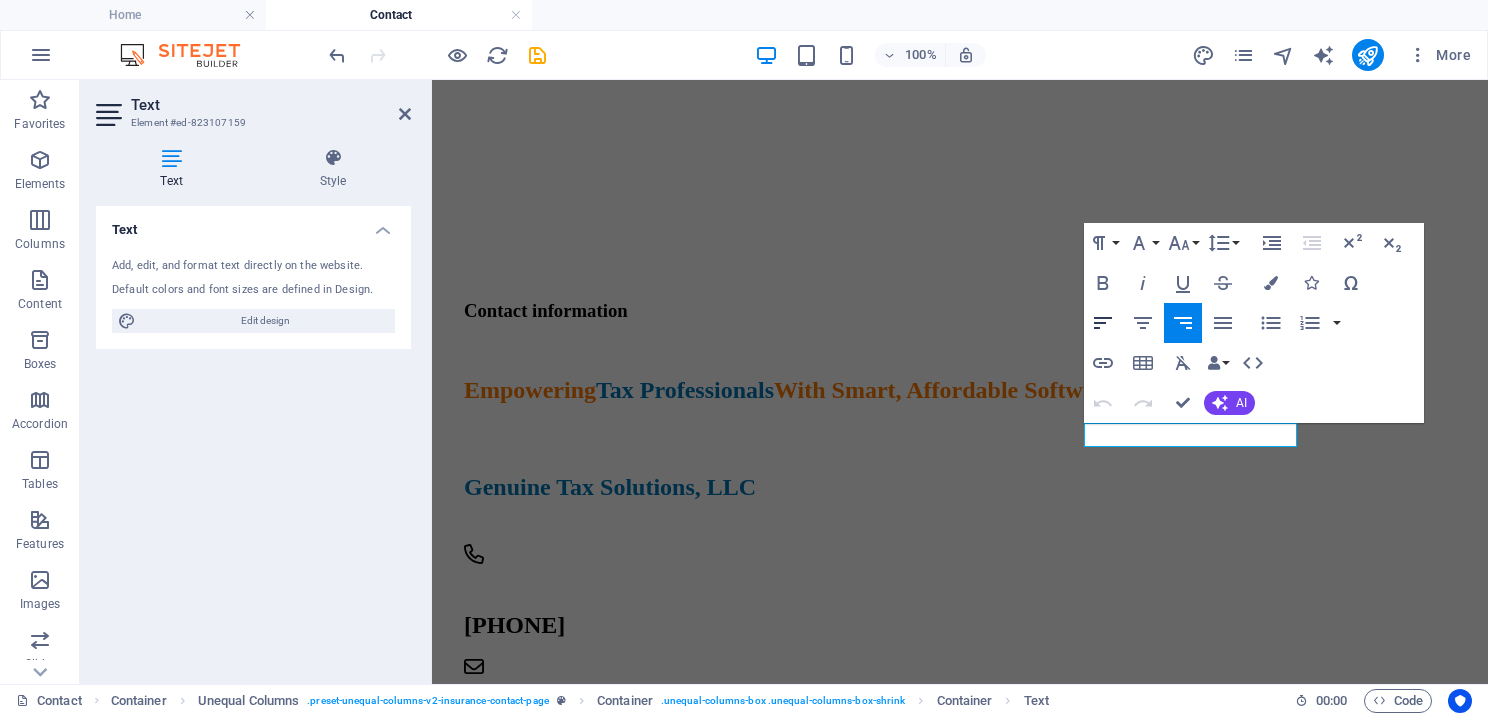 click 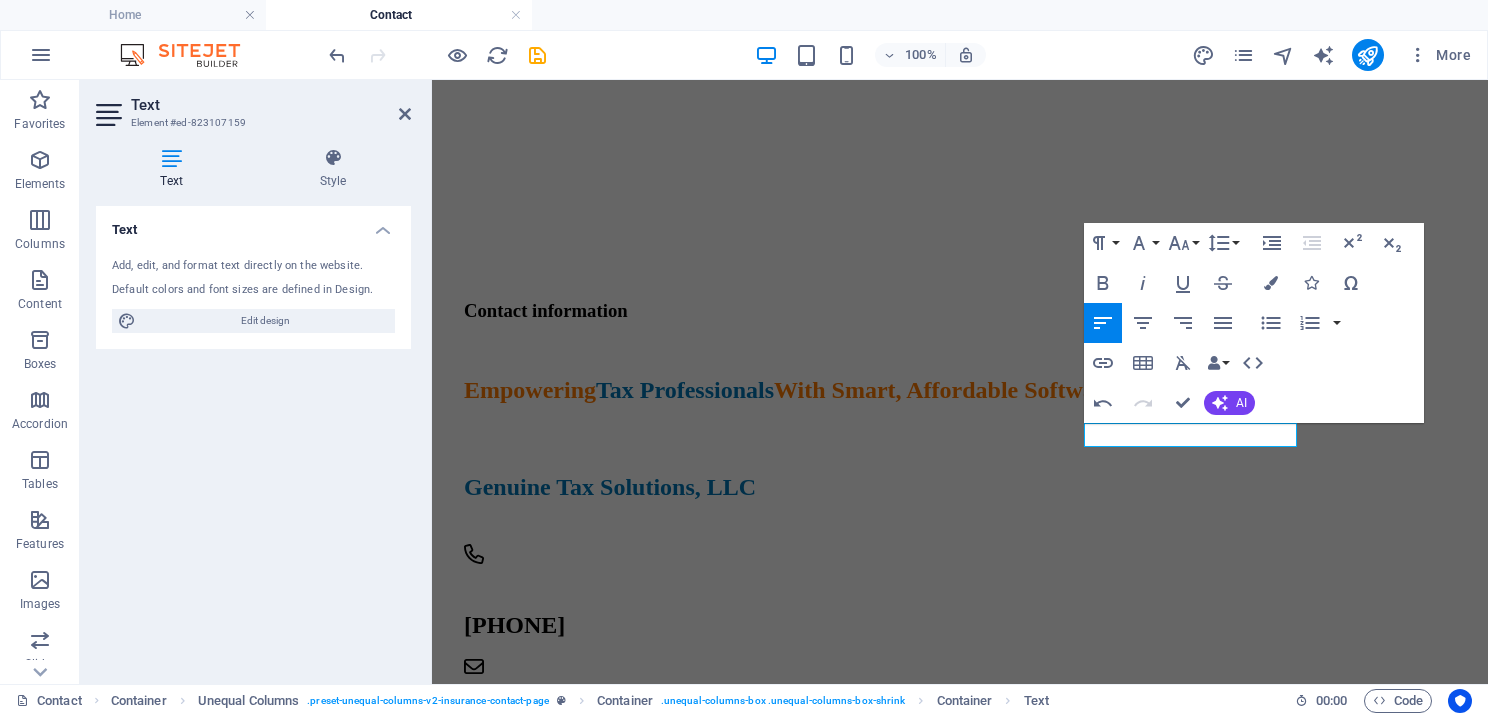 click on "Text" at bounding box center (271, 105) 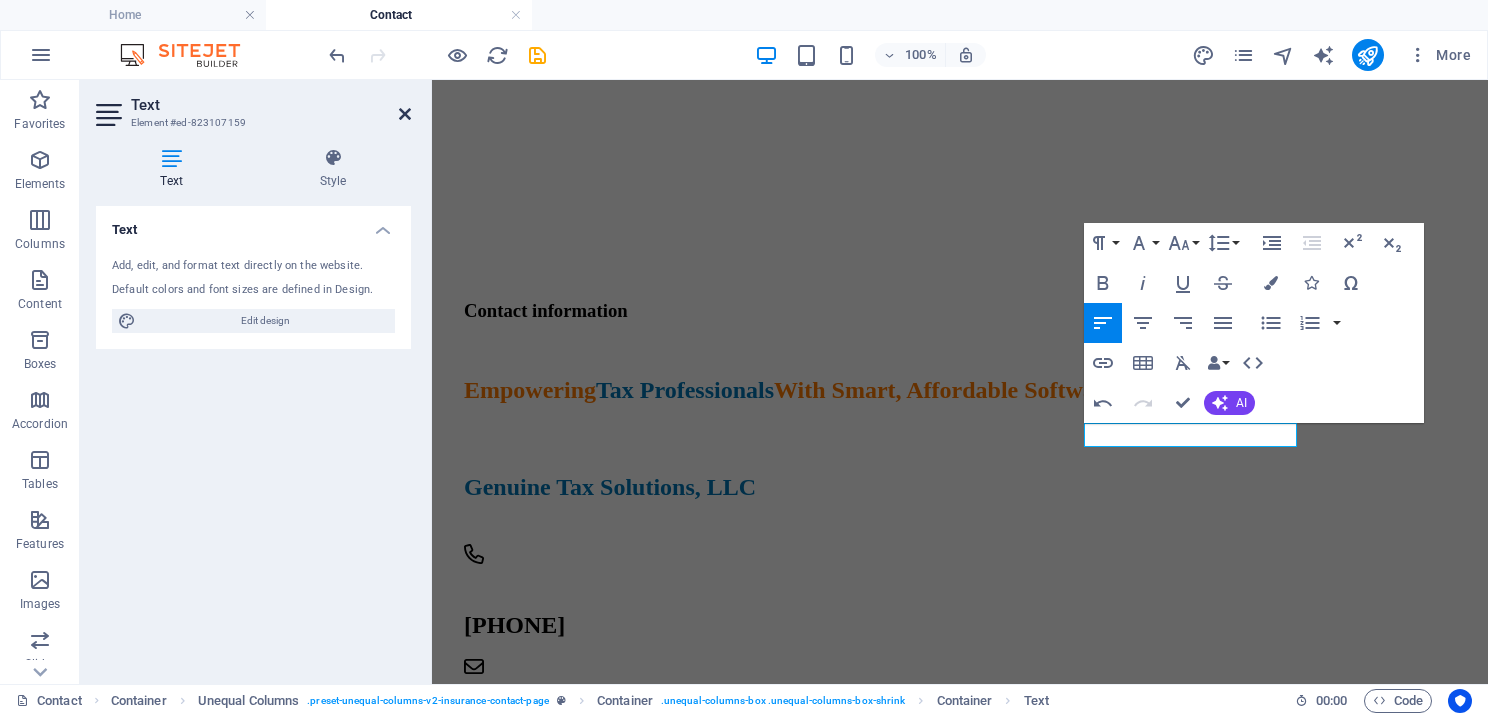 click at bounding box center (405, 114) 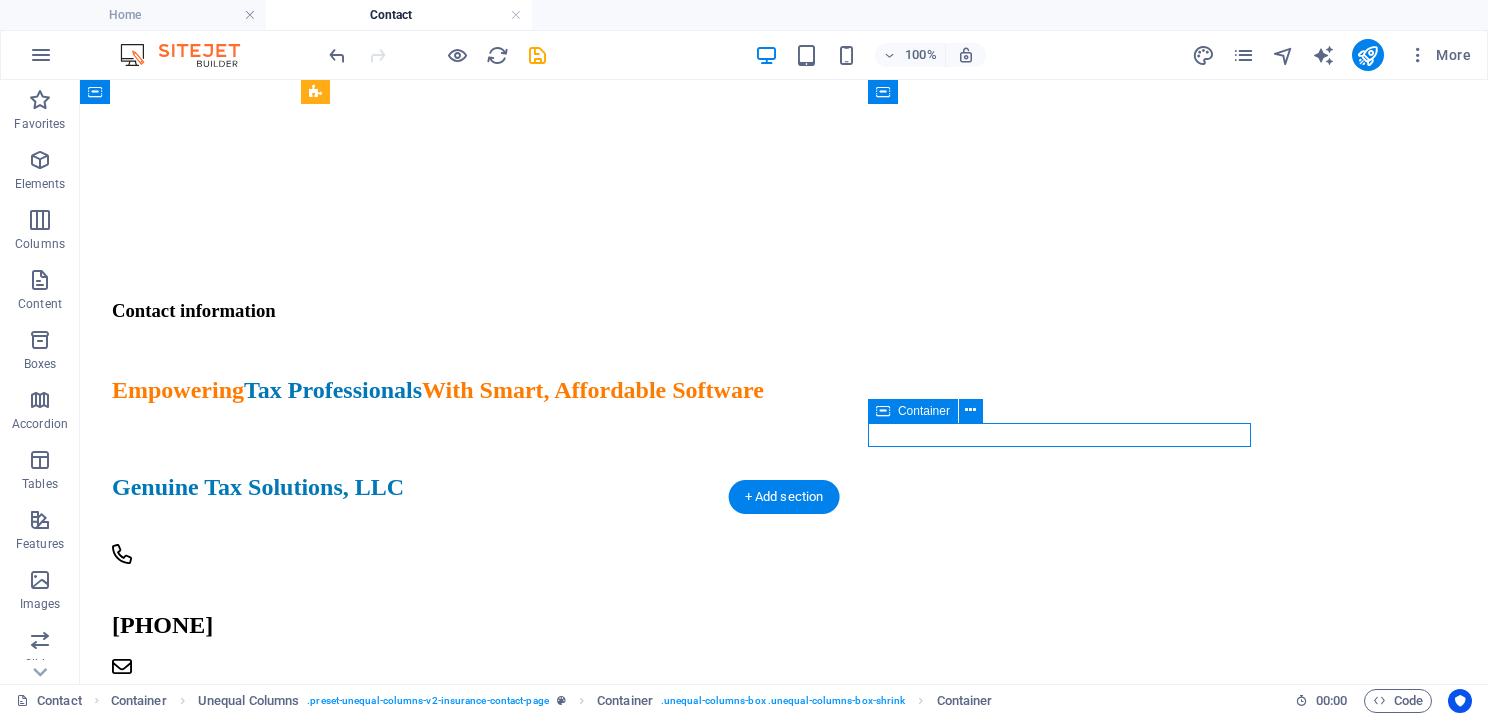 drag, startPoint x: 900, startPoint y: 432, endPoint x: 1002, endPoint y: 437, distance: 102.122475 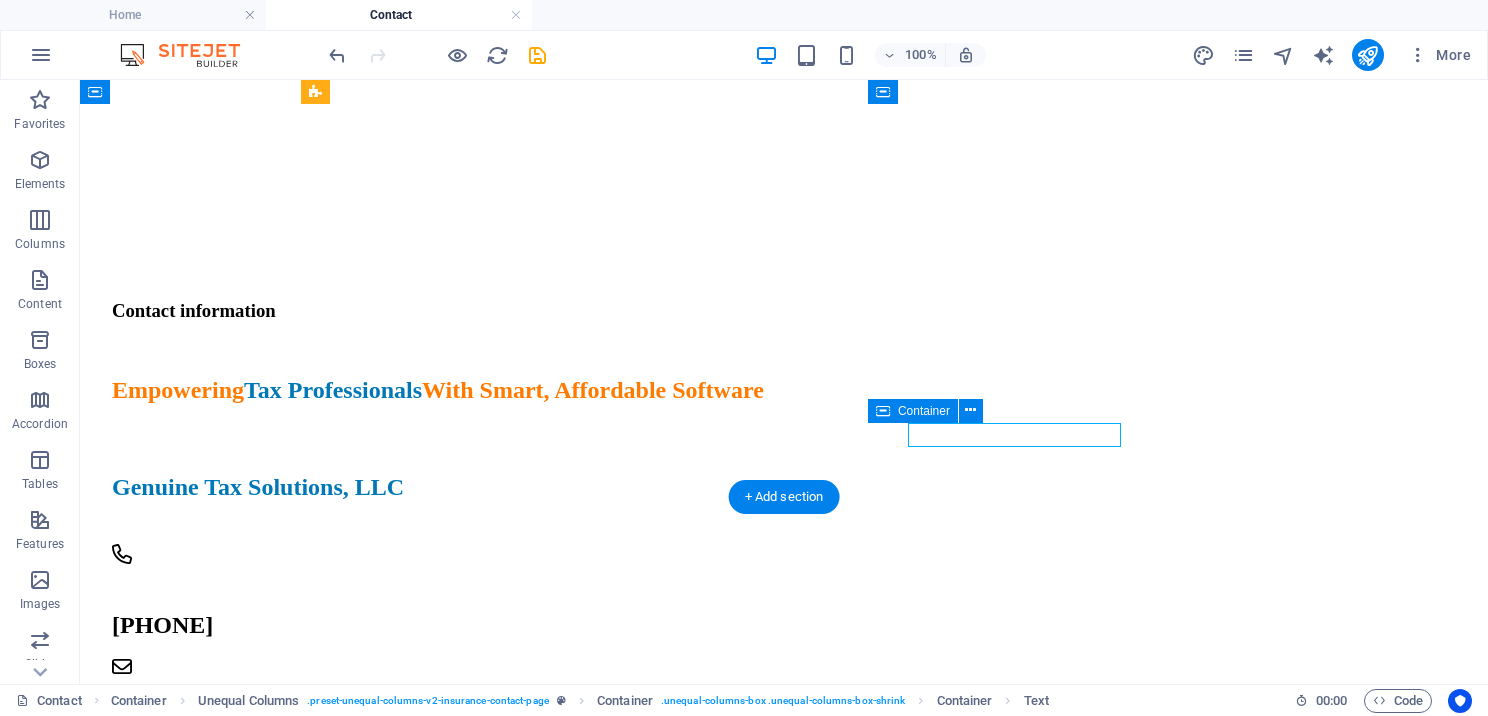 click on "g enuinetaxsolutions.com" at bounding box center [587, 835] 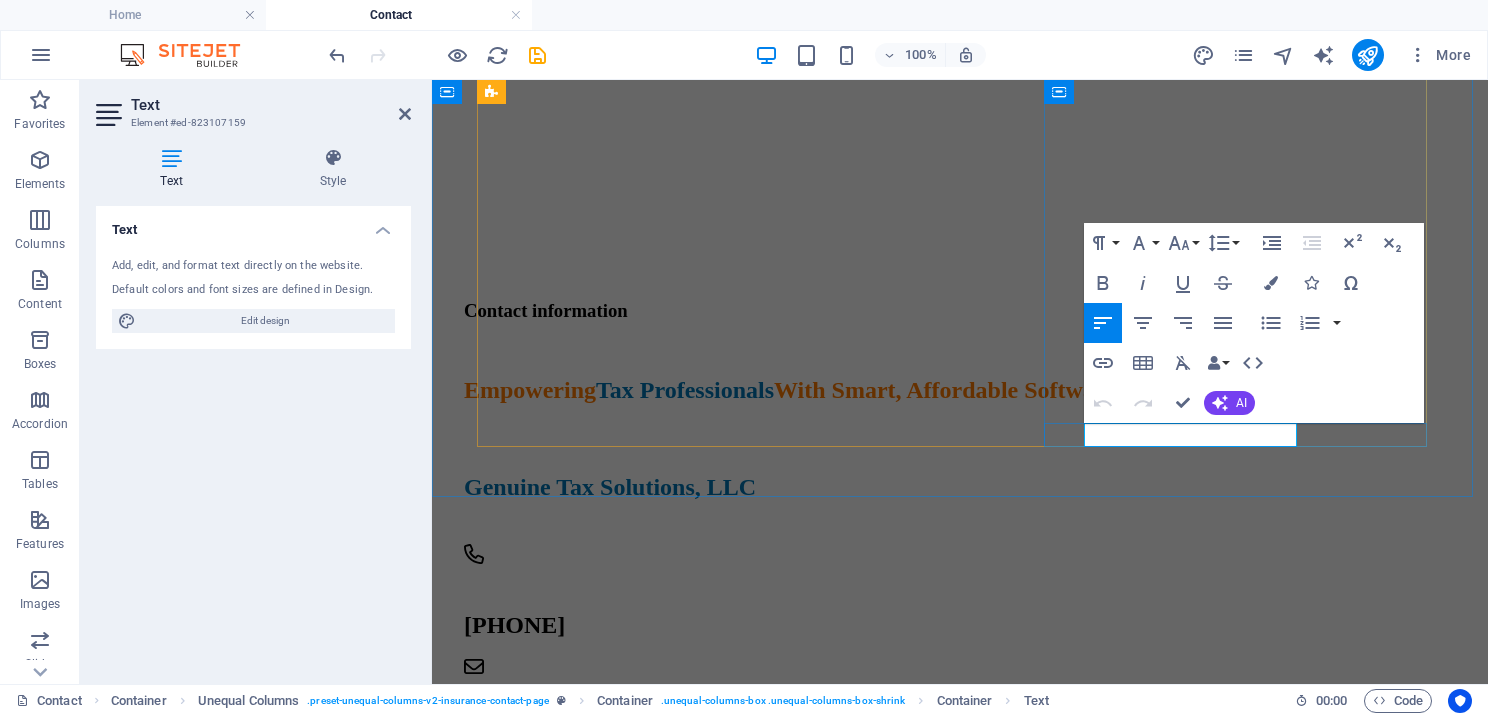 drag, startPoint x: 1086, startPoint y: 442, endPoint x: 1293, endPoint y: 446, distance: 207.03865 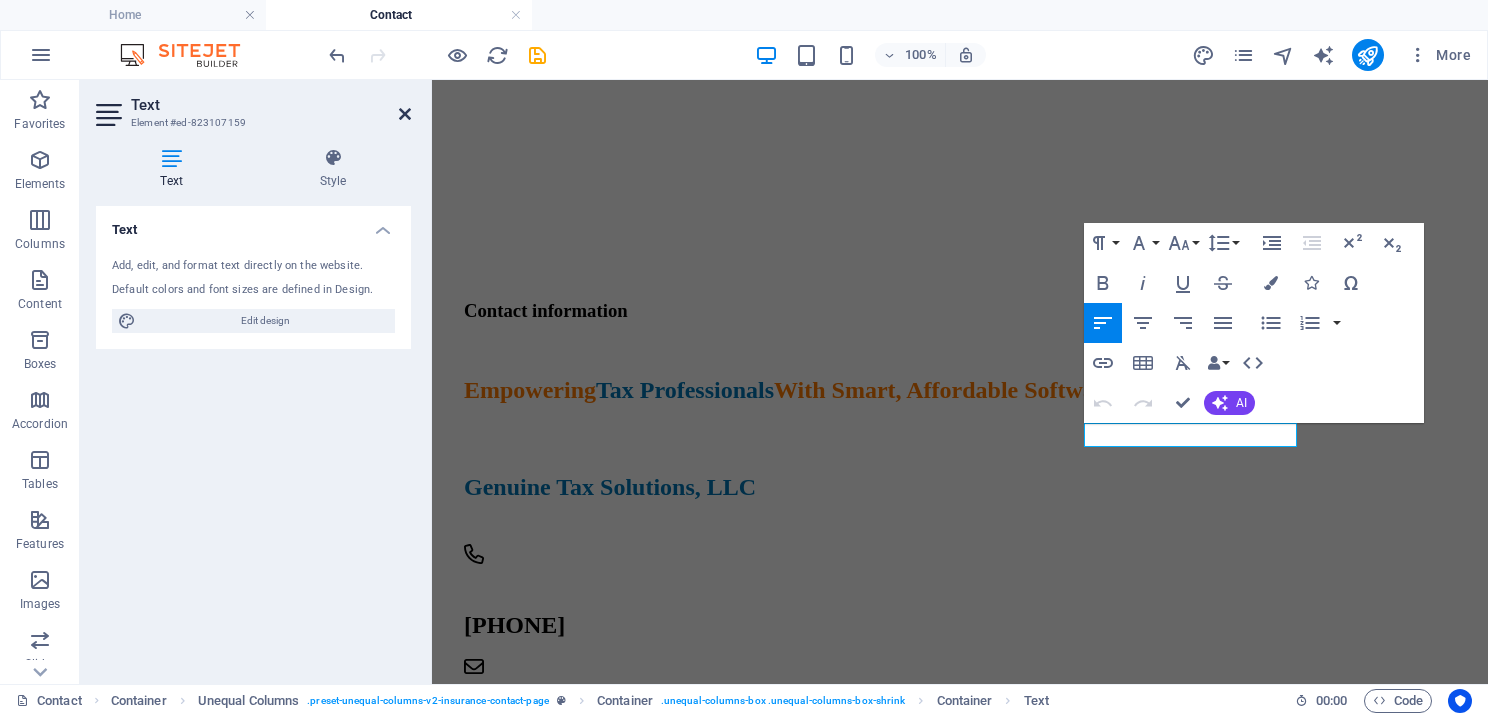 click at bounding box center (405, 114) 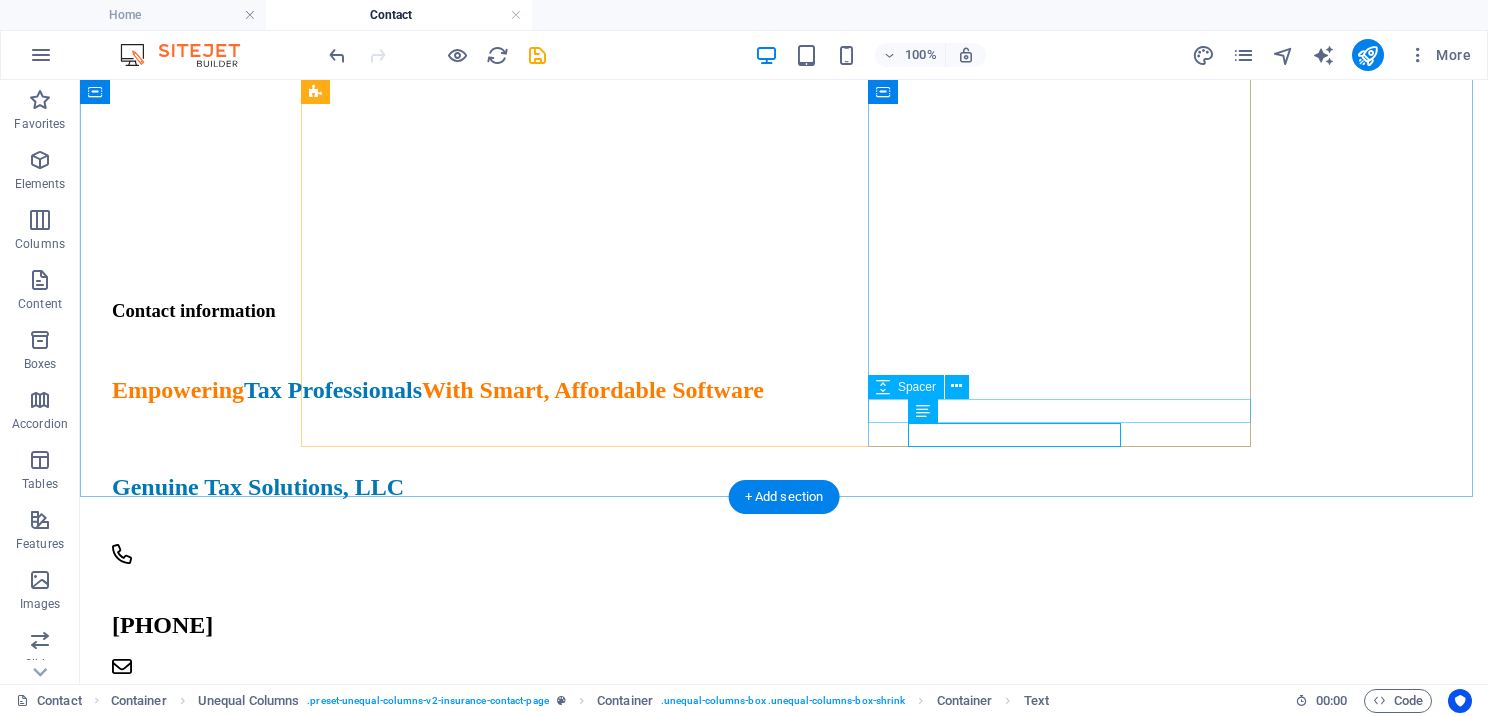 click at bounding box center [587, 774] 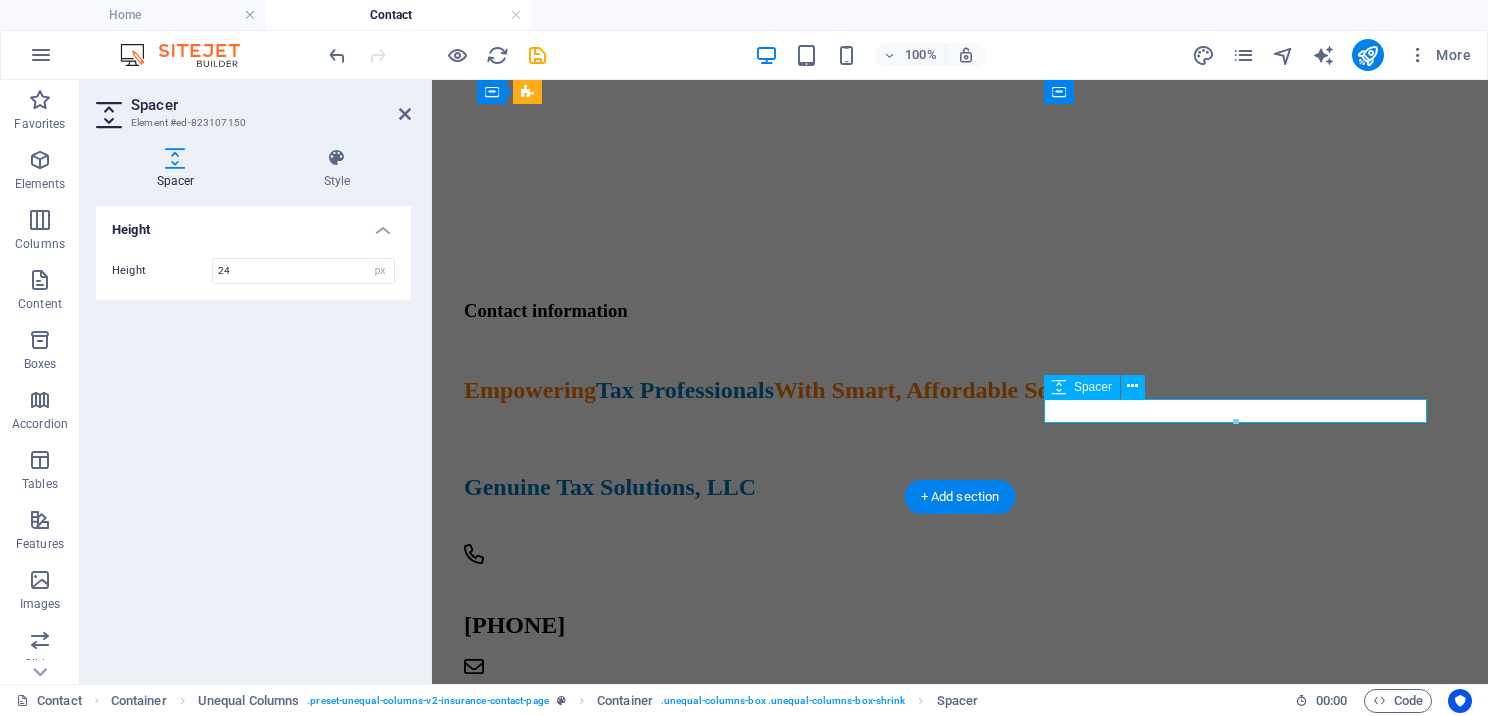 click at bounding box center [939, 774] 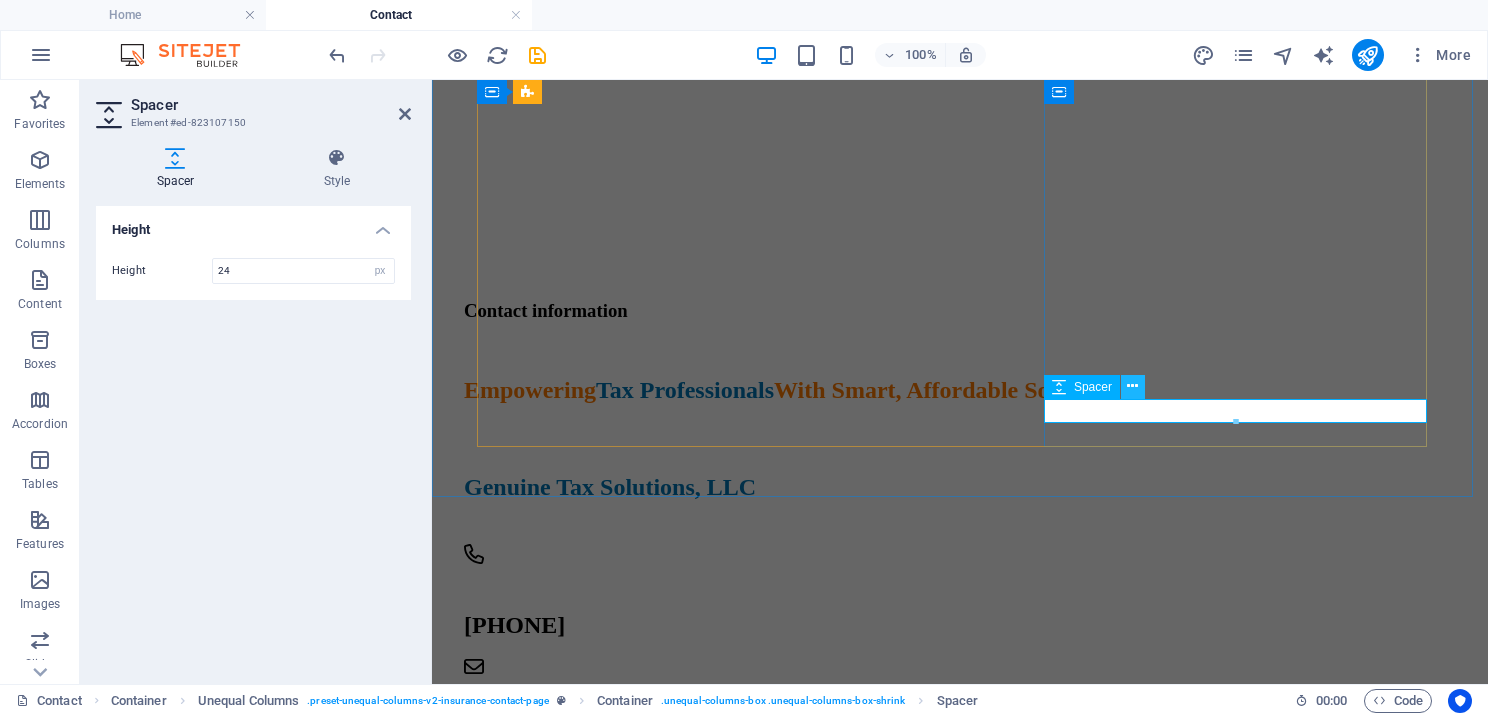 click at bounding box center (1132, 386) 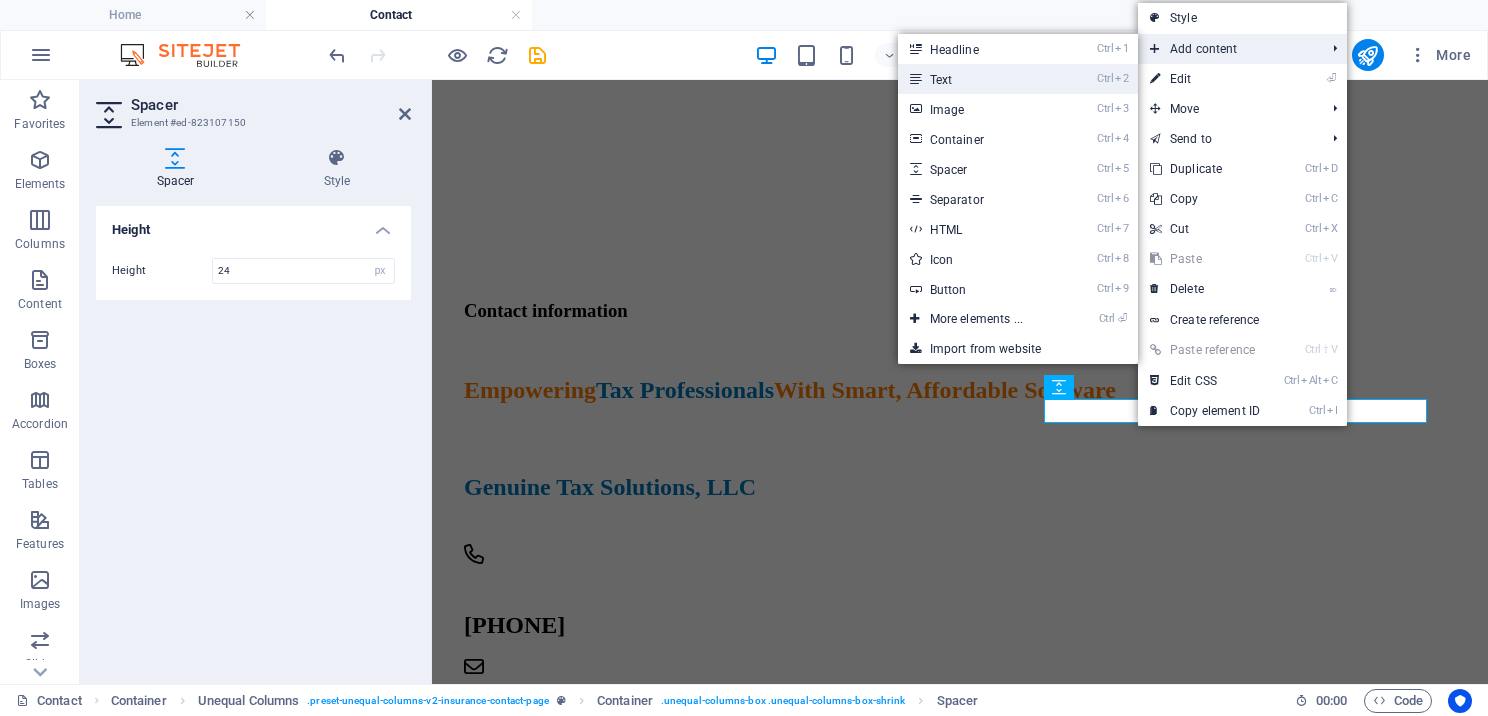 click on "Ctrl 2  Text" at bounding box center (980, 79) 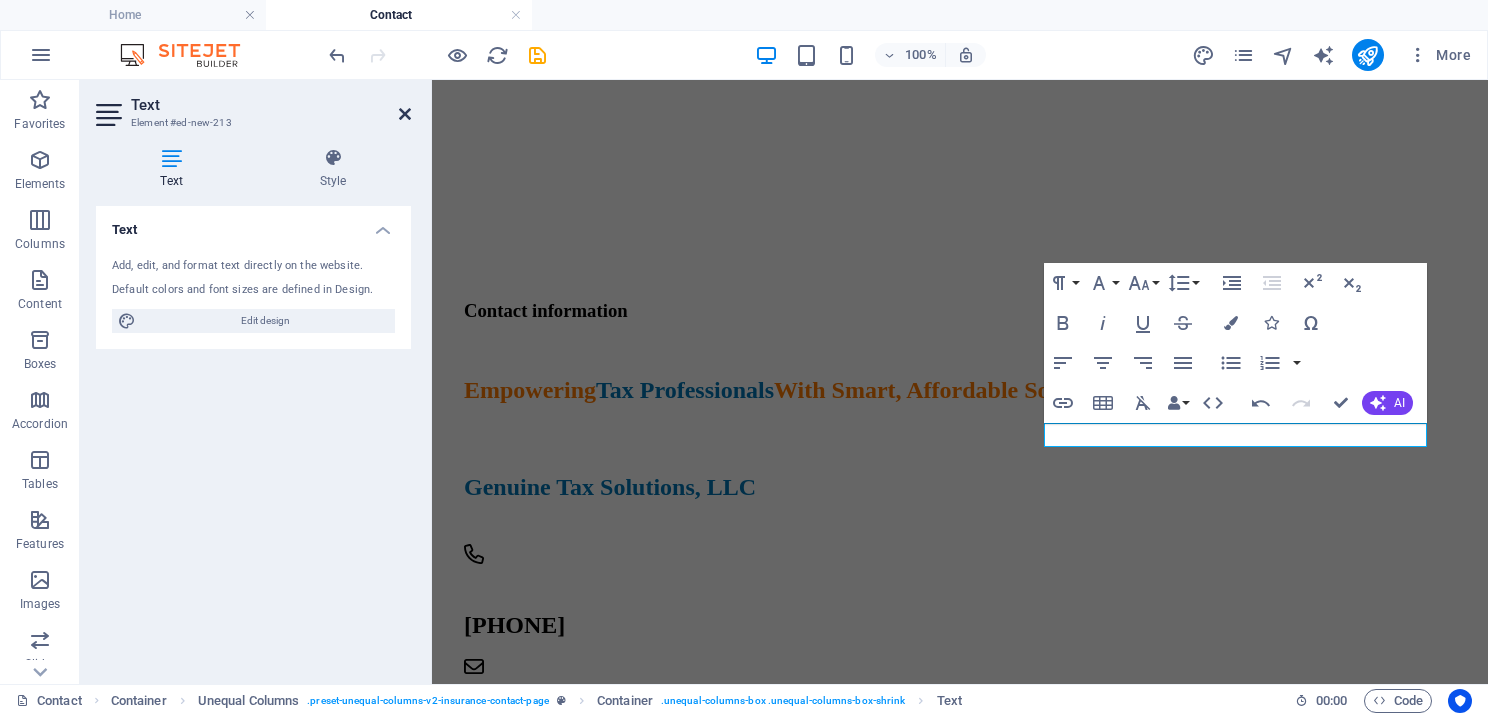 click on "Text Element #ed-new-213 Text Style Text Add, edit, and format text directly on the website. Default colors and font sizes are defined in Design. Edit design Alignment Left aligned Centered Right aligned Unequal Columns Element Layout How this element expands within the layout (Flexbox). Size Default auto px % 1/1 1/2 1/3 1/4 1/5 1/6 1/7 1/8 1/9 1/10 Grow Shrink Order Container layout Visible Visible Opacity 100 % Overflow Spacing Margin Default auto px % rem vw vh Custom Custom auto px % rem vw vh auto px % rem vw vh auto px % rem vw vh auto px % rem vw vh Padding Default px rem % vh vw Custom Custom px rem % vh vw px rem % vh vw px rem % vh vw px rem % vh vw Border Style              - Width 1 auto px rem % vh vw Custom Custom 1 auto px rem % vh vw 1 auto px rem % vh vw 1 auto px rem % vh vw 1 auto px rem % vh vw  - Color Round corners Default px rem % vh vw Custom Custom px rem % vh vw px rem % vh vw px rem % vh vw px rem % vh vw Shadow Default None Outside Inside Color X offset 0 px rem vh vw 0" at bounding box center [256, 382] 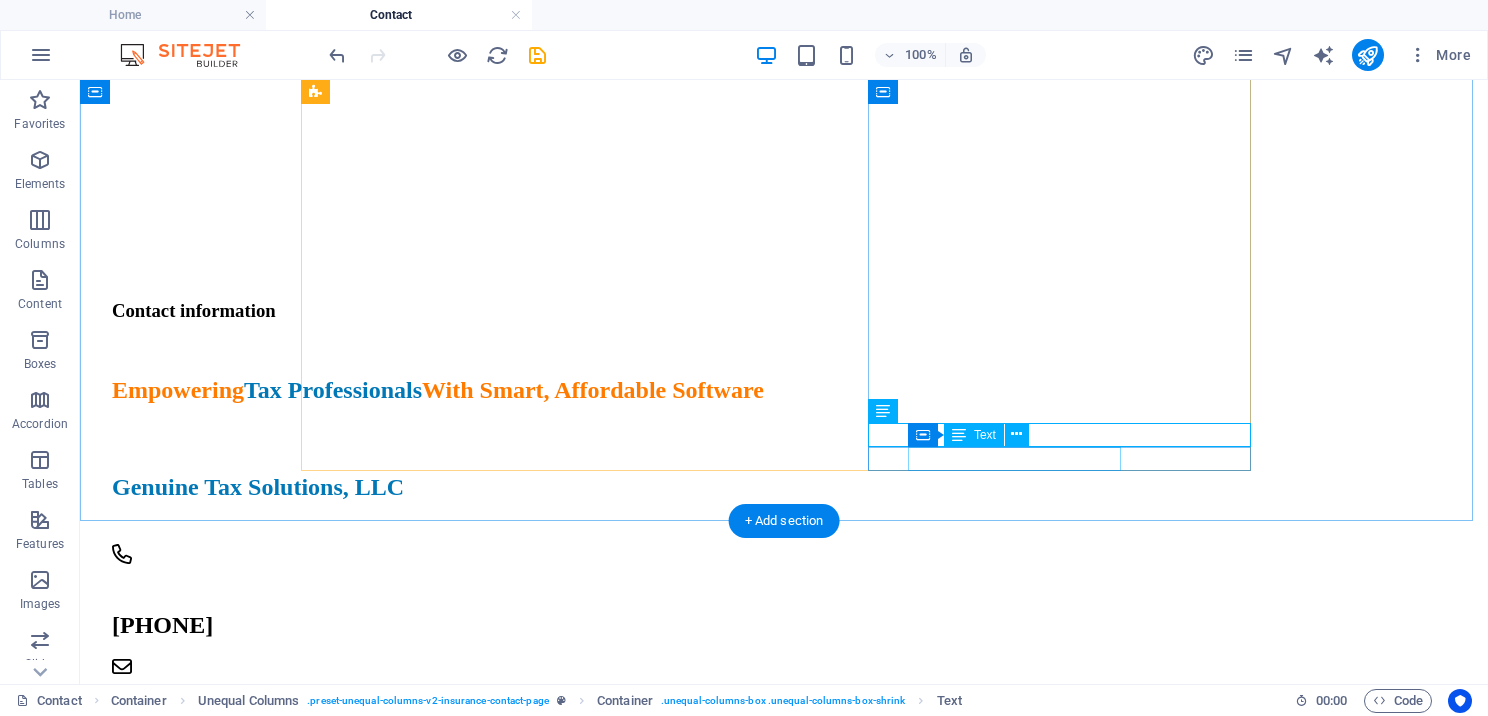 click on "g enuinetaxsolutions.com" at bounding box center (587, 885) 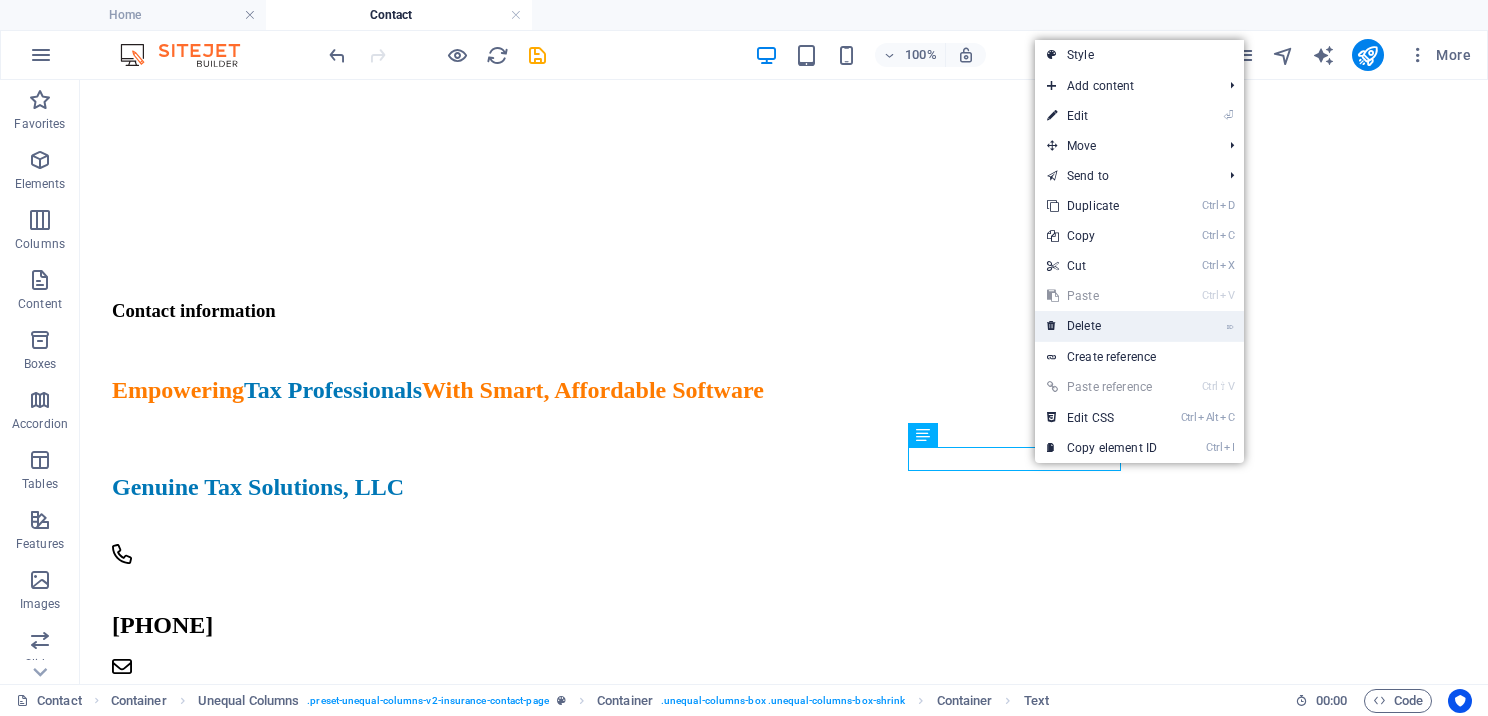 click on "⌦  Delete" at bounding box center (1102, 326) 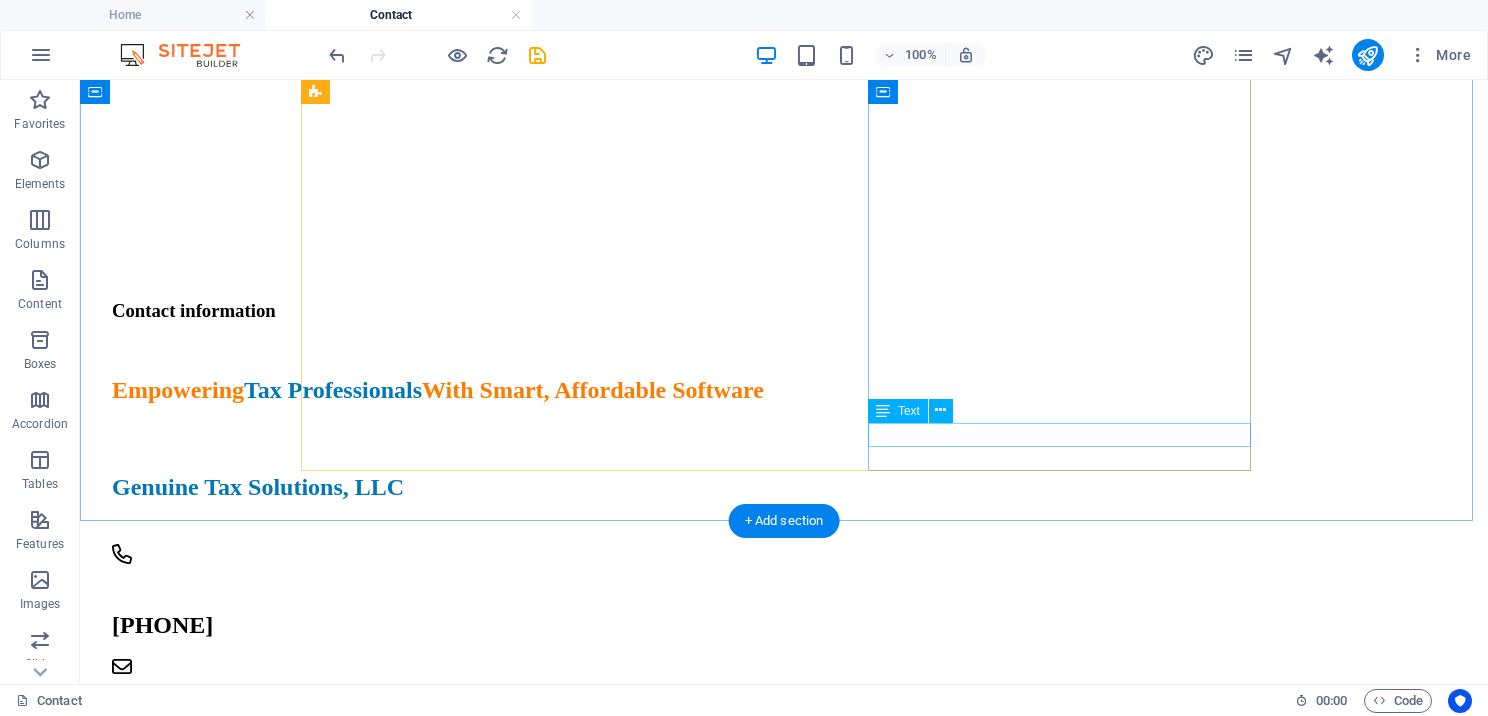 click on "g enuinetaxsolutions.com" at bounding box center [587, 811] 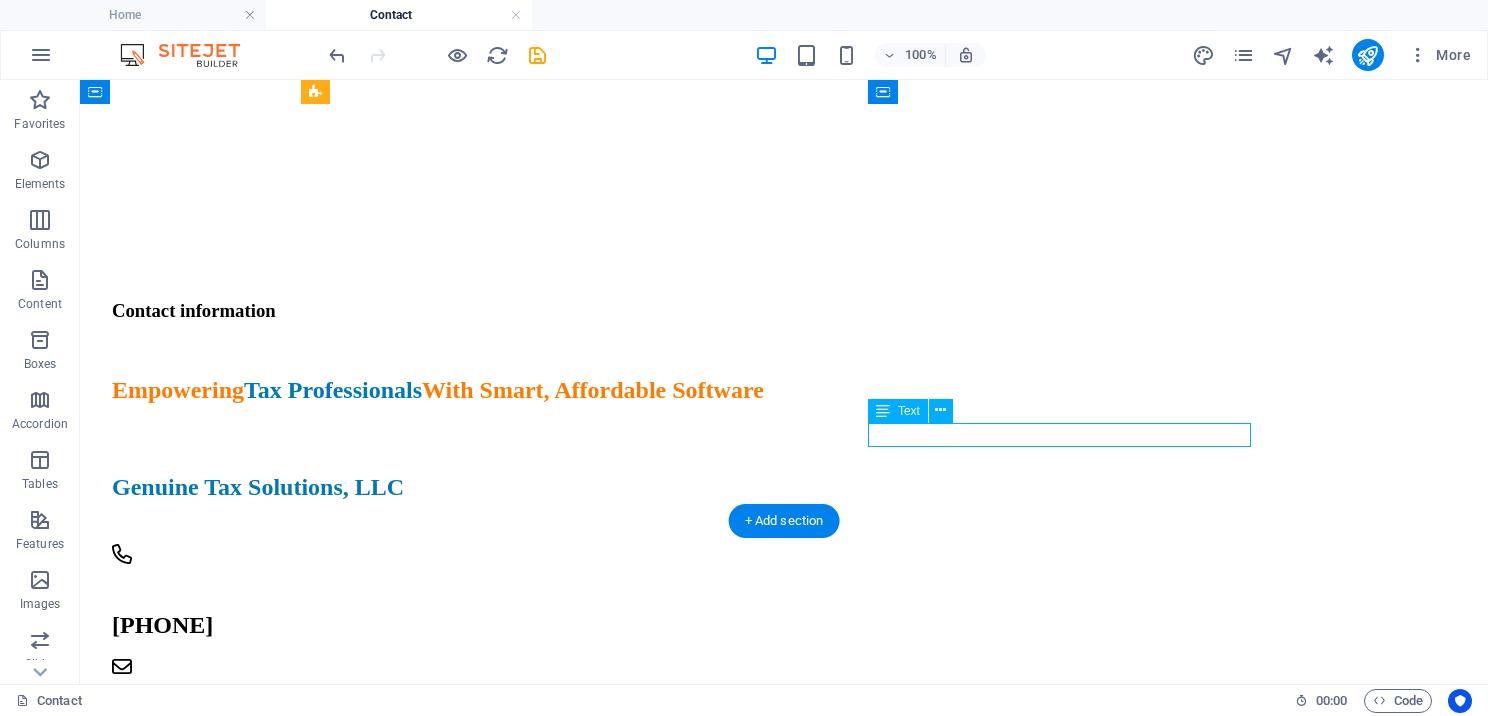 click on "g enuinetaxsolutions.com" at bounding box center (587, 811) 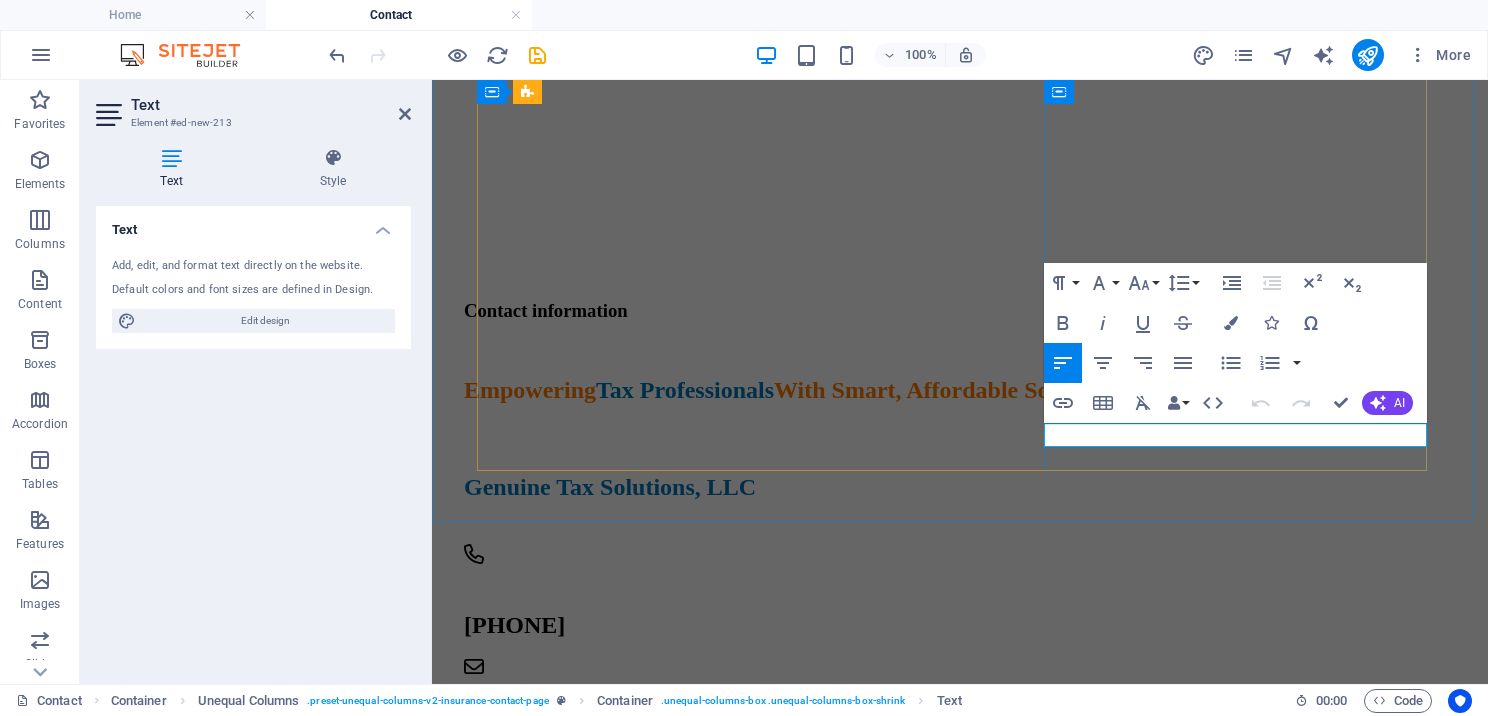 drag, startPoint x: 1043, startPoint y: 437, endPoint x: 1267, endPoint y: 440, distance: 224.0201 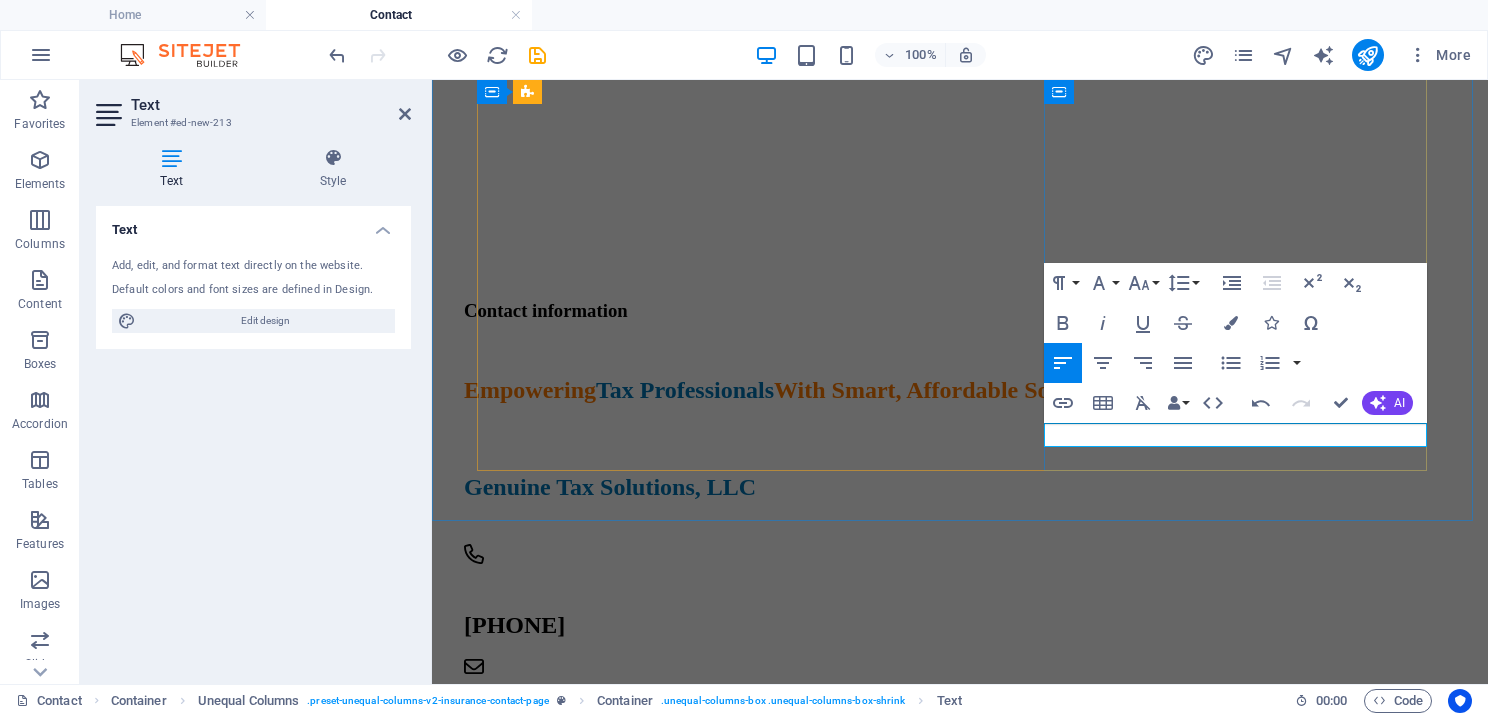 drag, startPoint x: 1309, startPoint y: 443, endPoint x: 1092, endPoint y: 432, distance: 217.27863 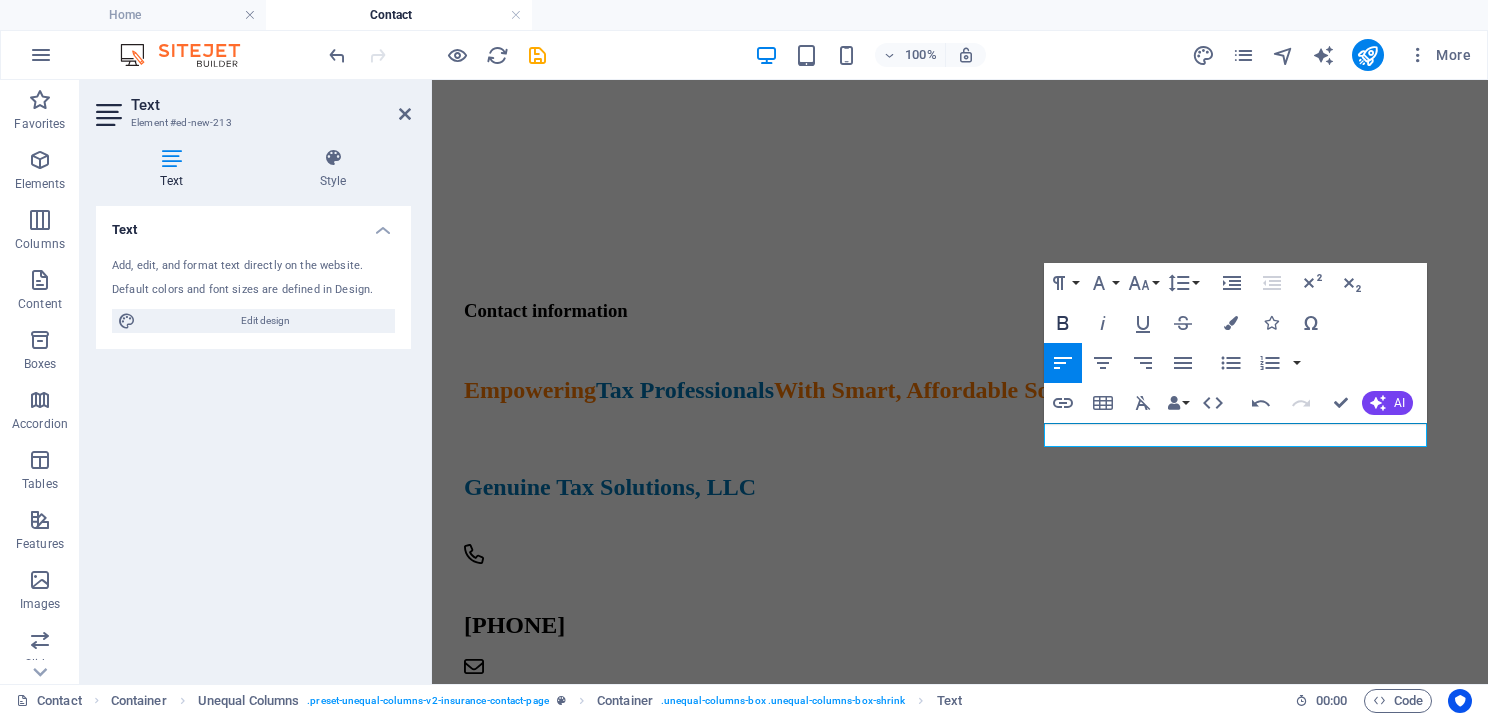 click 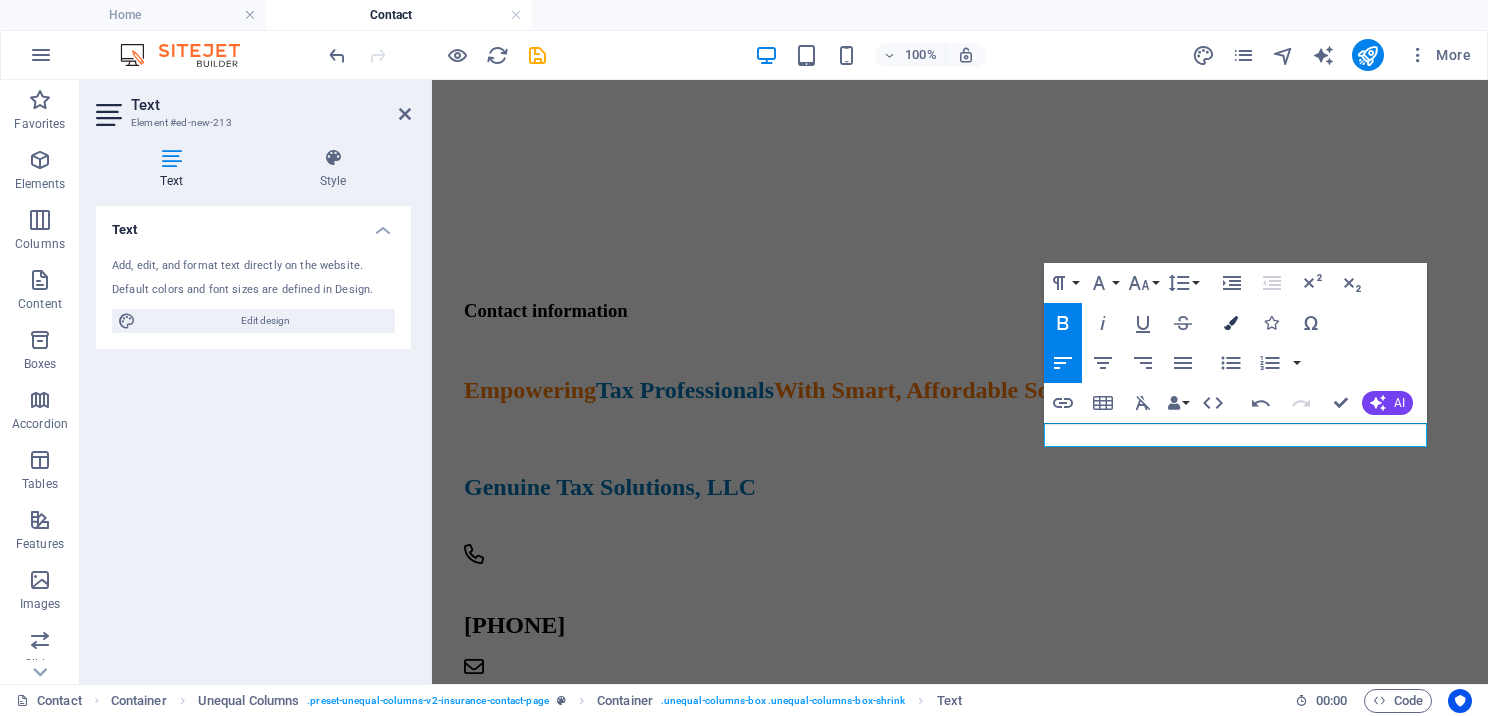 click at bounding box center [1231, 323] 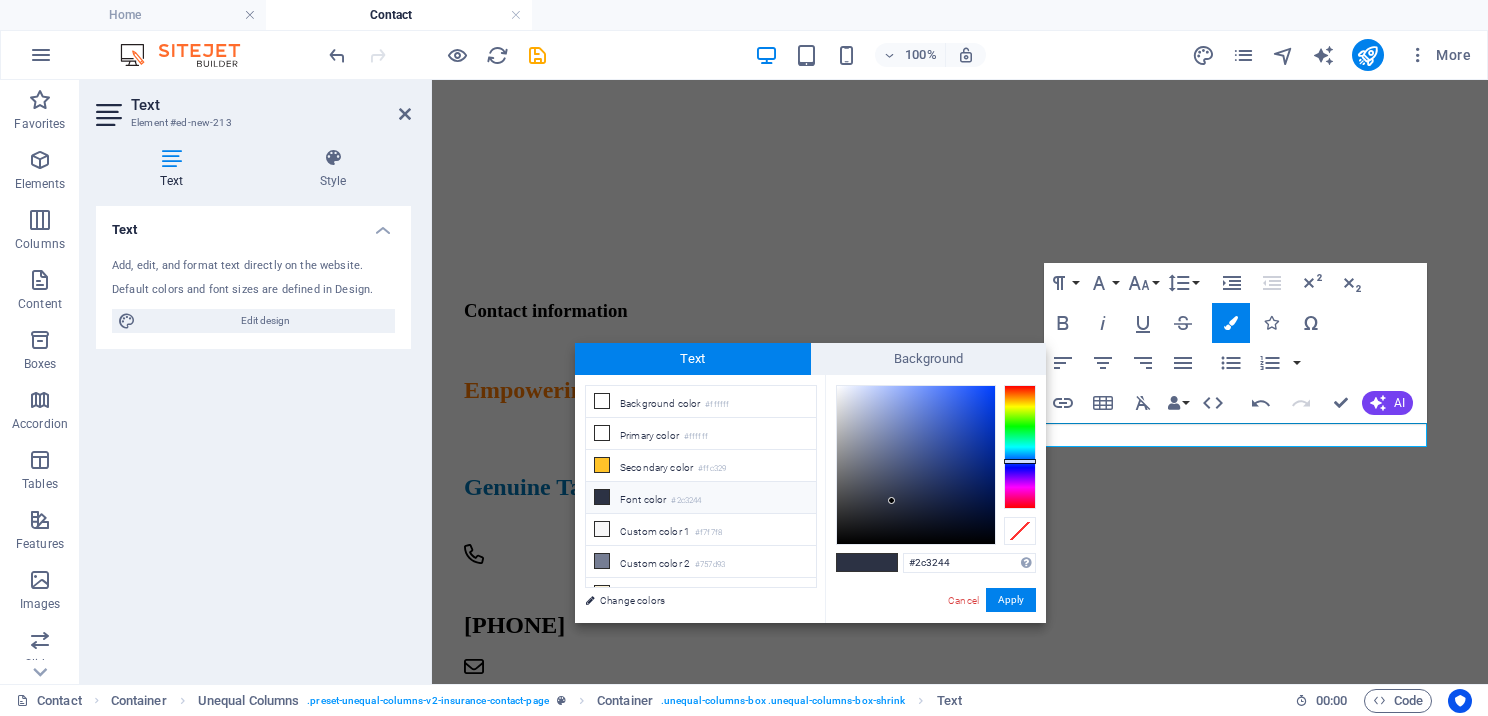 click at bounding box center (602, 497) 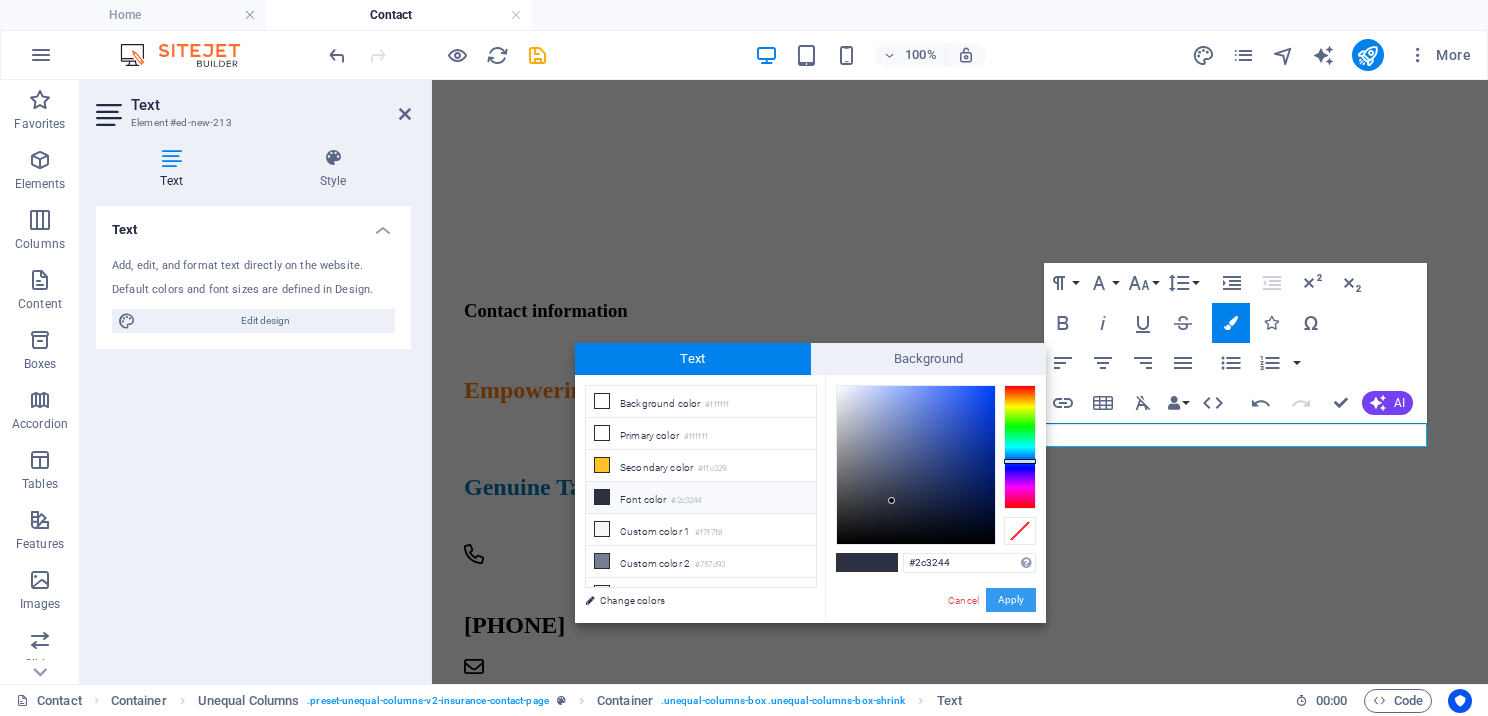 click on "Apply" at bounding box center (1011, 600) 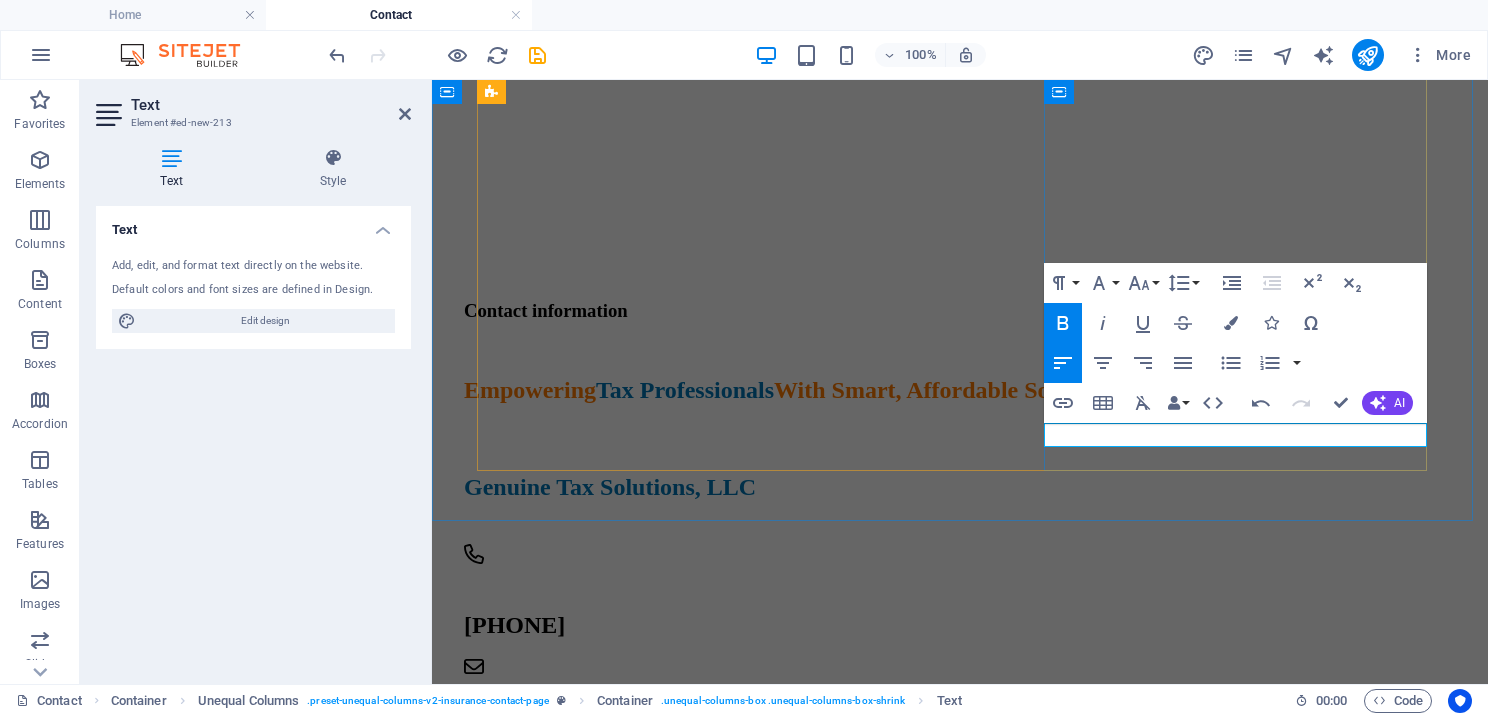 click on "Web:   g enuinetaxsolutions.com" at bounding box center [939, 811] 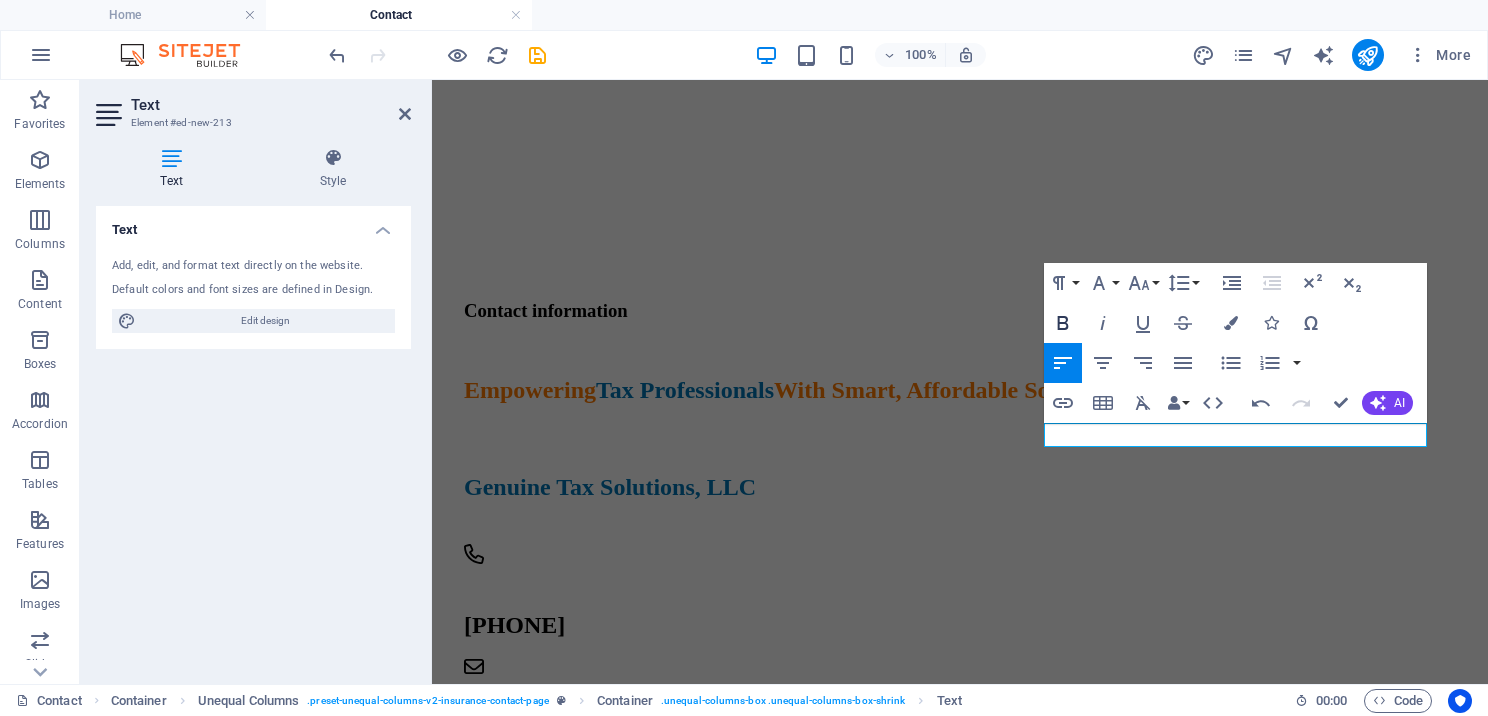 click 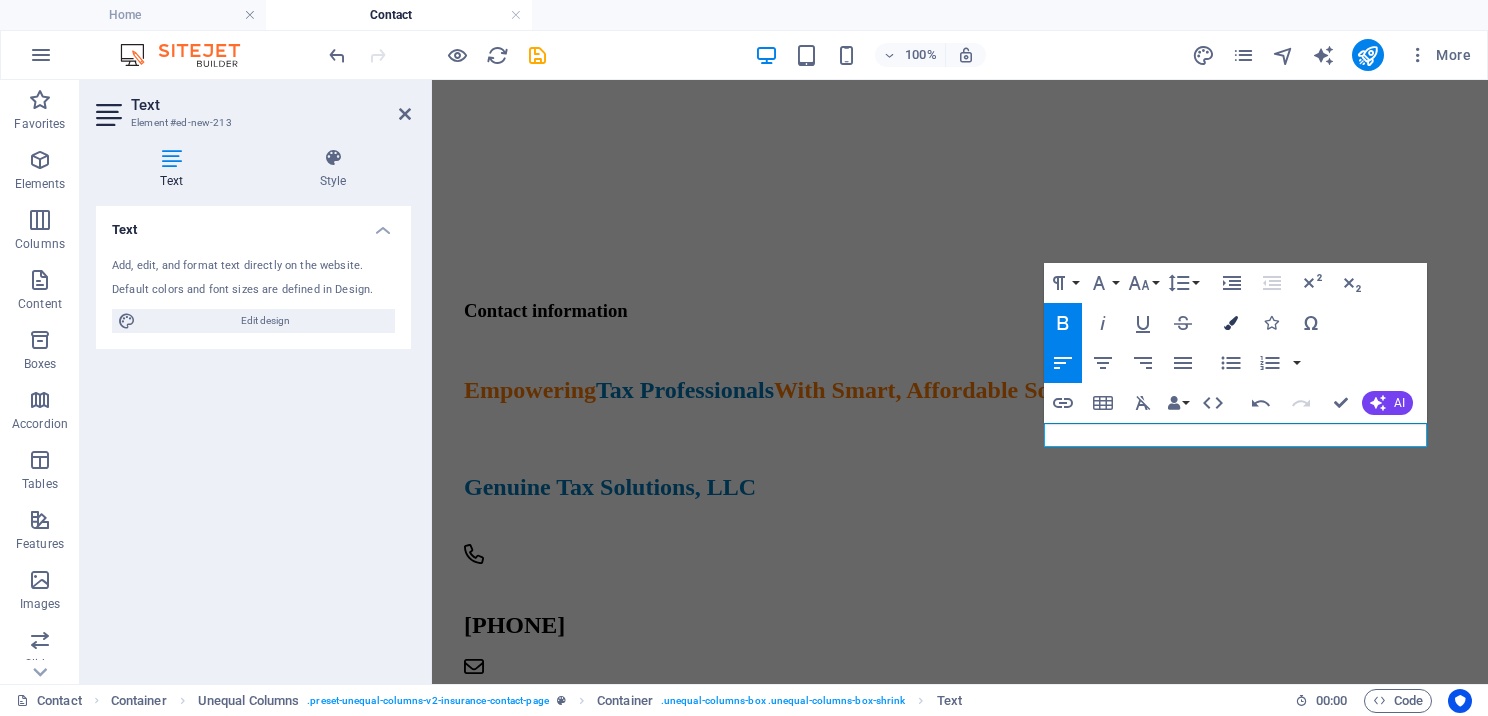click at bounding box center [1231, 323] 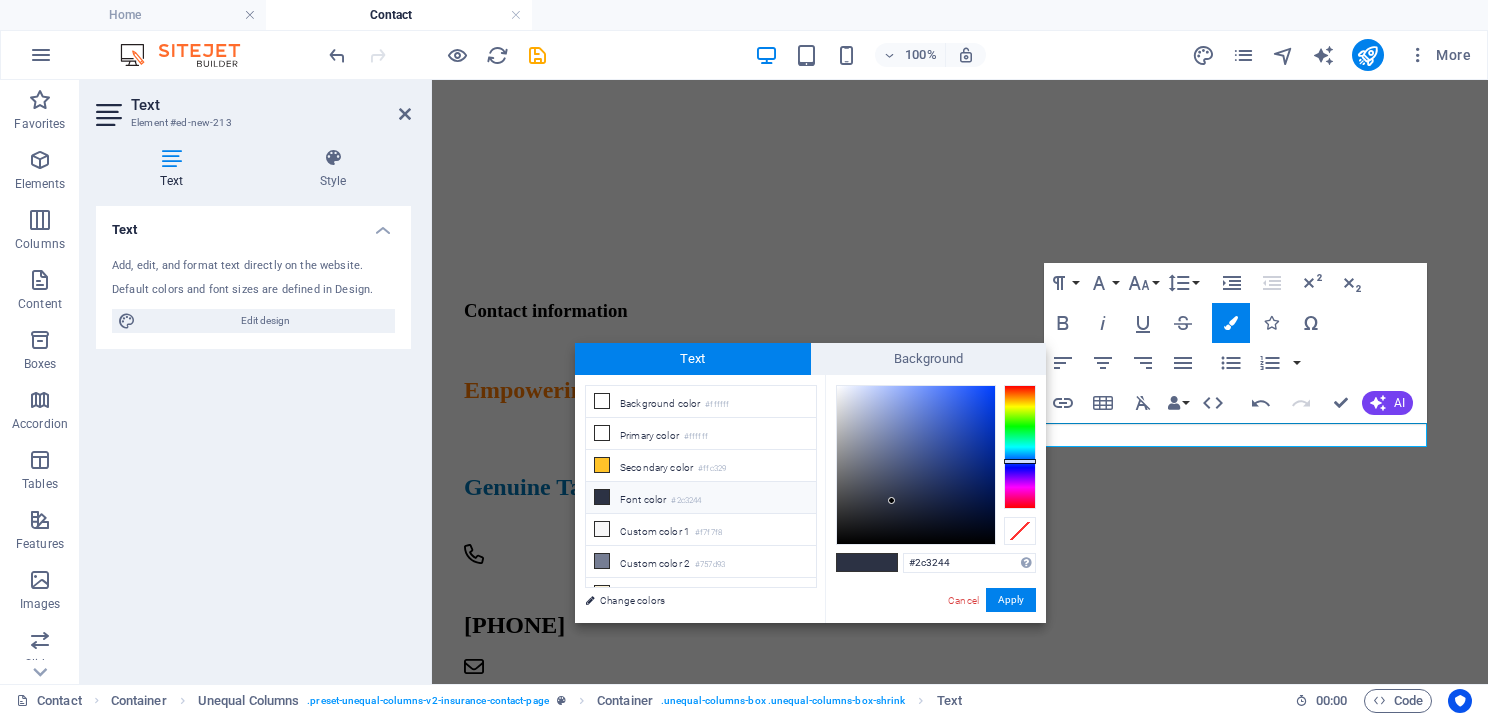 click at bounding box center (602, 497) 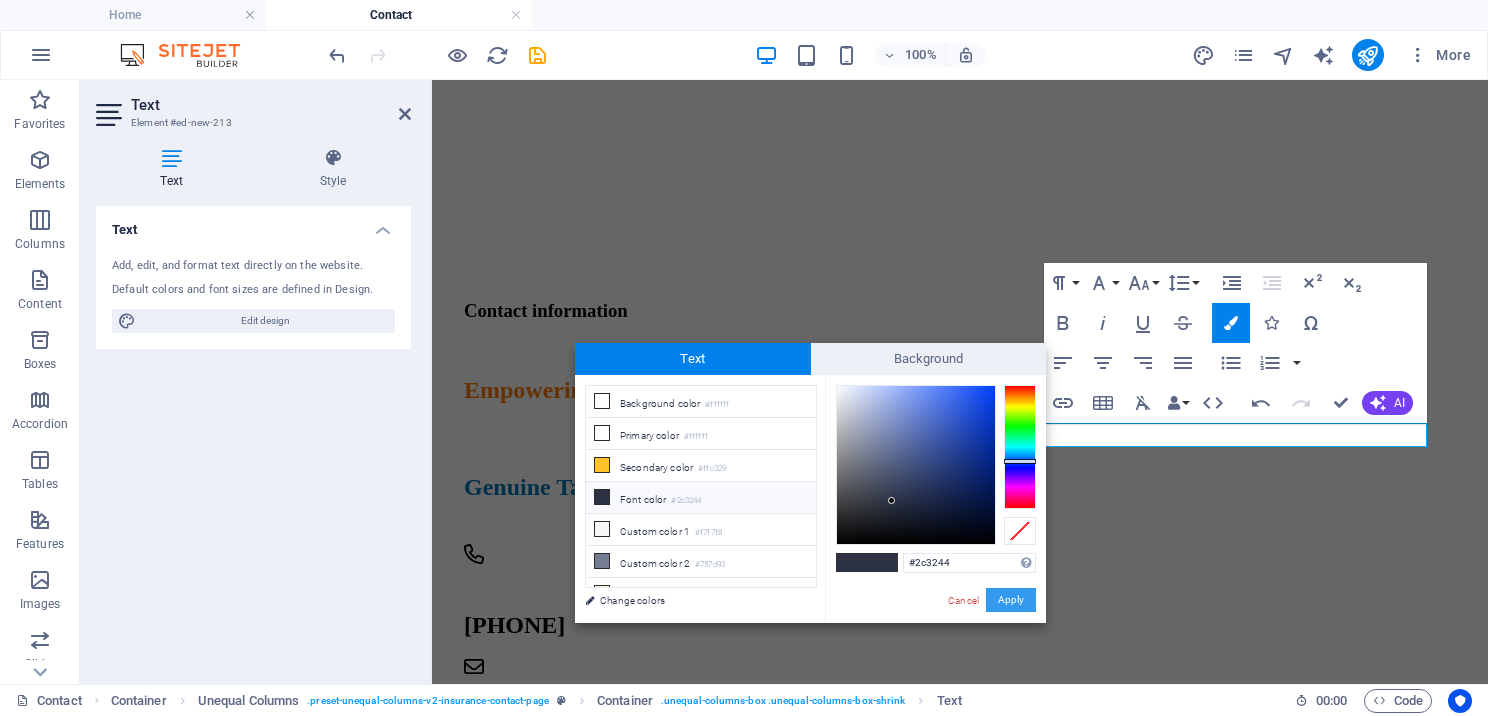 click on "Apply" at bounding box center (1011, 600) 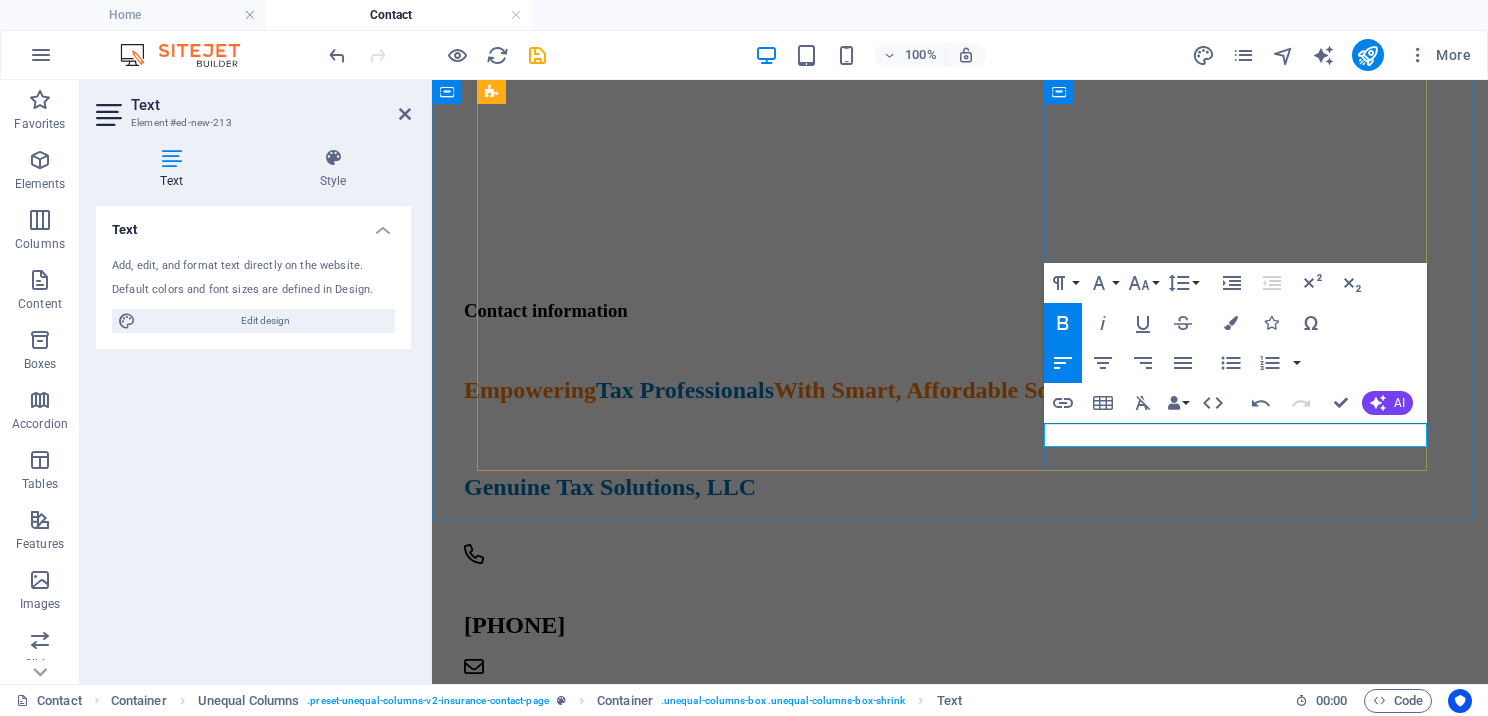 click on "Web:    g enuinetaxsolutions.com" at bounding box center [939, 811] 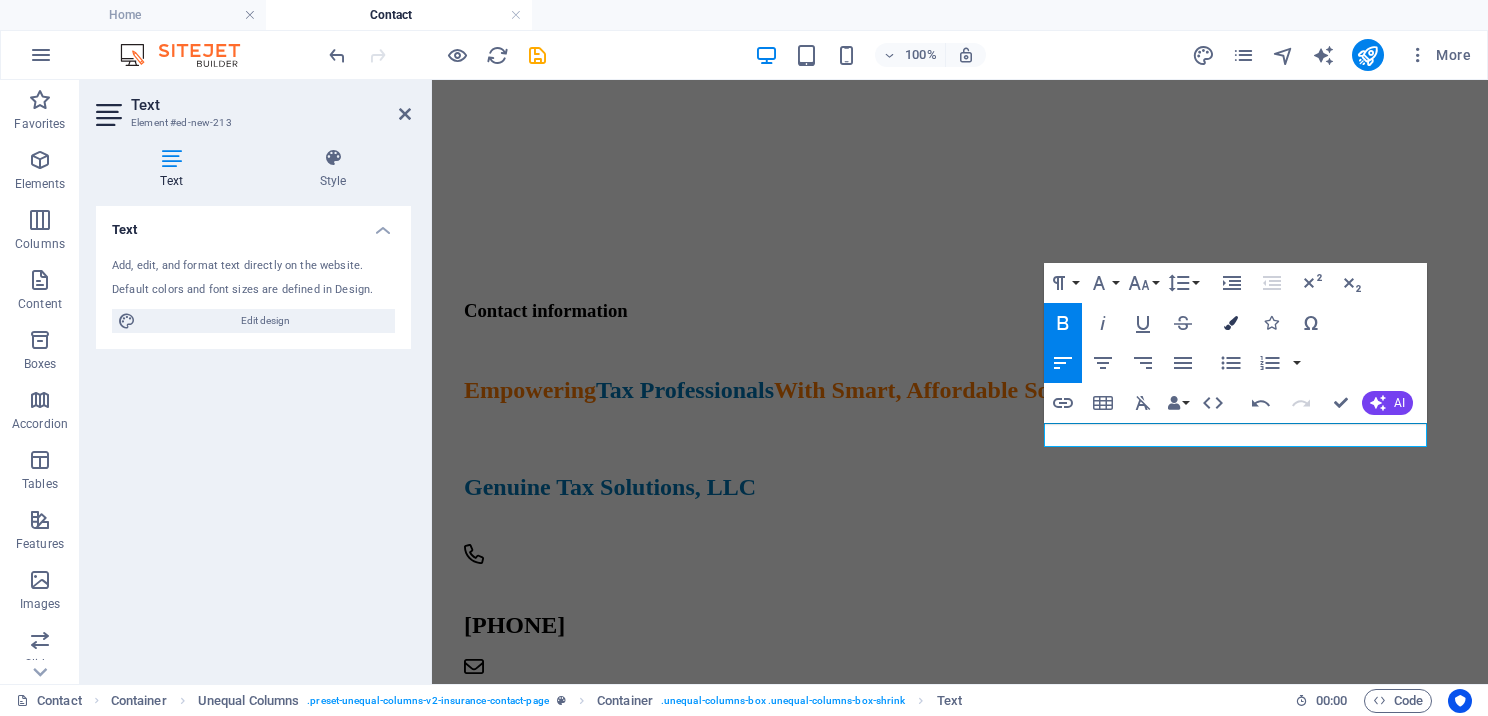 click on "Colors" at bounding box center (1231, 323) 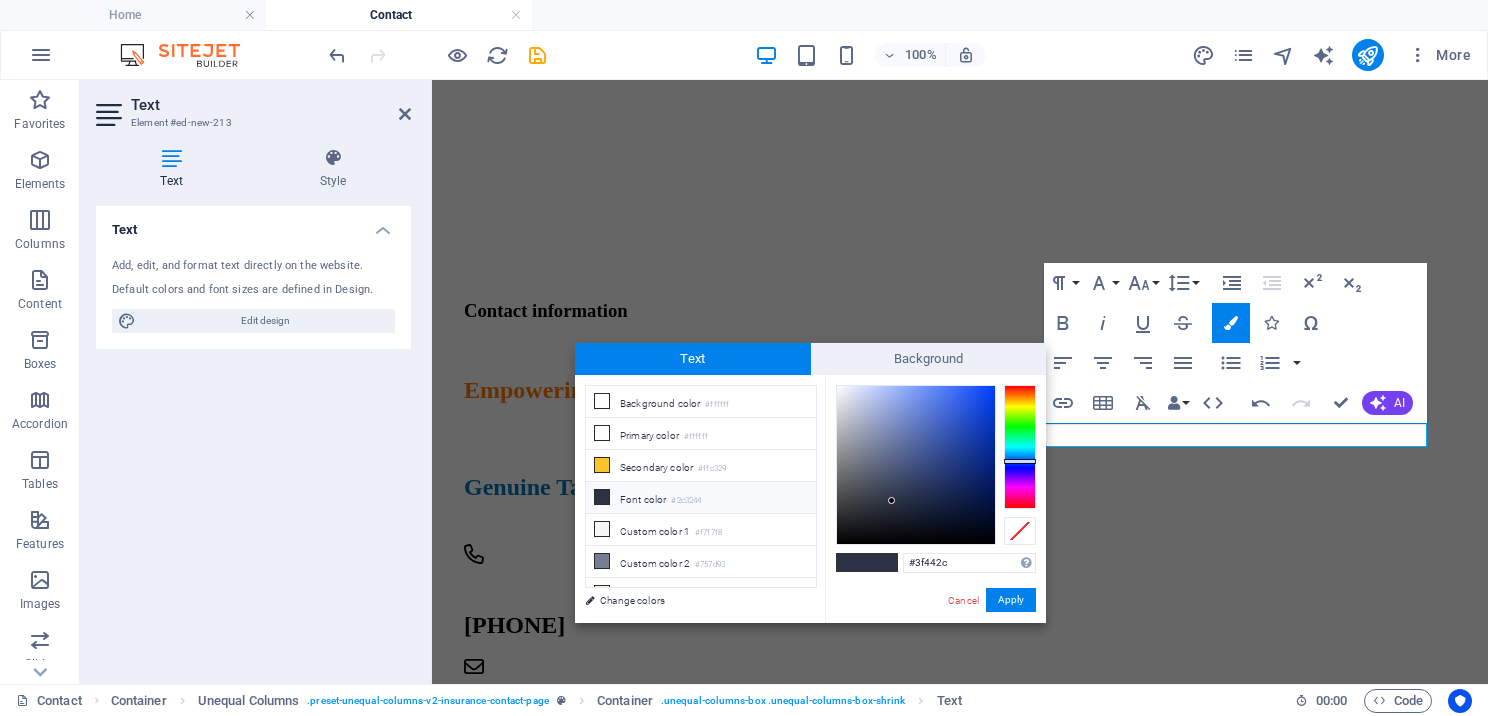 drag, startPoint x: 1005, startPoint y: 409, endPoint x: 993, endPoint y: 412, distance: 12.369317 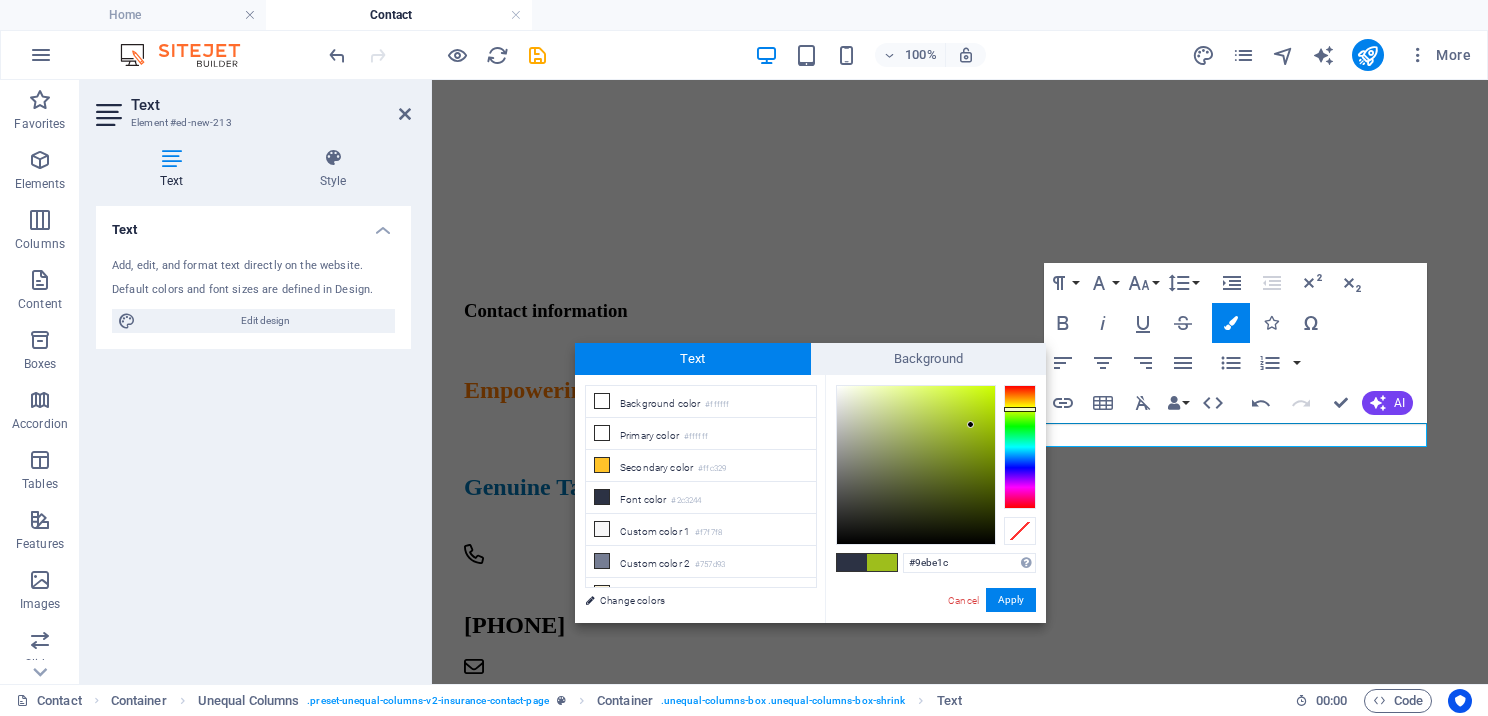 click at bounding box center (916, 465) 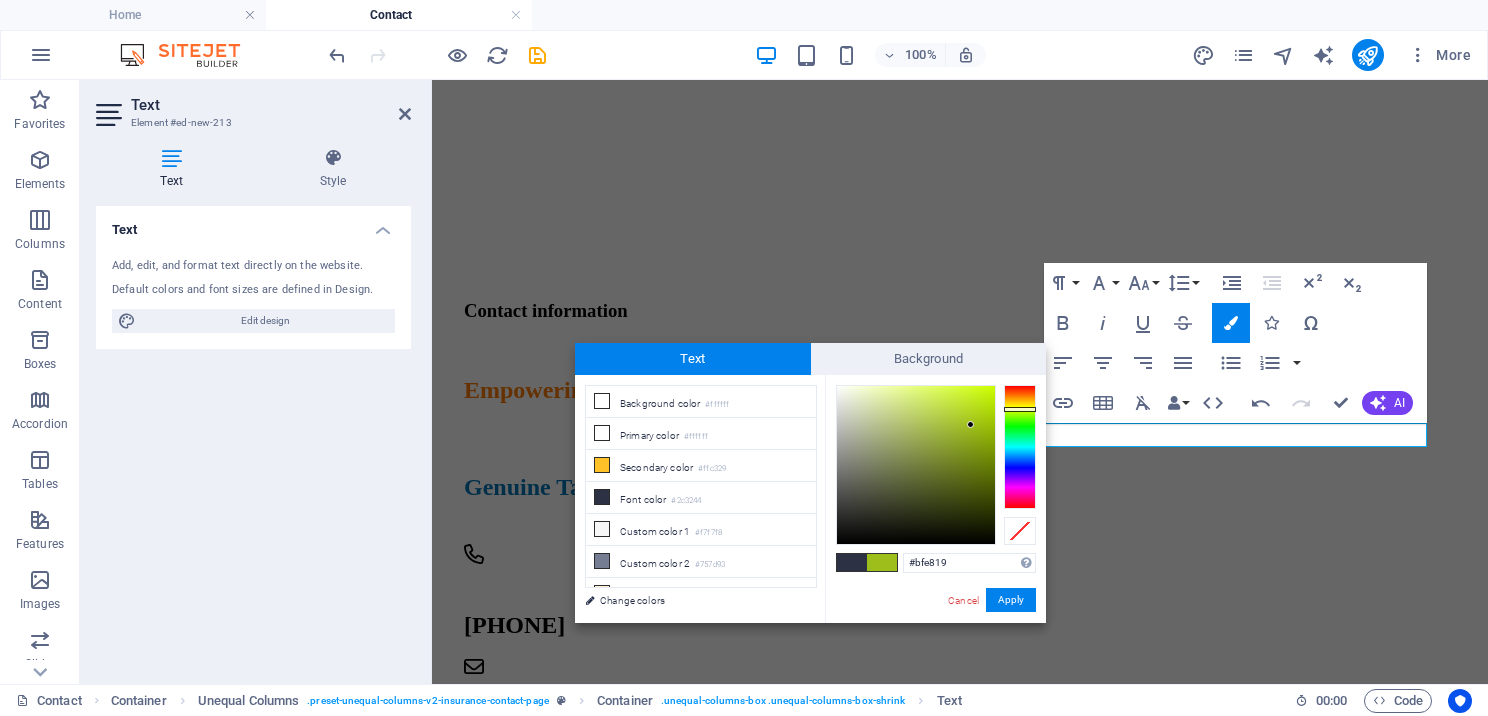 click at bounding box center (916, 465) 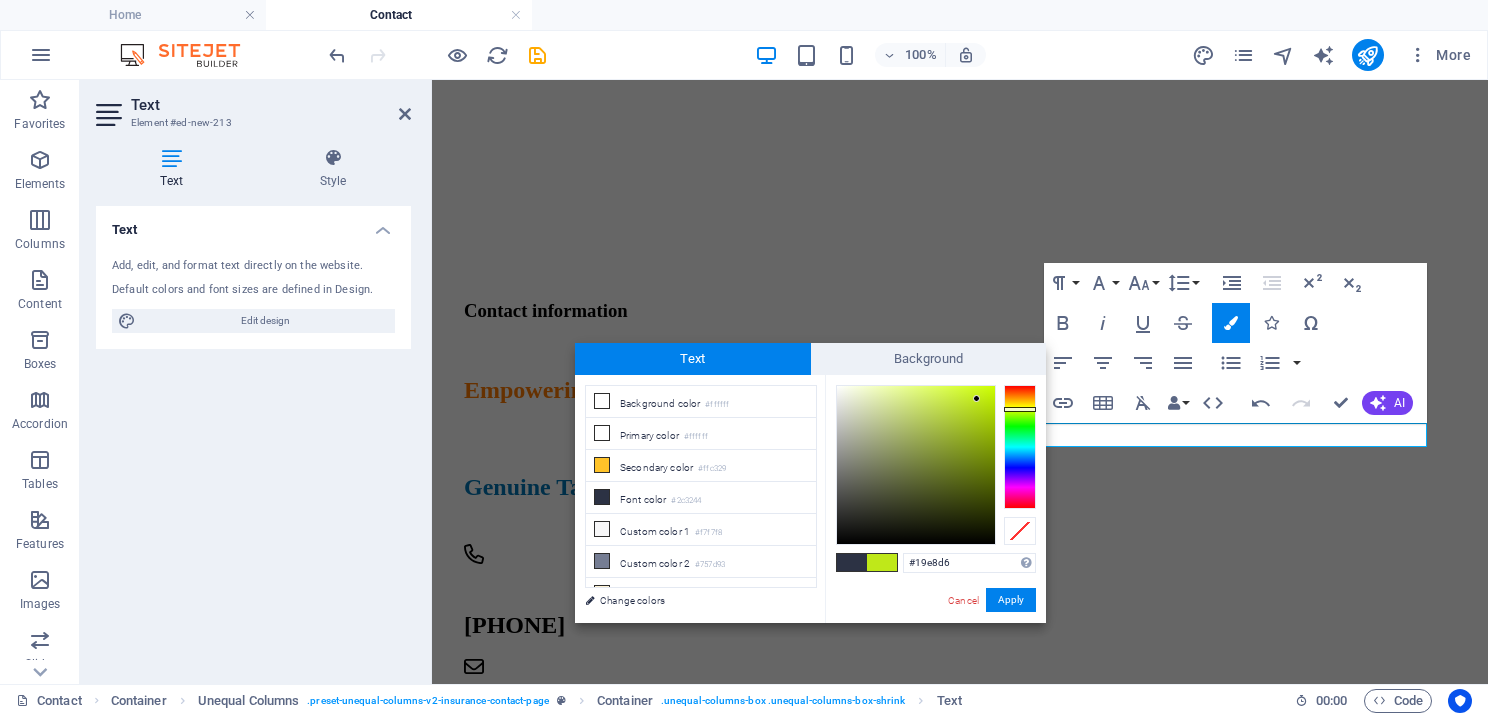 click at bounding box center (1020, 447) 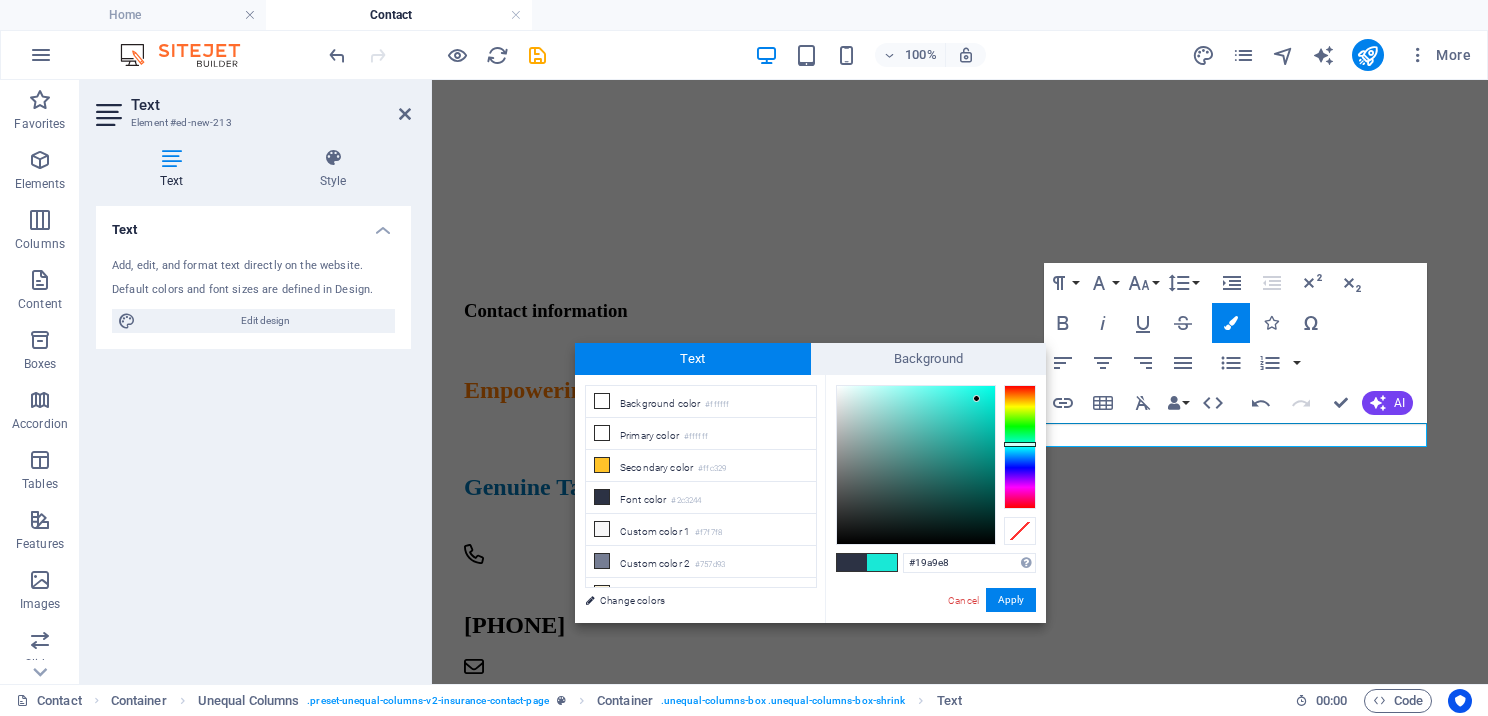 click at bounding box center [1020, 447] 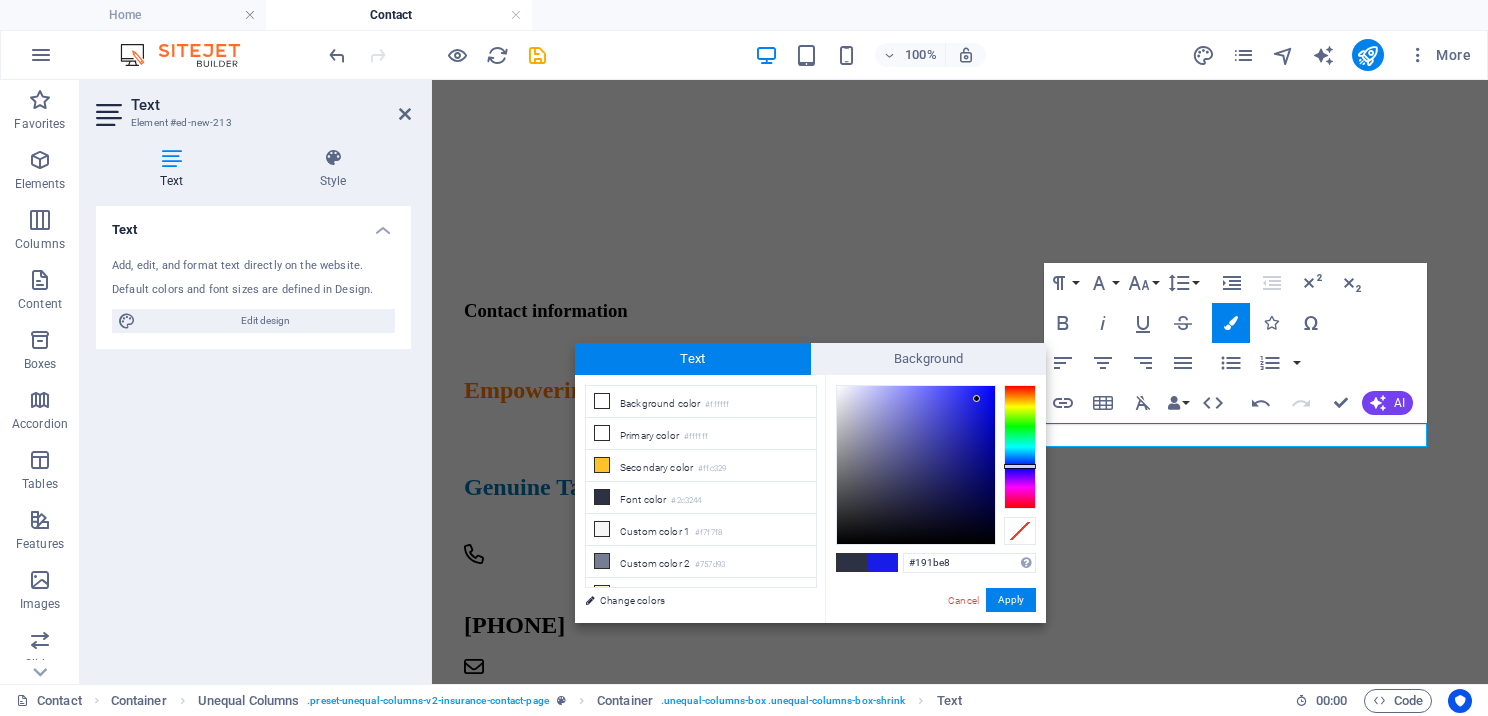 click at bounding box center [1020, 447] 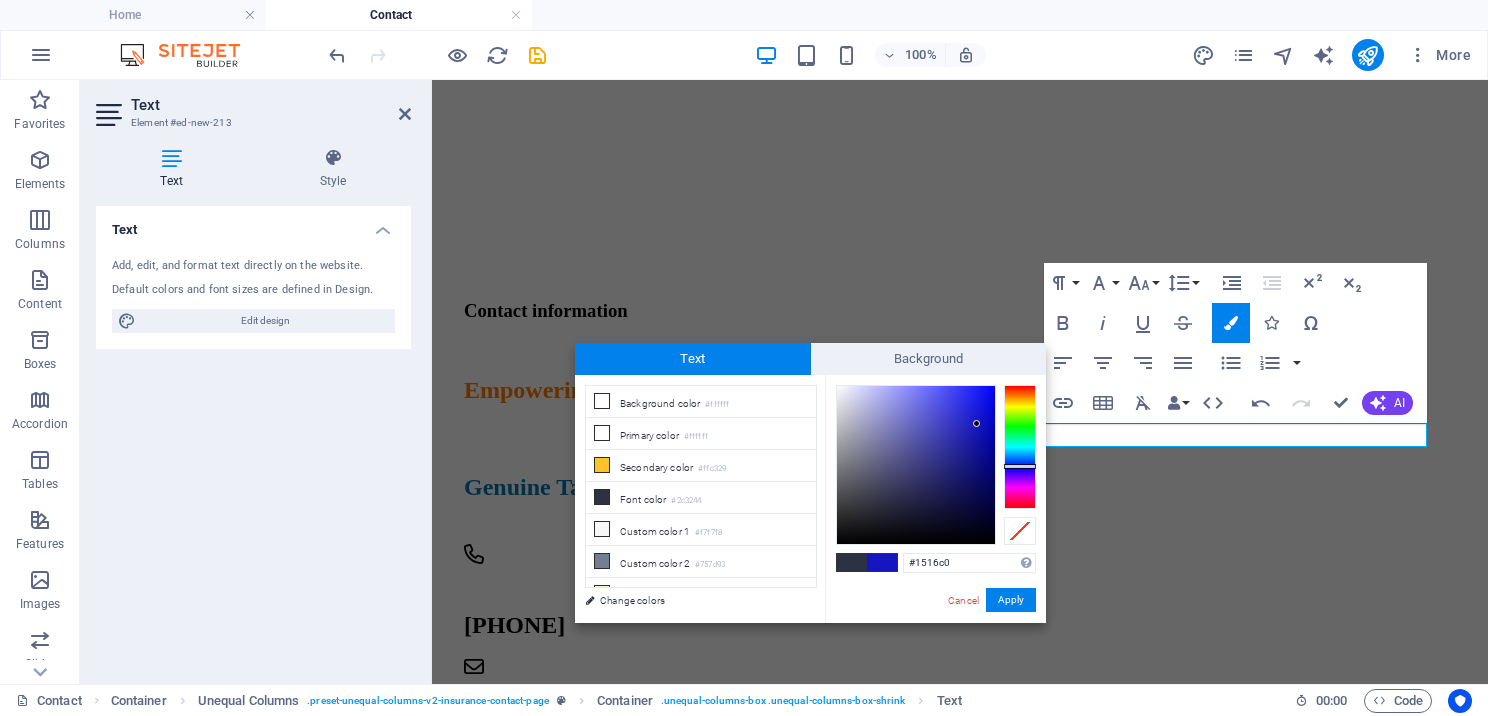 click at bounding box center (916, 465) 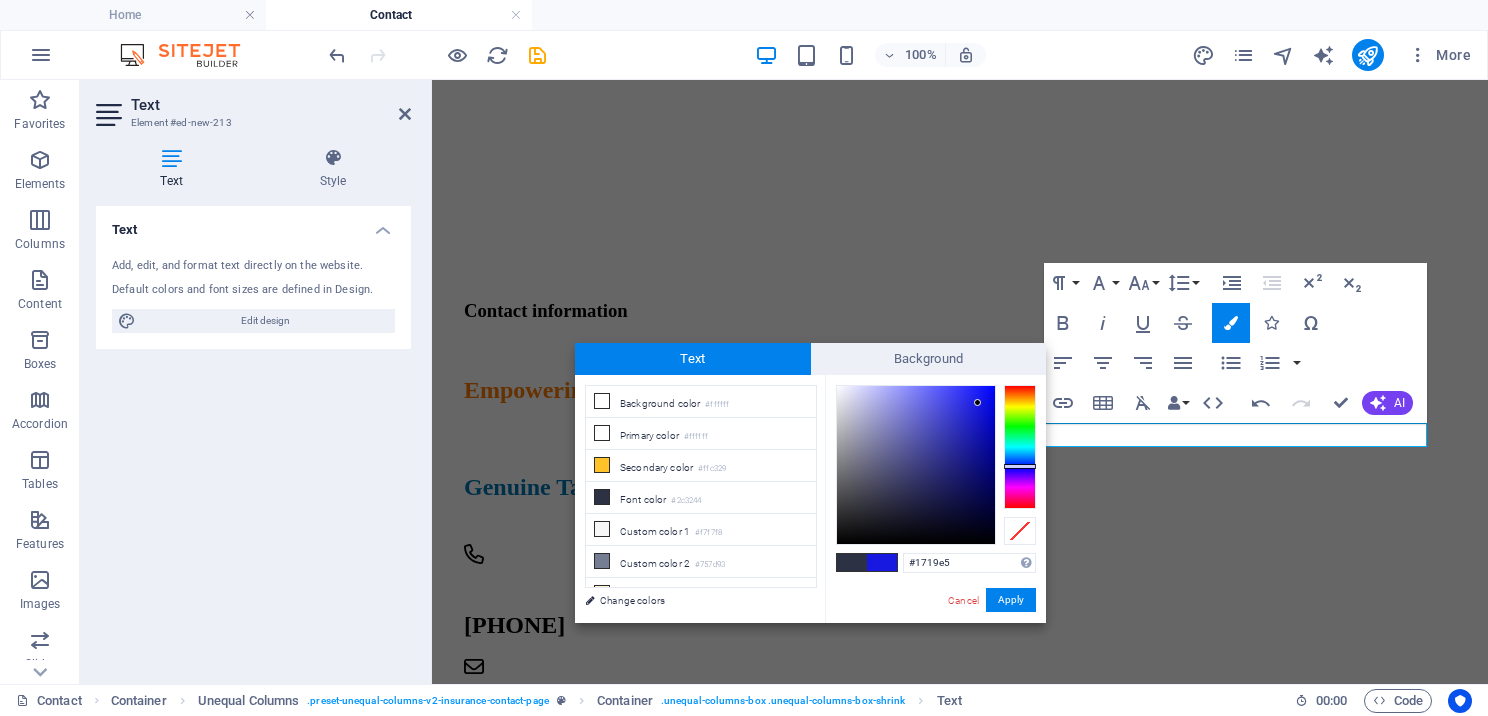 click at bounding box center [916, 465] 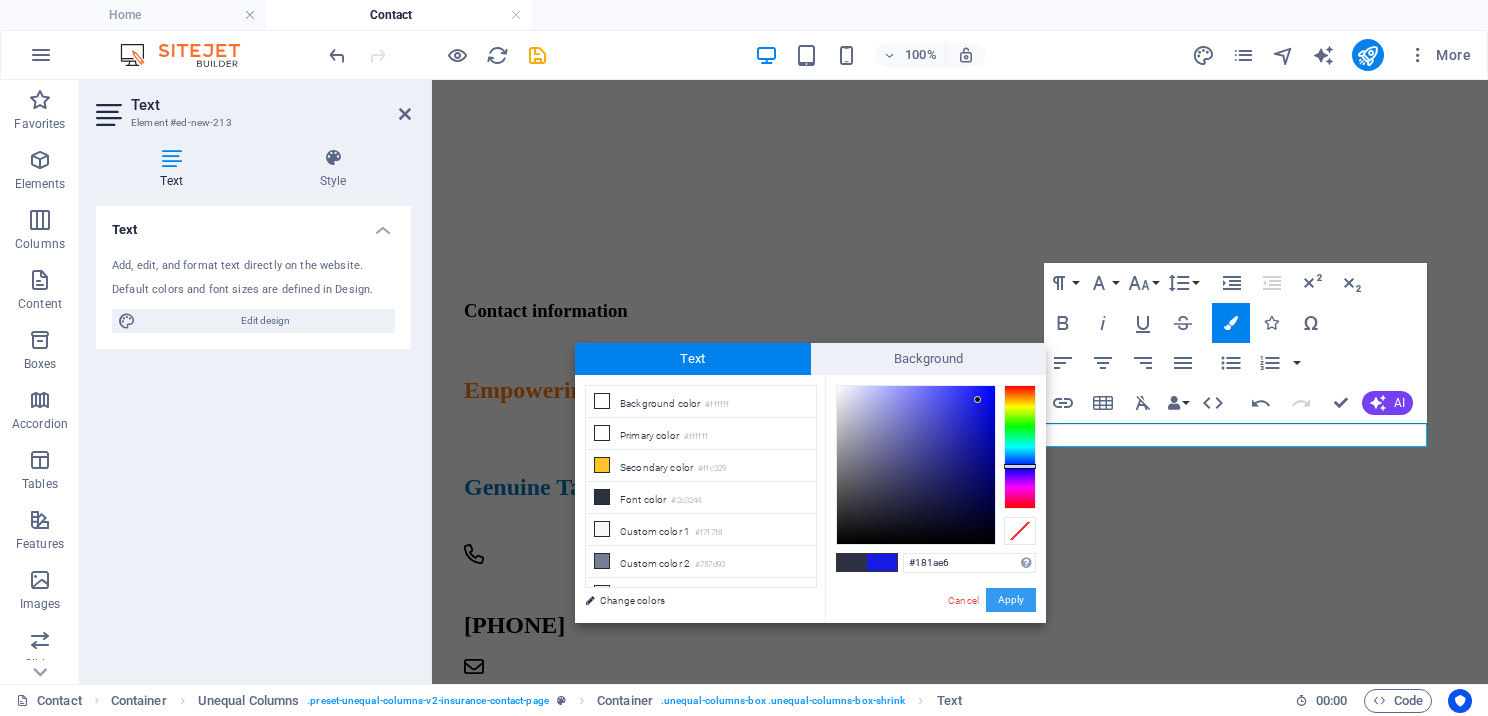 click on "Apply" at bounding box center [1011, 600] 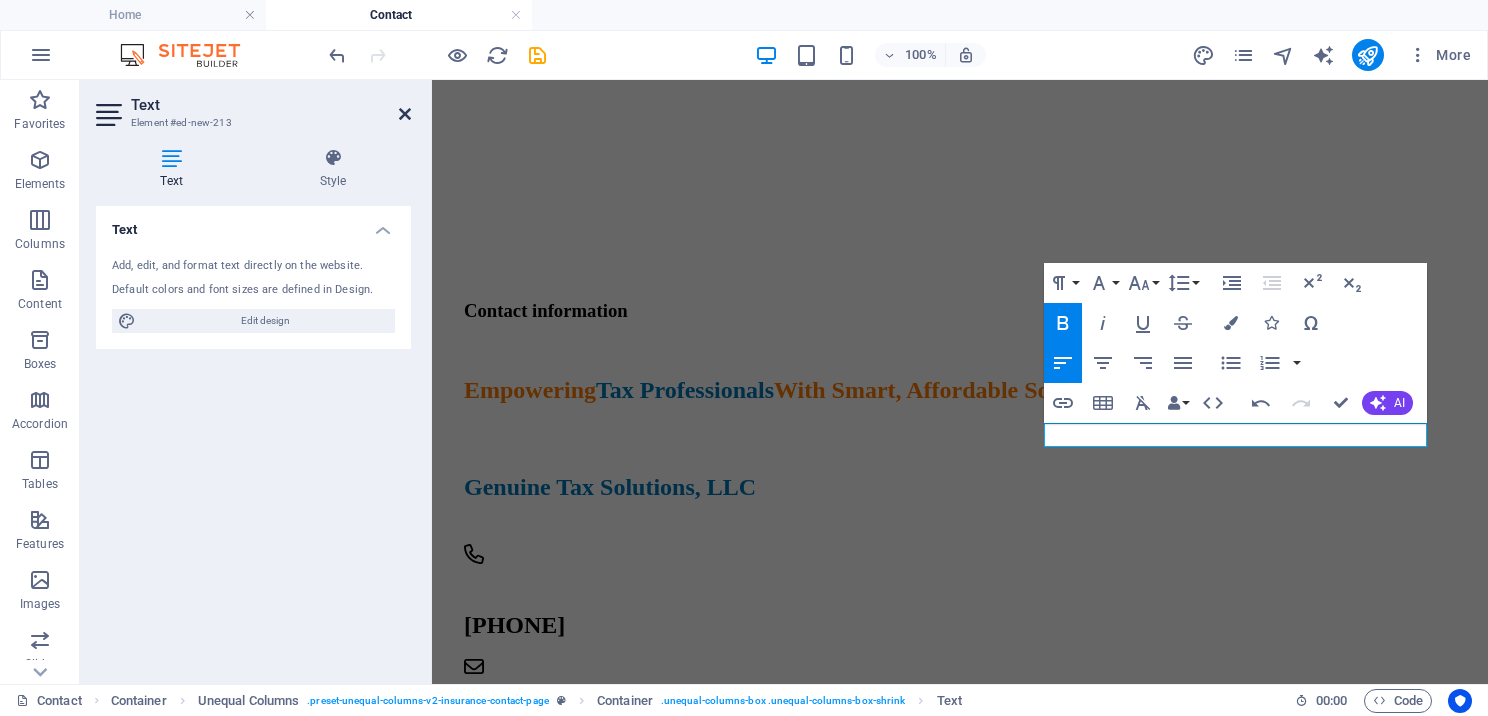 click at bounding box center (405, 114) 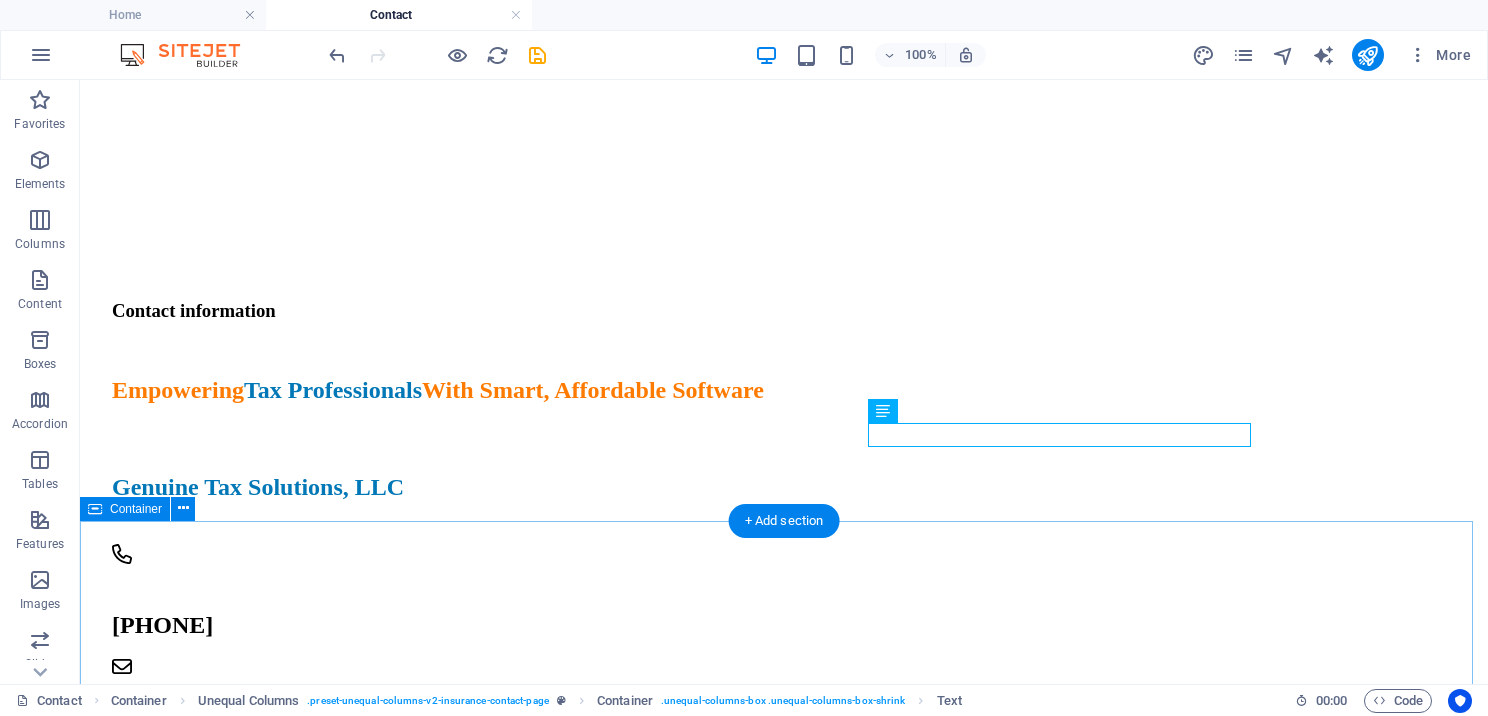 click on "Let’s Get in   Touch! Scheduling a consultation is the first step toward simplifying your workflow and growing your business.  Book your consultation today  and let us help you find the perfect solution for your tax preparation needs. Contact information   Empowering  Tax Professionals  With Smart, Affordable Software Genuine Tax Solutions, LLC  (646) 952-0000 success@genuinetaxsolutions.com Billing Department:   actualbilling@gmail.com  Web:    g enuinetaxsolutions.com" at bounding box center (784, 178) 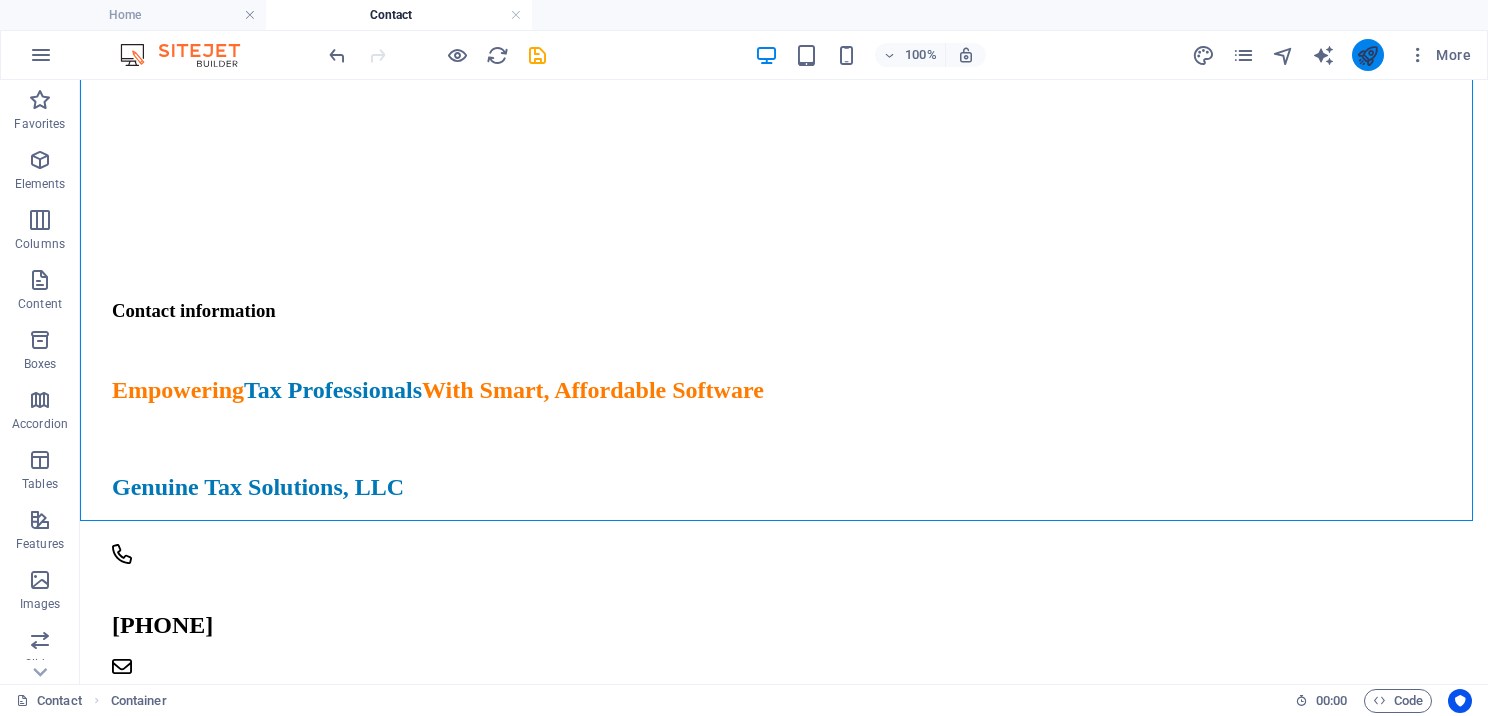 click at bounding box center [1367, 55] 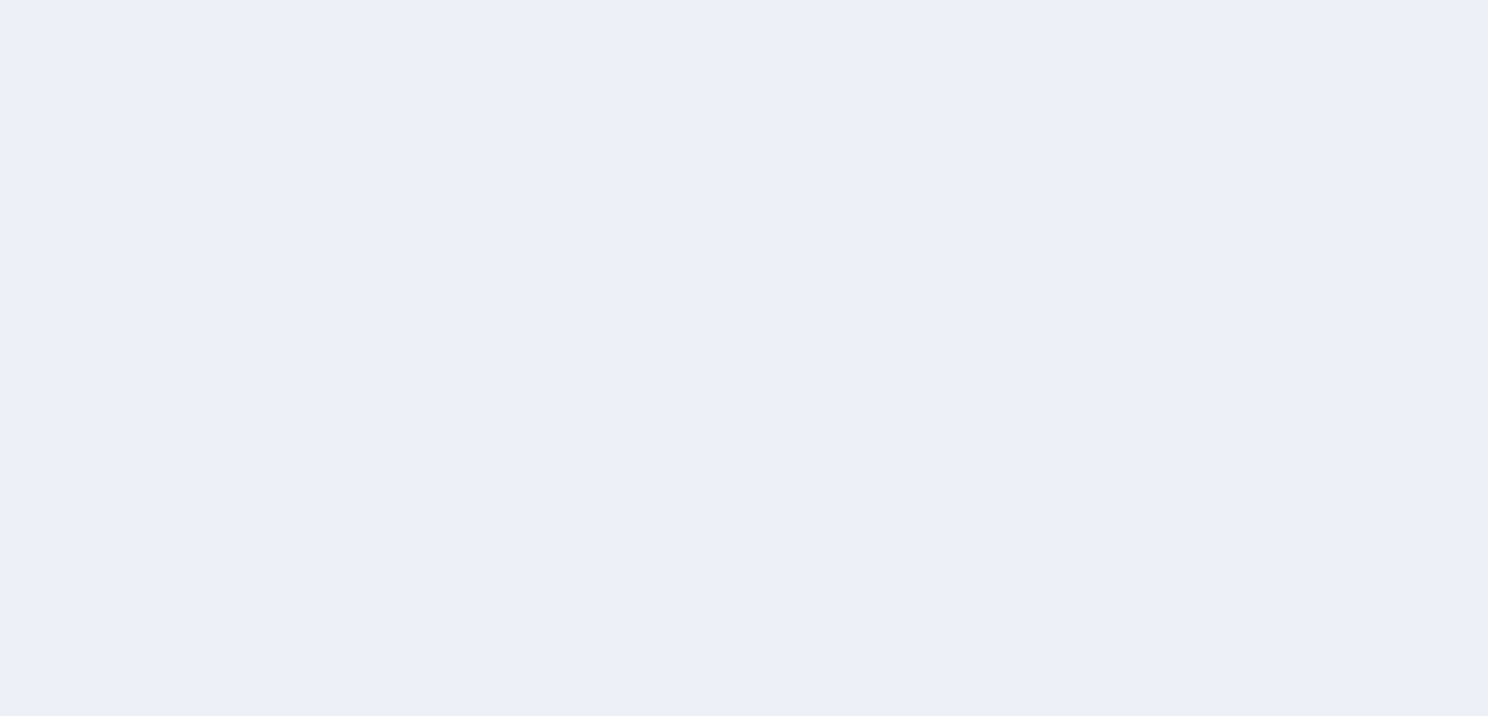 scroll, scrollTop: 0, scrollLeft: 0, axis: both 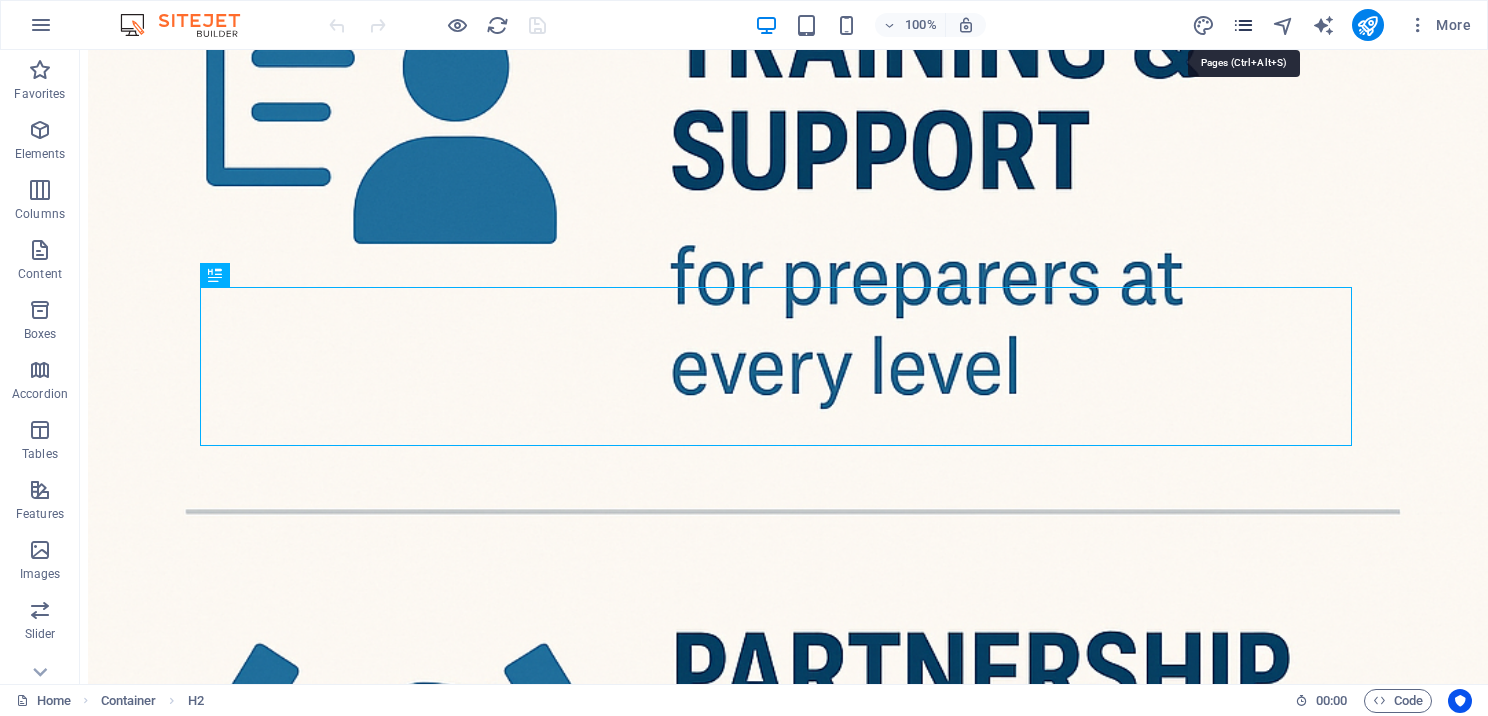 click at bounding box center [1243, 25] 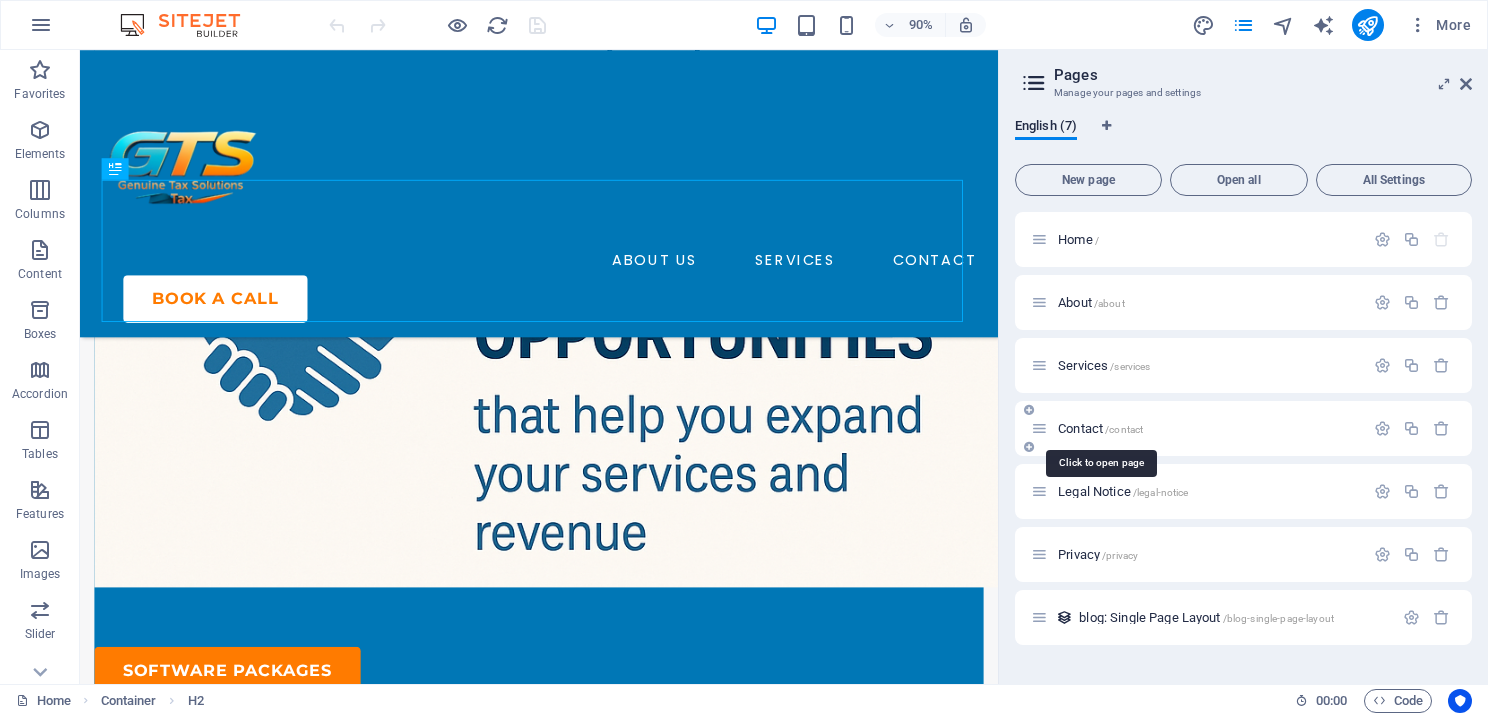 click on "Contact /contact" at bounding box center (1100, 428) 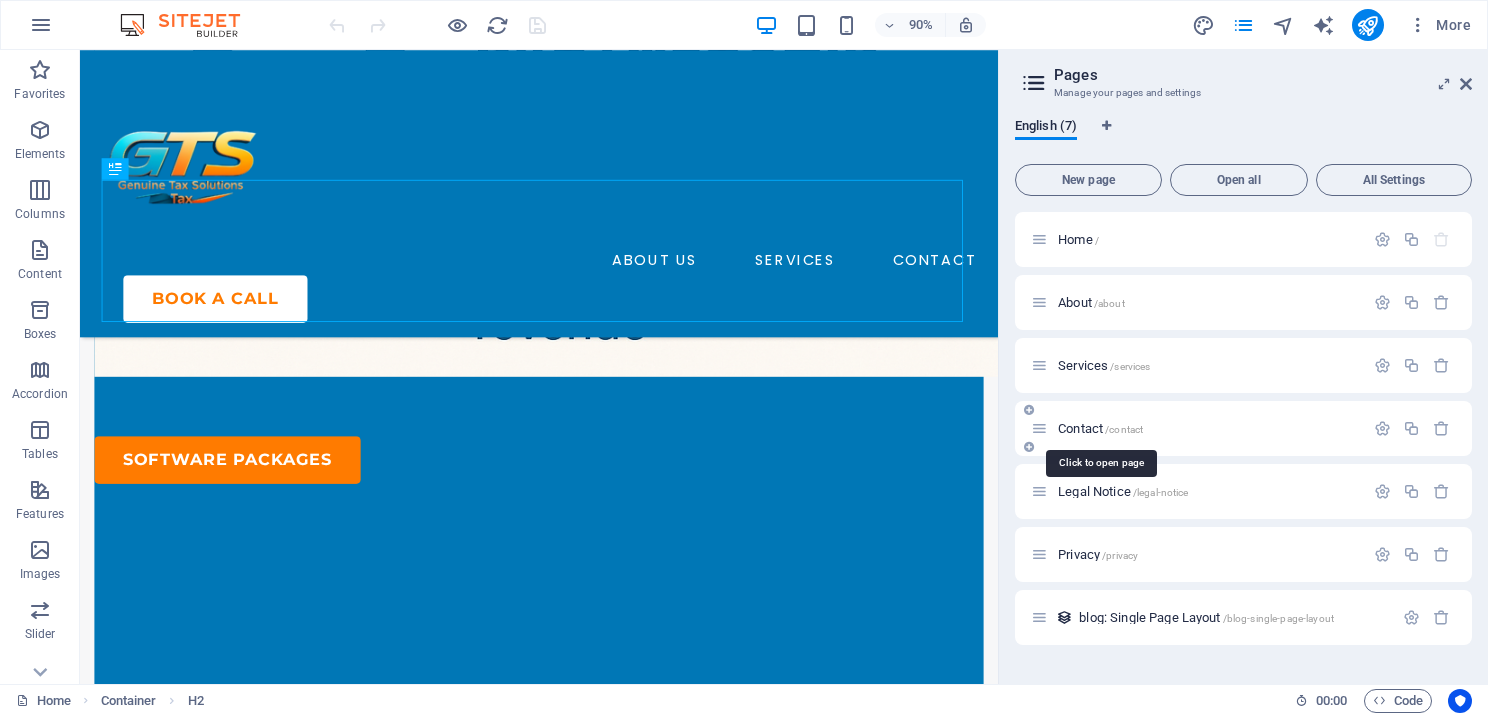 scroll, scrollTop: 0, scrollLeft: 0, axis: both 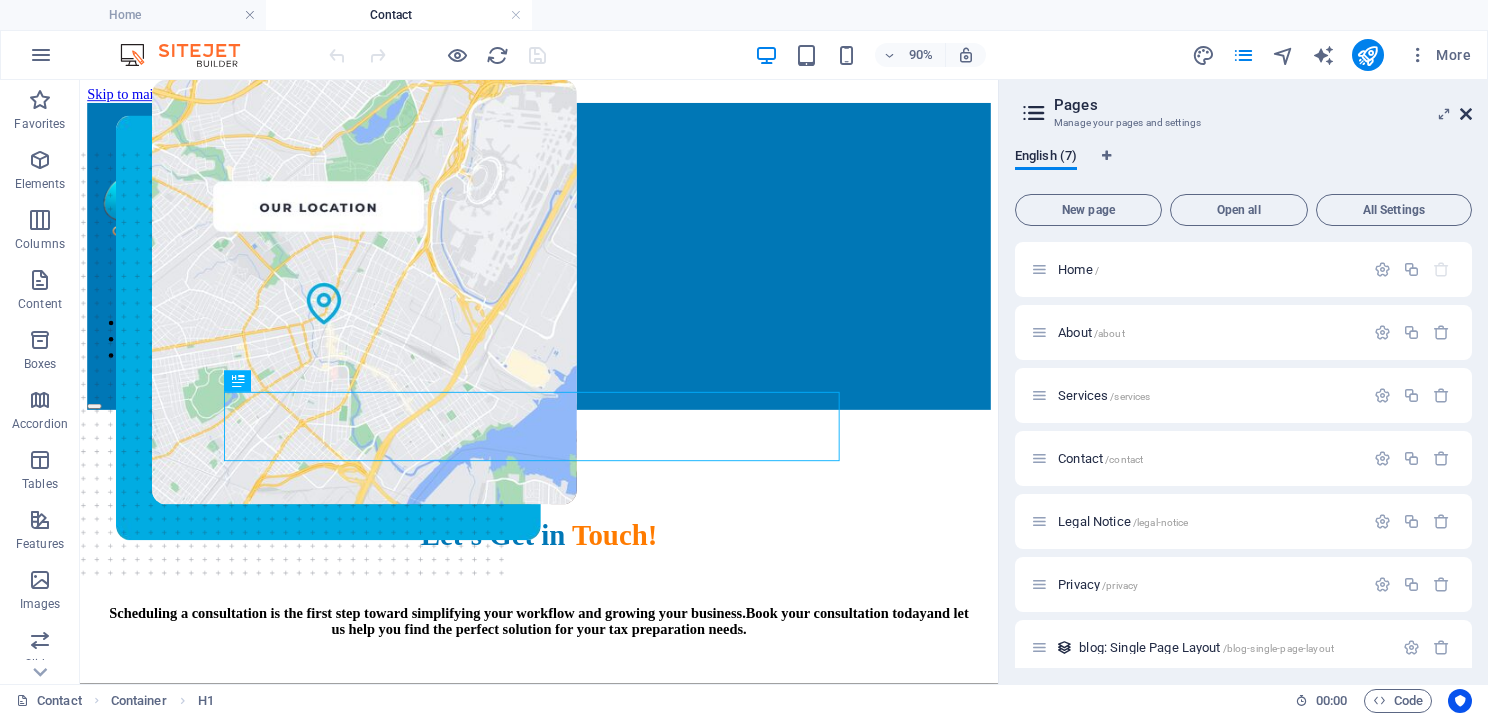 click at bounding box center [1466, 114] 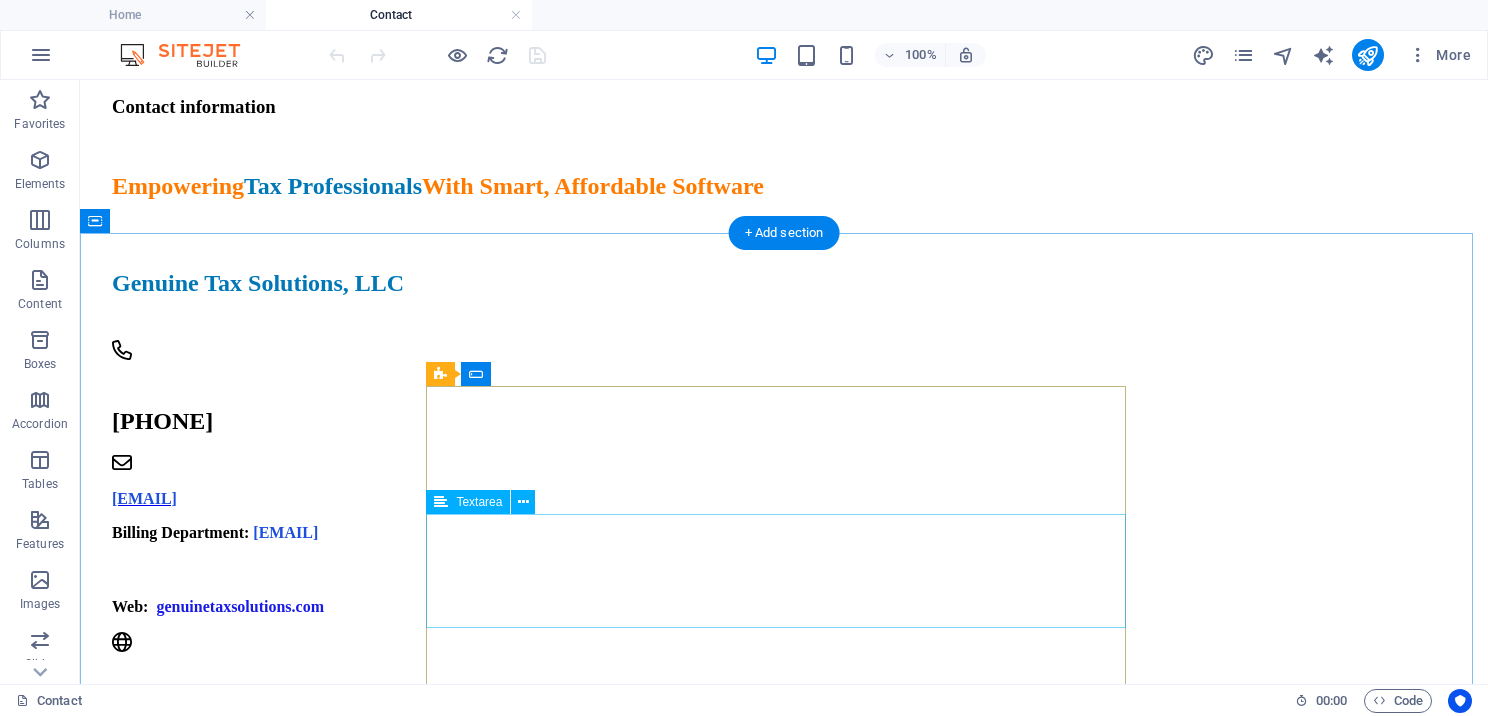 scroll, scrollTop: 1200, scrollLeft: 0, axis: vertical 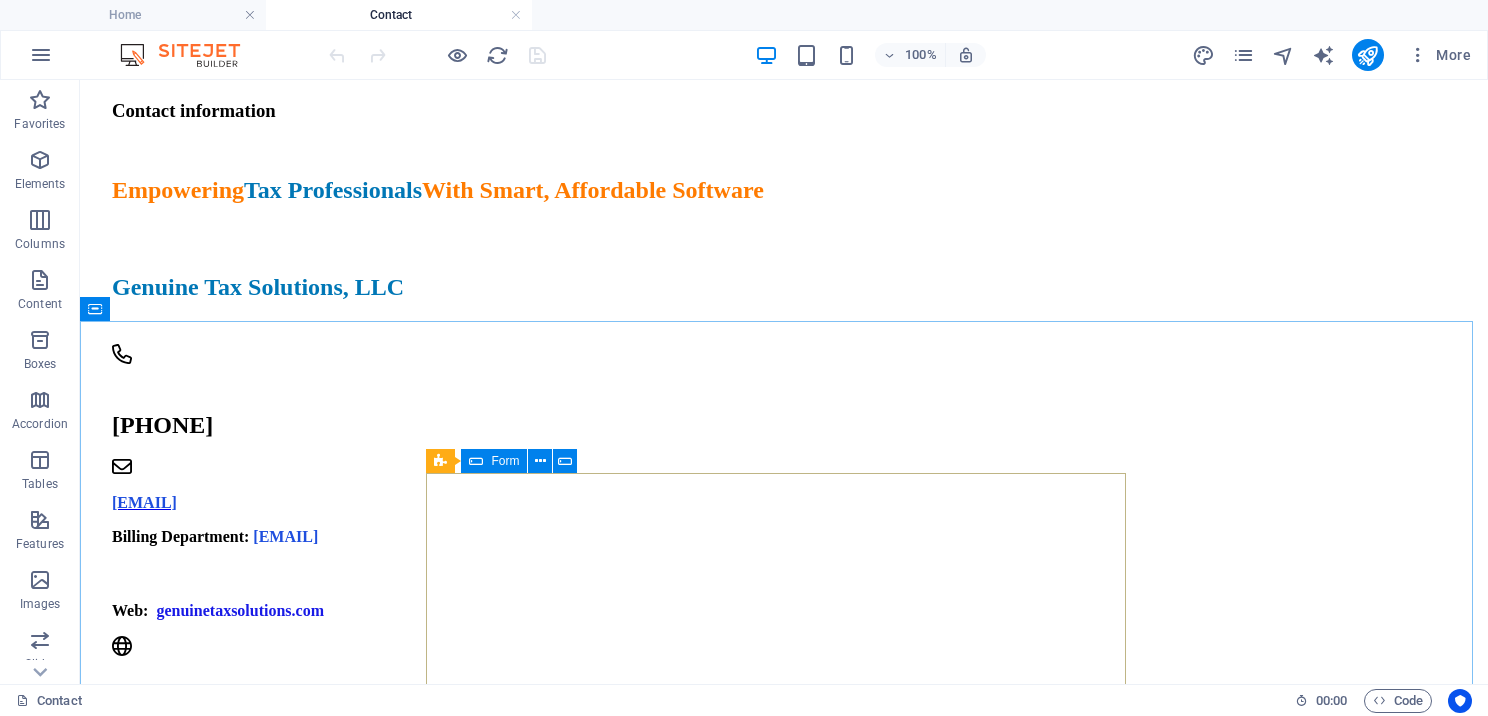 click at bounding box center (476, 461) 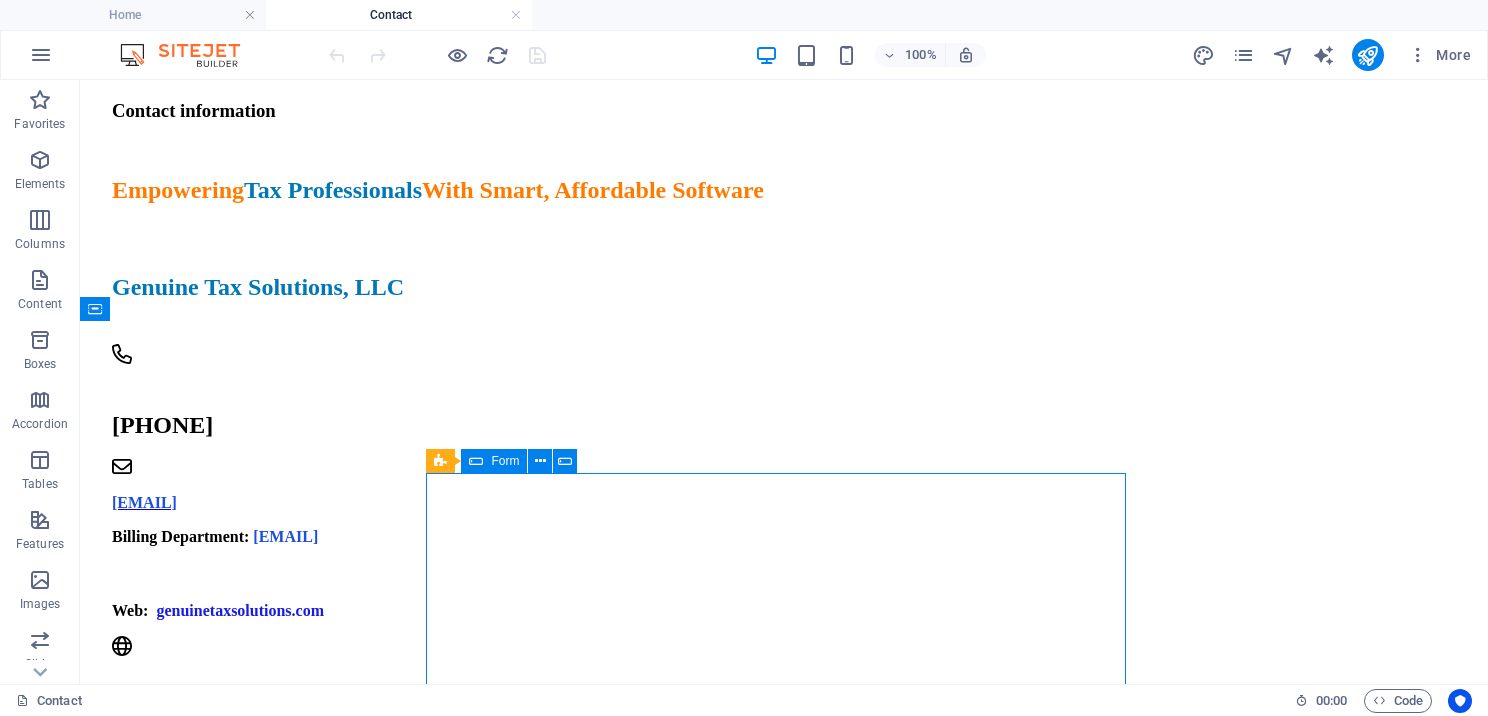 click at bounding box center (476, 461) 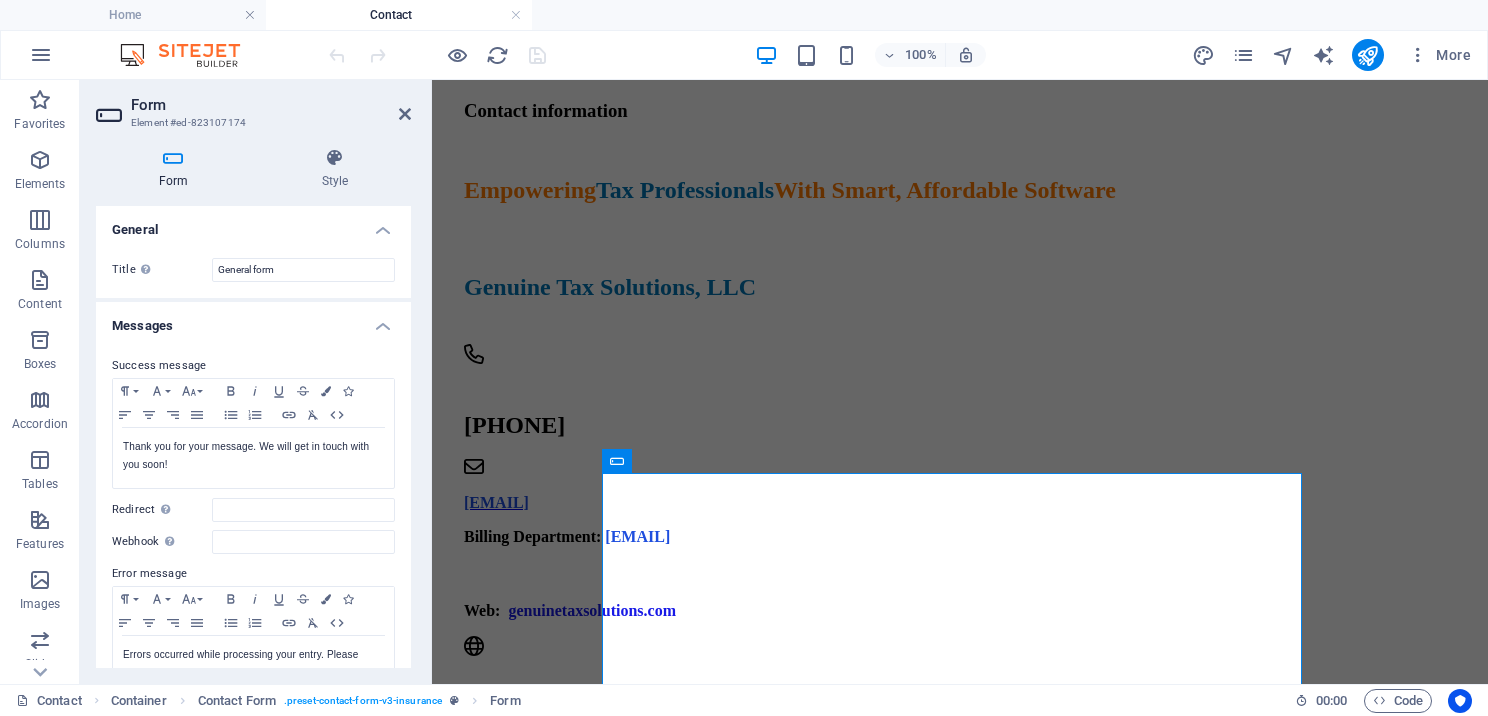 click on "Form" at bounding box center [177, 169] 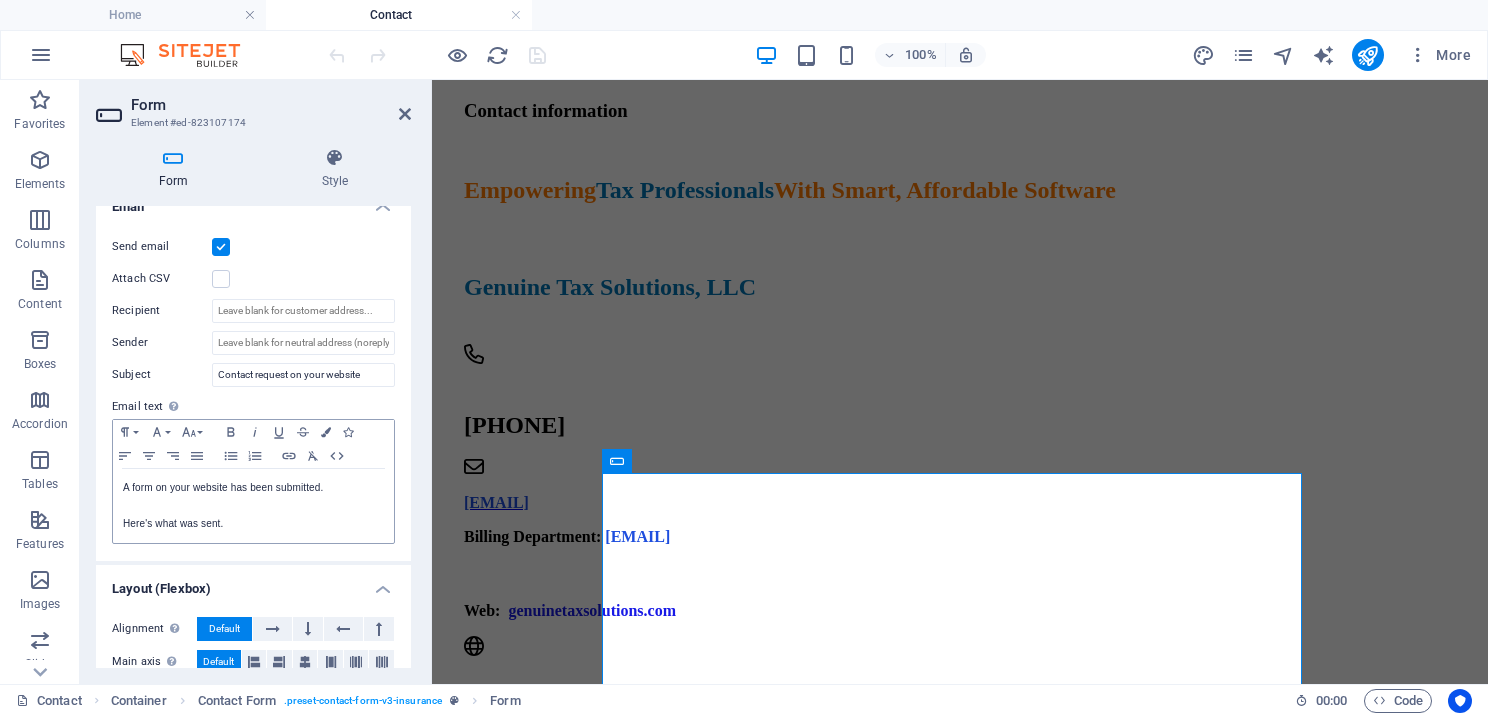 scroll, scrollTop: 355, scrollLeft: 0, axis: vertical 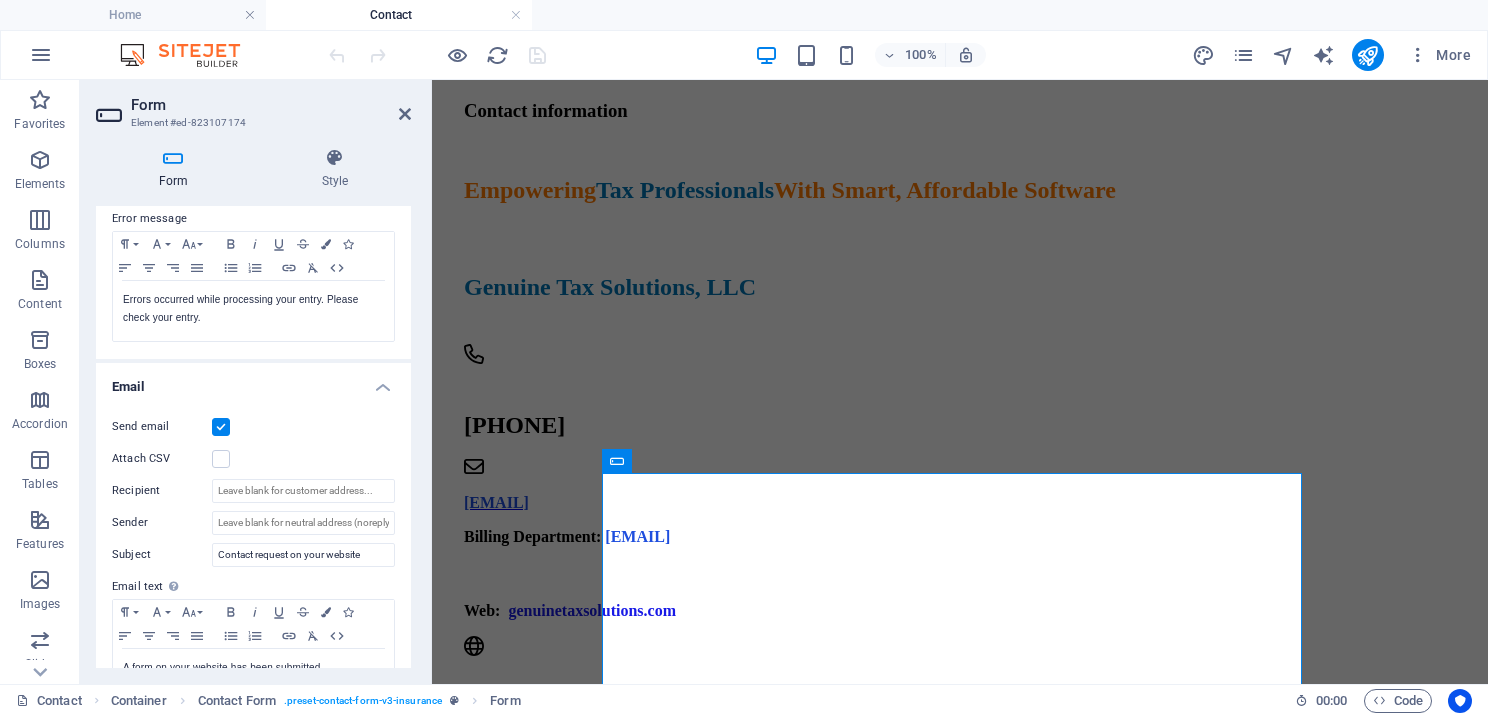 click at bounding box center (173, 158) 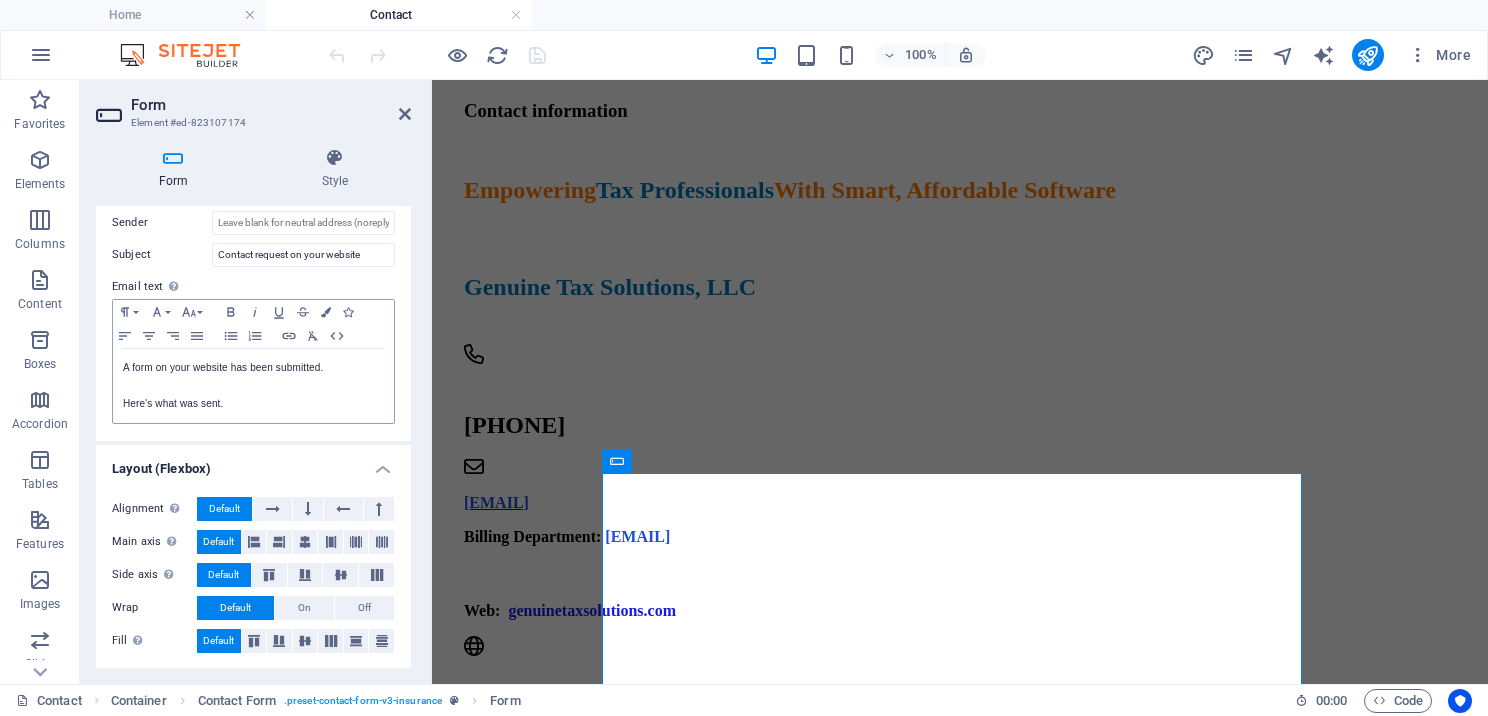 scroll, scrollTop: 355, scrollLeft: 0, axis: vertical 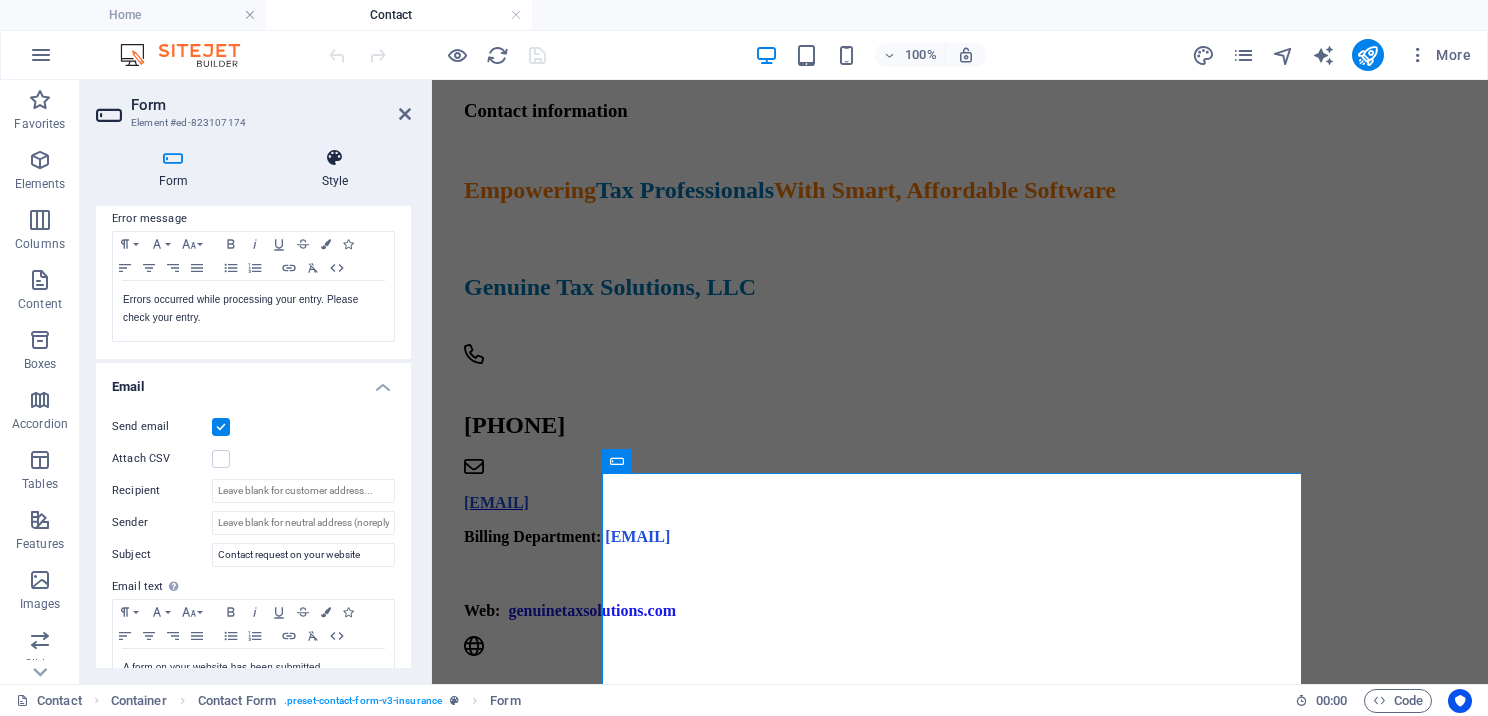 click on "Style" at bounding box center [335, 169] 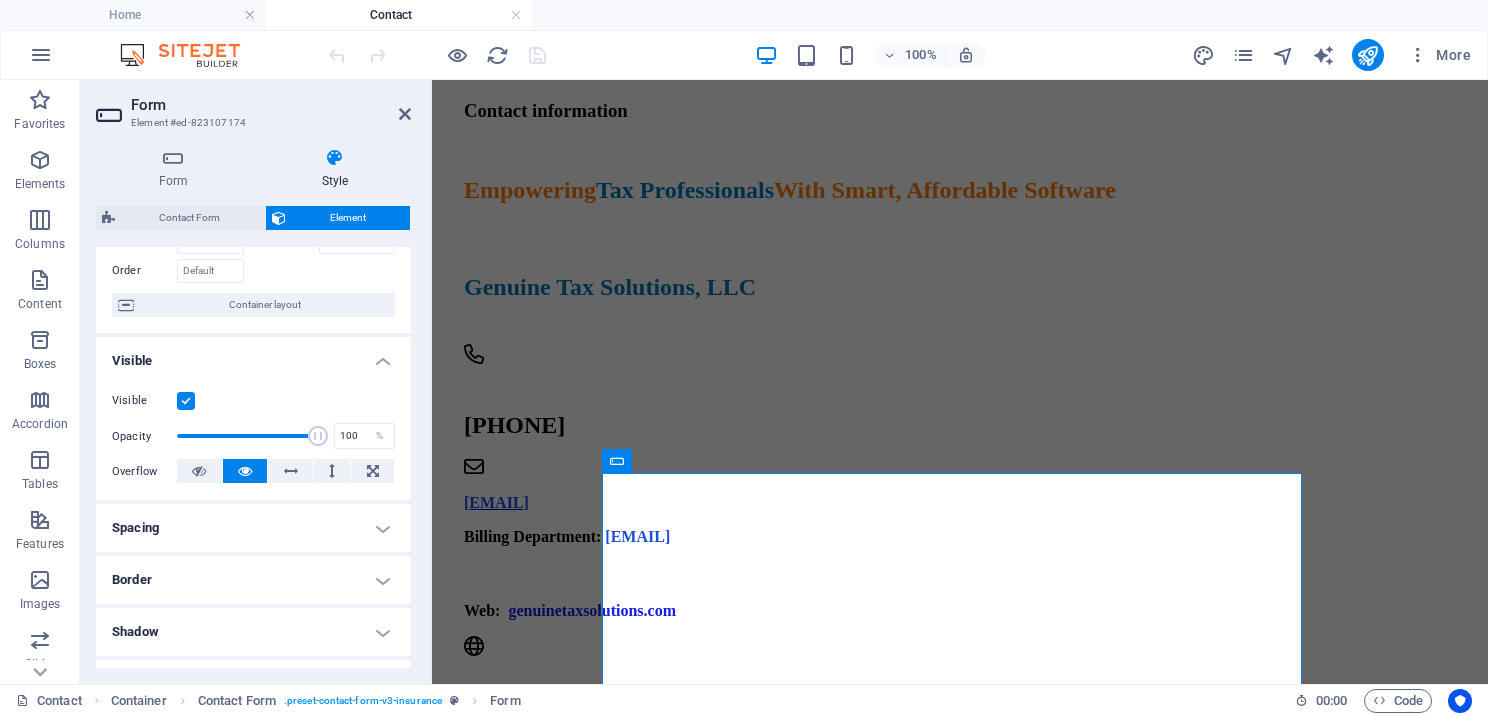 scroll, scrollTop: 423, scrollLeft: 0, axis: vertical 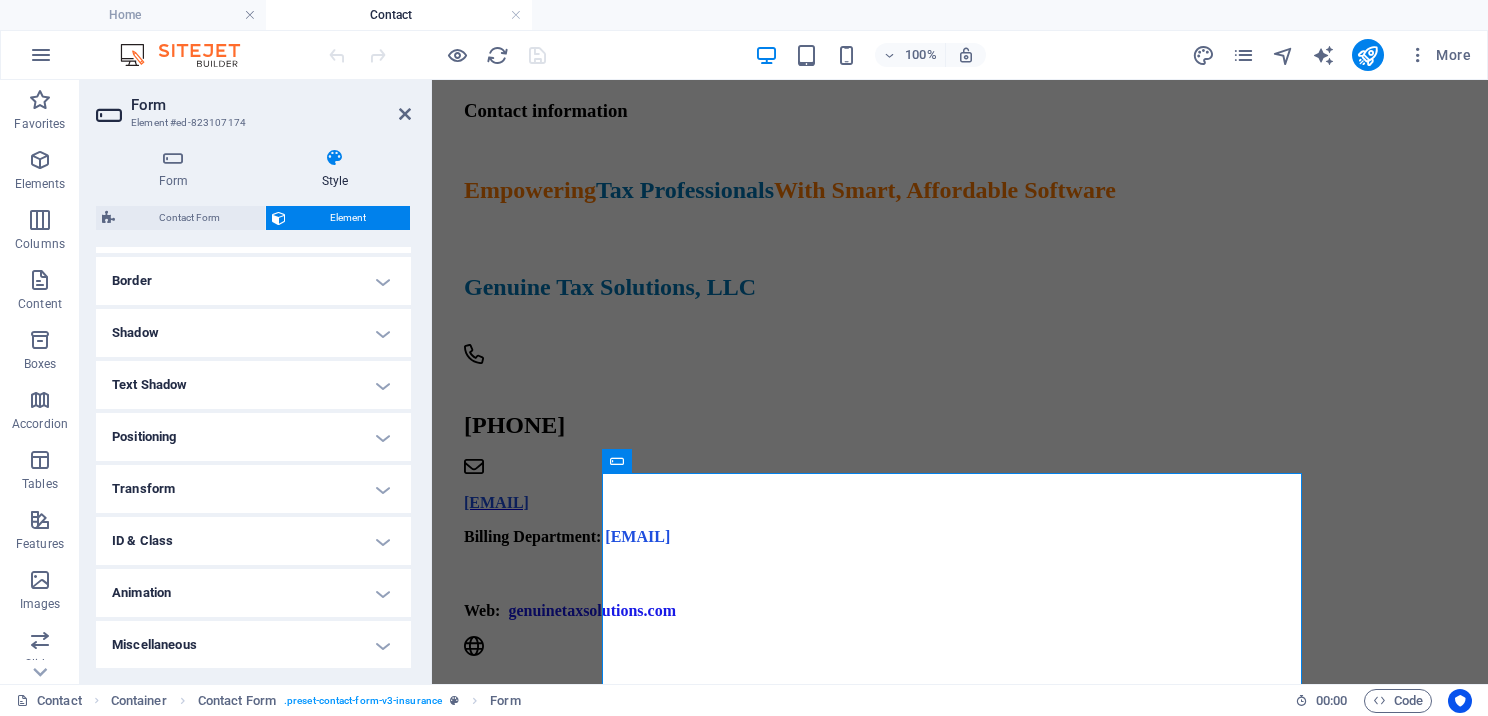 click on "Miscellaneous" at bounding box center (253, 645) 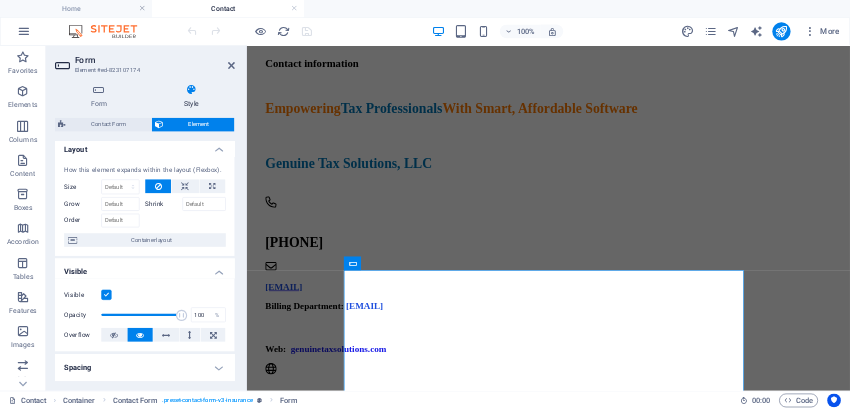 scroll, scrollTop: 0, scrollLeft: 0, axis: both 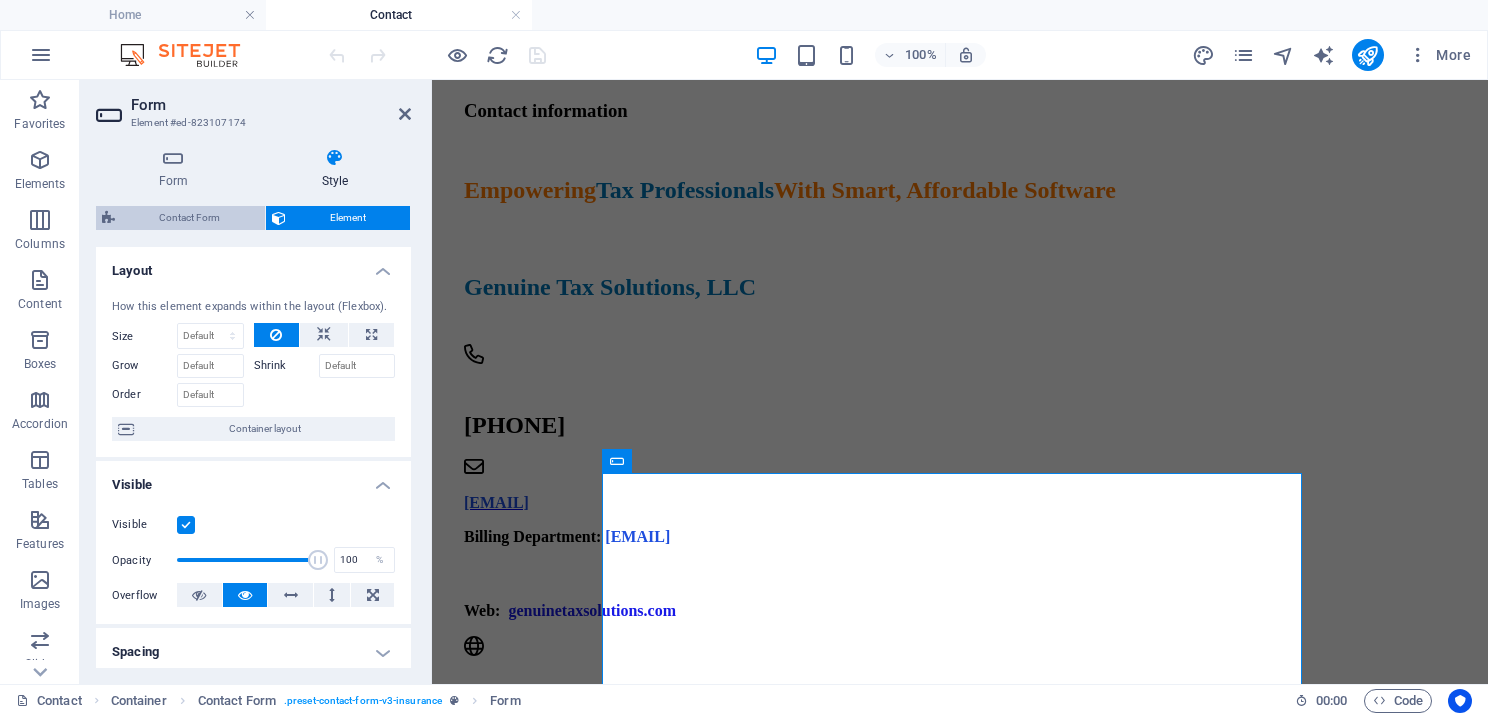 click on "Contact Form" at bounding box center (190, 218) 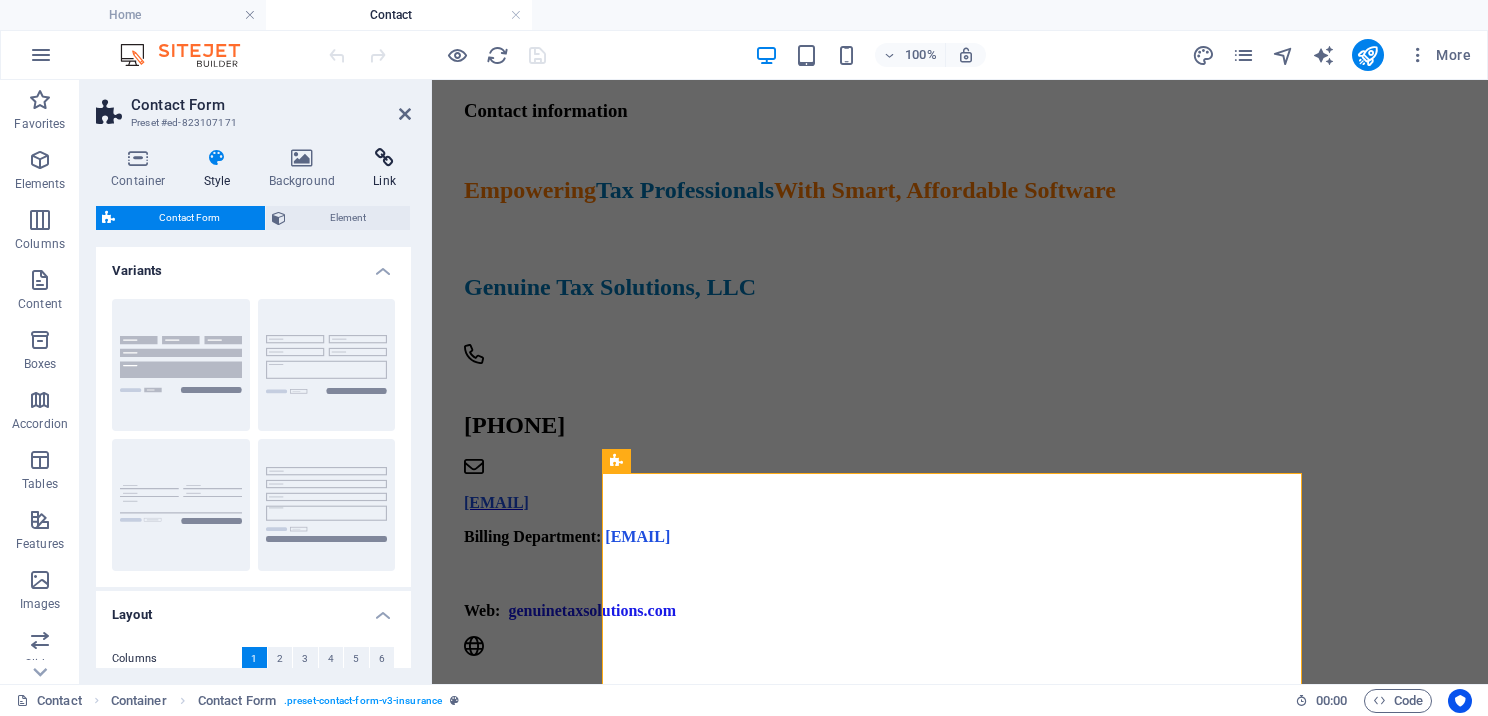 click at bounding box center [384, 158] 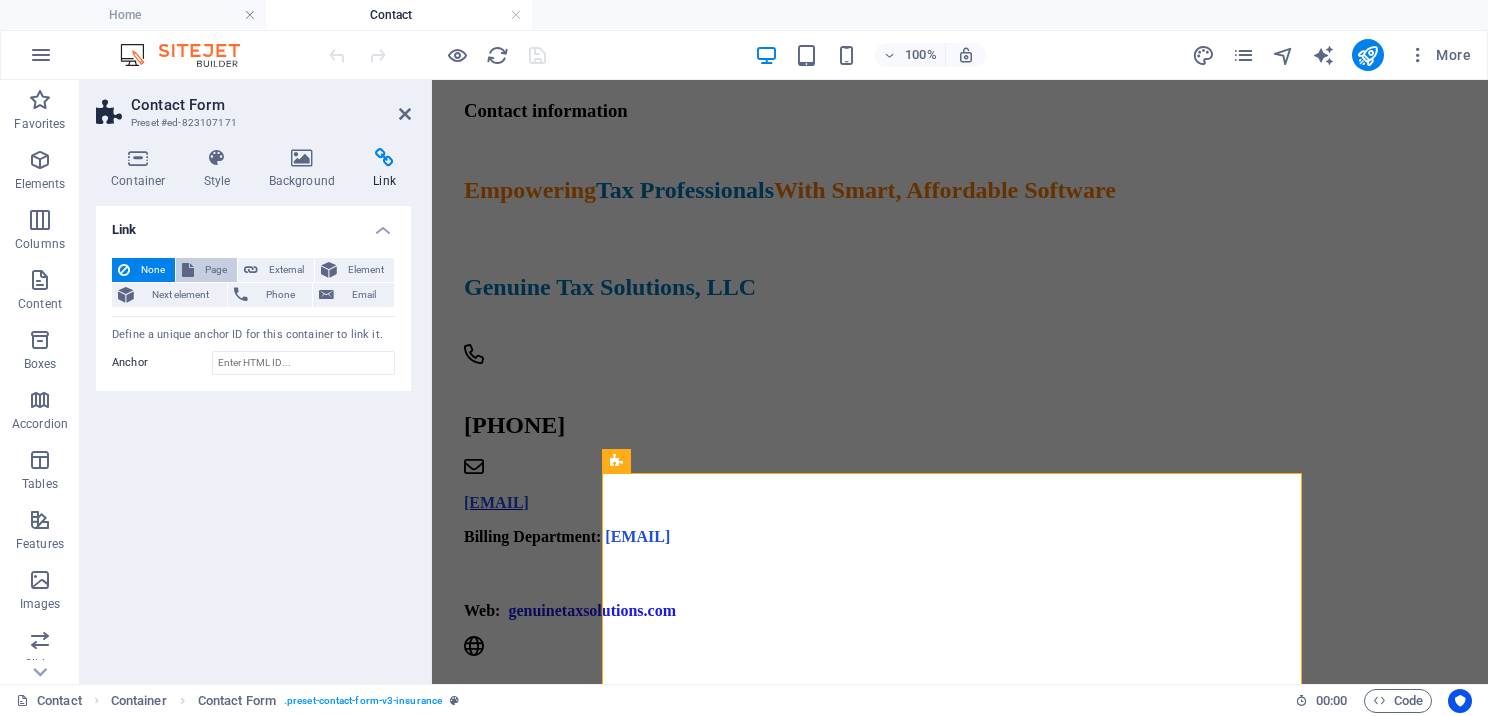 click on "Page" at bounding box center (215, 270) 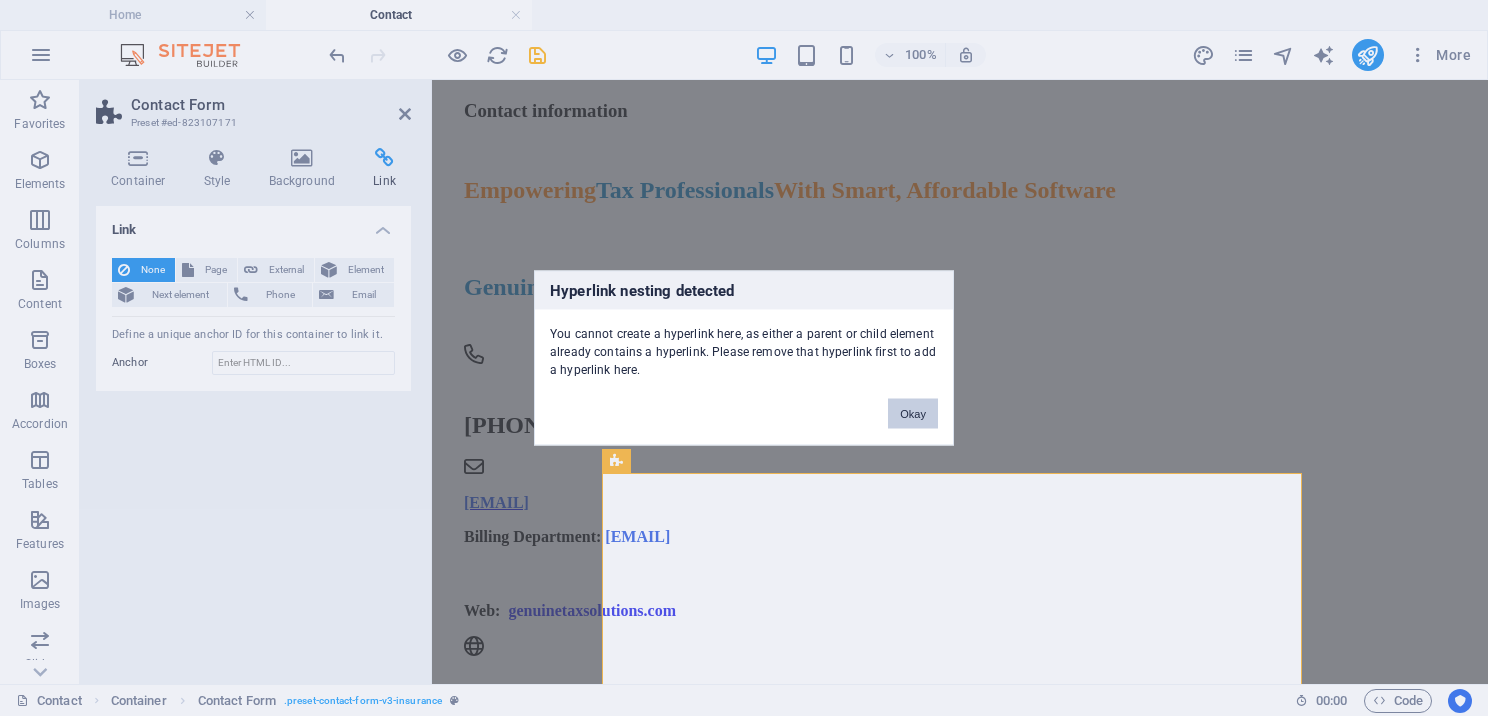 click on "Okay" at bounding box center (913, 414) 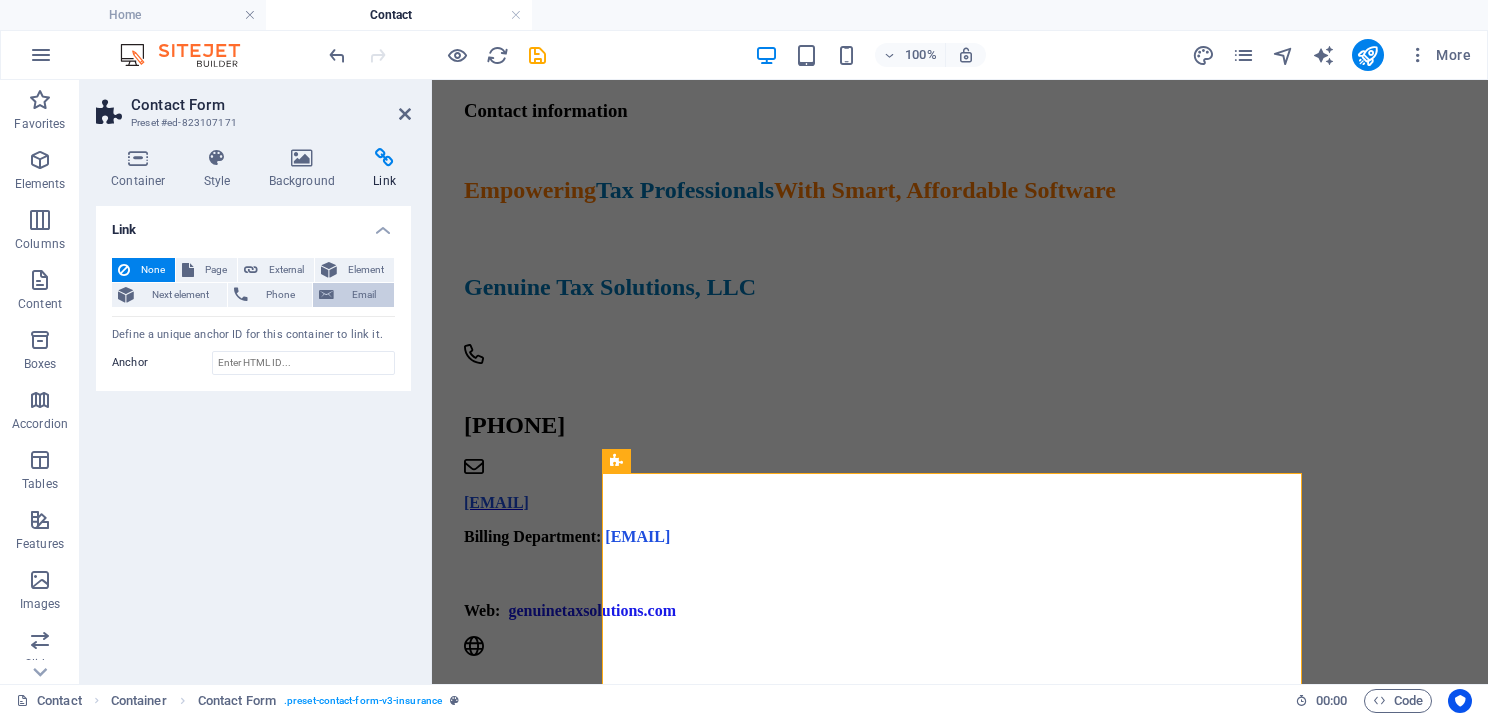 click on "Email" at bounding box center (364, 295) 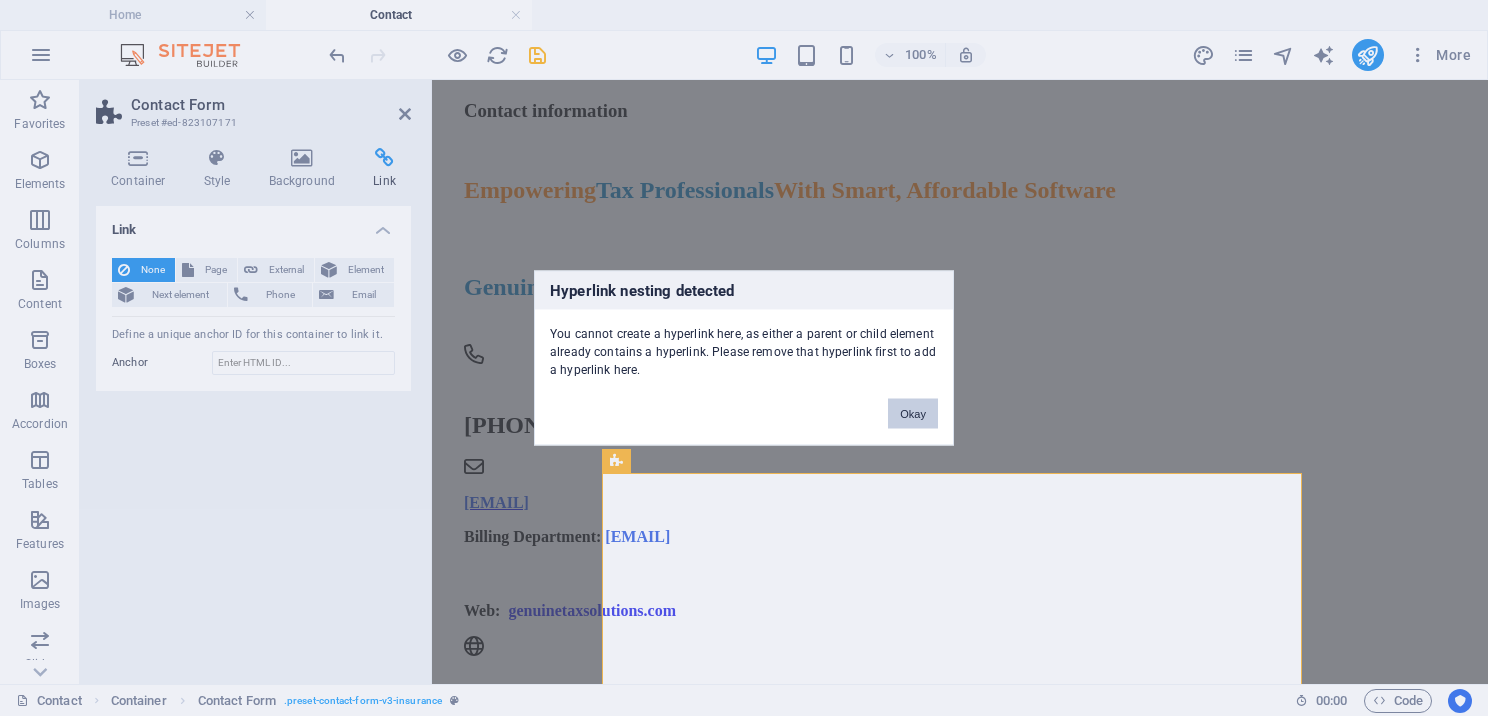 click on "Okay" at bounding box center (913, 414) 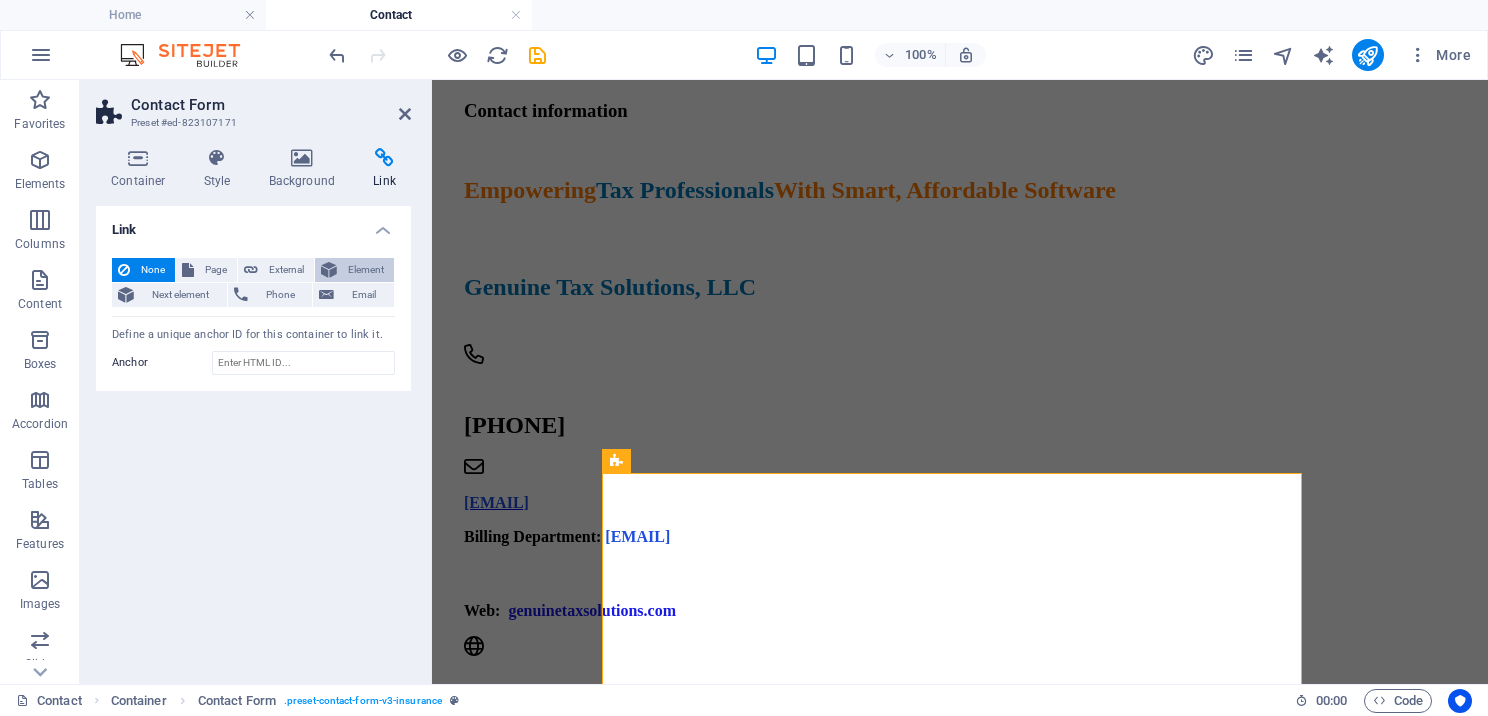 click on "Element" at bounding box center [365, 270] 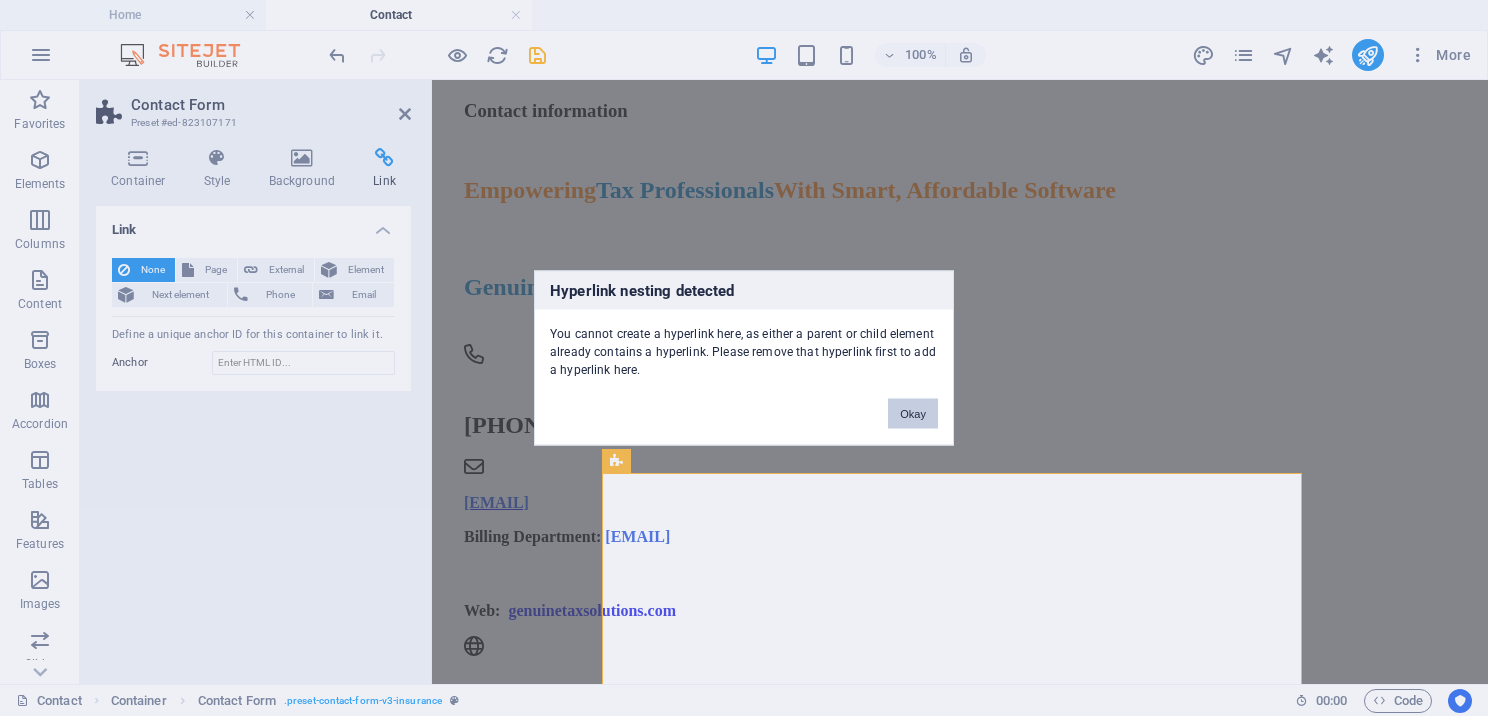 drag, startPoint x: 904, startPoint y: 406, endPoint x: 472, endPoint y: 326, distance: 439.34497 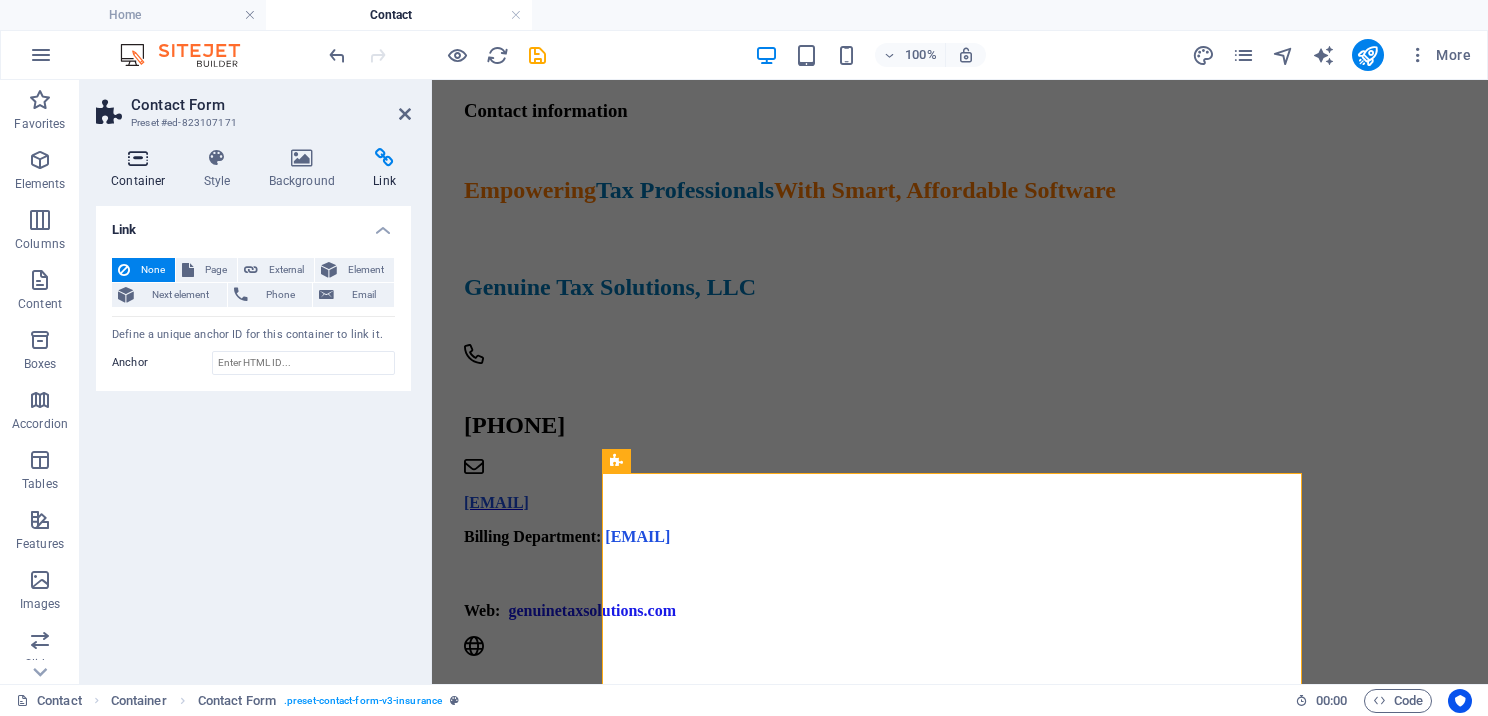 click on "Container" at bounding box center [142, 169] 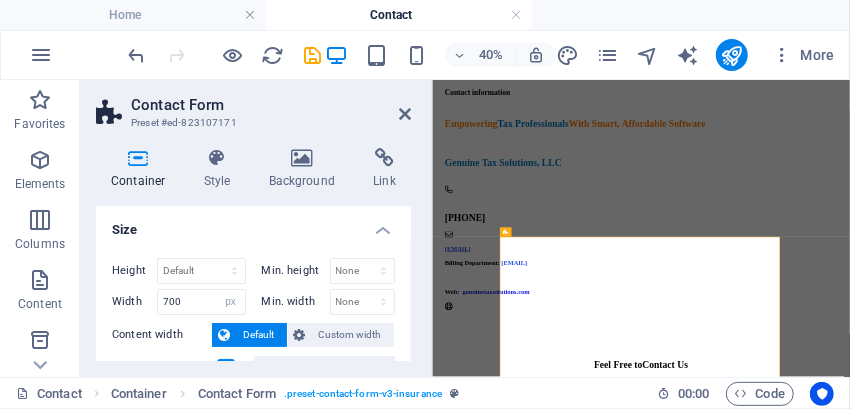 scroll, scrollTop: 114, scrollLeft: 0, axis: vertical 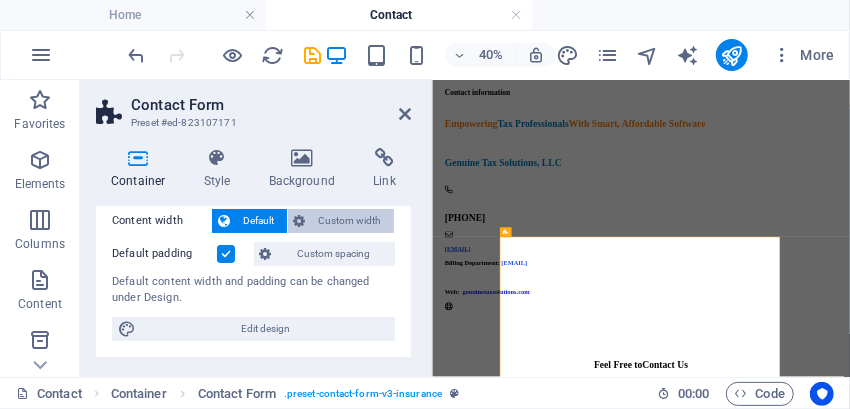 click on "Custom width" at bounding box center (350, 221) 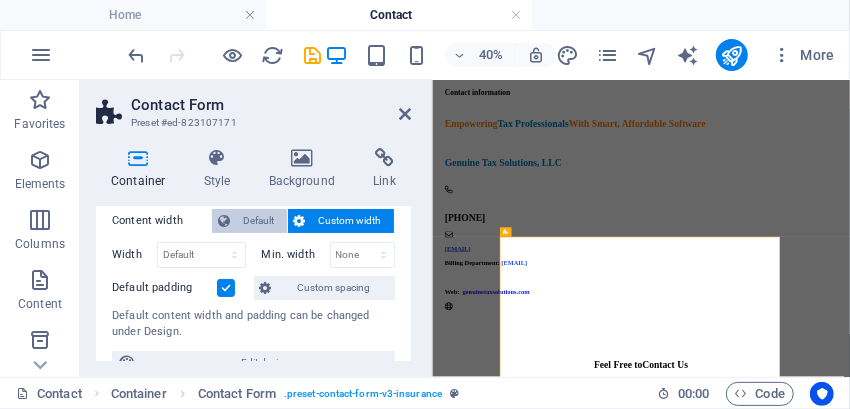 click on "Default" at bounding box center (258, 221) 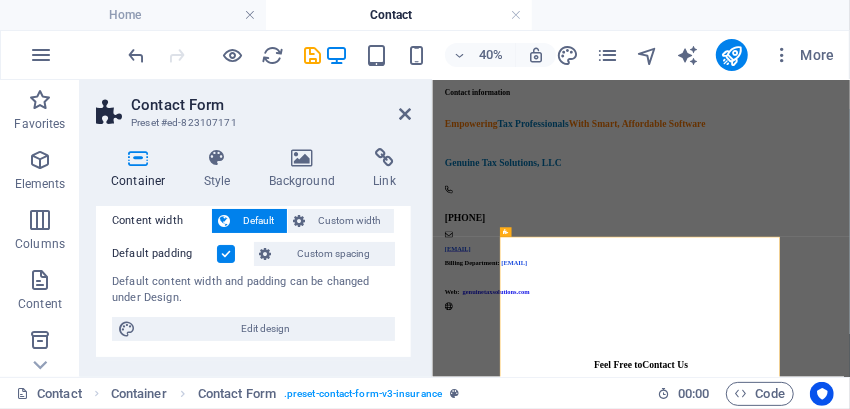 scroll, scrollTop: 171, scrollLeft: 0, axis: vertical 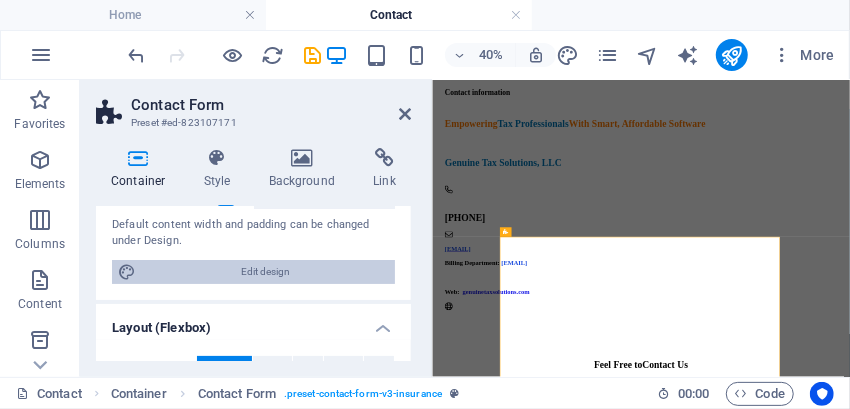 click on "Edit design" at bounding box center [265, 272] 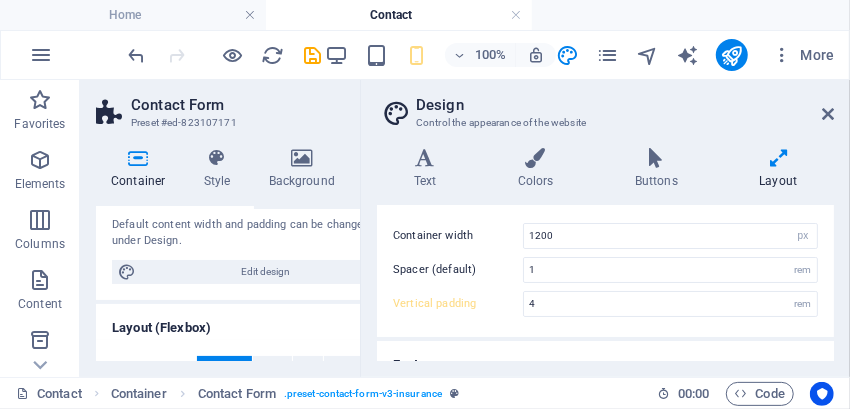 scroll, scrollTop: 65, scrollLeft: 0, axis: vertical 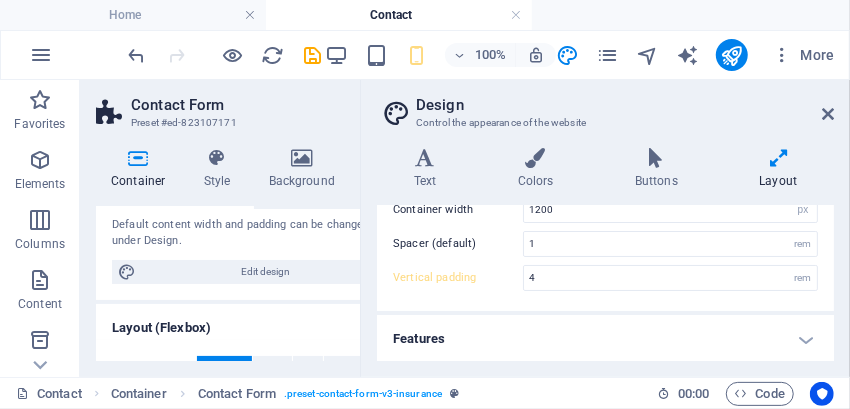 click on "Features" at bounding box center (605, 339) 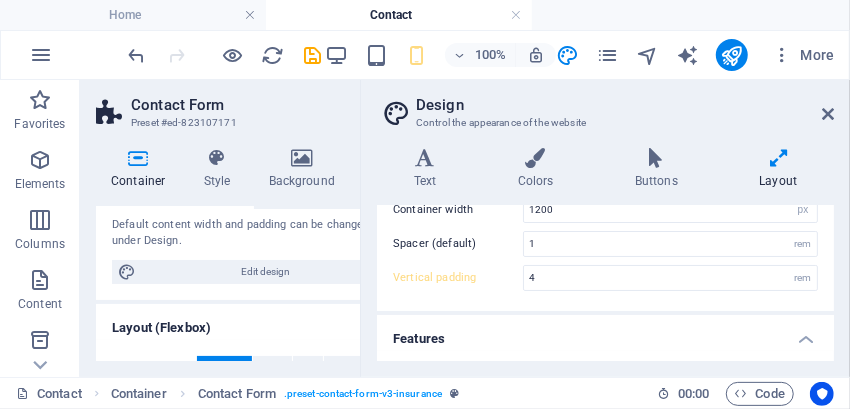 click on "Features" at bounding box center (605, 333) 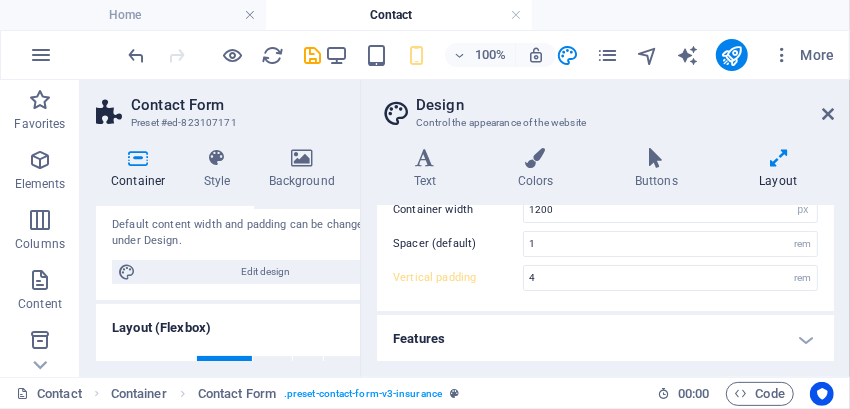 click on "Features" at bounding box center (605, 339) 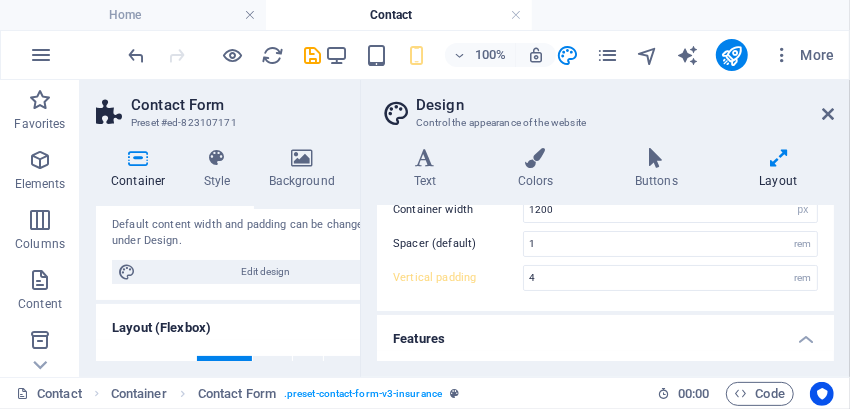 scroll, scrollTop: 151, scrollLeft: 0, axis: vertical 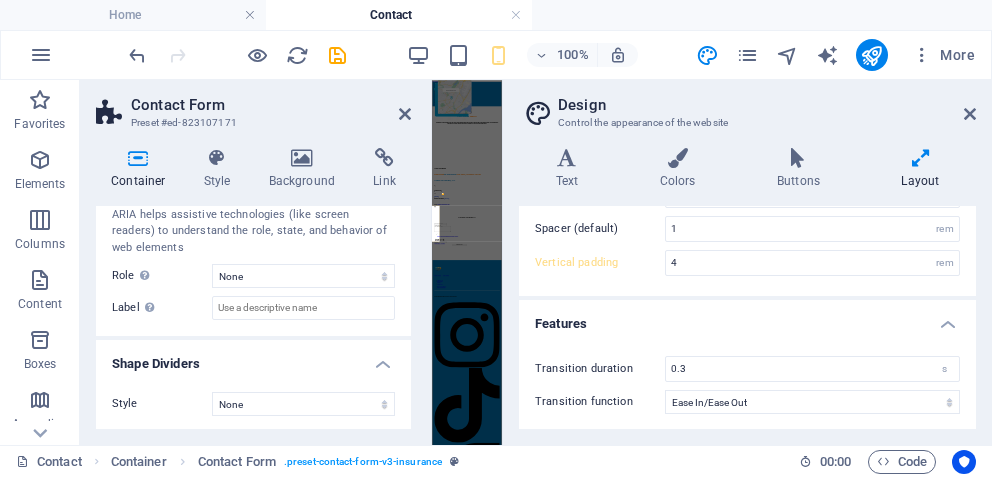 type on "5" 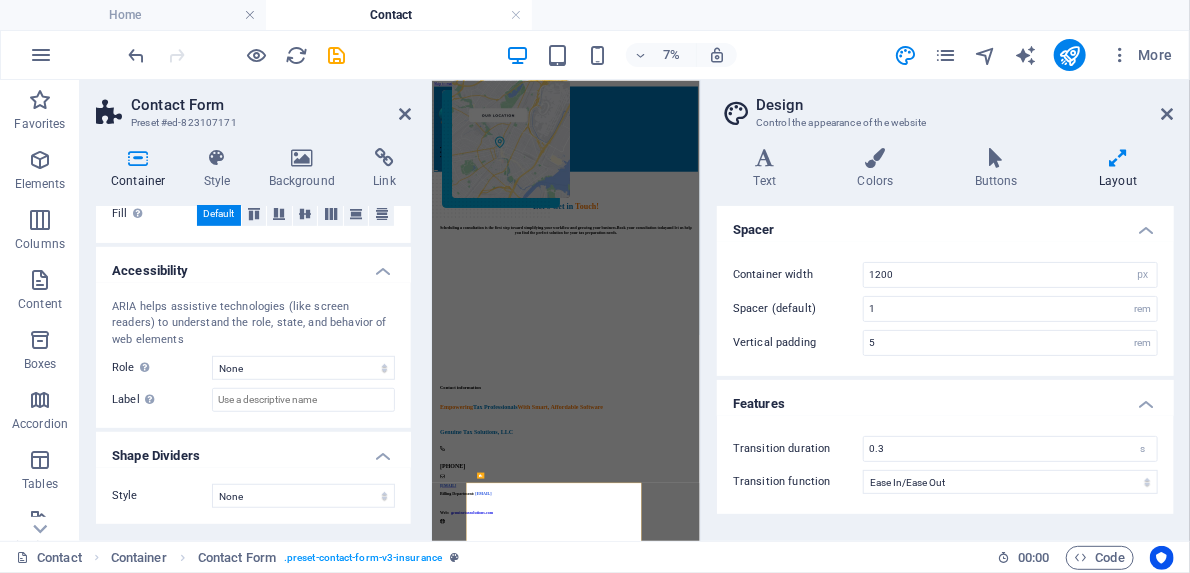 scroll, scrollTop: 454, scrollLeft: 0, axis: vertical 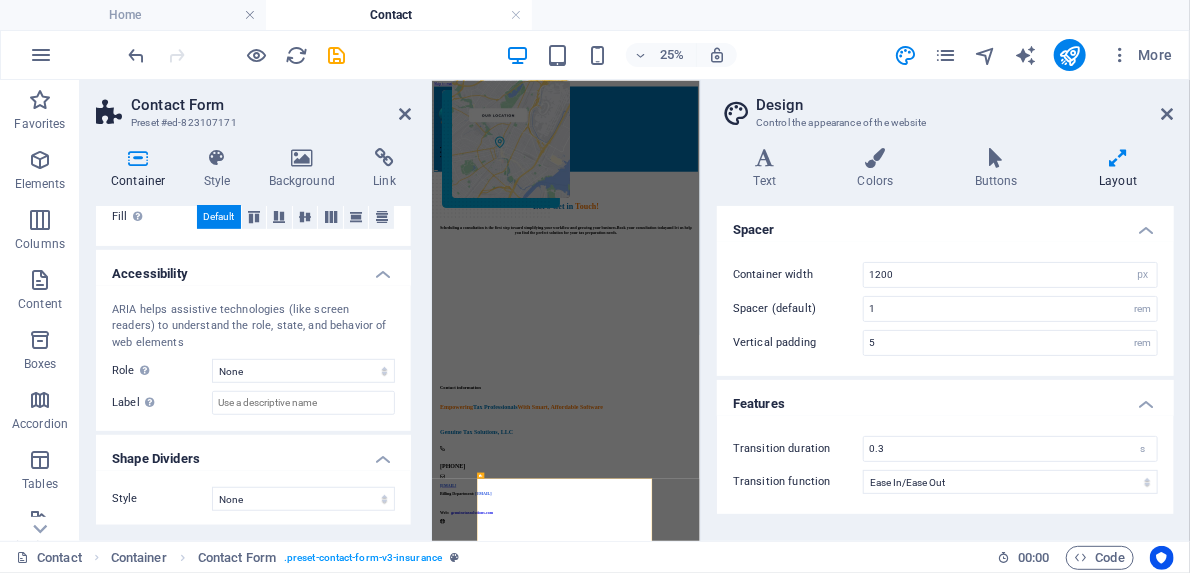 drag, startPoint x: 647, startPoint y: 6, endPoint x: 865, endPoint y: 56, distance: 223.66046 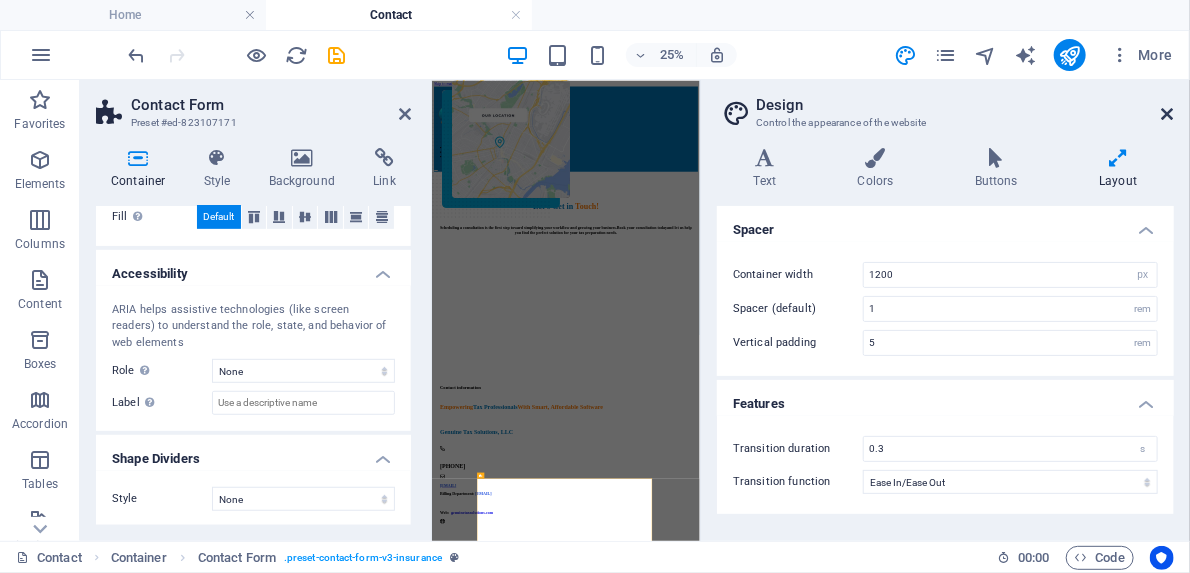 click at bounding box center [1168, 114] 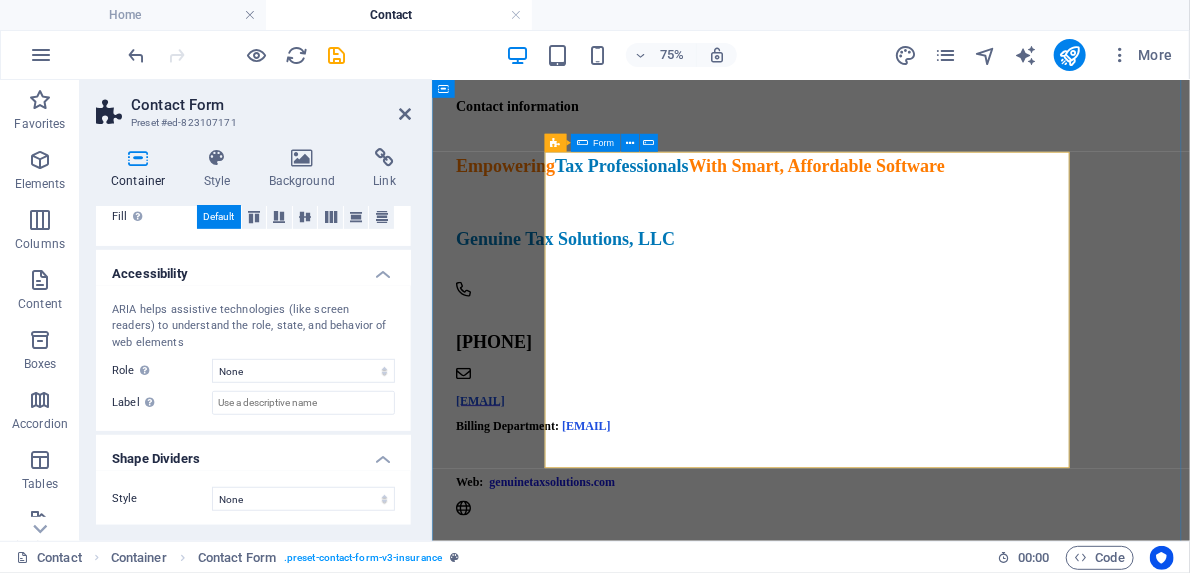 scroll, scrollTop: 1176, scrollLeft: 0, axis: vertical 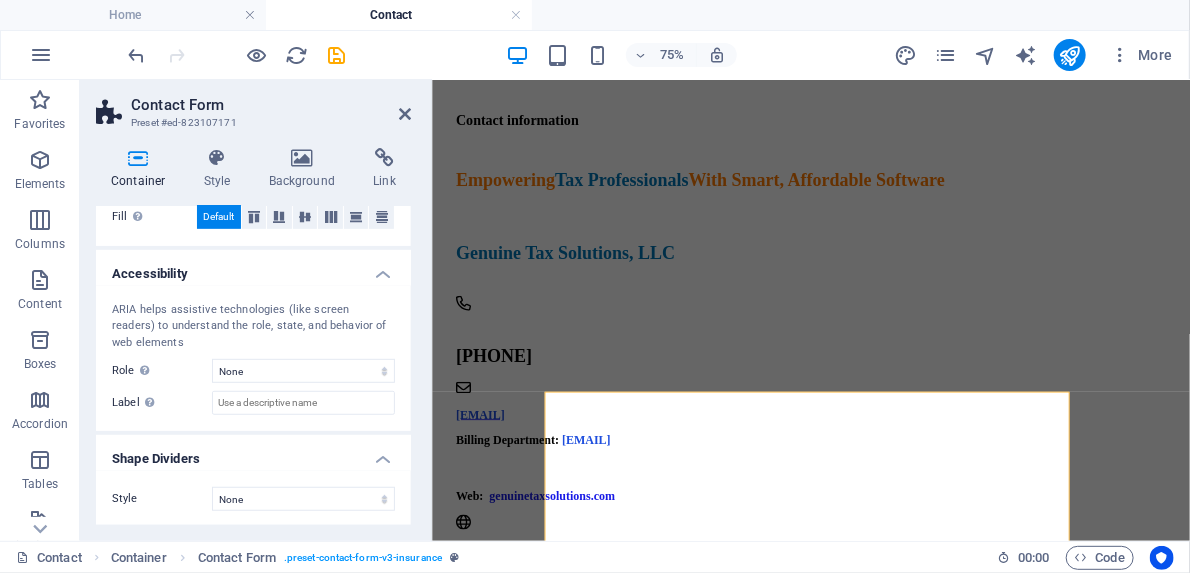 click at bounding box center (138, 158) 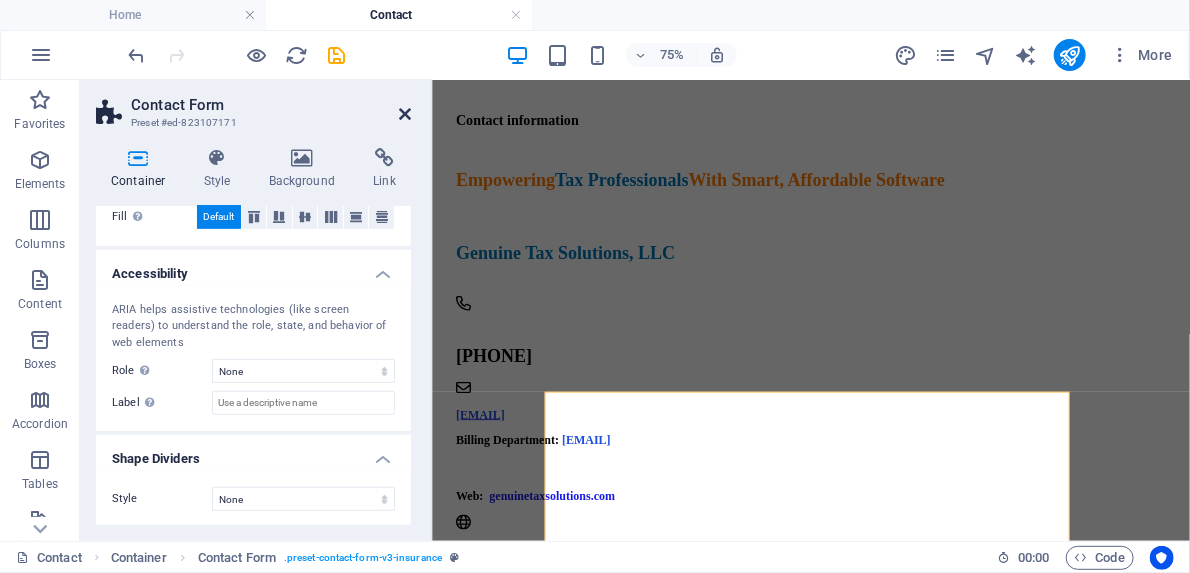 click at bounding box center [405, 114] 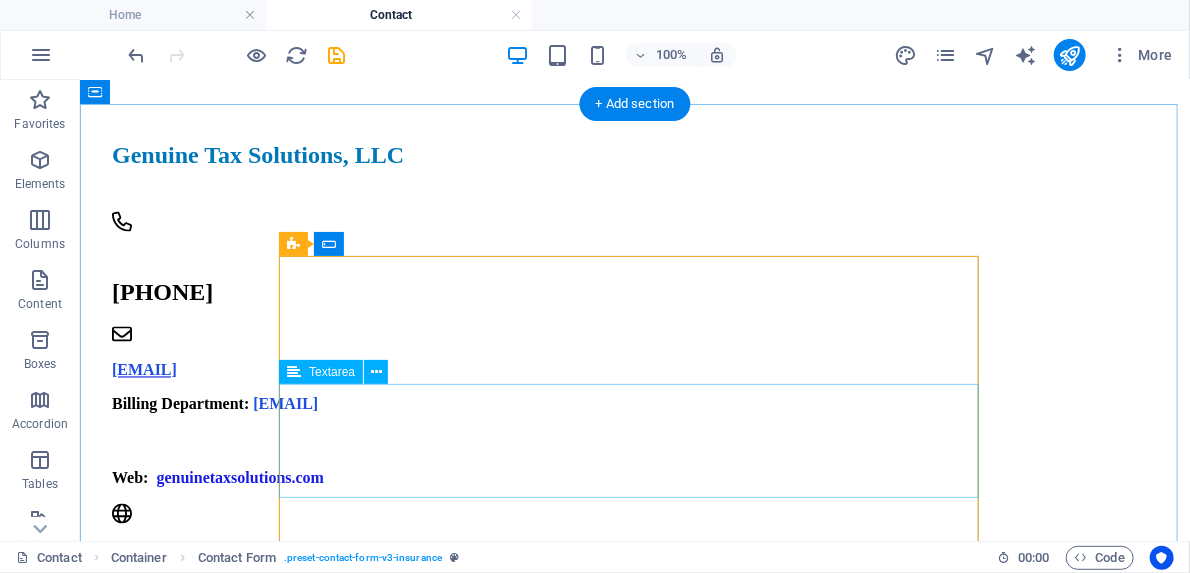 scroll, scrollTop: 1256, scrollLeft: 0, axis: vertical 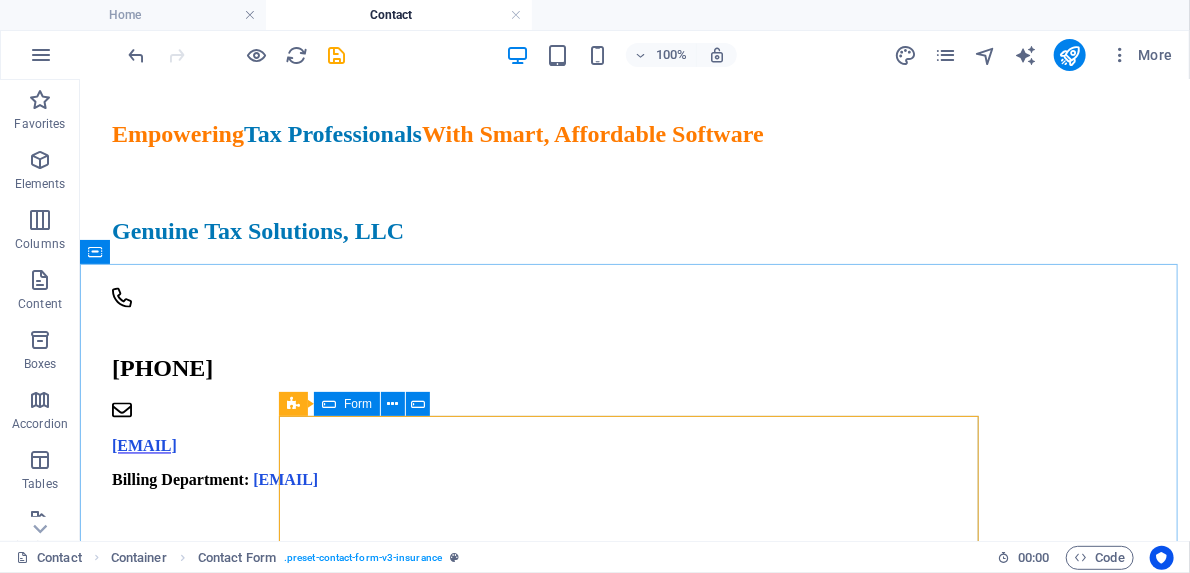 click on "Form" at bounding box center [358, 404] 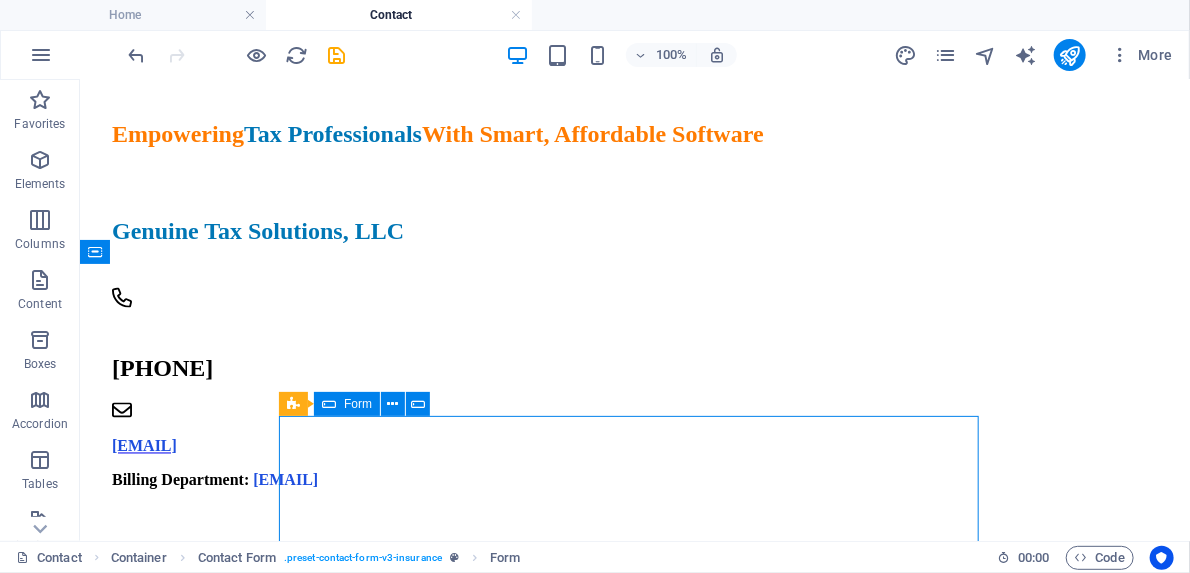 click on "Form" at bounding box center (358, 404) 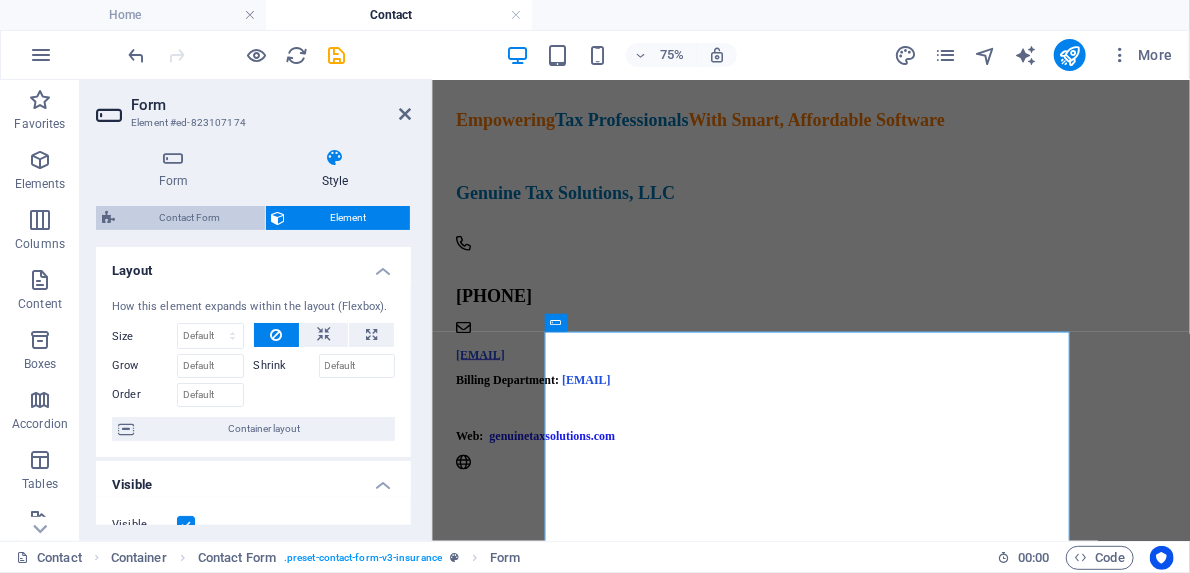 click on "Contact Form" at bounding box center (190, 218) 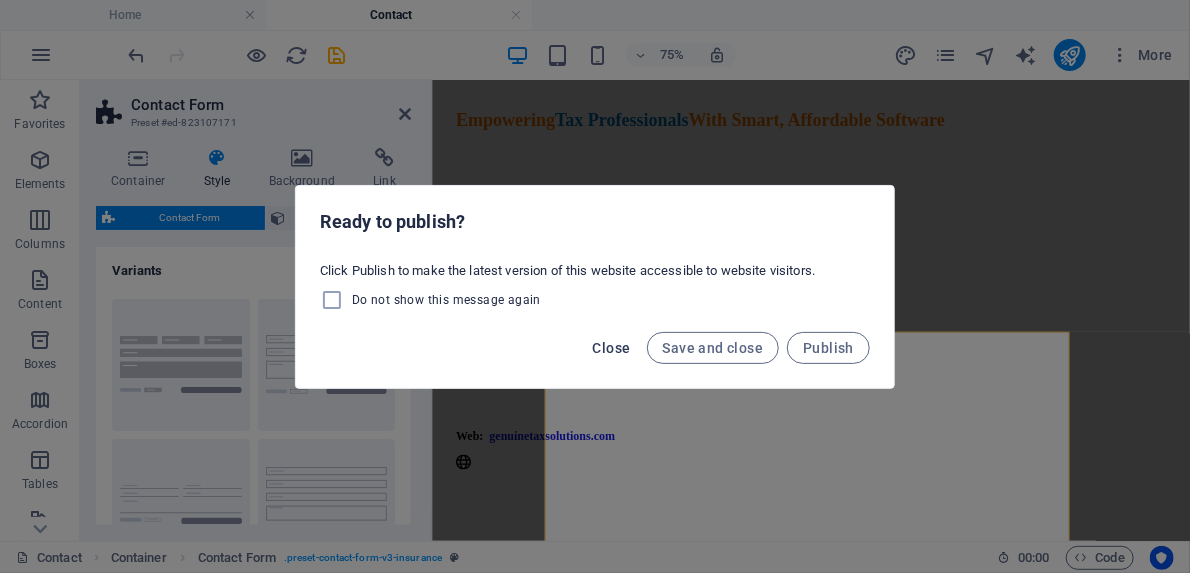 click on "Close" at bounding box center (612, 348) 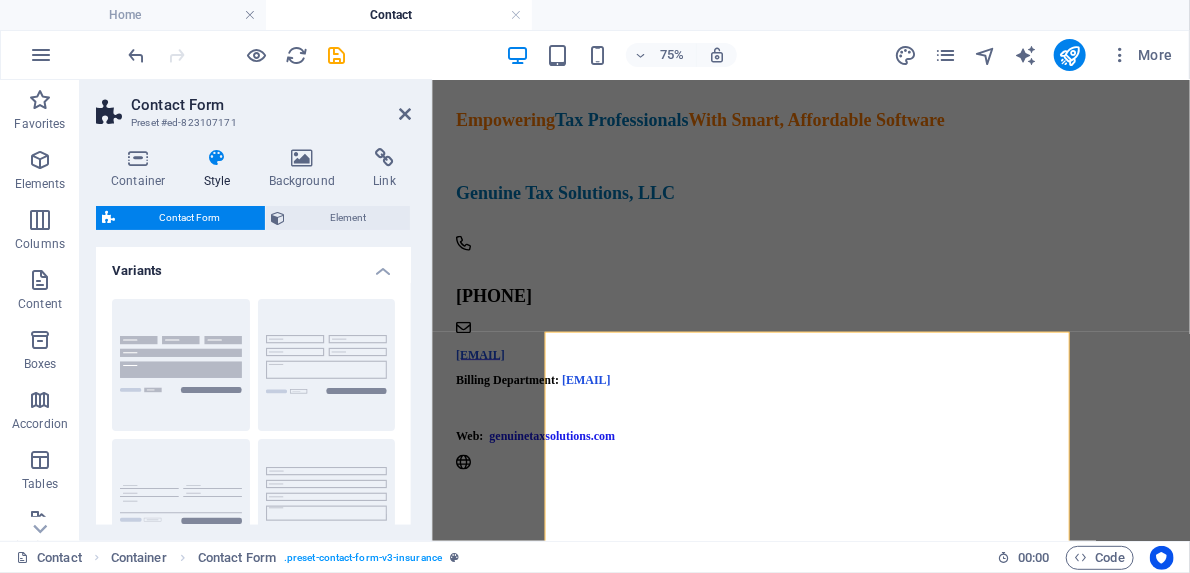 click on "Contact Form Preset #ed-823107171
Container Style Background Link Size Height Default px rem % vh vw Min. height None px rem % vh vw Width 700 Default px rem % em vh vw Min. width None px rem % vh vw Content width Default Custom width Width Default px rem % em vh vw Min. width None px rem % vh vw Default padding Custom spacing Default content width and padding can be changed under Design. Edit design Layout (Flexbox) Alignment Determines the flex direction. Default Main axis Determine how elements should behave along the main axis inside this container (justify content). Default Side axis Control the vertical direction of the element inside of the container (align items). Default Wrap Default On Off Fill Controls the distances and direction of elements on the y-axis across several lines (align content). Default Accessibility ARIA helps assistive technologies (like screen readers) to understand the role, state, and behavior of web elements Role The ARIA role defines the purpose of an element." at bounding box center [256, 310] 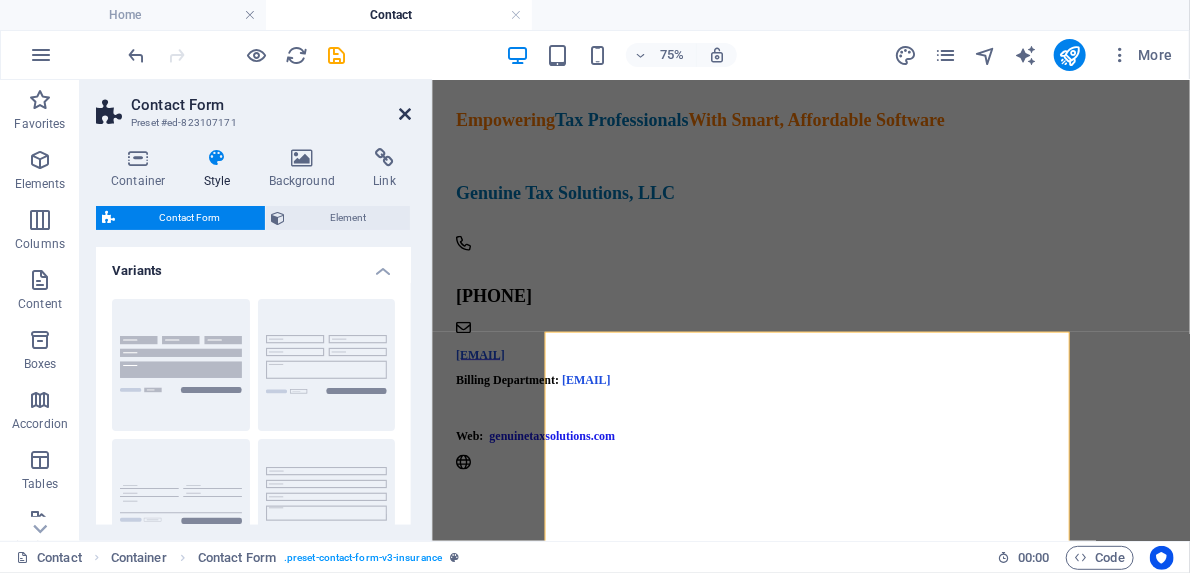 click at bounding box center (405, 114) 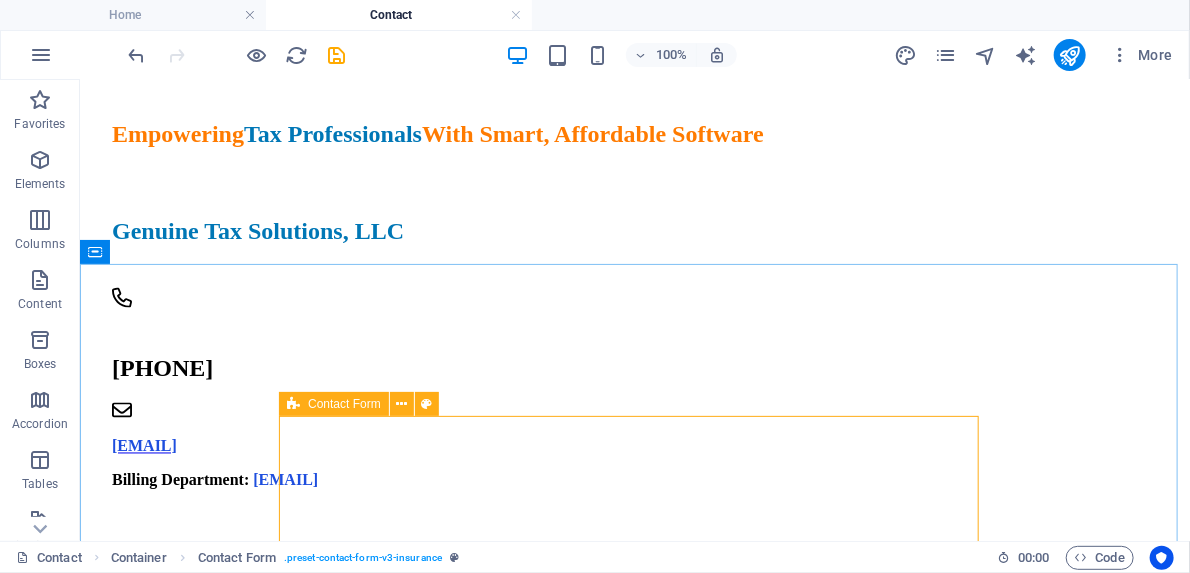 click on "Contact Form" at bounding box center (344, 404) 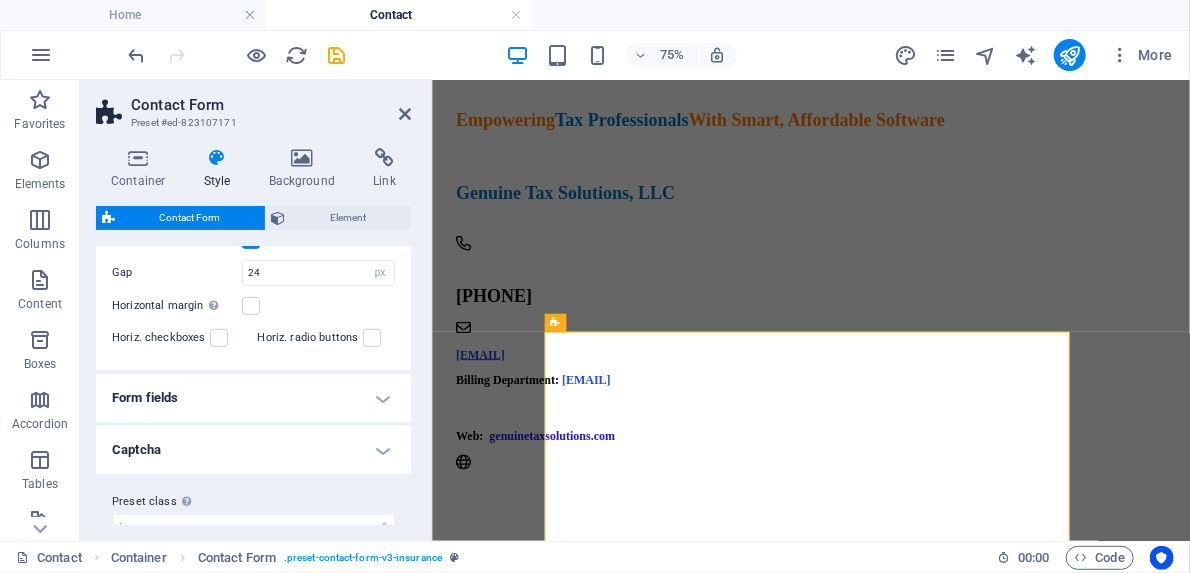 scroll, scrollTop: 480, scrollLeft: 0, axis: vertical 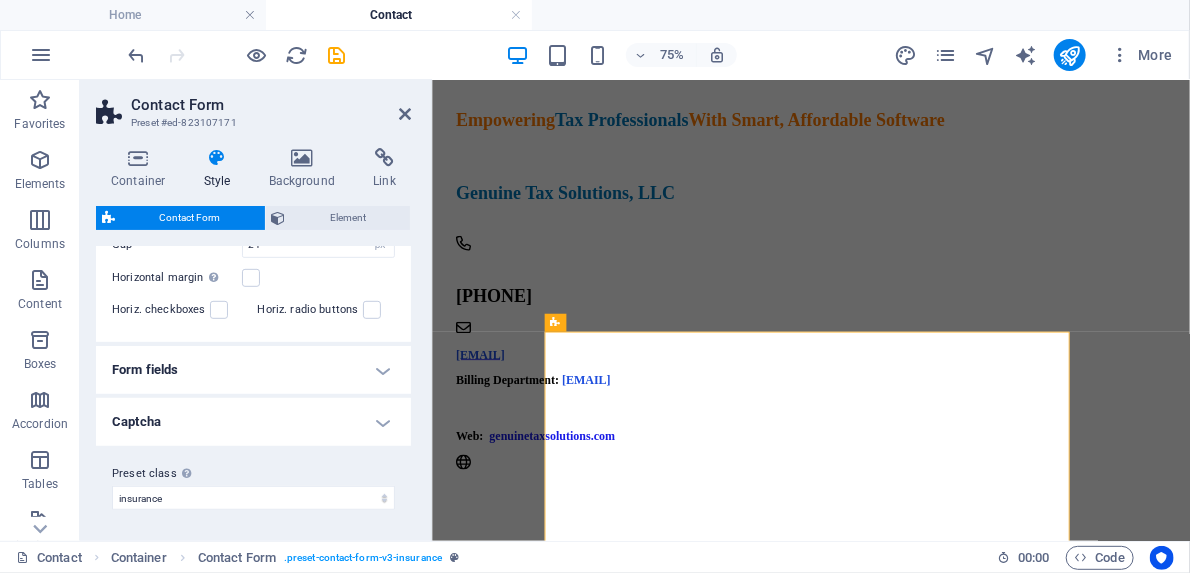 click on "Form fields" at bounding box center (253, 370) 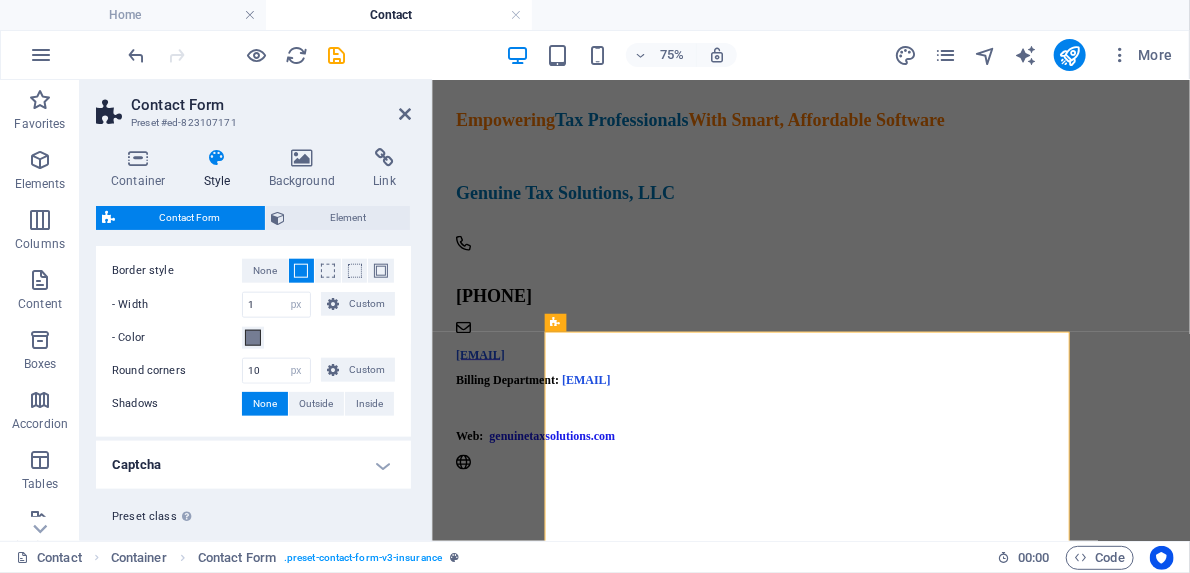 scroll, scrollTop: 971, scrollLeft: 0, axis: vertical 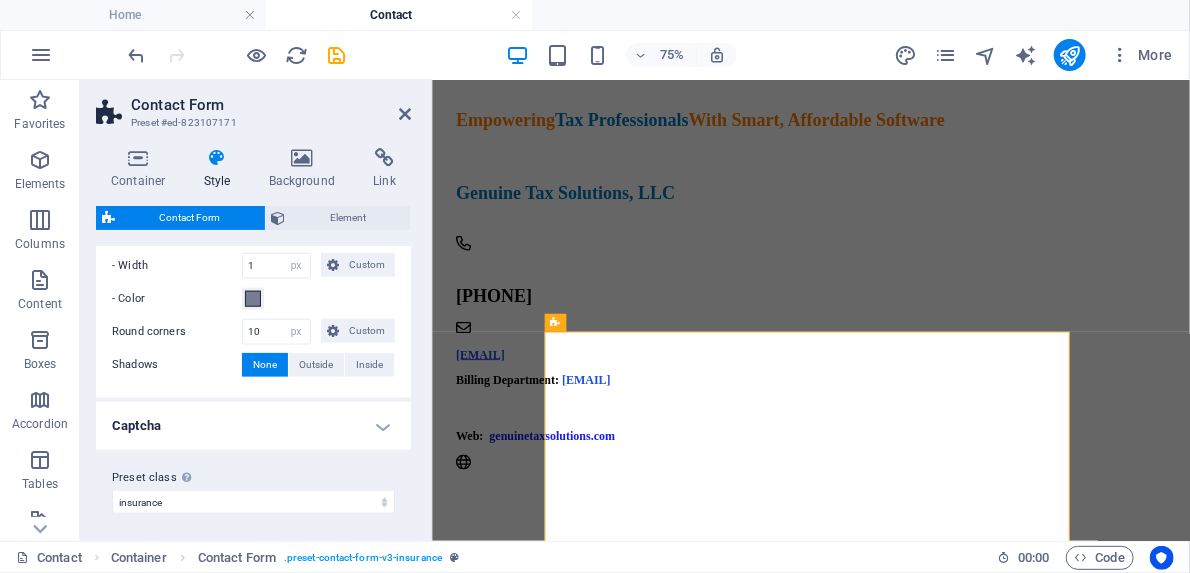click on "Captcha" at bounding box center (253, 426) 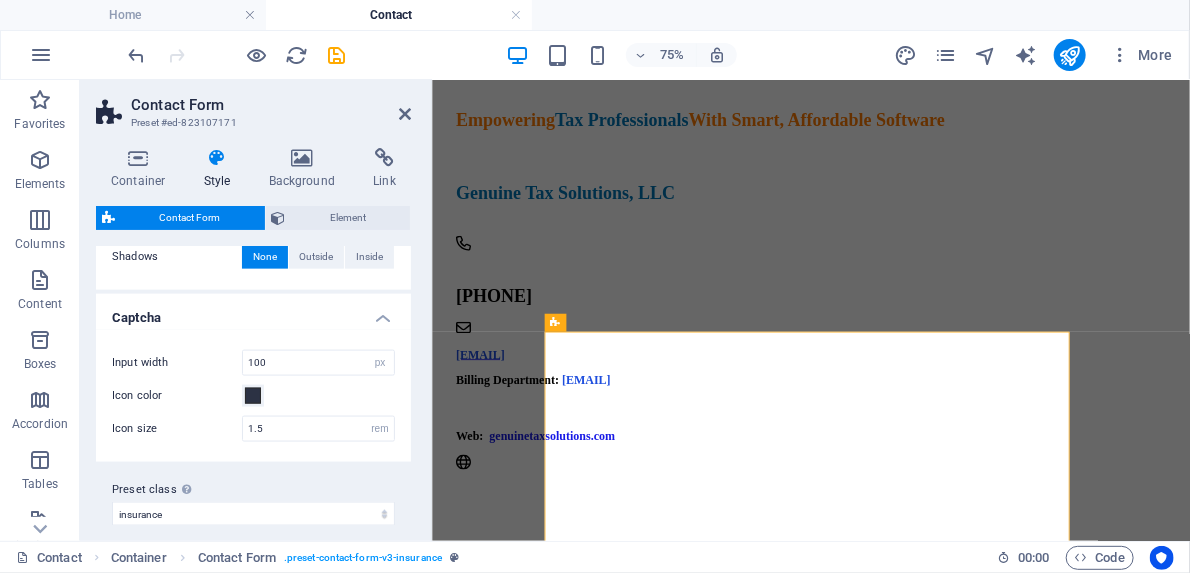 scroll, scrollTop: 1089, scrollLeft: 0, axis: vertical 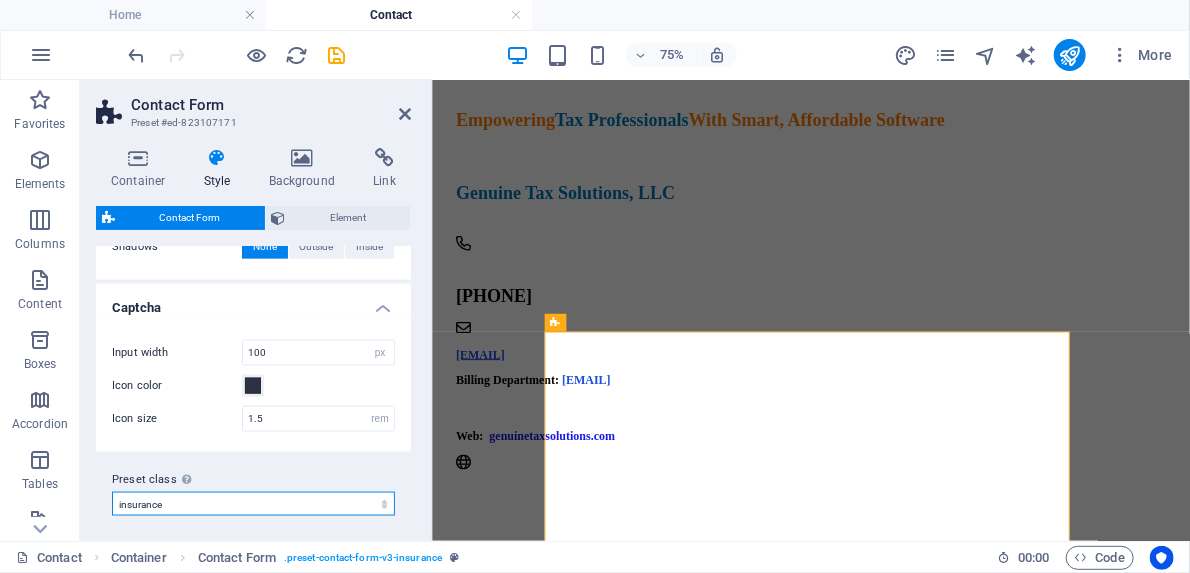 click on "insurance Add preset class" at bounding box center [253, 504] 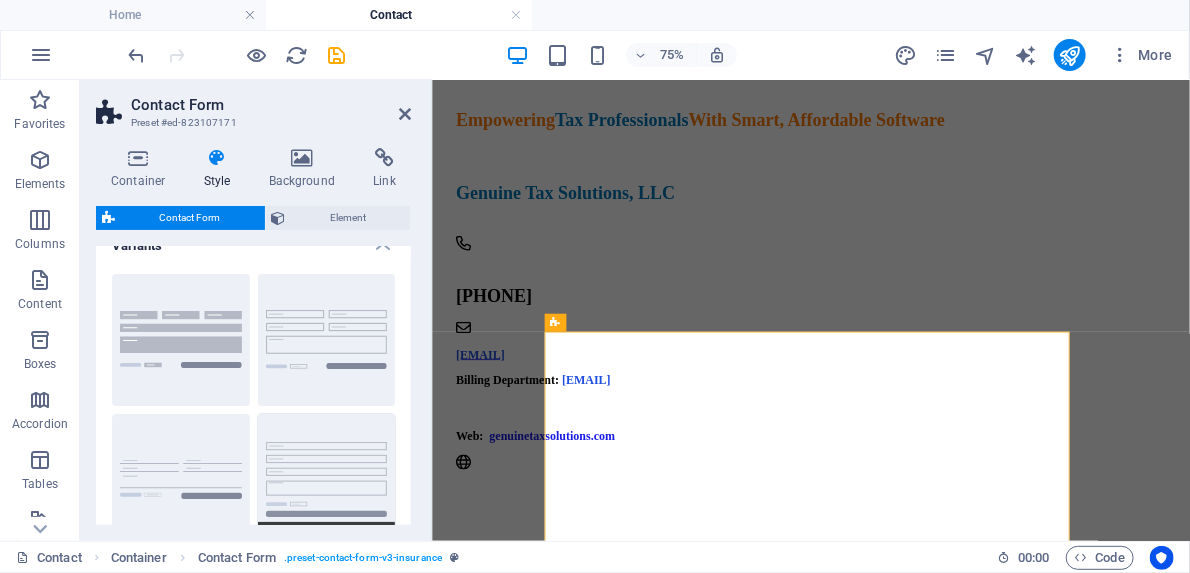 scroll, scrollTop: 0, scrollLeft: 0, axis: both 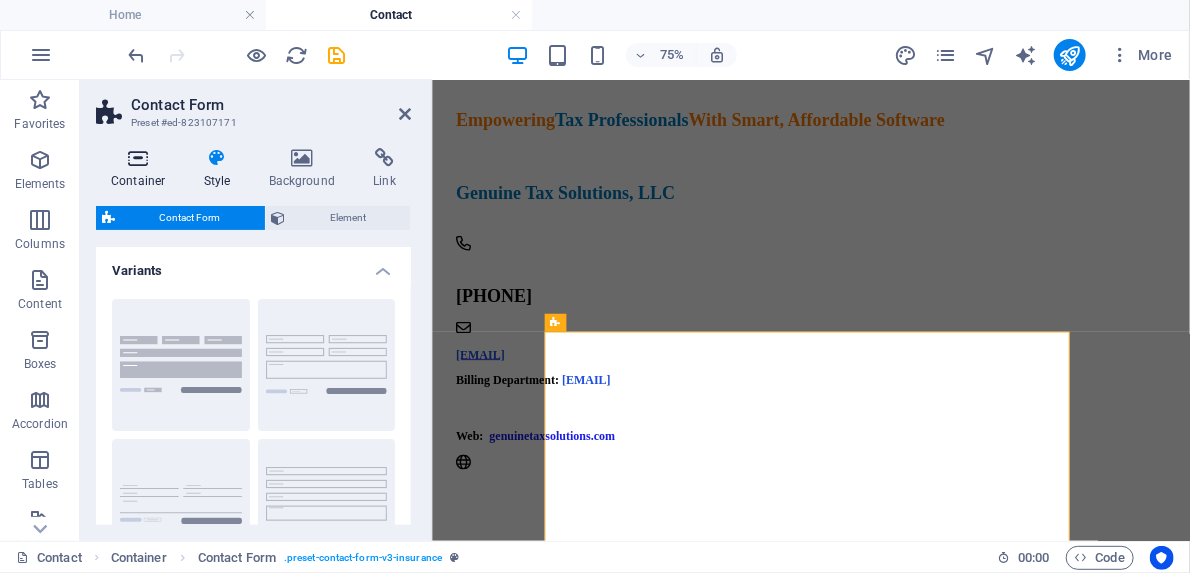 click at bounding box center (138, 158) 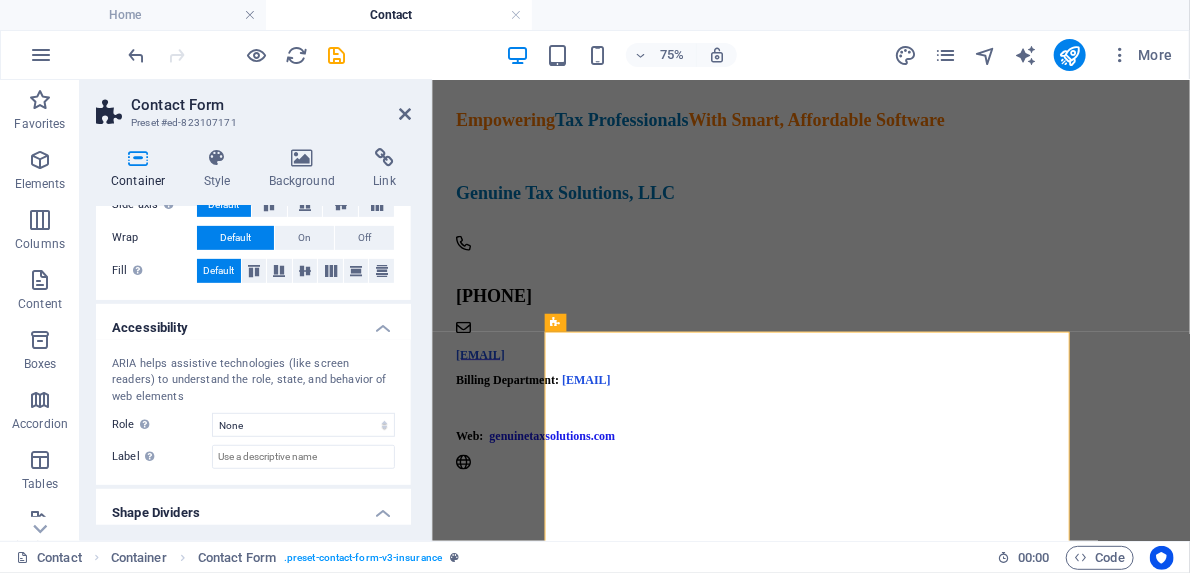 scroll, scrollTop: 454, scrollLeft: 0, axis: vertical 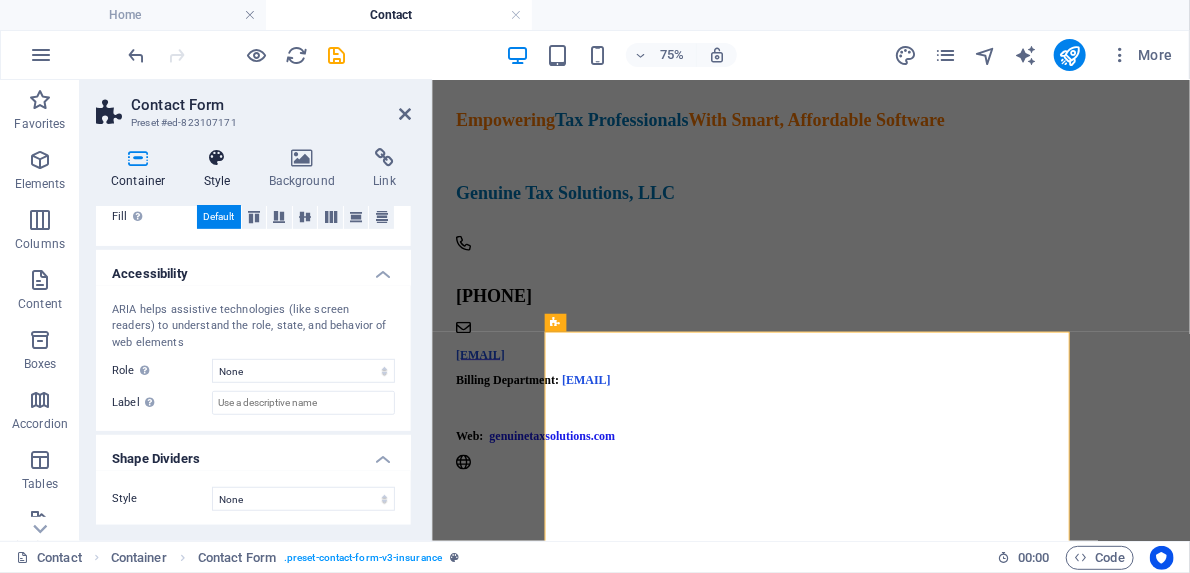 click on "Style" at bounding box center (221, 169) 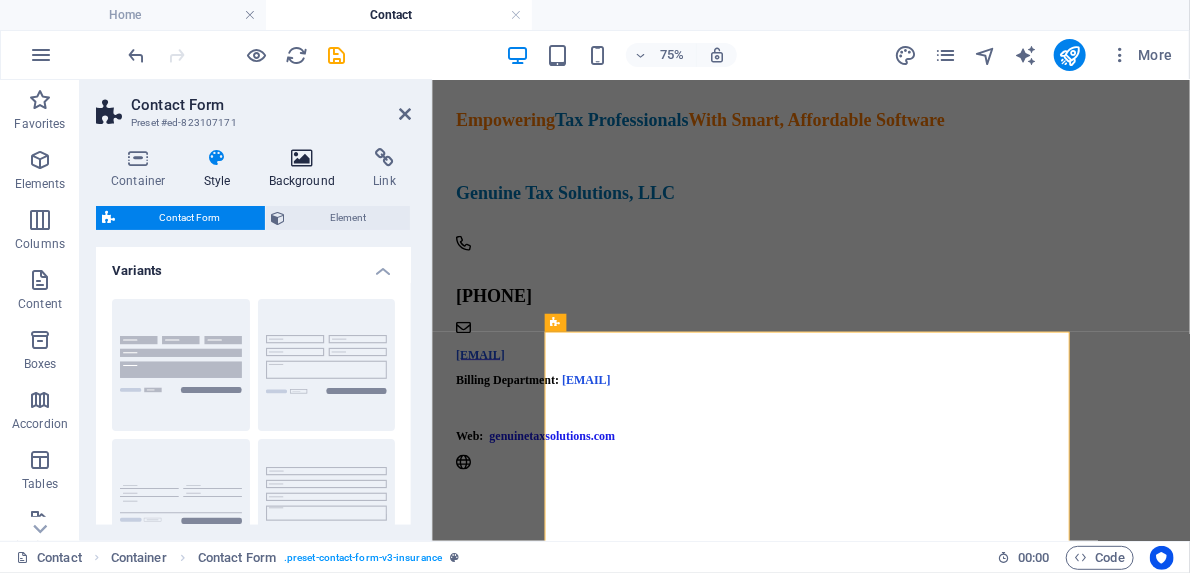 click on "Background" at bounding box center [306, 169] 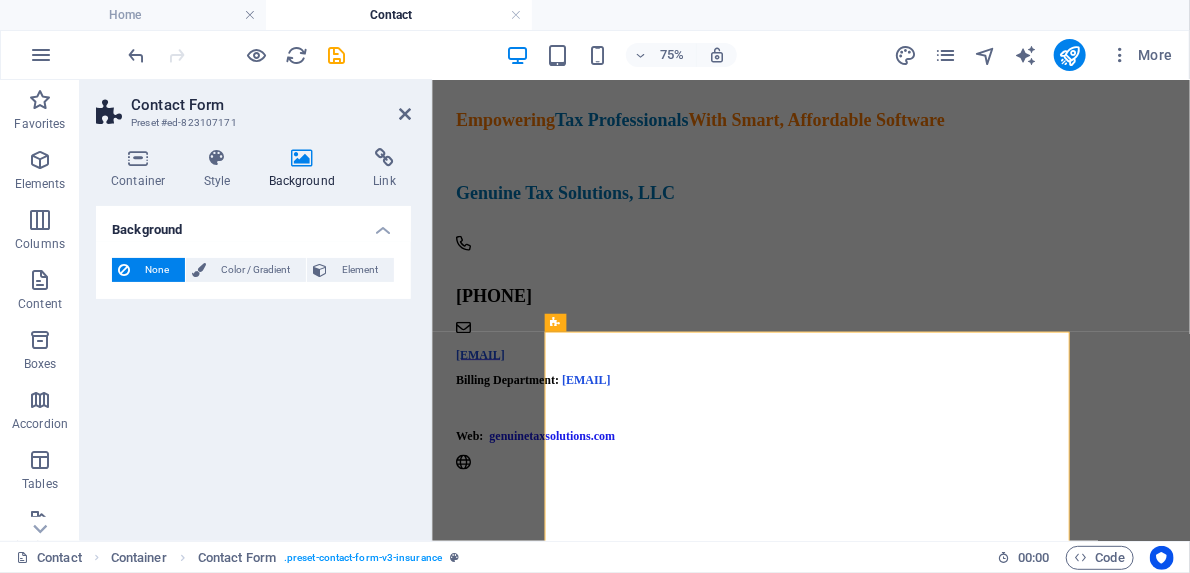 click on "Container Style Background Link Size Height Default px rem % vh vw Min. height None px rem % vh vw Width 700 Default px rem % em vh vw Min. width None px rem % vh vw Content width Default Custom width Width Default px rem % em vh vw Min. width None px rem % vh vw Default padding Custom spacing Default content width and padding can be changed under Design. Edit design Layout (Flexbox) Alignment Determines the flex direction. Default Main axis Determine how elements should behave along the main axis inside this container (justify content). Default Side axis Control the vertical direction of the element inside of the container (align items). Default Wrap Default On Off Fill Controls the distances and direction of elements on the y-axis across several lines (align content). Default Accessibility ARIA helps assistive technologies (like screen readers) to understand the role, state, and behavior of web elements Role The ARIA role defines the purpose of an element.  None Alert Article Banner Comment" at bounding box center (253, 336) 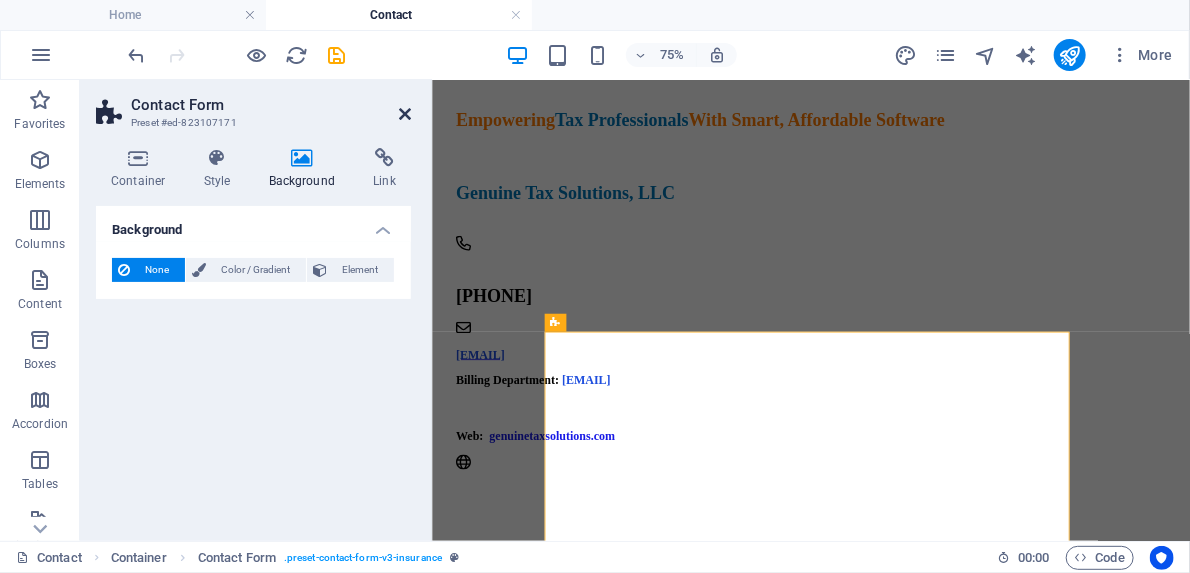 click at bounding box center [405, 114] 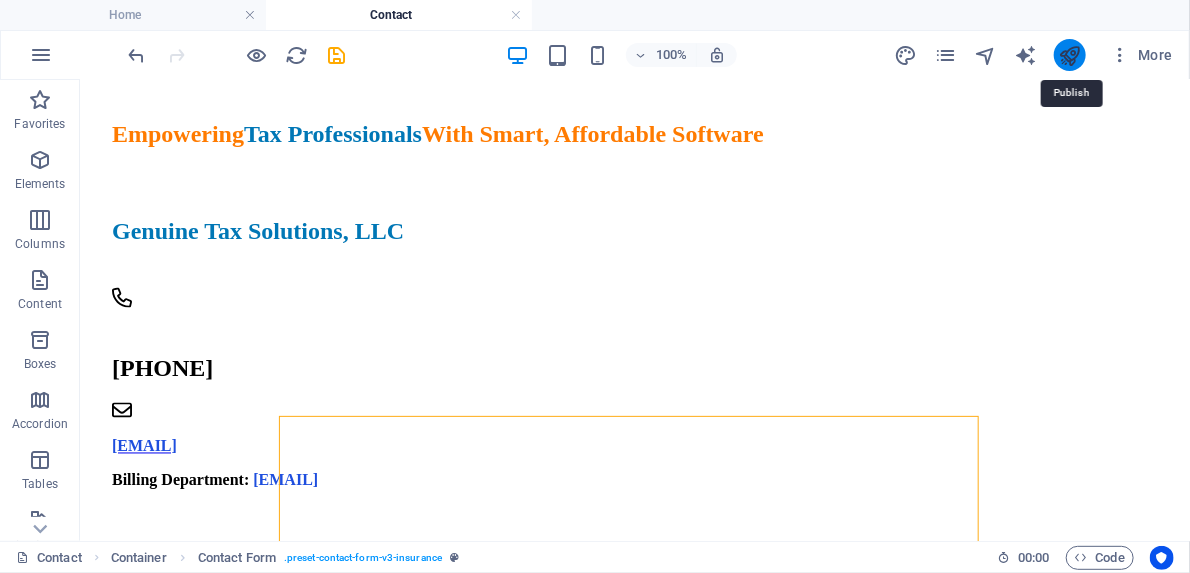 click at bounding box center (1069, 55) 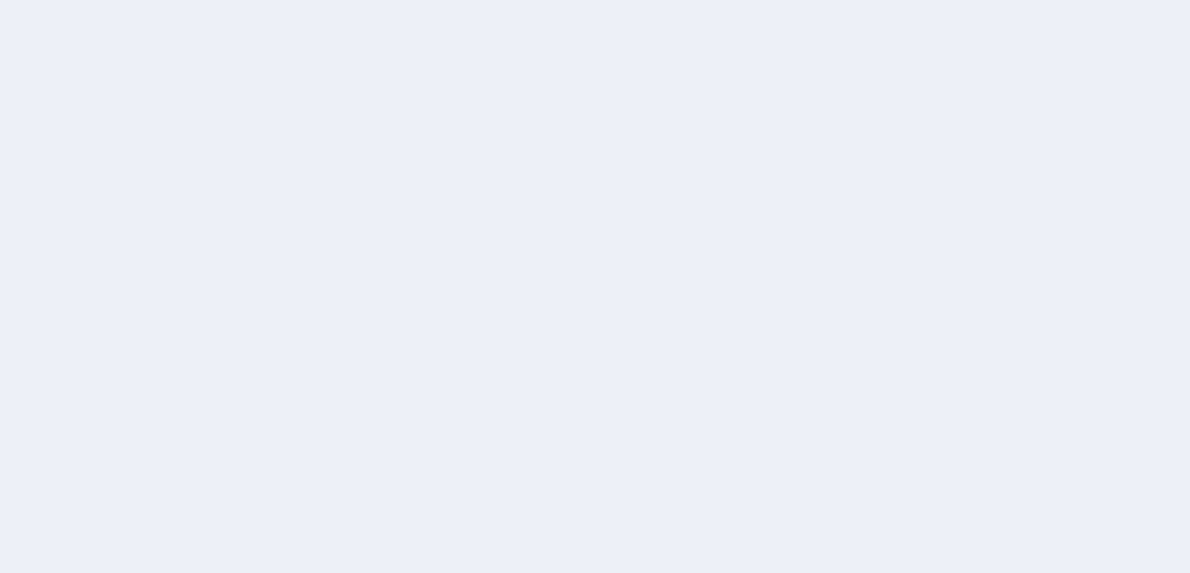 scroll, scrollTop: 0, scrollLeft: 0, axis: both 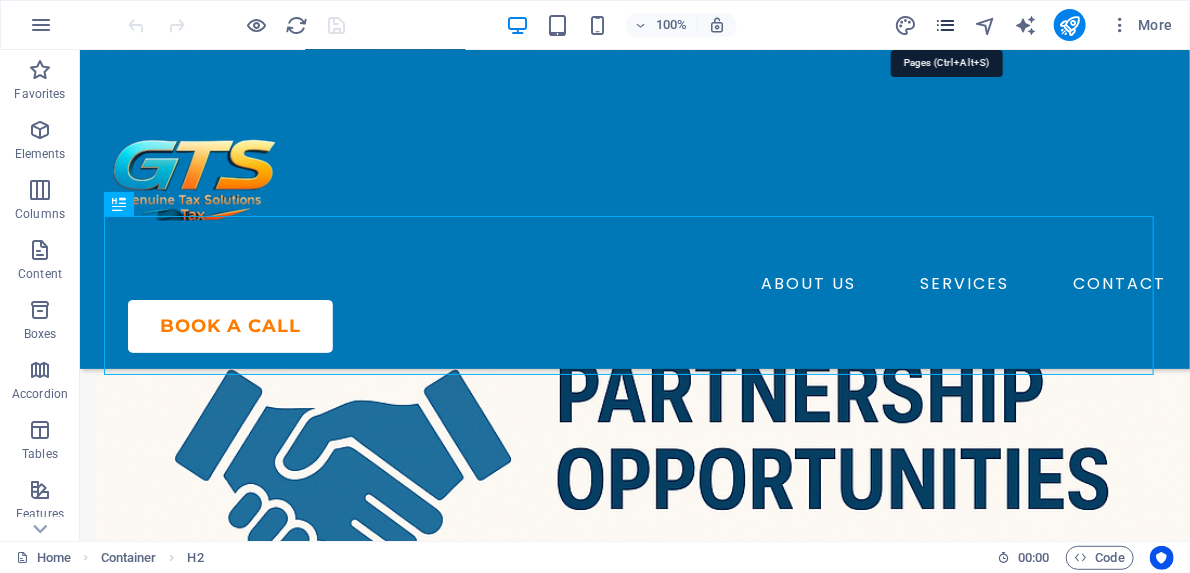 click at bounding box center [945, 25] 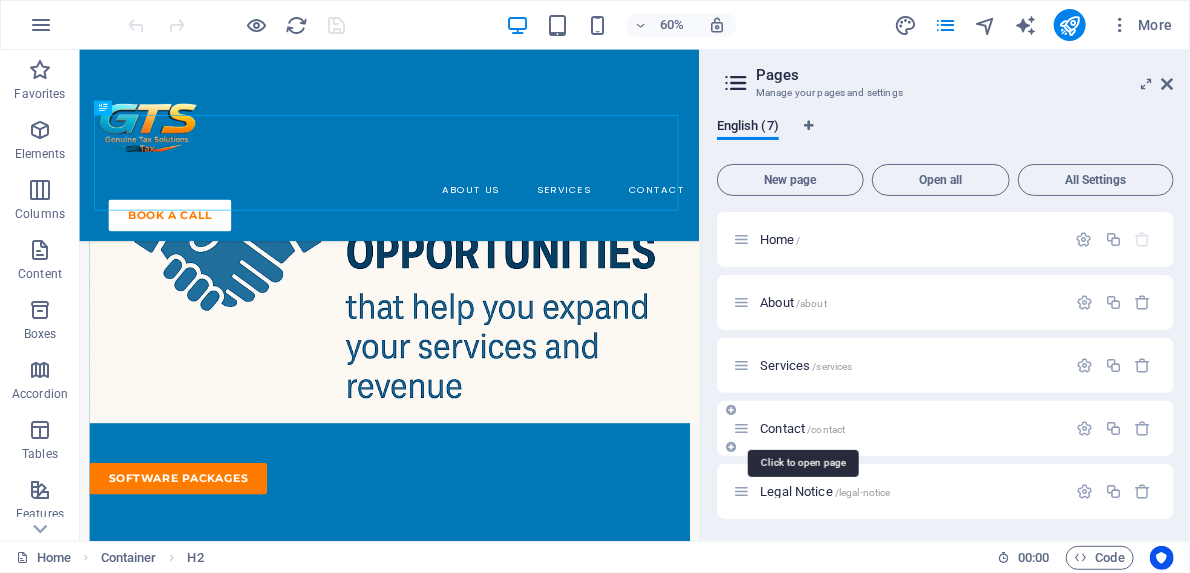click on "Contact /contact" at bounding box center [802, 428] 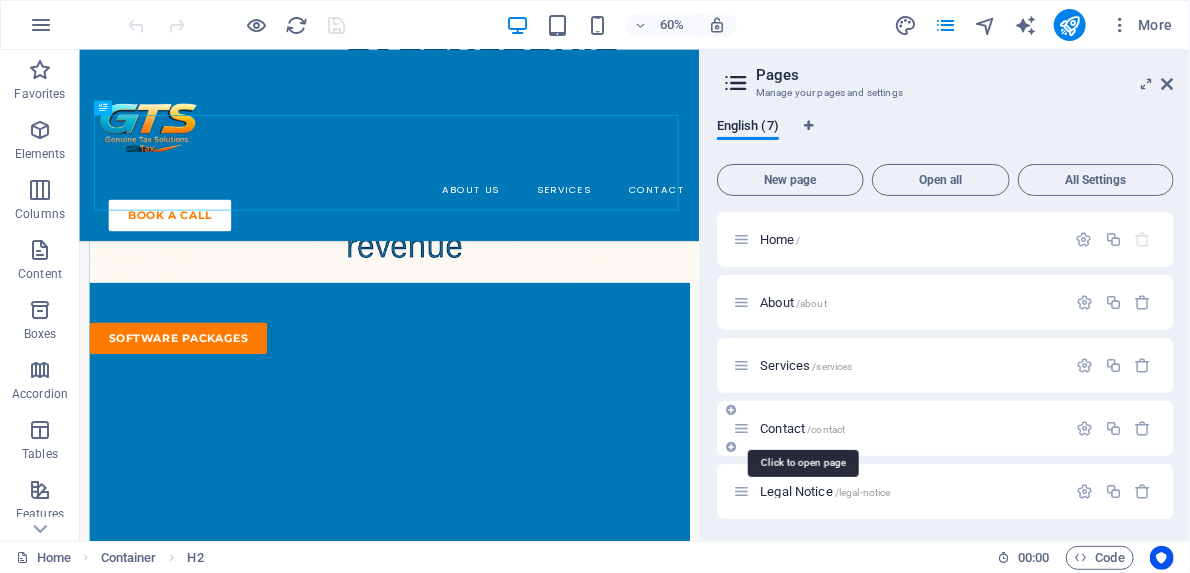 scroll, scrollTop: 0, scrollLeft: 0, axis: both 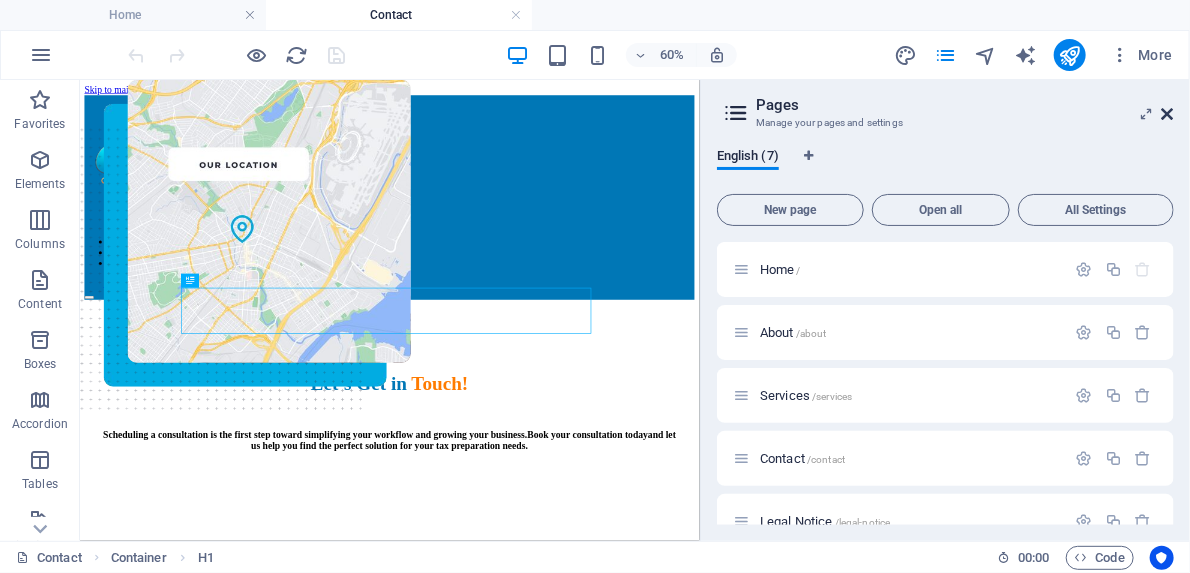 click at bounding box center [1168, 114] 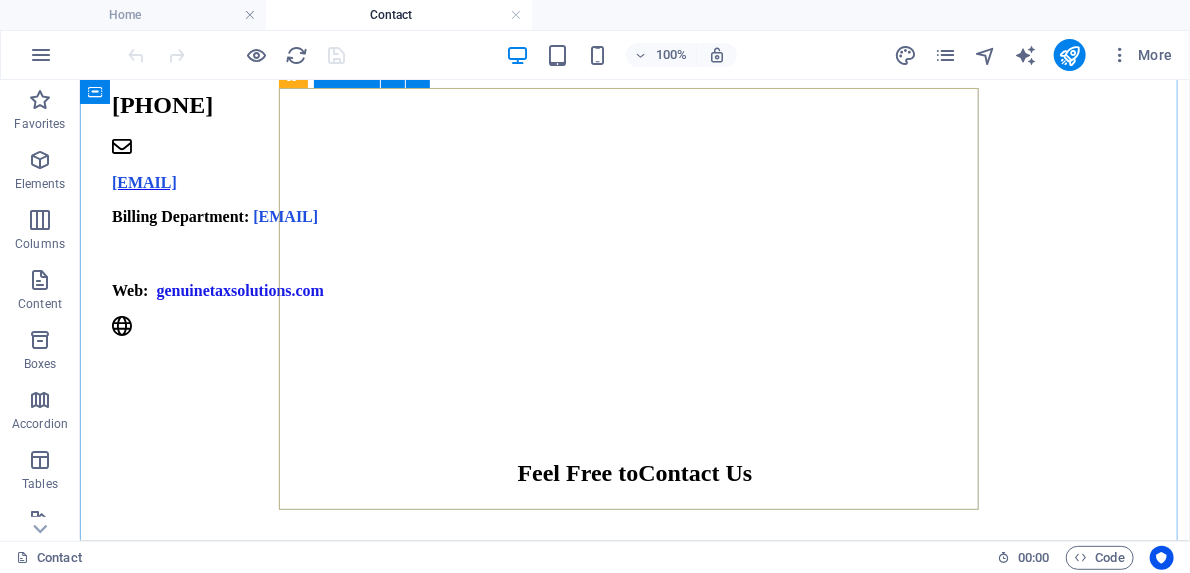 scroll, scrollTop: 1680, scrollLeft: 0, axis: vertical 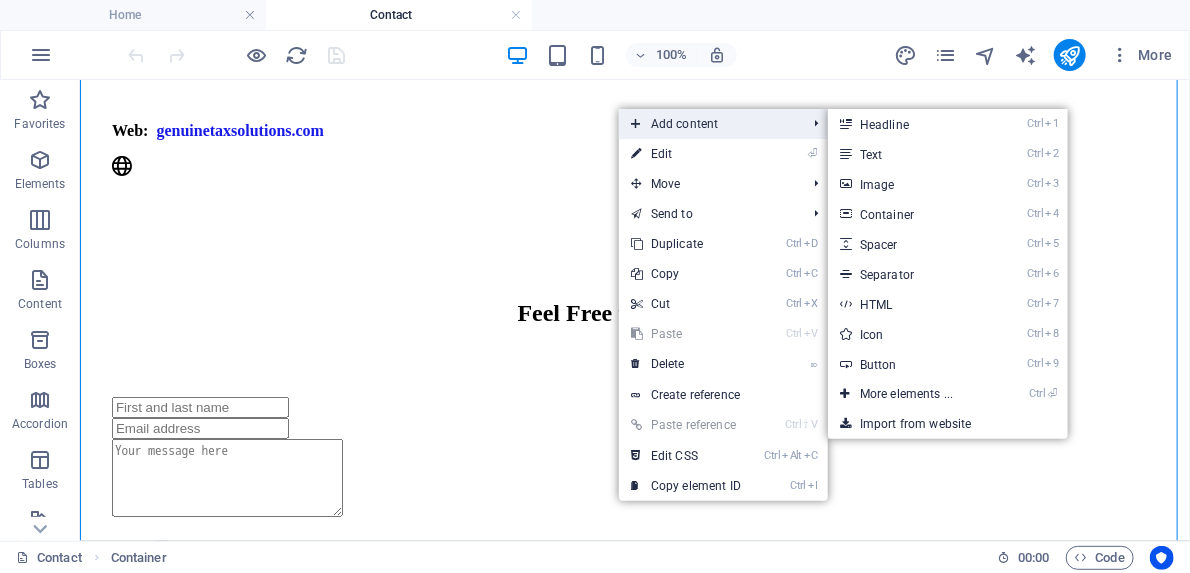 click on "Add content" at bounding box center (708, 124) 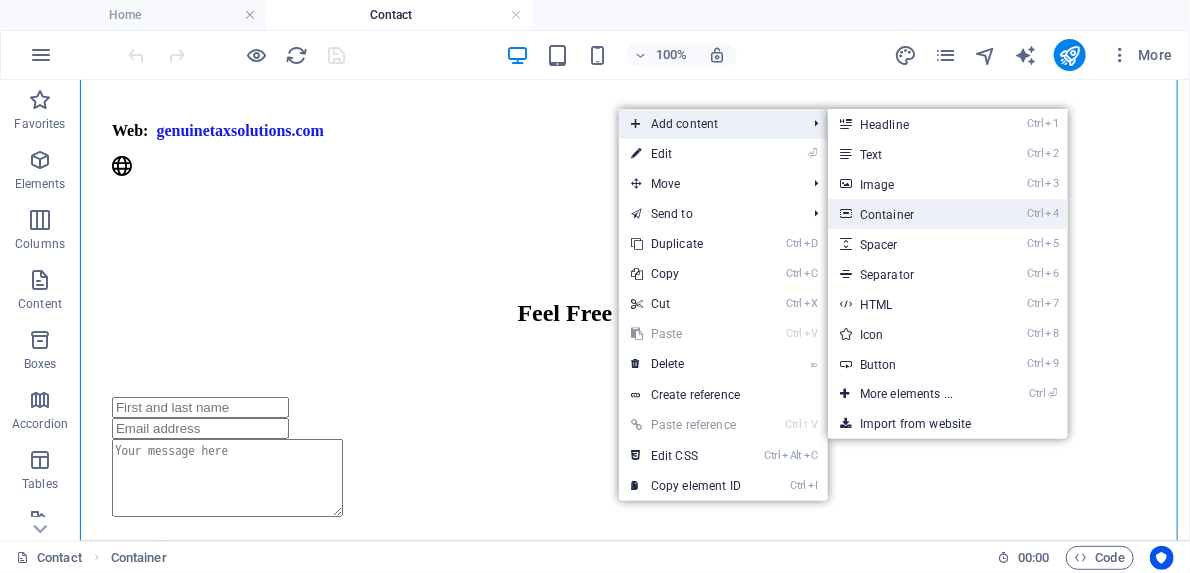 click on "Ctrl 4  Container" at bounding box center (910, 214) 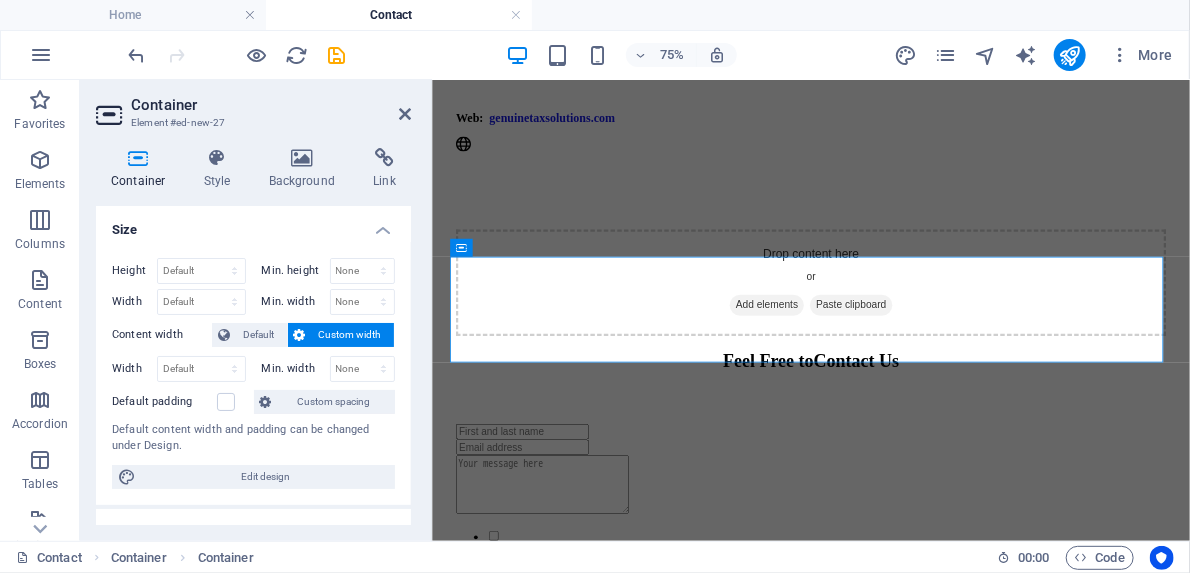 scroll, scrollTop: 1254, scrollLeft: 0, axis: vertical 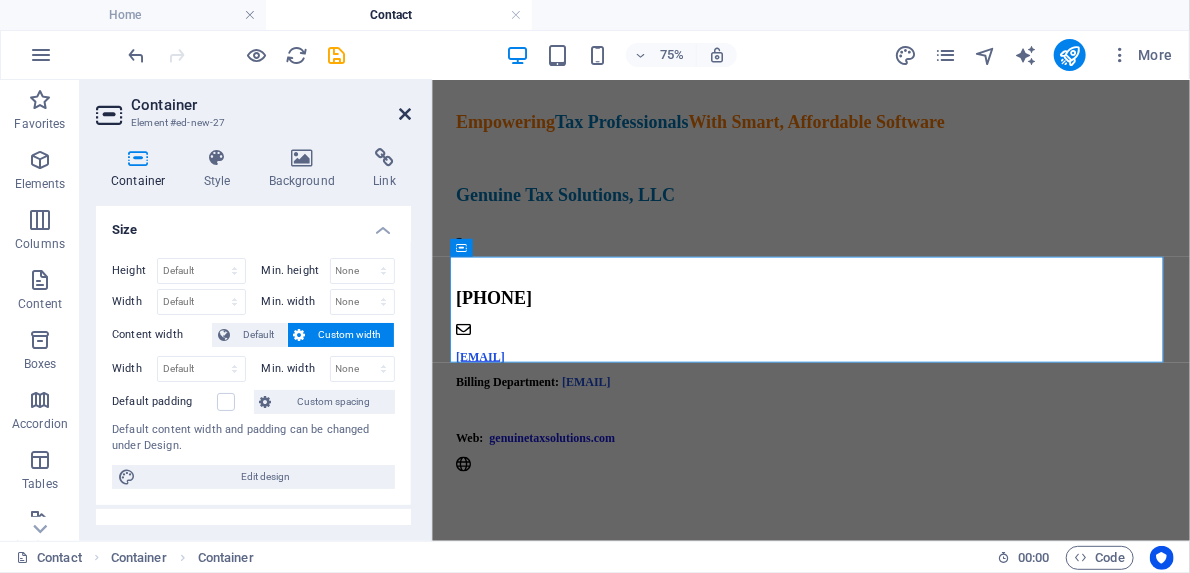 click at bounding box center (405, 114) 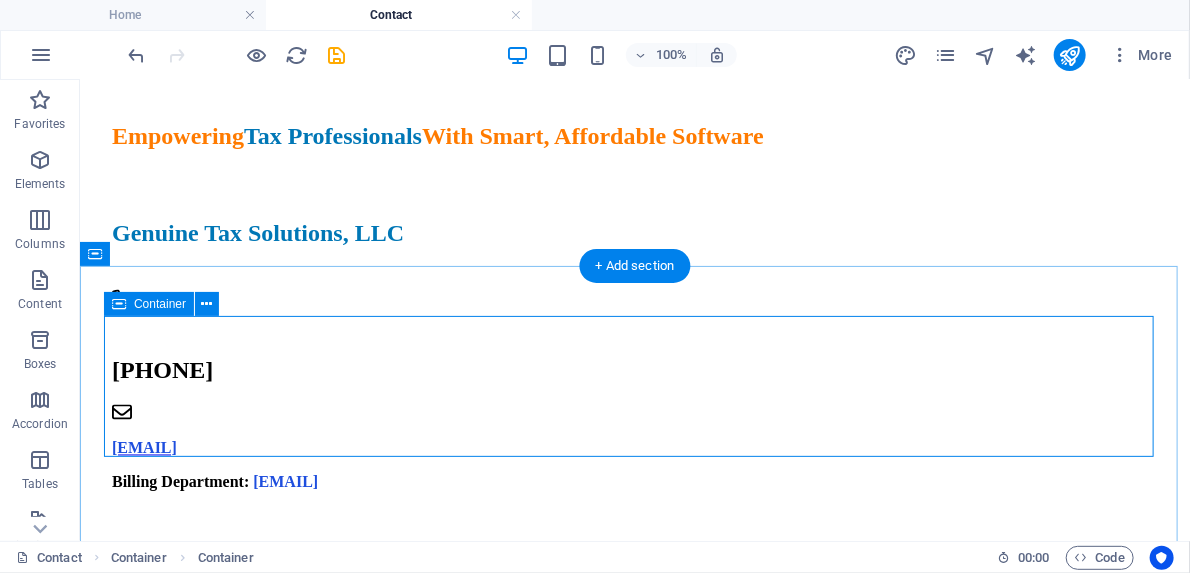 scroll, scrollTop: 1094, scrollLeft: 0, axis: vertical 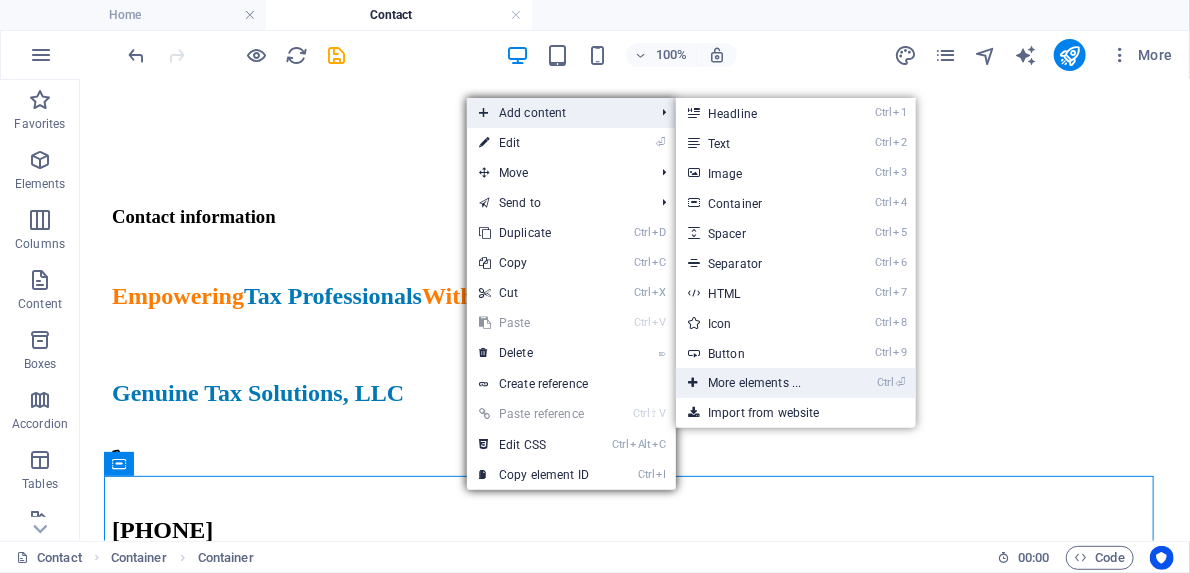 click on "Ctrl ⏎  More elements ..." at bounding box center (758, 383) 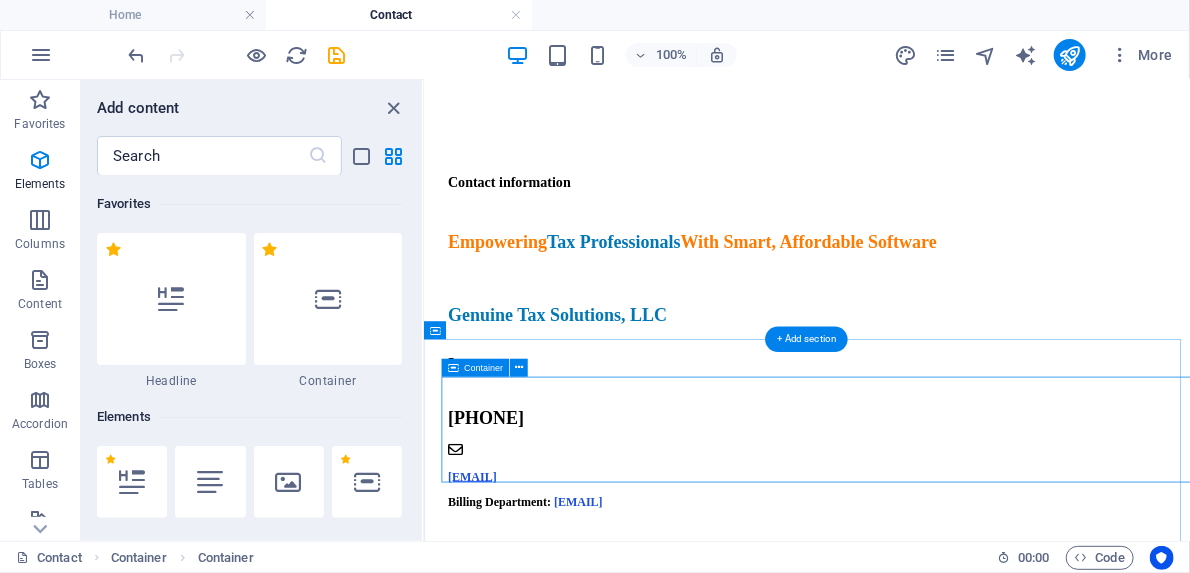 click on "Drop content here or  Add elements  Paste clipboard" at bounding box center [933, 936] 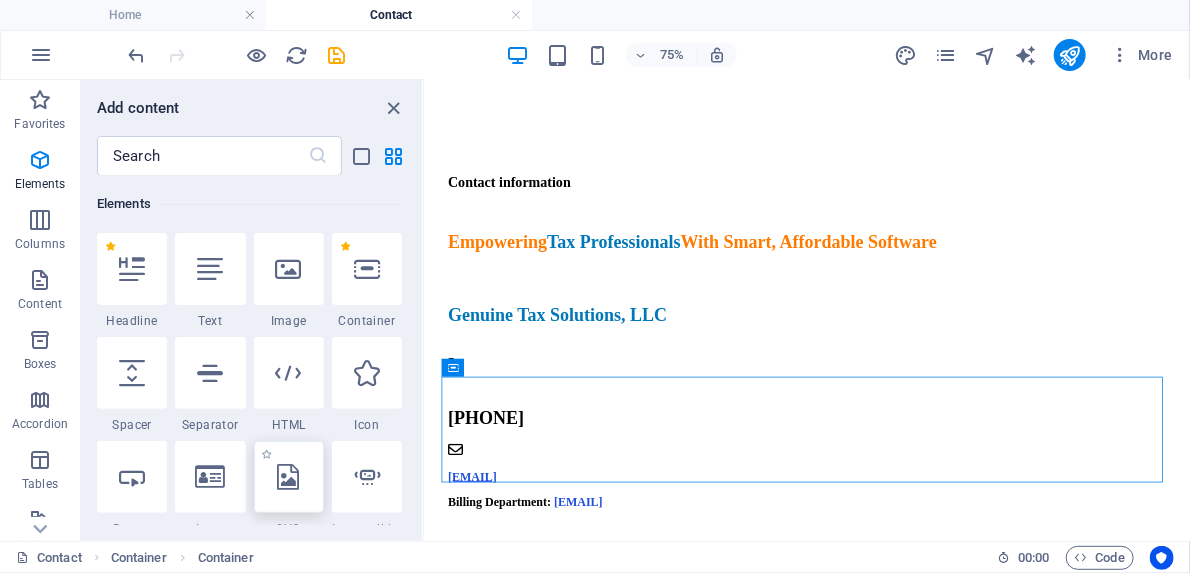 scroll, scrollTop: 213, scrollLeft: 0, axis: vertical 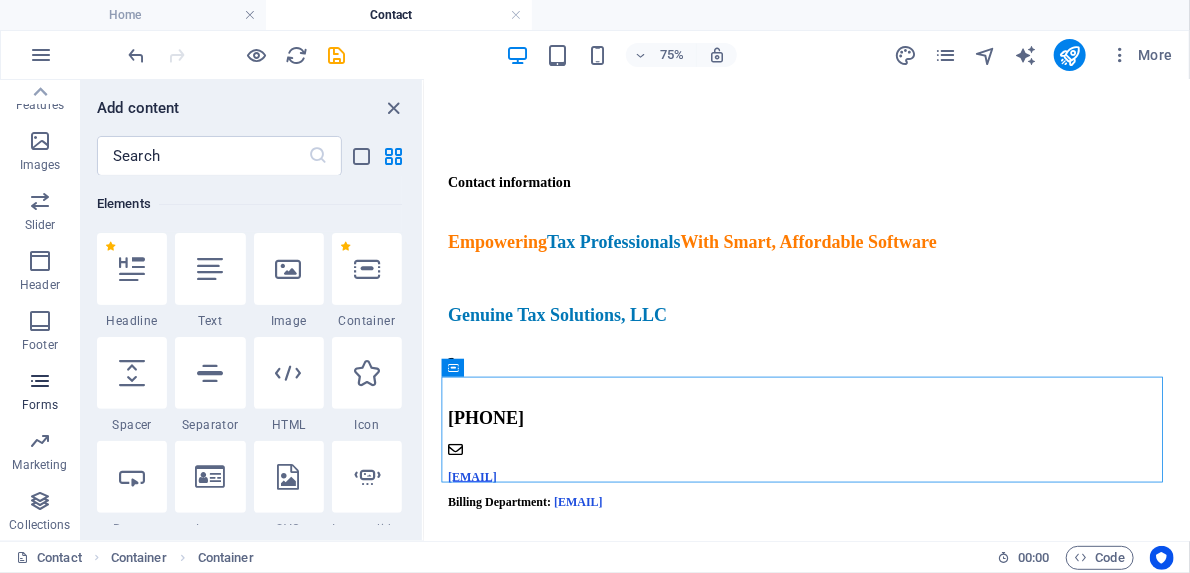 click on "Forms" at bounding box center [40, 393] 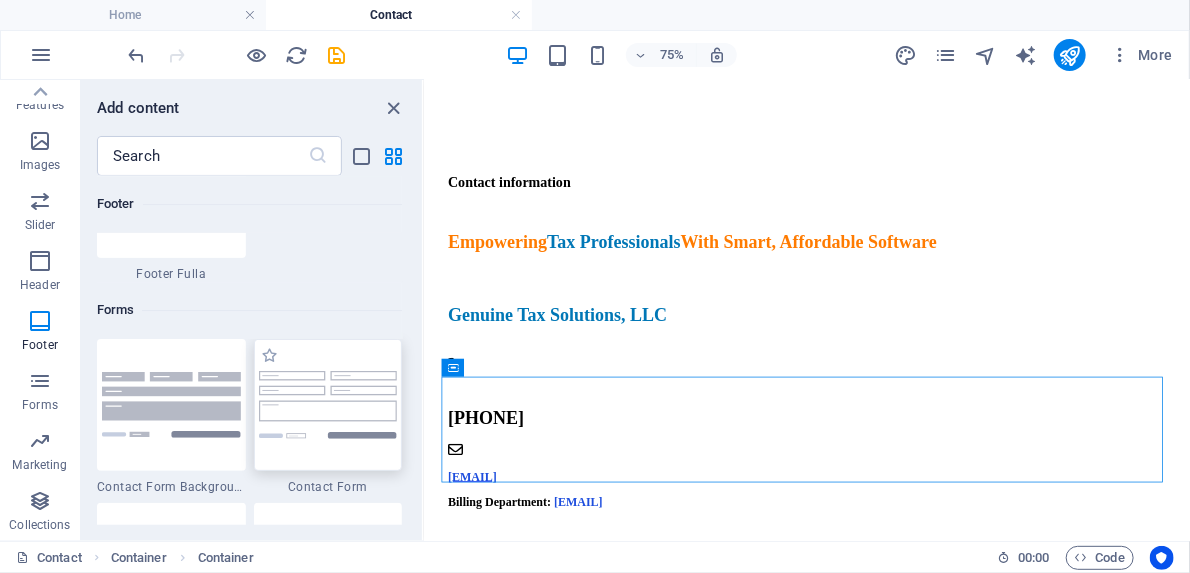 scroll, scrollTop: 14520, scrollLeft: 0, axis: vertical 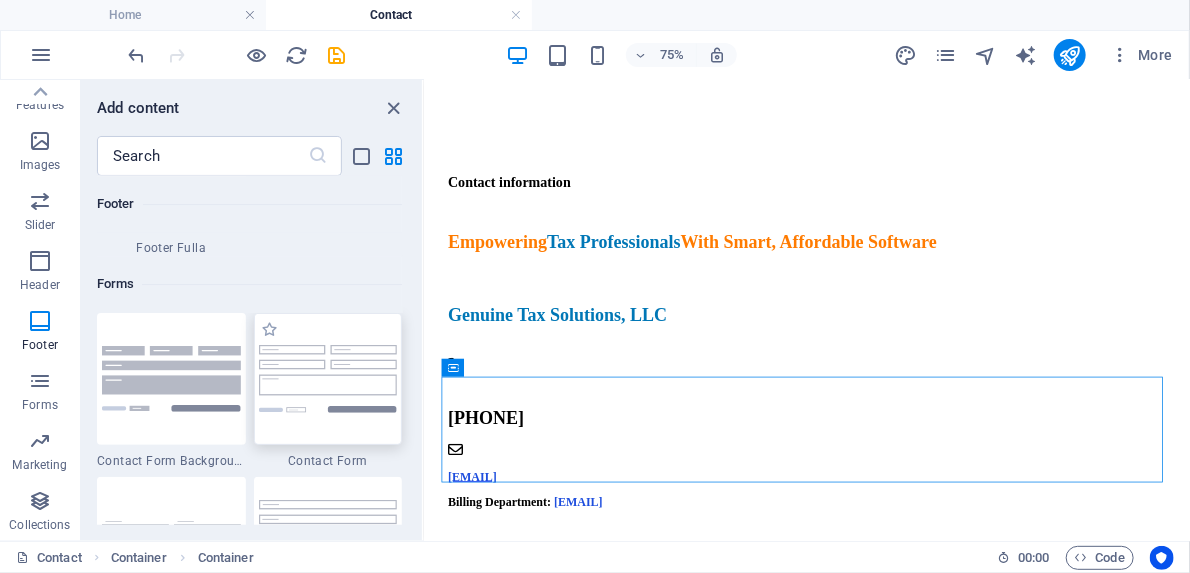 click at bounding box center (328, 378) 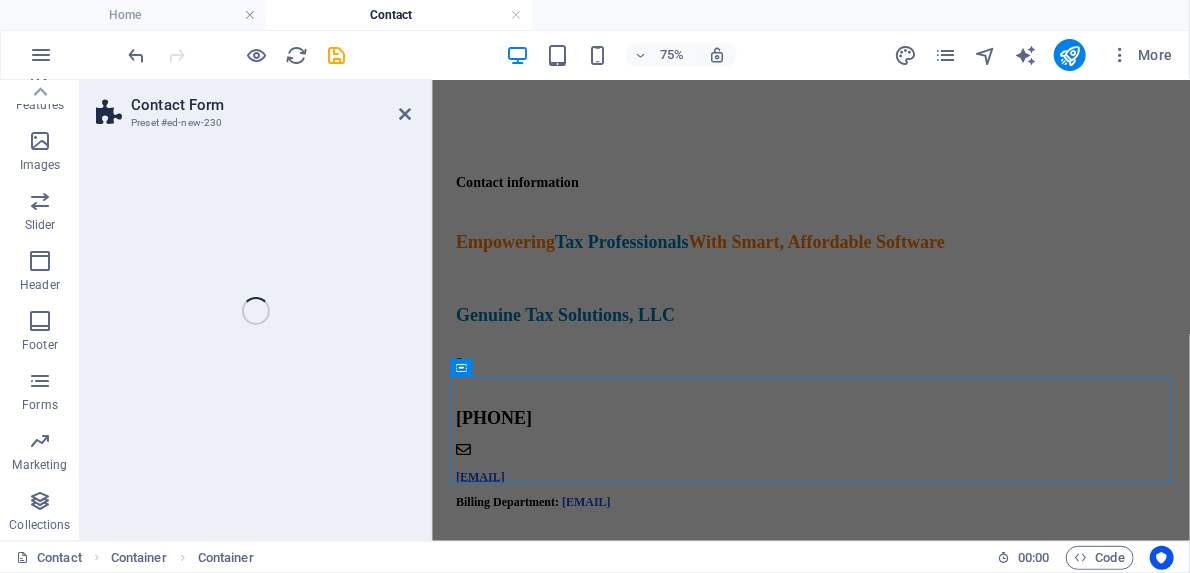 scroll, scrollTop: 2366, scrollLeft: 0, axis: vertical 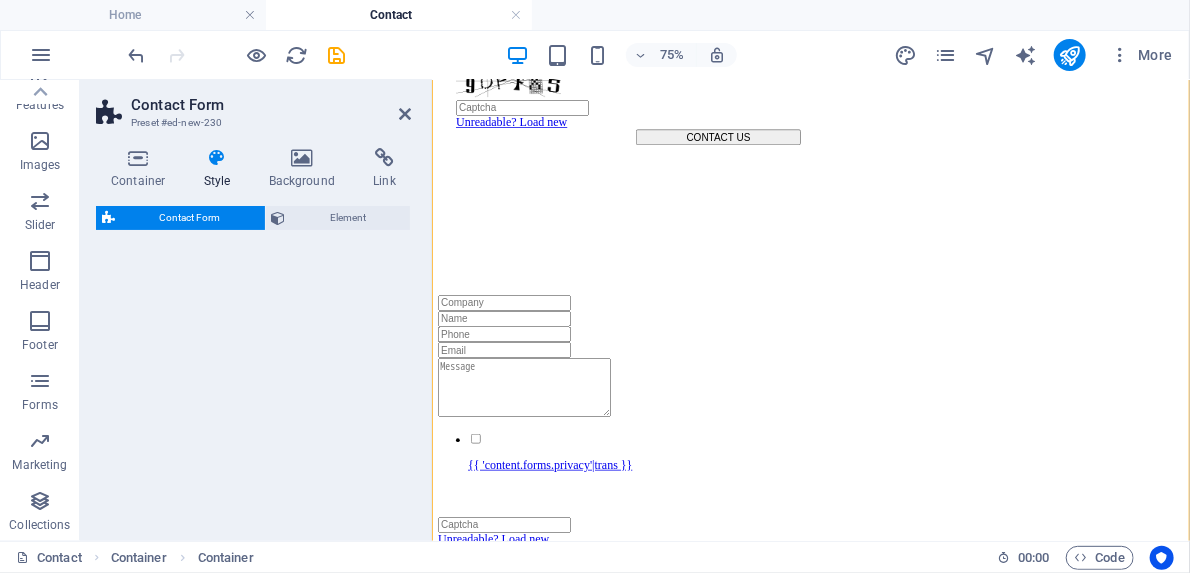 select on "rem" 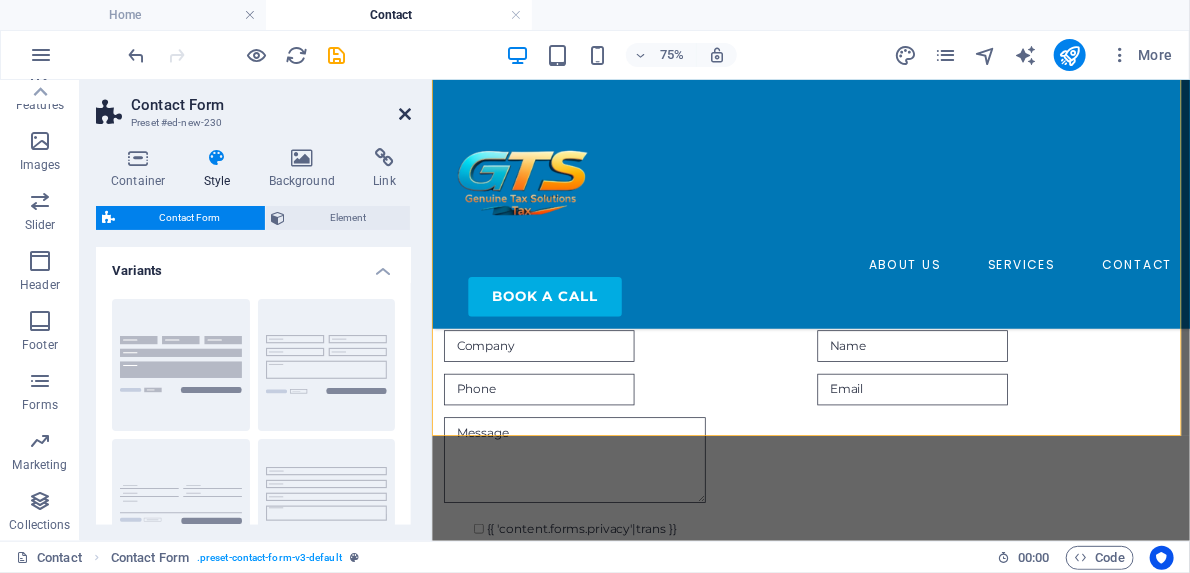 click at bounding box center [405, 114] 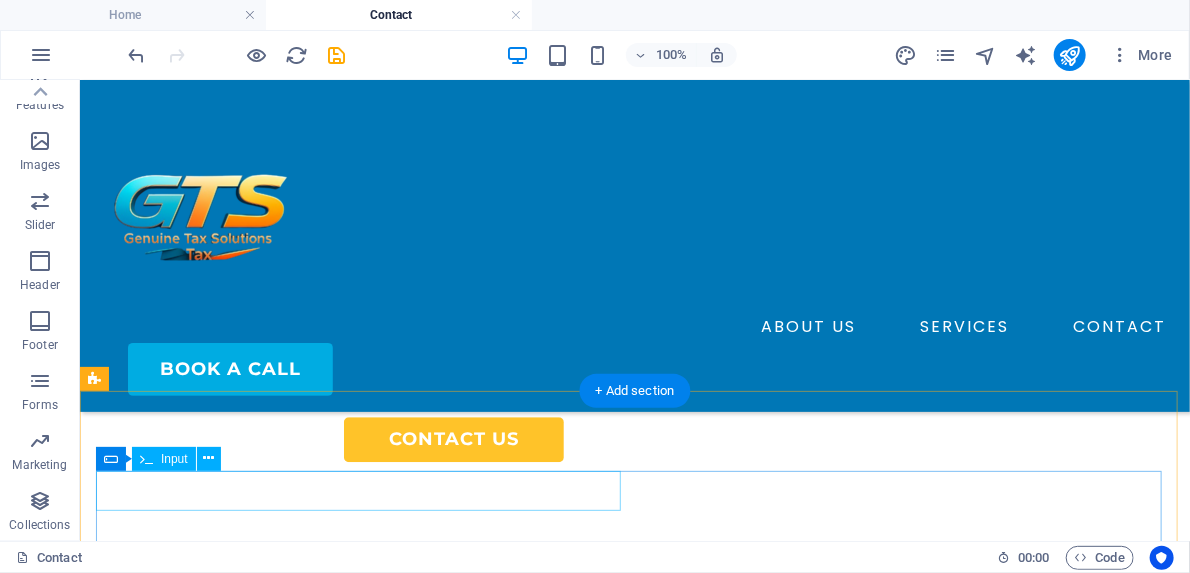 scroll, scrollTop: 2037, scrollLeft: 0, axis: vertical 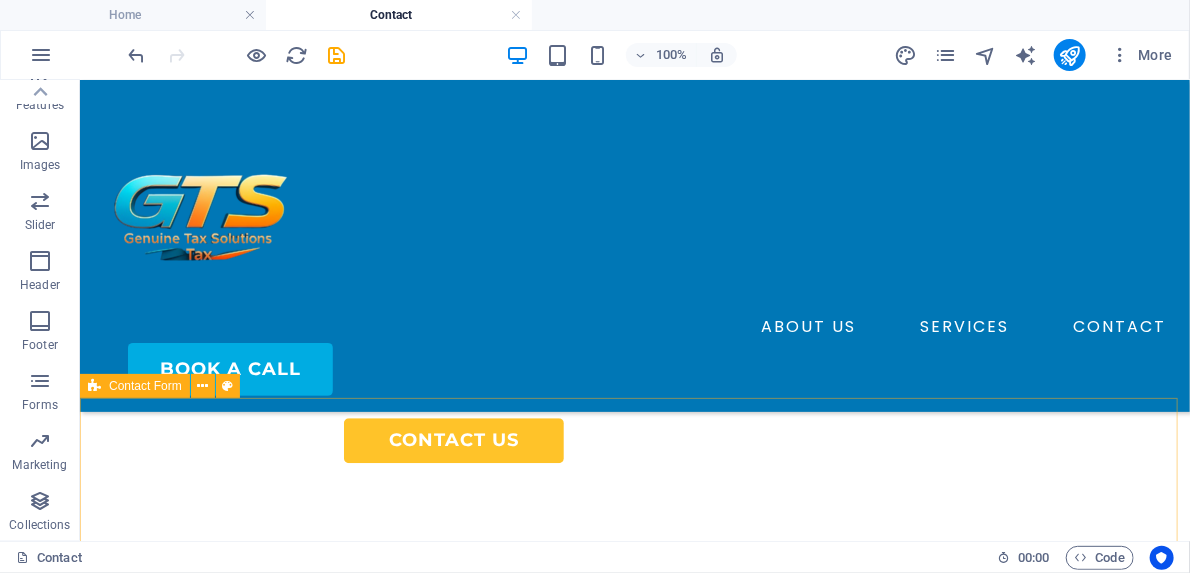 click on "Contact Form" at bounding box center [145, 386] 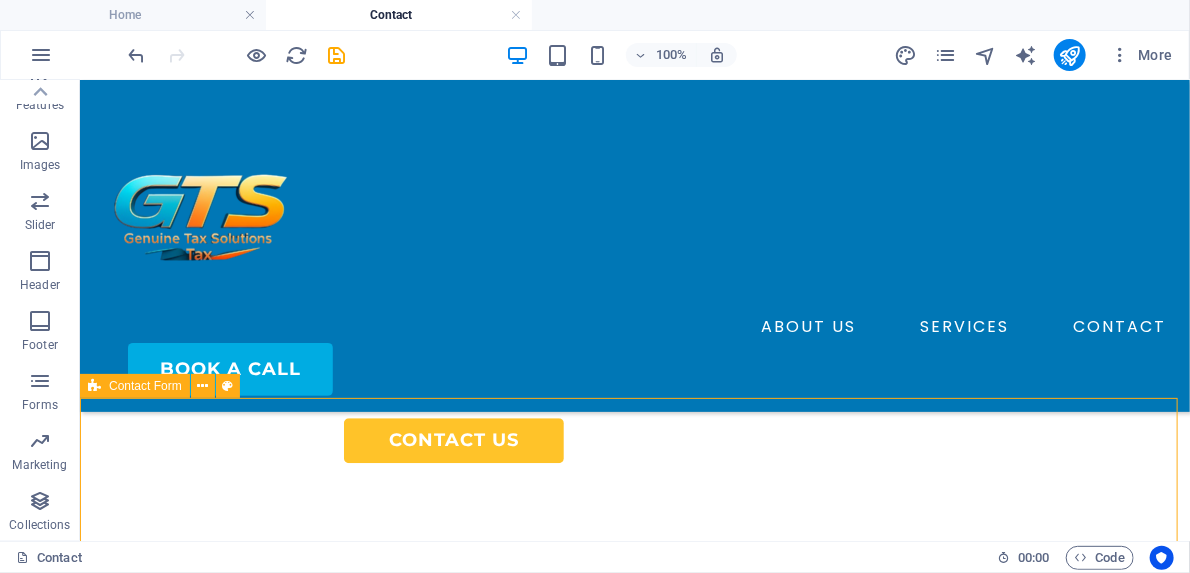 click on "Contact Form" at bounding box center [145, 386] 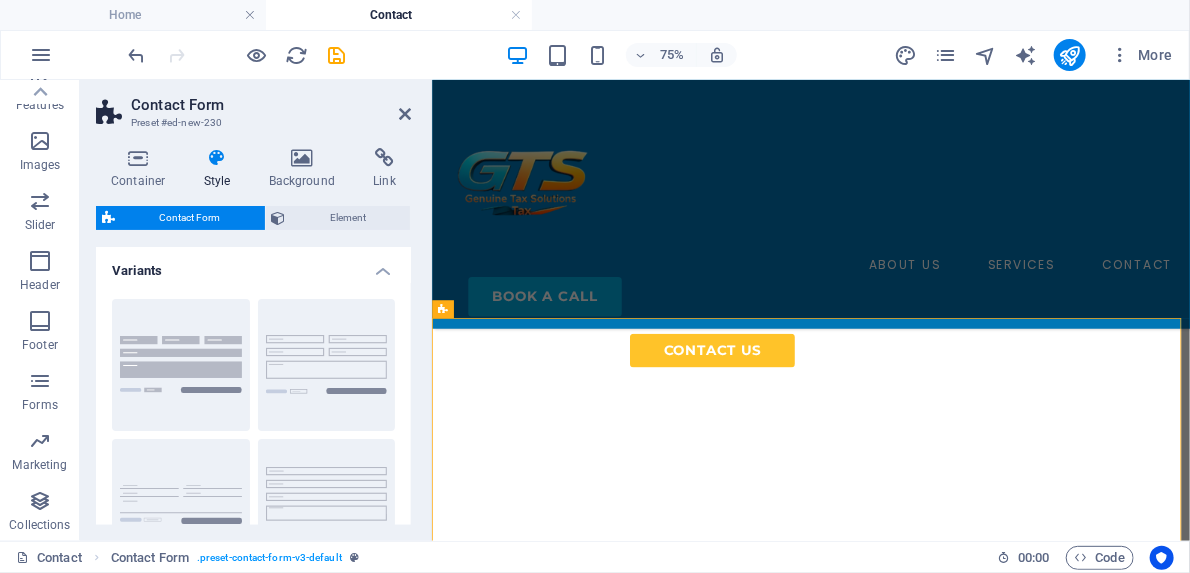 click on "Contact Form" at bounding box center [190, 218] 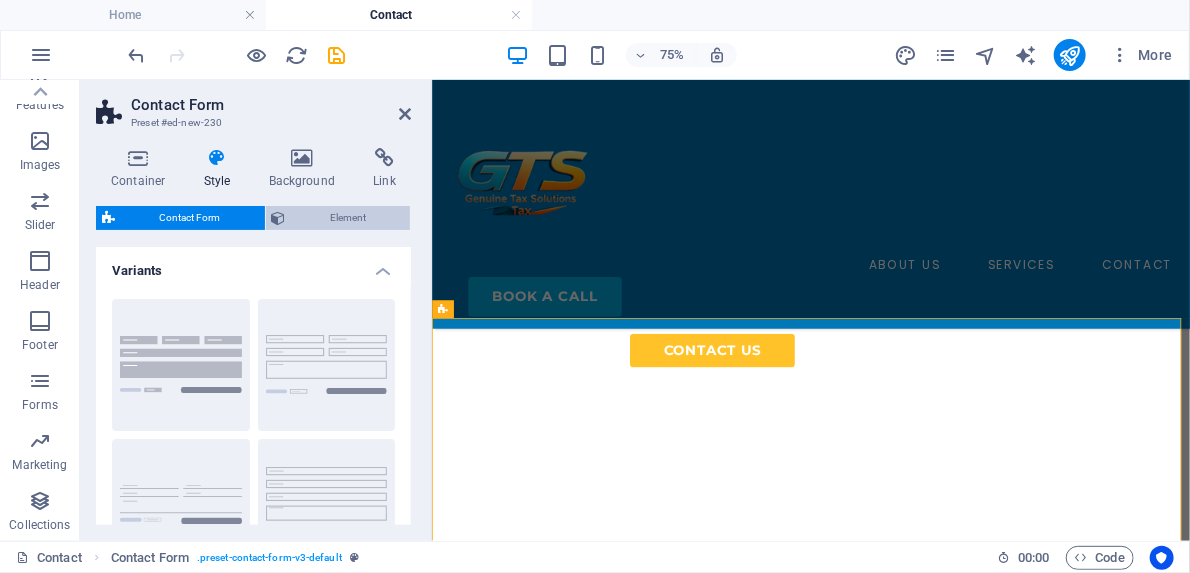 click on "Element" at bounding box center (348, 218) 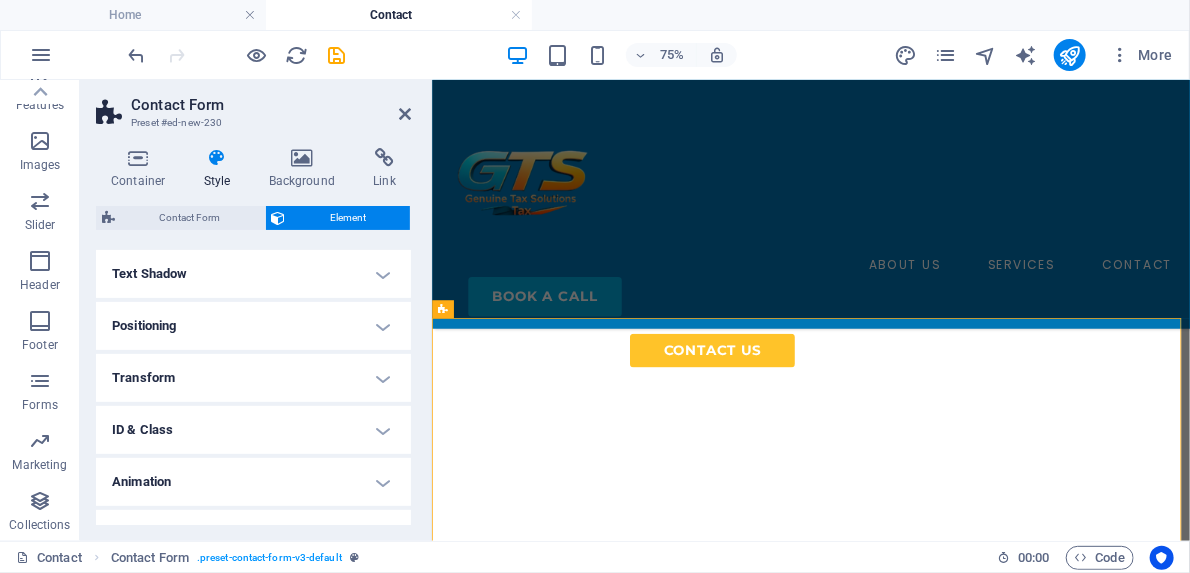 scroll, scrollTop: 352, scrollLeft: 0, axis: vertical 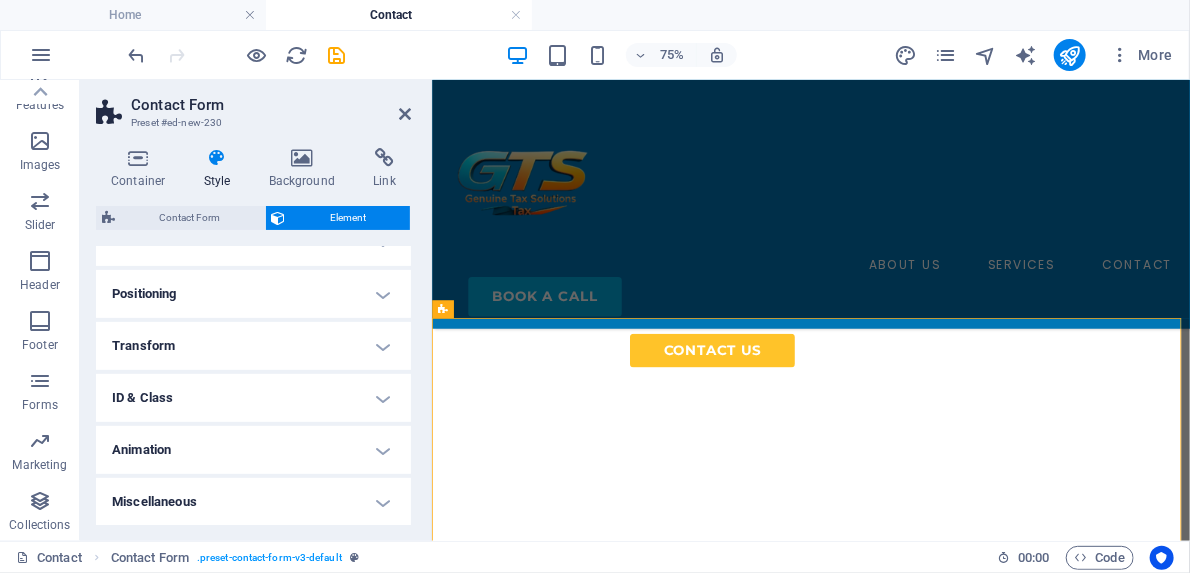 click on "Miscellaneous" at bounding box center [253, 502] 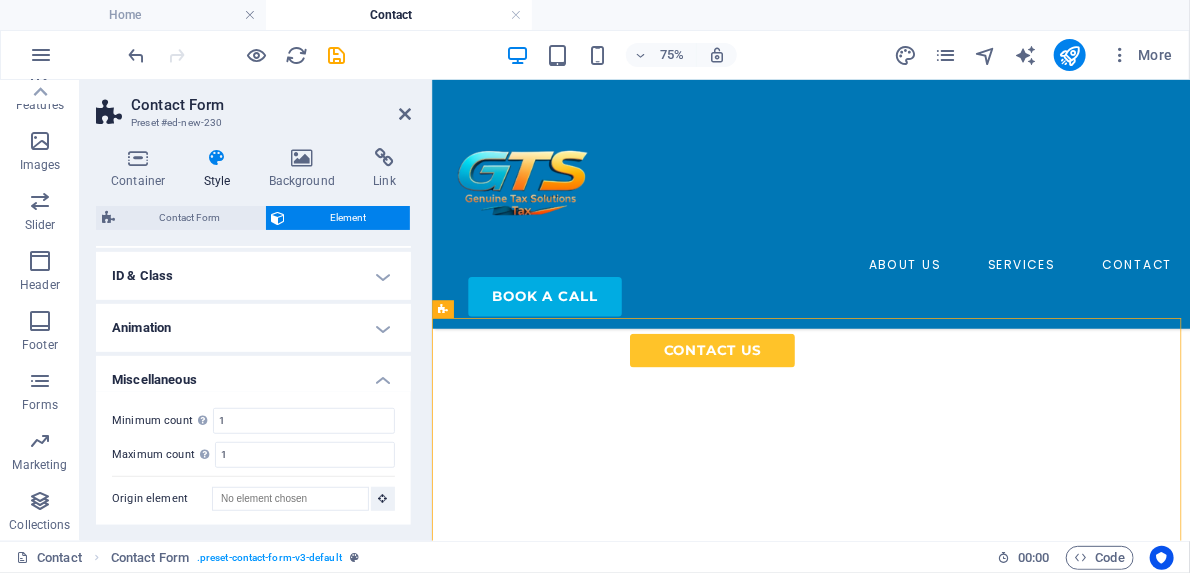 scroll, scrollTop: 155, scrollLeft: 0, axis: vertical 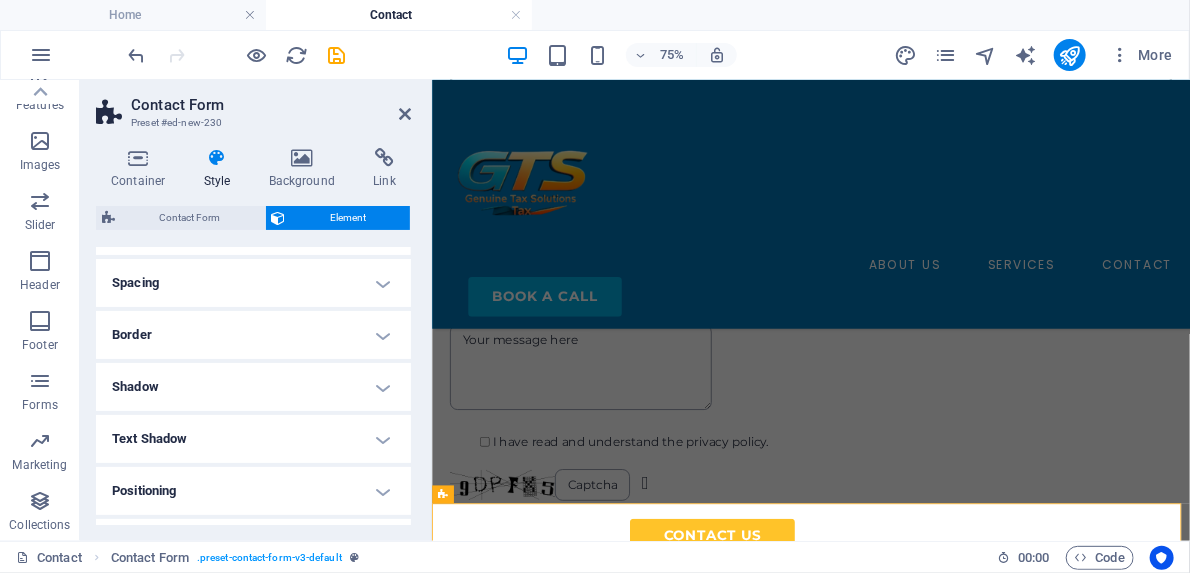 click on "Style" at bounding box center [221, 169] 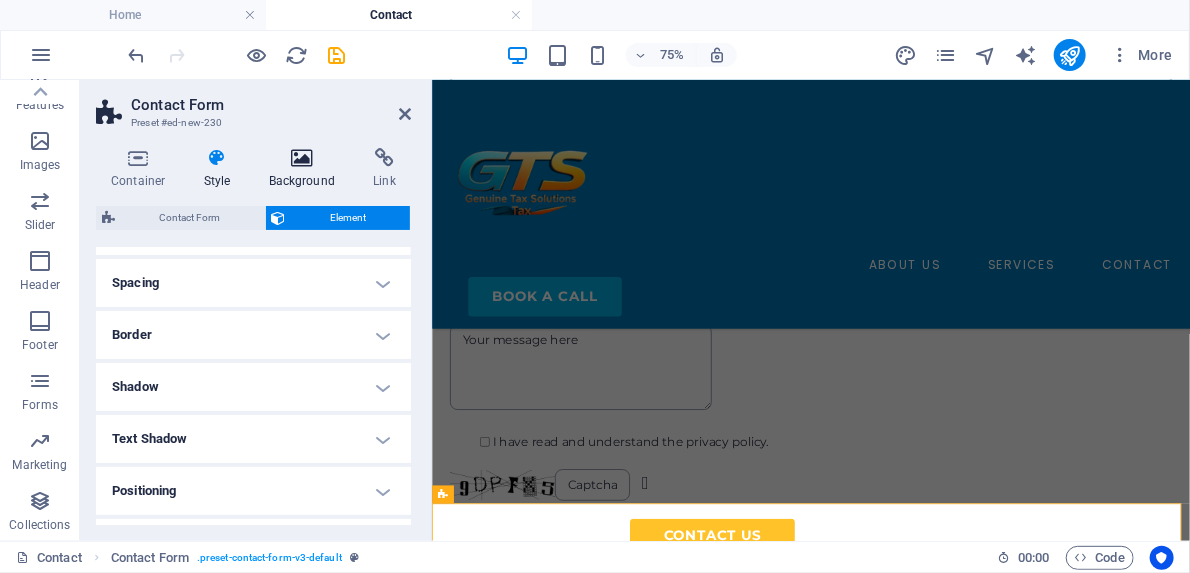 click at bounding box center (302, 158) 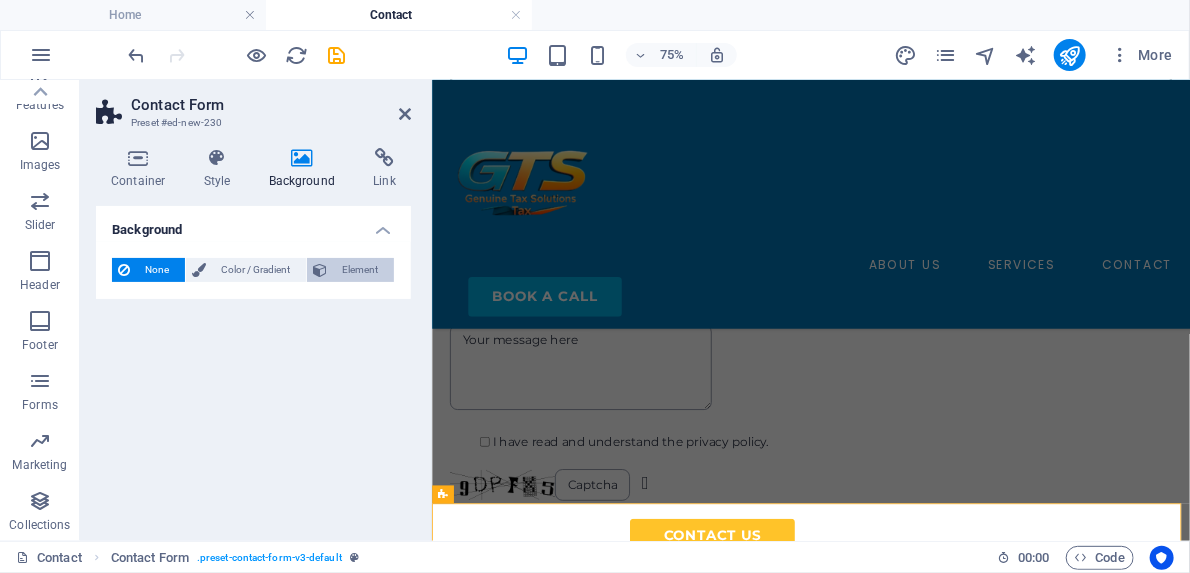 click on "Element" at bounding box center [360, 270] 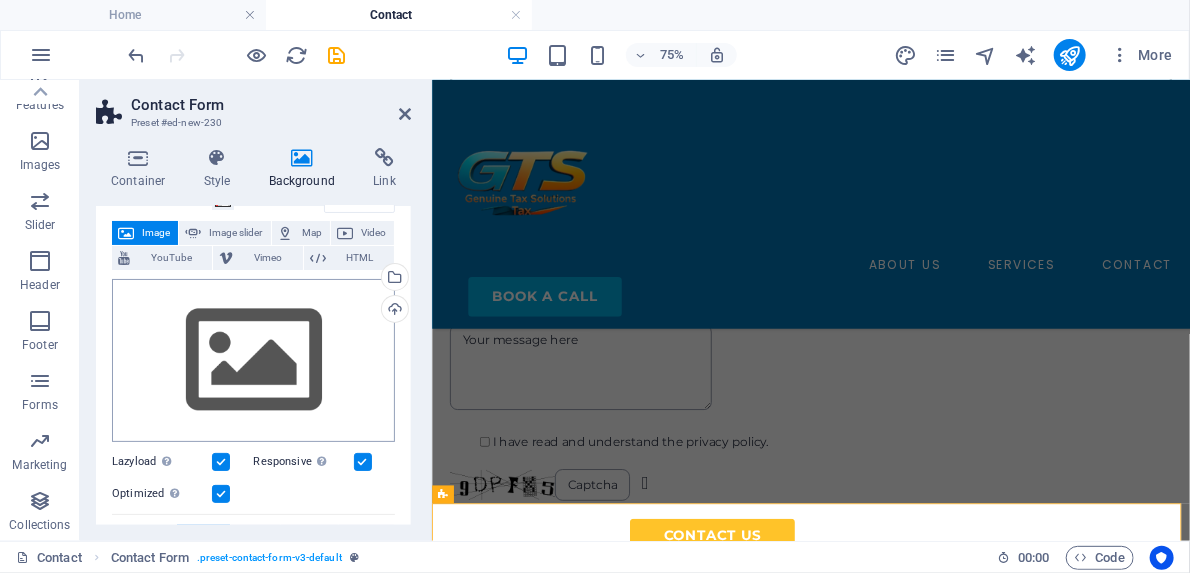 scroll, scrollTop: 80, scrollLeft: 0, axis: vertical 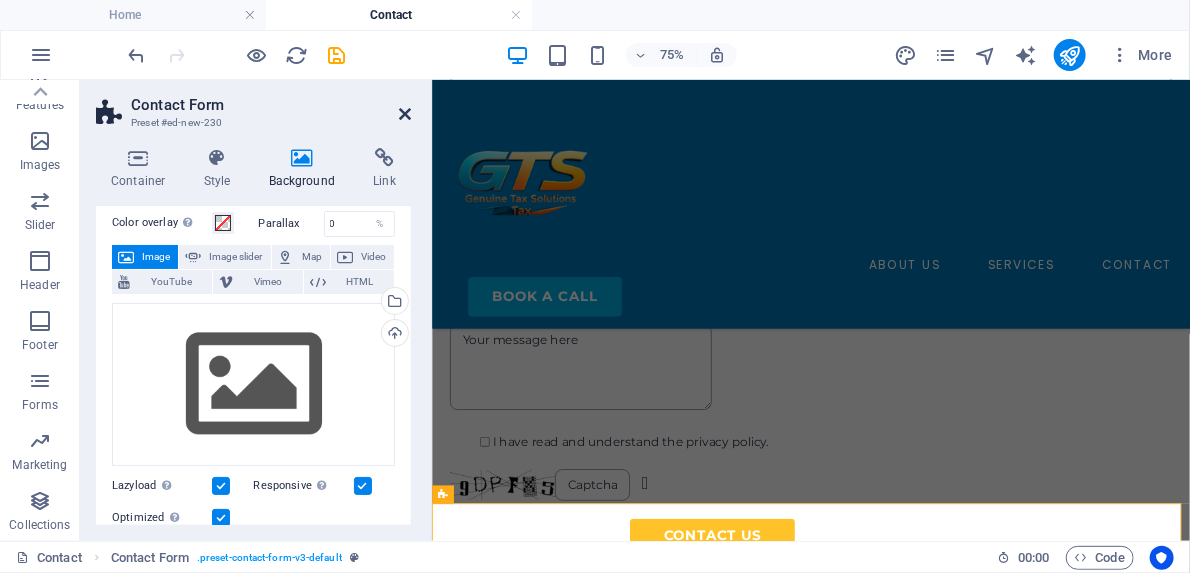 click at bounding box center [405, 114] 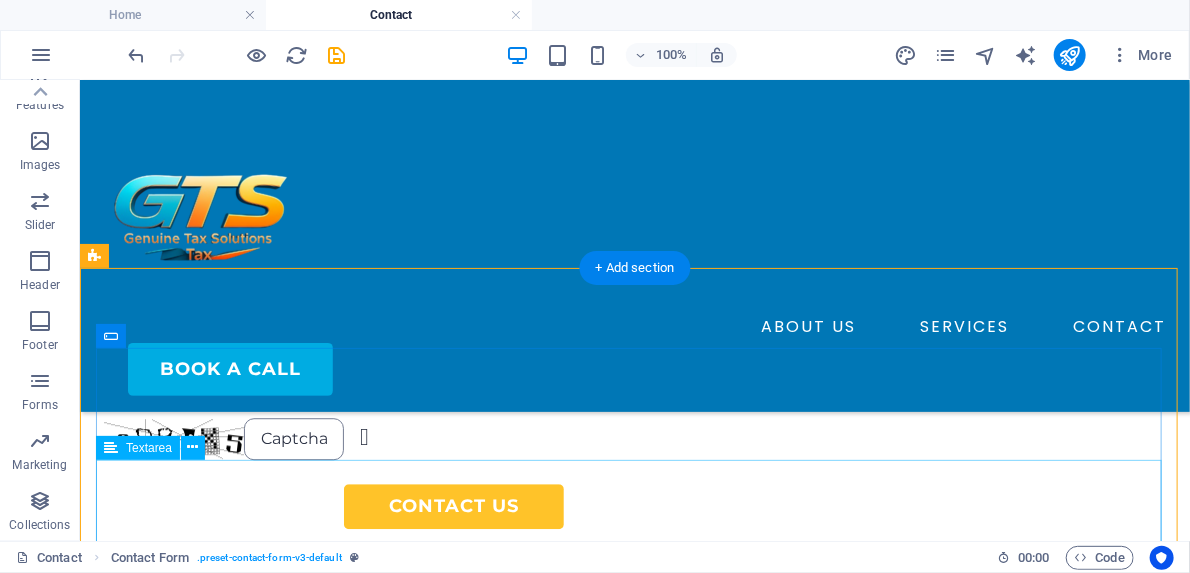 scroll, scrollTop: 1968, scrollLeft: 0, axis: vertical 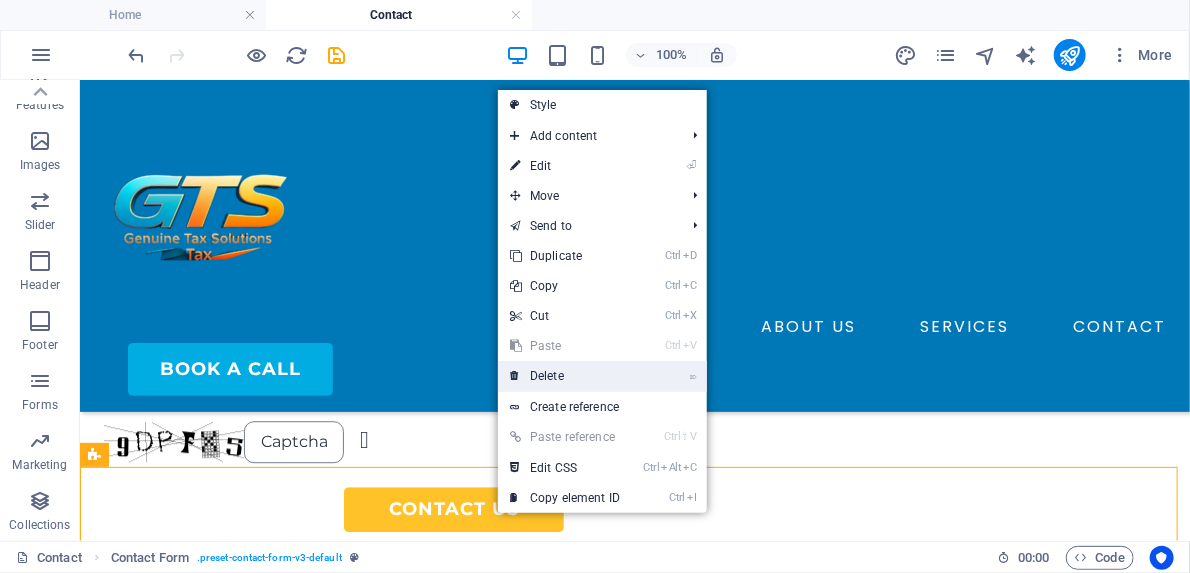 click on "⌦  Delete" at bounding box center (565, 376) 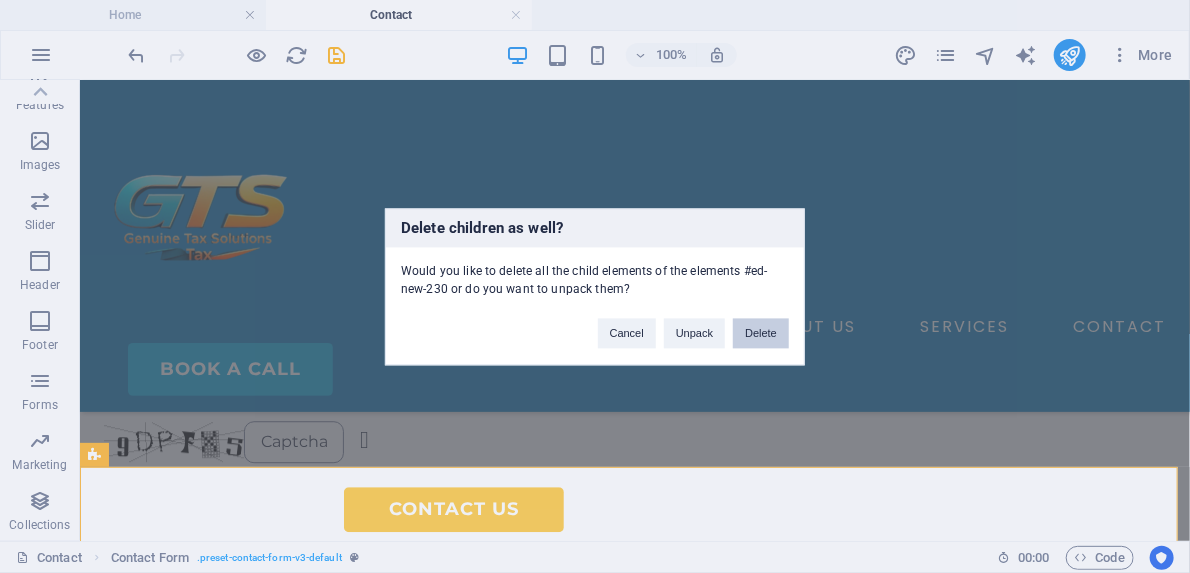 click on "Delete" at bounding box center (761, 333) 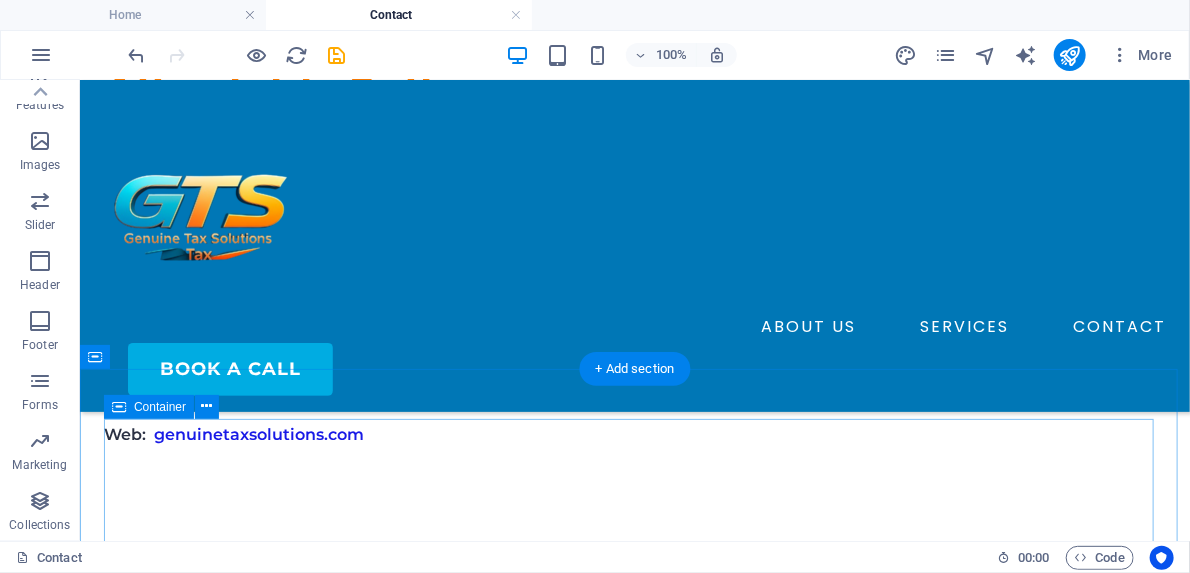 scroll, scrollTop: 1152, scrollLeft: 0, axis: vertical 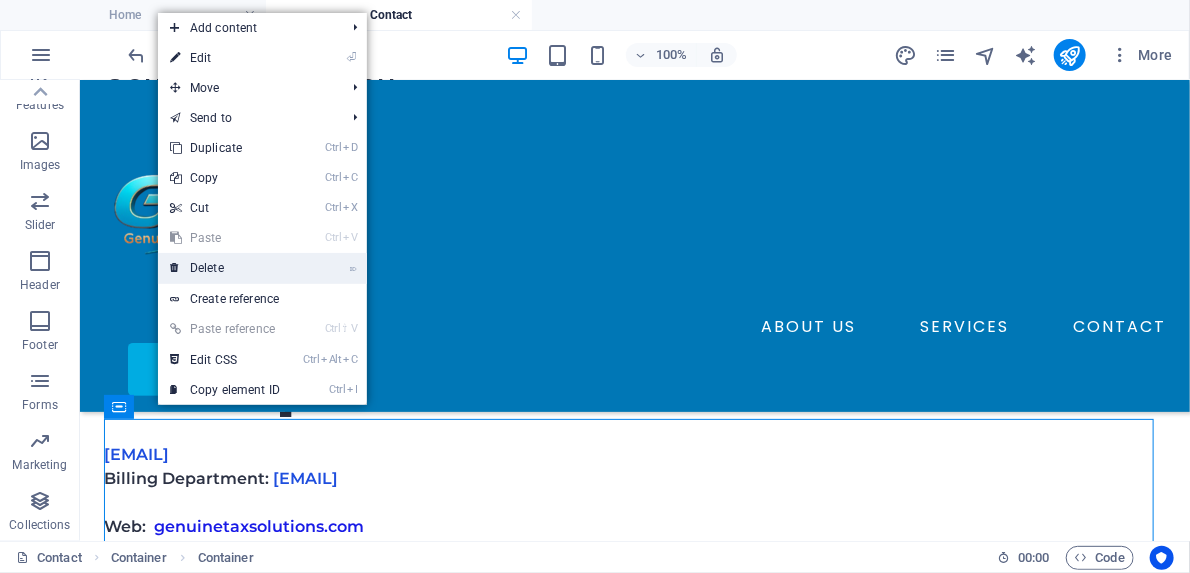 drag, startPoint x: 206, startPoint y: 278, endPoint x: 126, endPoint y: 198, distance: 113.137085 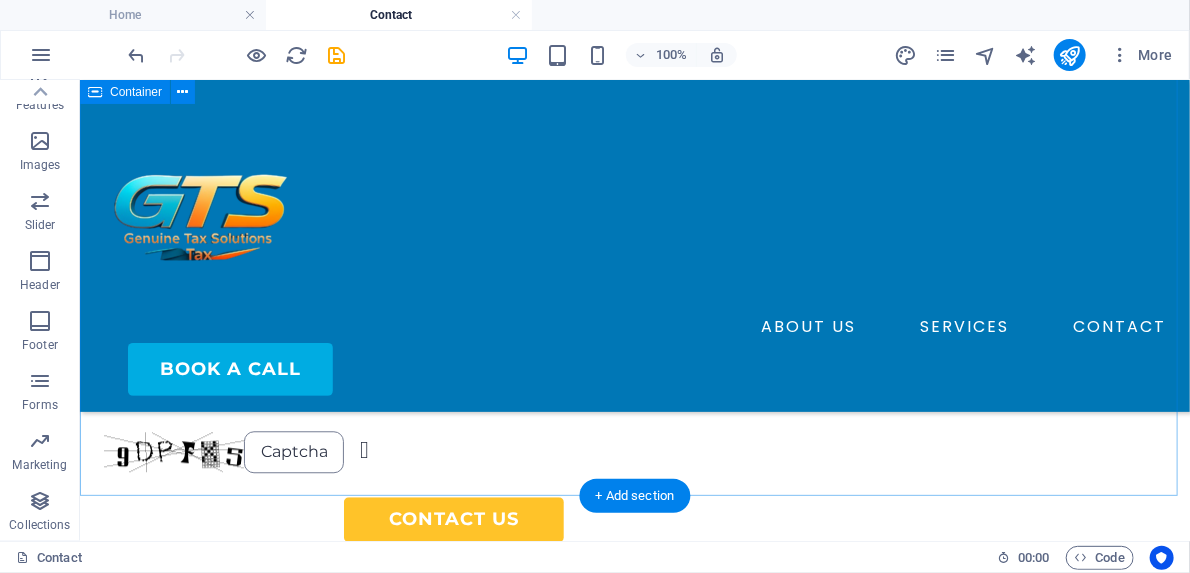scroll, scrollTop: 1792, scrollLeft: 0, axis: vertical 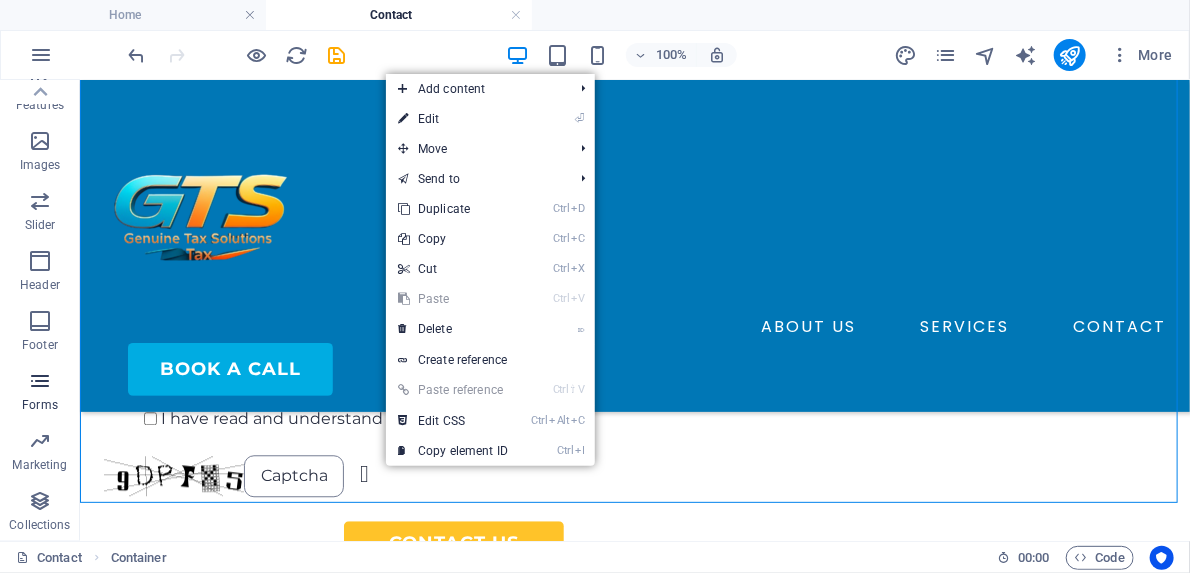 click at bounding box center (40, 381) 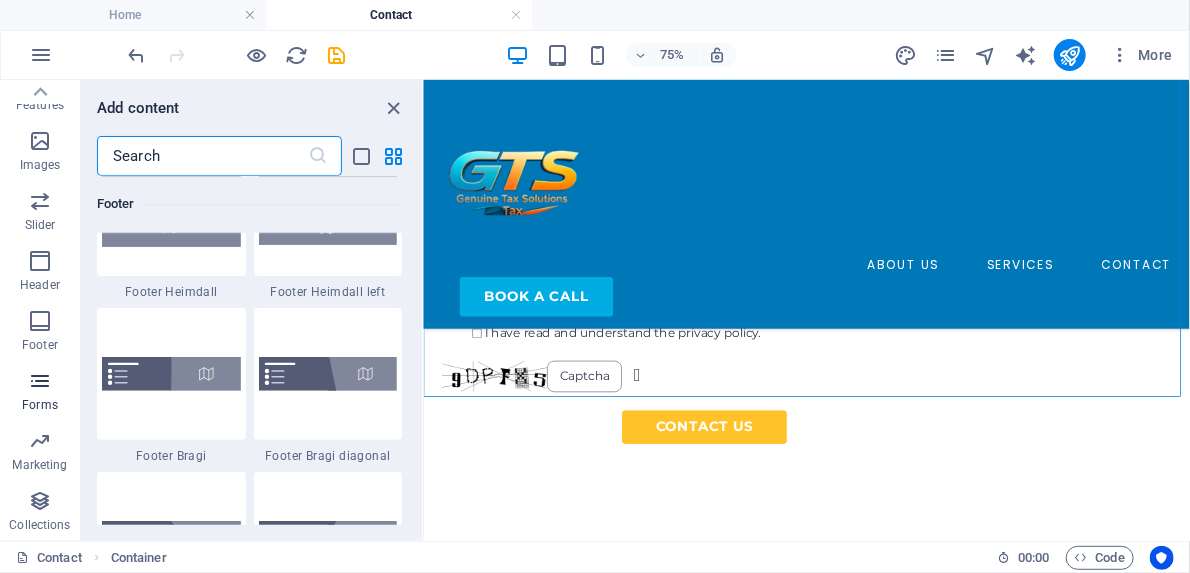 scroll, scrollTop: 14600, scrollLeft: 0, axis: vertical 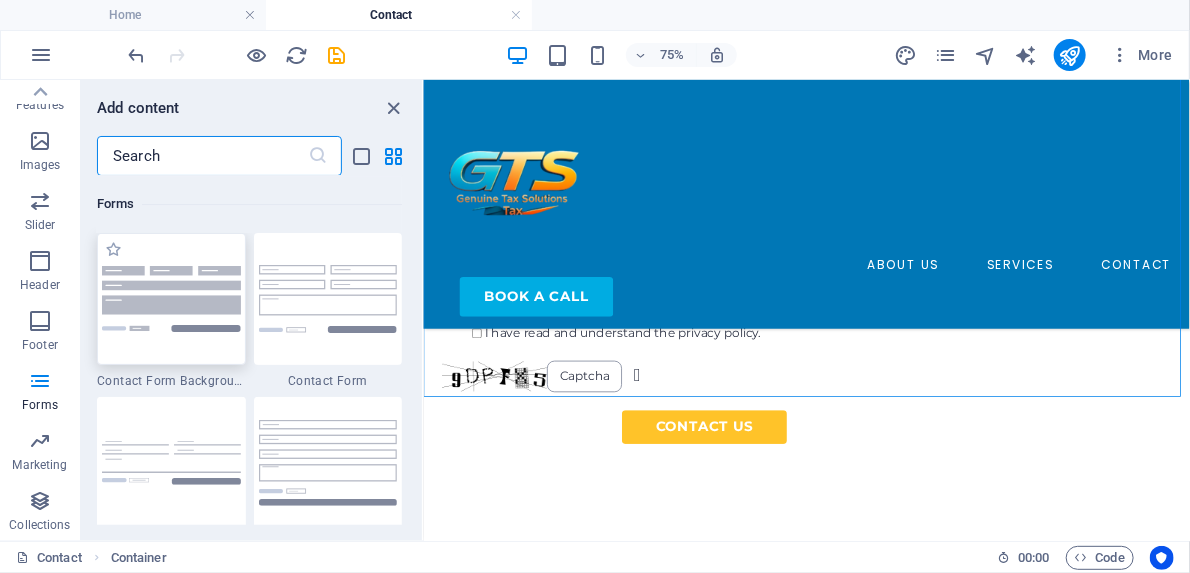 click at bounding box center (171, 298) 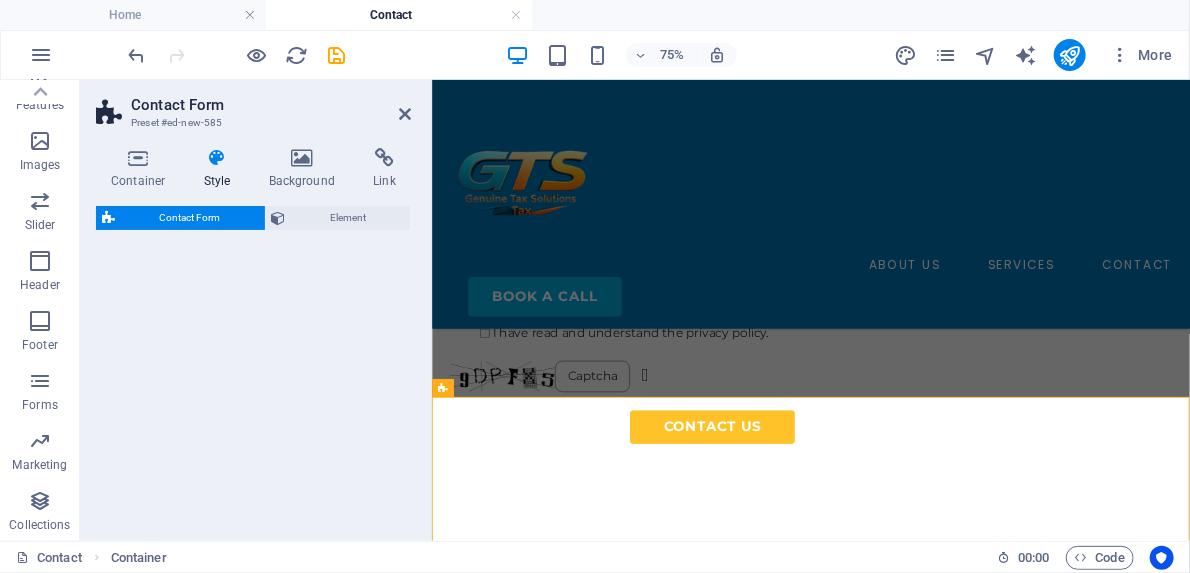 select on "rem" 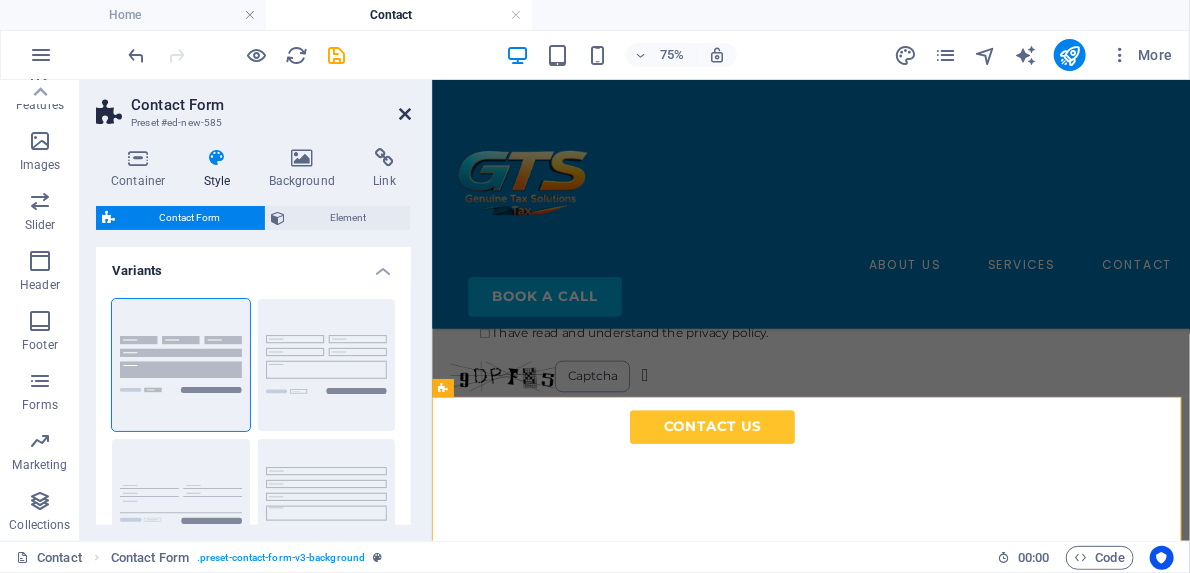 click at bounding box center [405, 114] 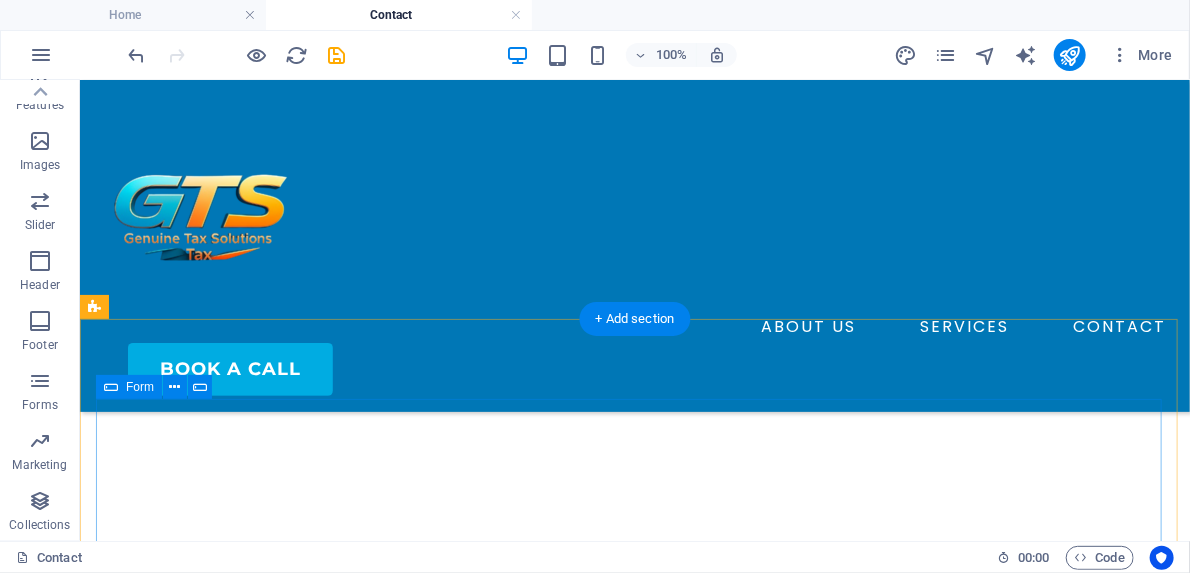 scroll, scrollTop: 1975, scrollLeft: 0, axis: vertical 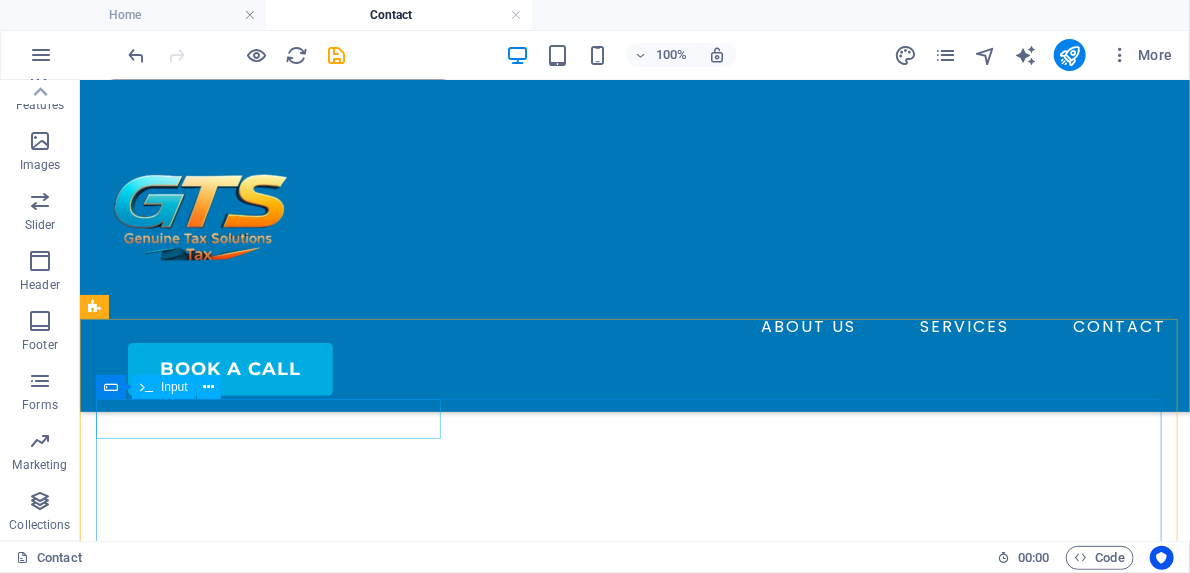 click on "Input" at bounding box center (174, 387) 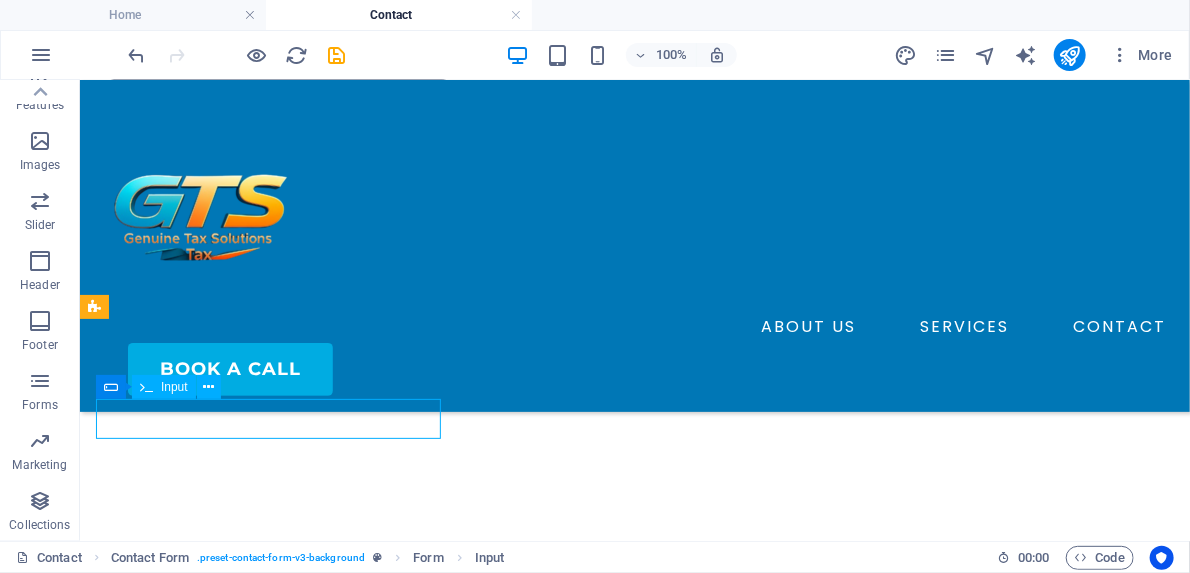 click on "Input" at bounding box center (174, 387) 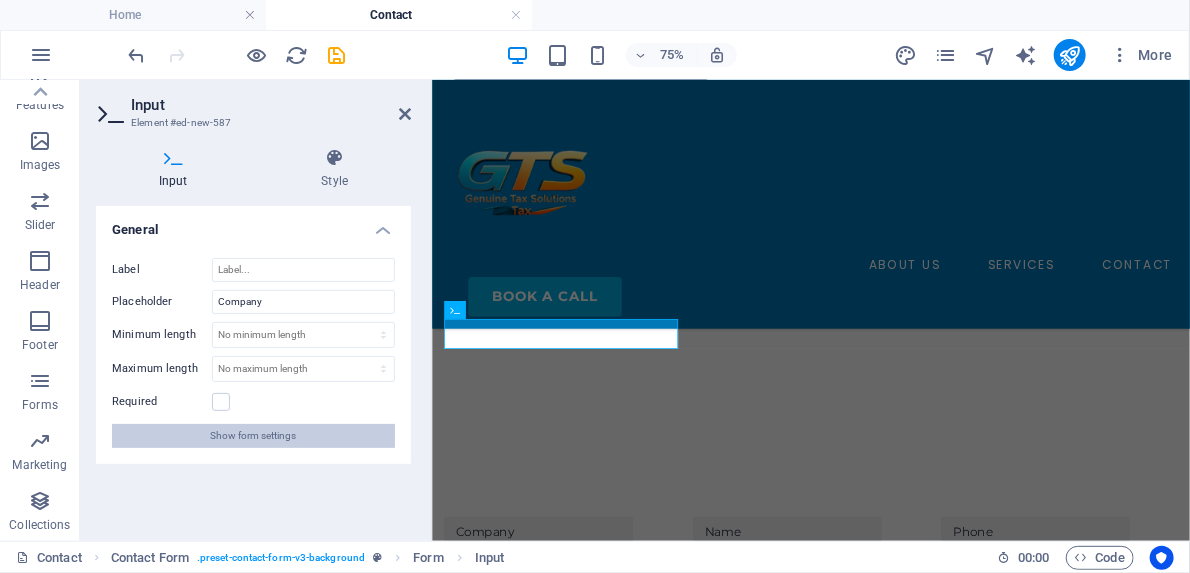 click on "Show form settings" at bounding box center [253, 436] 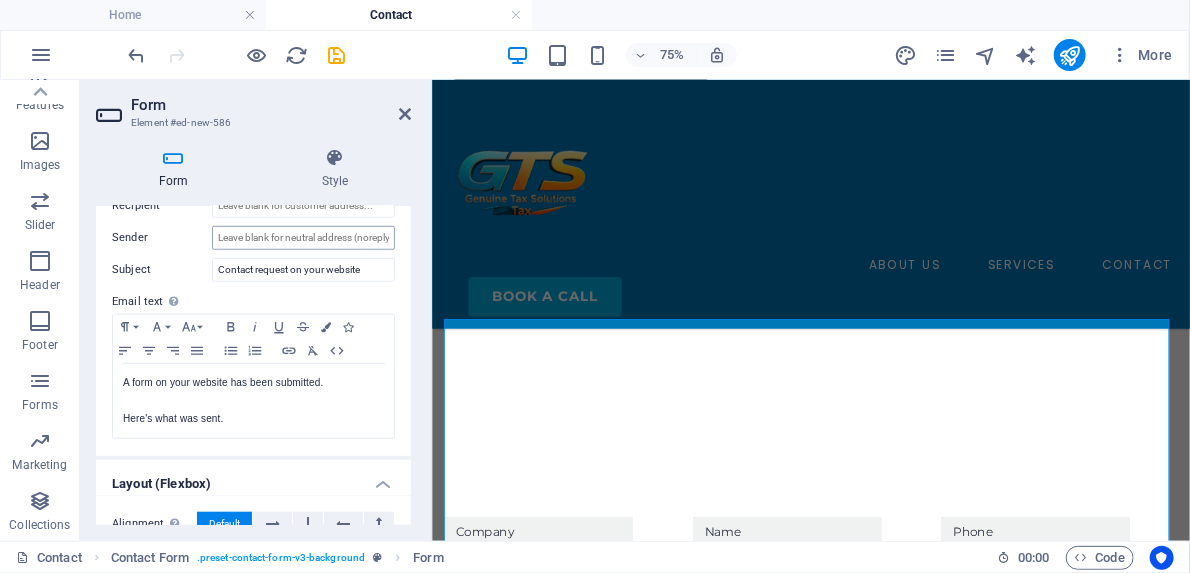 scroll, scrollTop: 797, scrollLeft: 0, axis: vertical 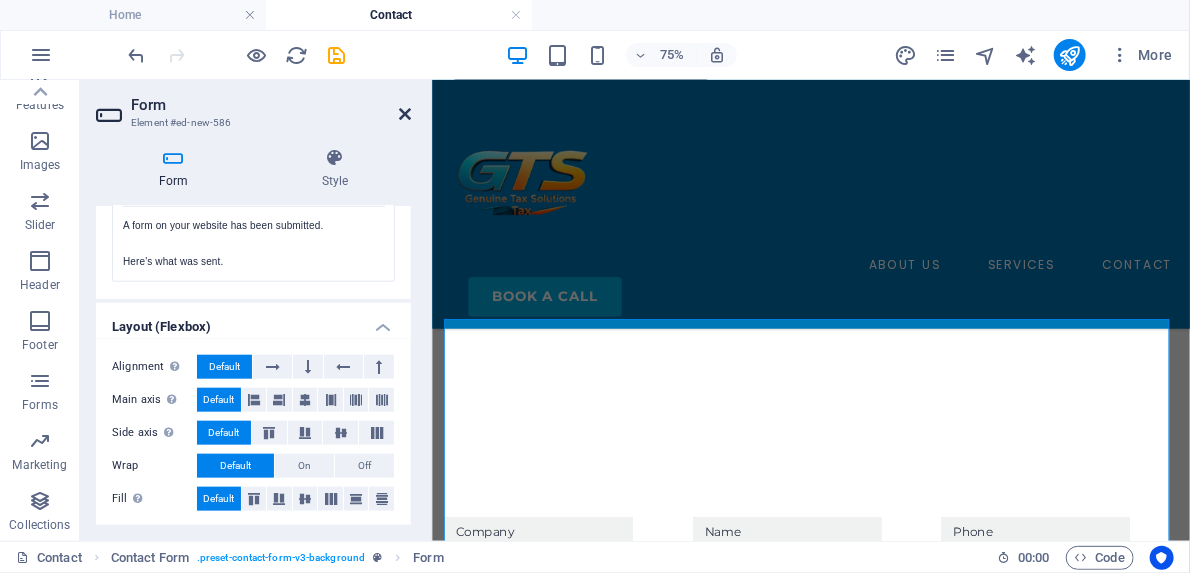 click at bounding box center [405, 114] 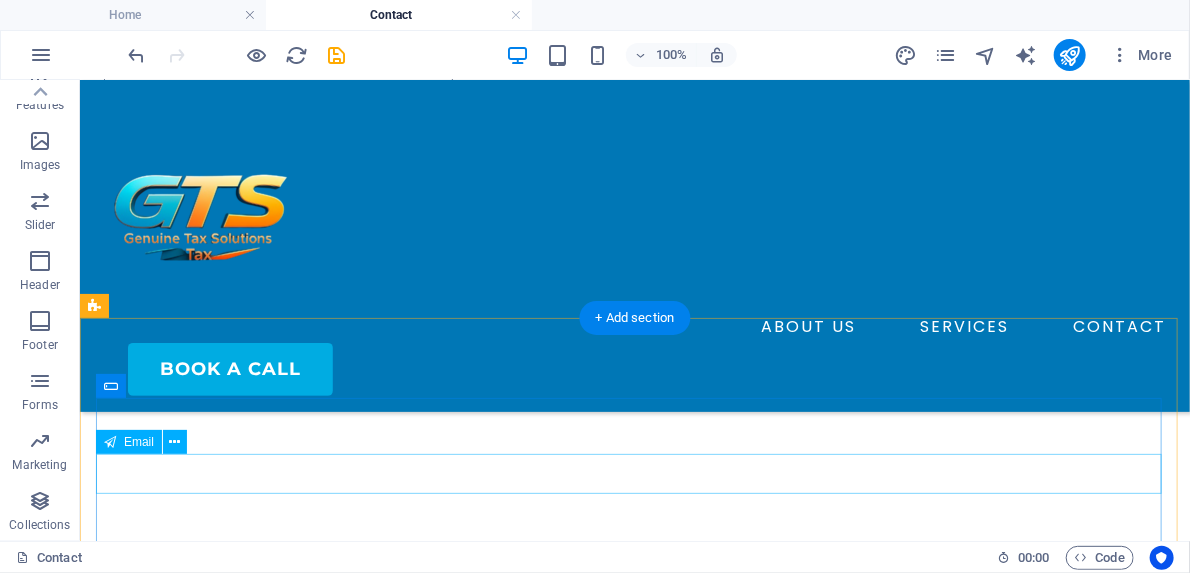 scroll, scrollTop: 2135, scrollLeft: 0, axis: vertical 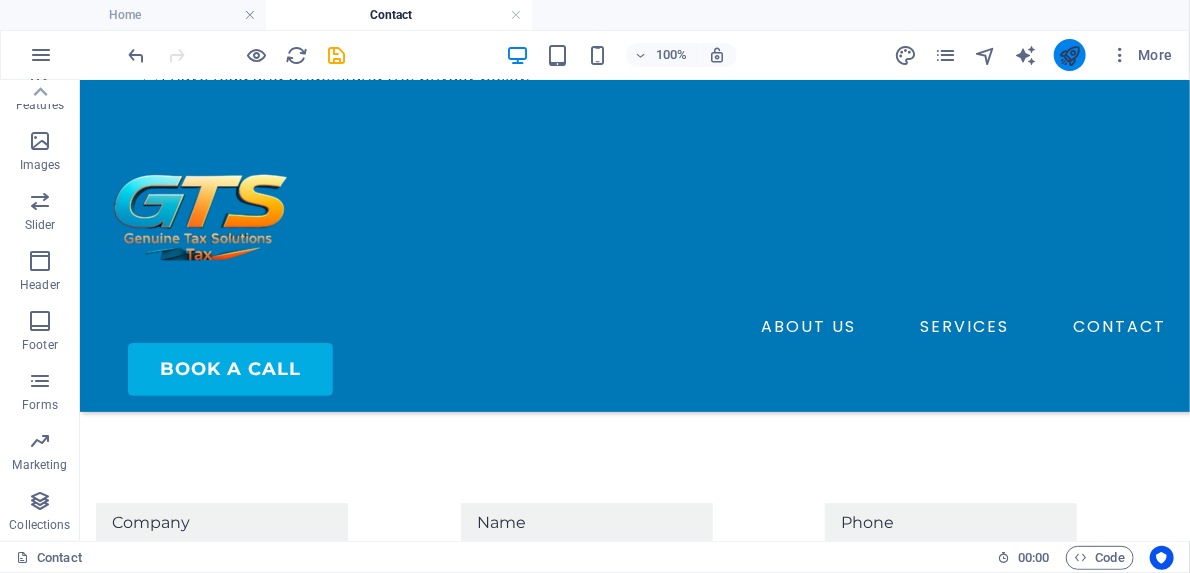 click at bounding box center (1070, 55) 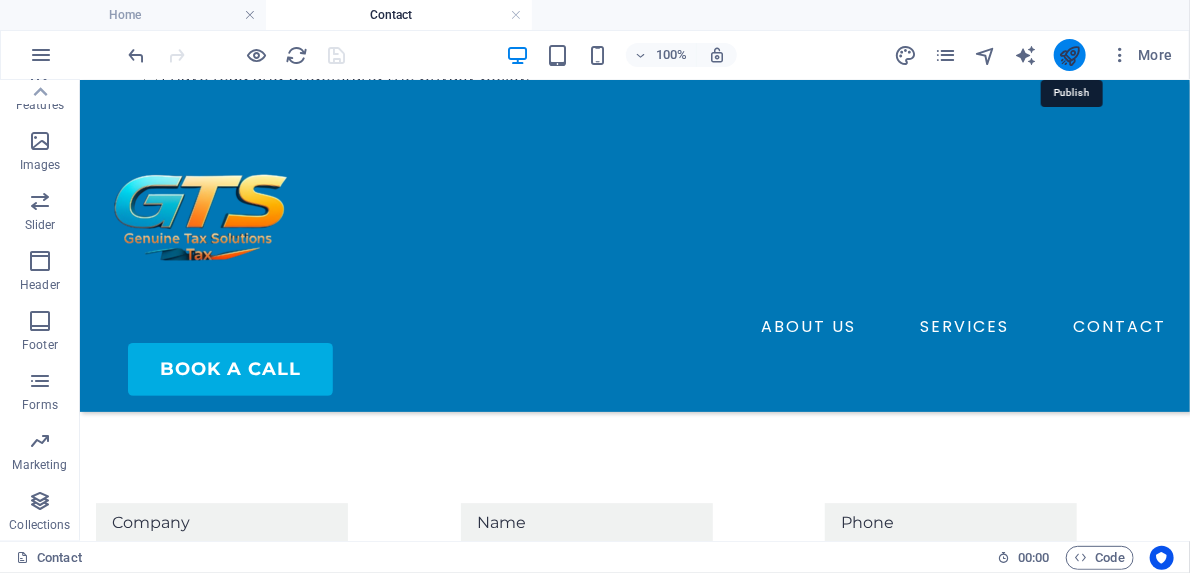 click at bounding box center [1069, 55] 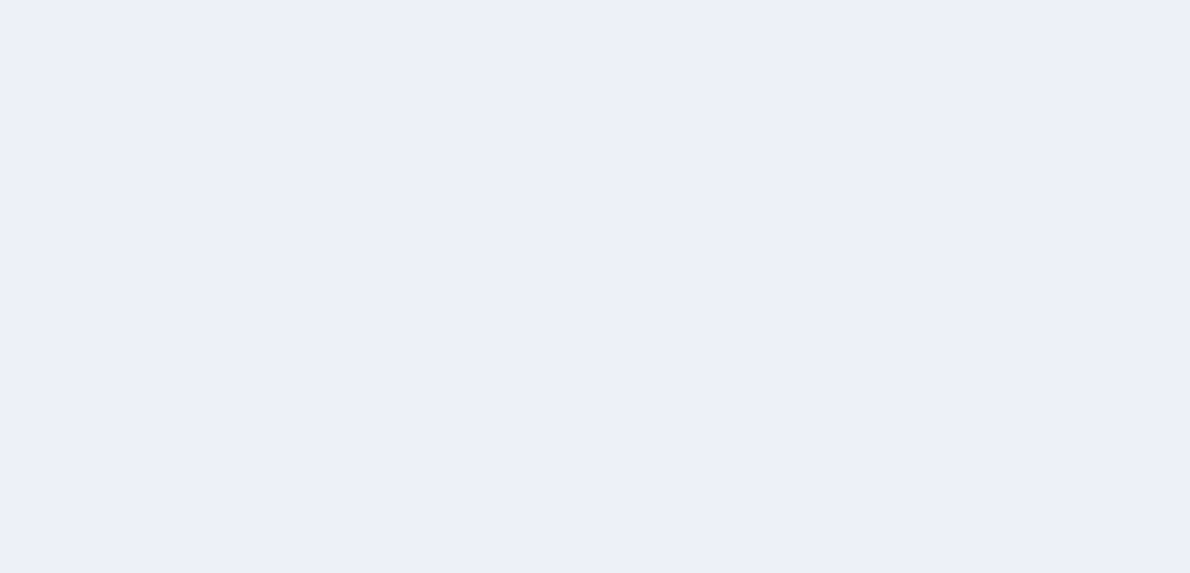scroll, scrollTop: 0, scrollLeft: 0, axis: both 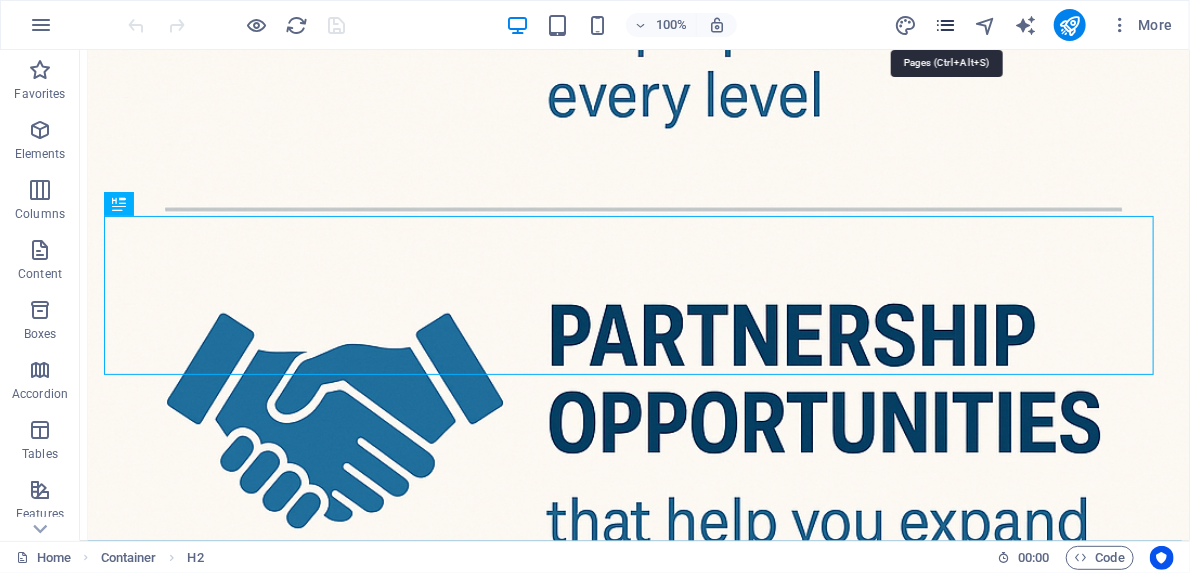 click at bounding box center (945, 25) 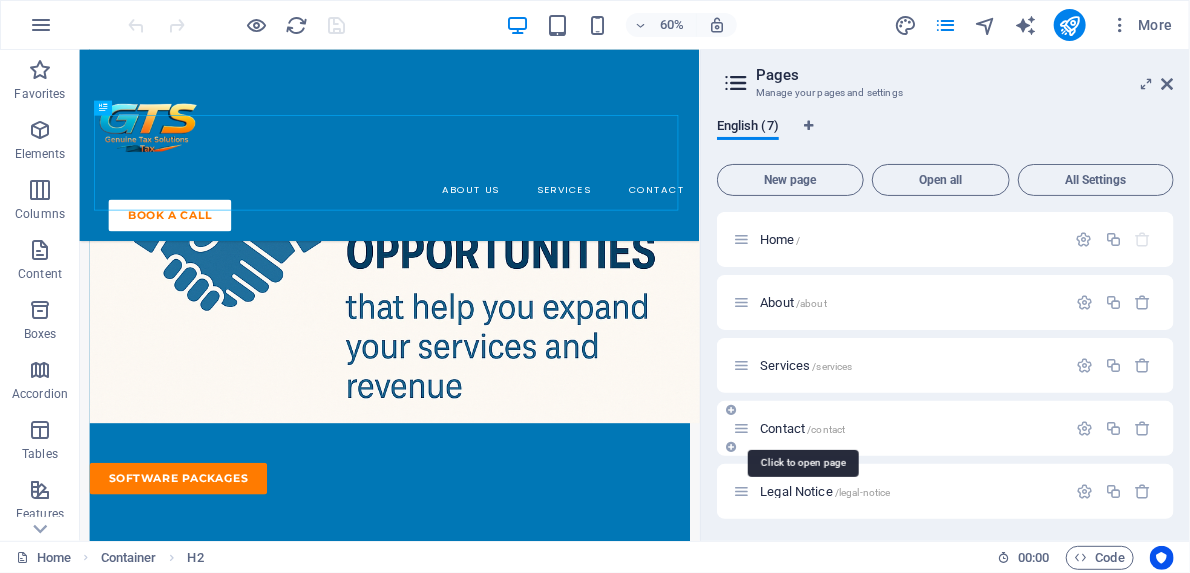 click on "Contact /contact" at bounding box center [802, 428] 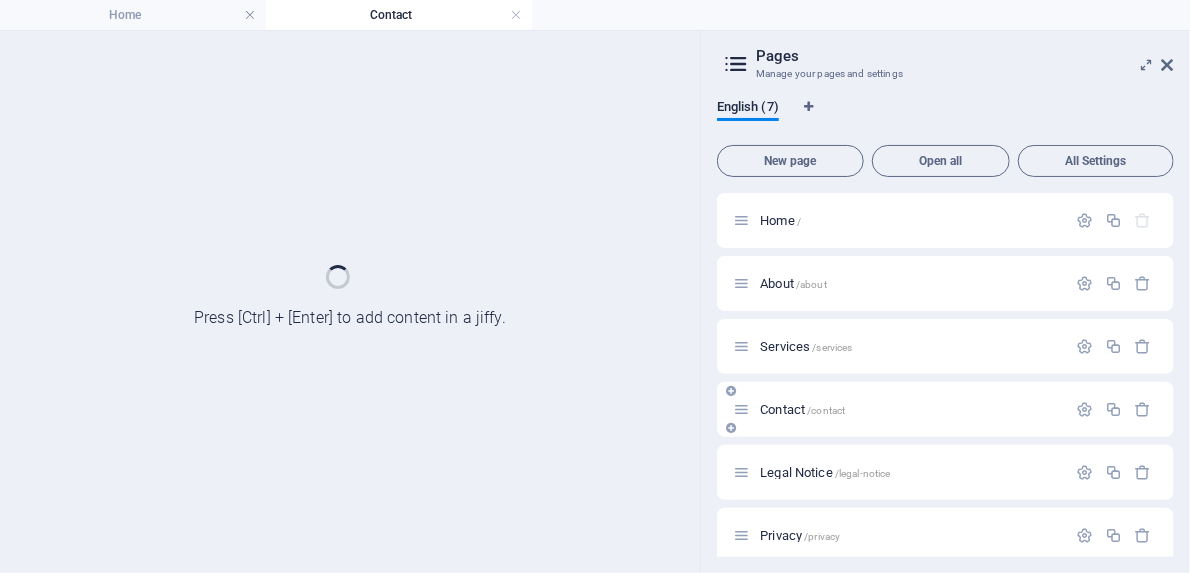 scroll, scrollTop: 0, scrollLeft: 0, axis: both 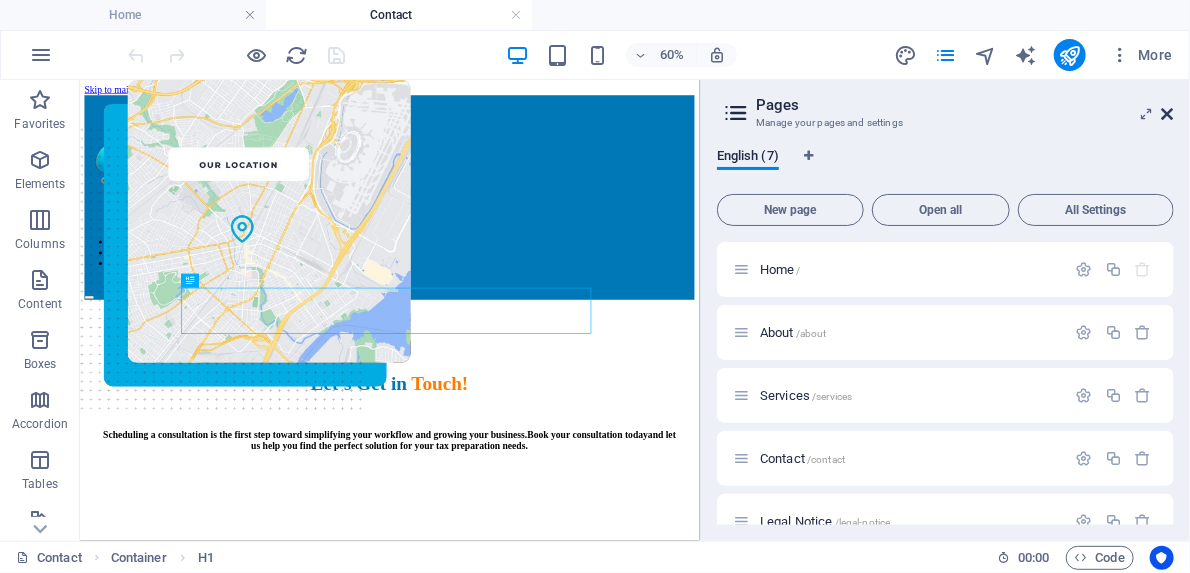 click at bounding box center (1168, 114) 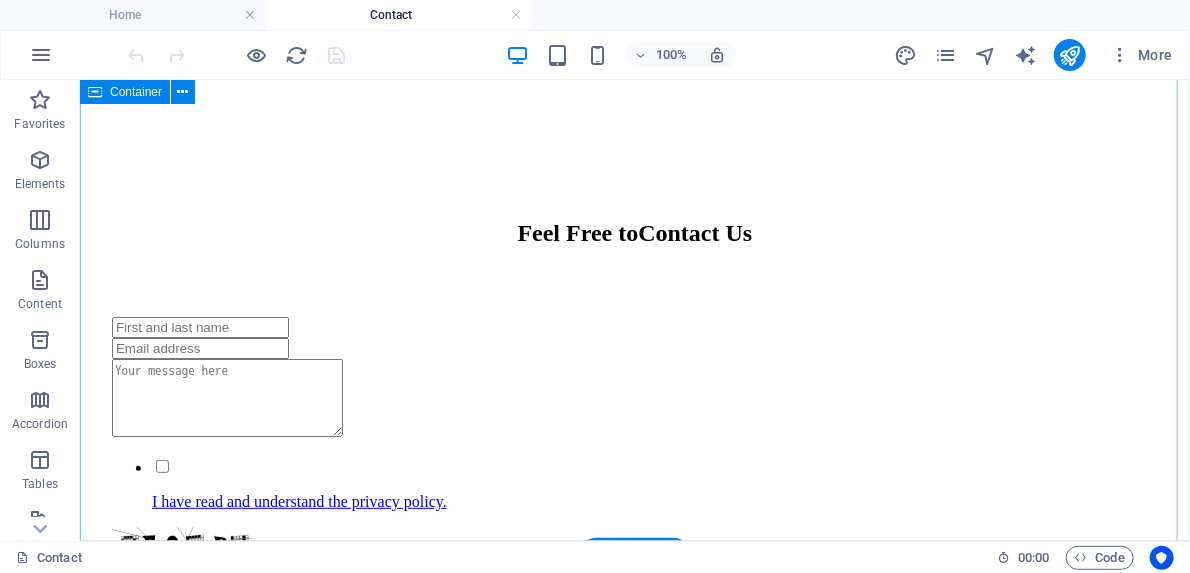 scroll, scrollTop: 1680, scrollLeft: 0, axis: vertical 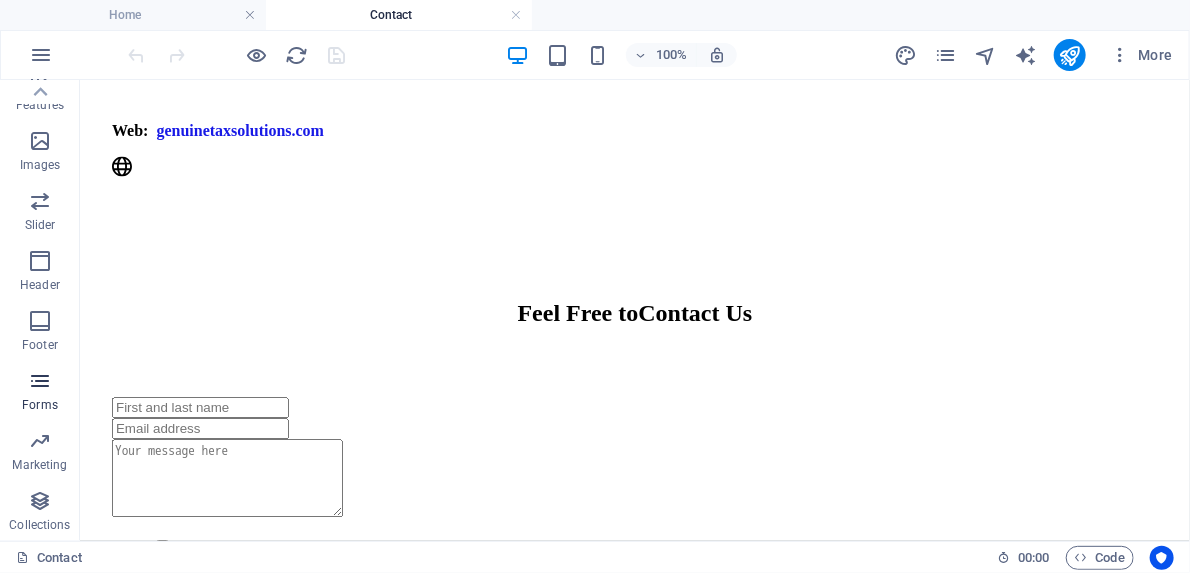 click at bounding box center (40, 381) 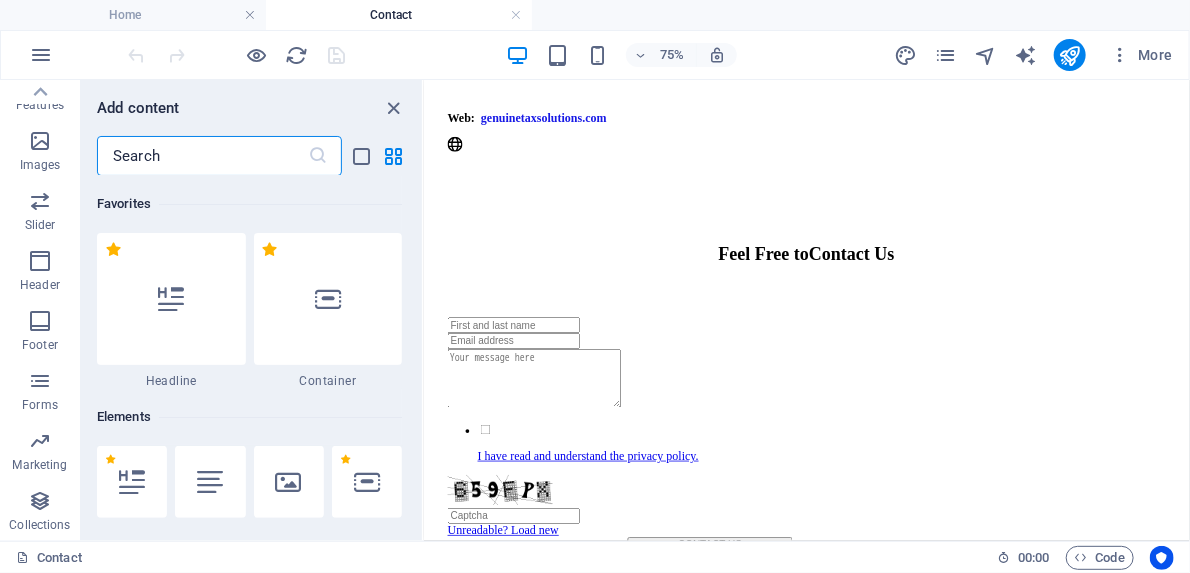 scroll, scrollTop: 14600, scrollLeft: 0, axis: vertical 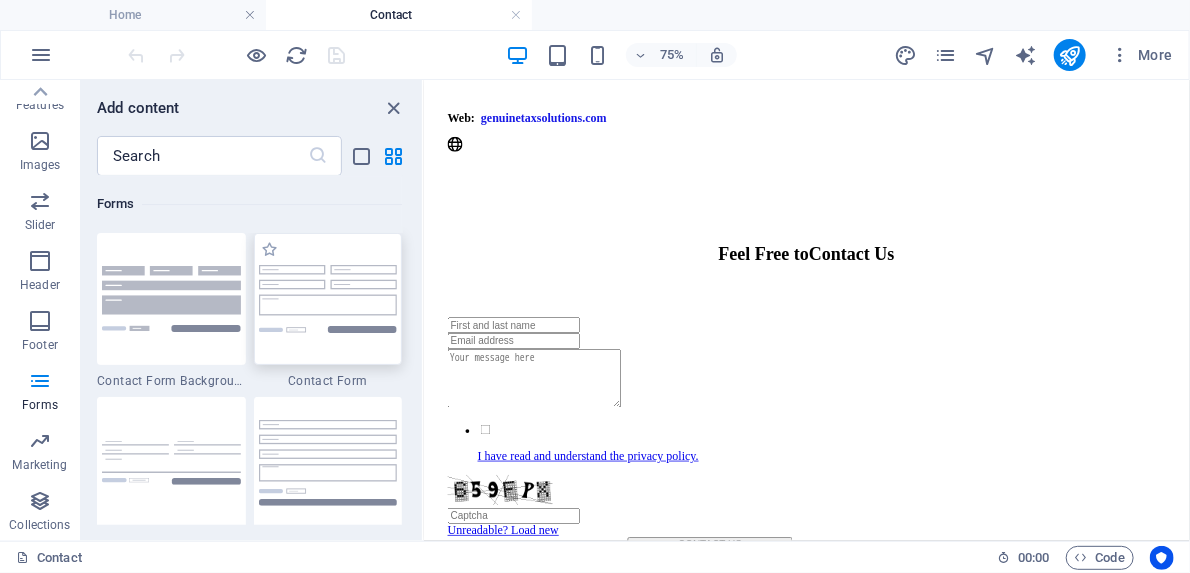 click at bounding box center [328, 298] 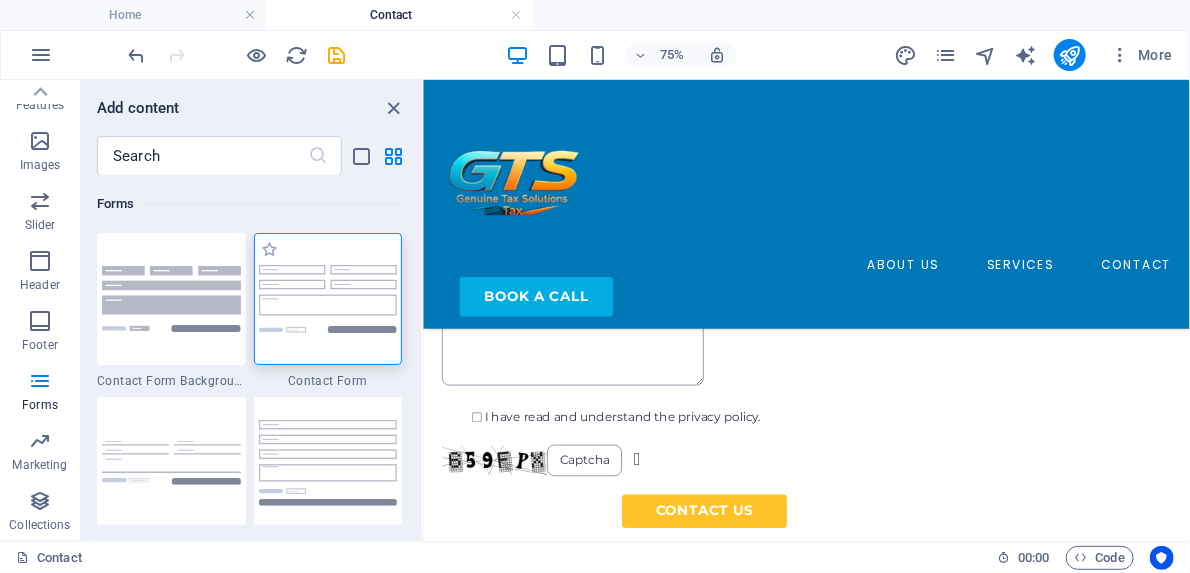 drag, startPoint x: 336, startPoint y: 305, endPoint x: 241, endPoint y: 453, distance: 175.86642 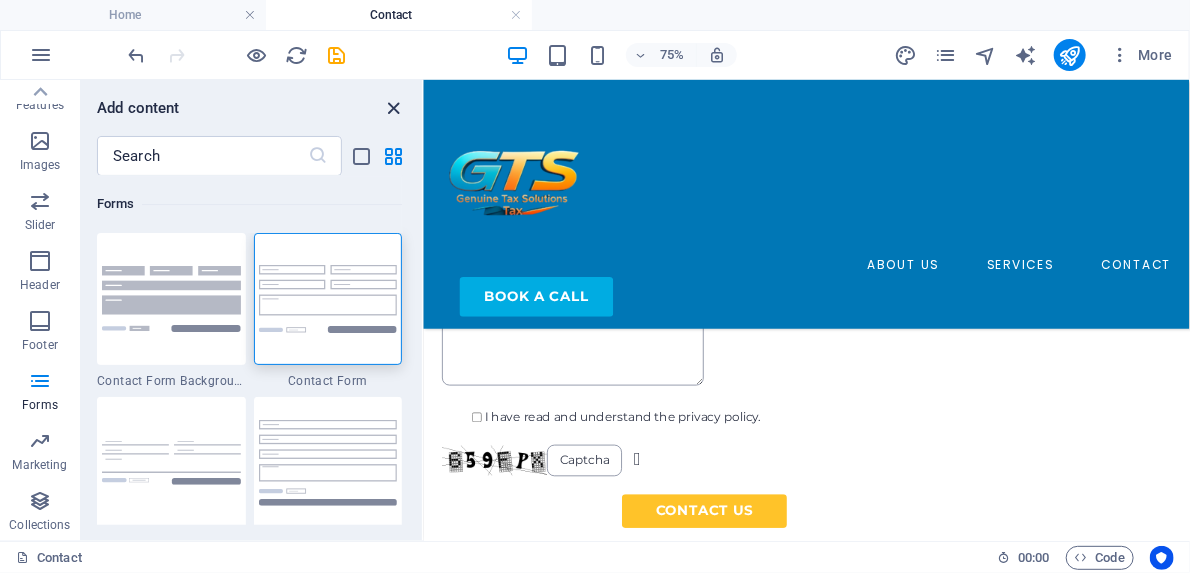 click at bounding box center (394, 108) 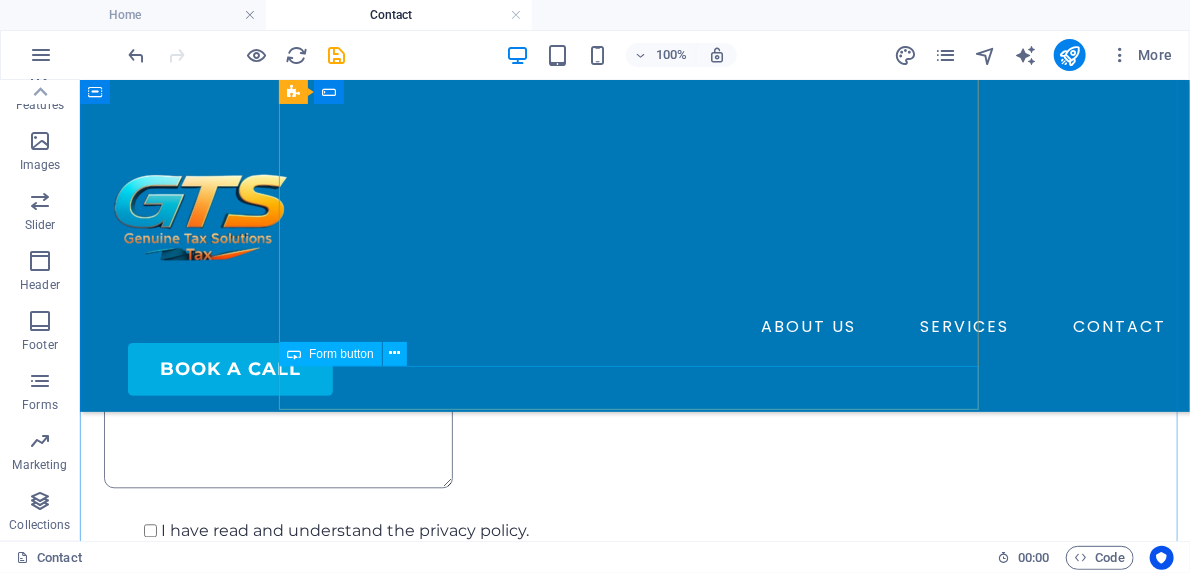 scroll, scrollTop: 1760, scrollLeft: 0, axis: vertical 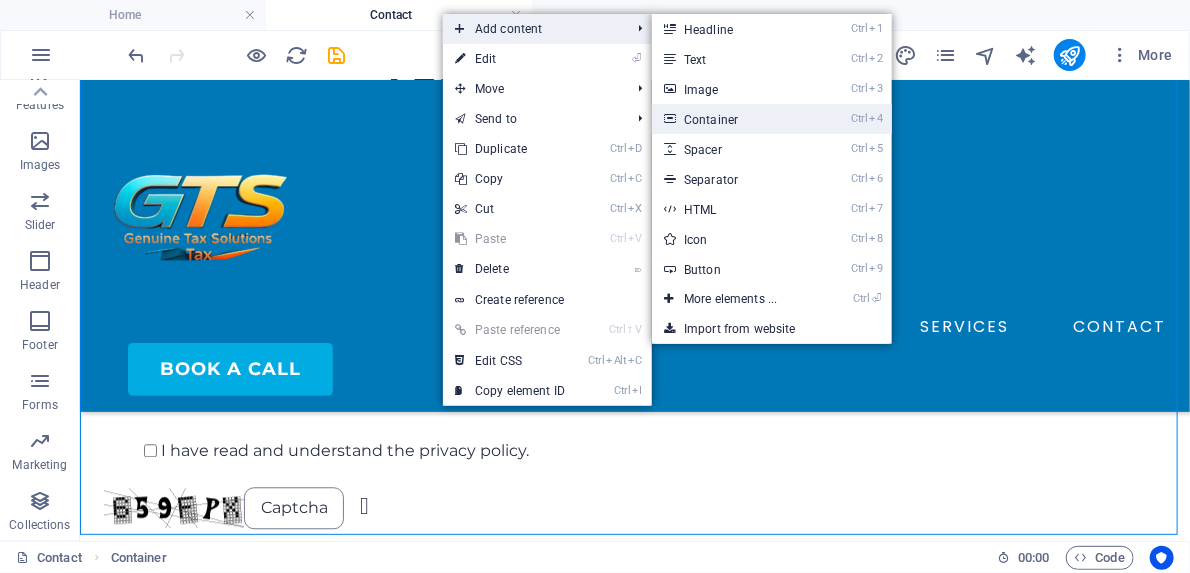 click on "Ctrl 4  Container" at bounding box center (734, 119) 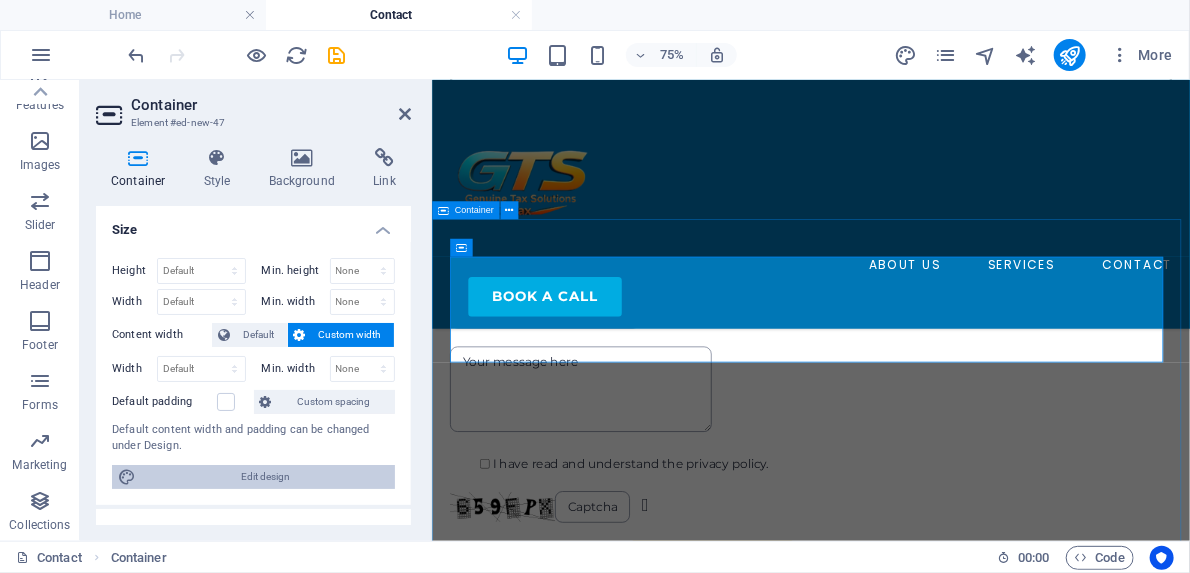 scroll, scrollTop: 1254, scrollLeft: 0, axis: vertical 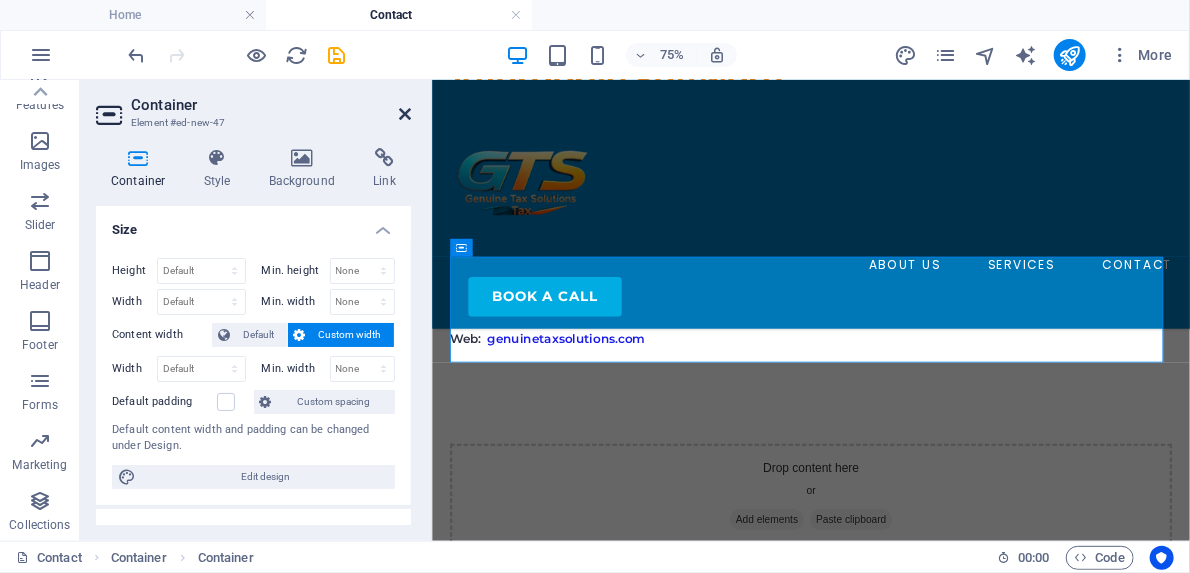 click at bounding box center [405, 114] 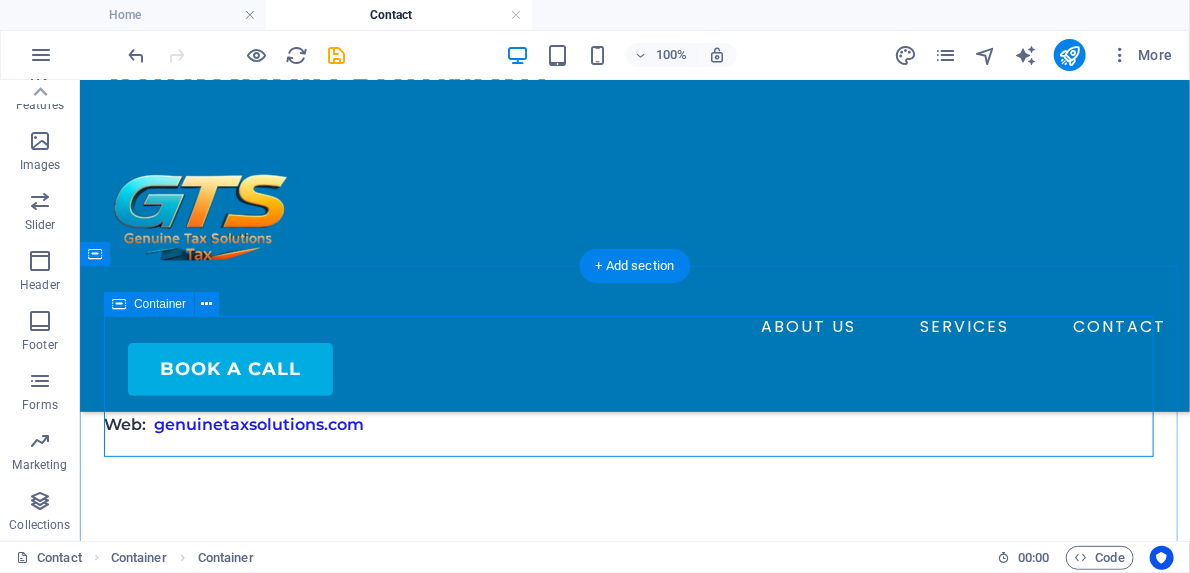click on "Add elements" at bounding box center (575, 665) 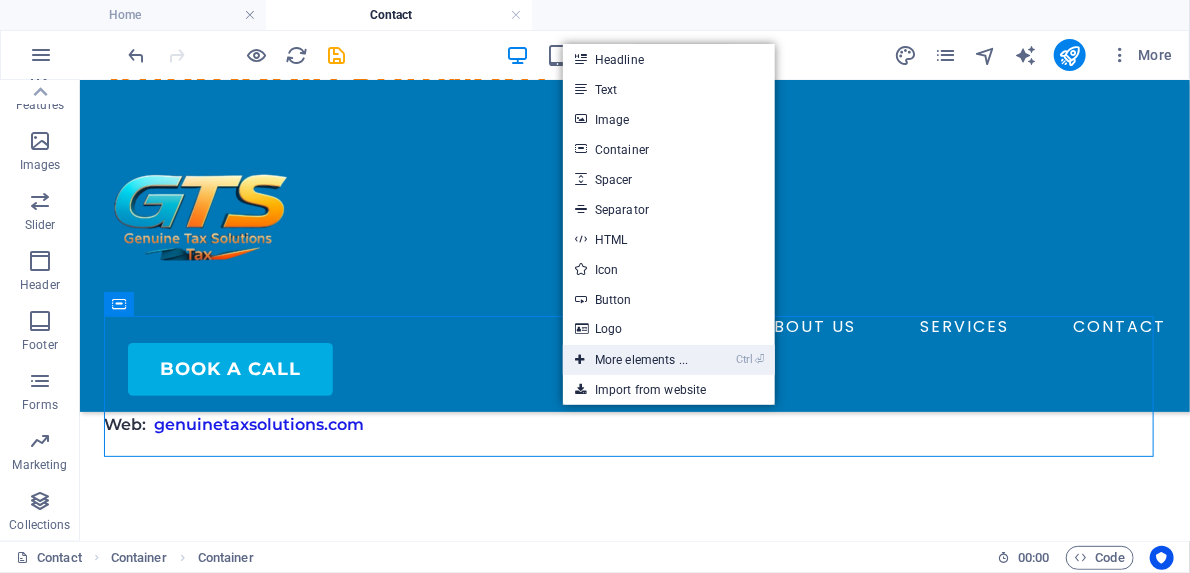 click on "Ctrl ⏎  More elements ..." at bounding box center [631, 360] 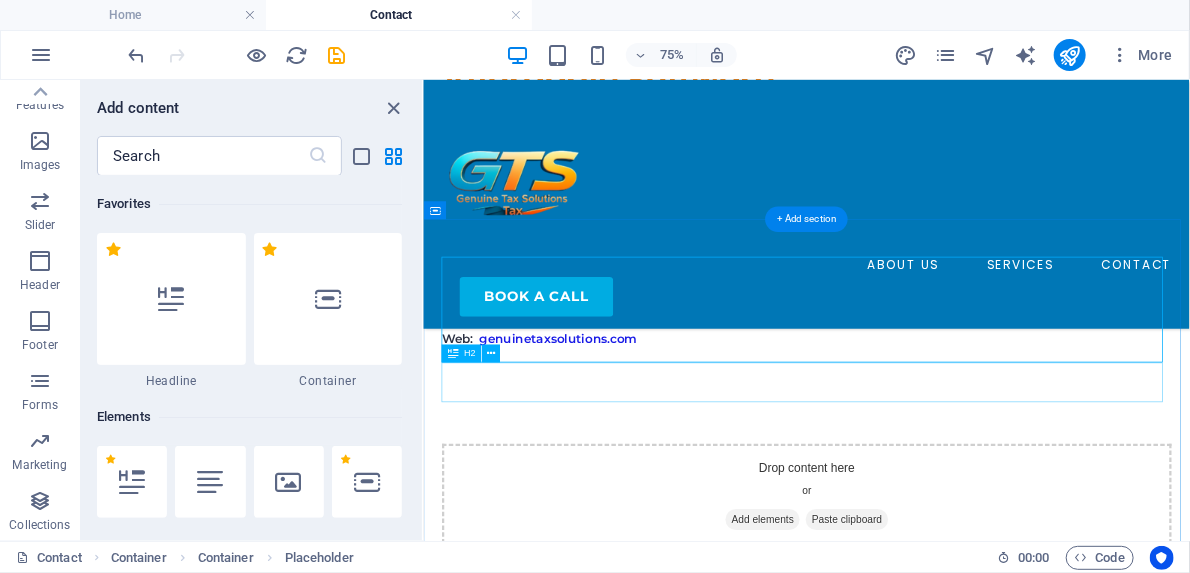 click on "Feel Free to  Contact Us" at bounding box center (933, 732) 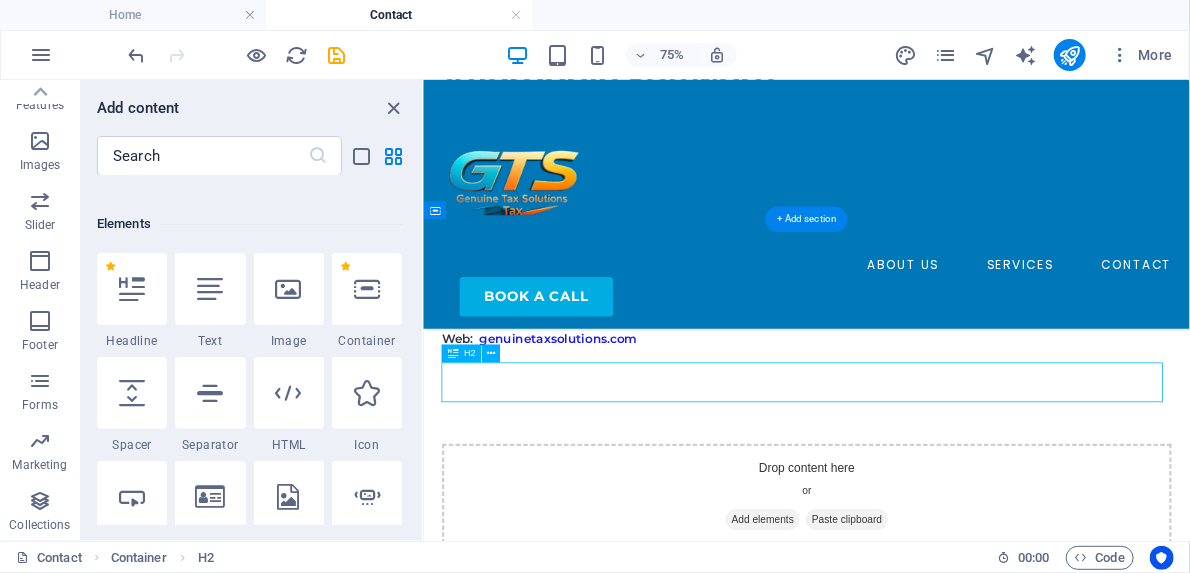 scroll, scrollTop: 213, scrollLeft: 0, axis: vertical 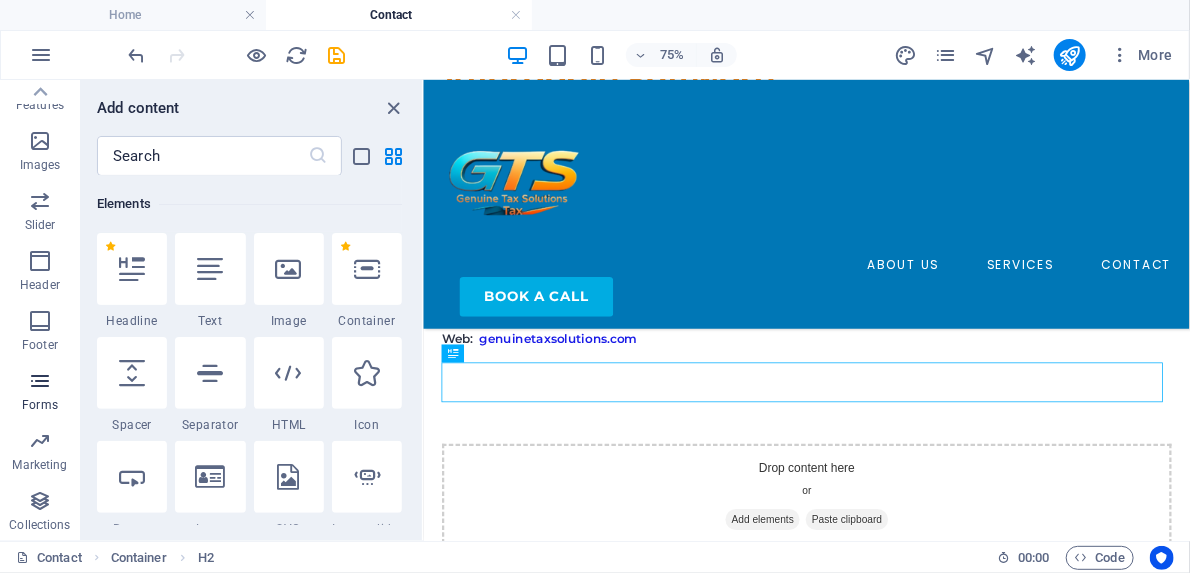 click on "Forms" at bounding box center (40, 393) 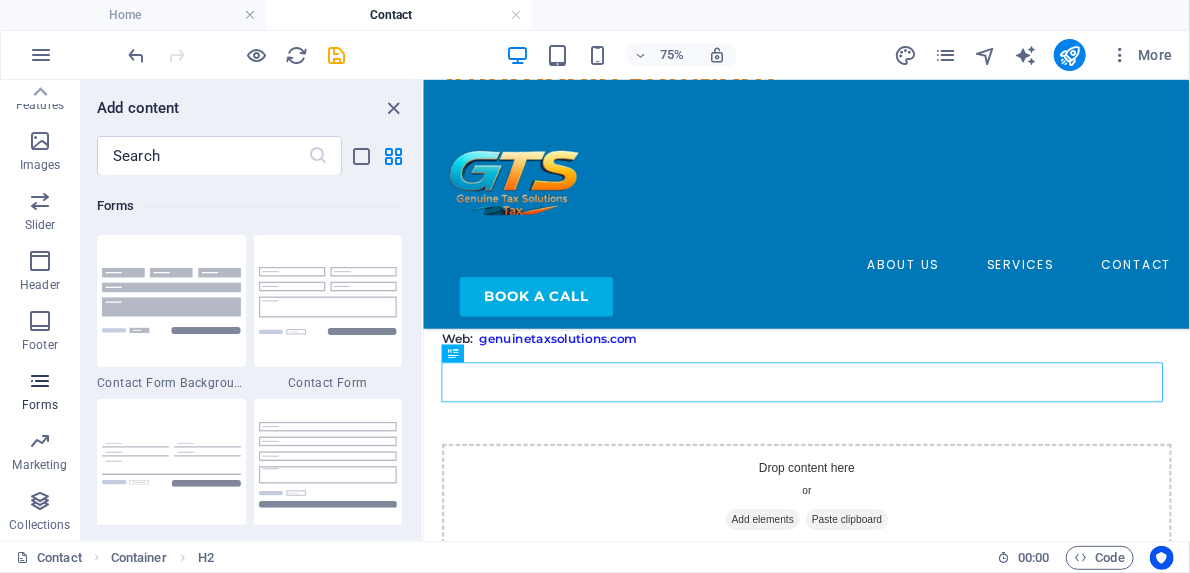 scroll, scrollTop: 14600, scrollLeft: 0, axis: vertical 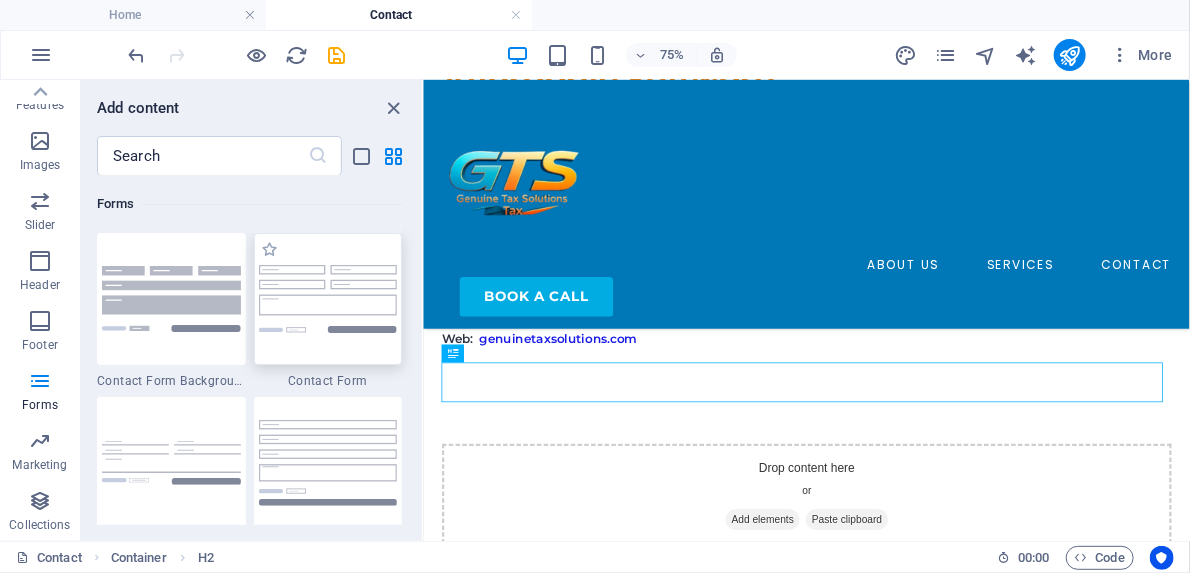 click at bounding box center [328, 298] 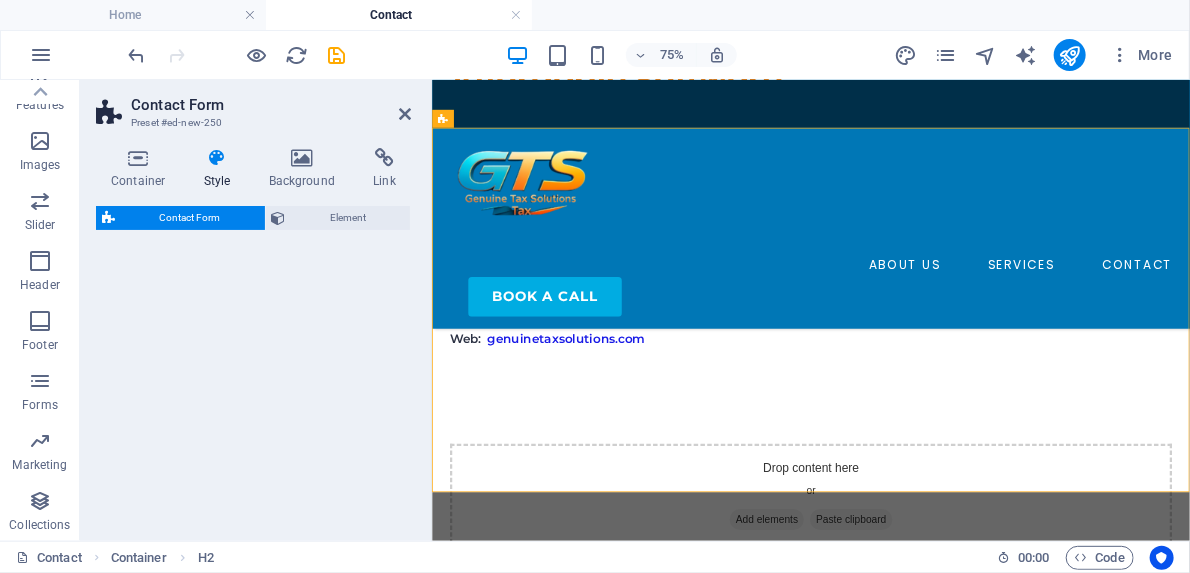 select on "rem" 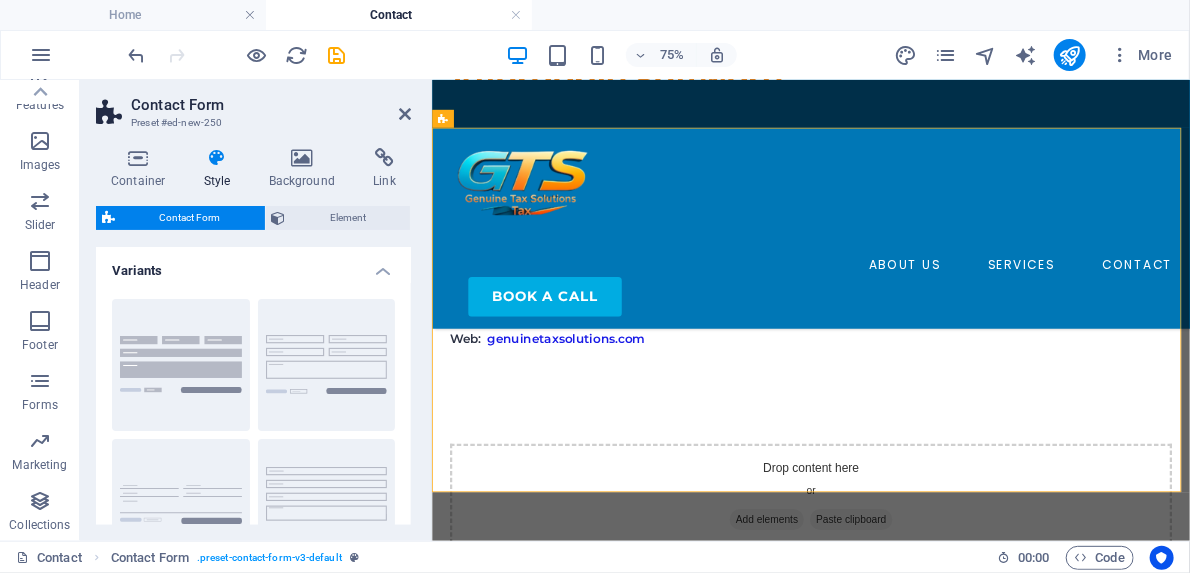 scroll, scrollTop: 2291, scrollLeft: 0, axis: vertical 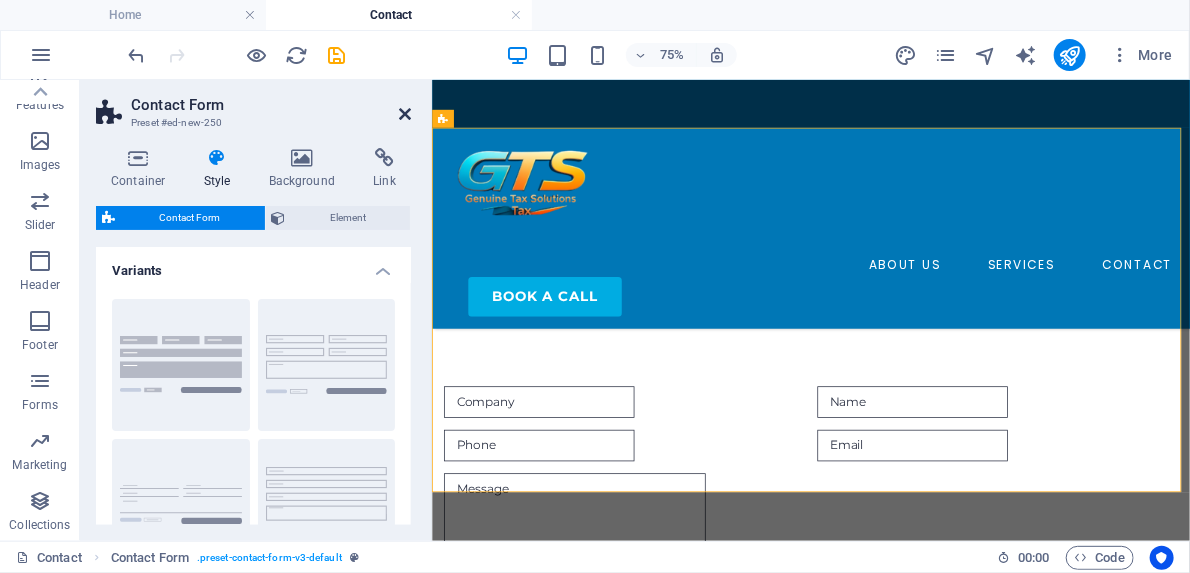 drag, startPoint x: 321, startPoint y: 35, endPoint x: 401, endPoint y: 115, distance: 113.137085 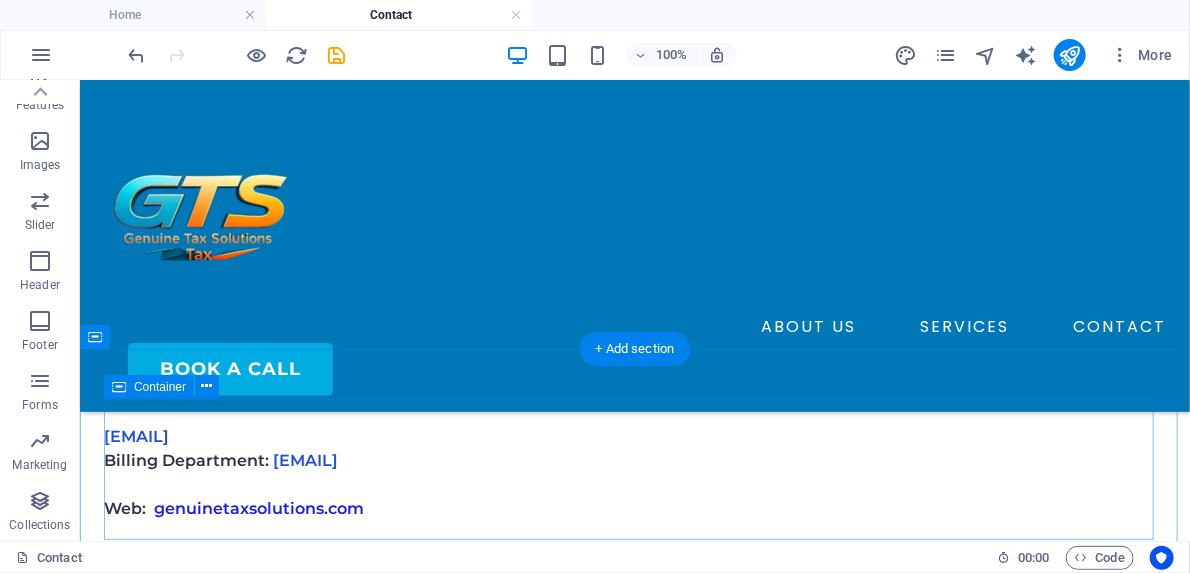 scroll, scrollTop: 1171, scrollLeft: 0, axis: vertical 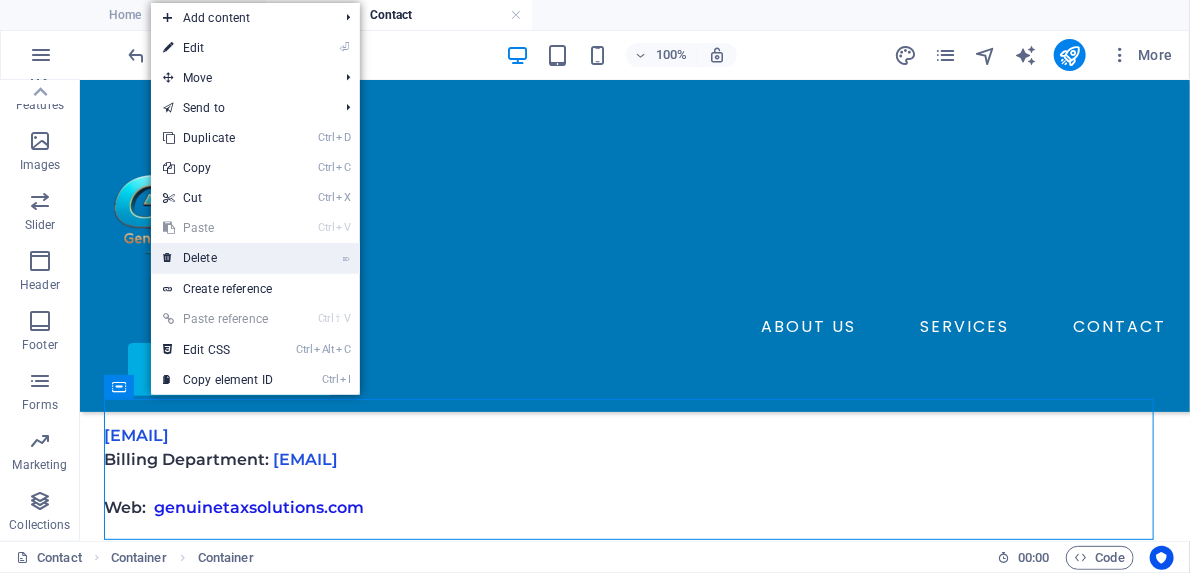 click on "⌦  Delete" at bounding box center (218, 258) 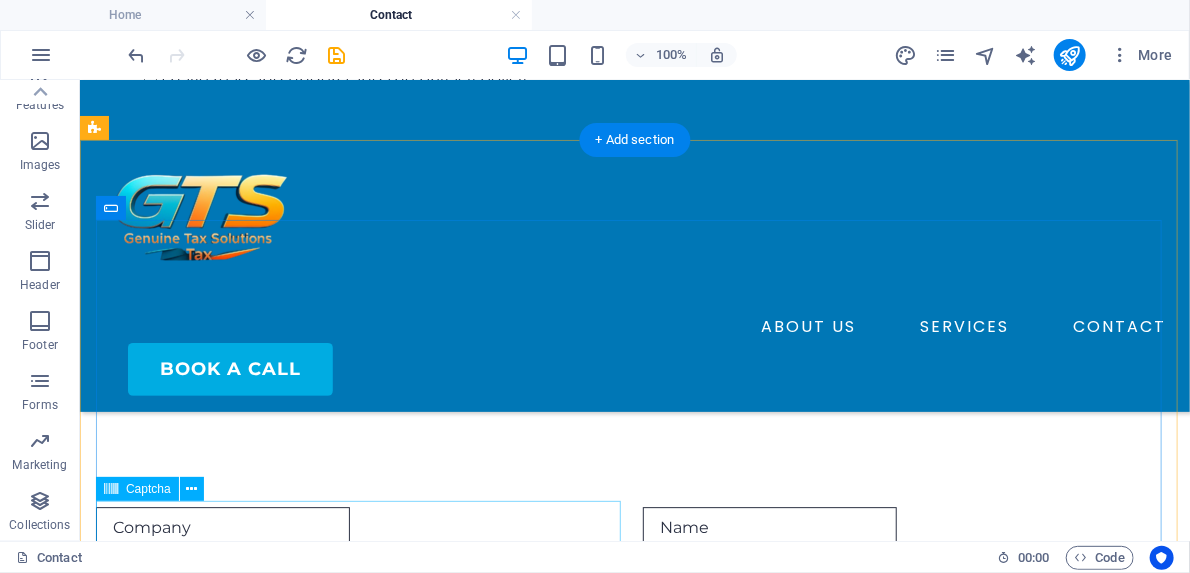scroll, scrollTop: 2291, scrollLeft: 0, axis: vertical 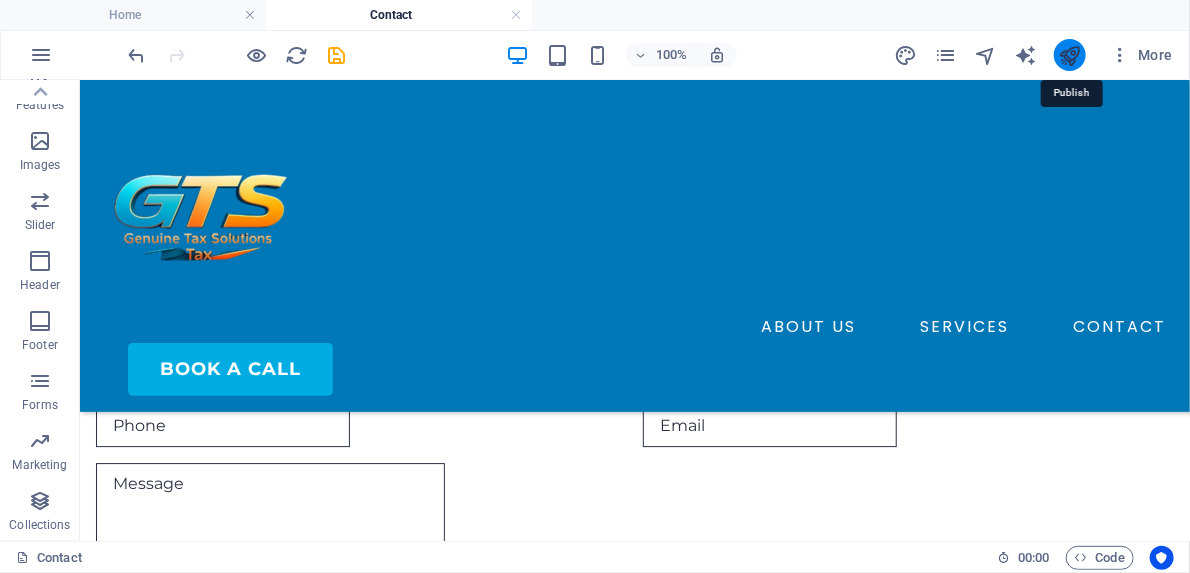 click at bounding box center (1069, 55) 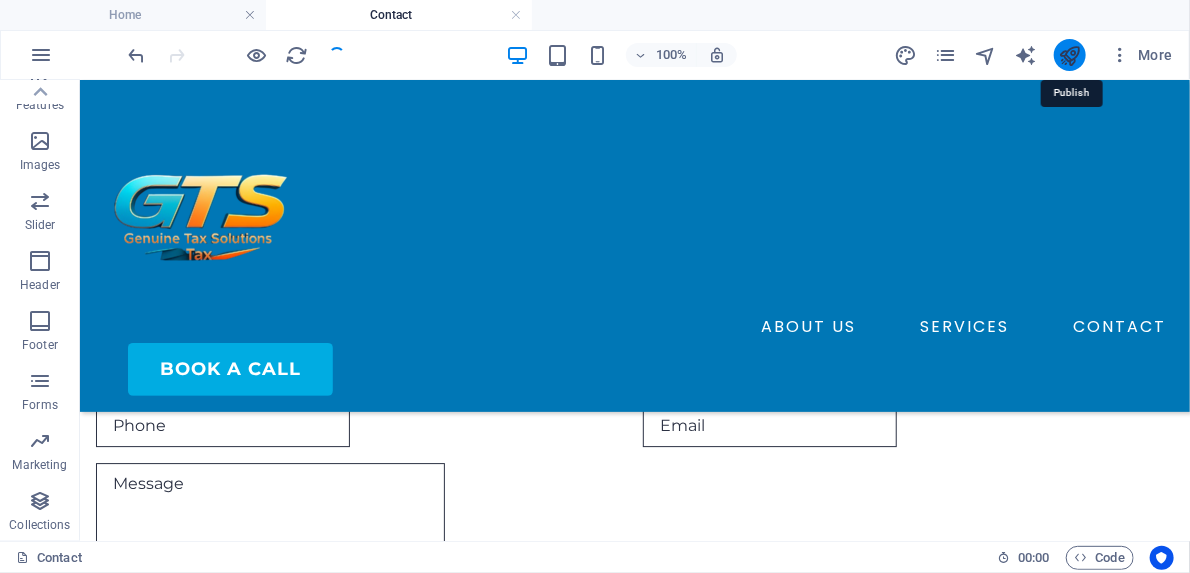 click at bounding box center (1069, 55) 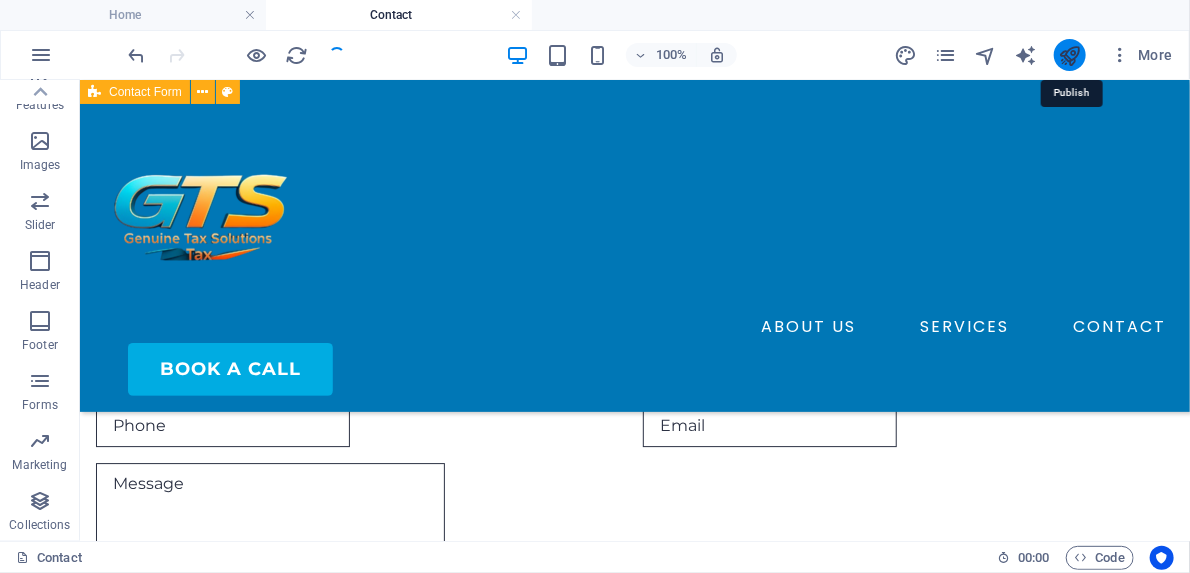 click at bounding box center (1069, 55) 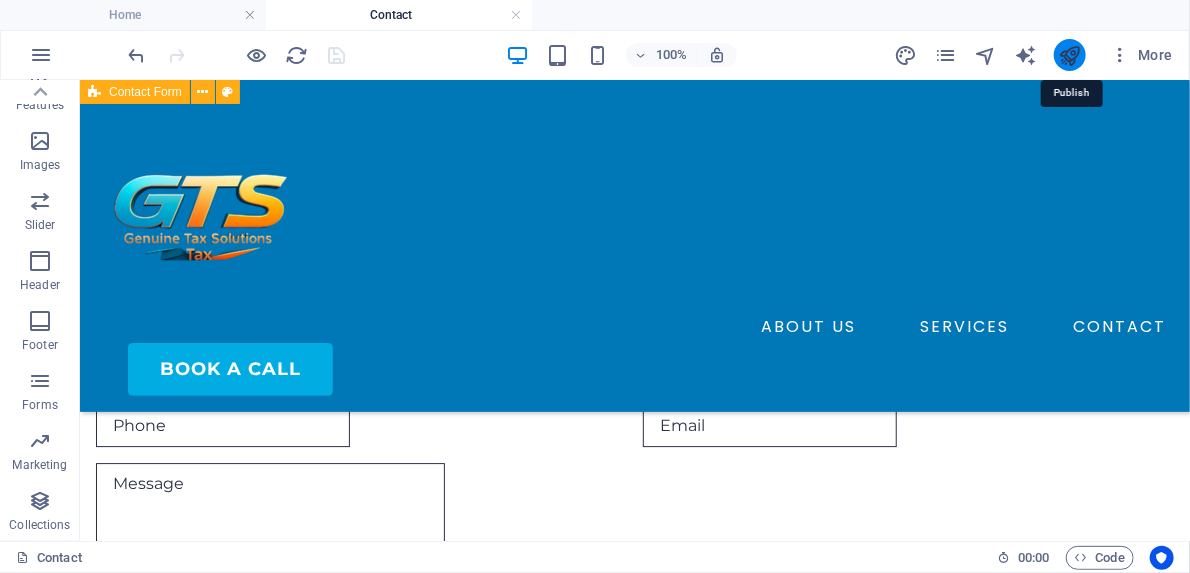 click at bounding box center [1069, 55] 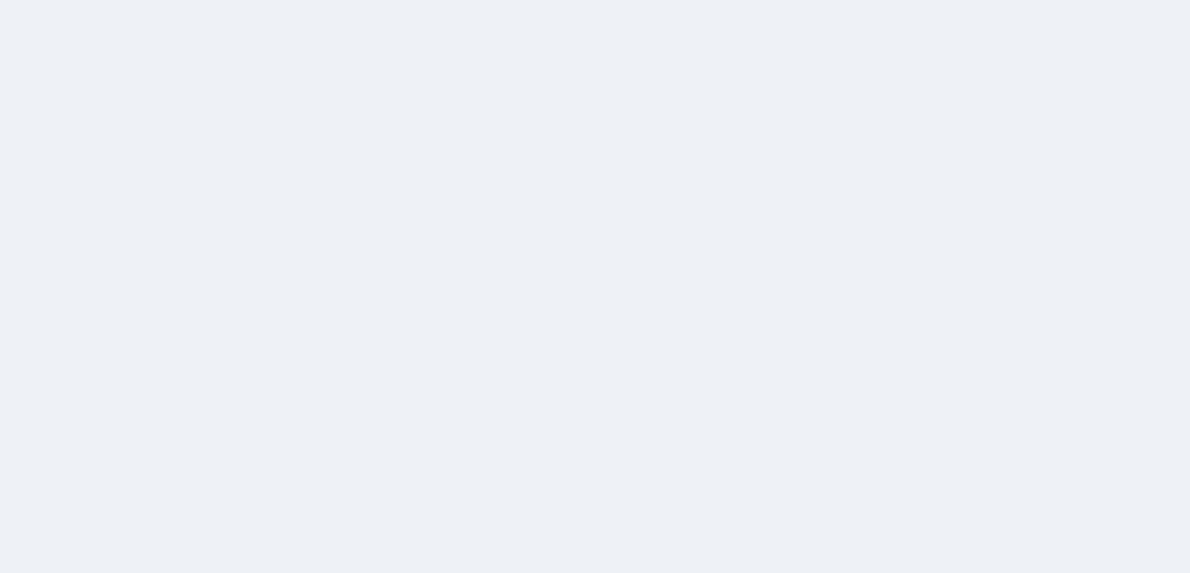 scroll, scrollTop: 0, scrollLeft: 0, axis: both 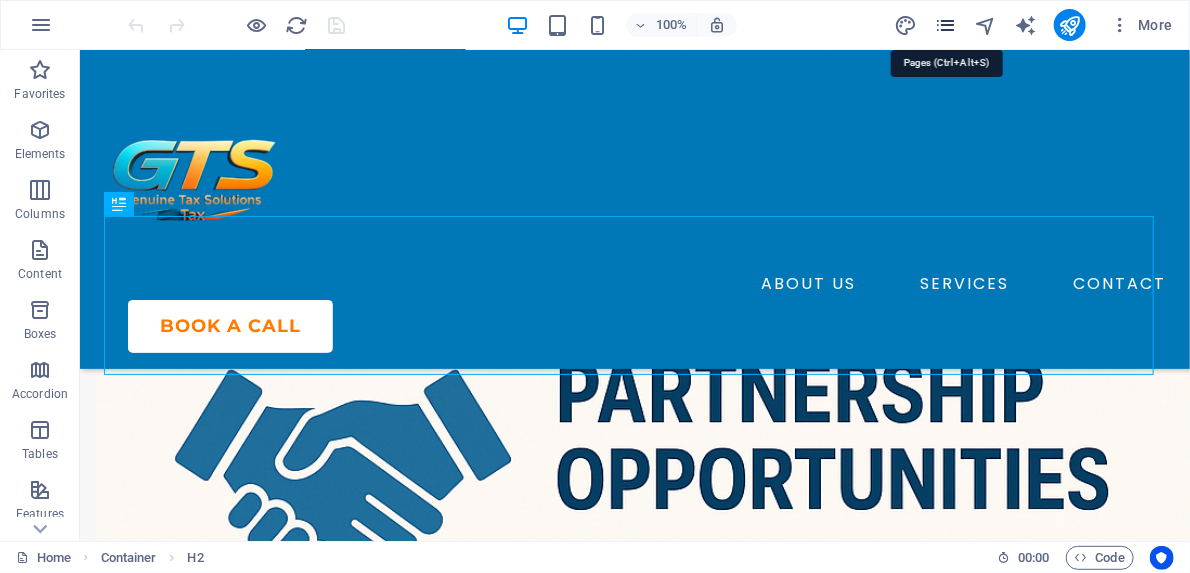 click at bounding box center [945, 25] 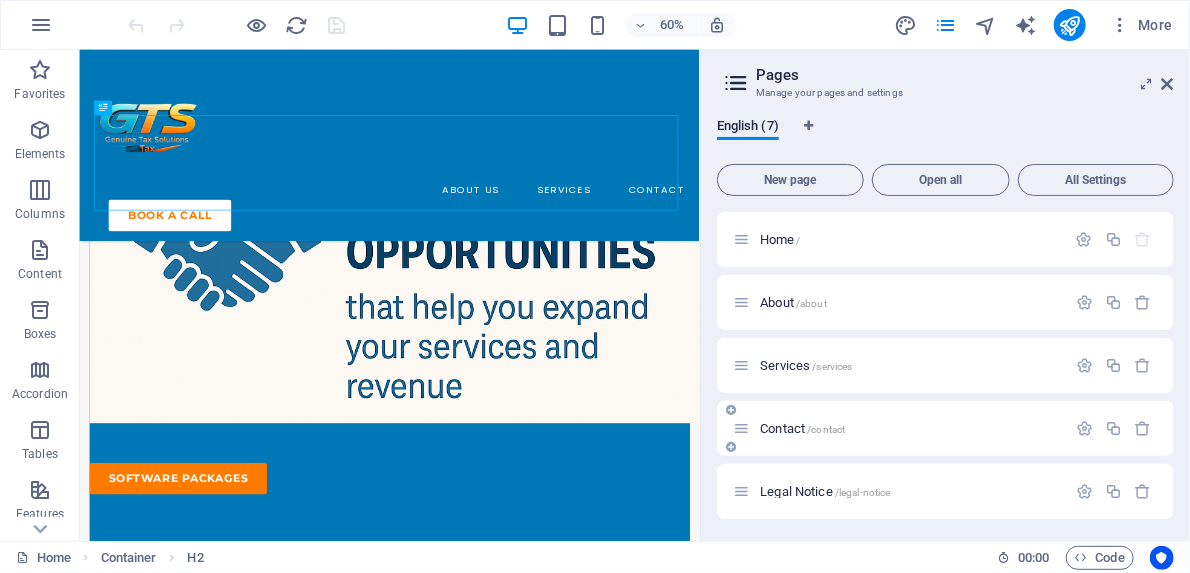 click on "Contact /contact" at bounding box center [802, 428] 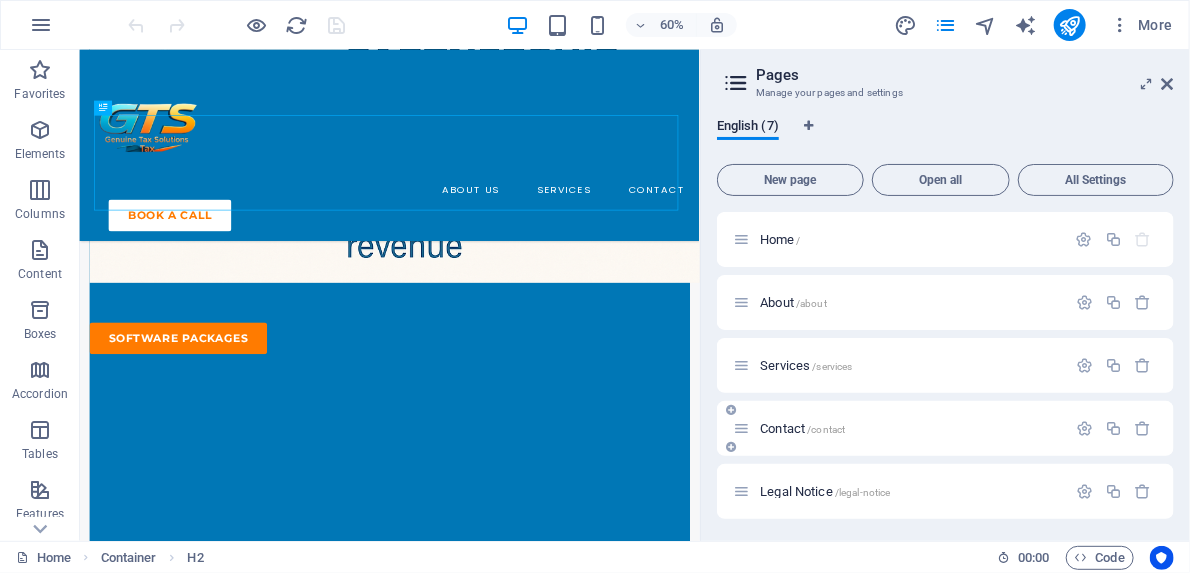 scroll, scrollTop: 0, scrollLeft: 0, axis: both 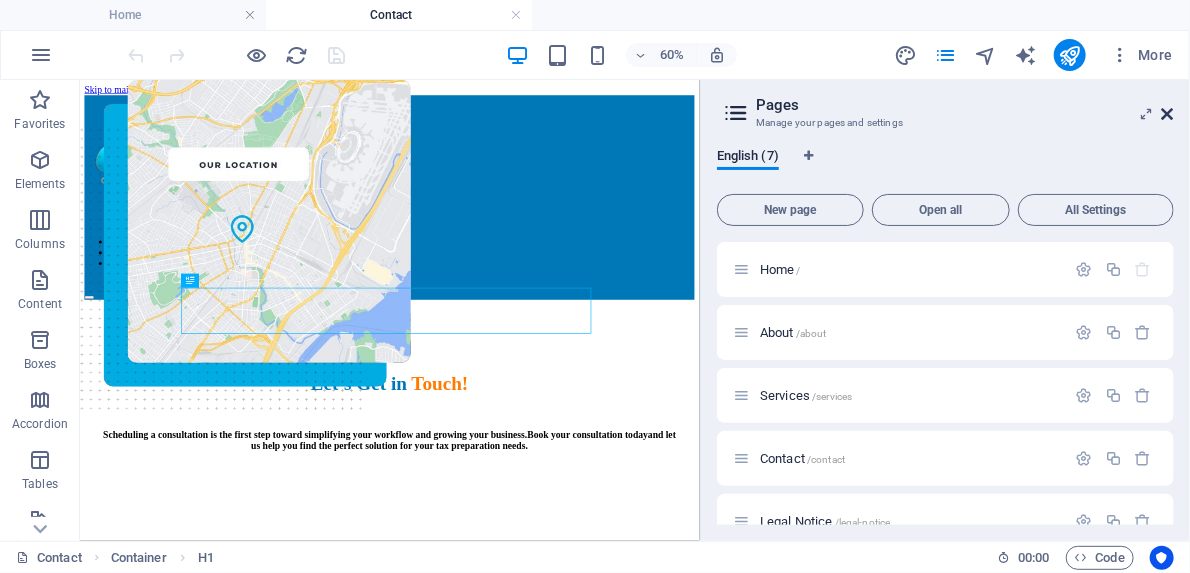 click at bounding box center [1168, 114] 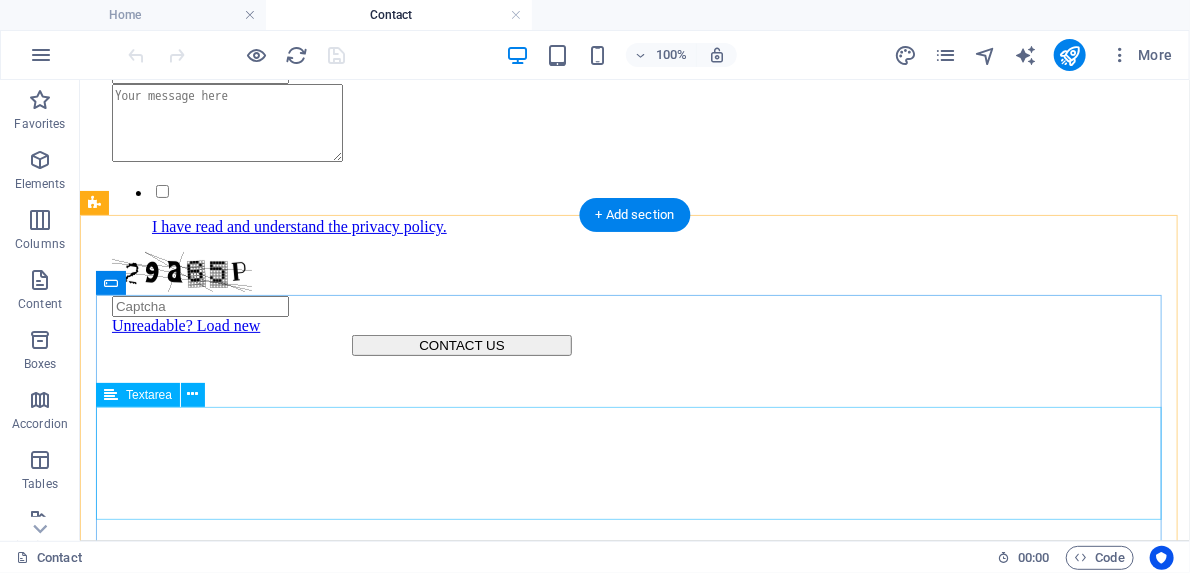 scroll, scrollTop: 2000, scrollLeft: 0, axis: vertical 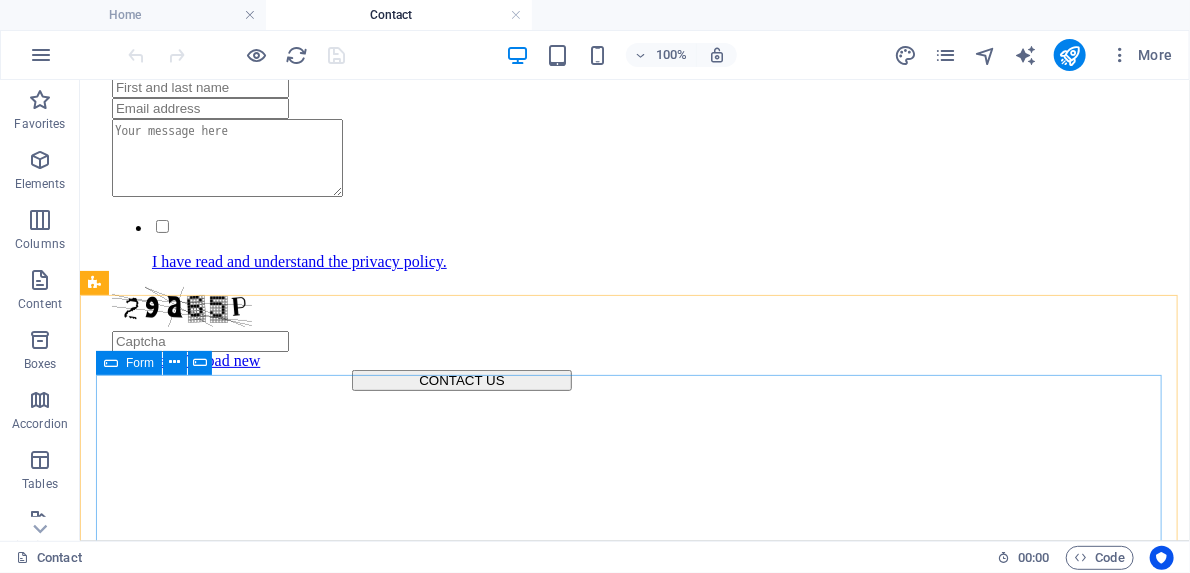 click at bounding box center (111, 363) 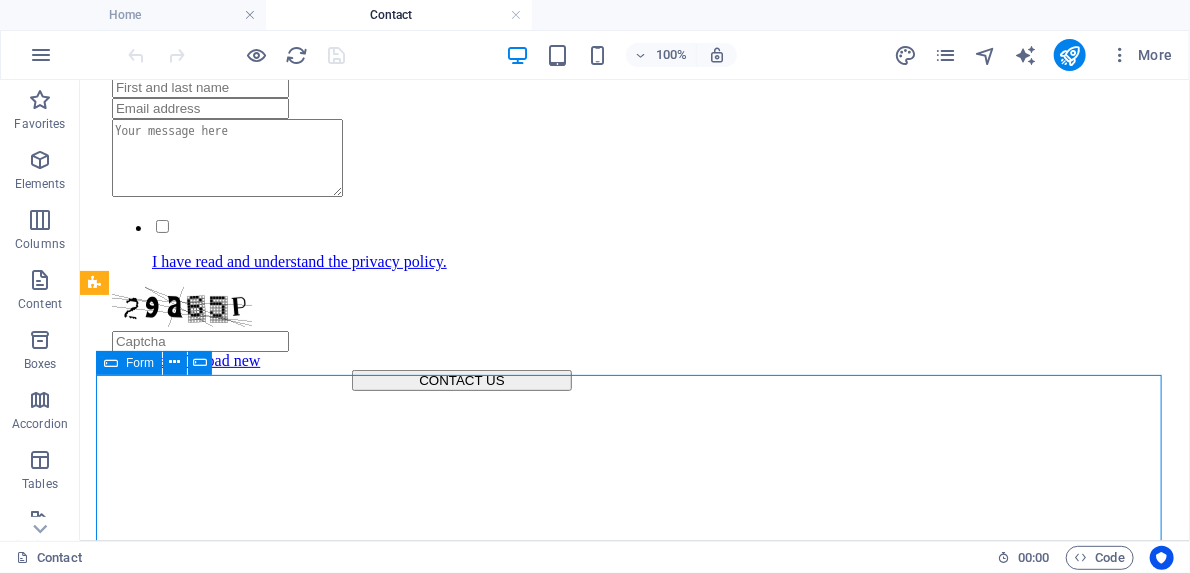 click at bounding box center [111, 363] 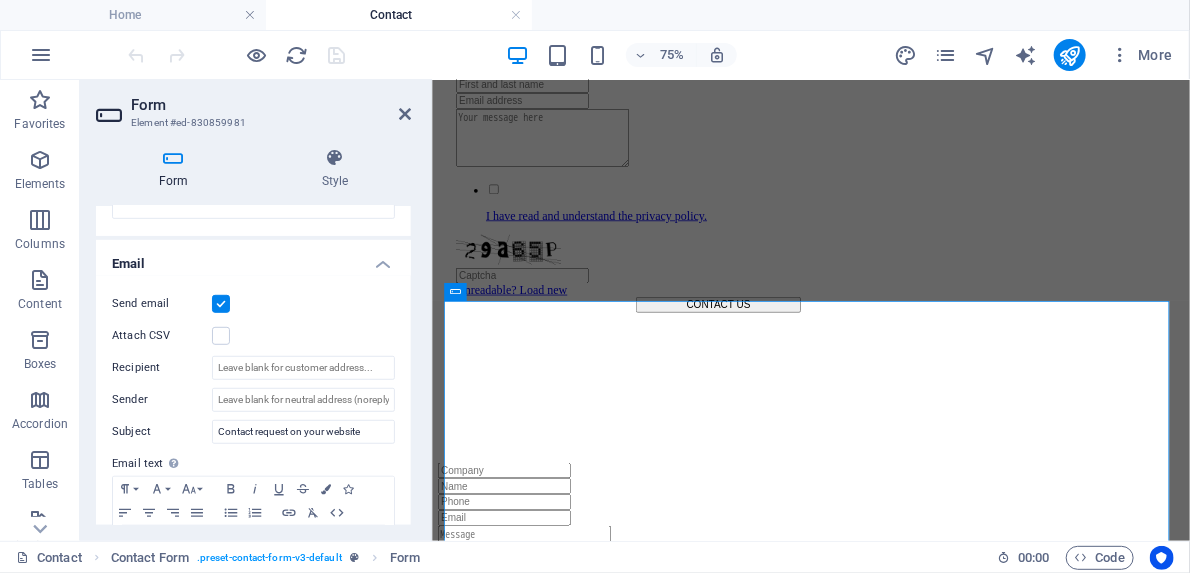 scroll, scrollTop: 480, scrollLeft: 0, axis: vertical 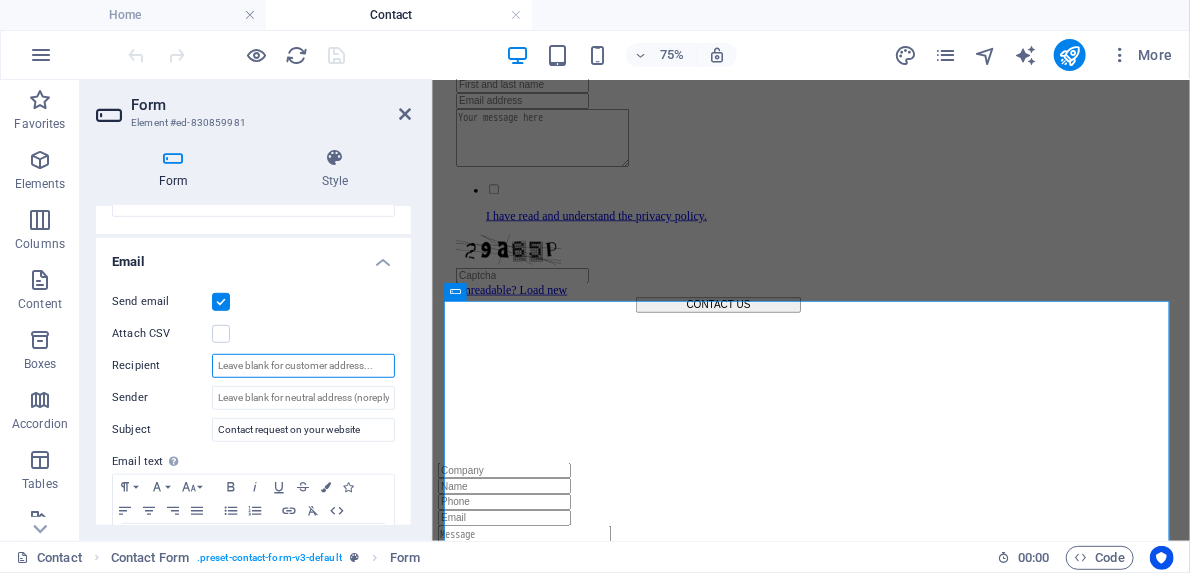 click on "Recipient" at bounding box center (303, 366) 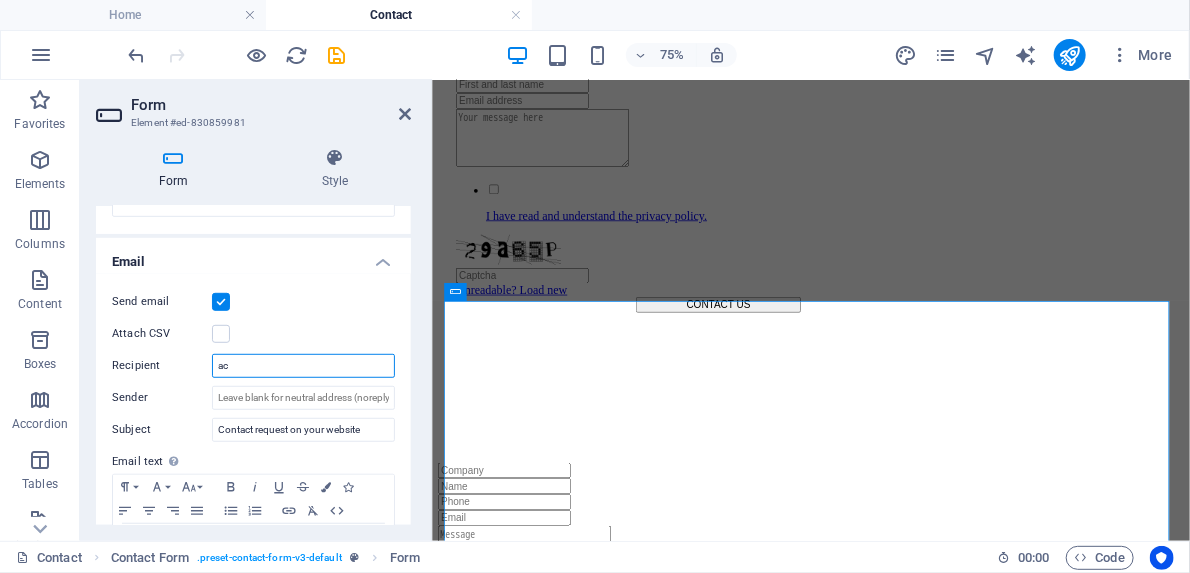 type on "a" 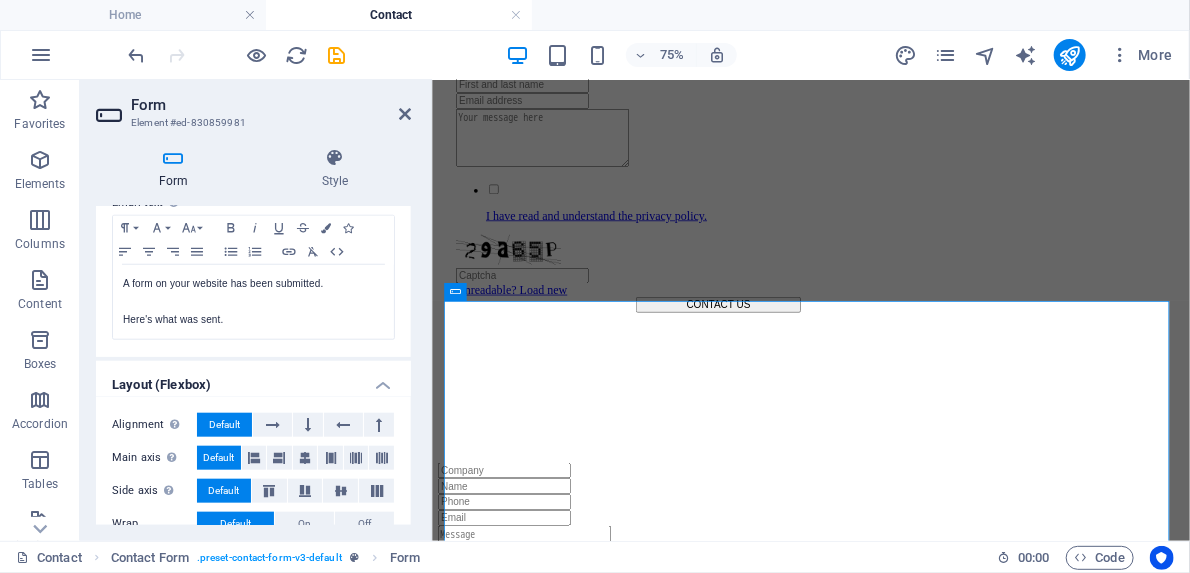 scroll, scrollTop: 797, scrollLeft: 0, axis: vertical 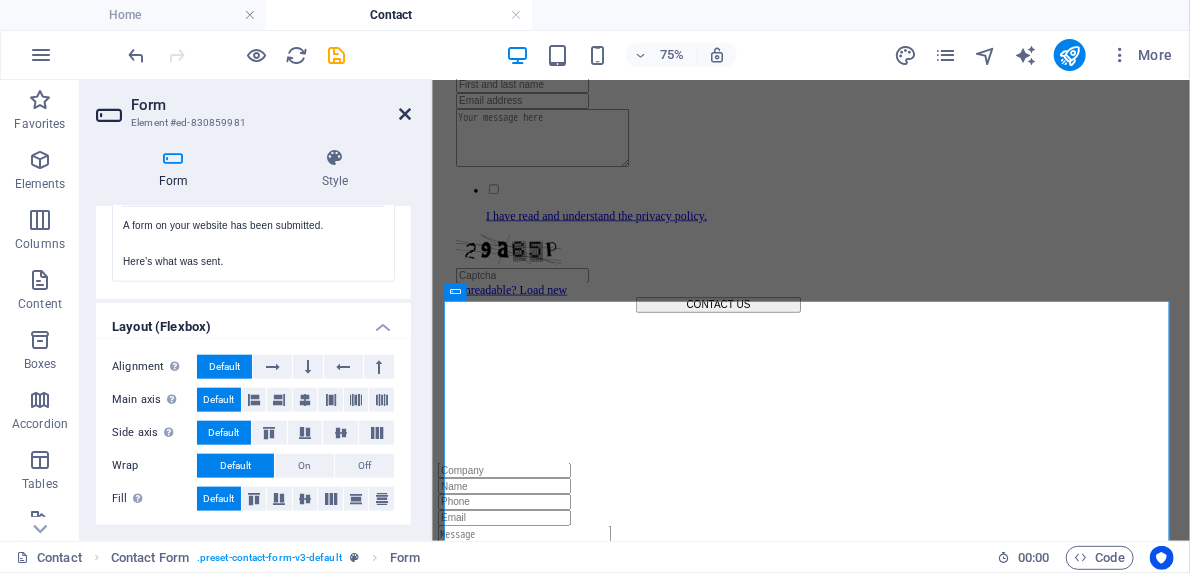 type on "[EMAIL]" 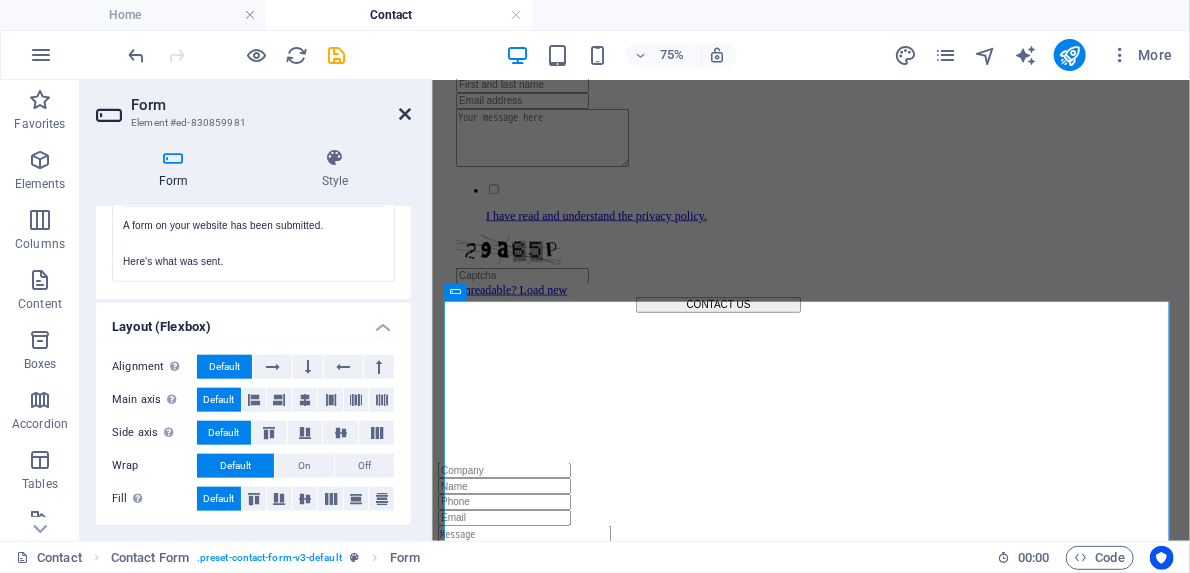 click at bounding box center [405, 114] 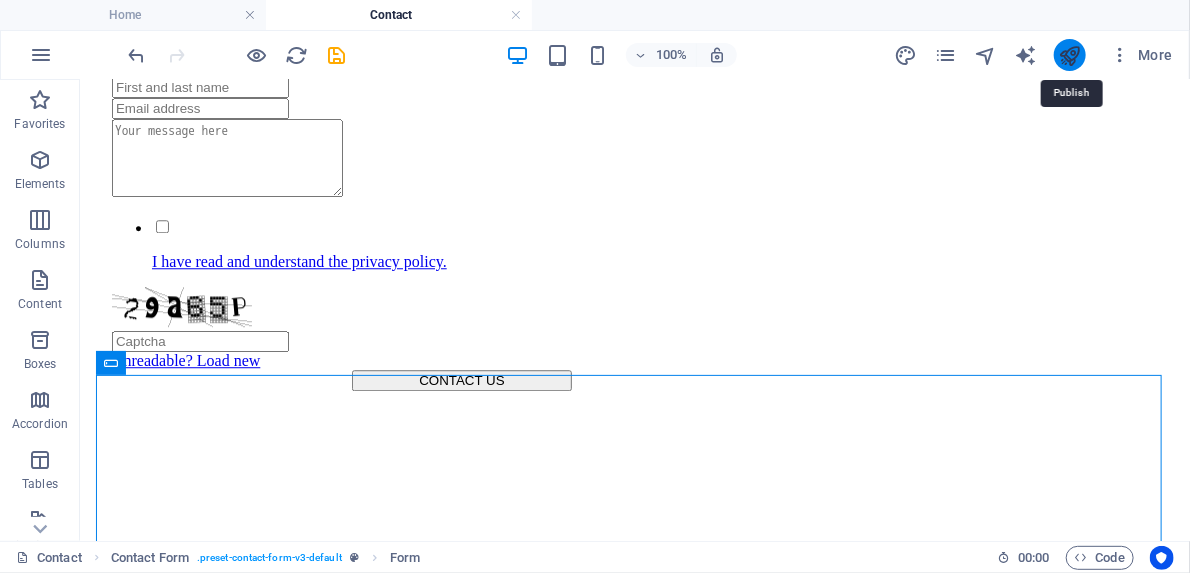 click at bounding box center [1069, 55] 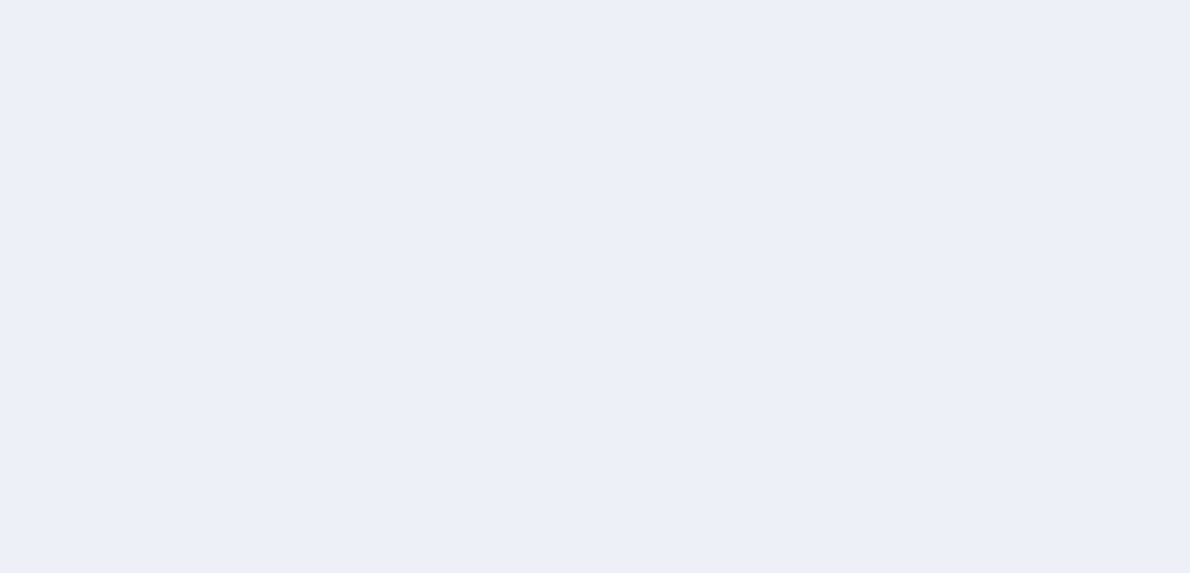 scroll, scrollTop: 0, scrollLeft: 0, axis: both 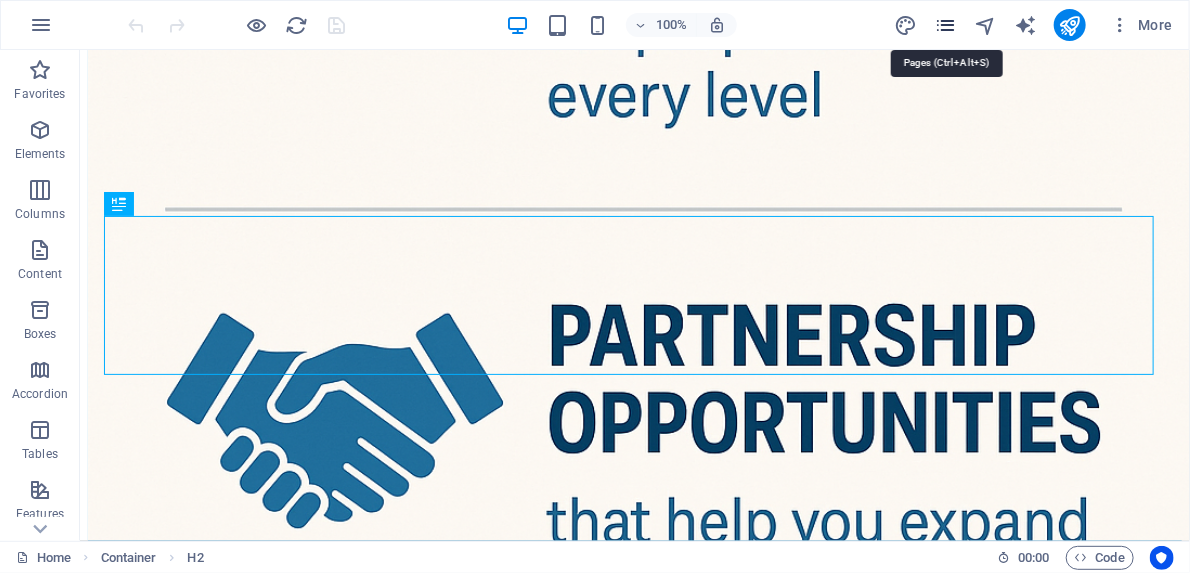 click at bounding box center (945, 25) 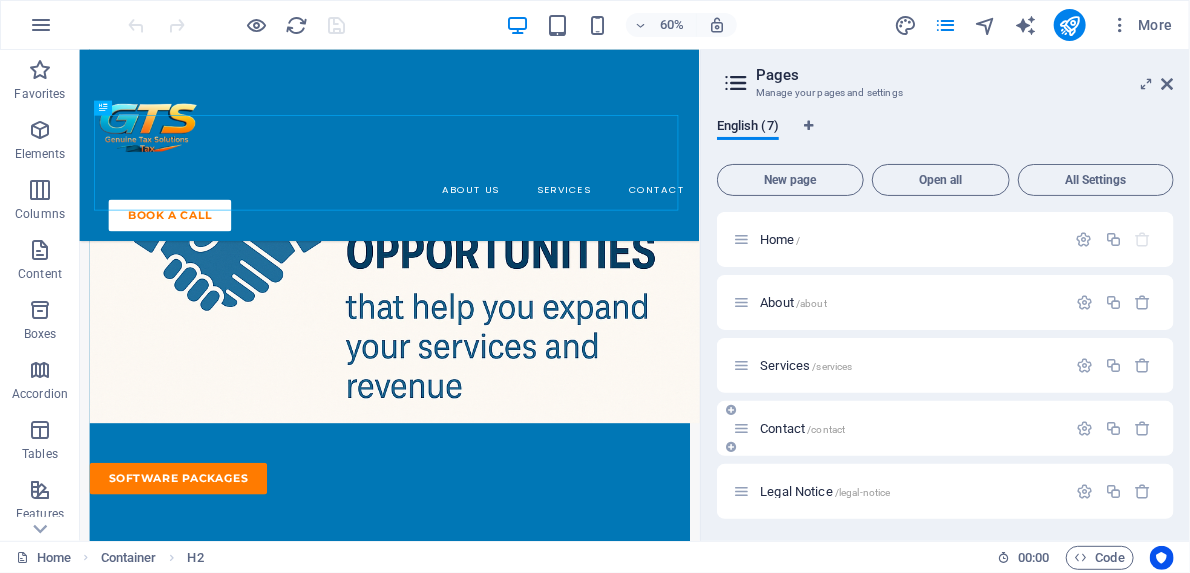 click on "Contact /contact" at bounding box center (802, 428) 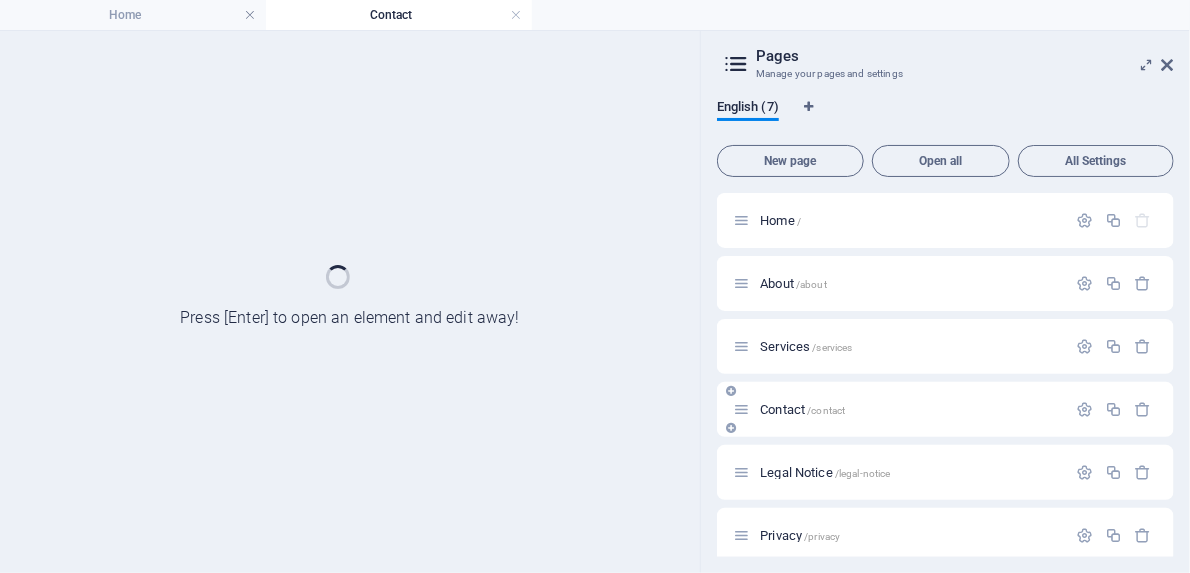 scroll, scrollTop: 0, scrollLeft: 0, axis: both 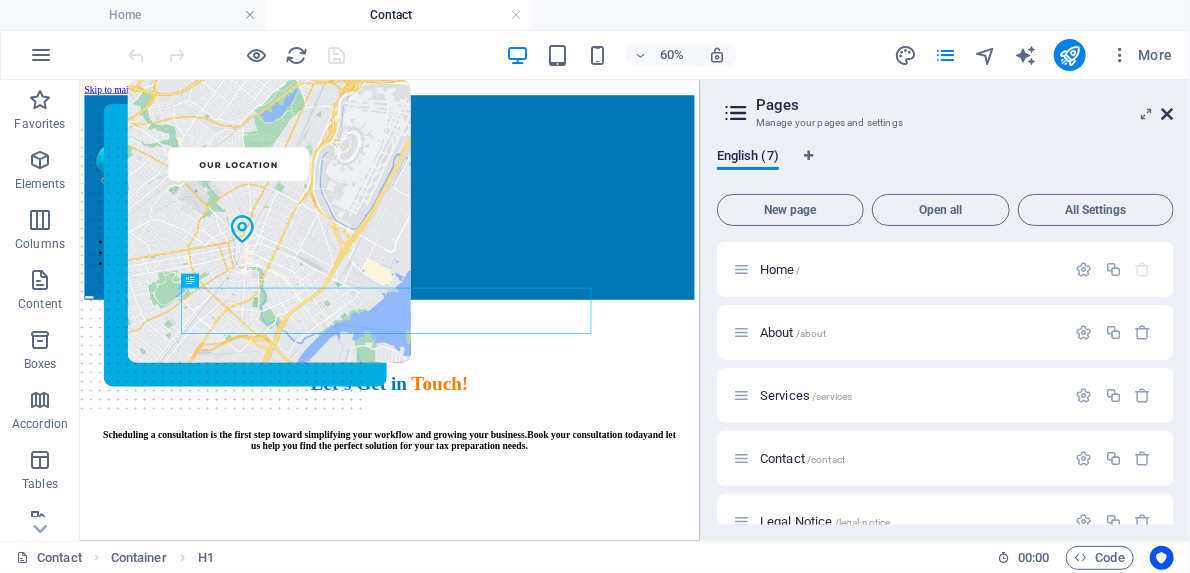 click at bounding box center (1168, 114) 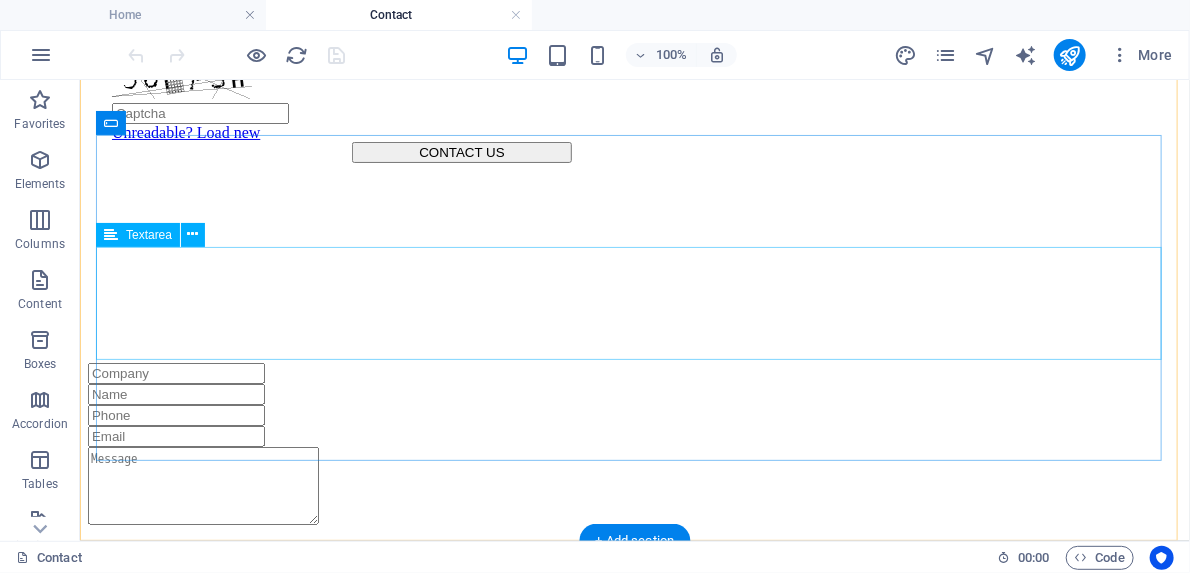 scroll, scrollTop: 2240, scrollLeft: 0, axis: vertical 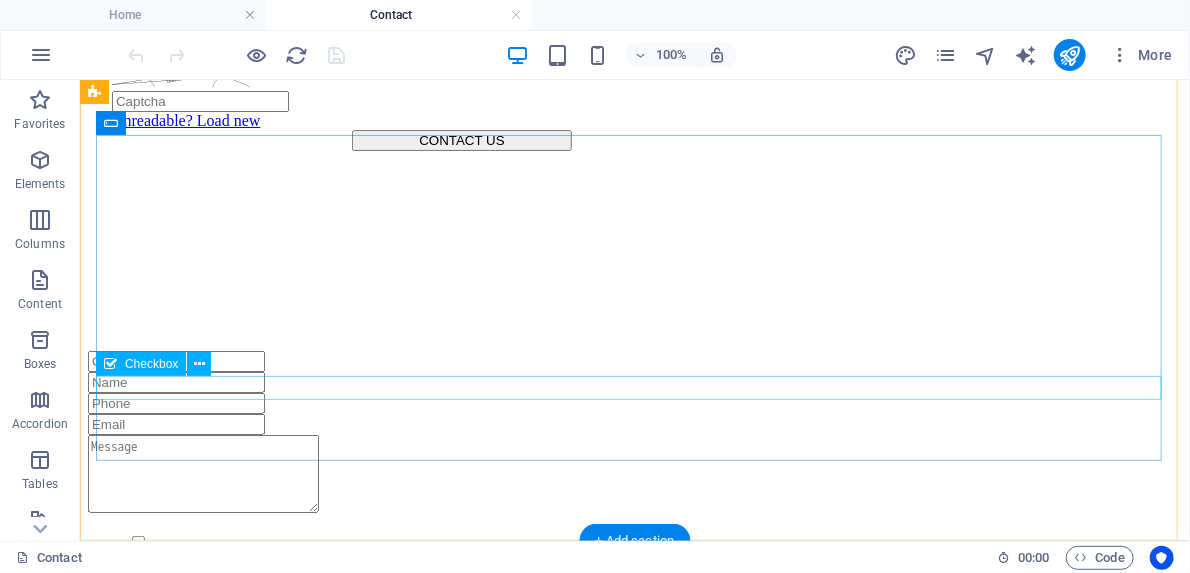 click on "{{ 'content.forms.privacy'|trans }}" at bounding box center [634, 559] 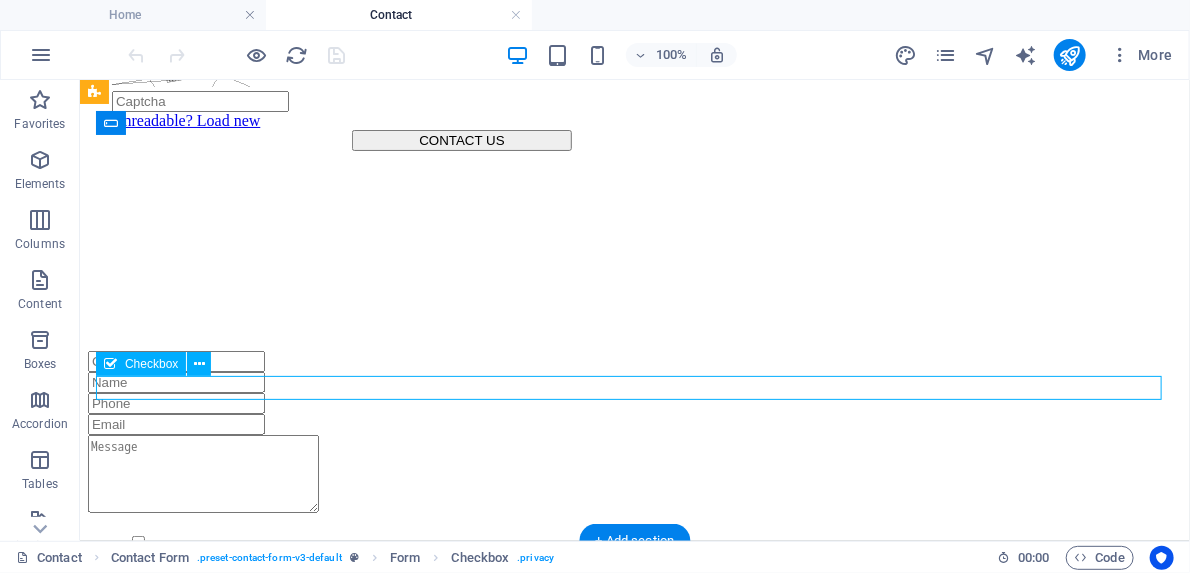click on "{{ 'content.forms.privacy'|trans }}" at bounding box center [634, 559] 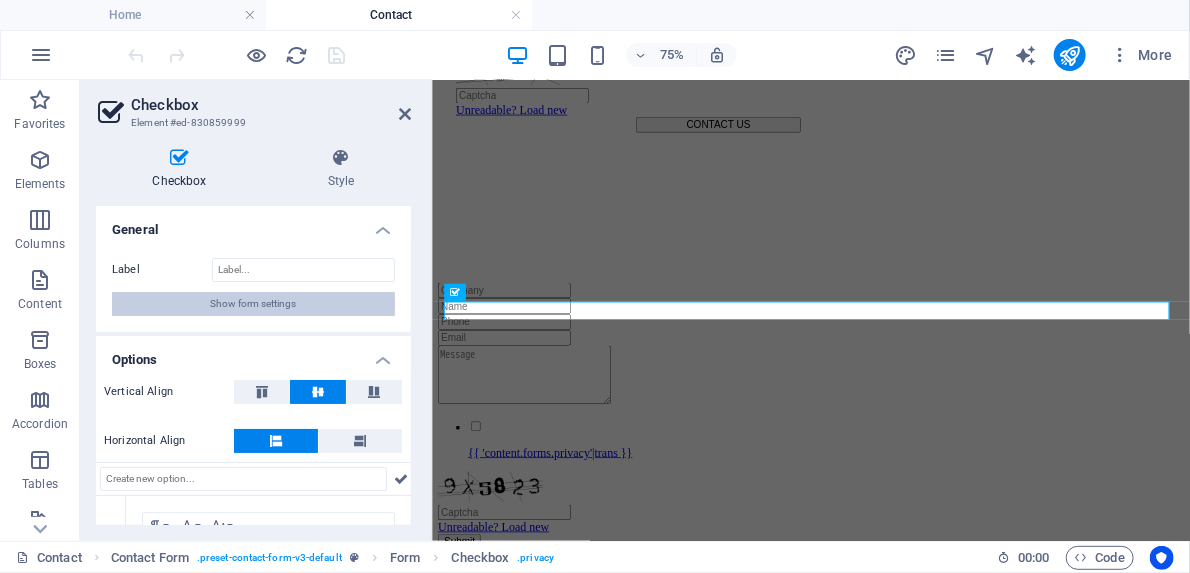 click on "Show form settings" at bounding box center [254, 304] 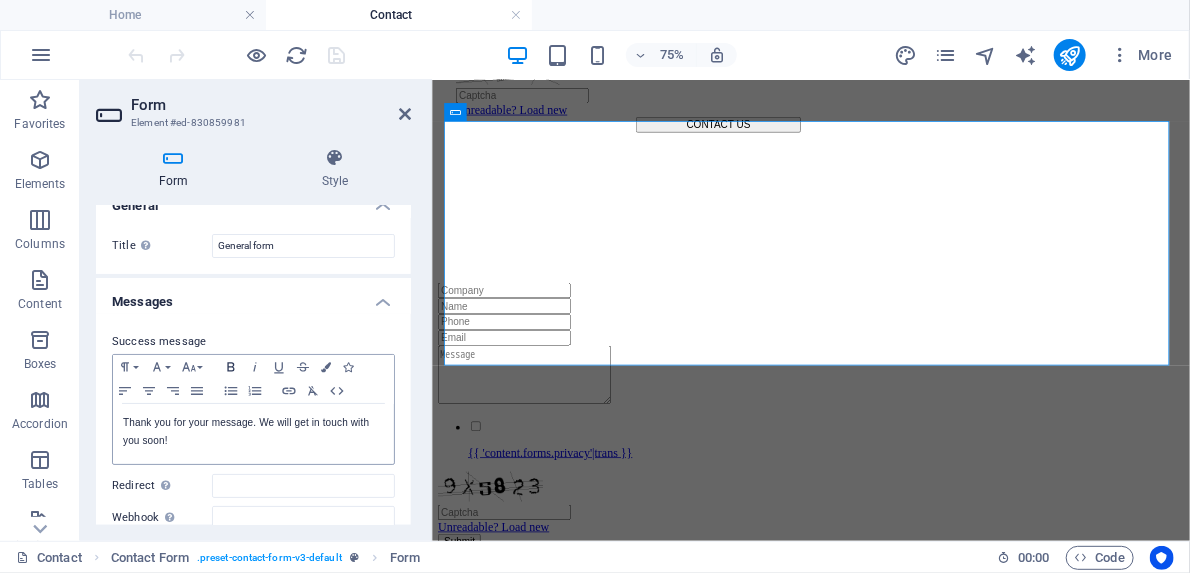 scroll, scrollTop: 0, scrollLeft: 0, axis: both 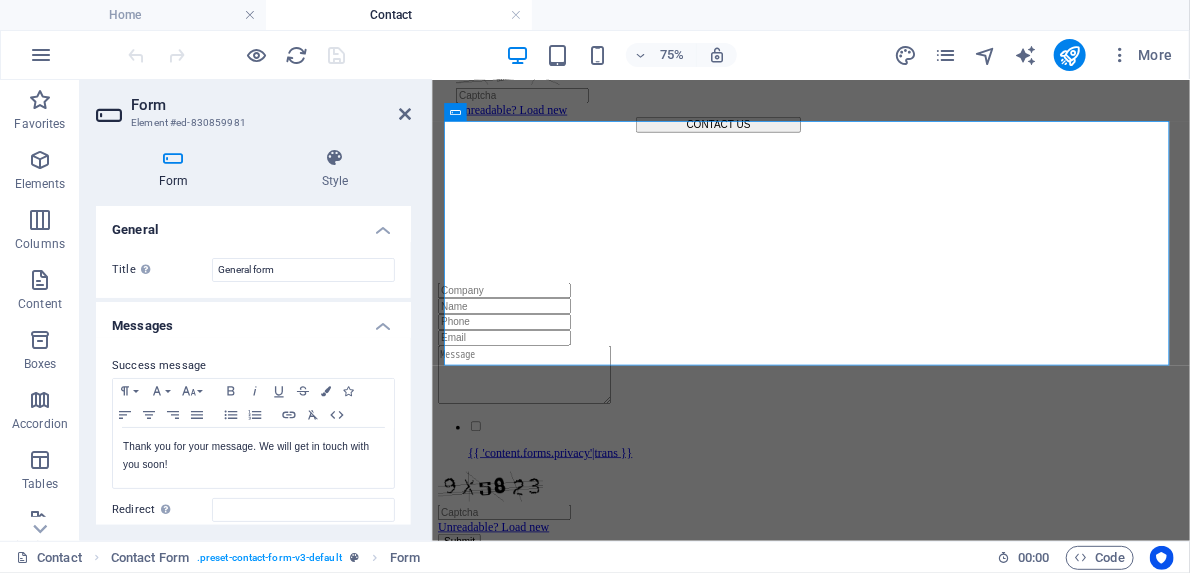 click on "Form" at bounding box center (177, 169) 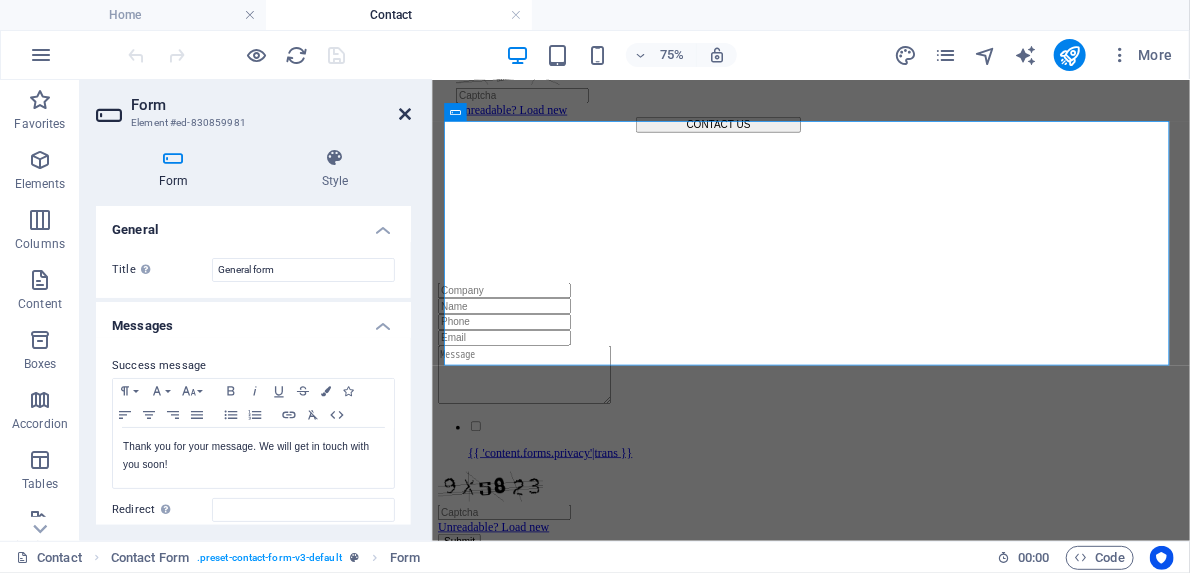 click at bounding box center (405, 114) 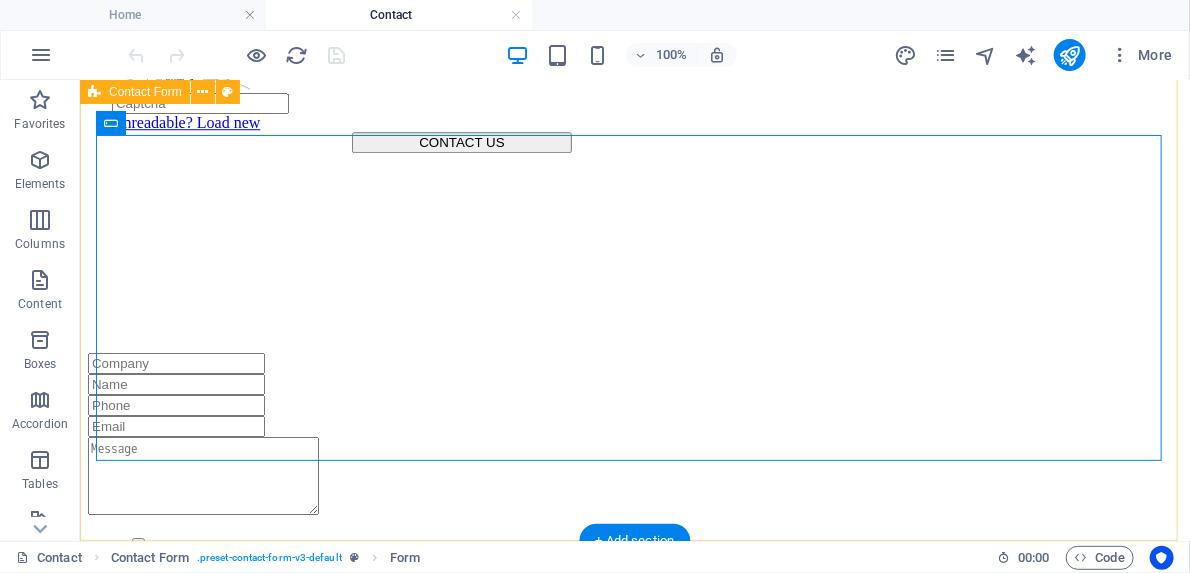 scroll, scrollTop: 2240, scrollLeft: 0, axis: vertical 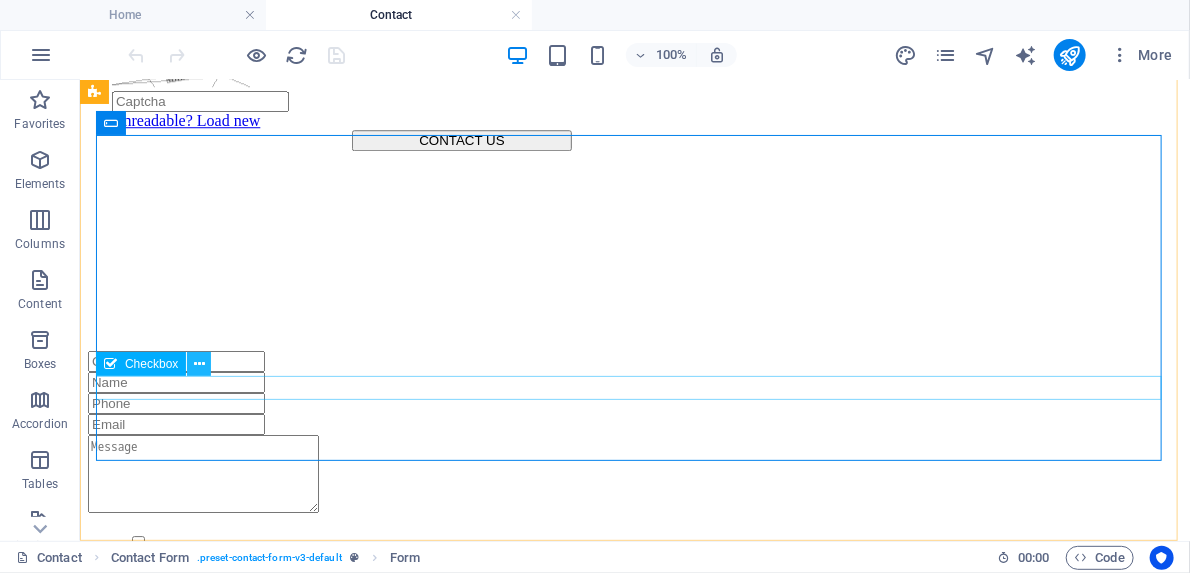 click at bounding box center [199, 364] 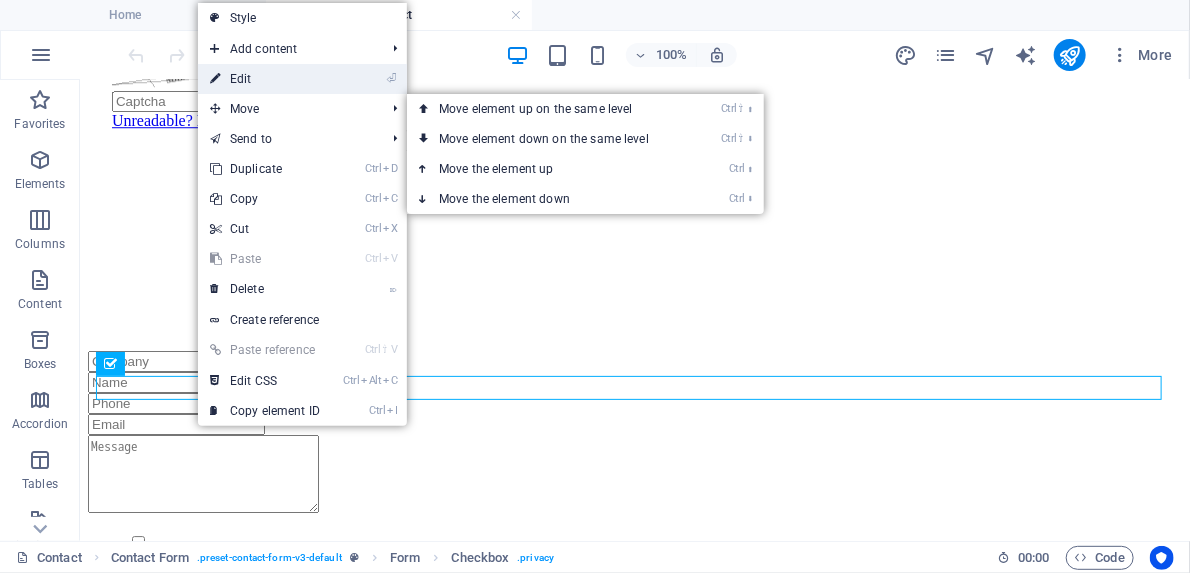 click on "⏎  Edit" at bounding box center (265, 79) 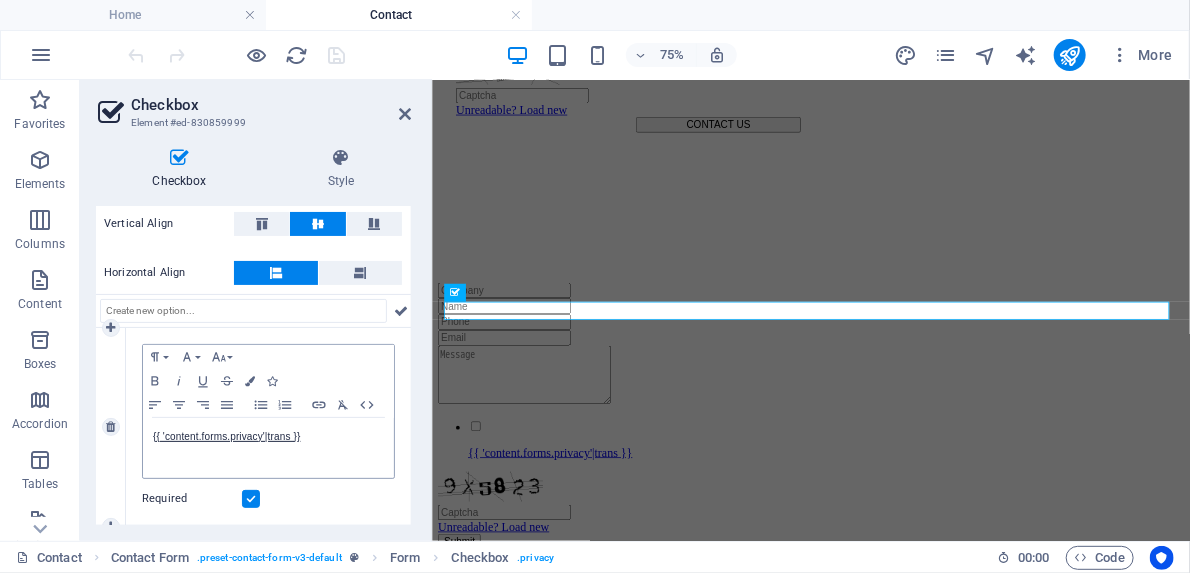 scroll, scrollTop: 177, scrollLeft: 0, axis: vertical 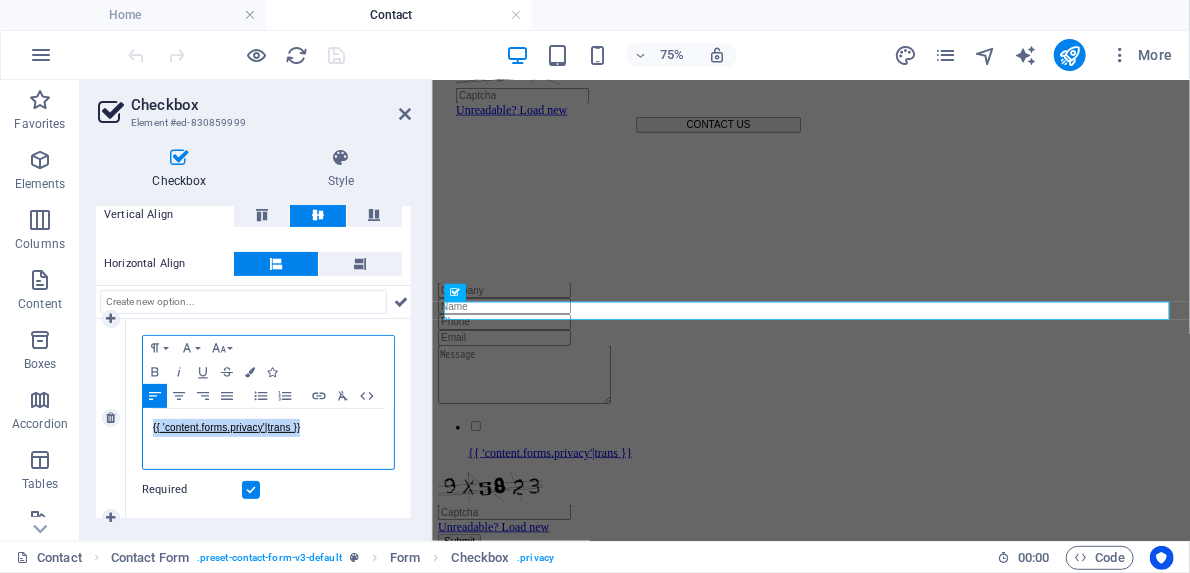 drag, startPoint x: 335, startPoint y: 428, endPoint x: 149, endPoint y: 422, distance: 186.09676 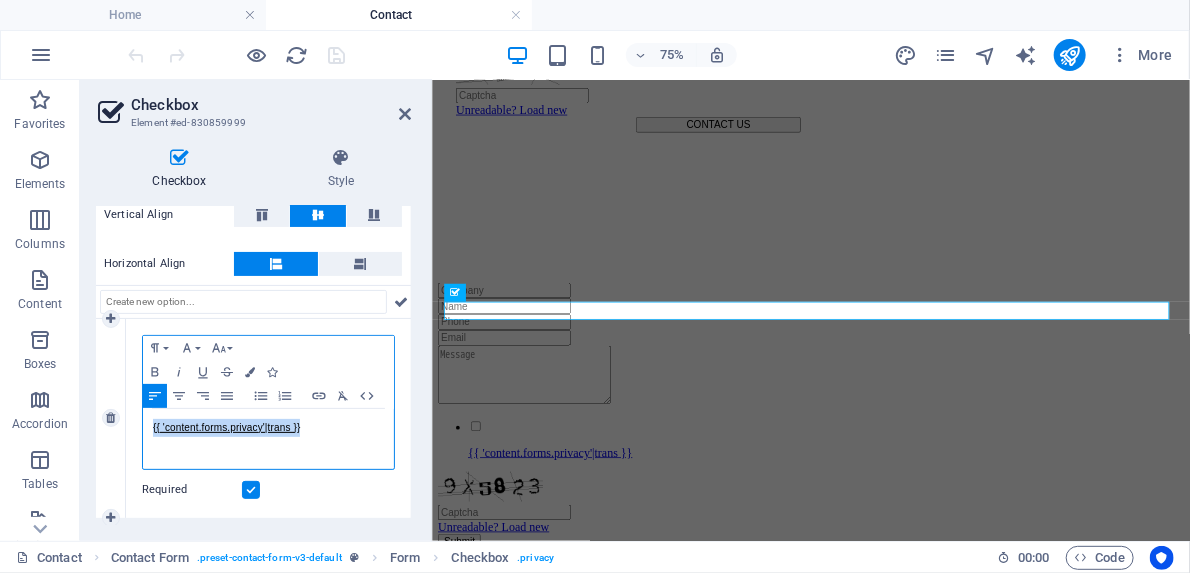 click on "{{ 'content.forms.privacy'|trans }}" at bounding box center (268, 439) 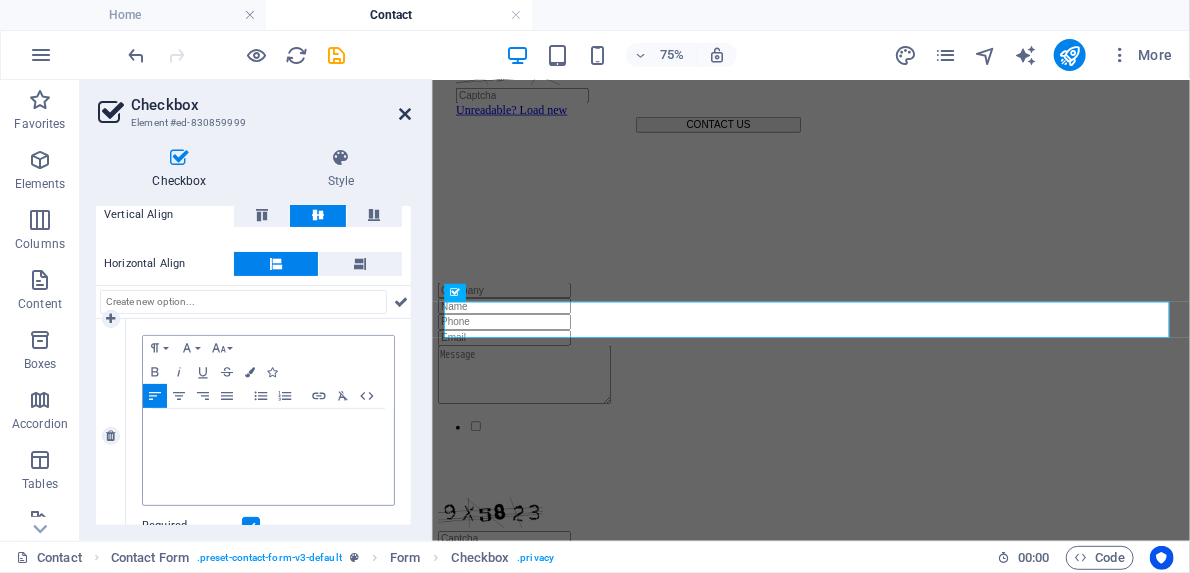 click at bounding box center (405, 114) 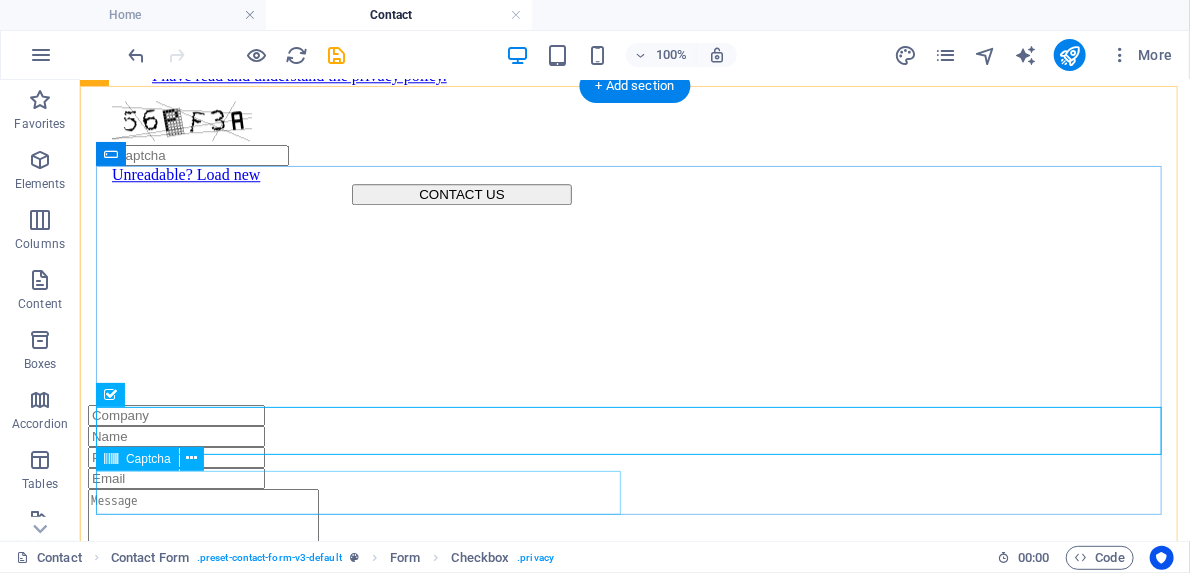 scroll, scrollTop: 2160, scrollLeft: 0, axis: vertical 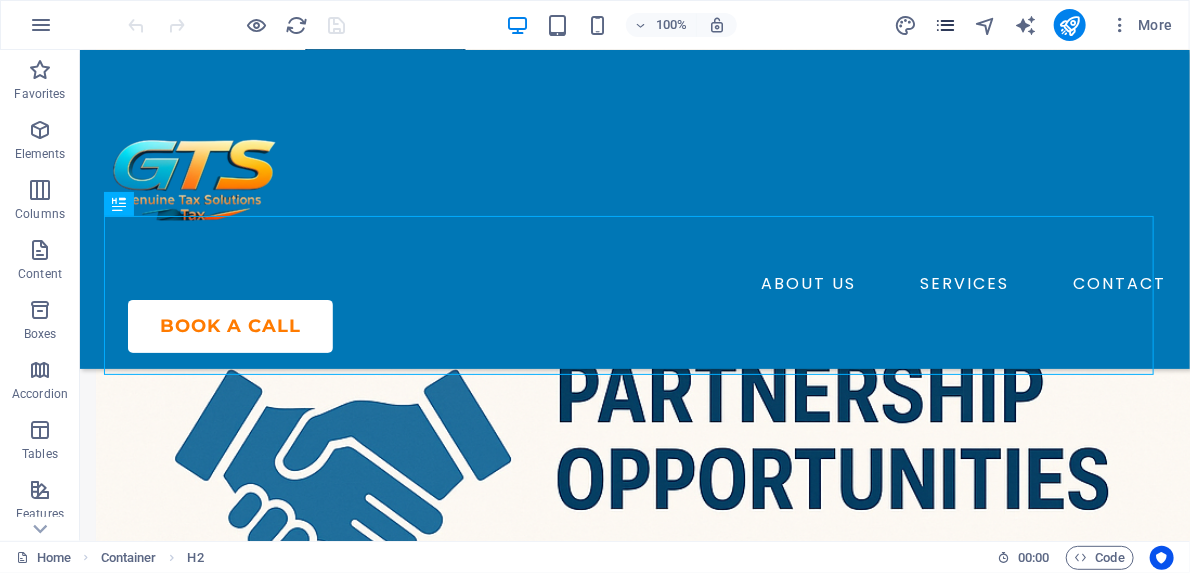 click at bounding box center (945, 25) 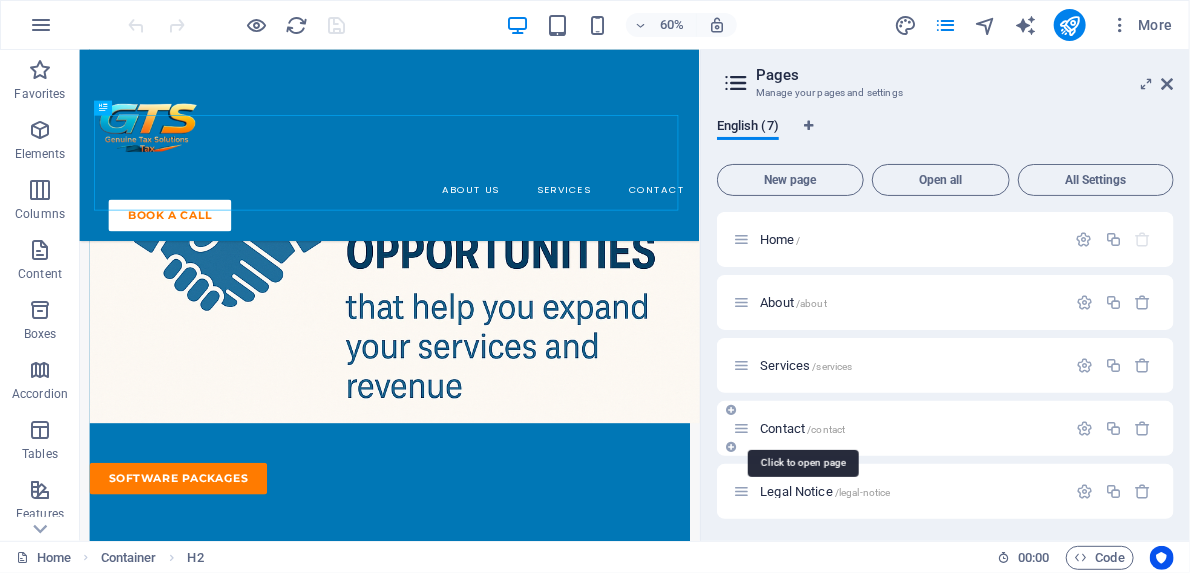 click on "Contact /contact" at bounding box center [802, 428] 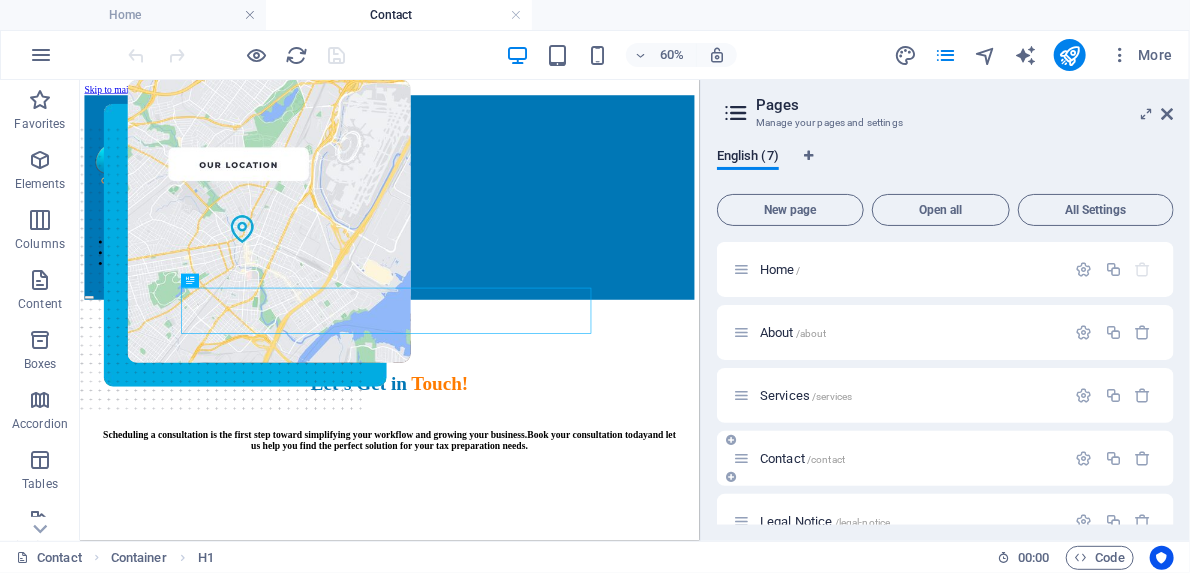 scroll, scrollTop: 0, scrollLeft: 0, axis: both 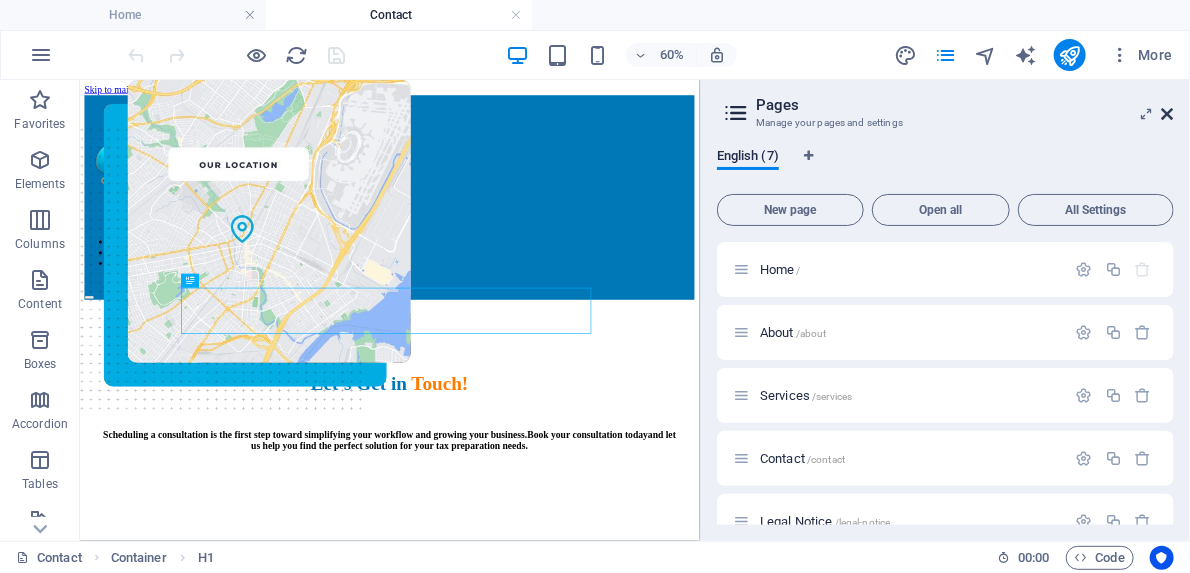 click at bounding box center [1168, 114] 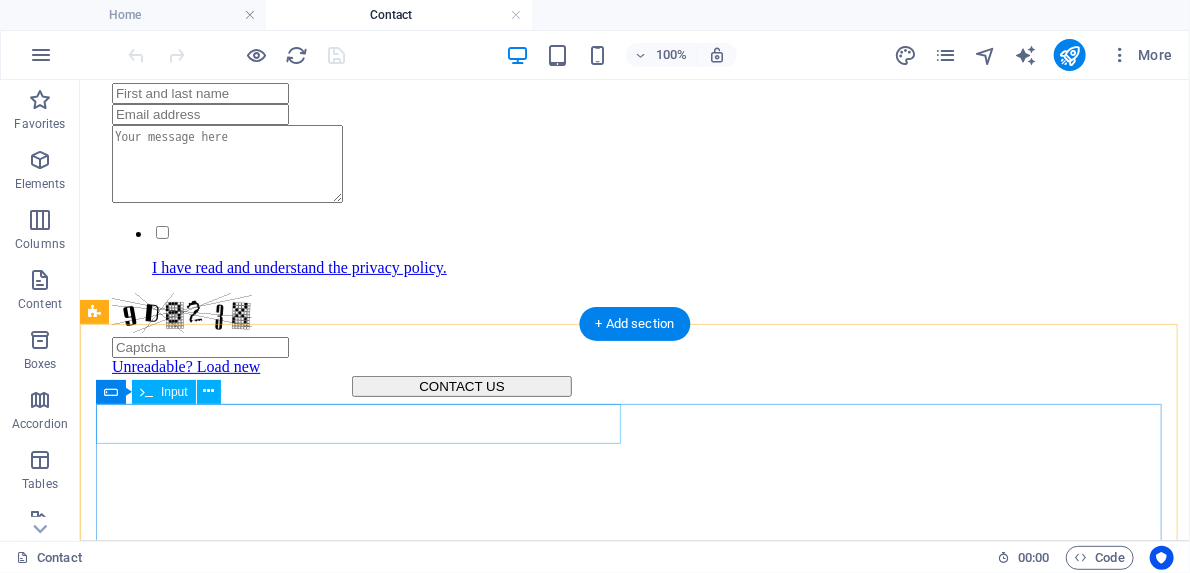scroll, scrollTop: 1920, scrollLeft: 0, axis: vertical 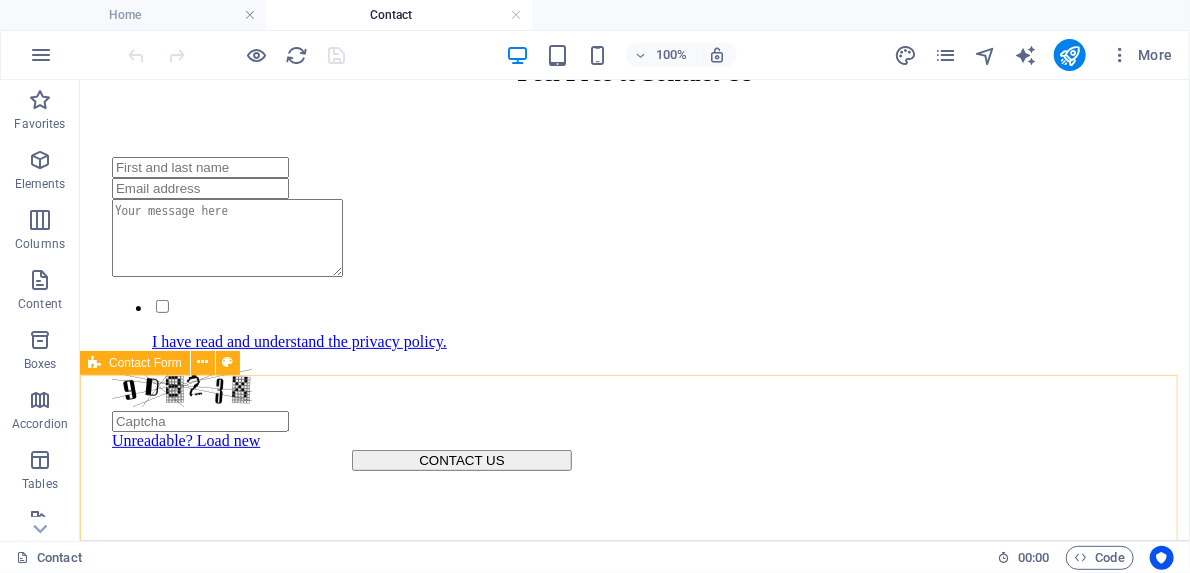 click on "Contact Form" at bounding box center [145, 363] 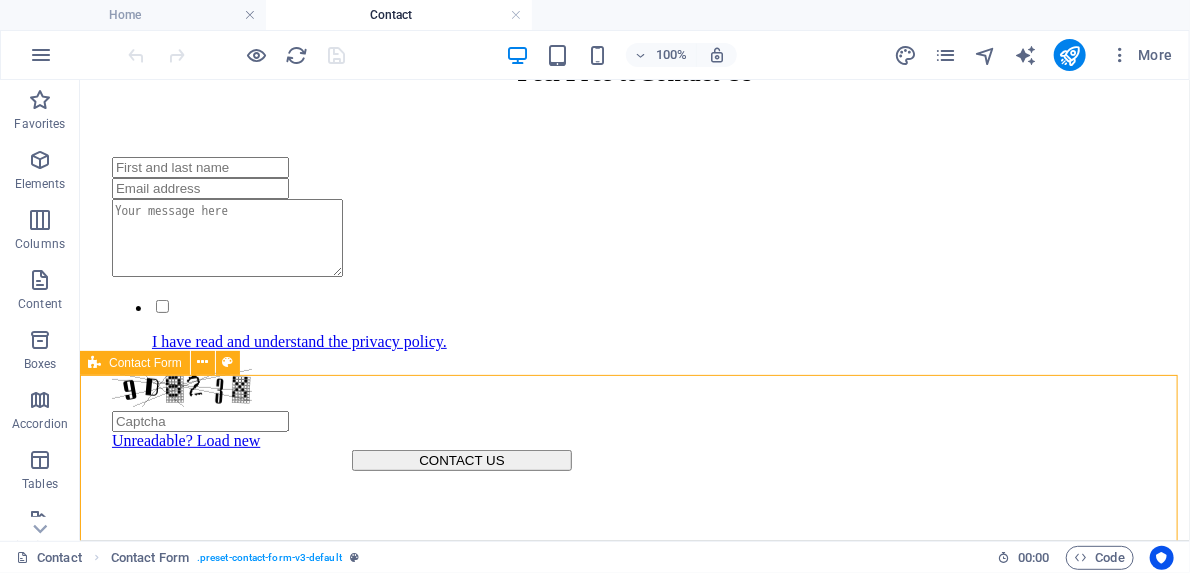 click on "Contact Form" at bounding box center [145, 363] 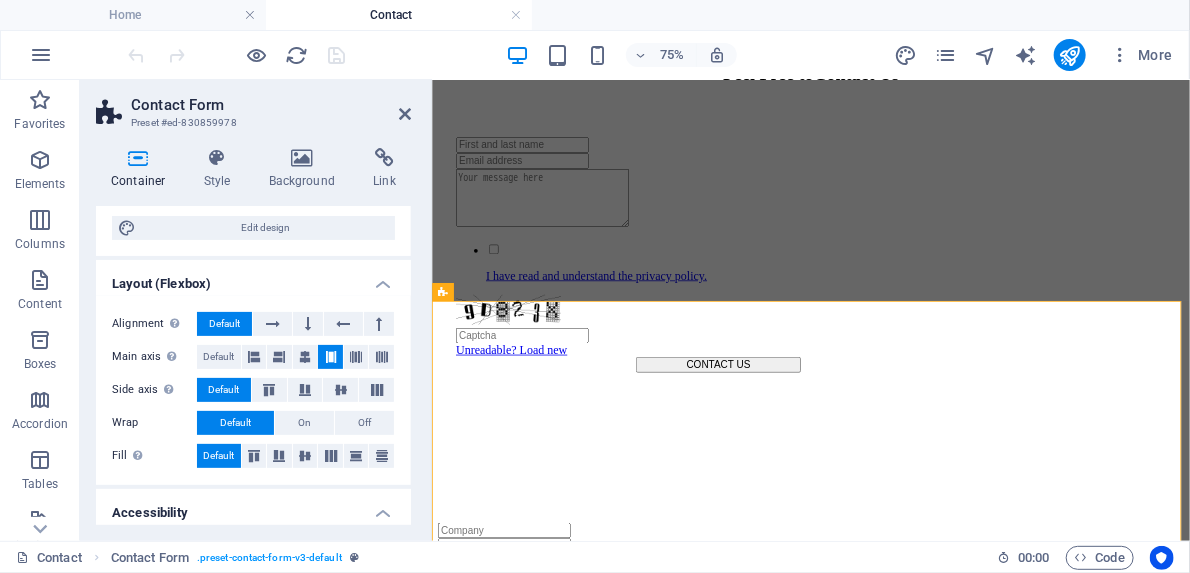 scroll, scrollTop: 0, scrollLeft: 0, axis: both 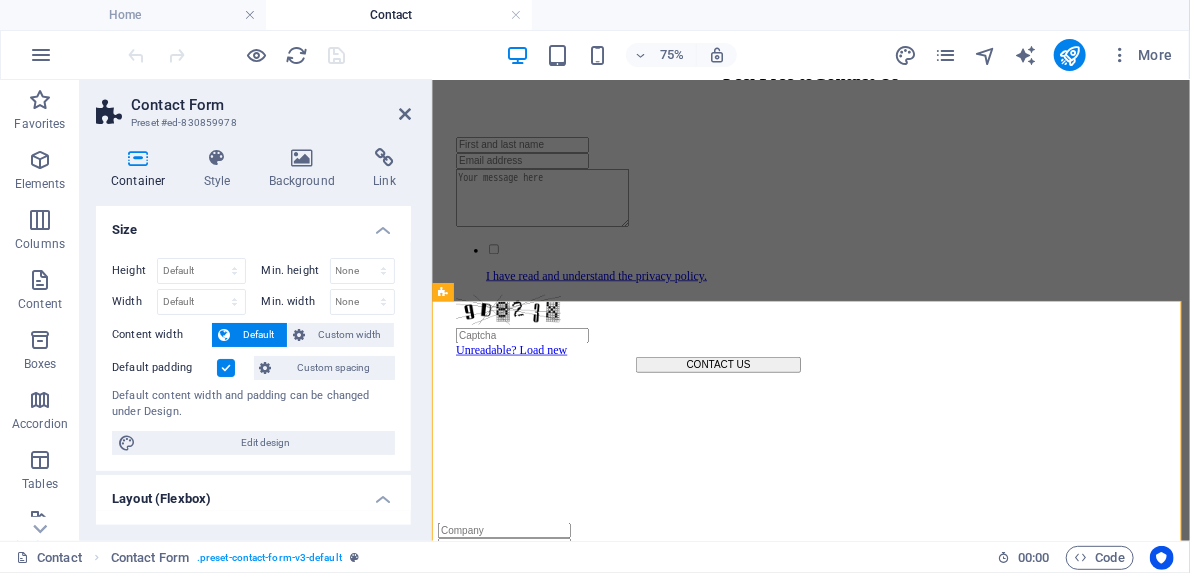 click on "Container" at bounding box center (142, 169) 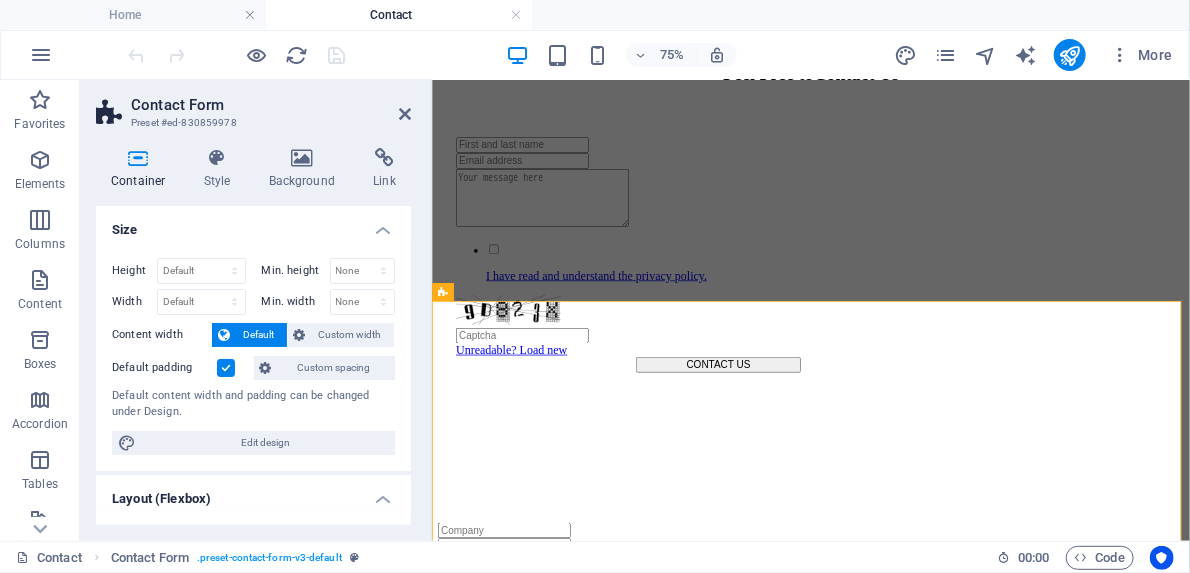 click on "Container" at bounding box center [142, 169] 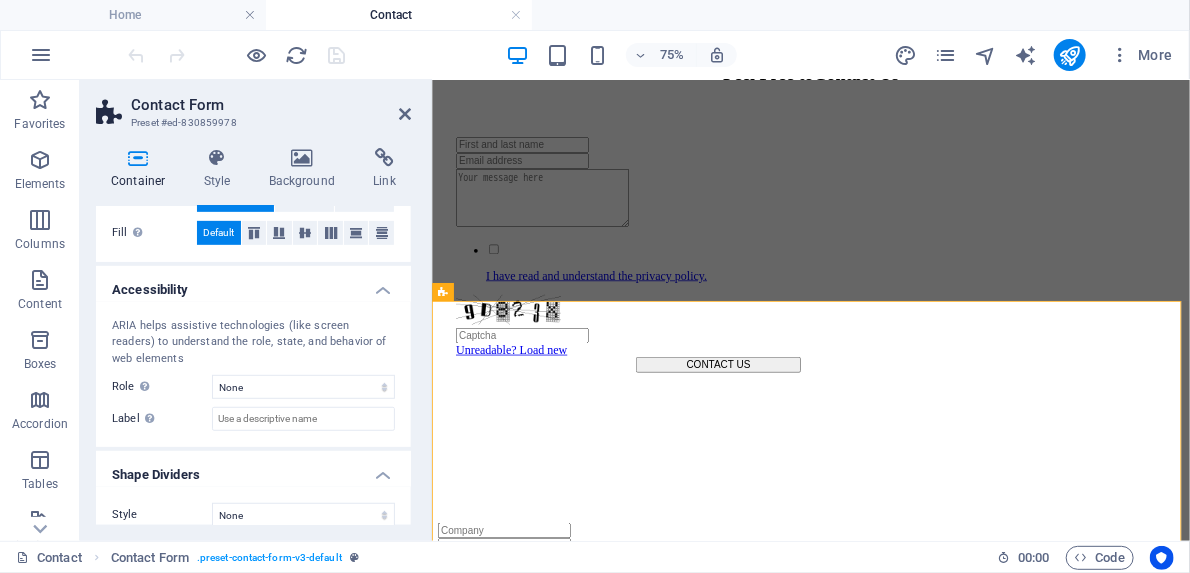 scroll, scrollTop: 454, scrollLeft: 0, axis: vertical 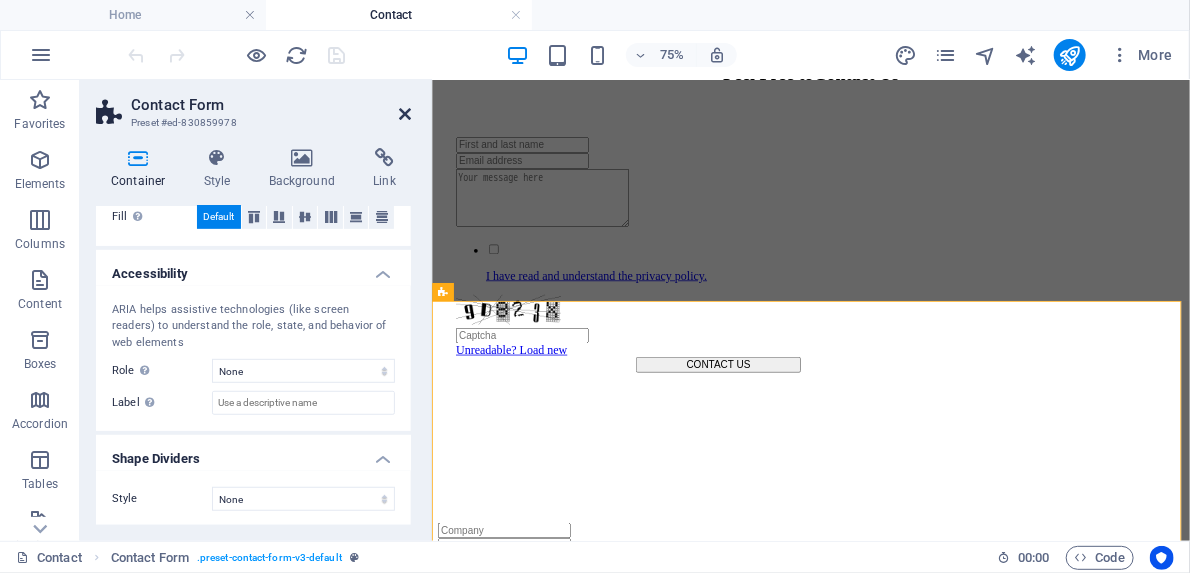 click at bounding box center [405, 114] 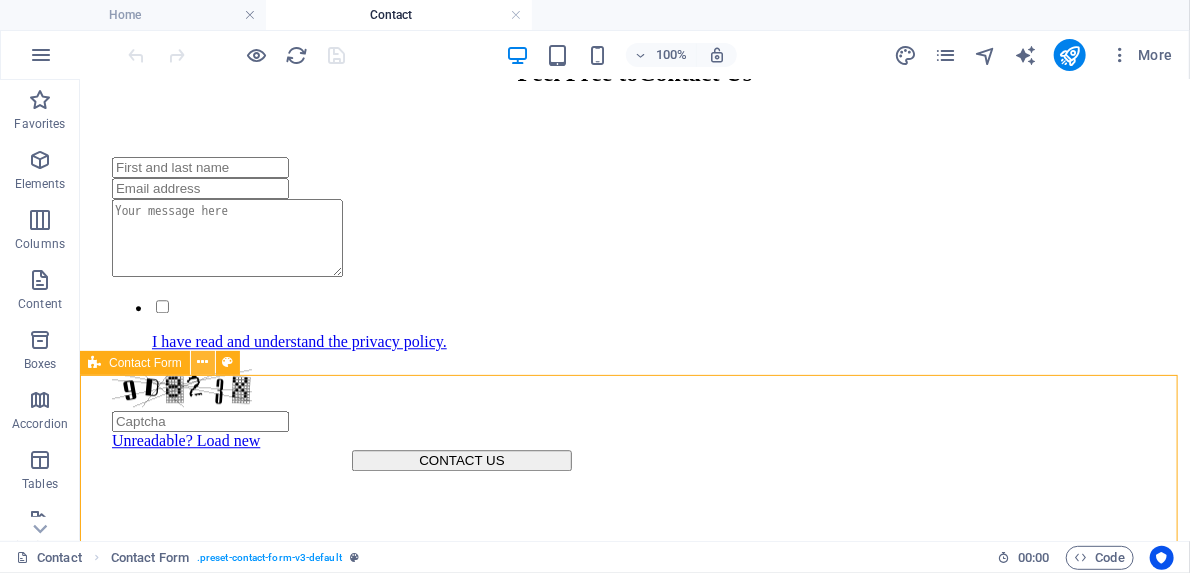 click at bounding box center [202, 362] 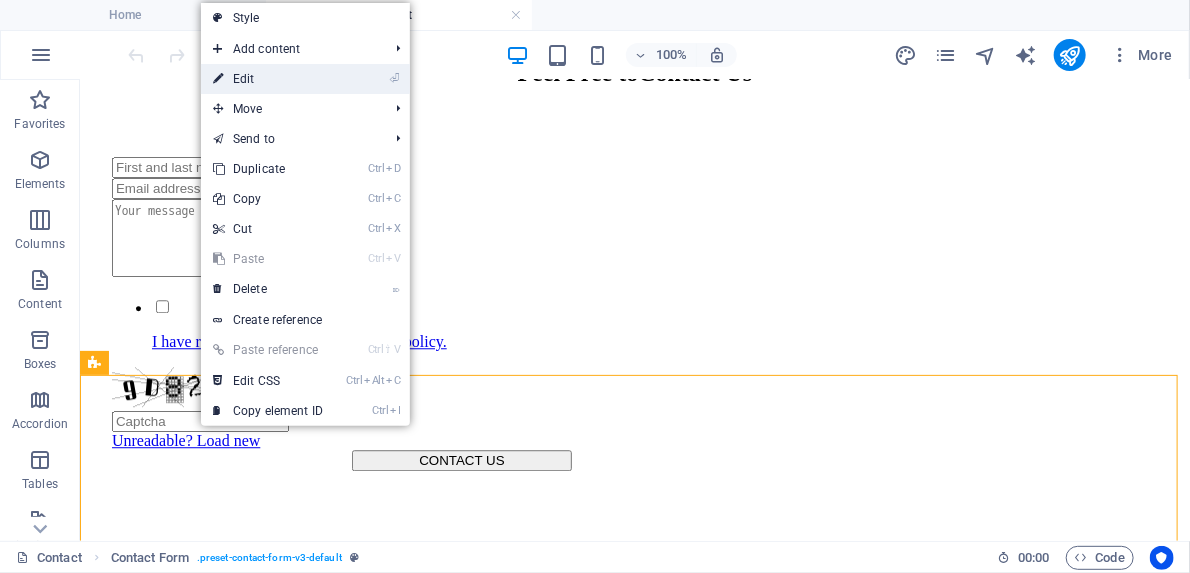 click on "⏎  Edit" at bounding box center [268, 79] 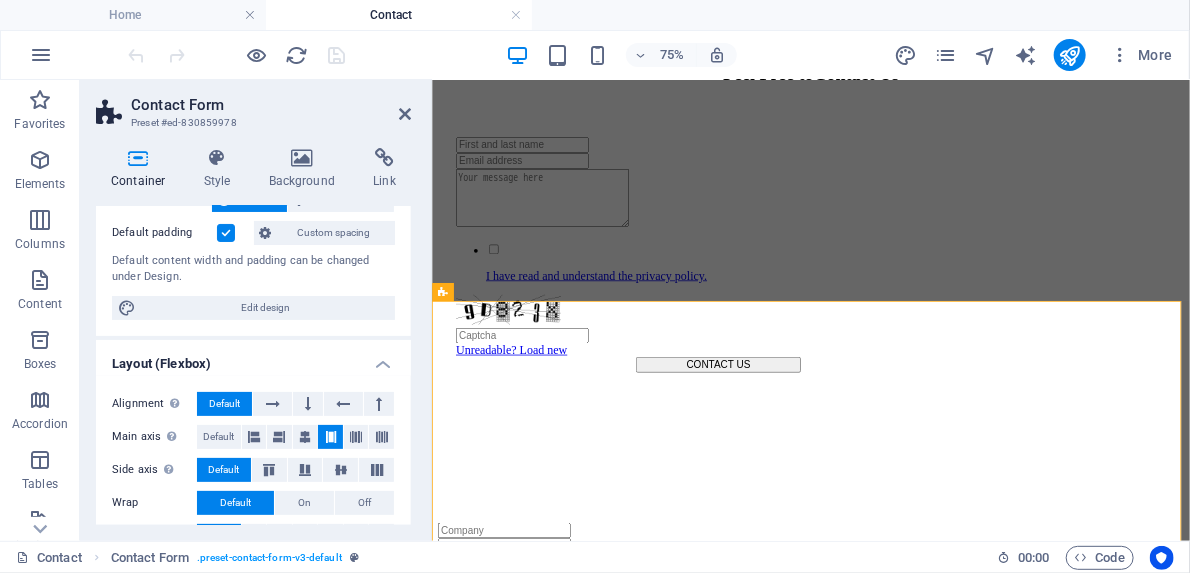 scroll, scrollTop: 0, scrollLeft: 0, axis: both 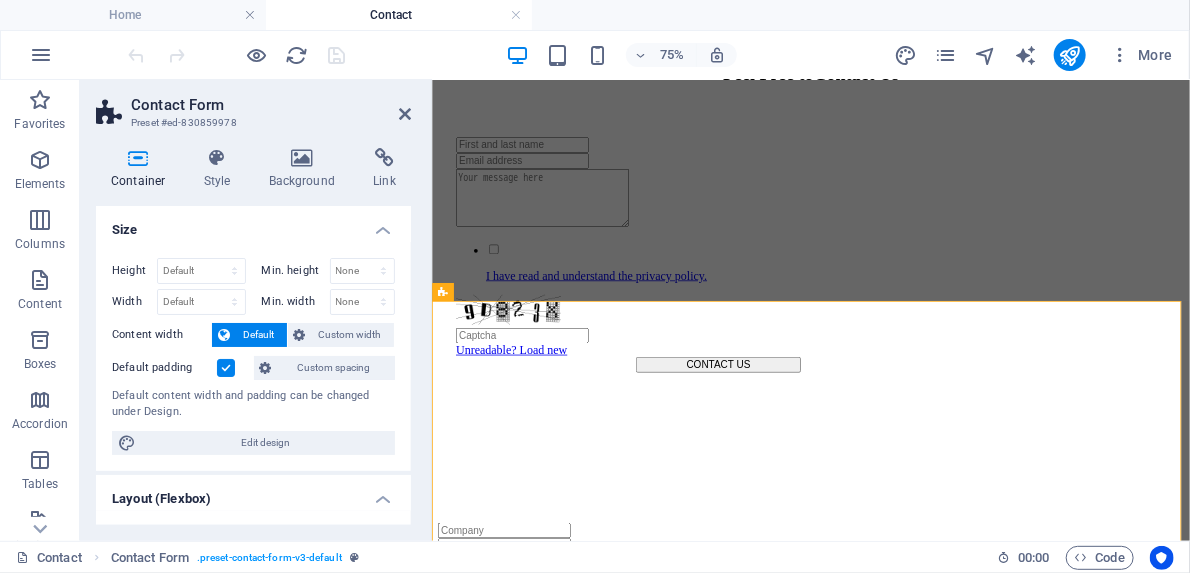 click on "Container" at bounding box center [142, 169] 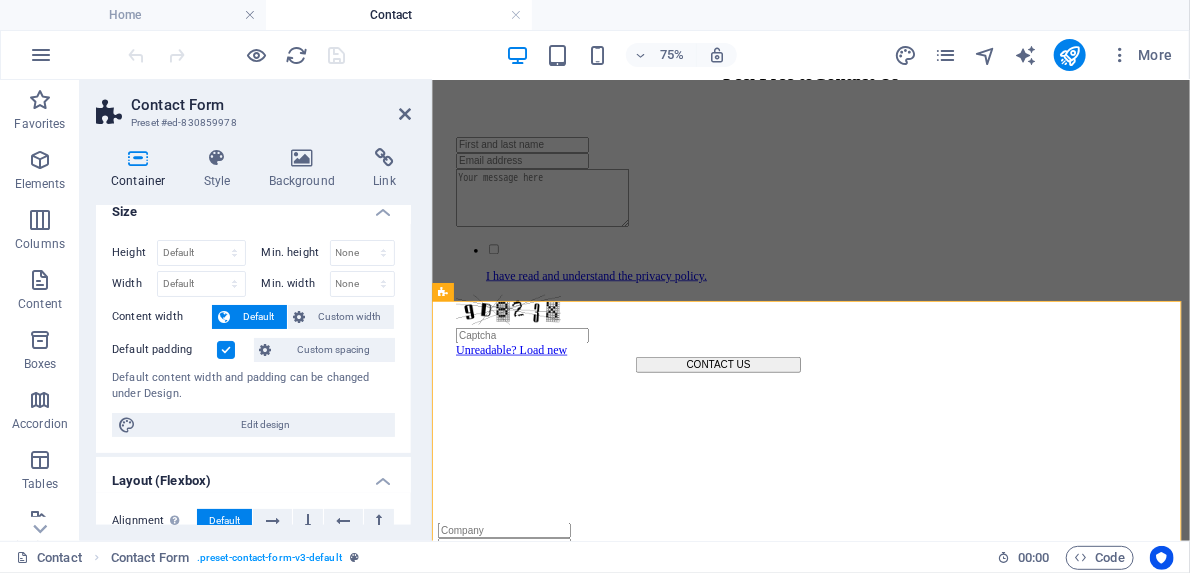 scroll, scrollTop: 0, scrollLeft: 0, axis: both 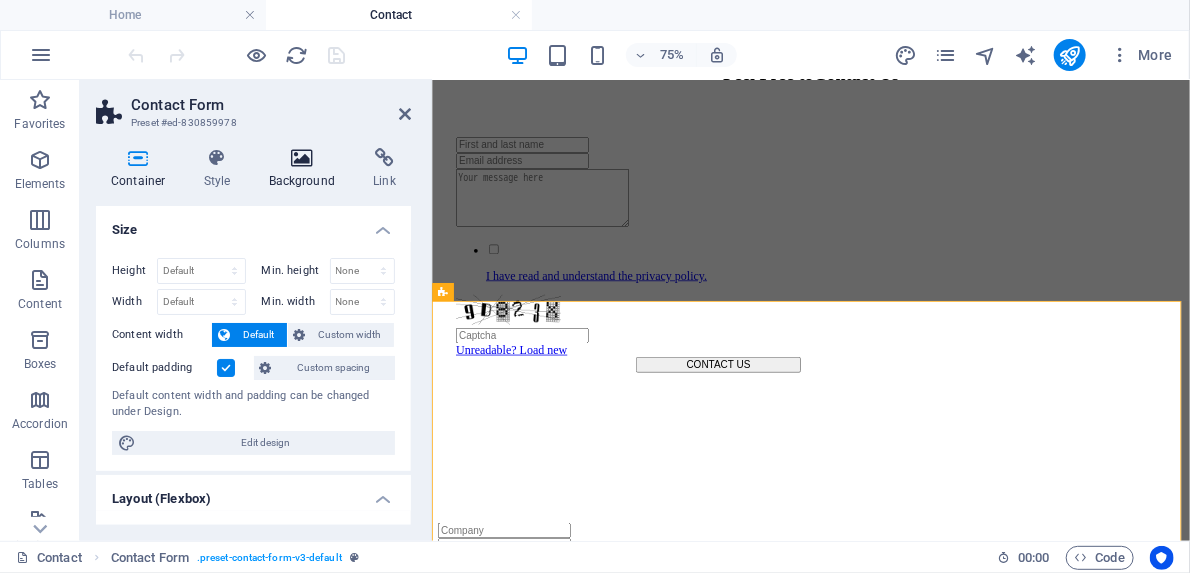 click on "Background" at bounding box center [306, 169] 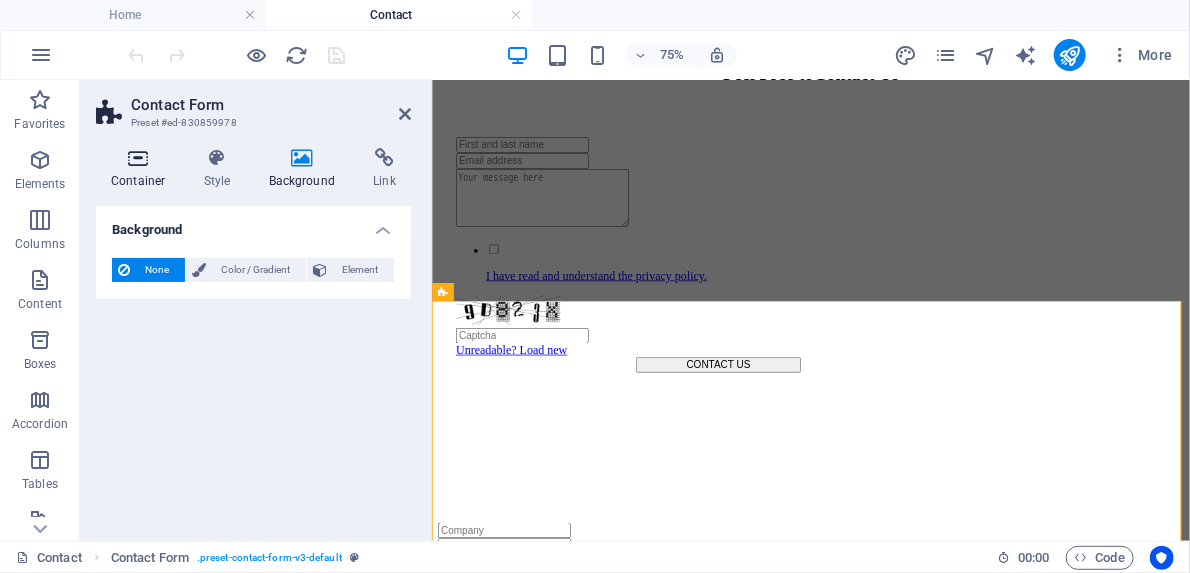 click on "Container" at bounding box center [142, 169] 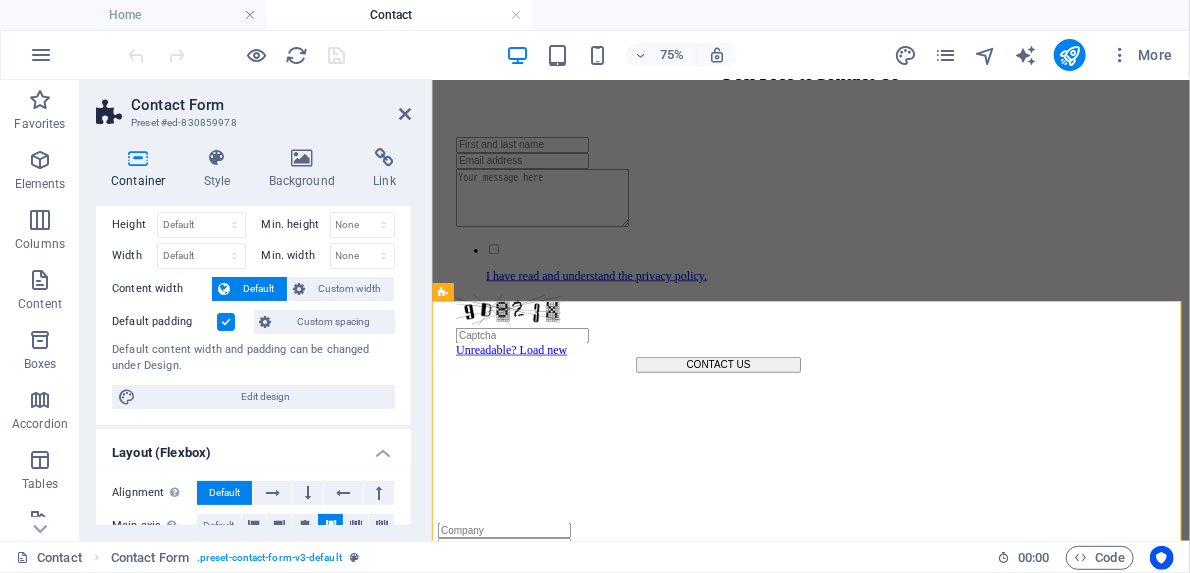 scroll, scrollTop: 0, scrollLeft: 0, axis: both 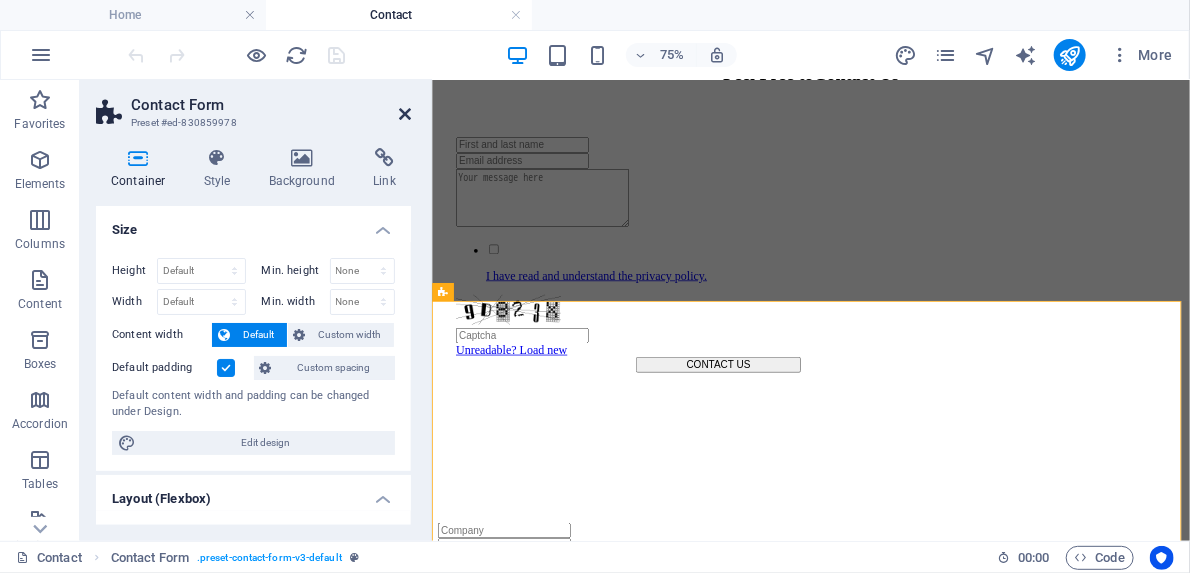click at bounding box center (405, 114) 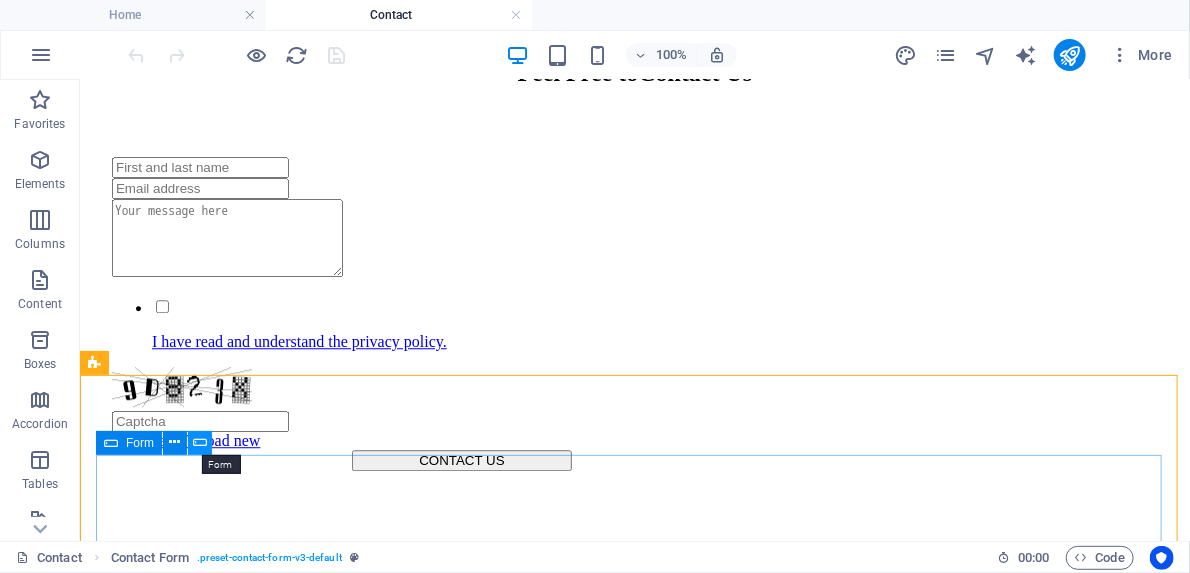 click at bounding box center [200, 442] 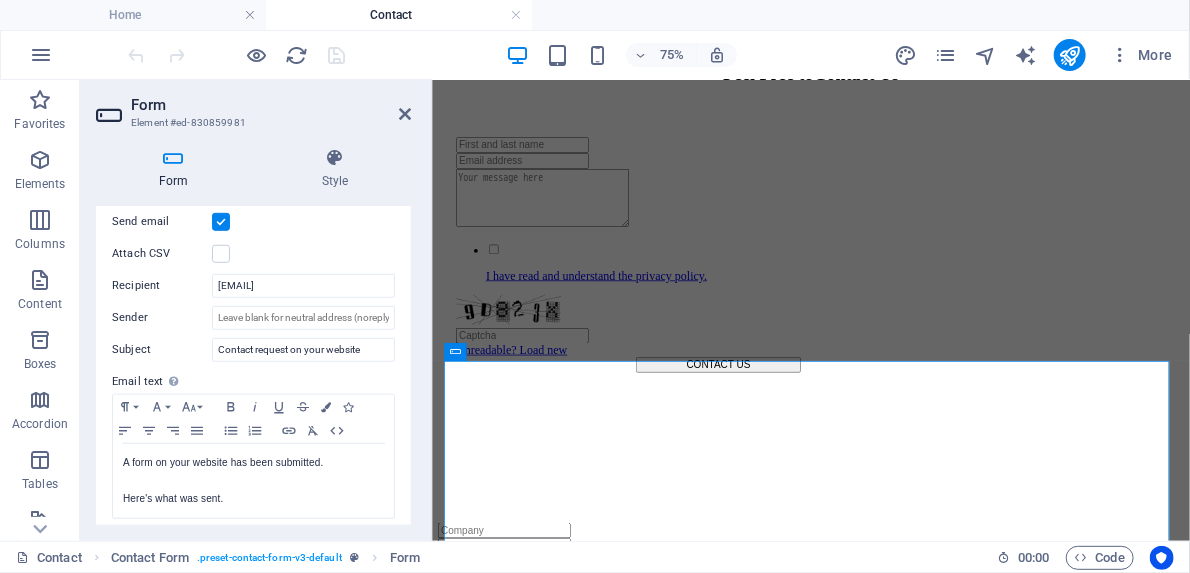 scroll, scrollTop: 480, scrollLeft: 0, axis: vertical 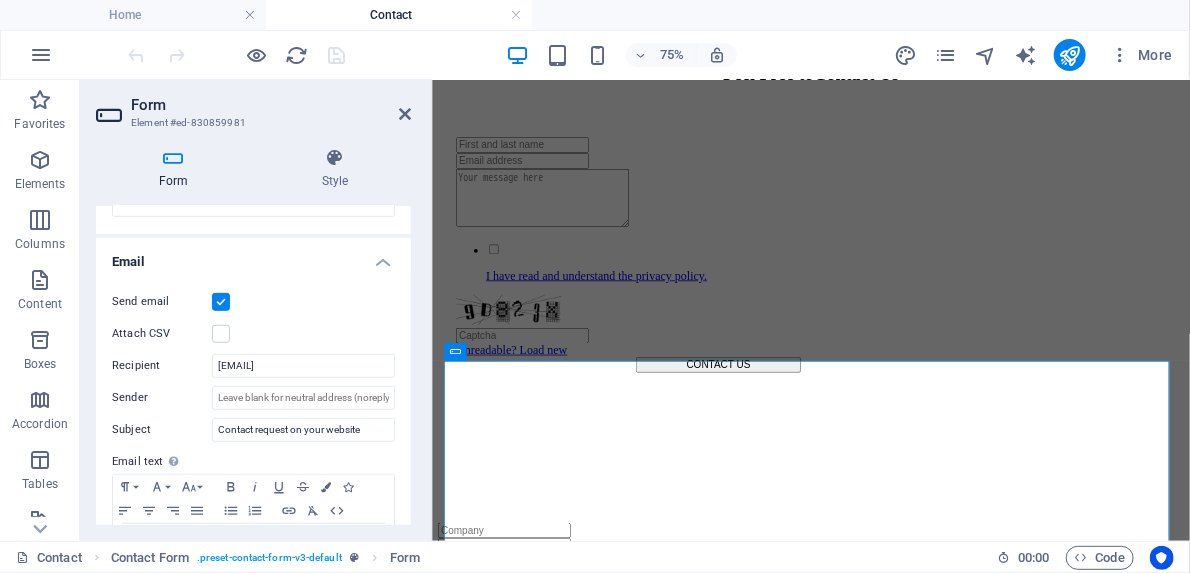 click at bounding box center (221, 302) 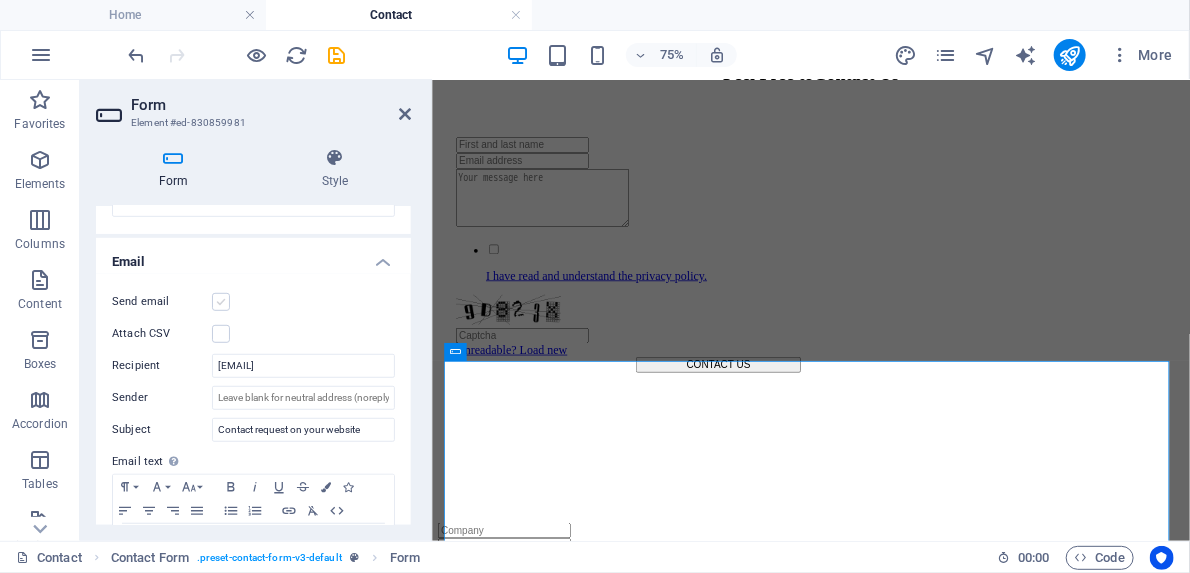 click at bounding box center (221, 302) 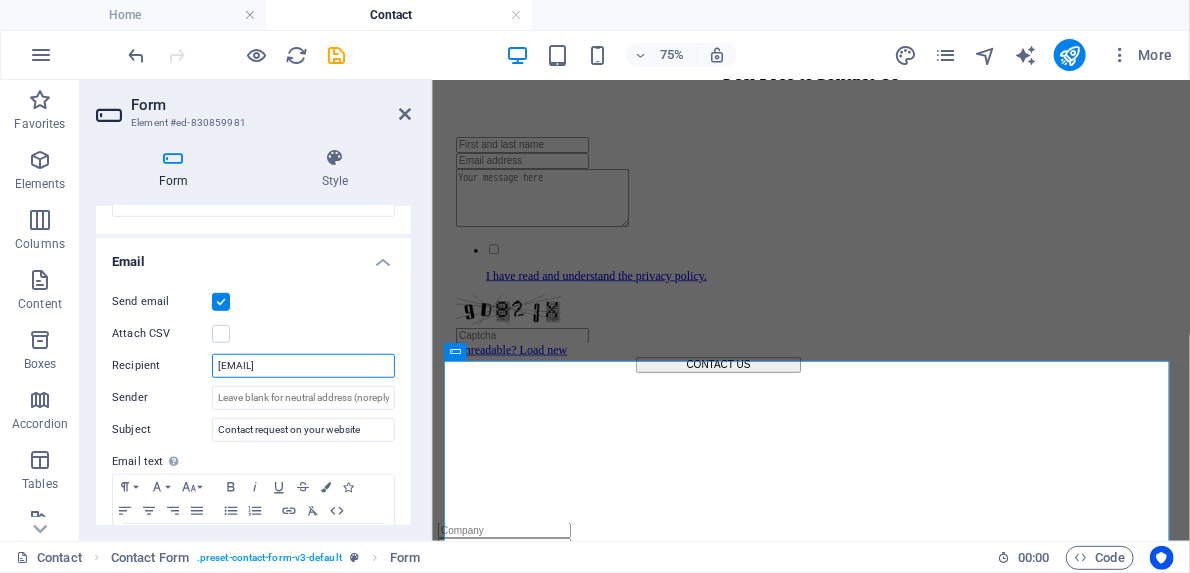 drag, startPoint x: 341, startPoint y: 364, endPoint x: 176, endPoint y: 373, distance: 165.24527 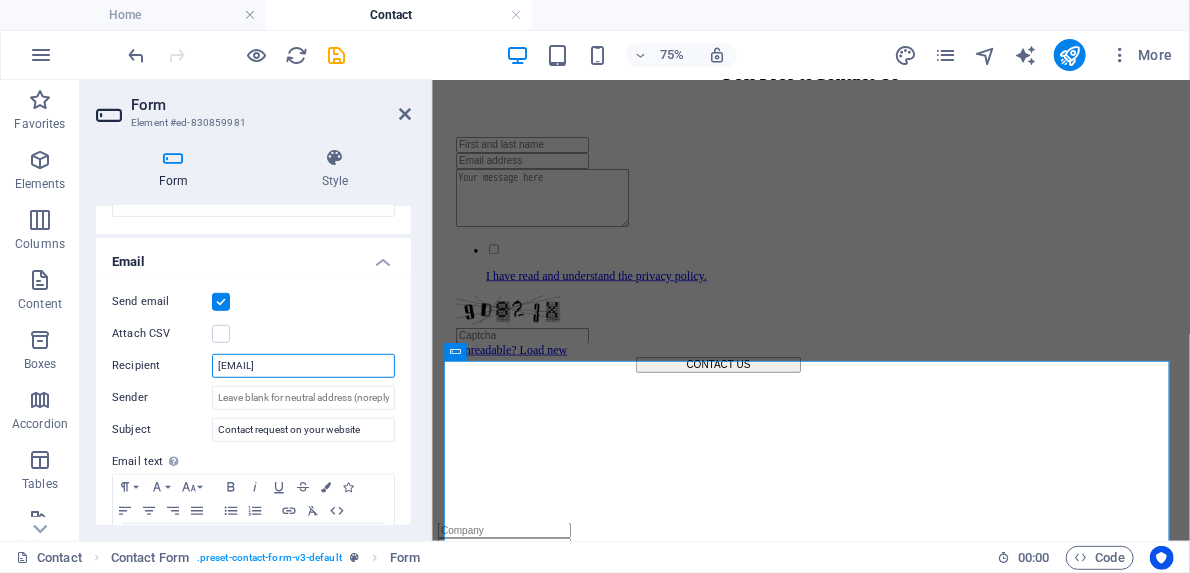click on "Recipient actualbilling@gmail.com" at bounding box center (253, 366) 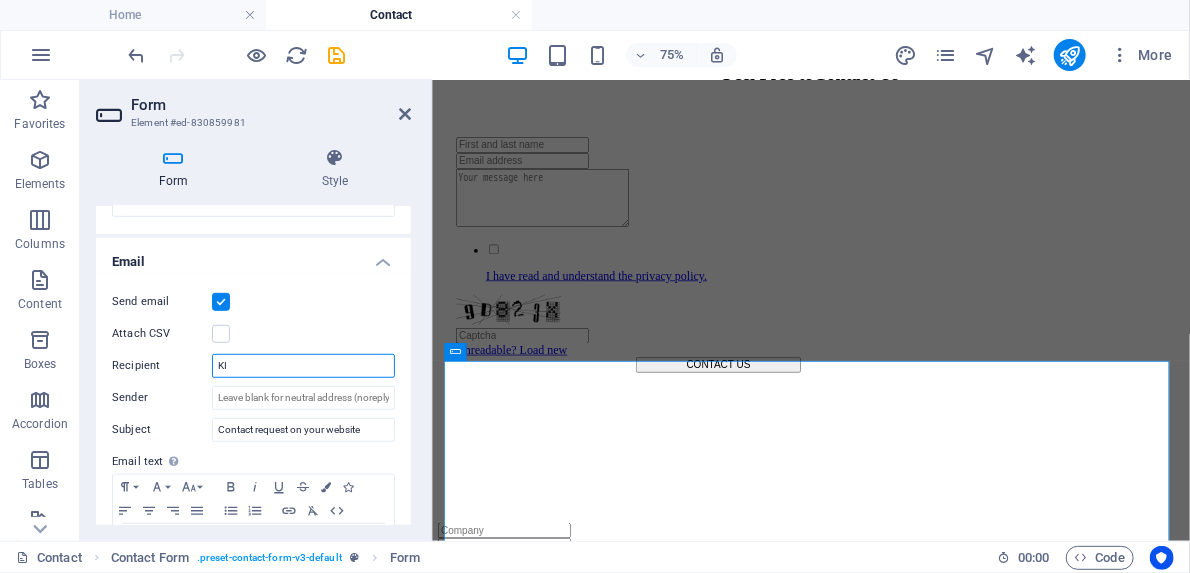 type on "K" 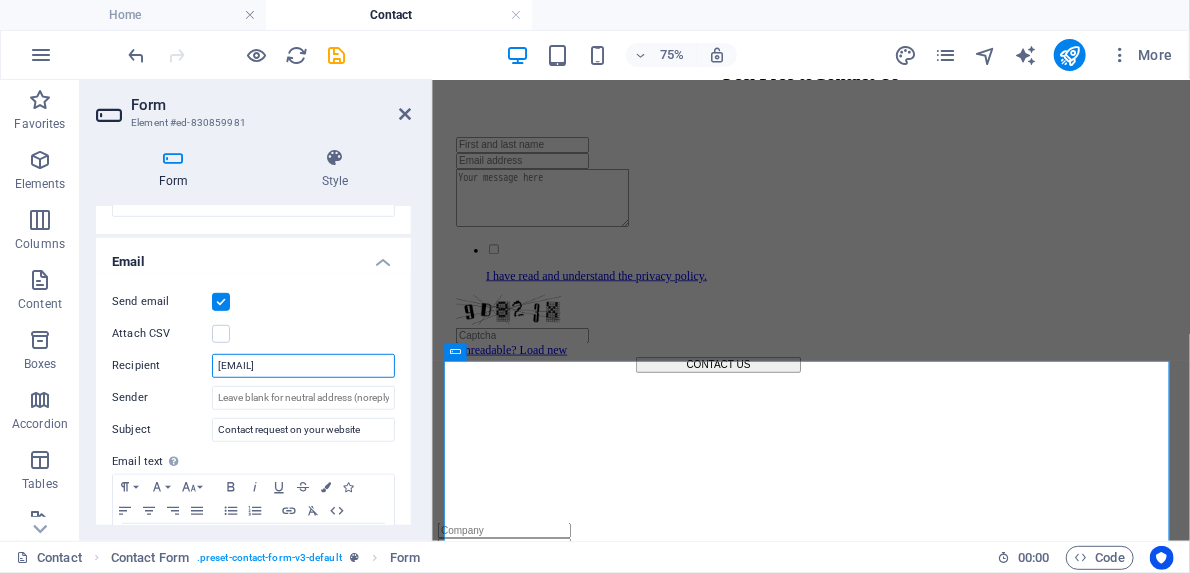 drag, startPoint x: 326, startPoint y: 362, endPoint x: 215, endPoint y: 357, distance: 111.11256 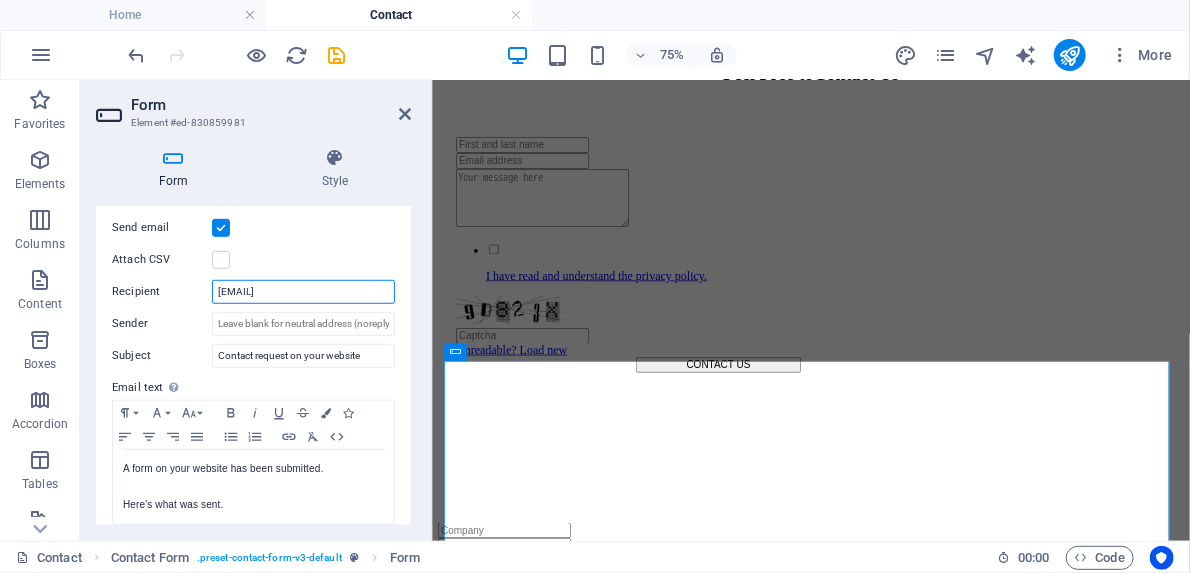 scroll, scrollTop: 560, scrollLeft: 0, axis: vertical 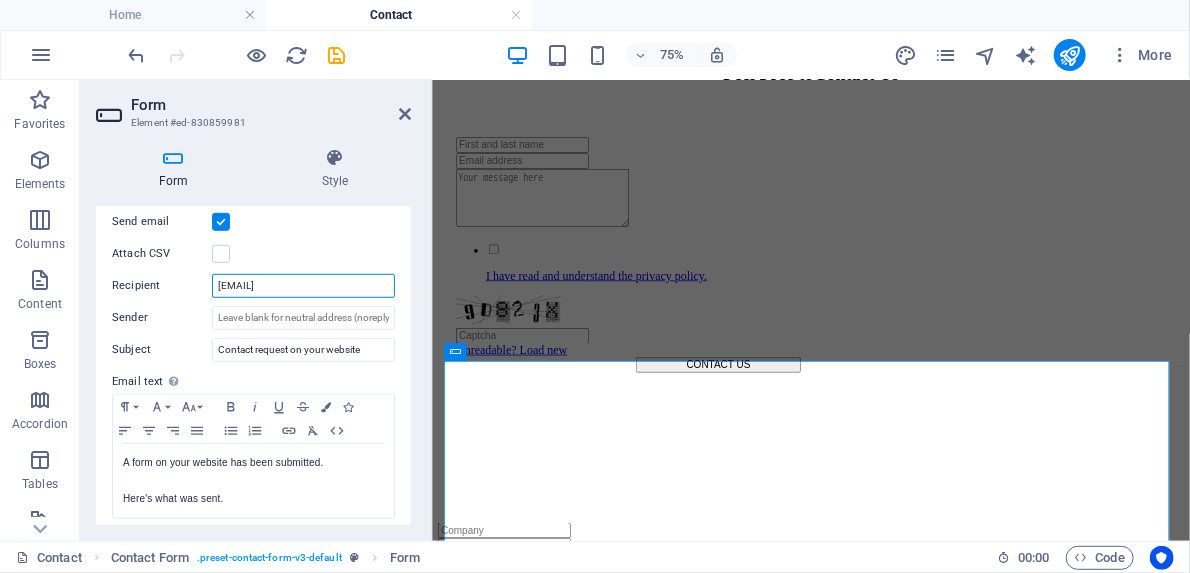 type on "kimtejeda@aol.com" 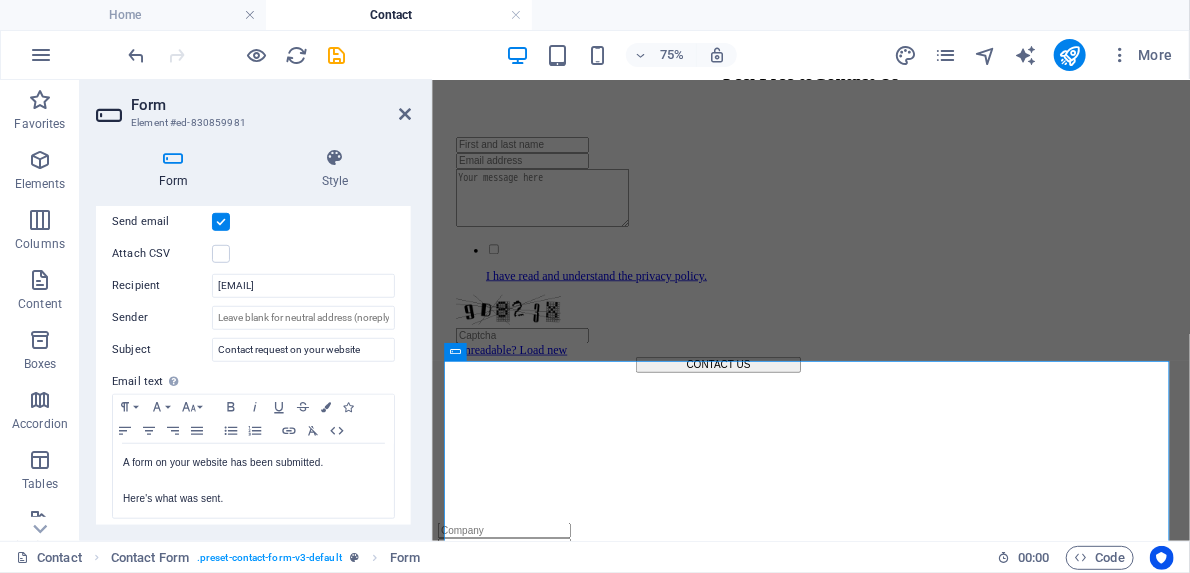 click on "Send email Attach CSV Recipient kimtejeda@aol.com Sender Subject Contact request on your website Email text Define text to be sent if form inputs should be sent by email. Paragraph Format Normal Heading 1 Heading 2 Heading 3 Heading 4 Heading 5 Heading 6 Code Font Family Arial Georgia Impact Tahoma Times New Roman Verdana Font Size 8 9 10 11 12 14 18 24 30 36 48 60 72 96 Bold Italic Underline Strikethrough Colors Icons Align Left Align Center Align Right Align Justify Unordered List Ordered List Insert Link Clear Formatting HTML A form on your website has been submitted. Here's what was sent. Text of the email..." at bounding box center (253, 365) 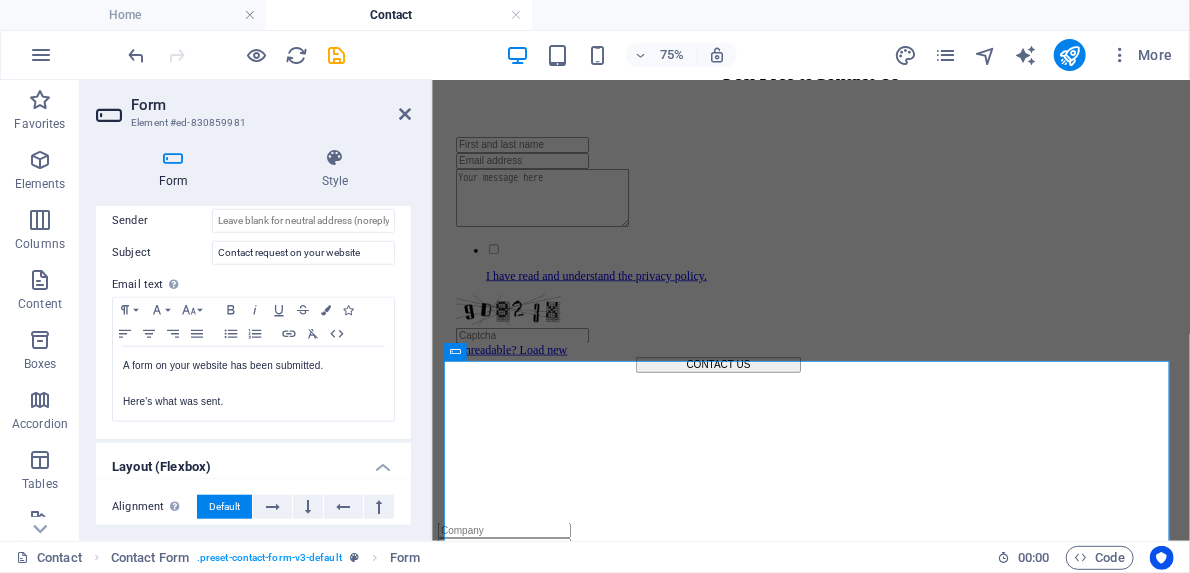 scroll, scrollTop: 797, scrollLeft: 0, axis: vertical 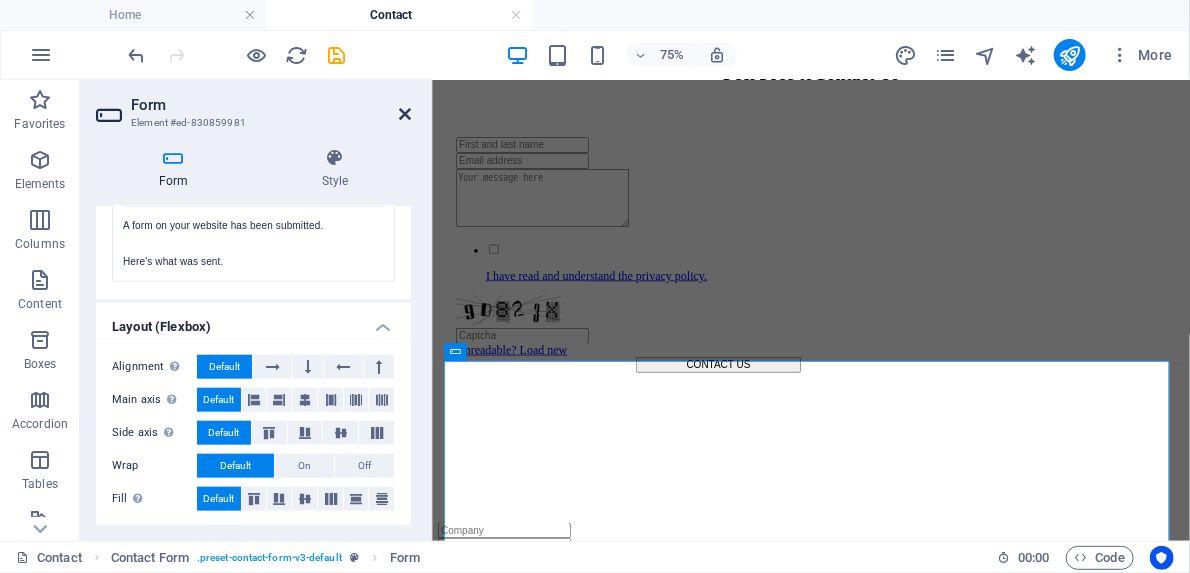 click at bounding box center [405, 114] 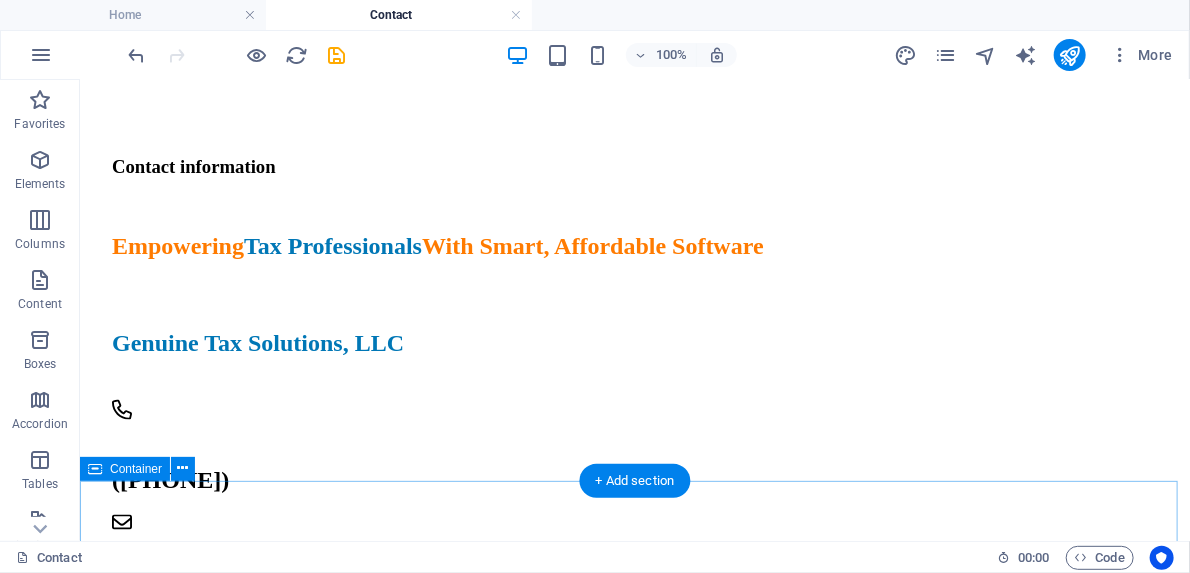 scroll, scrollTop: 1200, scrollLeft: 0, axis: vertical 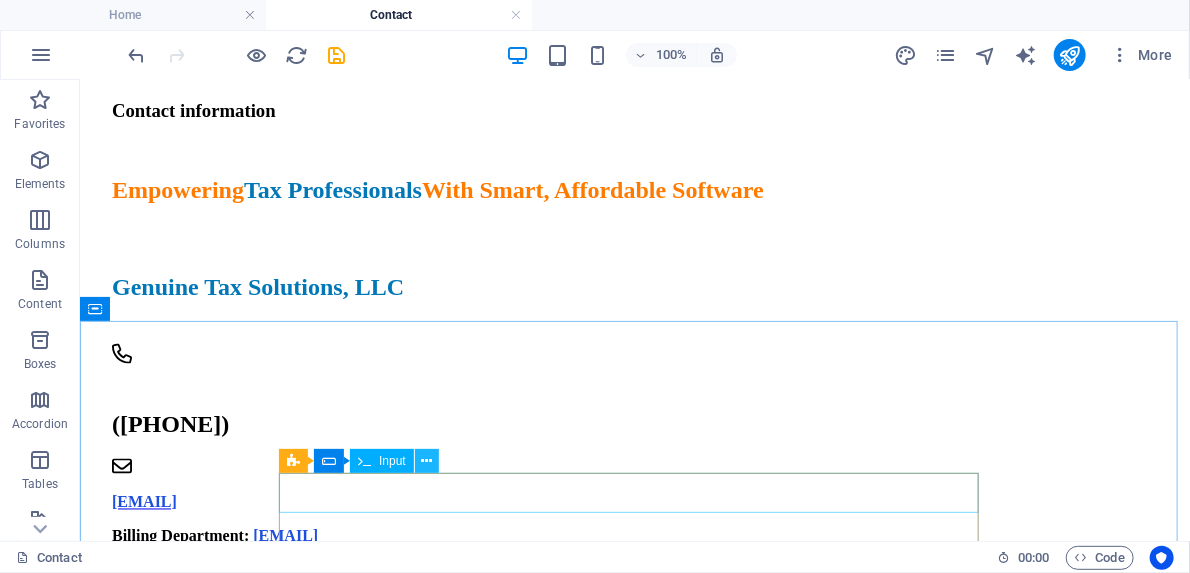 click at bounding box center [426, 461] 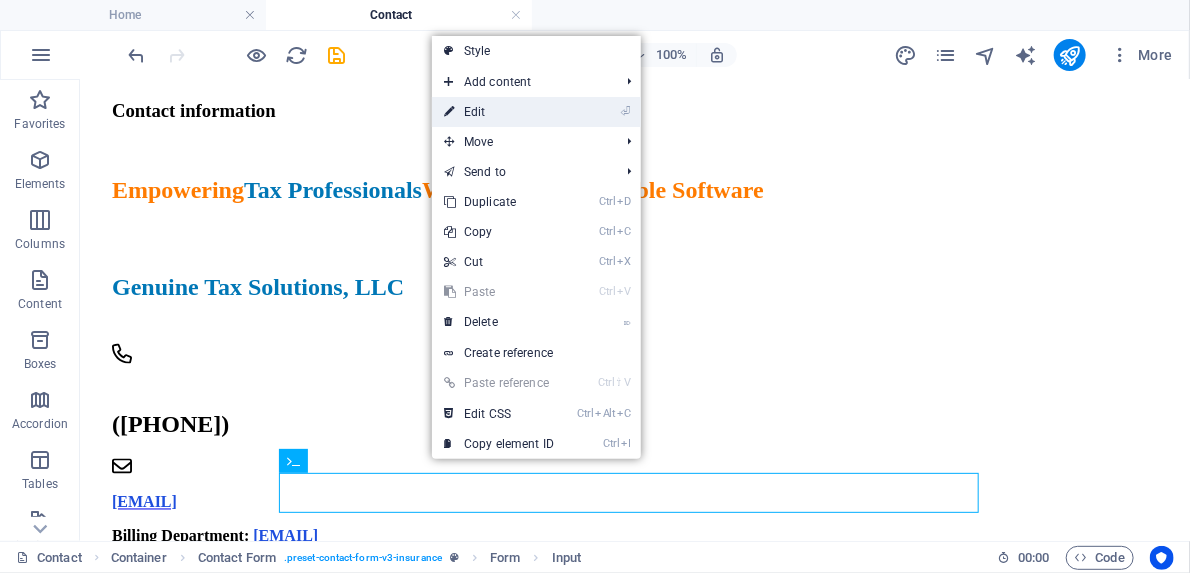 click on "⏎  Edit" at bounding box center (499, 112) 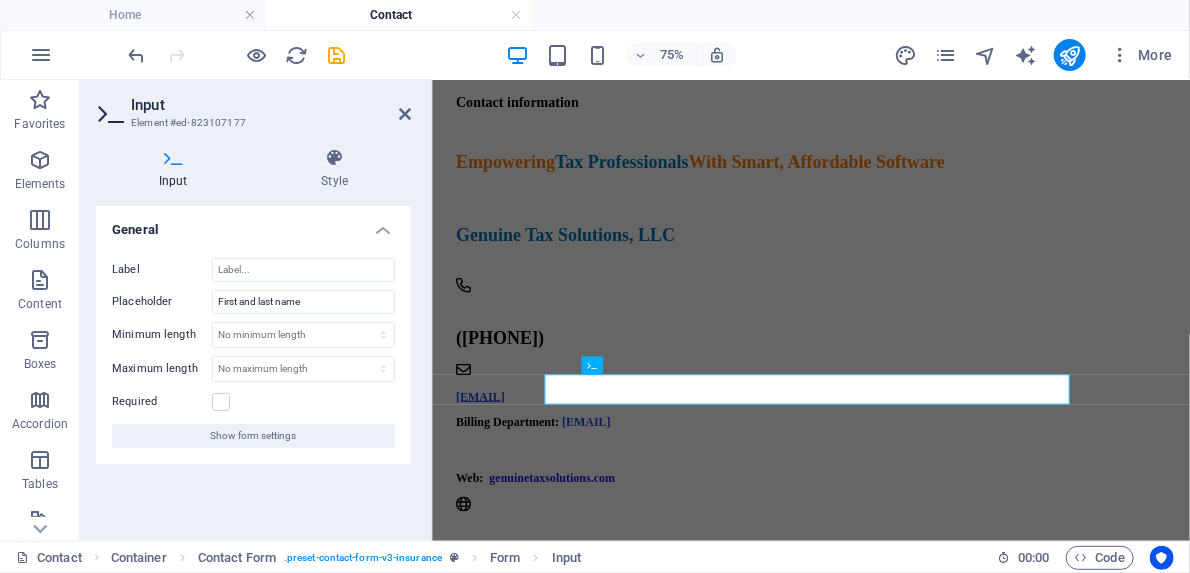 click on "Input" at bounding box center (177, 169) 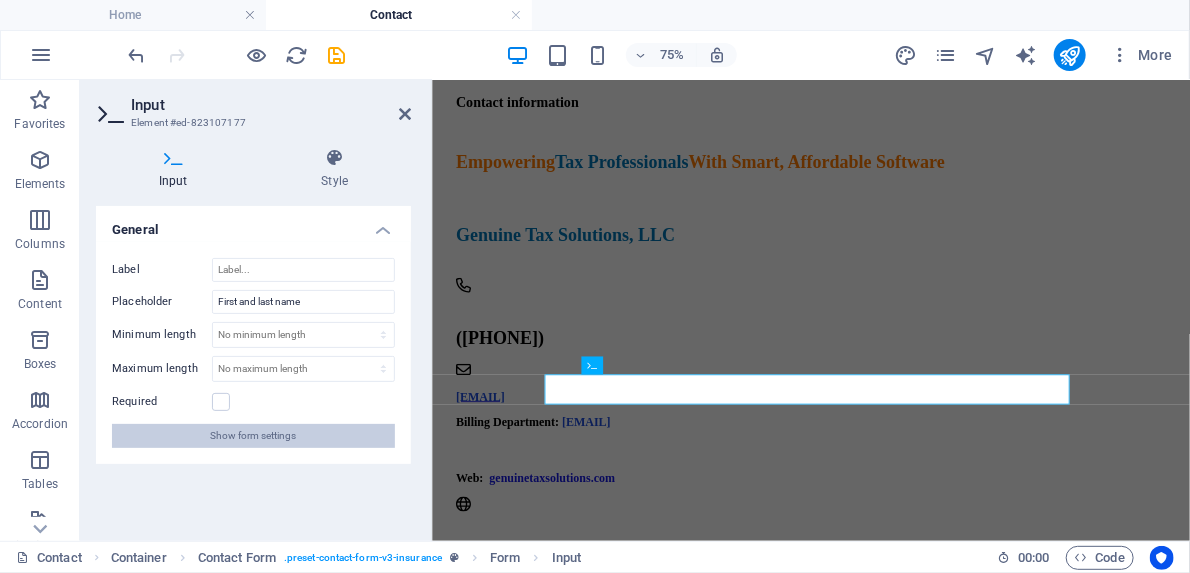 click on "Show form settings" at bounding box center (254, 436) 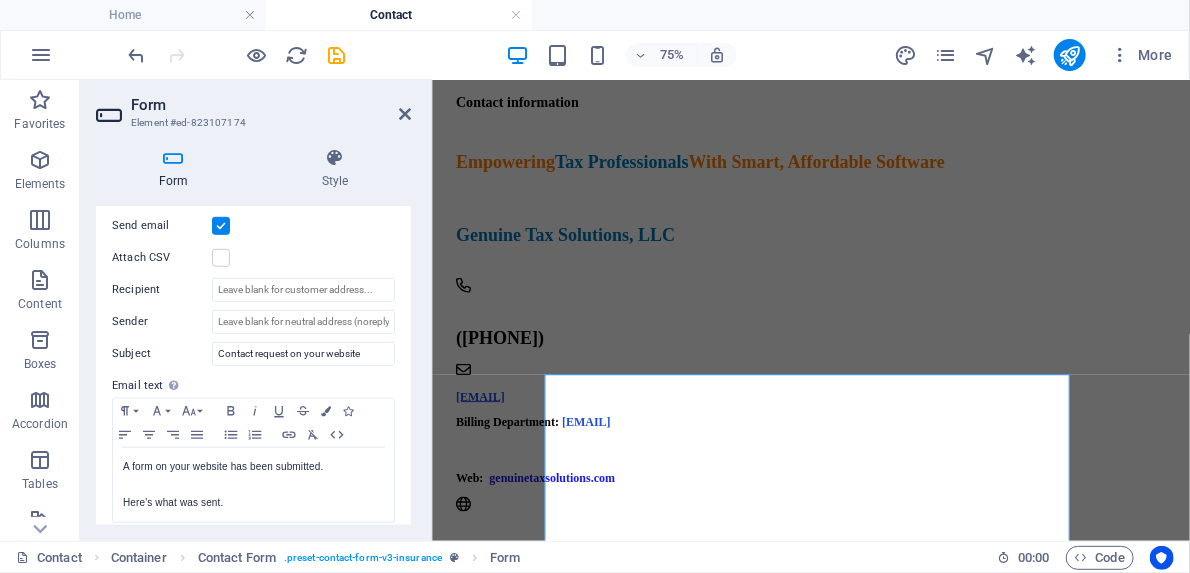 scroll, scrollTop: 560, scrollLeft: 0, axis: vertical 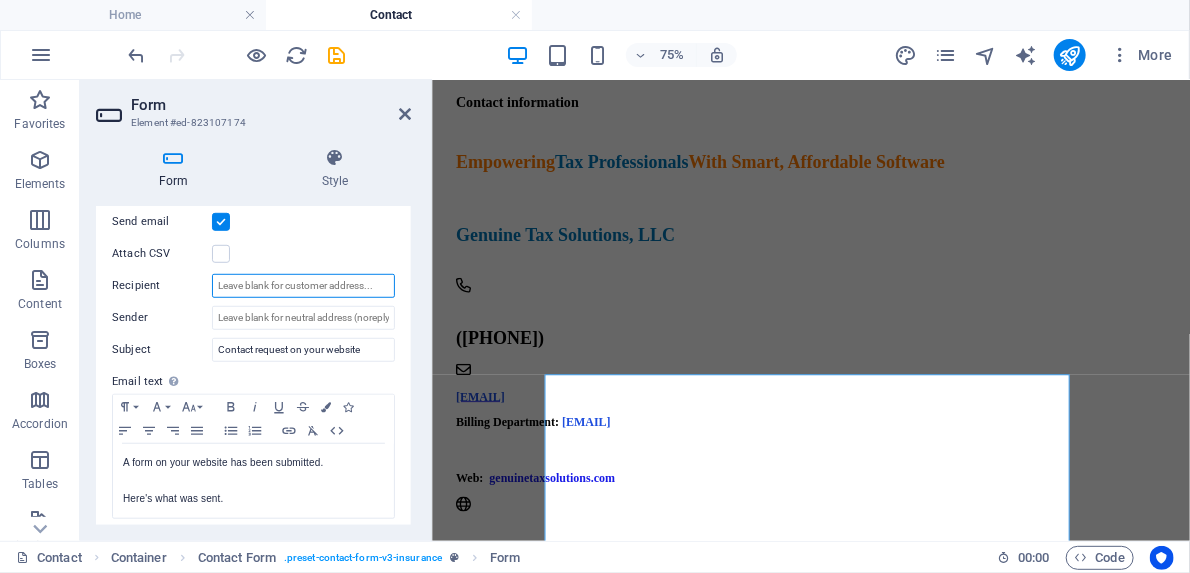 click on "Recipient" at bounding box center [303, 286] 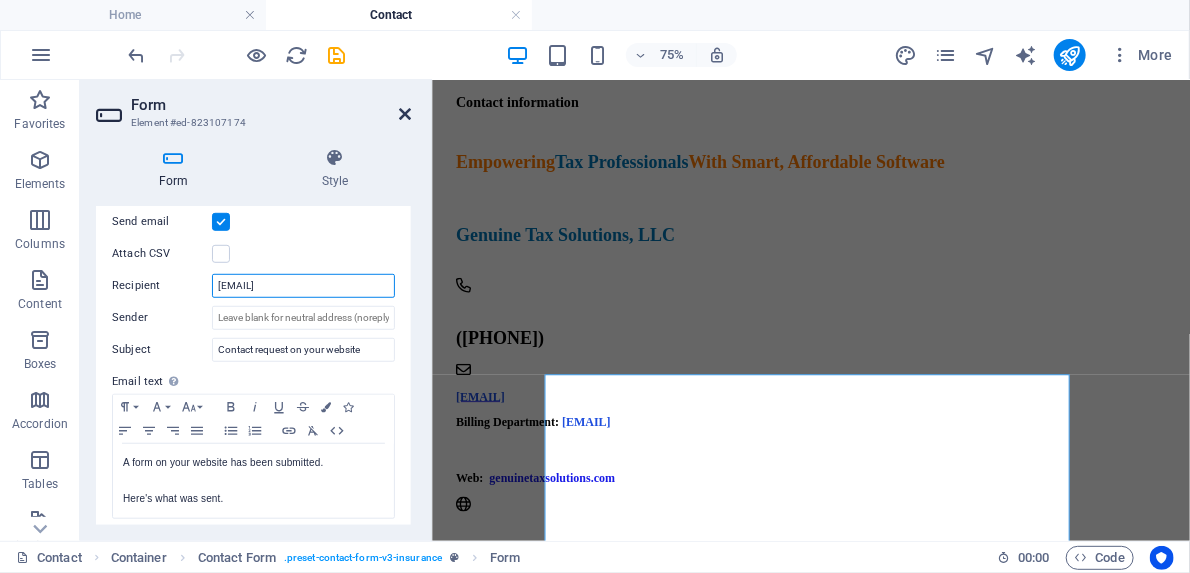 type on "kimtejeda@aol.com" 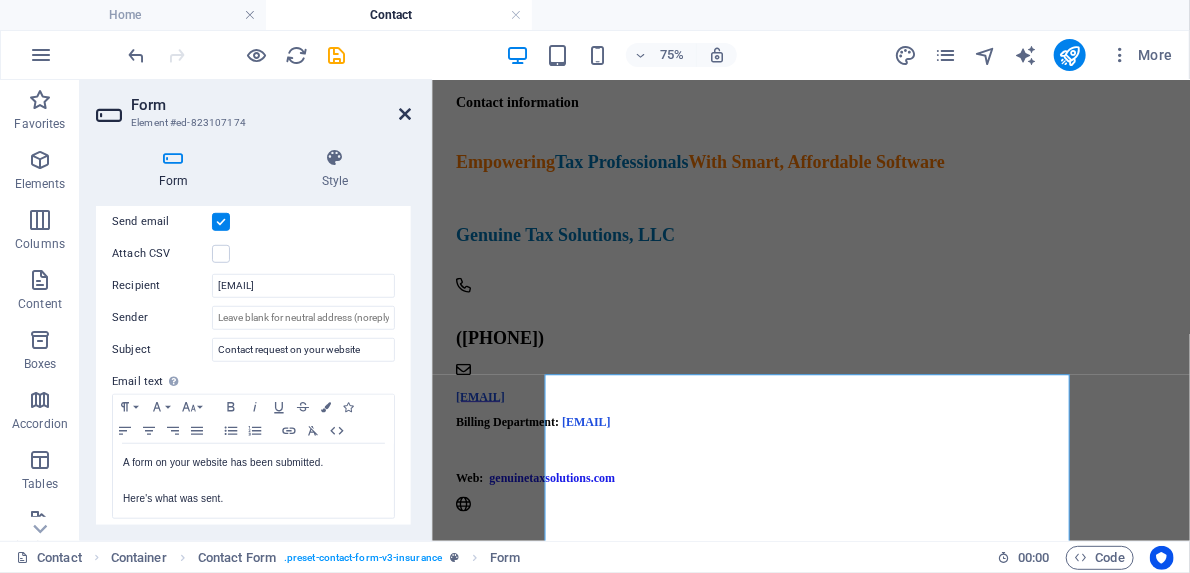 click at bounding box center [405, 114] 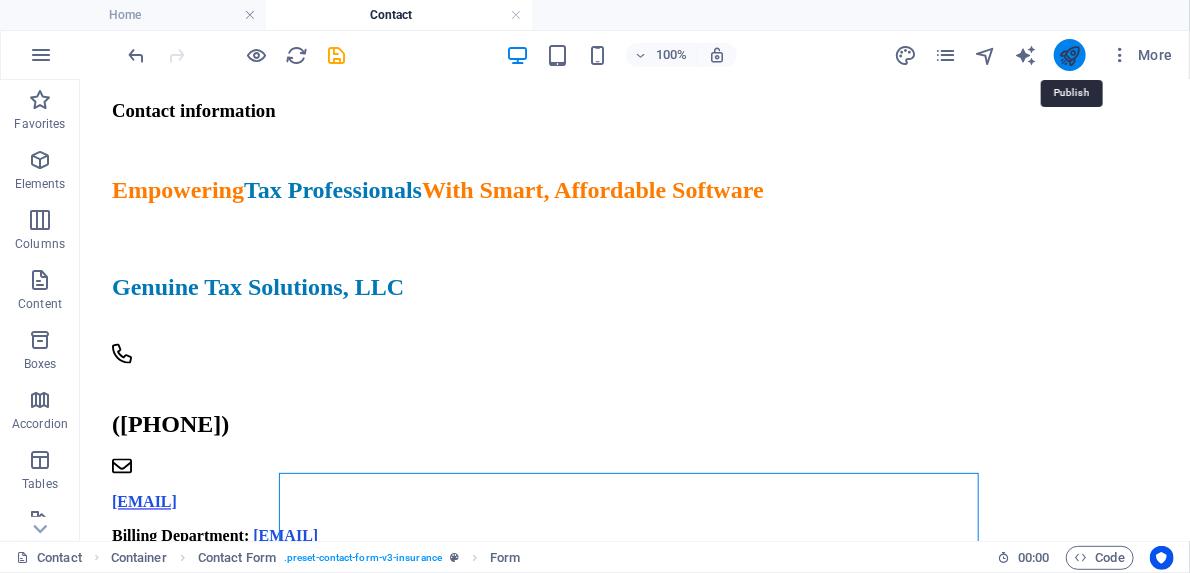 click at bounding box center [1069, 55] 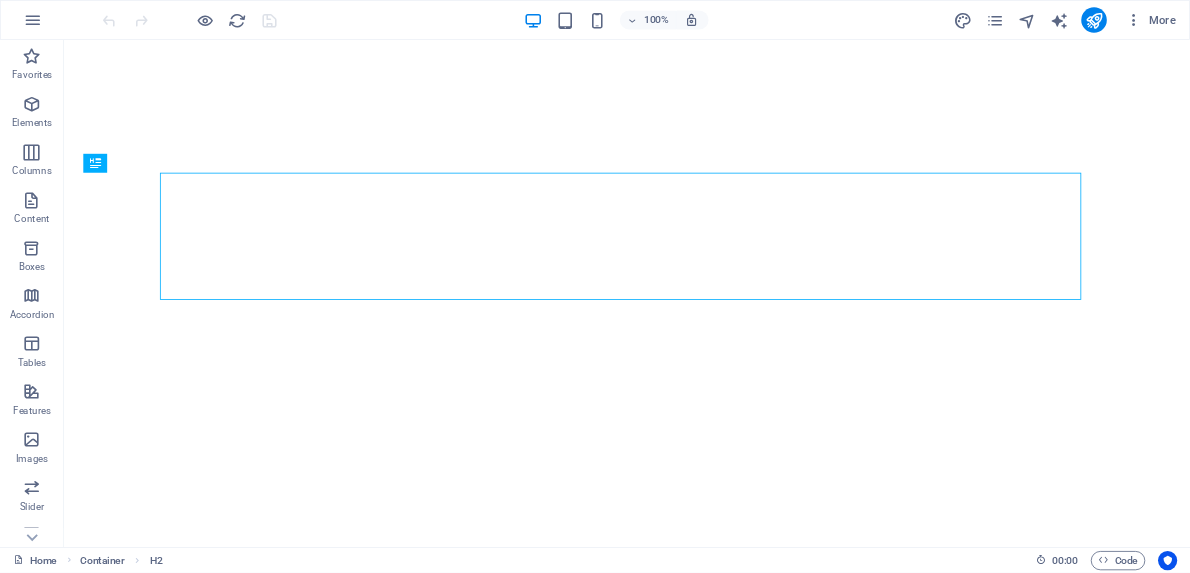 scroll, scrollTop: 0, scrollLeft: 0, axis: both 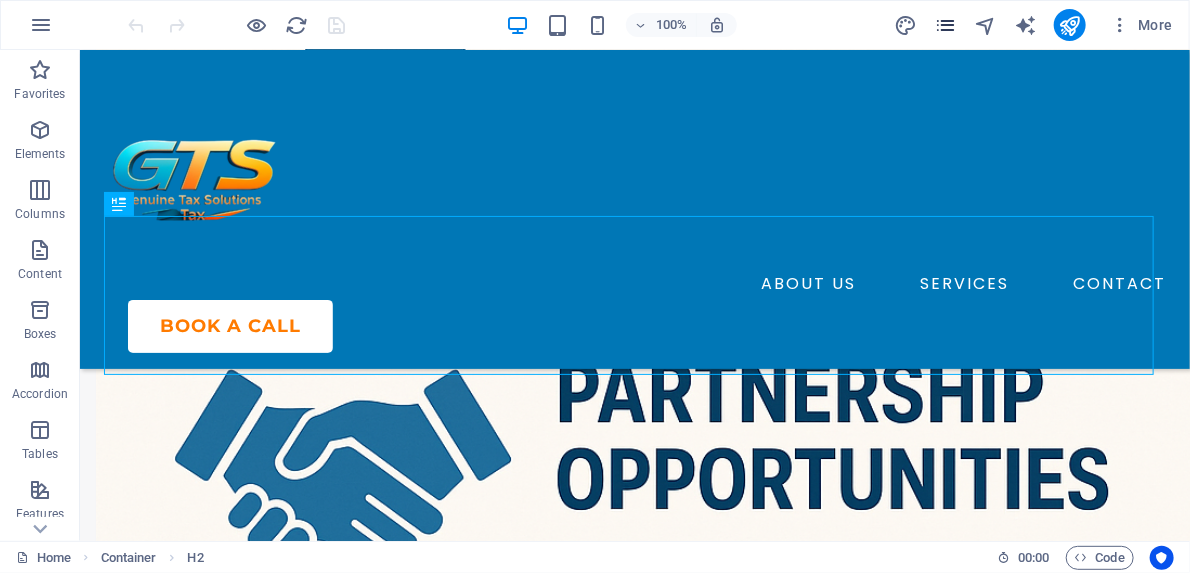 click at bounding box center [945, 25] 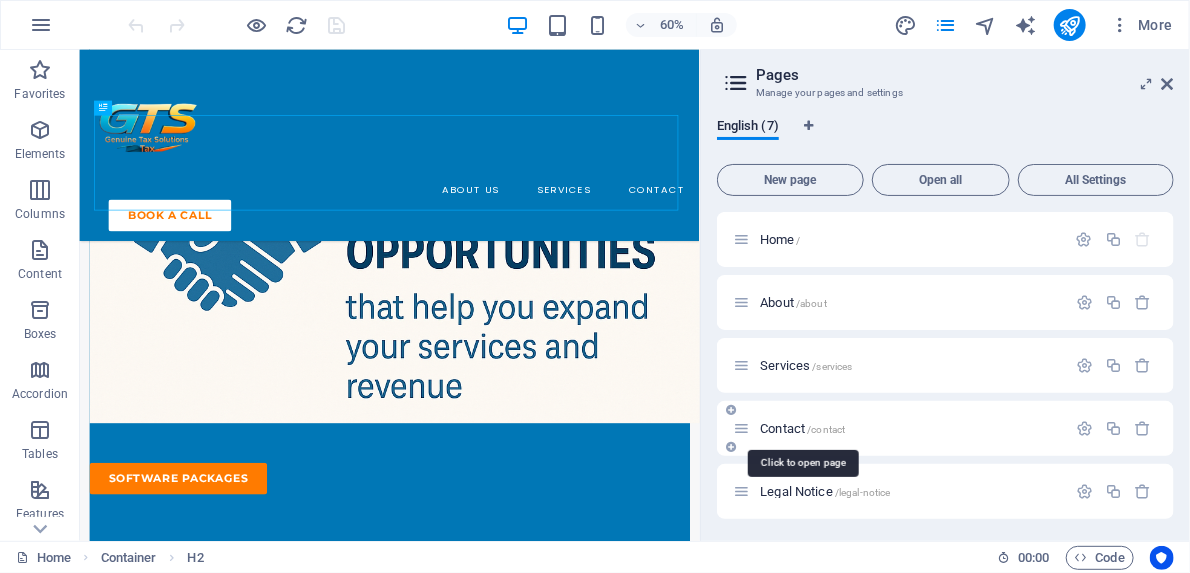 click on "Contact /contact" at bounding box center [802, 428] 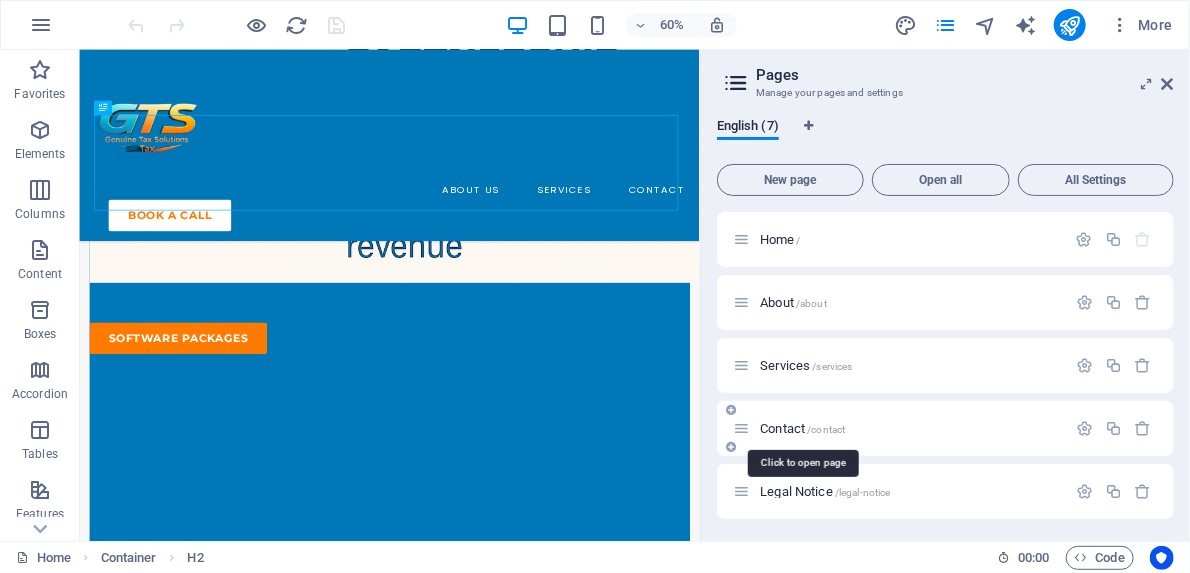 scroll, scrollTop: 0, scrollLeft: 0, axis: both 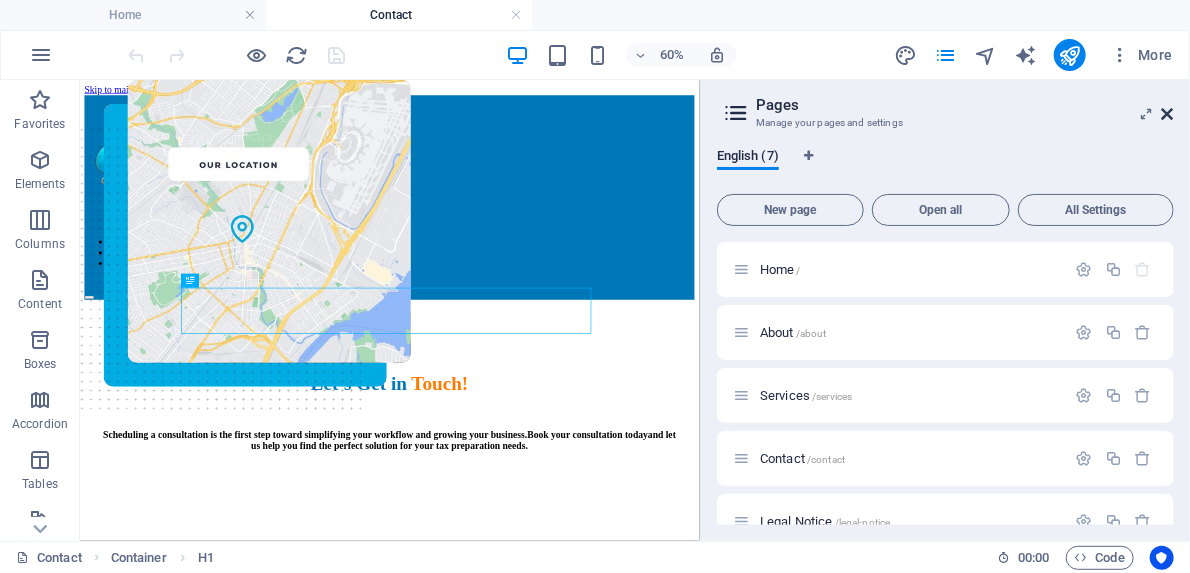 click at bounding box center [1168, 114] 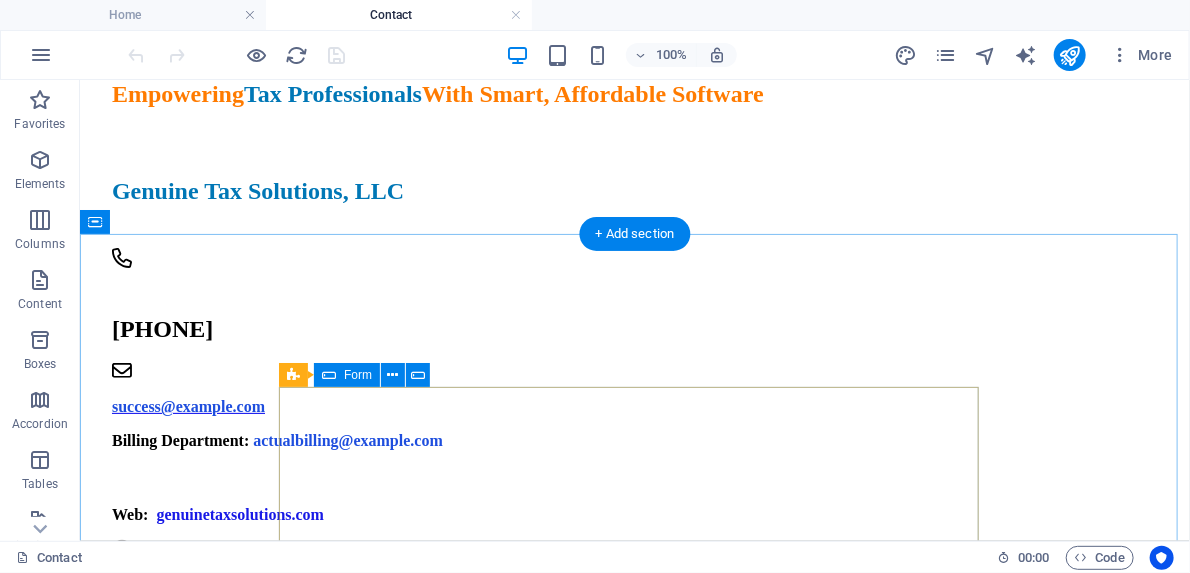 scroll, scrollTop: 1280, scrollLeft: 0, axis: vertical 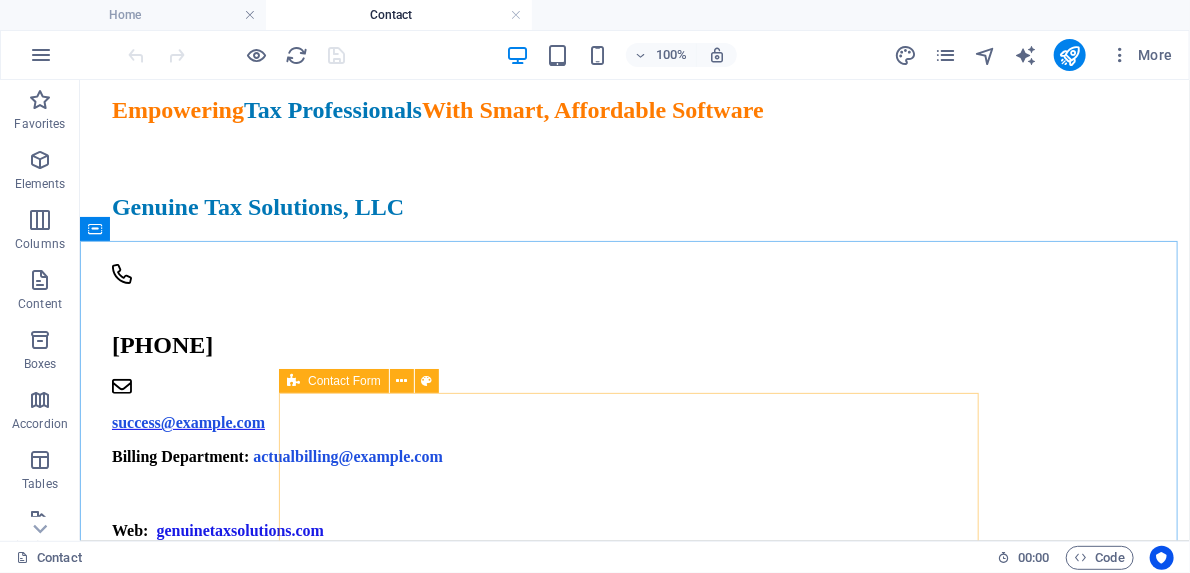 click on "Contact Form" at bounding box center [344, 381] 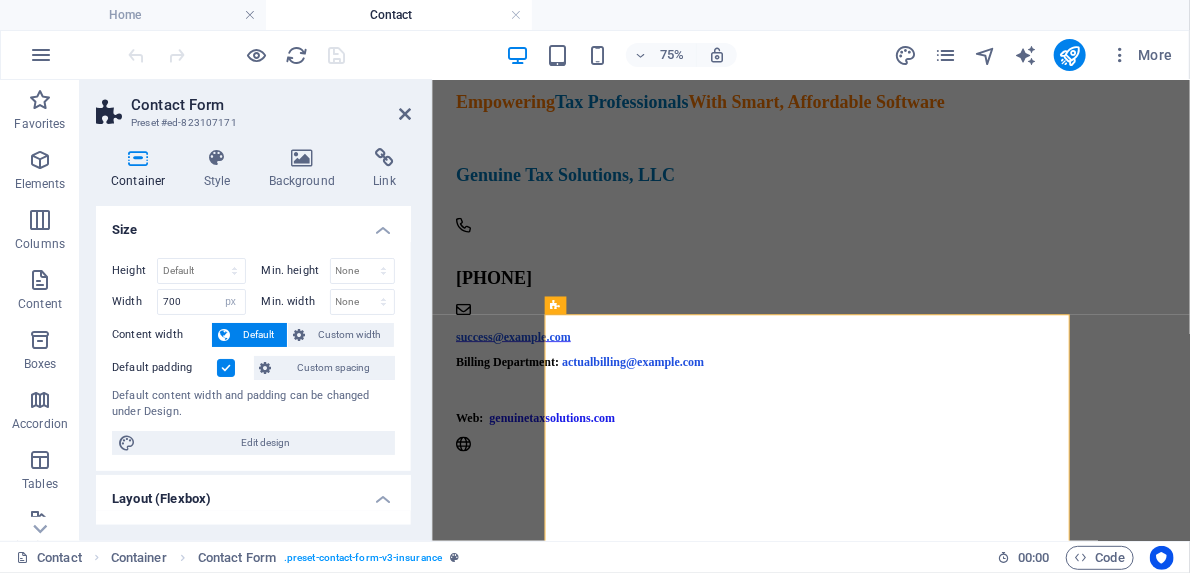 click on "Container" at bounding box center [142, 169] 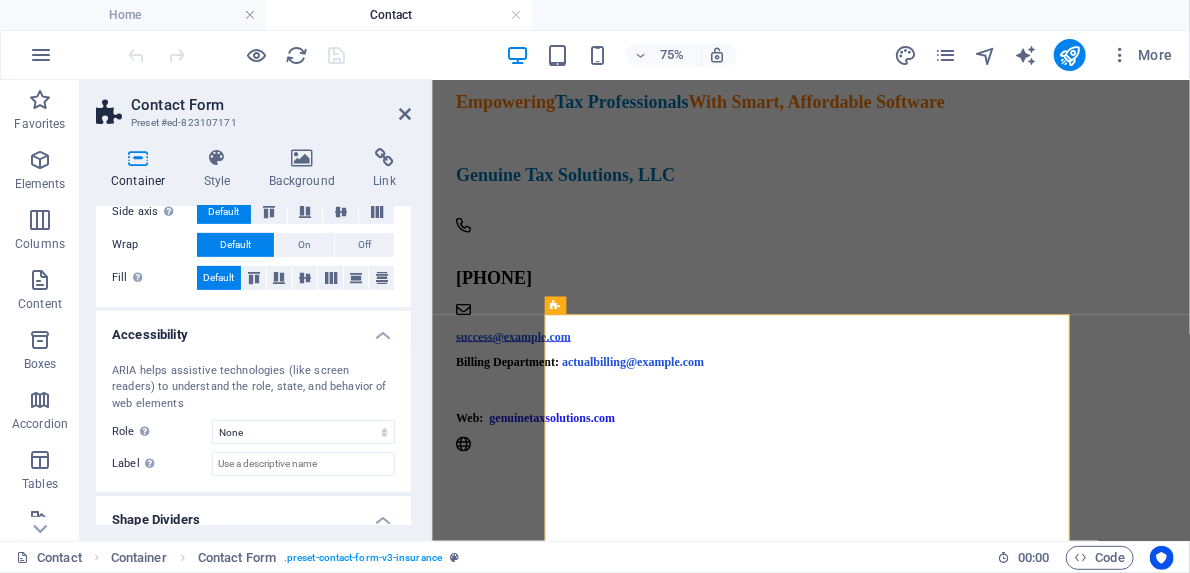 scroll, scrollTop: 454, scrollLeft: 0, axis: vertical 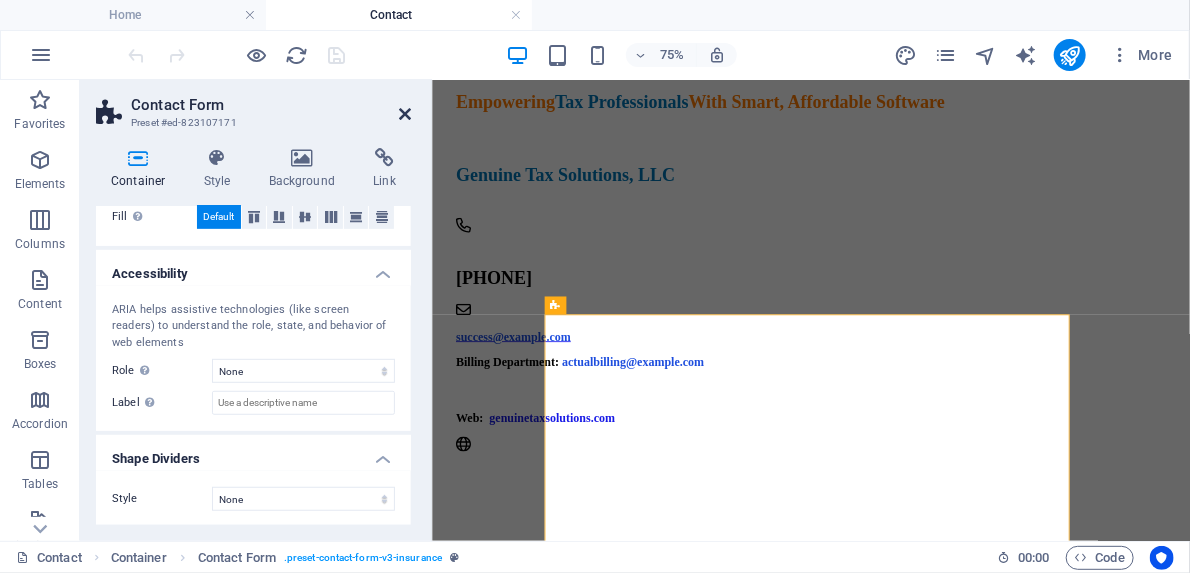 click at bounding box center (405, 114) 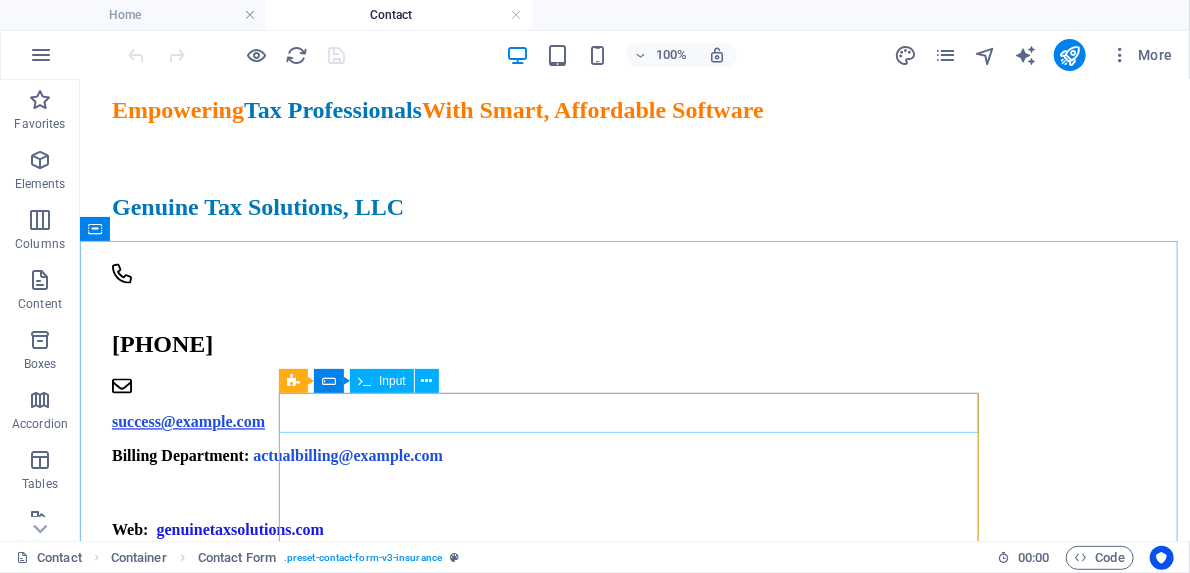 click on "Input" at bounding box center (392, 381) 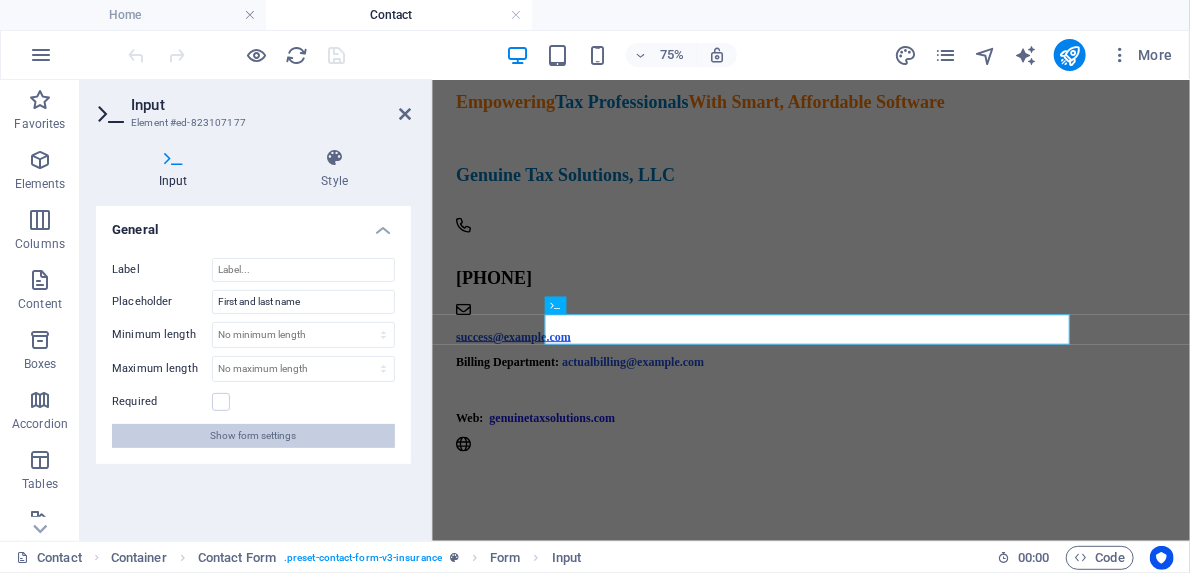 click on "Show form settings" at bounding box center (253, 436) 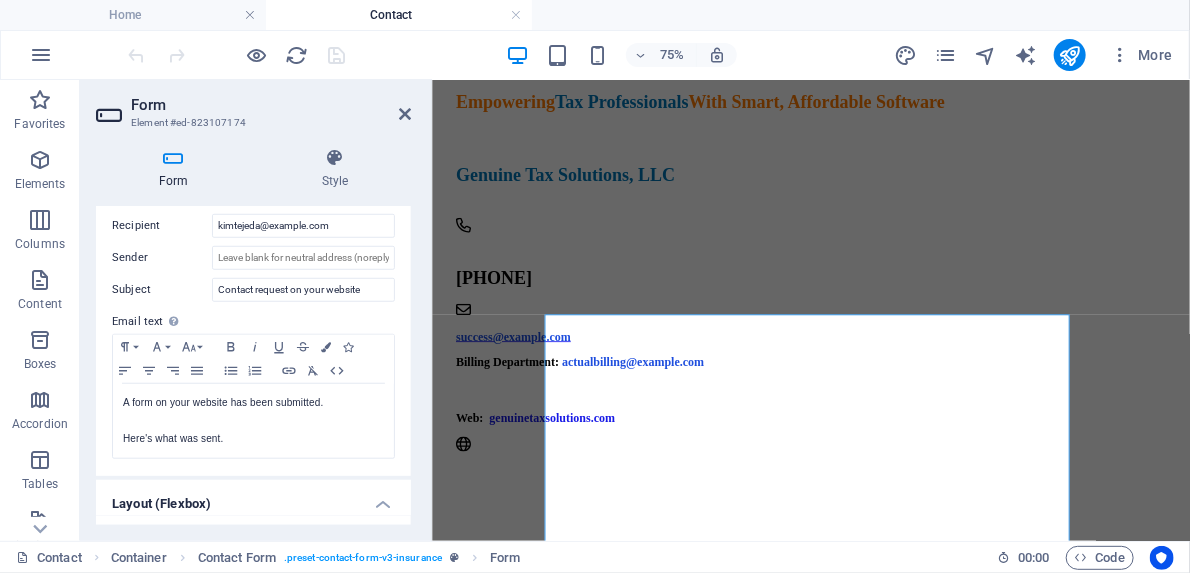 scroll, scrollTop: 720, scrollLeft: 0, axis: vertical 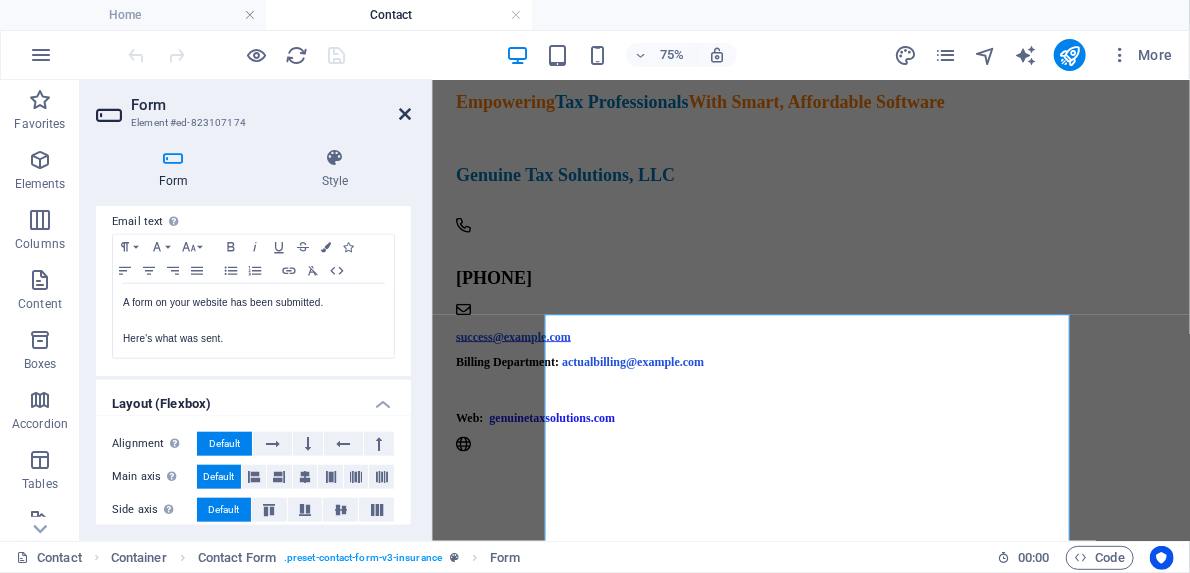 click at bounding box center [405, 114] 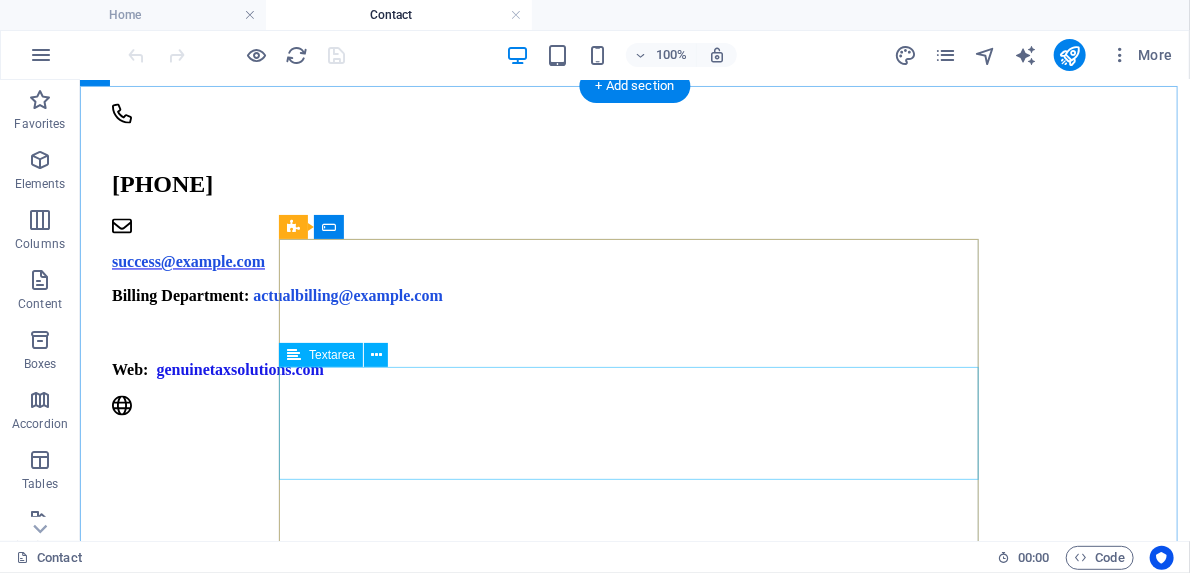 scroll, scrollTop: 1280, scrollLeft: 0, axis: vertical 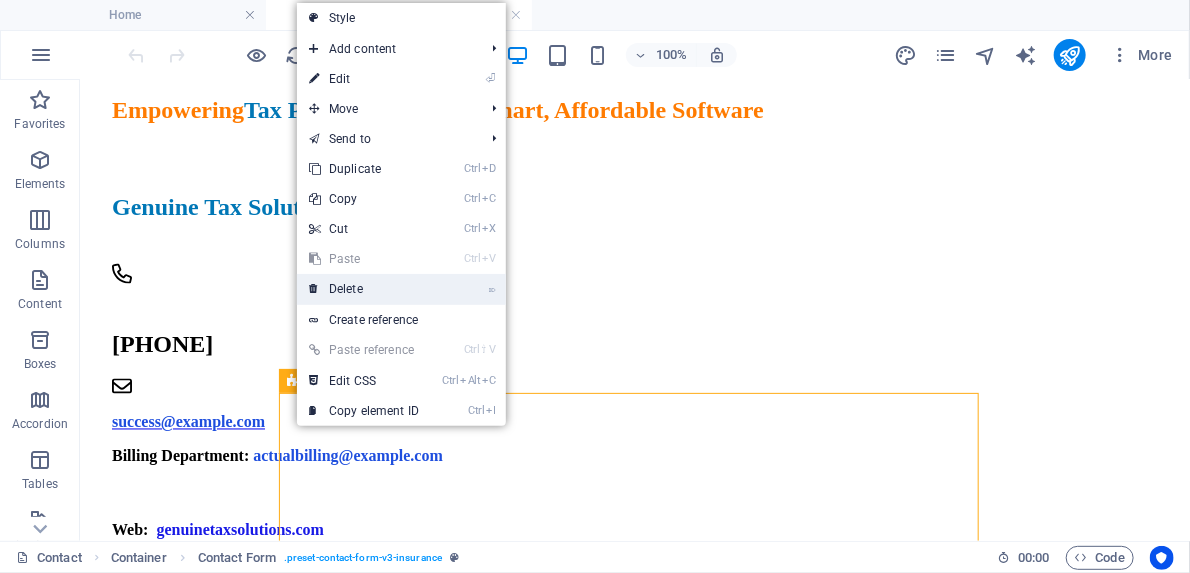 click on "⌦  Delete" at bounding box center [364, 289] 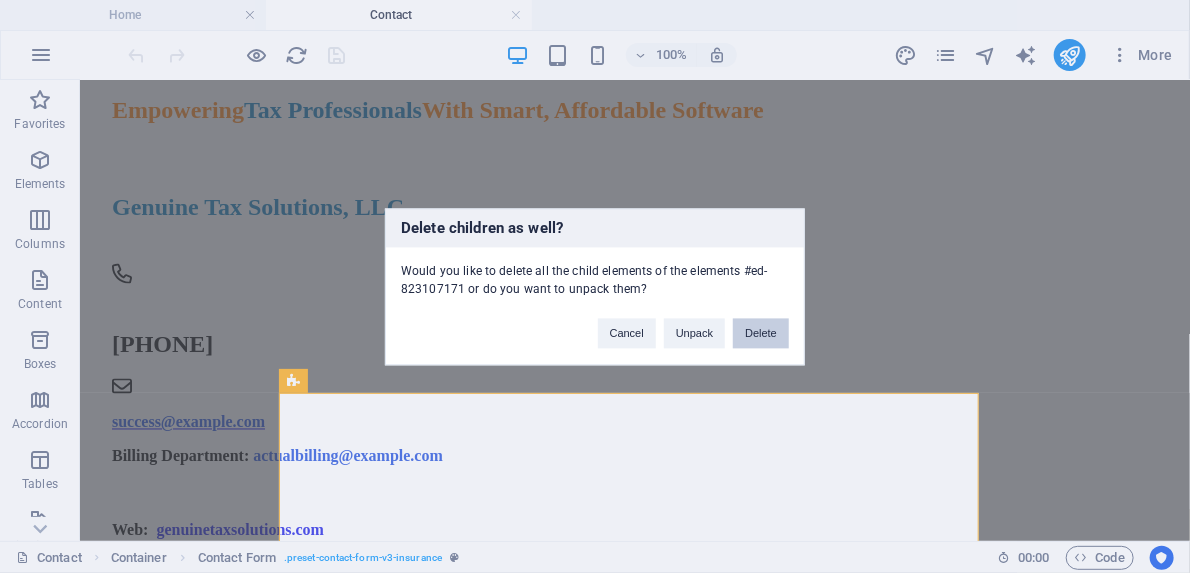 click on "Delete" at bounding box center (761, 333) 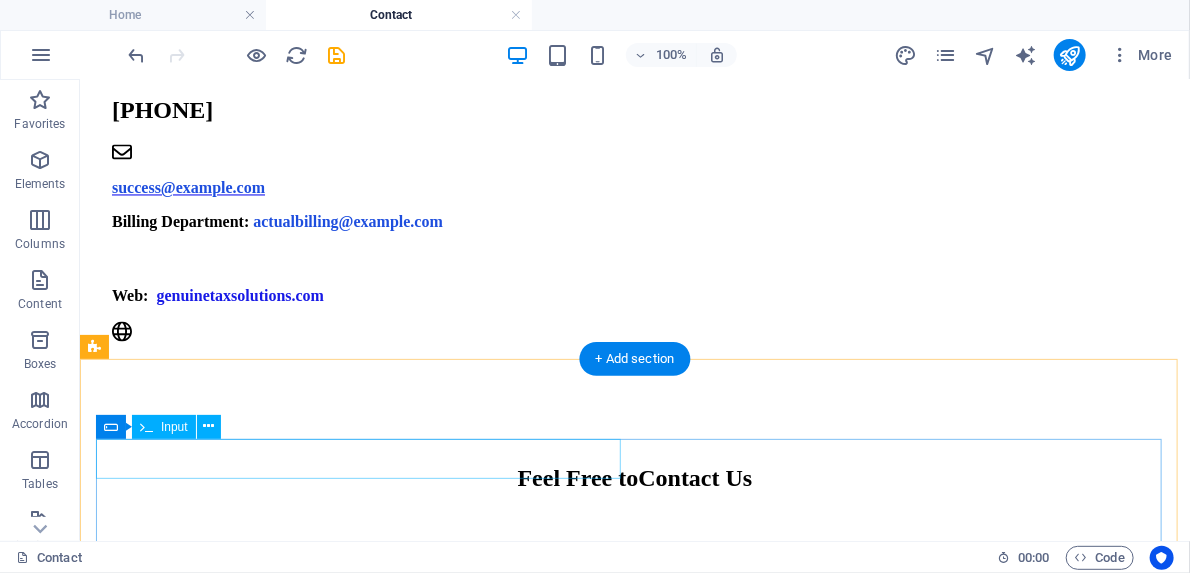 scroll, scrollTop: 1520, scrollLeft: 0, axis: vertical 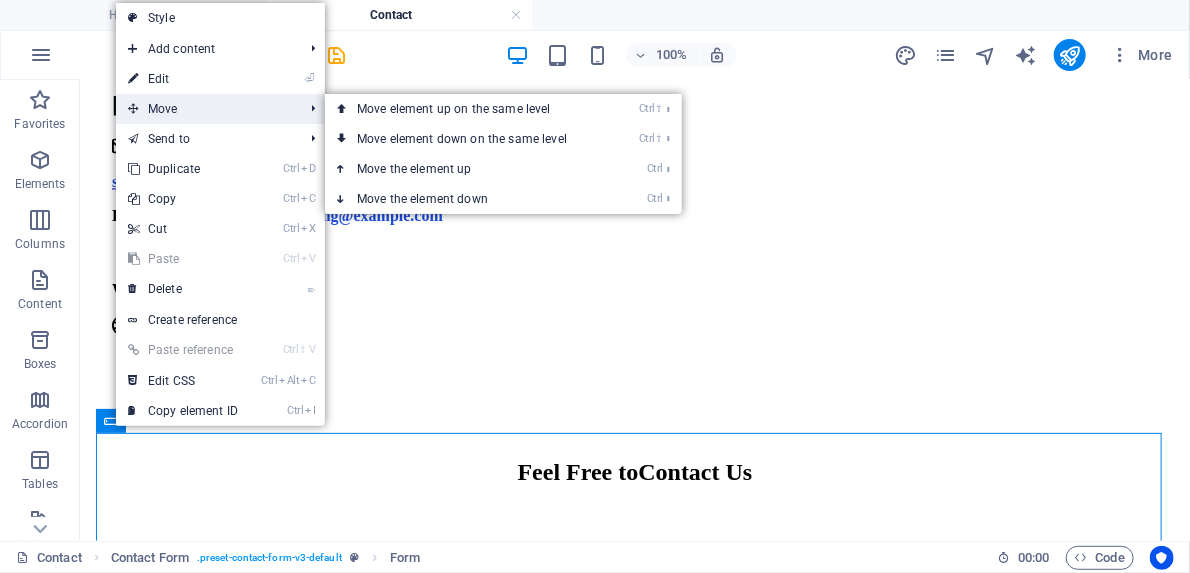 click on "Move" at bounding box center (205, 109) 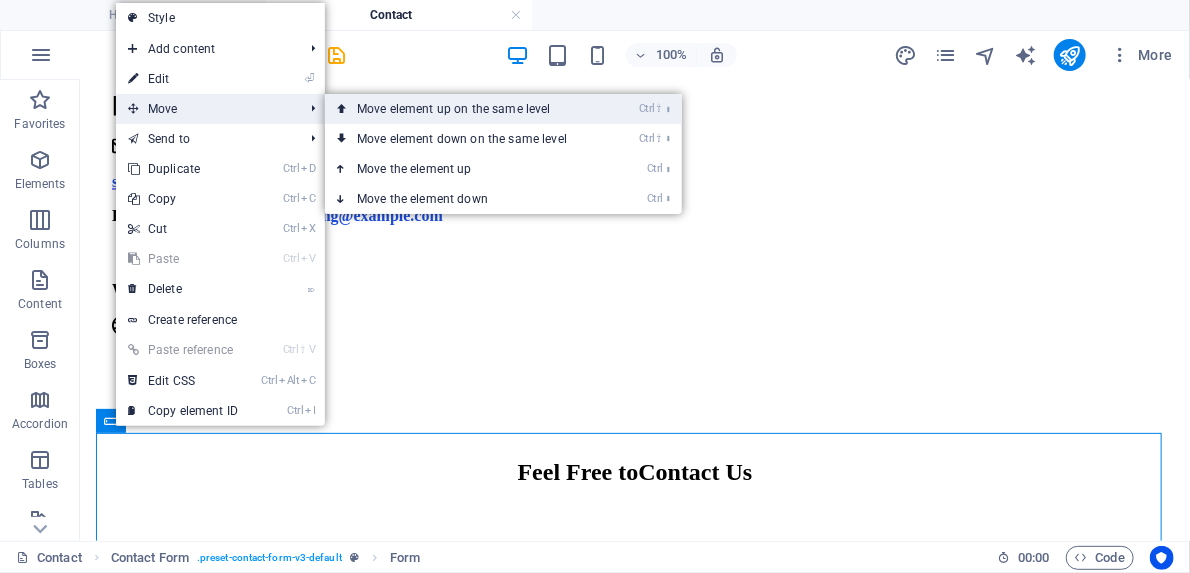 click on "Ctrl ⇧ ⬆  Move element up on the same level" at bounding box center (466, 109) 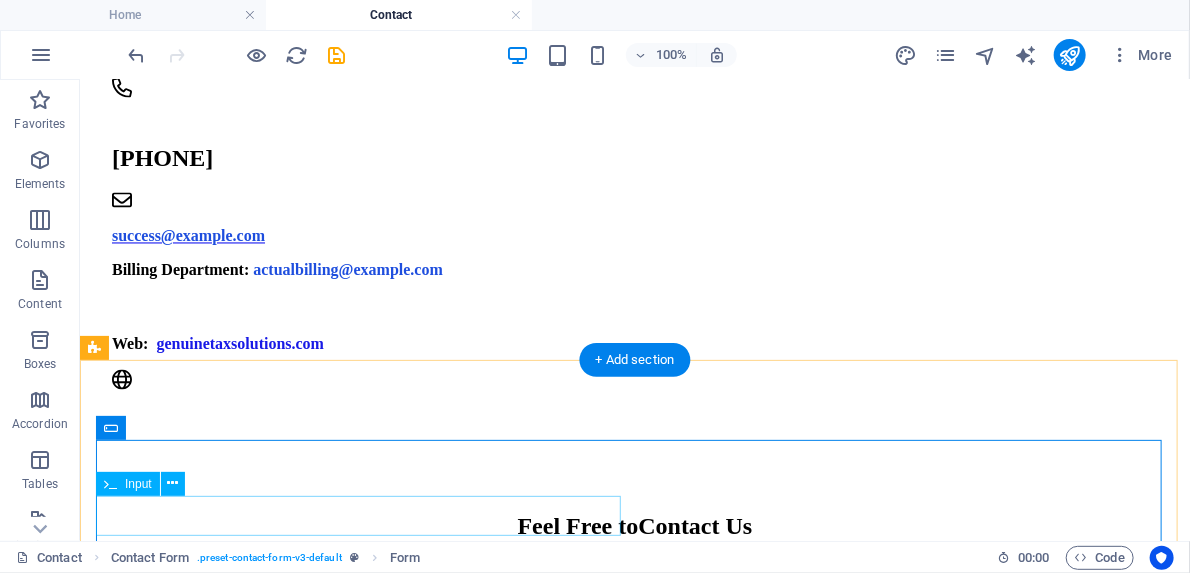 scroll, scrollTop: 1440, scrollLeft: 0, axis: vertical 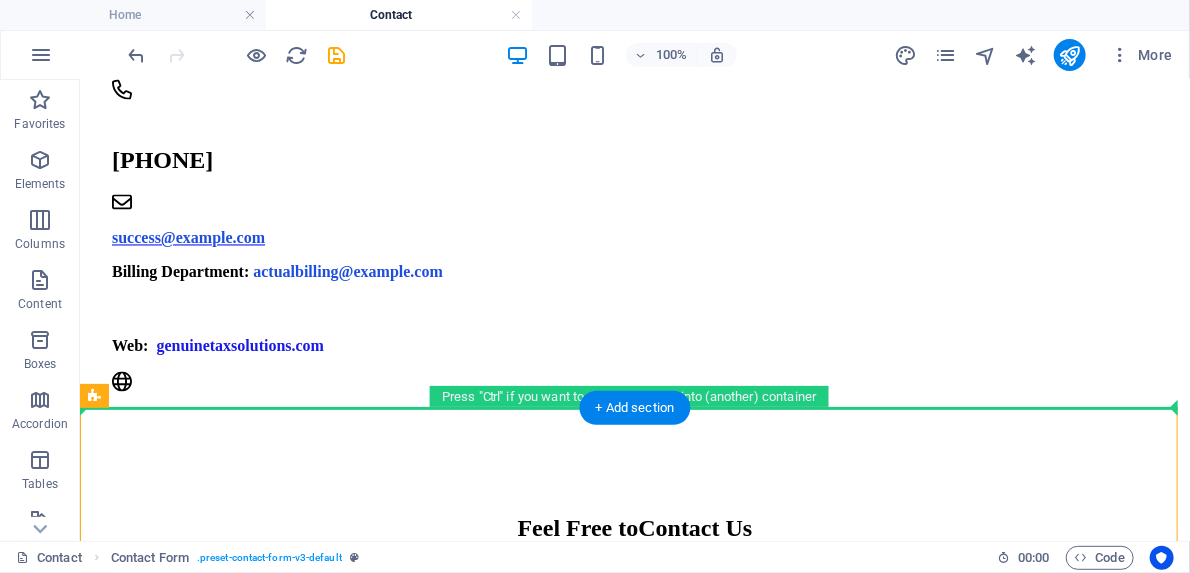 drag, startPoint x: 182, startPoint y: 498, endPoint x: 139, endPoint y: 358, distance: 146.45477 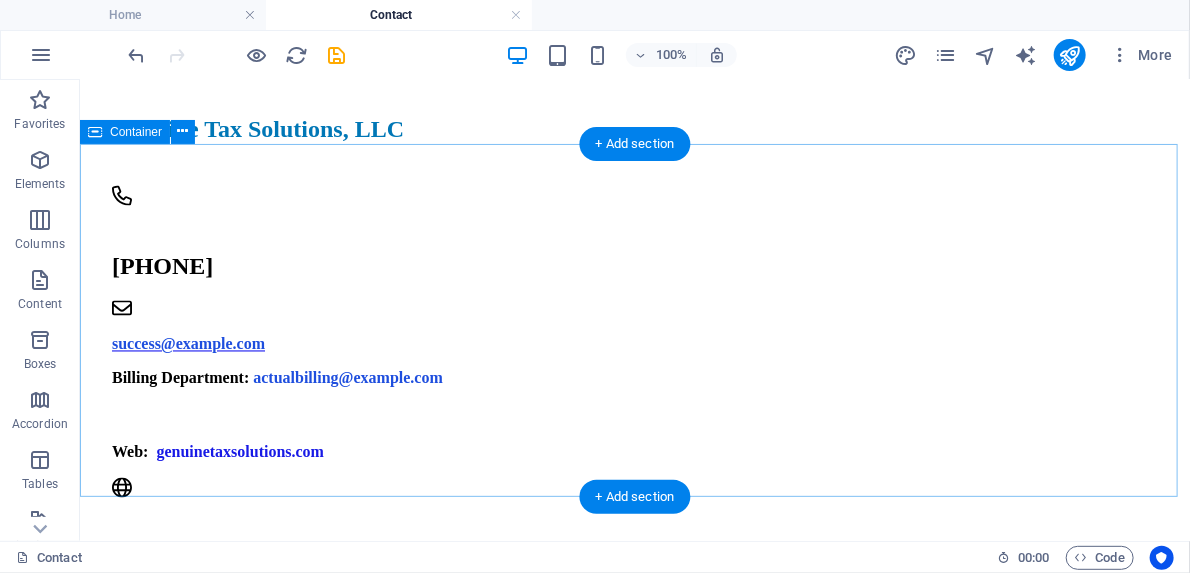 scroll, scrollTop: 1384, scrollLeft: 0, axis: vertical 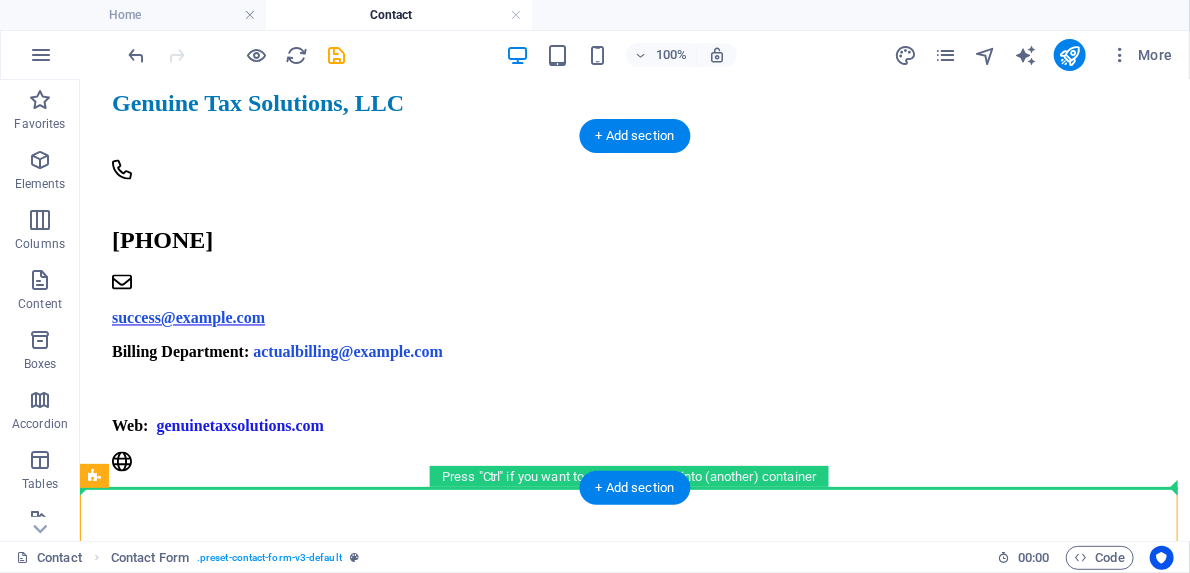 drag, startPoint x: 187, startPoint y: 555, endPoint x: 144, endPoint y: 340, distance: 219.25784 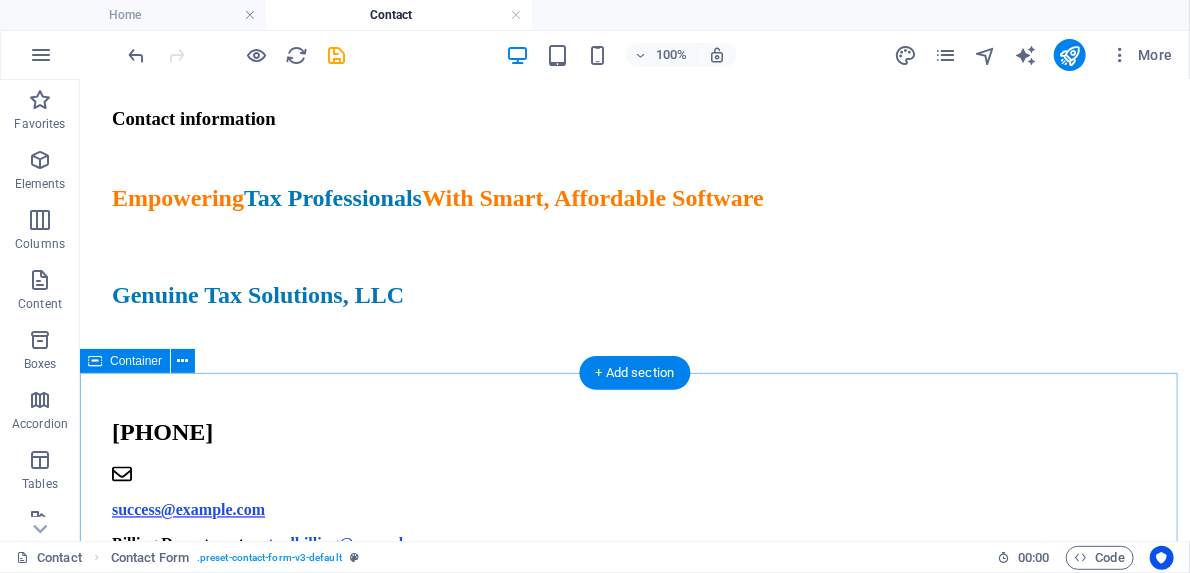 scroll, scrollTop: 1144, scrollLeft: 0, axis: vertical 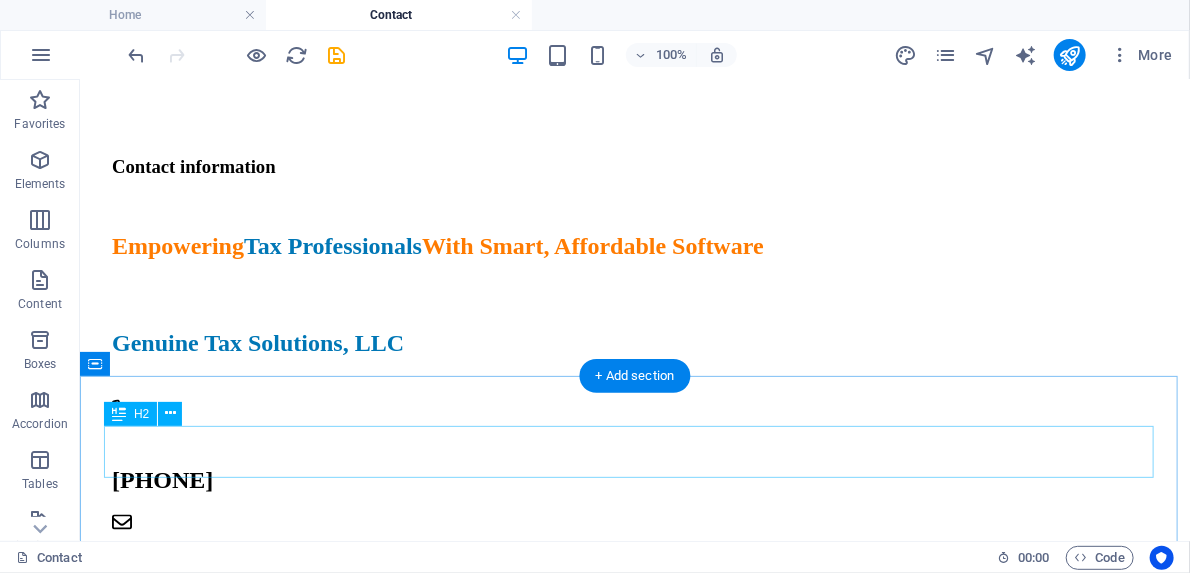 click on "Feel Free to  Contact Us" at bounding box center (634, 848) 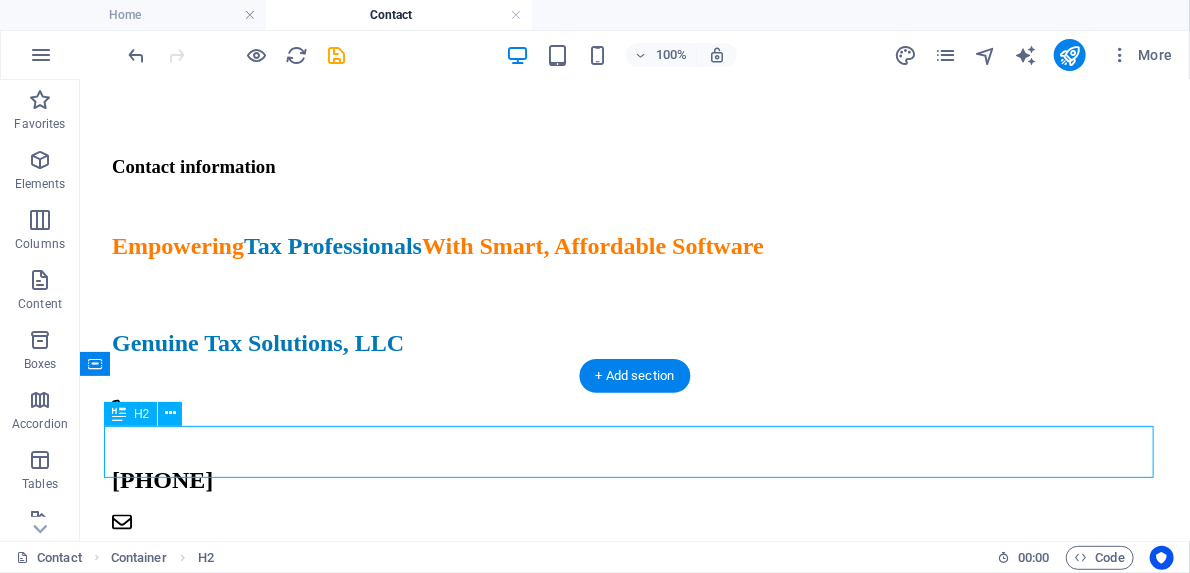 click on "Feel Free to  Contact Us" at bounding box center (634, 848) 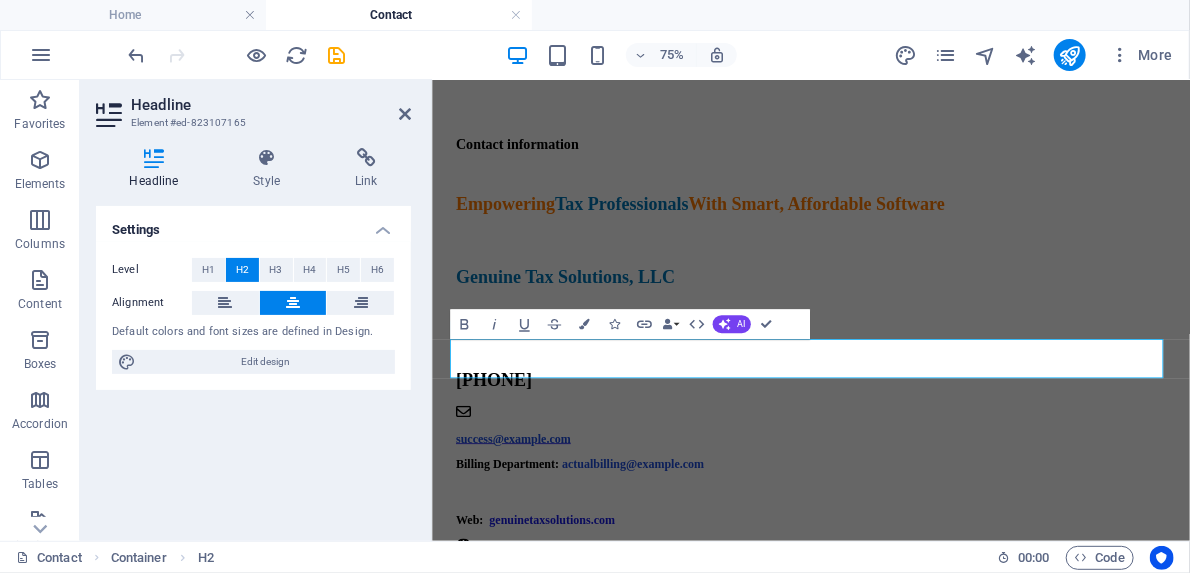 click on "Headline" at bounding box center [271, 105] 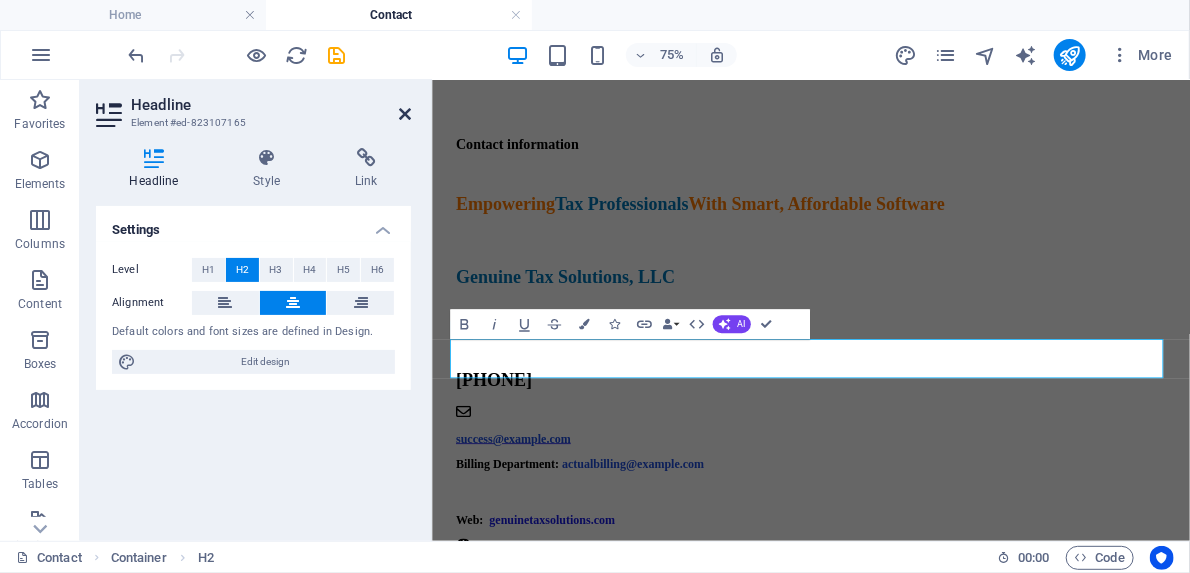 click at bounding box center (405, 114) 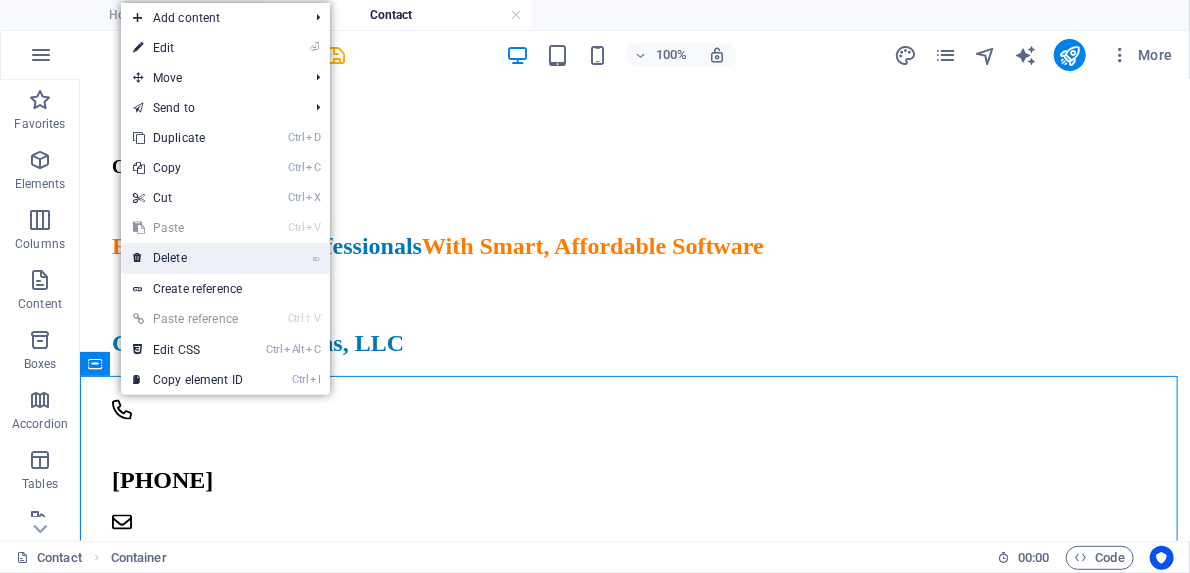click on "⌦  Delete" at bounding box center [188, 258] 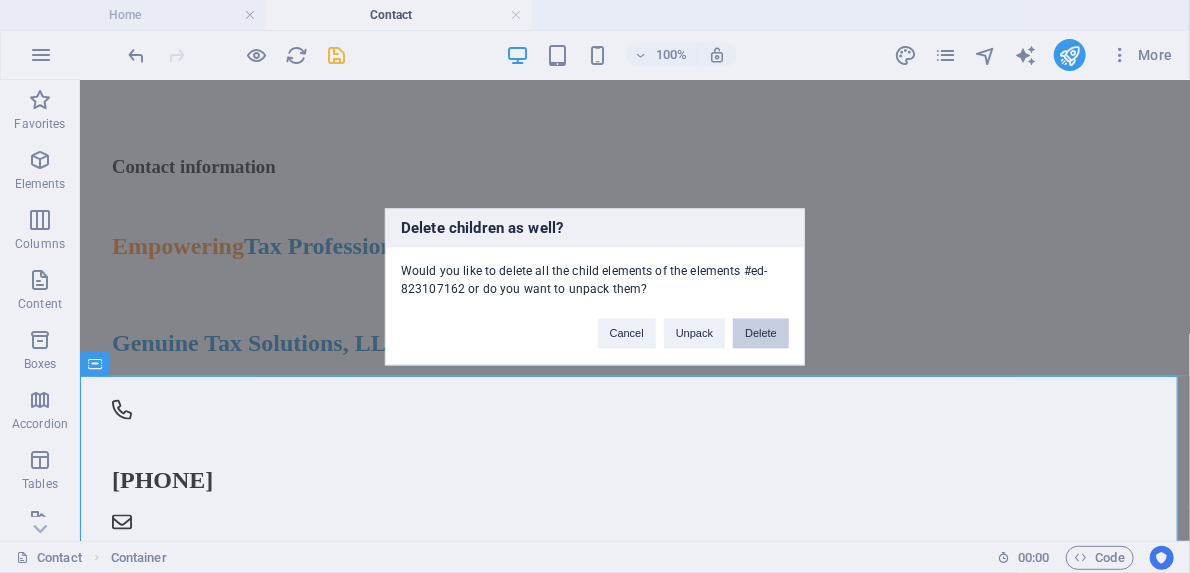 click on "Delete" at bounding box center [761, 333] 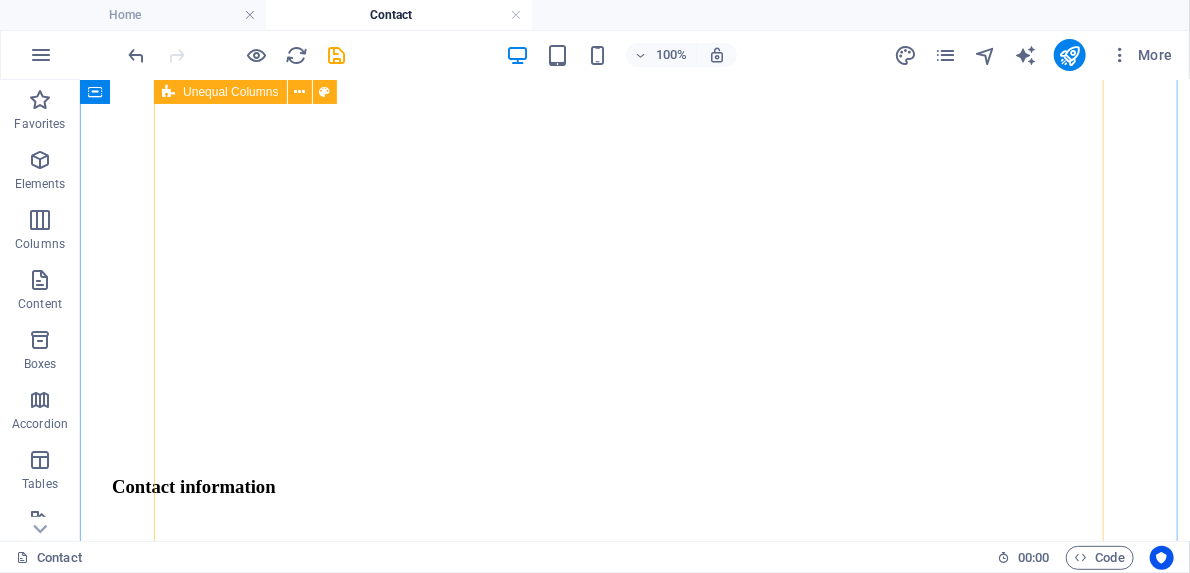 scroll, scrollTop: 1064, scrollLeft: 0, axis: vertical 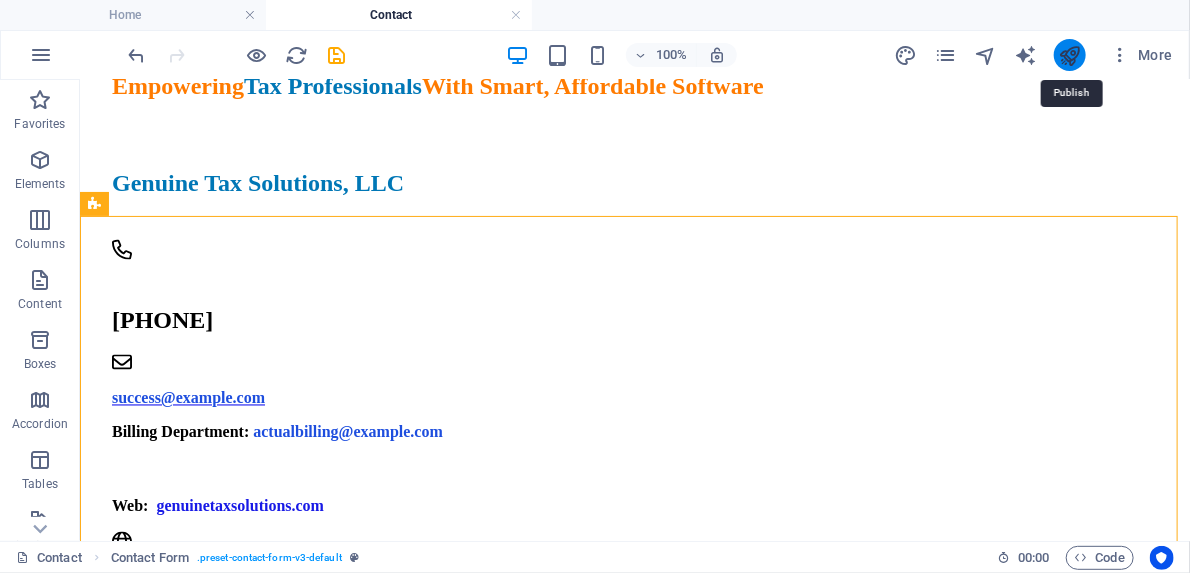 click at bounding box center [1069, 55] 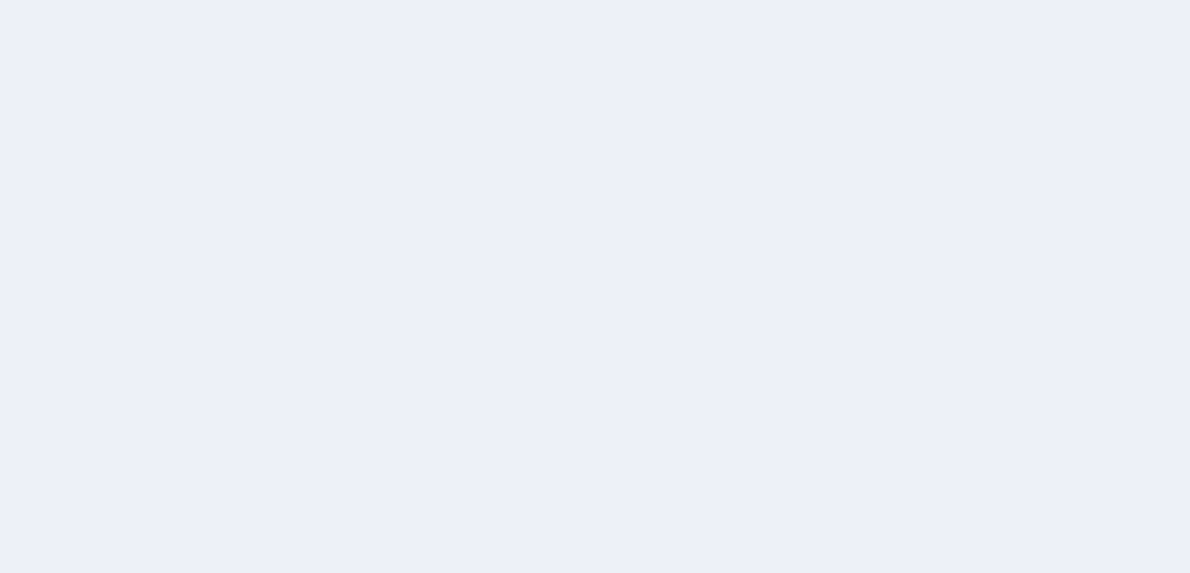 scroll, scrollTop: 0, scrollLeft: 0, axis: both 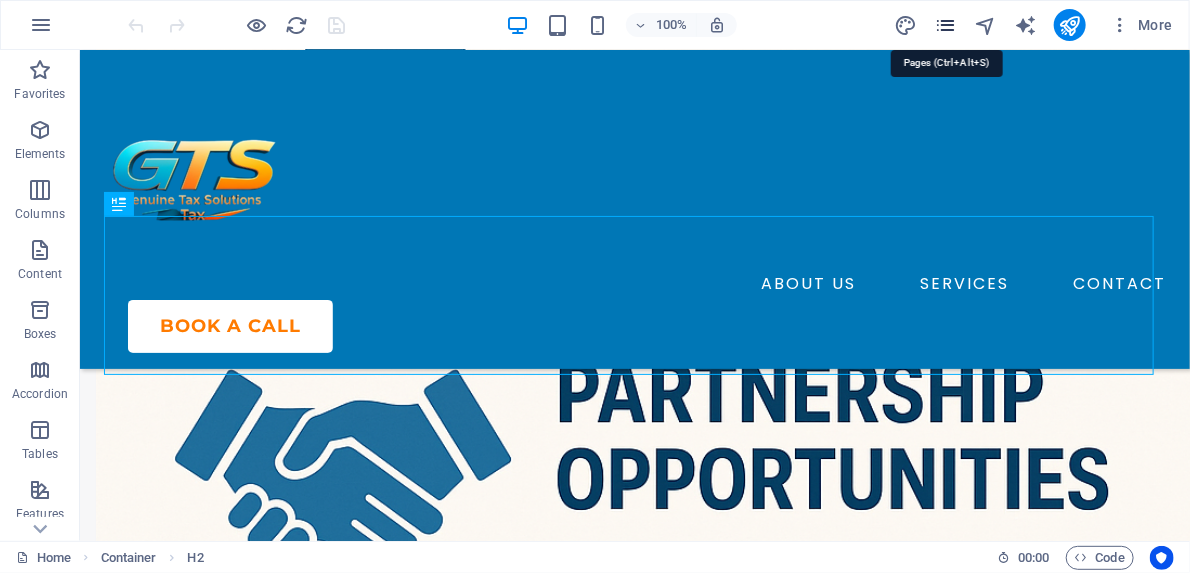 click at bounding box center [945, 25] 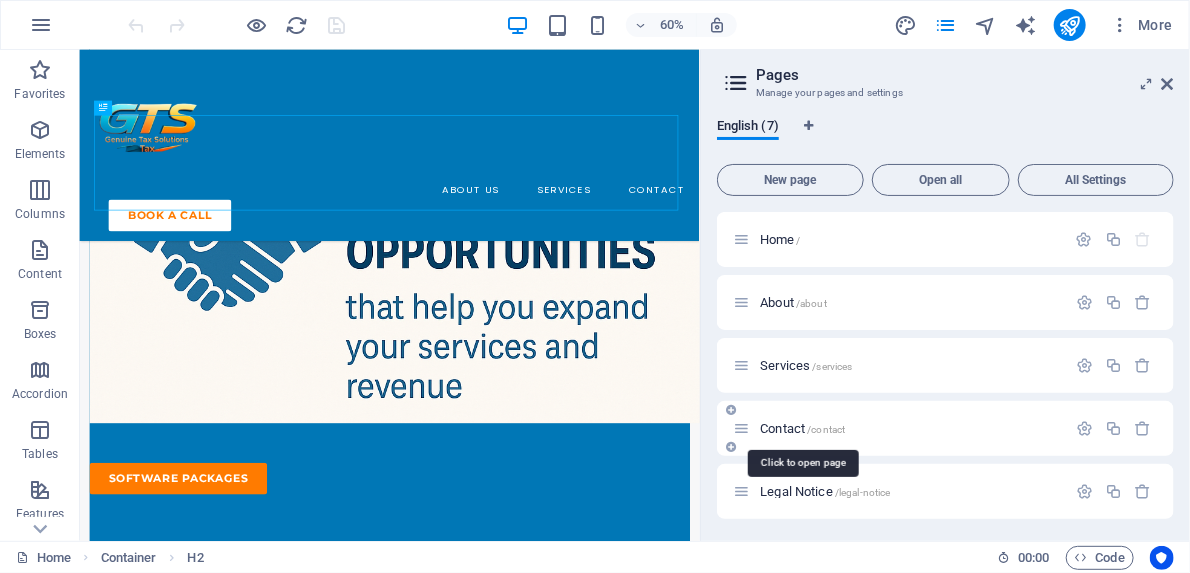 click on "Contact /contact" at bounding box center [802, 428] 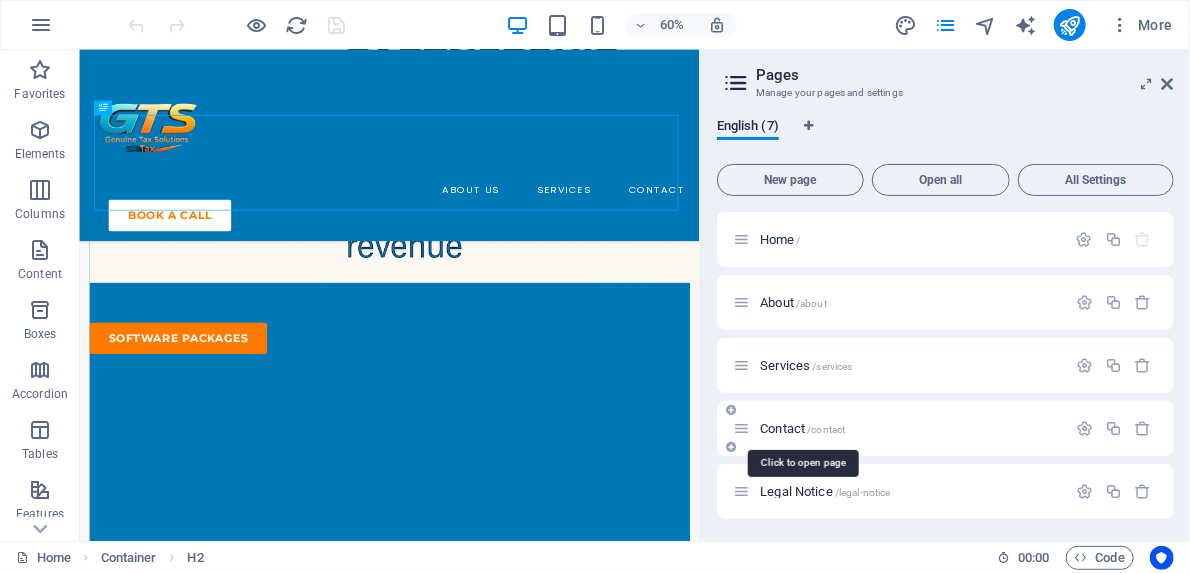 scroll, scrollTop: 0, scrollLeft: 0, axis: both 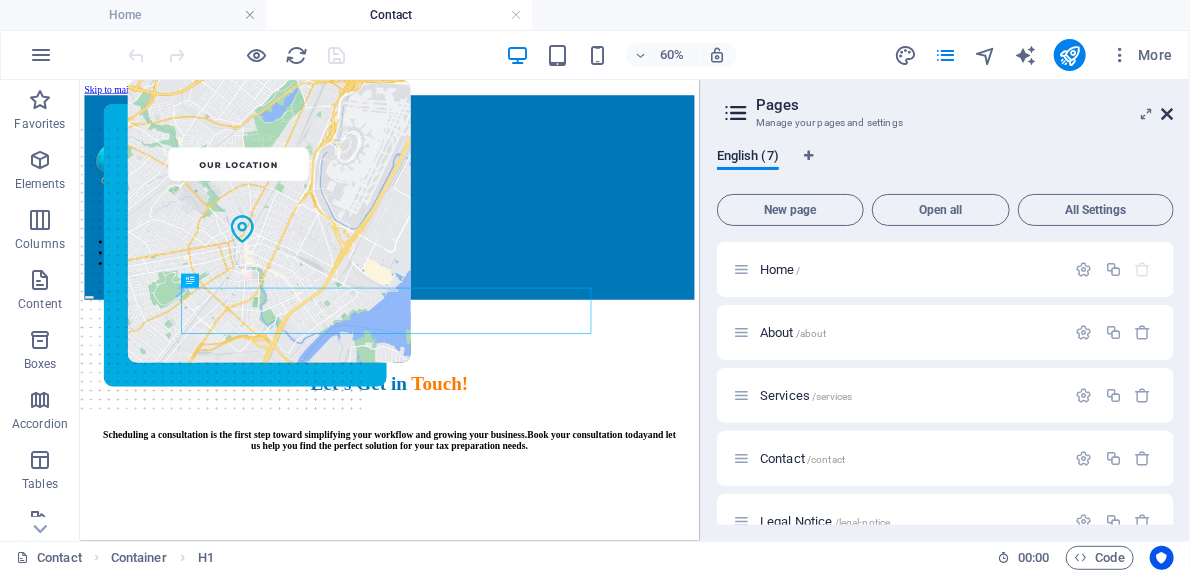 click at bounding box center (1168, 114) 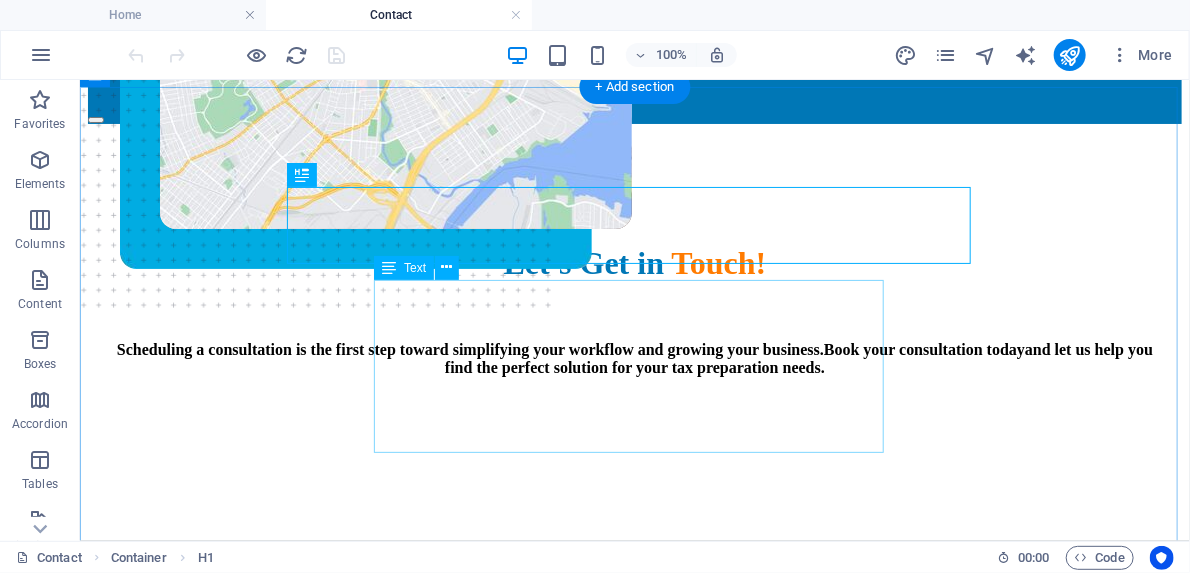 scroll, scrollTop: 400, scrollLeft: 0, axis: vertical 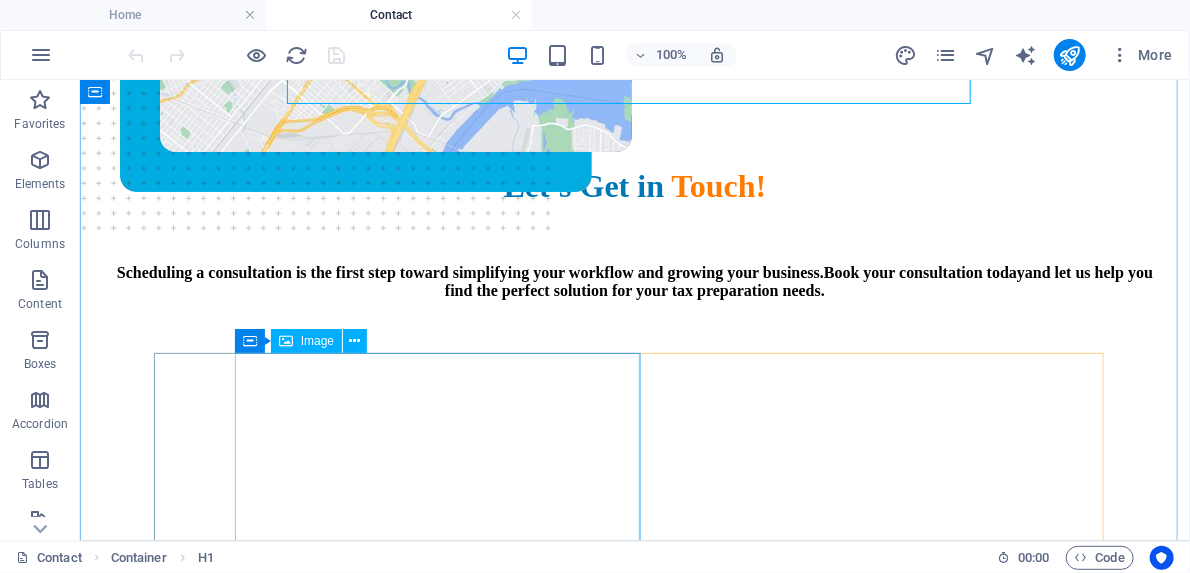click on "Image" at bounding box center (317, 341) 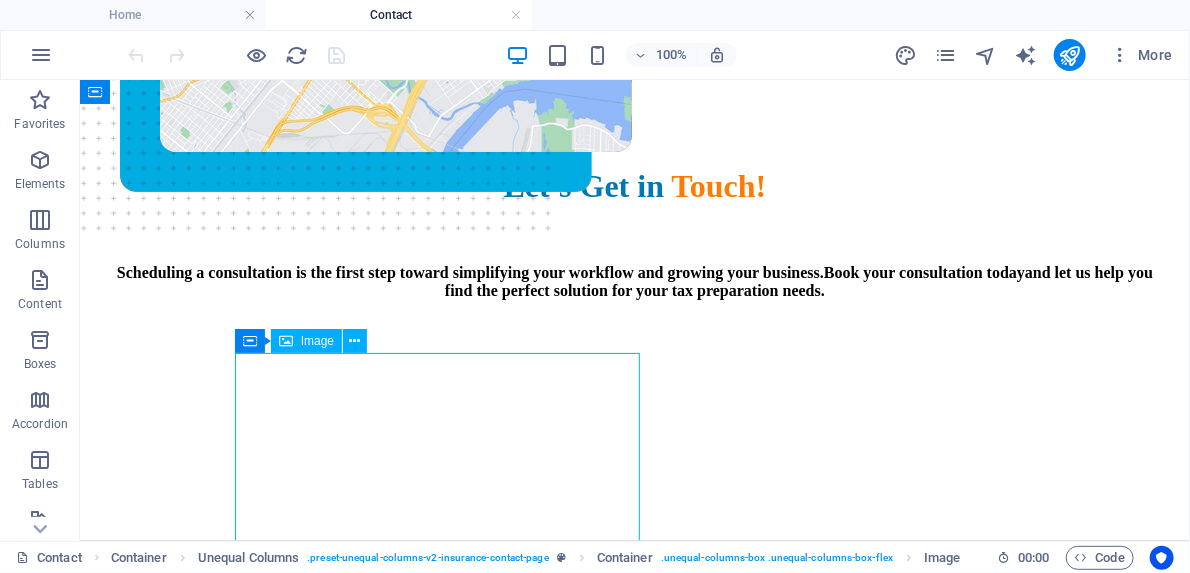 click on "Image" at bounding box center [317, 341] 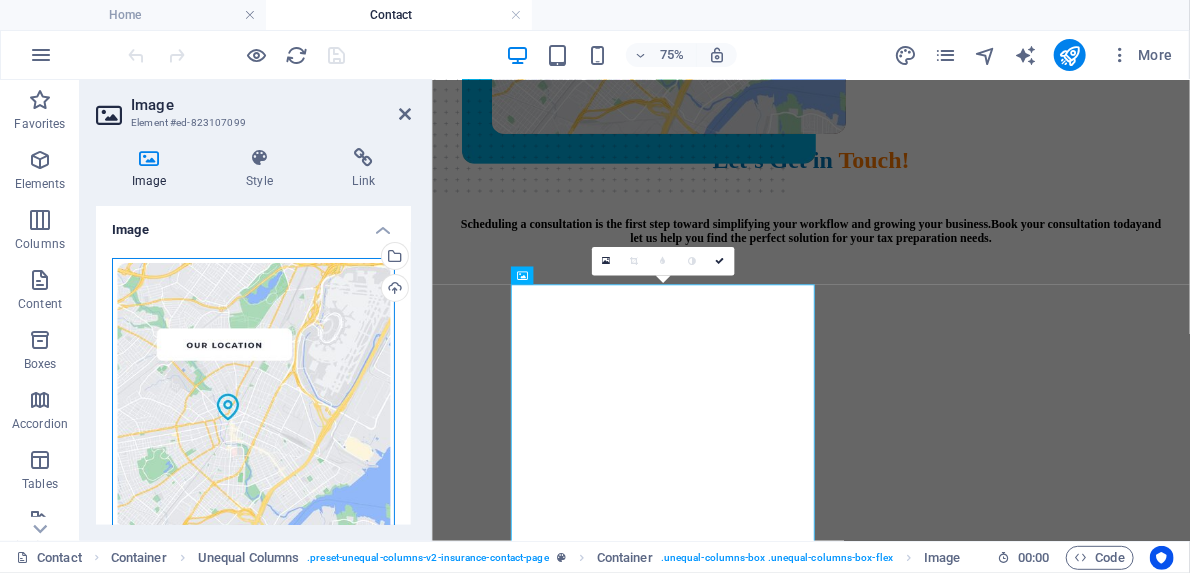 click on "Drag files here, click to choose files or select files from Files or our free stock photos & videos" at bounding box center (253, 399) 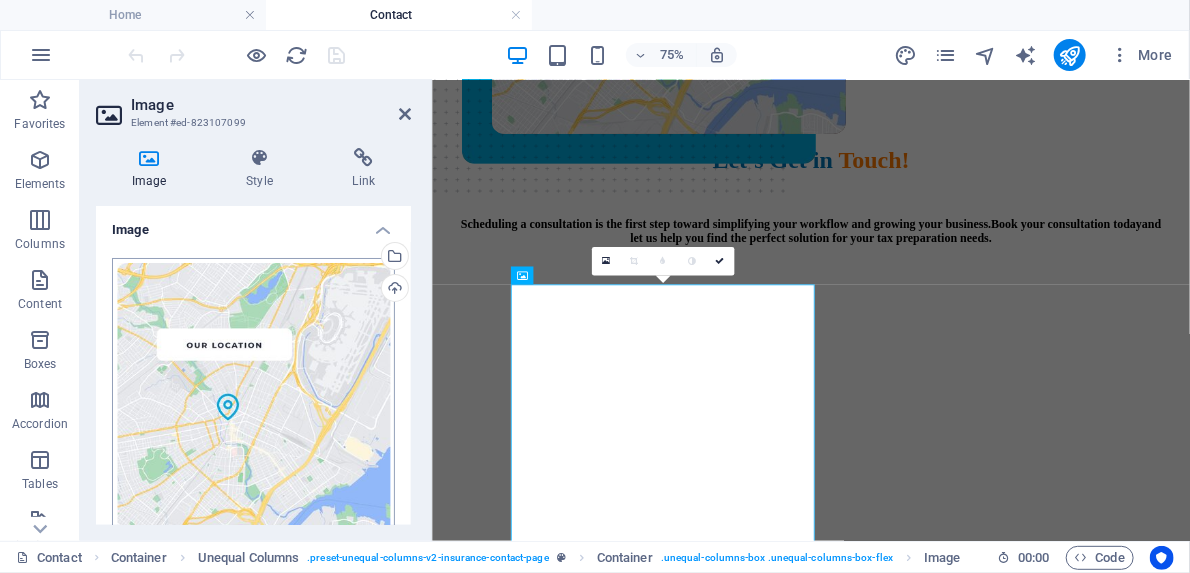 click on "genuinetaxsolutions.com Home Contact Favorites Elements Columns Content Boxes Accordion Tables Features Images Slider Header Footer Forms Marketing Collections
Drag here to replace the existing content. Press “Ctrl” if you want to create a new element.
Container   H2   Container   Banner   Container   Banner   Container   Banner   2 columns   Menu Bar   2 columns   Button 60% More Home Container Unequal Columns . preset-unequal-columns-v2-insurance-contact-page Container . unequal-columns-box .unequal-columns-box-flex Image 00 : 00 Code Favorites Elements Columns Content Boxes Accordion Tables Features Images Slider Header Footer Forms Marketing Collections Image Element #ed-823107099 Image Style Link Image Drag files here, click to choose files or select files from Files or our free stock photos & videos Select files from the file manager, stock photos, or upload file(s) Upload Width 472 auto %" at bounding box center (595, 286) 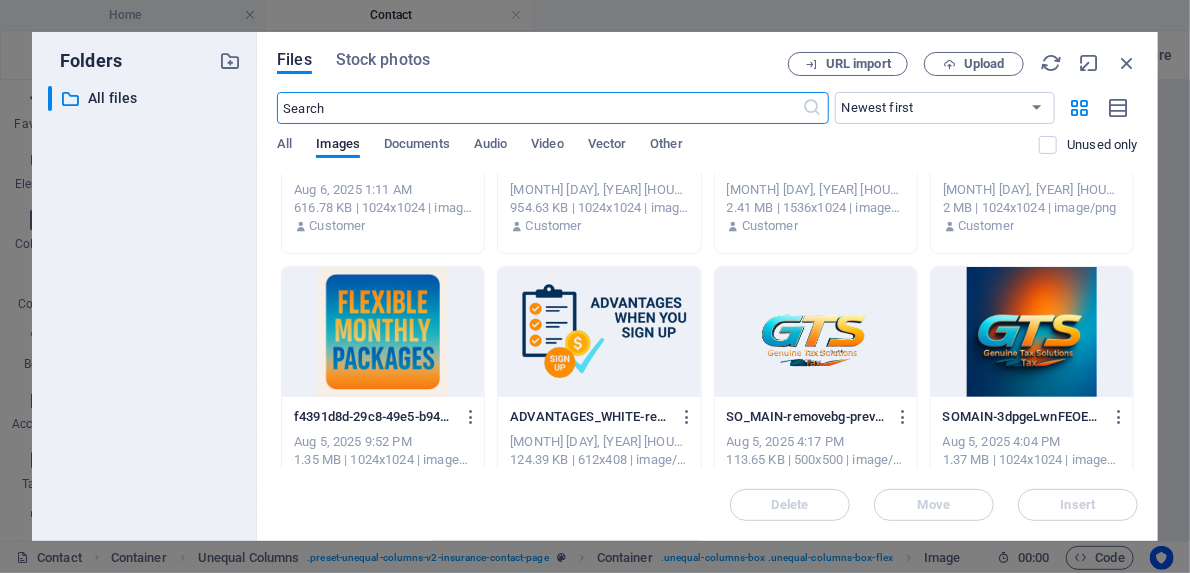 scroll, scrollTop: 0, scrollLeft: 0, axis: both 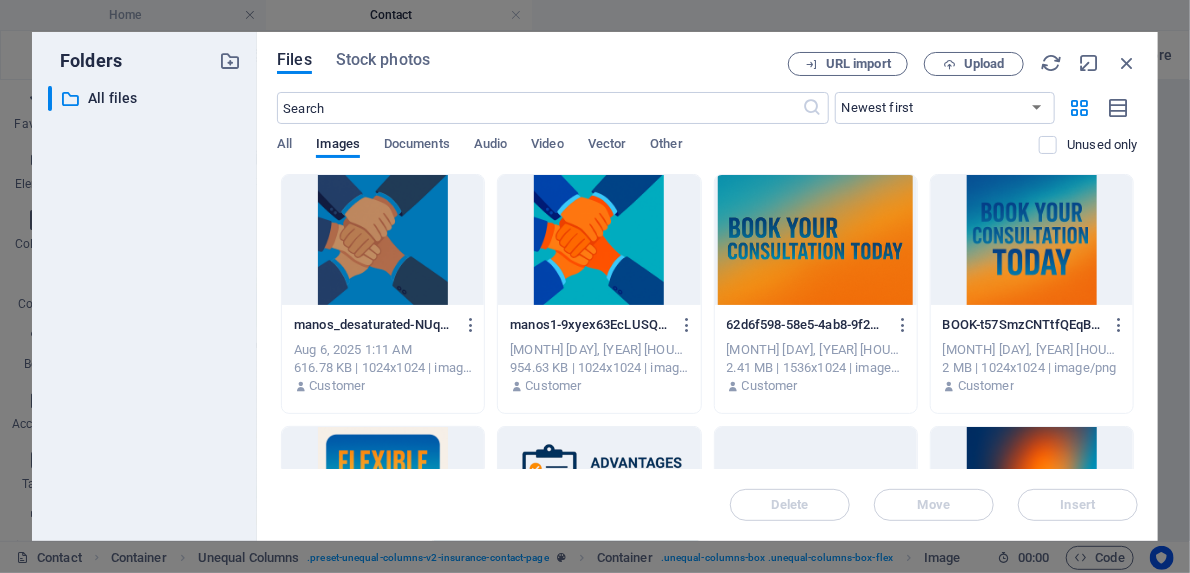 click at bounding box center [816, 240] 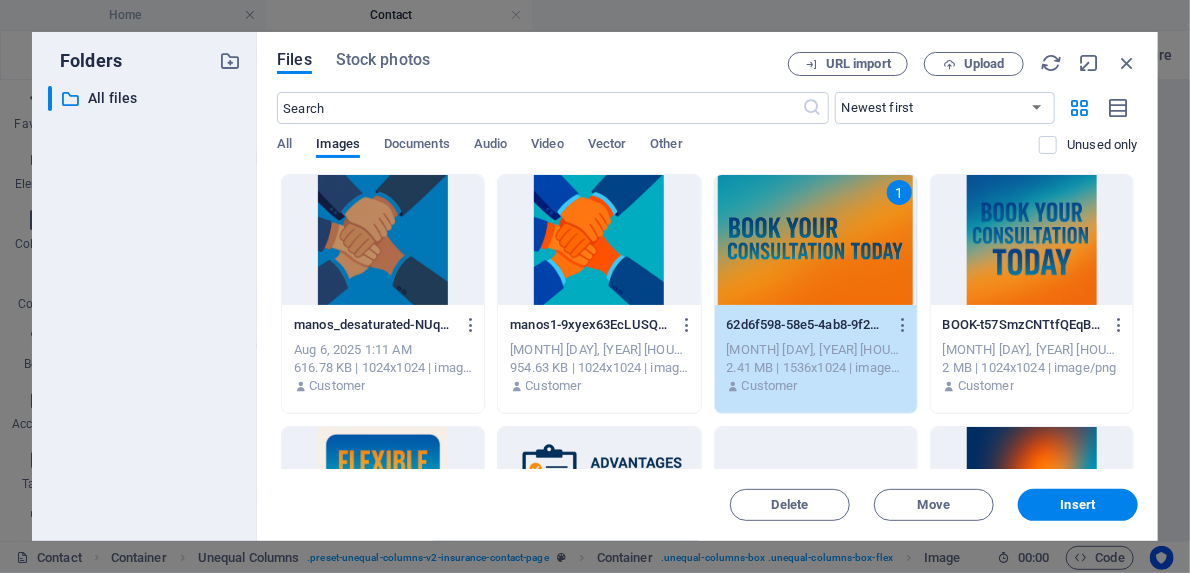 click on "1" at bounding box center (816, 240) 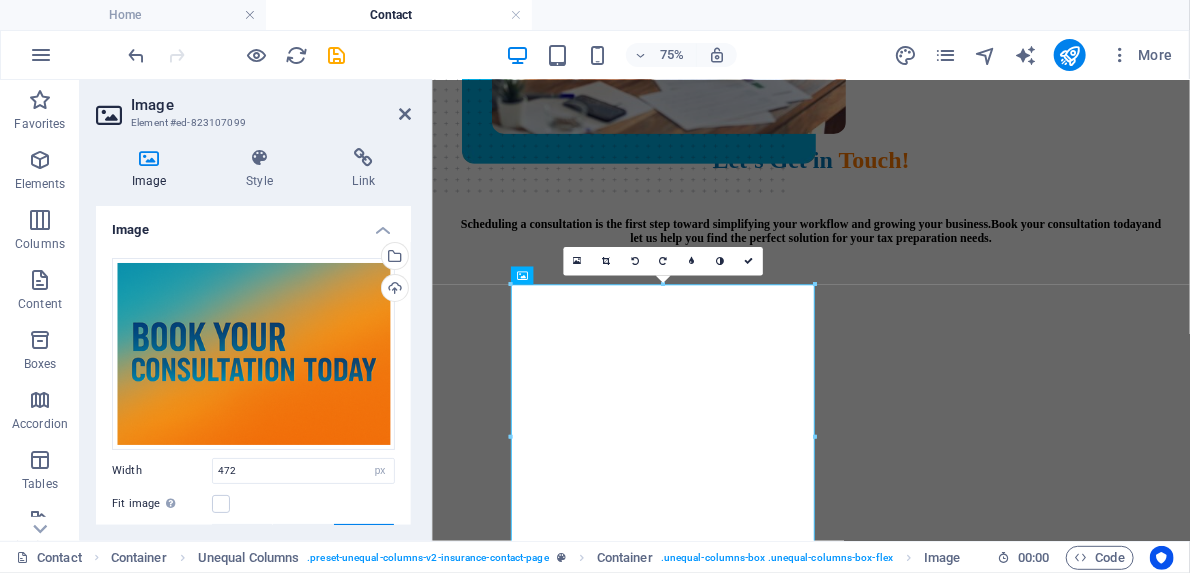 click on "Image" at bounding box center [271, 105] 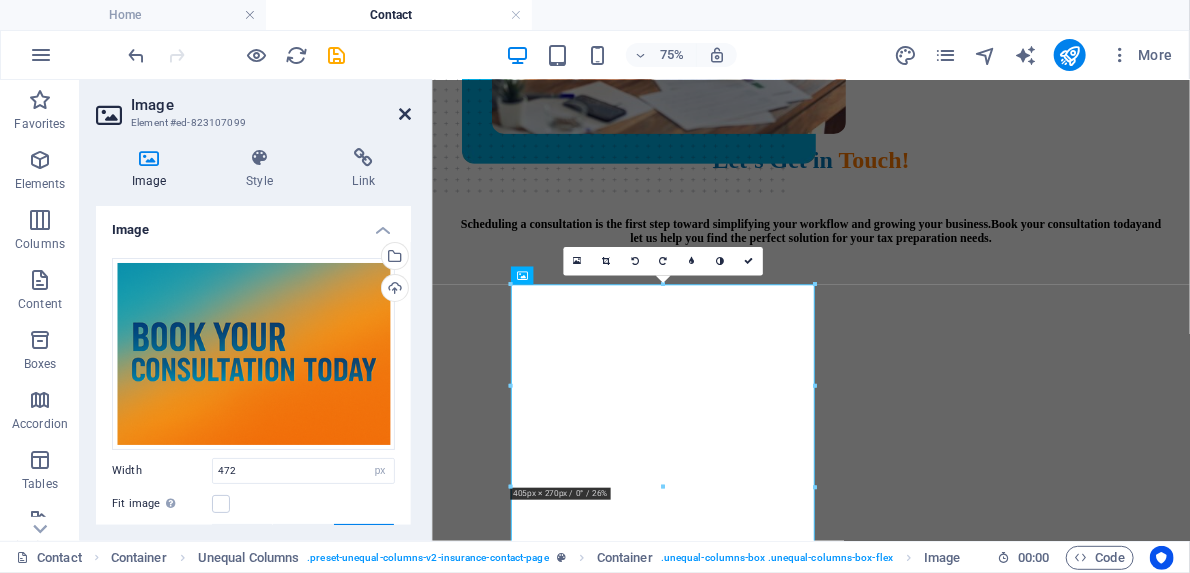 click at bounding box center (405, 114) 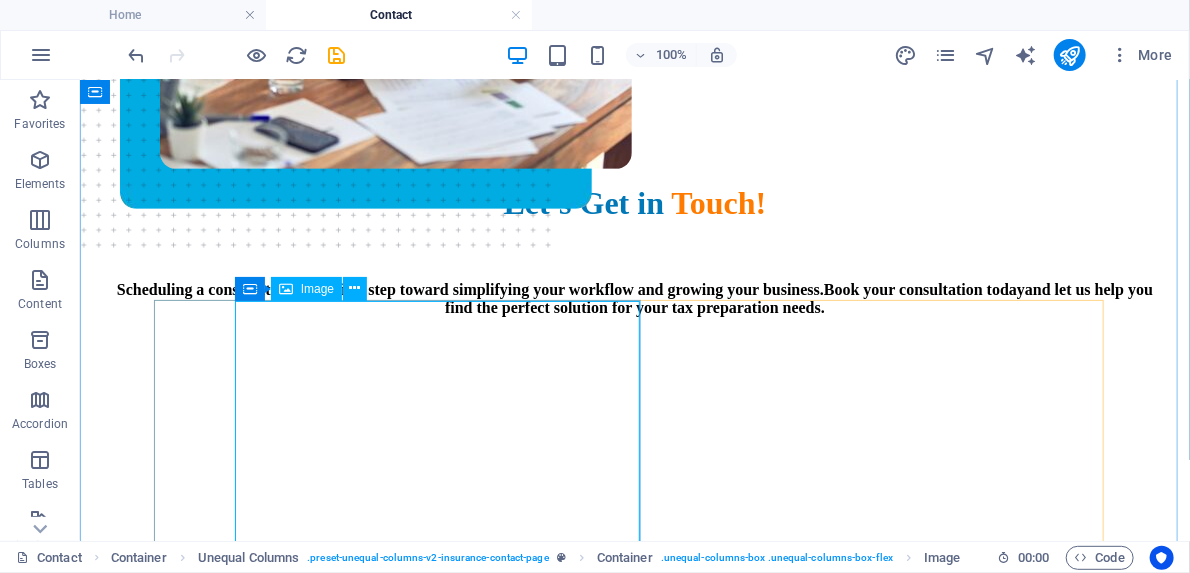 scroll, scrollTop: 320, scrollLeft: 0, axis: vertical 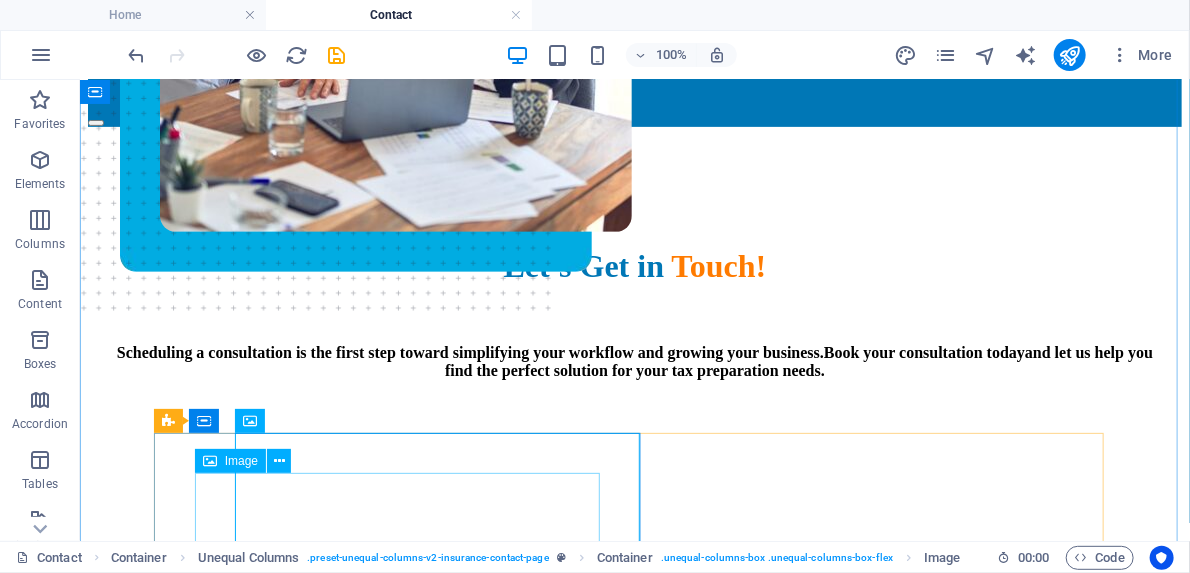 click at bounding box center (634, -11) 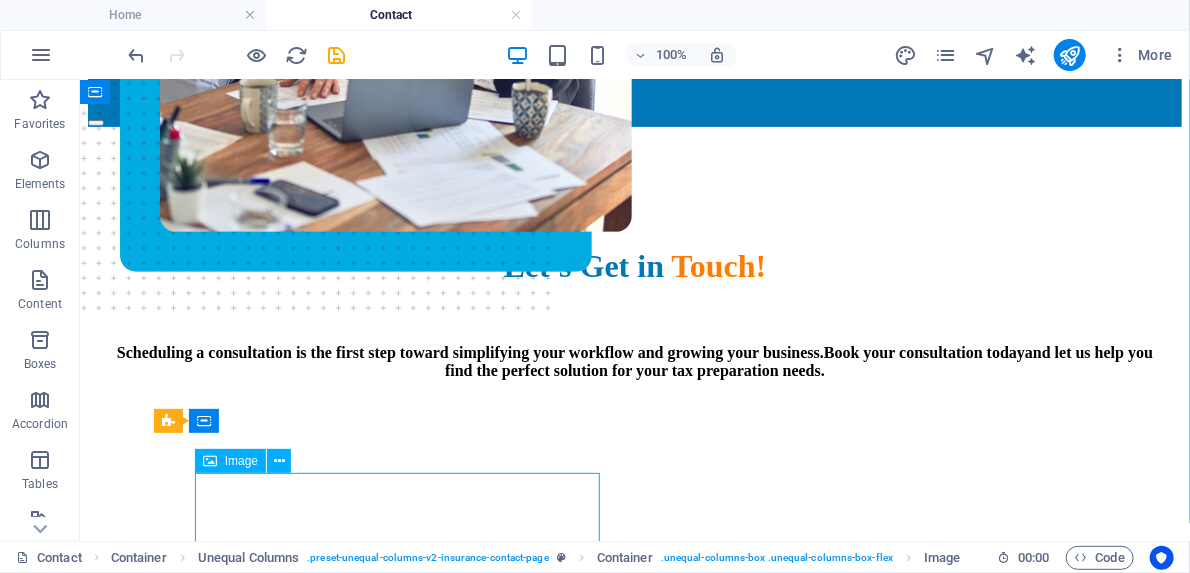 click at bounding box center [634, -11] 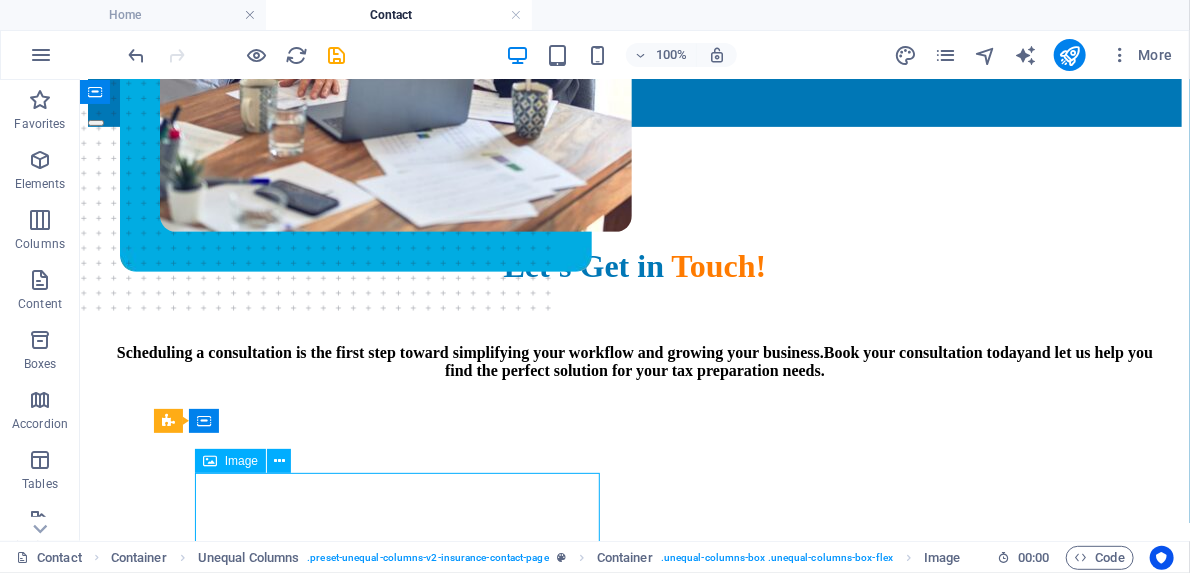 select on "px" 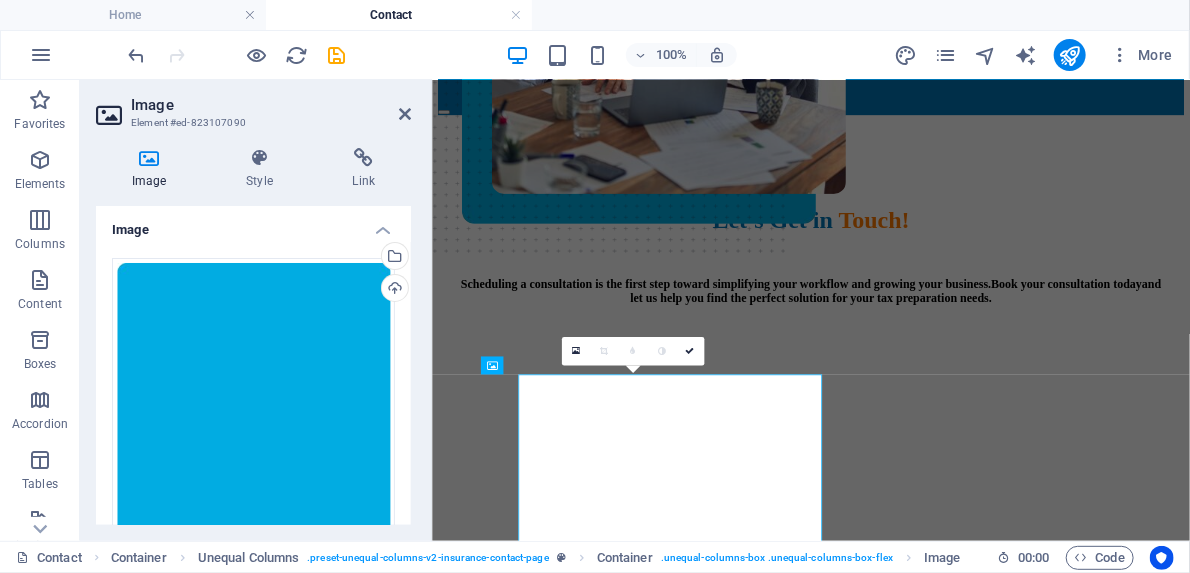 click on "Drag files here, click to choose files or select files from Files or our free stock photos & videos Select files from the file manager, stock photos, or upload file(s) Upload Width 472 Default auto px rem % em vh vw Fit image Automatically fit image to a fixed width and height Height Default auto px Alignment Lazyload Loading images after the page loads improves page speed. Responsive Automatically load retina image and smartphone optimized sizes. Lightbox Use as headline The image will be wrapped in an H1 headline tag. Useful for giving alternative text the weight of an H1 headline, e.g. for the logo. Leave unchecked if uncertain. Optimized Images are compressed to improve page speed. Direction Custom X offset 50 px rem % vh vw Y offset 50 px rem % vh vw" at bounding box center [253, 497] 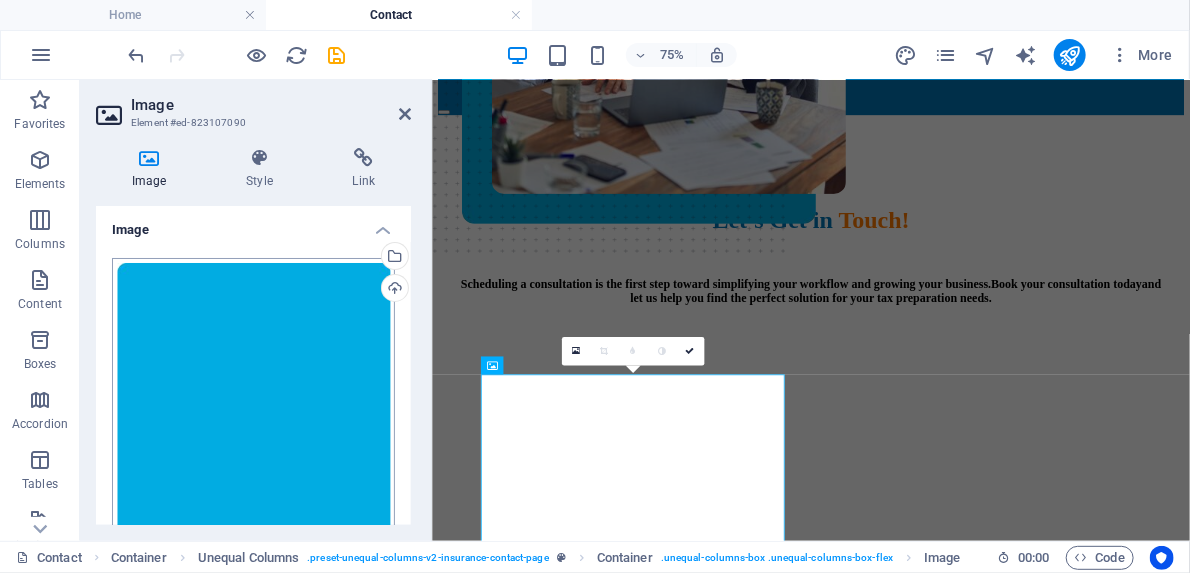 scroll, scrollTop: 160, scrollLeft: 0, axis: vertical 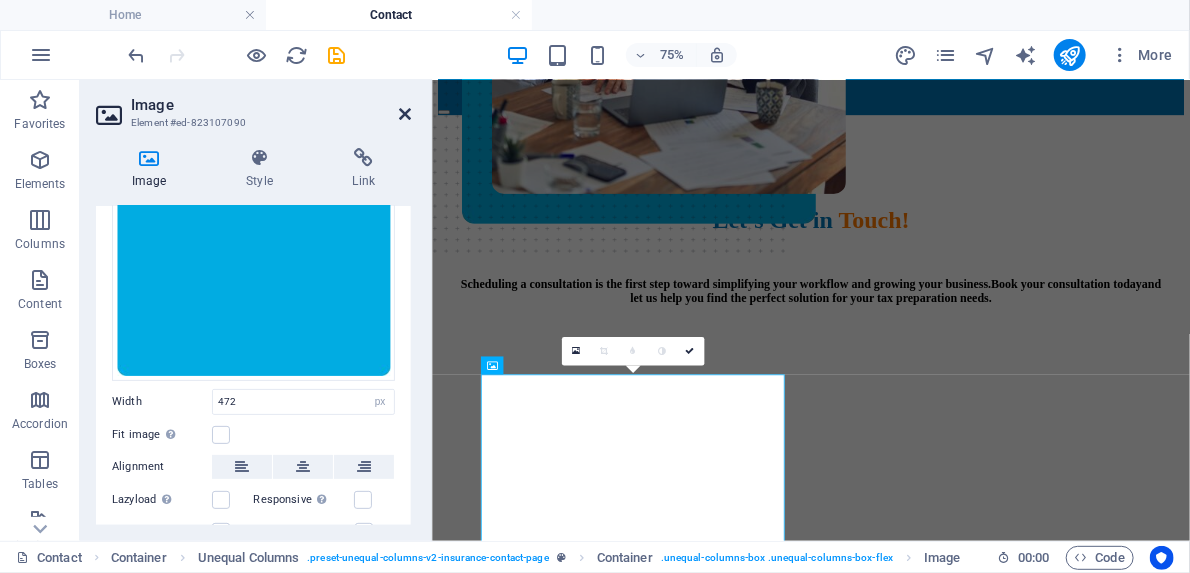 click at bounding box center [405, 114] 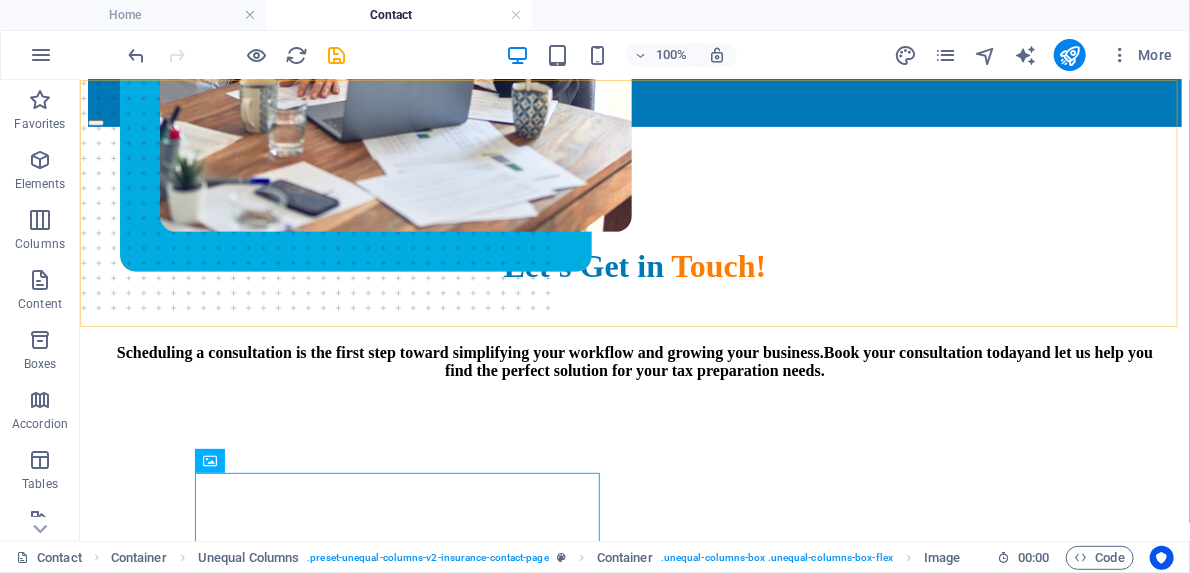 scroll, scrollTop: 640, scrollLeft: 0, axis: vertical 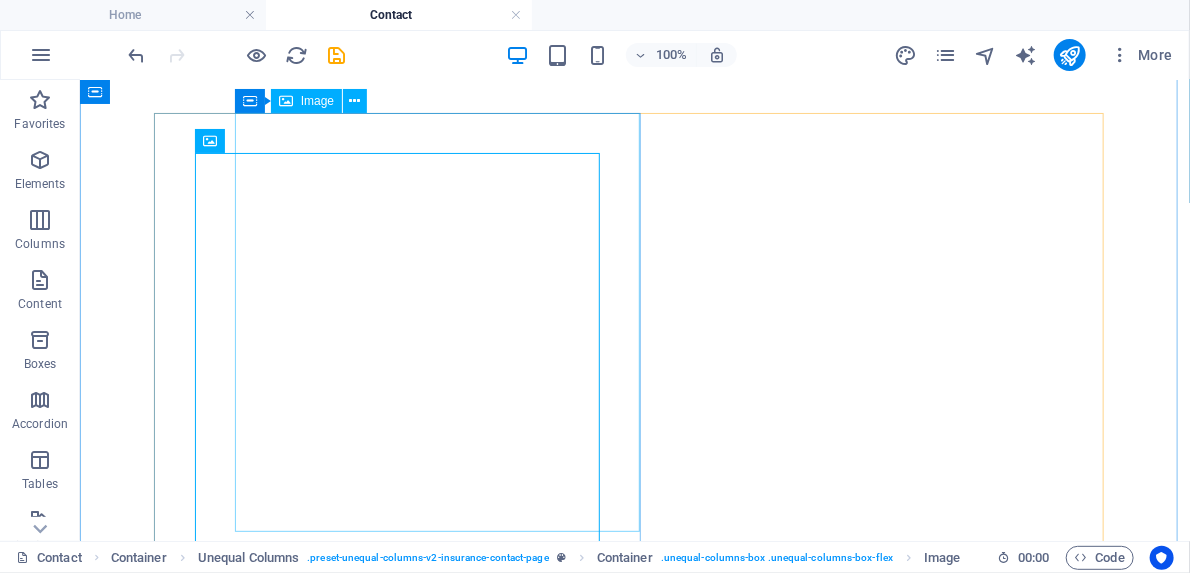 click at bounding box center [395, -371] 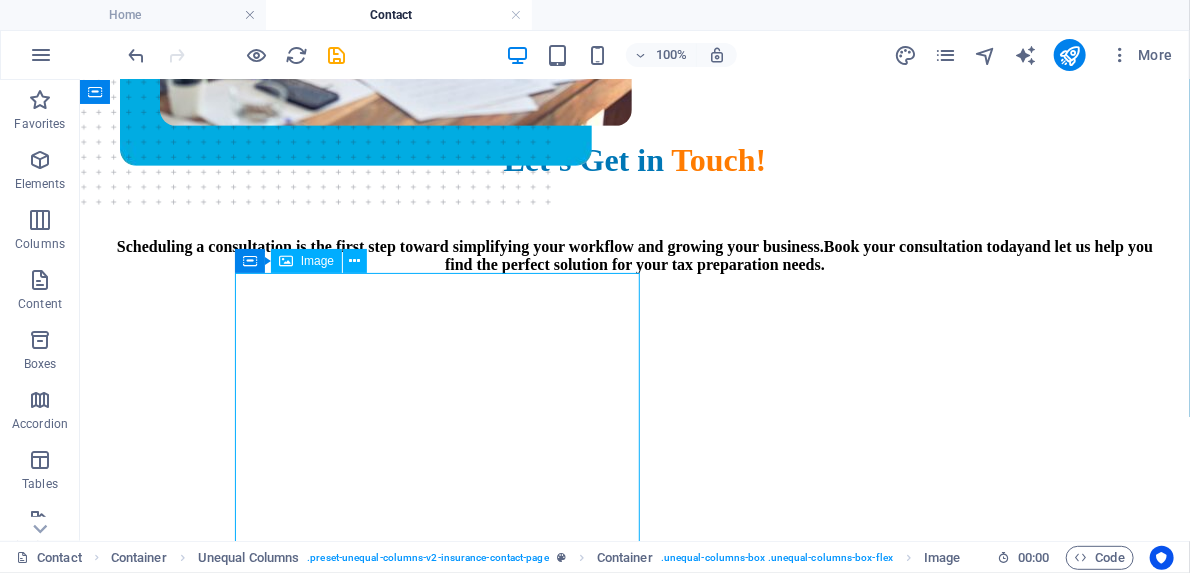 scroll, scrollTop: 400, scrollLeft: 0, axis: vertical 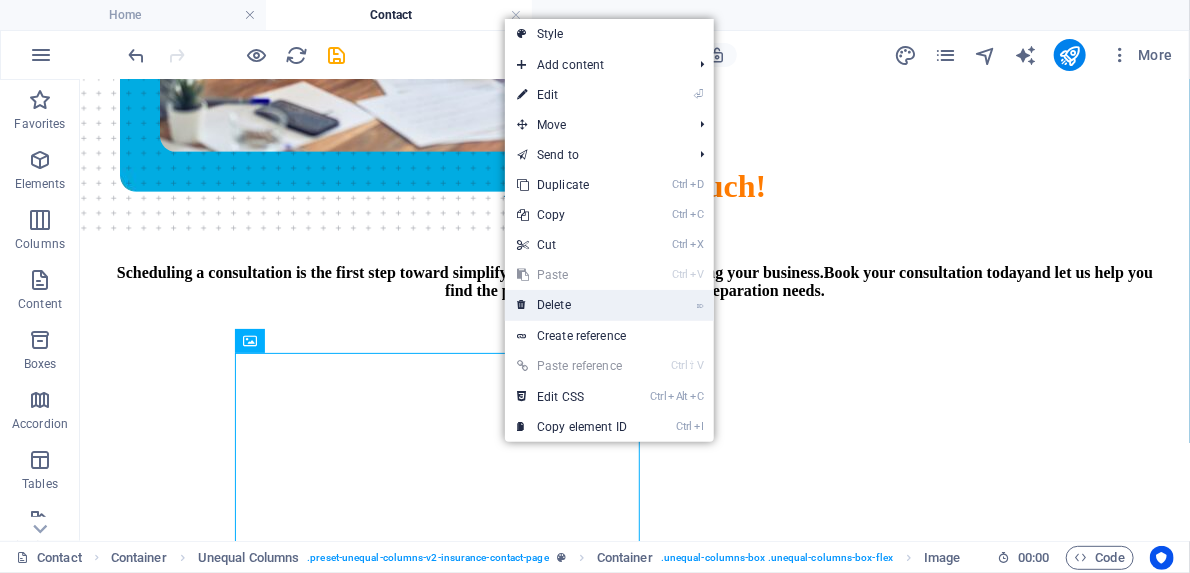 click on "⌦  Delete" at bounding box center [572, 305] 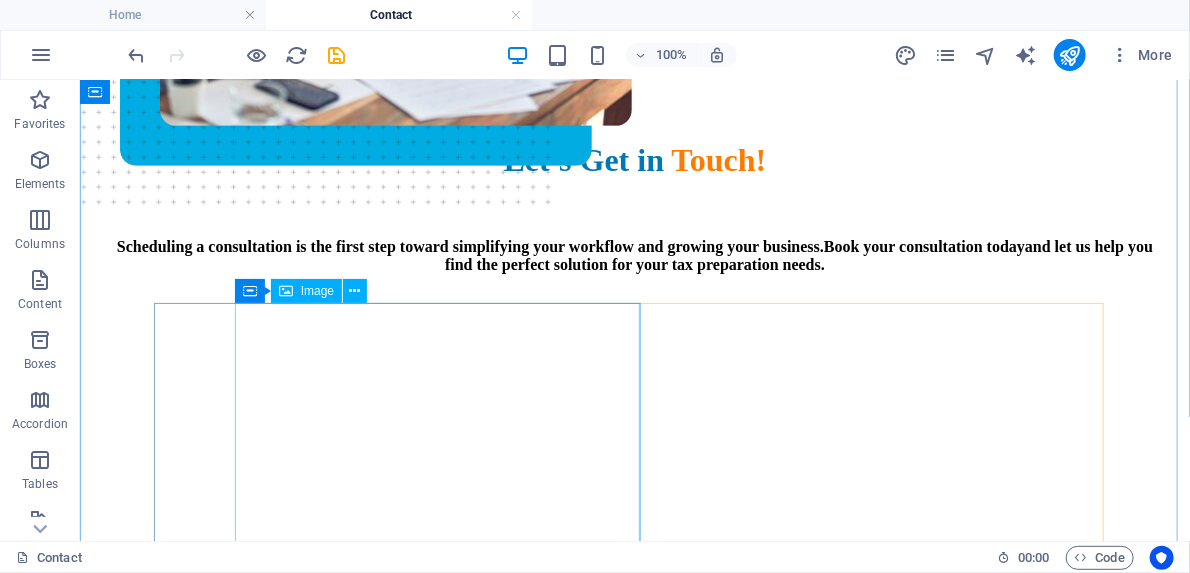 scroll, scrollTop: 402, scrollLeft: 0, axis: vertical 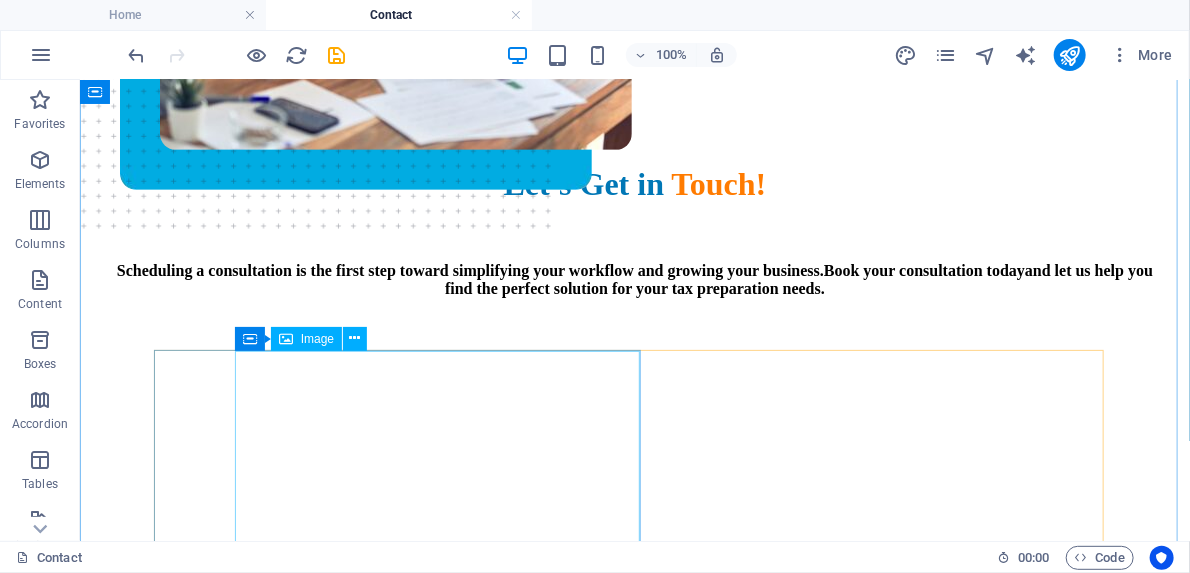 click on "Image" at bounding box center (317, 339) 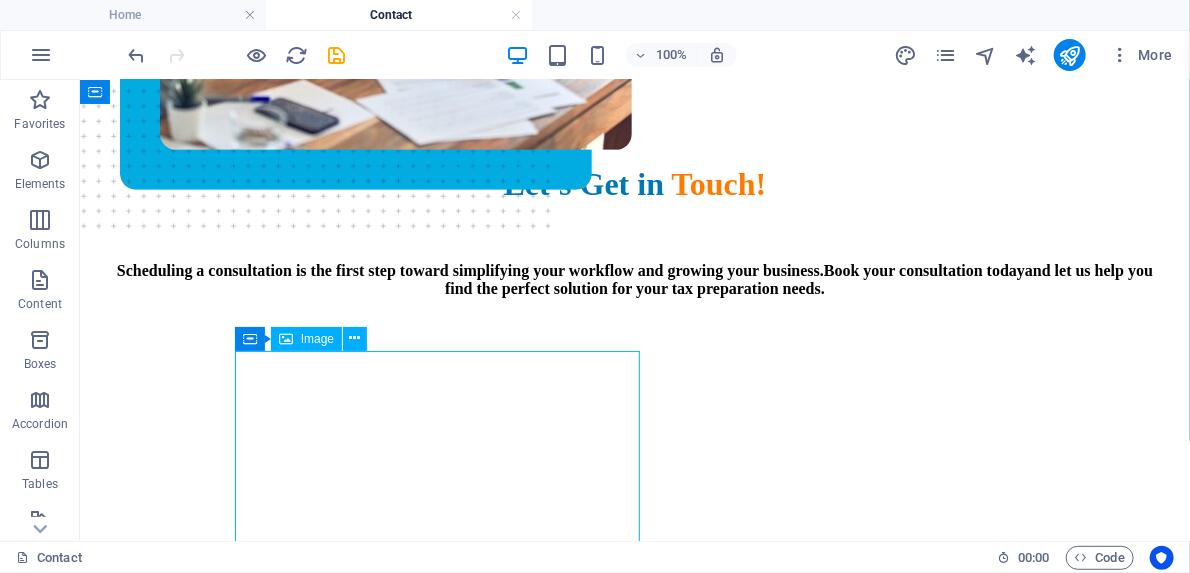 click on "Image" at bounding box center (317, 339) 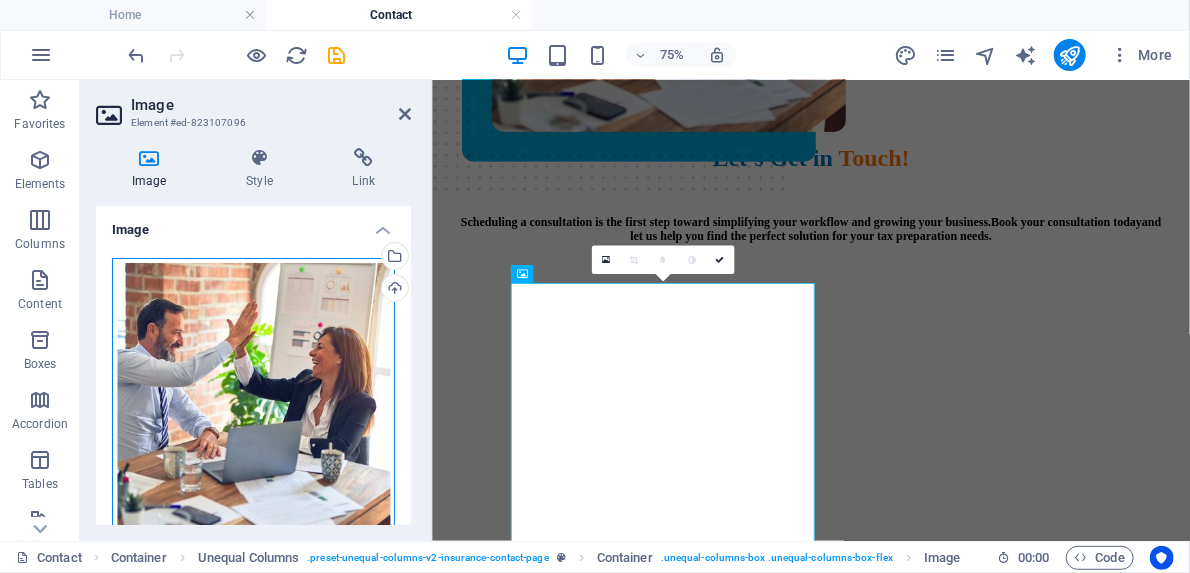 click on "Drag files here, click to choose files or select files from Files or our free stock photos & videos" at bounding box center [253, 399] 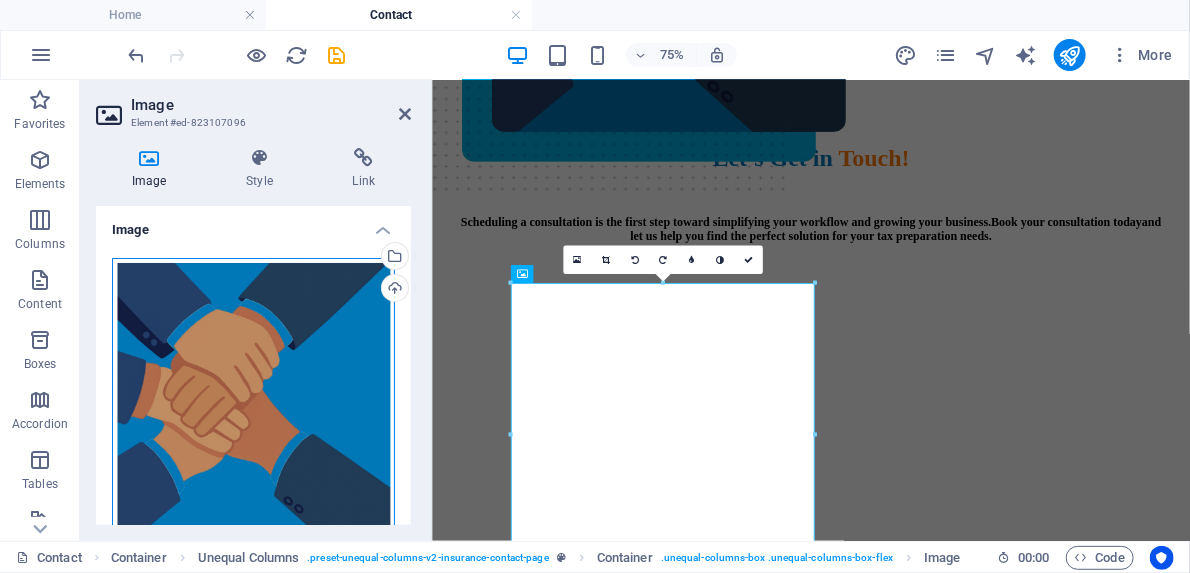click on "Drag files here, click to choose files or select files from Files or our free stock photos & videos" at bounding box center (253, 399) 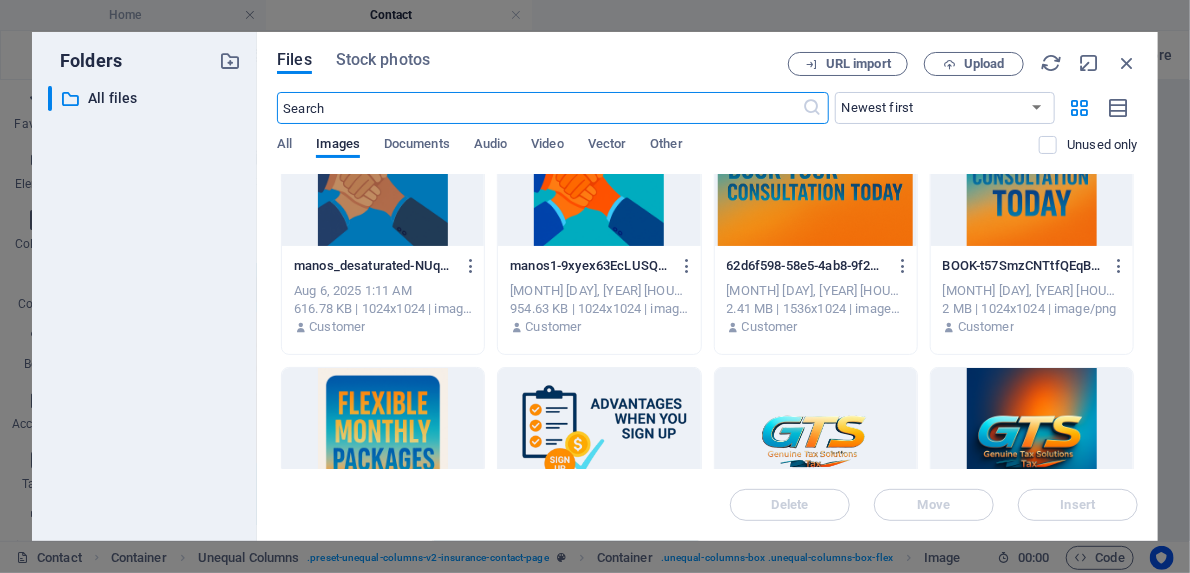 scroll, scrollTop: 80, scrollLeft: 0, axis: vertical 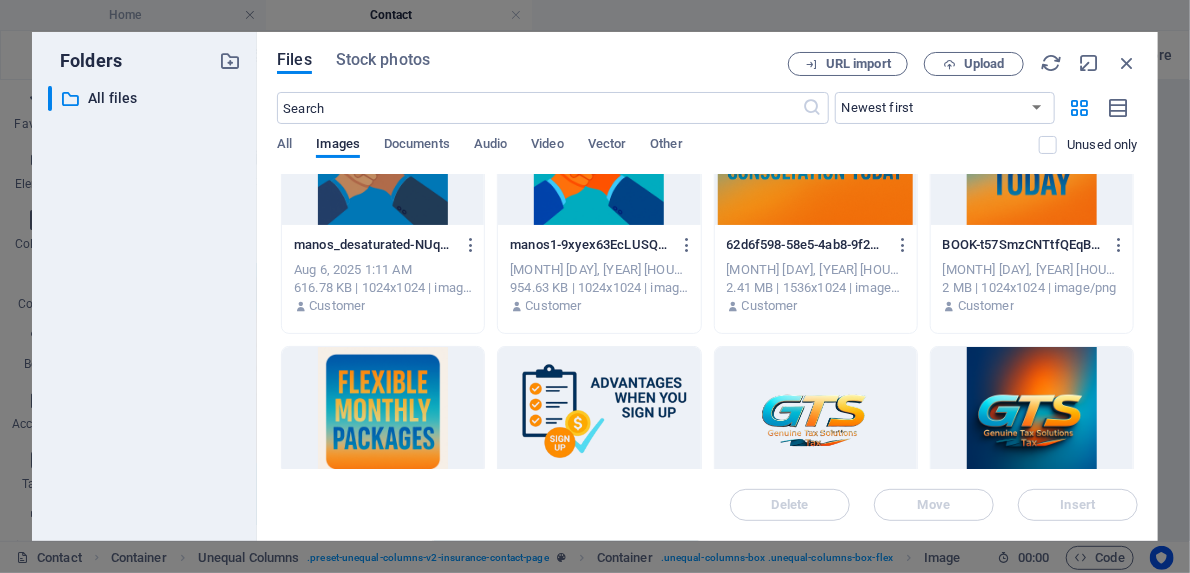 click at bounding box center (1032, 160) 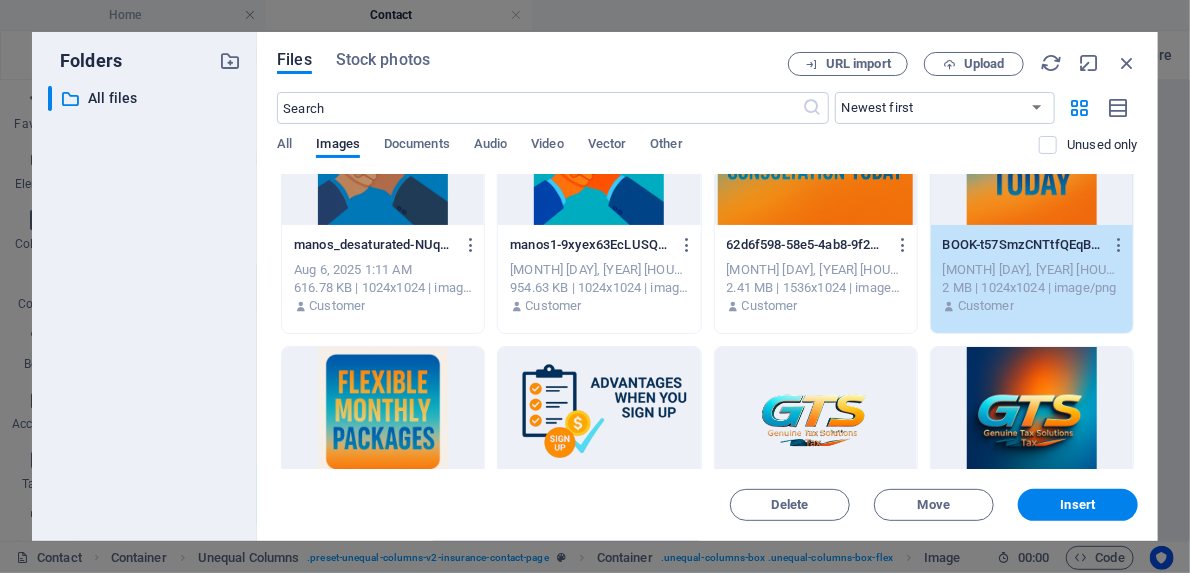 click on "1" at bounding box center [1032, 160] 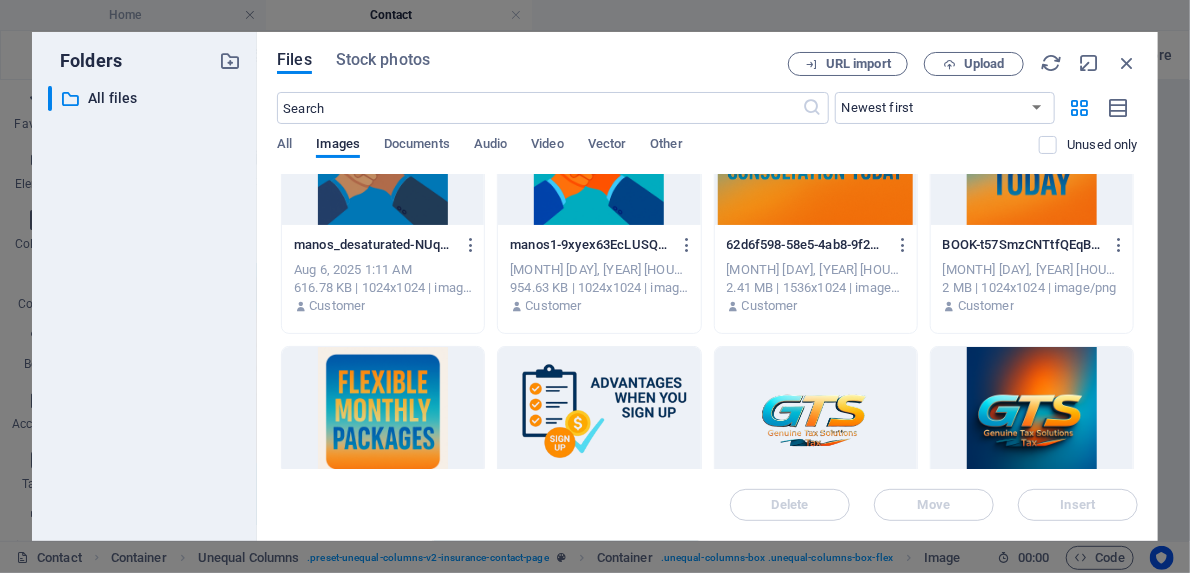 click at bounding box center [1032, 160] 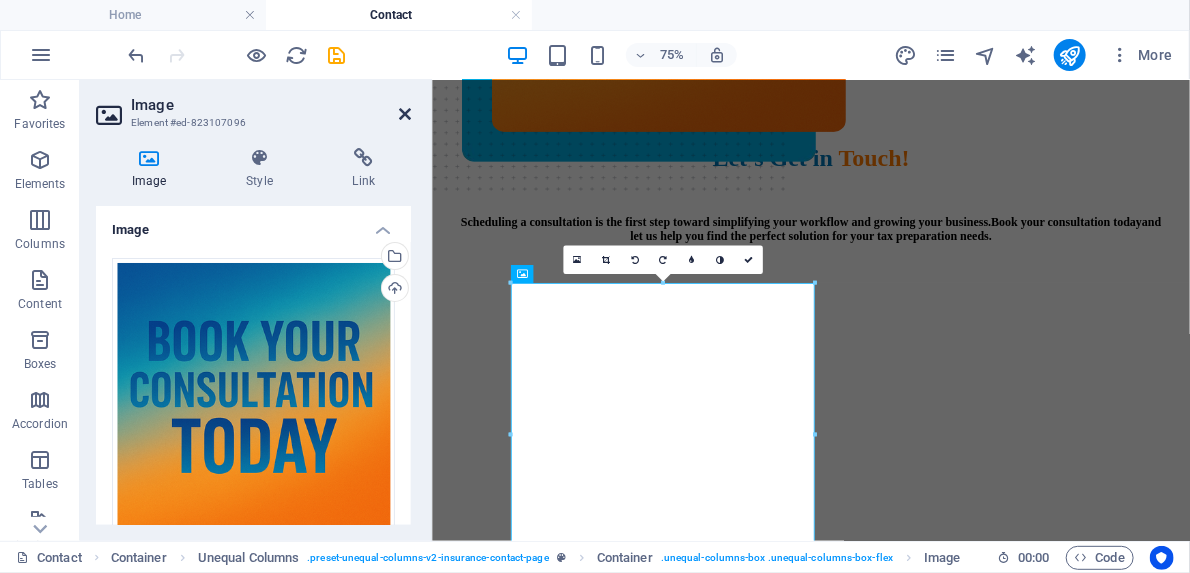 click at bounding box center [405, 114] 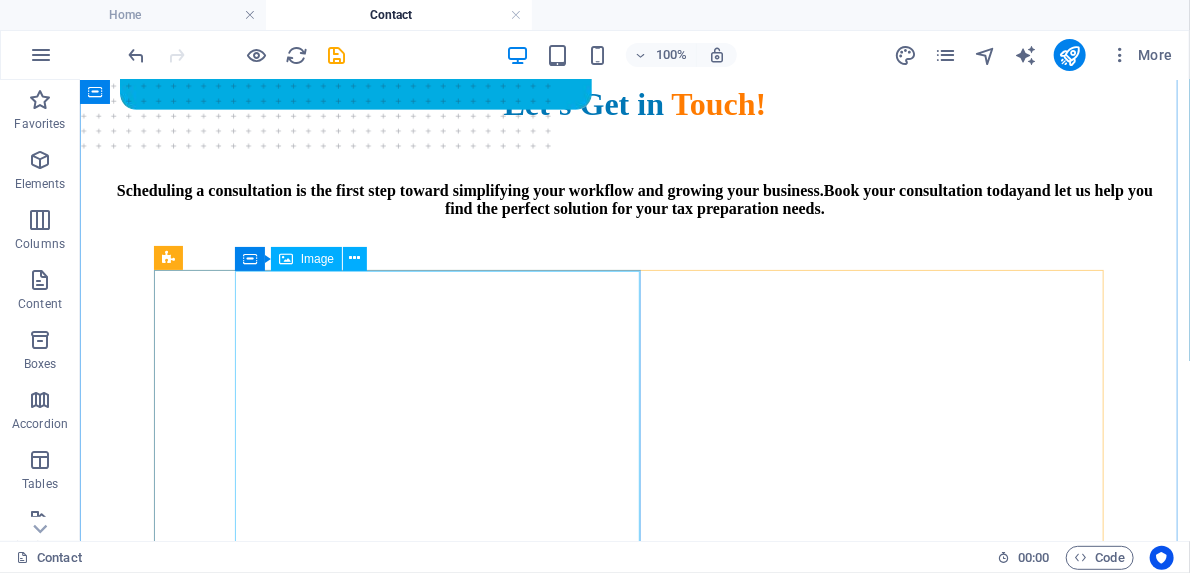 scroll, scrollTop: 82, scrollLeft: 0, axis: vertical 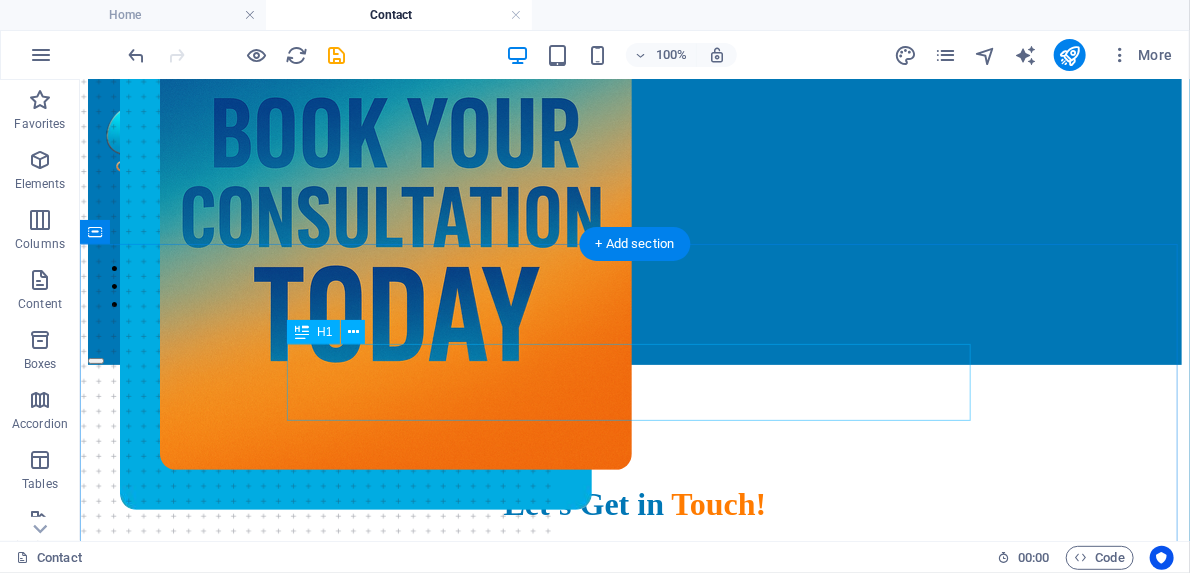 click on "Let’s Get in   Touch!" at bounding box center [634, 503] 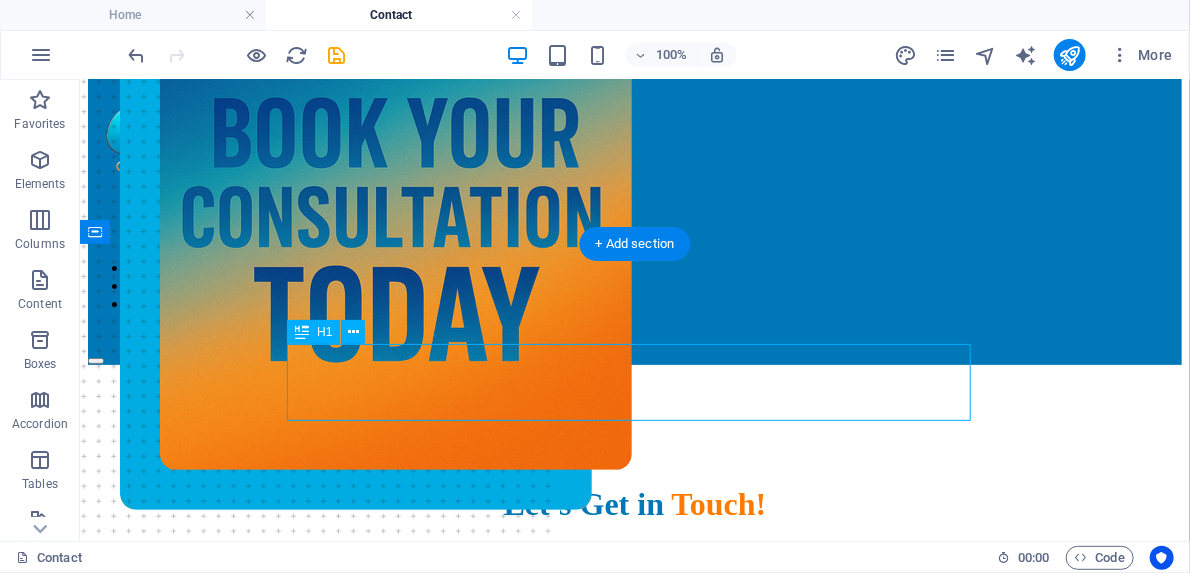 click on "Let’s Get in   Touch!" at bounding box center [634, 503] 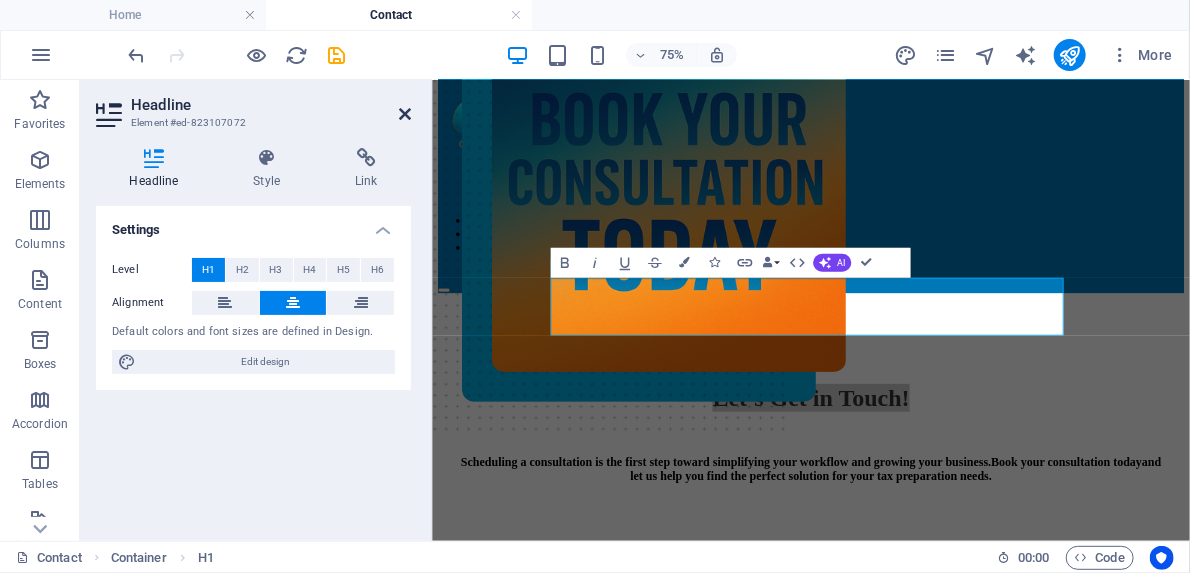 click at bounding box center [405, 114] 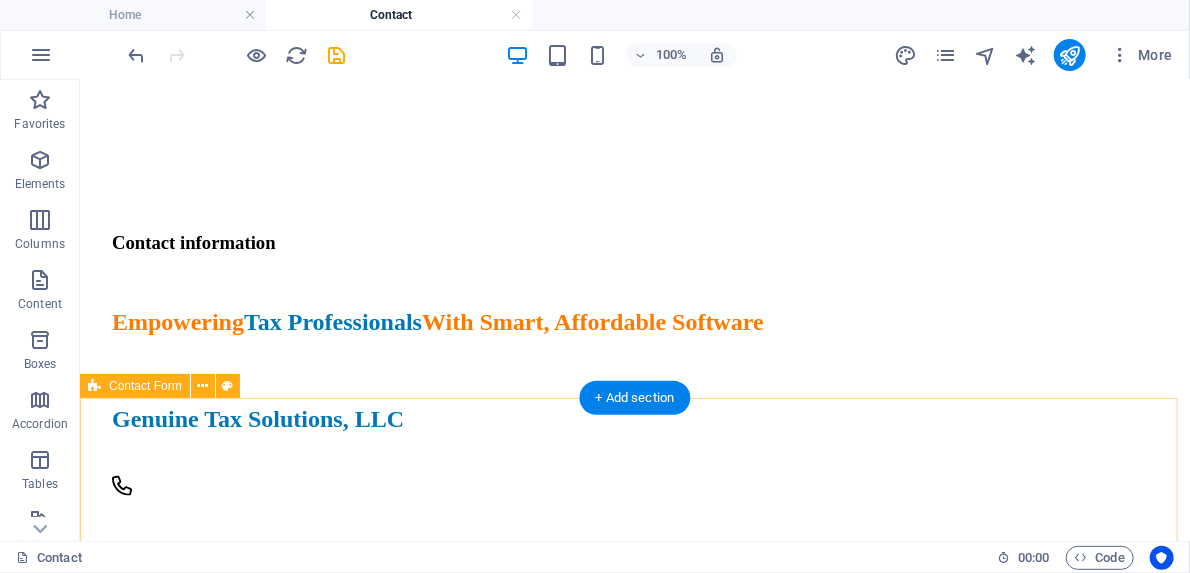 scroll, scrollTop: 1042, scrollLeft: 0, axis: vertical 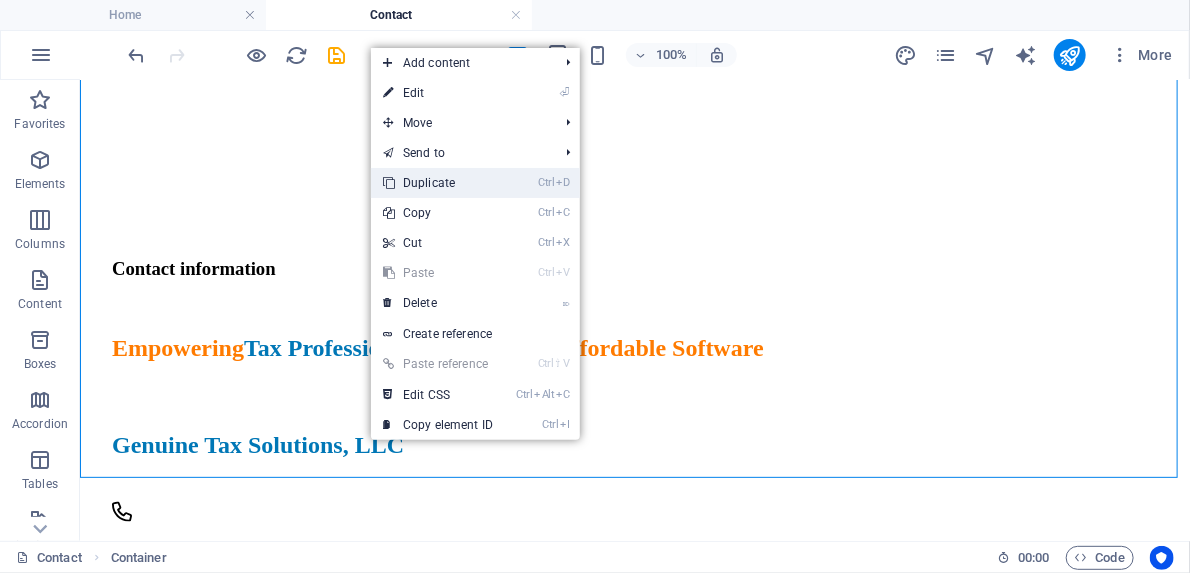 click on "Ctrl D  Duplicate" at bounding box center (438, 183) 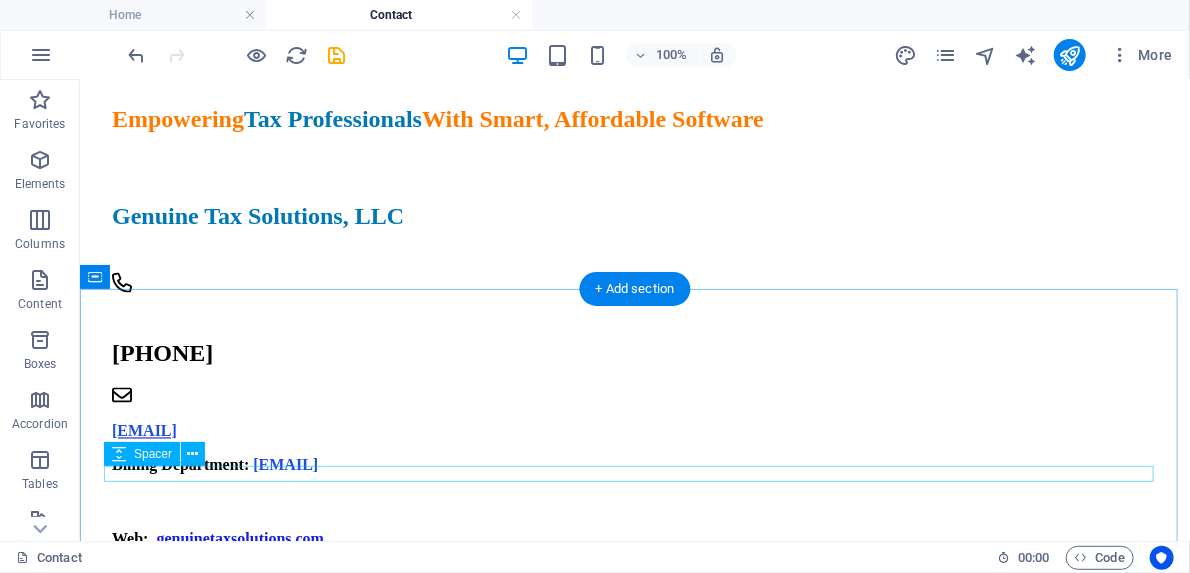 scroll, scrollTop: 1280, scrollLeft: 0, axis: vertical 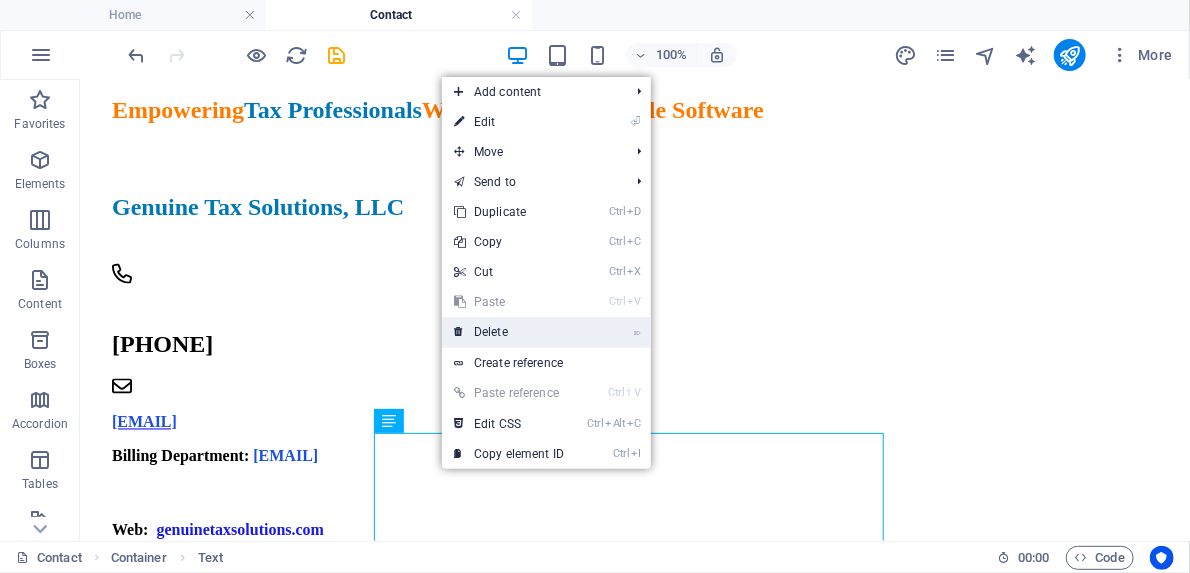click on "⌦  Delete" at bounding box center (509, 332) 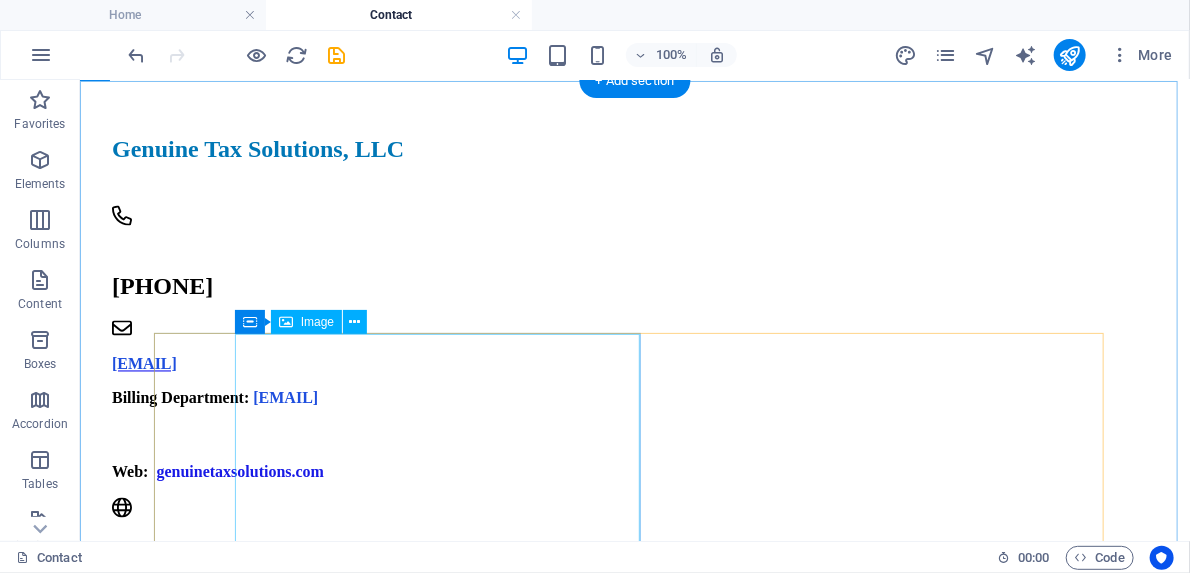 scroll, scrollTop: 1280, scrollLeft: 0, axis: vertical 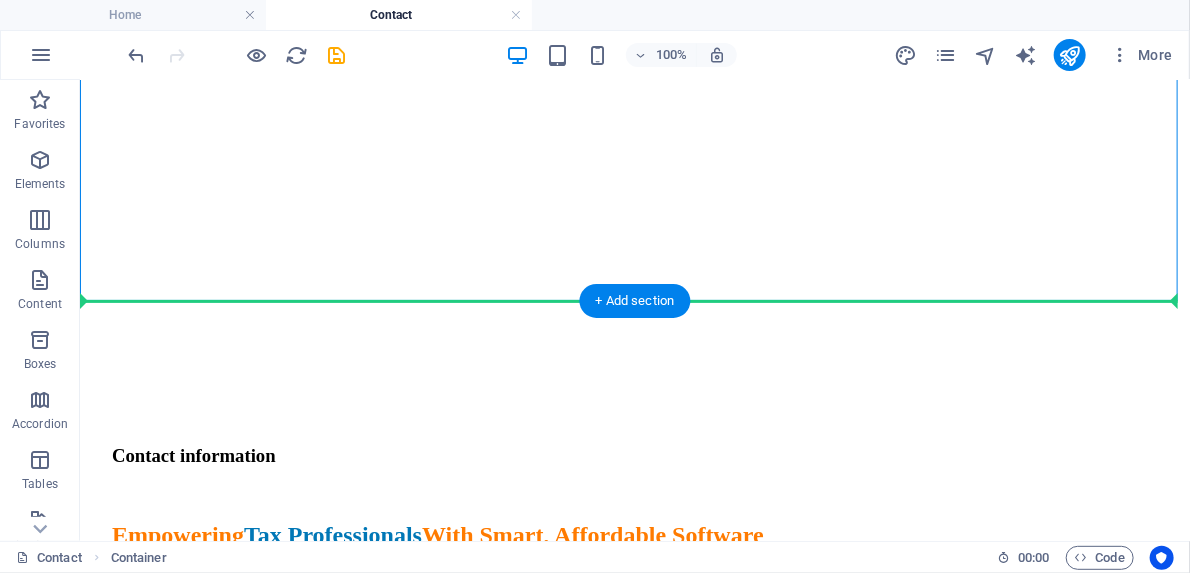drag, startPoint x: 473, startPoint y: 386, endPoint x: 505, endPoint y: 363, distance: 39.40812 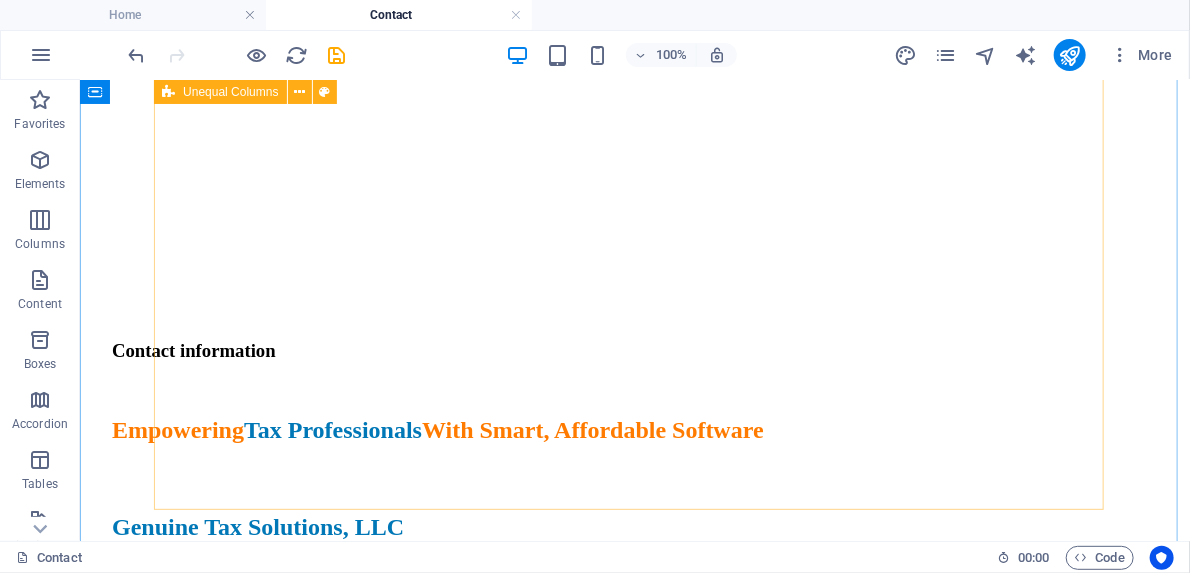 scroll, scrollTop: 1200, scrollLeft: 0, axis: vertical 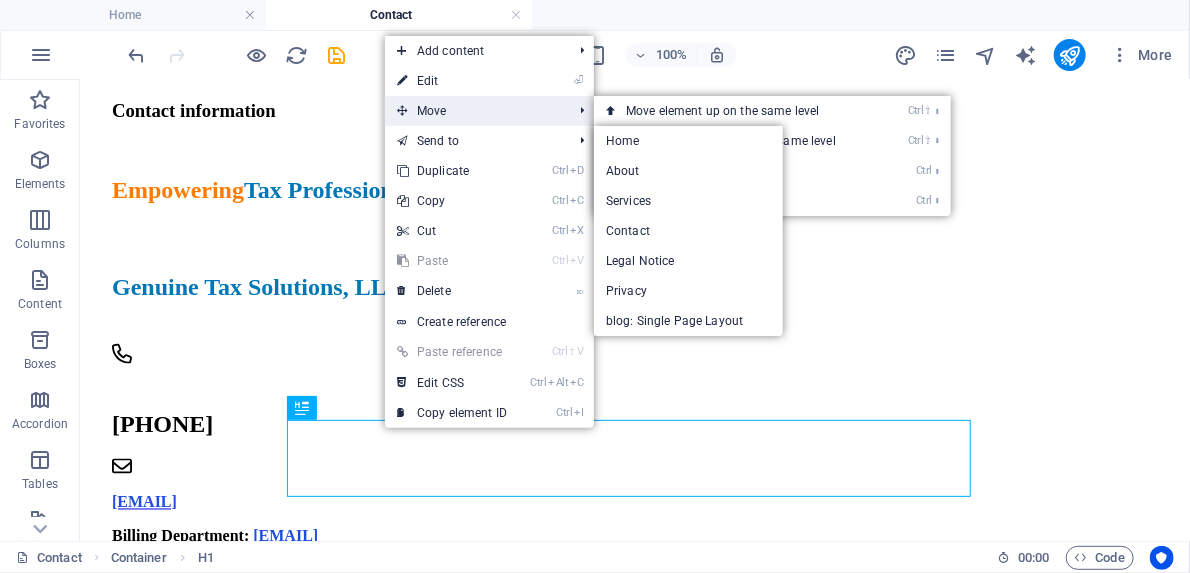 click on "Move" at bounding box center [474, 111] 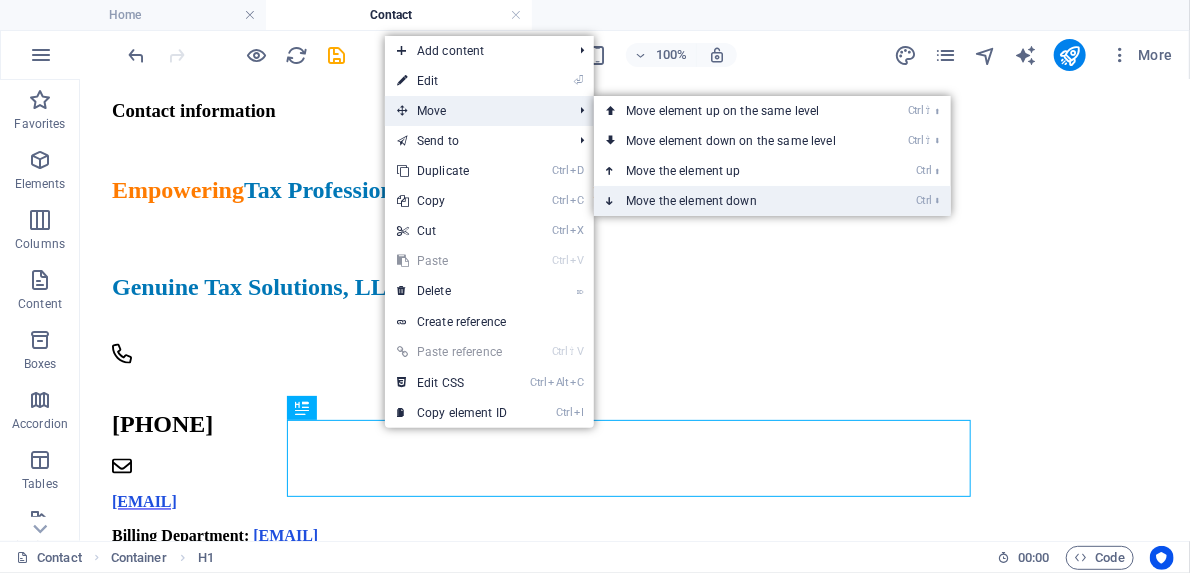 click on "Ctrl ⬇  Move the element down" at bounding box center [735, 201] 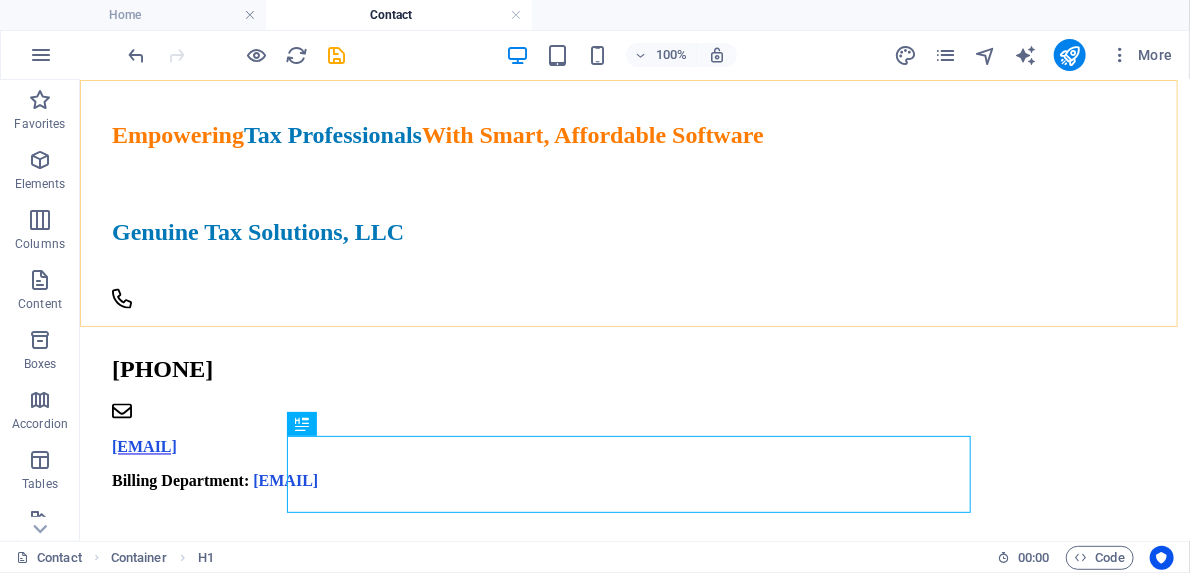 scroll, scrollTop: 1280, scrollLeft: 0, axis: vertical 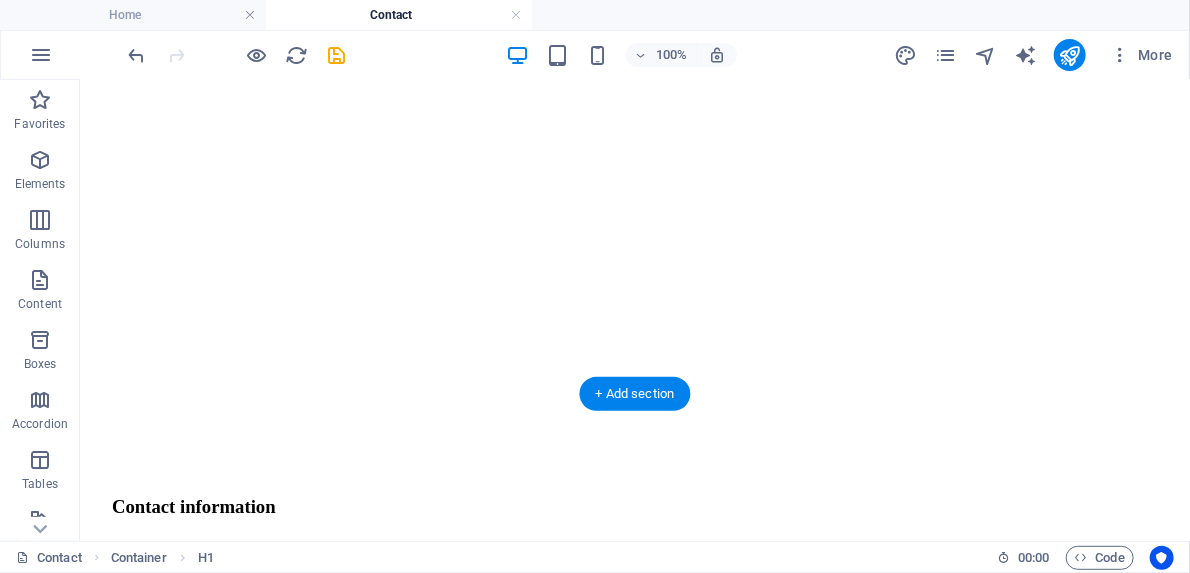 drag, startPoint x: 394, startPoint y: 428, endPoint x: 305, endPoint y: 457, distance: 93.60555 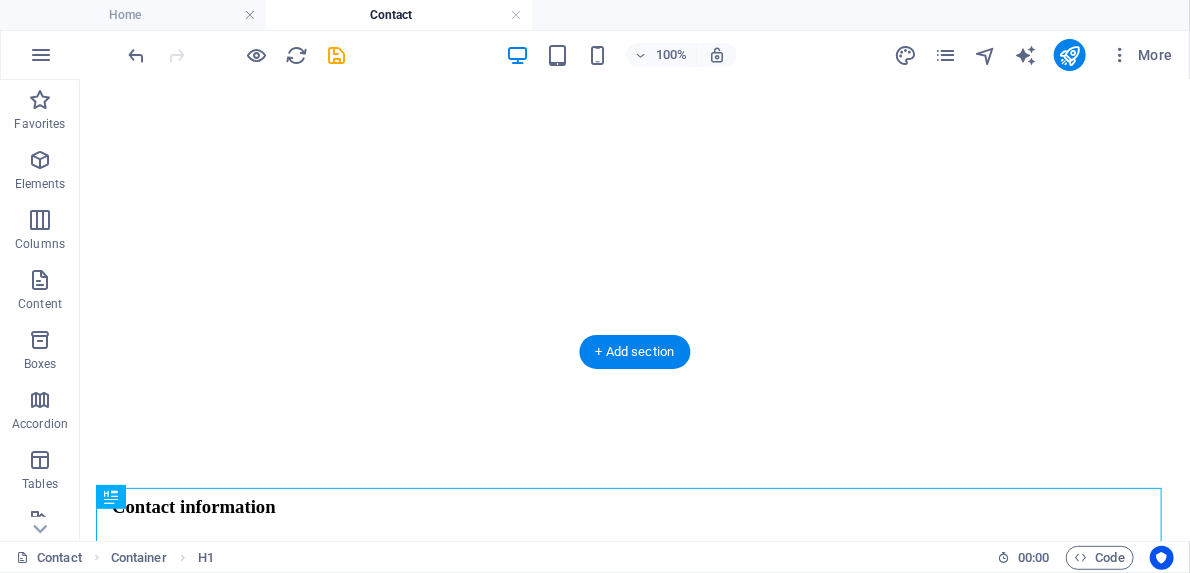 scroll, scrollTop: 2112, scrollLeft: 0, axis: vertical 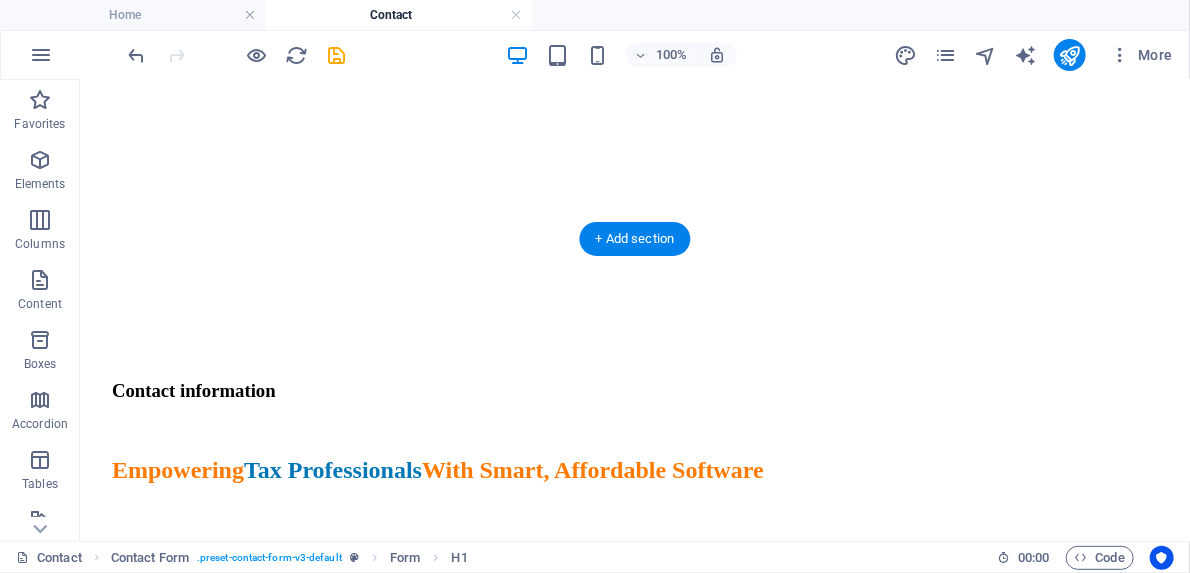 drag, startPoint x: 359, startPoint y: 517, endPoint x: 361, endPoint y: 451, distance: 66.0303 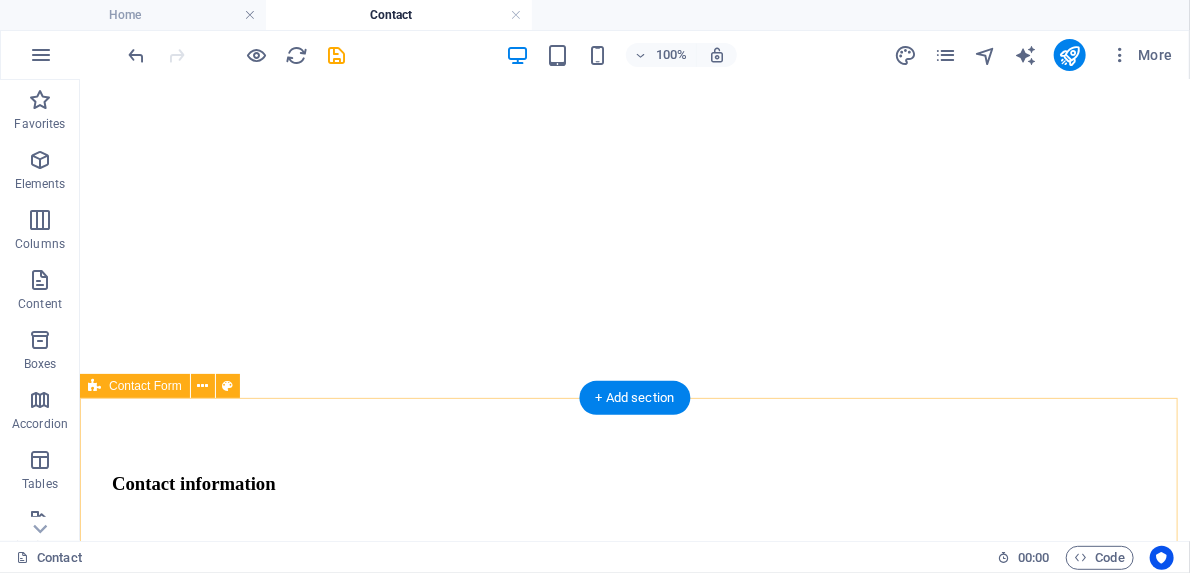 scroll, scrollTop: 2225, scrollLeft: 0, axis: vertical 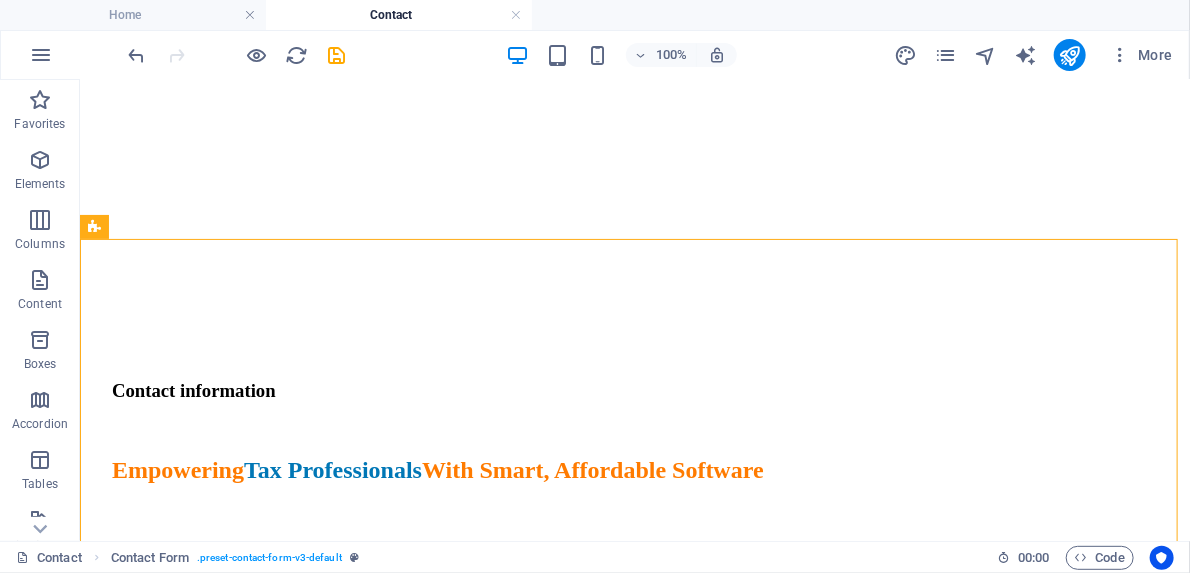 drag, startPoint x: 392, startPoint y: 454, endPoint x: 393, endPoint y: 313, distance: 141.00354 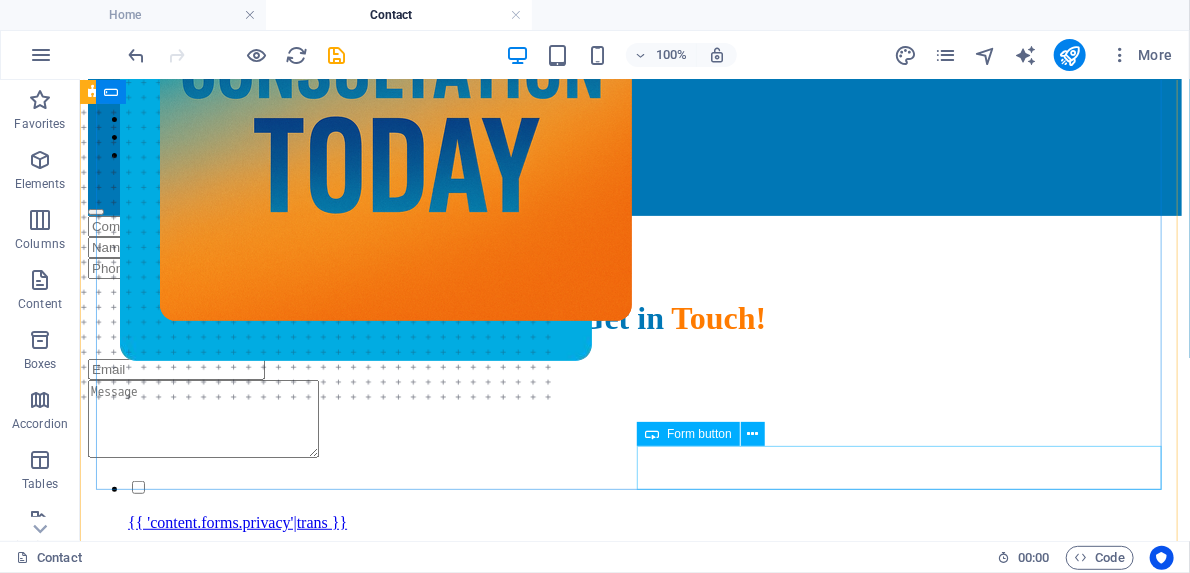 scroll, scrollTop: 93, scrollLeft: 0, axis: vertical 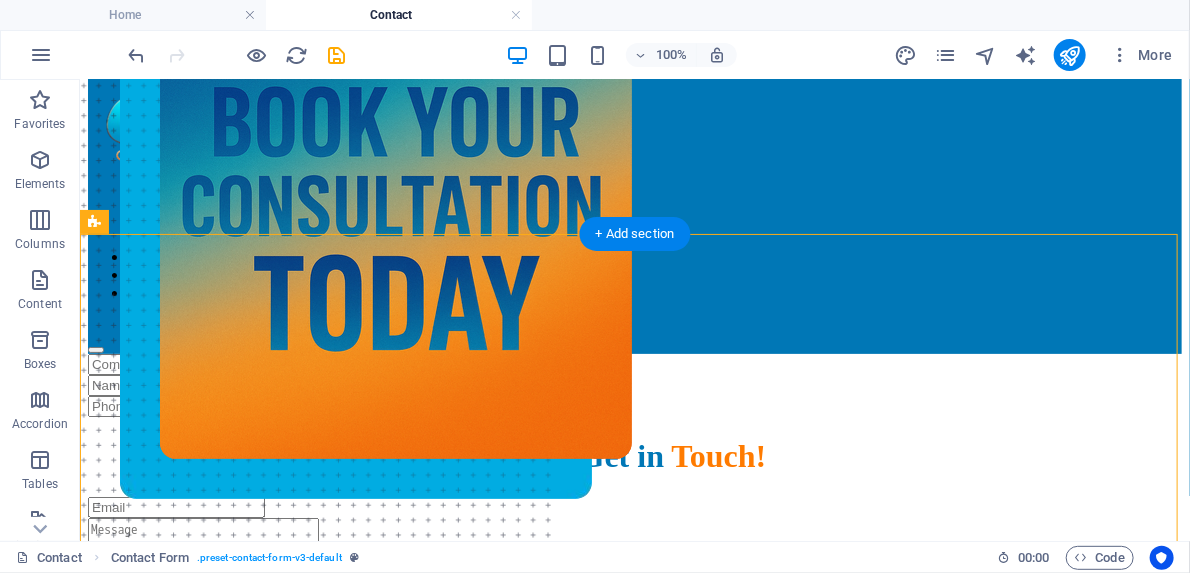 drag, startPoint x: 589, startPoint y: 460, endPoint x: 610, endPoint y: 281, distance: 180.22763 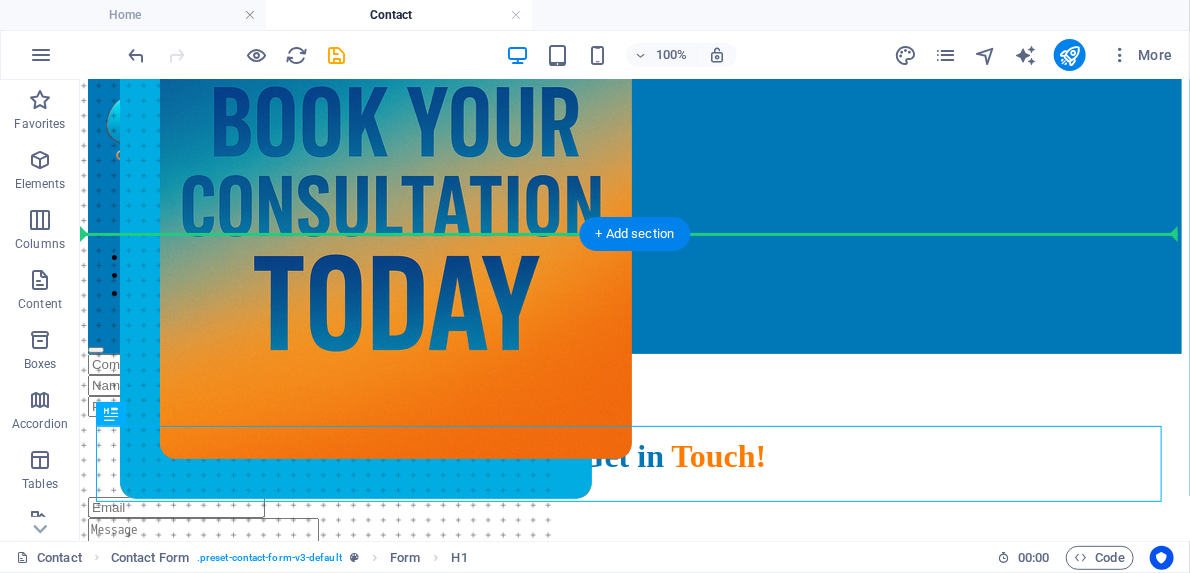 drag, startPoint x: 336, startPoint y: 443, endPoint x: 315, endPoint y: 297, distance: 147.50255 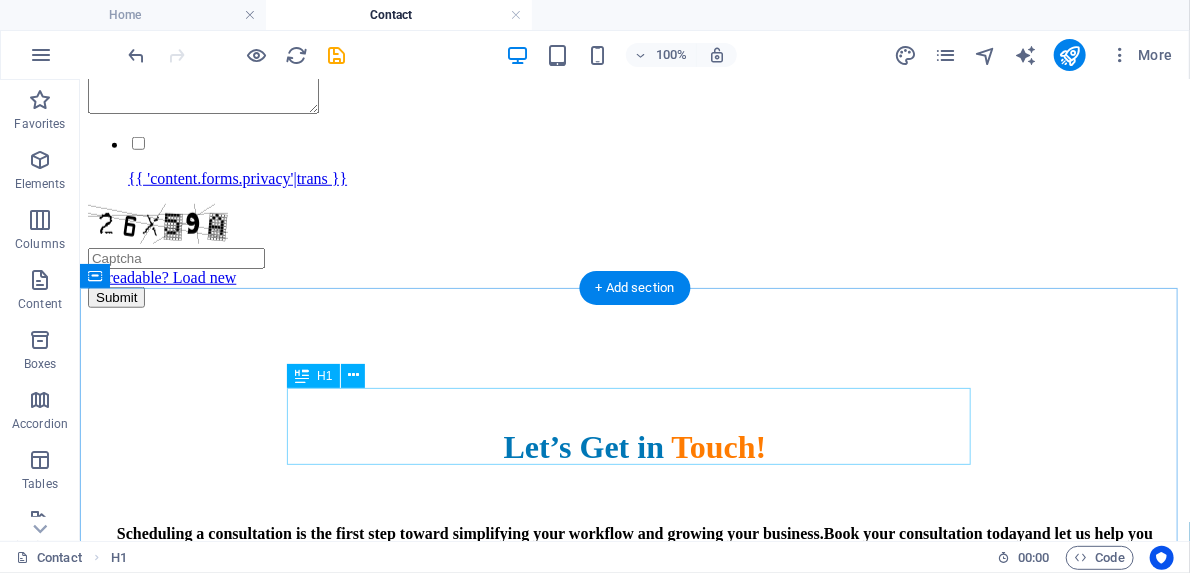 scroll, scrollTop: 640, scrollLeft: 0, axis: vertical 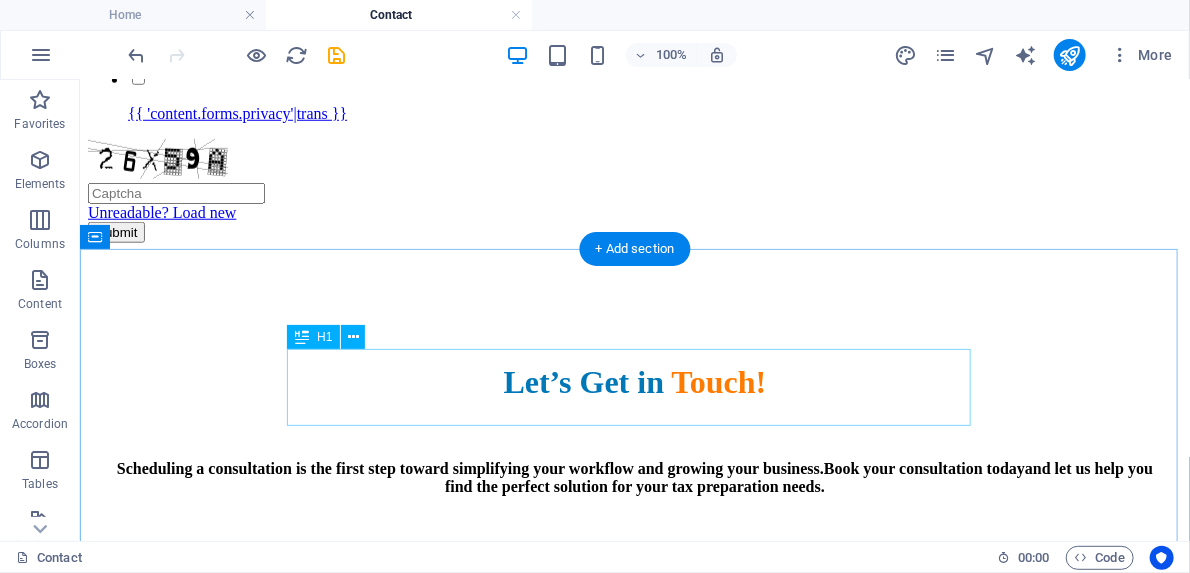 click on "Let’s Get in   Touch!" at bounding box center (634, 381) 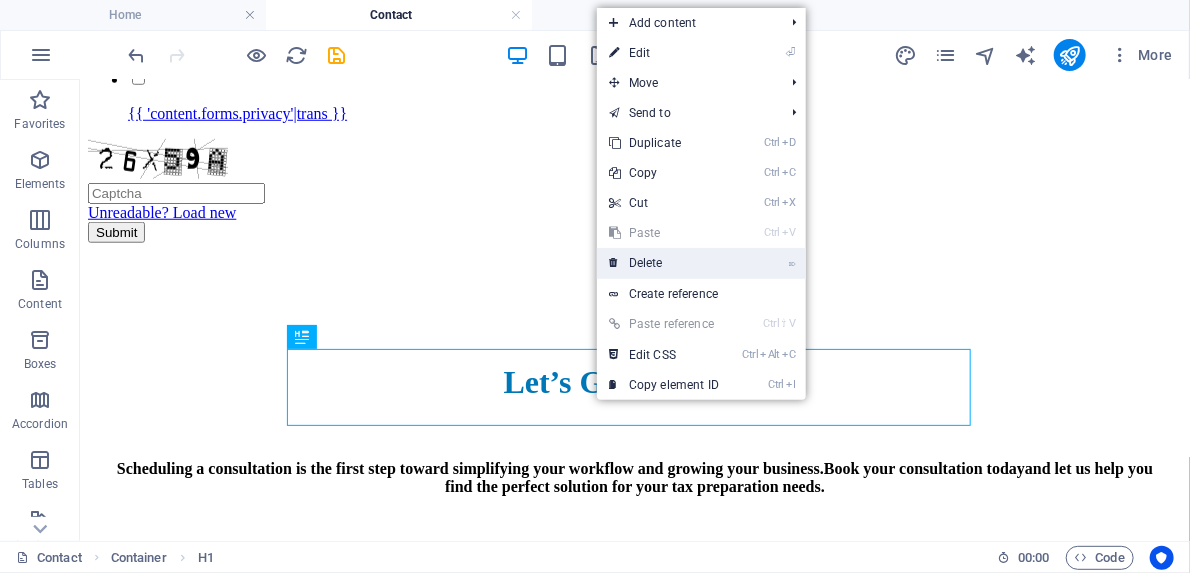 click on "⌦  Delete" at bounding box center [664, 263] 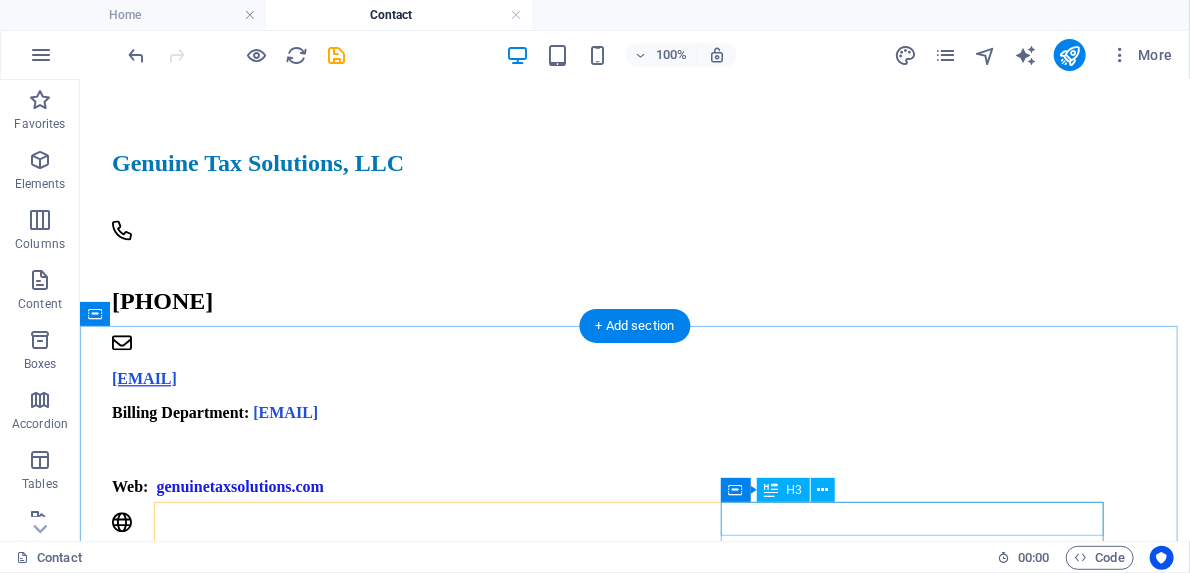scroll, scrollTop: 1840, scrollLeft: 0, axis: vertical 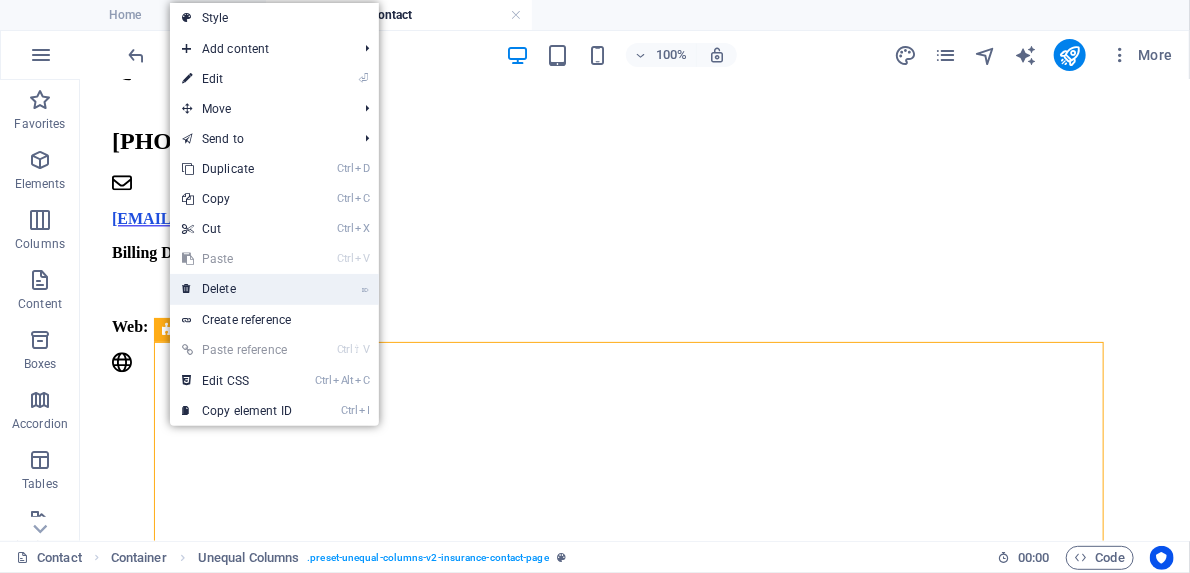 click on "⌦  Delete" at bounding box center [237, 289] 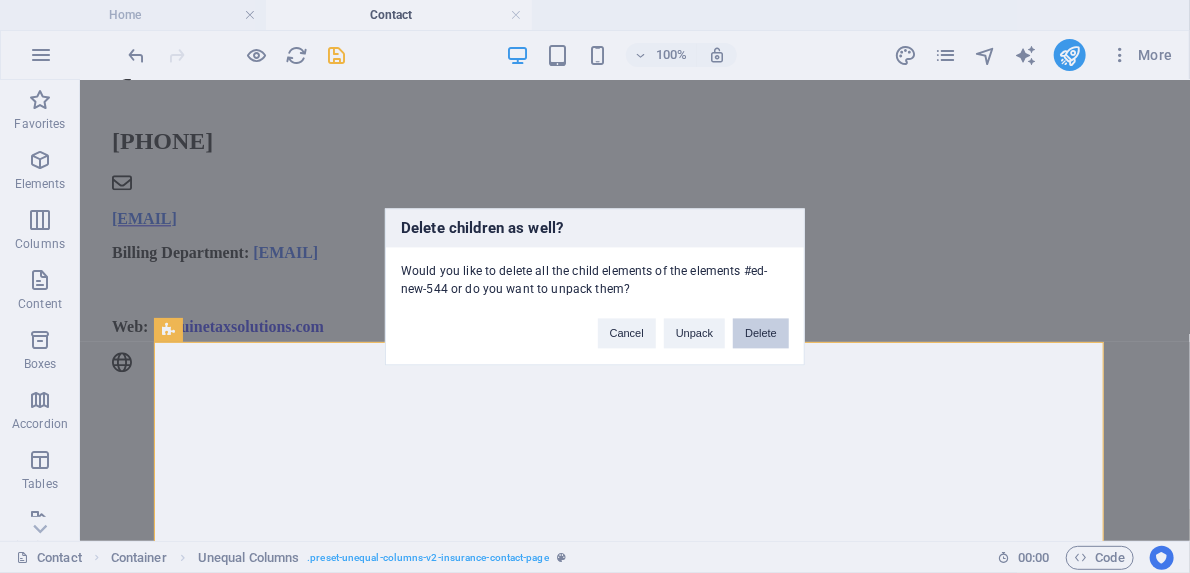 click on "Delete" at bounding box center (761, 333) 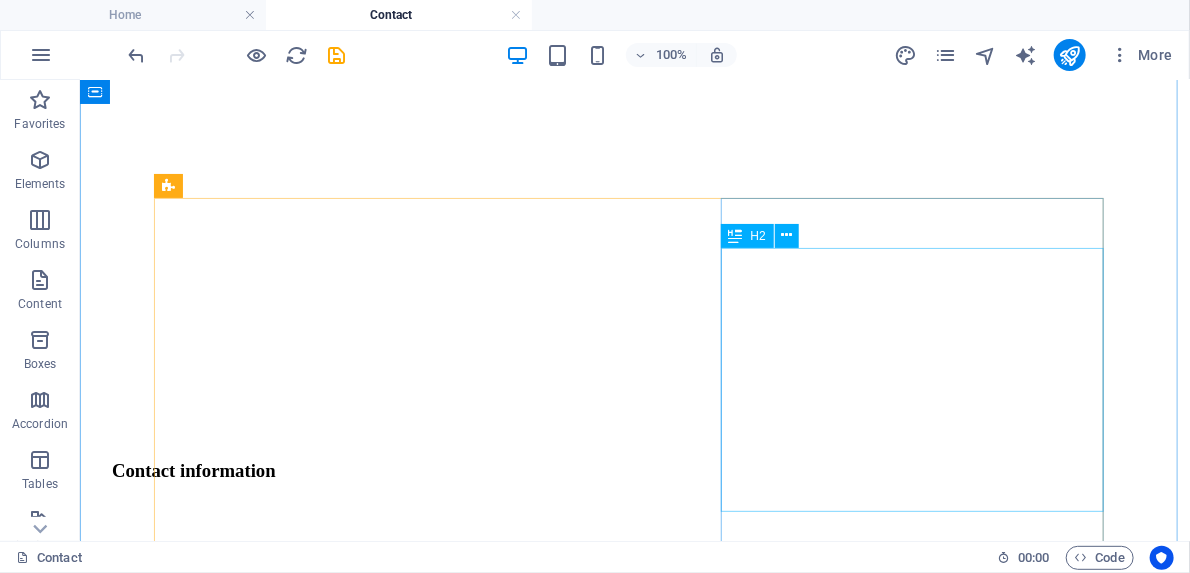 scroll, scrollTop: 1360, scrollLeft: 0, axis: vertical 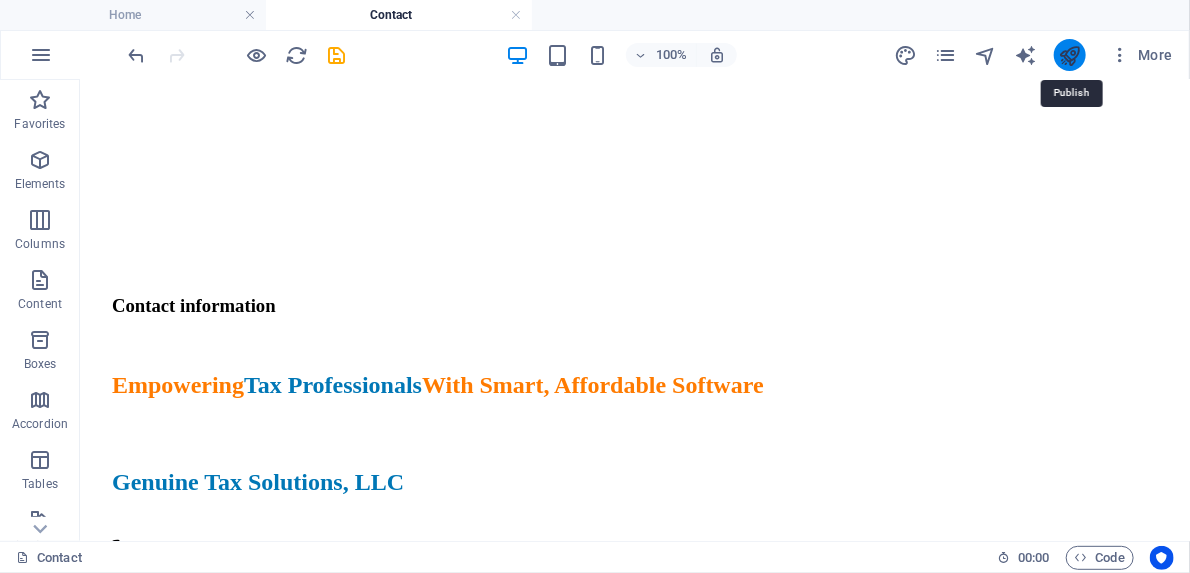 click at bounding box center (1069, 55) 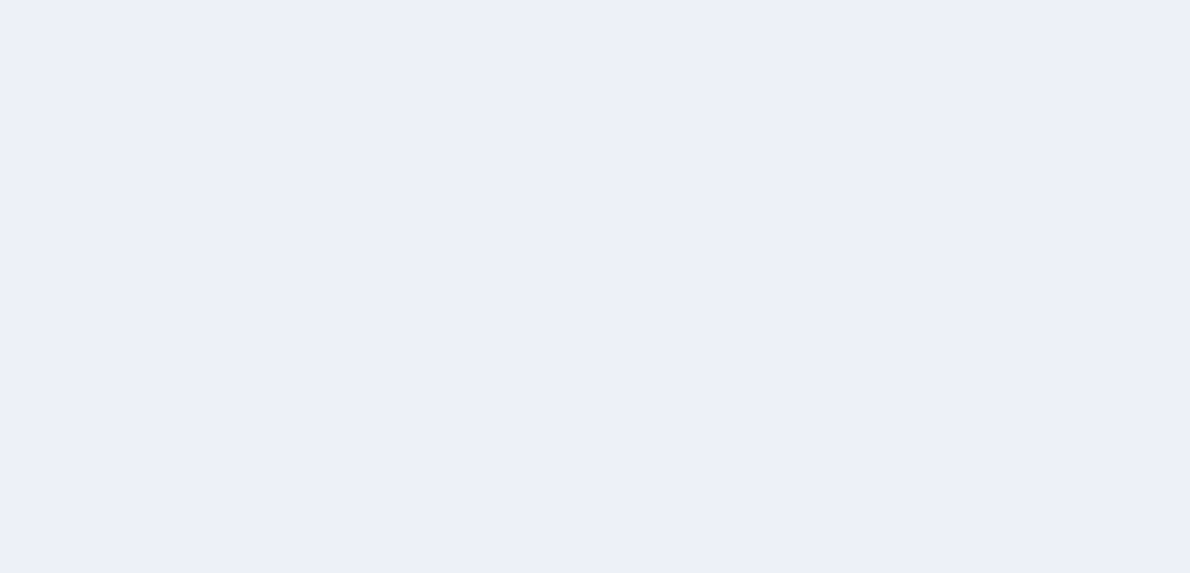 scroll, scrollTop: 0, scrollLeft: 0, axis: both 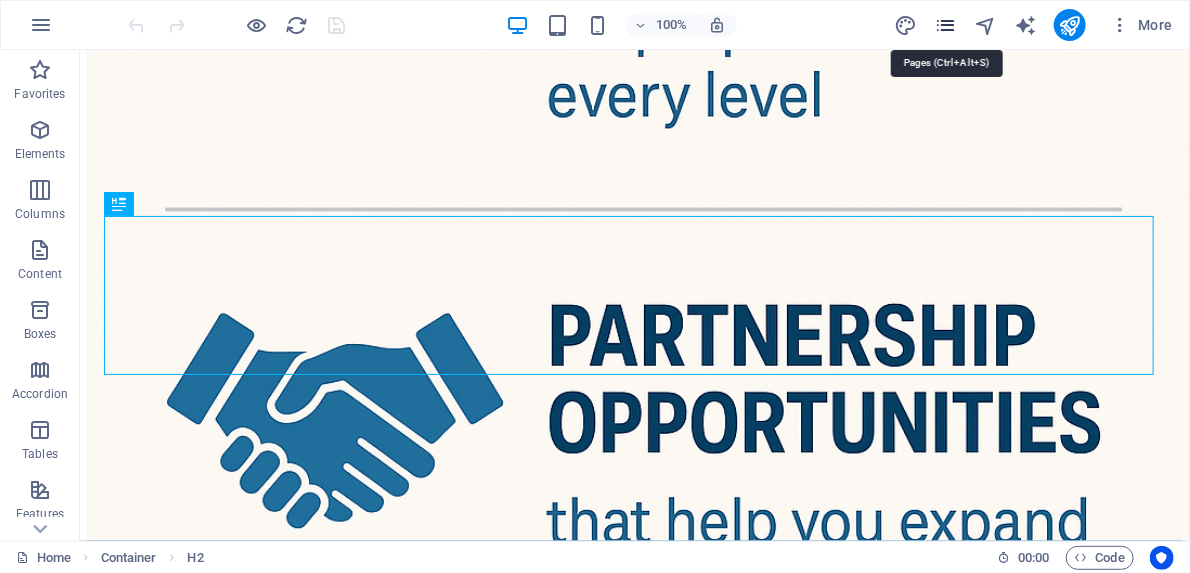 click at bounding box center (945, 25) 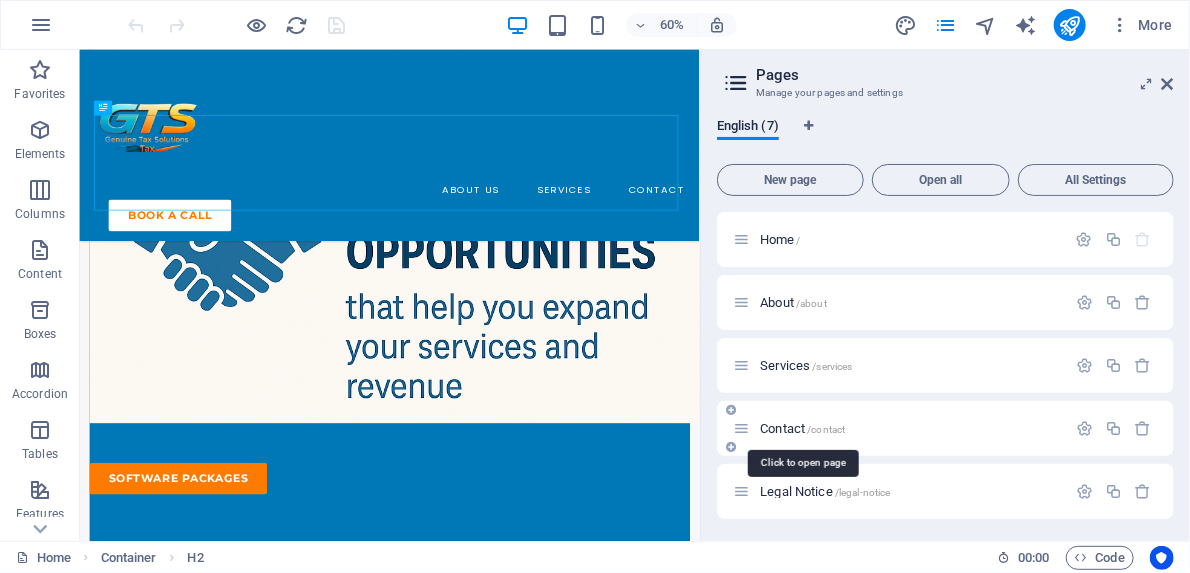click on "Contact /contact" at bounding box center (802, 428) 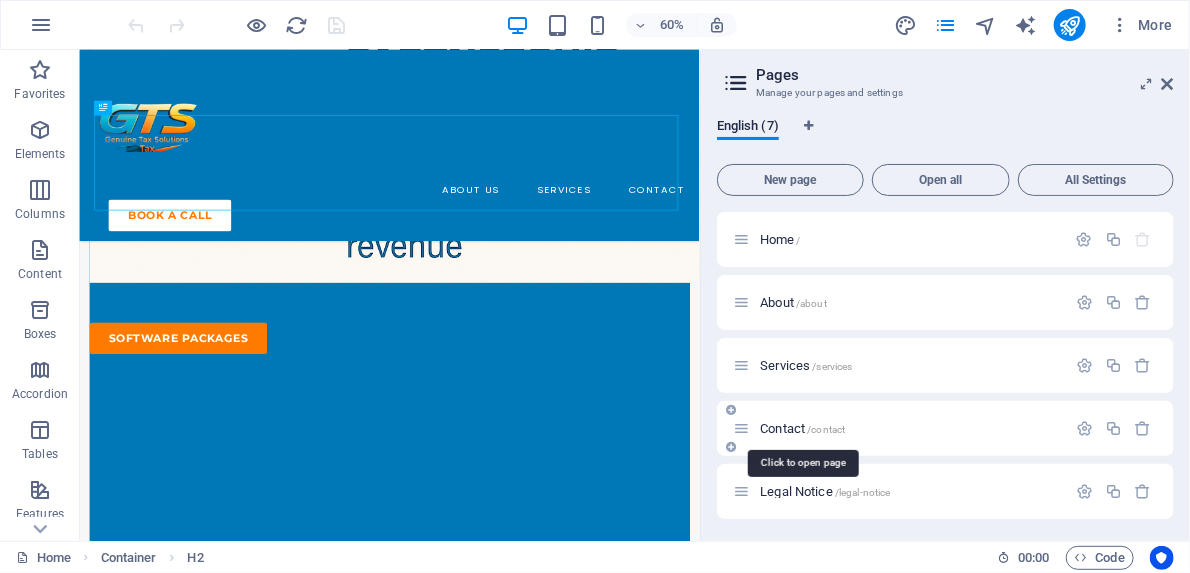 scroll, scrollTop: 0, scrollLeft: 0, axis: both 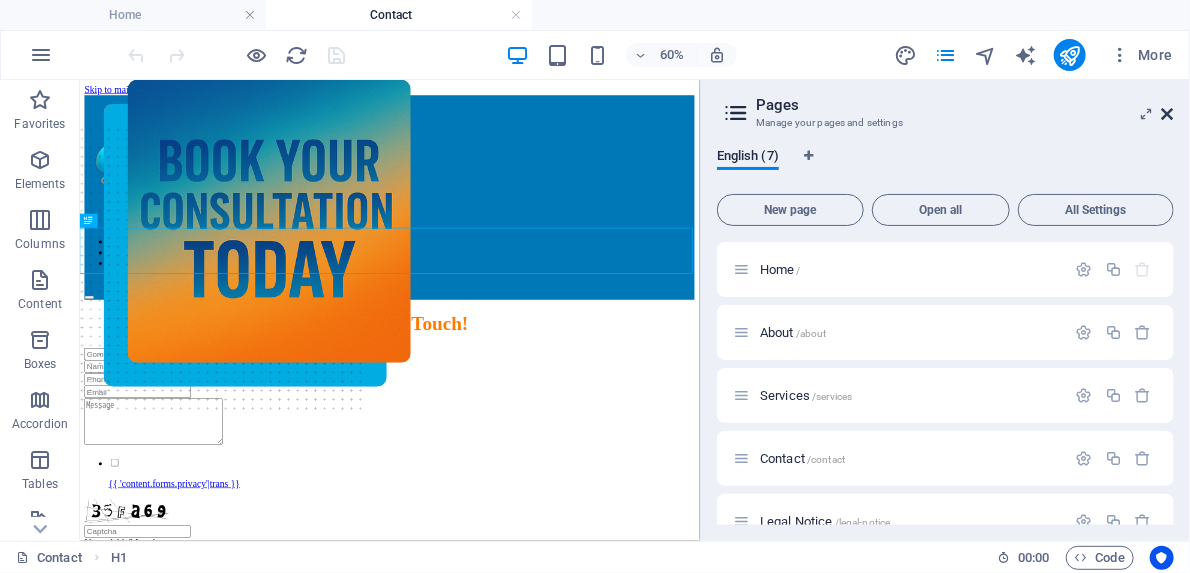 click at bounding box center [1168, 114] 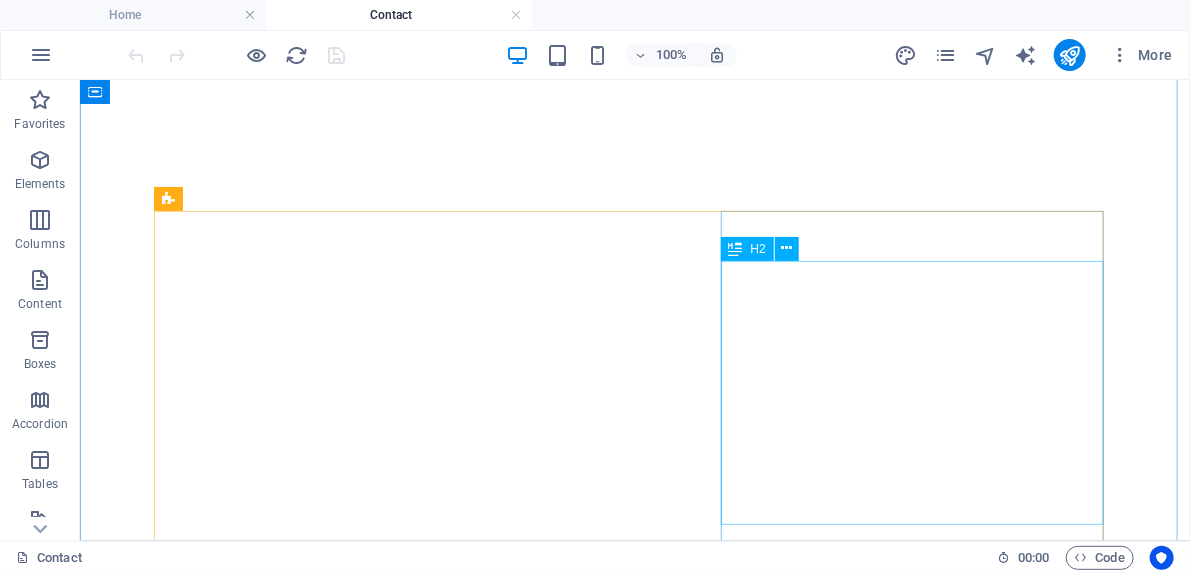 scroll, scrollTop: 880, scrollLeft: 0, axis: vertical 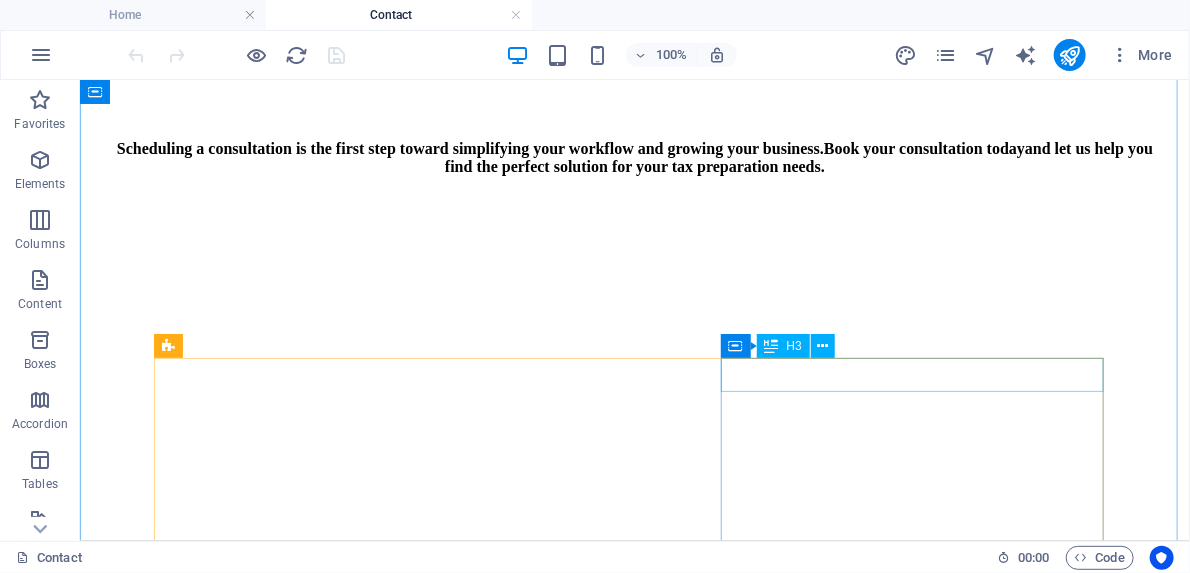 click on "Contact information" at bounding box center [586, 786] 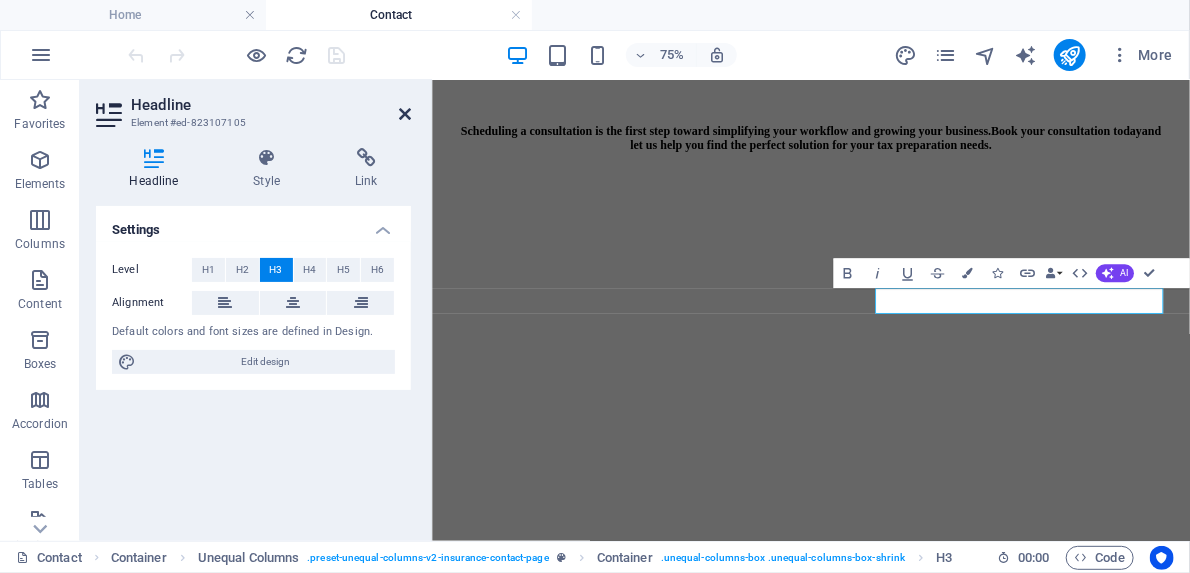 click at bounding box center [405, 114] 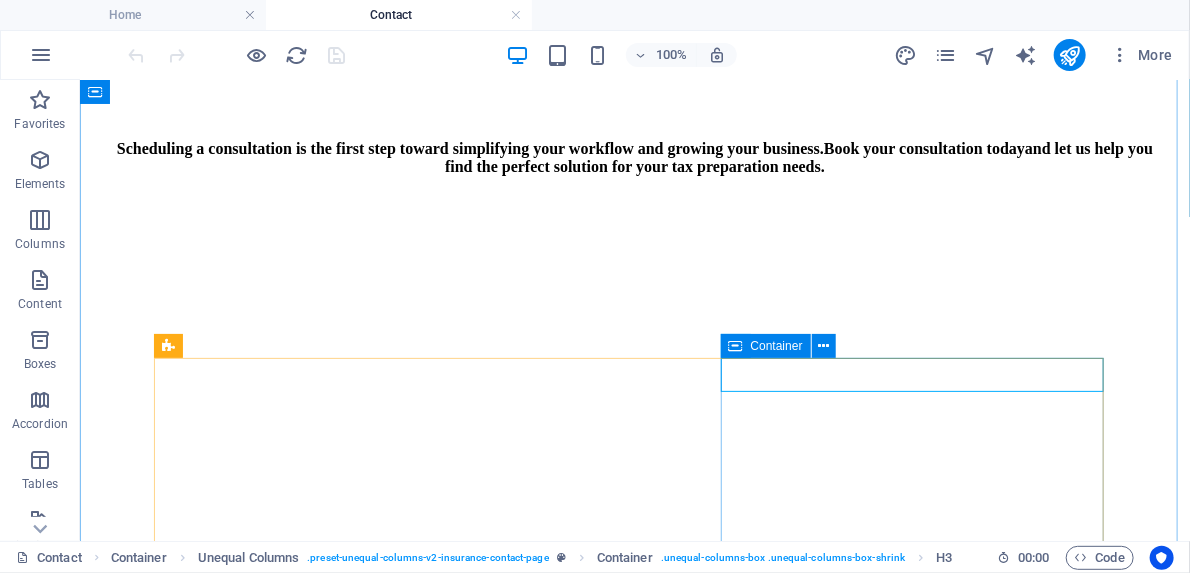 click at bounding box center (736, 346) 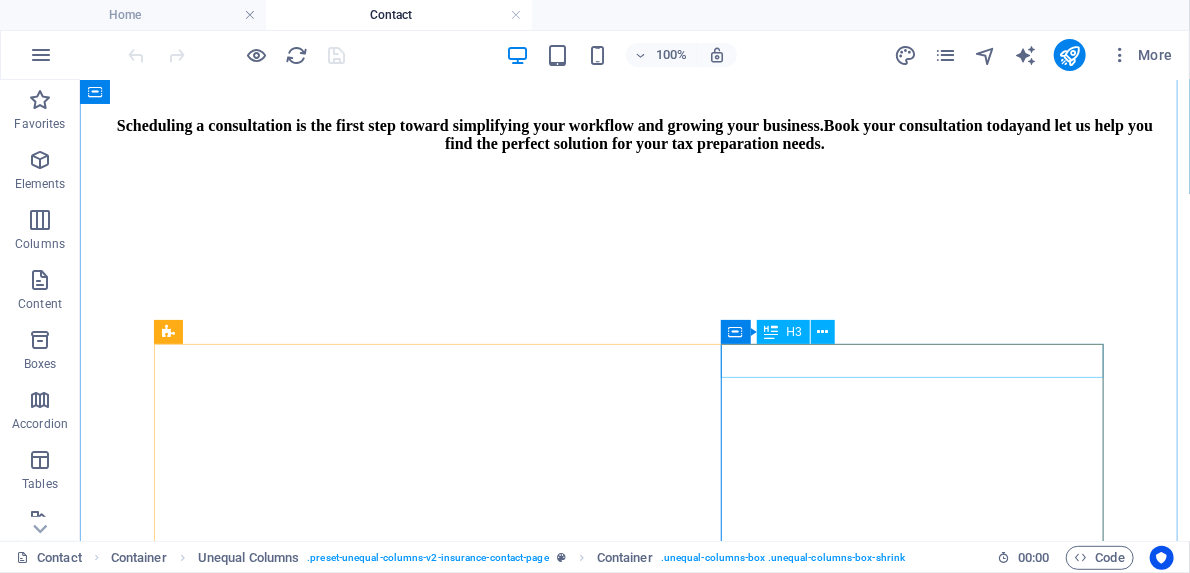 scroll, scrollTop: 880, scrollLeft: 0, axis: vertical 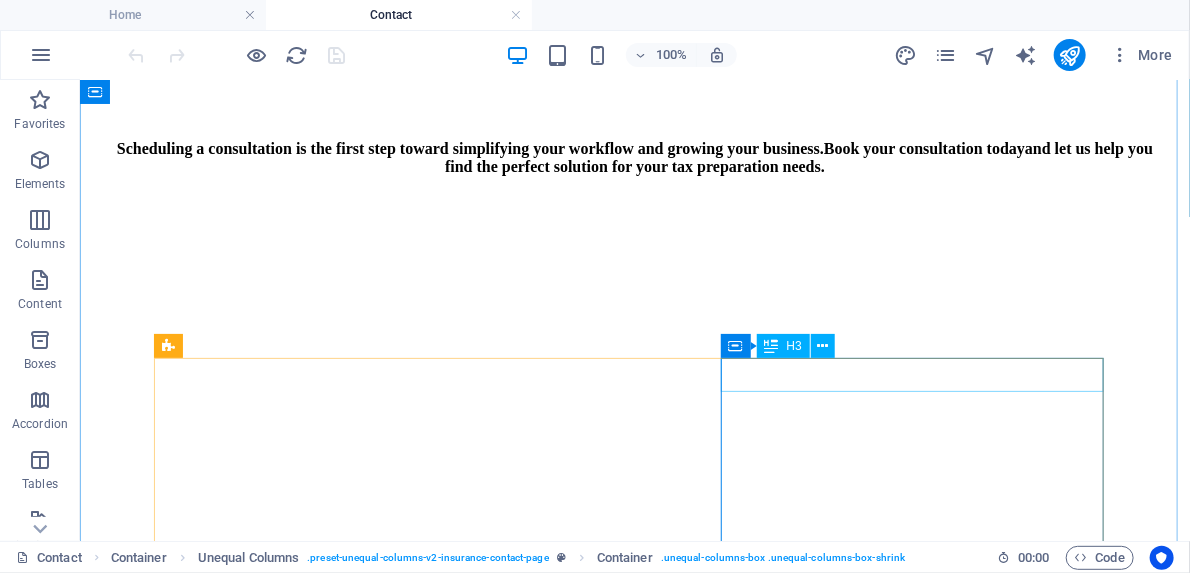 click on "Contact information" at bounding box center (586, 786) 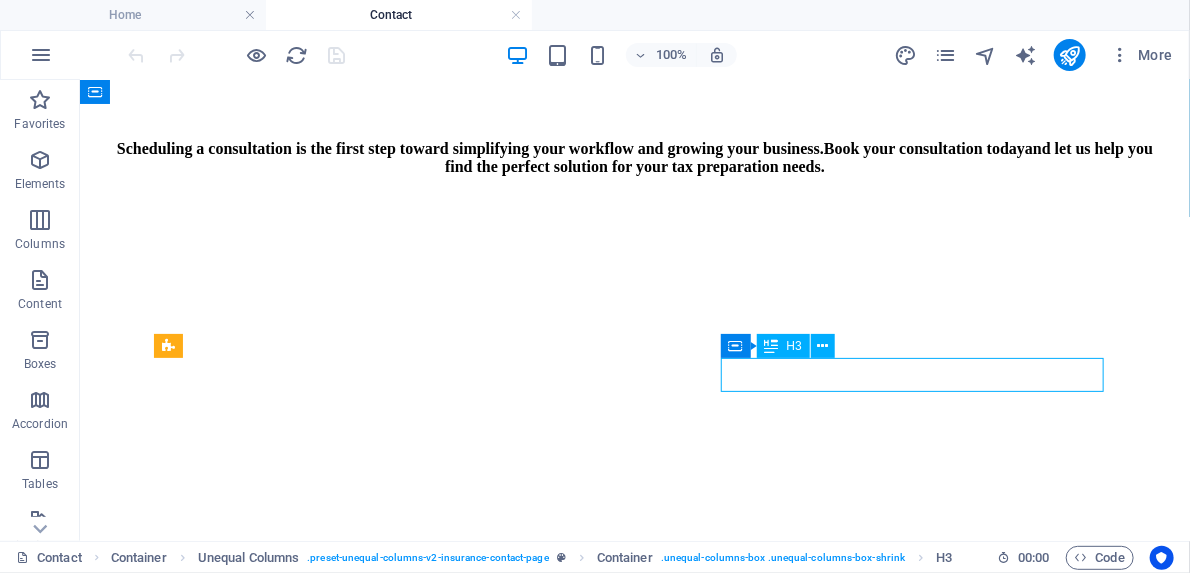 click on "Contact information" at bounding box center (586, 786) 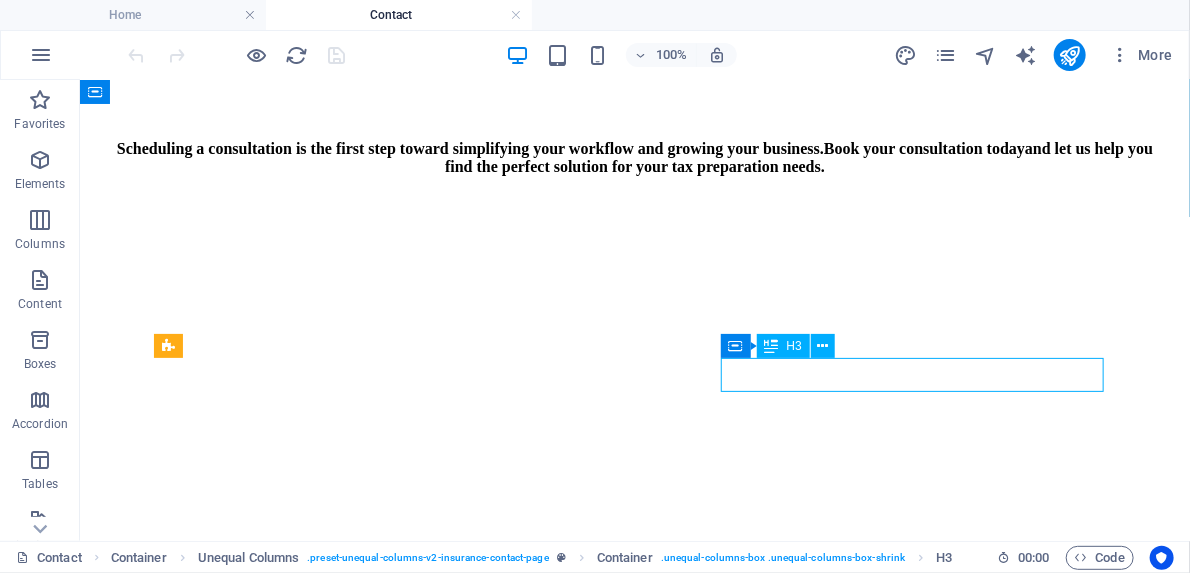 click on "Contact information" at bounding box center [586, 786] 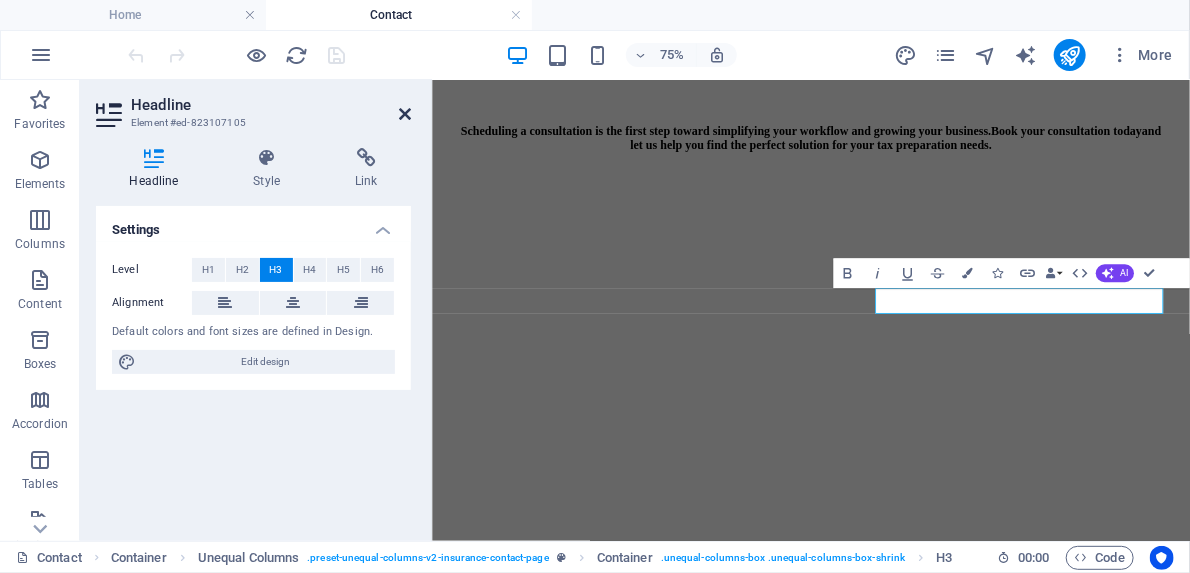 click at bounding box center (405, 114) 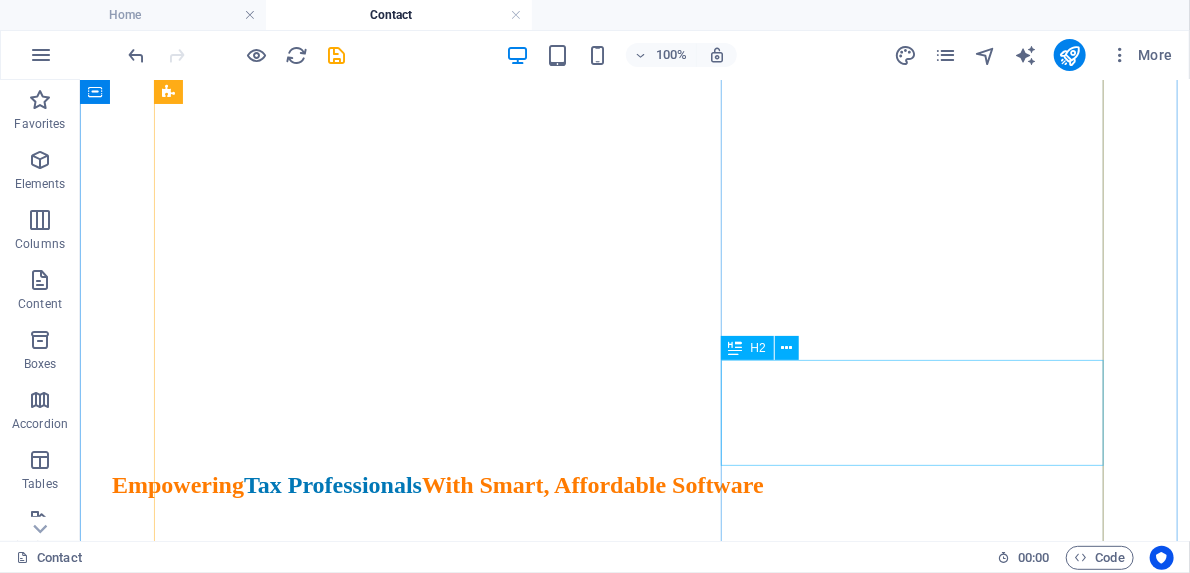 scroll, scrollTop: 1120, scrollLeft: 0, axis: vertical 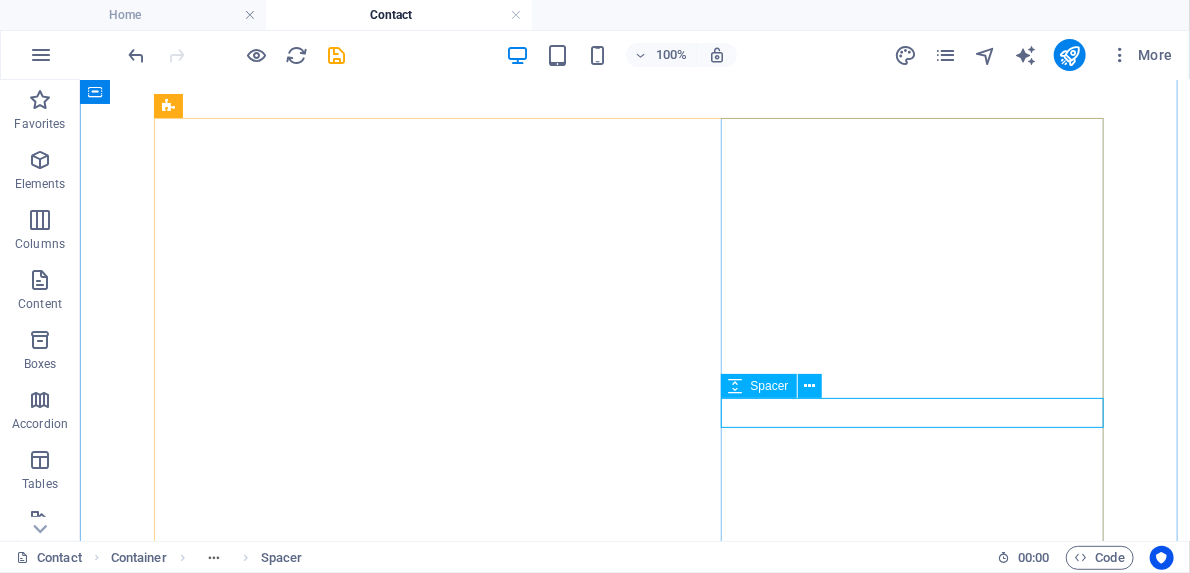 click at bounding box center [586, 614] 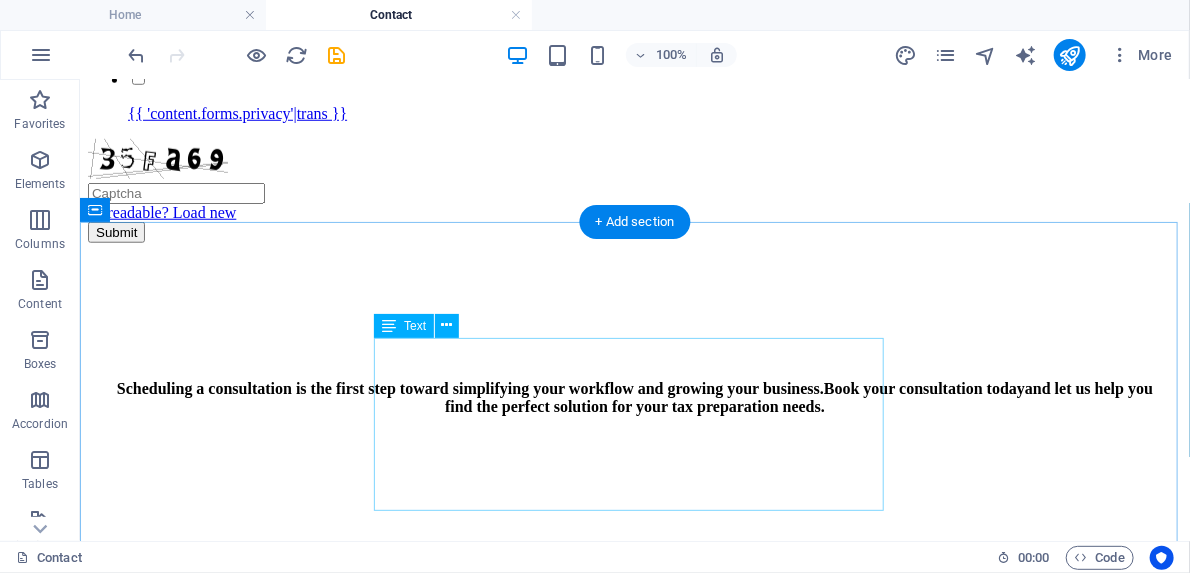 scroll, scrollTop: 640, scrollLeft: 0, axis: vertical 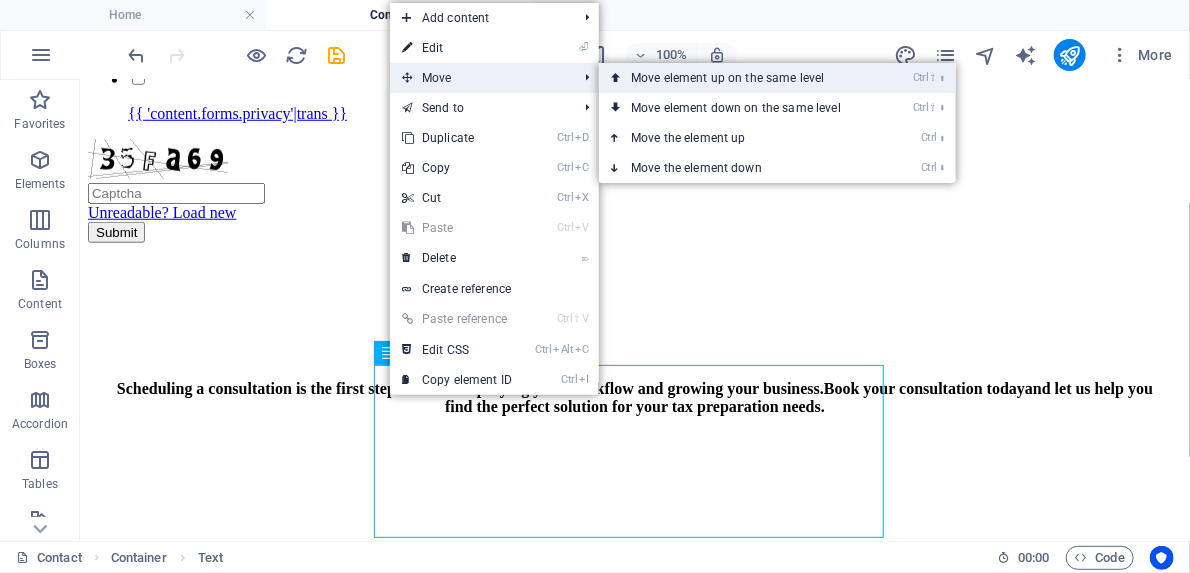 click on "Ctrl ⇧ ⬆  Move element up on the same level" at bounding box center [740, 78] 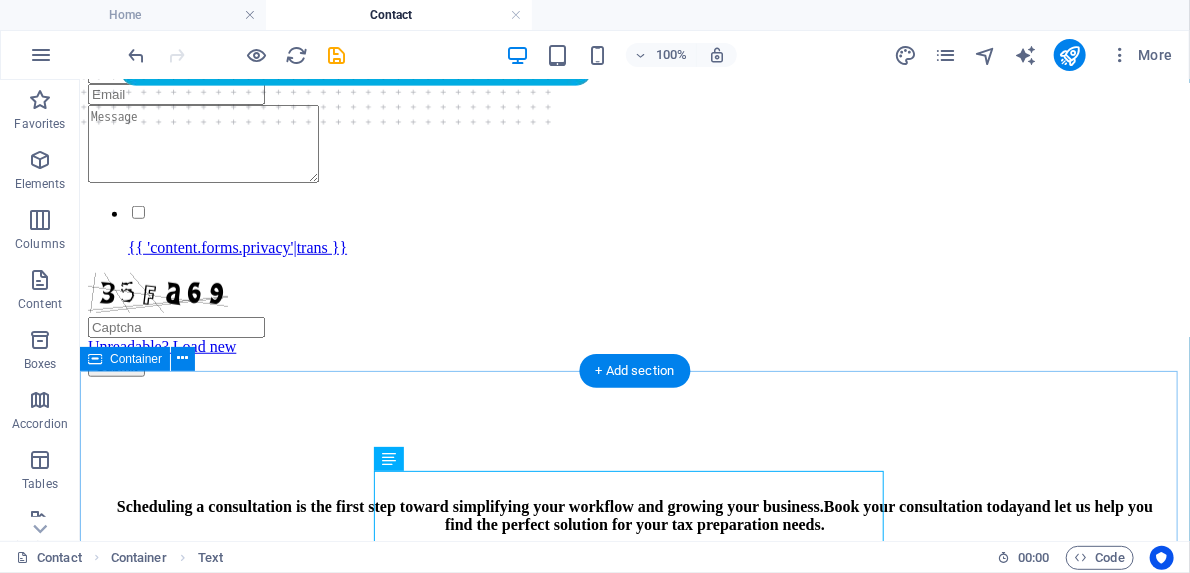 scroll, scrollTop: 480, scrollLeft: 0, axis: vertical 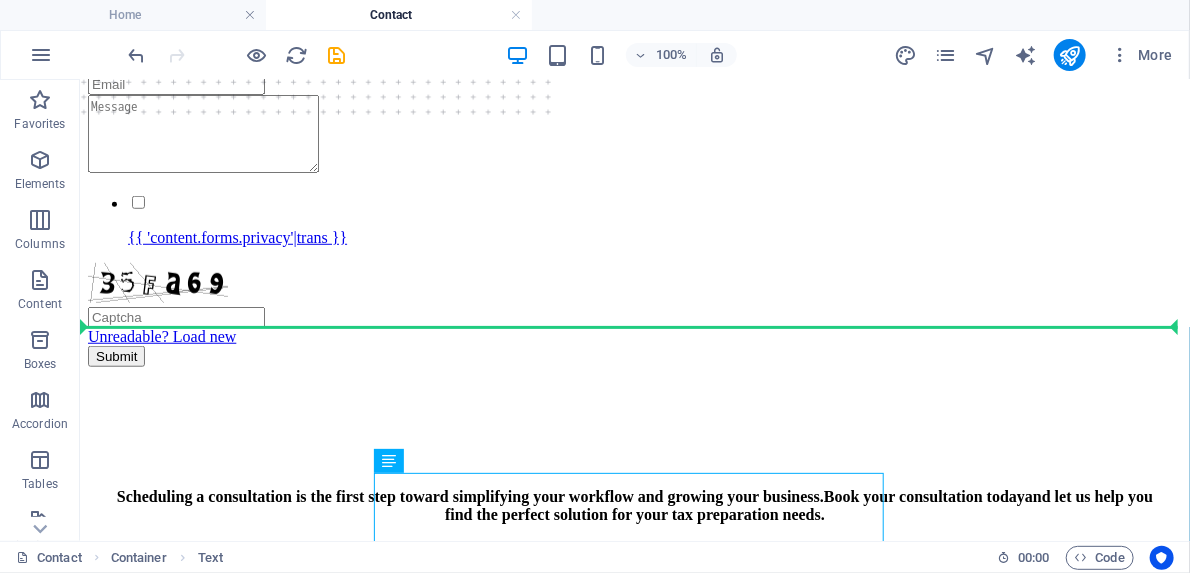 drag, startPoint x: 470, startPoint y: 580, endPoint x: 473, endPoint y: 206, distance: 374.01202 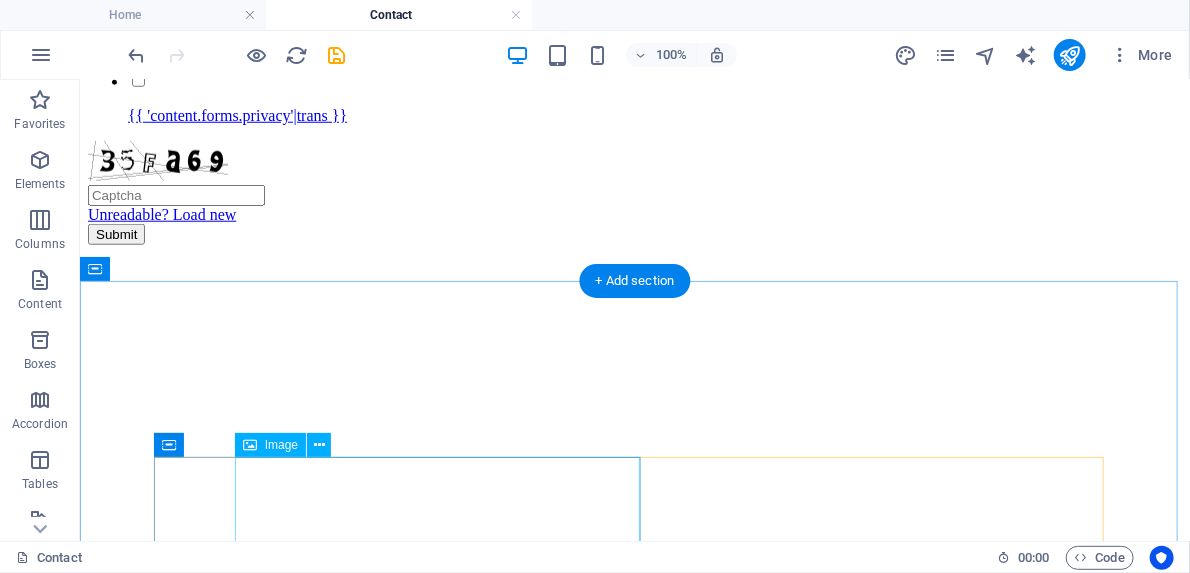 scroll, scrollTop: 720, scrollLeft: 0, axis: vertical 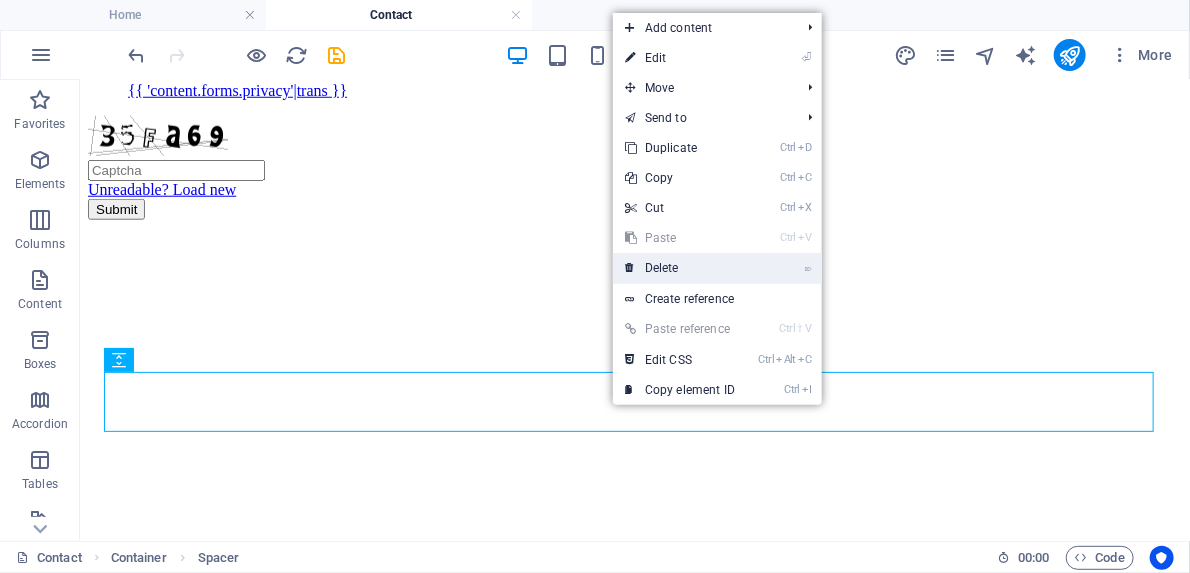 click on "⌦  Delete" at bounding box center (680, 268) 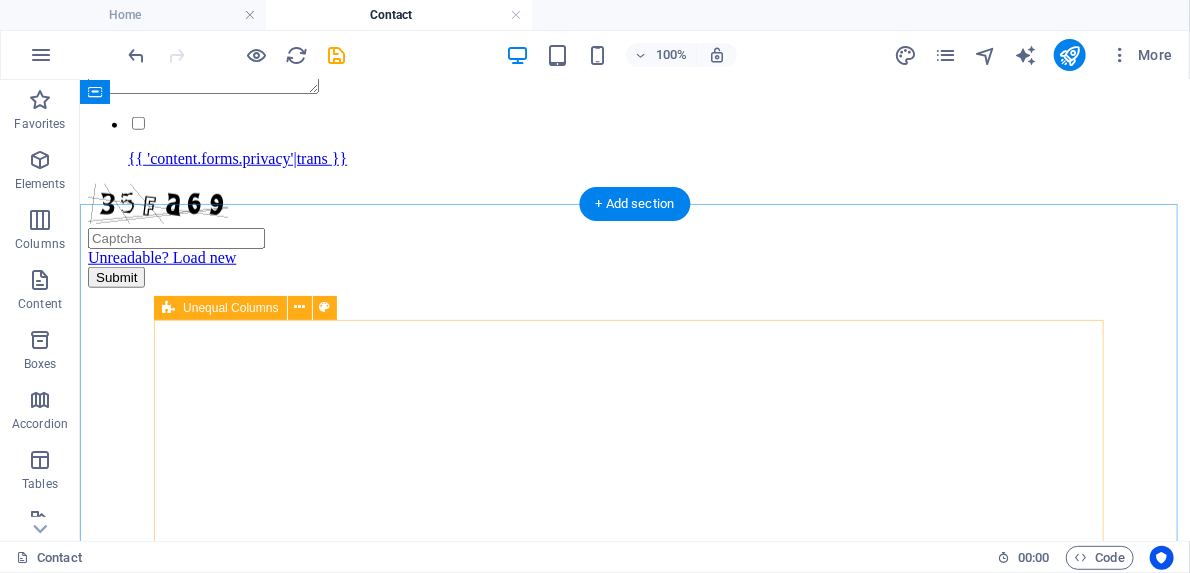 scroll, scrollTop: 640, scrollLeft: 0, axis: vertical 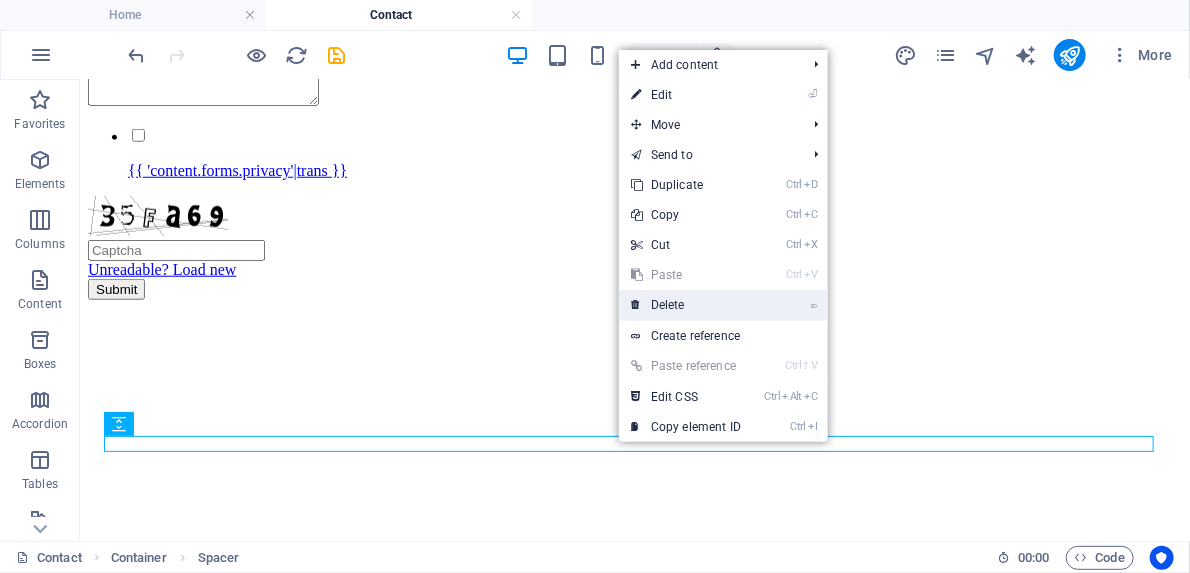 click on "⌦  Delete" at bounding box center (686, 305) 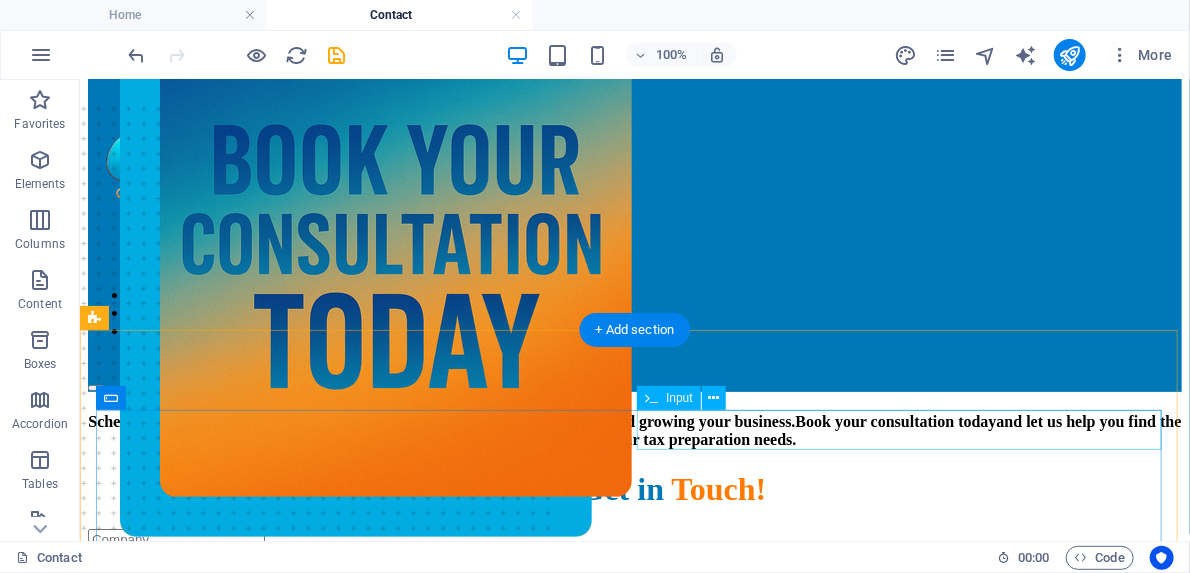 scroll, scrollTop: 0, scrollLeft: 0, axis: both 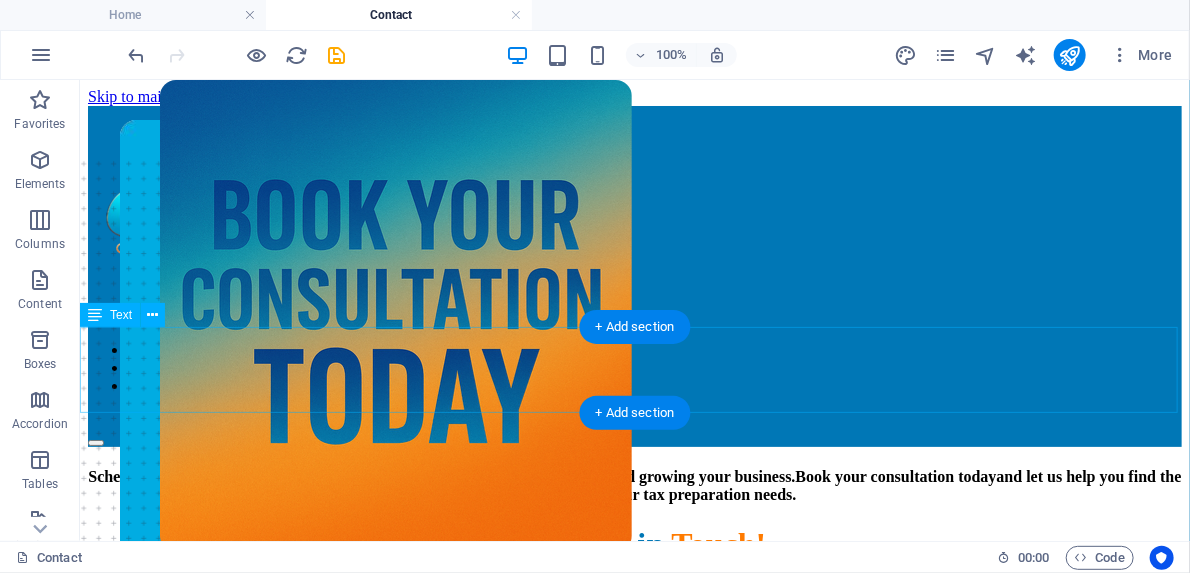 click on "Scheduling a consultation is the first step toward simplifying your workflow and growing your business.  Book your consultation today  and let us help you find the perfect solution for your tax preparation needs." at bounding box center [634, 485] 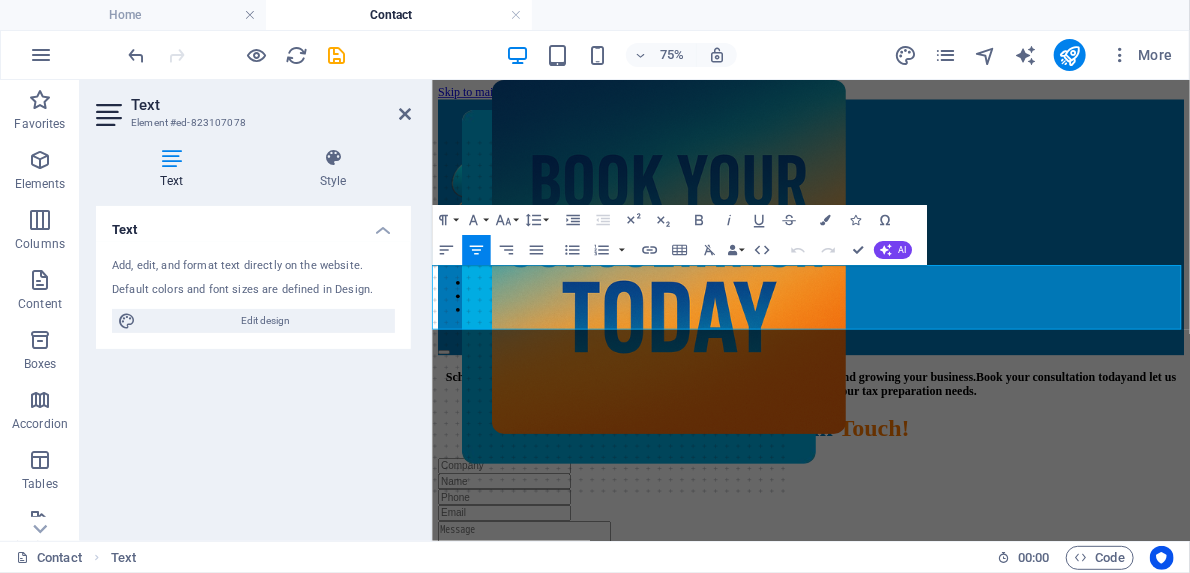 click on "Book your consultation today" 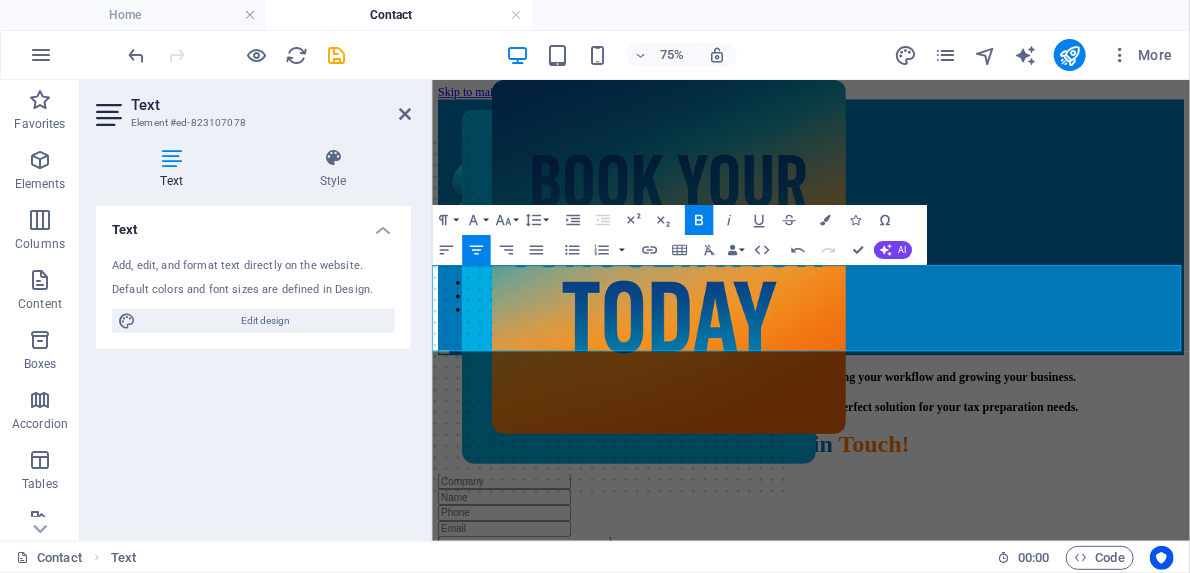 click on "Scheduling a consultation is the first step toward simplifying your workflow and growing your business." at bounding box center (936, 476) 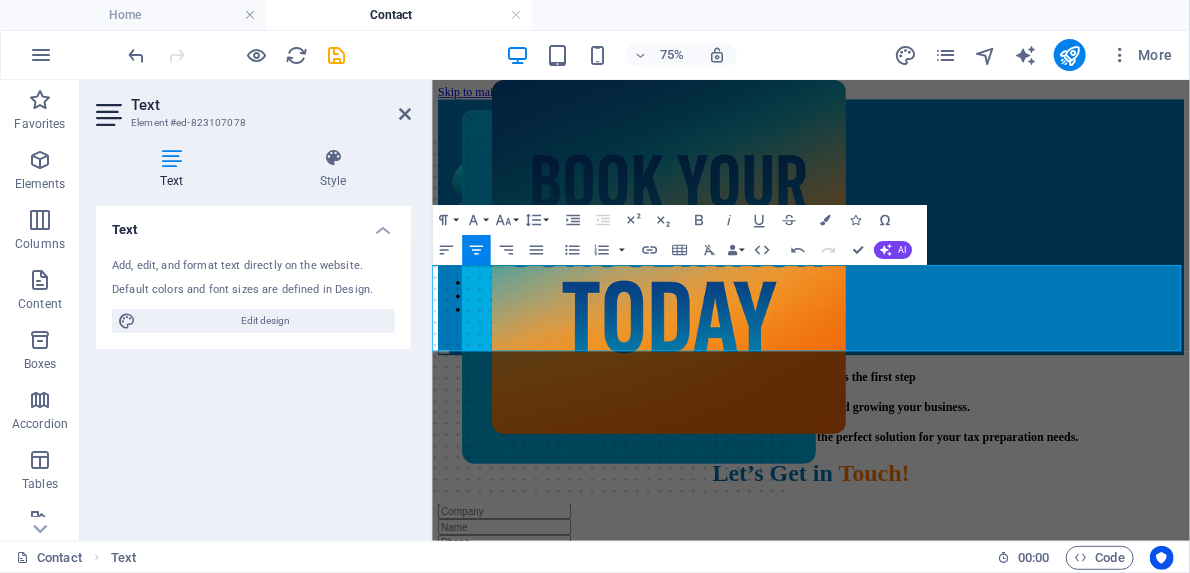 click on "toward simplifying your workflow and growing your business." at bounding box center [936, 516] 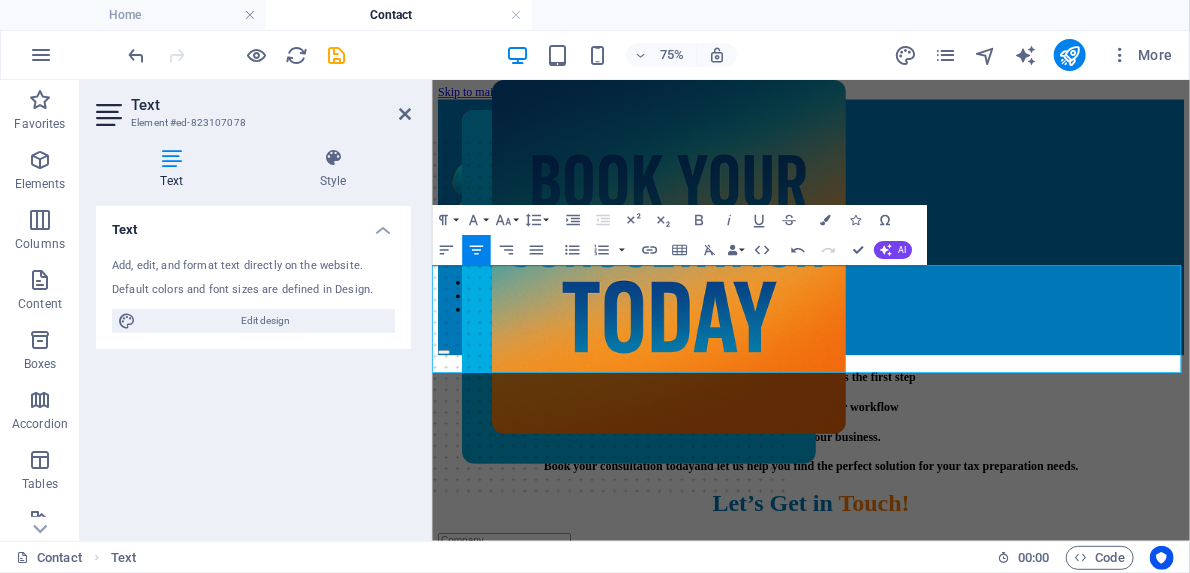 click on "Book your consultation today  and let us help you find the perfect solution for your tax preparation needs." at bounding box center [936, 594] 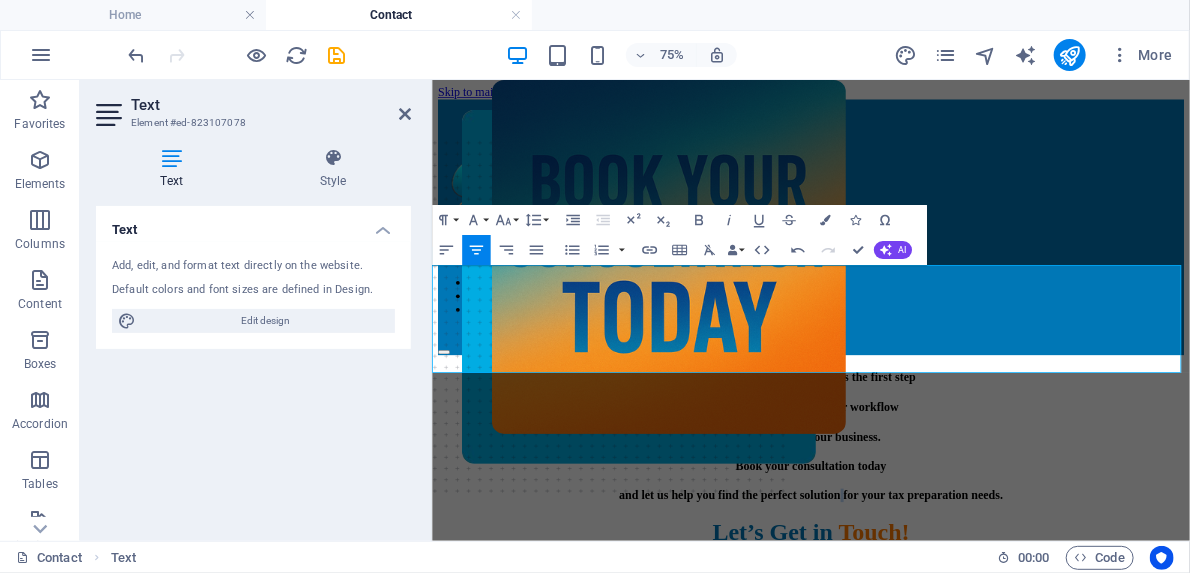 click on "and let us help you find the perfect solution for your tax preparation needs." at bounding box center (936, 633) 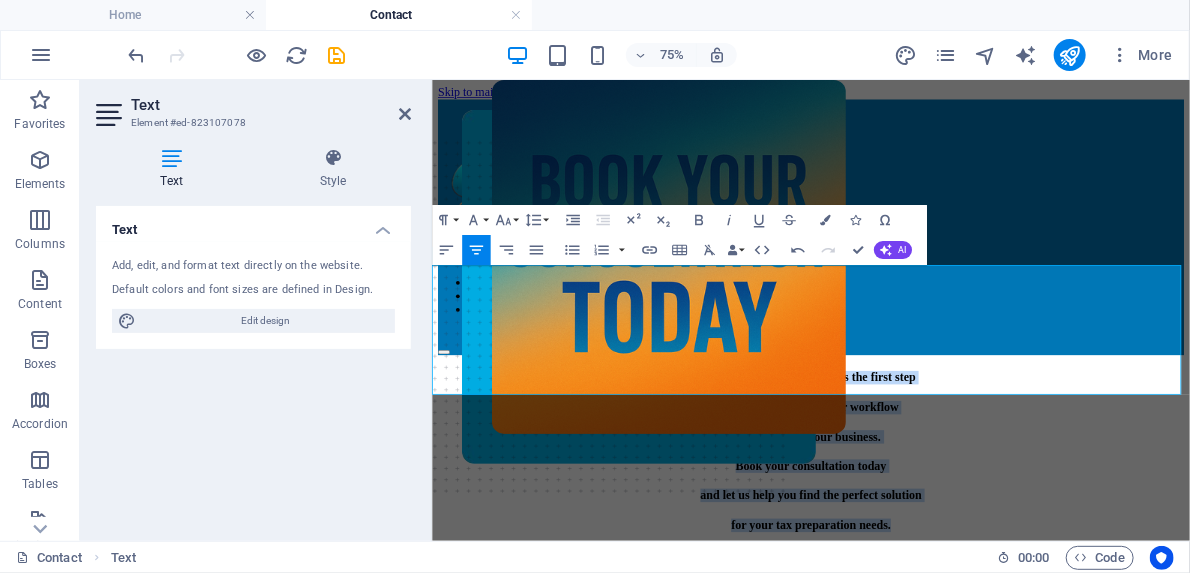 drag, startPoint x: 684, startPoint y: 345, endPoint x: 1182, endPoint y: 478, distance: 515.45416 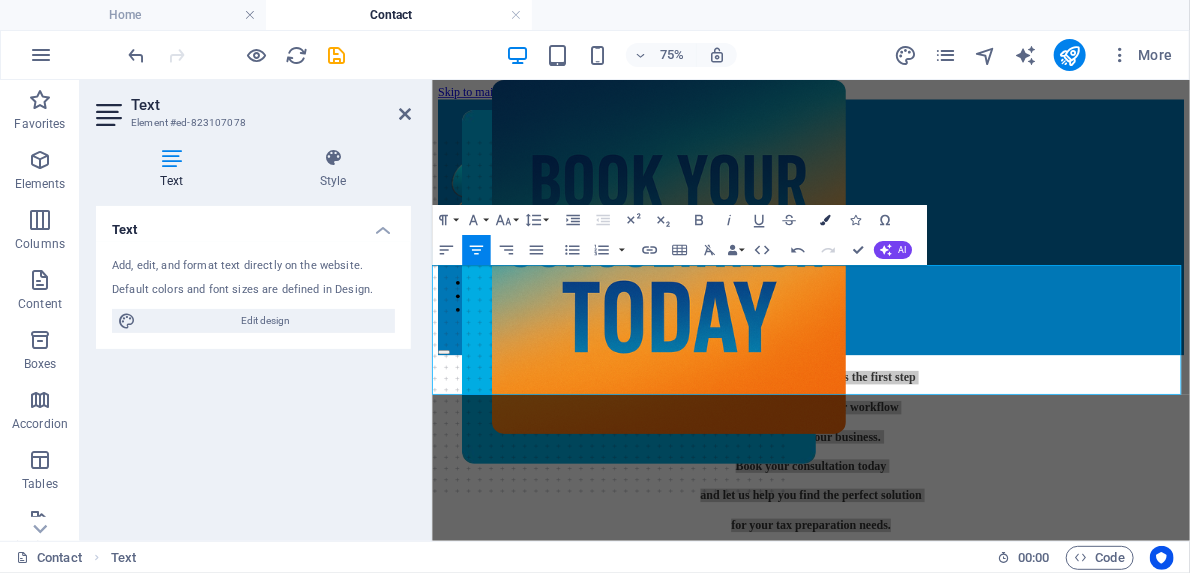 click at bounding box center [825, 220] 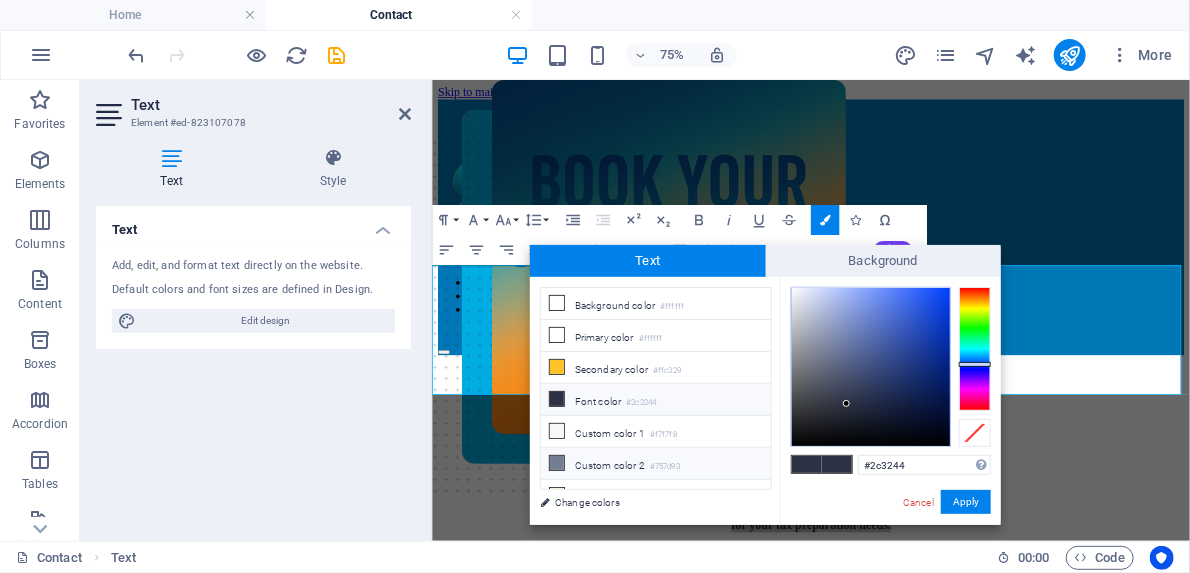 click at bounding box center (557, 463) 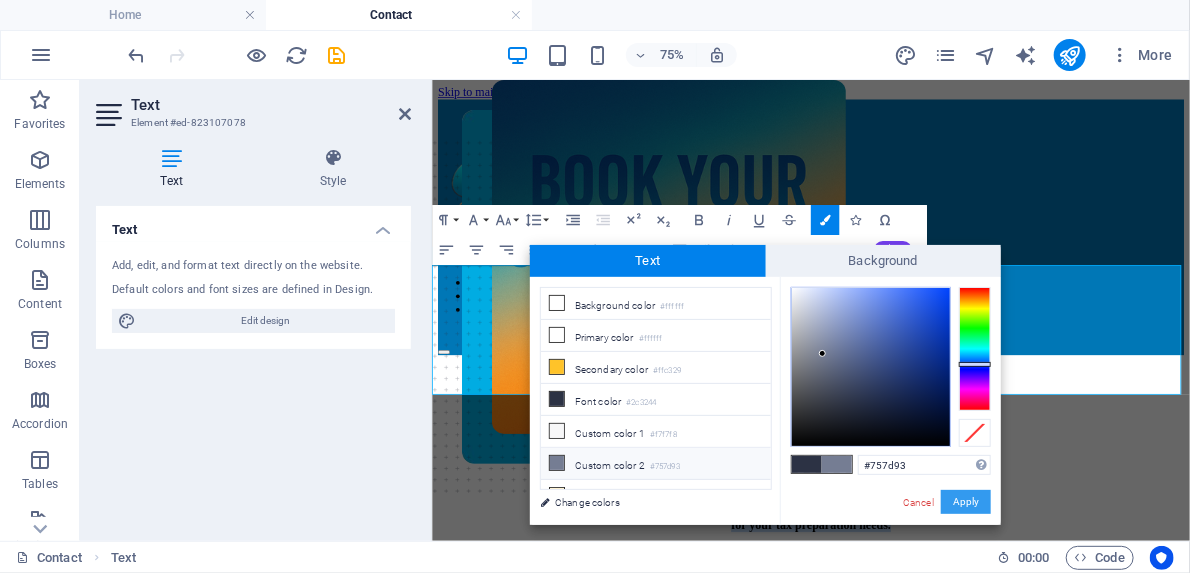 click on "Apply" at bounding box center [966, 502] 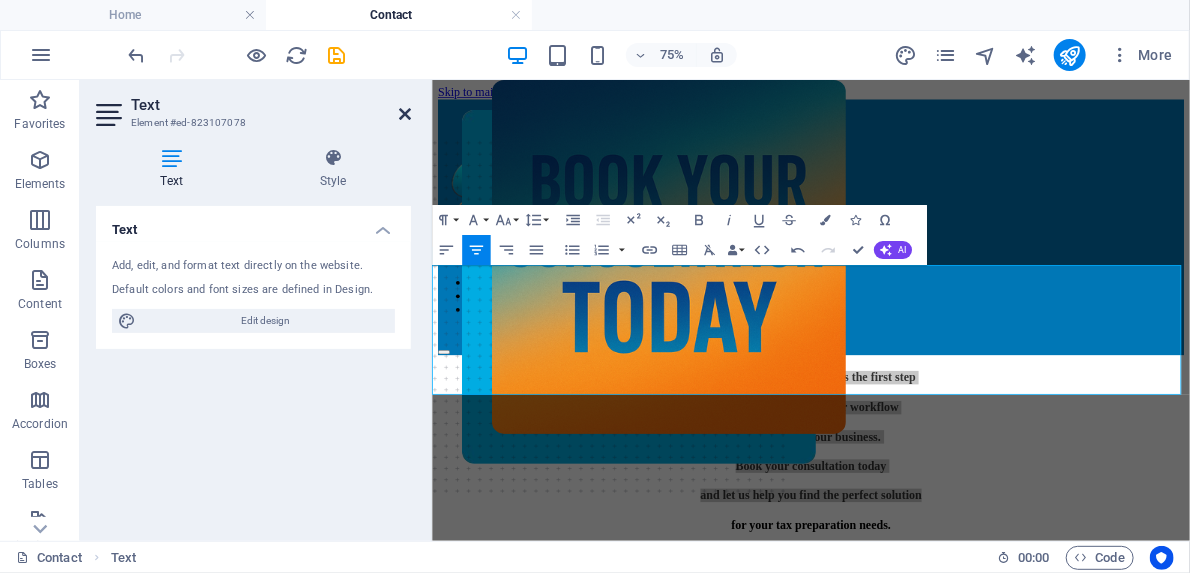 click at bounding box center [405, 114] 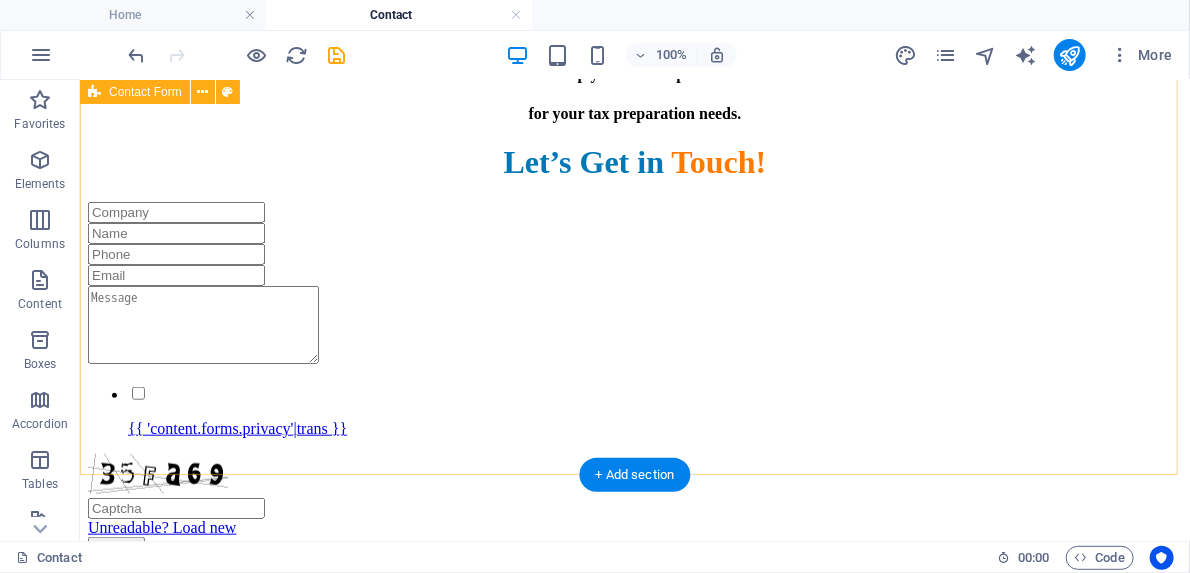 scroll, scrollTop: 800, scrollLeft: 0, axis: vertical 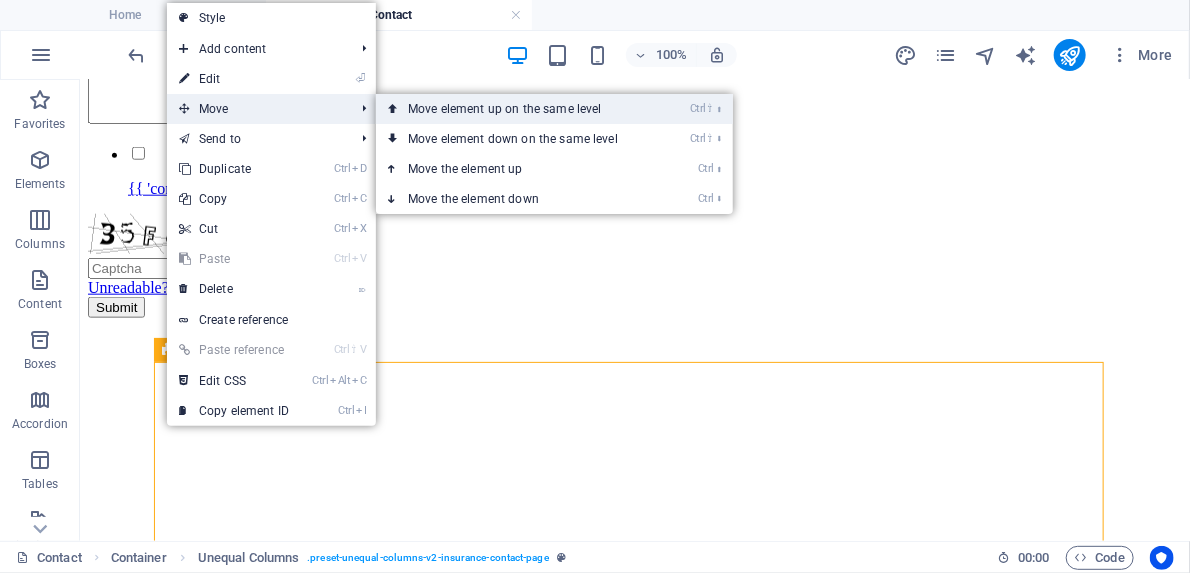 click on "Ctrl ⇧ ⬆  Move element up on the same level" at bounding box center [517, 109] 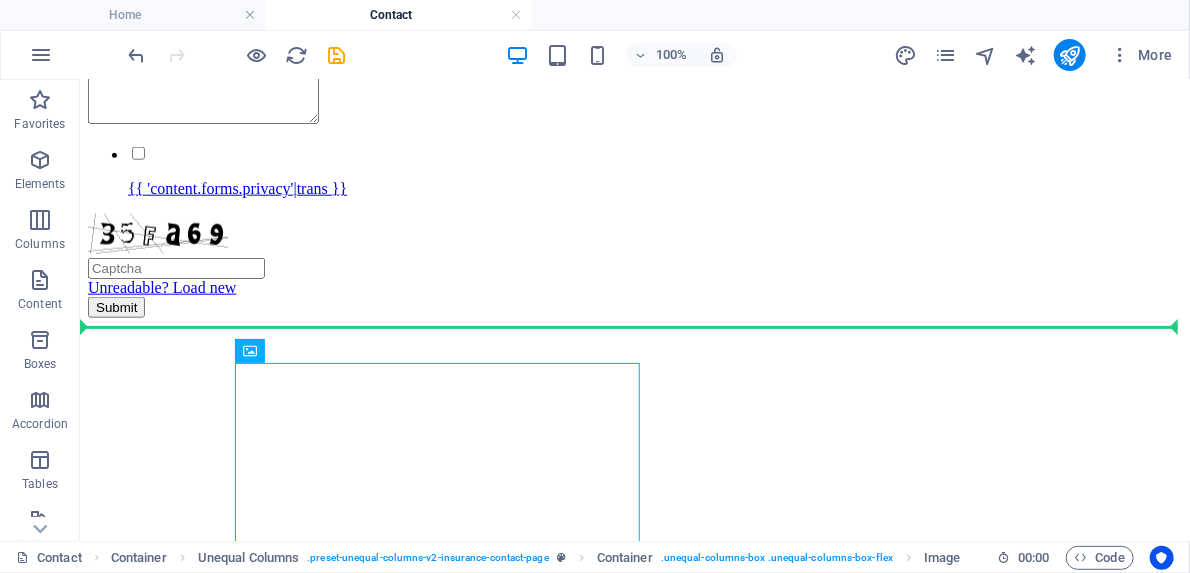 drag, startPoint x: 426, startPoint y: 404, endPoint x: 434, endPoint y: 305, distance: 99.32271 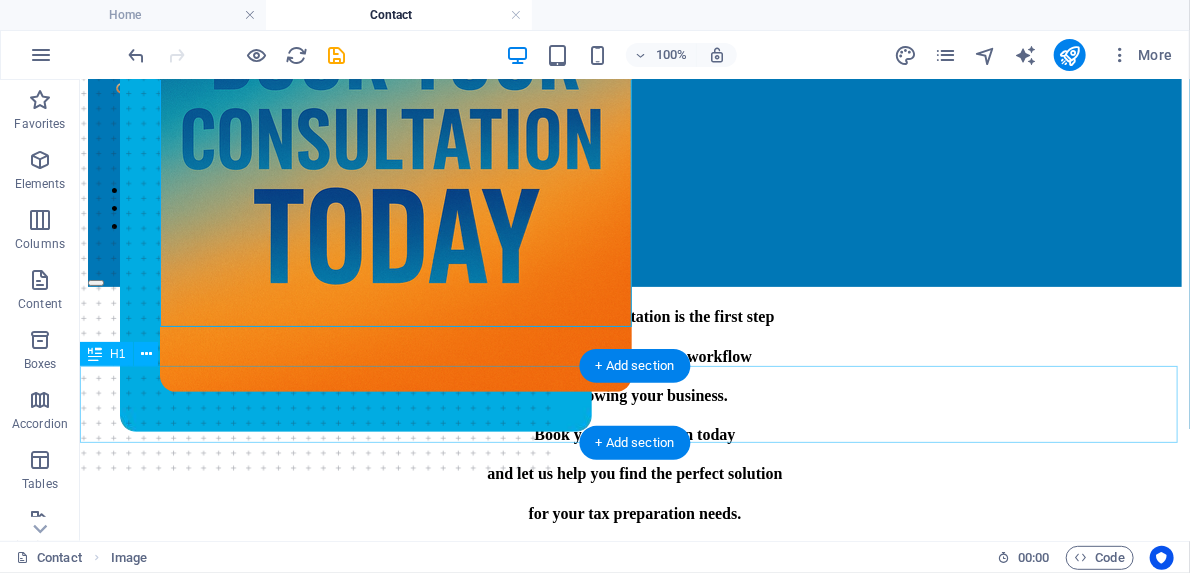 scroll, scrollTop: 0, scrollLeft: 0, axis: both 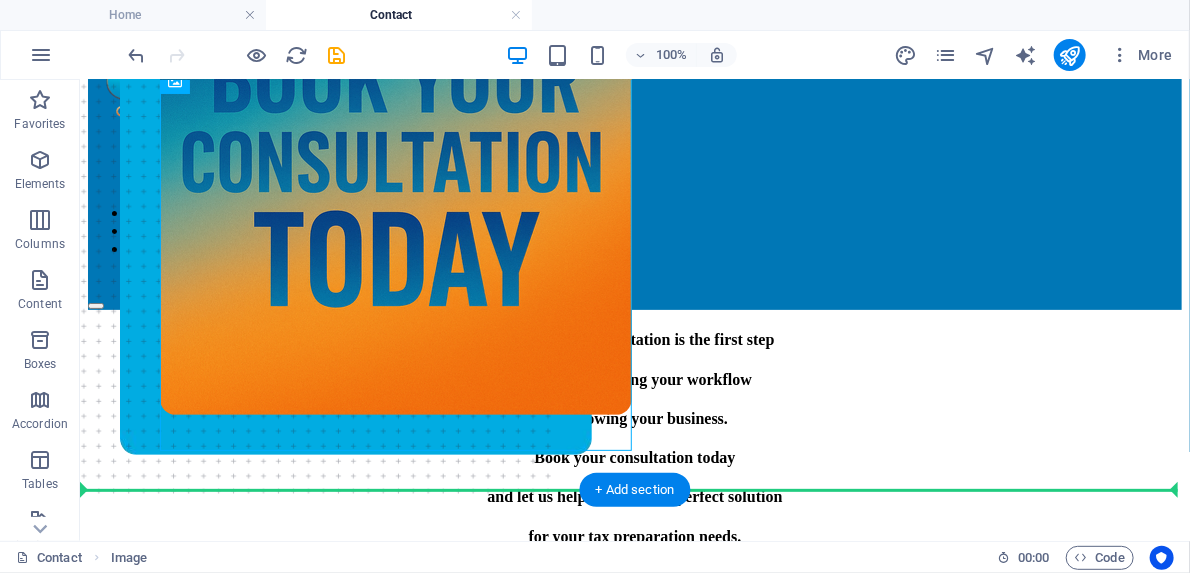 drag, startPoint x: 575, startPoint y: 374, endPoint x: 556, endPoint y: 493, distance: 120.50726 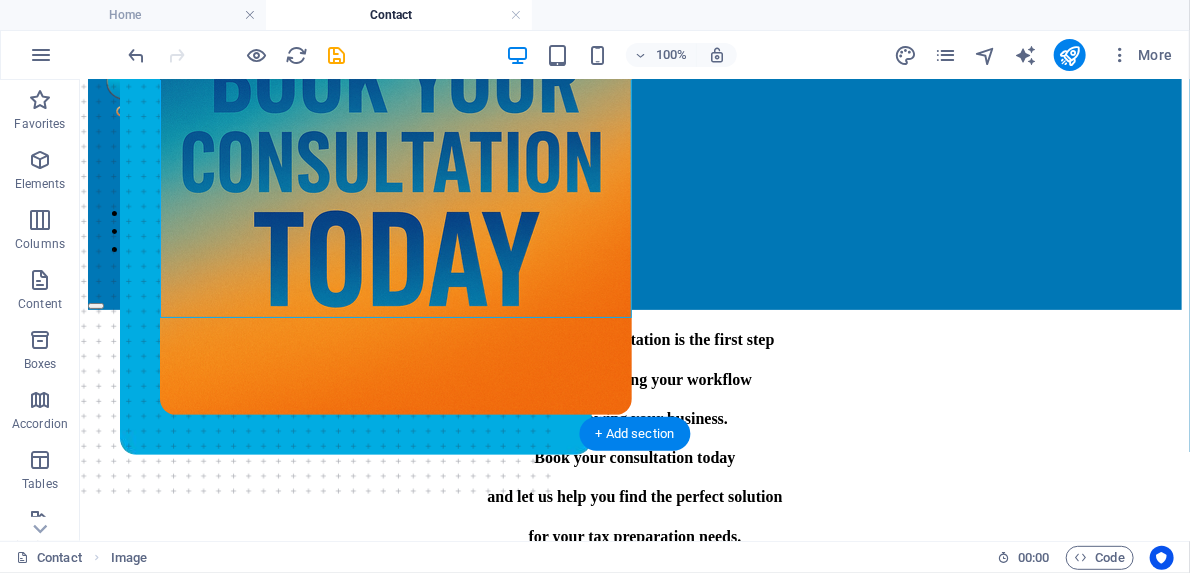 scroll, scrollTop: 142, scrollLeft: 0, axis: vertical 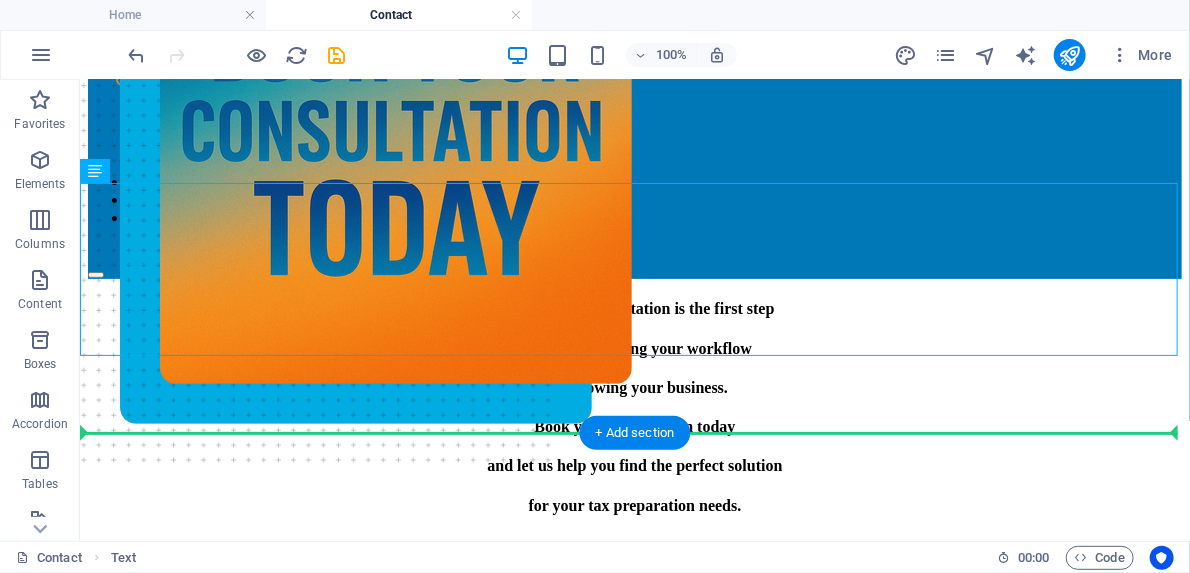 drag, startPoint x: 471, startPoint y: 337, endPoint x: 438, endPoint y: 477, distance: 143.83672 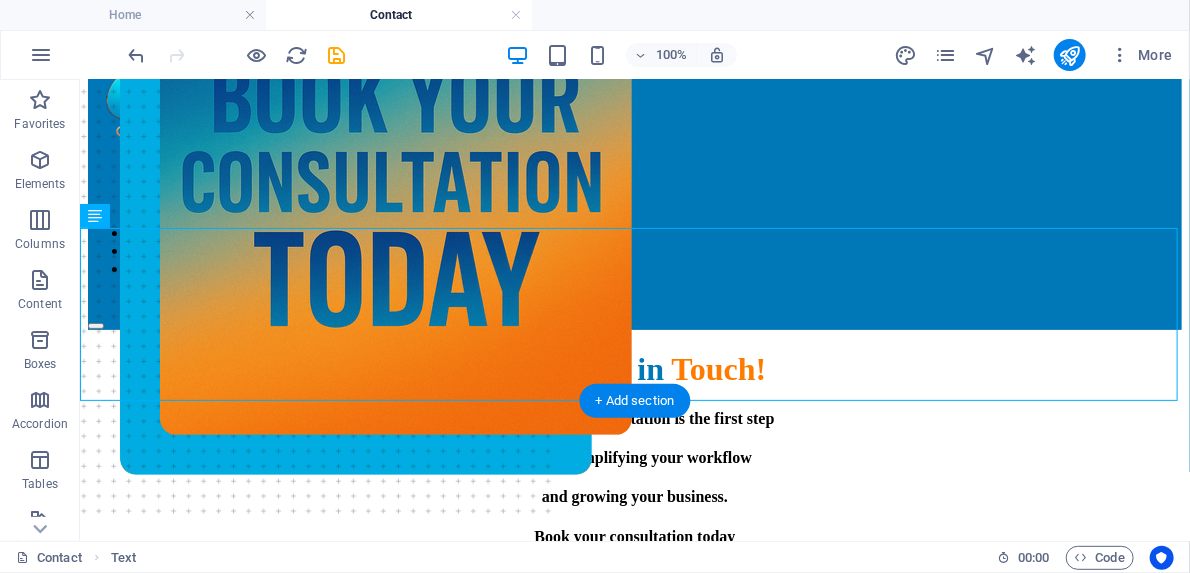 scroll, scrollTop: 16, scrollLeft: 0, axis: vertical 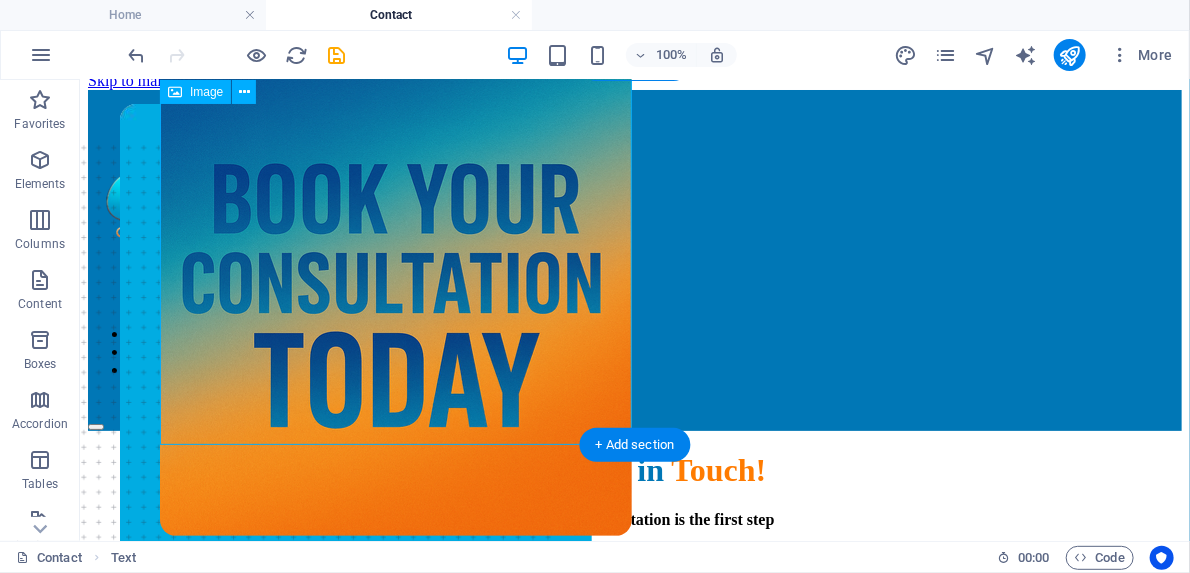 click at bounding box center (395, 253) 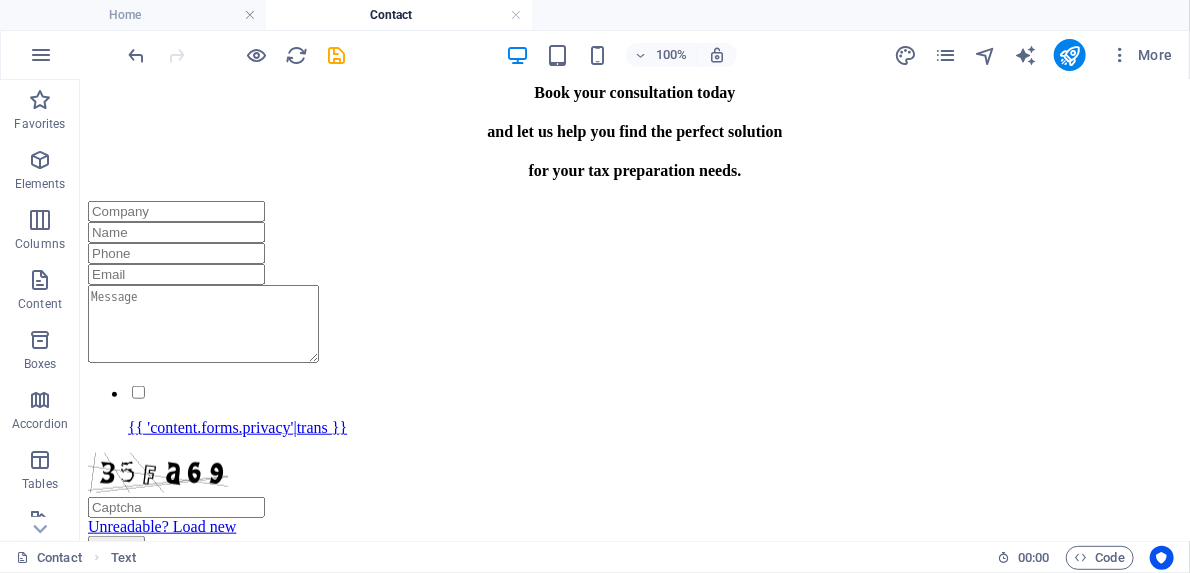 drag, startPoint x: 521, startPoint y: 473, endPoint x: 507, endPoint y: 577, distance: 104.93808 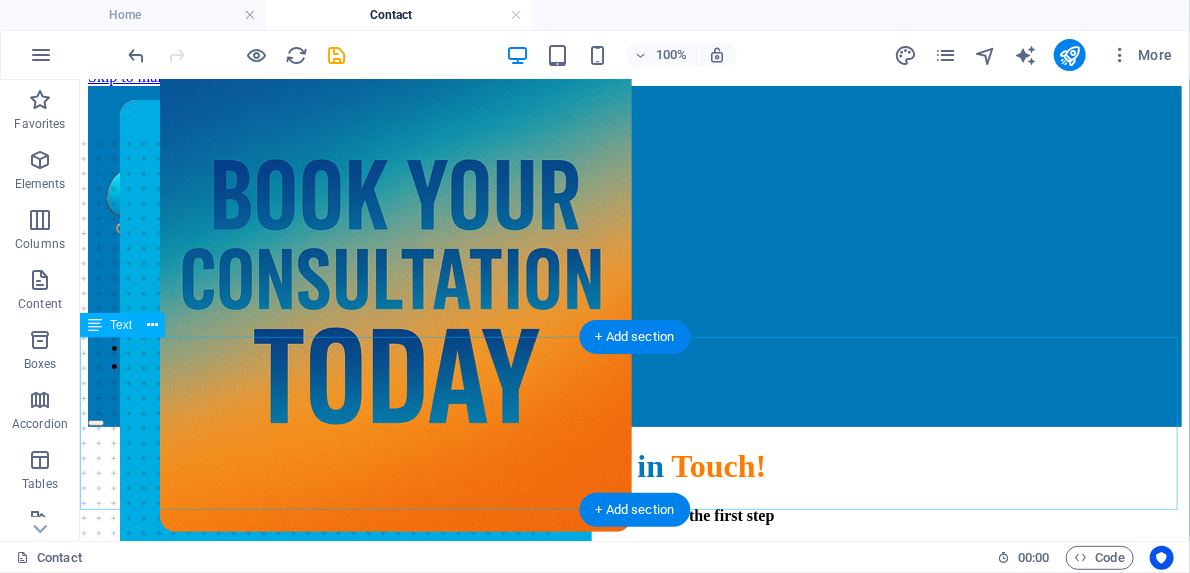 scroll, scrollTop: 0, scrollLeft: 0, axis: both 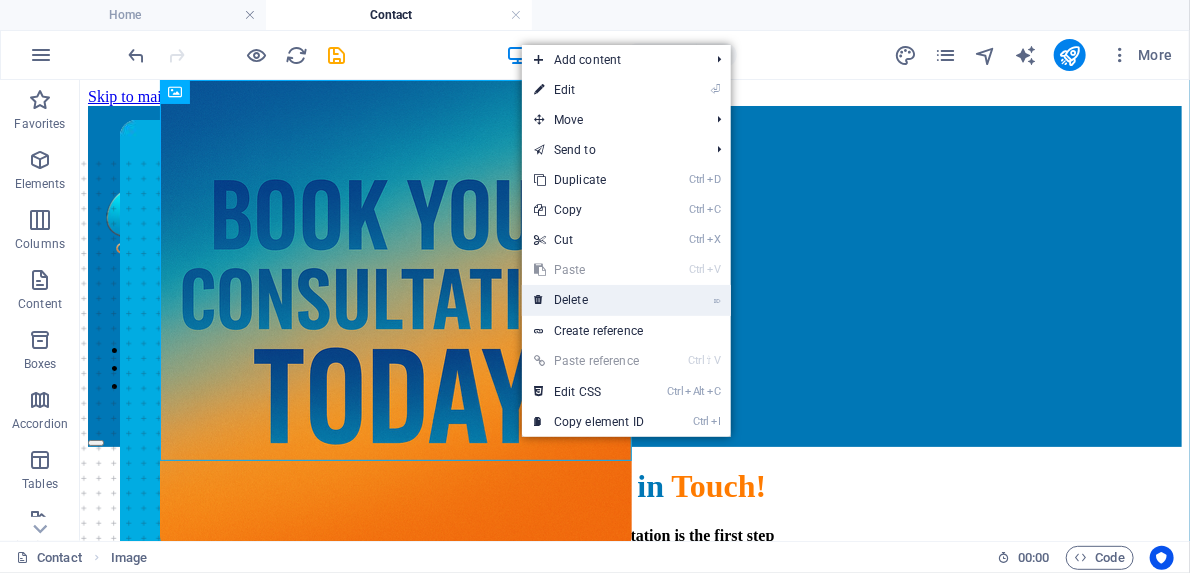 click on "⌦  Delete" at bounding box center (589, 300) 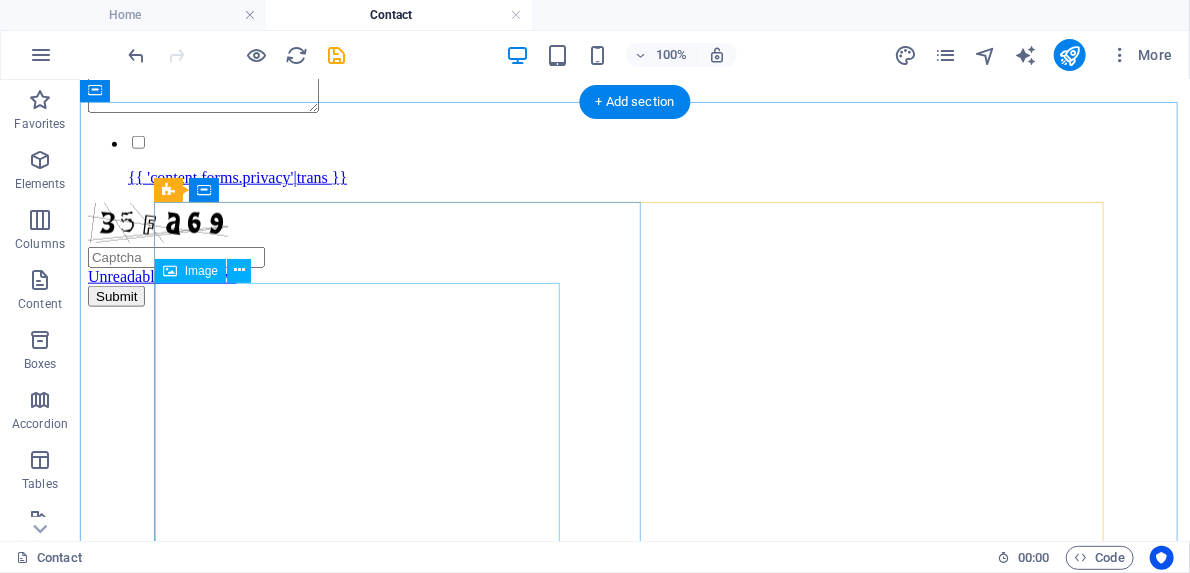 scroll, scrollTop: 720, scrollLeft: 0, axis: vertical 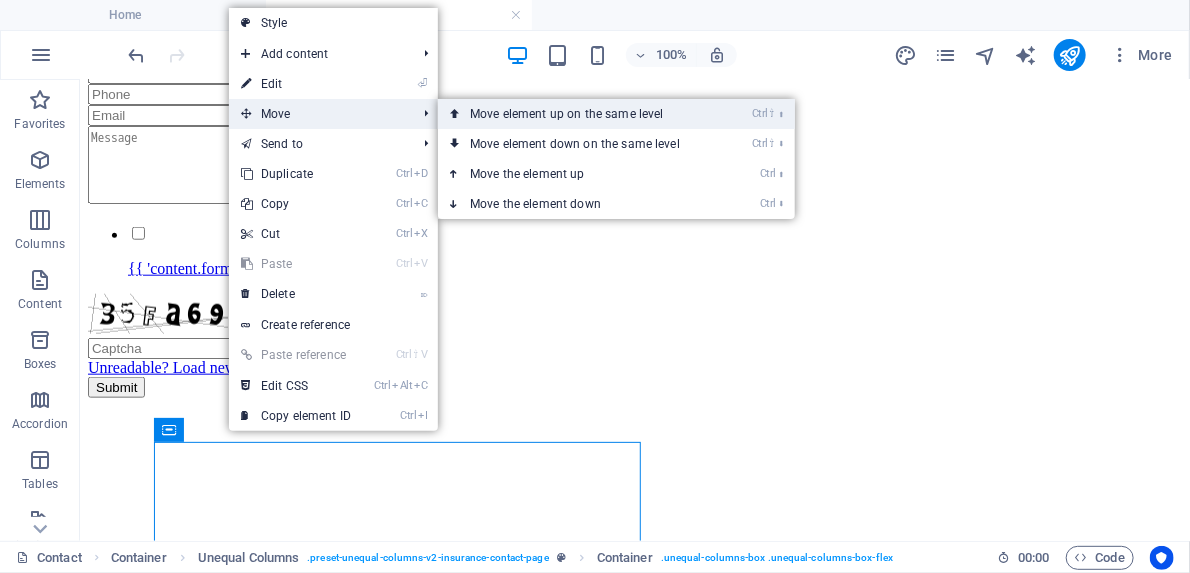 click on "Ctrl ⇧ ⬆  Move element up on the same level" at bounding box center [579, 114] 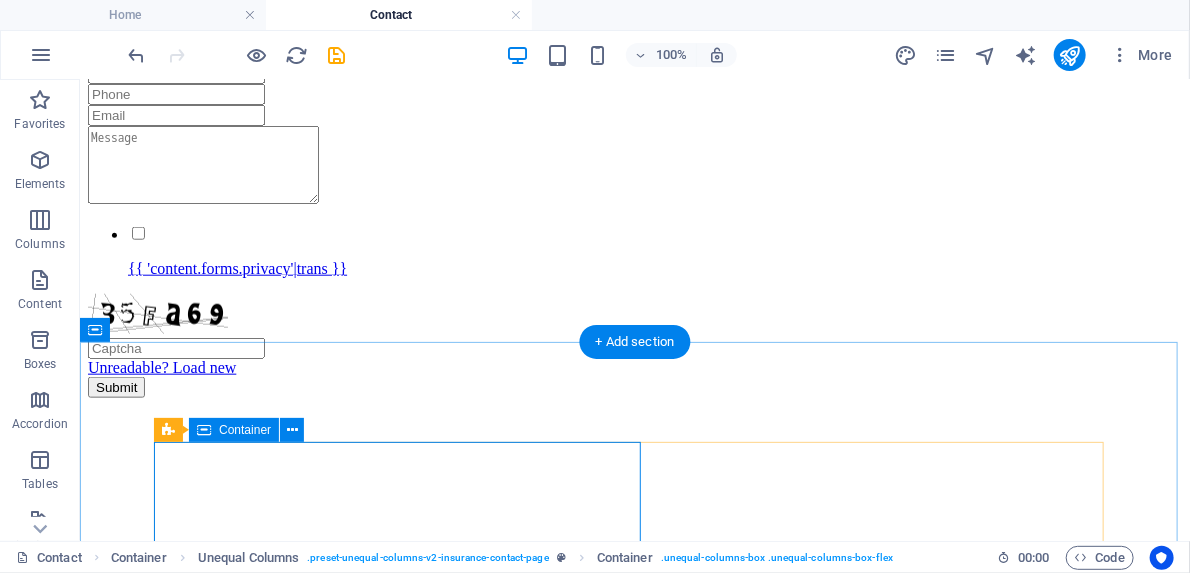 scroll, scrollTop: 723, scrollLeft: 0, axis: vertical 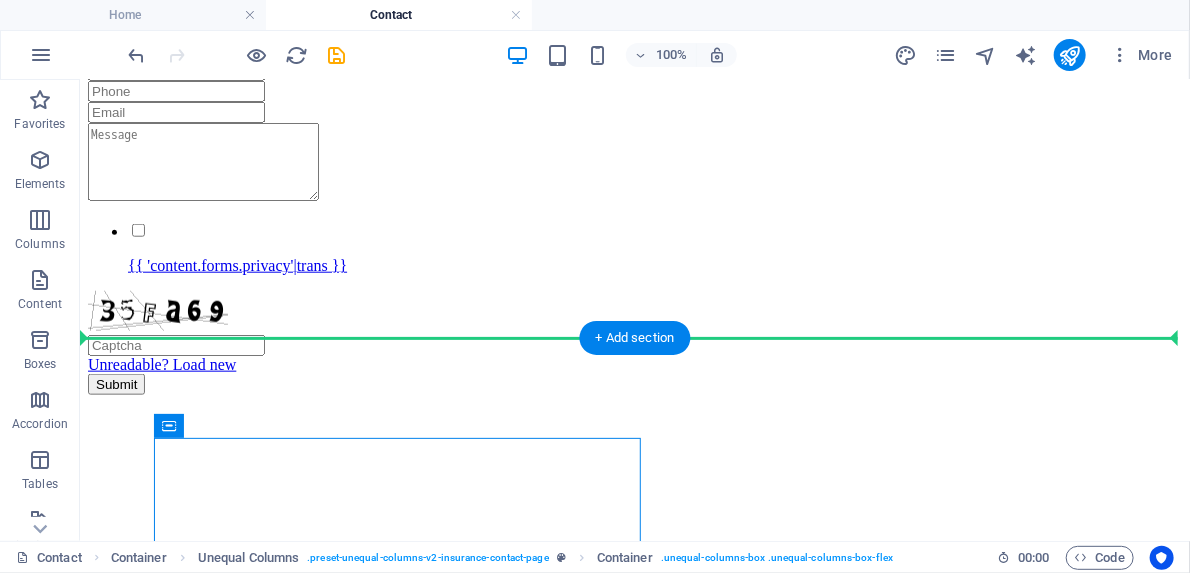 drag, startPoint x: 308, startPoint y: 478, endPoint x: 368, endPoint y: 404, distance: 95.26804 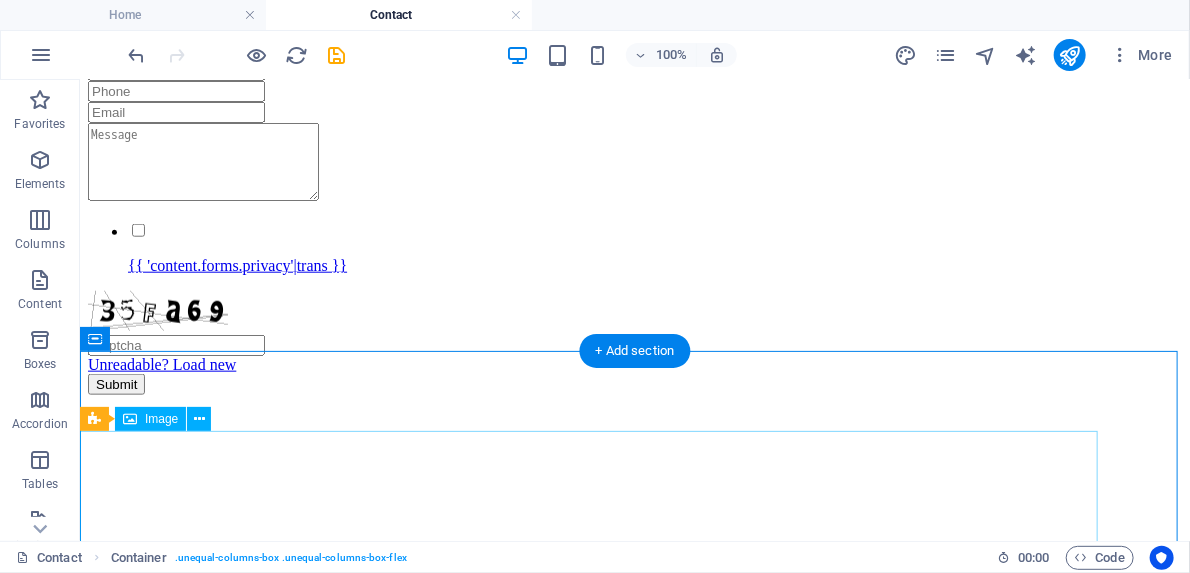 scroll, scrollTop: 563, scrollLeft: 0, axis: vertical 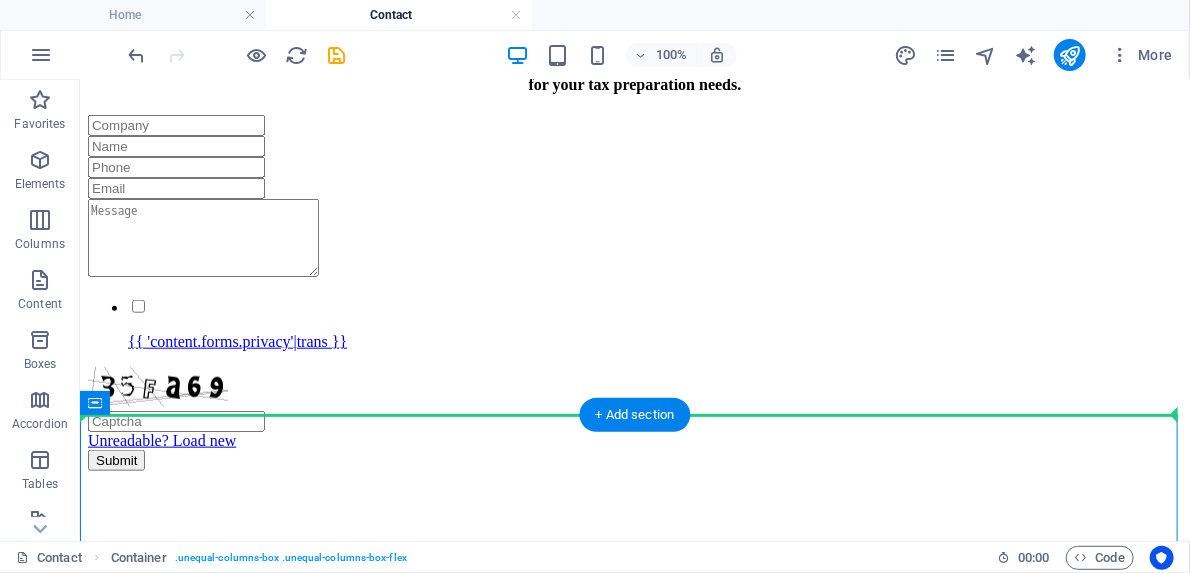 drag, startPoint x: 223, startPoint y: 569, endPoint x: 447, endPoint y: 364, distance: 303.64618 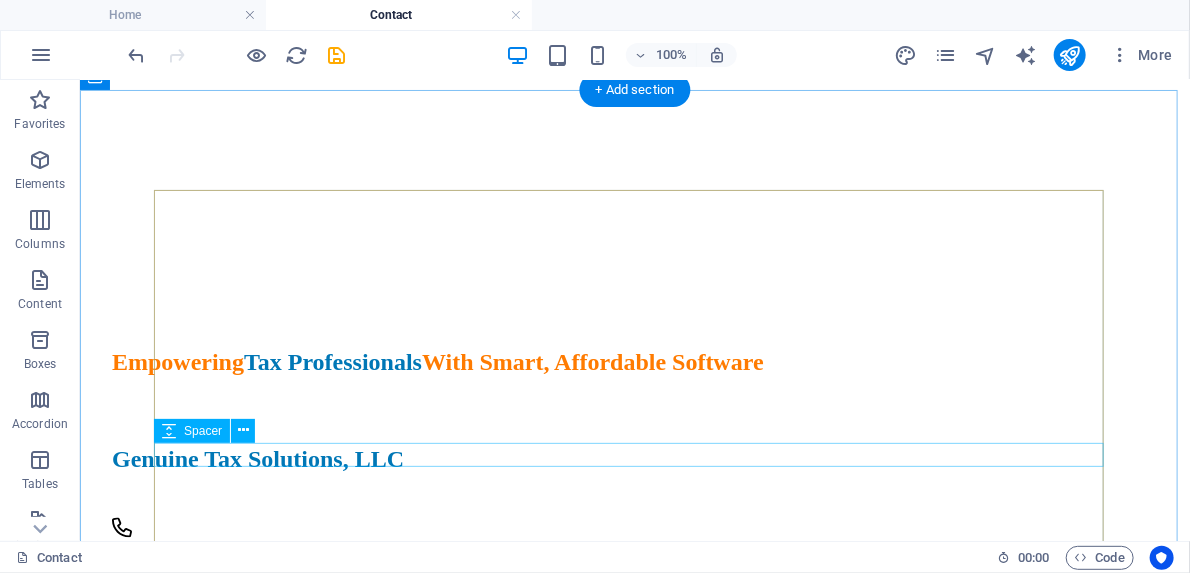 scroll, scrollTop: 1527, scrollLeft: 0, axis: vertical 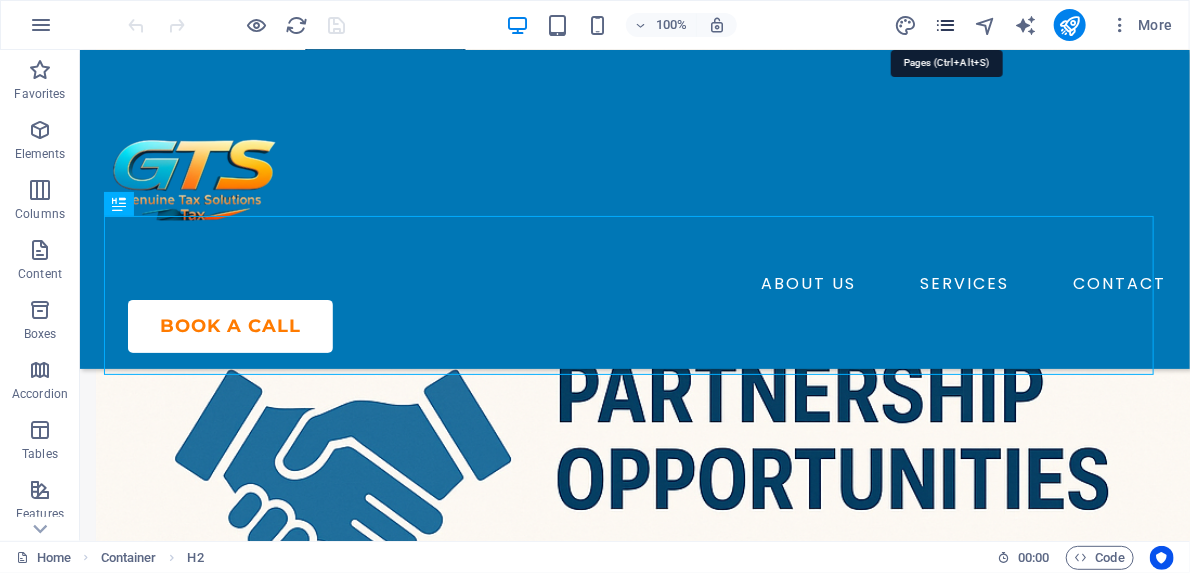 click 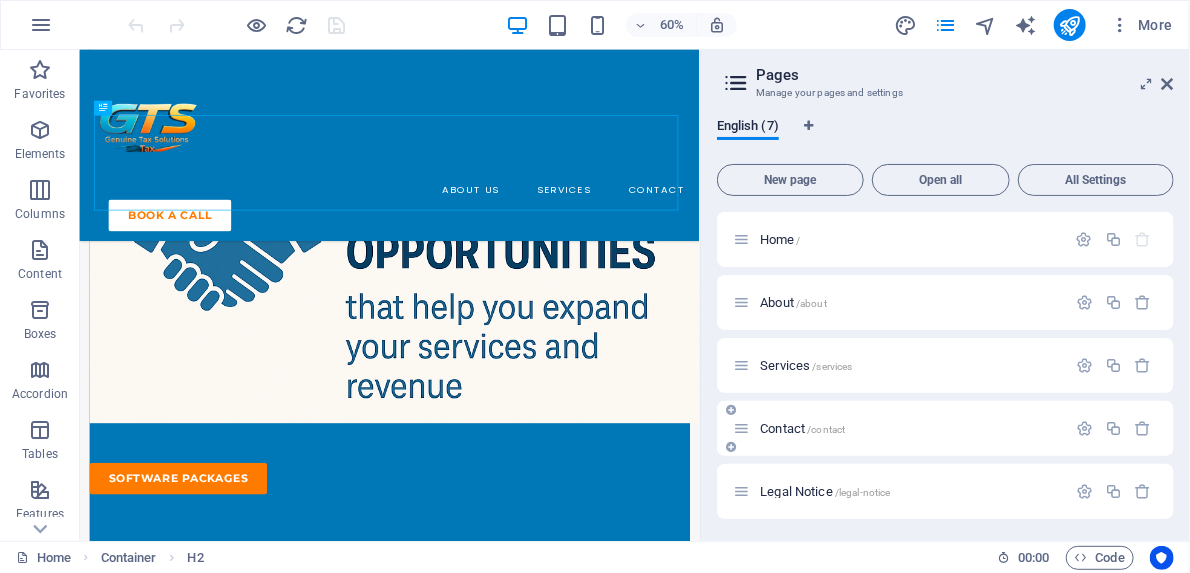 click on "Contact /contact" 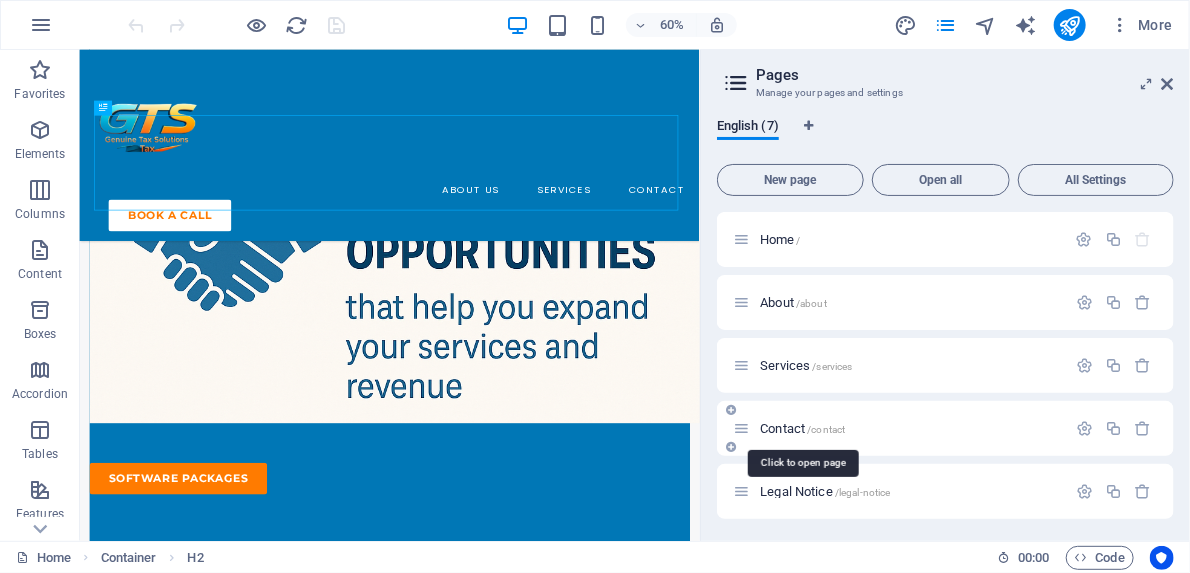 click on "Contact /contact" 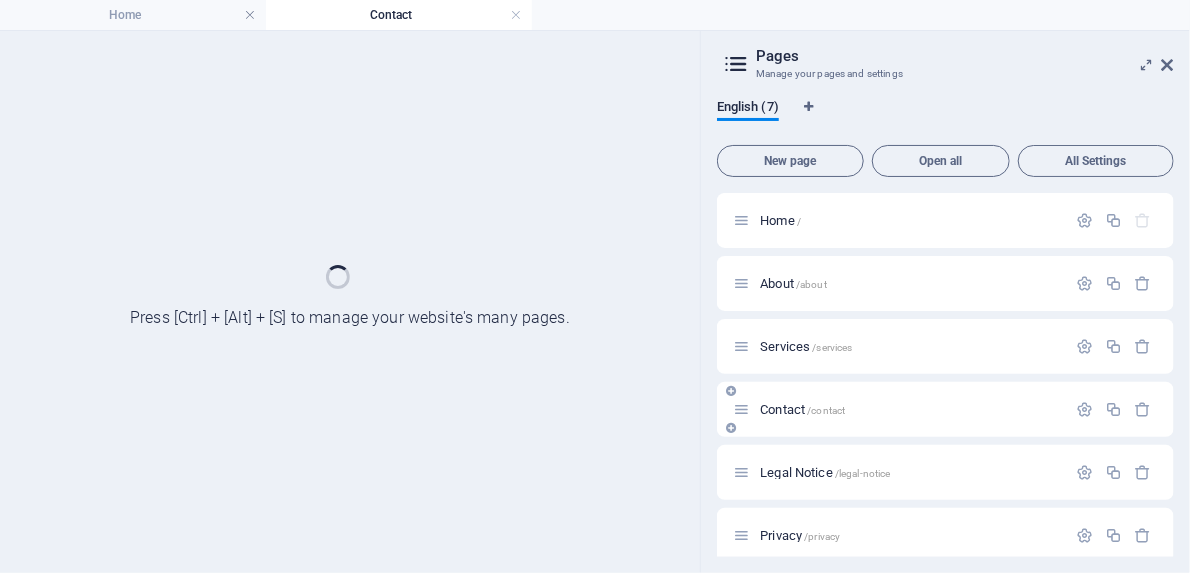 scroll, scrollTop: 0, scrollLeft: 0, axis: both 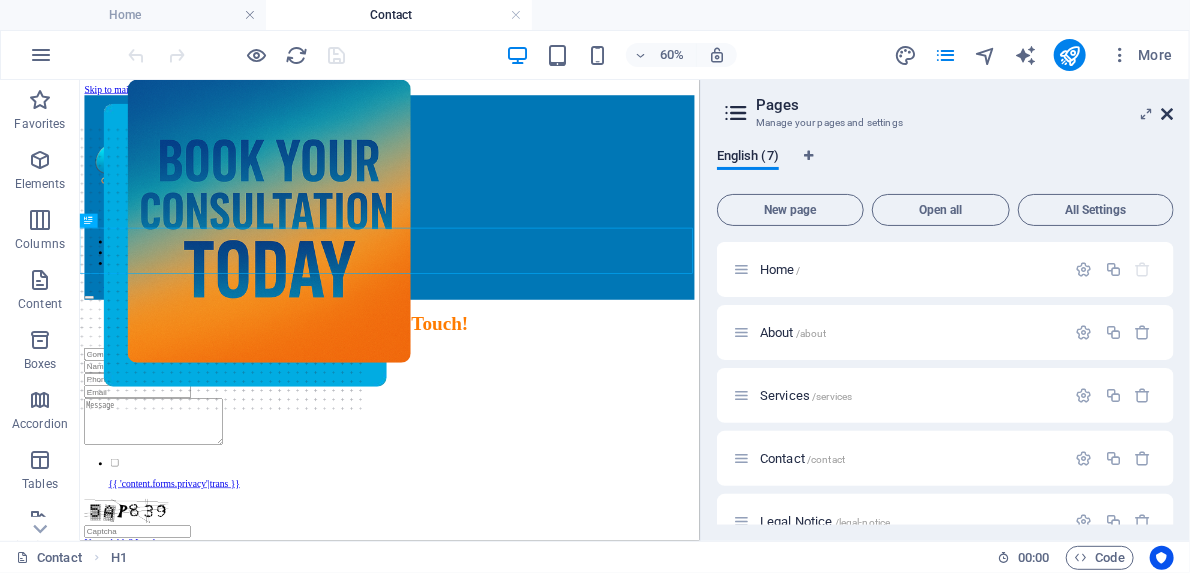 click 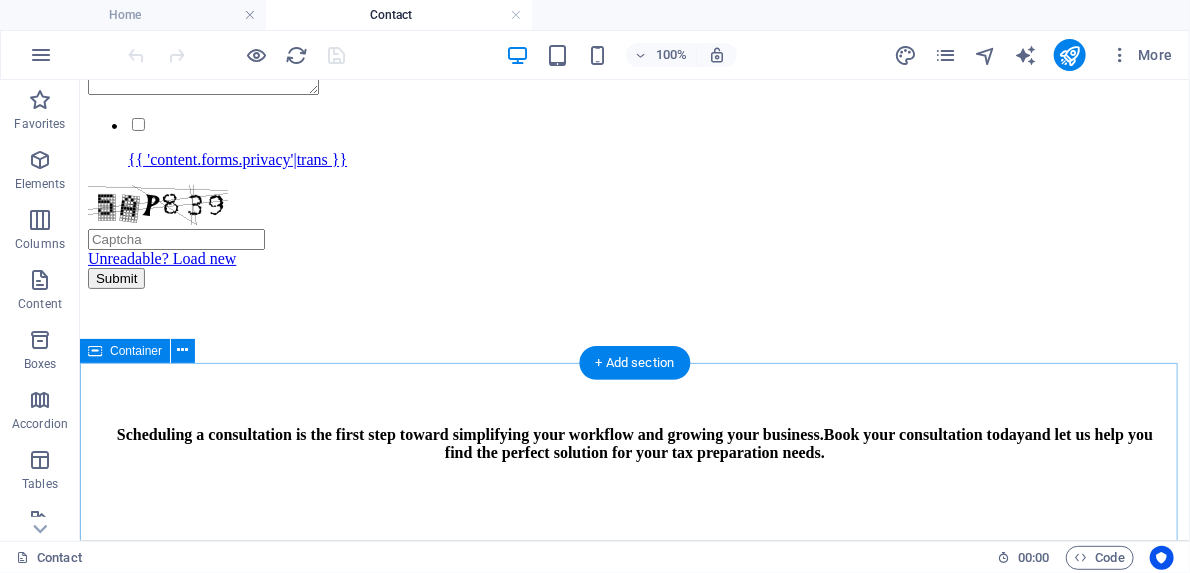 scroll, scrollTop: 800, scrollLeft: 0, axis: vertical 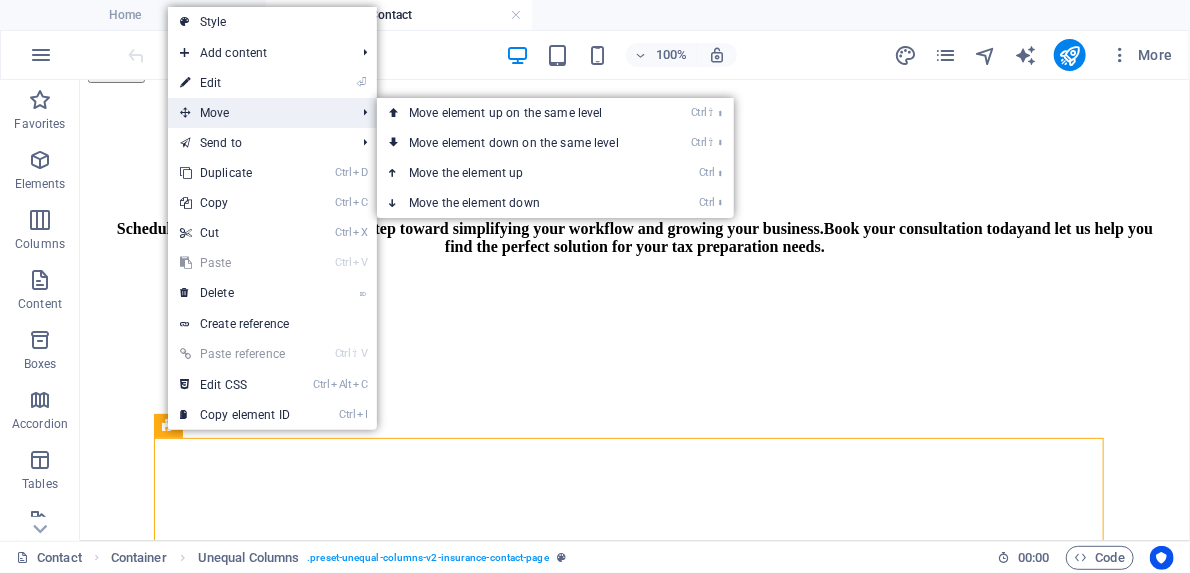 click on "Move" 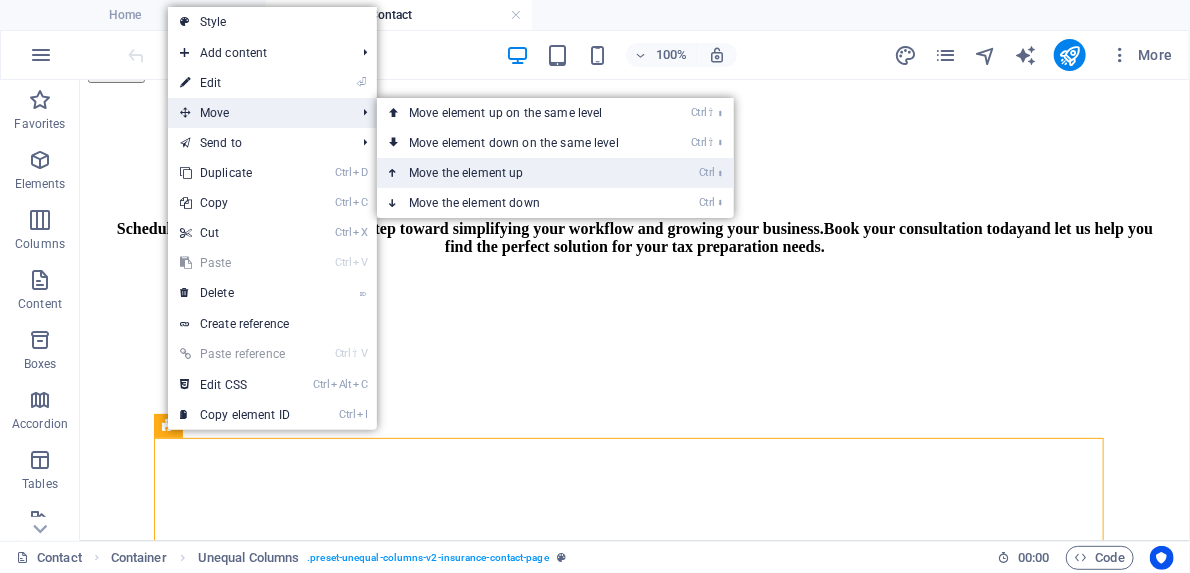 click on "Ctrl ⬆  Move the element up" 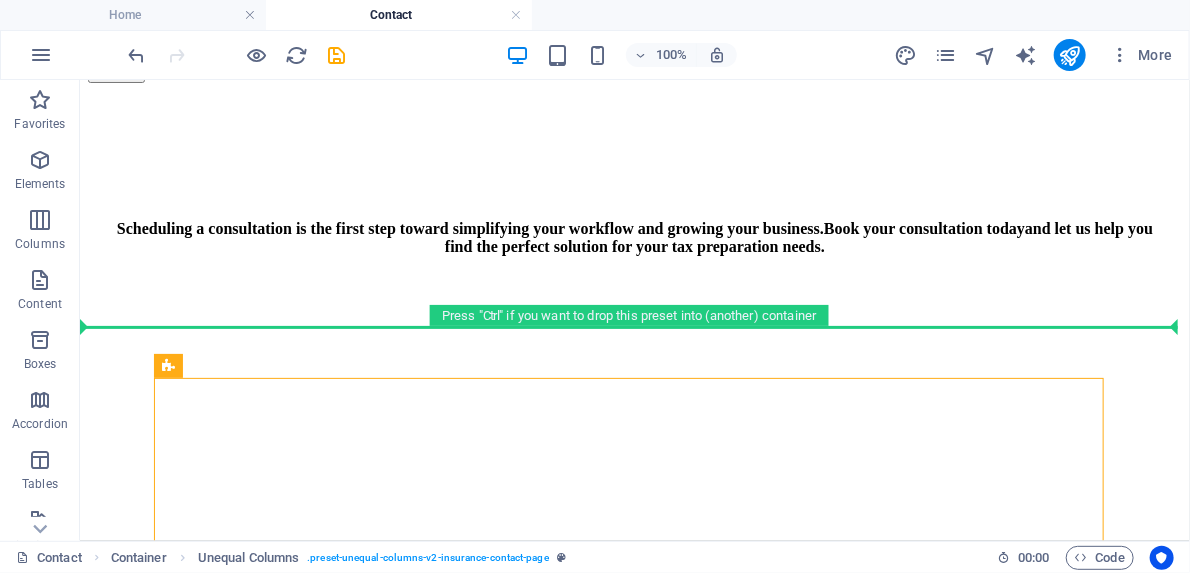 drag, startPoint x: 173, startPoint y: 366, endPoint x: 145, endPoint y: 122, distance: 245.6013 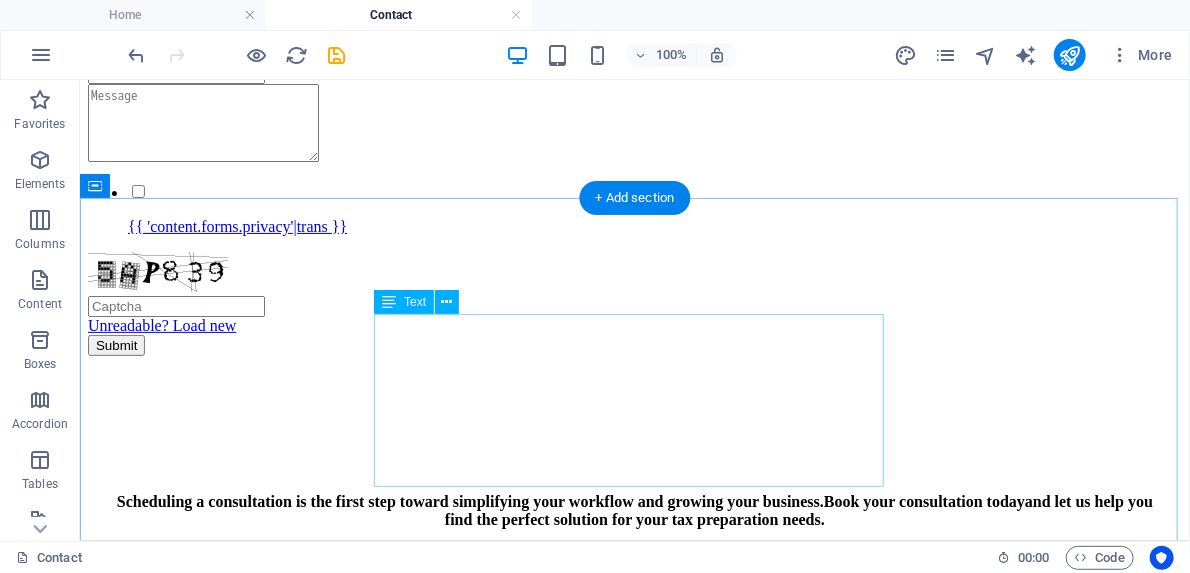 scroll, scrollTop: 1520, scrollLeft: 0, axis: vertical 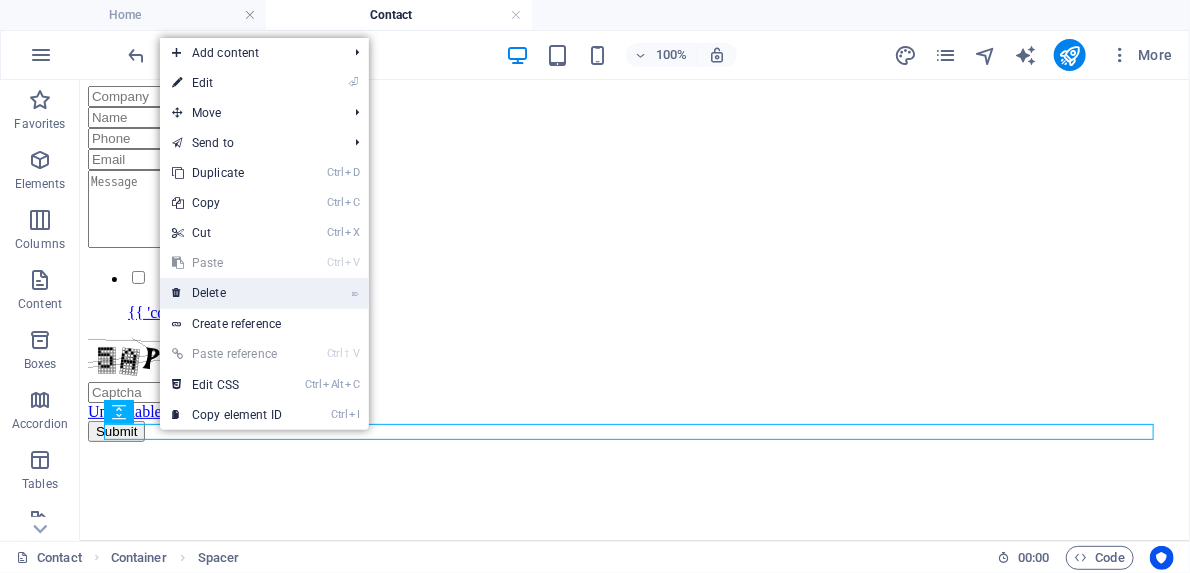 drag, startPoint x: 208, startPoint y: 296, endPoint x: 128, endPoint y: 216, distance: 113.137085 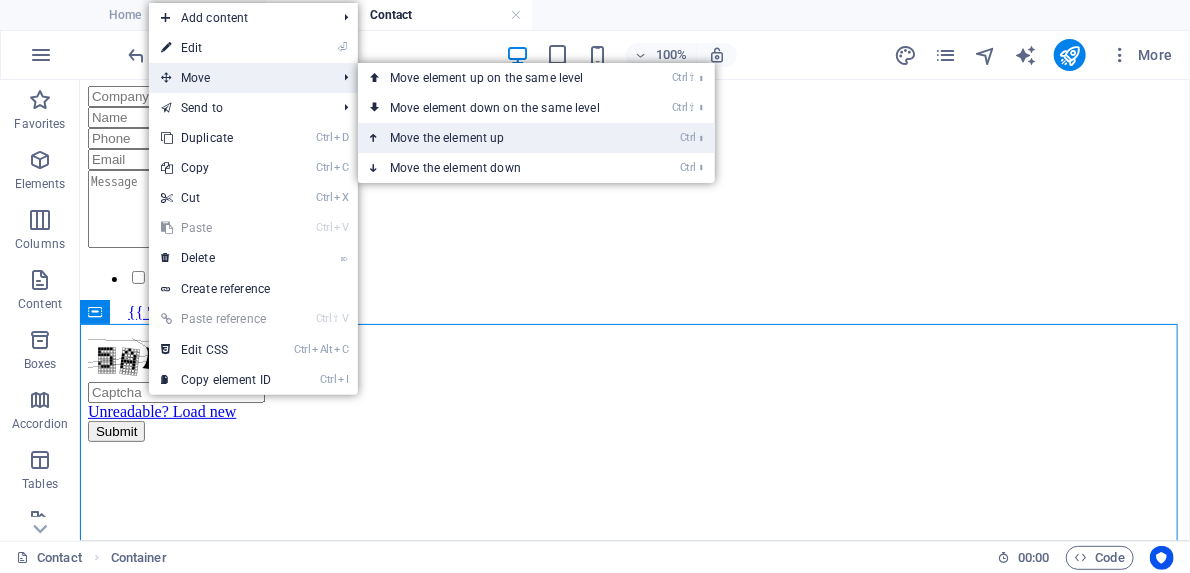 click on "Ctrl ⬆  Move the element up" 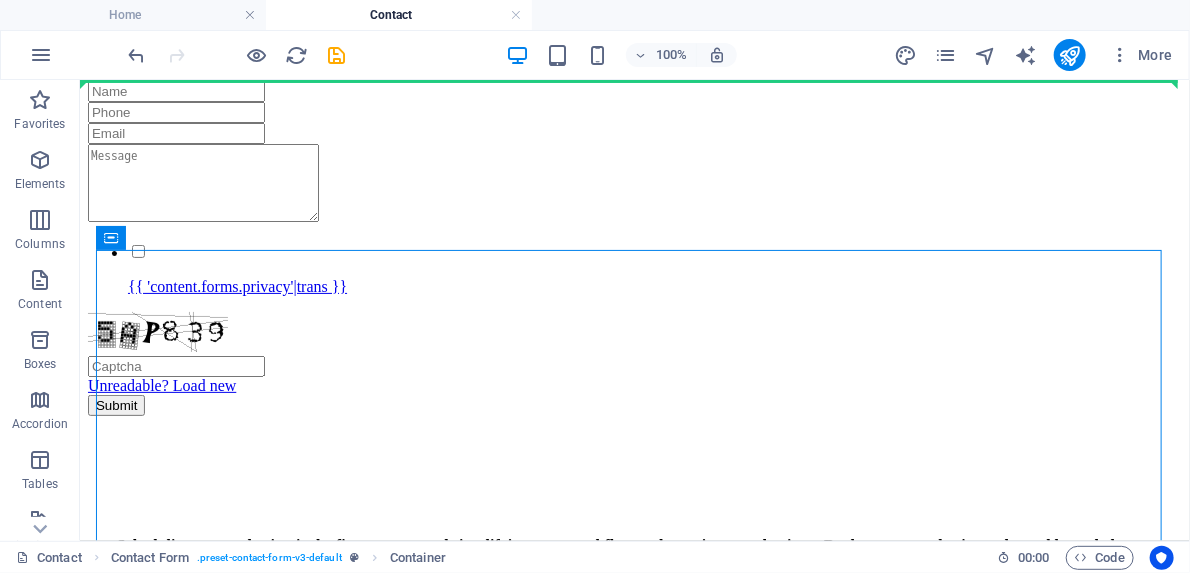 drag, startPoint x: 113, startPoint y: 237, endPoint x: 63, endPoint y: 61, distance: 182.96448 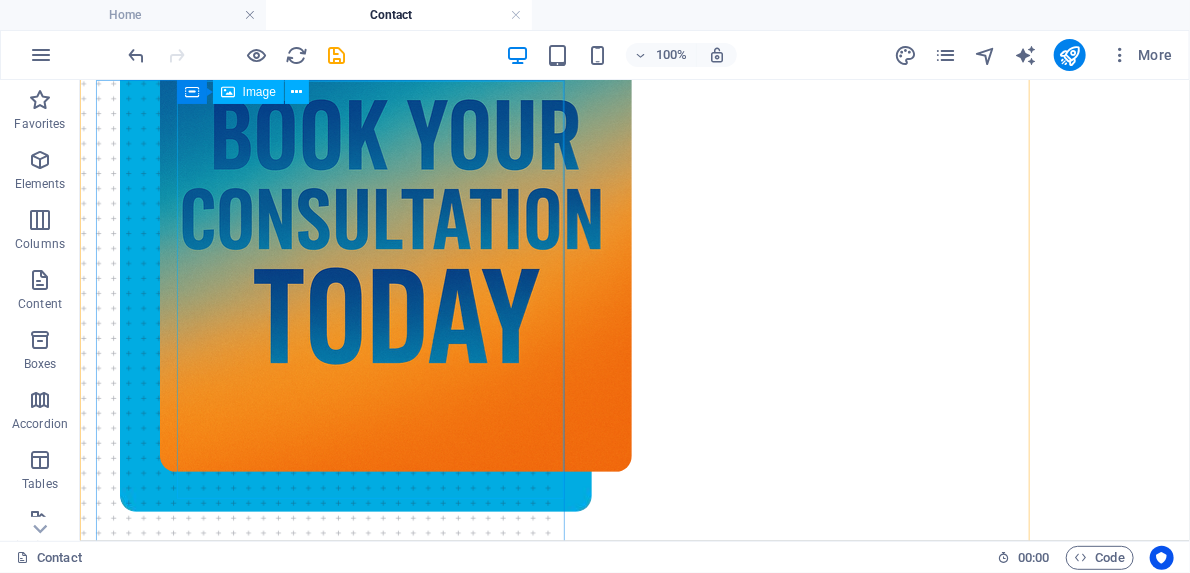 scroll, scrollTop: 0, scrollLeft: 0, axis: both 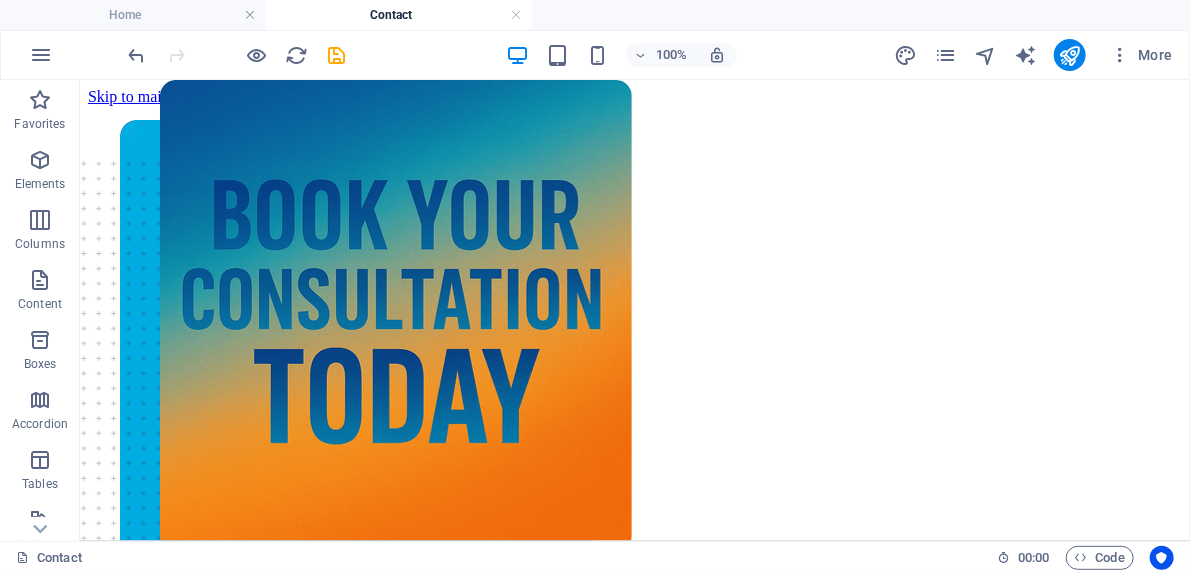 click on "Contact information   Empowering  Tax Professionals  With Smart, Affordable Software Genuine Tax Solutions, LLC  ([AREA]) [PHONE] success@[DOMAIN] Billing Department:   [EMAIL] Web:    [DOMAIN] Scheduling a consultation is the first step toward simplifying your workflow and growing your business.  Book your consultation today  and let us help you find the perfect solution for your tax preparation needs. ABOUT US SERVICES CONTACT BOOK A CALL Let’s Get in   Touch!   {{ 'content.forms.privacy'|trans }} Unreadable? Load new Submit Privacy Policy         Legal Notice ABOUT US SERVICES NEWS CONTACT PRIVACY POLICY LEGAL NOTICE
2023  [DOMAIN]  All rights reserved" 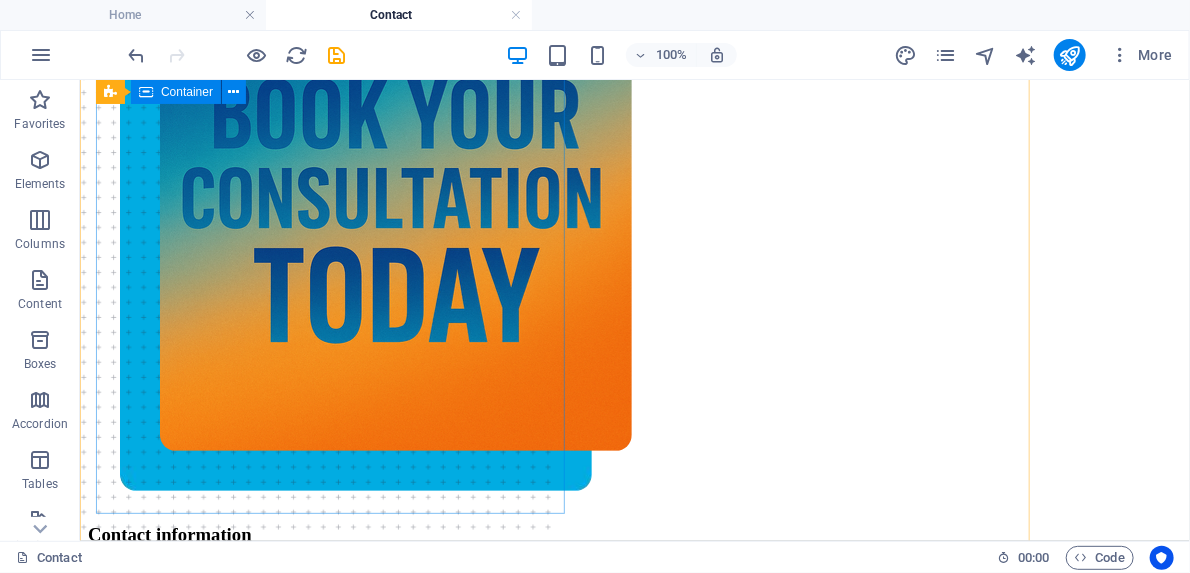 scroll, scrollTop: 0, scrollLeft: 0, axis: both 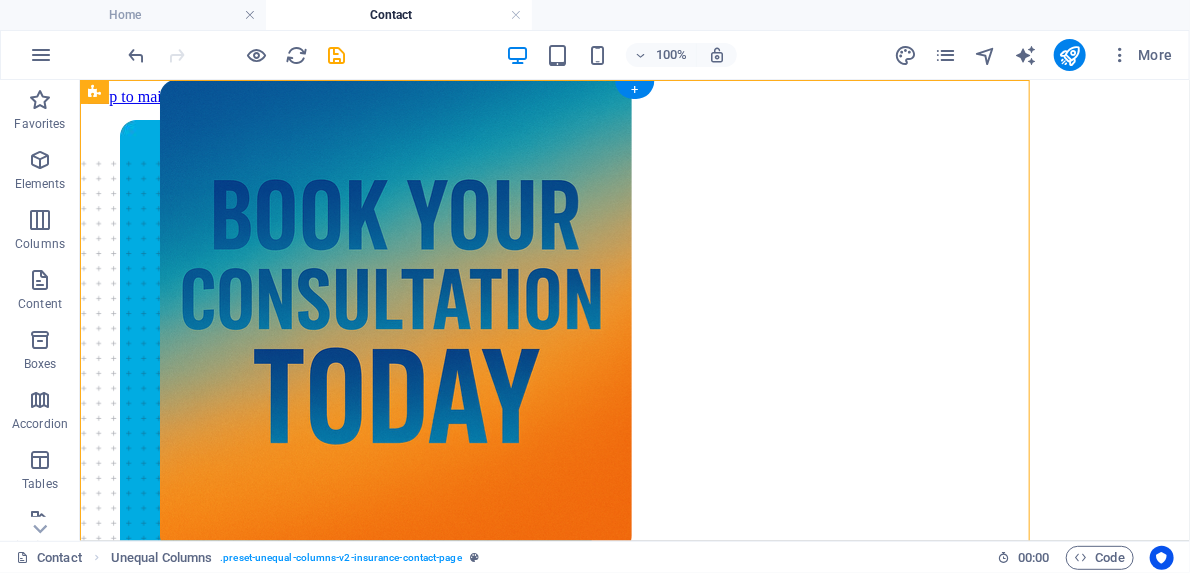 drag, startPoint x: 108, startPoint y: 95, endPoint x: 39, endPoint y: 172, distance: 103.392456 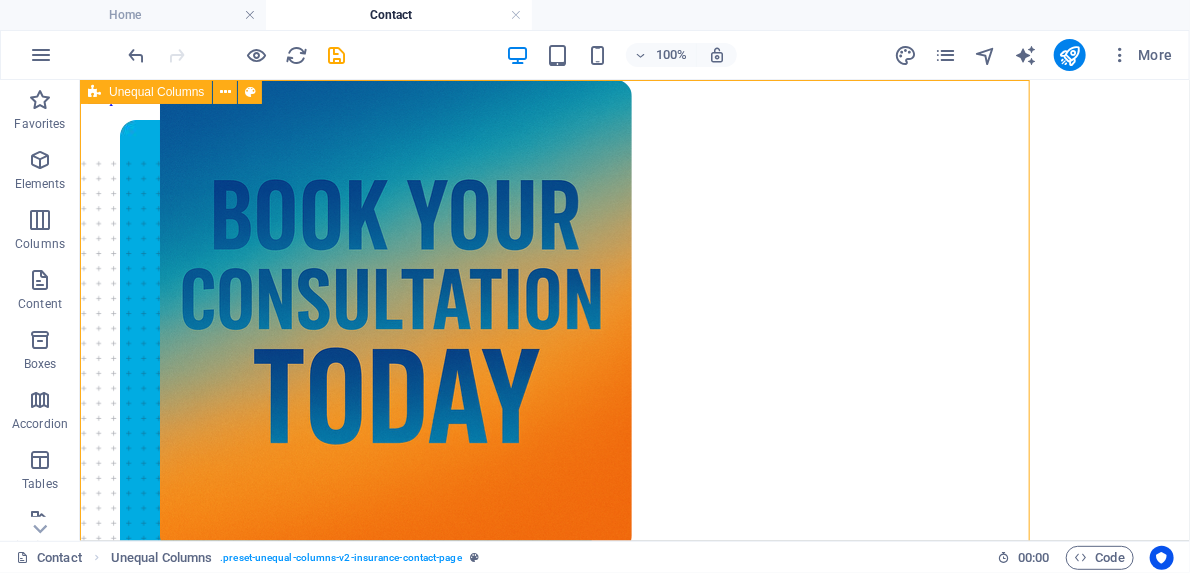 click 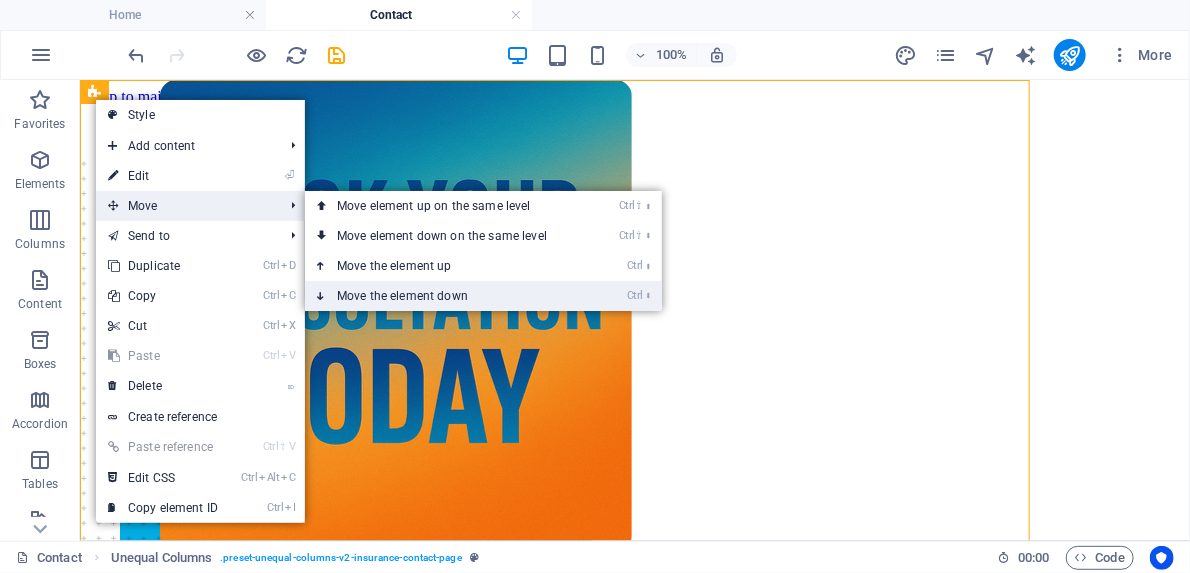 click on "Ctrl ⬇  Move the element down" 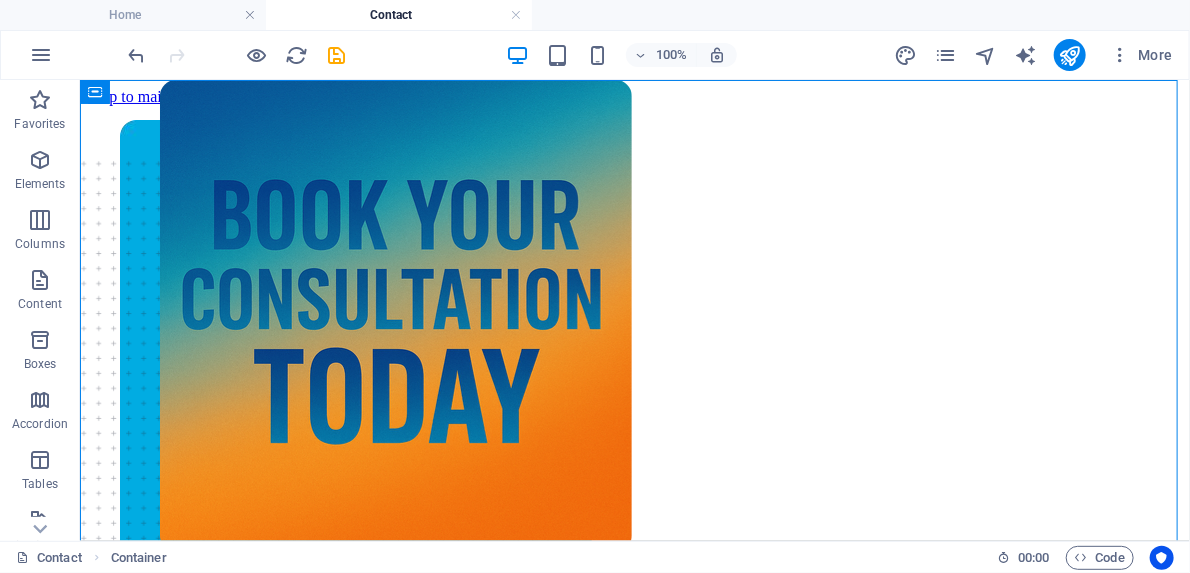 drag, startPoint x: 106, startPoint y: 96, endPoint x: 38, endPoint y: 225, distance: 145.82524 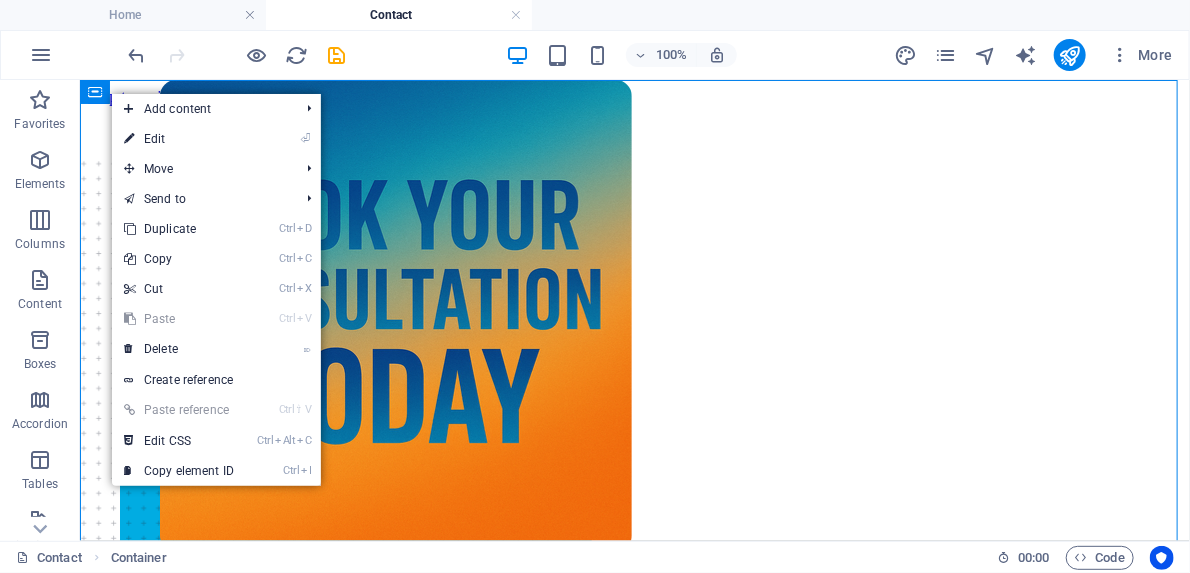 drag, startPoint x: 110, startPoint y: 92, endPoint x: 21, endPoint y: 379, distance: 300.48294 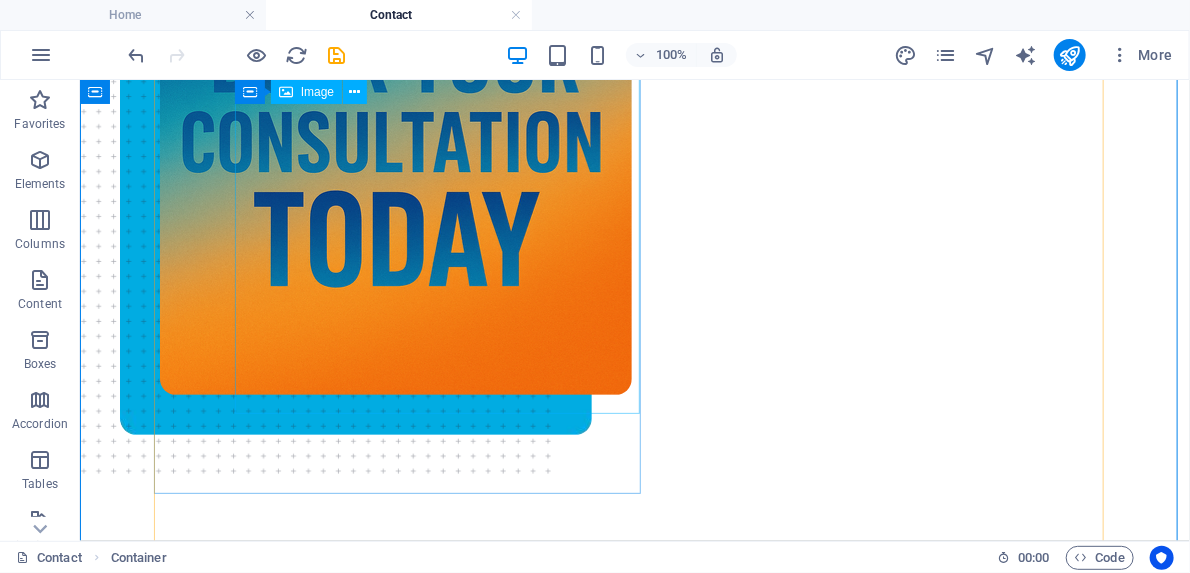 scroll, scrollTop: 0, scrollLeft: 0, axis: both 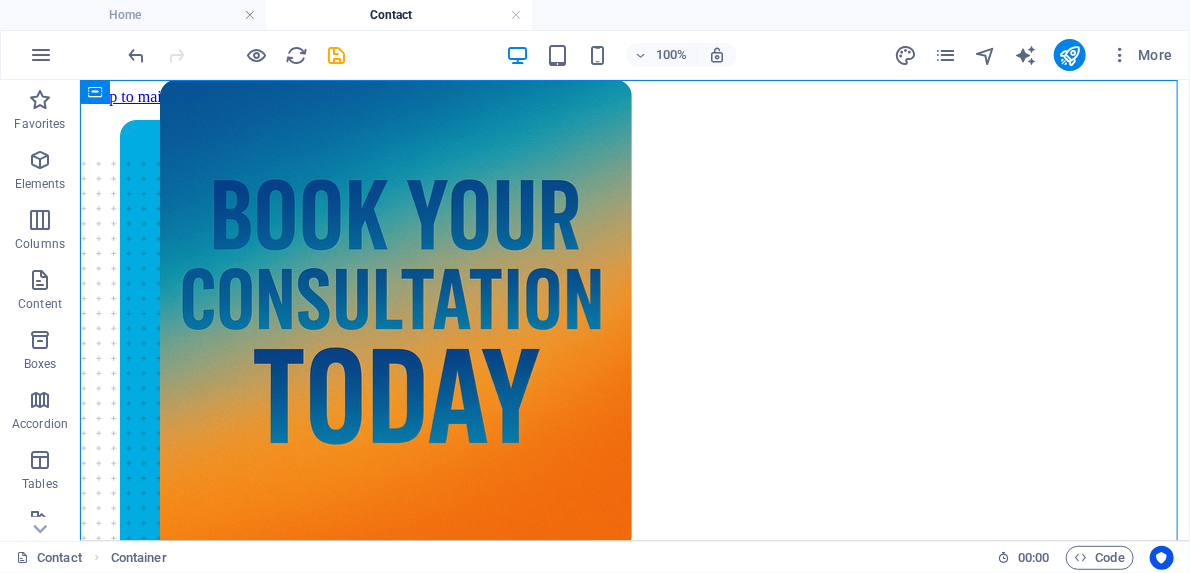 drag, startPoint x: 113, startPoint y: 90, endPoint x: 49, endPoint y: 387, distance: 303.81738 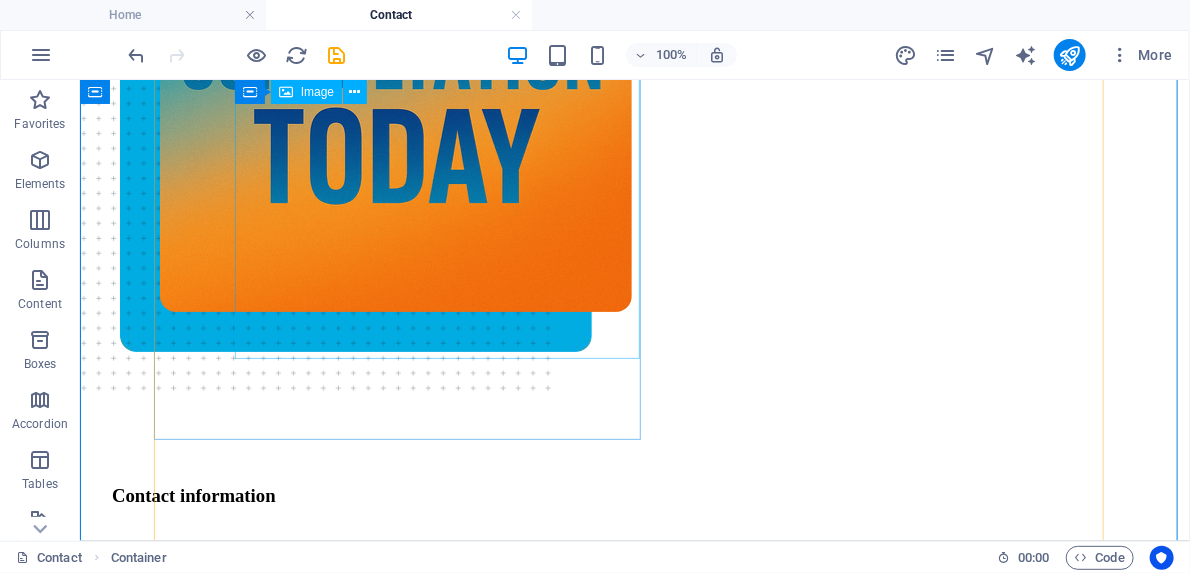 scroll, scrollTop: 0, scrollLeft: 0, axis: both 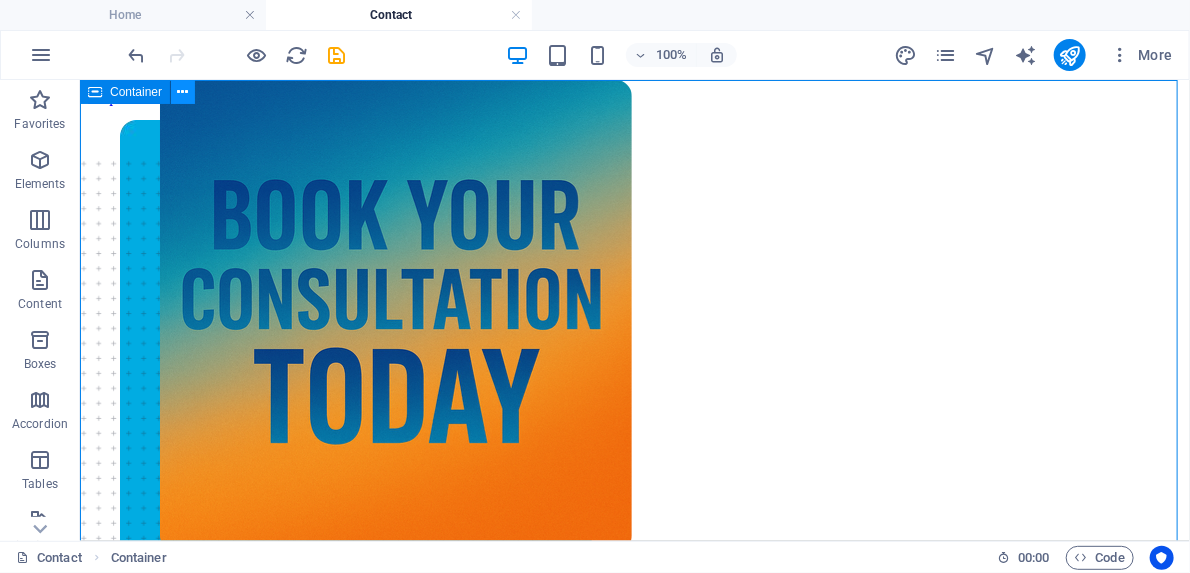 click 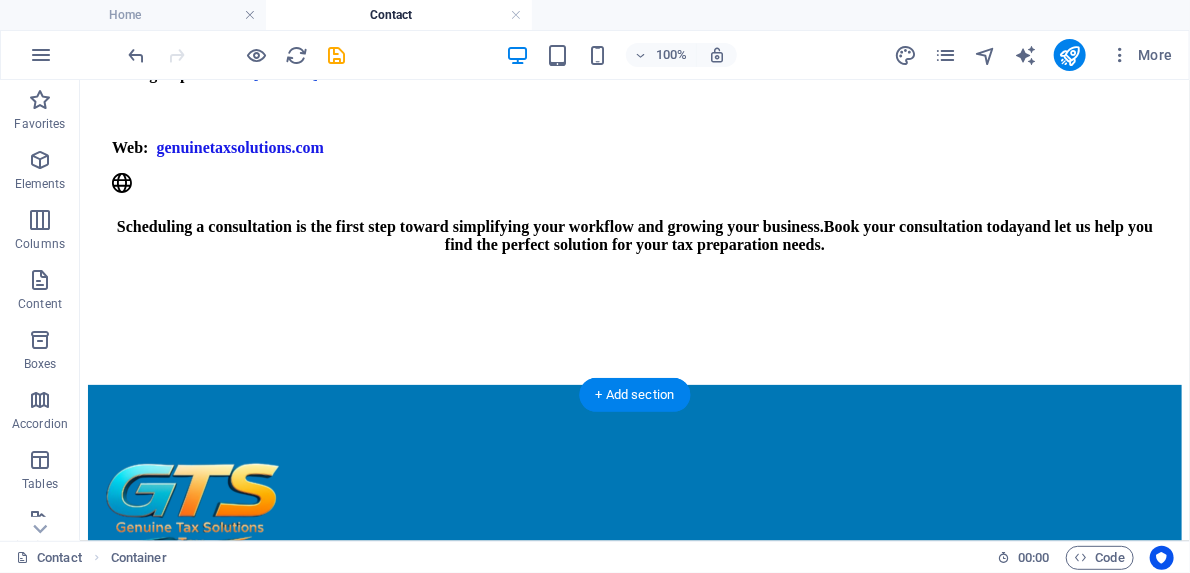 drag, startPoint x: 146, startPoint y: 101, endPoint x: 88, endPoint y: 441, distance: 344.9116 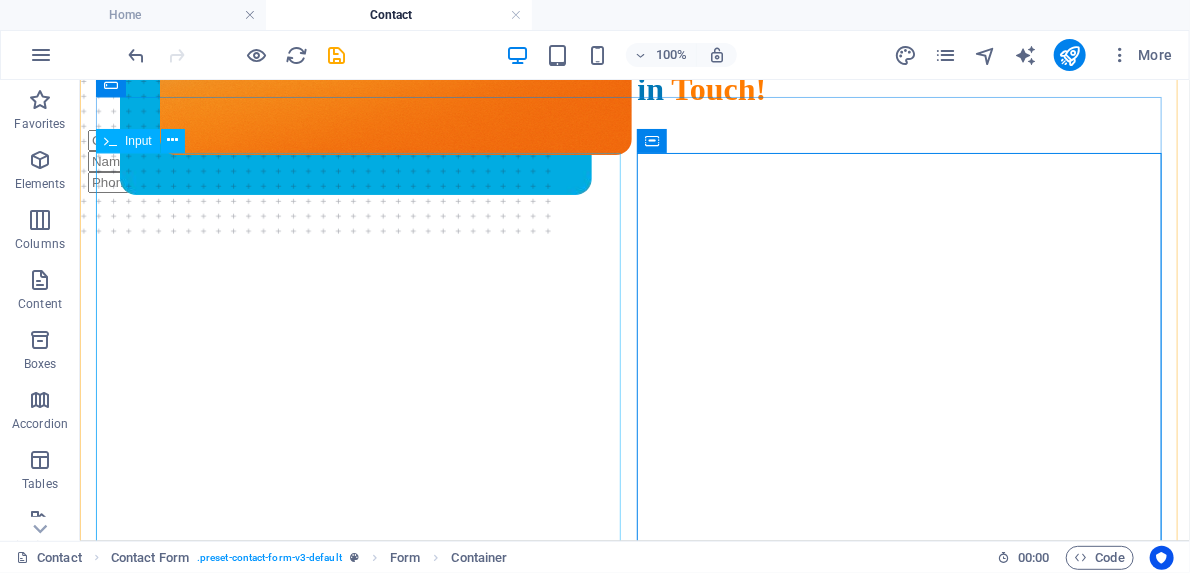 scroll, scrollTop: 400, scrollLeft: 0, axis: vertical 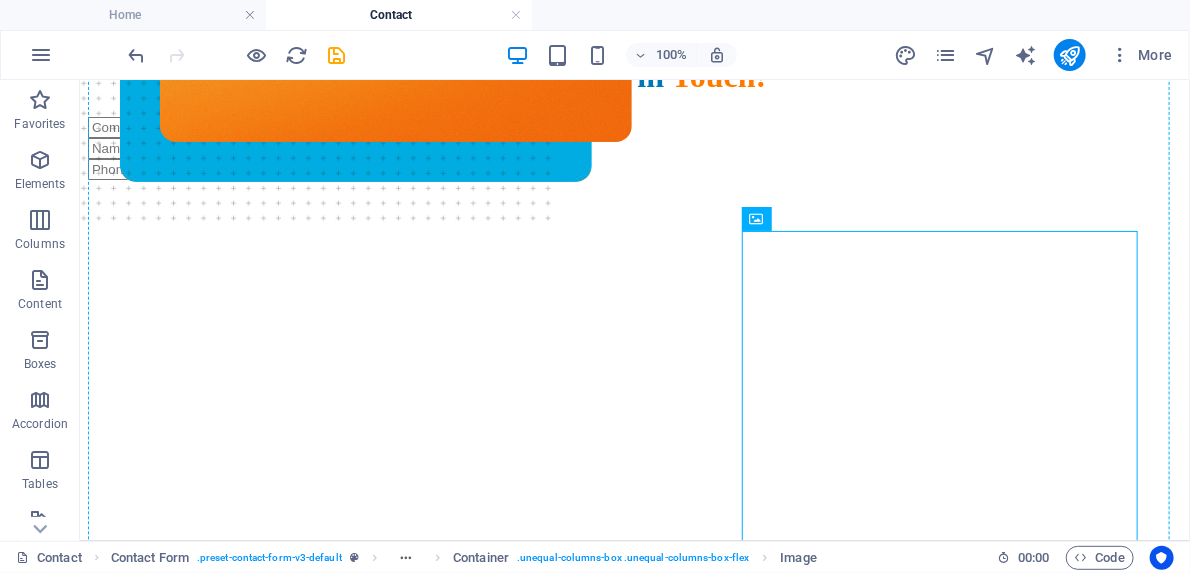drag, startPoint x: 782, startPoint y: 296, endPoint x: 384, endPoint y: 394, distance: 409.8878 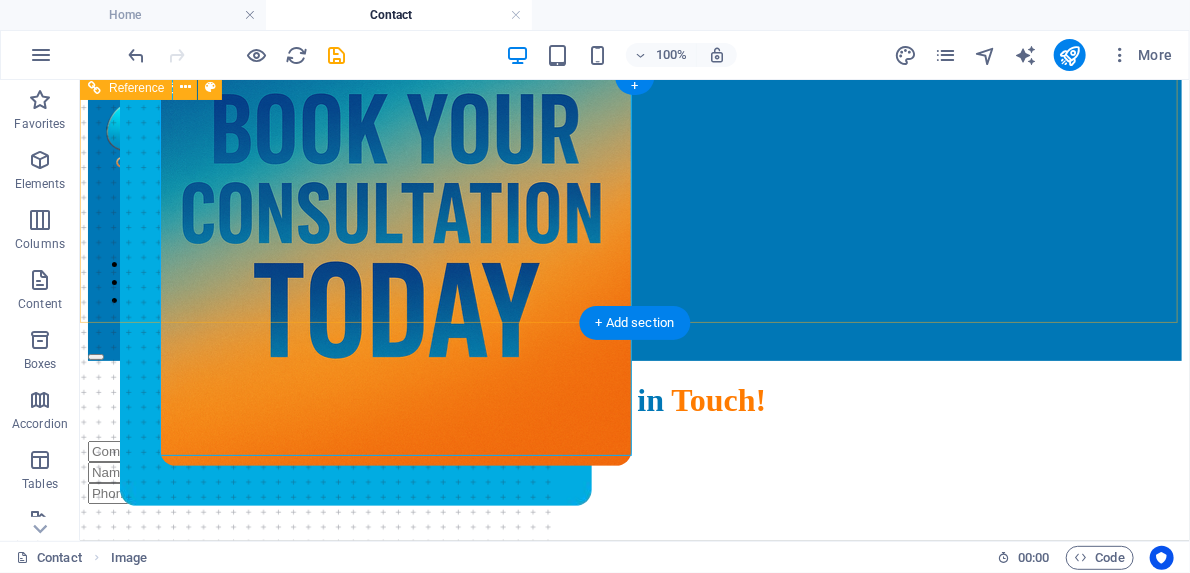 scroll, scrollTop: 240, scrollLeft: 0, axis: vertical 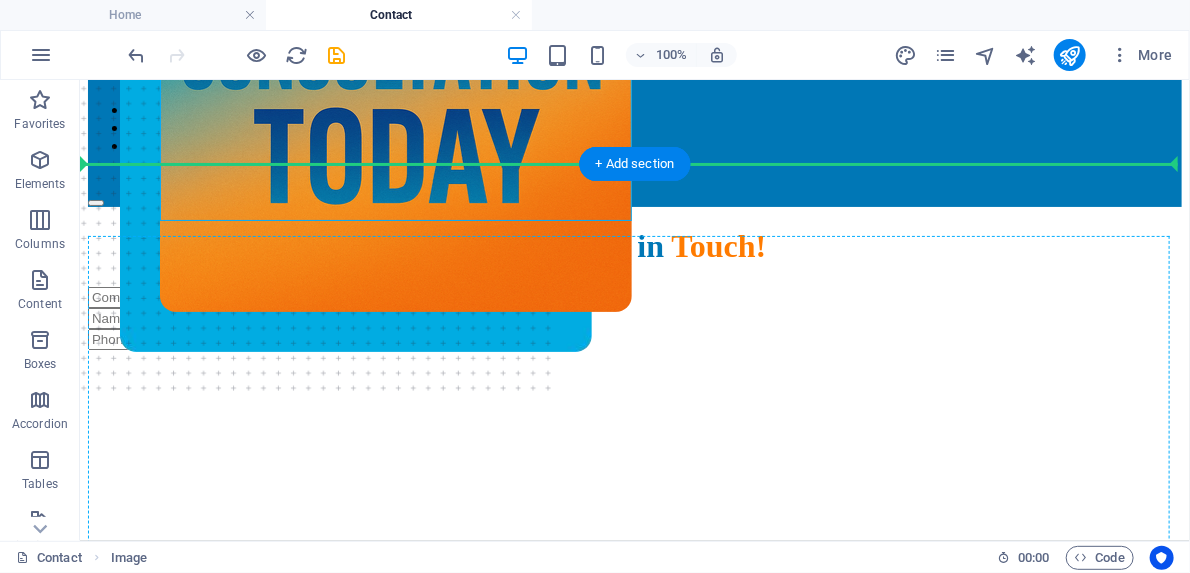 drag, startPoint x: 407, startPoint y: 129, endPoint x: 363, endPoint y: 256, distance: 134.4061 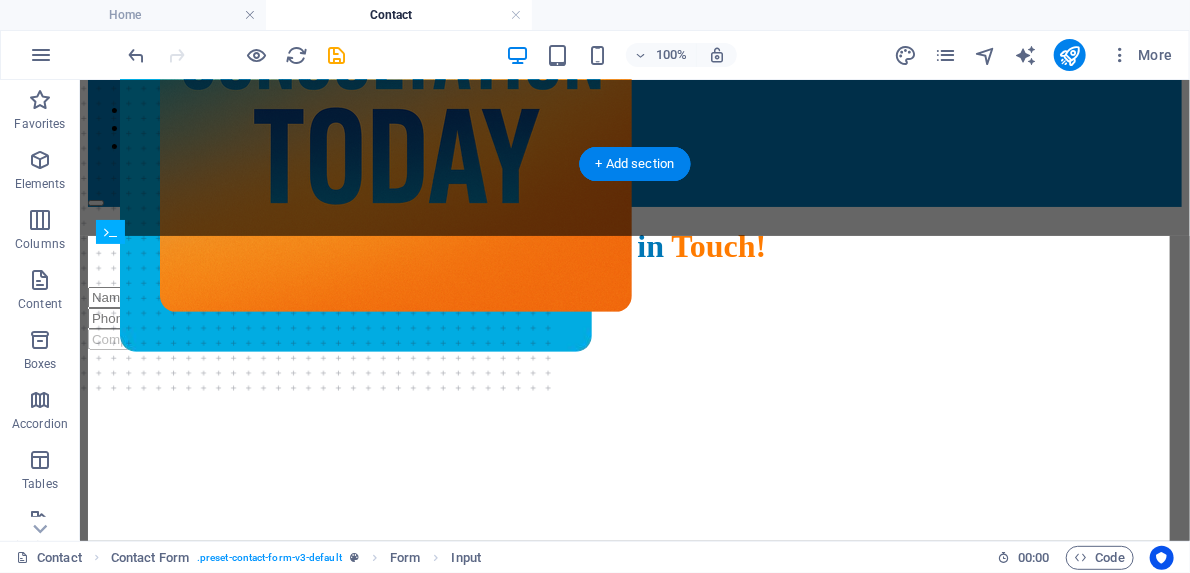 drag, startPoint x: 359, startPoint y: 192, endPoint x: 316, endPoint y: 339, distance: 153.16005 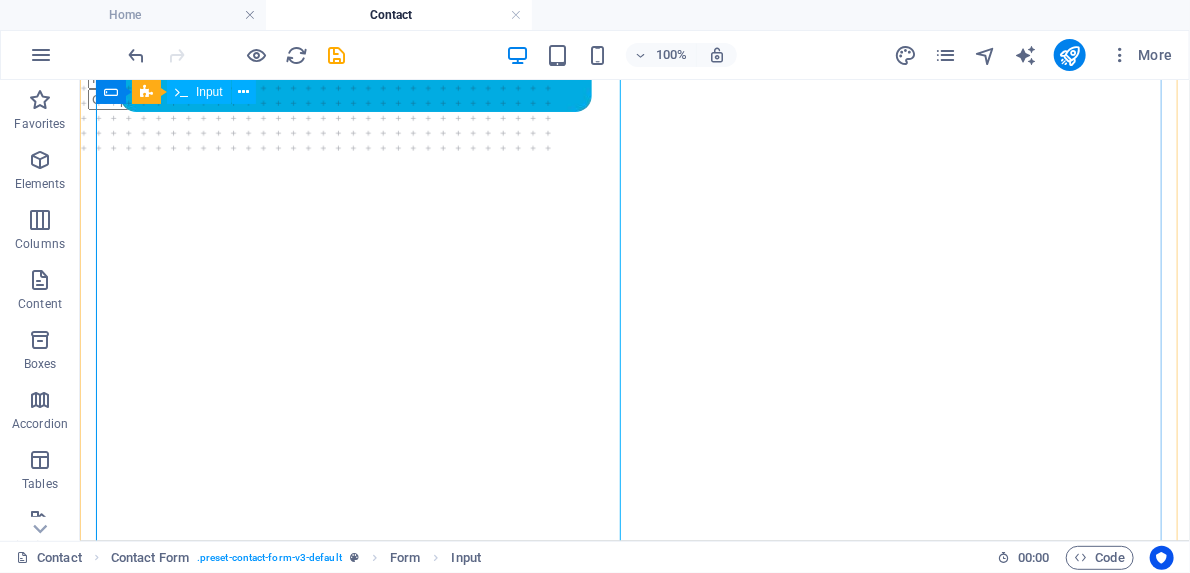 scroll, scrollTop: 800, scrollLeft: 0, axis: vertical 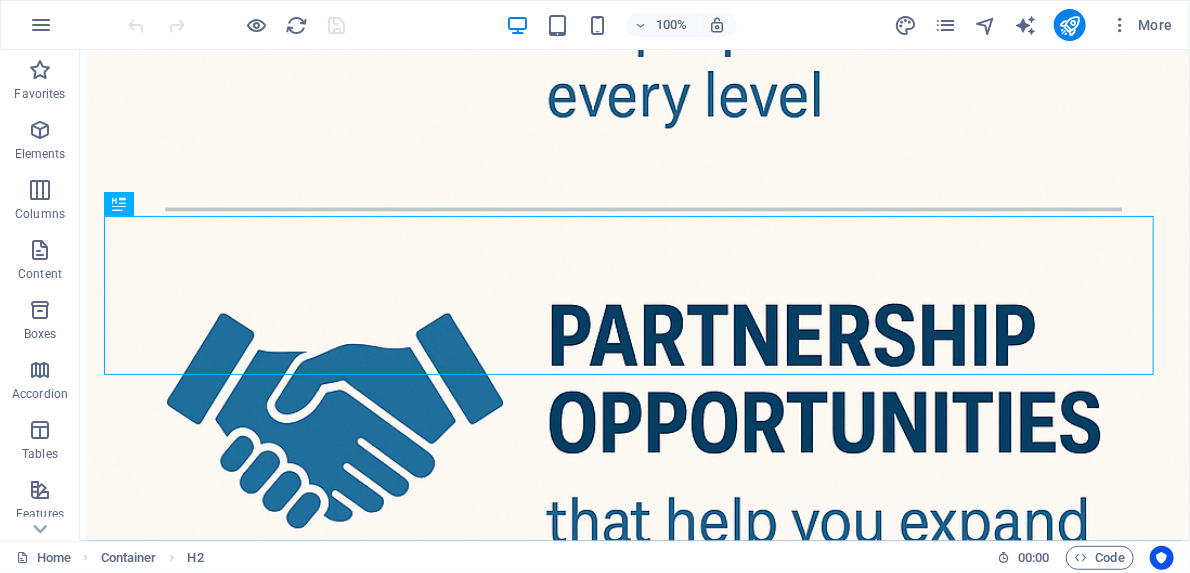 click on "More" at bounding box center [1037, 25] 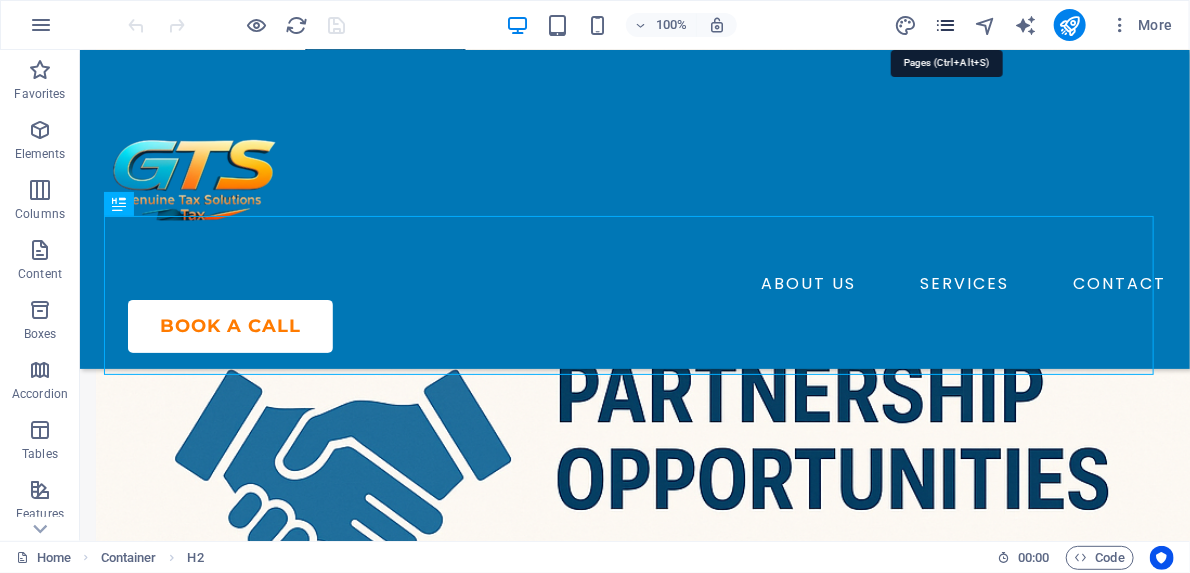 click at bounding box center (945, 25) 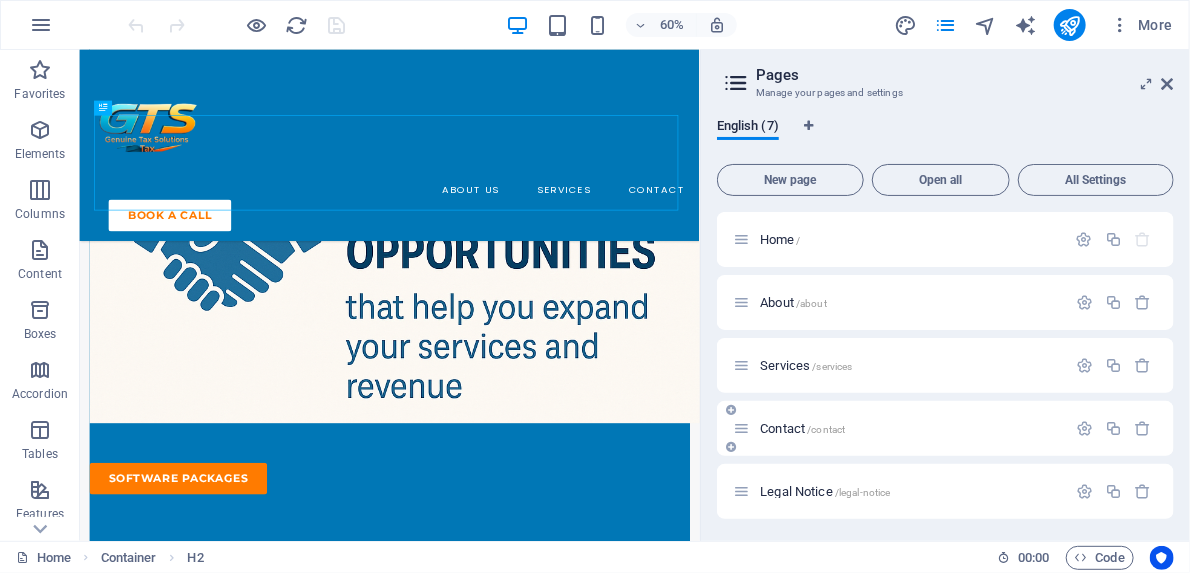 click on "Contact /contact" at bounding box center [802, 428] 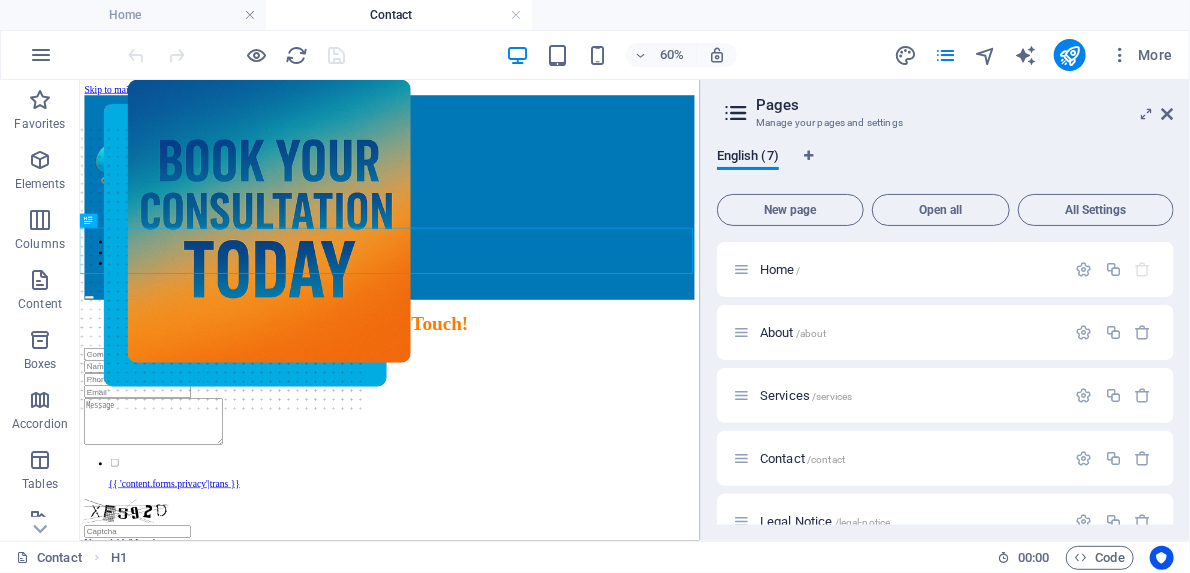 scroll, scrollTop: 0, scrollLeft: 0, axis: both 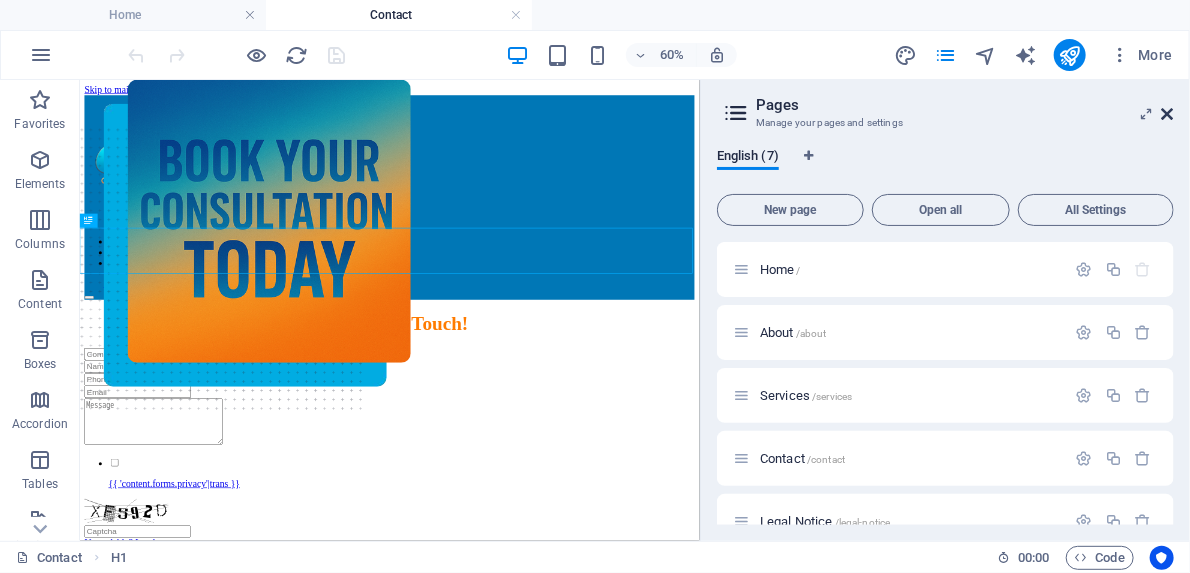 click at bounding box center (1168, 114) 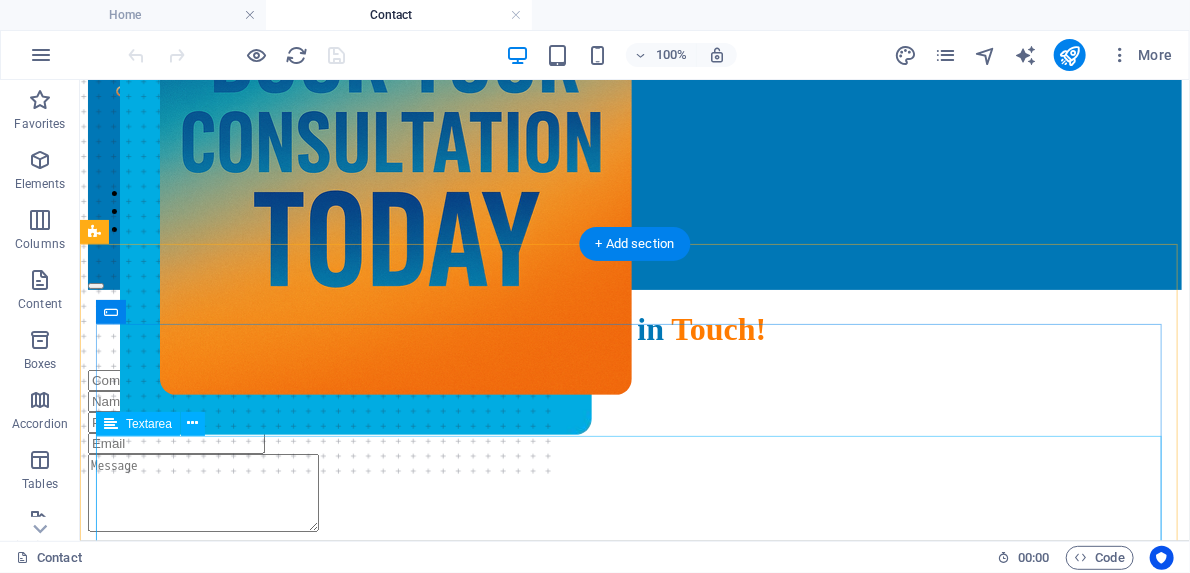 scroll, scrollTop: 160, scrollLeft: 0, axis: vertical 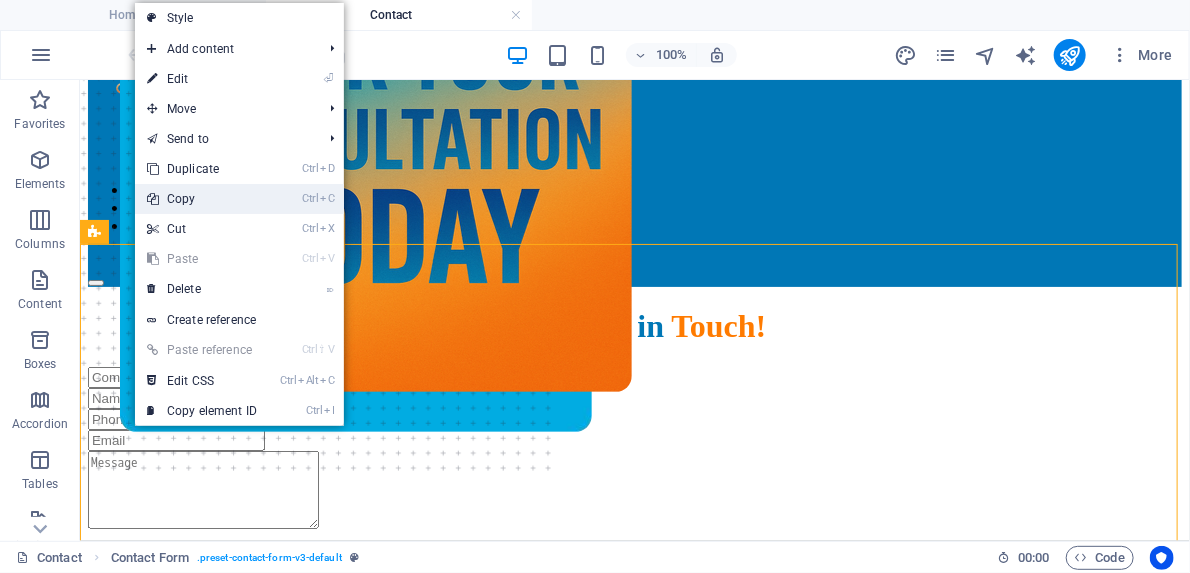 click on "Ctrl C  Copy" at bounding box center (202, 199) 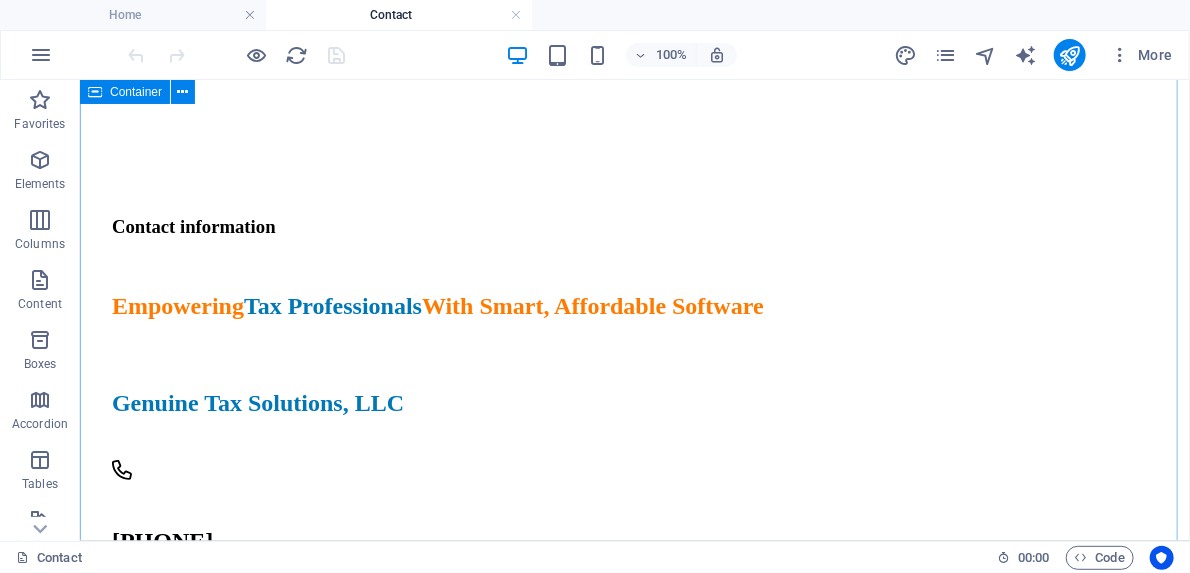 scroll, scrollTop: 1520, scrollLeft: 0, axis: vertical 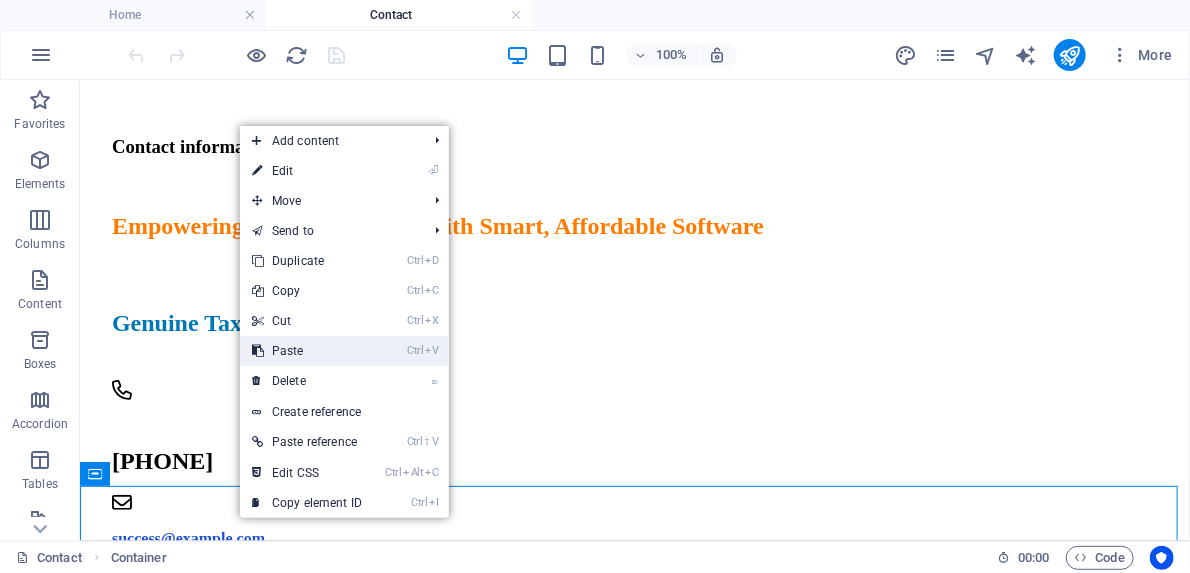 click on "Ctrl V  Paste" at bounding box center [307, 351] 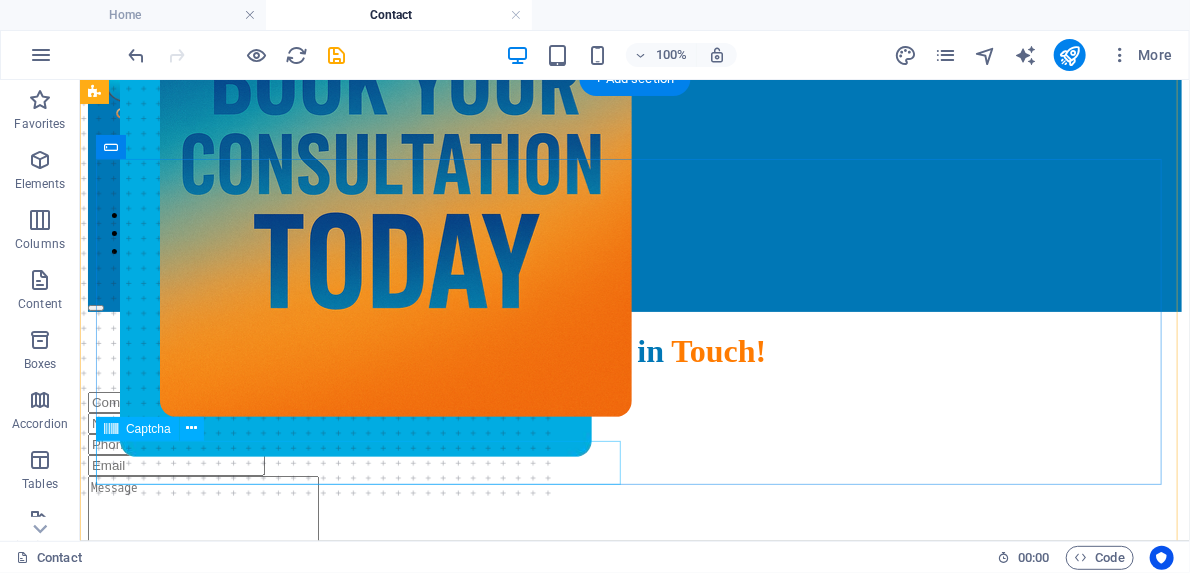 scroll, scrollTop: 0, scrollLeft: 0, axis: both 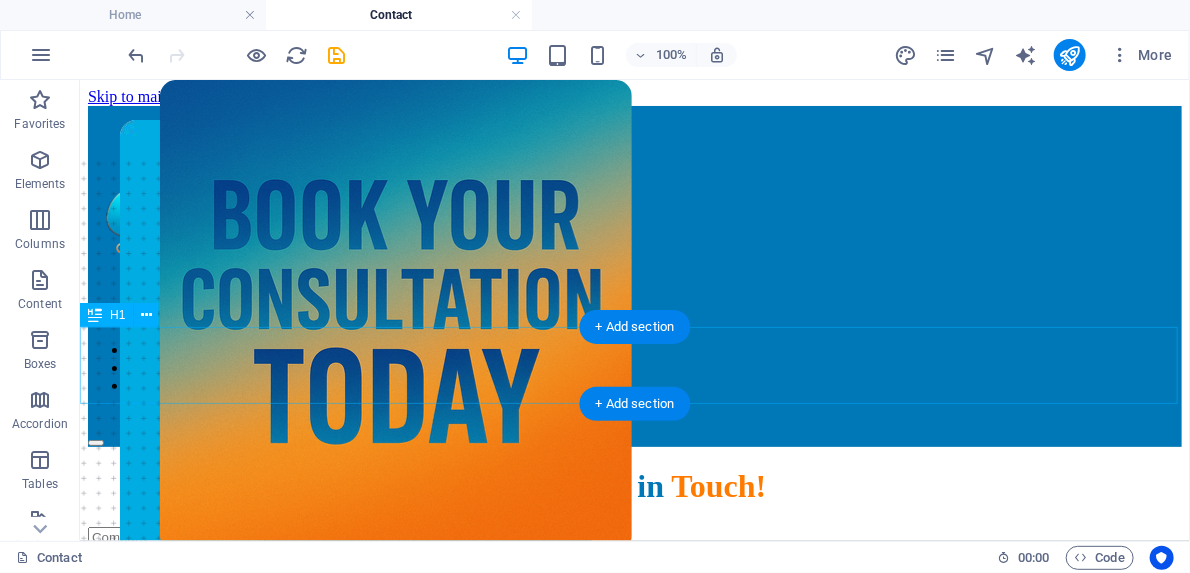 click on "Let’s Get in   Touch!" at bounding box center (634, 485) 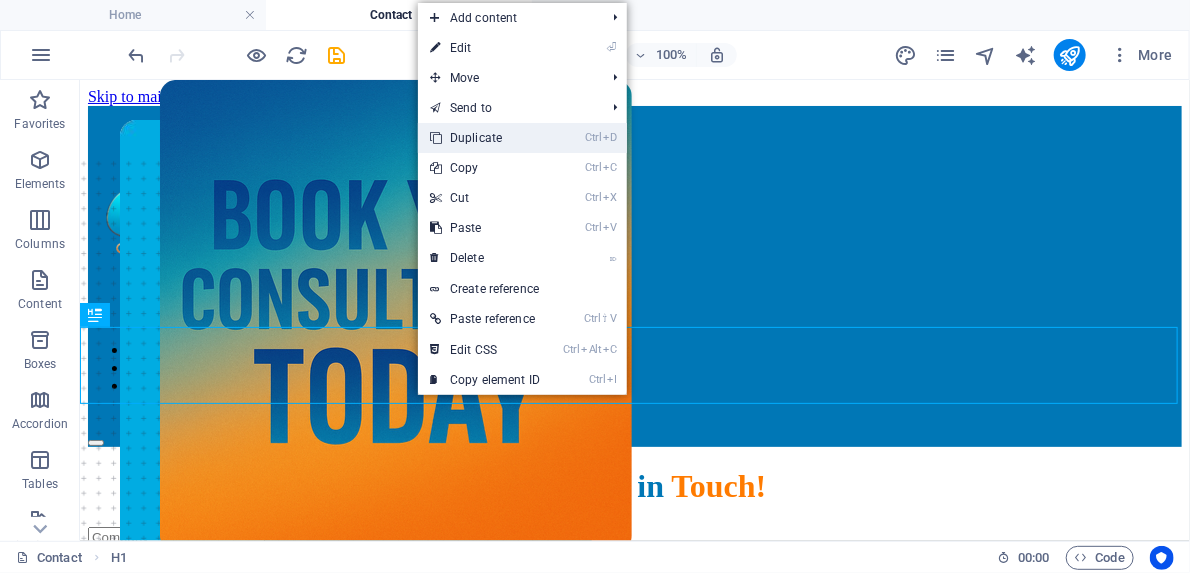 click on "Ctrl D  Duplicate" at bounding box center [485, 138] 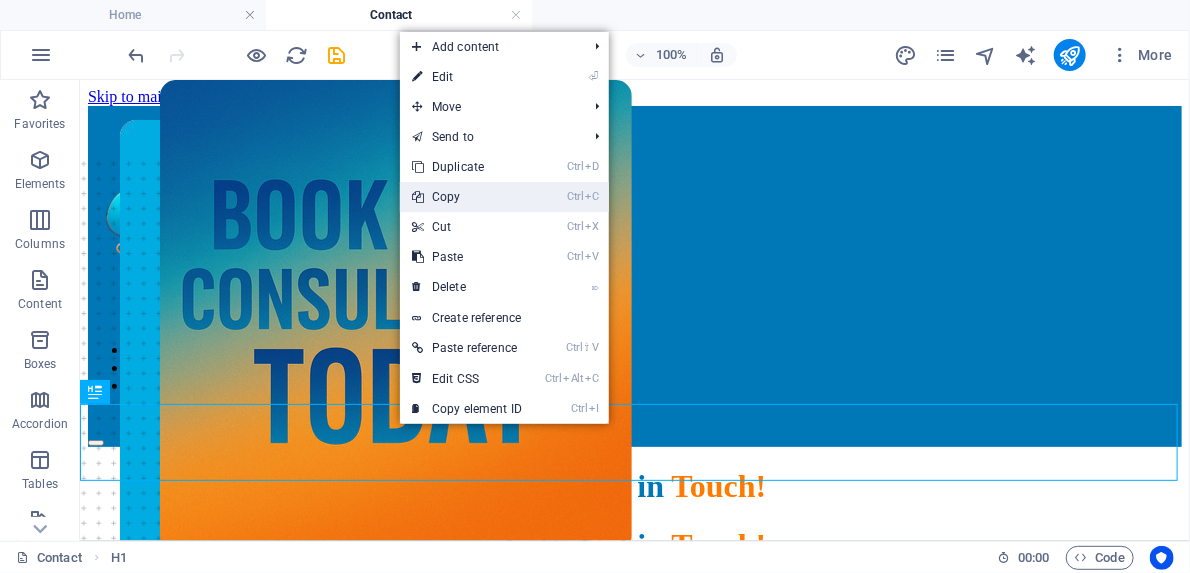 click on "Ctrl C  Copy" at bounding box center (467, 197) 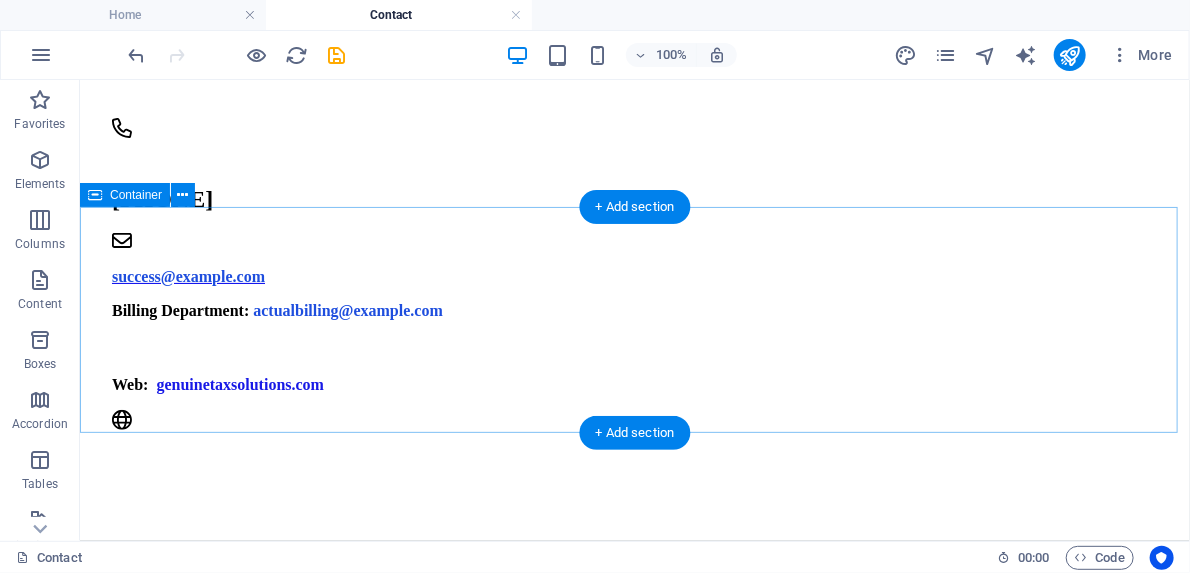 scroll, scrollTop: 1840, scrollLeft: 0, axis: vertical 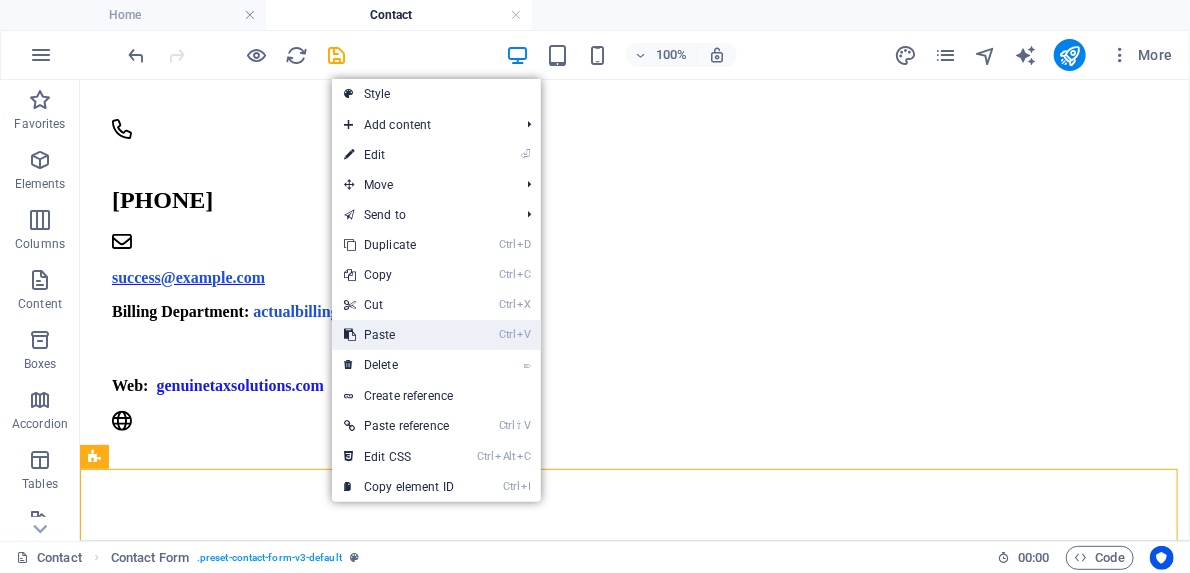 click on "Ctrl V  Paste" at bounding box center (399, 335) 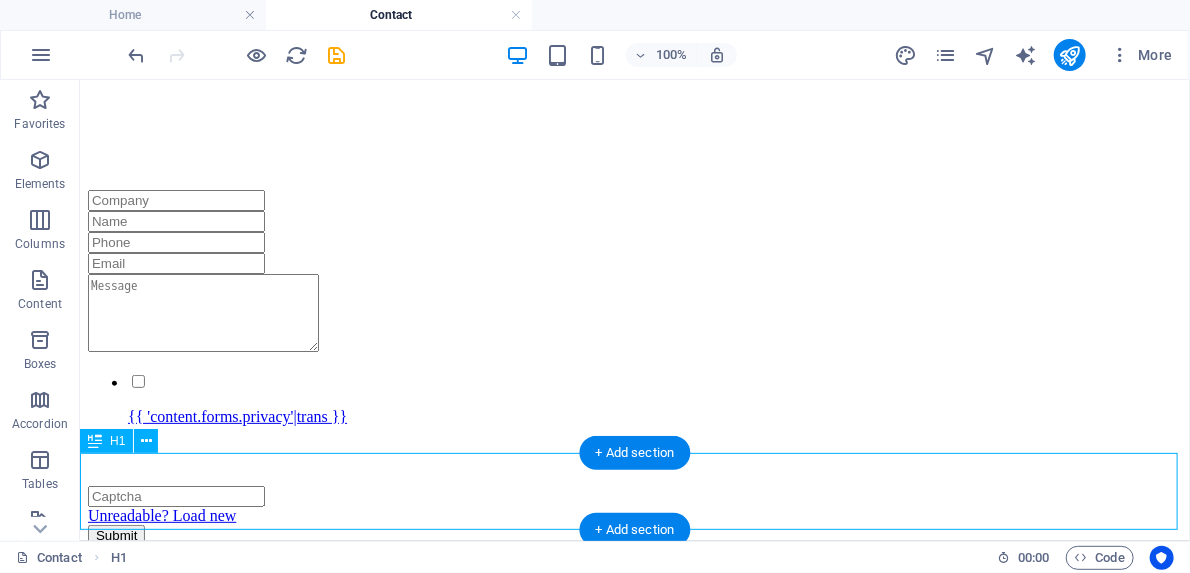 scroll, scrollTop: 2442, scrollLeft: 0, axis: vertical 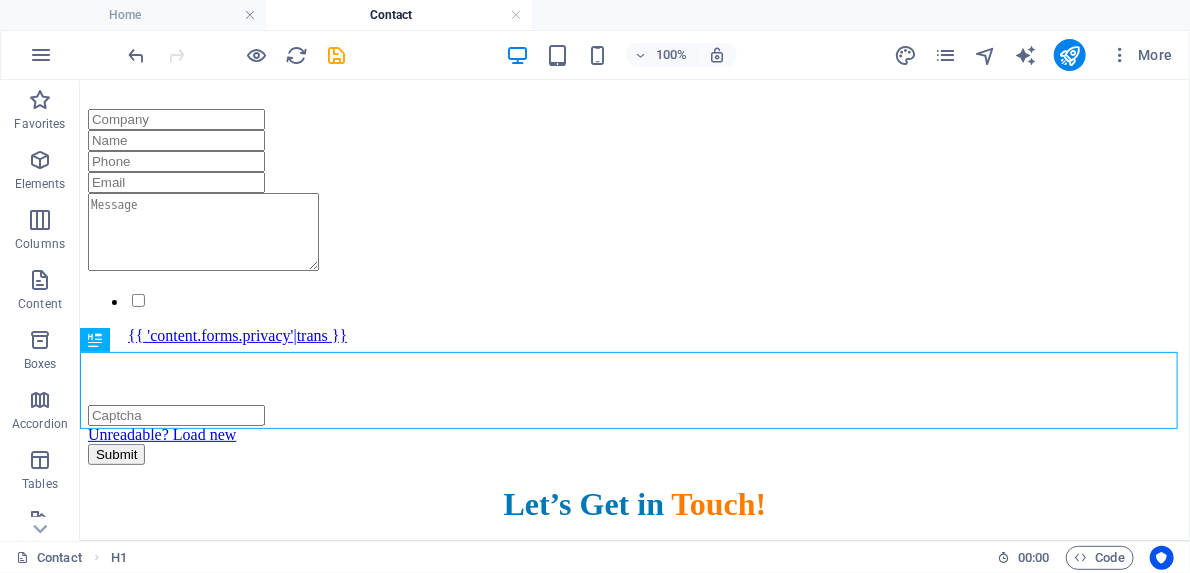 drag, startPoint x: 361, startPoint y: 413, endPoint x: 394, endPoint y: 299, distance: 118.680244 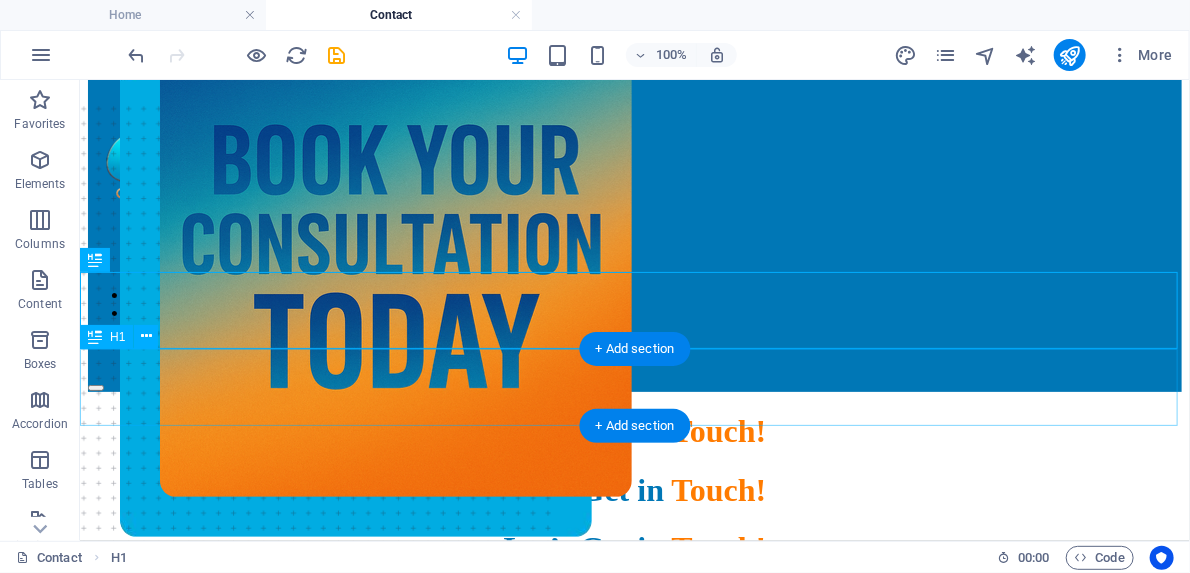 scroll, scrollTop: 215, scrollLeft: 0, axis: vertical 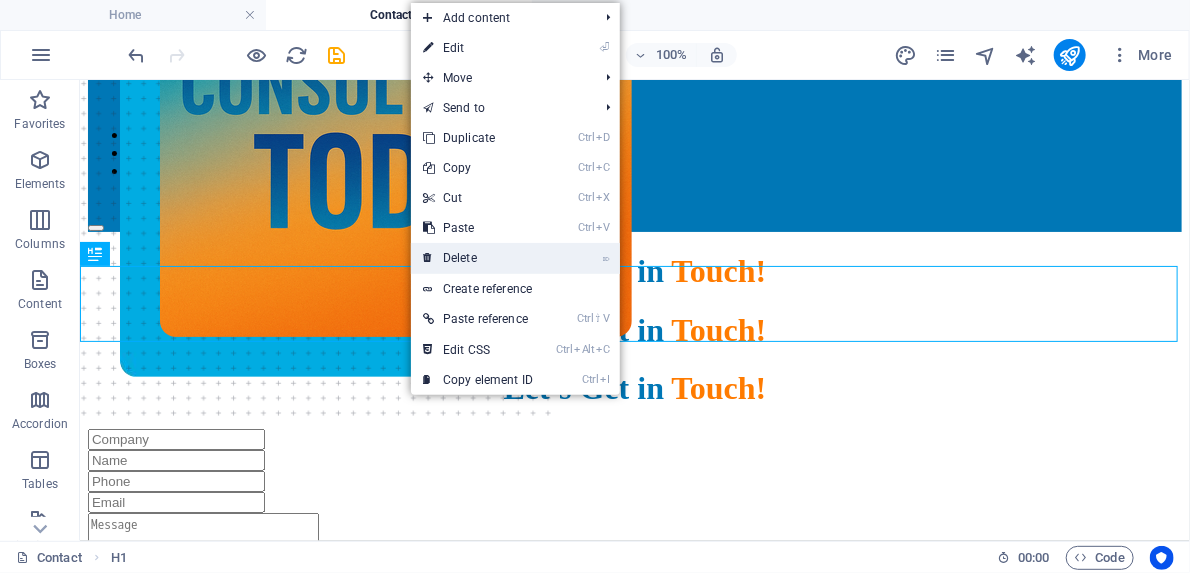 click on "⌦  Delete" at bounding box center (478, 258) 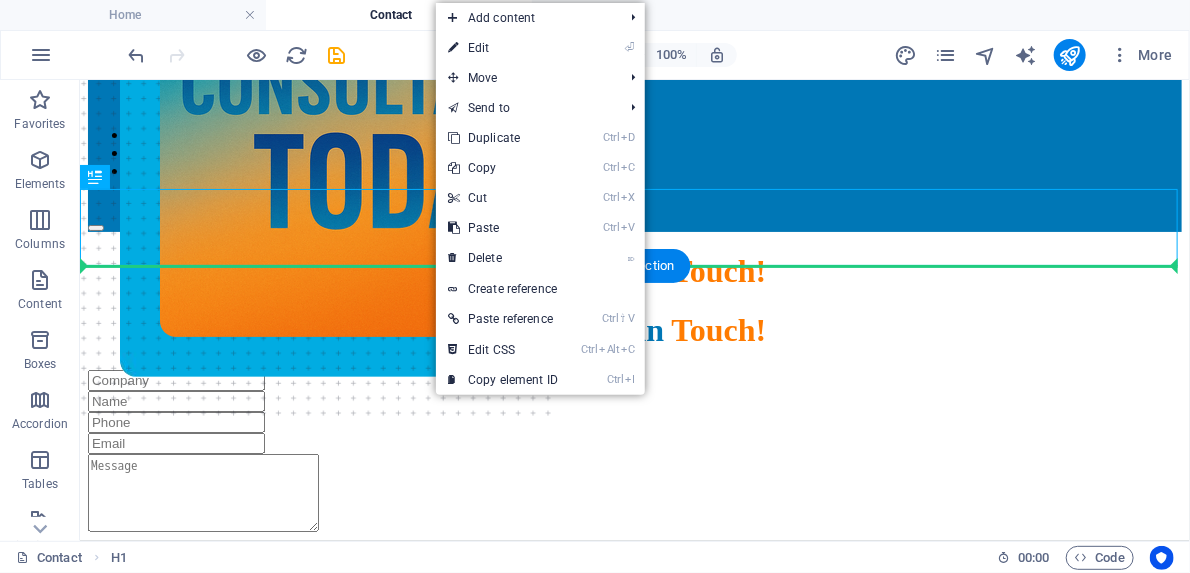 drag, startPoint x: 196, startPoint y: 258, endPoint x: 109, endPoint y: 317, distance: 105.11898 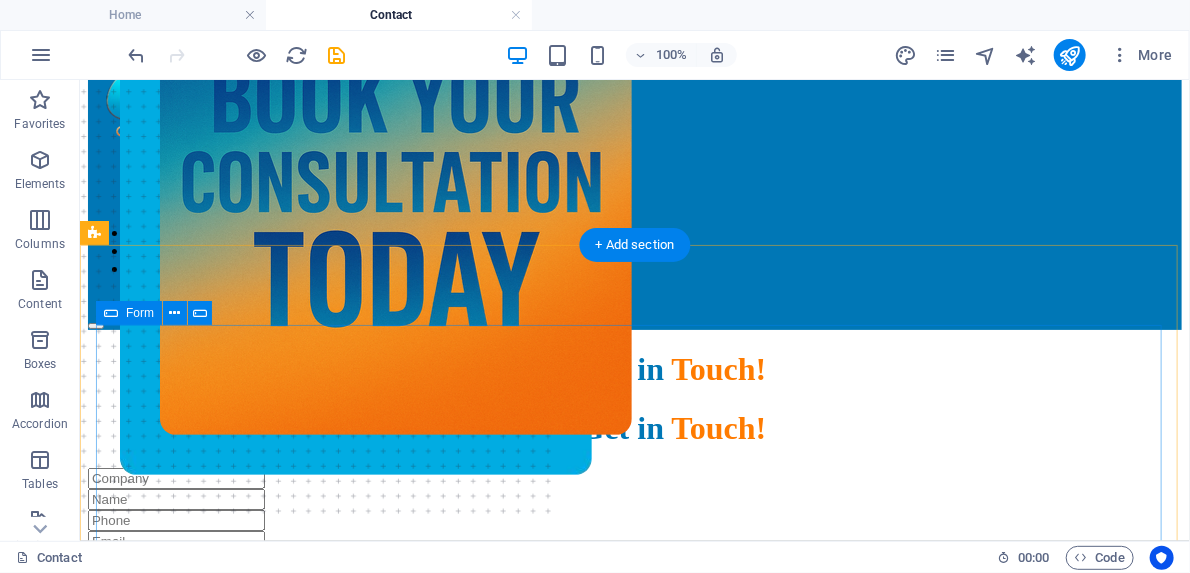 scroll, scrollTop: 0, scrollLeft: 0, axis: both 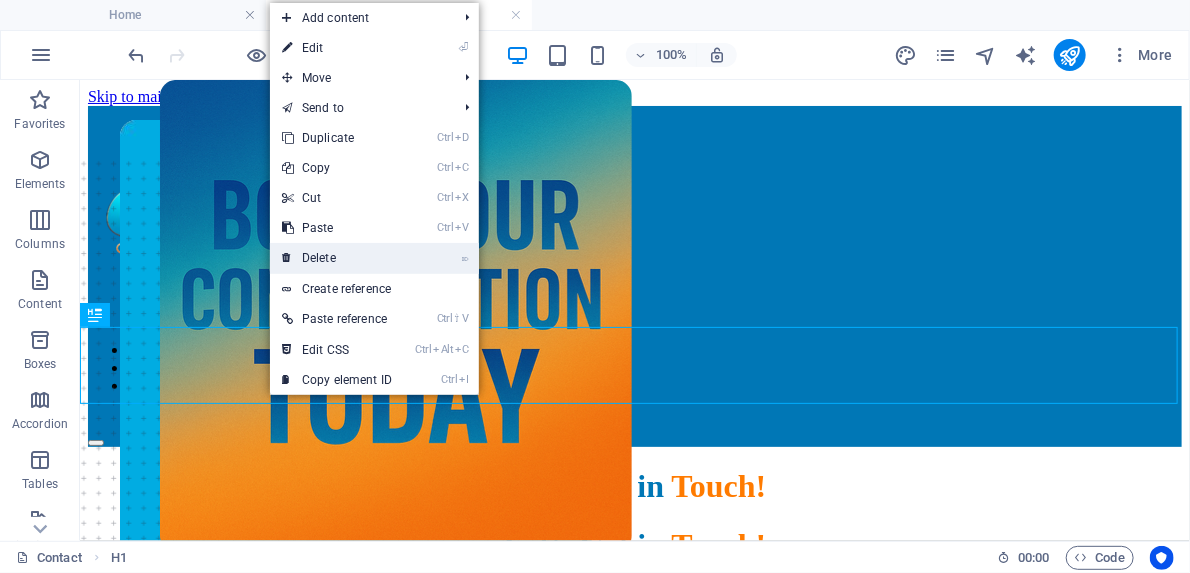 click on "⌦  Delete" at bounding box center (337, 258) 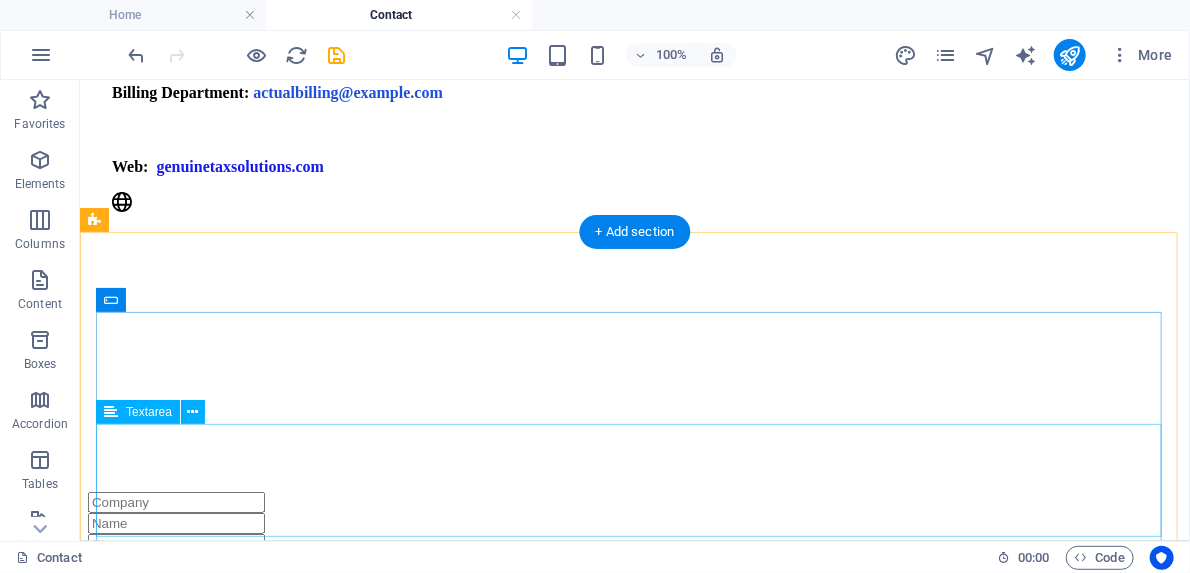 scroll, scrollTop: 1840, scrollLeft: 0, axis: vertical 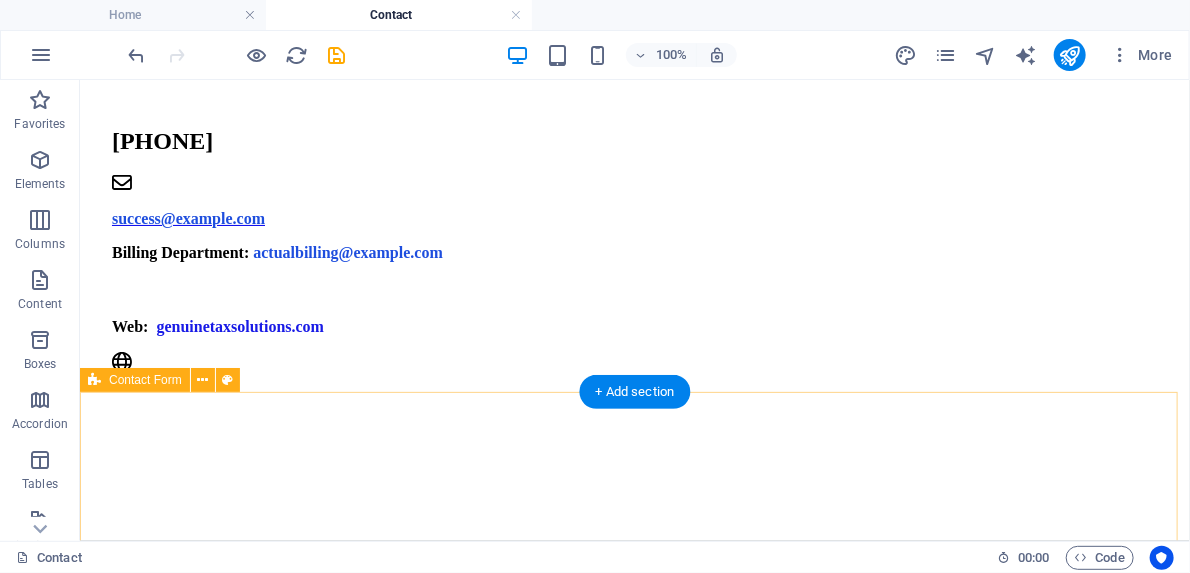 click on "{{ 'content.forms.privacy'|trans }} Unreadable? Load new Submit" at bounding box center [634, 829] 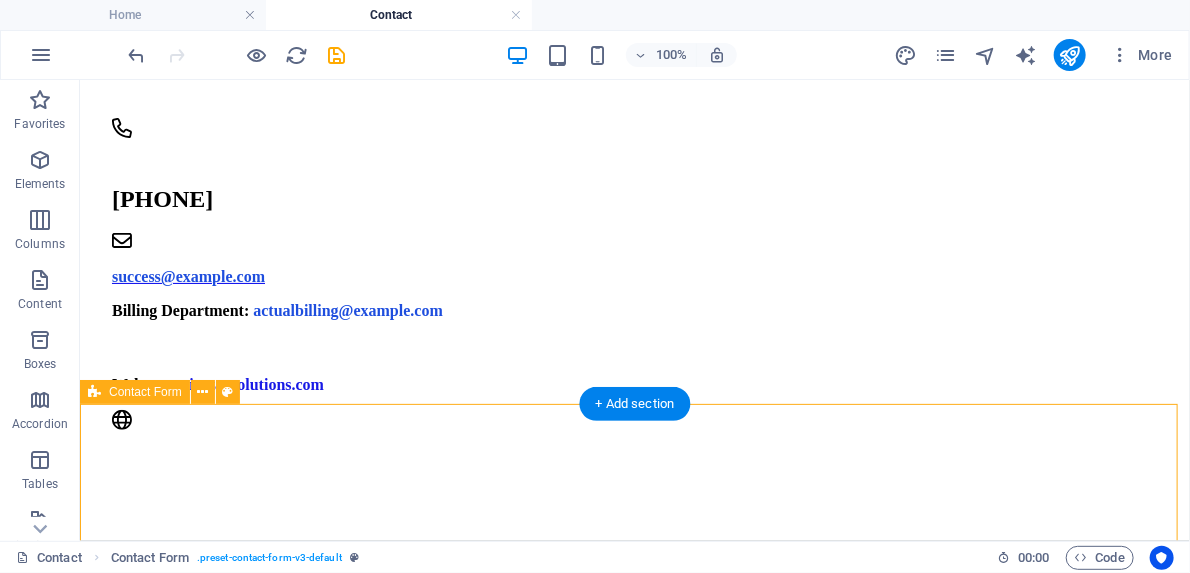 scroll, scrollTop: 1760, scrollLeft: 0, axis: vertical 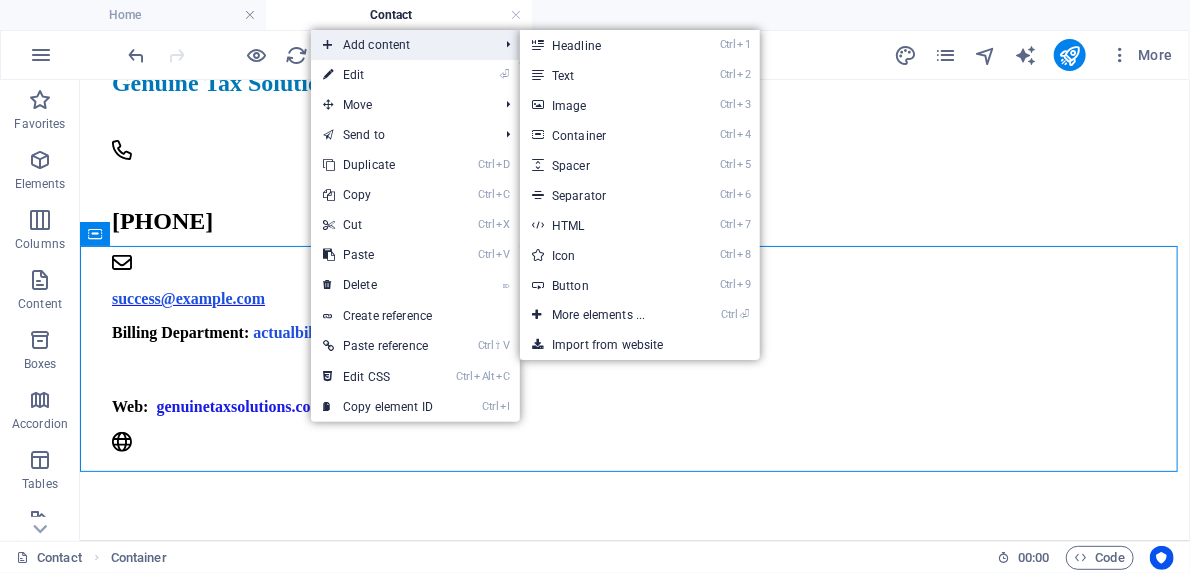click on "Add content" at bounding box center [400, 45] 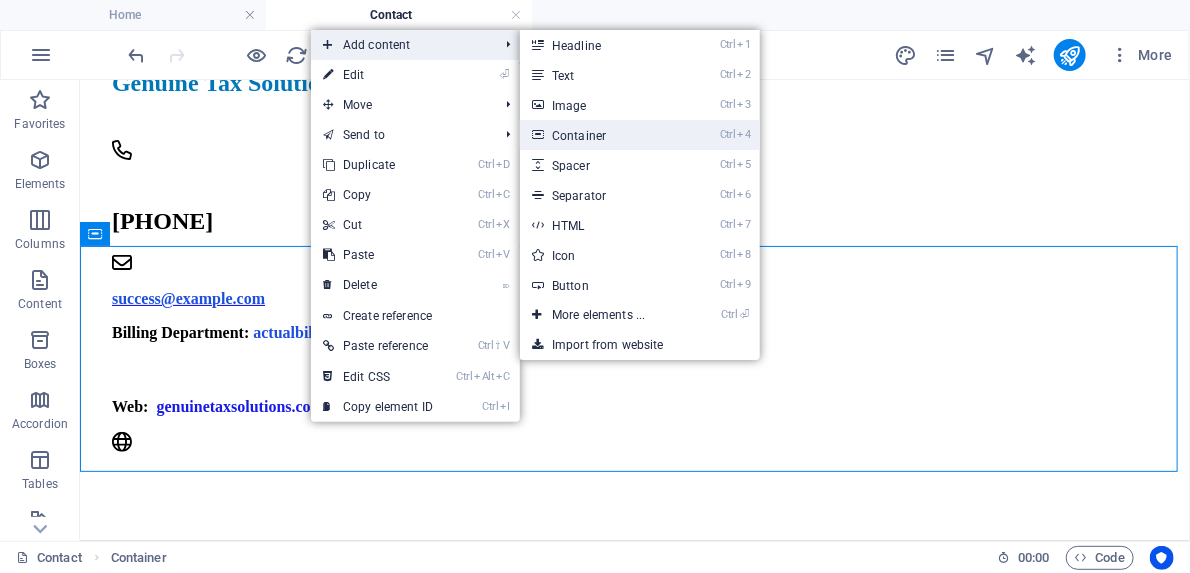 drag, startPoint x: 568, startPoint y: 140, endPoint x: 38, endPoint y: 458, distance: 618.0809 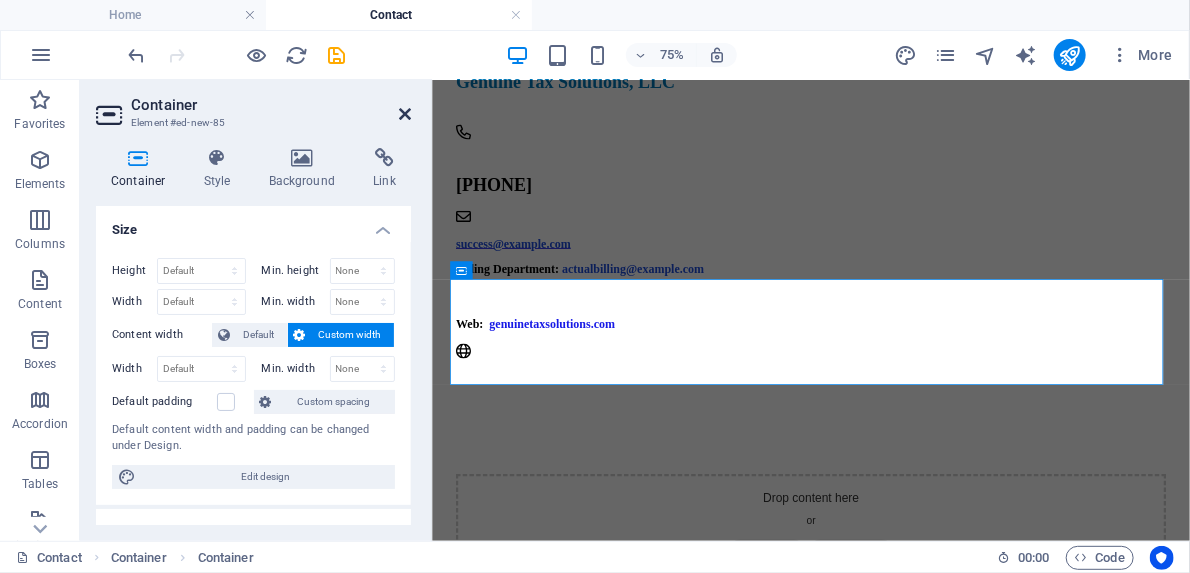 click at bounding box center (405, 114) 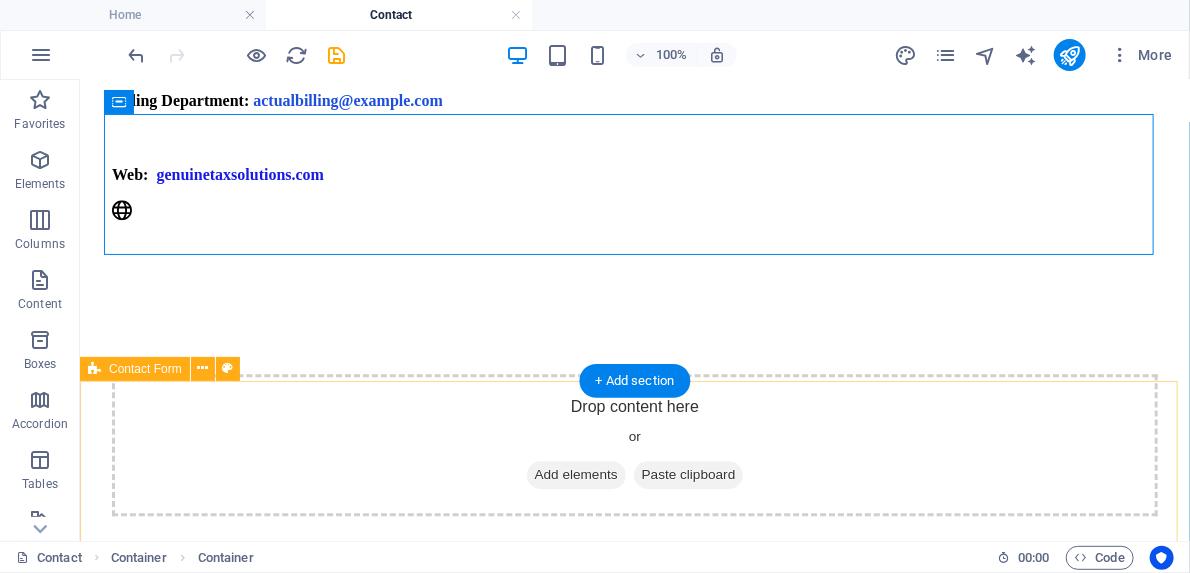 scroll, scrollTop: 1840, scrollLeft: 0, axis: vertical 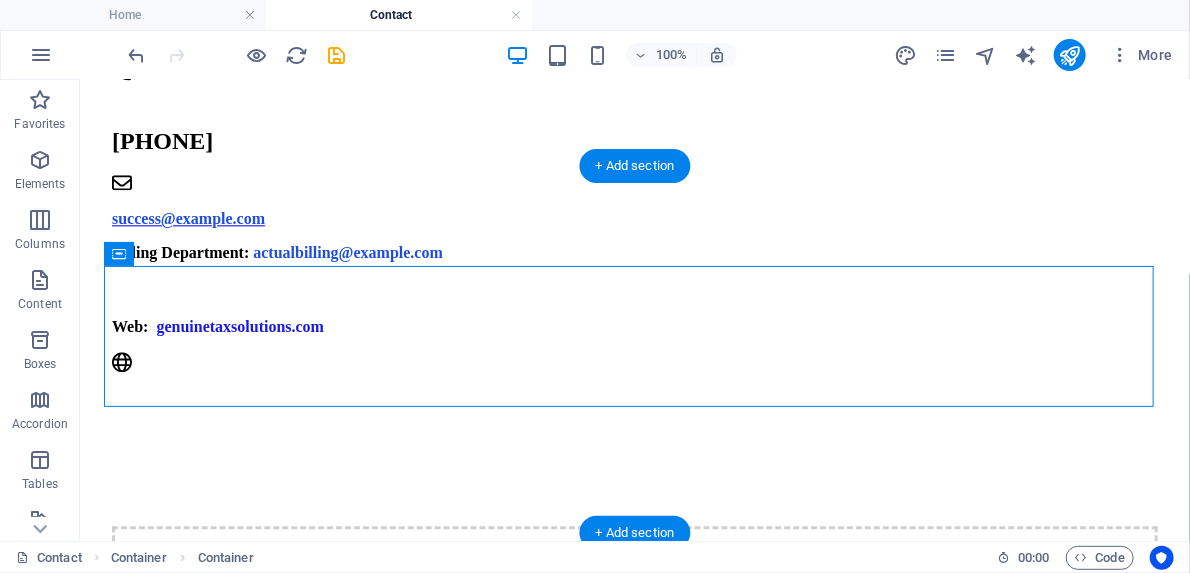 drag, startPoint x: 327, startPoint y: 375, endPoint x: 280, endPoint y: 463, distance: 99.764725 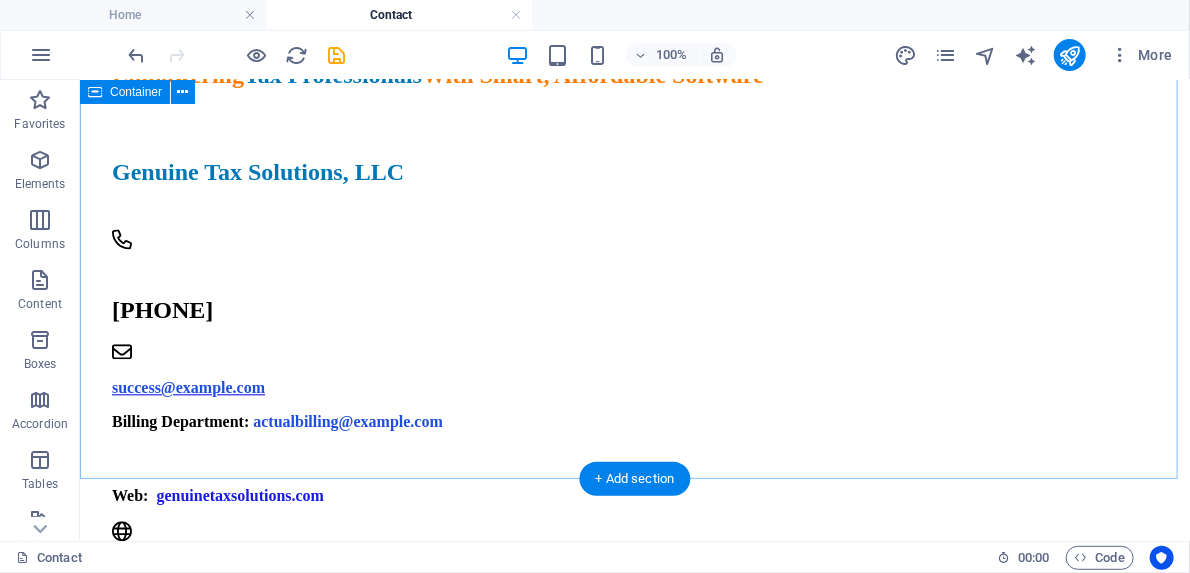 scroll, scrollTop: 1680, scrollLeft: 0, axis: vertical 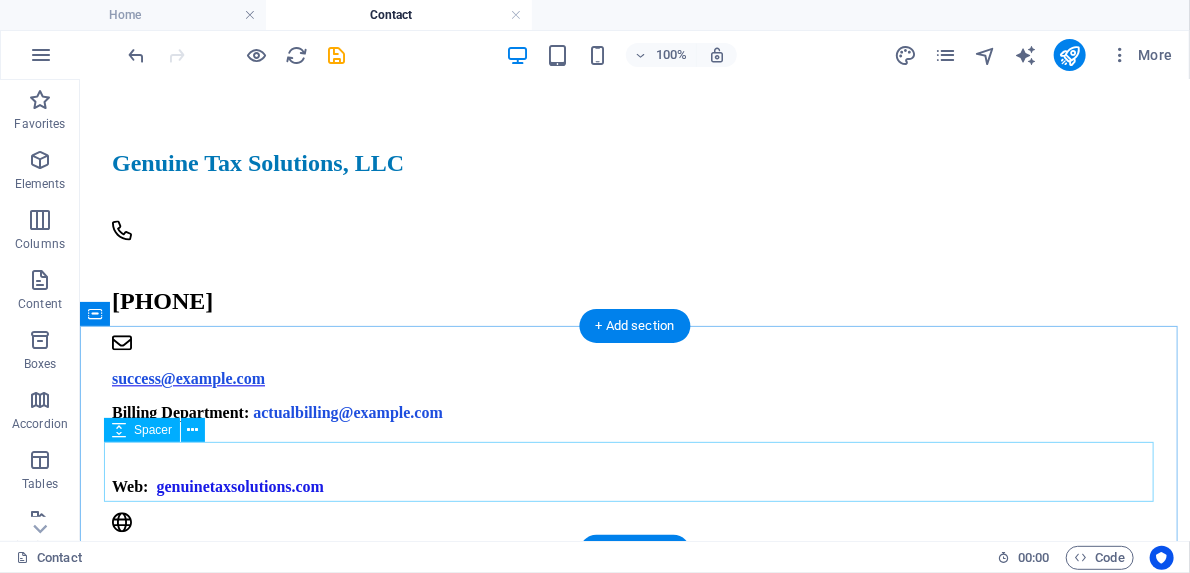 click at bounding box center (634, 731) 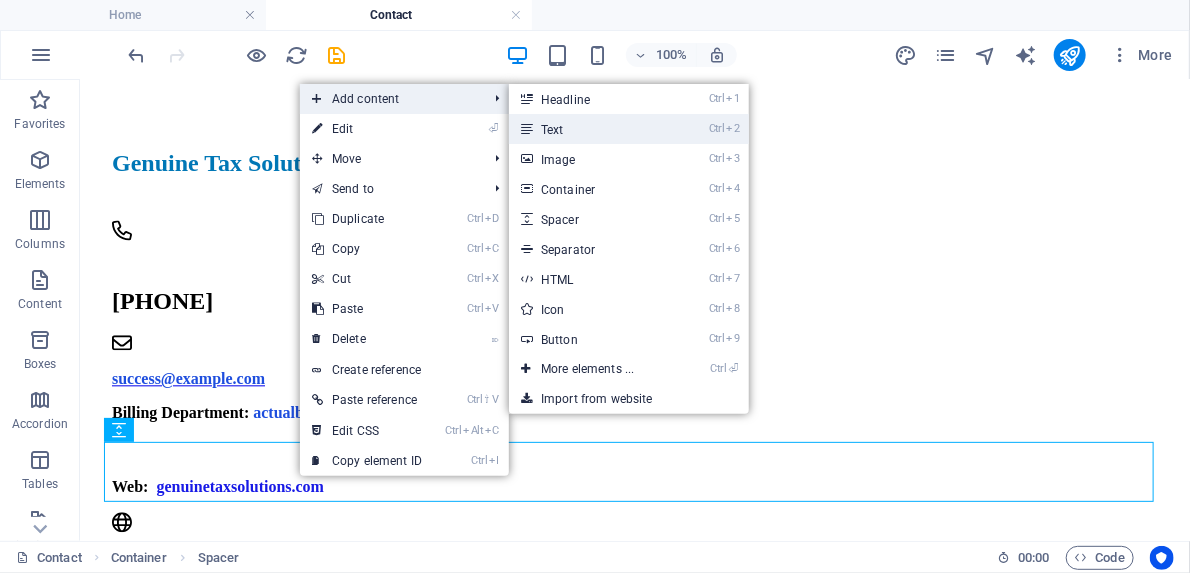 click at bounding box center [526, 129] 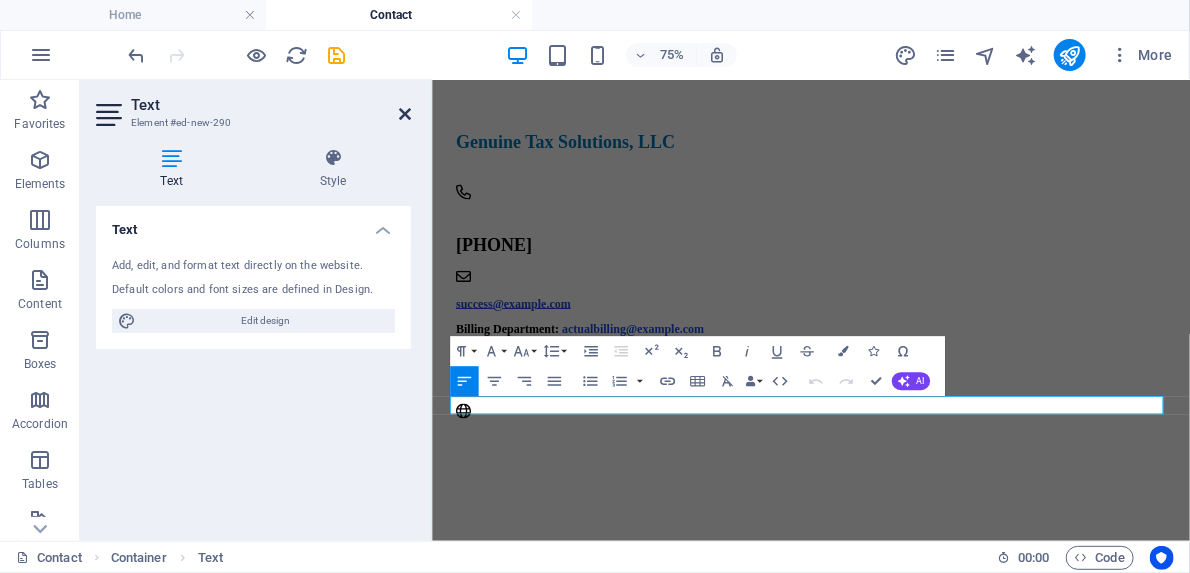 click at bounding box center (405, 114) 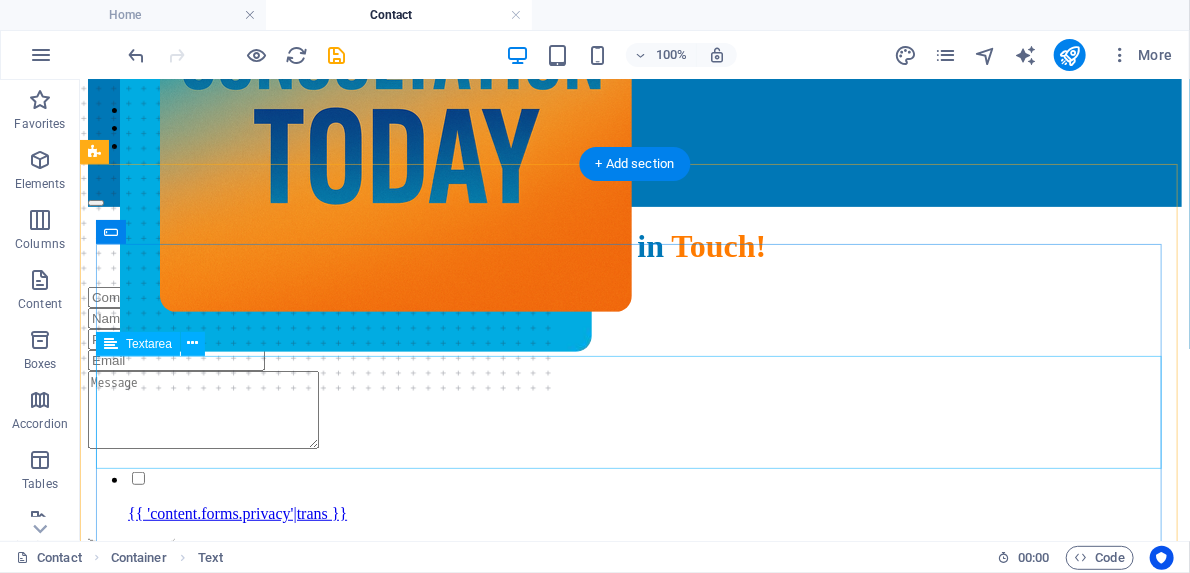 scroll, scrollTop: 0, scrollLeft: 0, axis: both 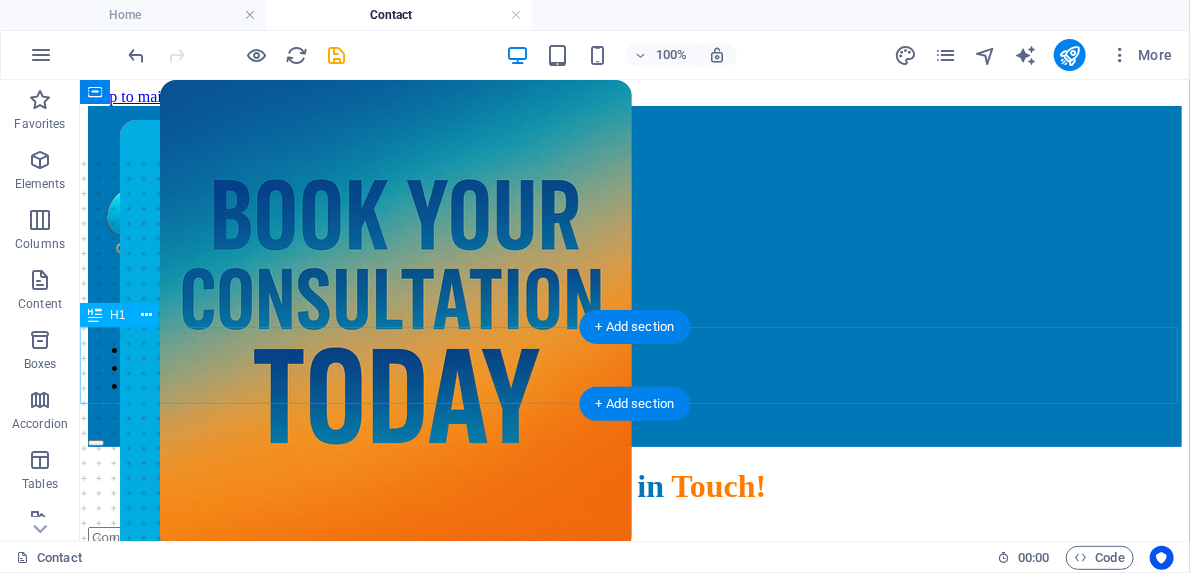 click on "Let’s Get in   Touch!" at bounding box center (634, 485) 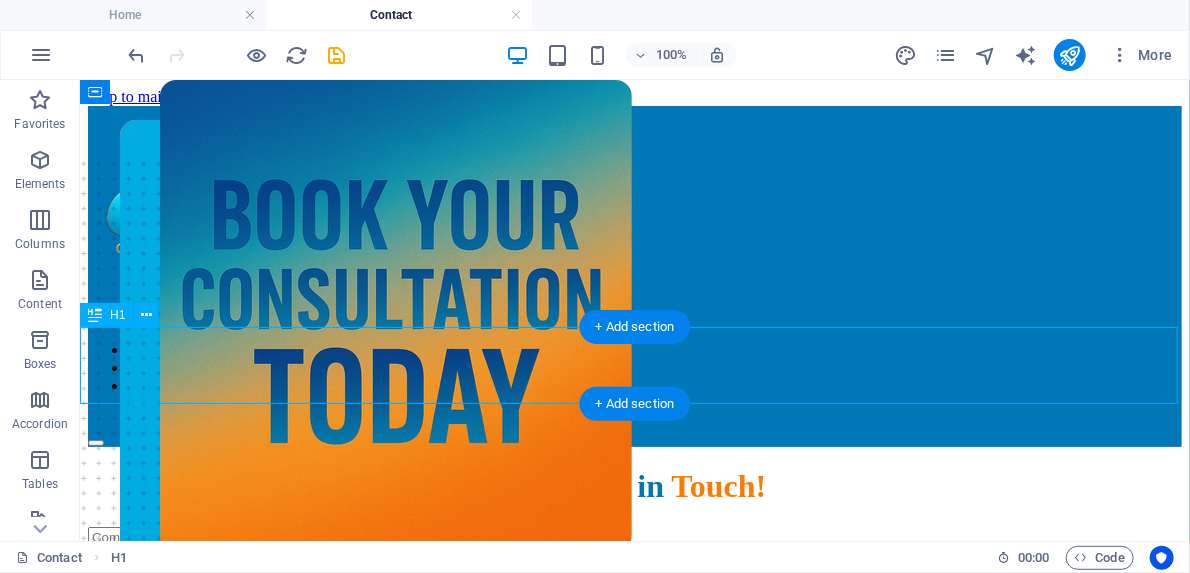 click on "Let’s Get in   Touch!" at bounding box center [634, 485] 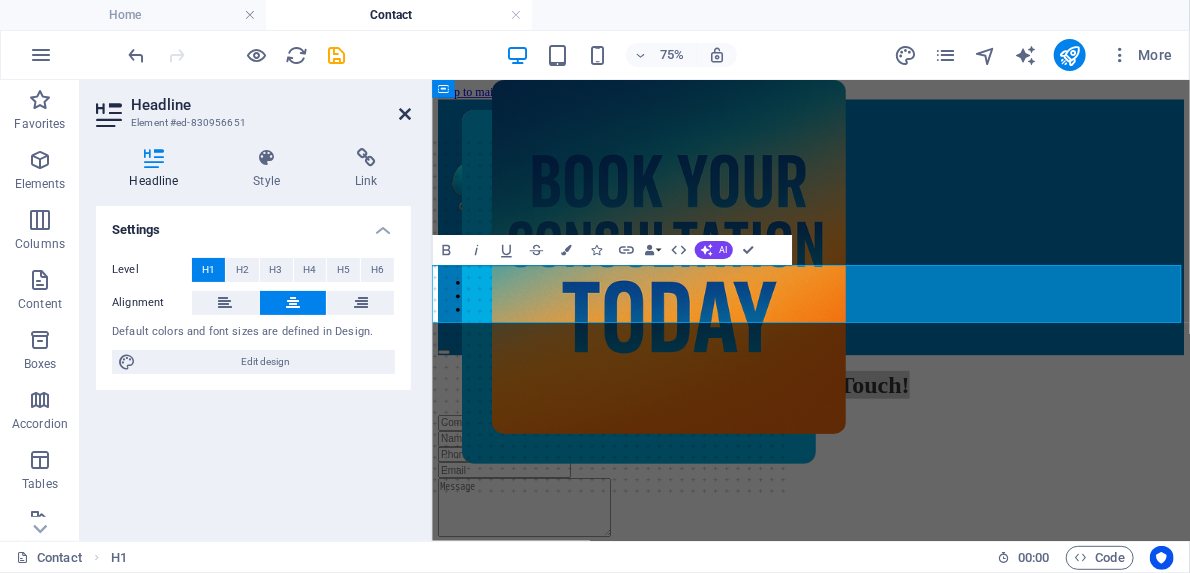 click at bounding box center [405, 114] 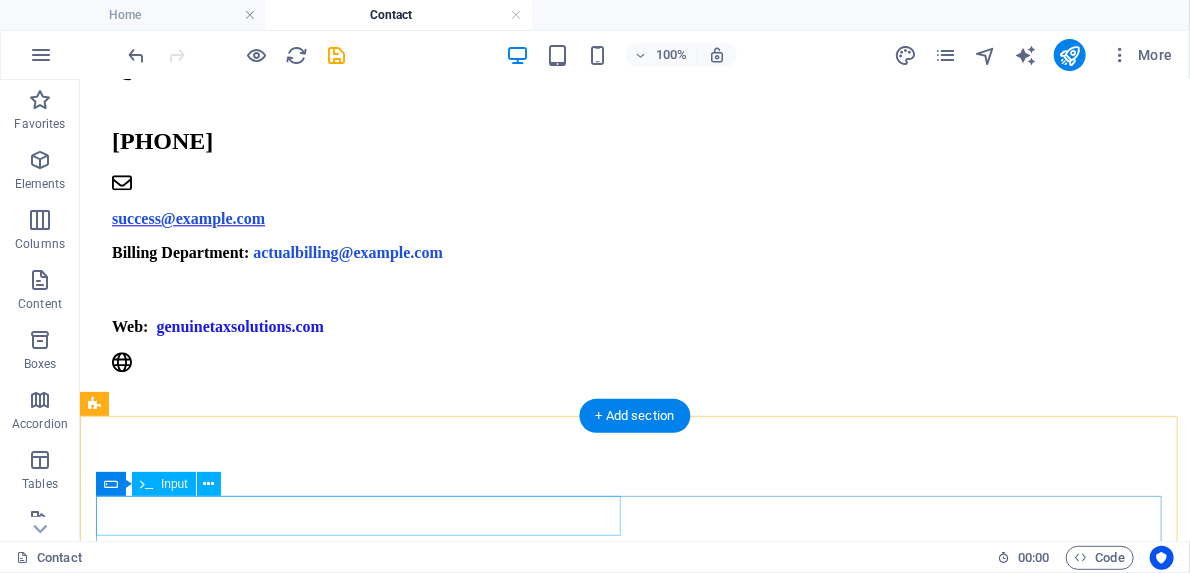 scroll, scrollTop: 1760, scrollLeft: 0, axis: vertical 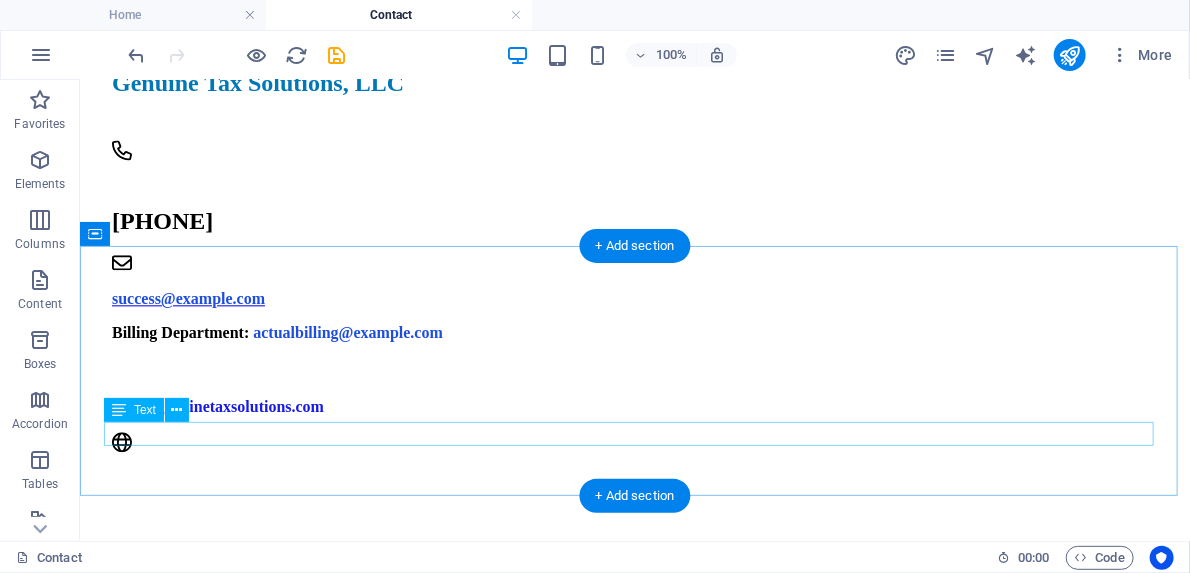 click on "New text element" at bounding box center (634, 706) 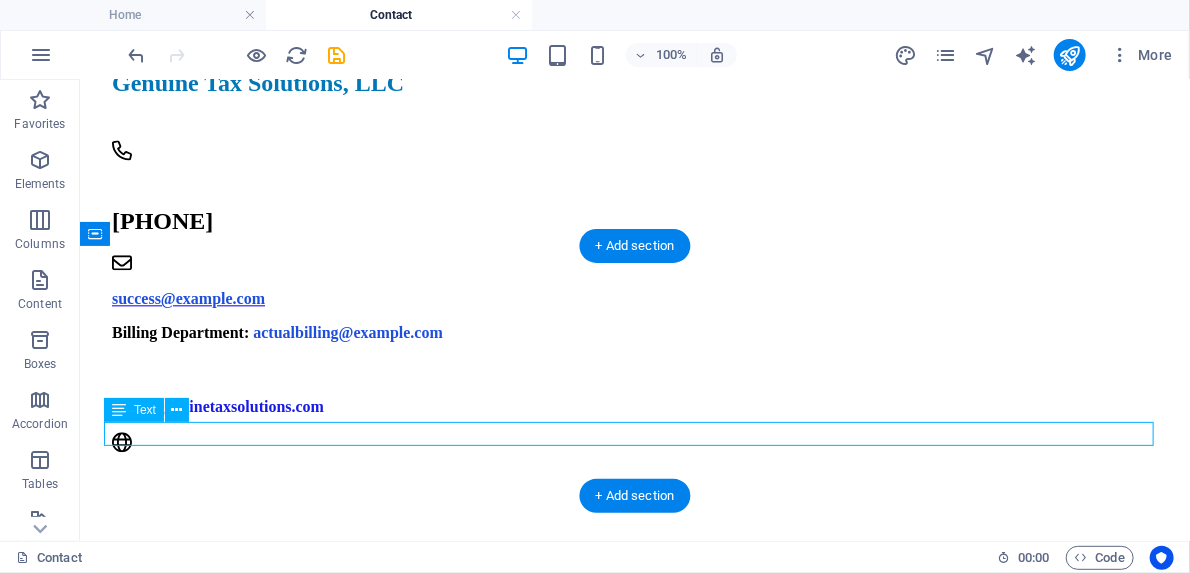 click on "New text element" at bounding box center (634, 706) 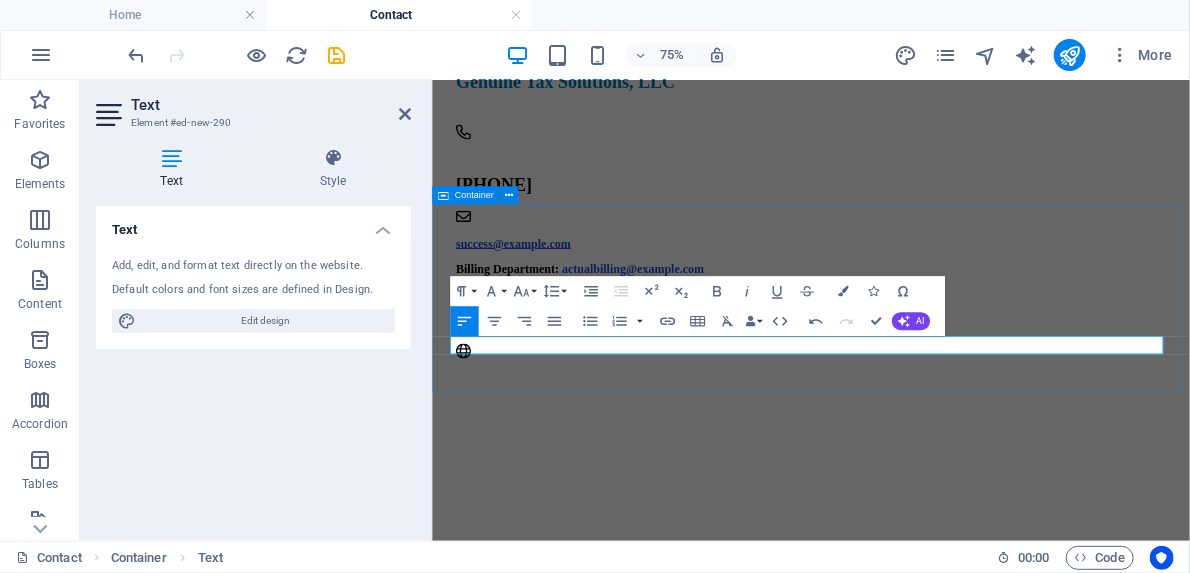 drag, startPoint x: 611, startPoint y: 437, endPoint x: 448, endPoint y: 418, distance: 164.10362 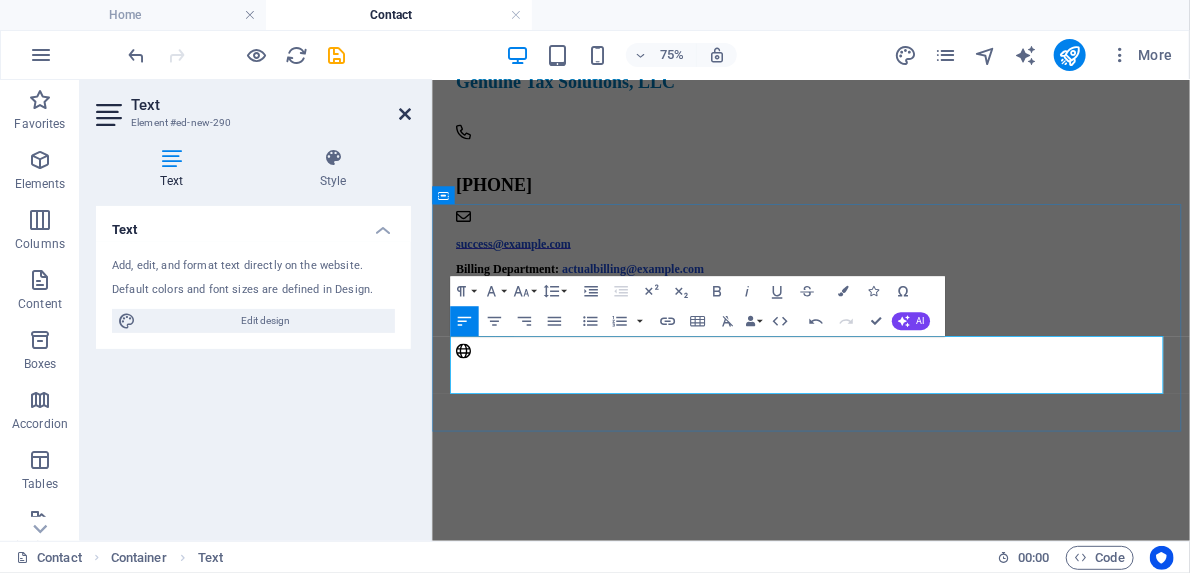 click at bounding box center [405, 114] 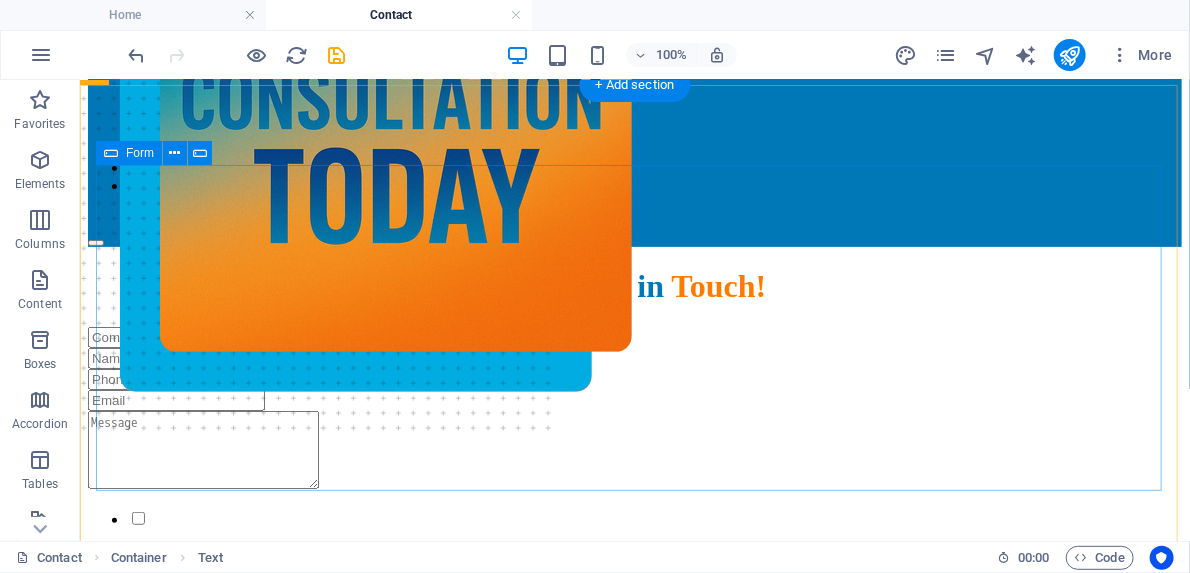 scroll, scrollTop: 80, scrollLeft: 0, axis: vertical 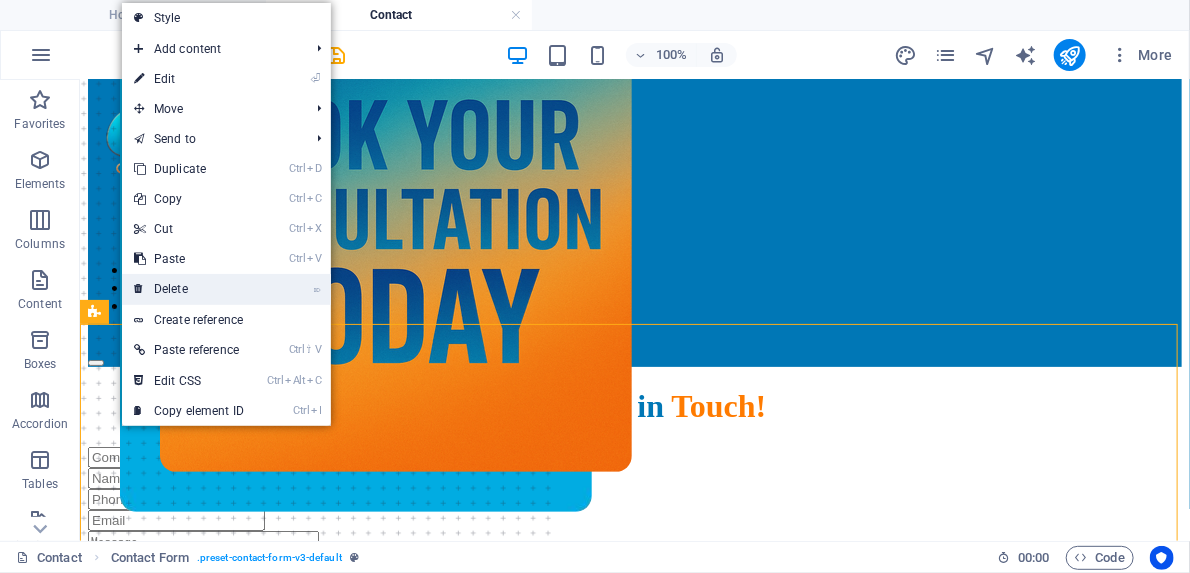 click on "⌦  Delete" at bounding box center [189, 289] 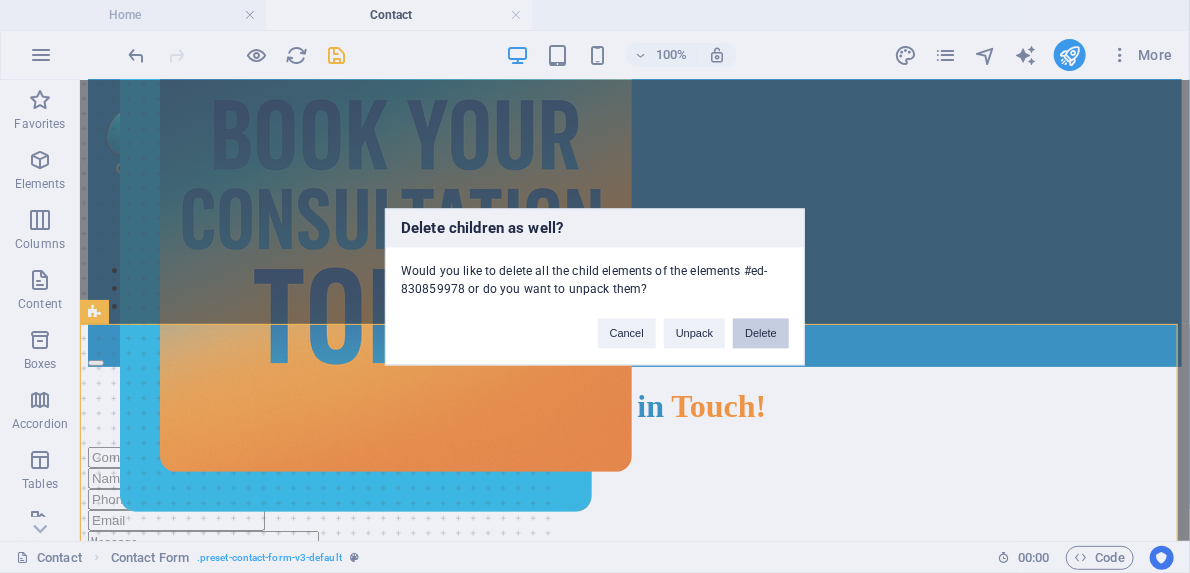 click on "Delete" at bounding box center [761, 333] 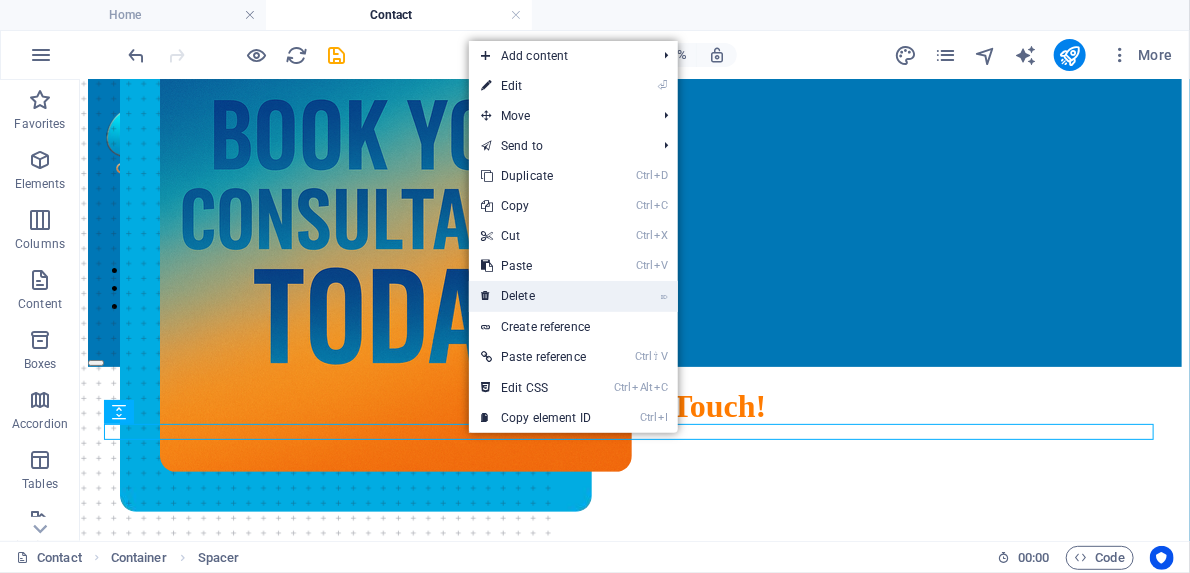 click on "⌦  Delete" at bounding box center (536, 296) 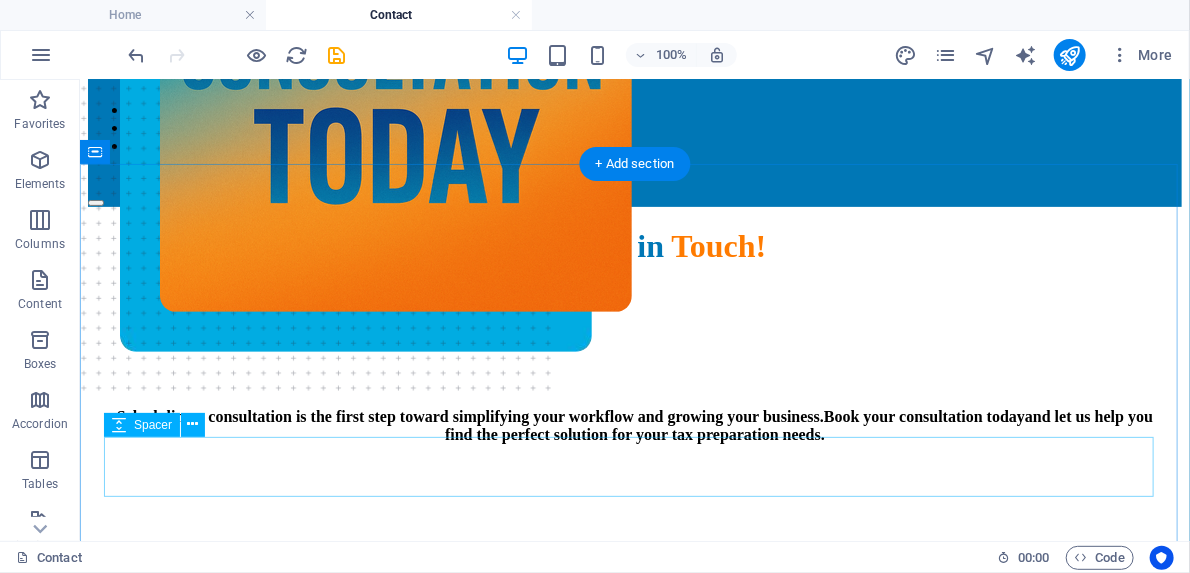 scroll, scrollTop: 400, scrollLeft: 0, axis: vertical 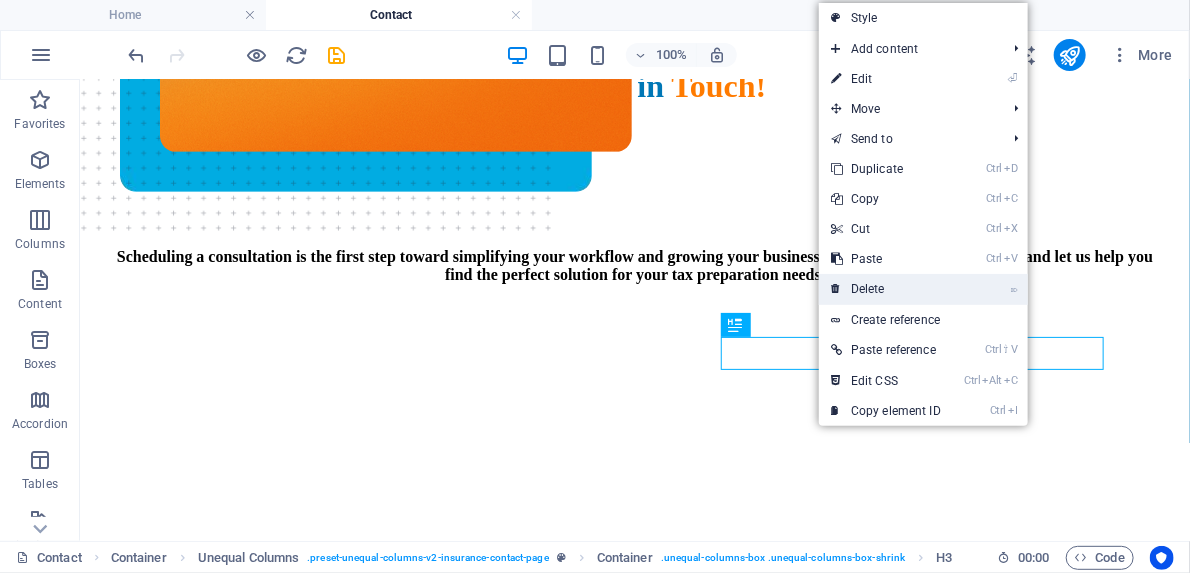click on "⌦  Delete" at bounding box center (886, 289) 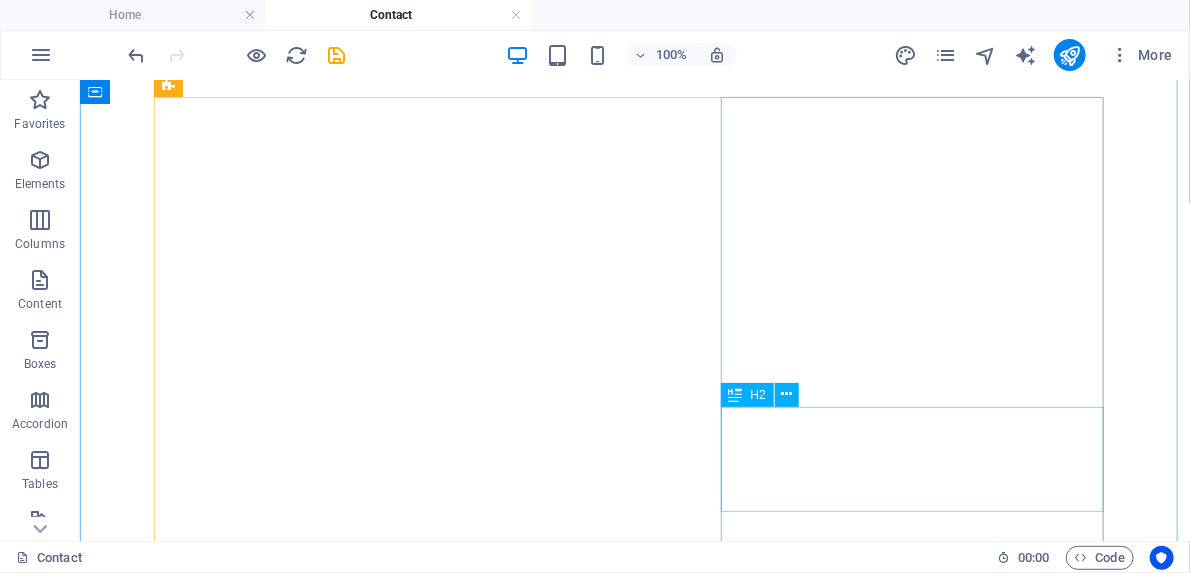 scroll, scrollTop: 400, scrollLeft: 0, axis: vertical 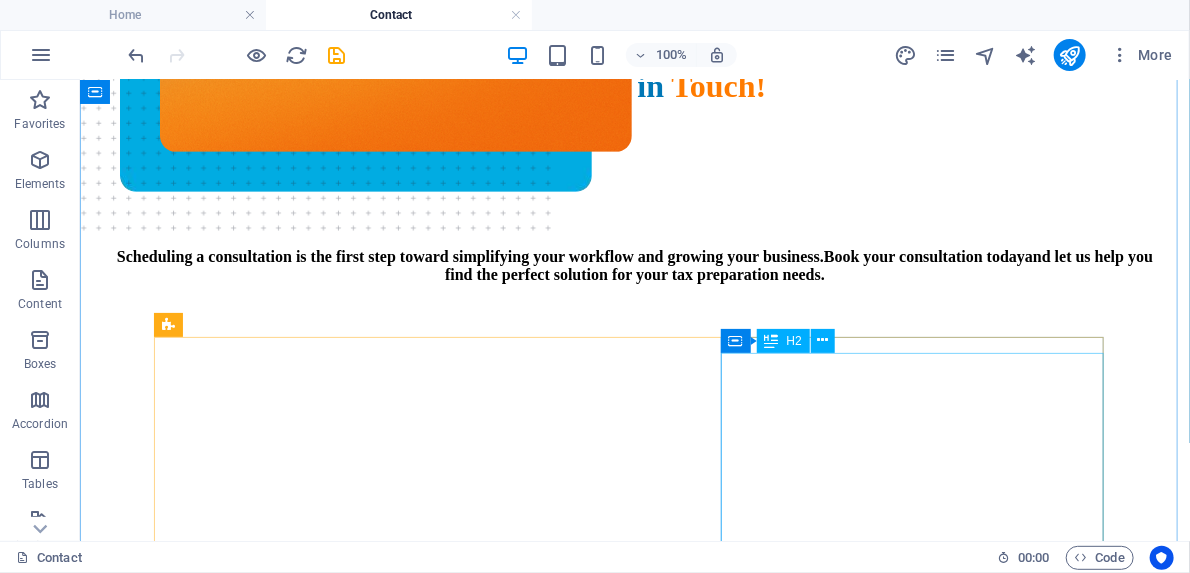 click on "Empowering  Tax Professionals  With Smart, Affordable Software" at bounding box center (586, 913) 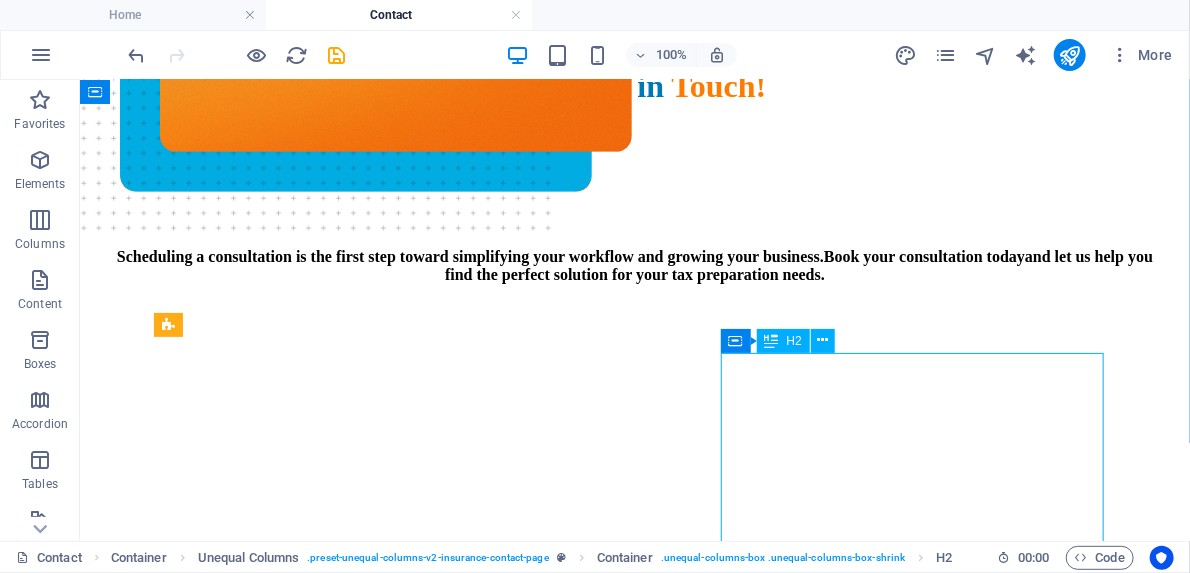 click on "Empowering  Tax Professionals  With Smart, Affordable Software" at bounding box center (586, 913) 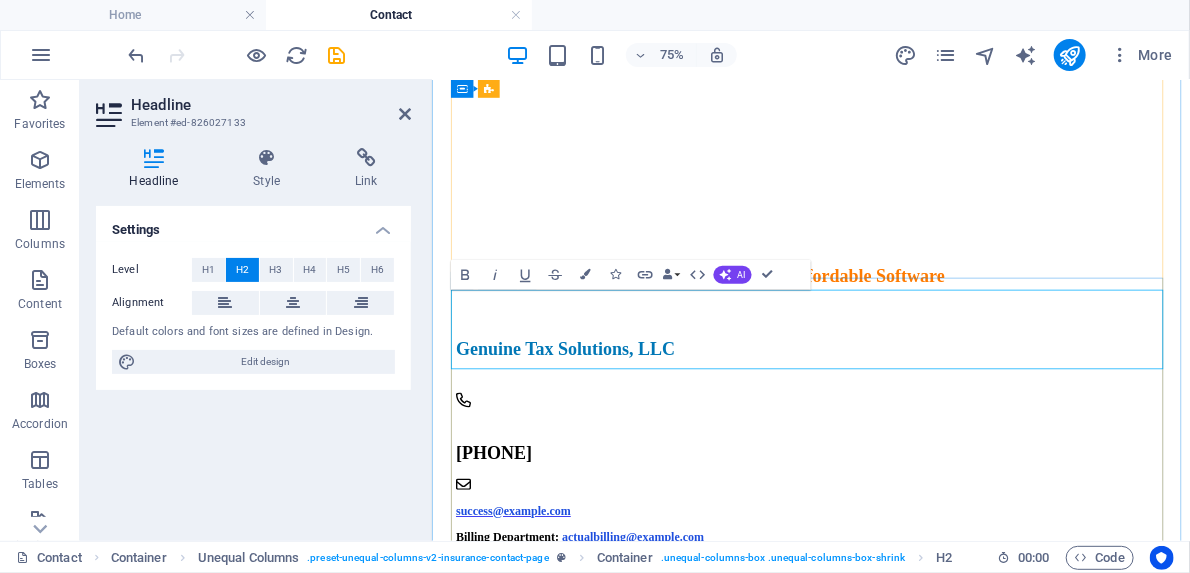 click on "Empowering  Tax Professionals  With Smart, Affordable Software" at bounding box center (936, 341) 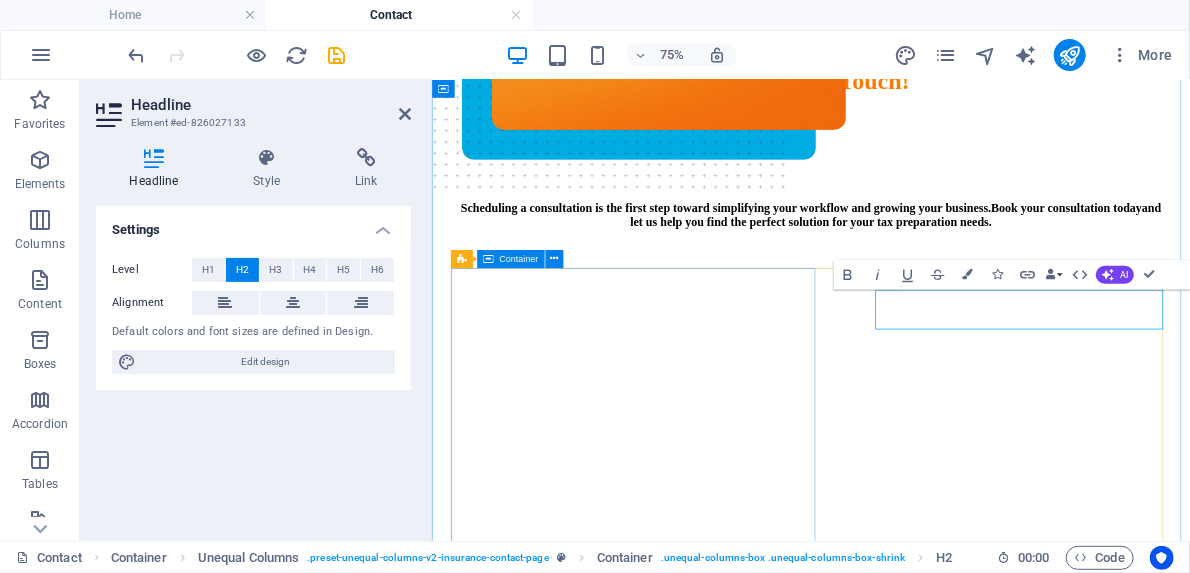 scroll, scrollTop: 392, scrollLeft: 0, axis: vertical 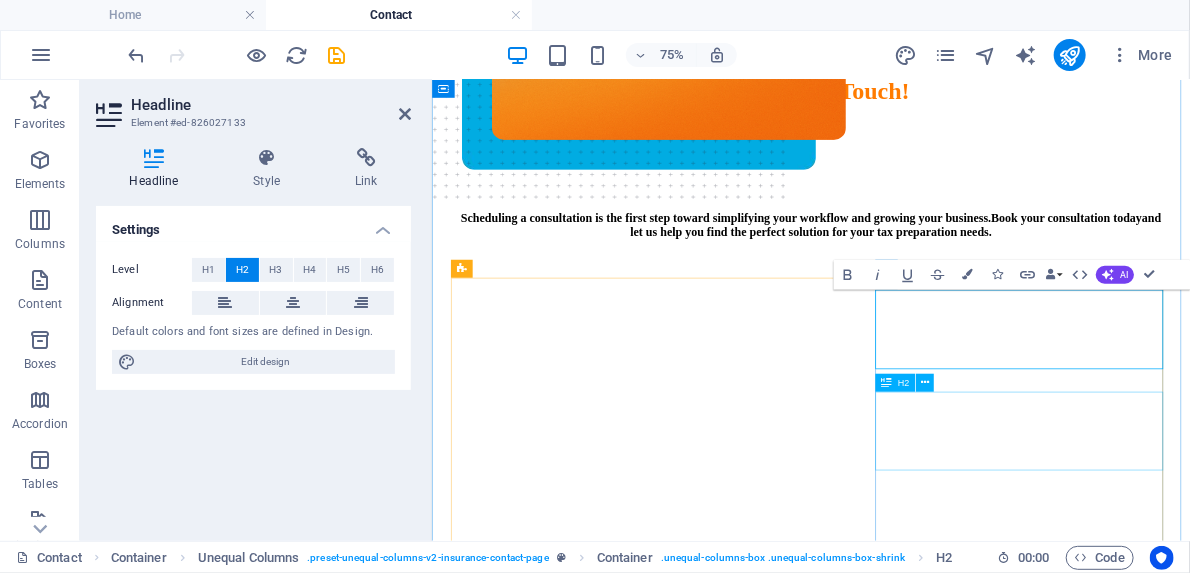 click on "Genuine Tax Solutions, LLC" at bounding box center (936, 1045) 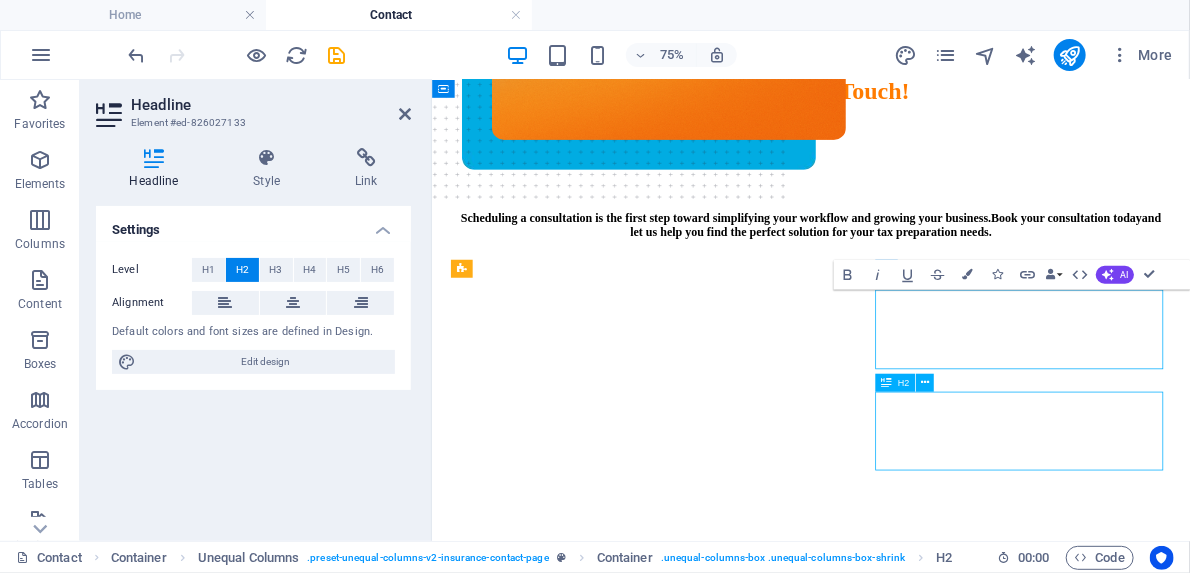 click on "Genuine Tax Solutions, LLC" at bounding box center (936, 1045) 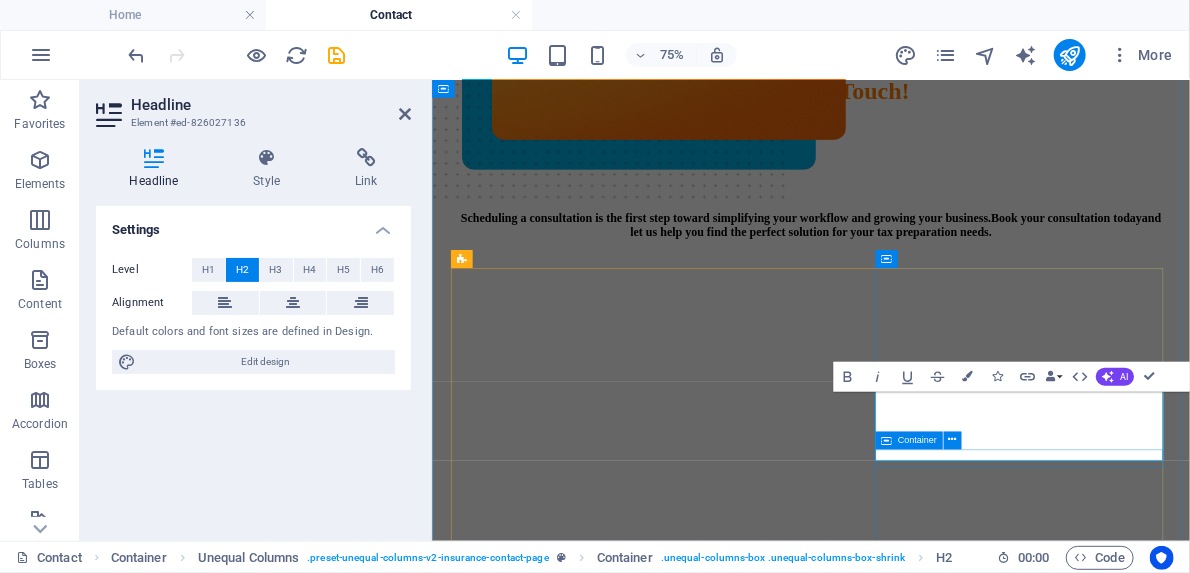 scroll, scrollTop: 405, scrollLeft: 0, axis: vertical 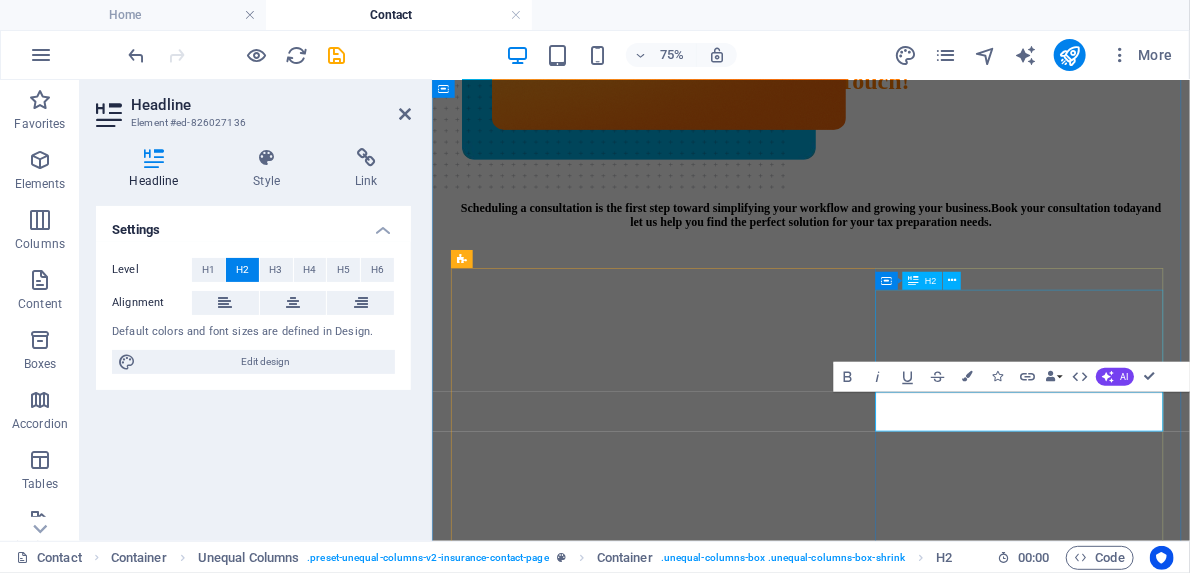 click on "Genuine  Tax Solutions LLC" at bounding box center (936, 922) 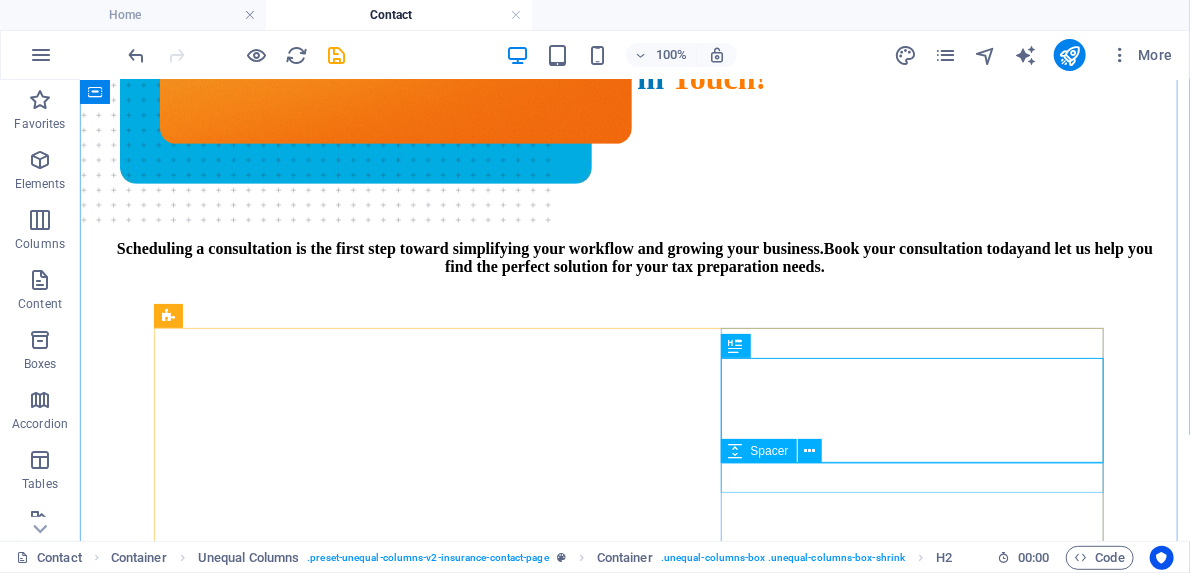 scroll, scrollTop: 405, scrollLeft: 0, axis: vertical 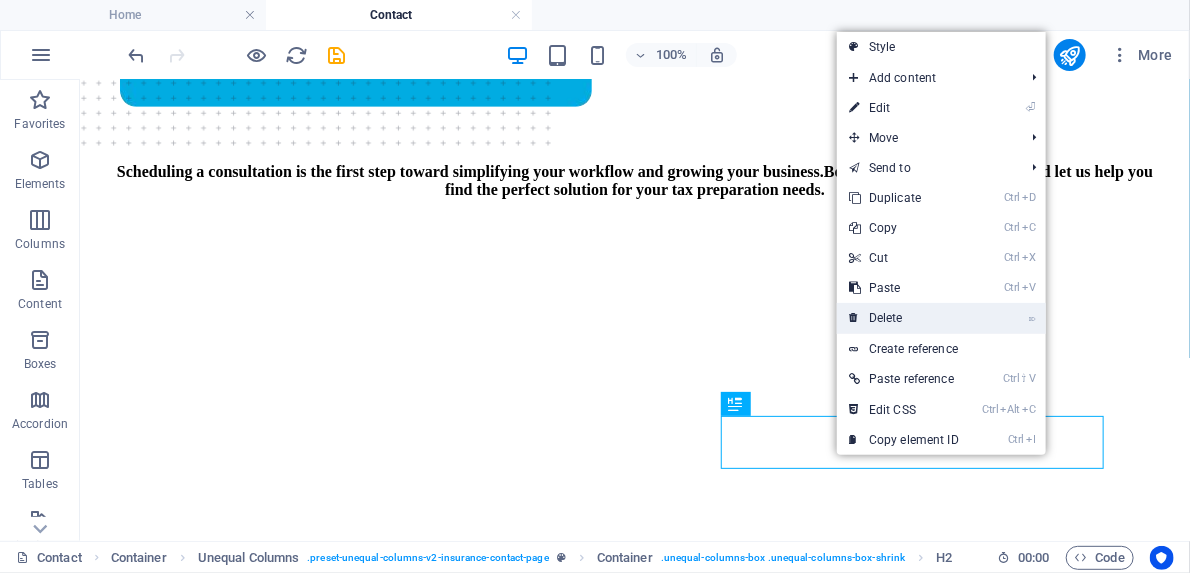 click on "⌦  Delete" at bounding box center (904, 318) 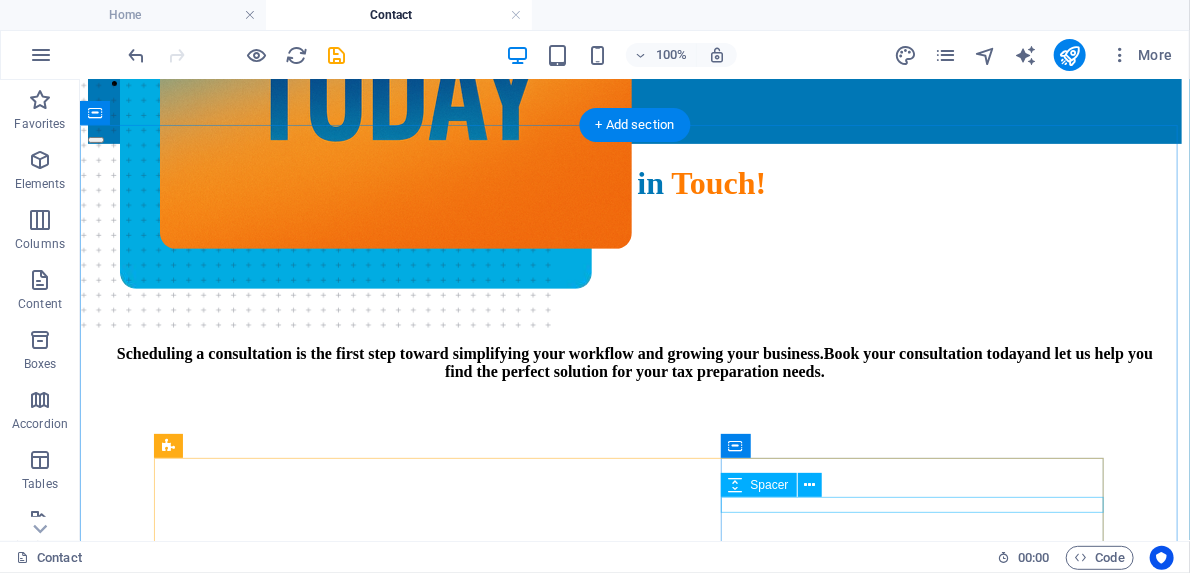 scroll, scrollTop: 325, scrollLeft: 0, axis: vertical 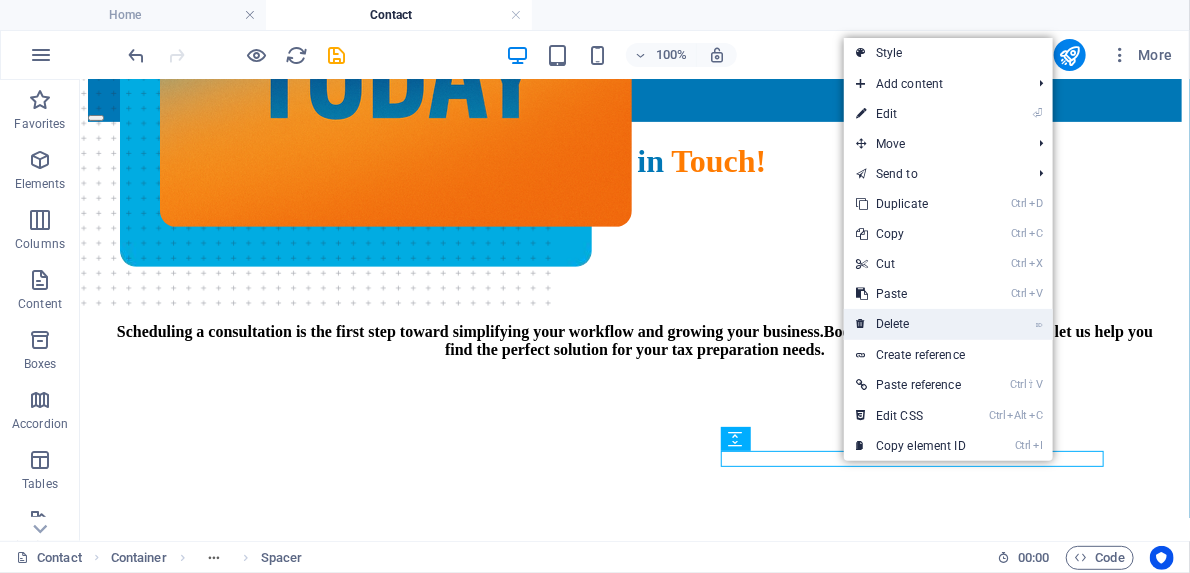 click on "⌦  Delete" at bounding box center [911, 324] 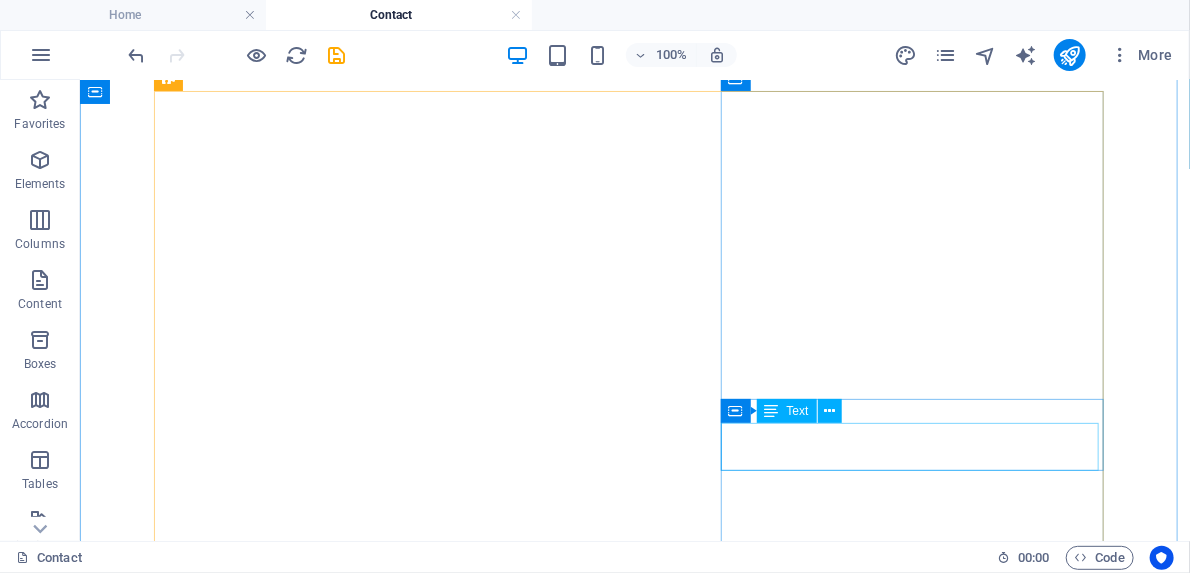 scroll, scrollTop: 725, scrollLeft: 0, axis: vertical 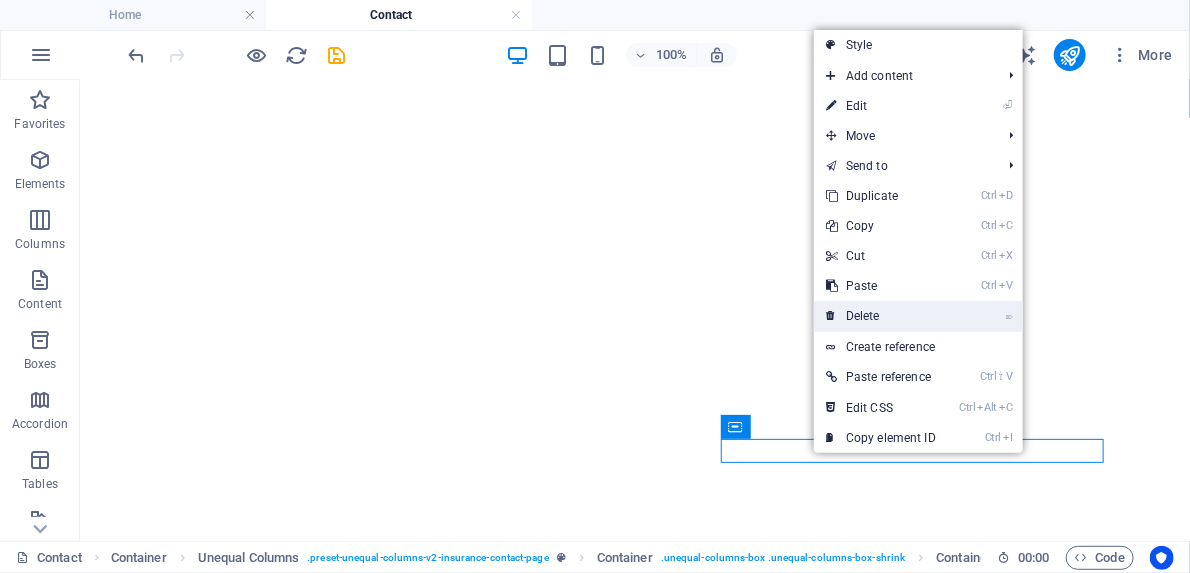 click on "⌦  Delete" at bounding box center (881, 316) 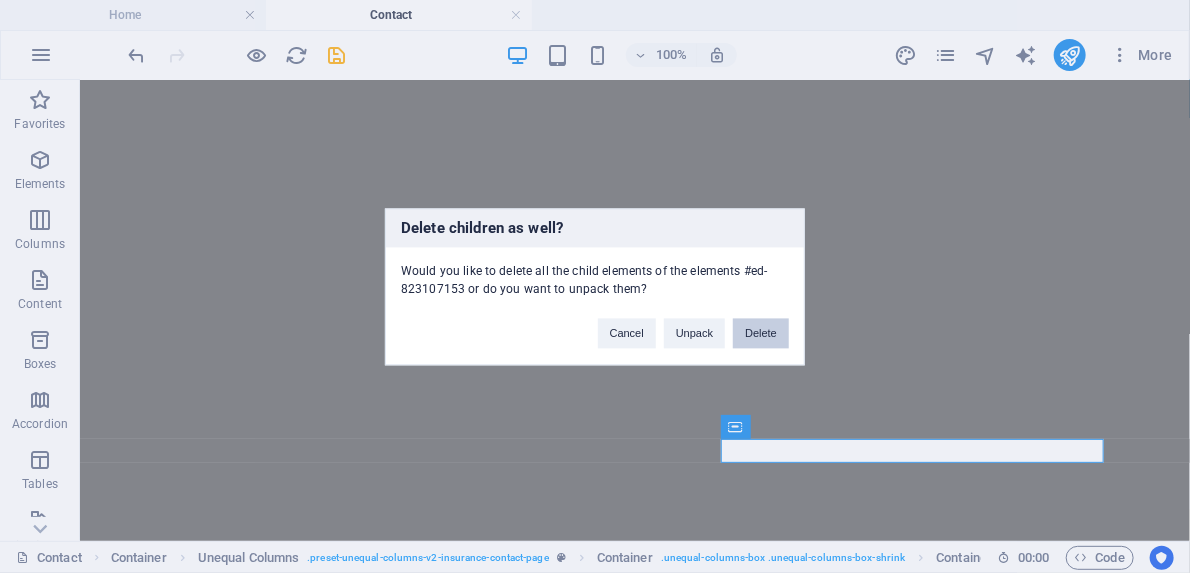 click on "Delete" at bounding box center (761, 333) 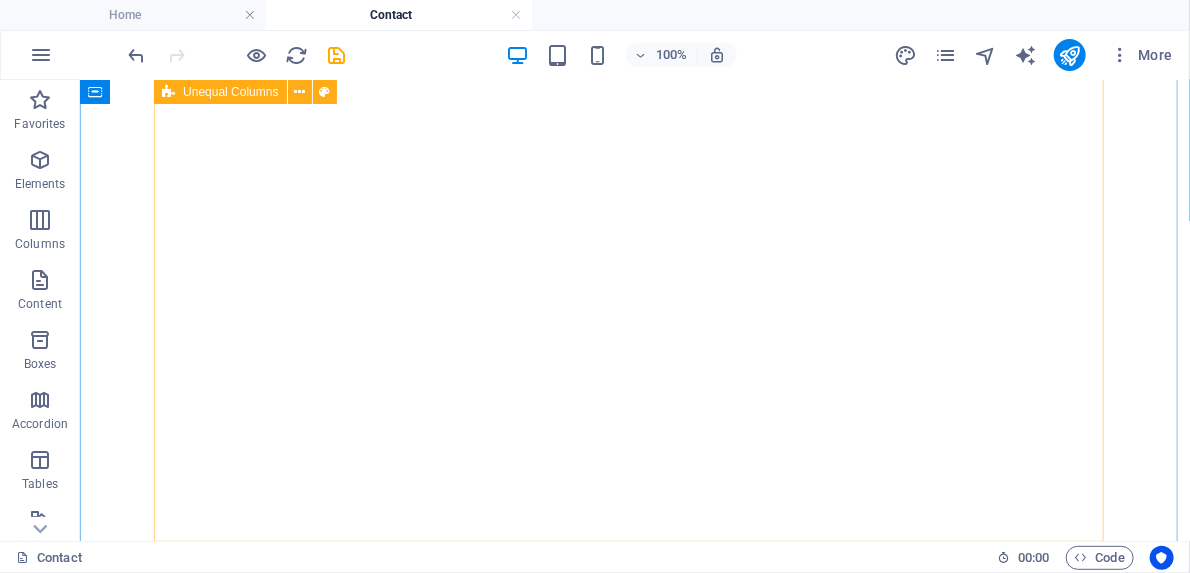 scroll, scrollTop: 565, scrollLeft: 0, axis: vertical 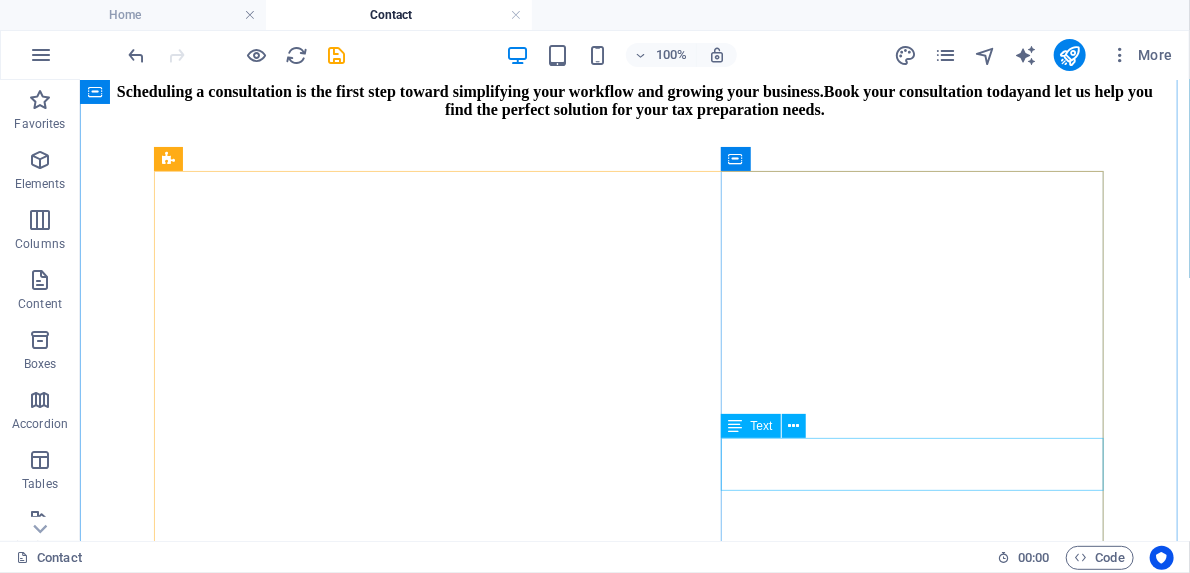 click on "(646) 952-0000" at bounding box center [586, 928] 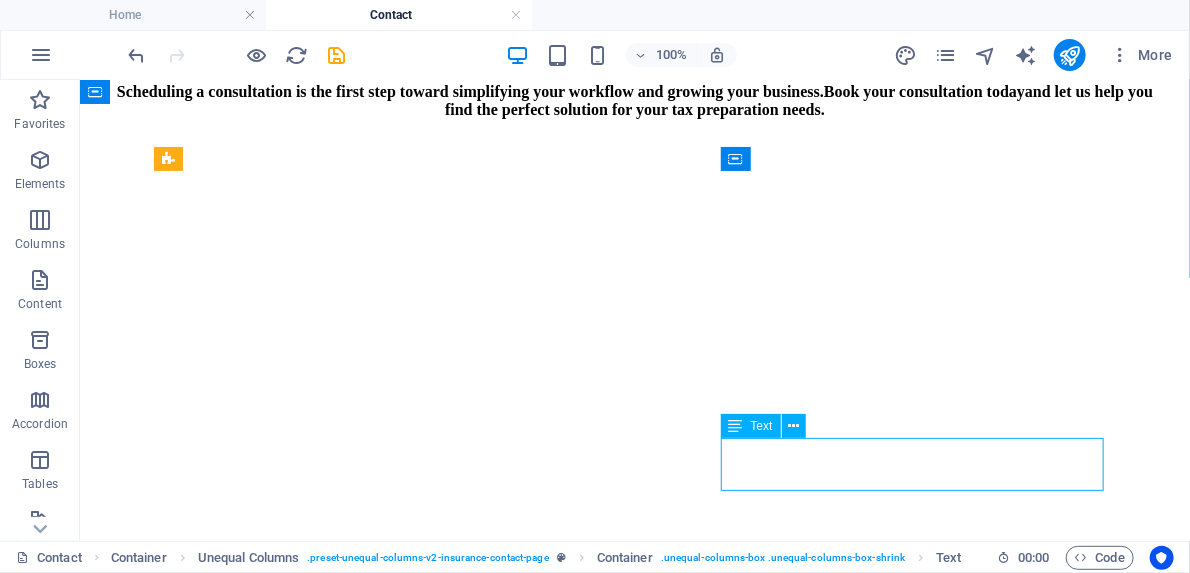 click on "(646) 952-0000" at bounding box center (586, 928) 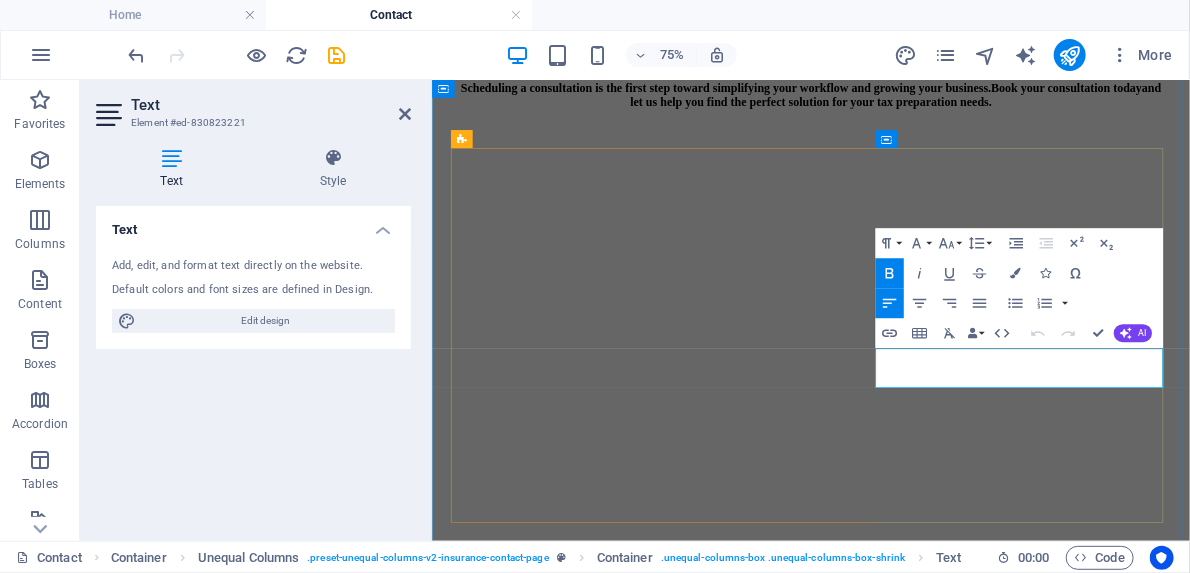 drag, startPoint x: 1026, startPoint y: 465, endPoint x: 1402, endPoint y: 448, distance: 376.38412 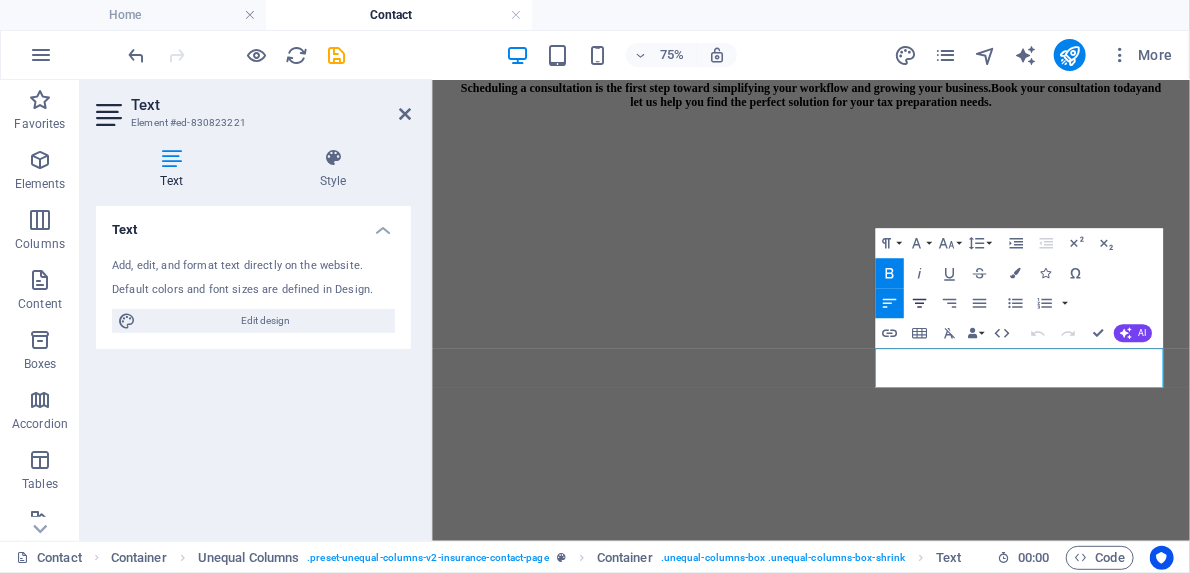 click 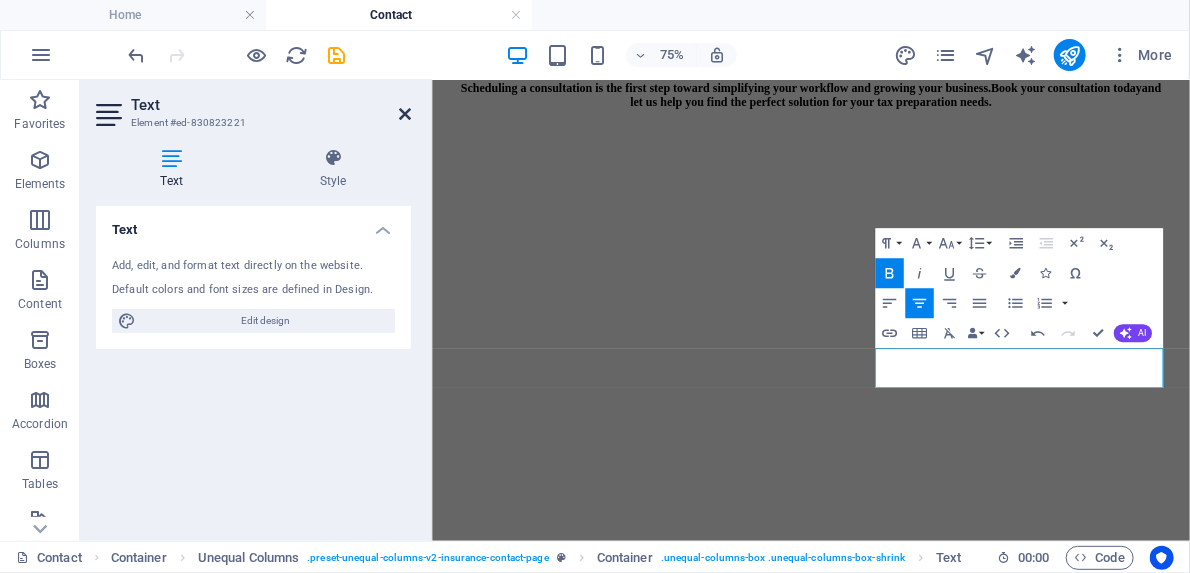 click at bounding box center (405, 114) 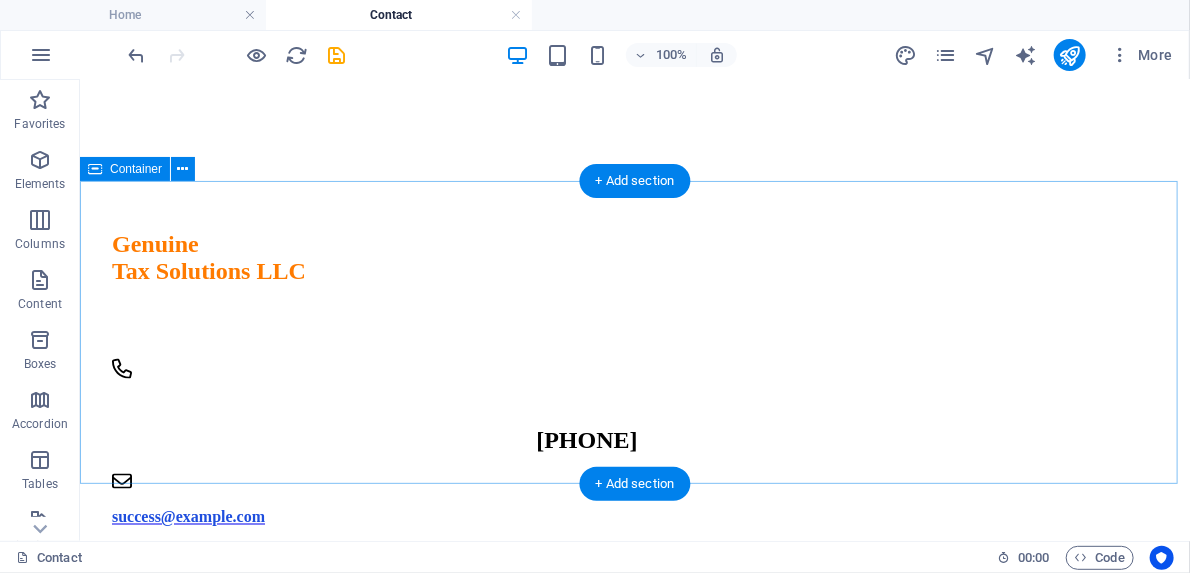 scroll, scrollTop: 1045, scrollLeft: 0, axis: vertical 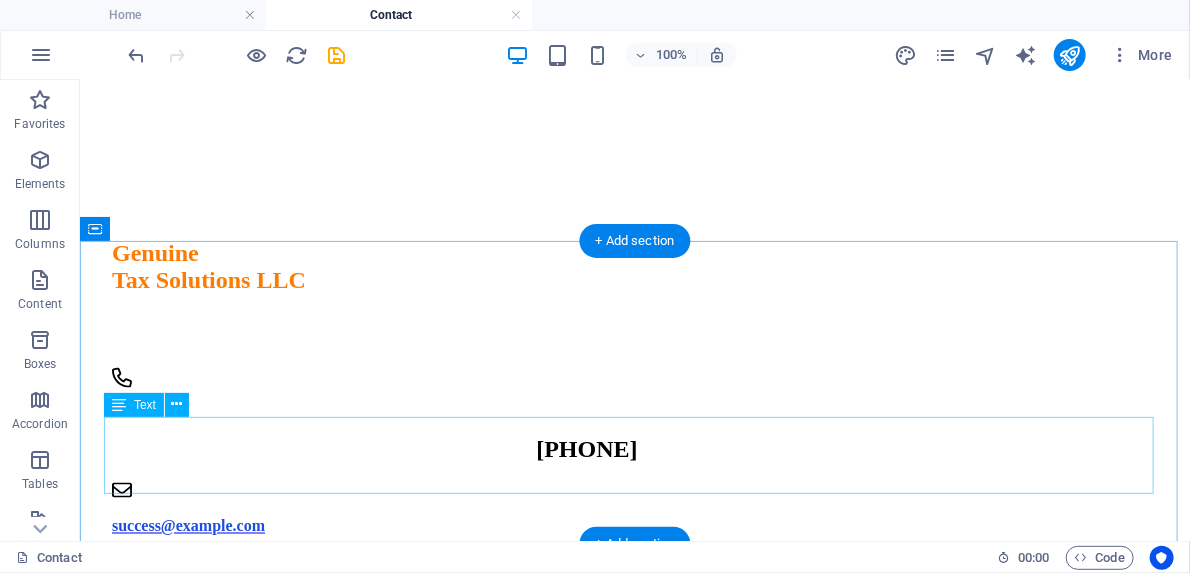 click on "Let’s Get in" at bounding box center (191, 924) 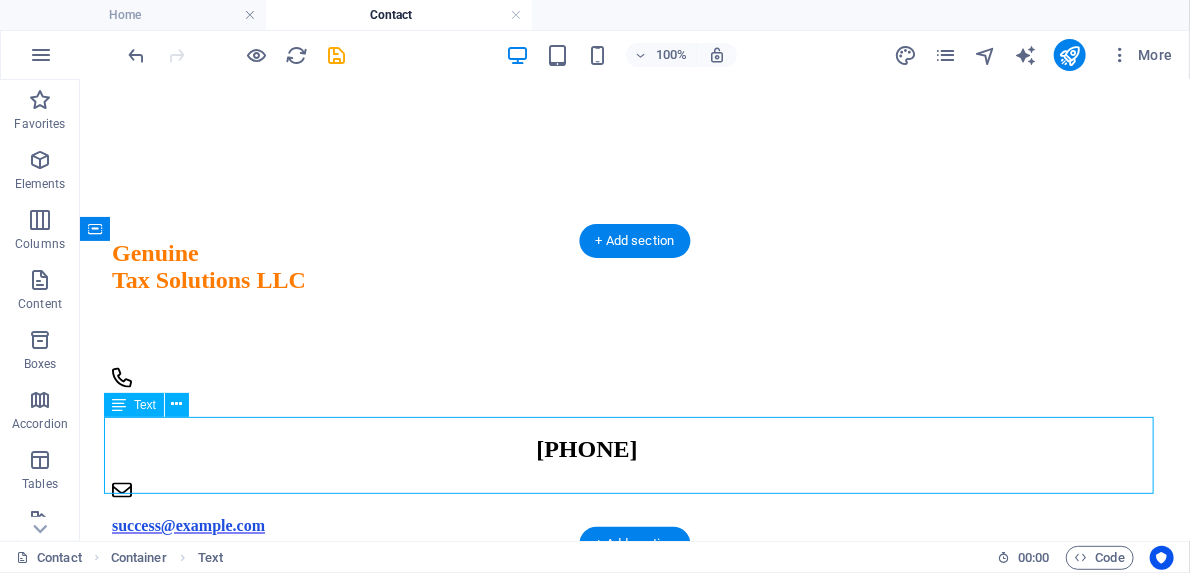click on "Let’s Get in" at bounding box center [191, 924] 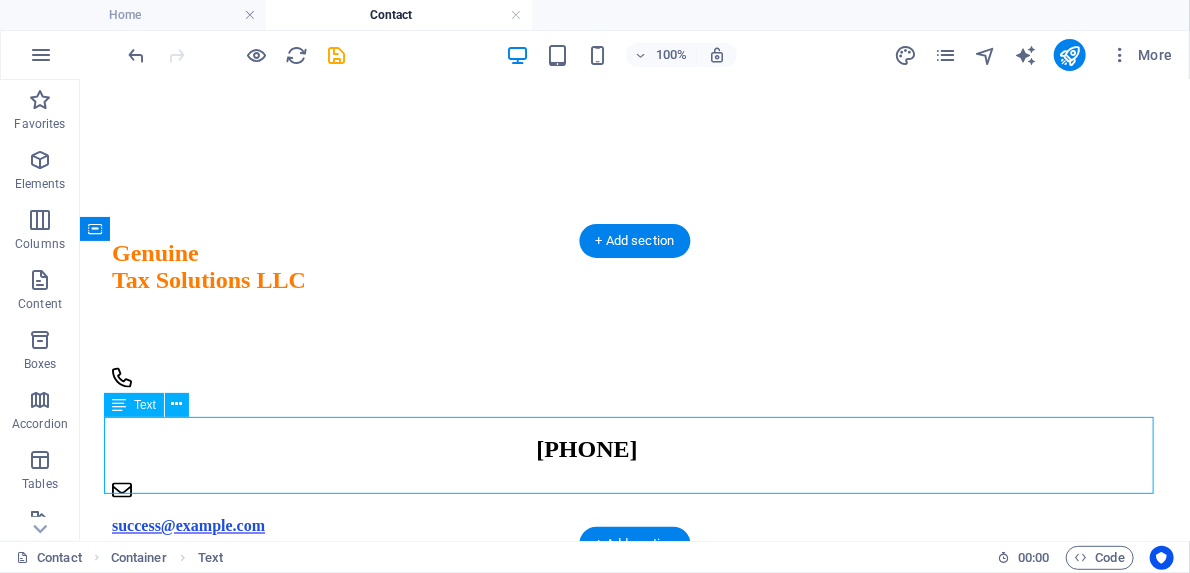 drag, startPoint x: 115, startPoint y: 468, endPoint x: 706, endPoint y: 420, distance: 592.94604 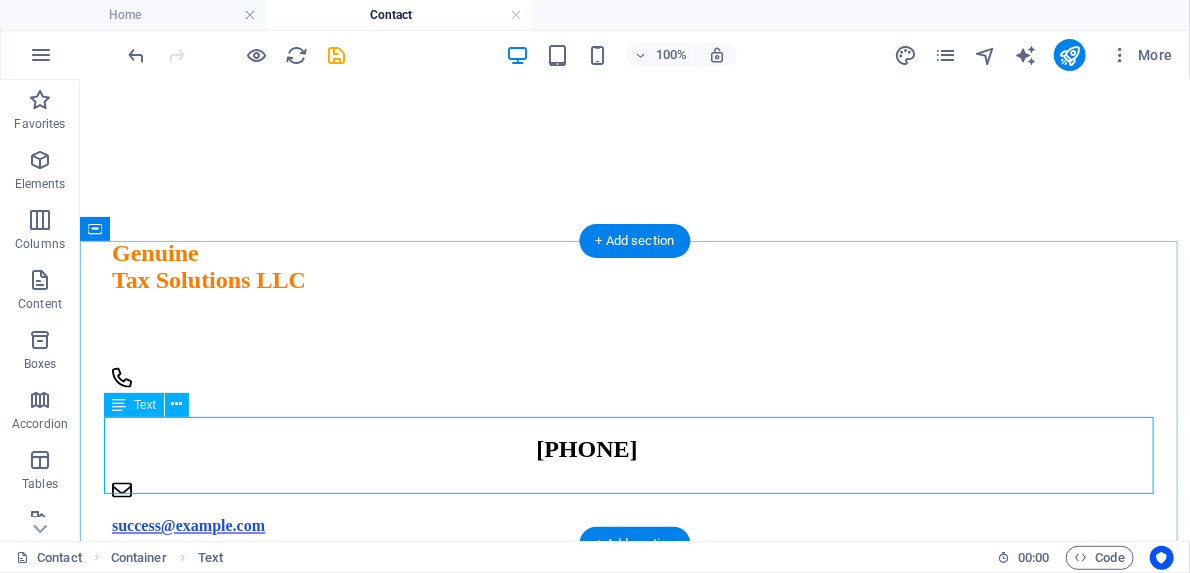 drag, startPoint x: 125, startPoint y: 439, endPoint x: 580, endPoint y: 439, distance: 455 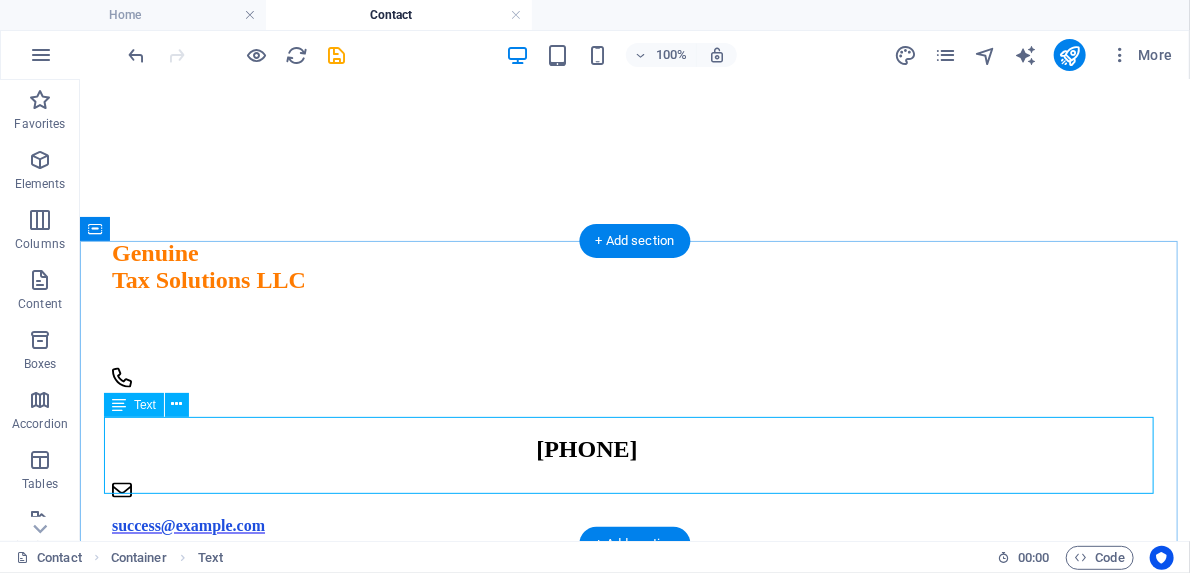 click on "Contact Form" at bounding box center (207, 924) 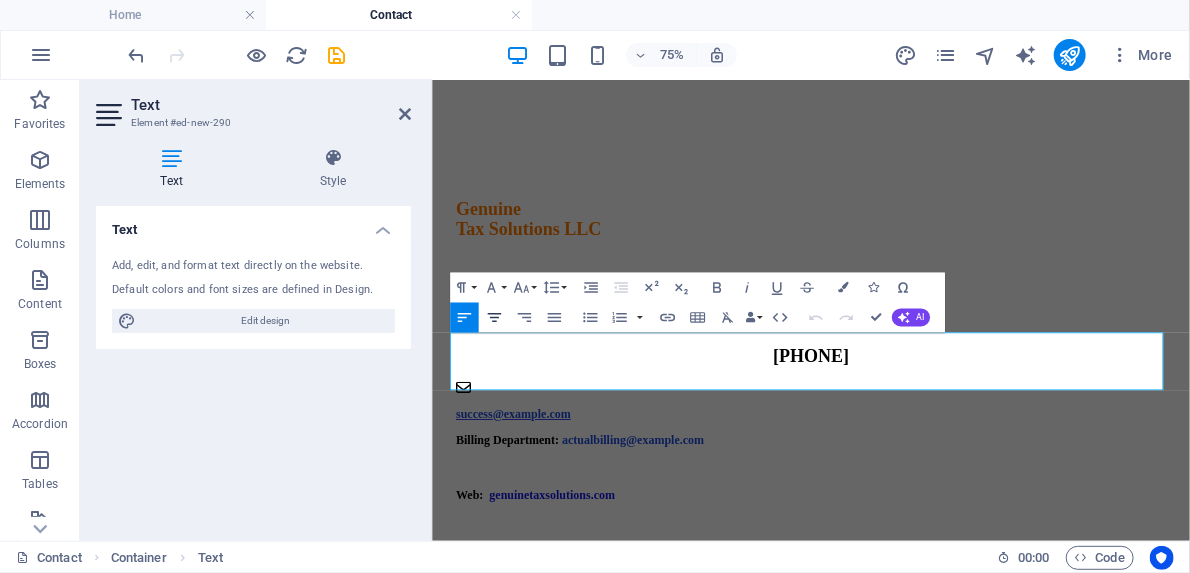 click 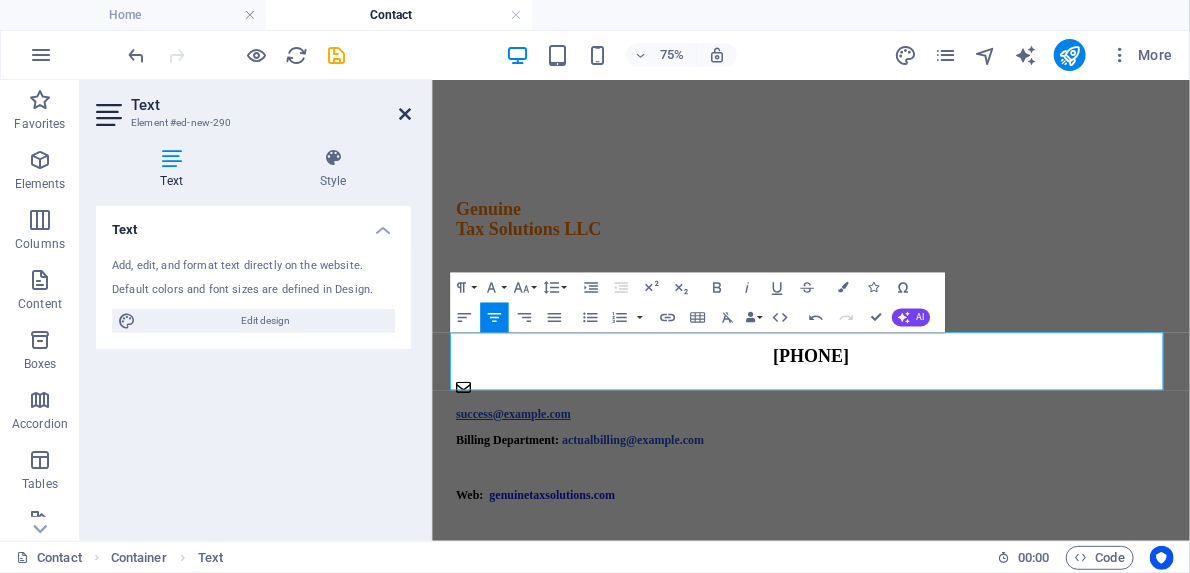 click at bounding box center (405, 114) 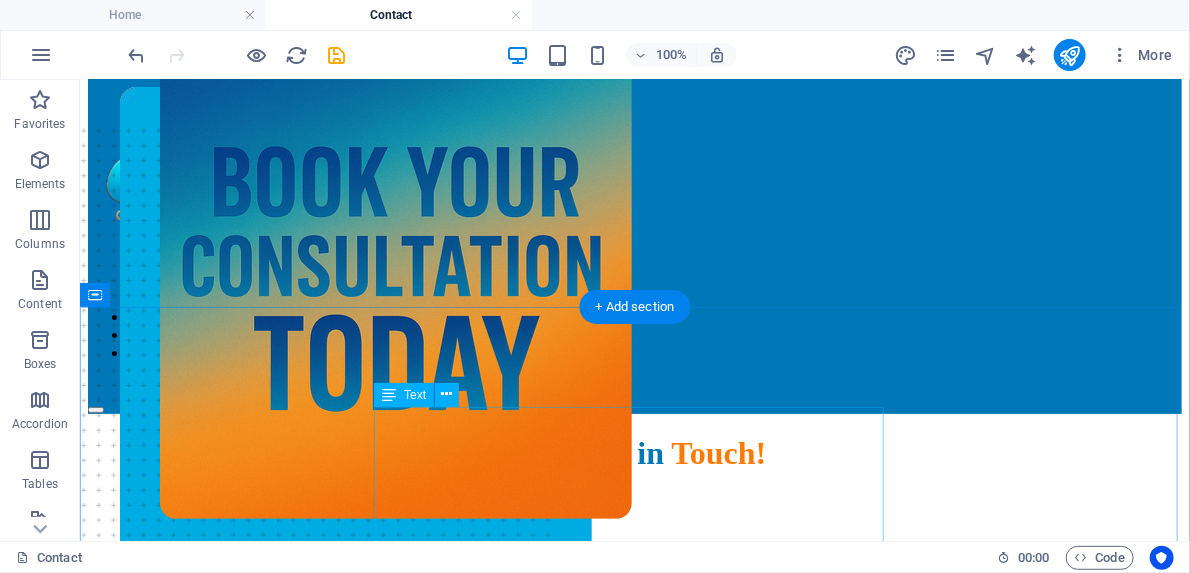 scroll, scrollTop: 5, scrollLeft: 0, axis: vertical 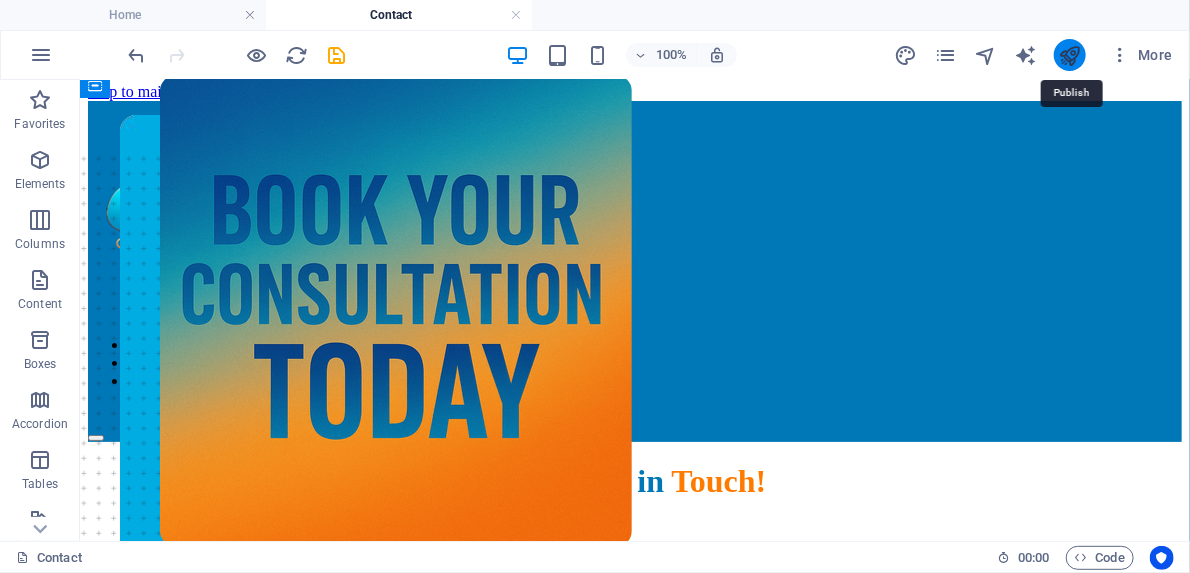 click at bounding box center (1069, 55) 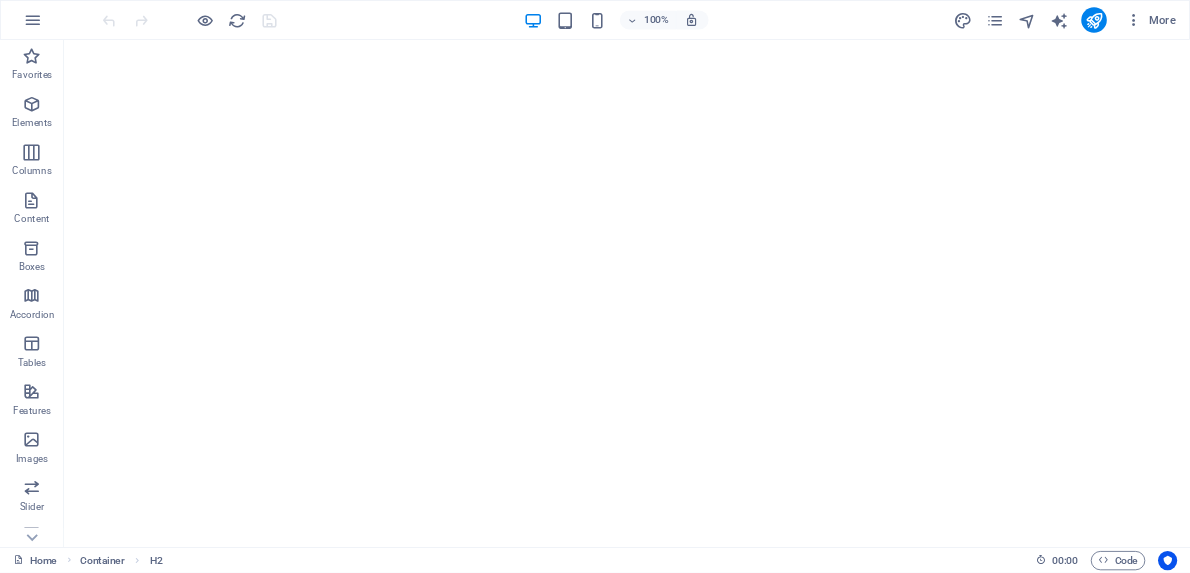 scroll, scrollTop: 0, scrollLeft: 0, axis: both 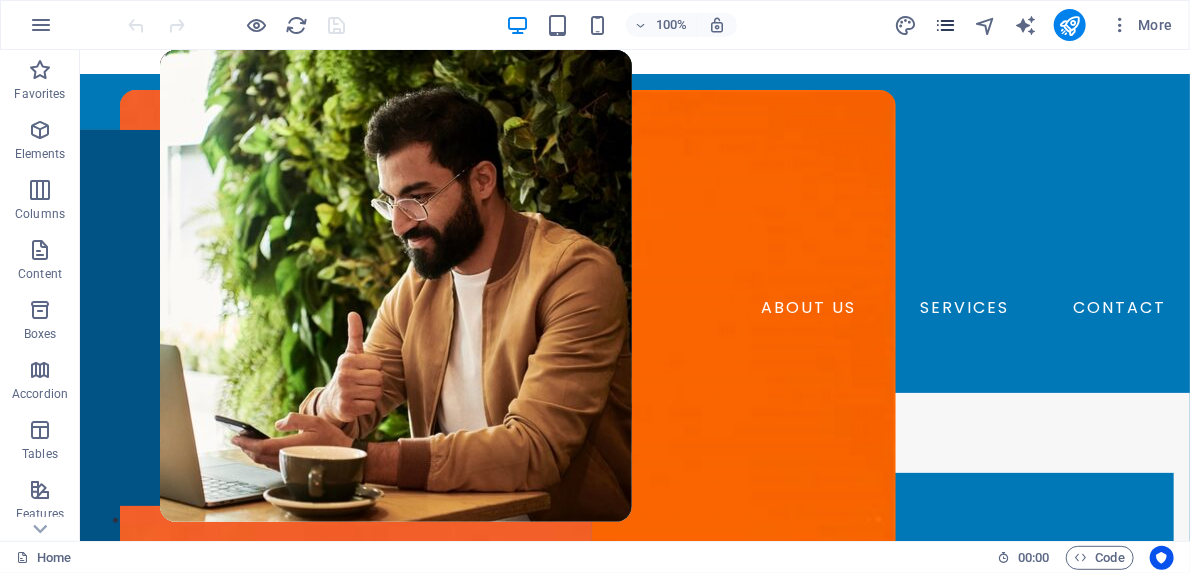 click at bounding box center (945, 25) 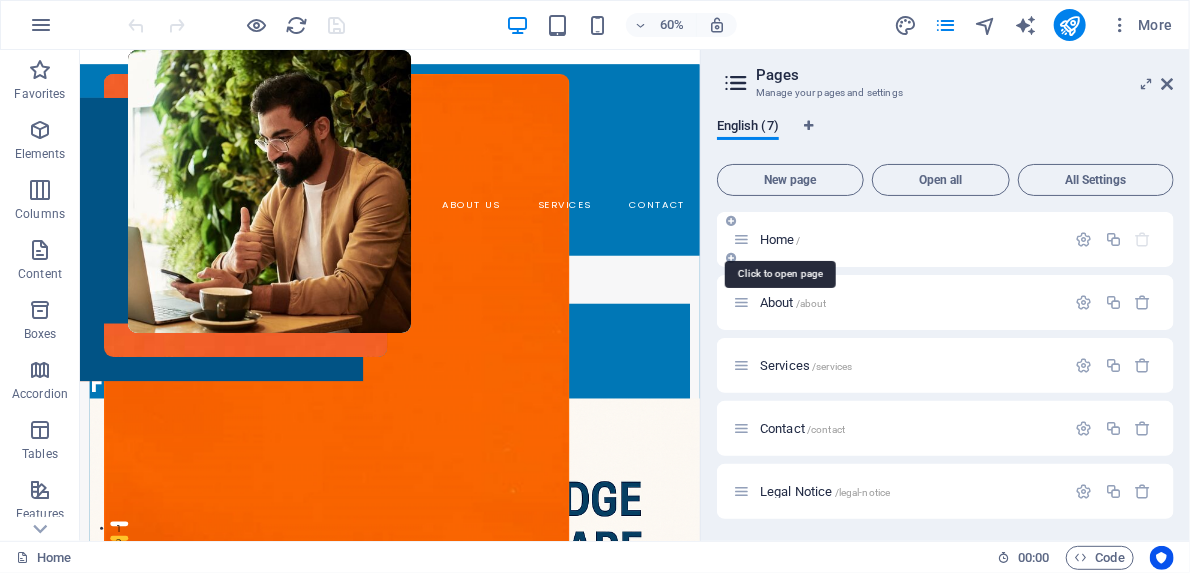 click on "Home /" at bounding box center (780, 239) 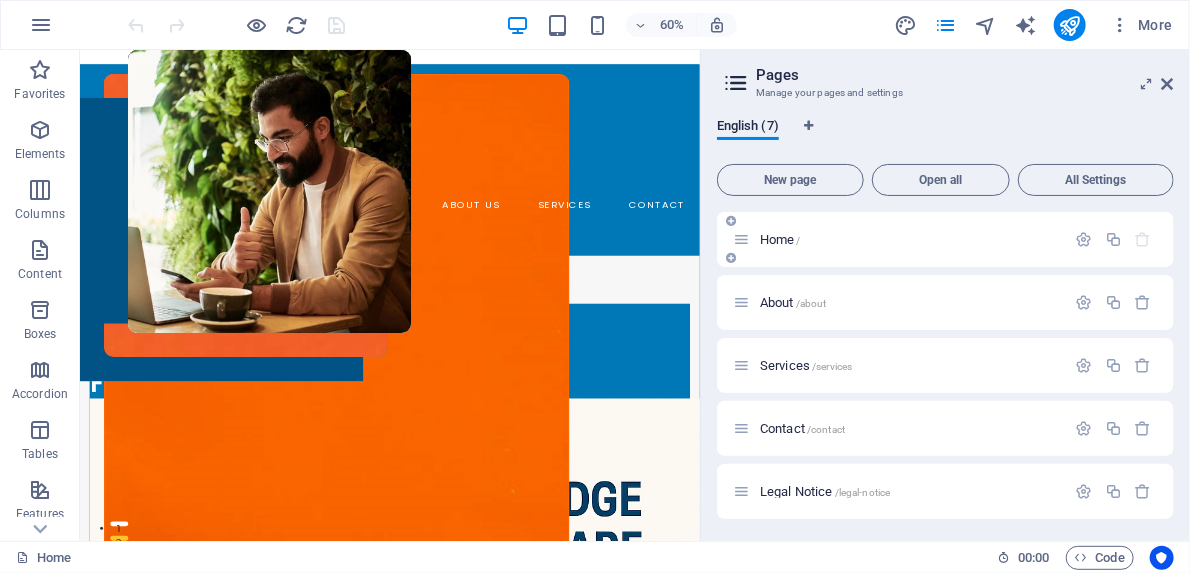 click at bounding box center (741, 239) 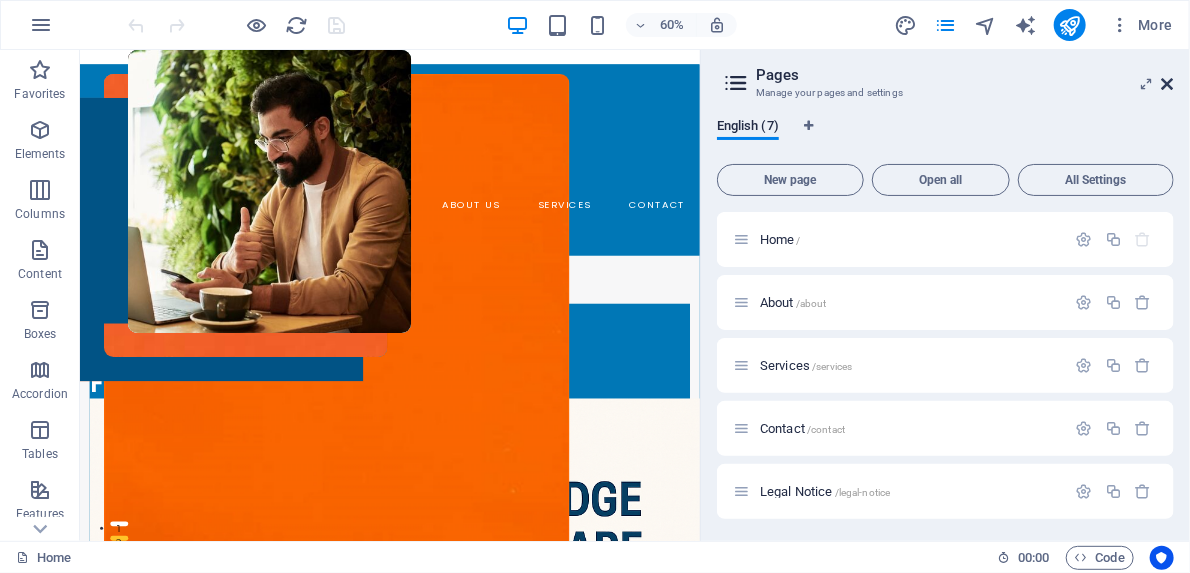 click at bounding box center [1168, 84] 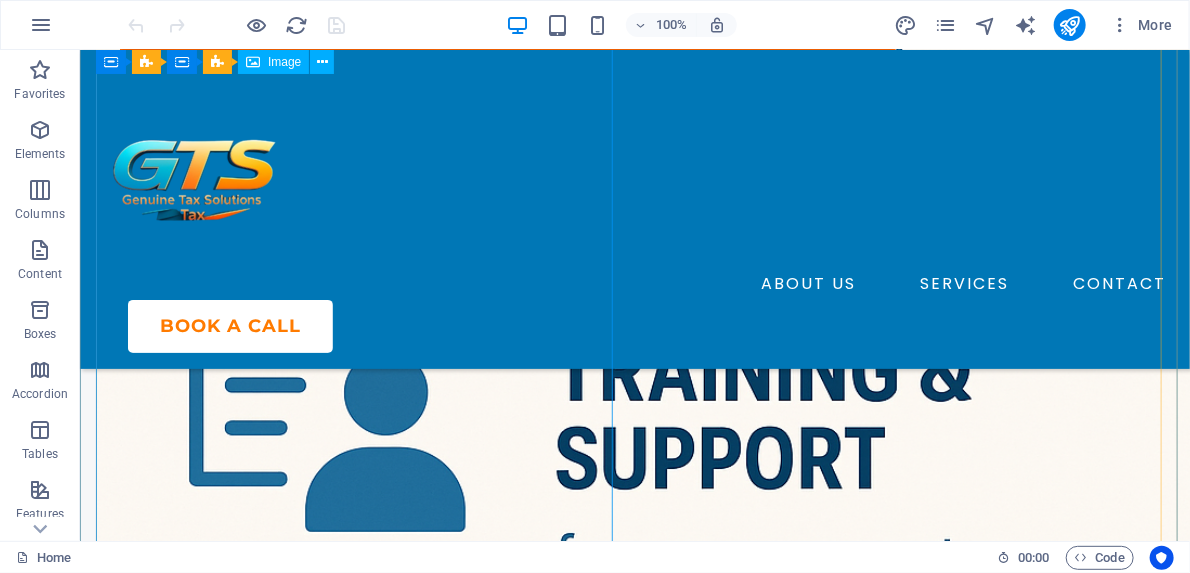 scroll, scrollTop: 960, scrollLeft: 0, axis: vertical 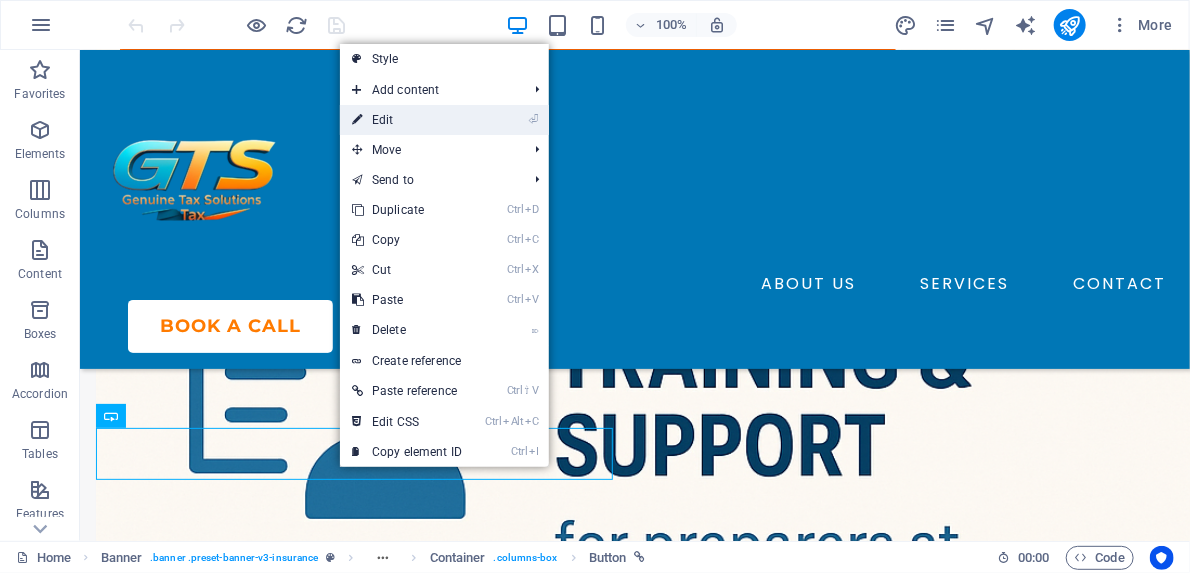 click on "⏎  Edit" at bounding box center [407, 120] 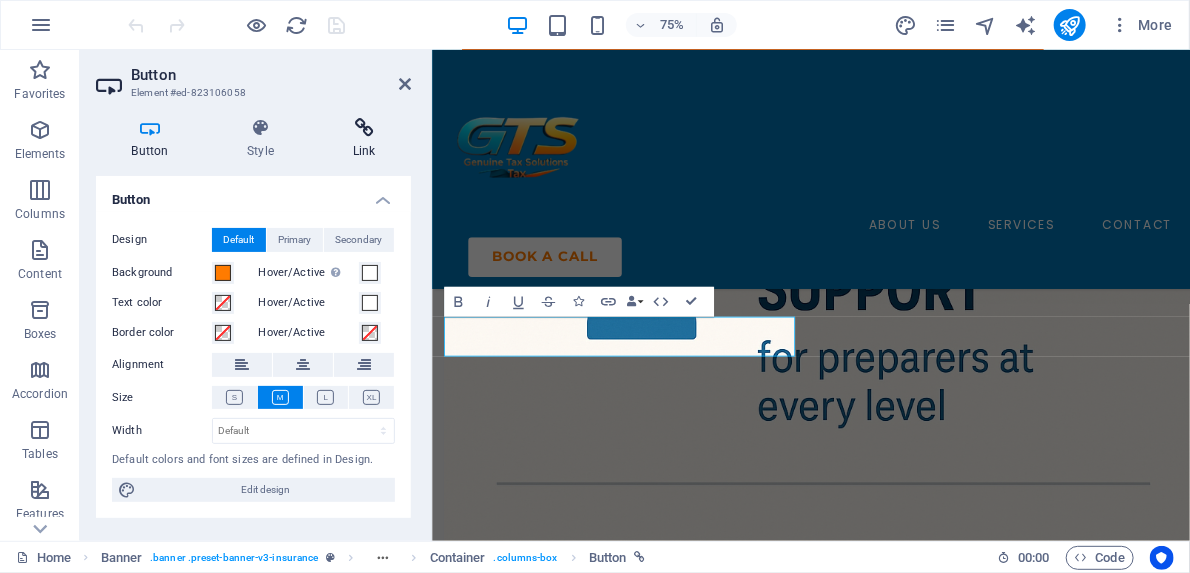 click on "Link" at bounding box center [364, 139] 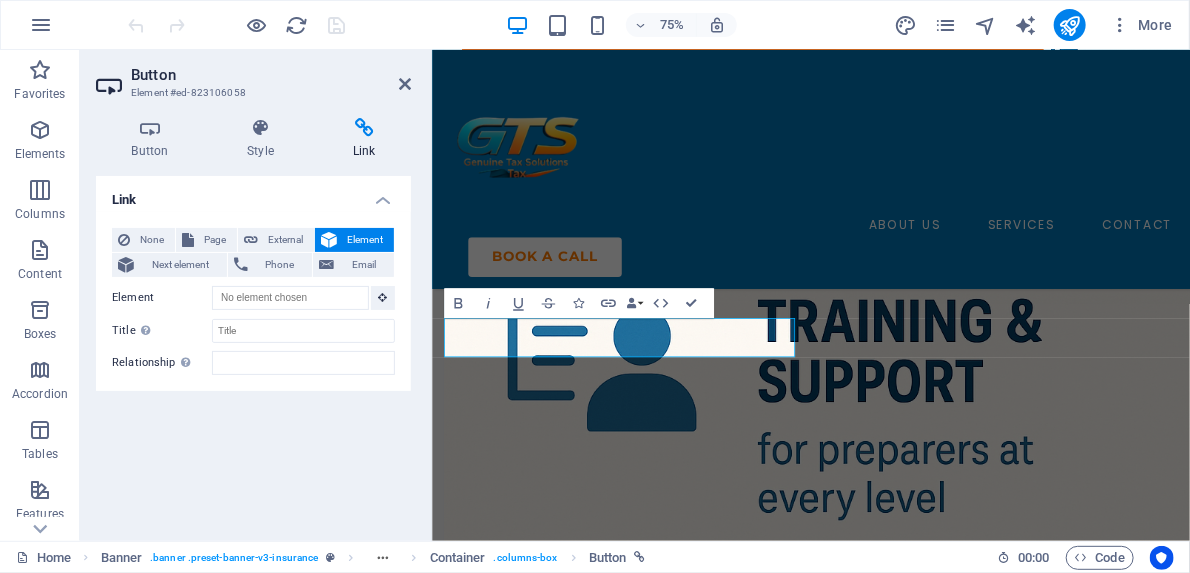 scroll, scrollTop: 725, scrollLeft: 0, axis: vertical 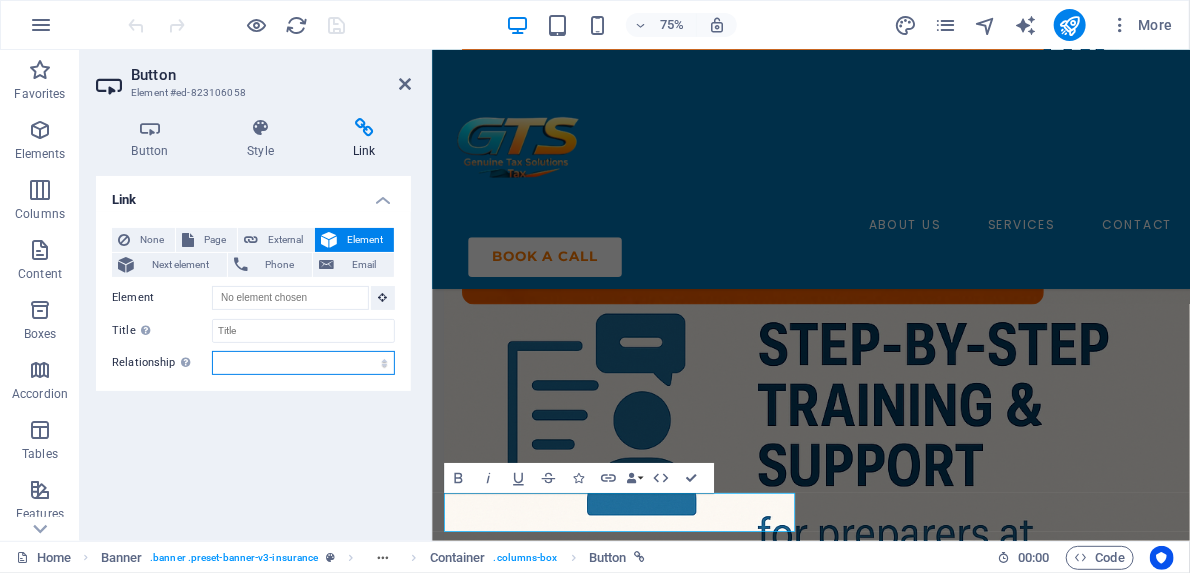 click on "alternate author bookmark external help license next nofollow noreferrer noopener prev search tag" at bounding box center (303, 363) 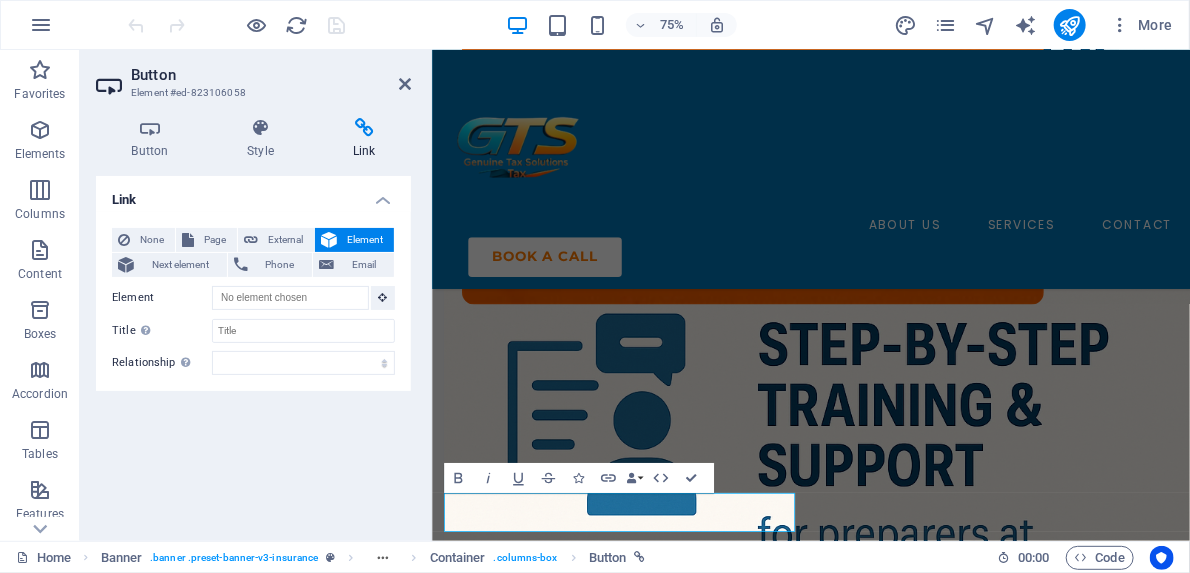 click on "Link None Page External Element Next element Phone Email Page Home About Services Contact Legal Notice Privacy Element
URL Phone Email Link target New tab Same tab Overlay Title Additional link description, should not be the same as the link text. The title is most often shown as a tooltip text when the mouse moves over the element. Leave empty if uncertain. Relationship Sets the  relationship of this link to the link target . For example, the value "nofollow" instructs search engines not to follow the link. Can be left empty. alternate author bookmark external help license next nofollow noreferrer noopener prev search tag" at bounding box center (253, 350) 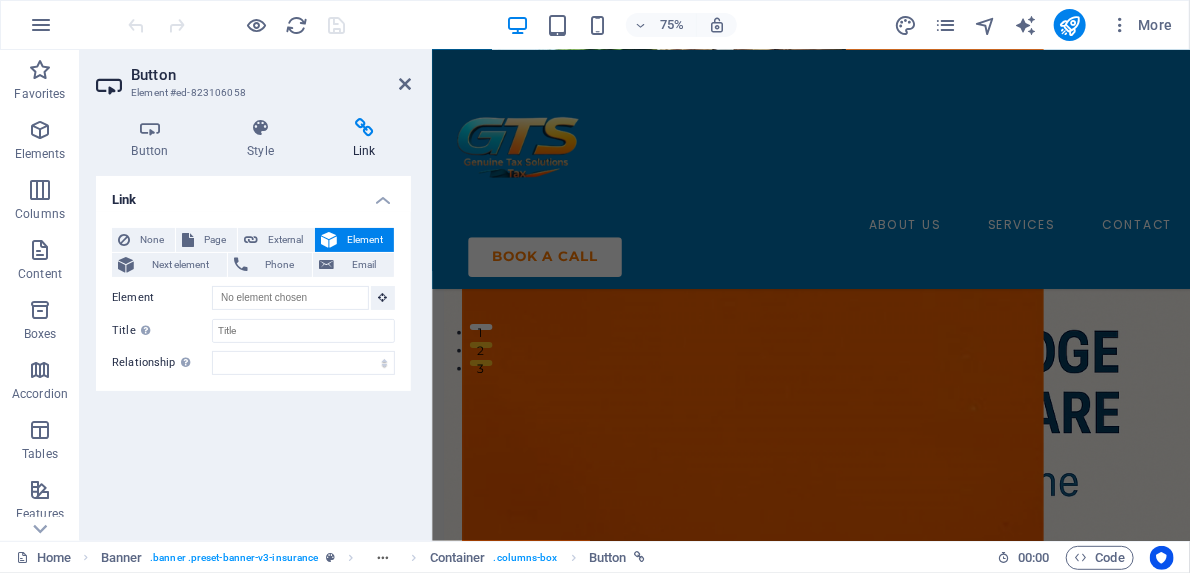 scroll, scrollTop: 491, scrollLeft: 0, axis: vertical 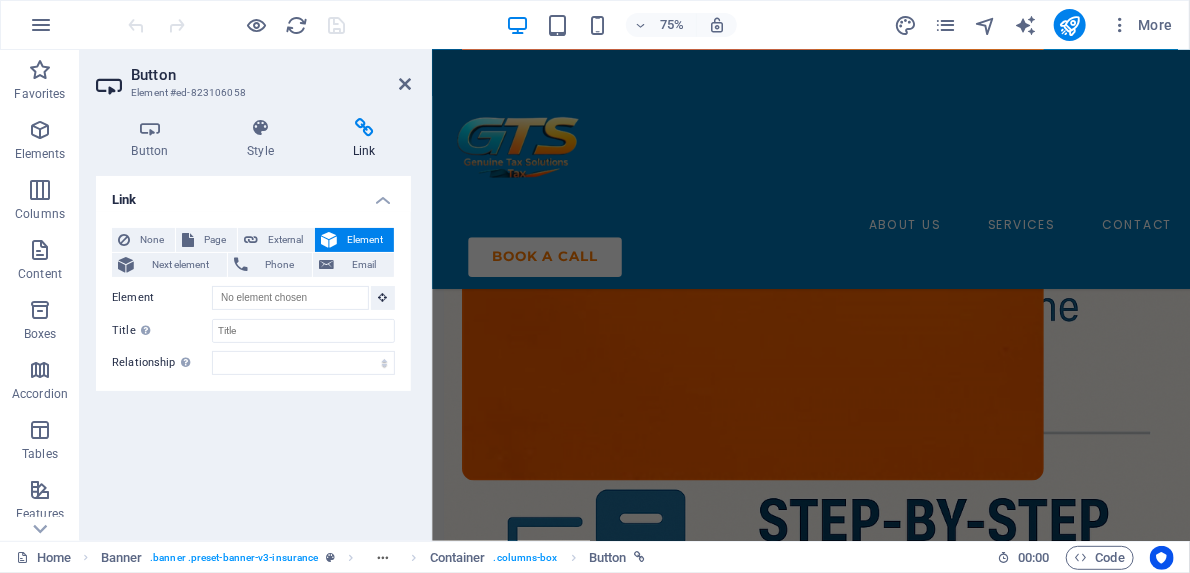 click on "Link" at bounding box center (364, 139) 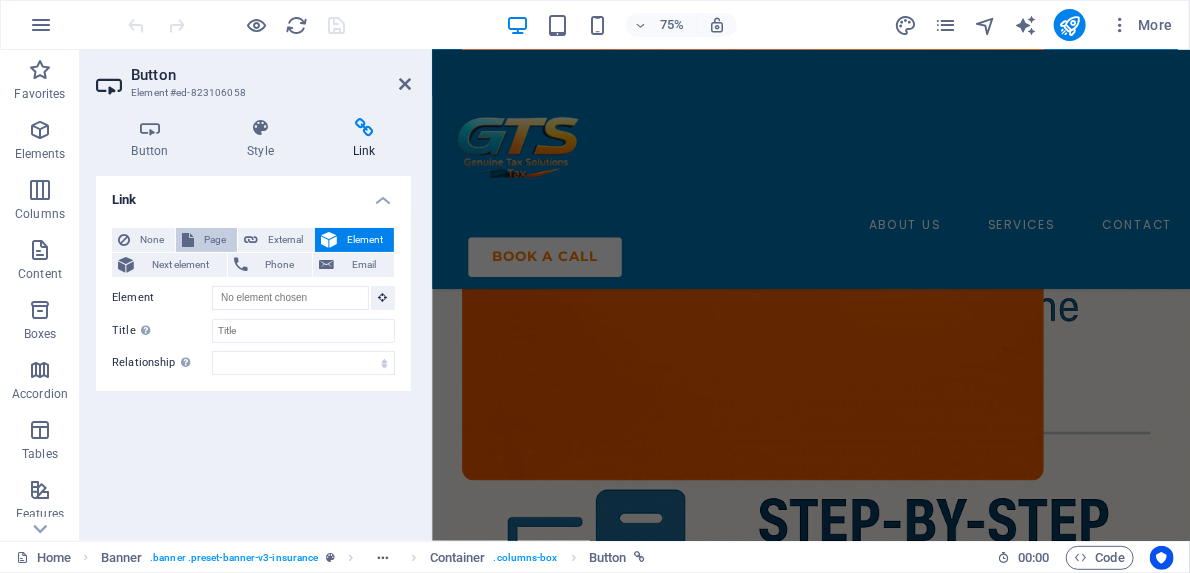 click on "Page" at bounding box center (215, 240) 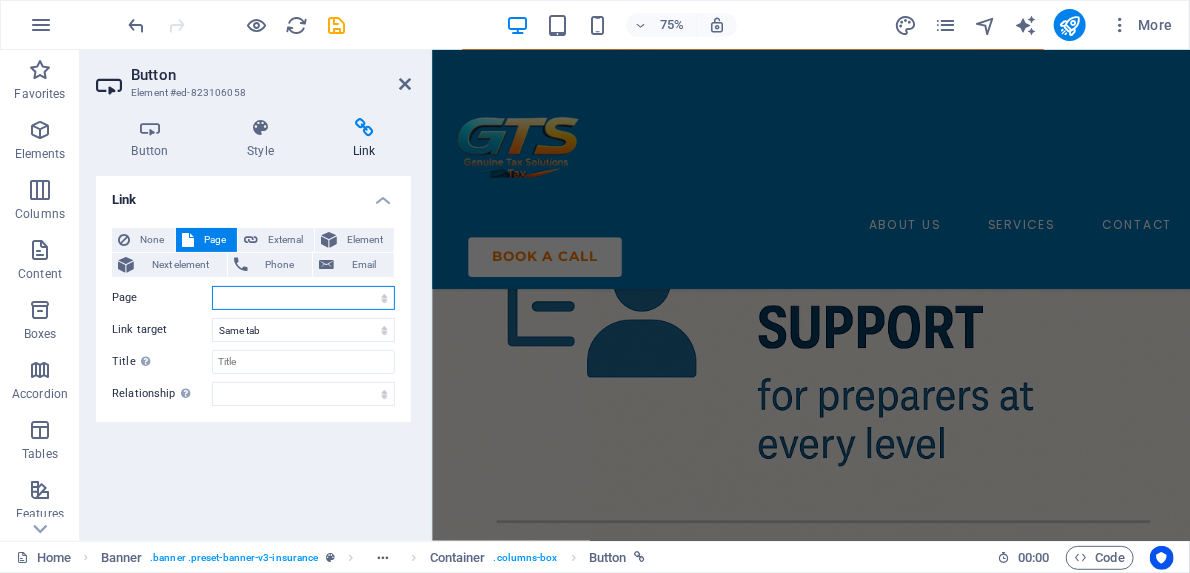 scroll, scrollTop: 1015, scrollLeft: 0, axis: vertical 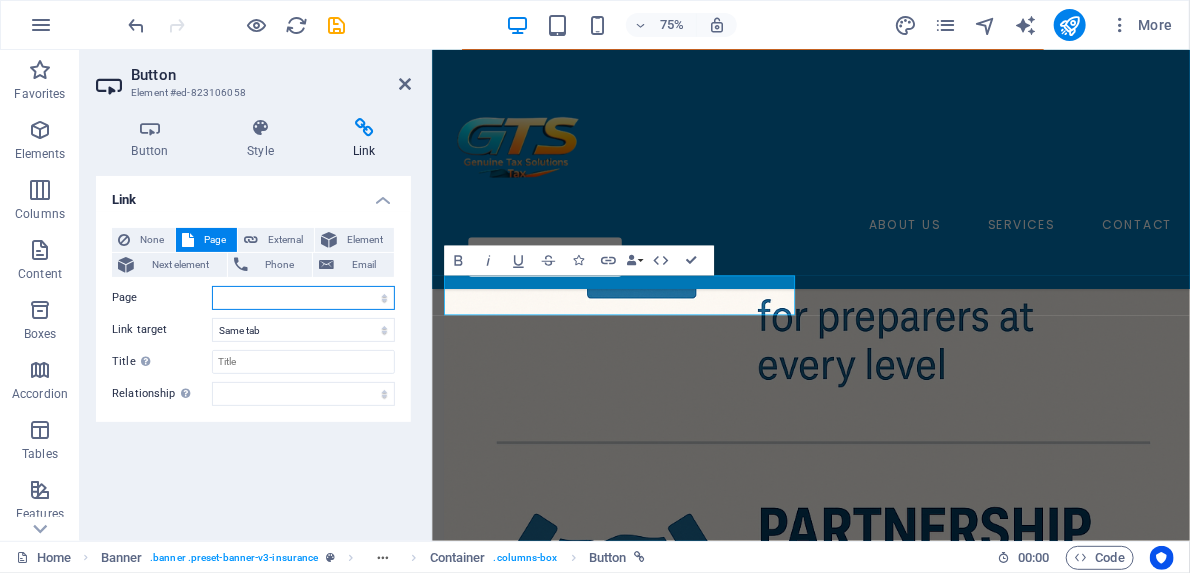 click on "Home About Services Contact Legal Notice Privacy" at bounding box center [303, 298] 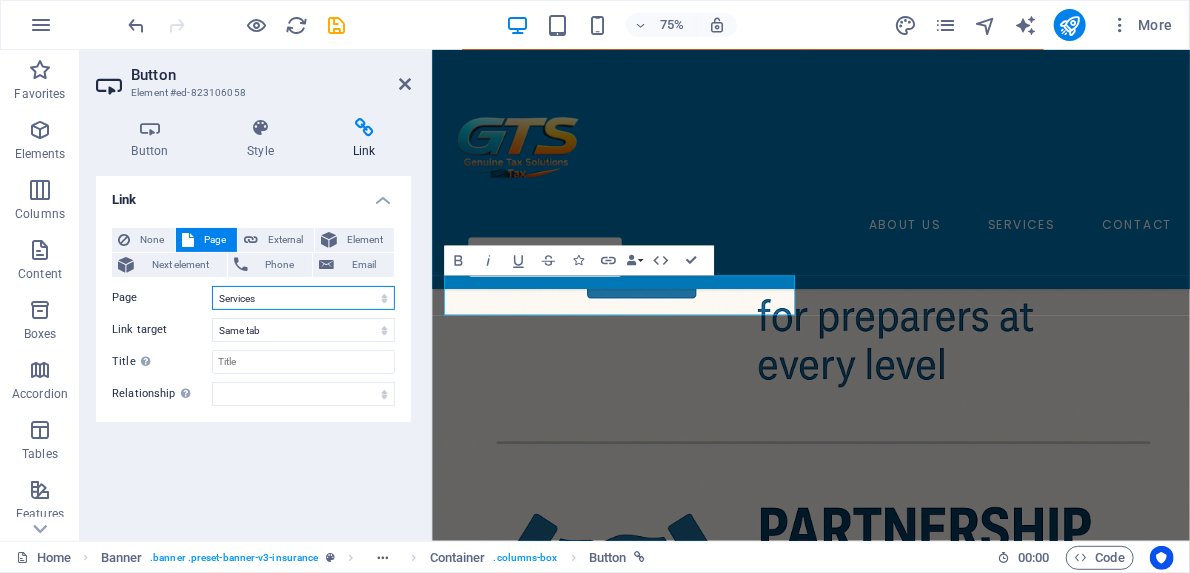 click on "Home About Services Contact Legal Notice Privacy" at bounding box center [303, 298] 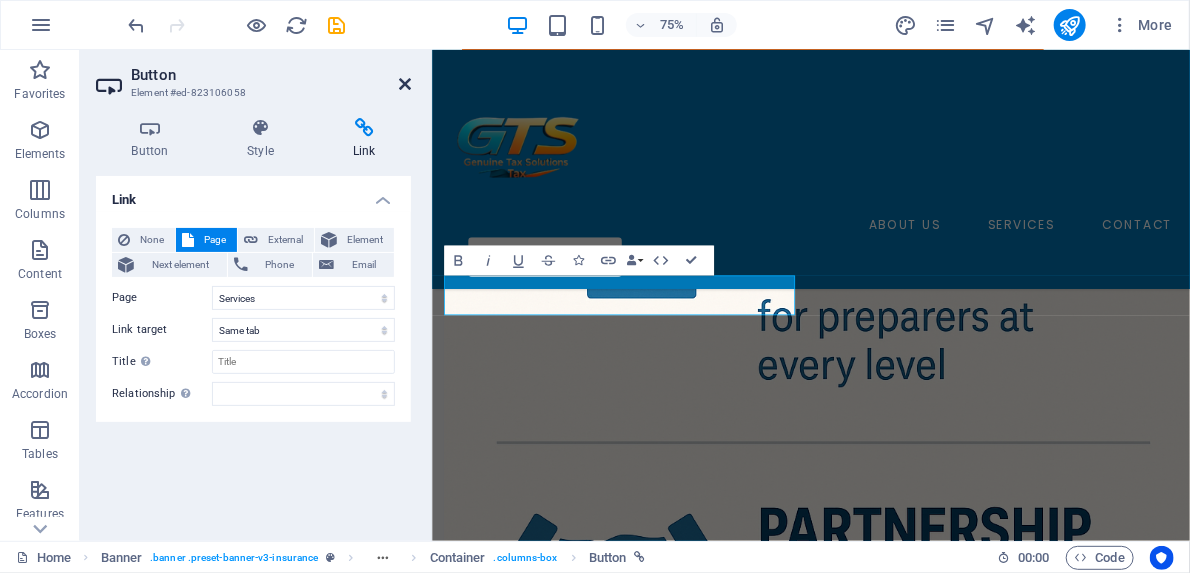 click at bounding box center (405, 84) 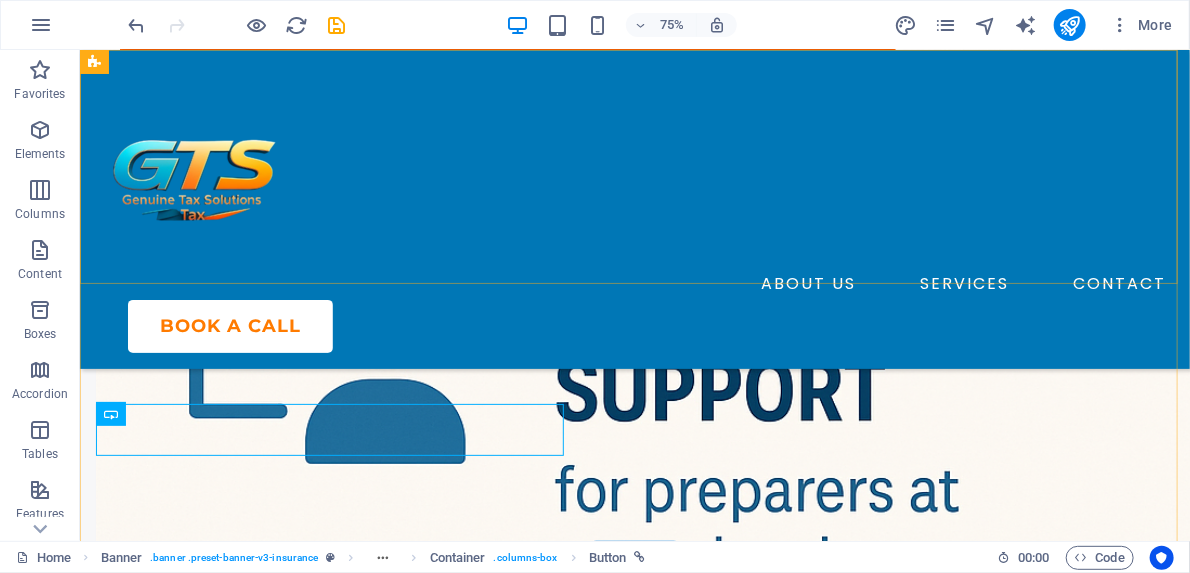 scroll, scrollTop: 962, scrollLeft: 0, axis: vertical 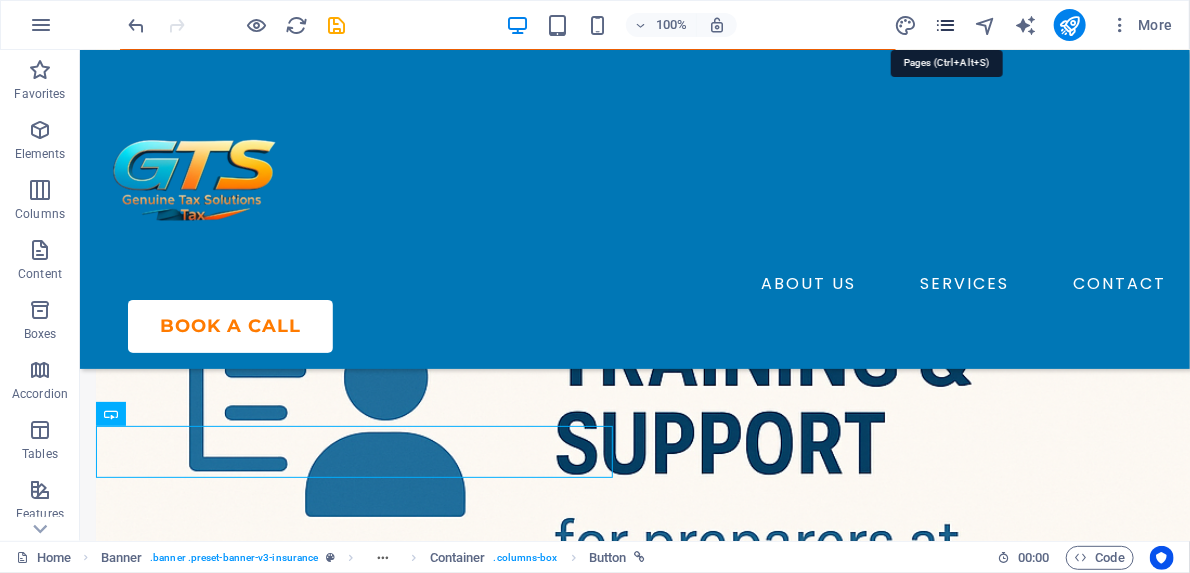 click at bounding box center (945, 25) 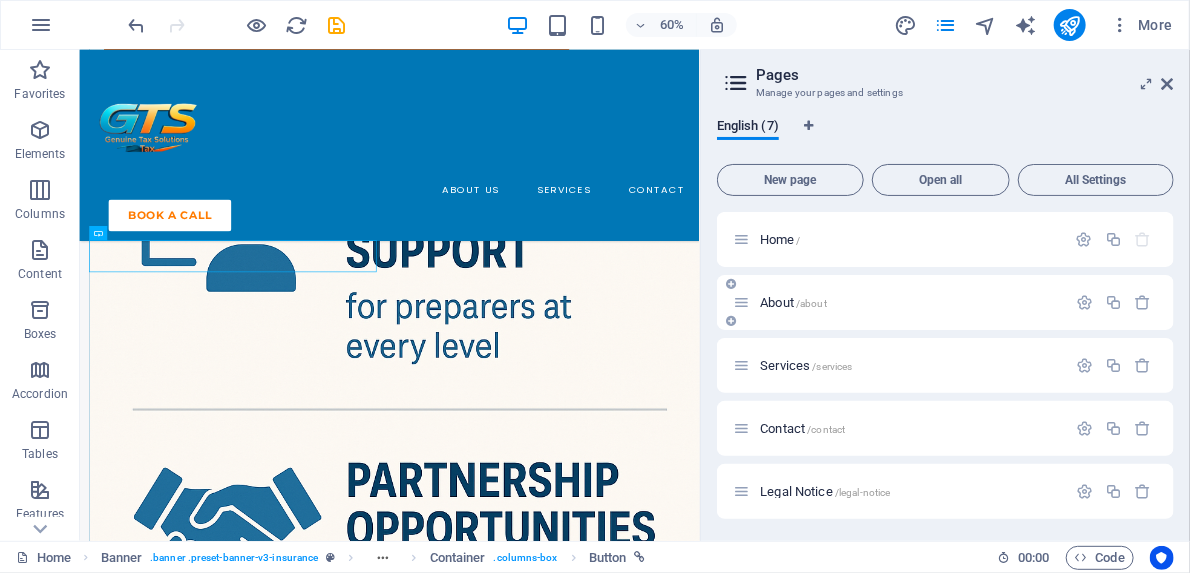 click on "About /about" at bounding box center [793, 302] 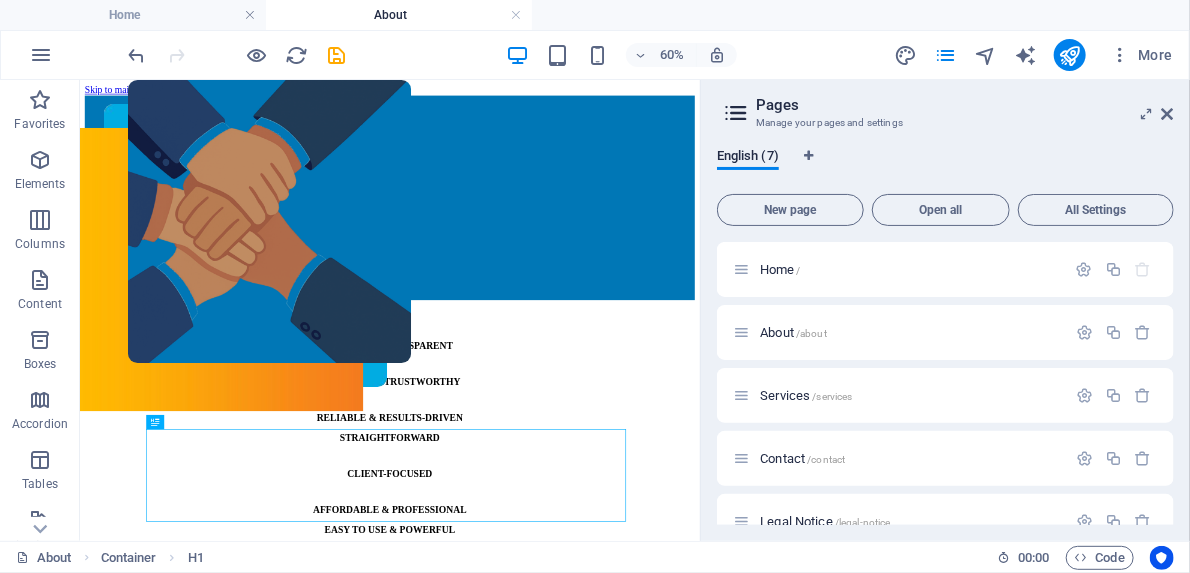 scroll, scrollTop: 0, scrollLeft: 0, axis: both 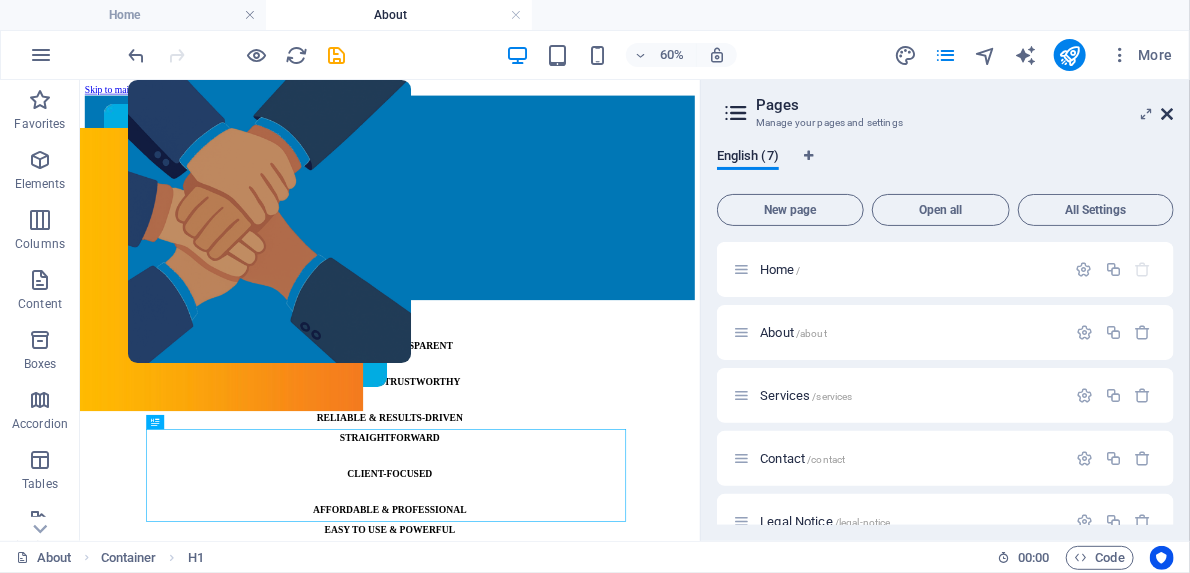 click at bounding box center [1168, 114] 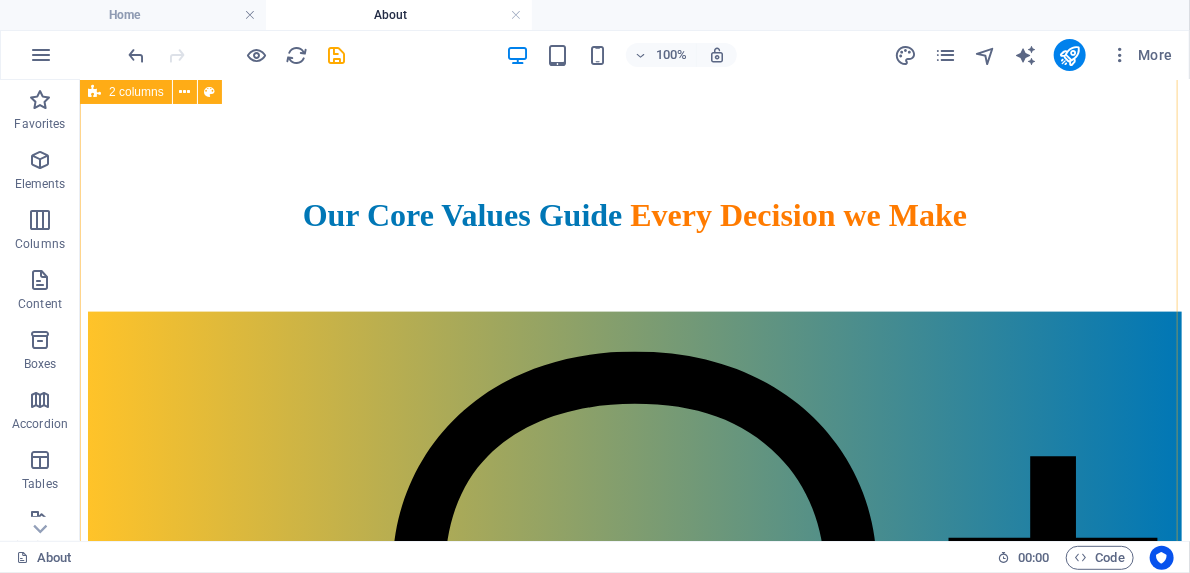 scroll, scrollTop: 960, scrollLeft: 0, axis: vertical 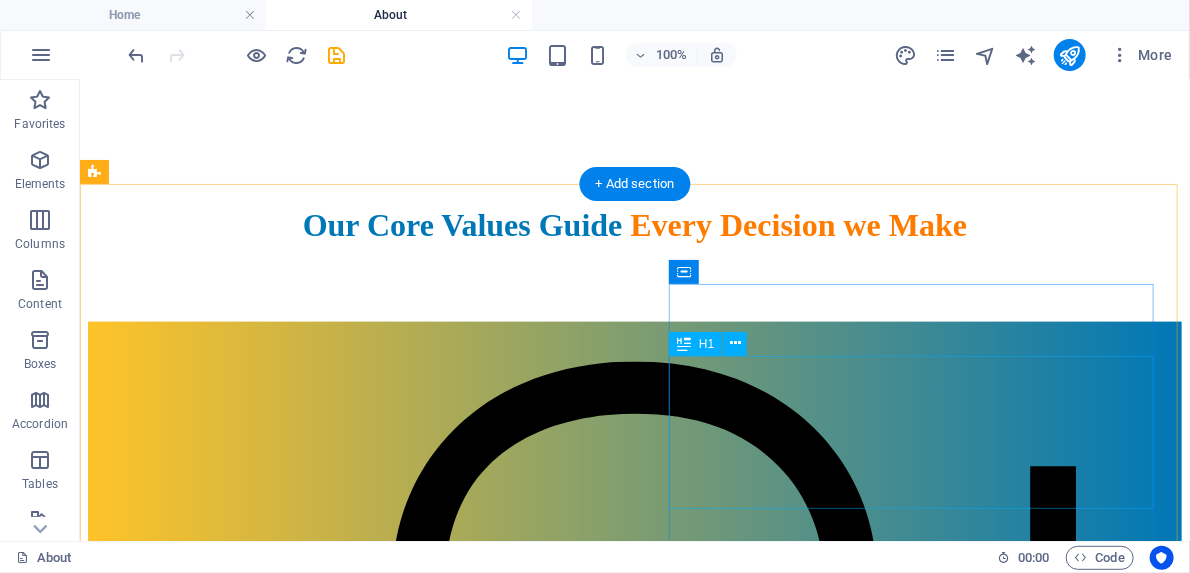 click on "A Team You Can  Trust" at bounding box center [634, 5766] 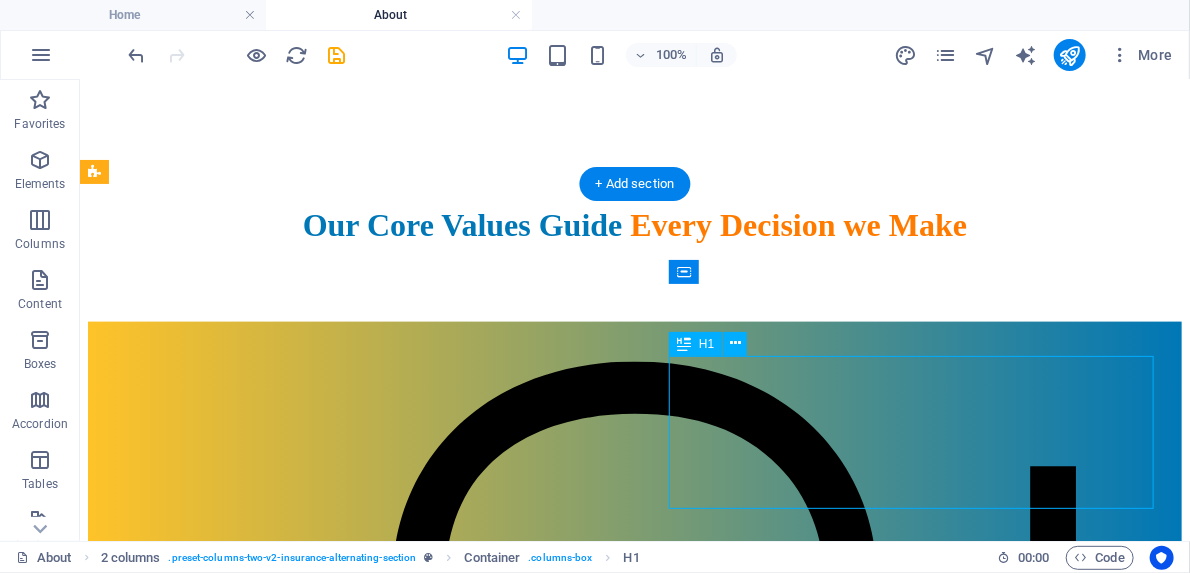 click on "A Team You Can  Trust" at bounding box center [634, 5766] 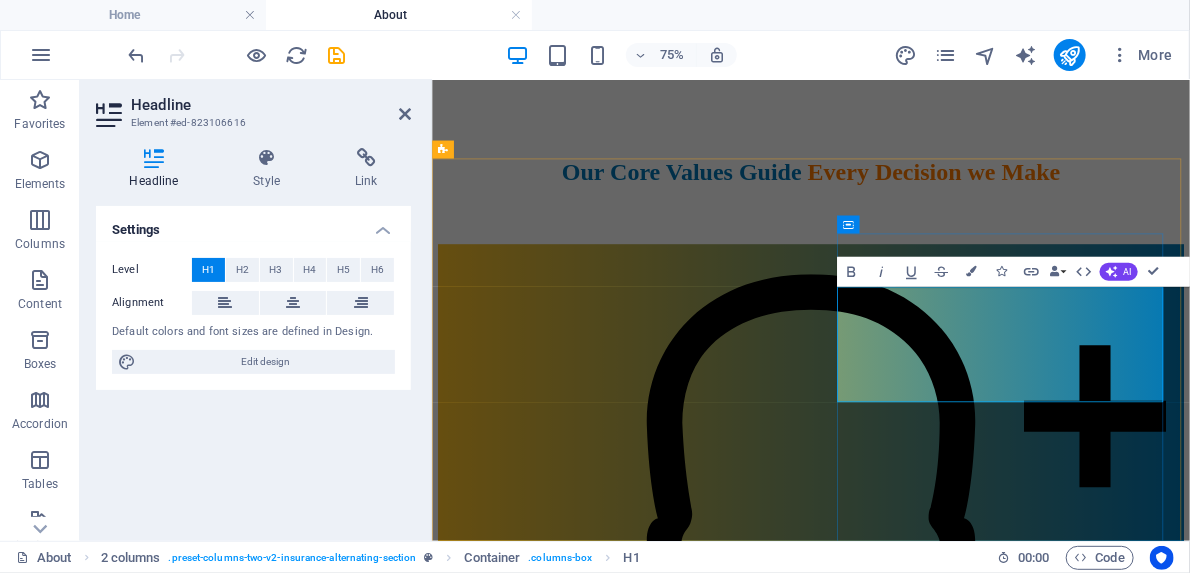 click on "Trust" at bounding box center [557, 5363] 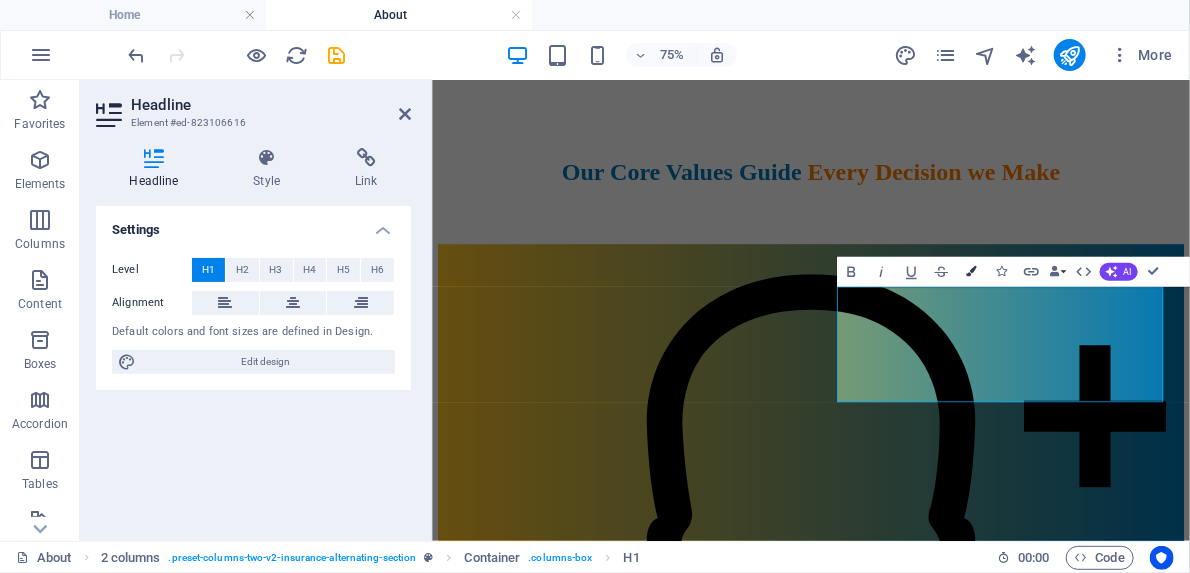 click at bounding box center (971, 272) 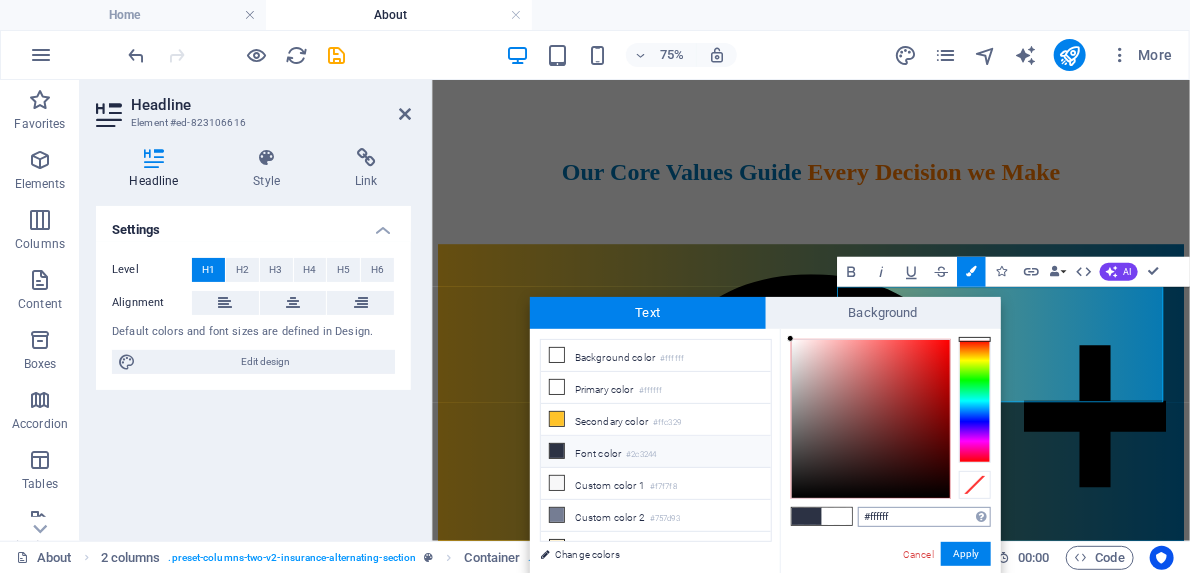 drag, startPoint x: 919, startPoint y: 522, endPoint x: 860, endPoint y: 515, distance: 59.413803 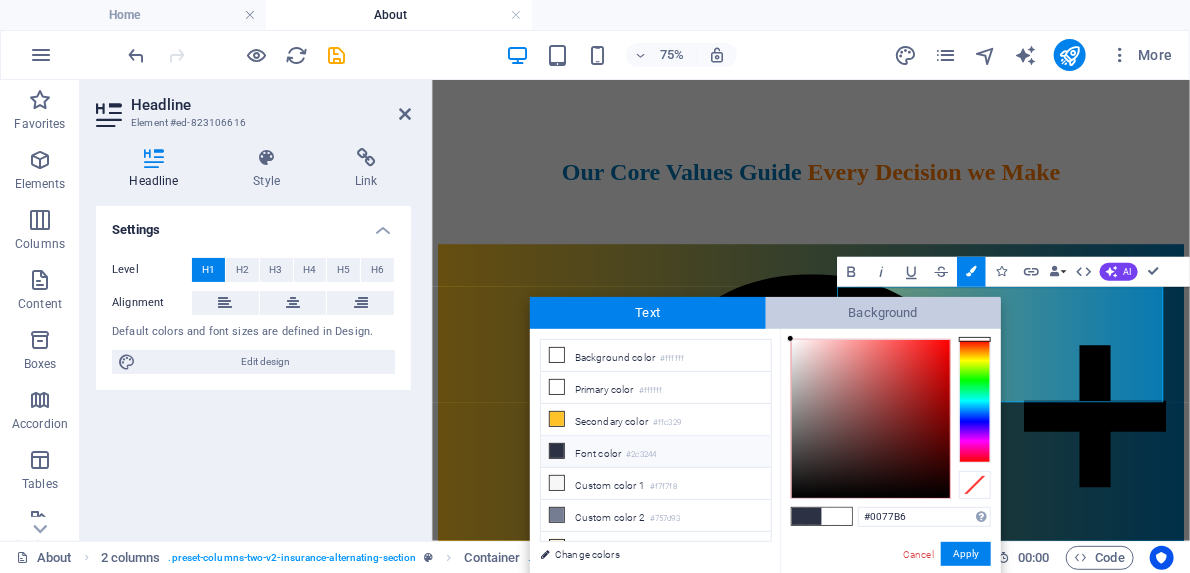 type on "#0077b6" 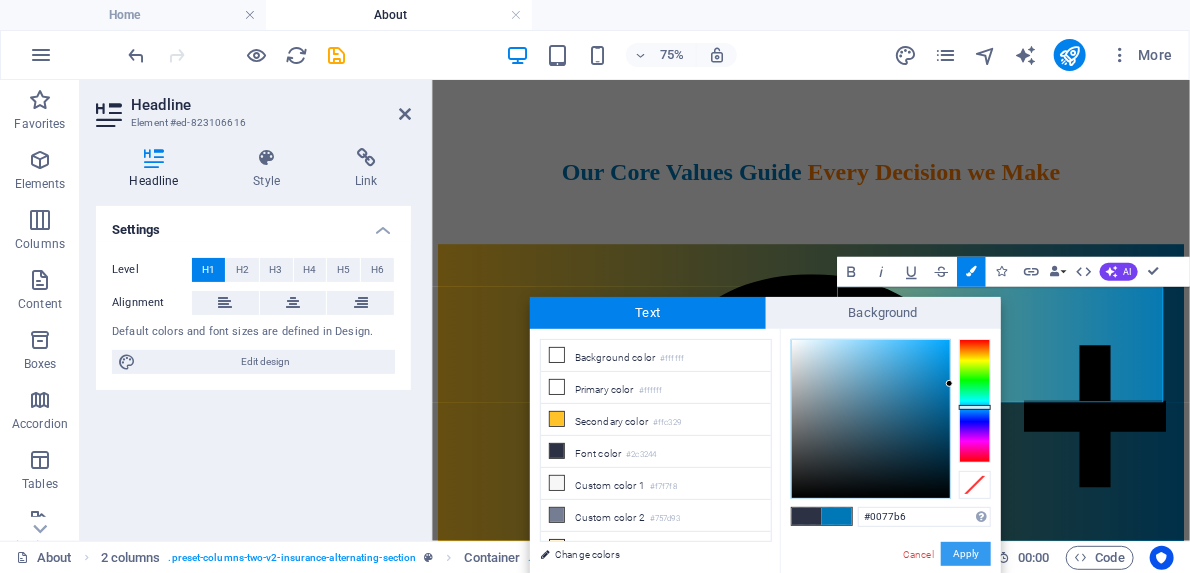 click on "Apply" at bounding box center [966, 554] 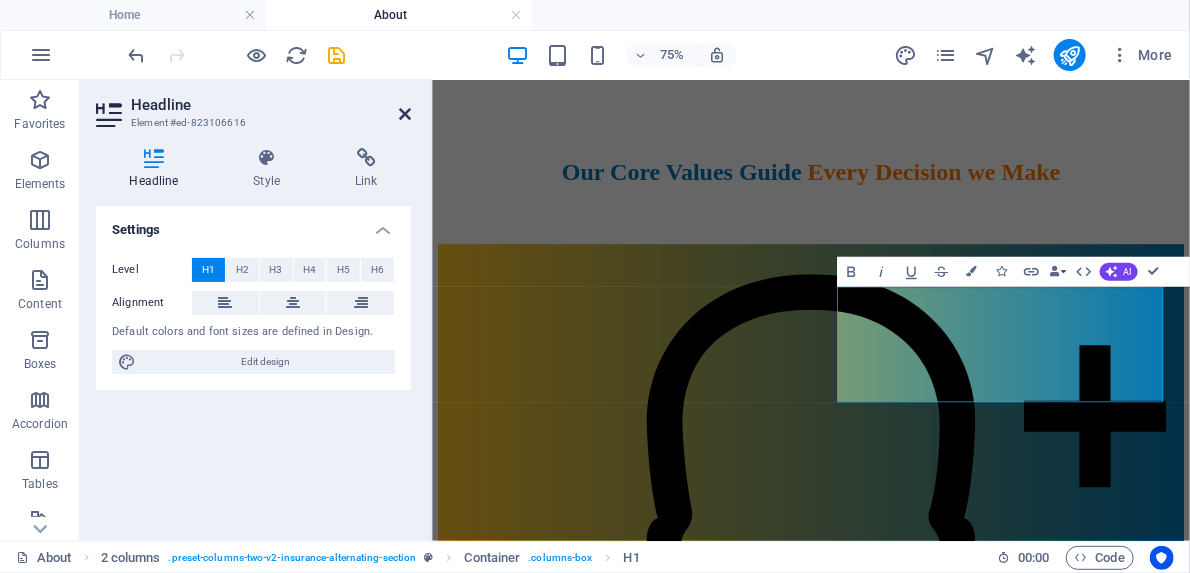 click at bounding box center [405, 114] 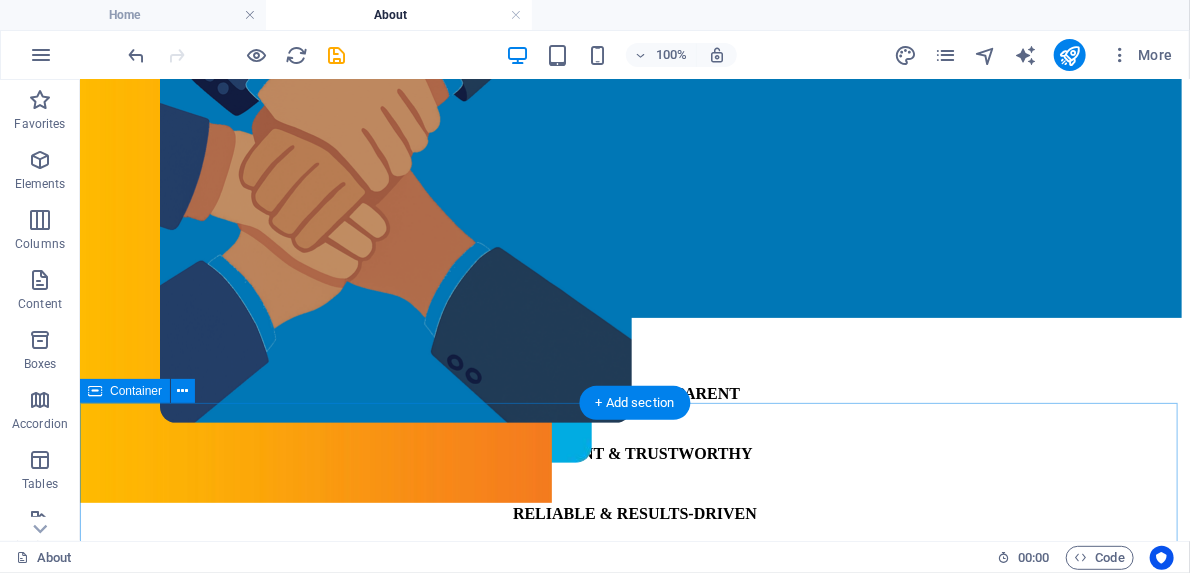 scroll, scrollTop: 0, scrollLeft: 0, axis: both 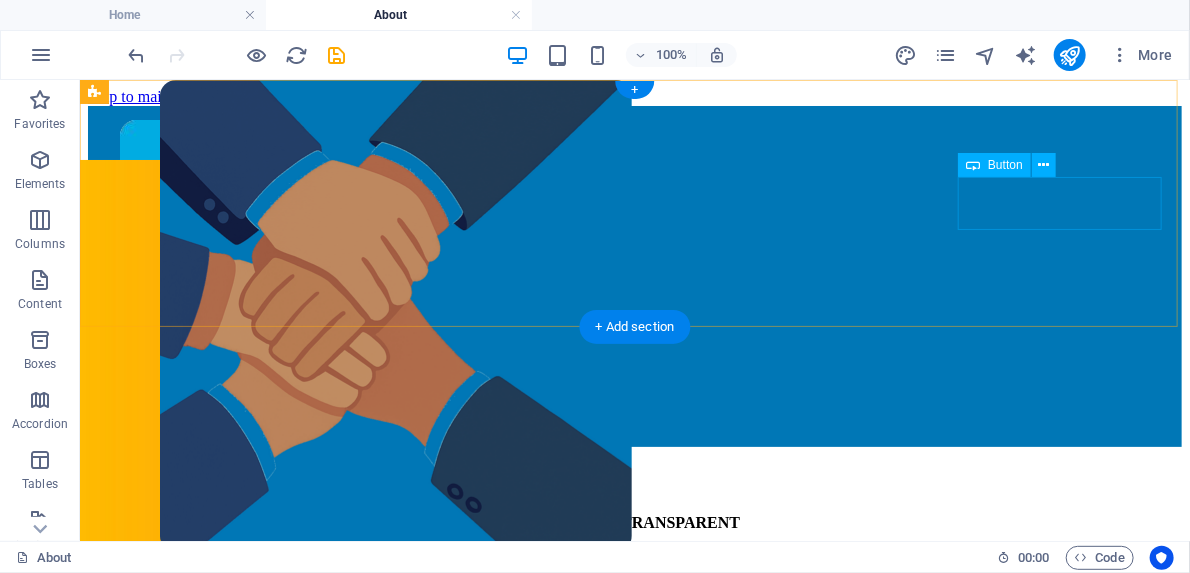 click on "BOOK A CALL" at bounding box center (650, 419) 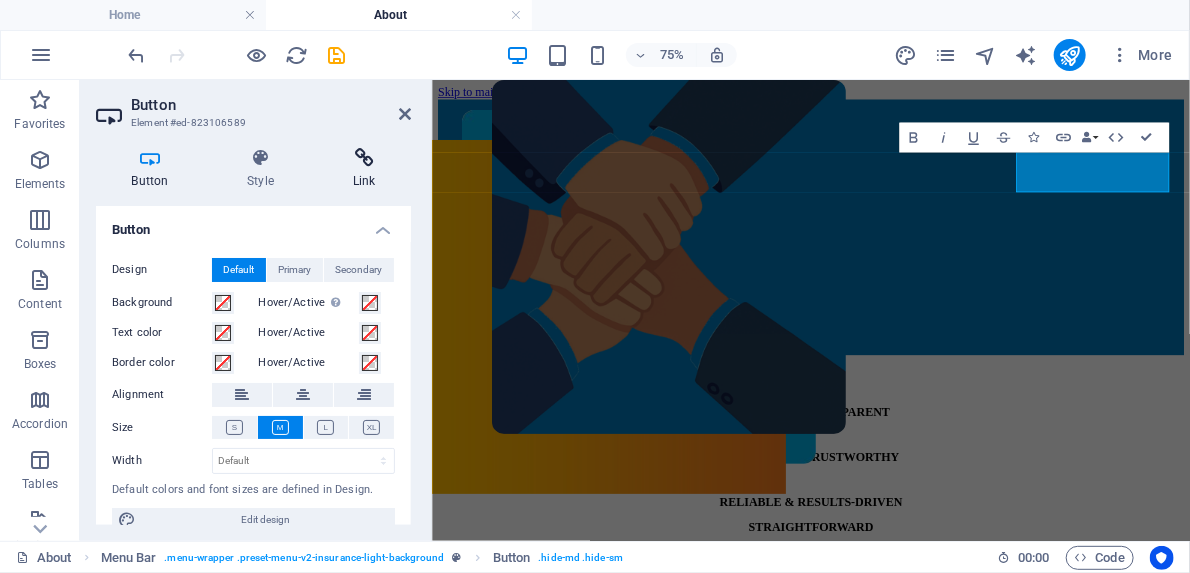 click on "Link" at bounding box center [364, 169] 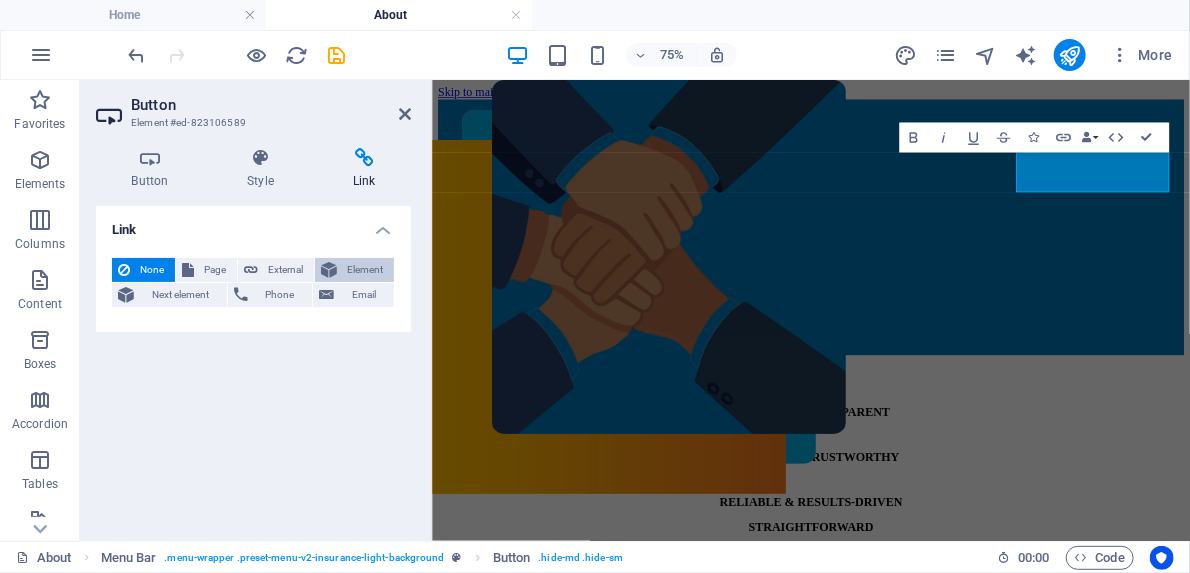 click on "Element" at bounding box center (365, 270) 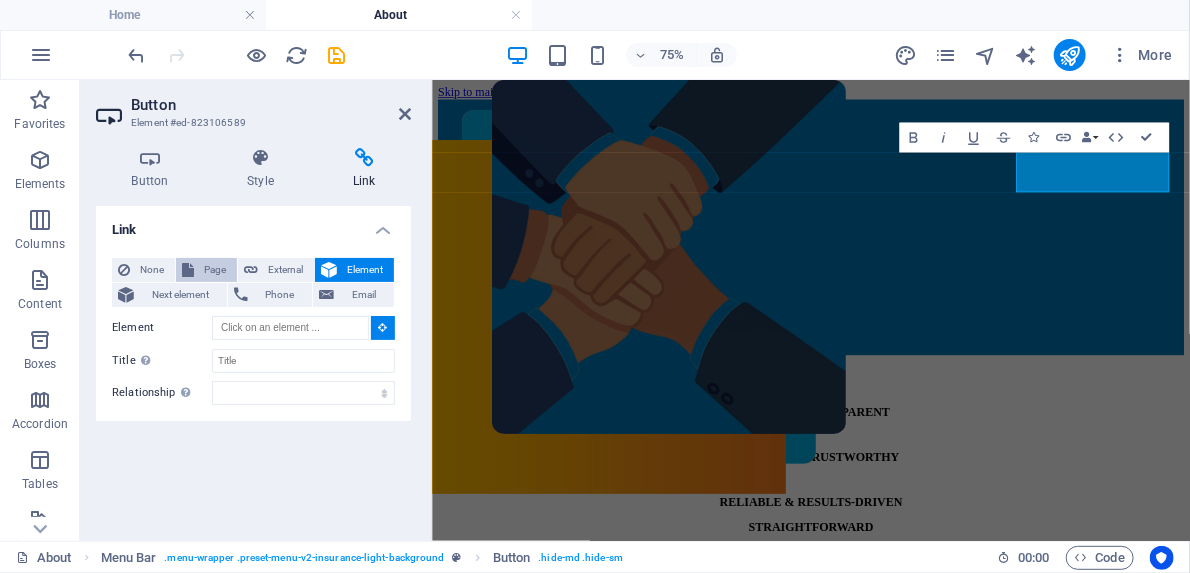 click on "Page" at bounding box center (215, 270) 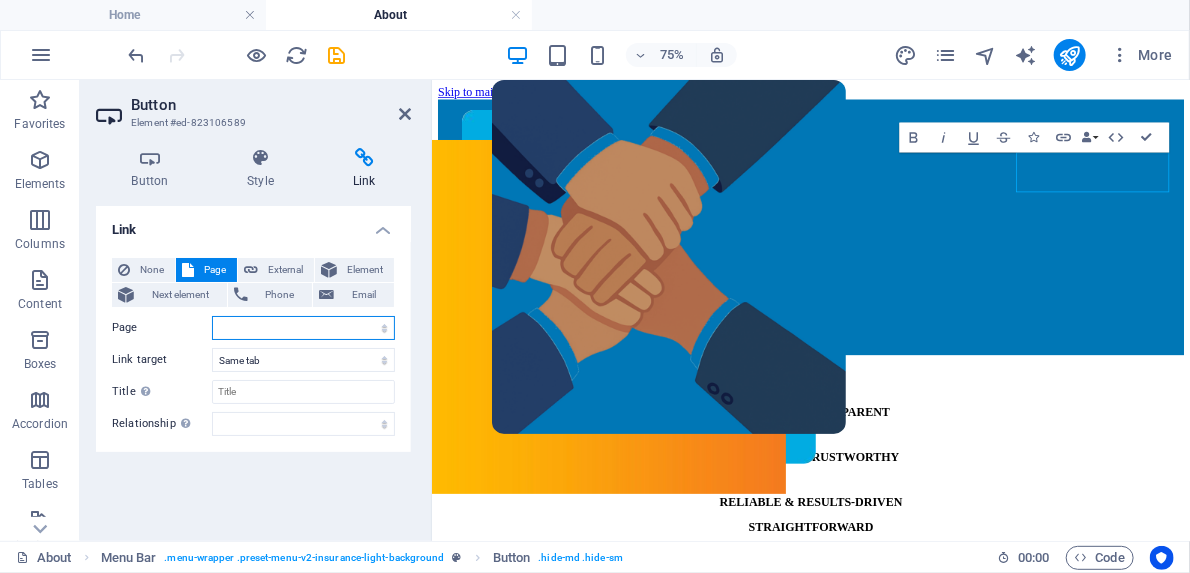 click on "Home About Services Contact Legal Notice Privacy" at bounding box center [303, 328] 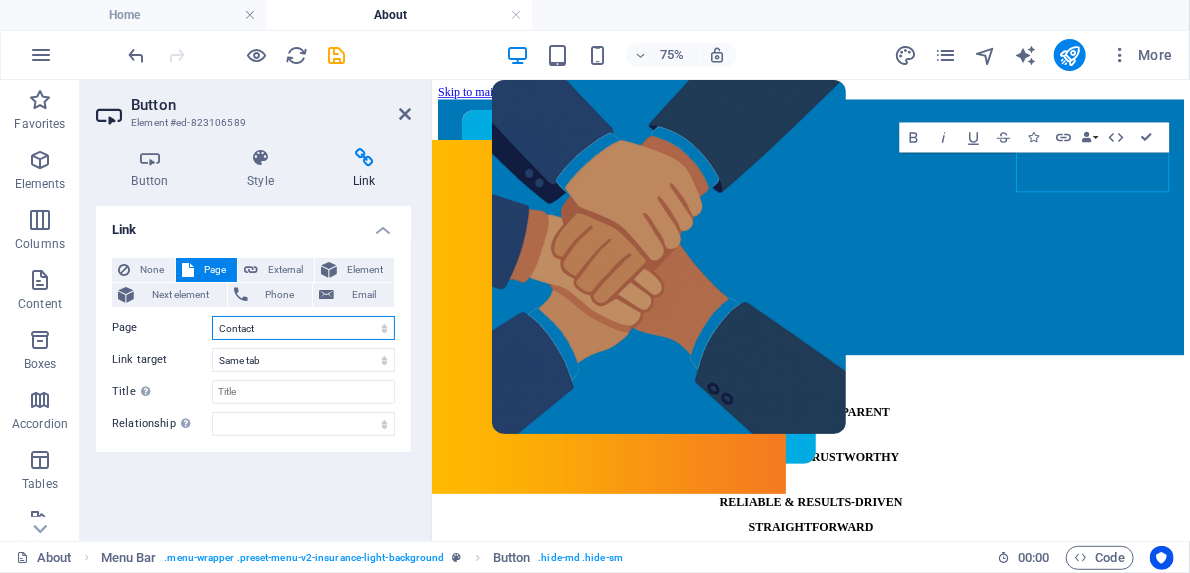 click on "Home About Services Contact Legal Notice Privacy" at bounding box center [303, 328] 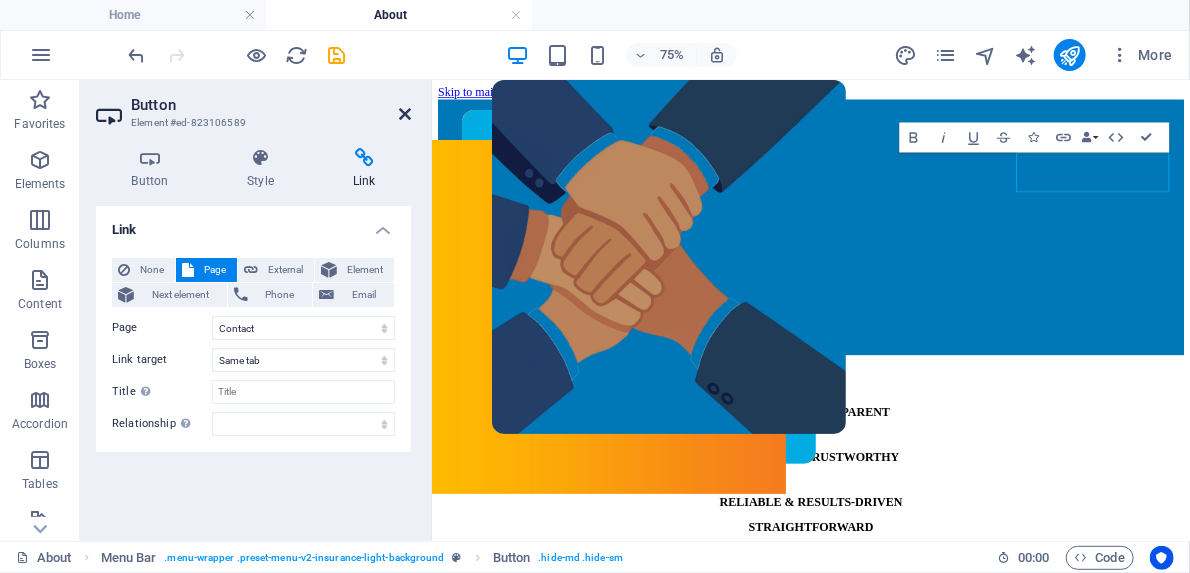 click at bounding box center [405, 114] 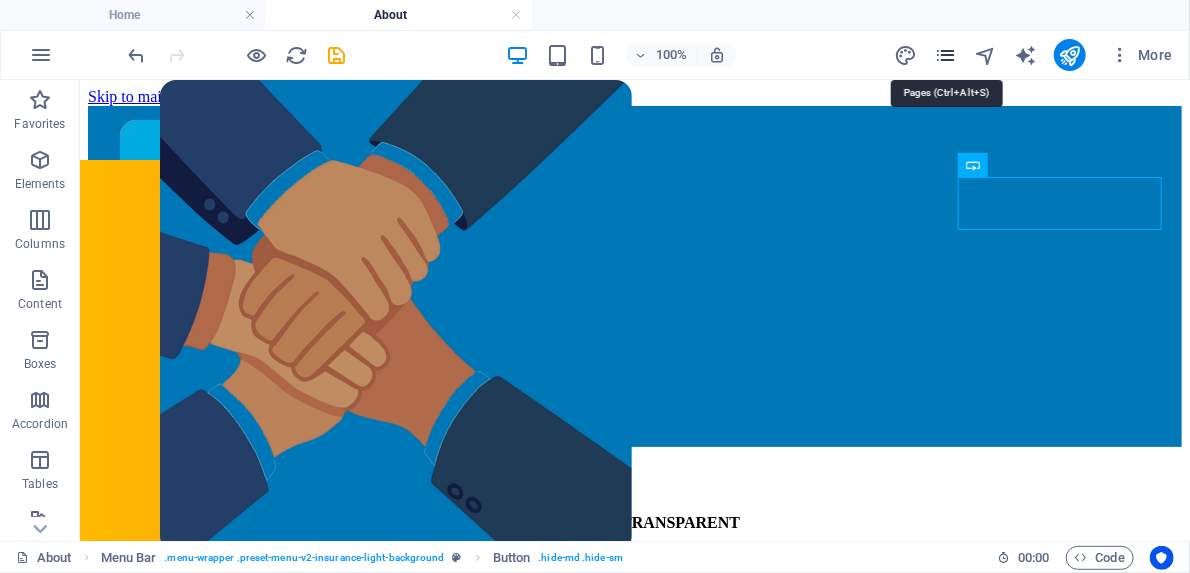 click at bounding box center [945, 55] 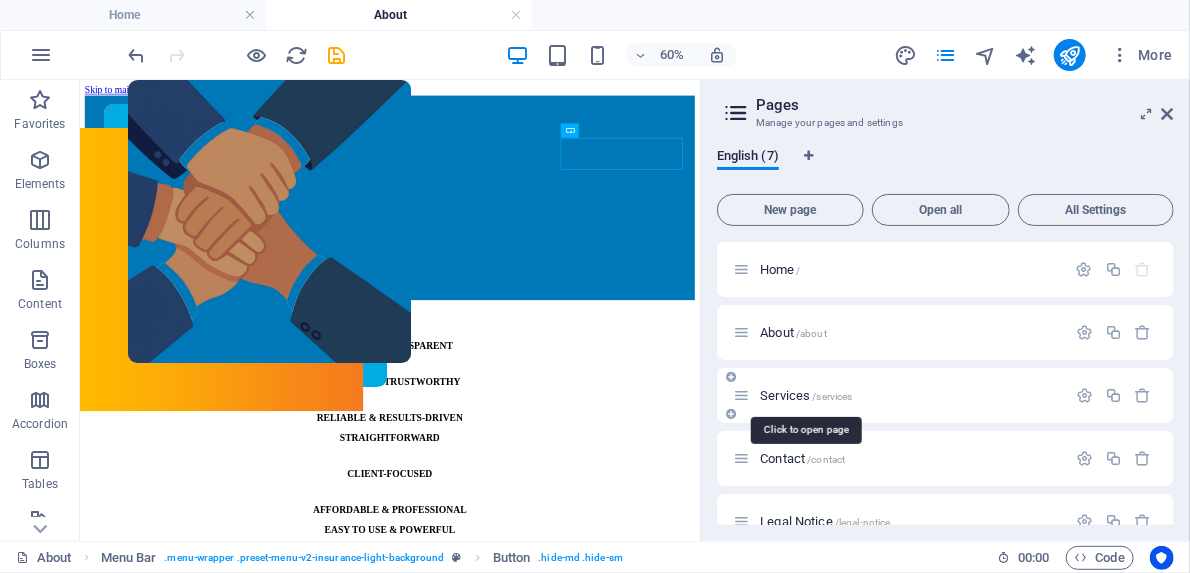 click on "Services /services" at bounding box center [806, 395] 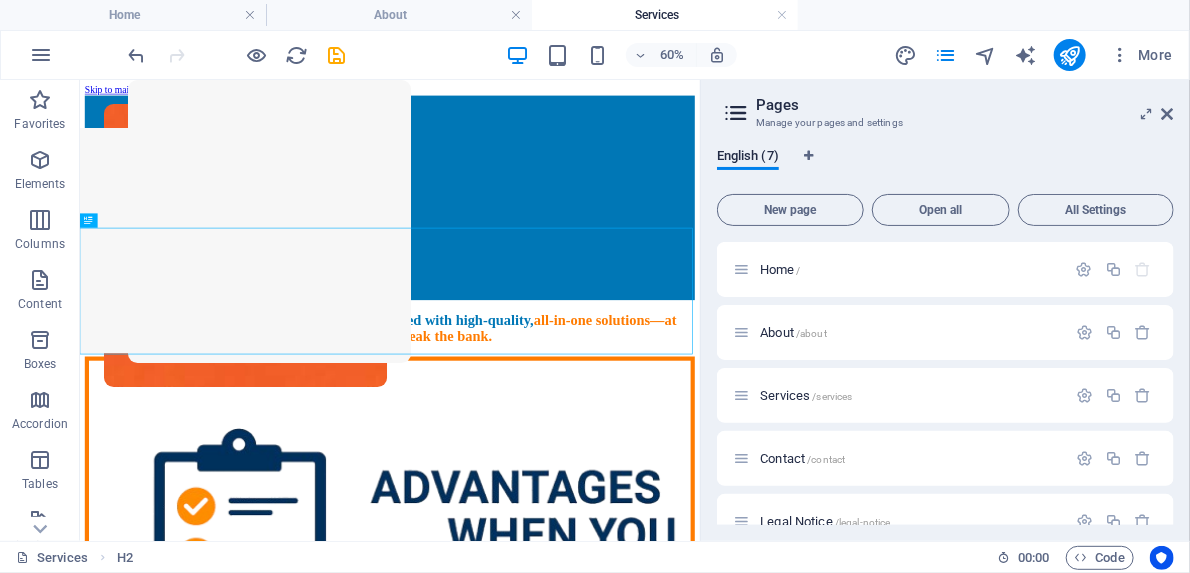 scroll, scrollTop: 0, scrollLeft: 0, axis: both 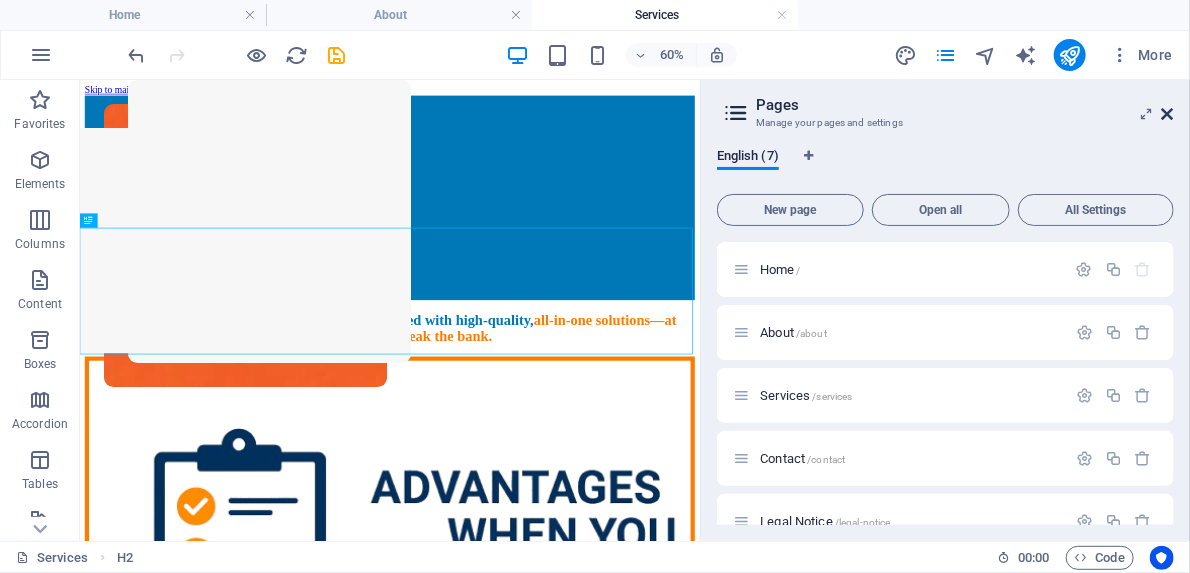 click at bounding box center [1168, 114] 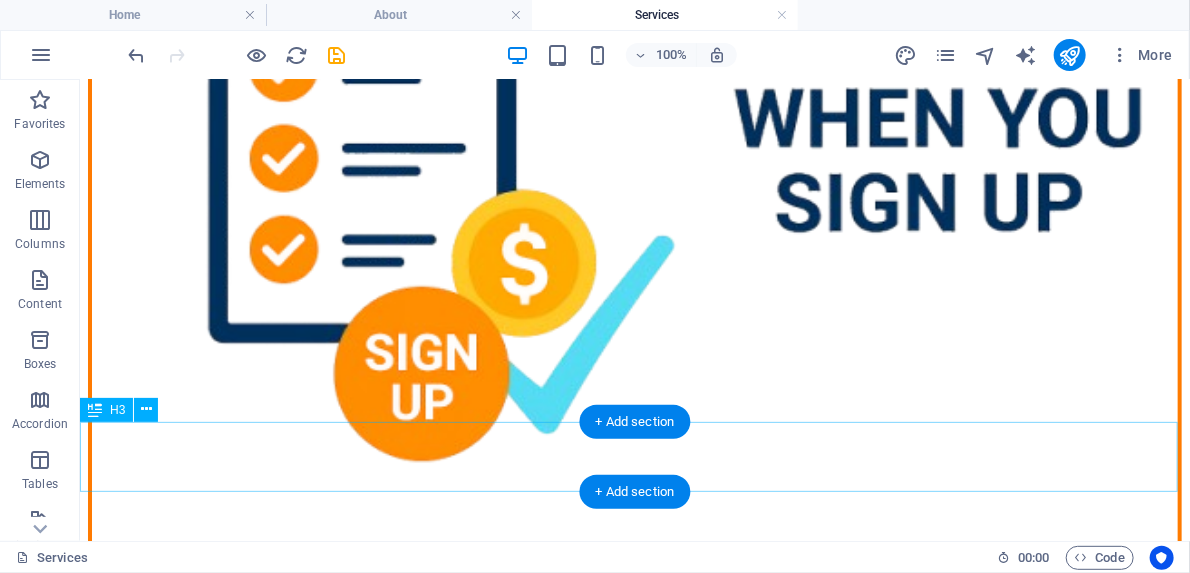 scroll, scrollTop: 720, scrollLeft: 0, axis: vertical 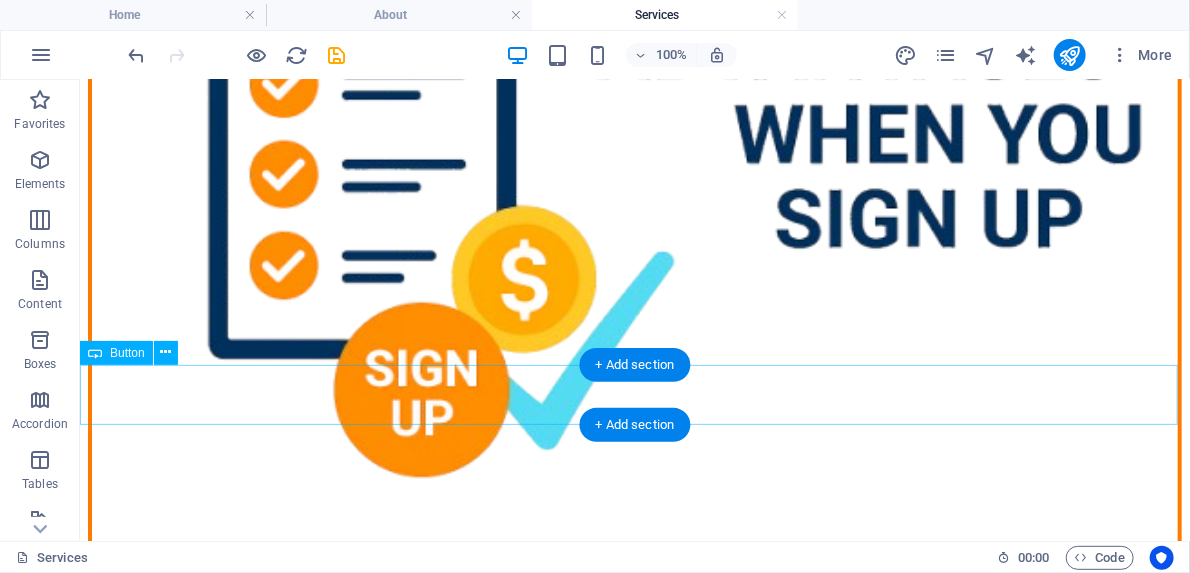 click on "request a demo" at bounding box center [634, 4372] 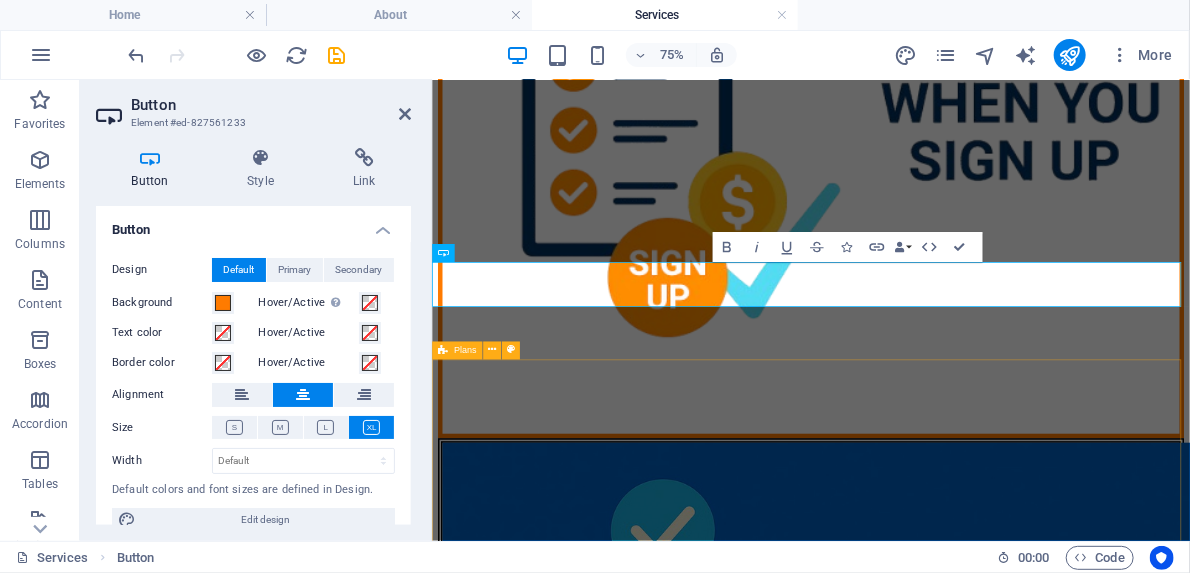 scroll, scrollTop: 774, scrollLeft: 0, axis: vertical 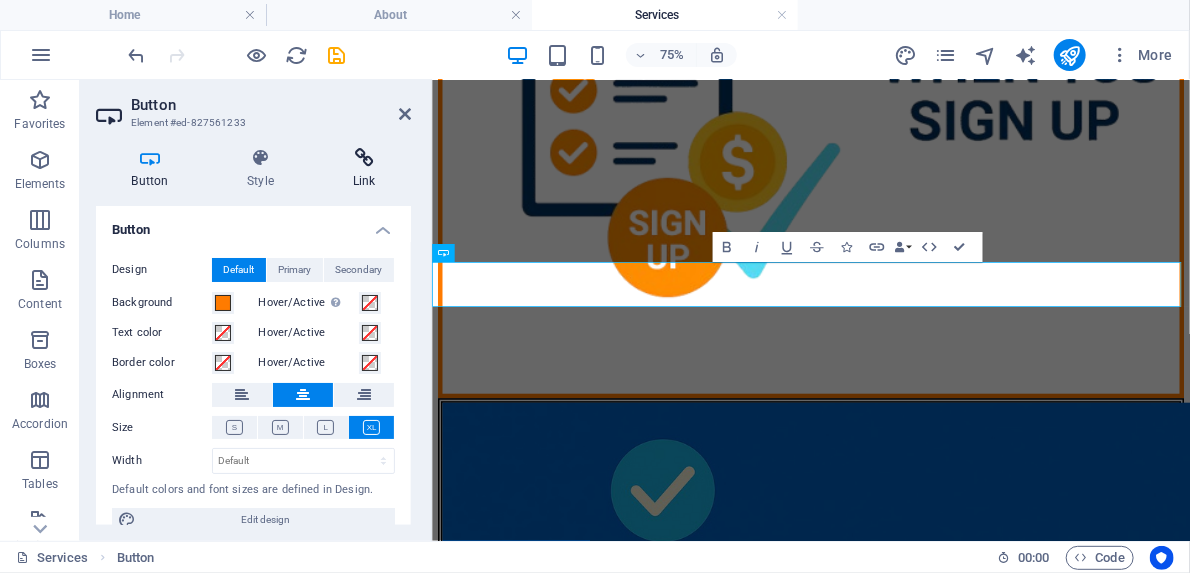 click at bounding box center (364, 158) 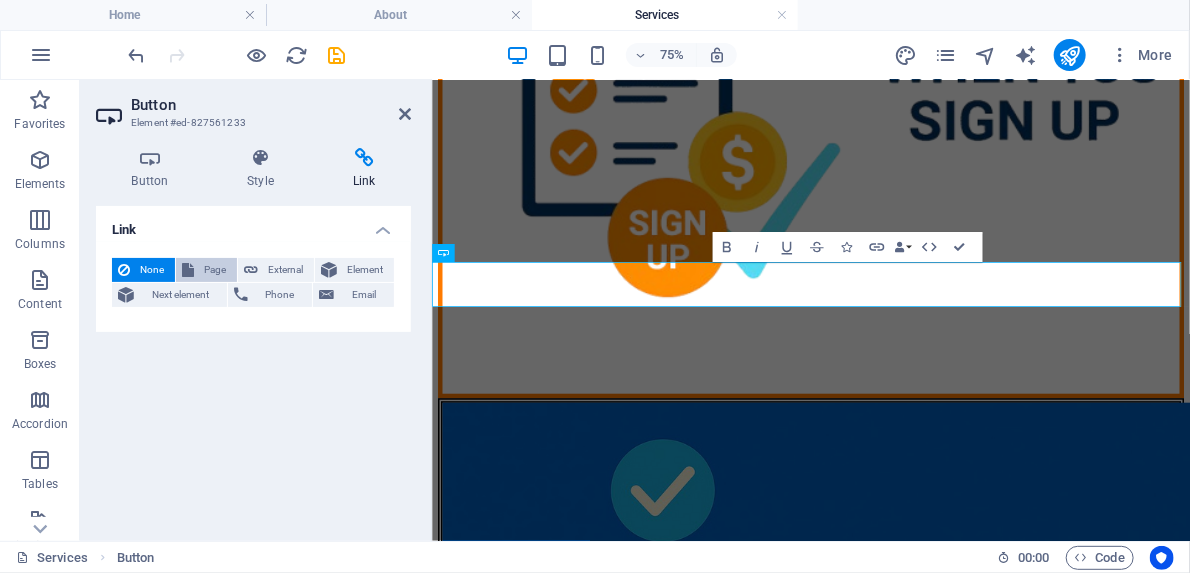 click on "Page" at bounding box center [215, 270] 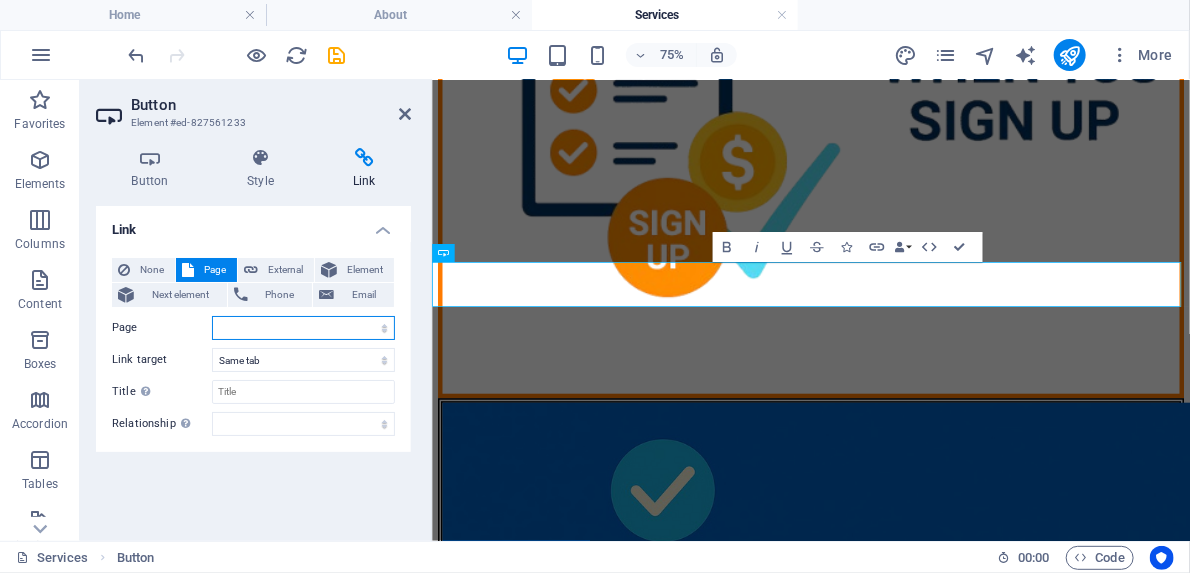 click on "Home About Services Contact Legal Notice Privacy" at bounding box center [303, 328] 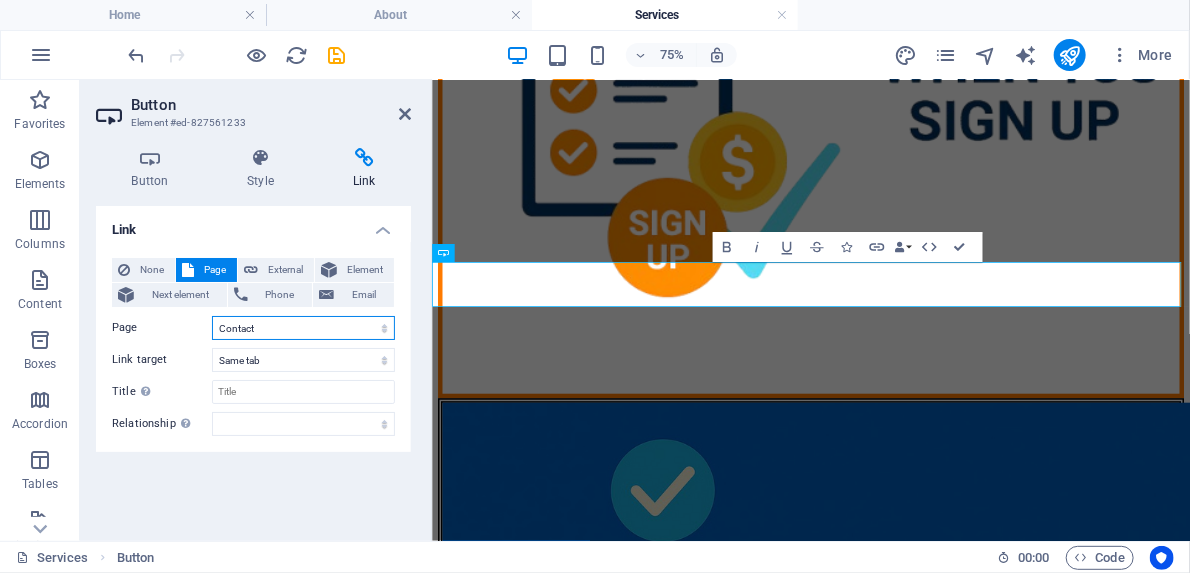 click on "Home About Services Contact Legal Notice Privacy" at bounding box center (303, 328) 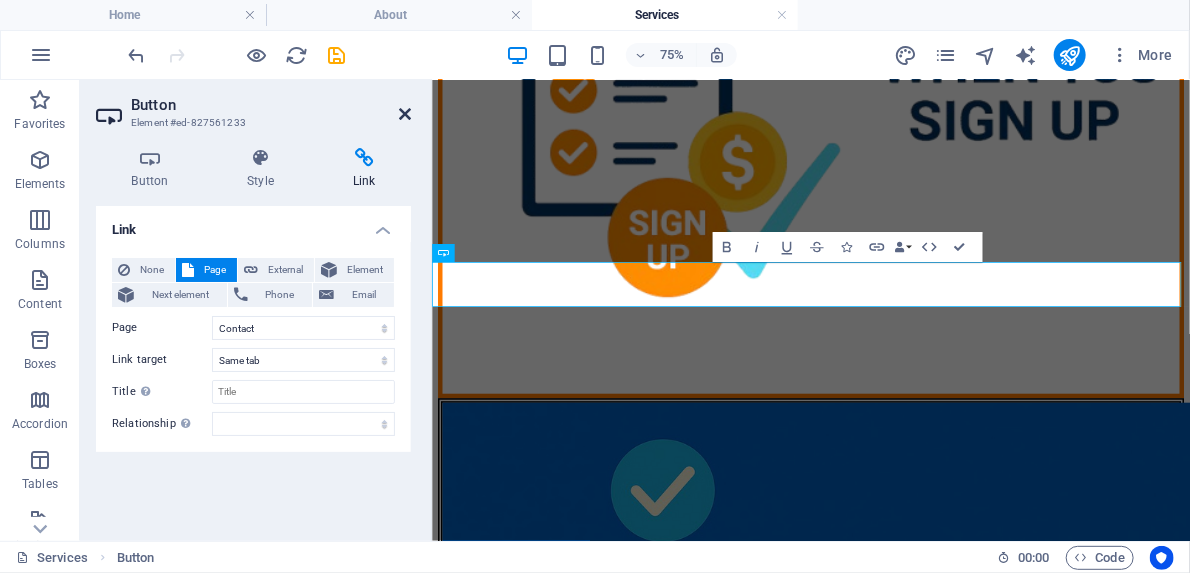 click at bounding box center [405, 114] 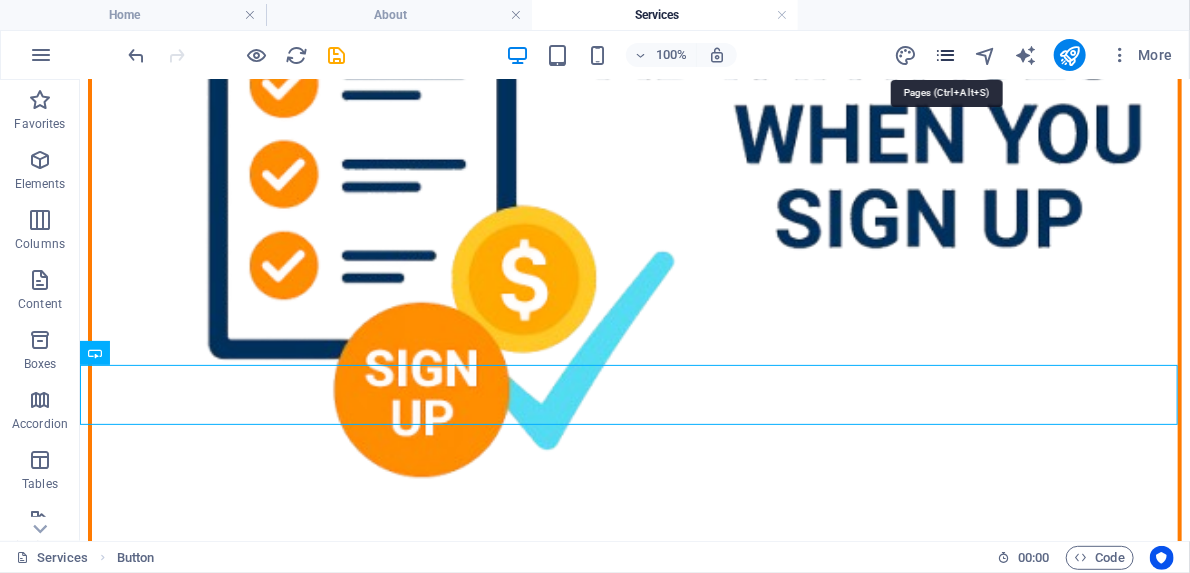 click at bounding box center (945, 55) 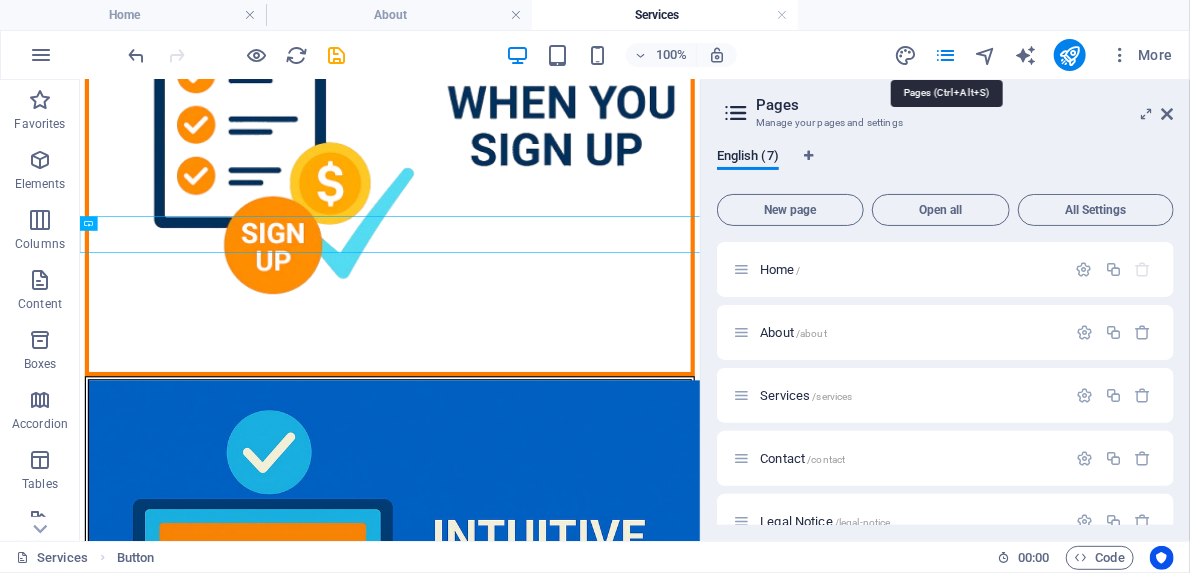 scroll, scrollTop: 776, scrollLeft: 0, axis: vertical 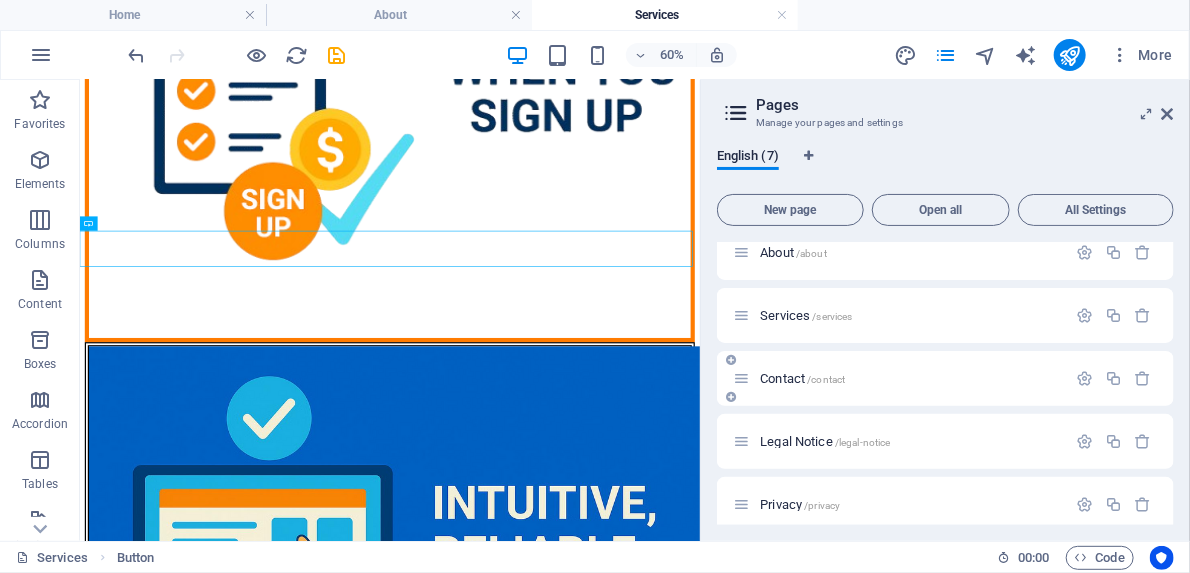 click on "Contact /contact" at bounding box center [802, 378] 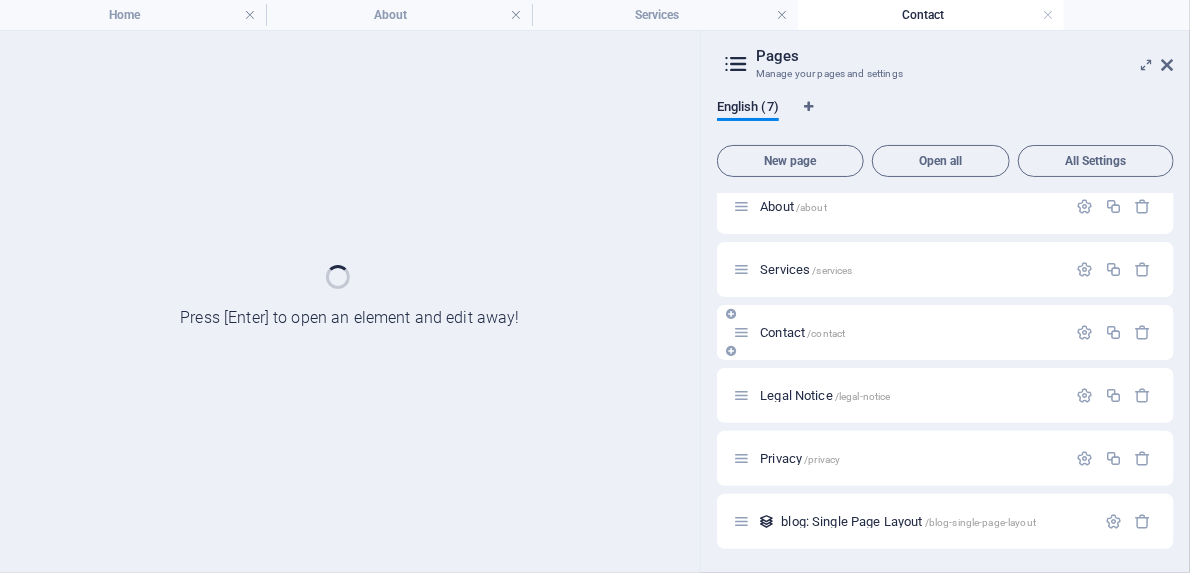 scroll, scrollTop: 0, scrollLeft: 0, axis: both 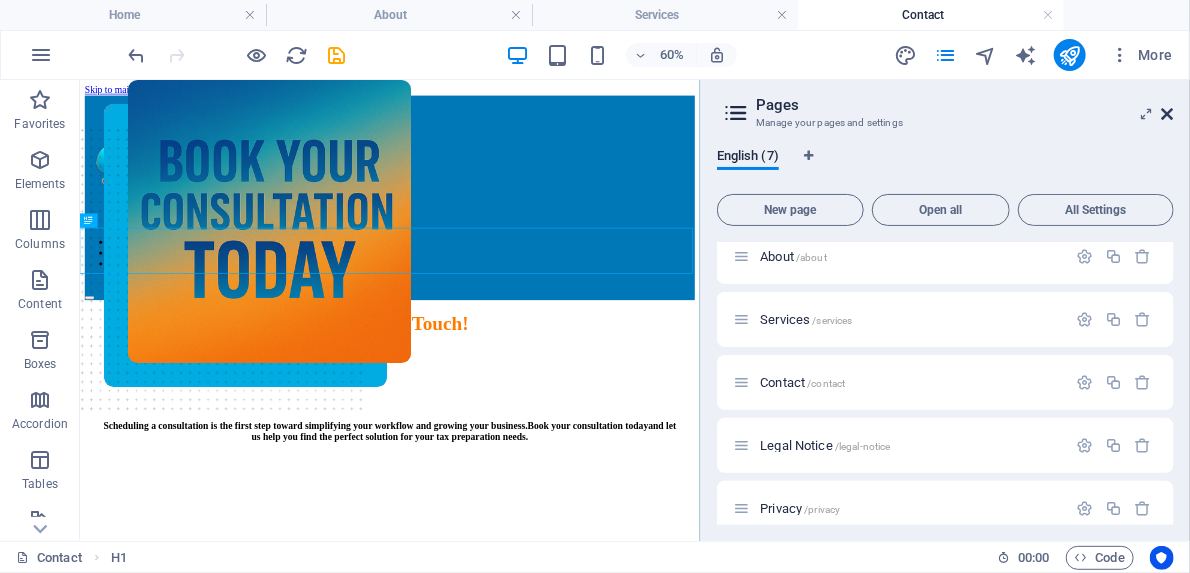 drag, startPoint x: 1167, startPoint y: 115, endPoint x: 1052, endPoint y: 43, distance: 135.67976 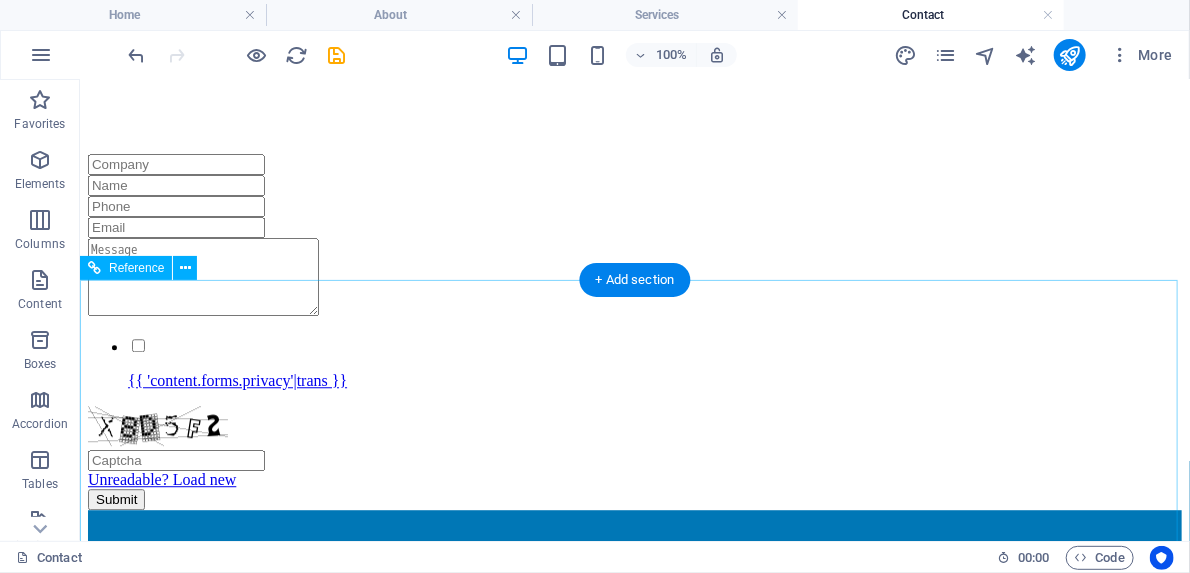 scroll, scrollTop: 1911, scrollLeft: 0, axis: vertical 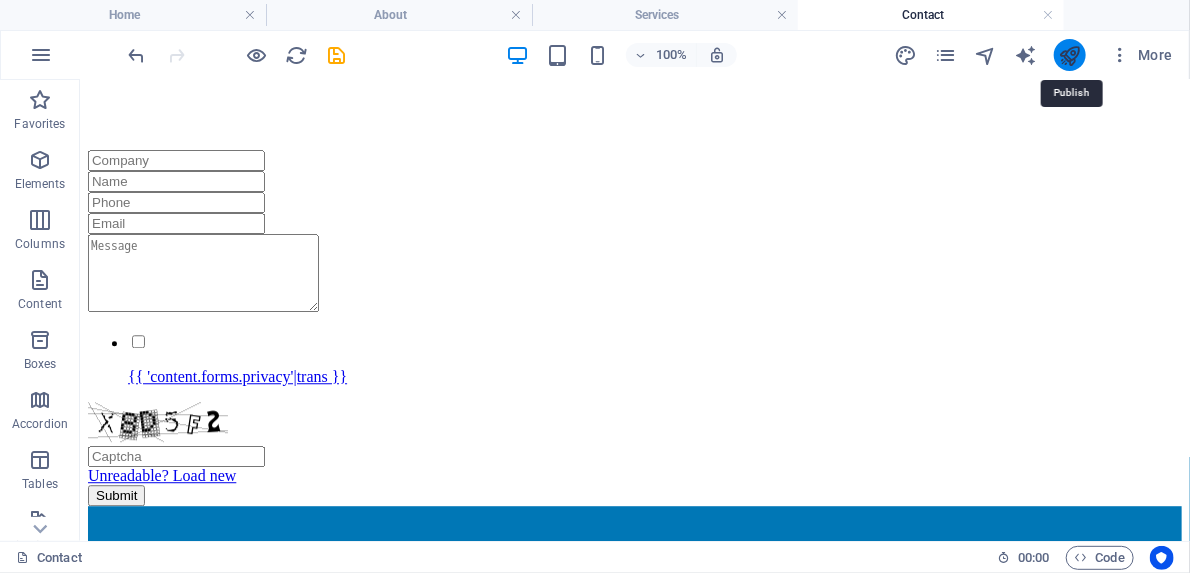 click at bounding box center [1069, 55] 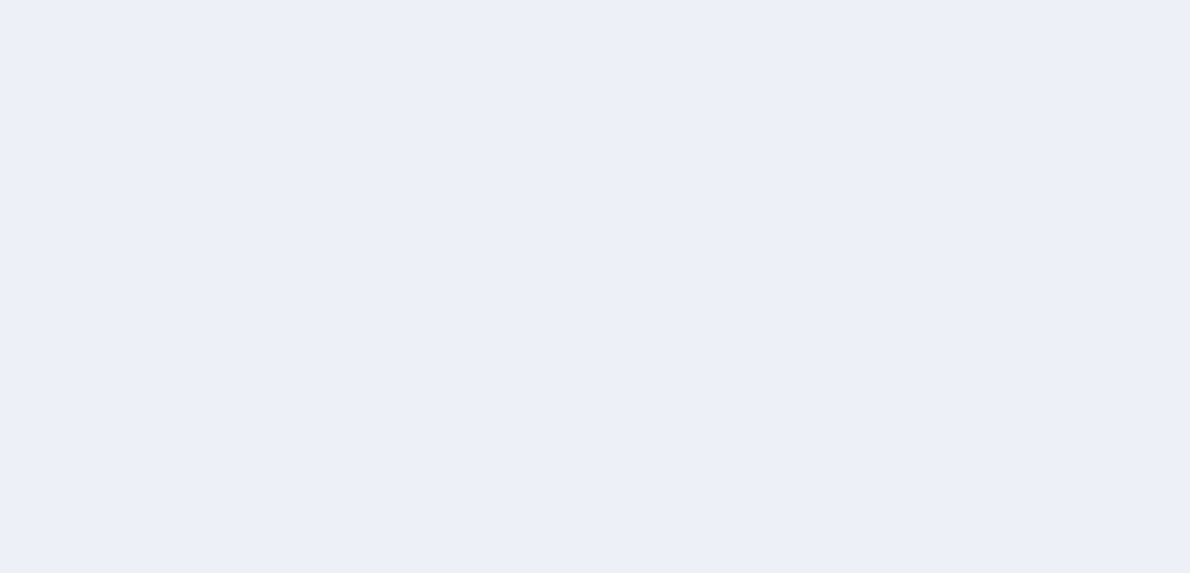 scroll, scrollTop: 0, scrollLeft: 0, axis: both 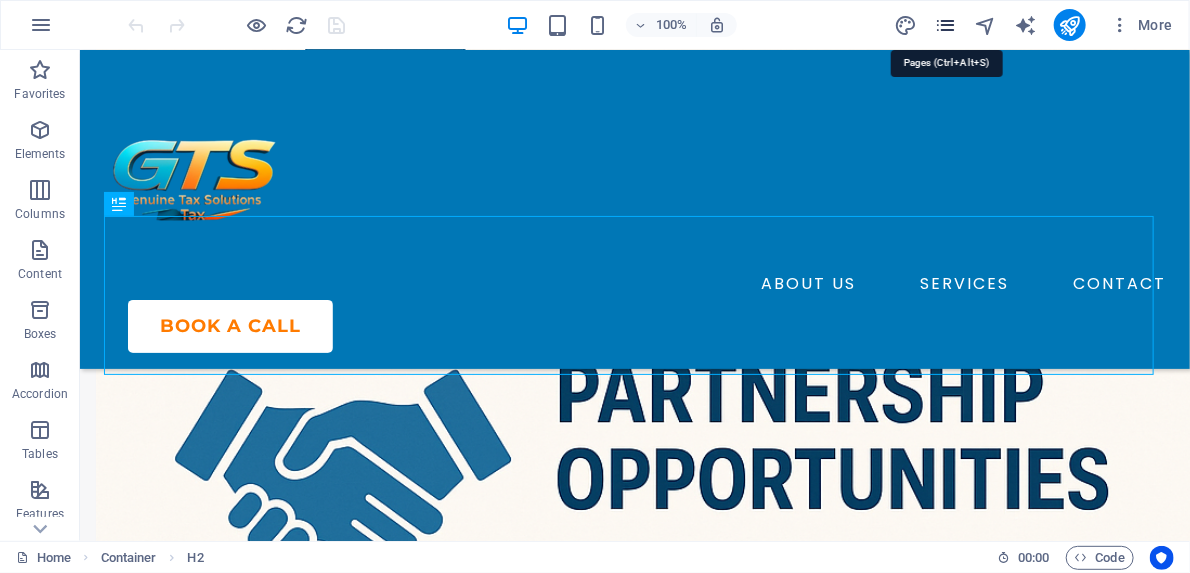 click at bounding box center [945, 25] 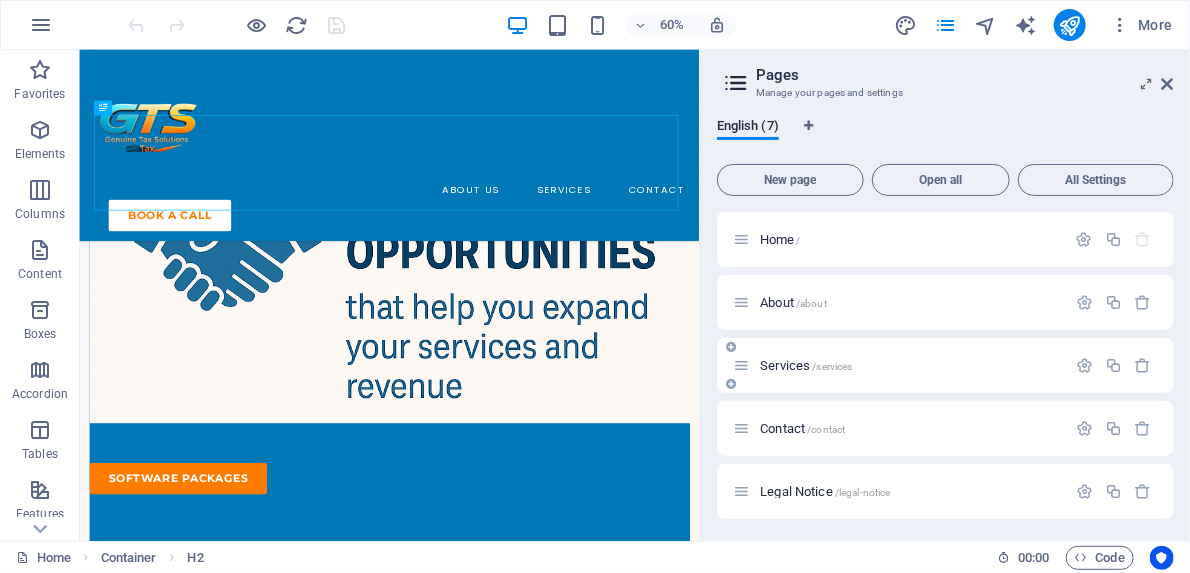 click on "Services /services" at bounding box center (899, 365) 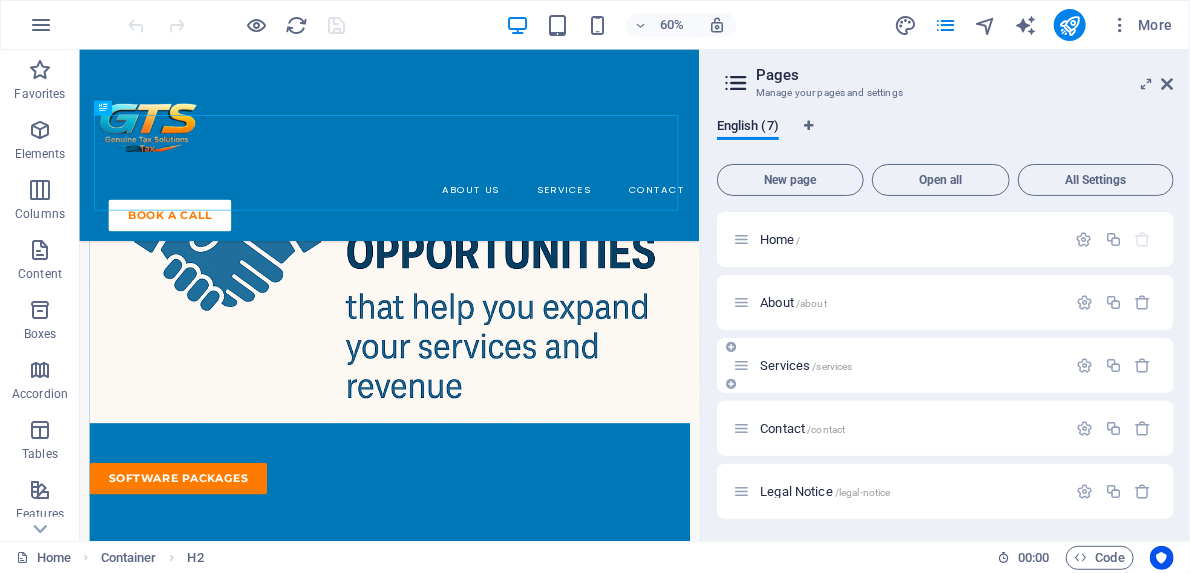 click on "Services /services" at bounding box center [806, 365] 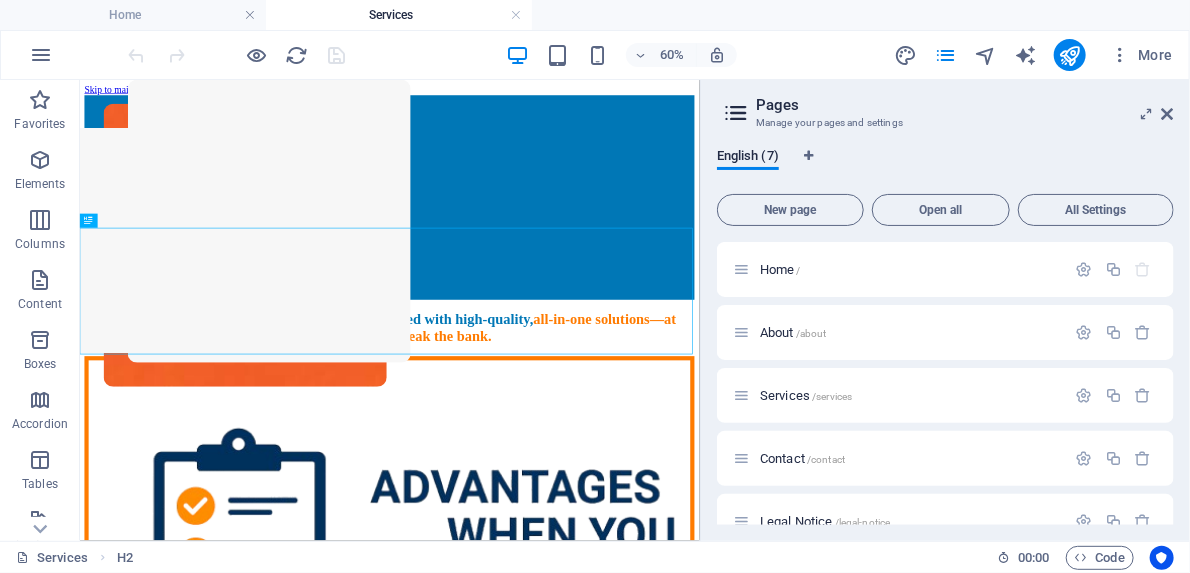 scroll, scrollTop: 0, scrollLeft: 0, axis: both 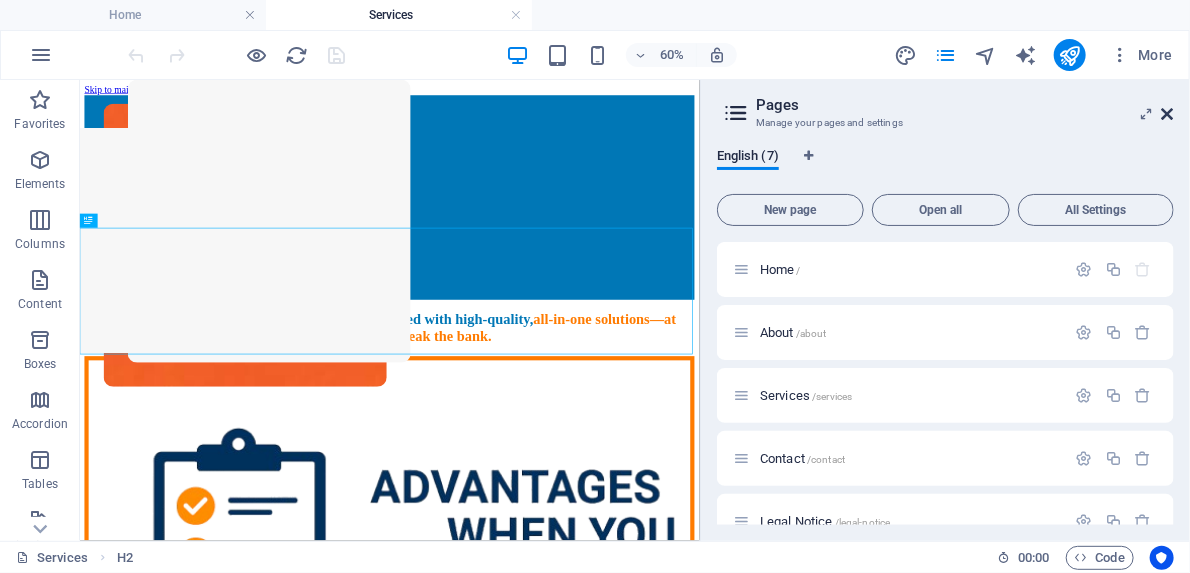 click at bounding box center [1168, 114] 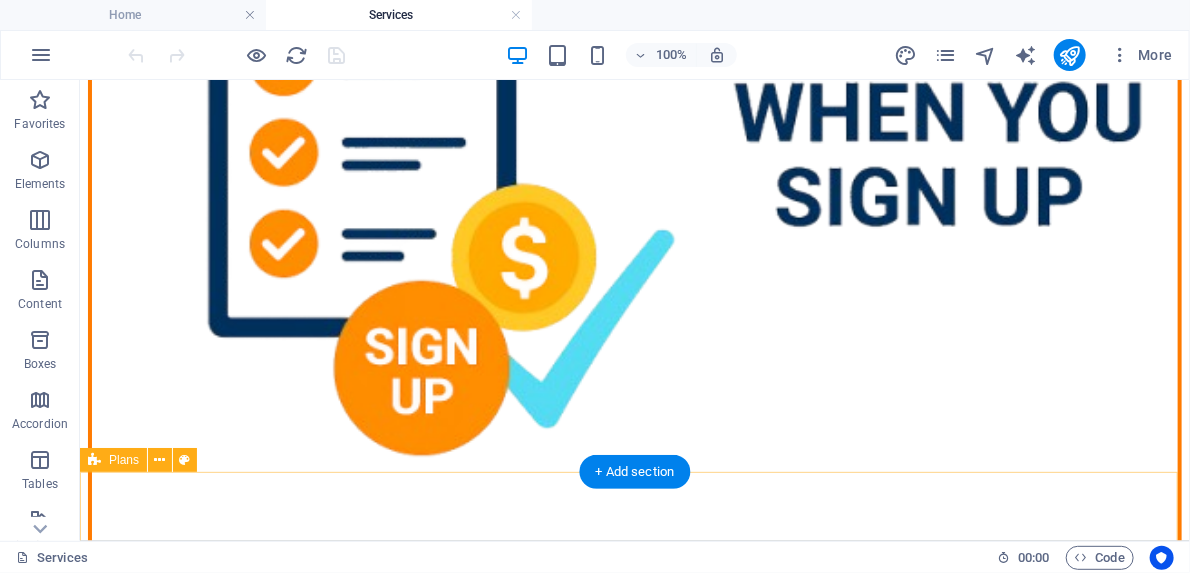 scroll, scrollTop: 720, scrollLeft: 0, axis: vertical 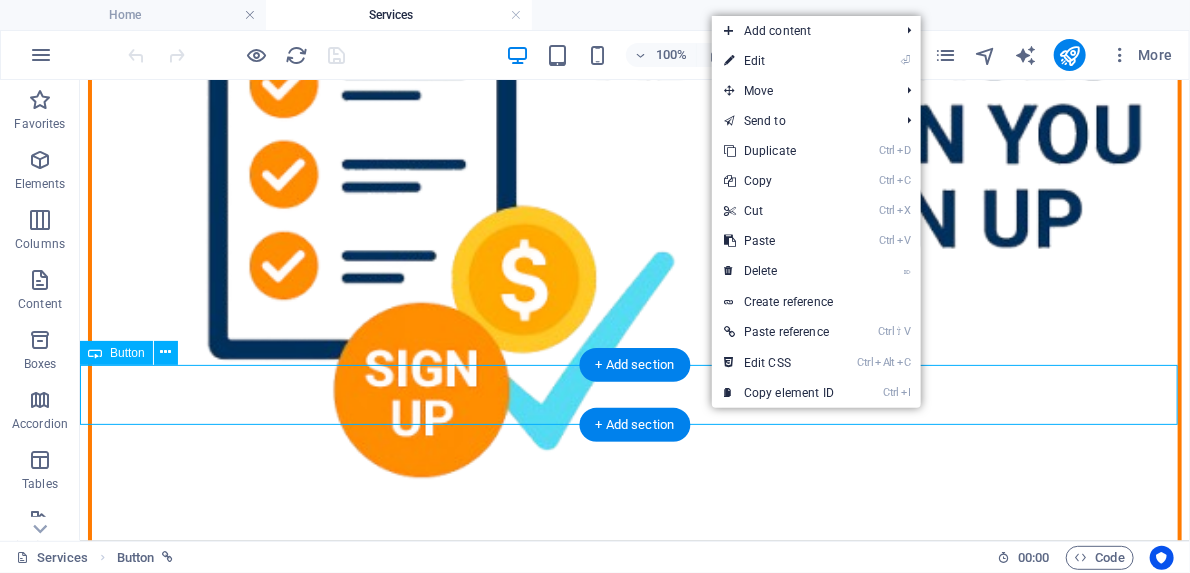 click on "request a demo" at bounding box center [634, 4372] 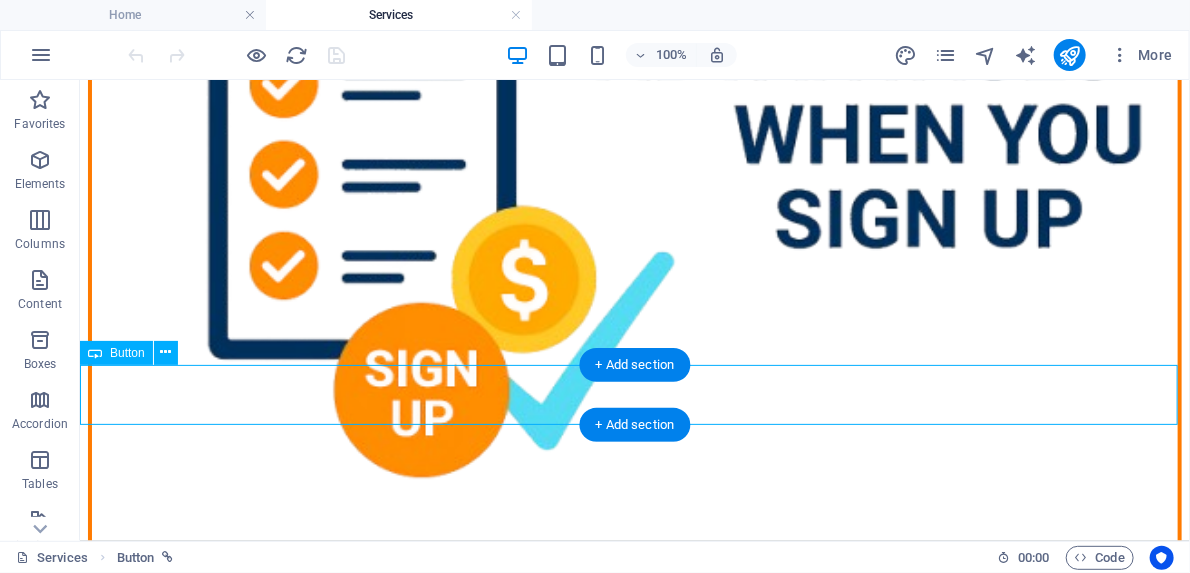 click on "request a demo" at bounding box center [634, 4372] 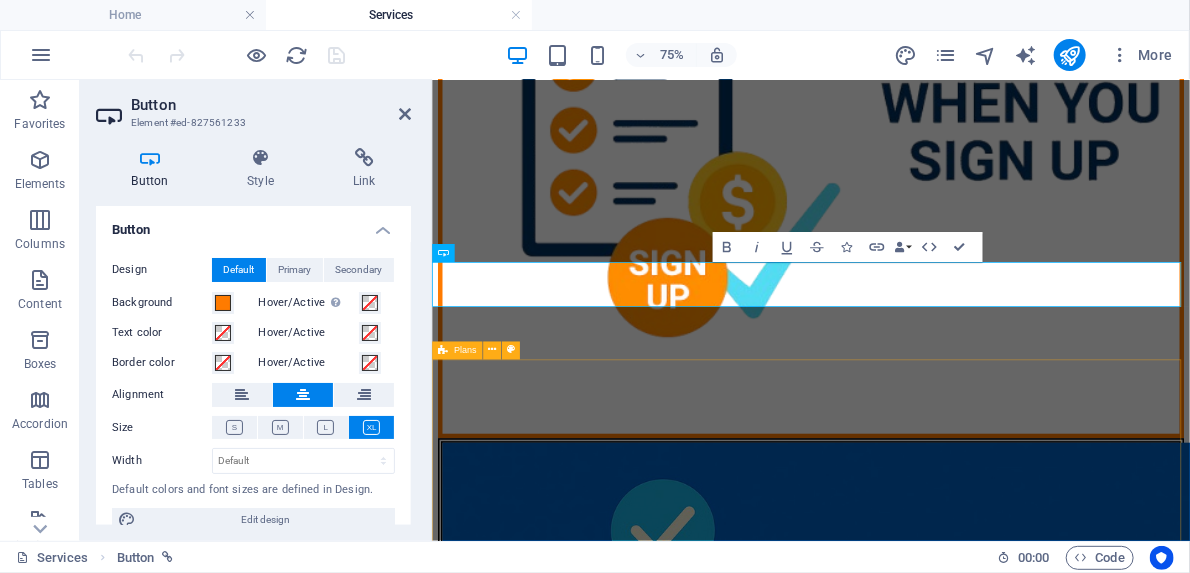 scroll, scrollTop: 774, scrollLeft: 0, axis: vertical 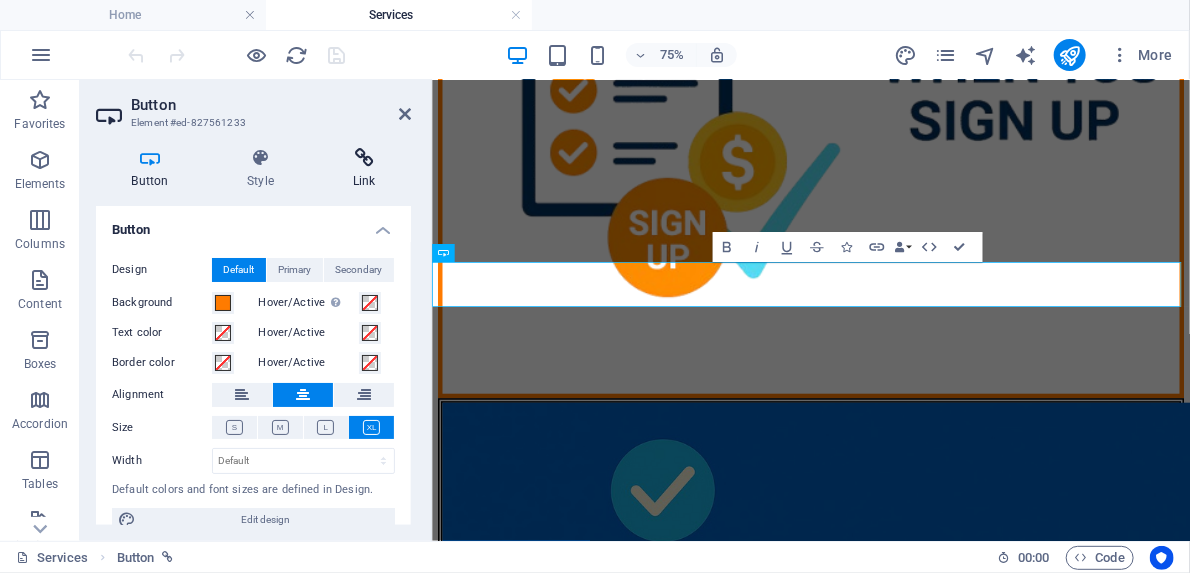 click on "Link" at bounding box center [364, 169] 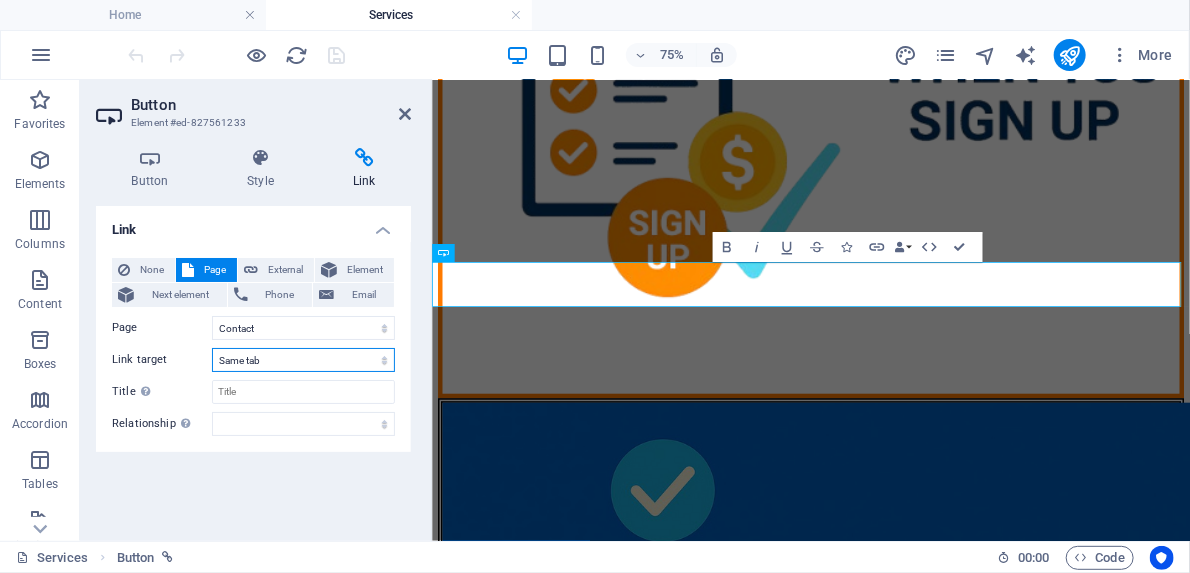 click on "New tab Same tab Overlay" at bounding box center (303, 360) 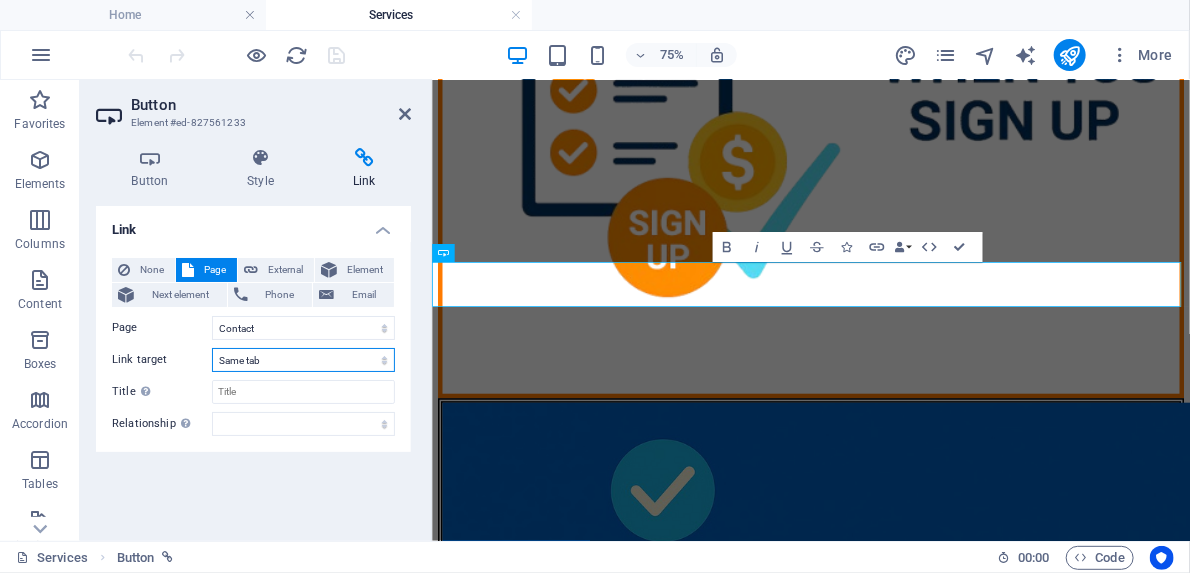 click on "New tab Same tab Overlay" at bounding box center [303, 360] 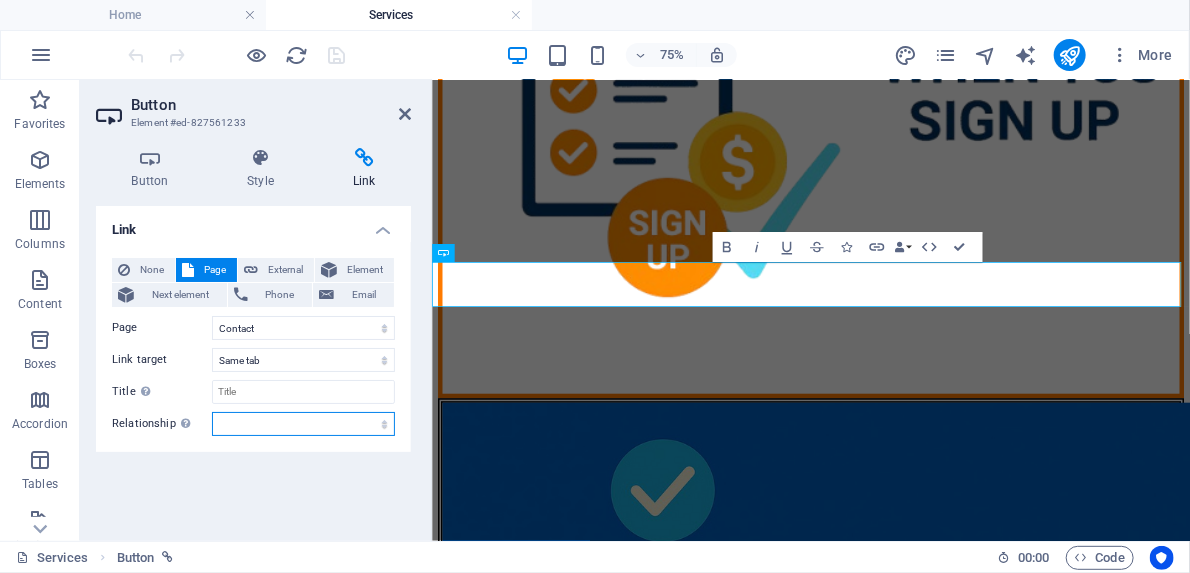 click on "alternate author bookmark external help license next nofollow noreferrer noopener prev search tag" at bounding box center (303, 424) 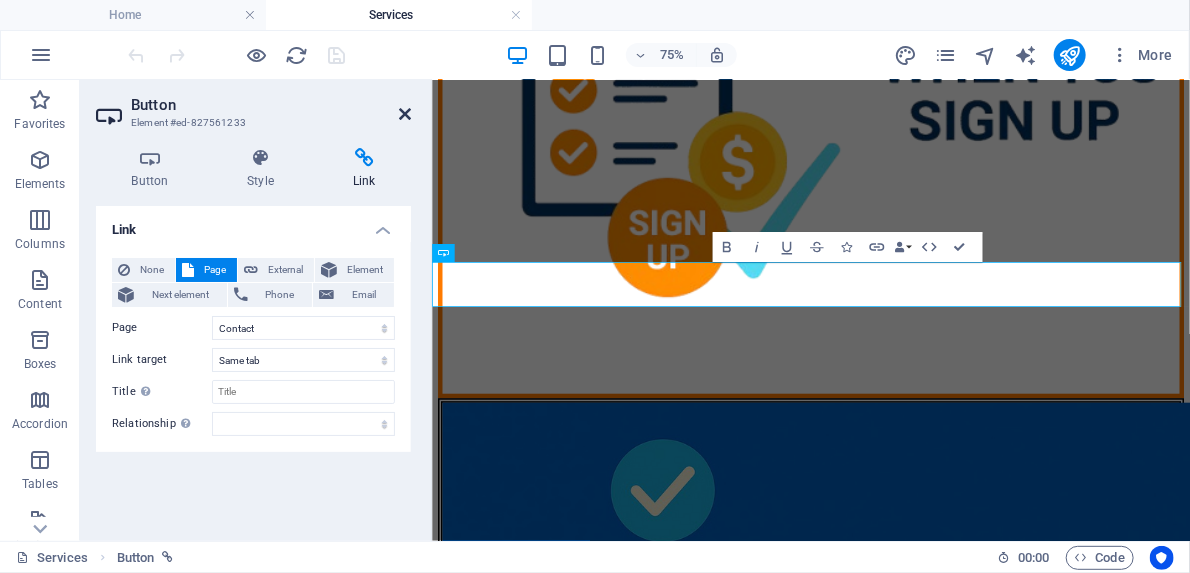 click at bounding box center [405, 114] 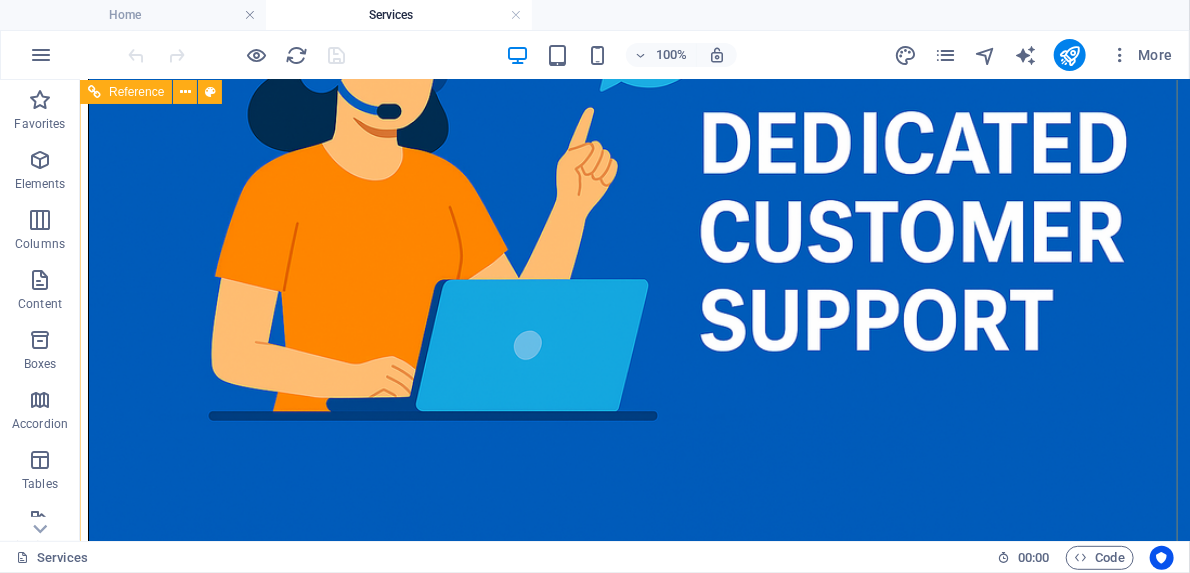 scroll, scrollTop: 2160, scrollLeft: 0, axis: vertical 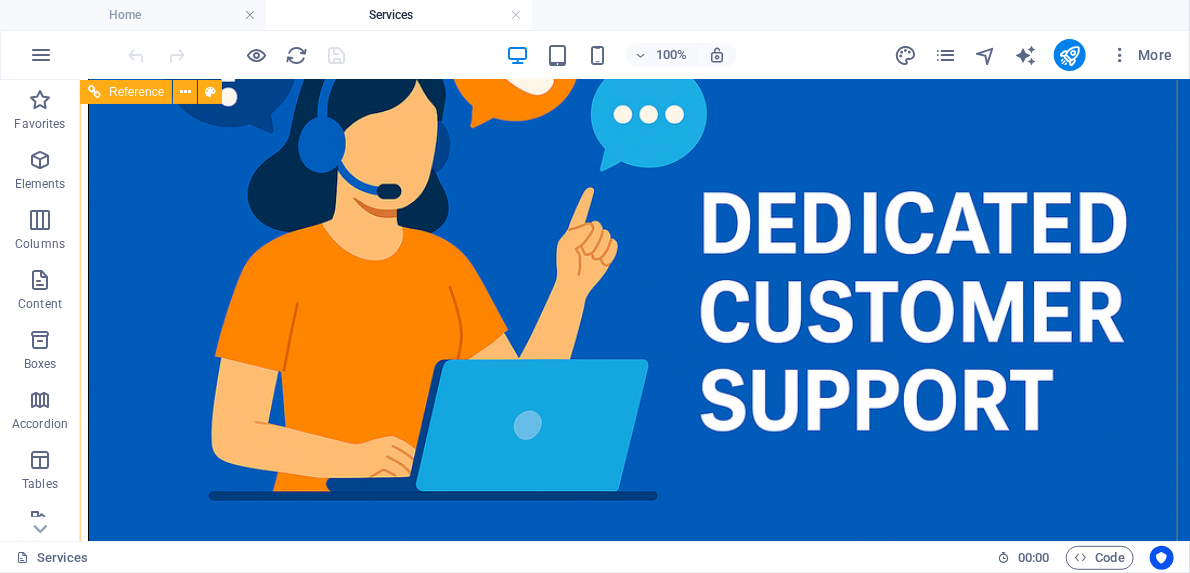 click on "Scheduling a consultation is the first step toward simplifying your workflow and growing your business.  Book your consultation today  and let us help you find the perfect solution for your tax preparation needs." at bounding box center (634, 8718) 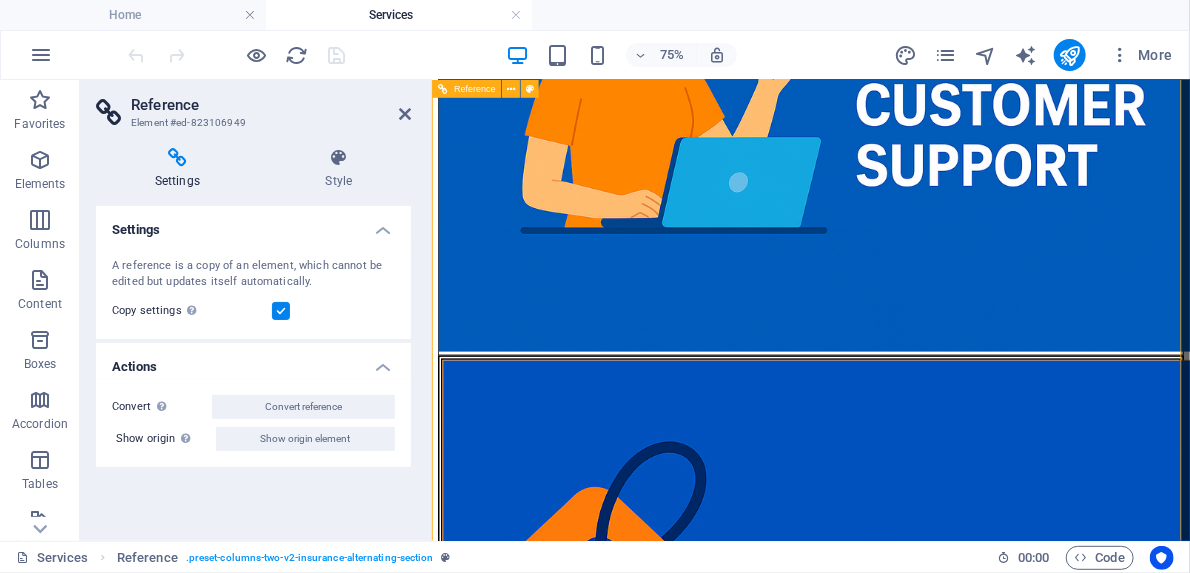 click on "Scheduling a consultation is the first step toward simplifying your workflow and growing your business.  Book your consultation today  and let us help you find the perfect solution for your tax preparation needs." at bounding box center (936, 8099) 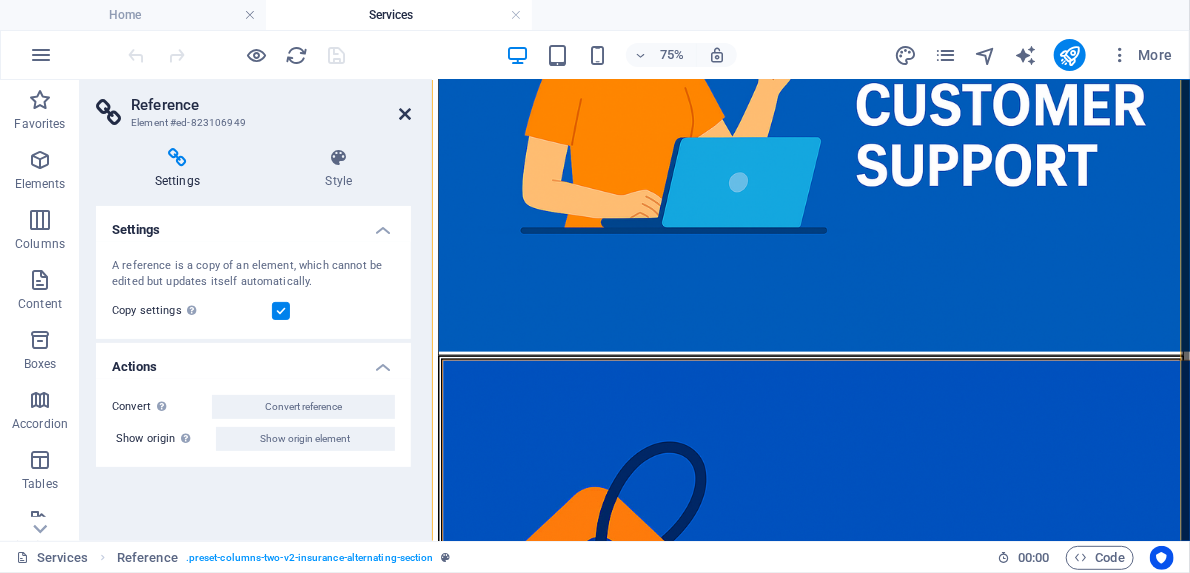 click at bounding box center [405, 114] 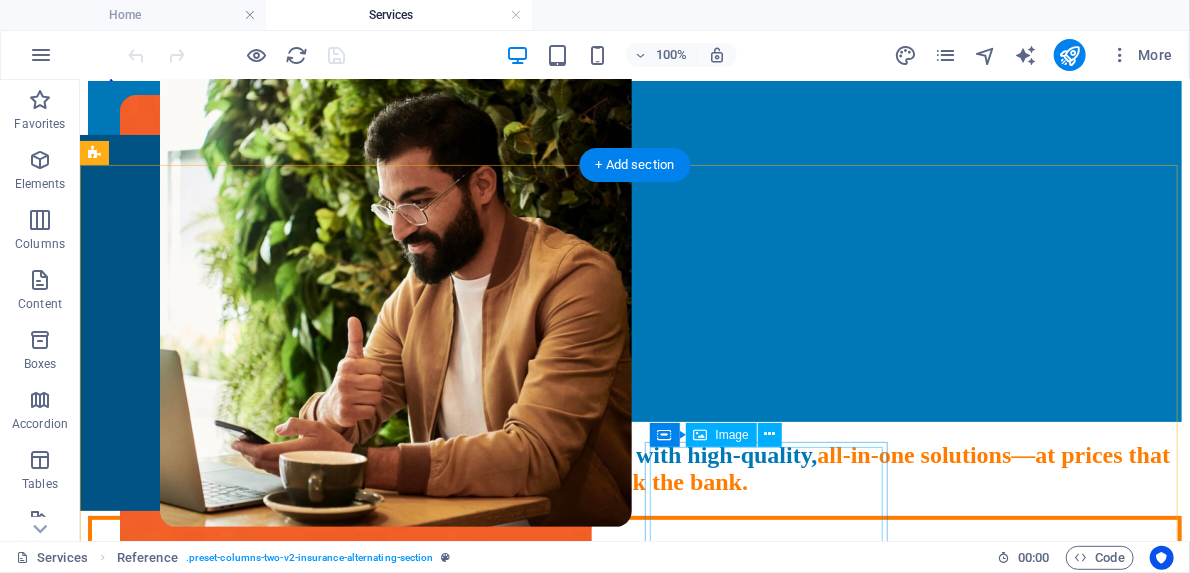 scroll, scrollTop: 0, scrollLeft: 0, axis: both 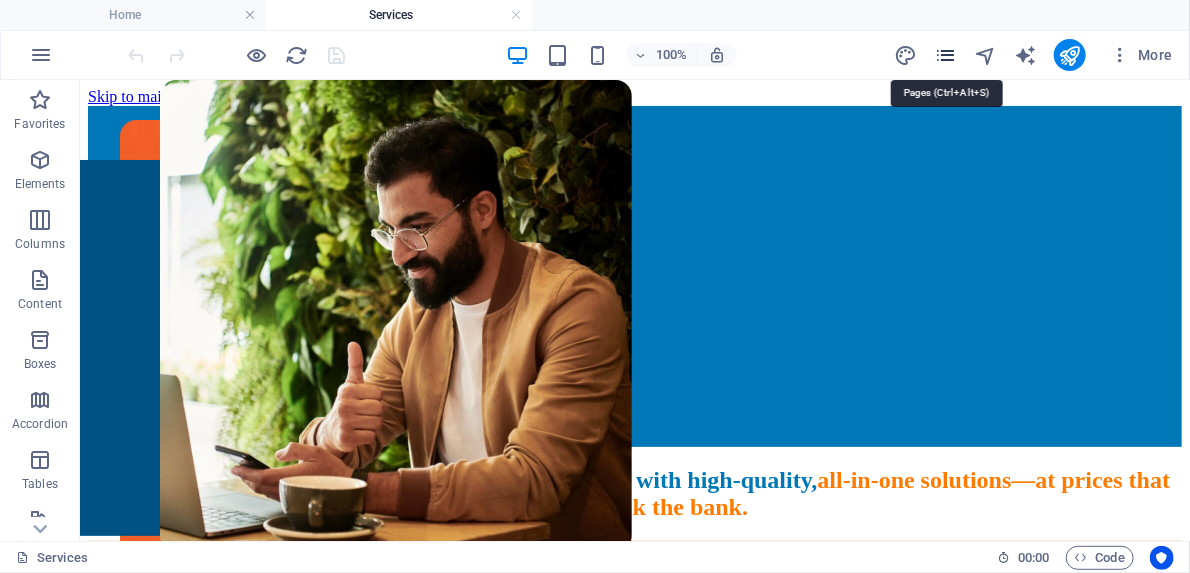 click at bounding box center (945, 55) 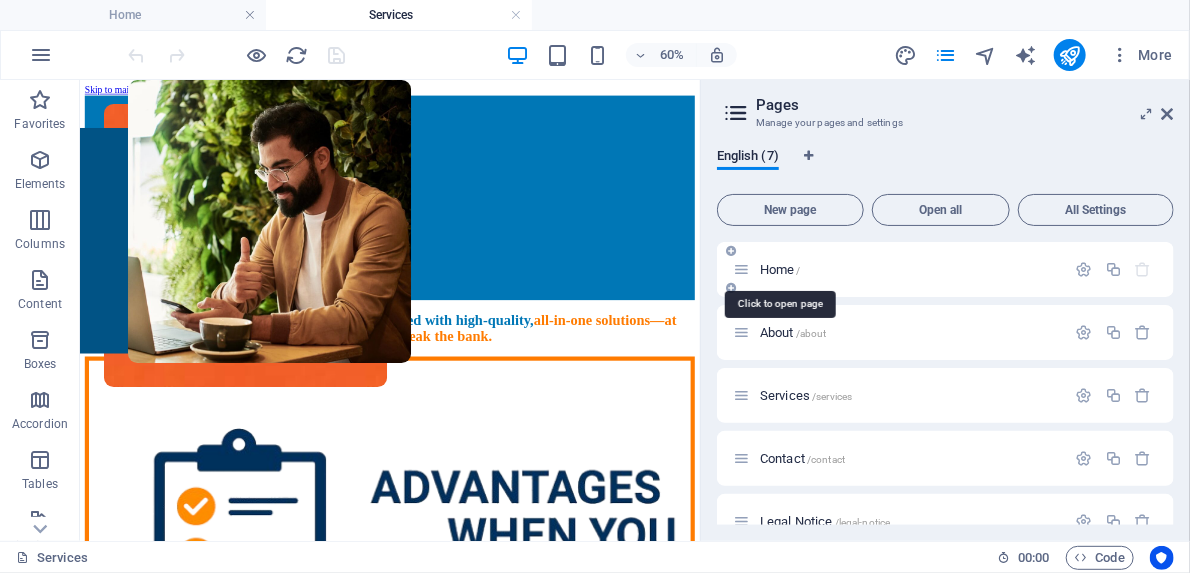 click on "Home /" at bounding box center [780, 269] 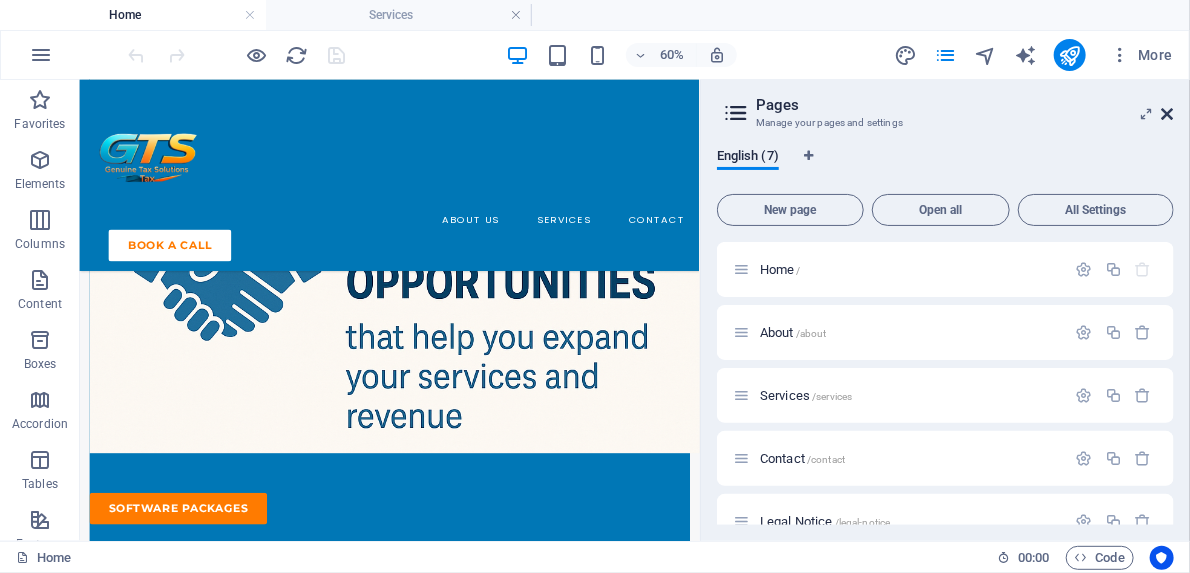 click at bounding box center [1168, 114] 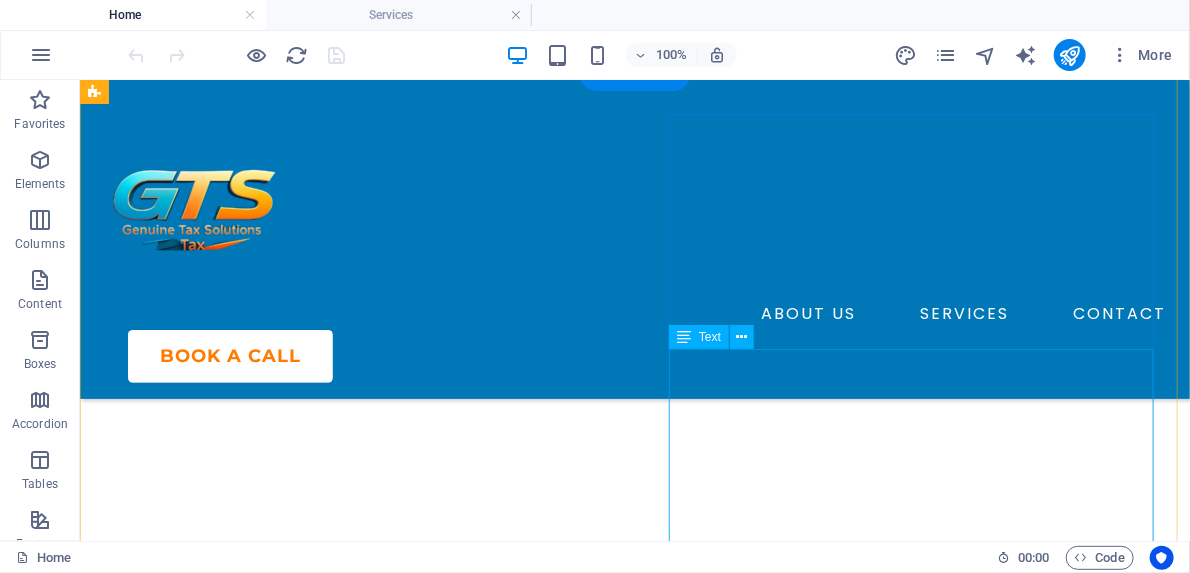 scroll, scrollTop: 3320, scrollLeft: 0, axis: vertical 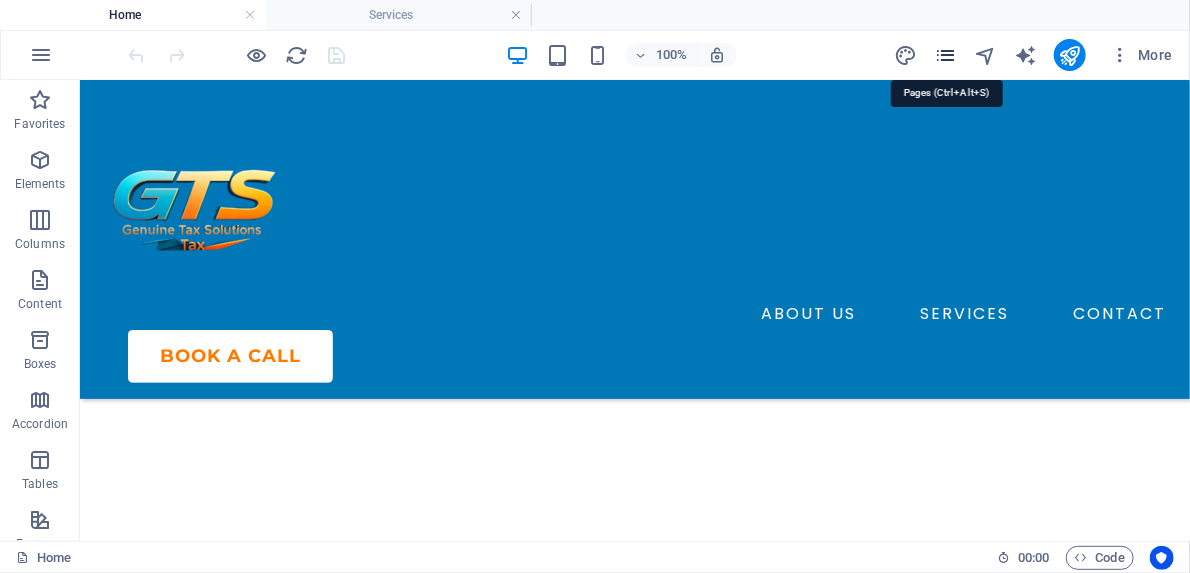 click at bounding box center [945, 55] 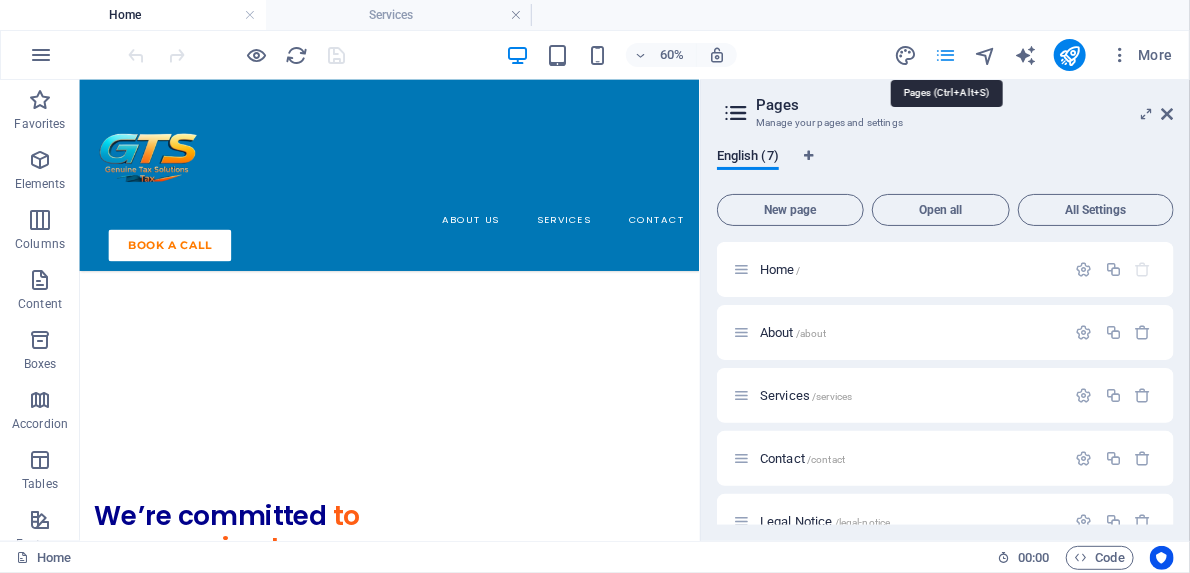 scroll, scrollTop: 3312, scrollLeft: 0, axis: vertical 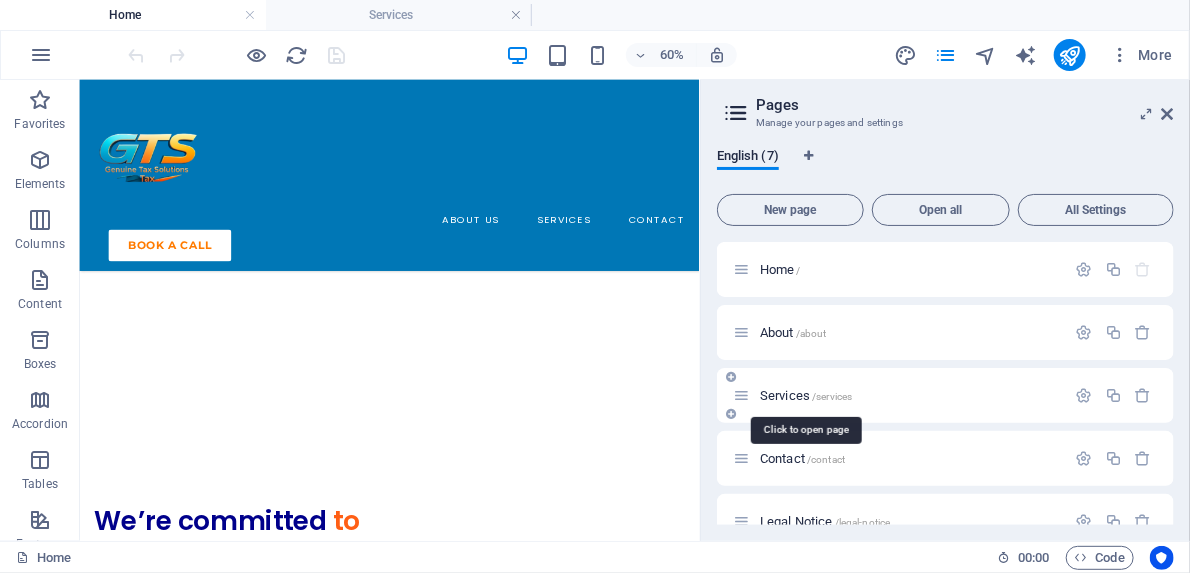 click on "Services /services" at bounding box center [806, 395] 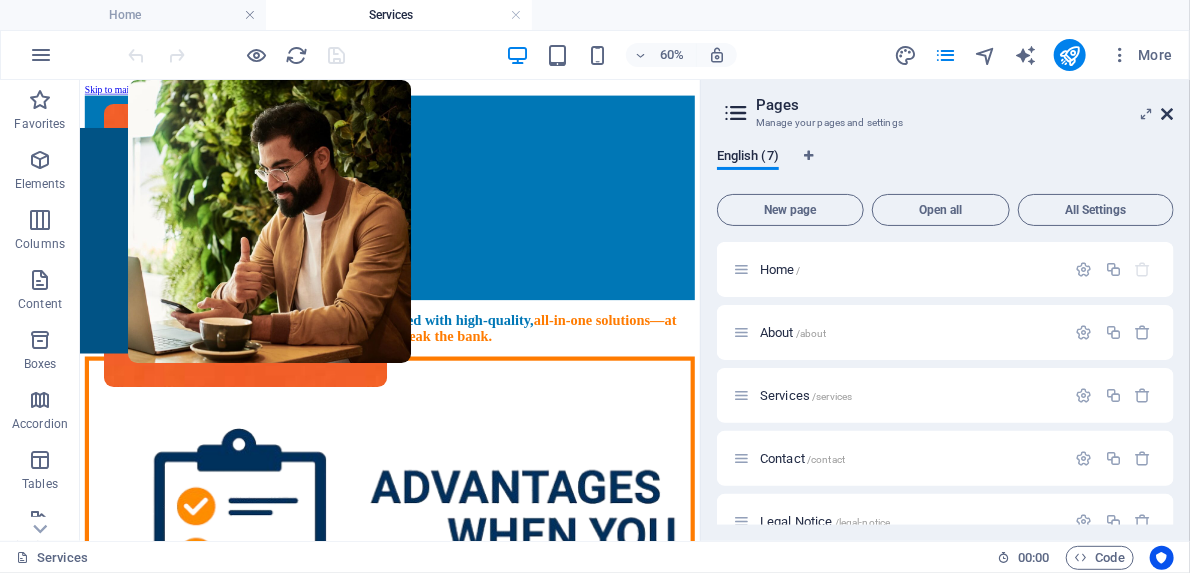 click at bounding box center (1168, 114) 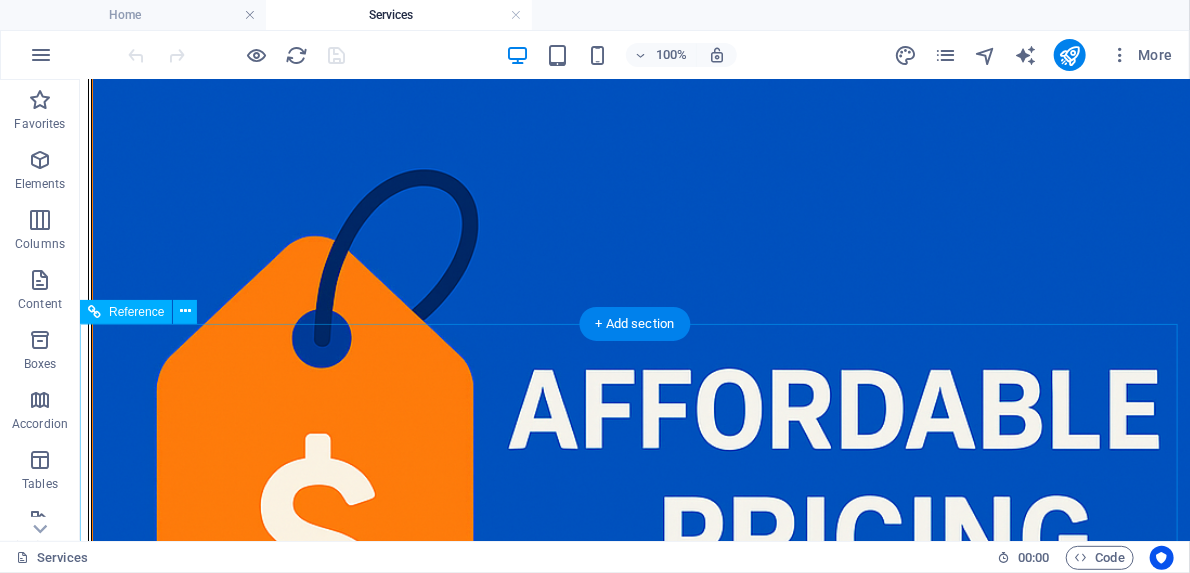 scroll, scrollTop: 2813, scrollLeft: 0, axis: vertical 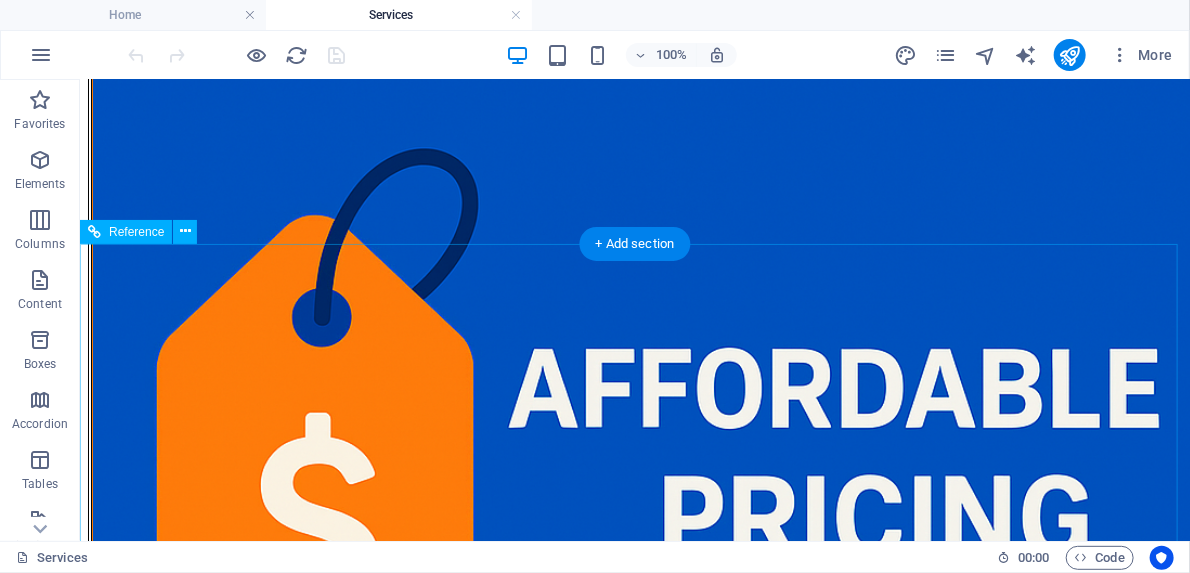 click on "PRIVACY POLICY LEGAL NOTICE" at bounding box center [634, 8731] 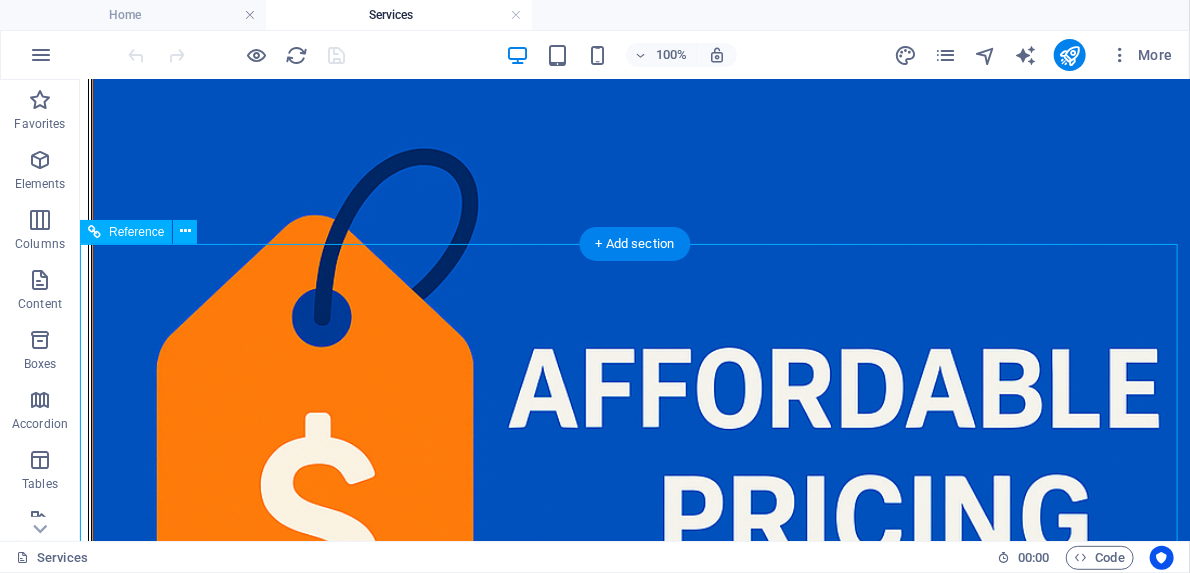 click on "PRIVACY POLICY LEGAL NOTICE" at bounding box center (634, 8731) 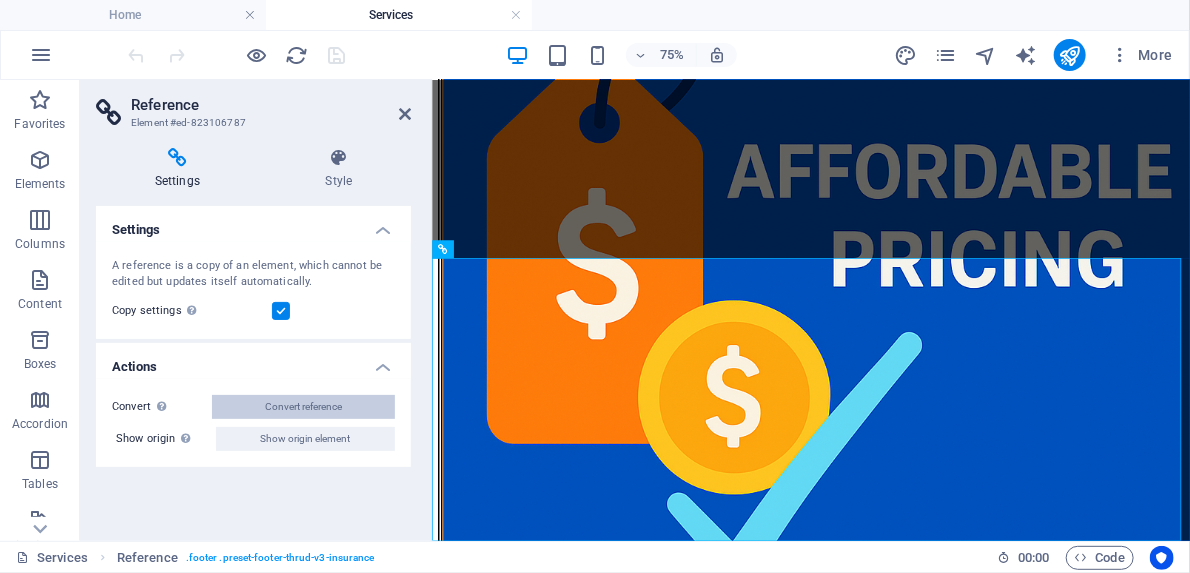 click on "Convert reference" at bounding box center (303, 407) 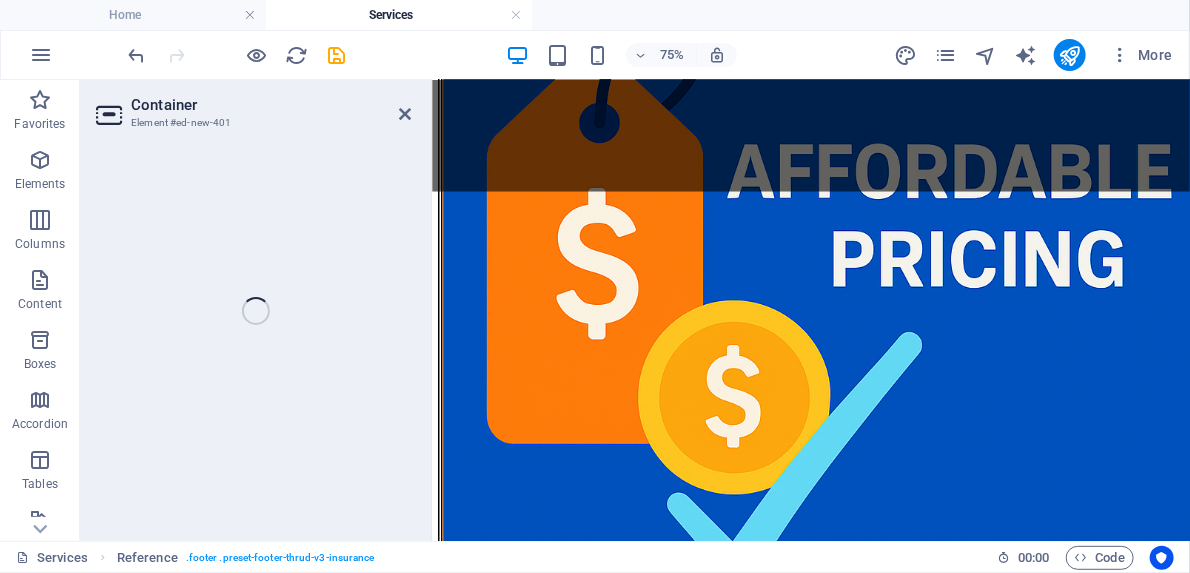 select on "footer" 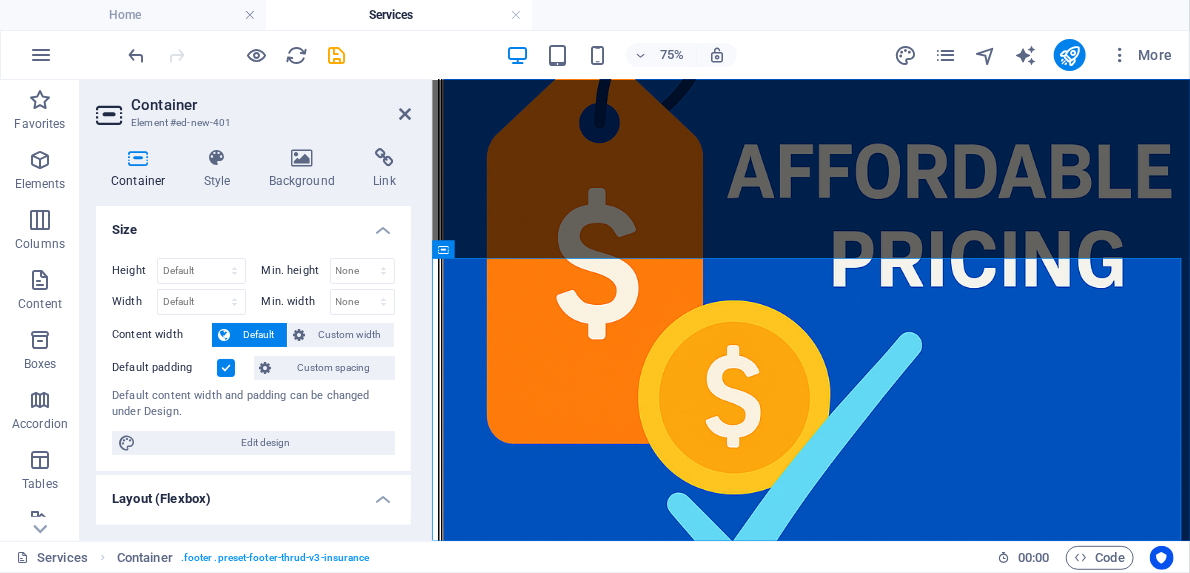 click on "Height Default px rem % vh vw Min. height None px rem % vh vw Width Default px rem % em vh vw Min. width None px rem % vh vw Content width Default Custom width Width Default px rem % em vh vw Min. width None px rem % vh vw Default padding Custom spacing Default content width and padding can be changed under Design. Edit design" at bounding box center (253, 356) 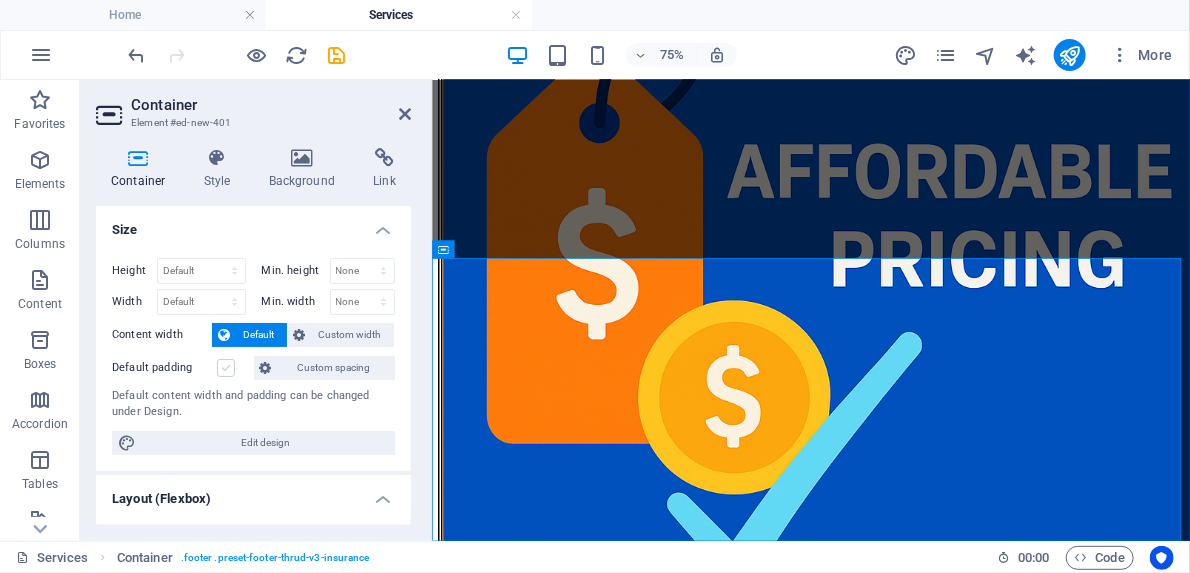 click at bounding box center [226, 368] 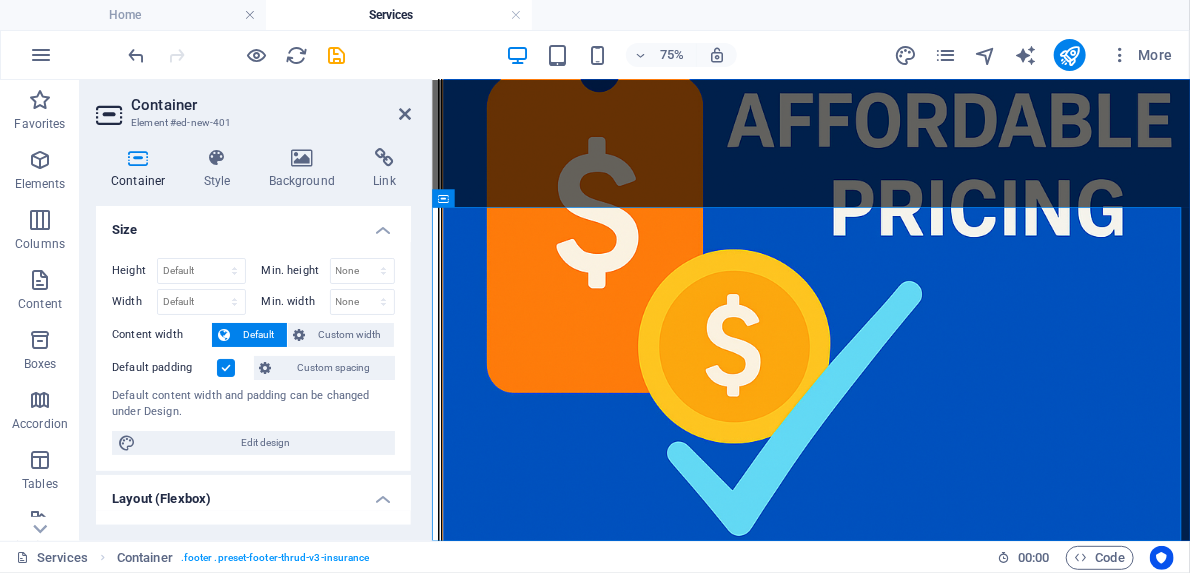 click at bounding box center [226, 368] 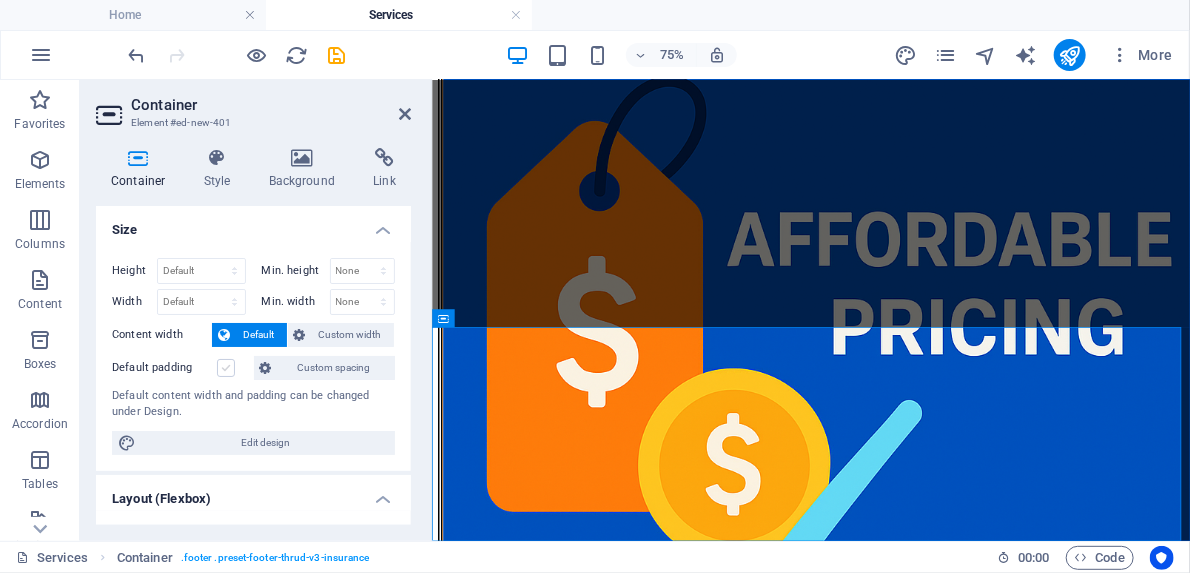 click at bounding box center [226, 368] 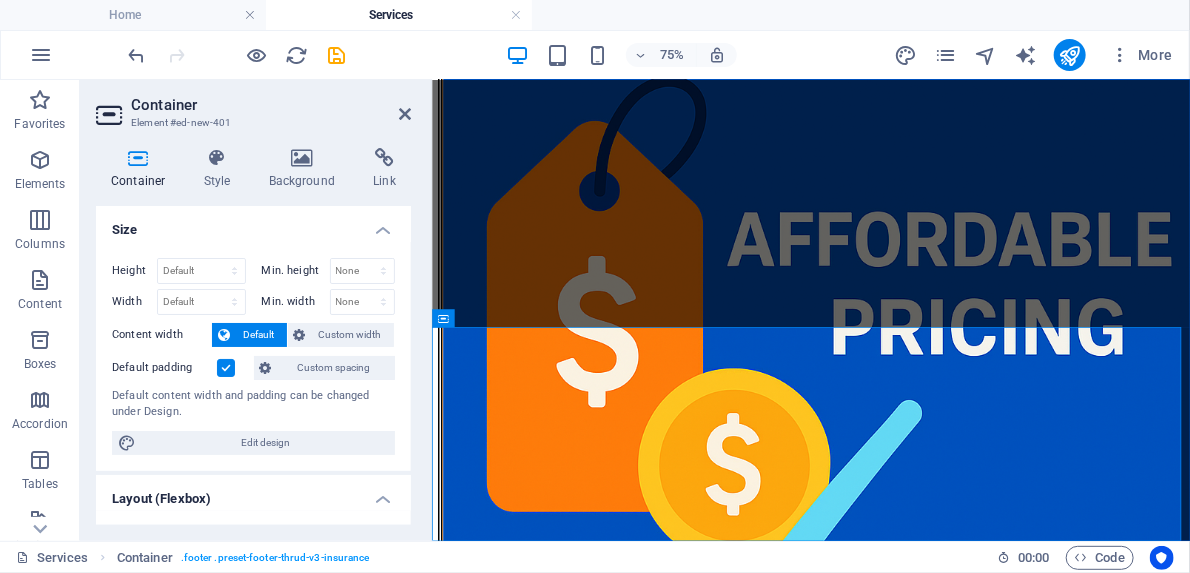scroll, scrollTop: 2848, scrollLeft: 0, axis: vertical 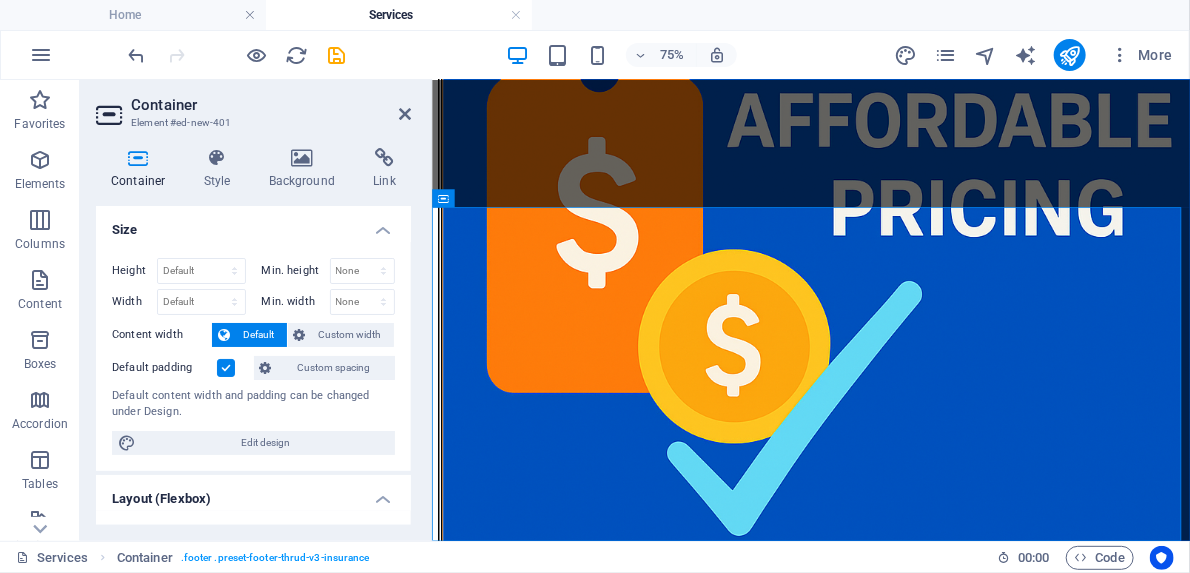 click at bounding box center (226, 368) 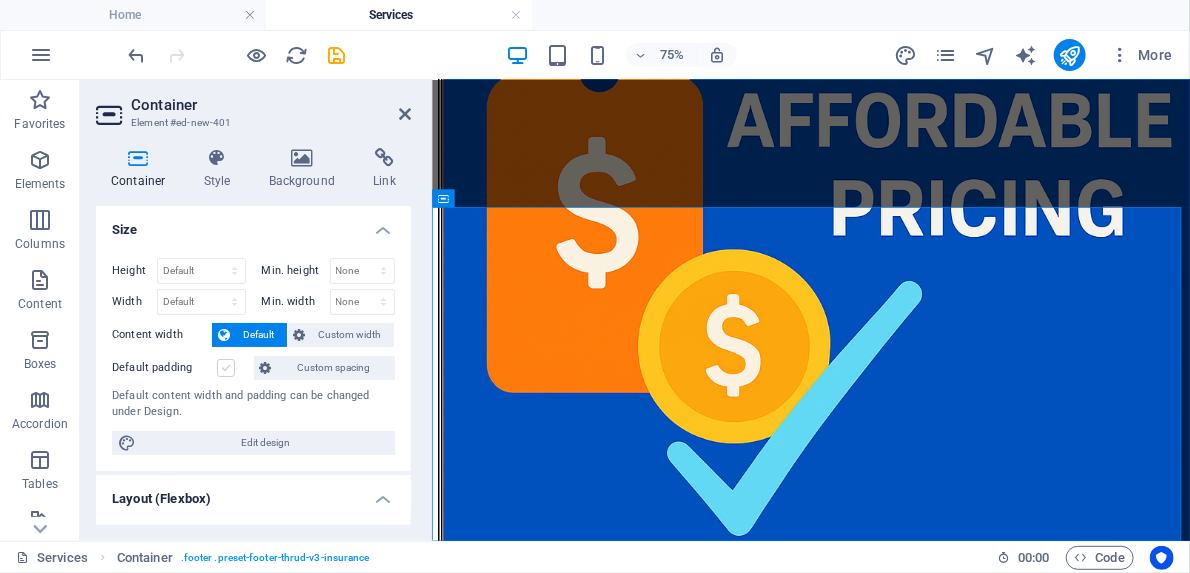 scroll, scrollTop: 2688, scrollLeft: 0, axis: vertical 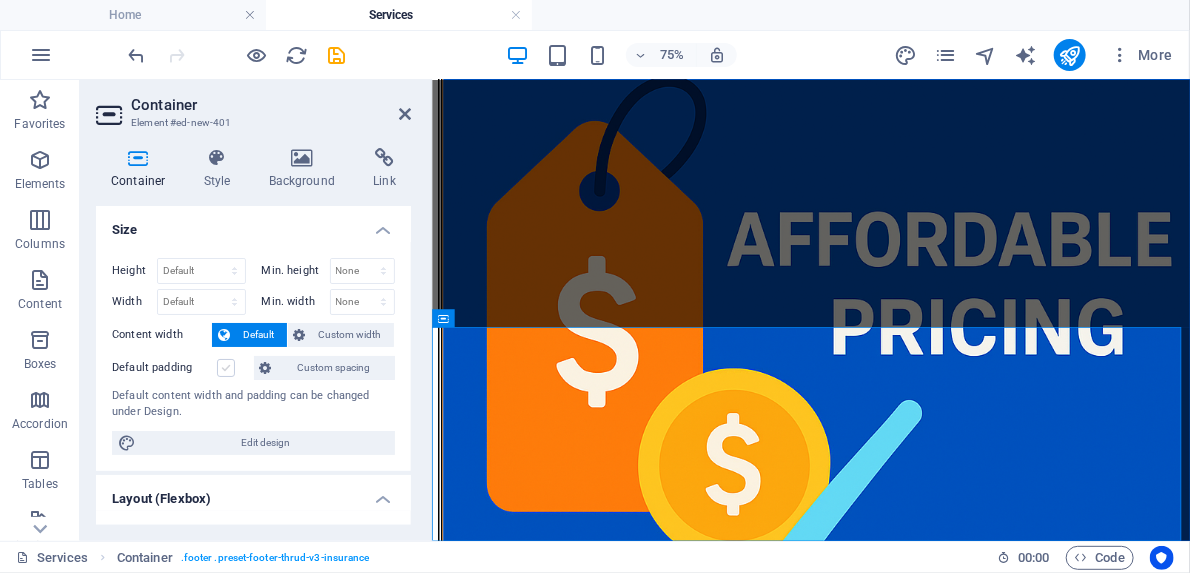 click at bounding box center (226, 368) 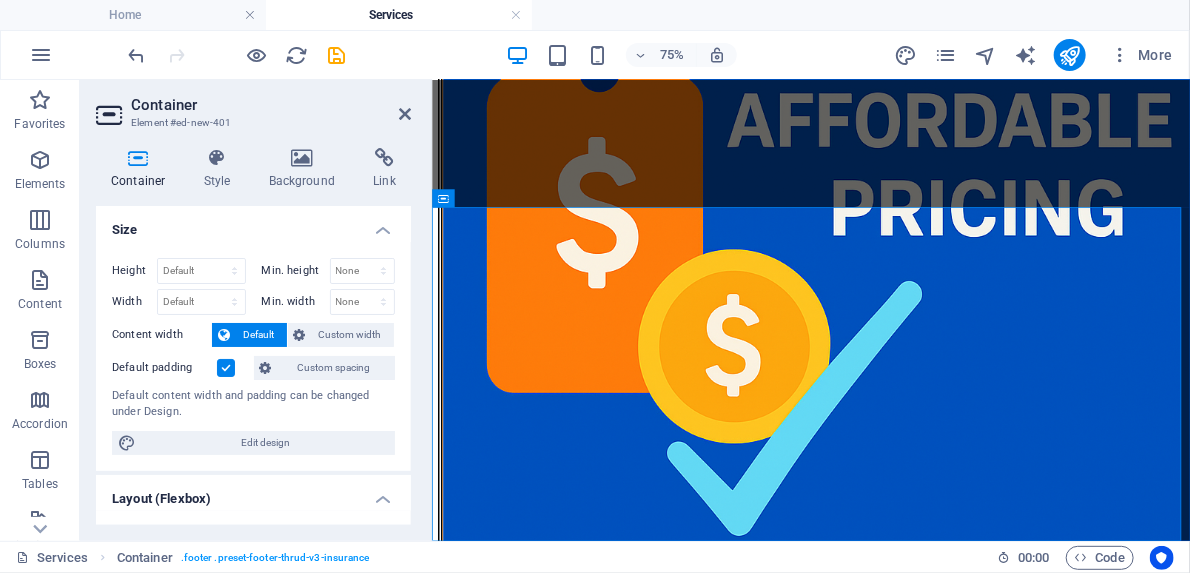 click at bounding box center (226, 368) 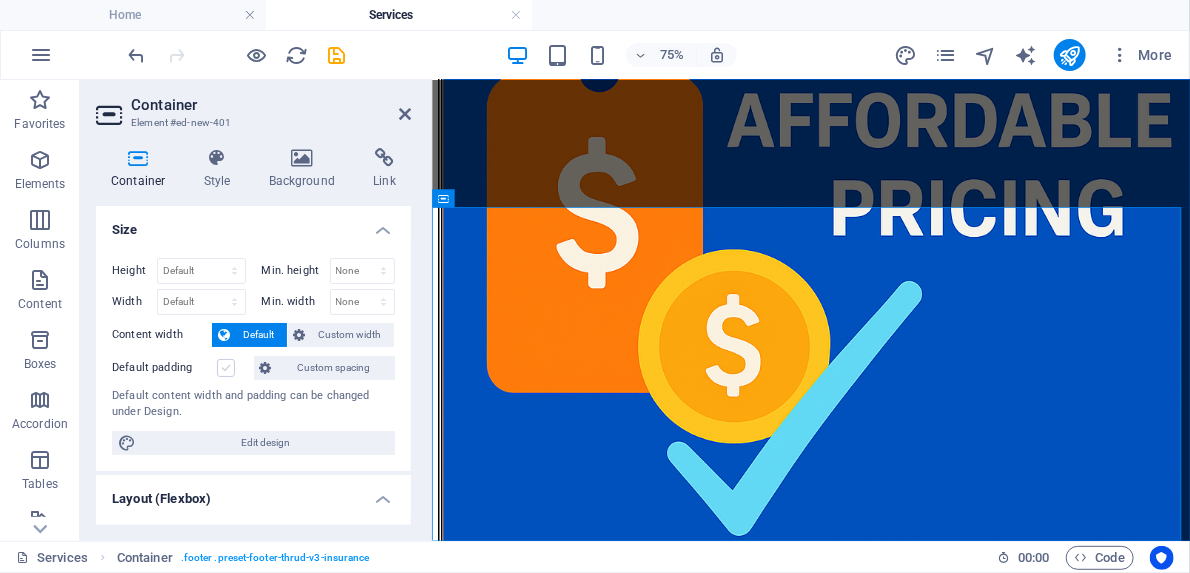 scroll, scrollTop: 2688, scrollLeft: 0, axis: vertical 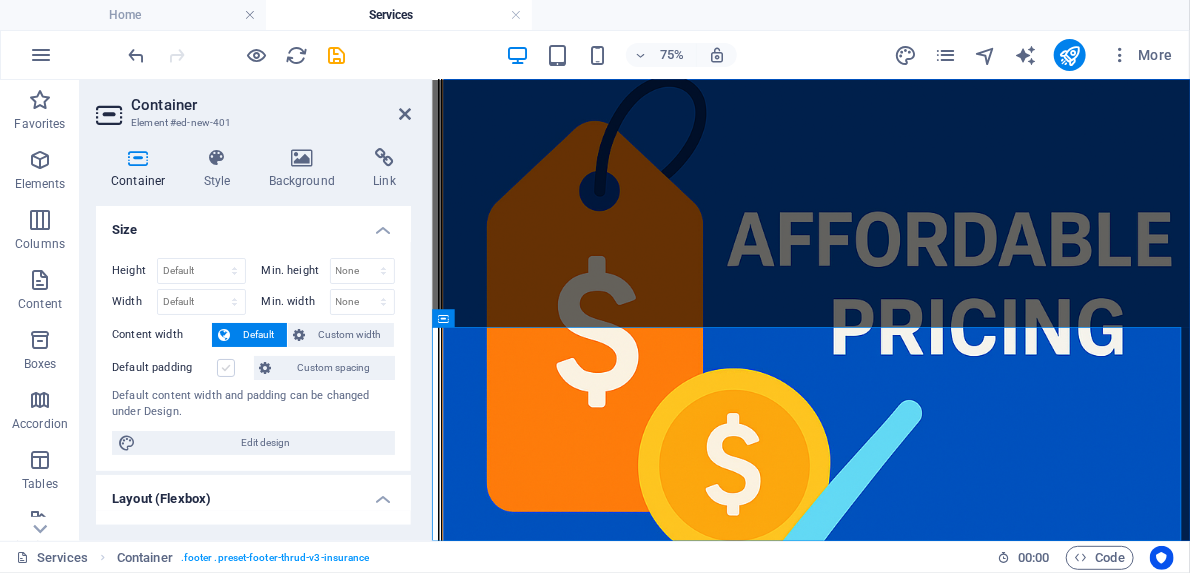 click at bounding box center [226, 368] 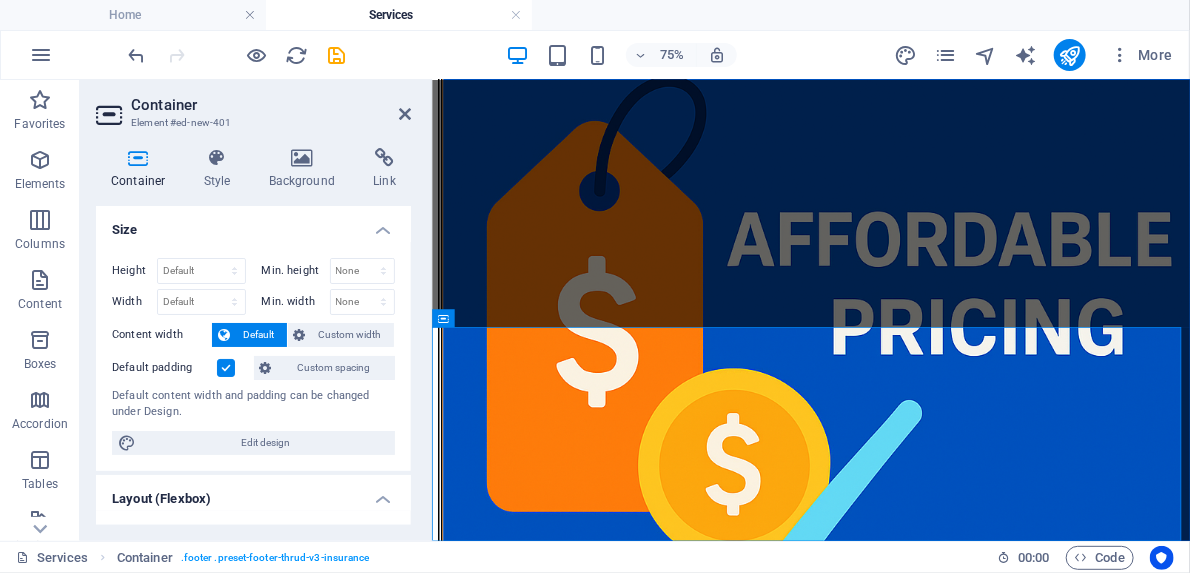 scroll, scrollTop: 2848, scrollLeft: 0, axis: vertical 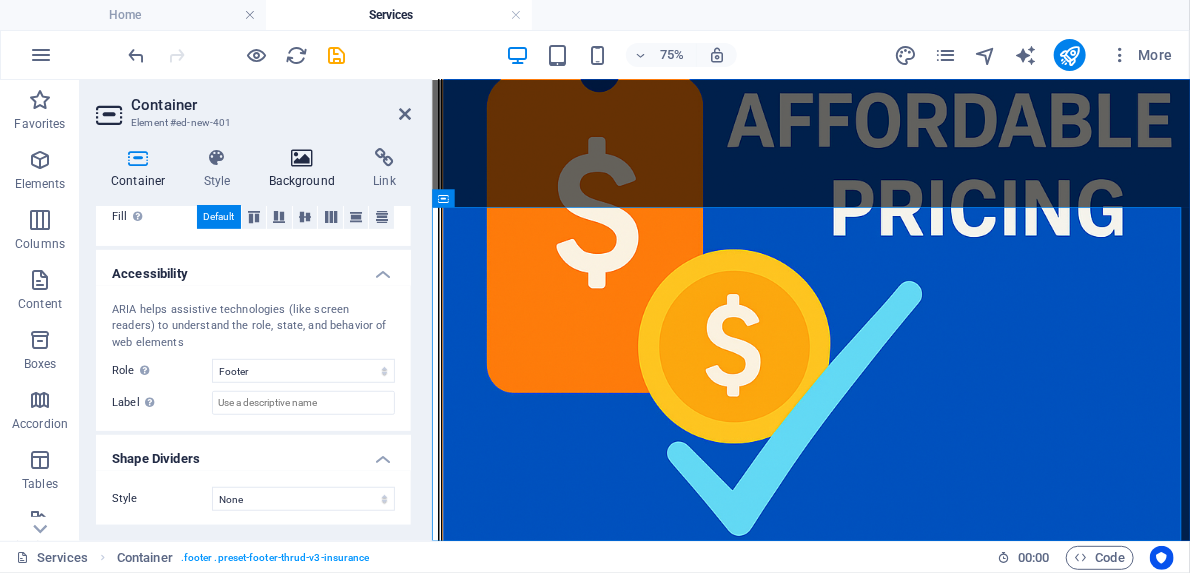 click on "Background" at bounding box center (306, 169) 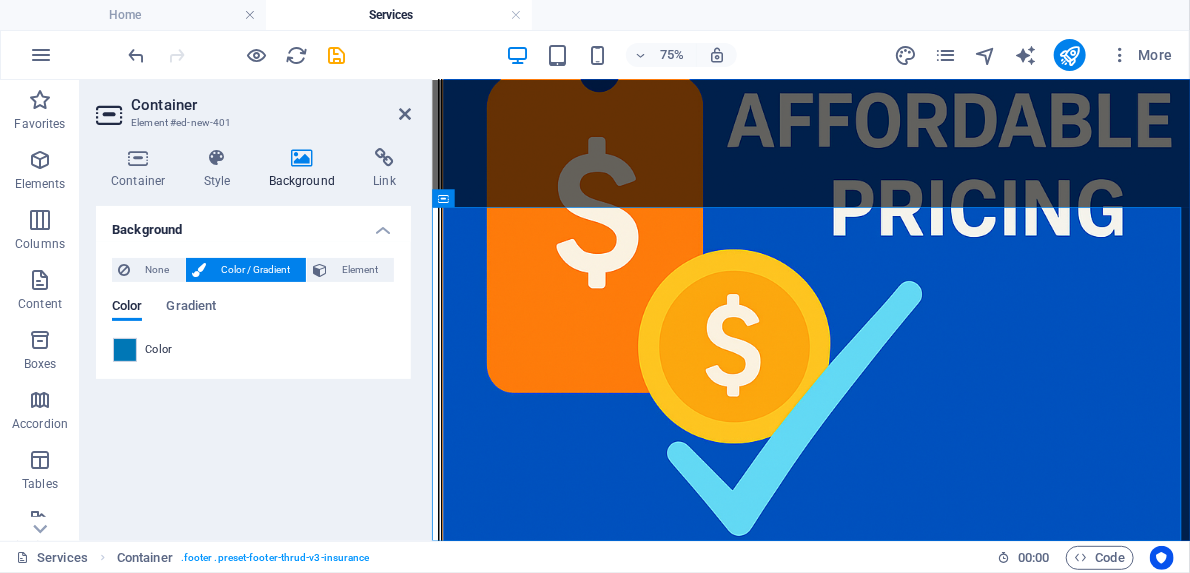 click on "Color / Gradient" at bounding box center [256, 270] 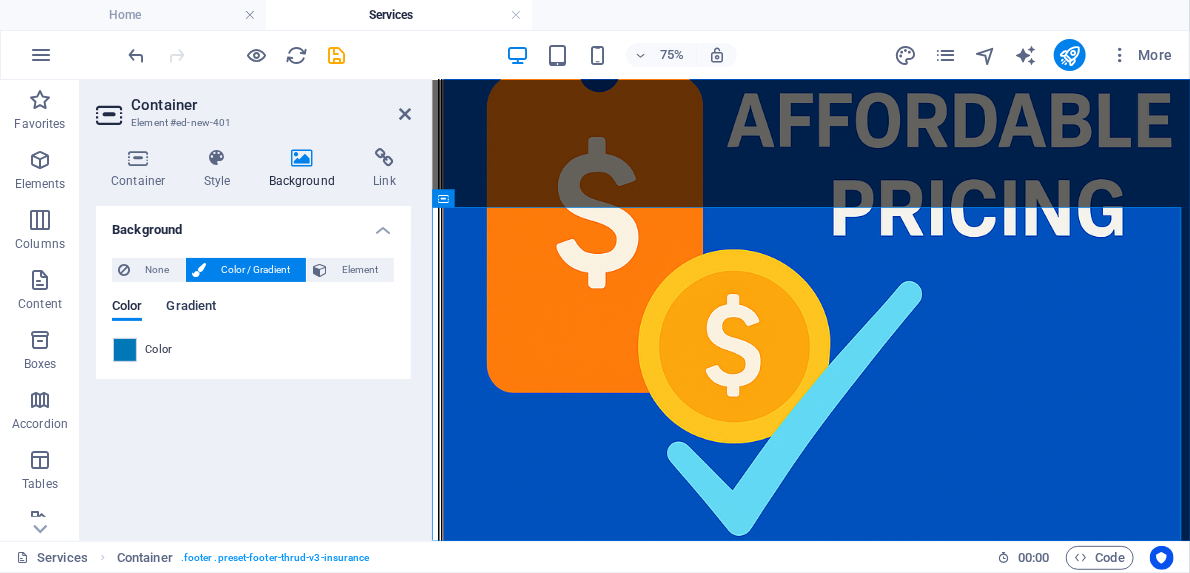 click on "Gradient" at bounding box center (191, 308) 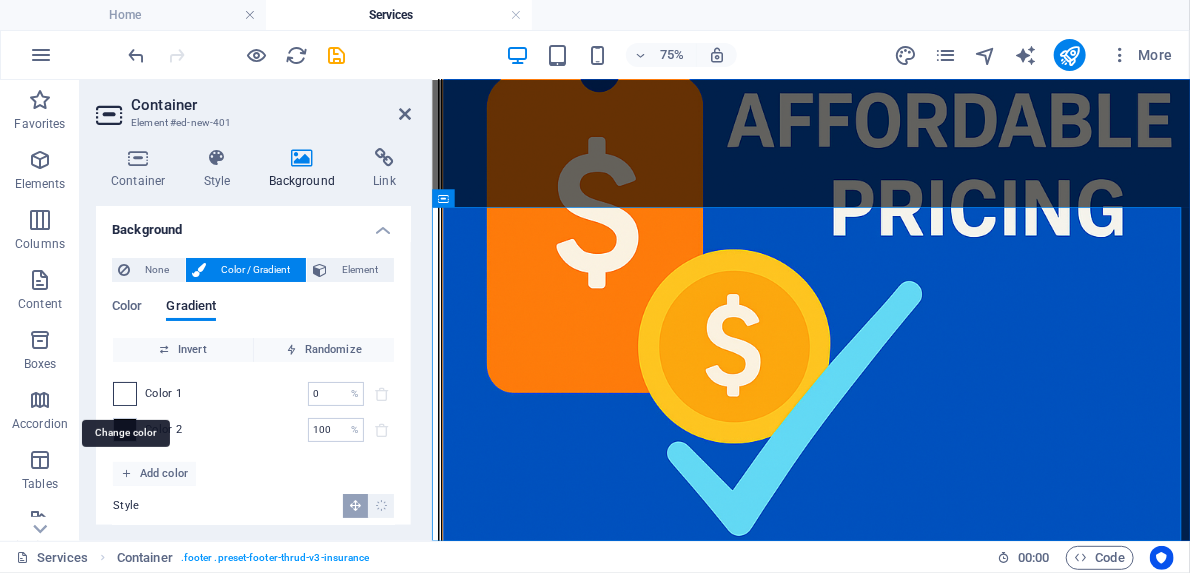 click at bounding box center (125, 394) 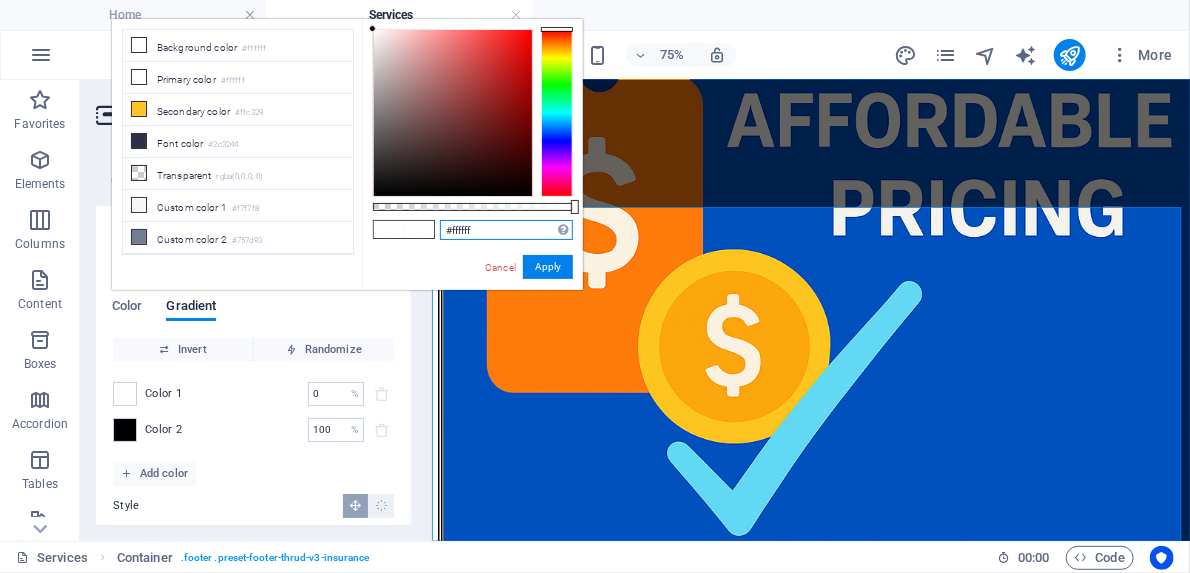 drag, startPoint x: 486, startPoint y: 227, endPoint x: 451, endPoint y: 227, distance: 35 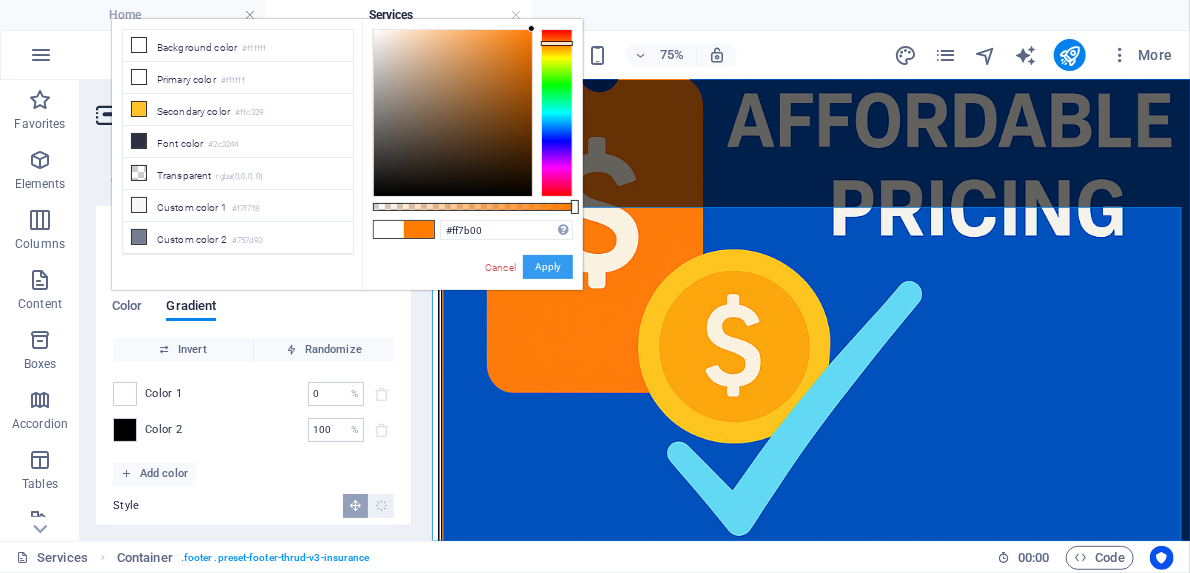 drag, startPoint x: 532, startPoint y: 274, endPoint x: 130, endPoint y: 259, distance: 402.27975 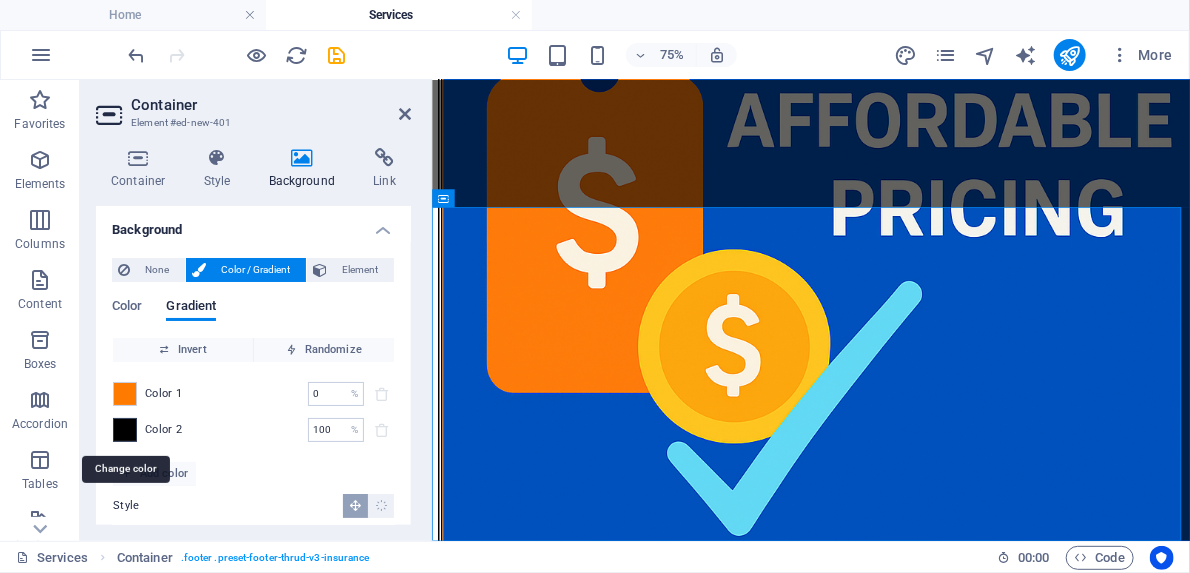 click at bounding box center [125, 430] 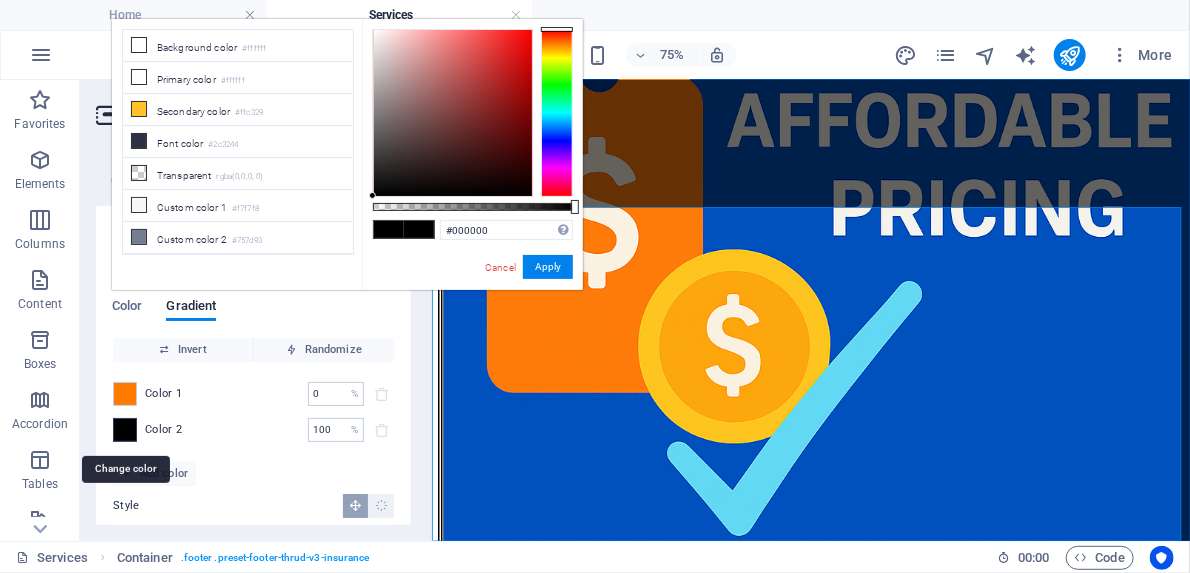 click at bounding box center [125, 430] 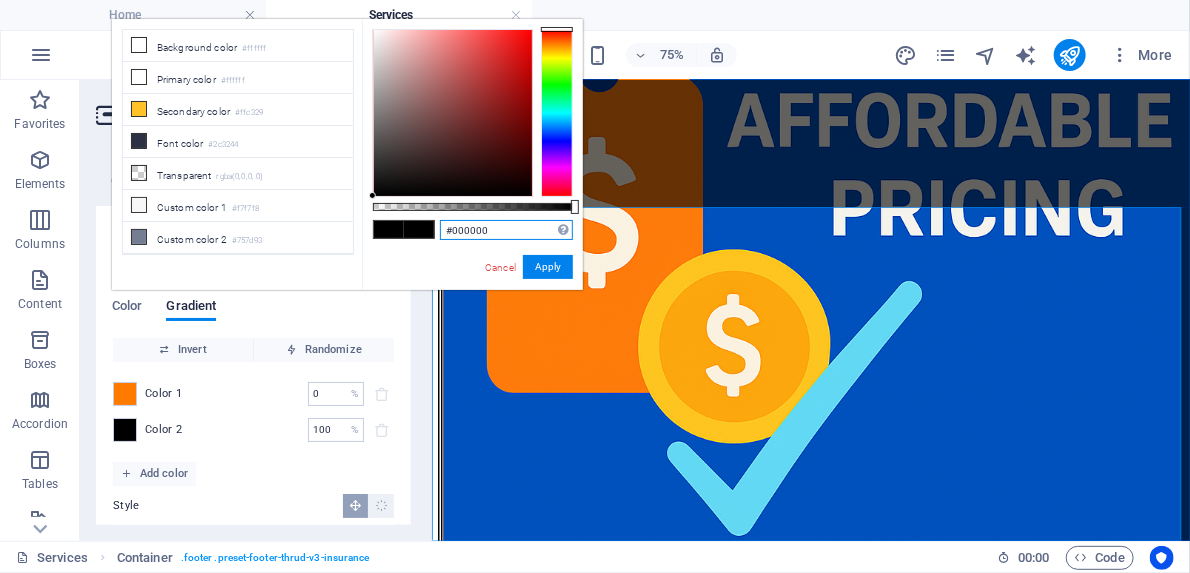 drag, startPoint x: 506, startPoint y: 234, endPoint x: 442, endPoint y: 230, distance: 64.12488 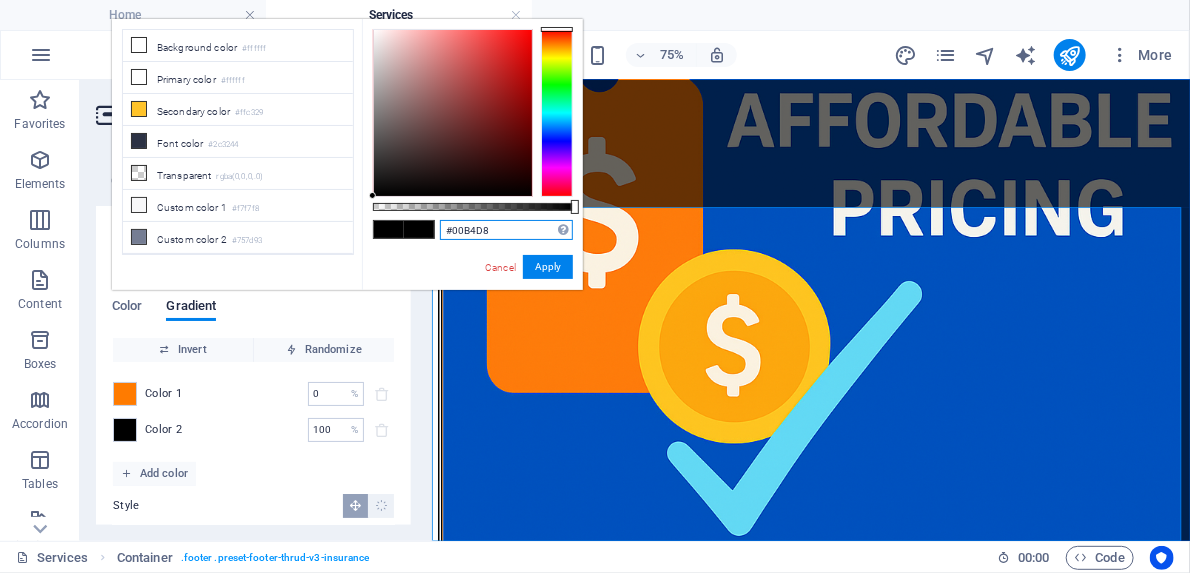 type on "#00b4d8" 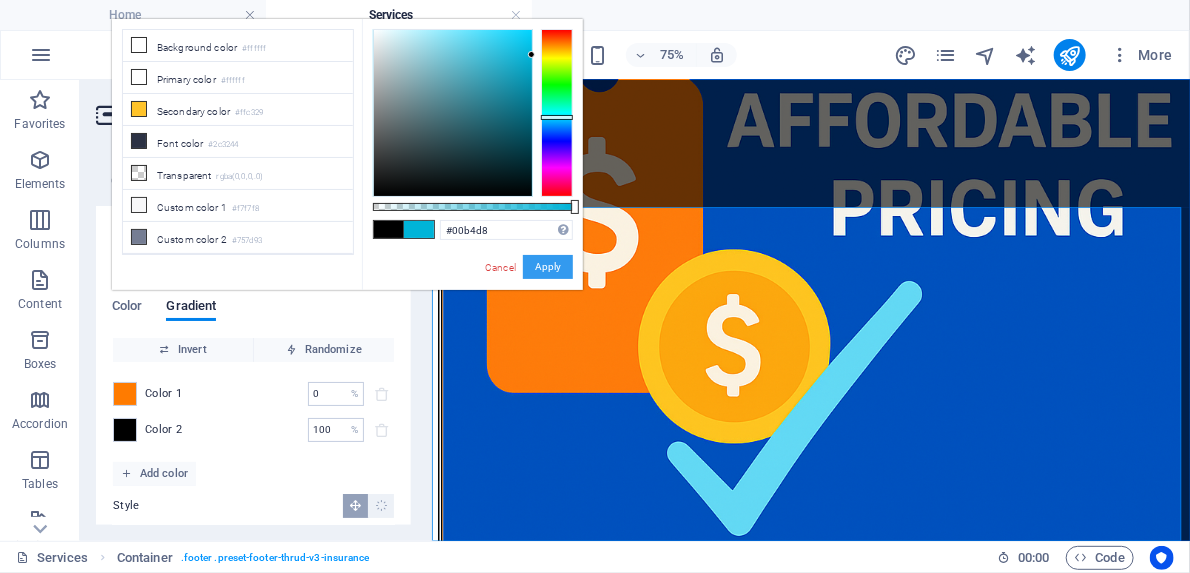 drag, startPoint x: 549, startPoint y: 259, endPoint x: 156, endPoint y: 239, distance: 393.50858 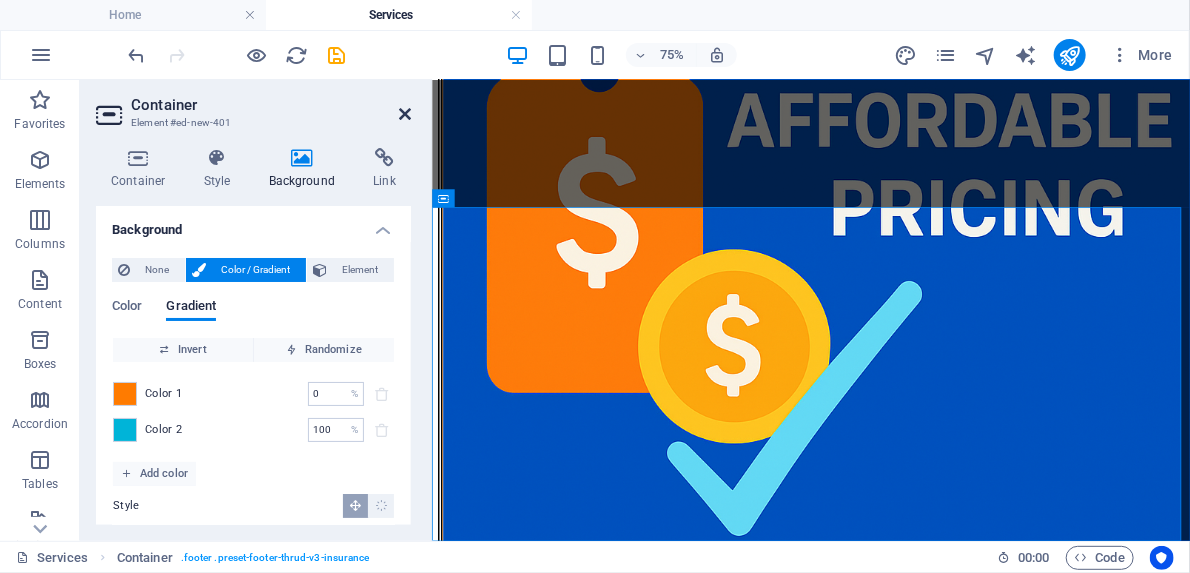 click at bounding box center (405, 114) 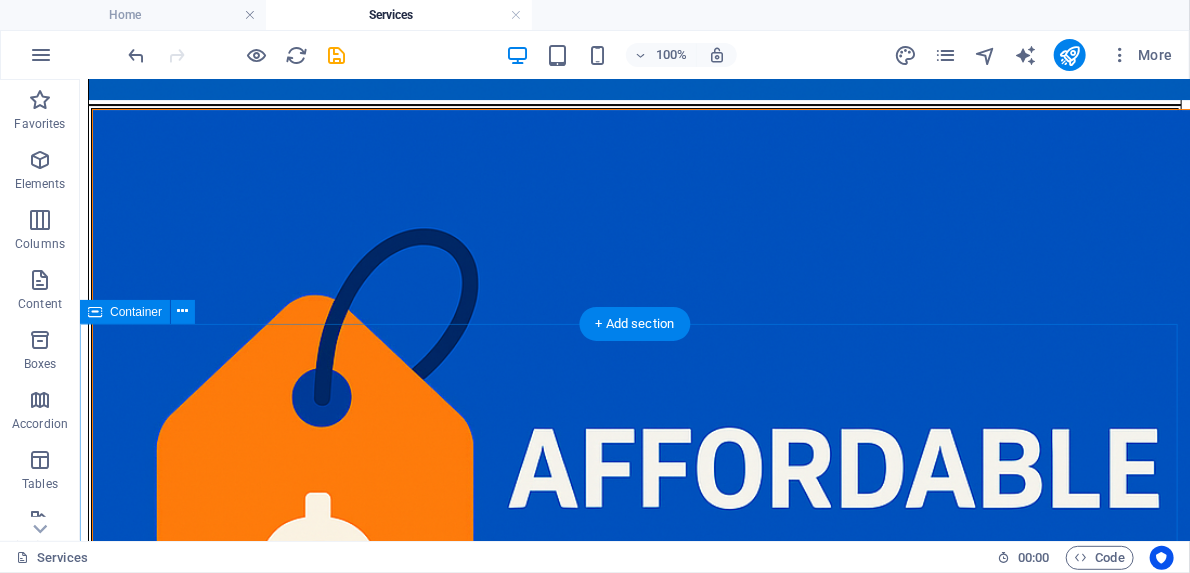 scroll, scrollTop: 2813, scrollLeft: 0, axis: vertical 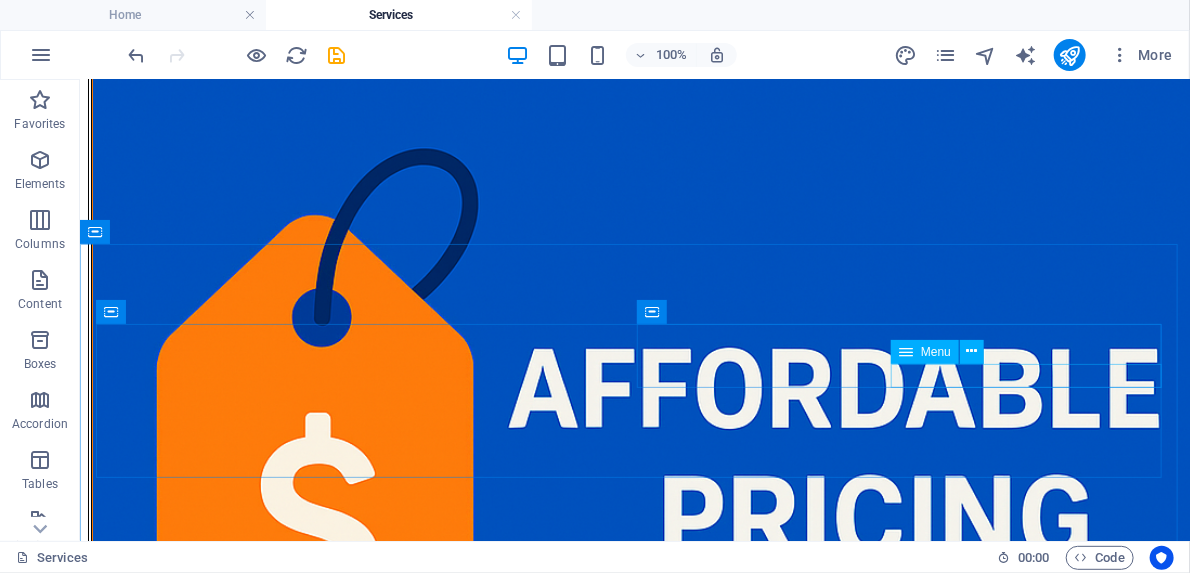 click at bounding box center [906, 352] 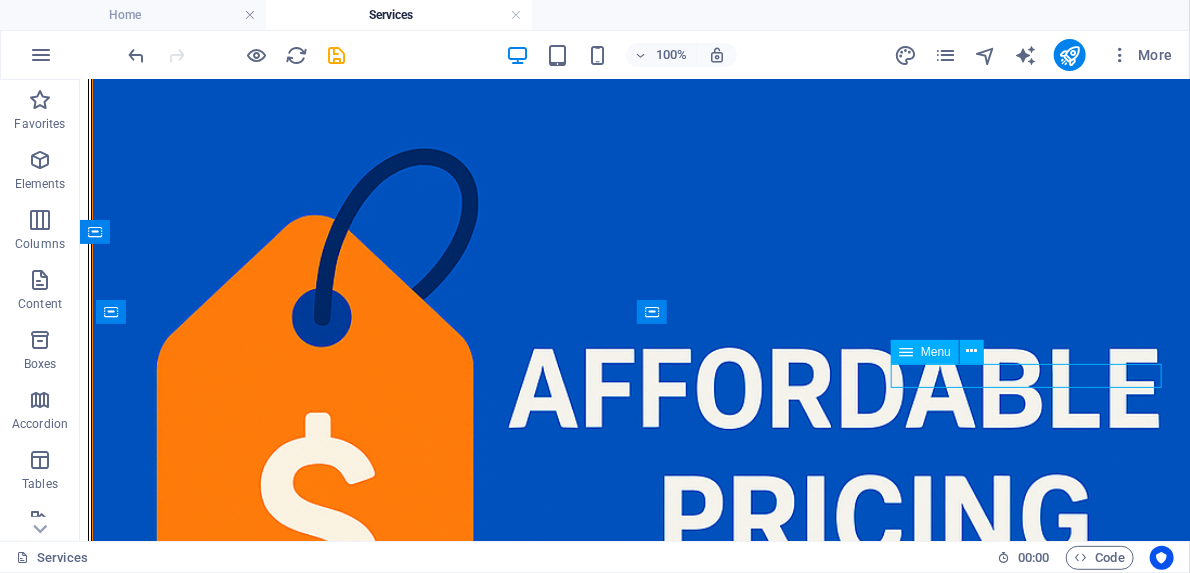 click at bounding box center (906, 352) 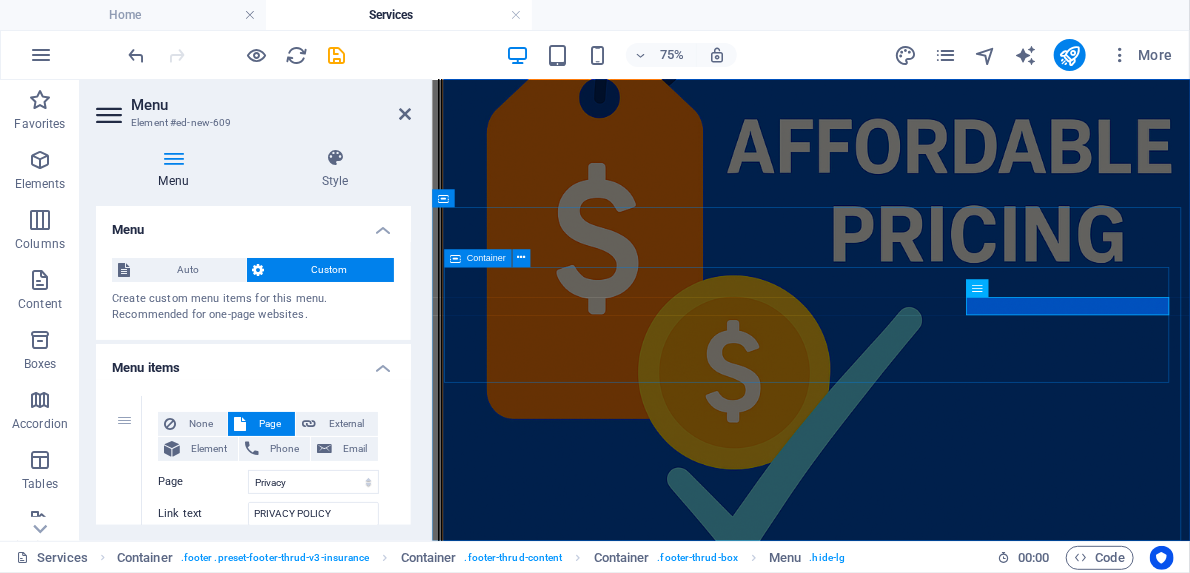 scroll, scrollTop: 2848, scrollLeft: 0, axis: vertical 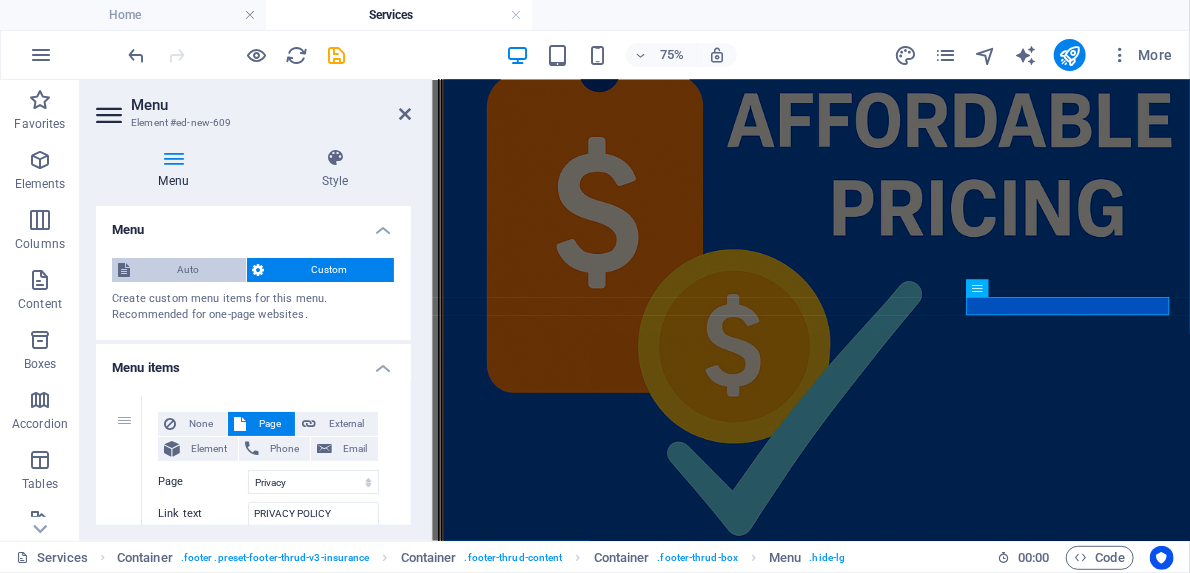 click on "Auto" at bounding box center (188, 270) 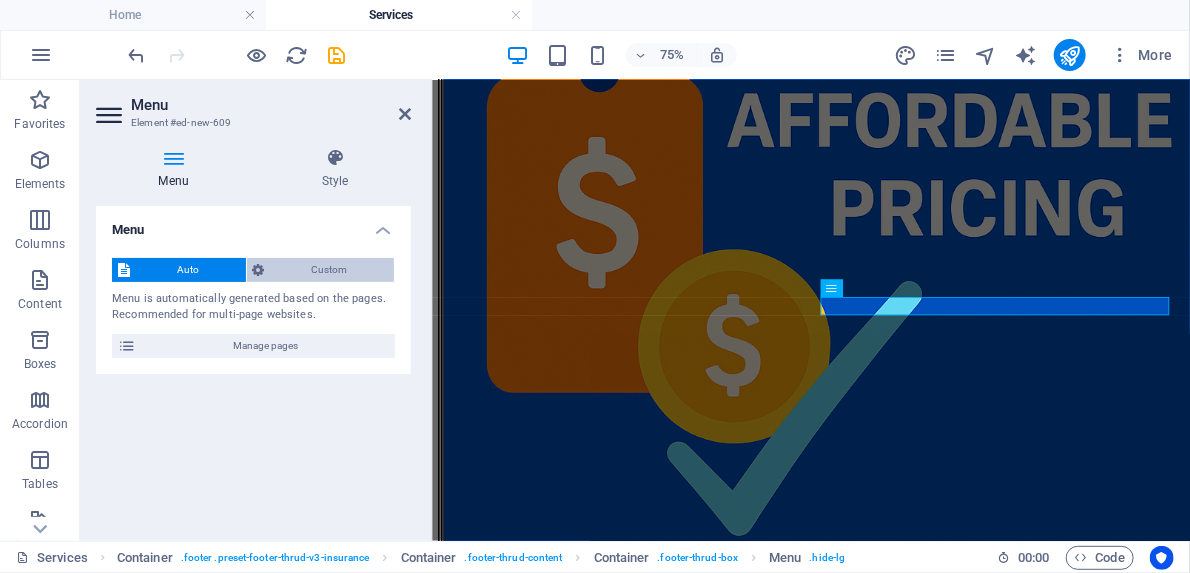 click on "Custom" at bounding box center (330, 270) 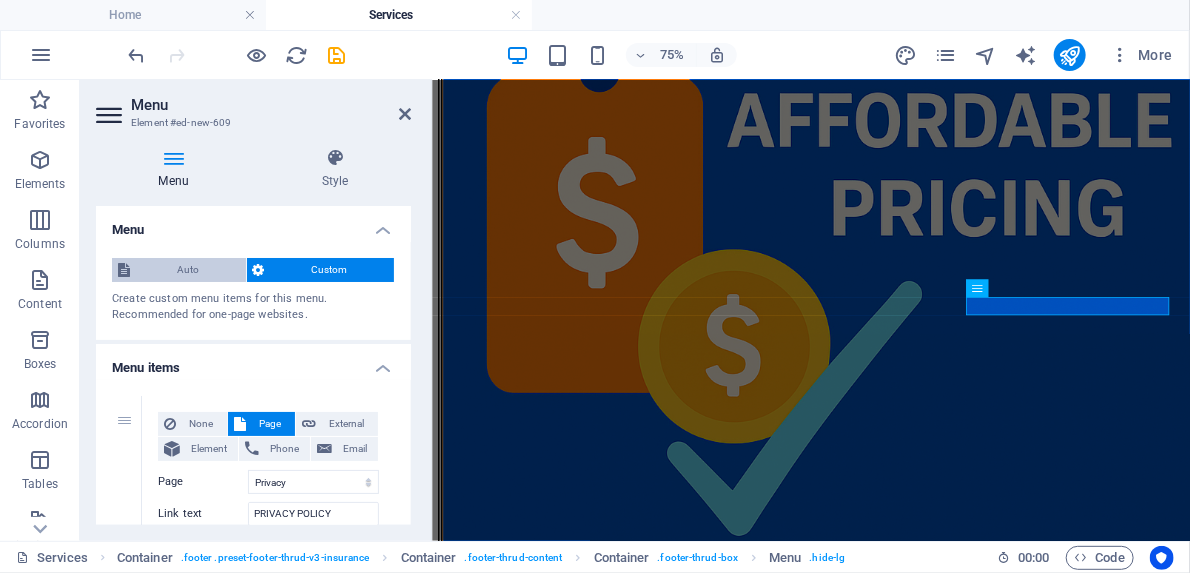 click on "Auto" at bounding box center [188, 270] 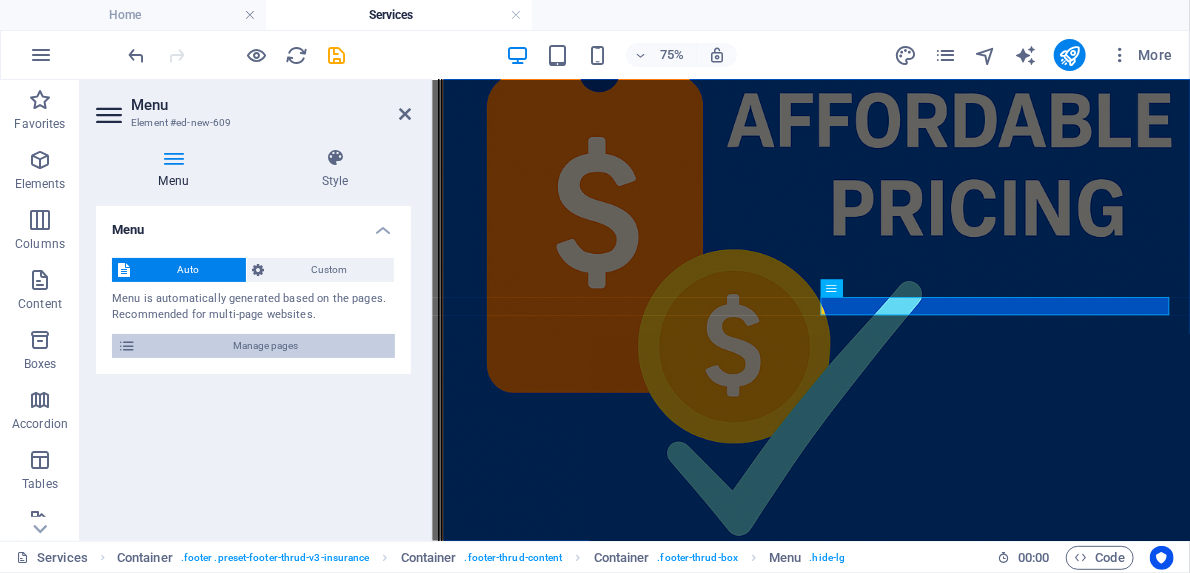 click on "Manage pages" at bounding box center (265, 346) 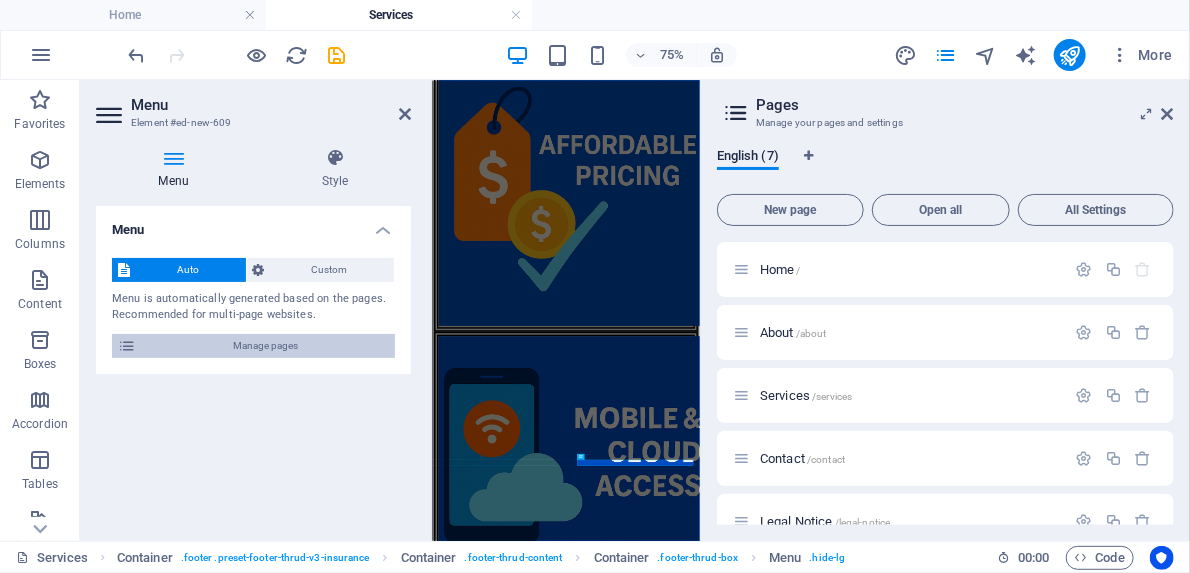 scroll, scrollTop: 1572, scrollLeft: 0, axis: vertical 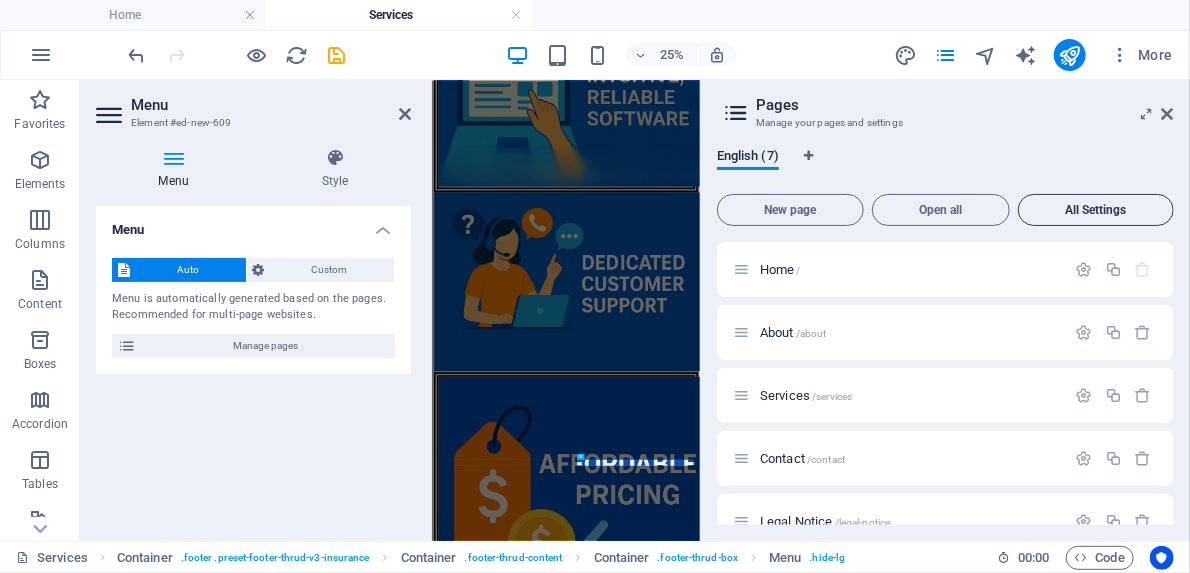 click on "All Settings" at bounding box center [1096, 210] 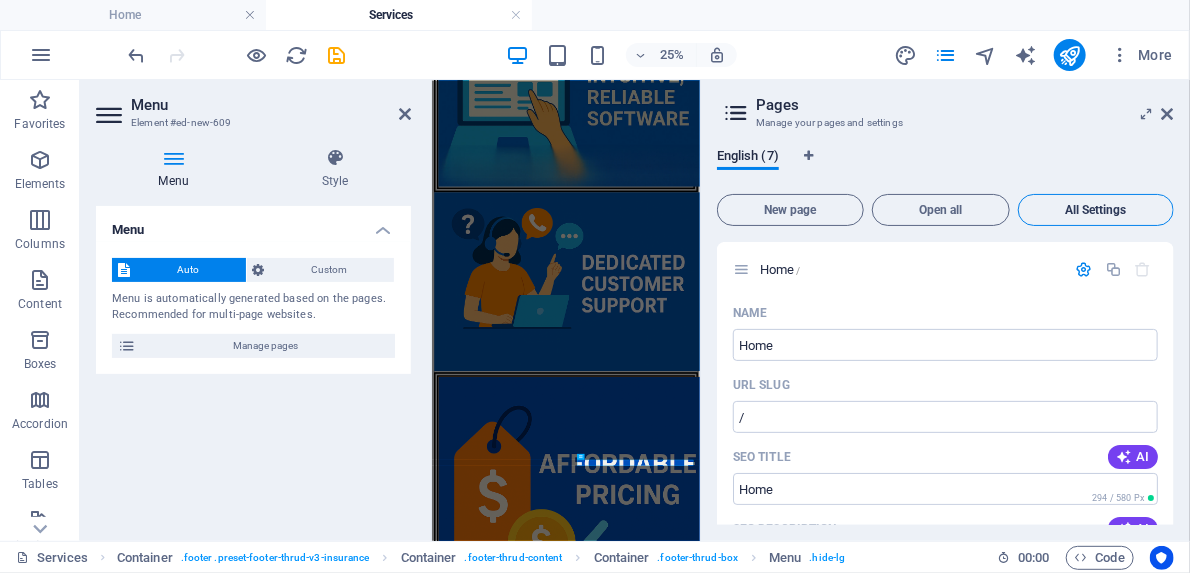 scroll, scrollTop: 4930, scrollLeft: 0, axis: vertical 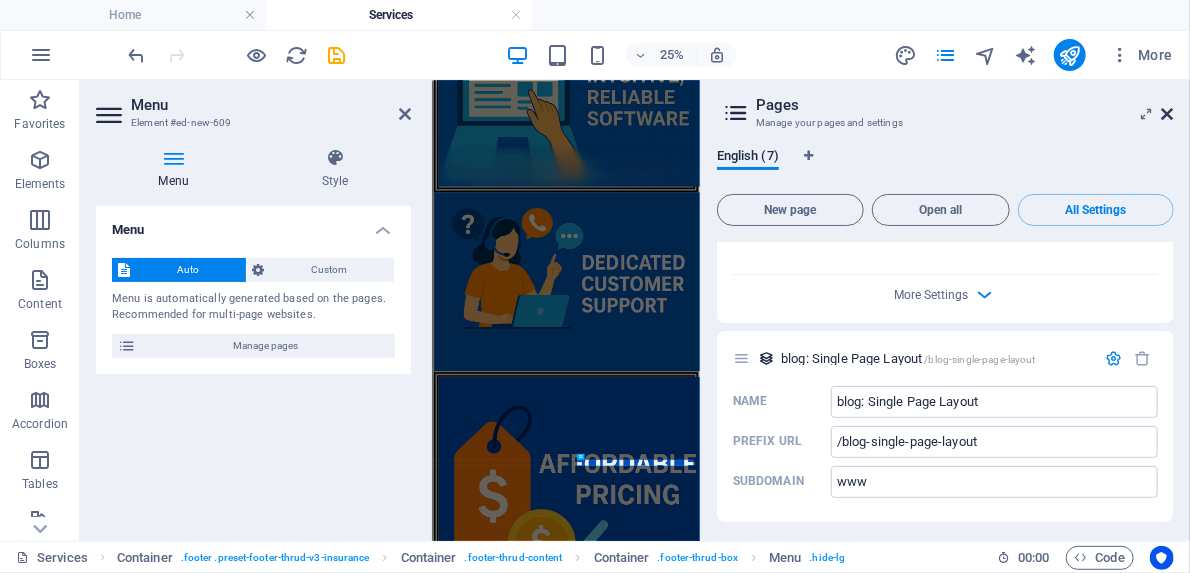 click at bounding box center [1168, 114] 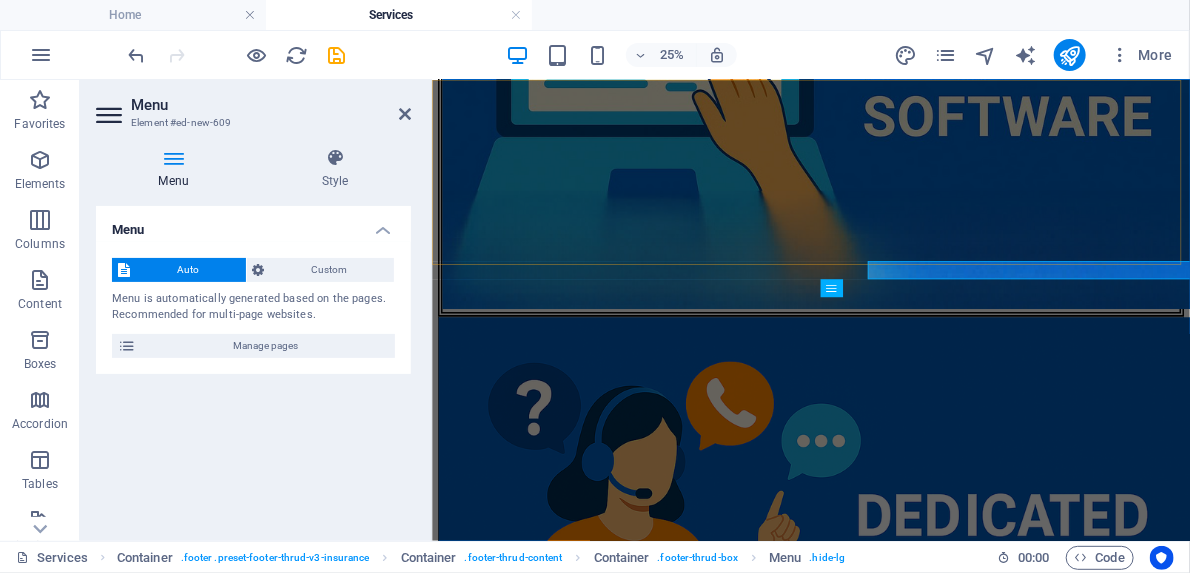 click on "ABOUT US SERVICES CONTACT BOOK A CALL" at bounding box center [936, -1297] 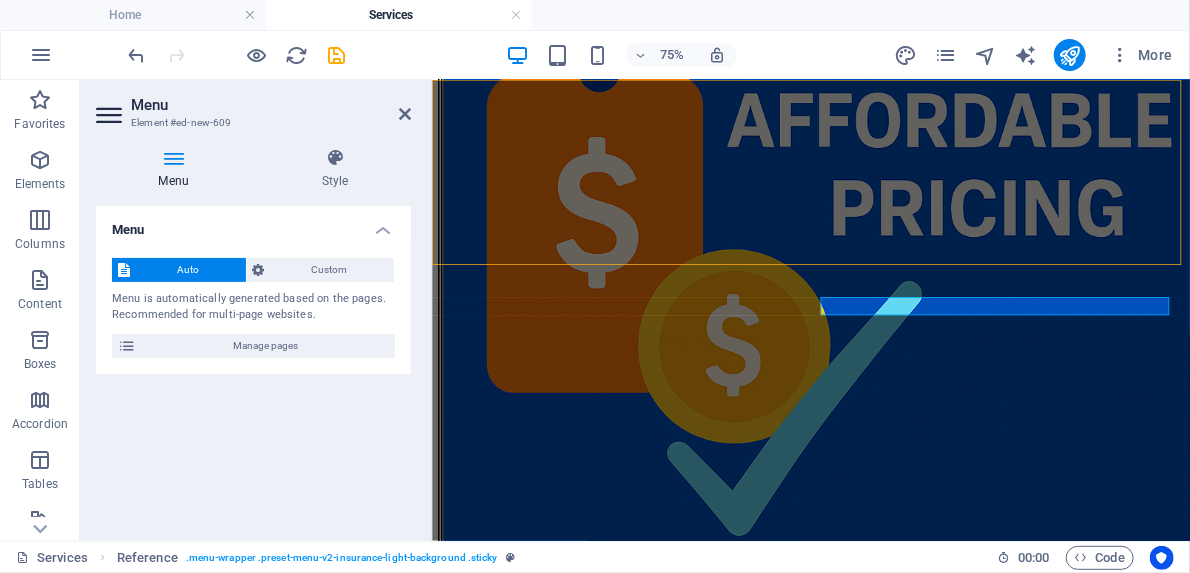 scroll, scrollTop: 2813, scrollLeft: 0, axis: vertical 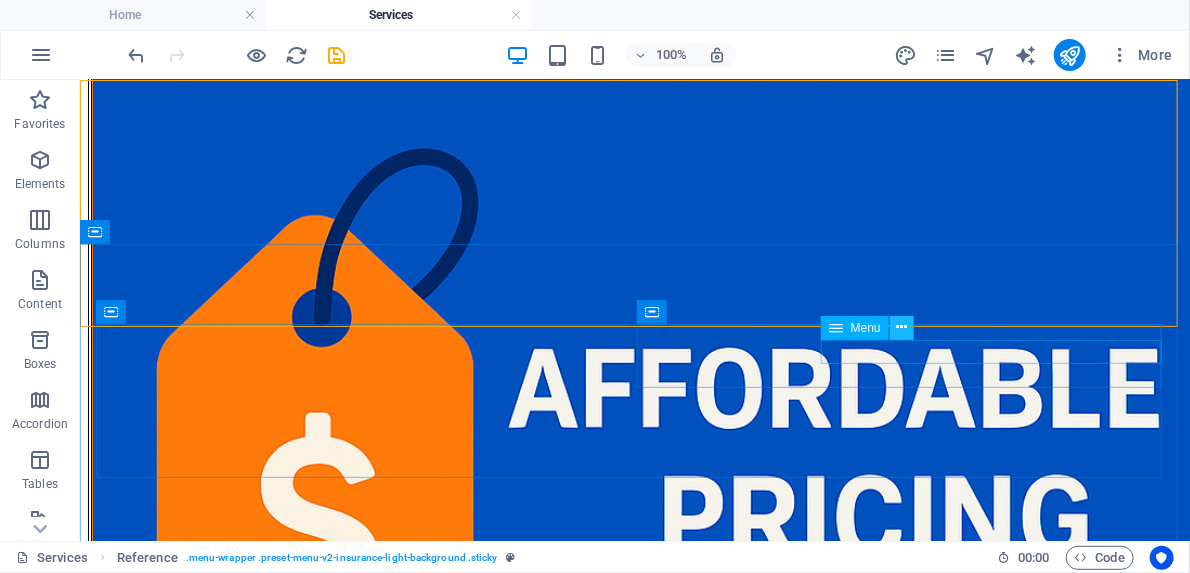 click at bounding box center (901, 327) 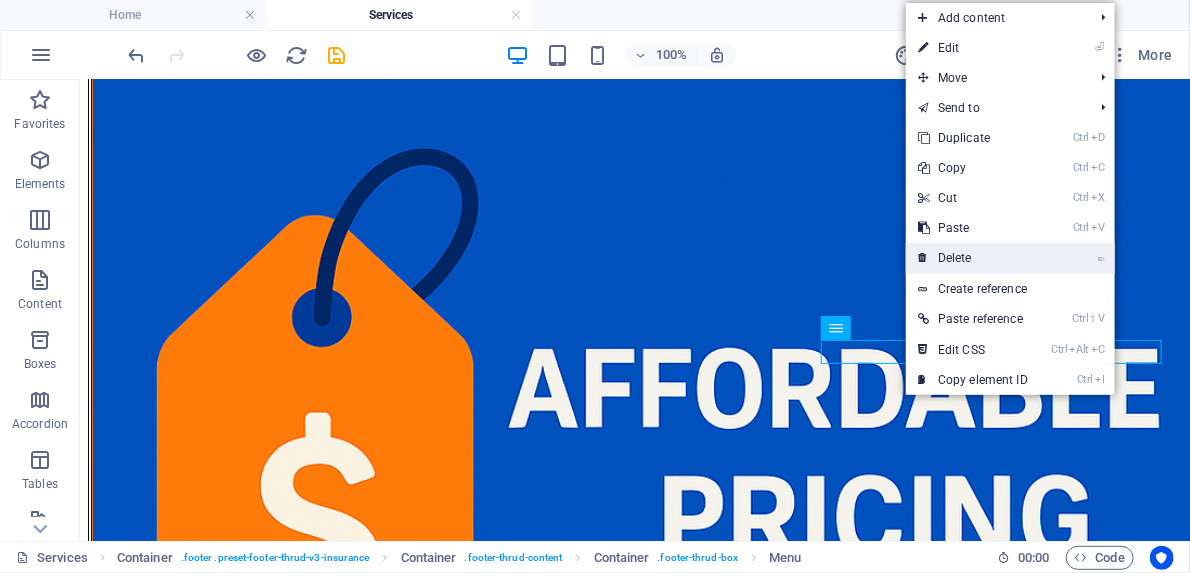 click on "⌦  Delete" at bounding box center (973, 258) 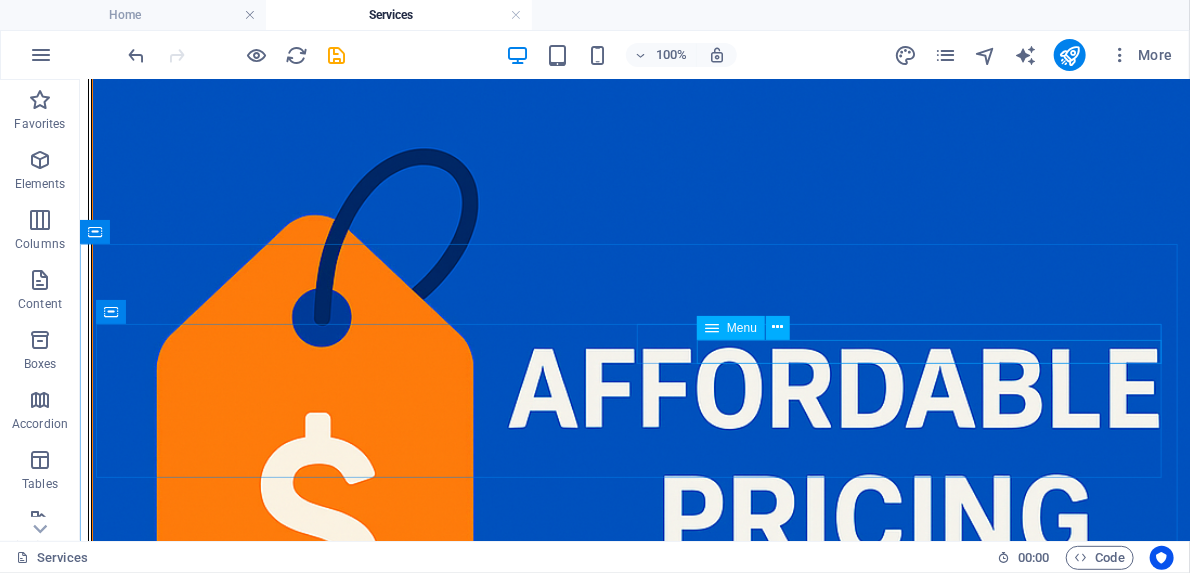 click on "Menu" at bounding box center (731, 328) 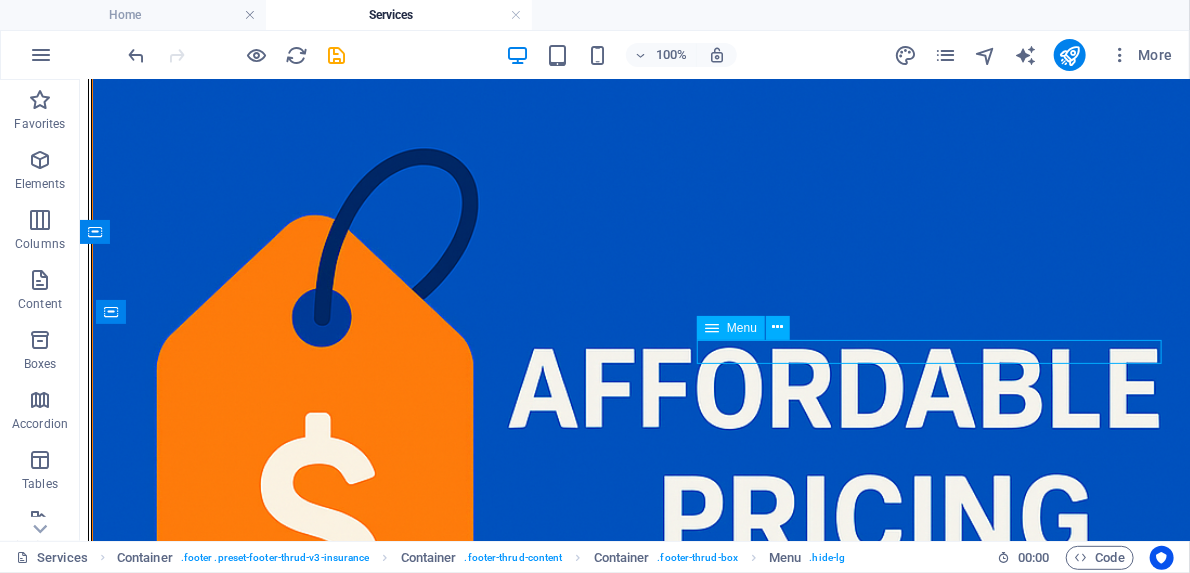 click at bounding box center [712, 328] 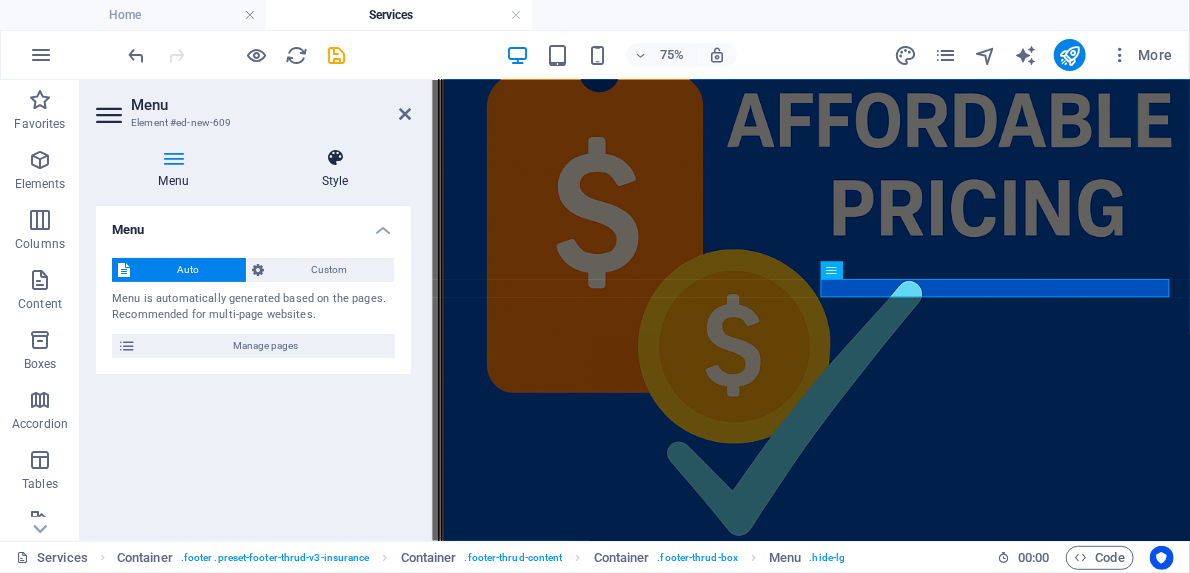 click at bounding box center [335, 158] 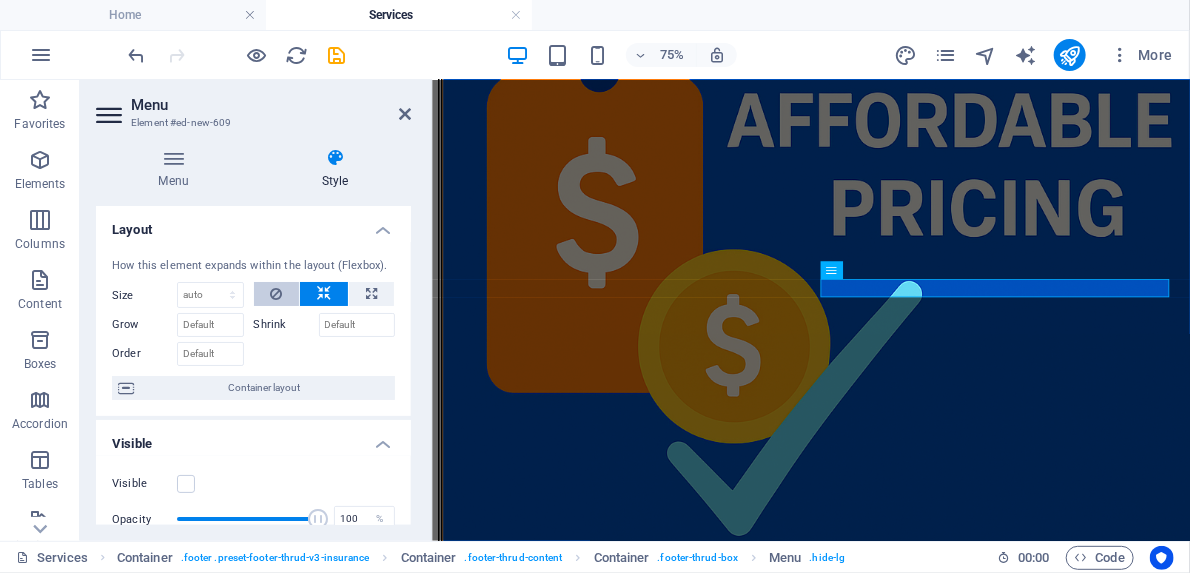 click at bounding box center [276, 294] 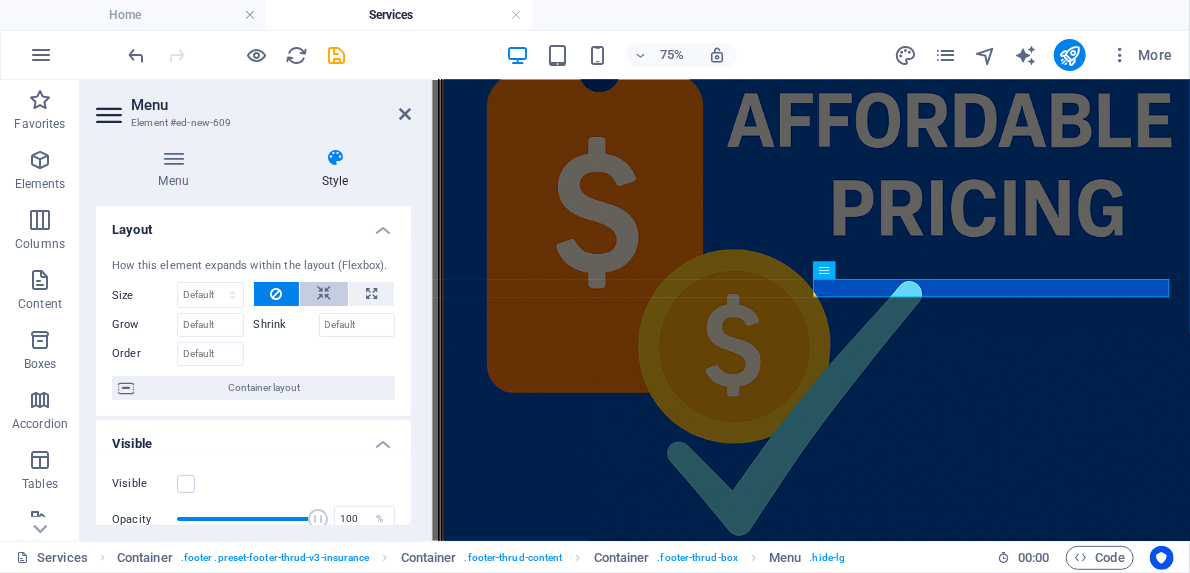 click at bounding box center (324, 294) 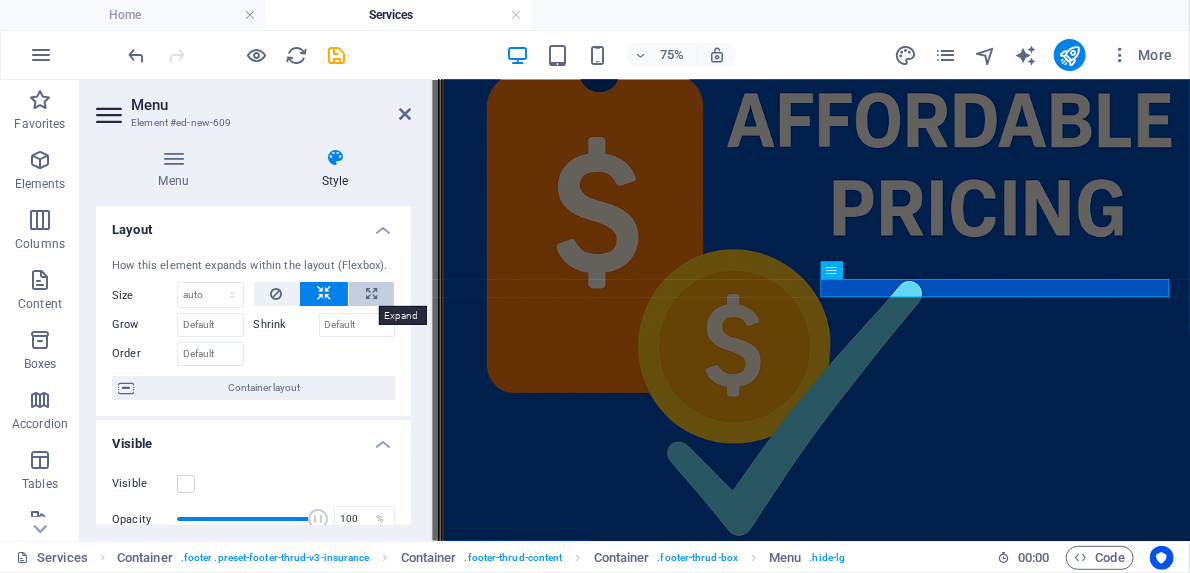click at bounding box center [371, 294] 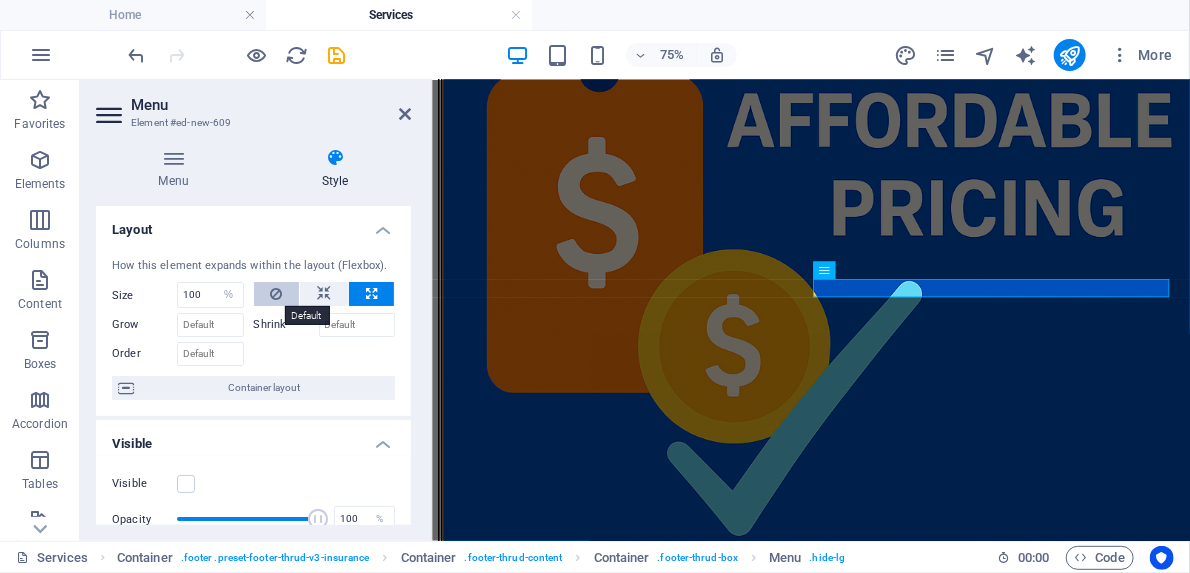 click at bounding box center (276, 294) 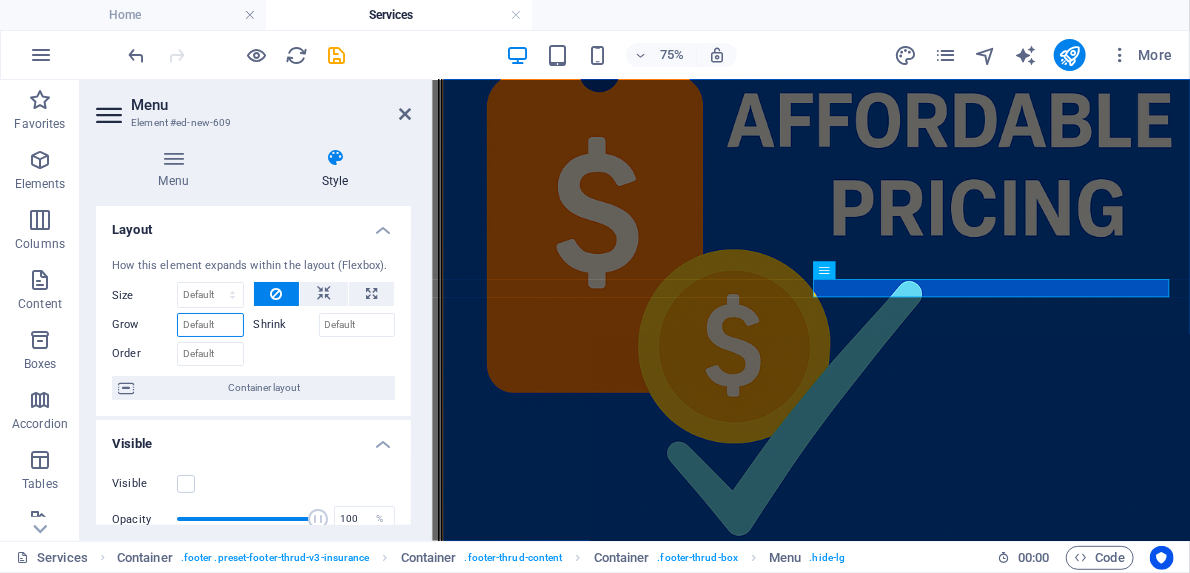 click on "Grow" at bounding box center [210, 325] 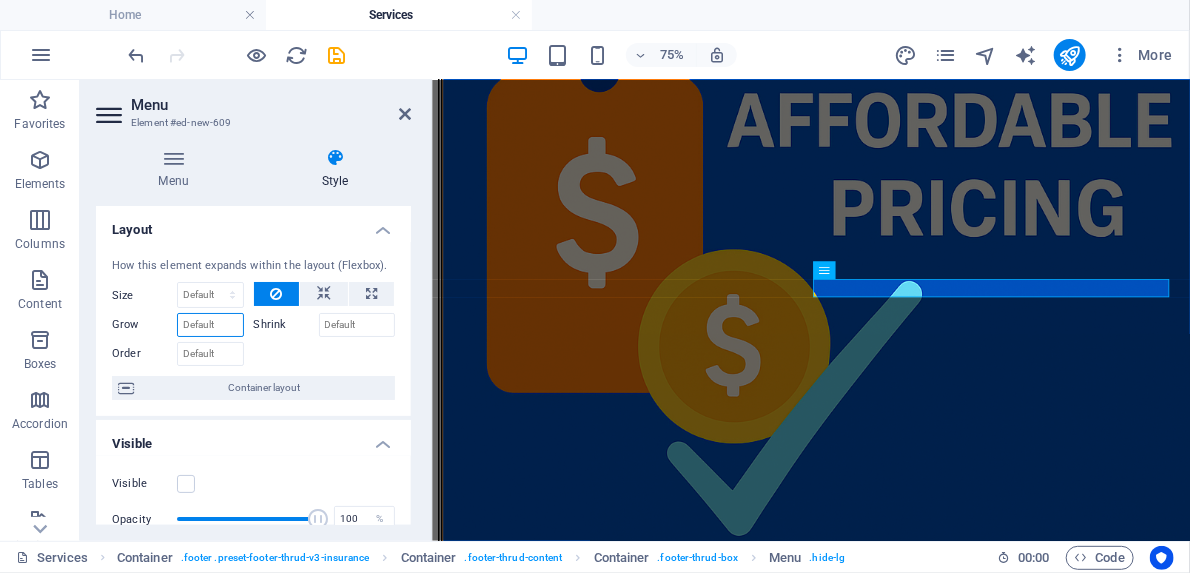 click on "Grow" at bounding box center (210, 325) 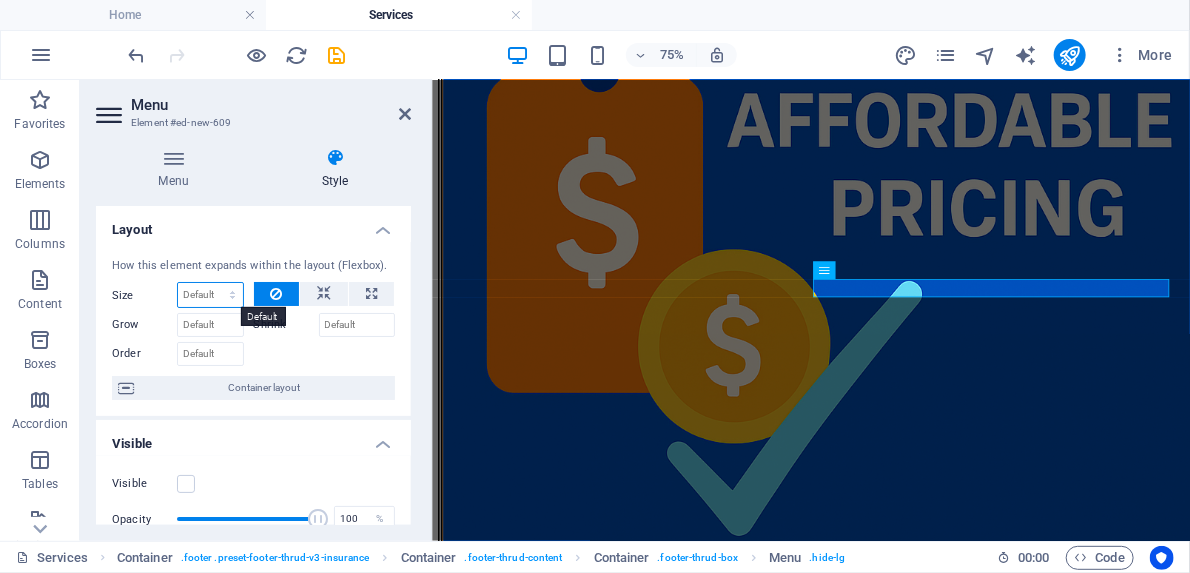 click on "Default auto px % 1/1 1/2 1/3 1/4 1/5 1/6 1/7 1/8 1/9 1/10" at bounding box center [210, 295] 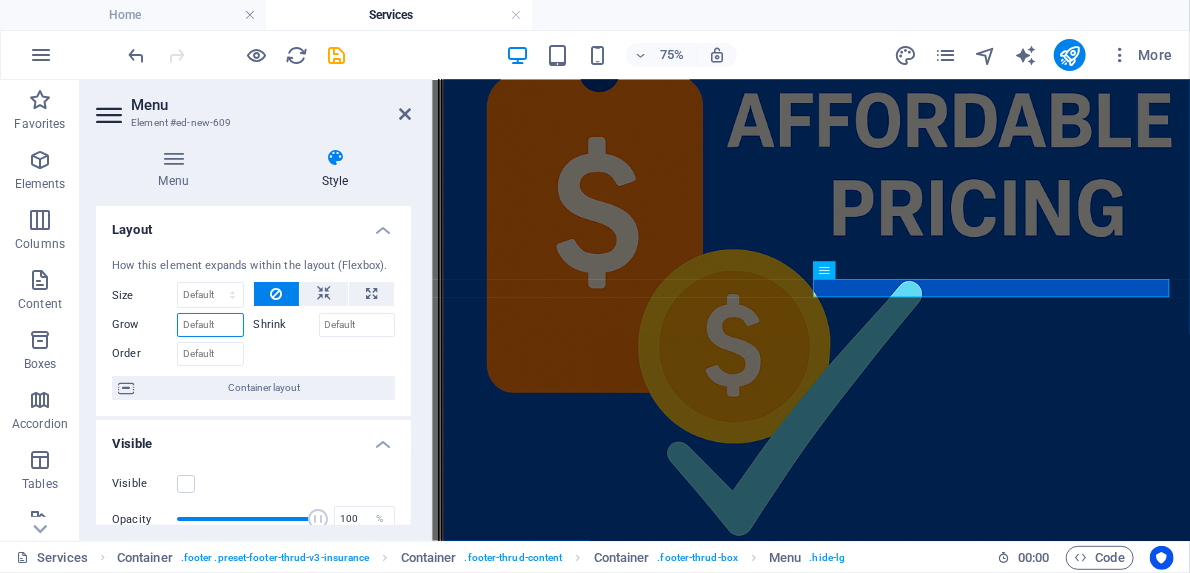 click on "Grow" at bounding box center (210, 325) 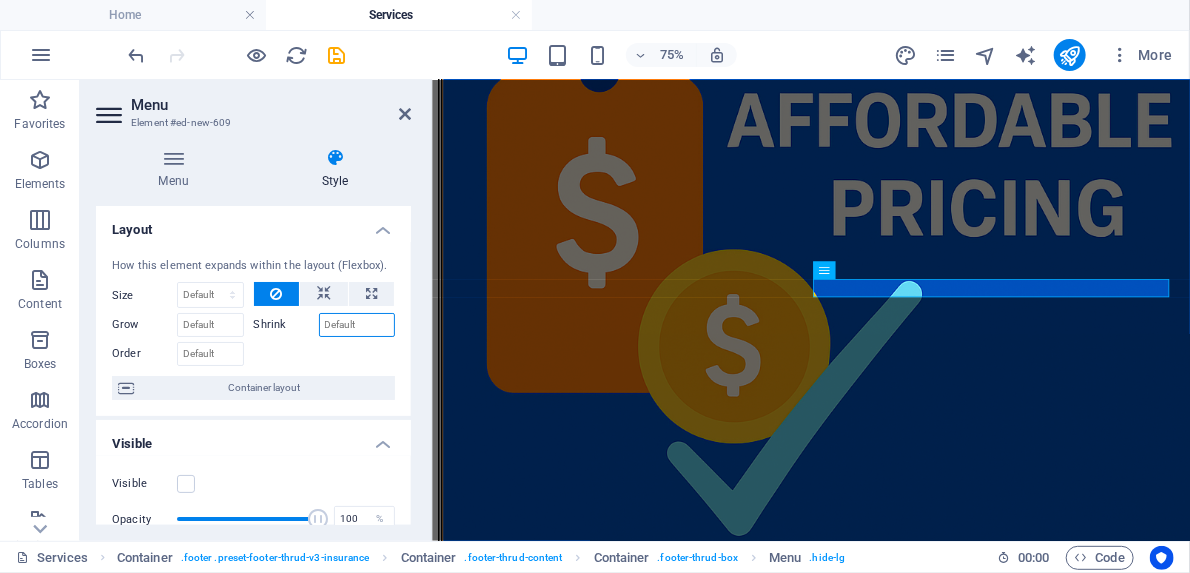 click on "Shrink" at bounding box center [357, 325] 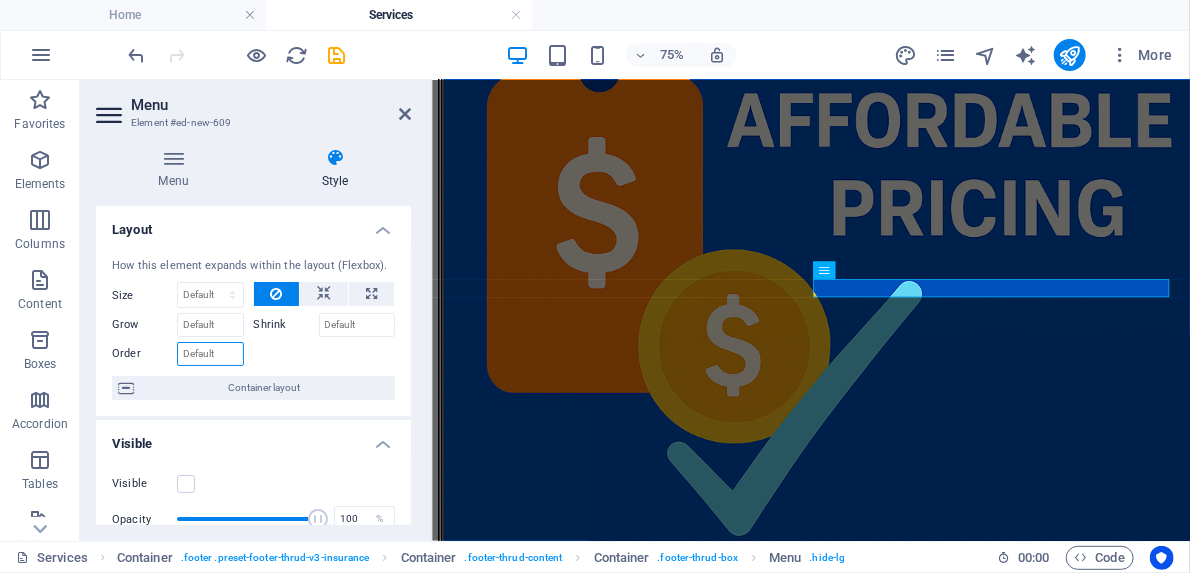 click on "Order" at bounding box center (210, 354) 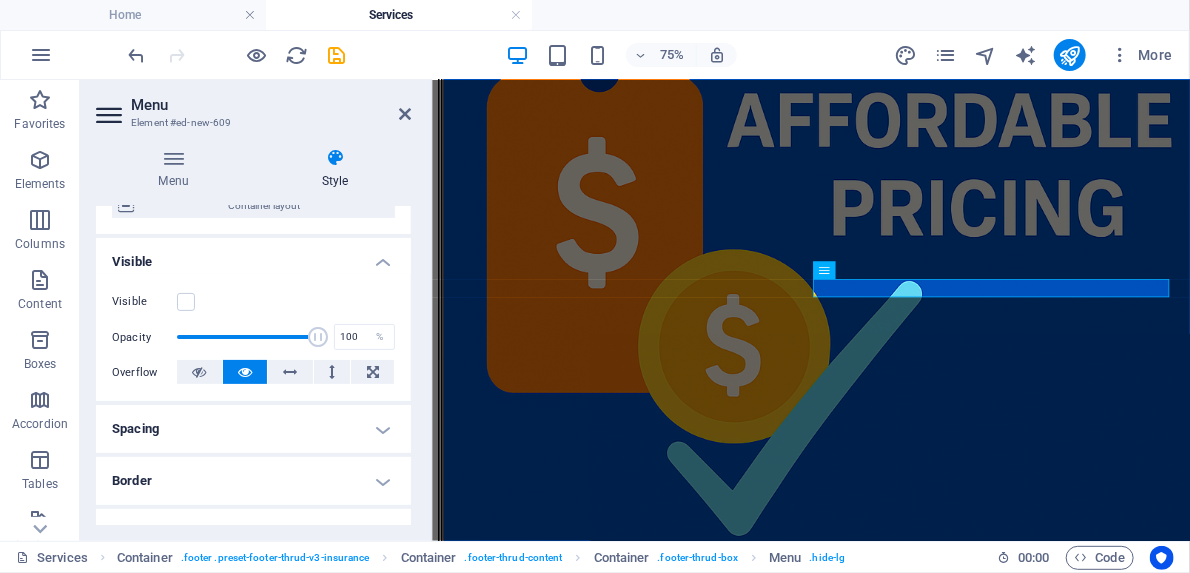 scroll, scrollTop: 160, scrollLeft: 0, axis: vertical 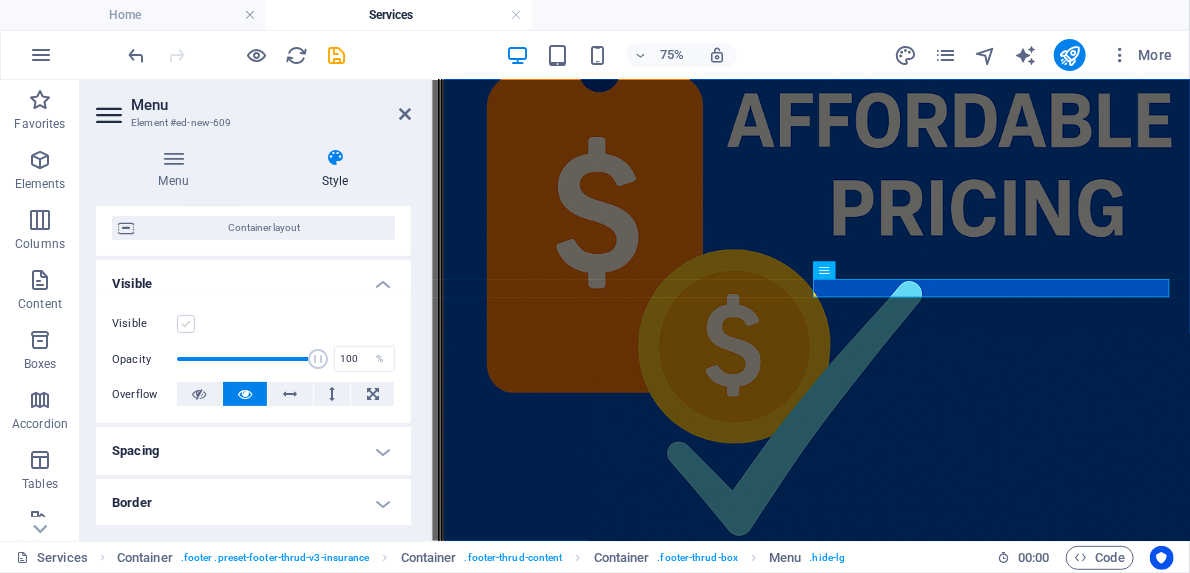 click at bounding box center (186, 324) 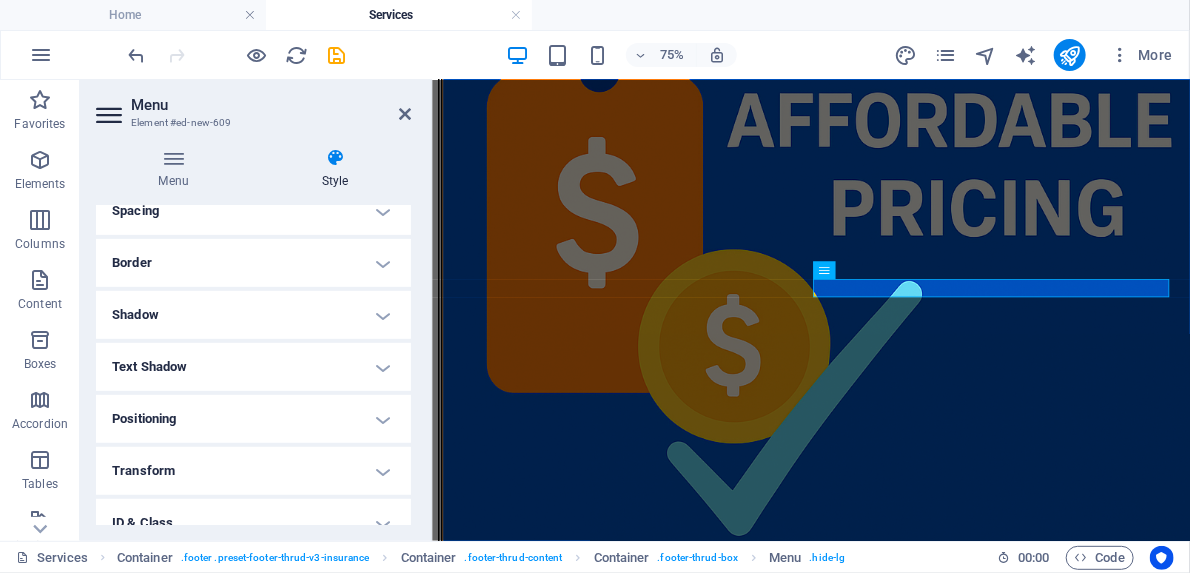 scroll, scrollTop: 525, scrollLeft: 0, axis: vertical 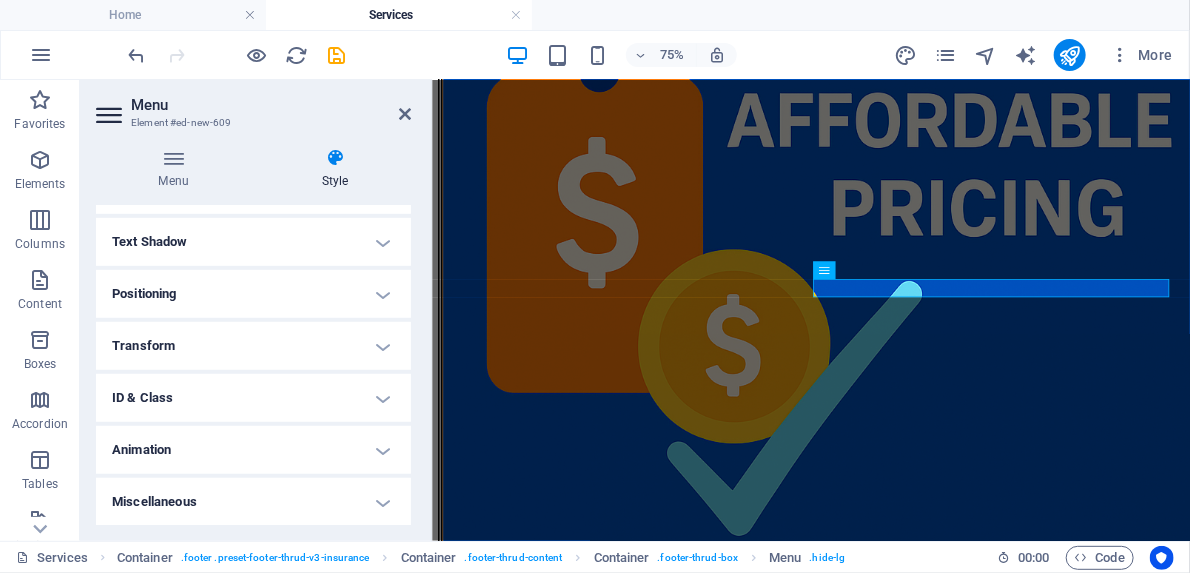 click on "Menu Element #ed-new-609" at bounding box center [253, 106] 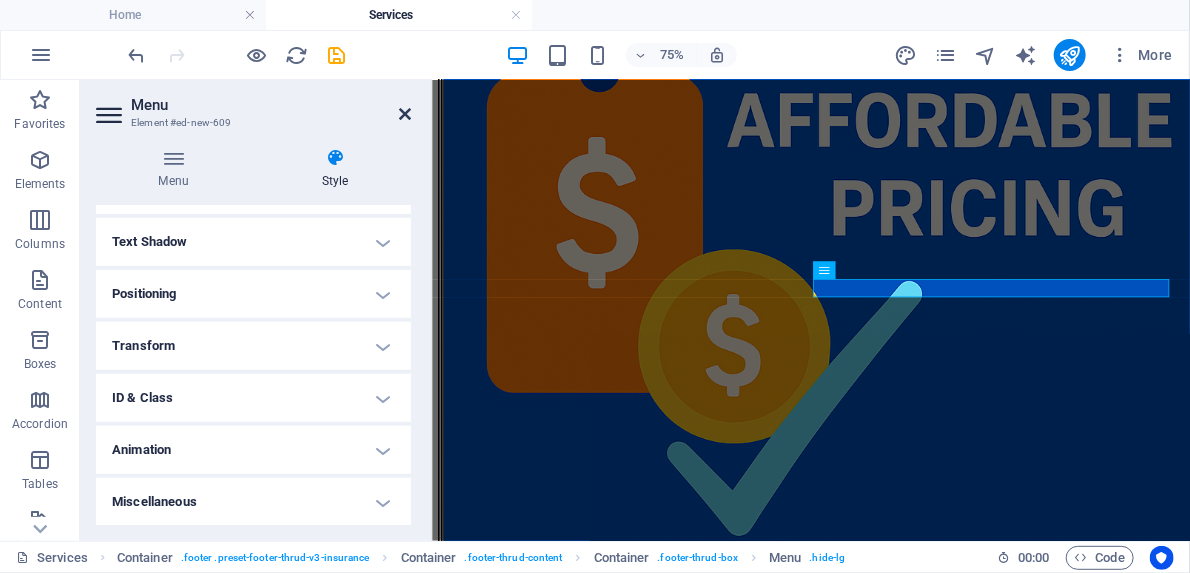 click at bounding box center [405, 114] 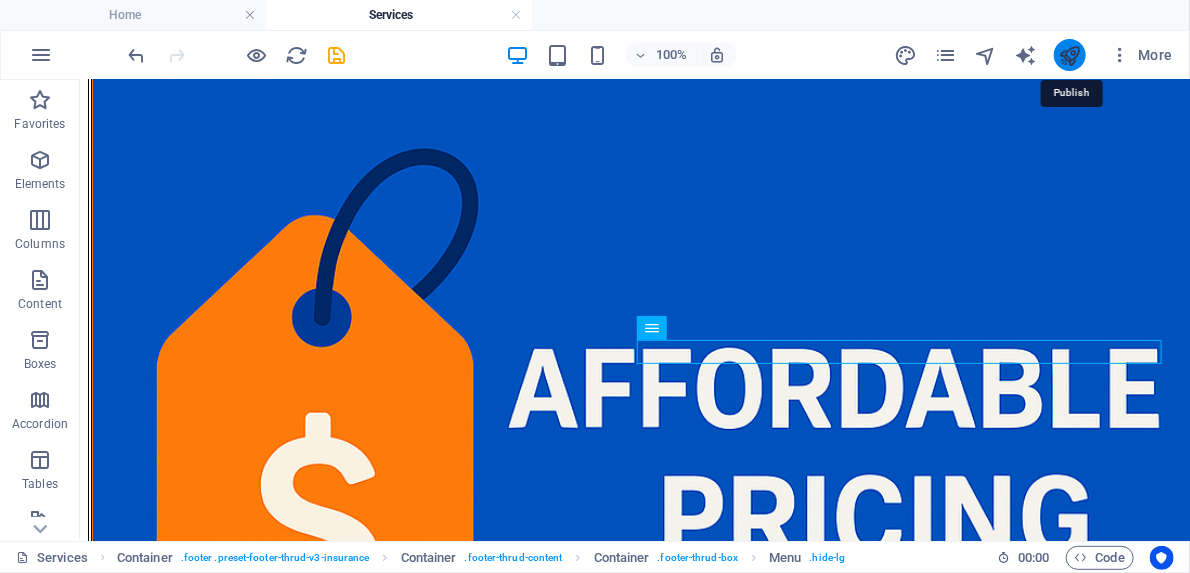 click at bounding box center (1069, 55) 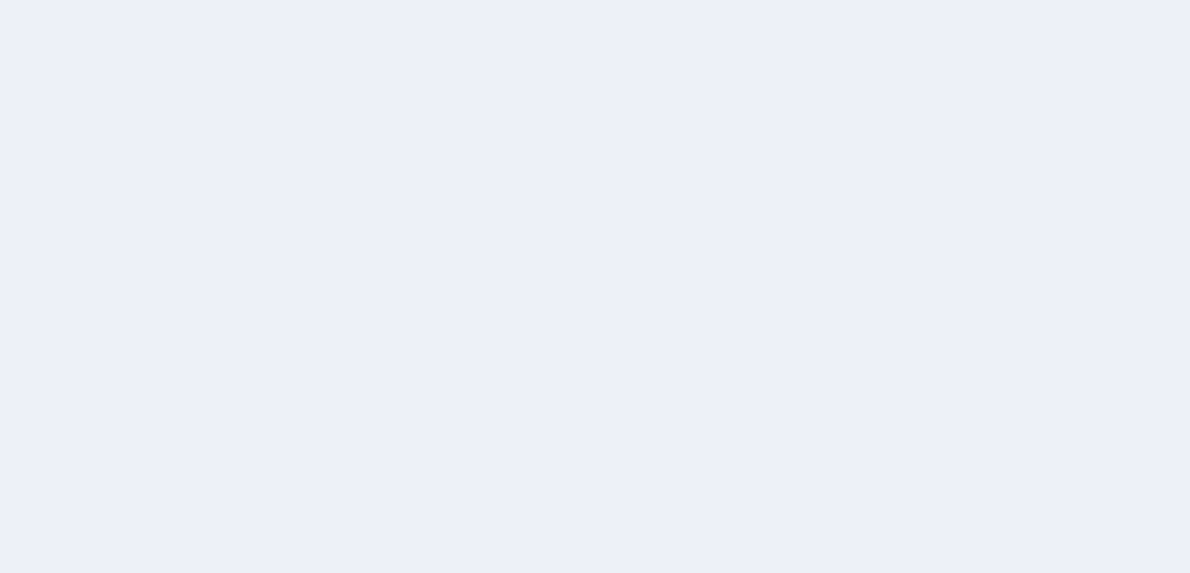 scroll, scrollTop: 0, scrollLeft: 0, axis: both 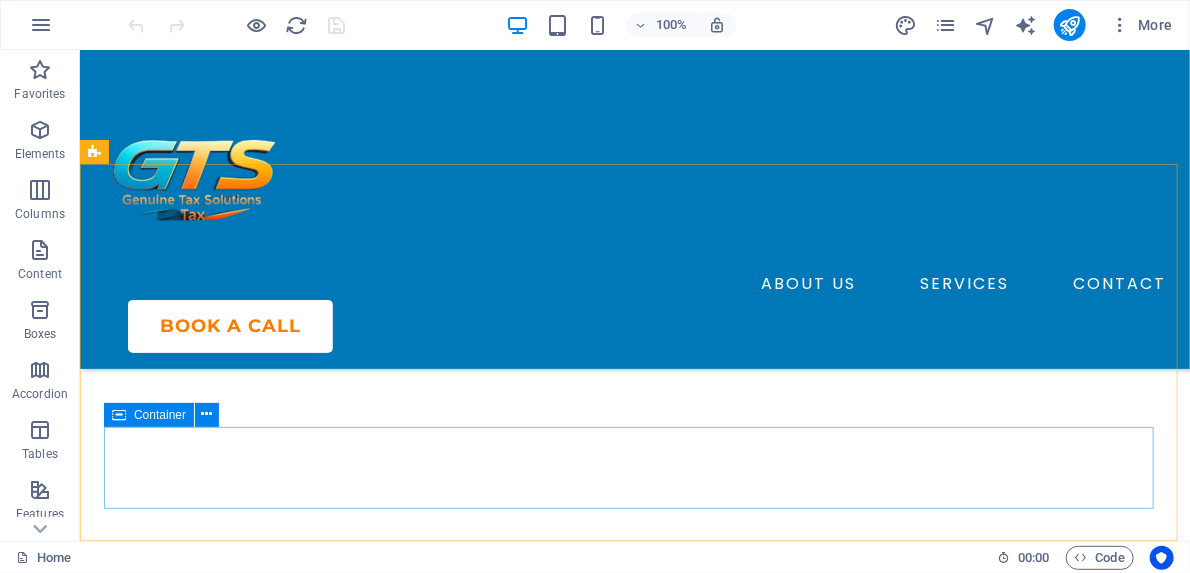 click on "Container" at bounding box center (160, 415) 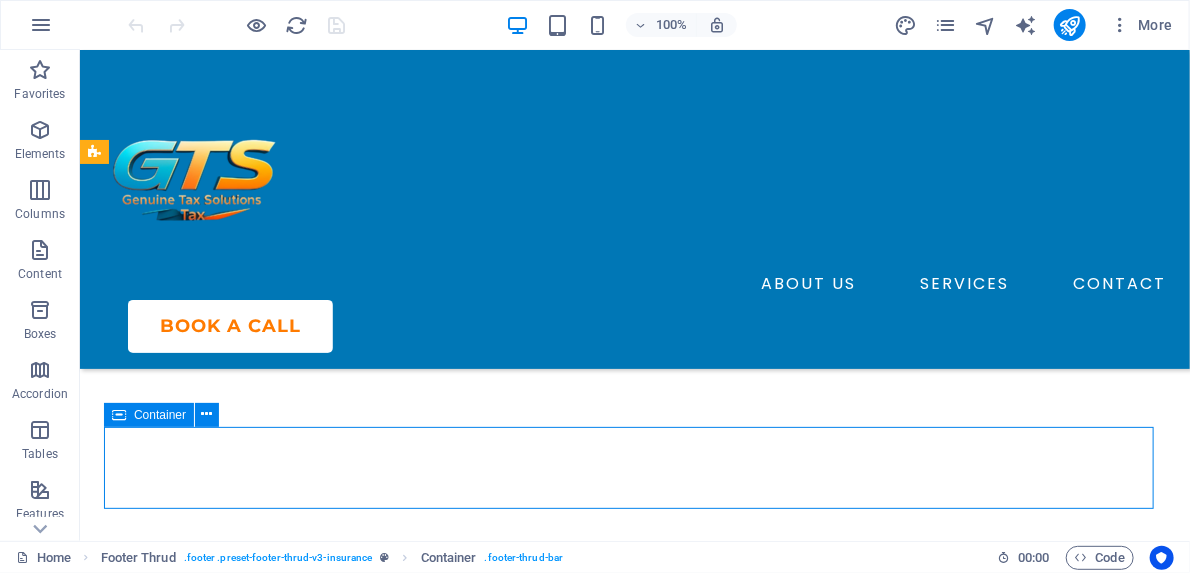 click on "Container" at bounding box center (160, 415) 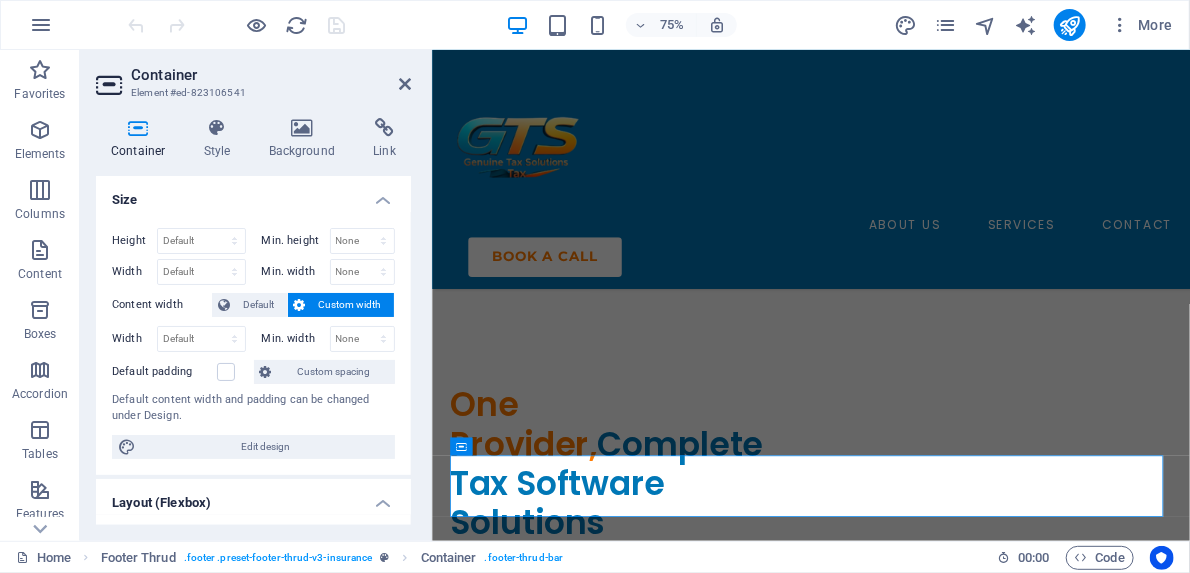scroll, scrollTop: 6058, scrollLeft: 0, axis: vertical 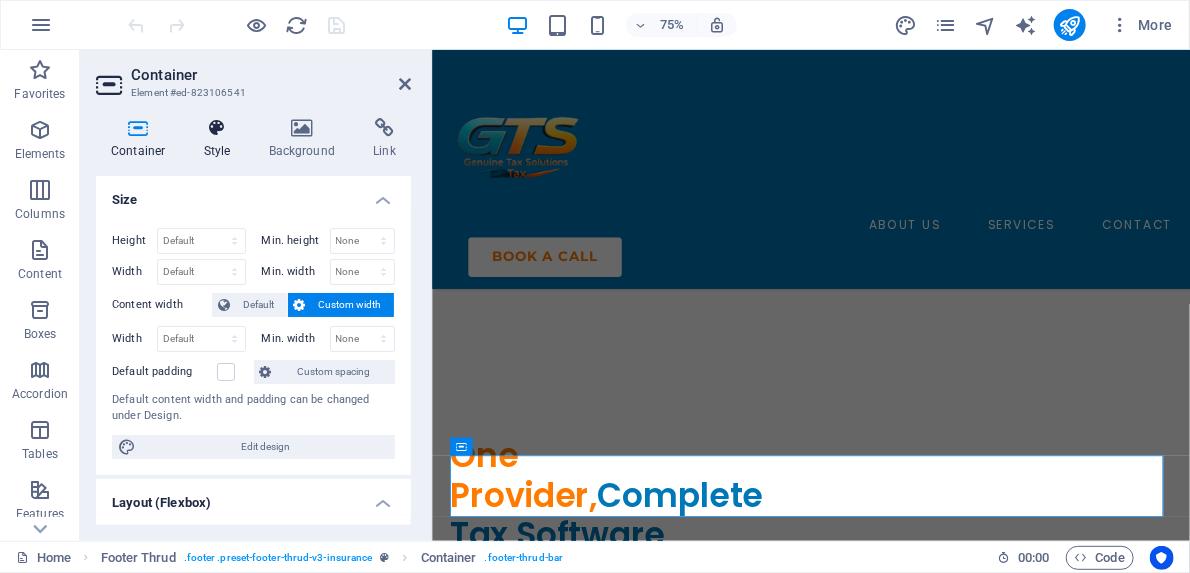 click on "Style" at bounding box center (221, 139) 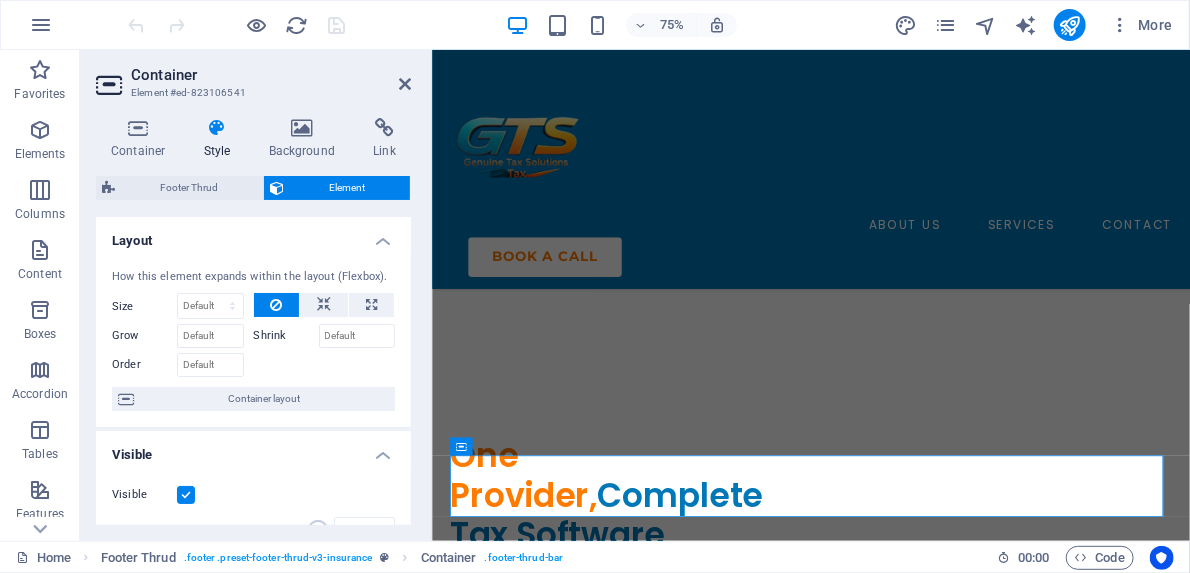 scroll, scrollTop: 160, scrollLeft: 0, axis: vertical 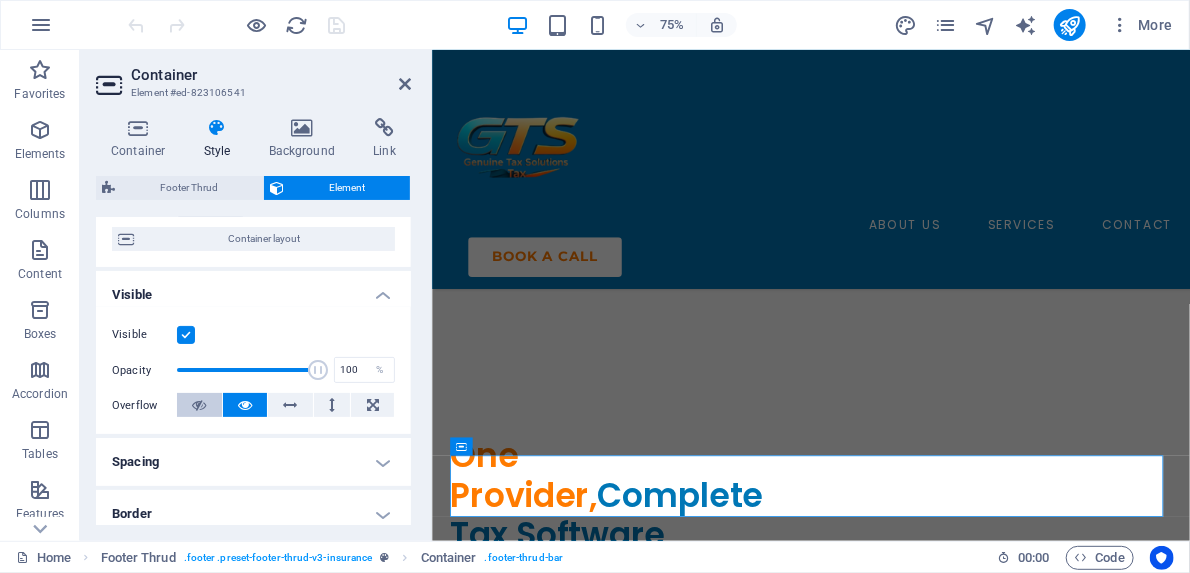 click at bounding box center (199, 405) 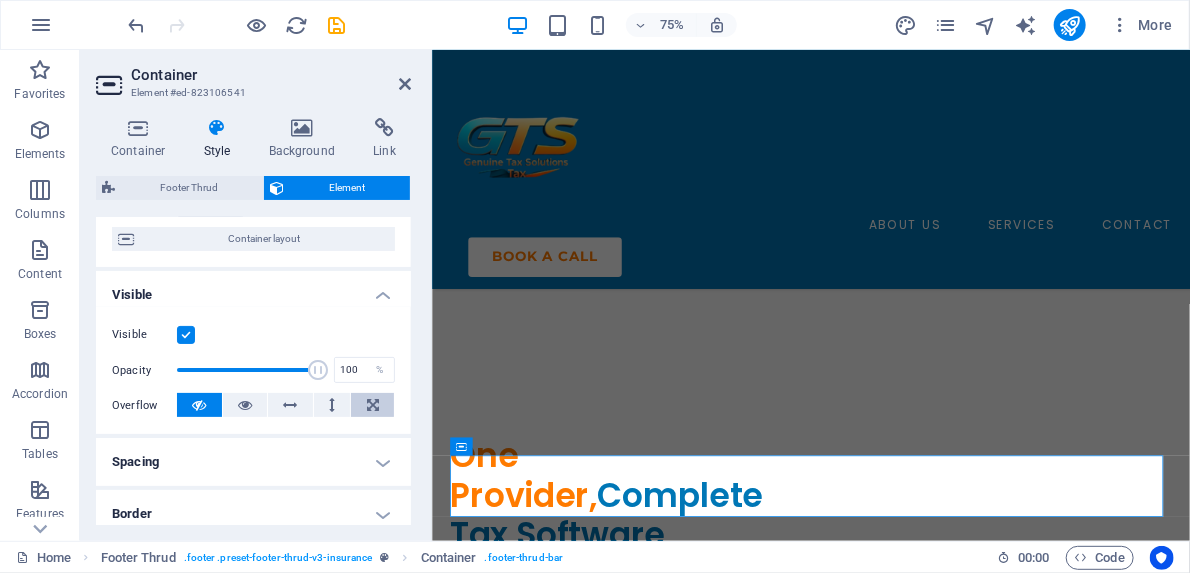 click at bounding box center [373, 405] 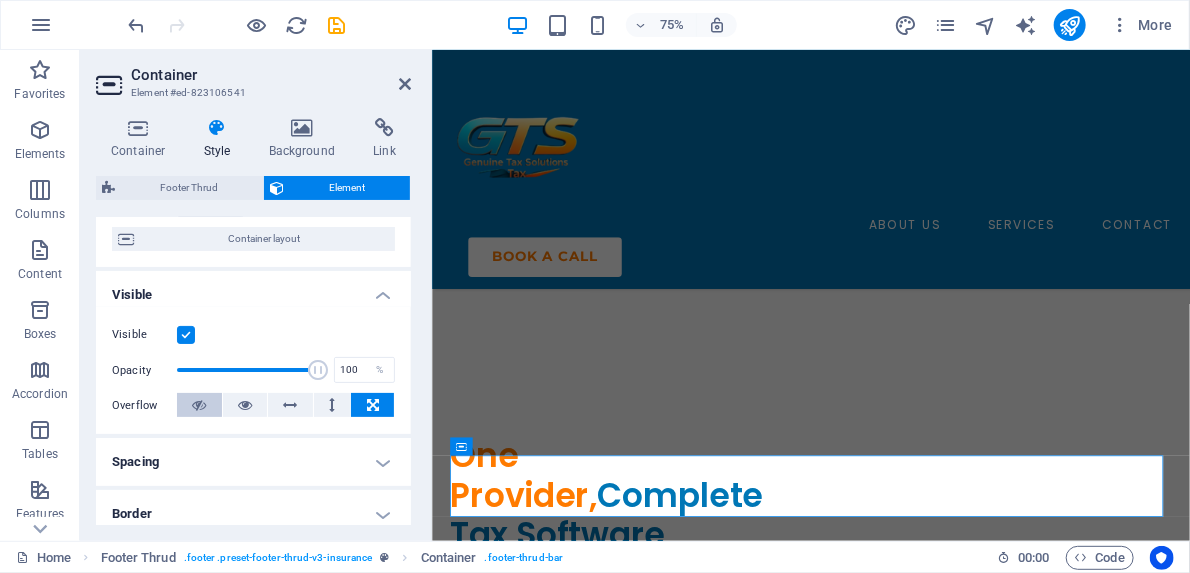 click at bounding box center (199, 405) 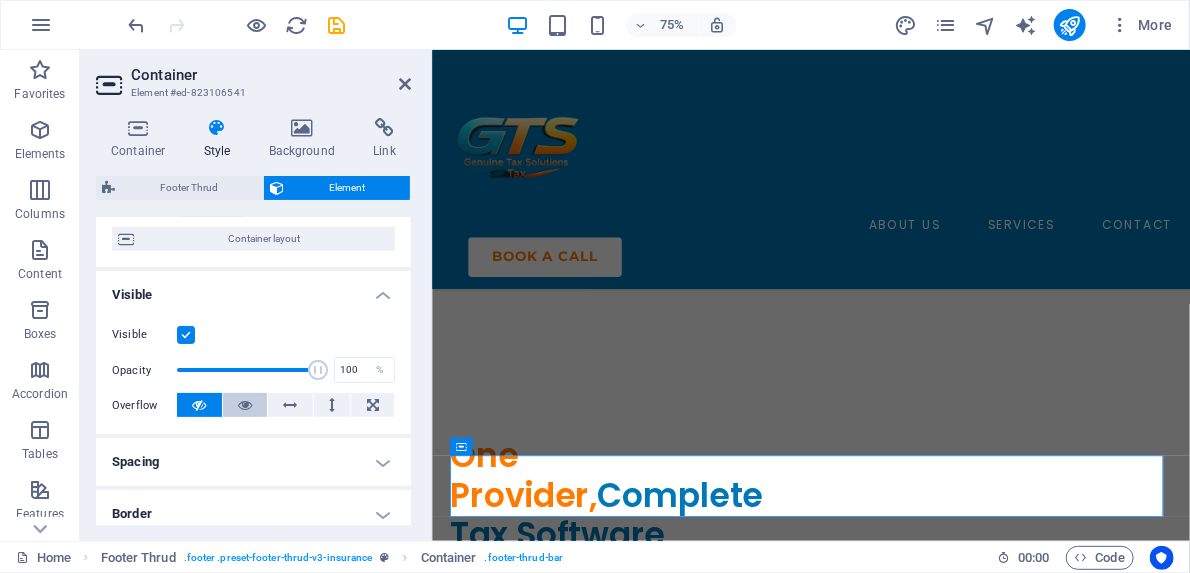click at bounding box center [245, 405] 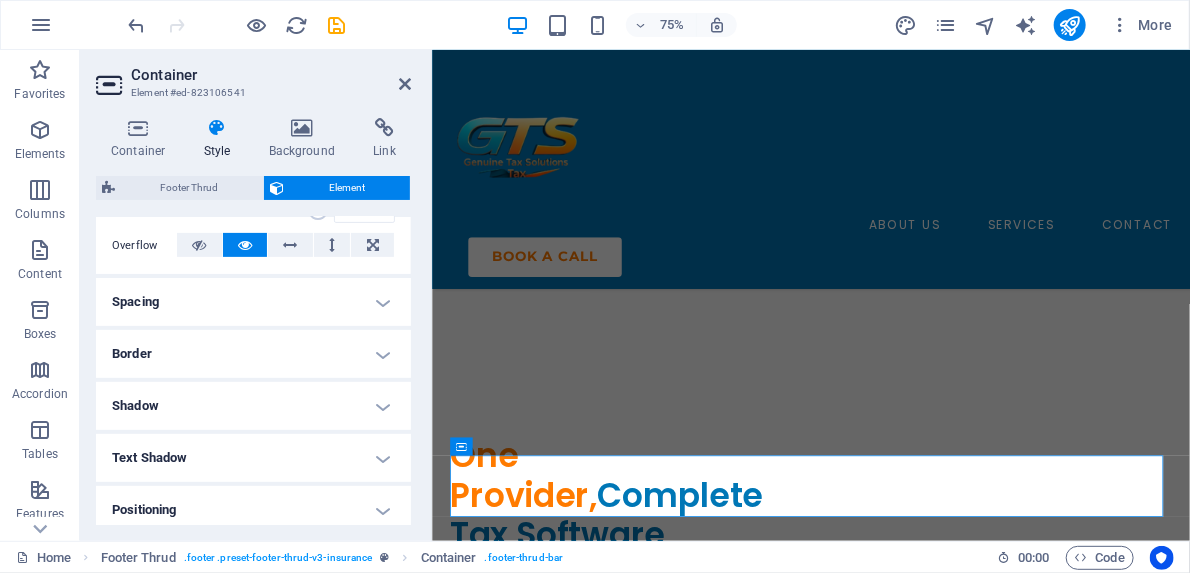 scroll, scrollTop: 536, scrollLeft: 0, axis: vertical 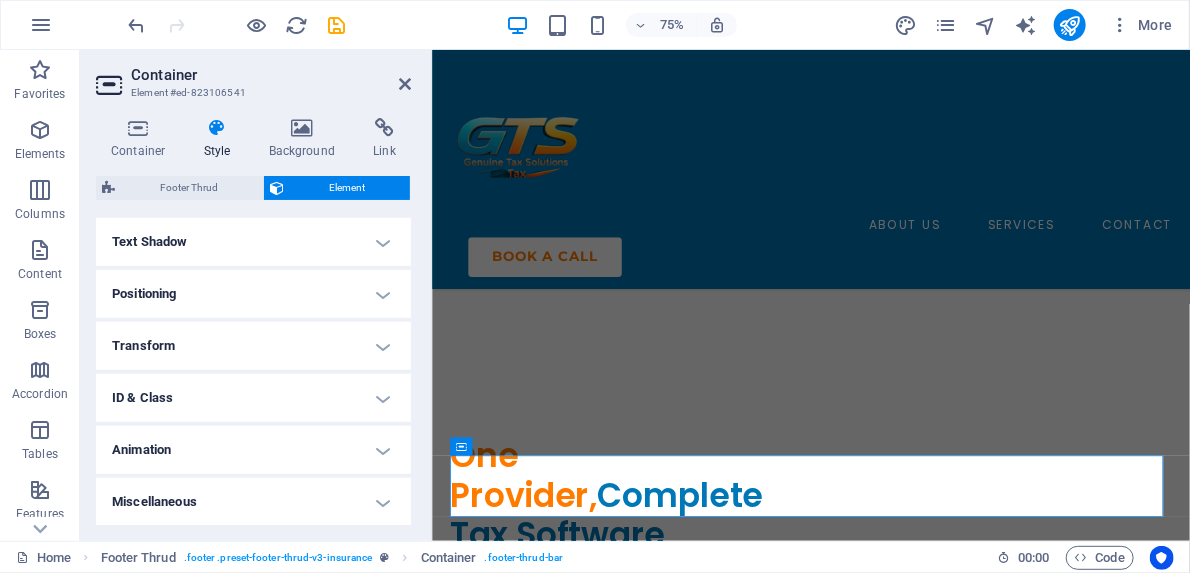 click on "Animation" at bounding box center [253, 450] 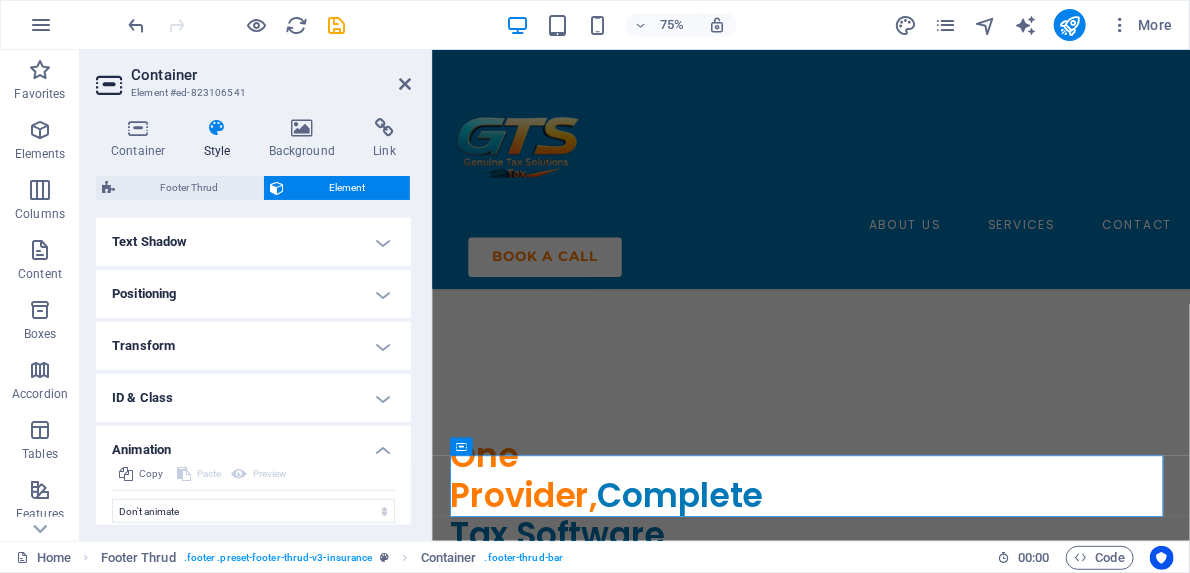 scroll, scrollTop: 600, scrollLeft: 0, axis: vertical 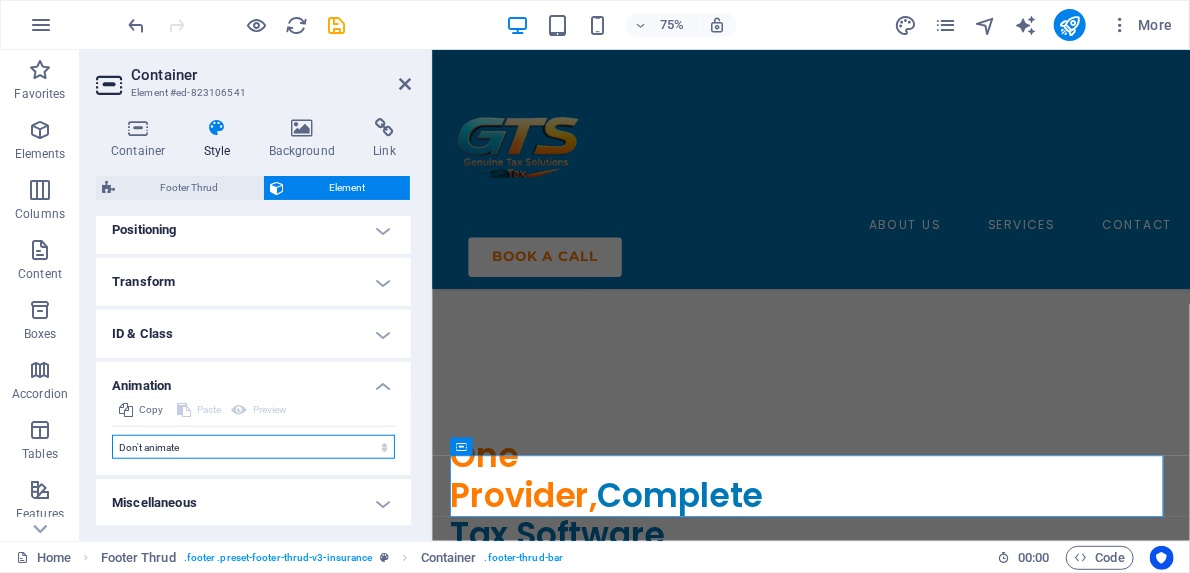 click on "Don't animate Show / Hide Slide up/down Zoom in/out Slide left to right Slide right to left Slide top to bottom Slide bottom to top Pulse Blink Open as overlay" at bounding box center [253, 447] 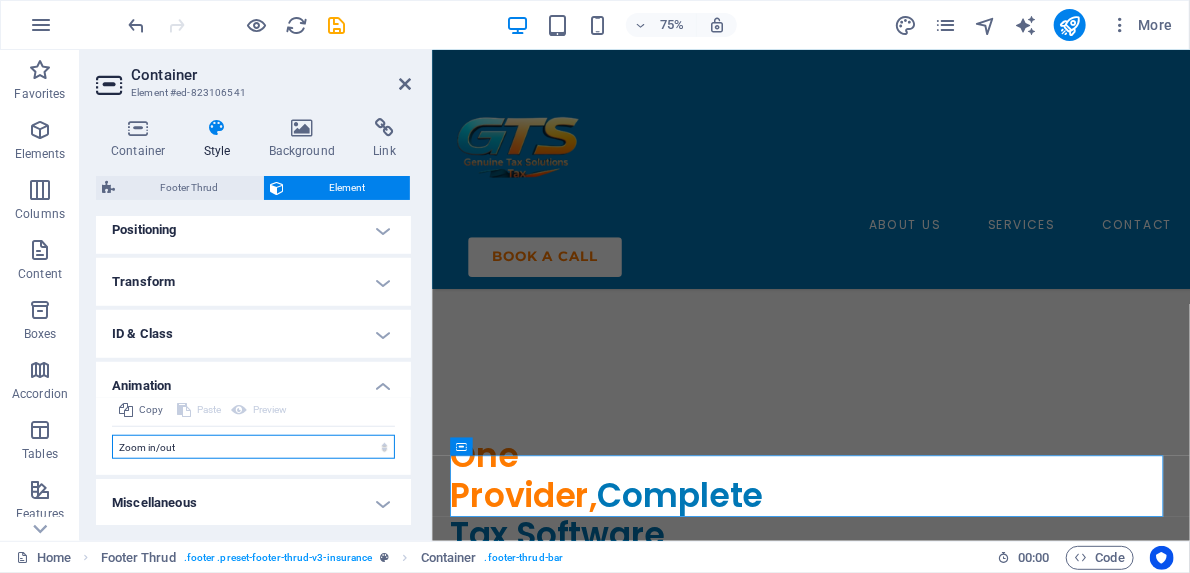 click on "Don't animate Show / Hide Slide up/down Zoom in/out Slide left to right Slide right to left Slide top to bottom Slide bottom to top Pulse Blink Open as overlay" at bounding box center (253, 447) 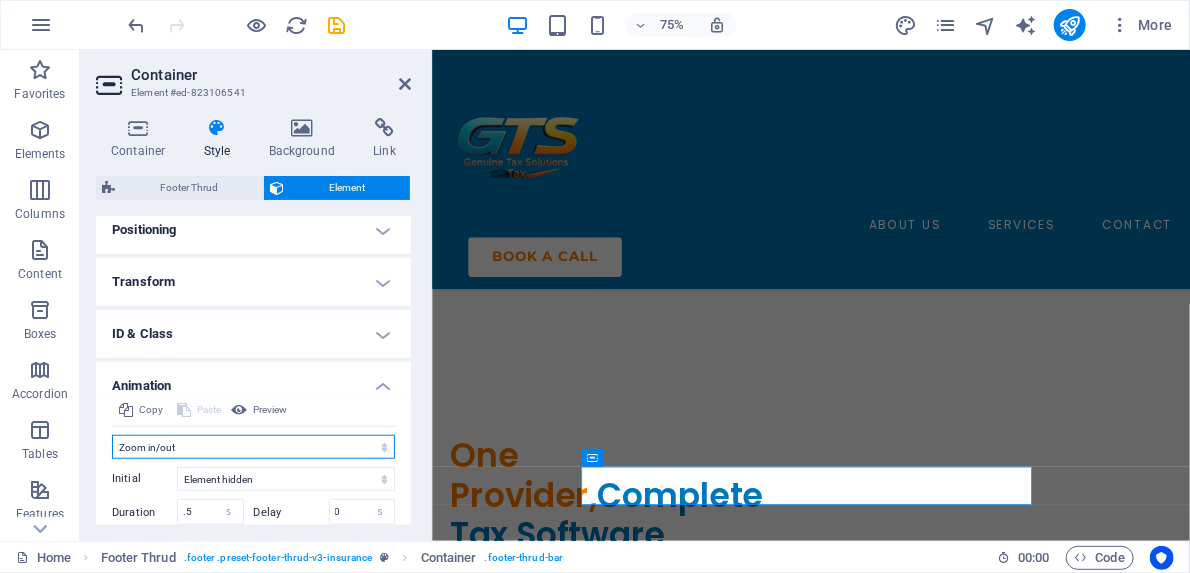 click on "Don't animate Show / Hide Slide up/down Zoom in/out Slide left to right Slide right to left Slide top to bottom Slide bottom to top Pulse Blink Open as overlay" at bounding box center [253, 447] 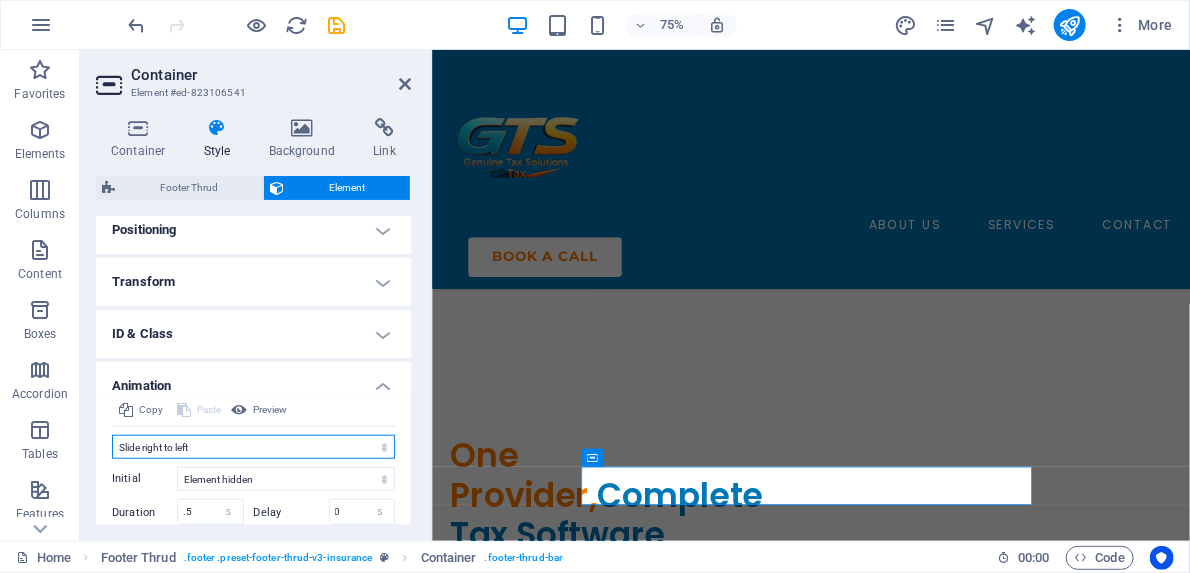click on "Don't animate Show / Hide Slide up/down Zoom in/out Slide left to right Slide right to left Slide top to bottom Slide bottom to top Pulse Blink Open as overlay" at bounding box center (253, 447) 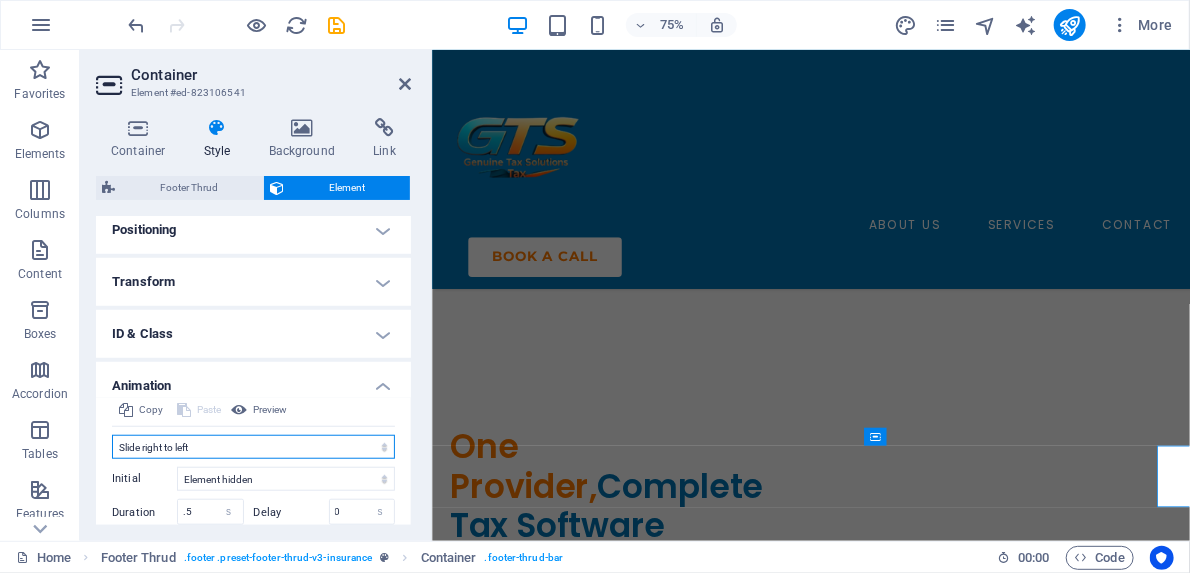 scroll, scrollTop: 6058, scrollLeft: 0, axis: vertical 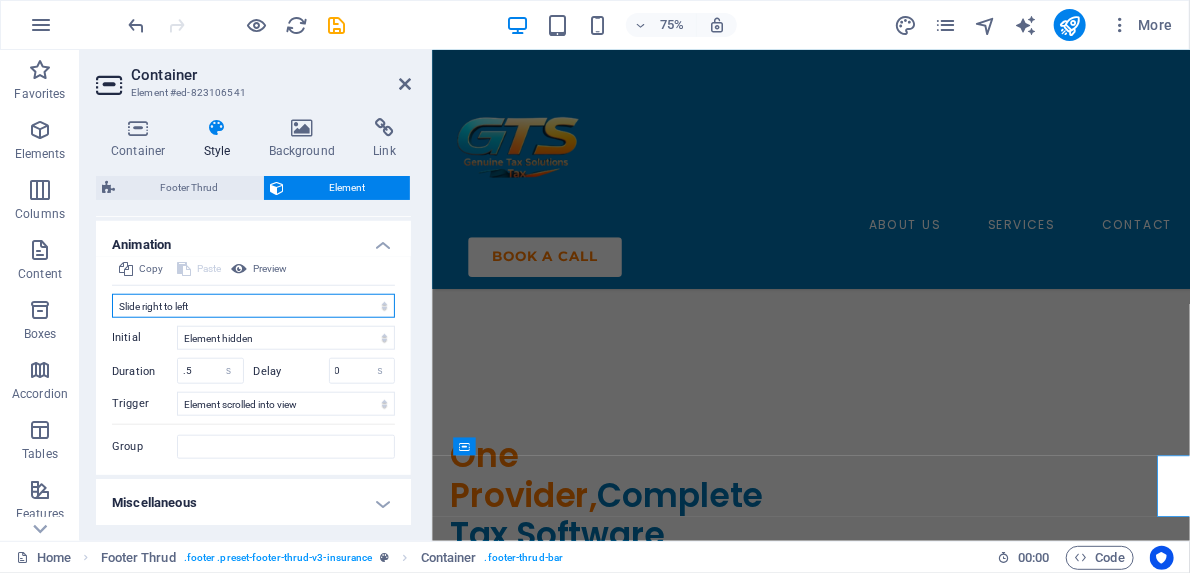 click on "Don't animate Show / Hide Slide up/down Zoom in/out Slide left to right Slide right to left Slide top to bottom Slide bottom to top Pulse Blink Open as overlay" at bounding box center [253, 306] 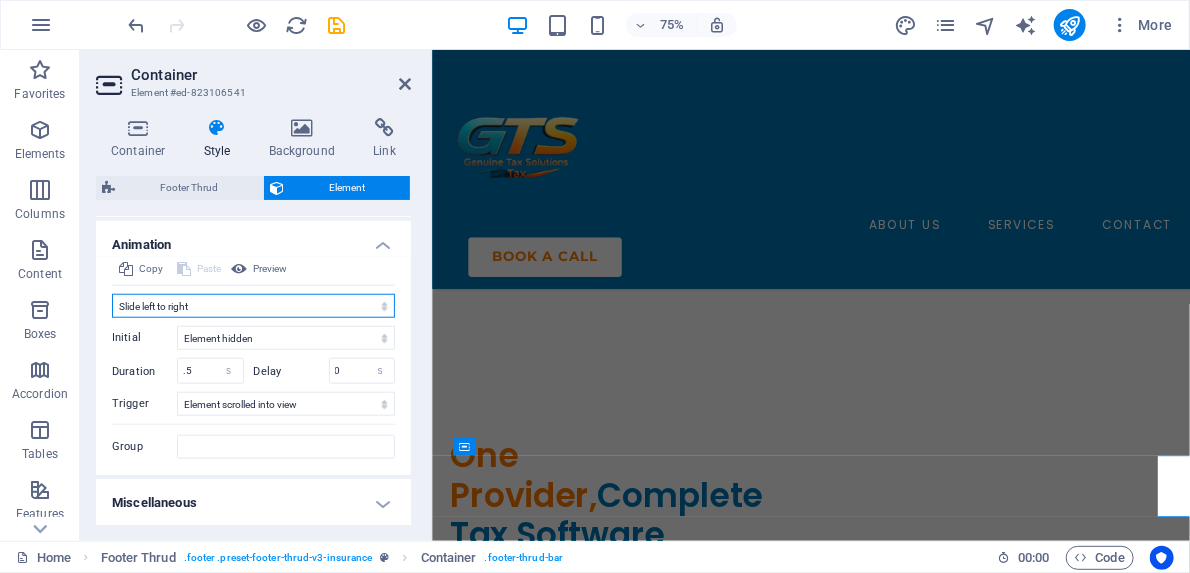 click on "Don't animate Show / Hide Slide up/down Zoom in/out Slide left to right Slide right to left Slide top to bottom Slide bottom to top Pulse Blink Open as overlay" at bounding box center [253, 306] 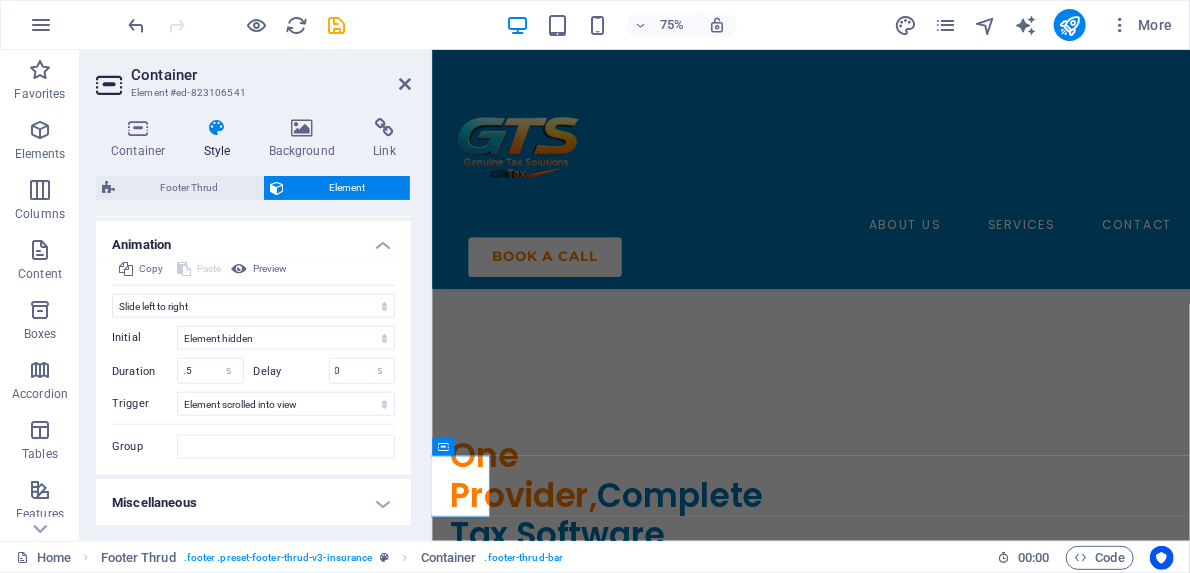 click on "Style" at bounding box center [221, 139] 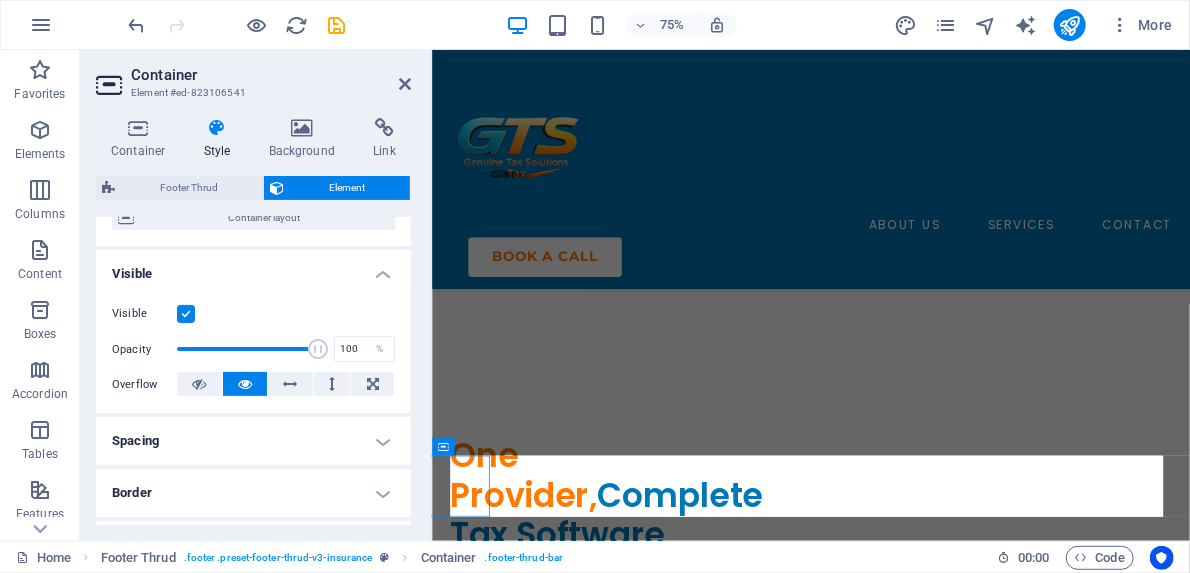 scroll, scrollTop: 0, scrollLeft: 0, axis: both 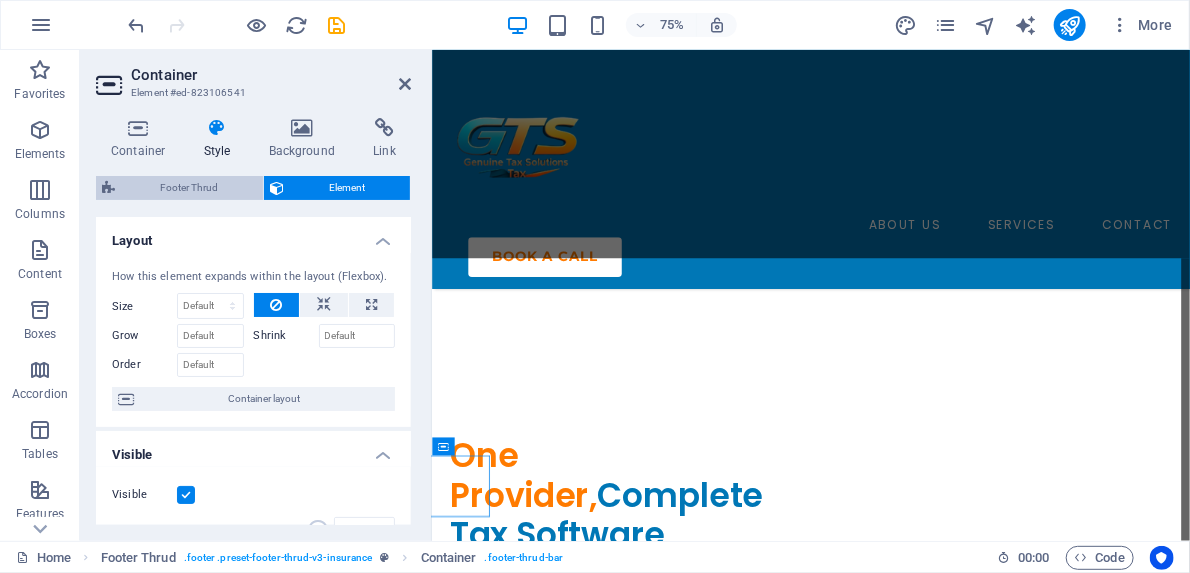 click on "Footer Thrud" at bounding box center (189, 188) 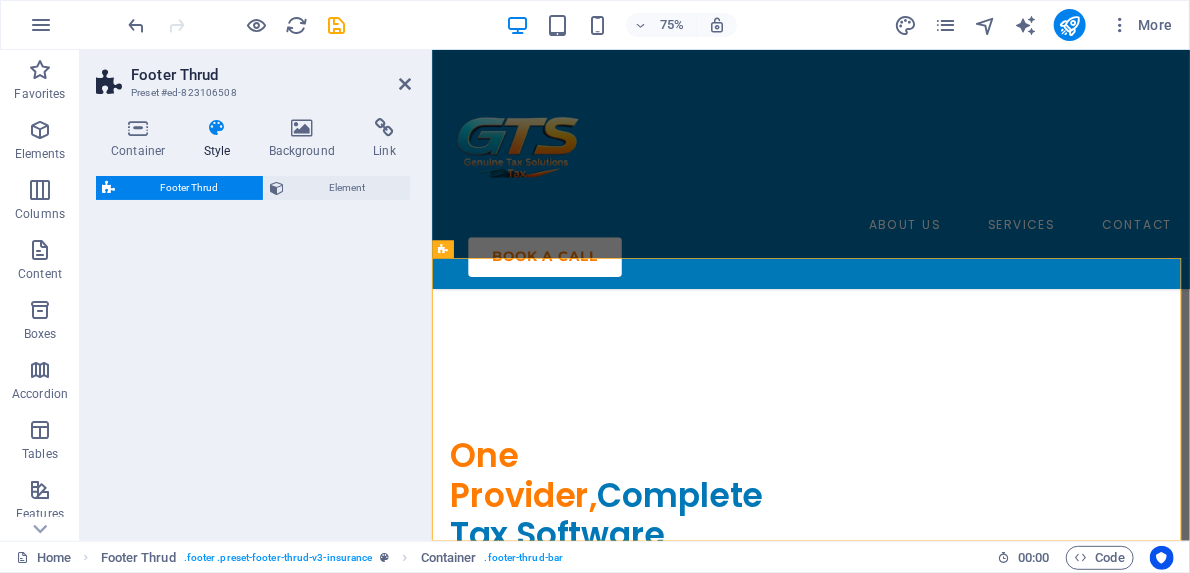select on "rem" 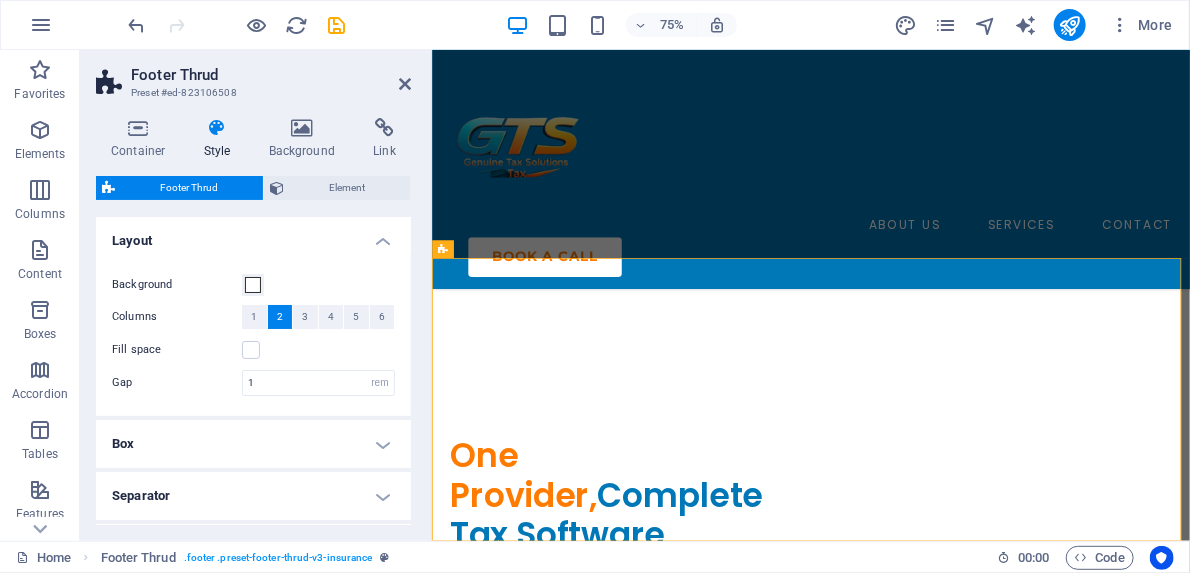 click on "Box" at bounding box center [253, 444] 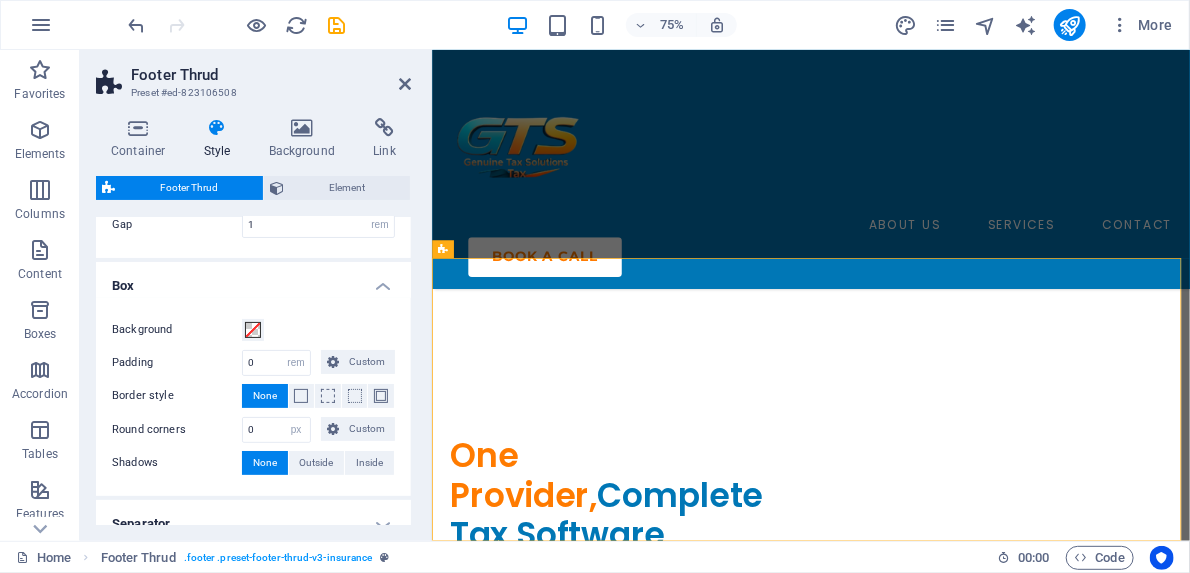 scroll, scrollTop: 160, scrollLeft: 0, axis: vertical 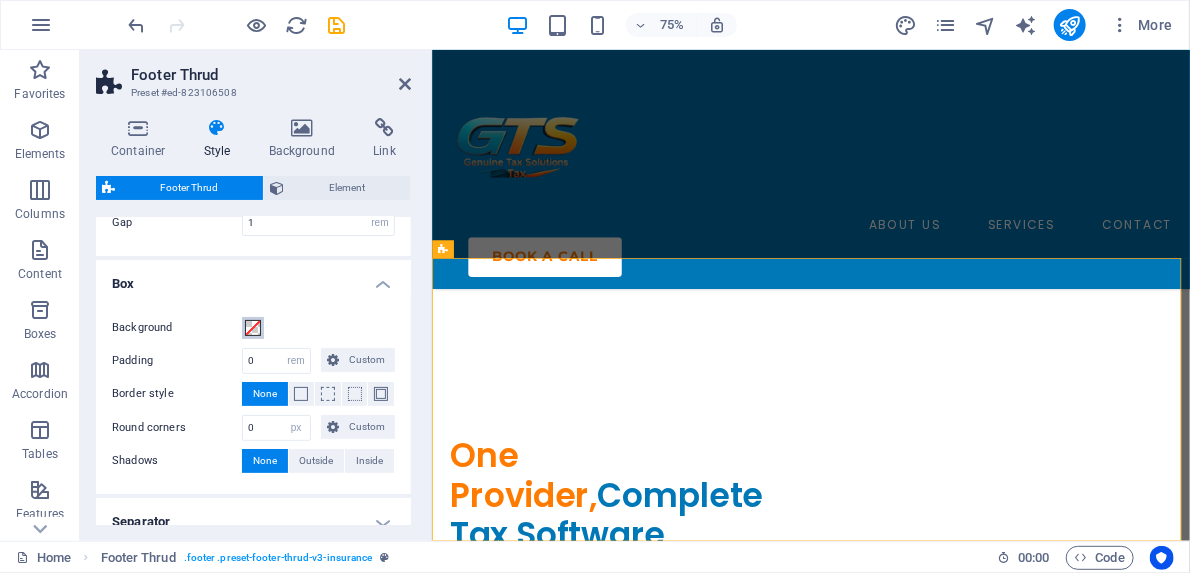 click at bounding box center (253, 328) 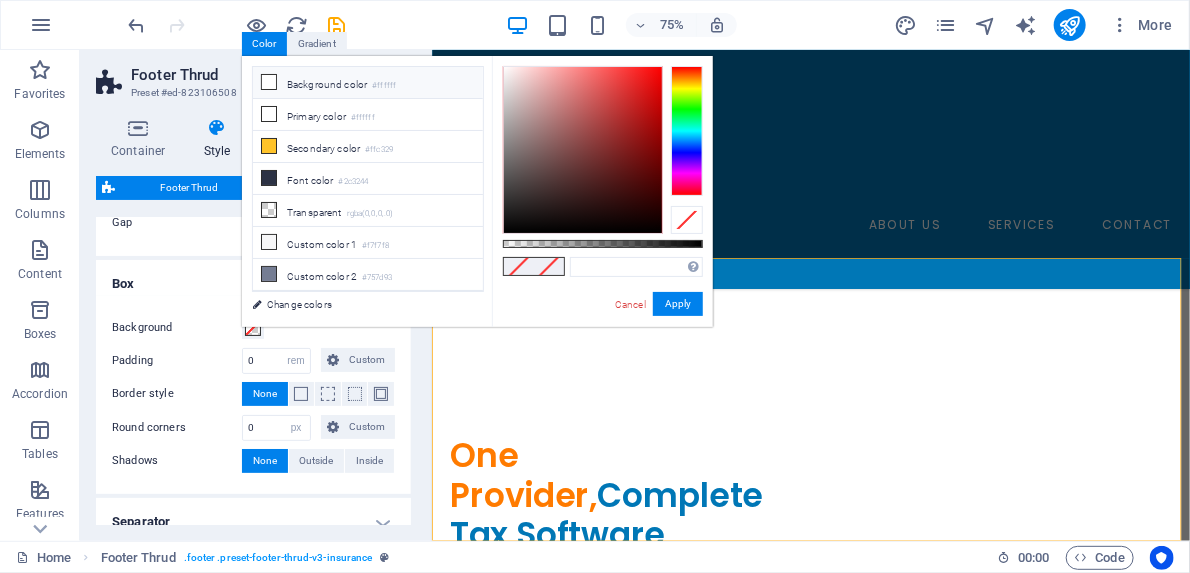 click at bounding box center [269, 82] 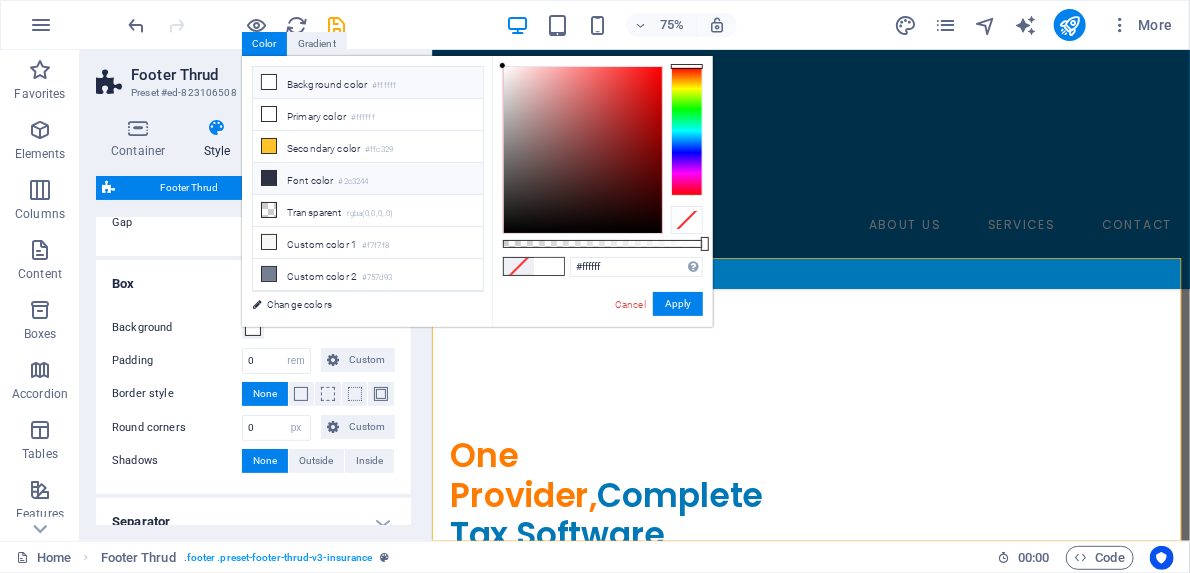 click at bounding box center [269, 178] 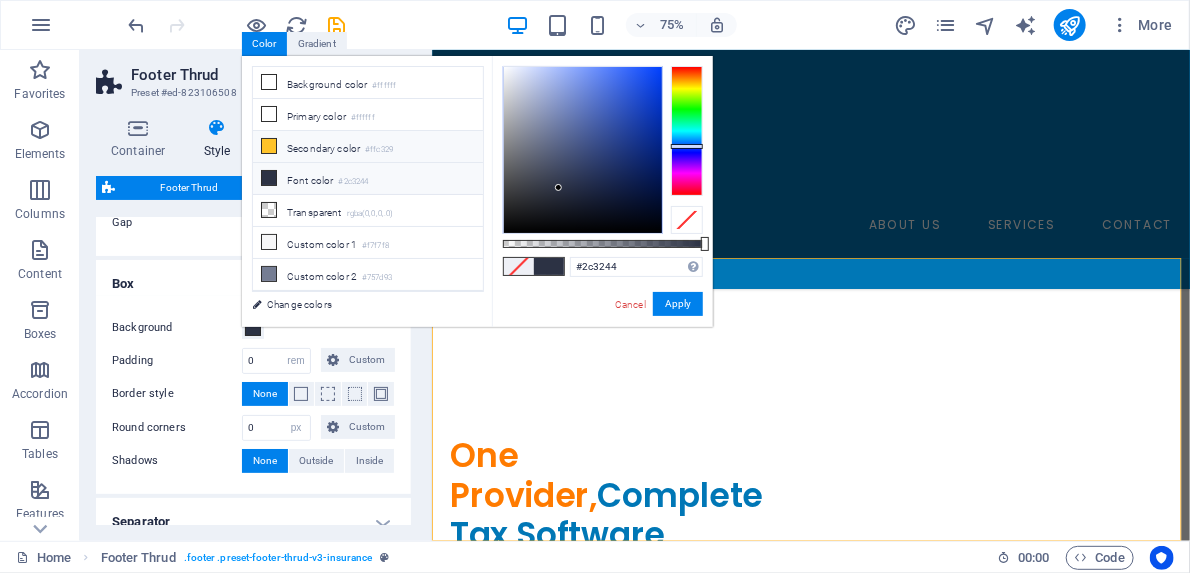 click at bounding box center [269, 146] 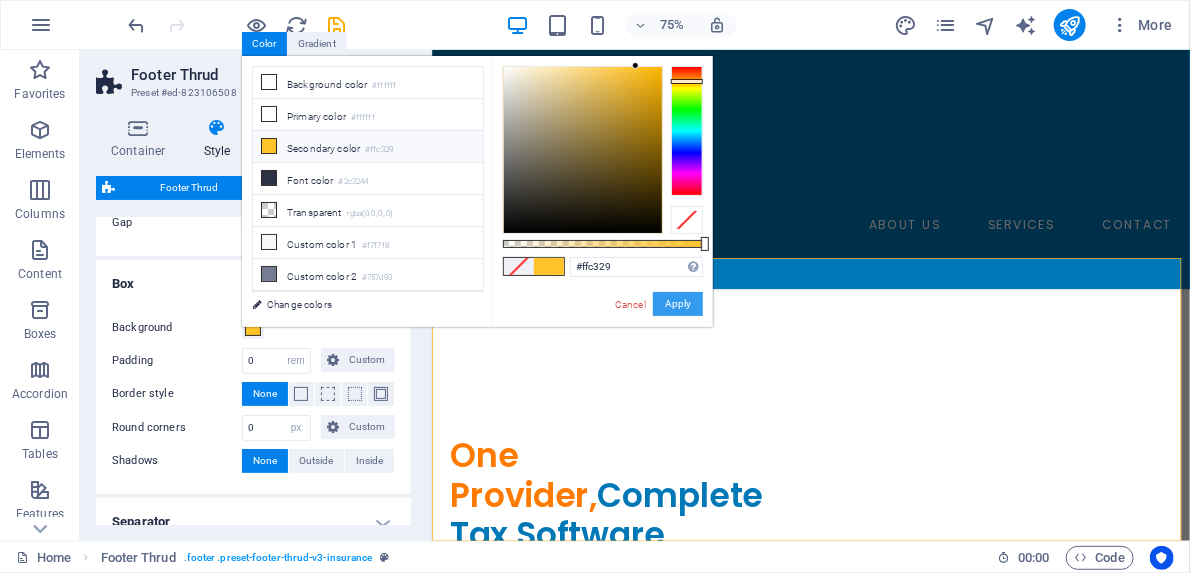 click on "Apply" at bounding box center (678, 304) 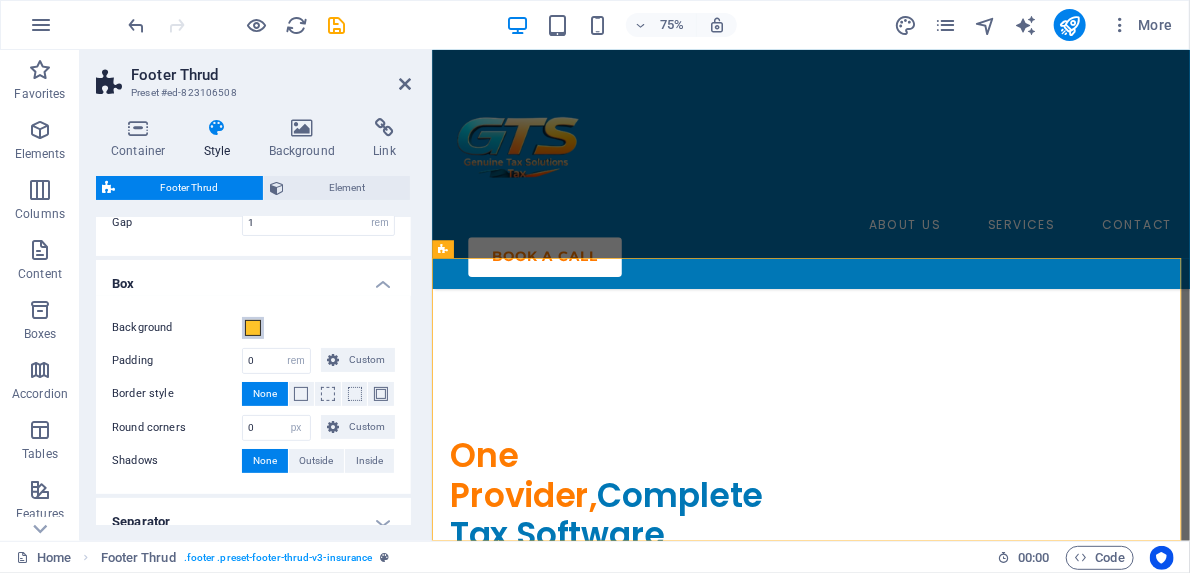 click at bounding box center (253, 328) 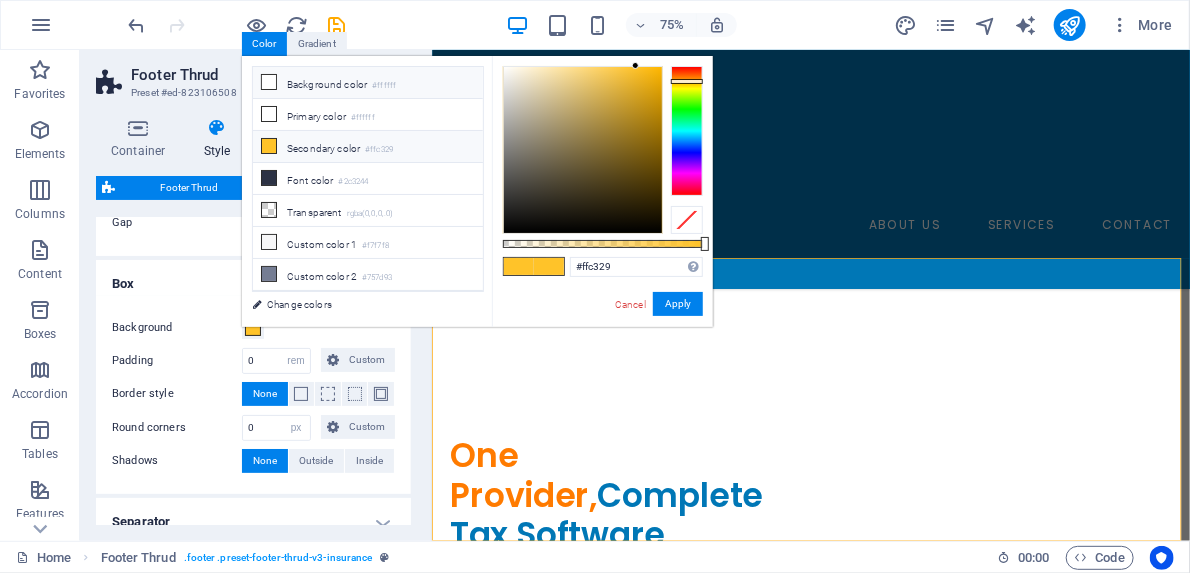click at bounding box center [269, 82] 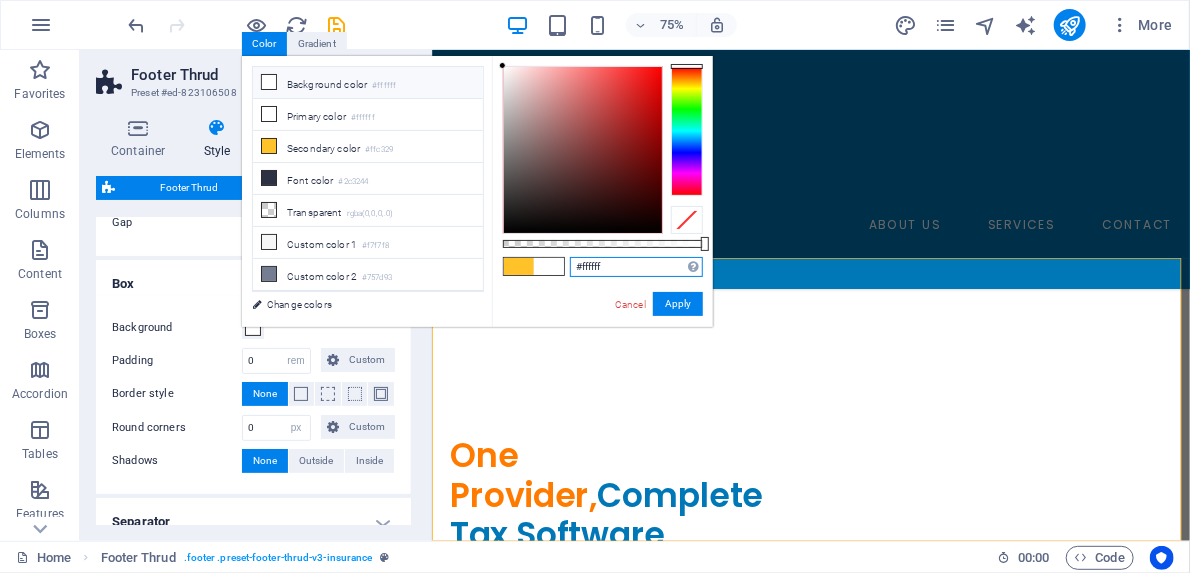 drag, startPoint x: 613, startPoint y: 263, endPoint x: 565, endPoint y: 269, distance: 48.373547 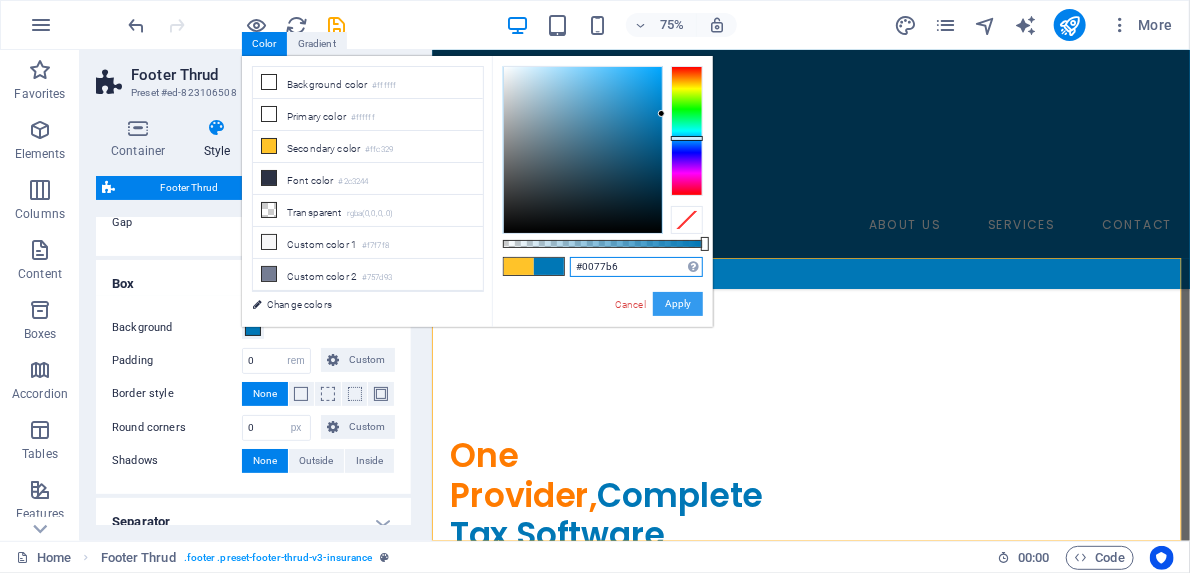 type on "#0077b6" 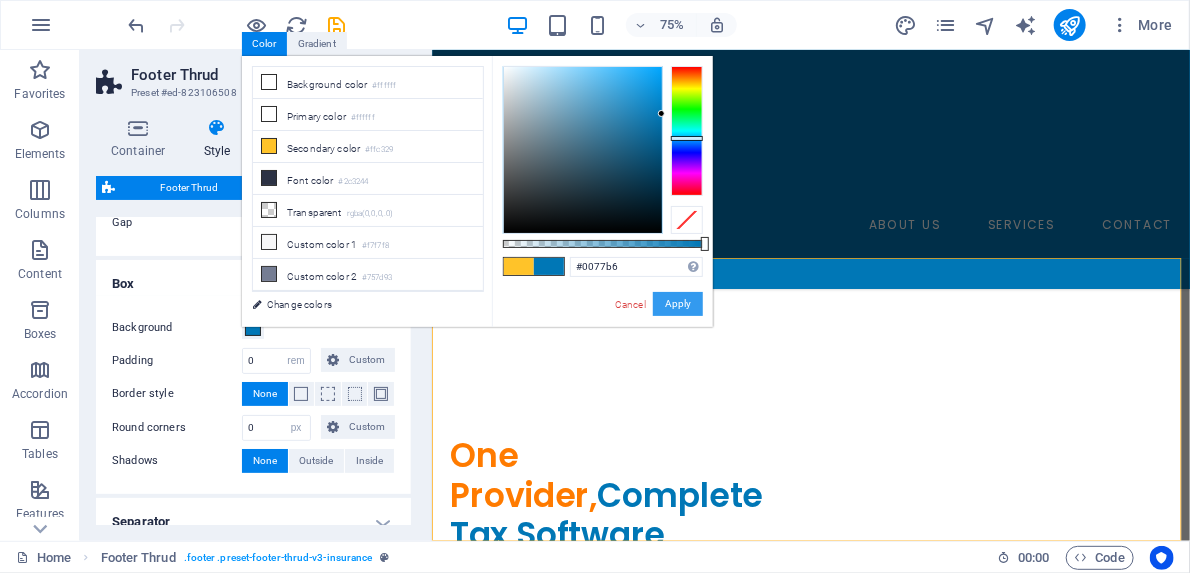 click on "Apply" at bounding box center [678, 304] 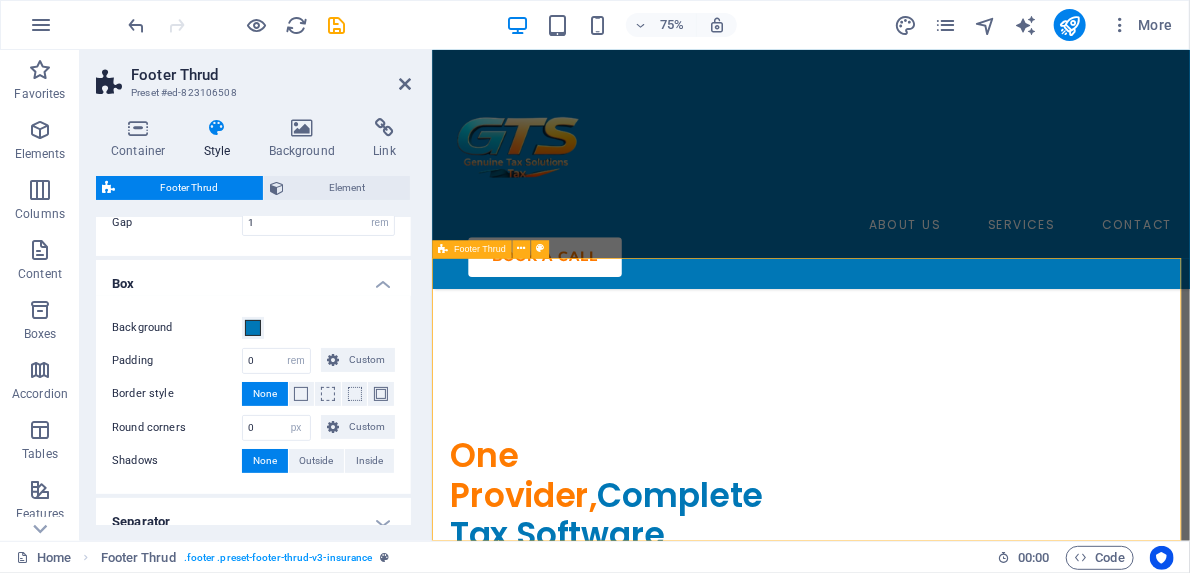 click on "Privacy Policy         Legal Notice ABOUT US SERVICES NEWS CONTACT PRIVACY POLICY LEGAL NOTICE
2023  genuinetaxsolutions.com  All rights reserved" at bounding box center [936, 4903] 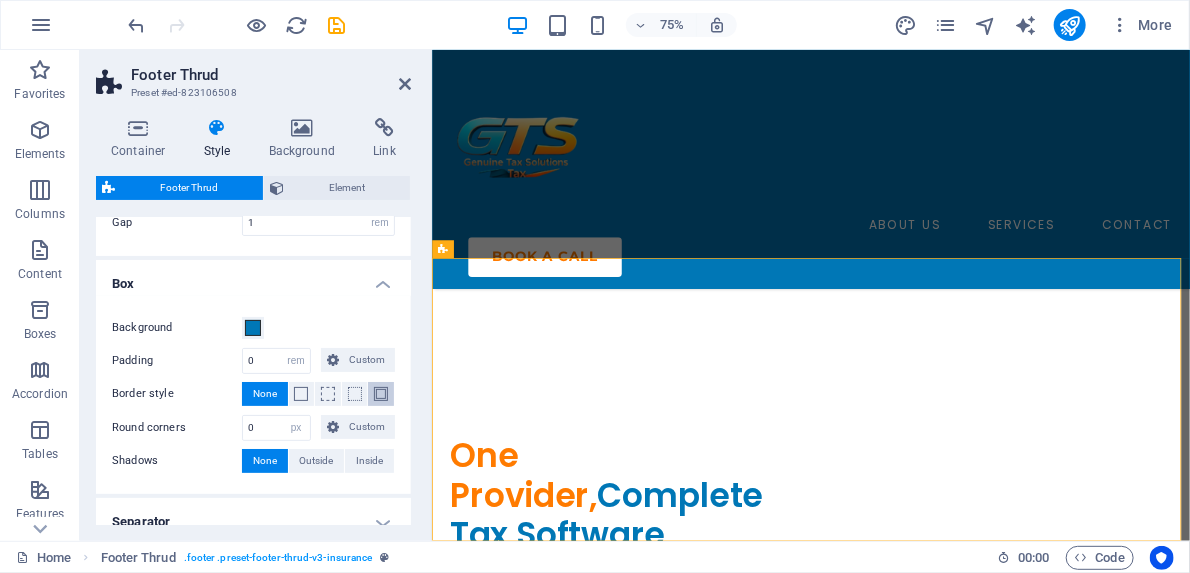 click at bounding box center (381, 394) 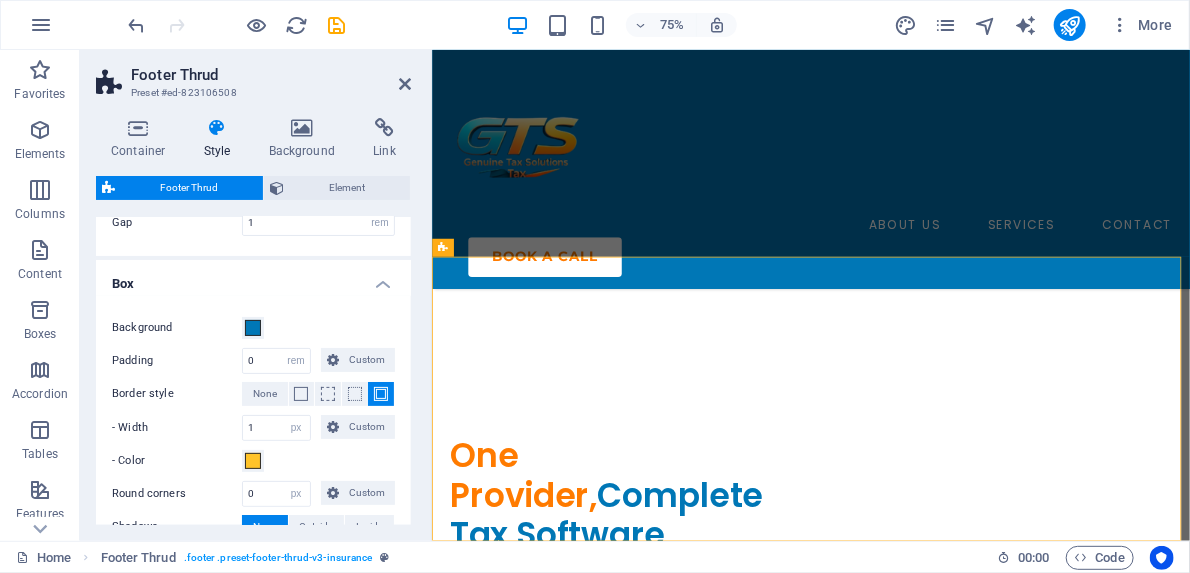 scroll, scrollTop: 6059, scrollLeft: 0, axis: vertical 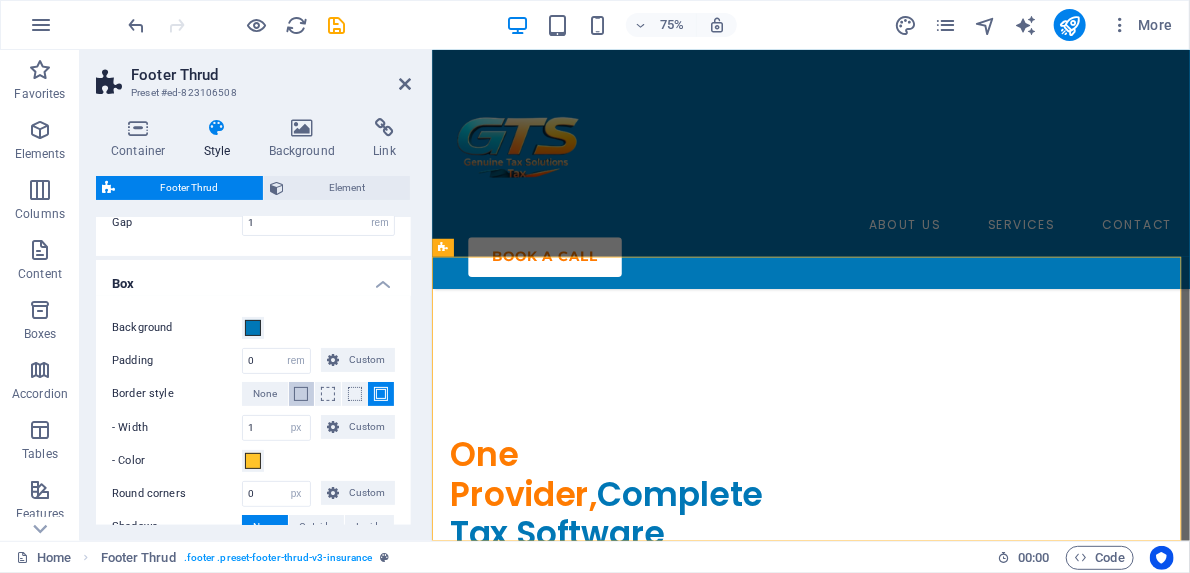 click at bounding box center (302, 394) 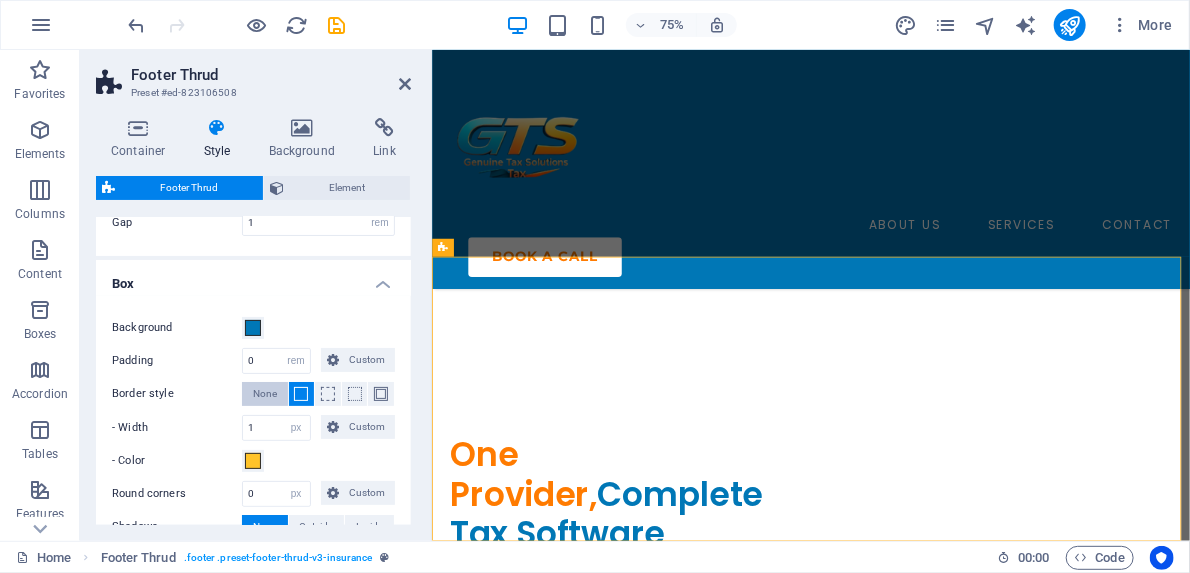 click on "None" at bounding box center [265, 394] 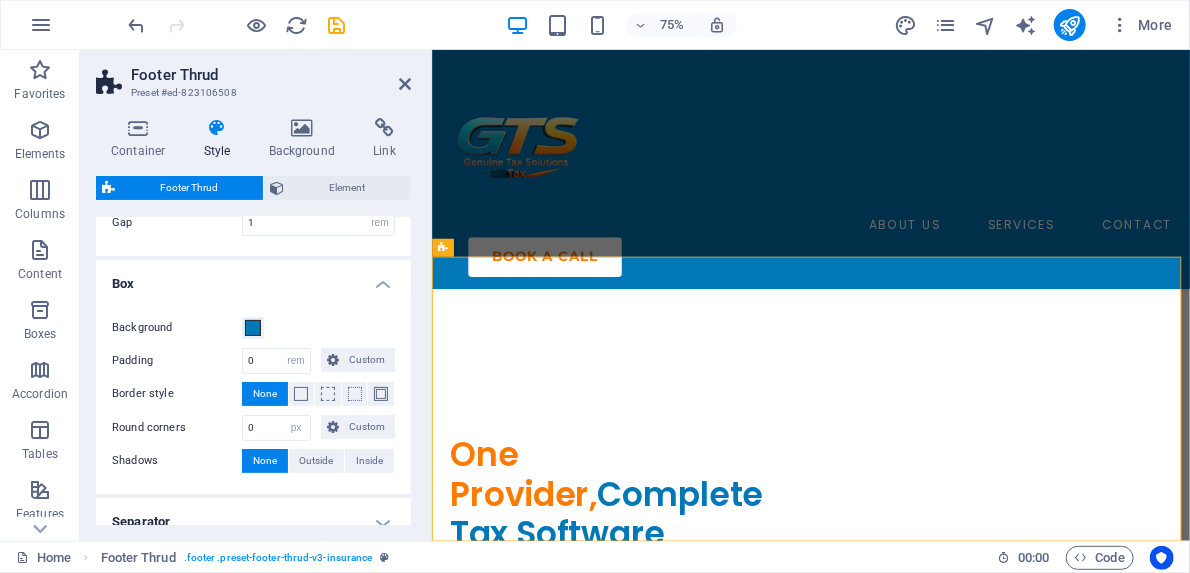 scroll, scrollTop: 6058, scrollLeft: 0, axis: vertical 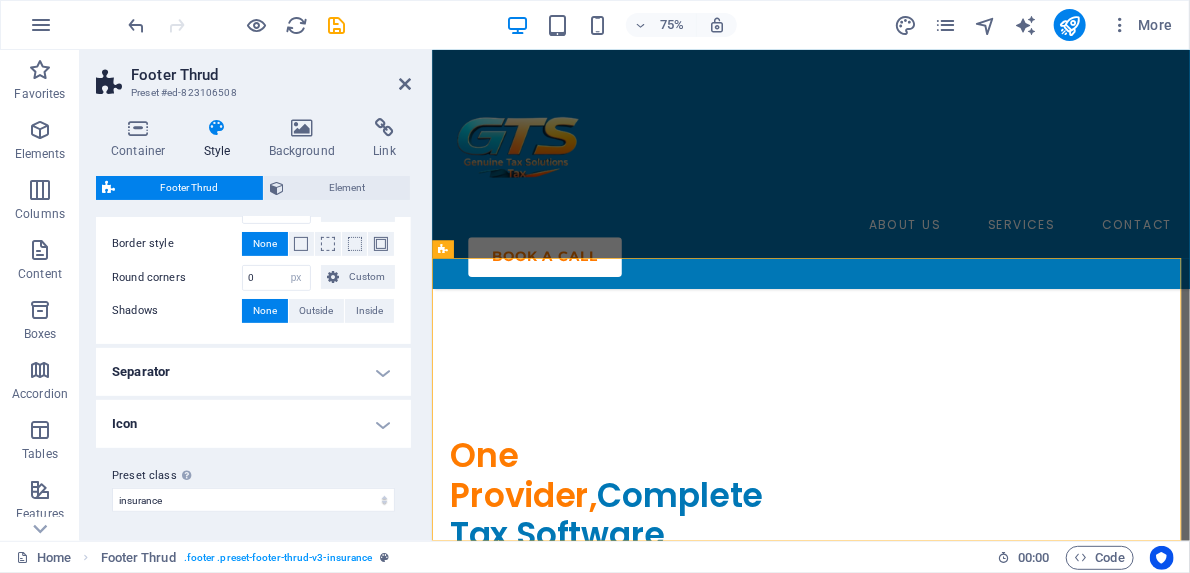 click on "Icon" at bounding box center (253, 424) 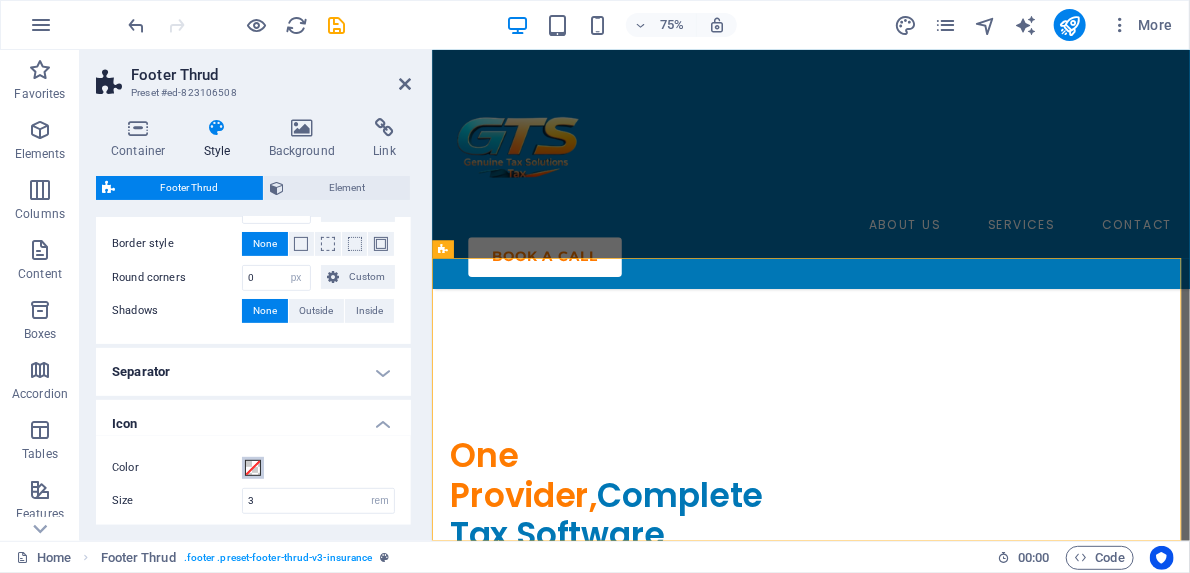 click at bounding box center [253, 468] 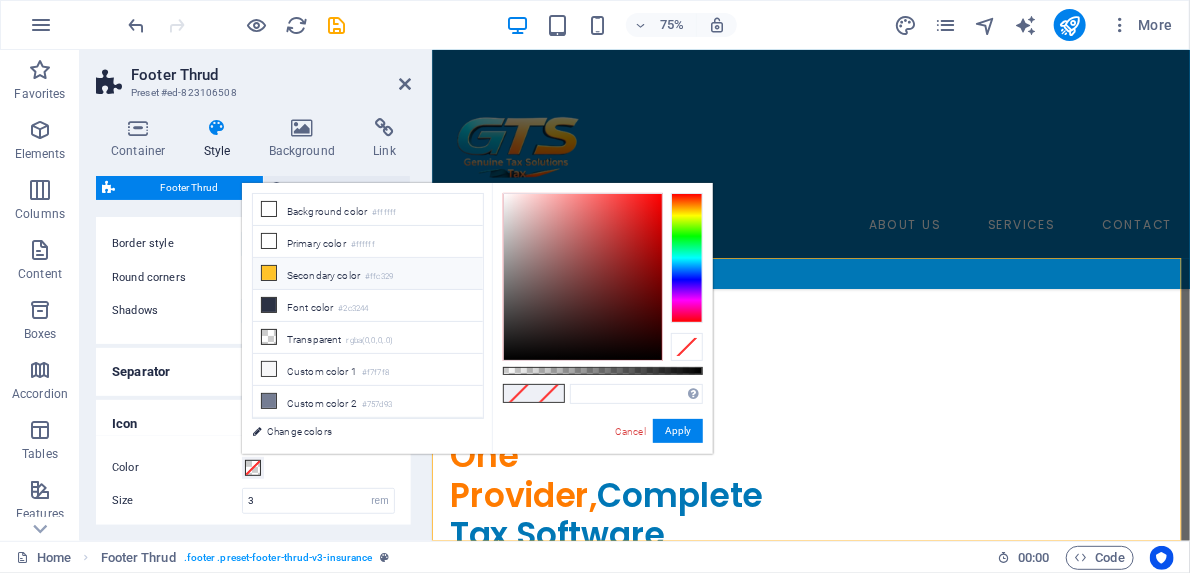 click at bounding box center [269, 273] 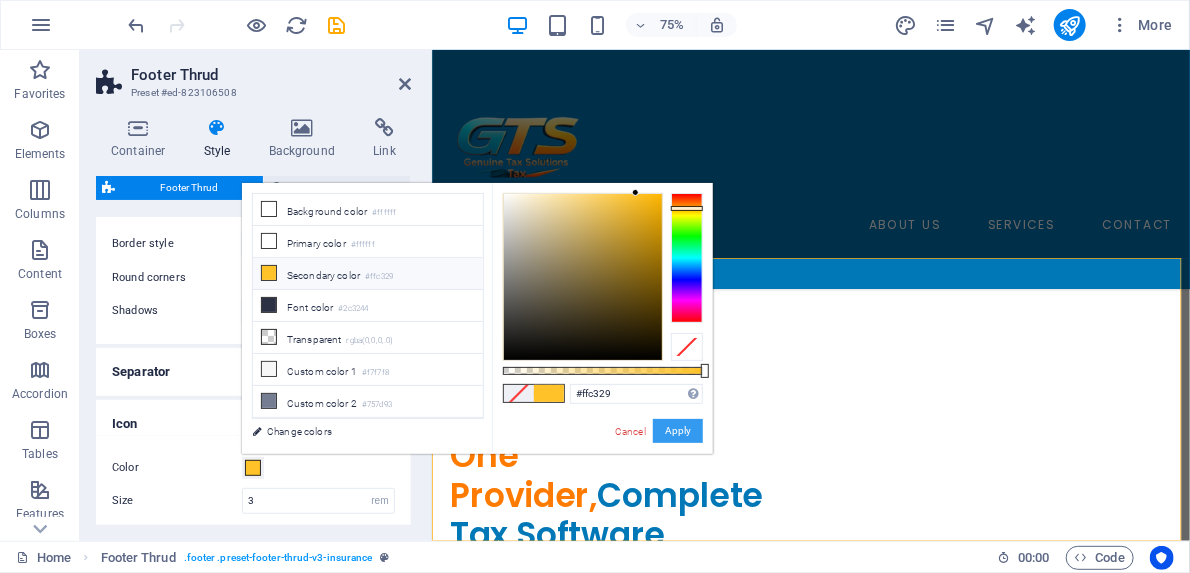 click on "Apply" at bounding box center [678, 431] 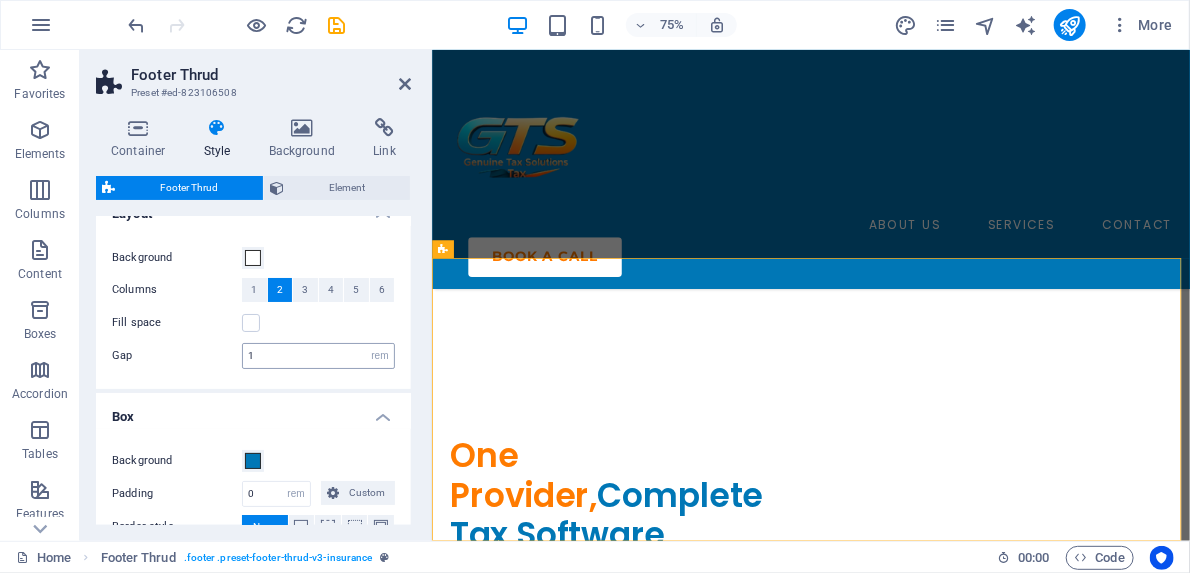 scroll, scrollTop: 0, scrollLeft: 0, axis: both 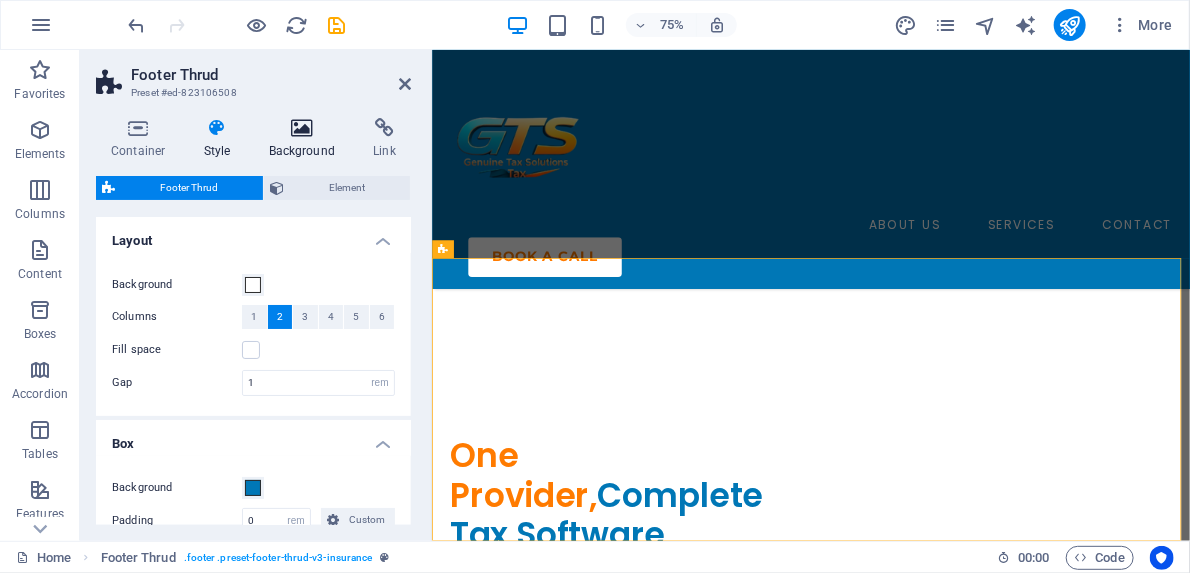 click on "Background" at bounding box center (306, 139) 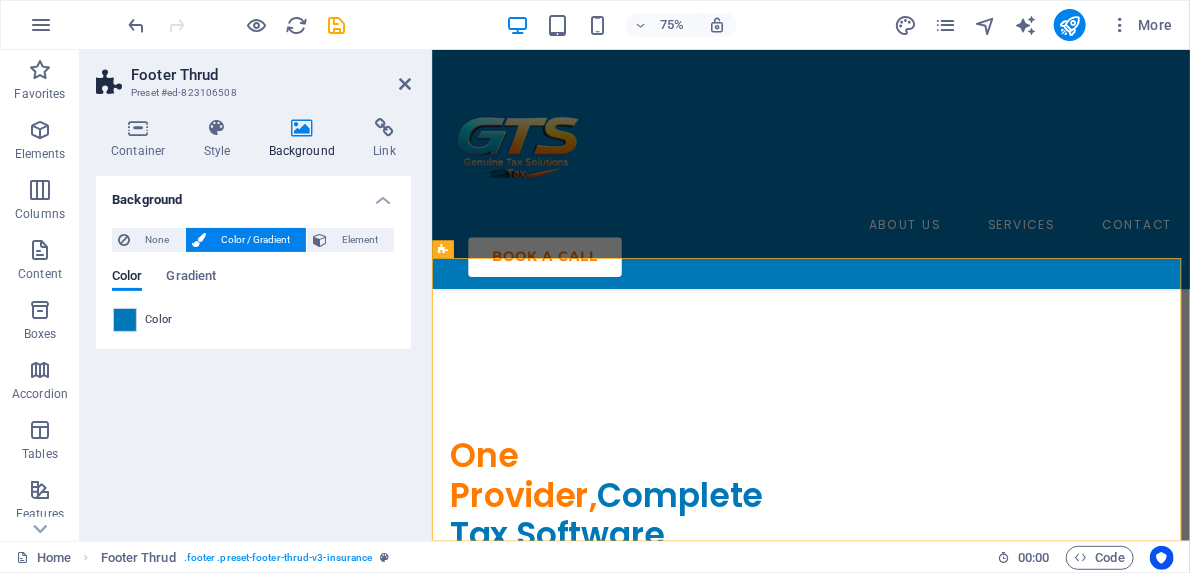 click on "Color / Gradient" at bounding box center [256, 240] 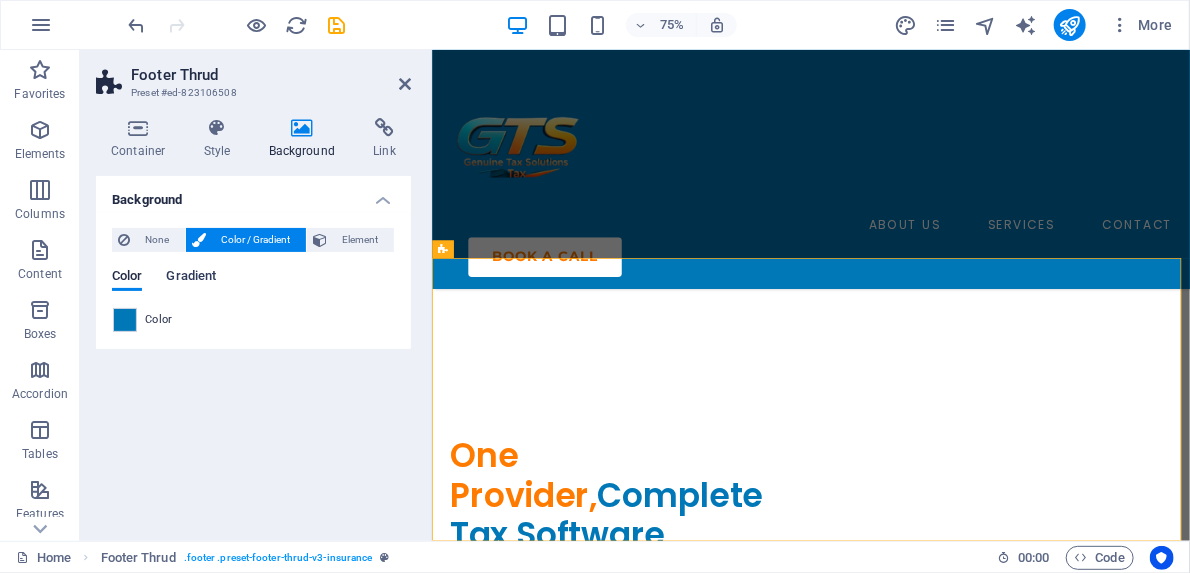 click on "Gradient" at bounding box center (191, 278) 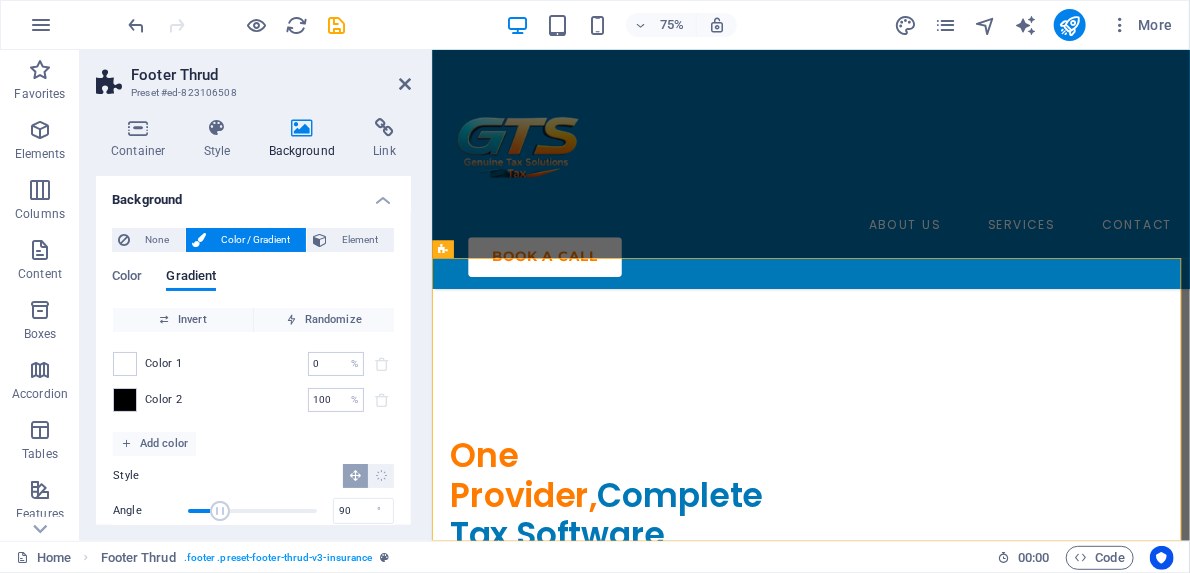 click on "Footer Thrud Preset #ed-823106508" at bounding box center [253, 76] 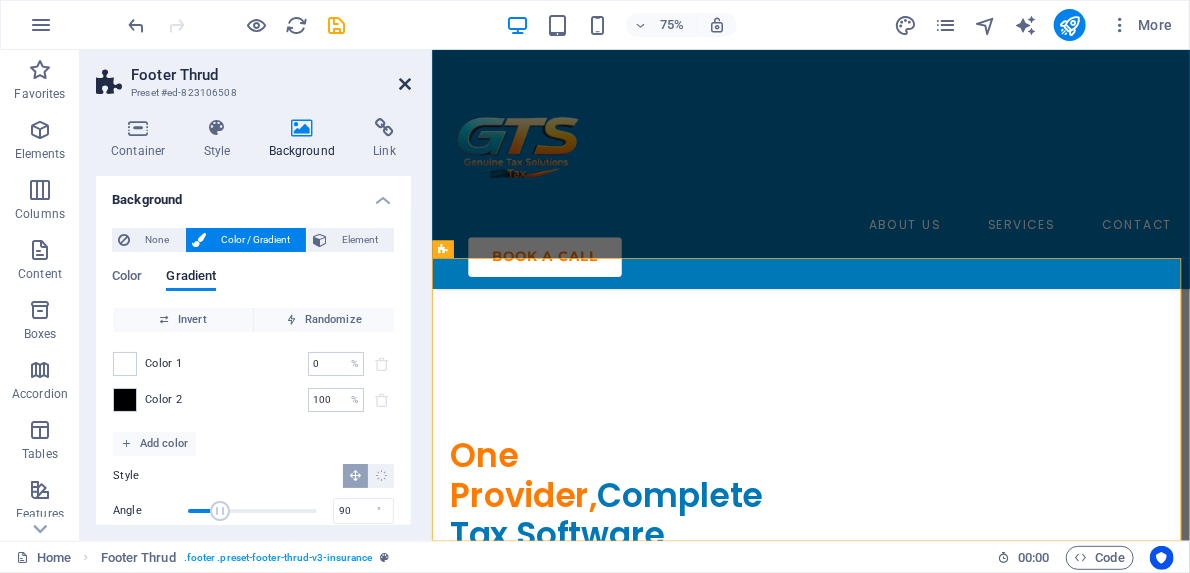 click at bounding box center [405, 84] 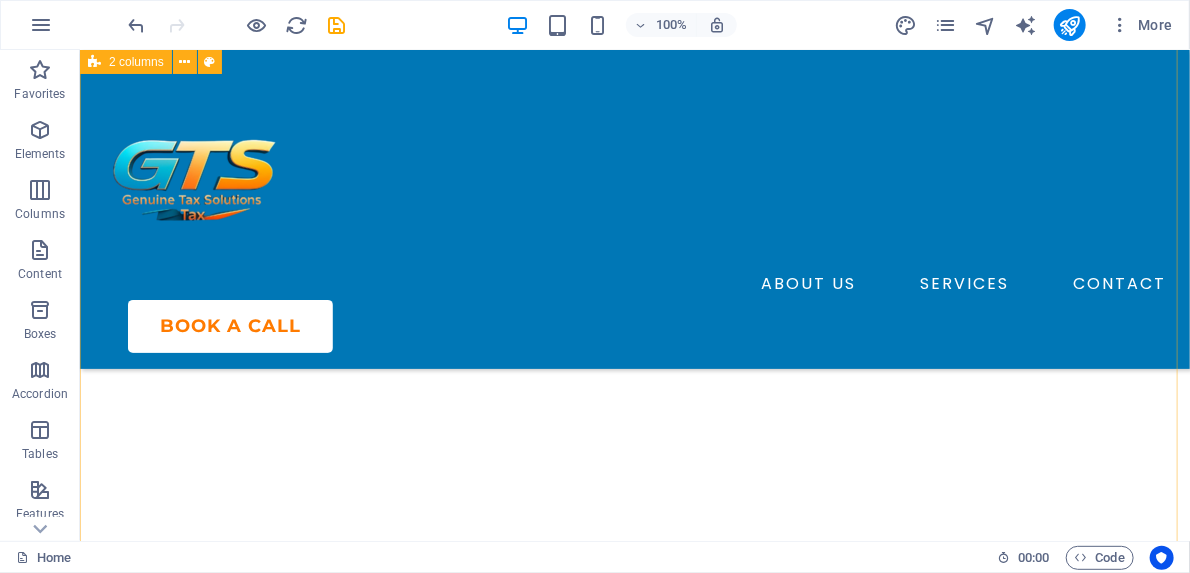 scroll, scrollTop: 5166, scrollLeft: 0, axis: vertical 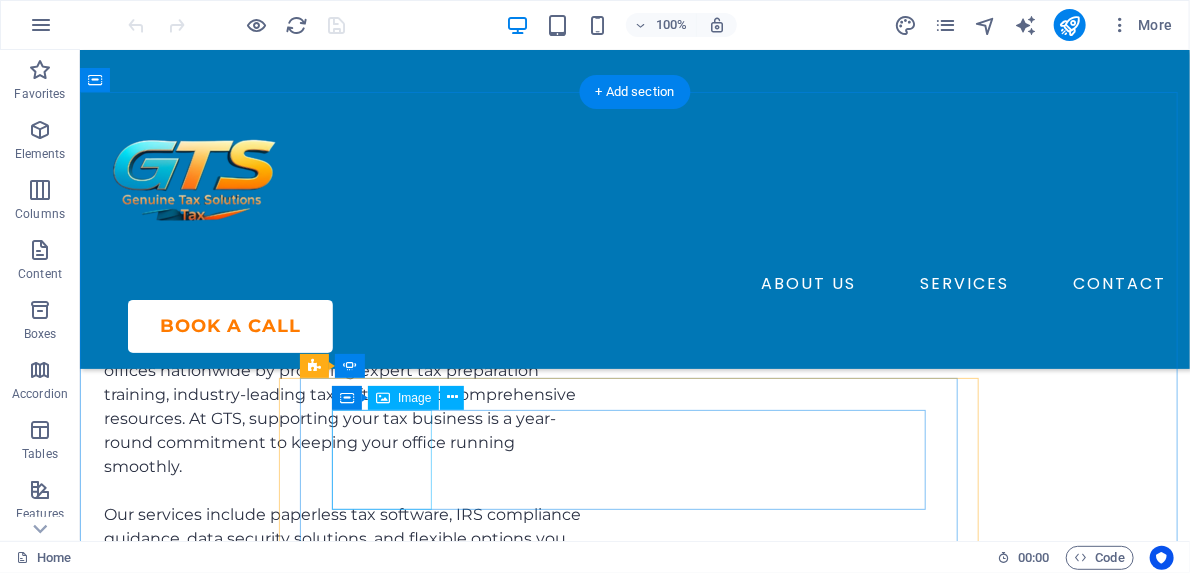 click at bounding box center (-249, 5228) 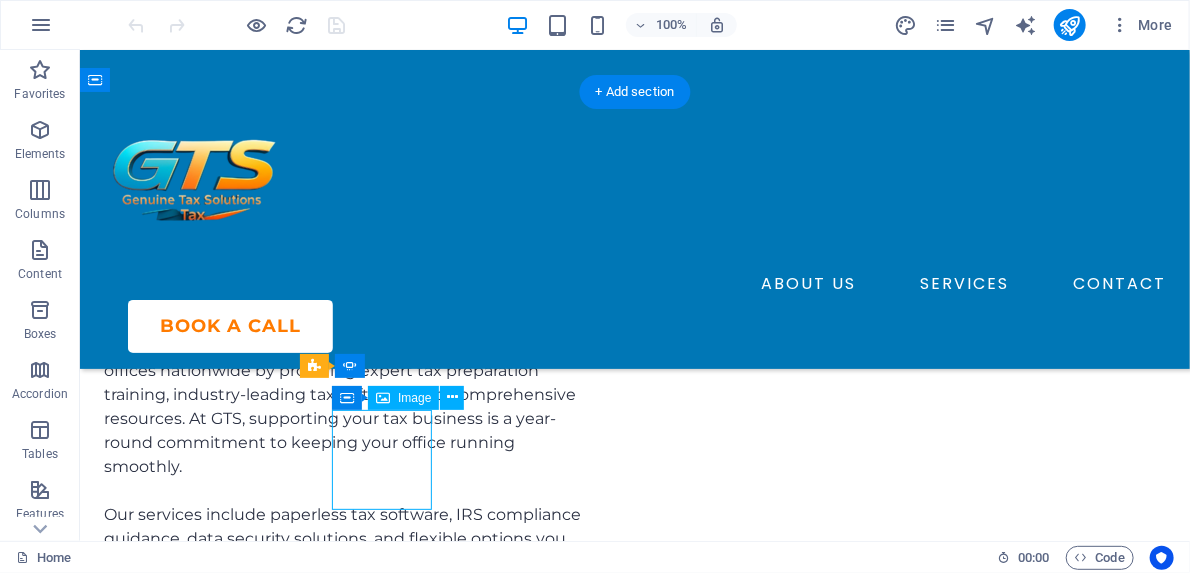 click at bounding box center (-249, 5228) 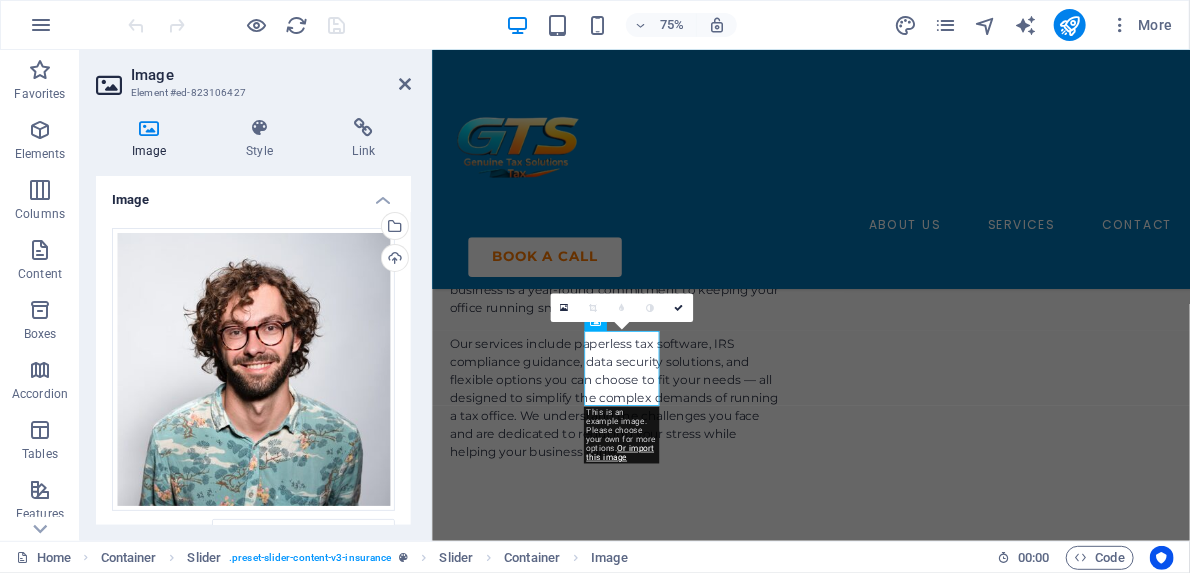 scroll, scrollTop: 4703, scrollLeft: 0, axis: vertical 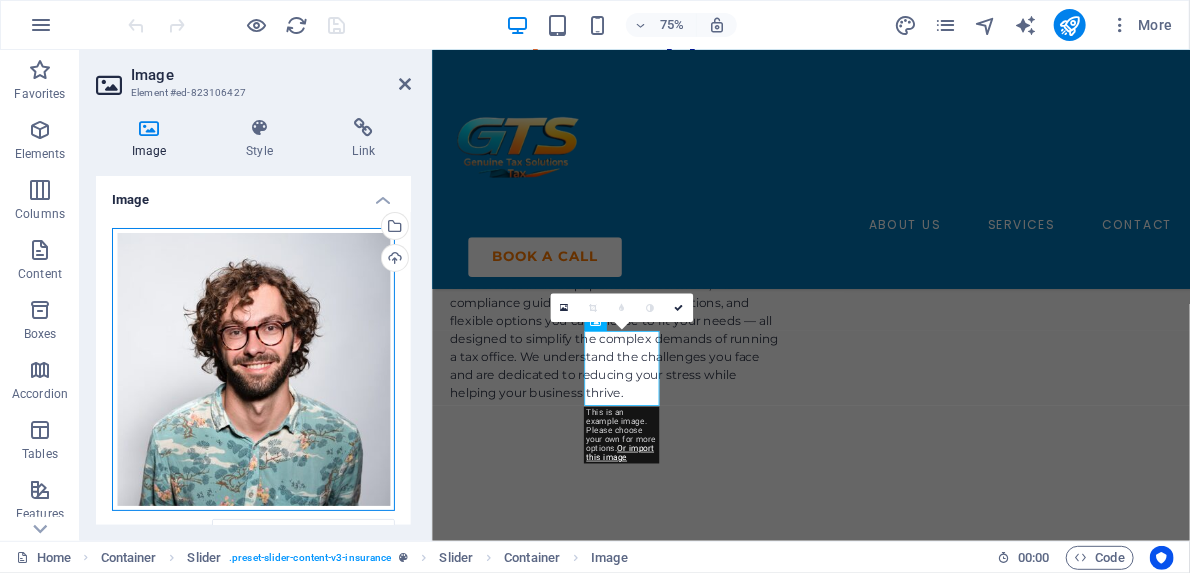 click on "Drag files here, click to choose files or select files from Files or our free stock photos & videos" at bounding box center [253, 369] 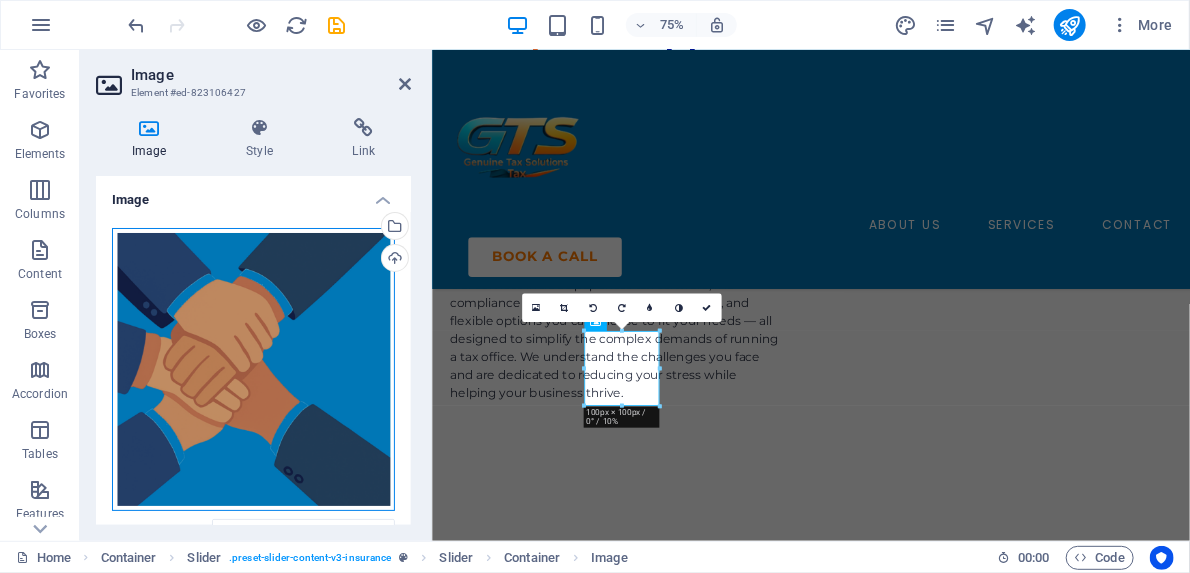 click on "Drag files here, click to choose files or select files from Files or our free stock photos & videos" at bounding box center (253, 369) 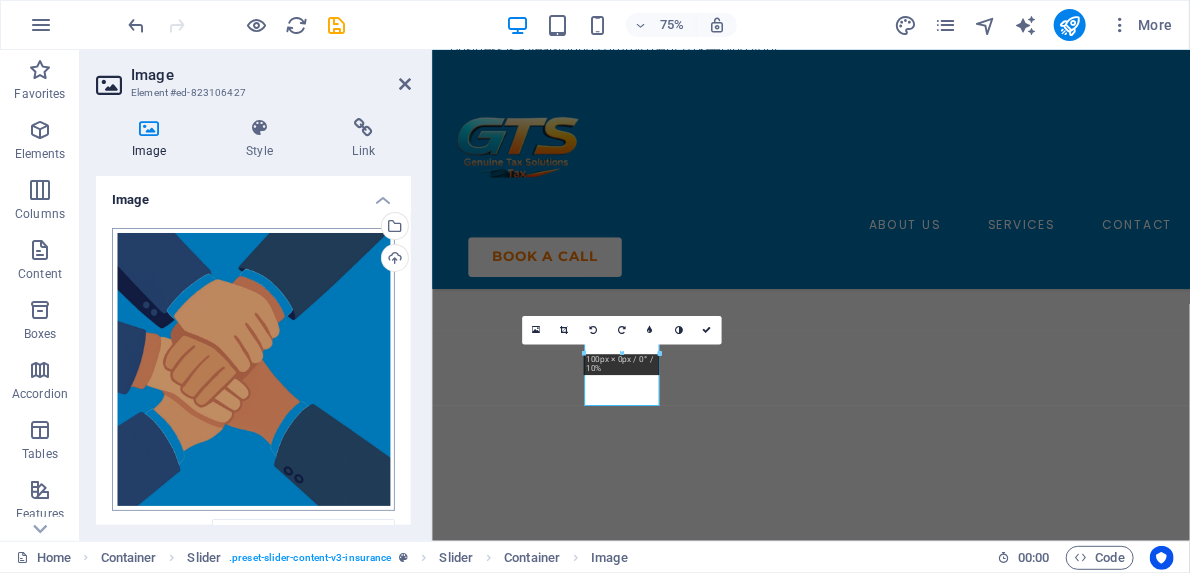 scroll, scrollTop: 4703, scrollLeft: 0, axis: vertical 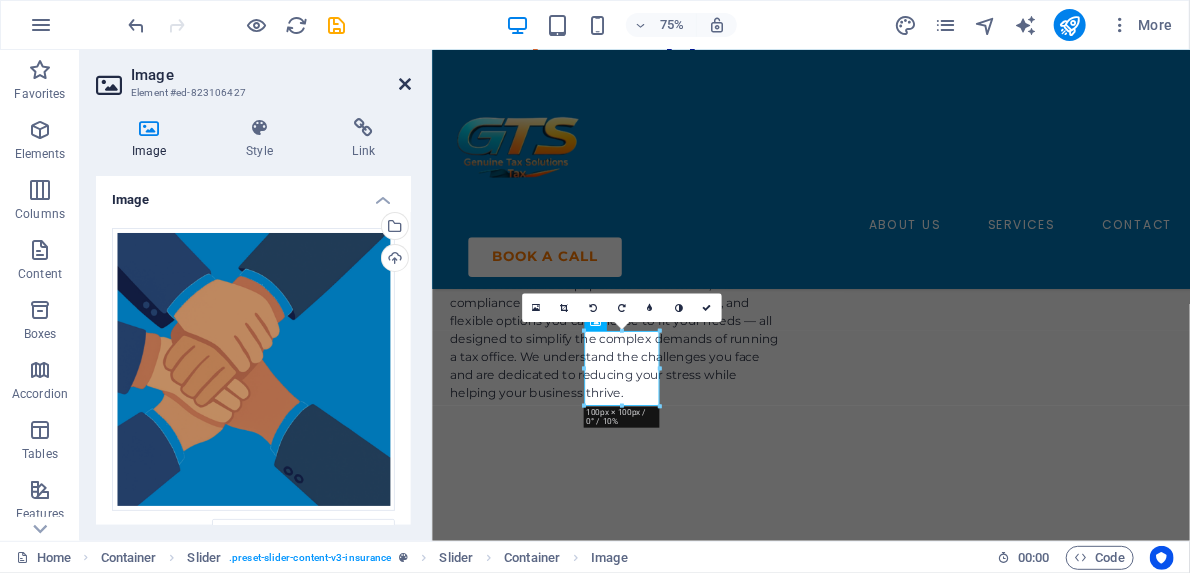 click at bounding box center (405, 84) 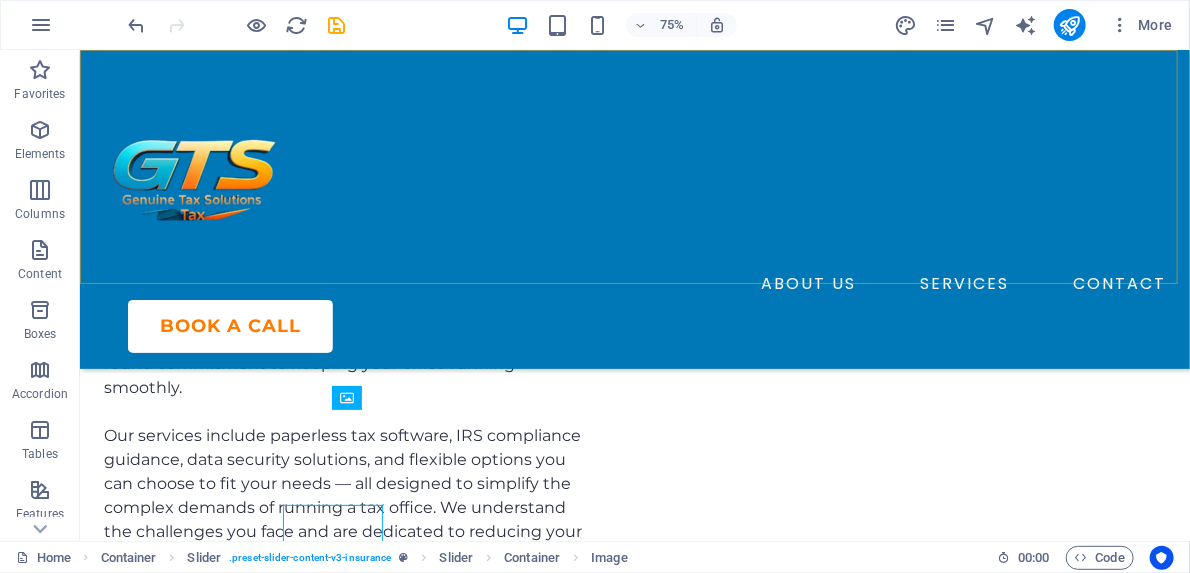 scroll, scrollTop: 4624, scrollLeft: 0, axis: vertical 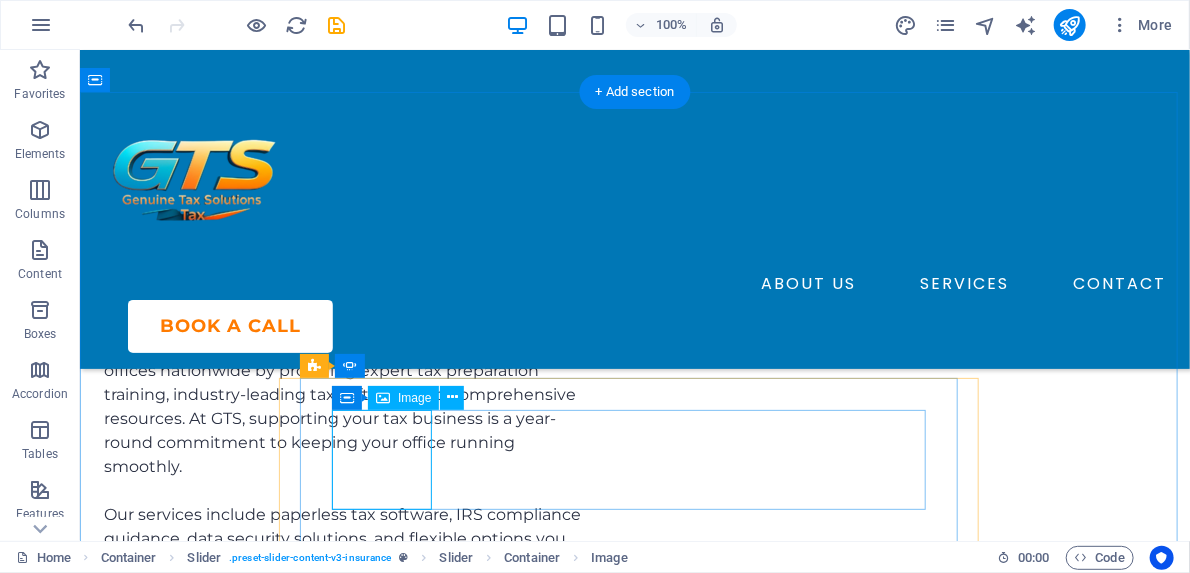 click at bounding box center (-249, 5228) 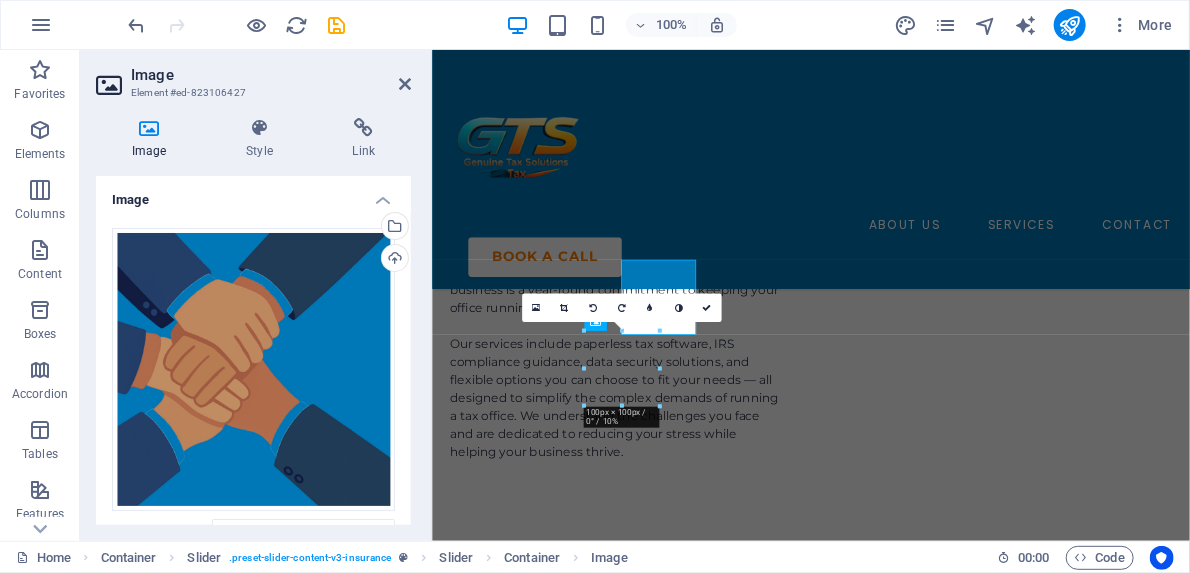 scroll, scrollTop: 4703, scrollLeft: 0, axis: vertical 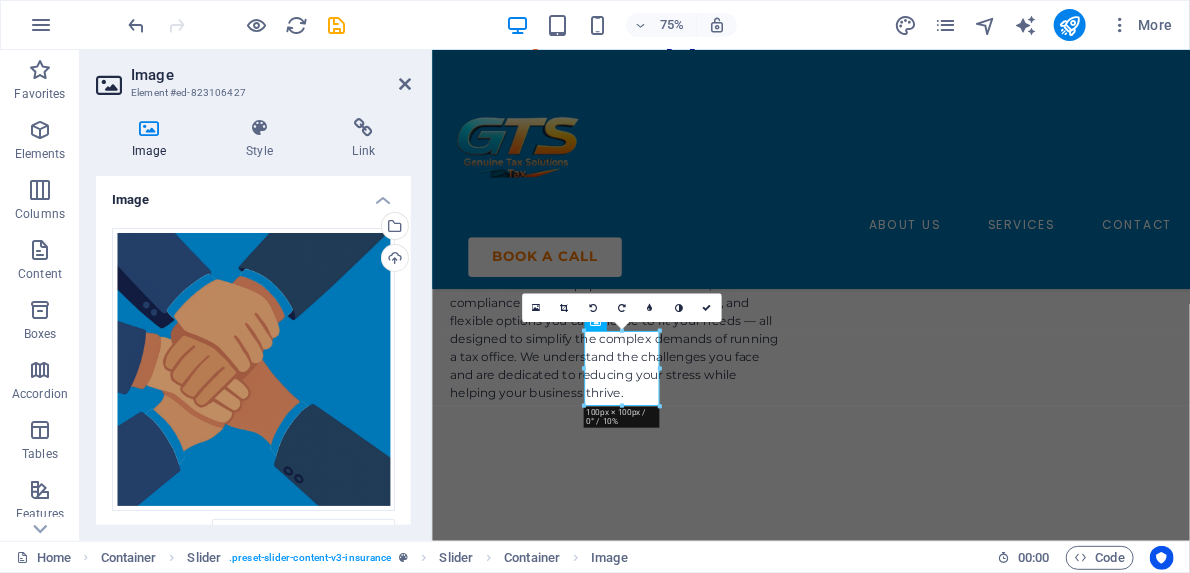 click at bounding box center (149, 128) 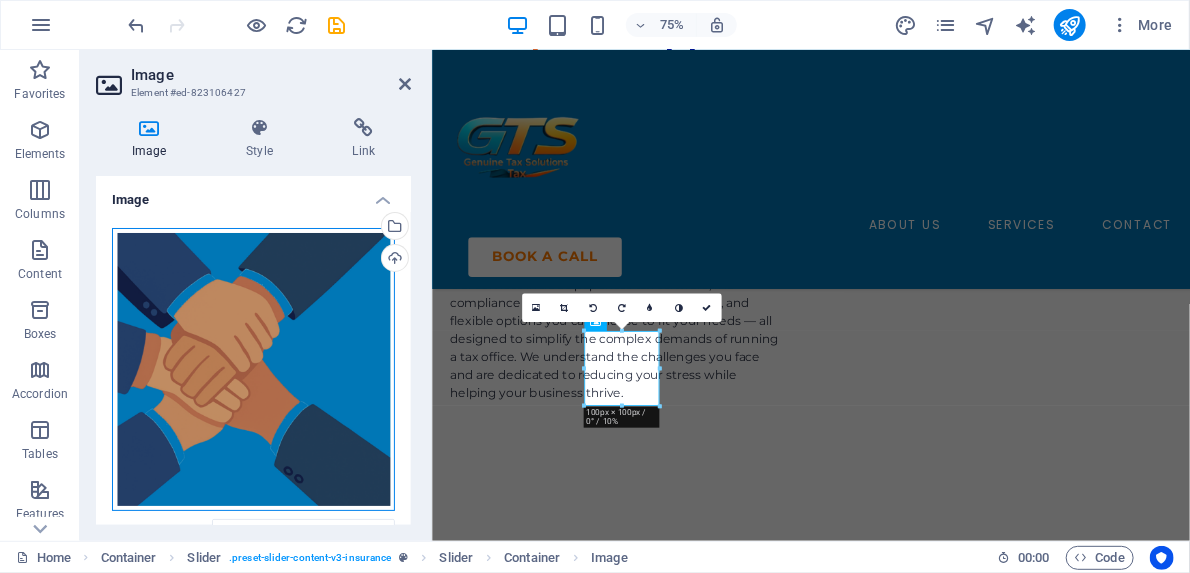click on "Drag files here, click to choose files or select files from Files or our free stock photos & videos" at bounding box center (253, 369) 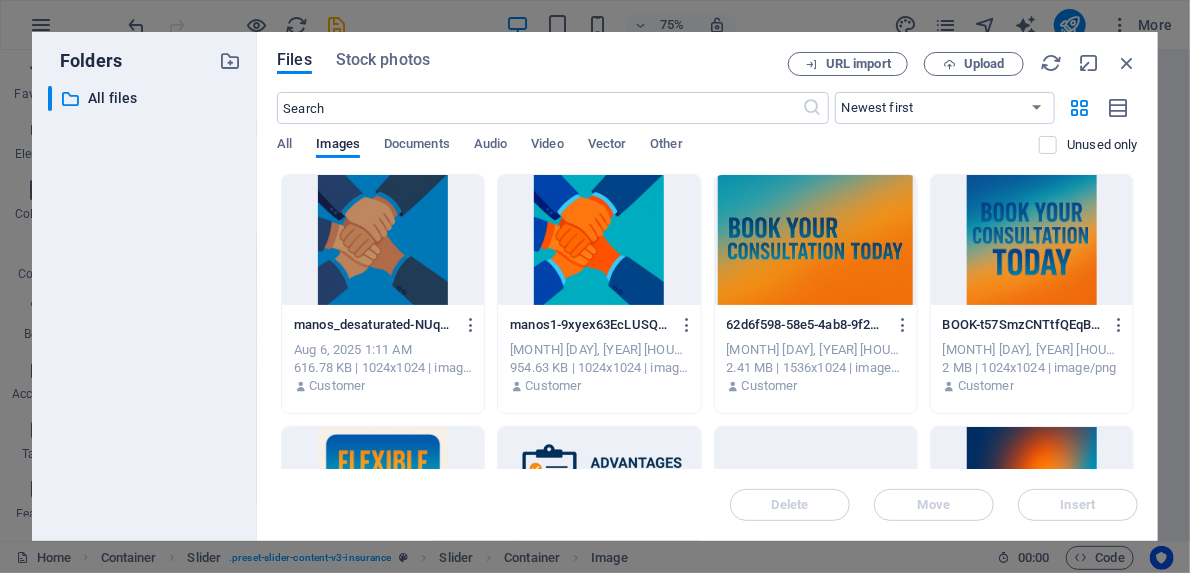 scroll, scrollTop: 4945, scrollLeft: 0, axis: vertical 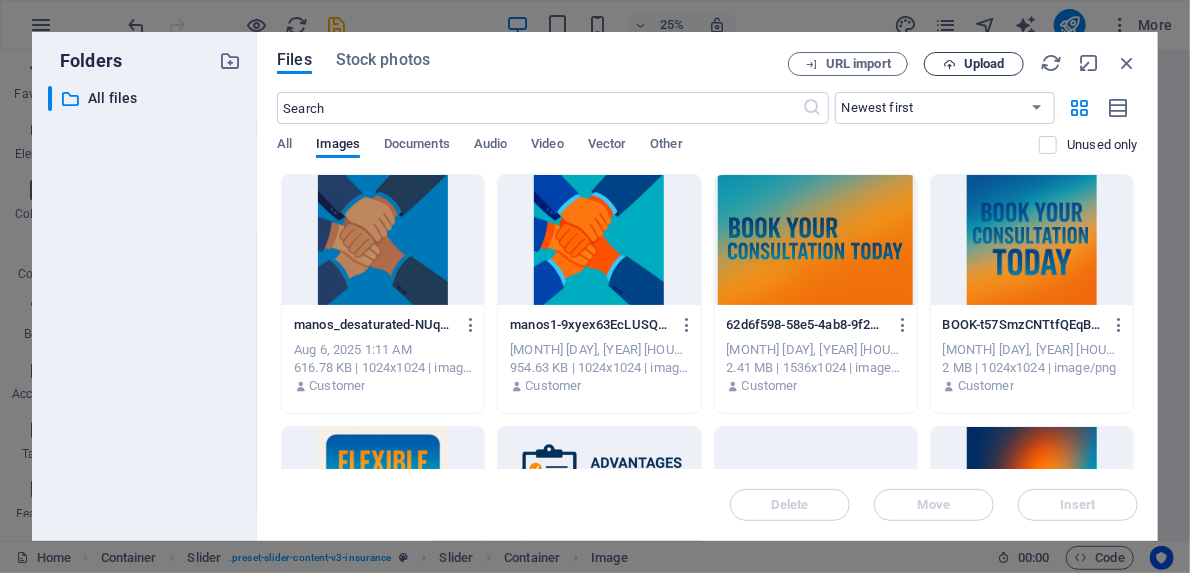 click on "Upload" at bounding box center [984, 64] 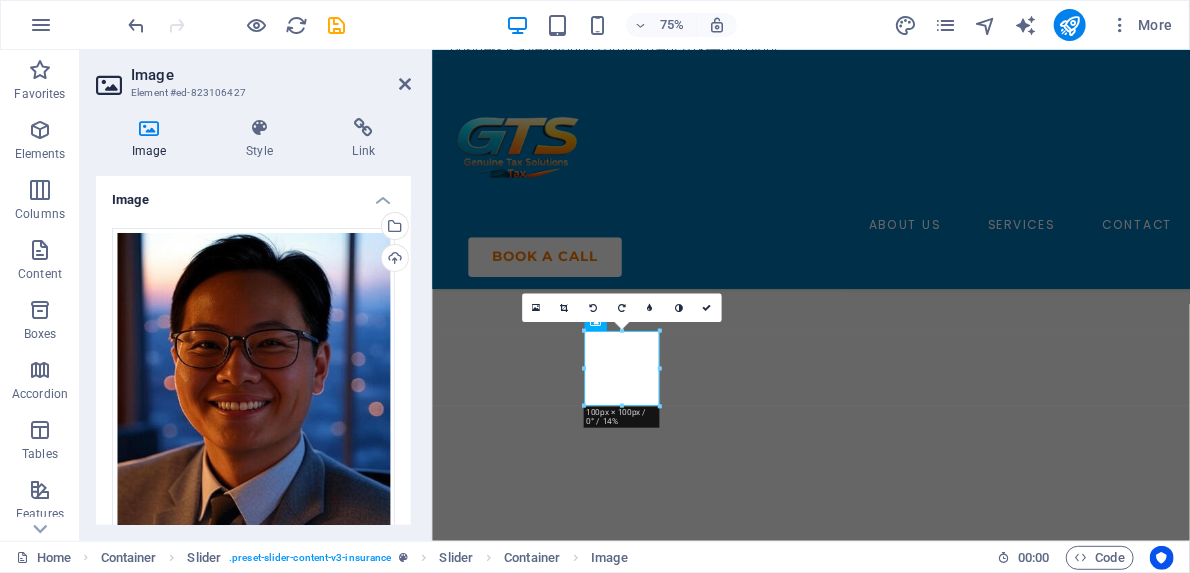 scroll, scrollTop: 4703, scrollLeft: 0, axis: vertical 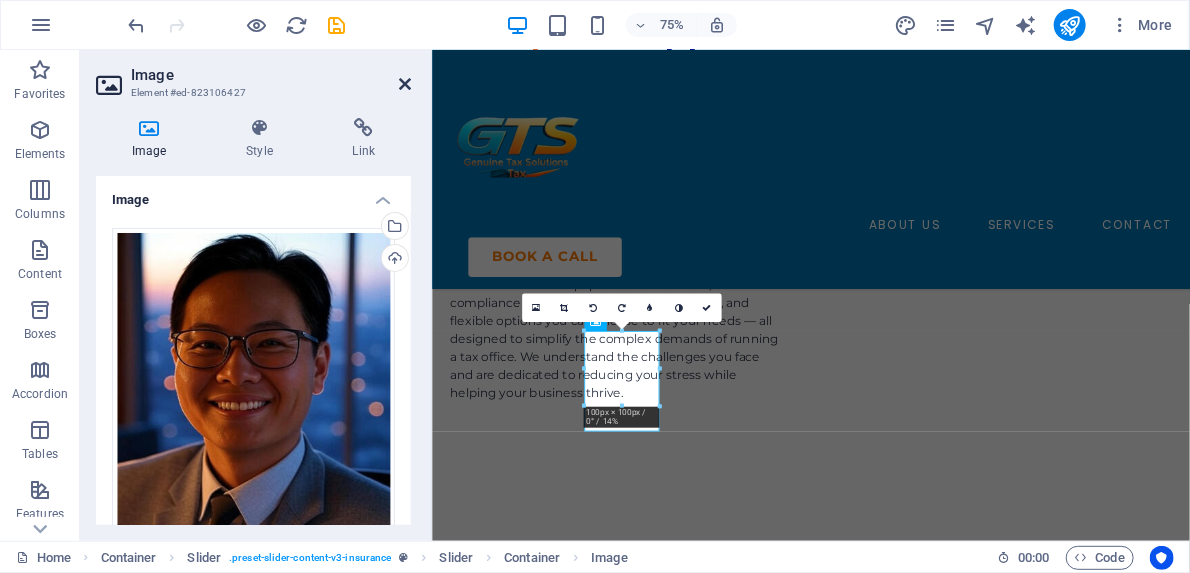 click at bounding box center [405, 84] 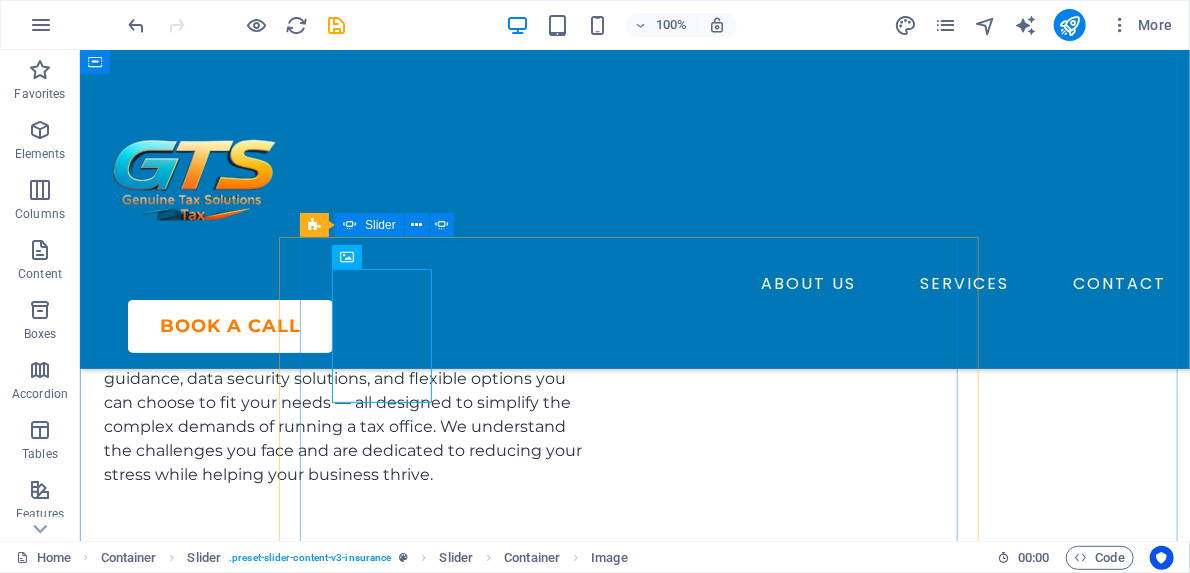 scroll, scrollTop: 4704, scrollLeft: 0, axis: vertical 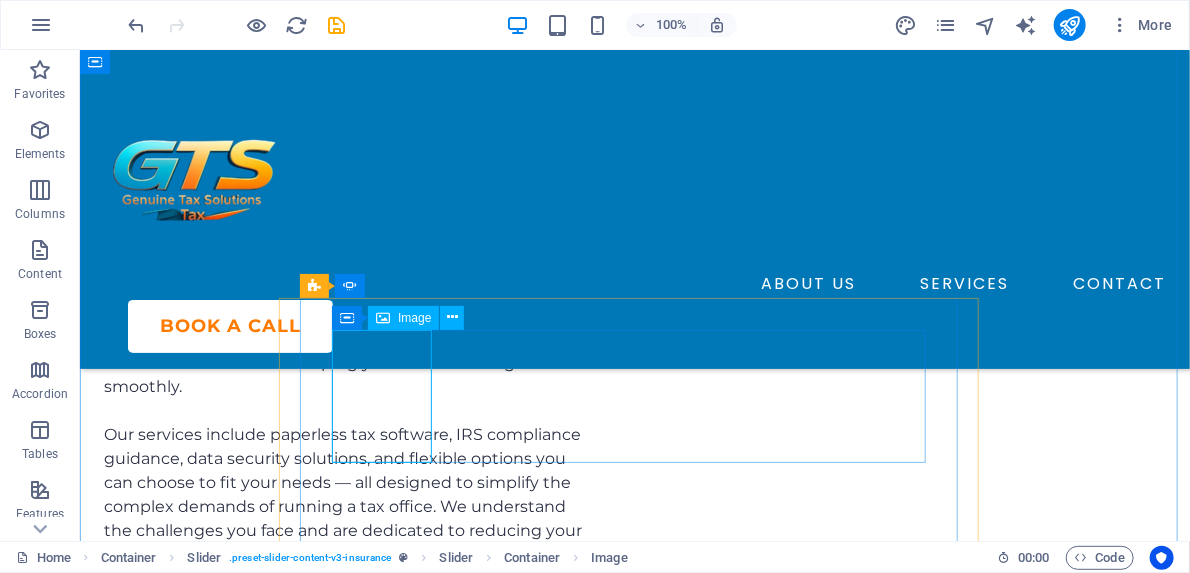 click at bounding box center [-249, 5232] 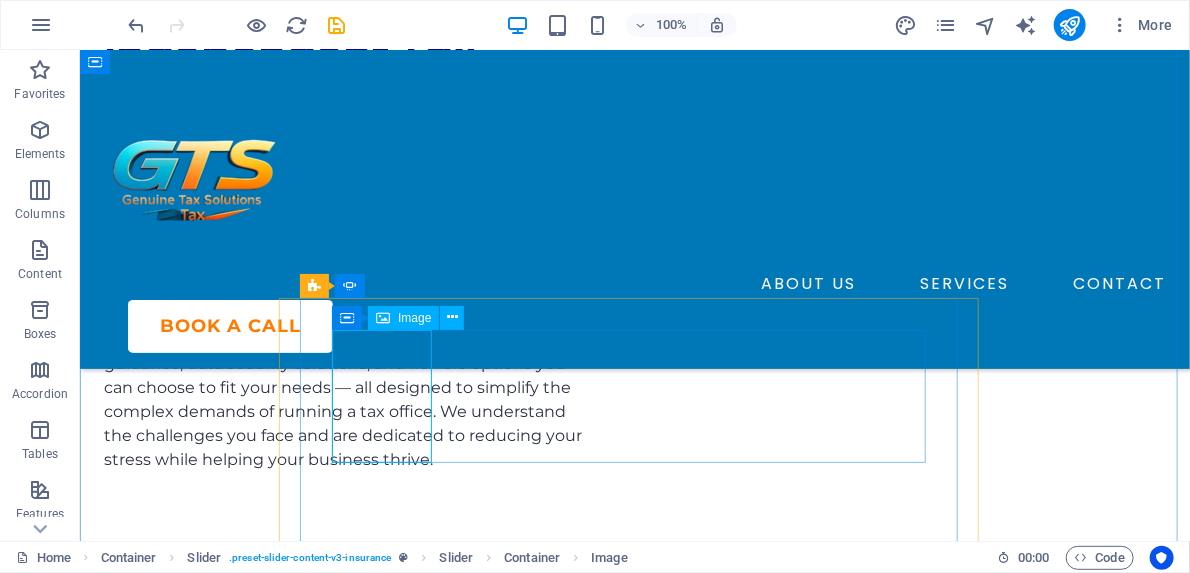 select on "%" 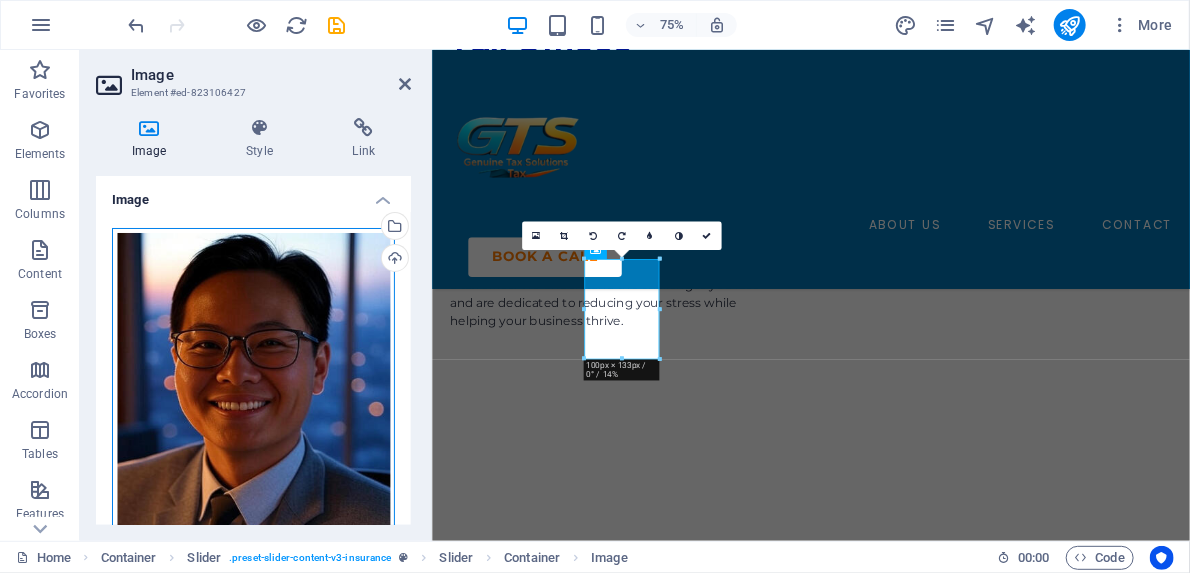 click on "Drag files here, click to choose files or select files from Files or our free stock photos & videos" at bounding box center [253, 415] 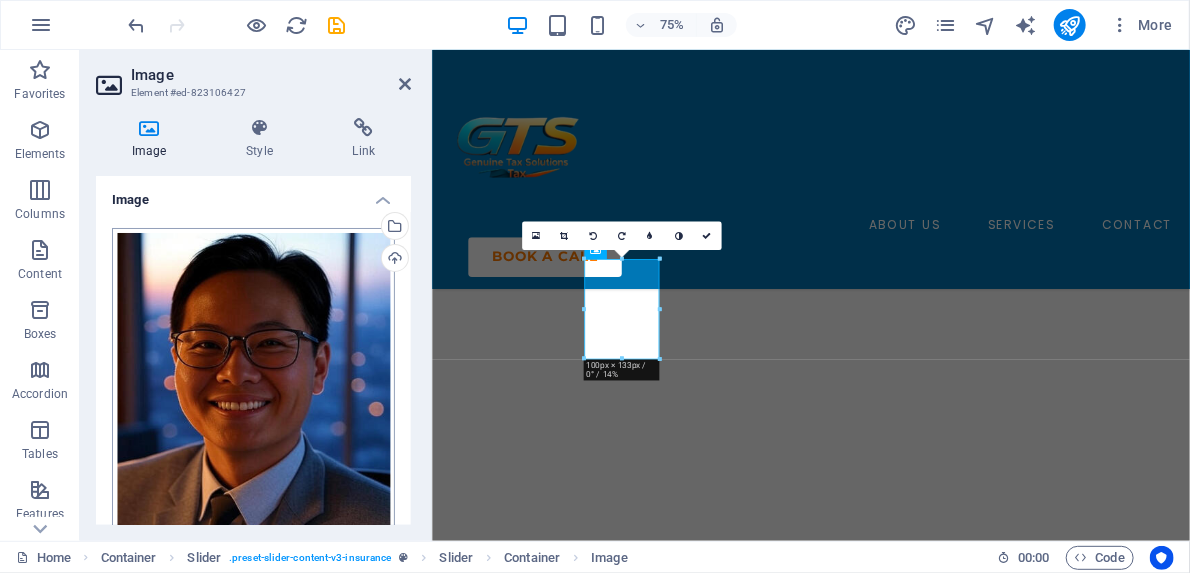 scroll, scrollTop: 4799, scrollLeft: 0, axis: vertical 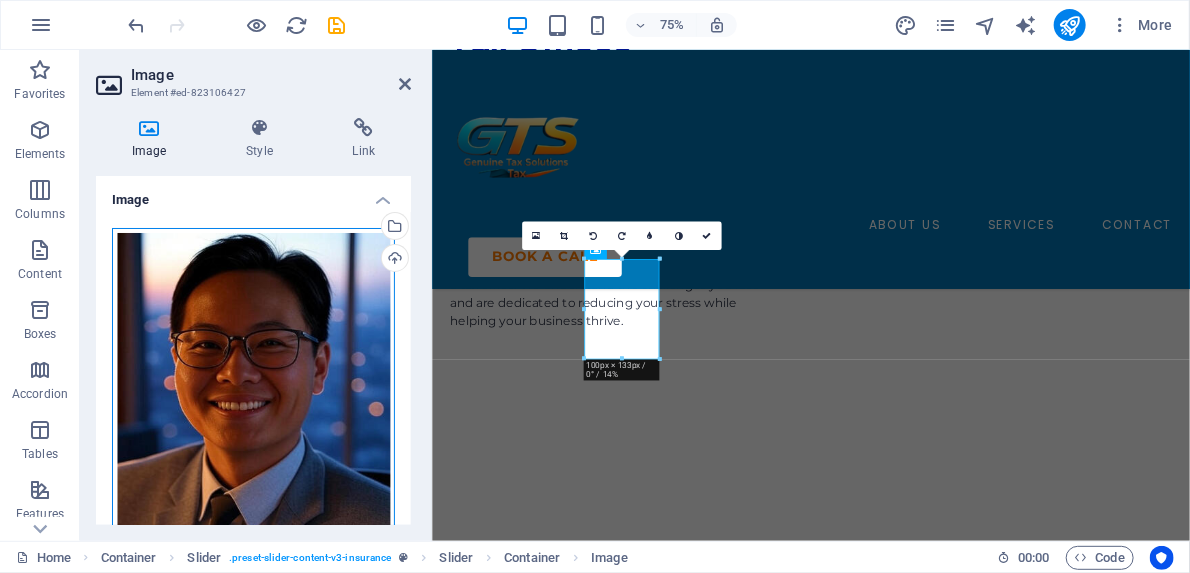 click on "Drag files here, click to choose files or select files from Files or our free stock photos & videos" at bounding box center (253, 415) 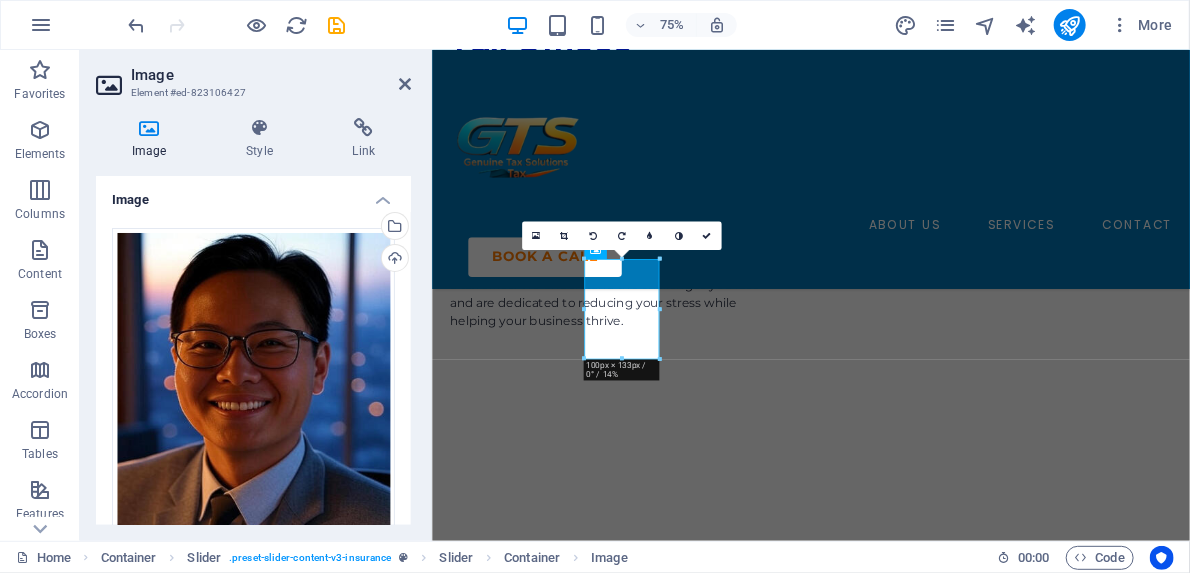click on "Image" at bounding box center [153, 139] 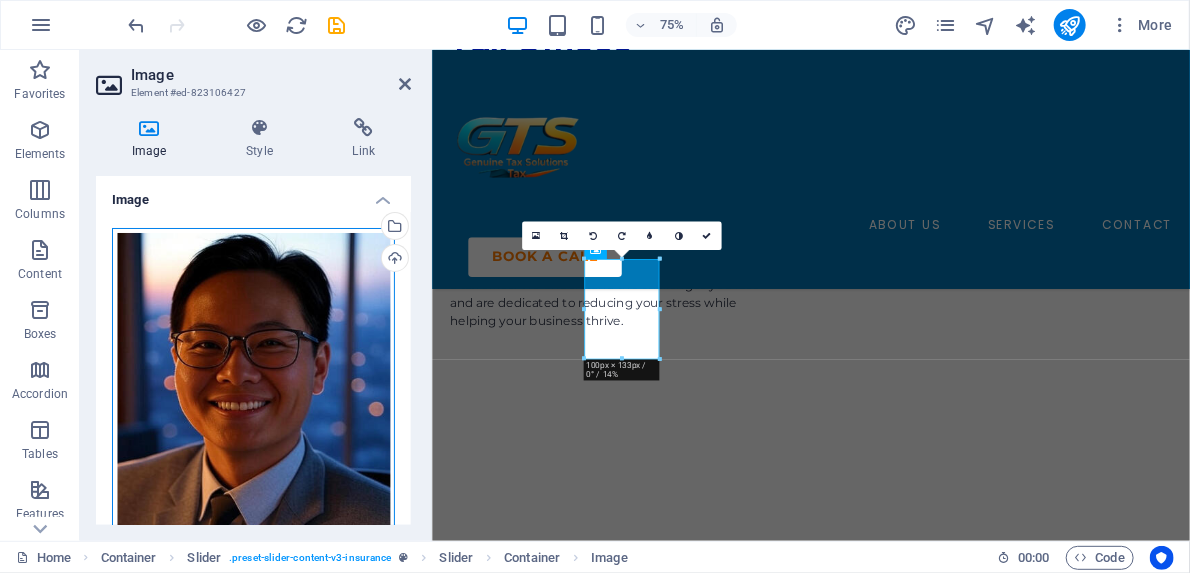 click on "Drag files here, click to choose files or select files from Files or our free stock photos & videos" at bounding box center [253, 415] 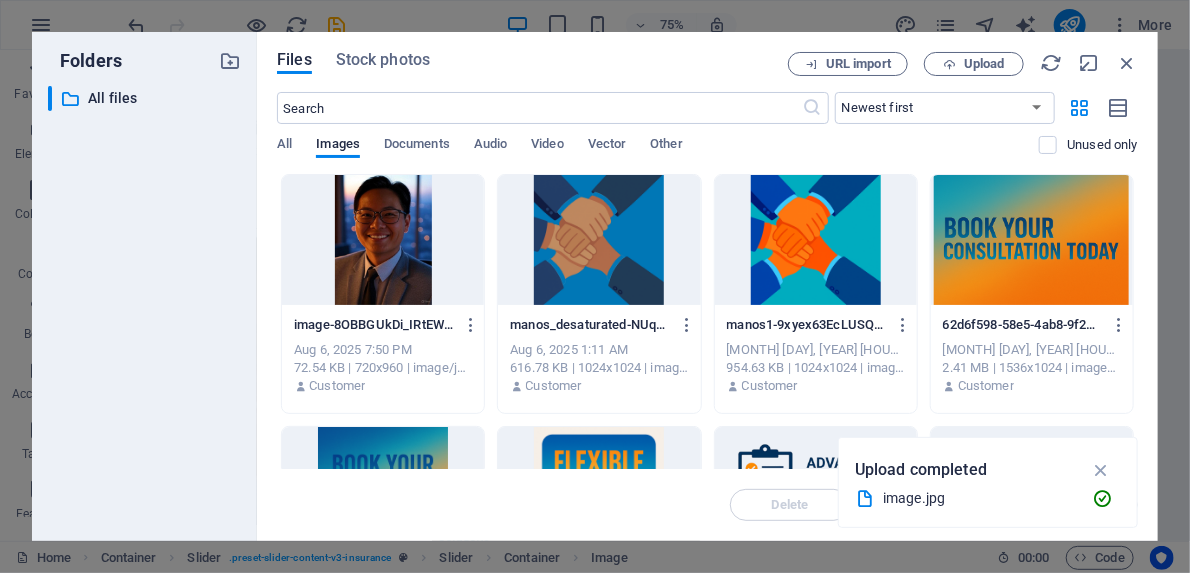 scroll, scrollTop: 5008, scrollLeft: 0, axis: vertical 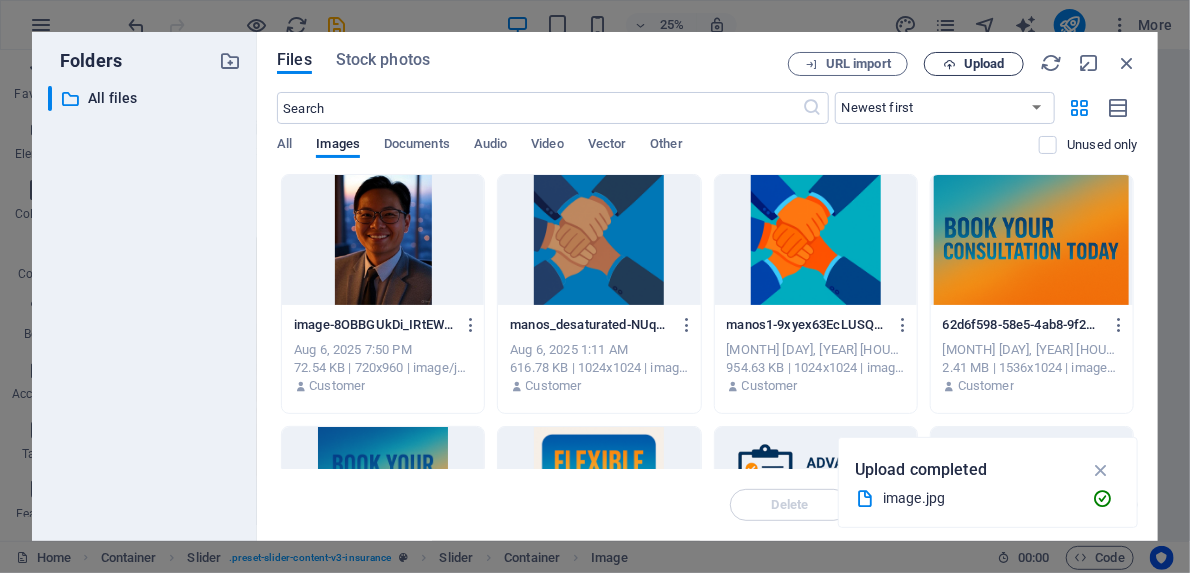 click on "Upload" at bounding box center [974, 64] 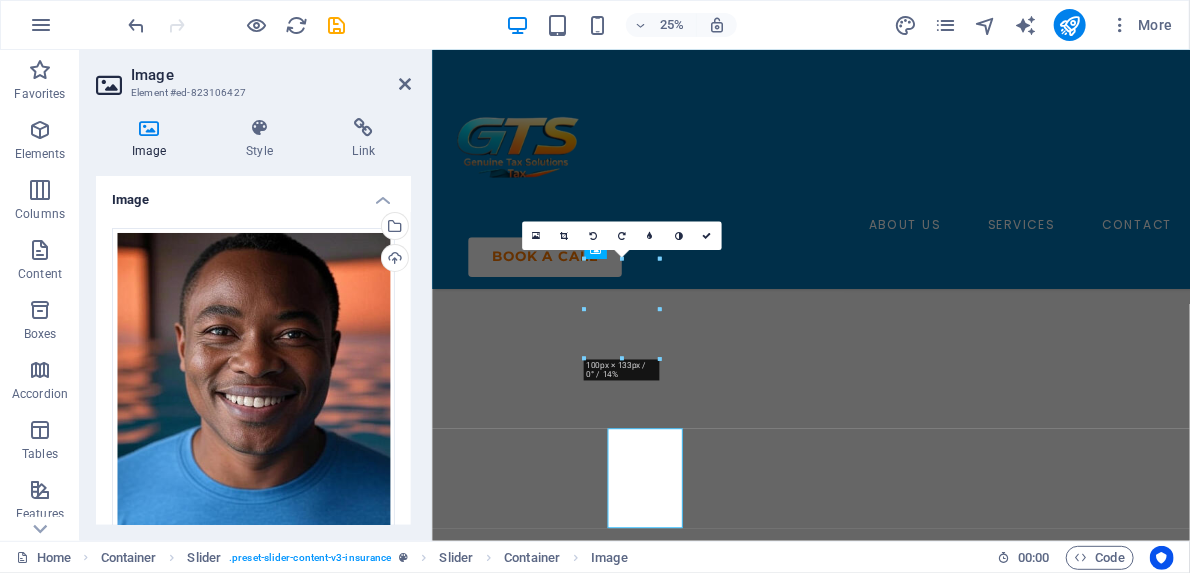 scroll, scrollTop: 4799, scrollLeft: 0, axis: vertical 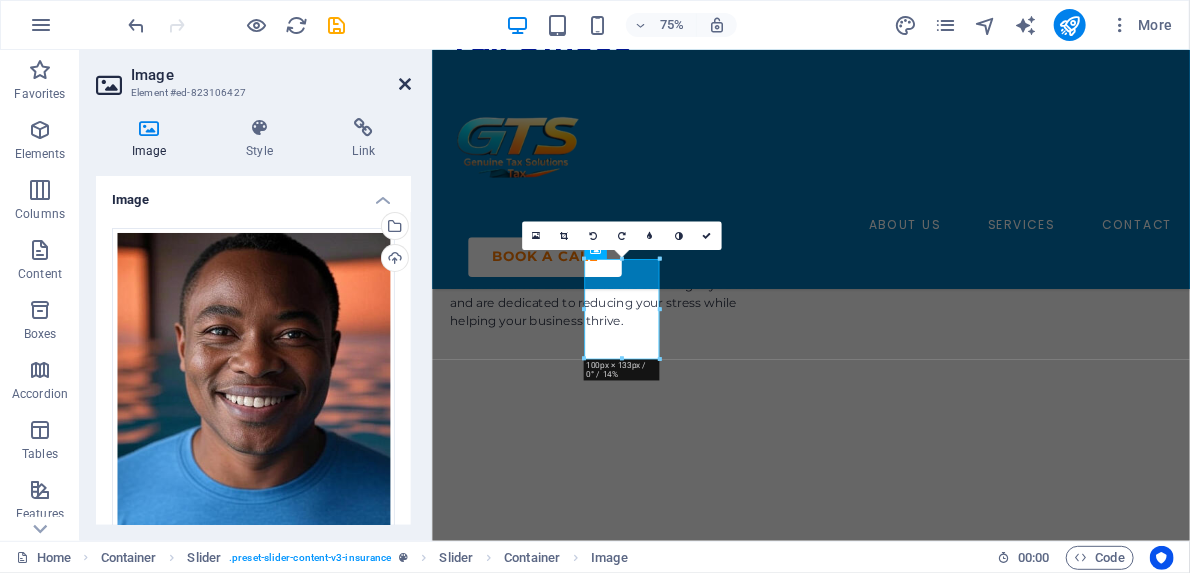 click at bounding box center [405, 84] 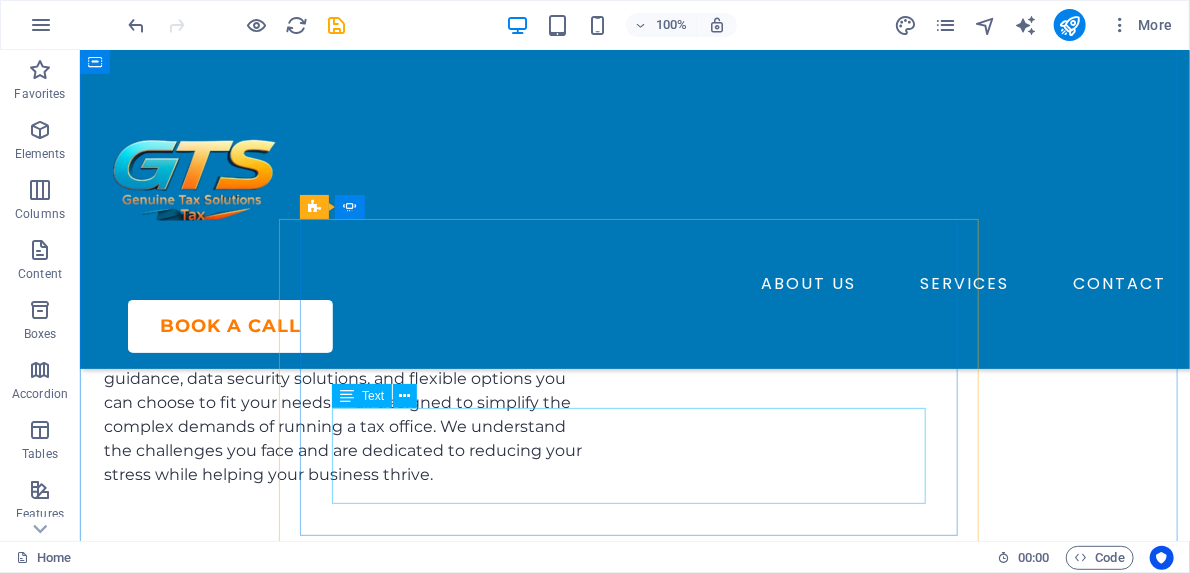 scroll, scrollTop: 4704, scrollLeft: 0, axis: vertical 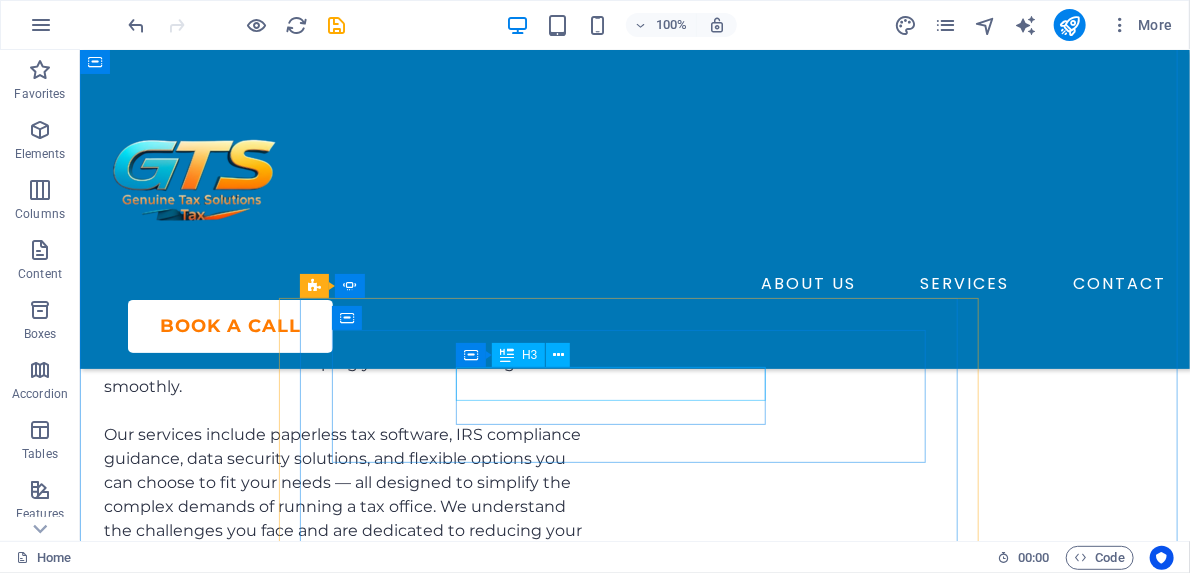 click on "William Davis" at bounding box center (-237, 5586) 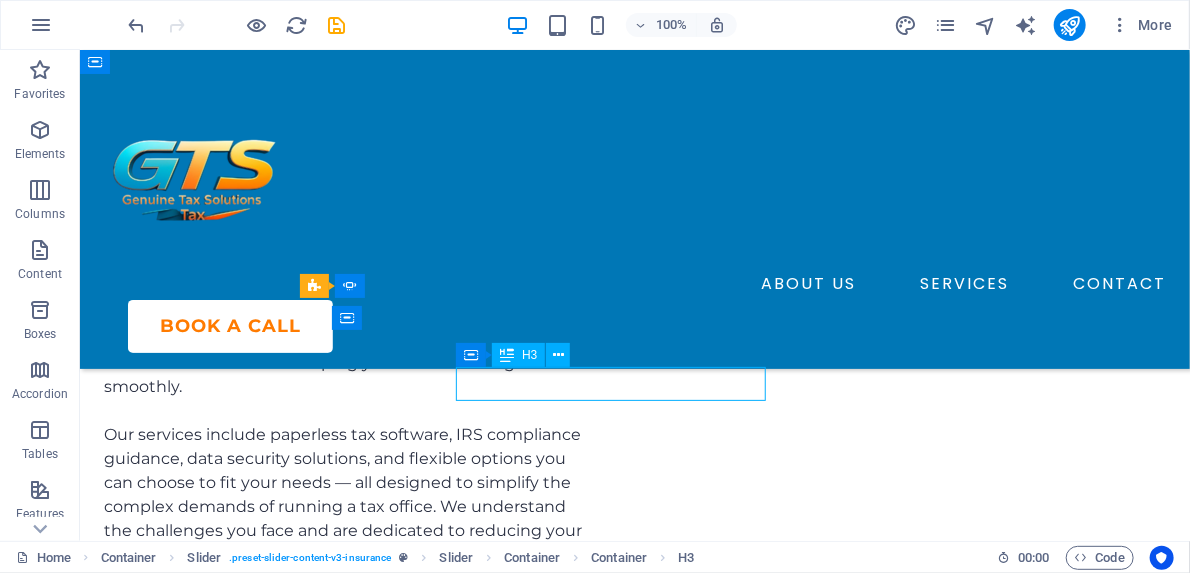 click on "William Davis" at bounding box center (-237, 5586) 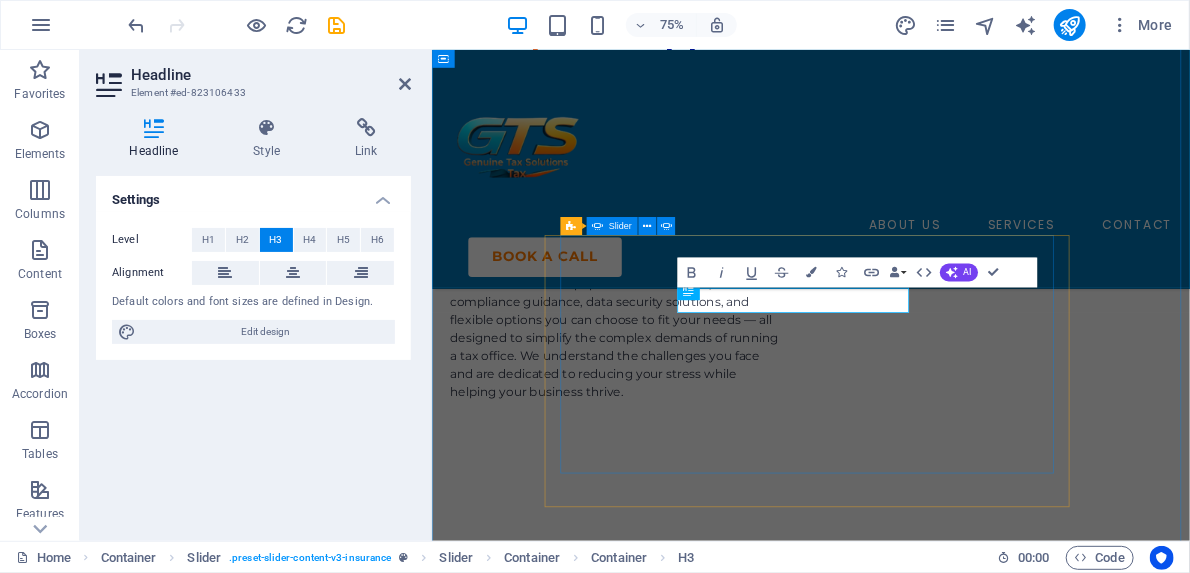scroll, scrollTop: 4799, scrollLeft: 0, axis: vertical 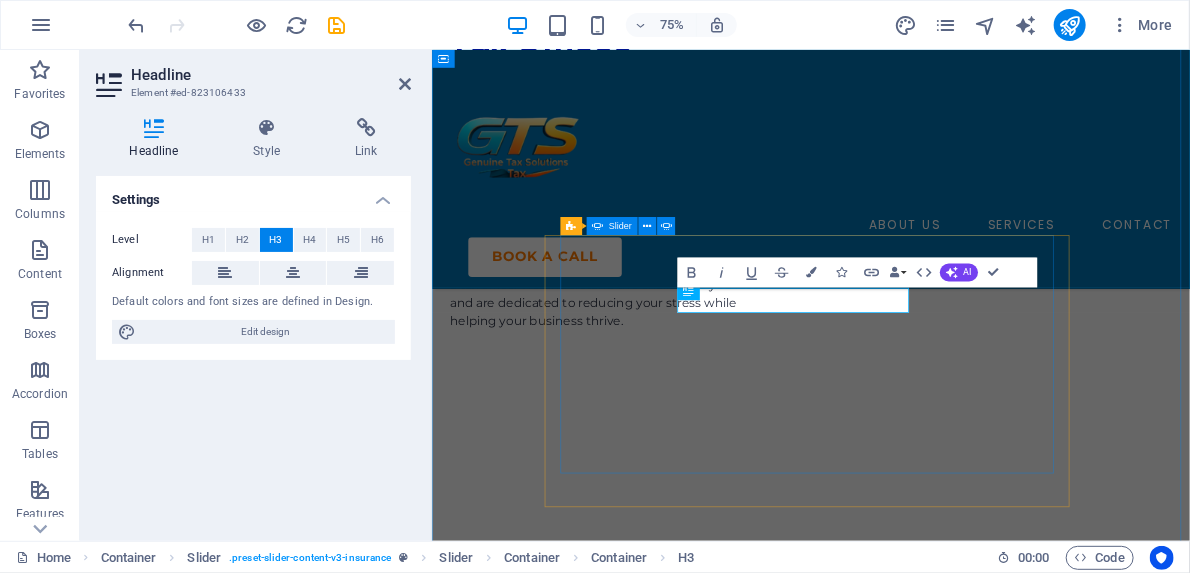 type 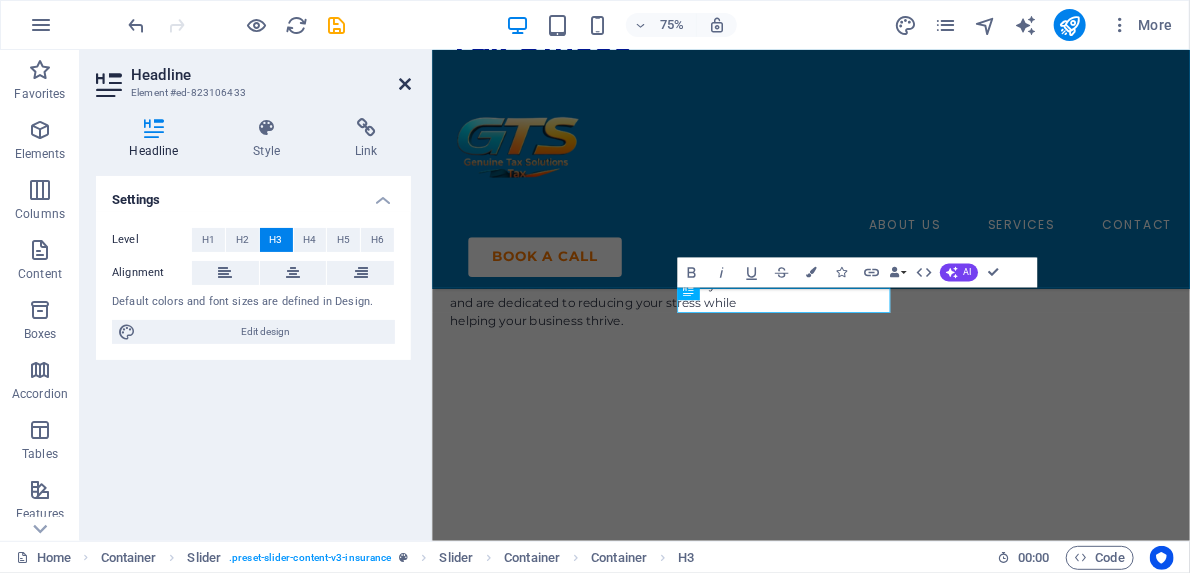 click at bounding box center [405, 84] 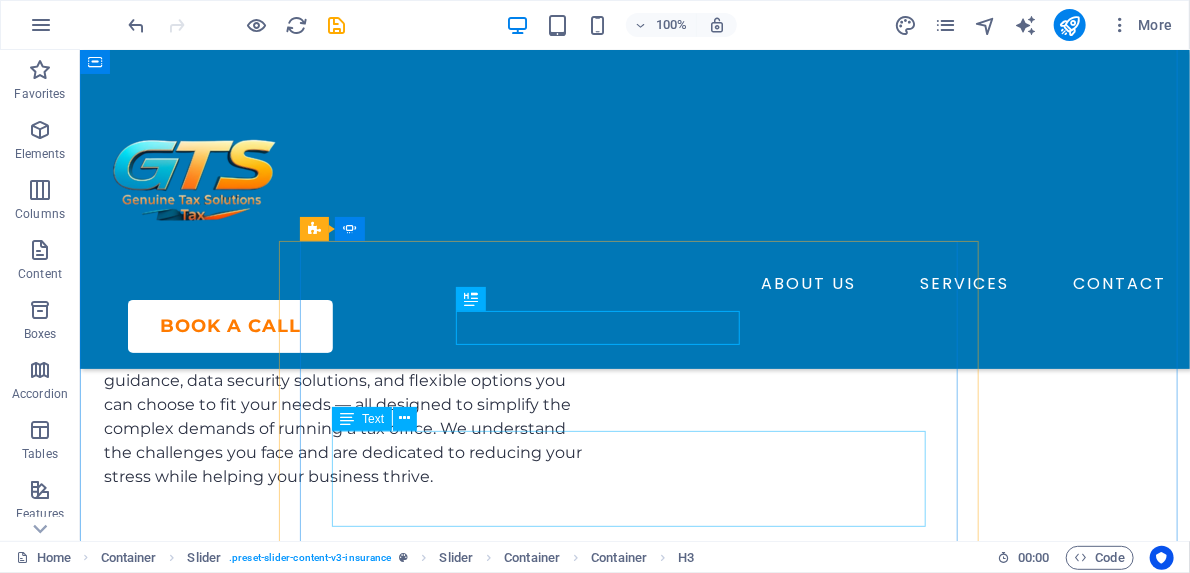 scroll, scrollTop: 4704, scrollLeft: 0, axis: vertical 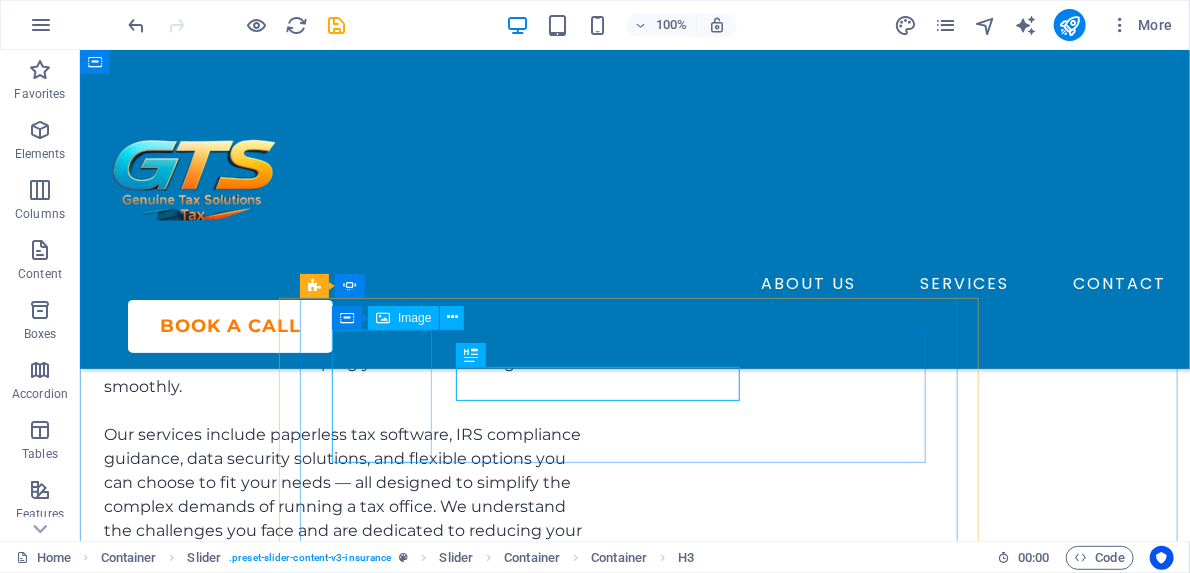 click at bounding box center [-249, 5232] 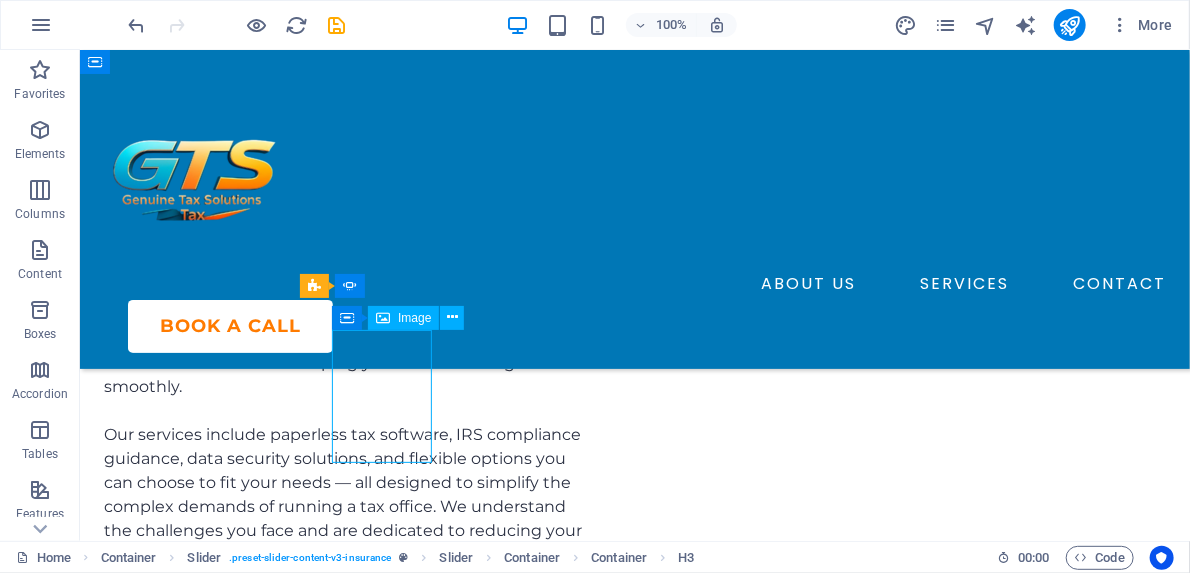 click at bounding box center (-249, 5232) 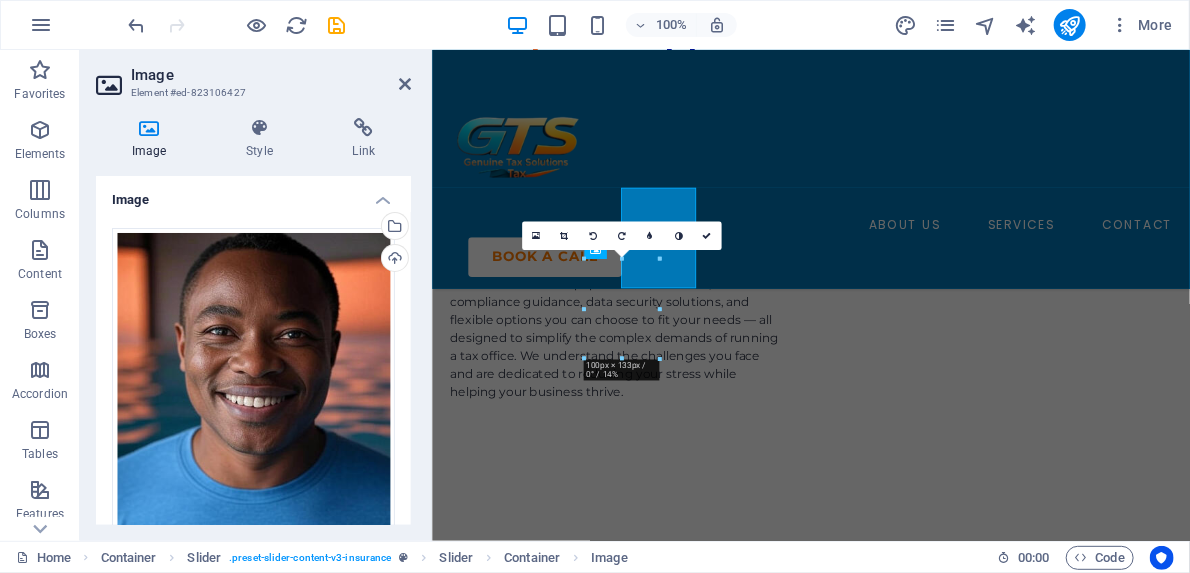 scroll, scrollTop: 4799, scrollLeft: 0, axis: vertical 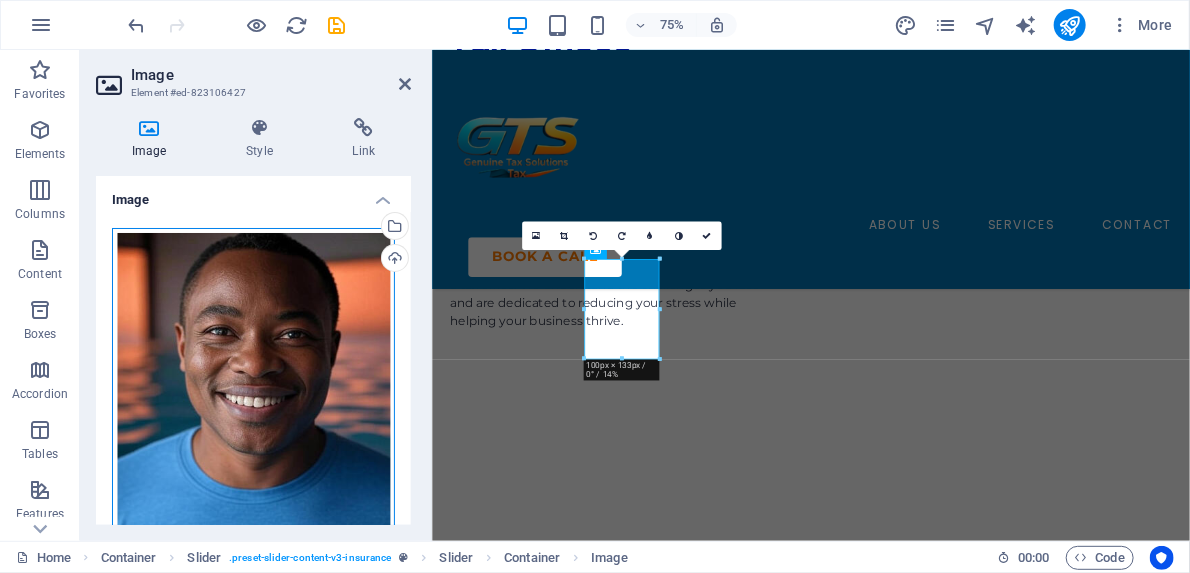click on "Drag files here, click to choose files or select files from Files or our free stock photos & videos" at bounding box center [253, 415] 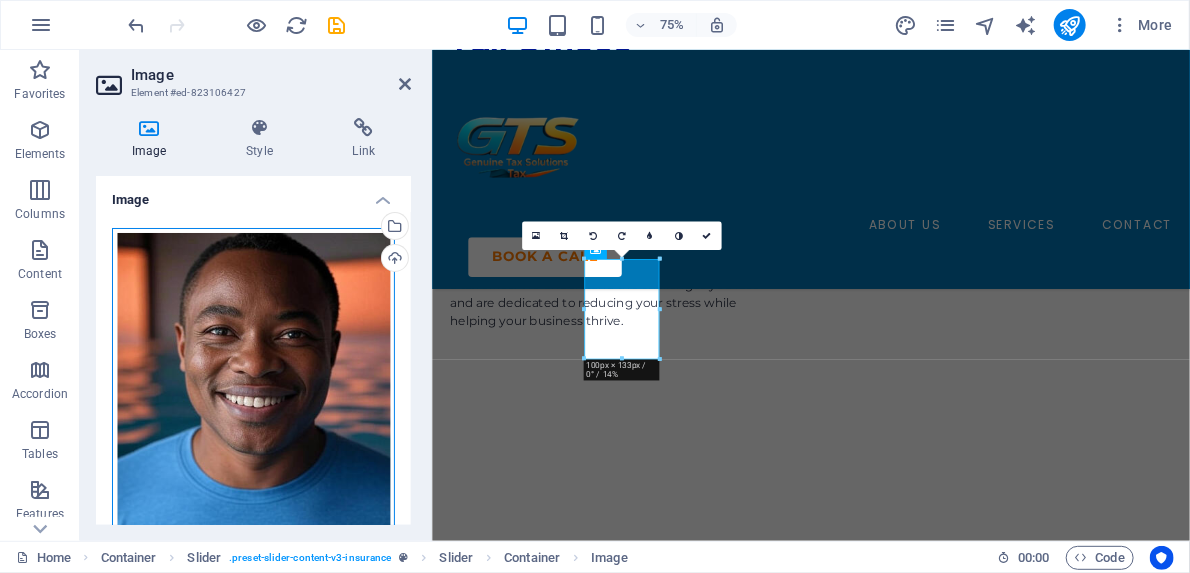 click on "Drag files here, click to choose files or select files from Files or our free stock photos & videos" at bounding box center [253, 415] 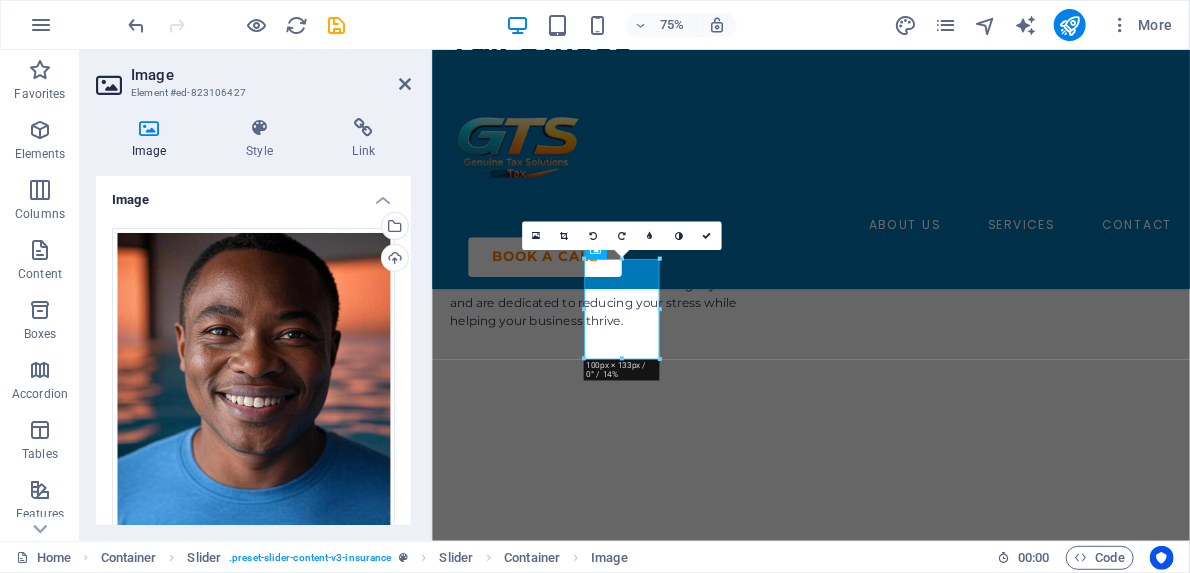 click on "Image" at bounding box center (153, 139) 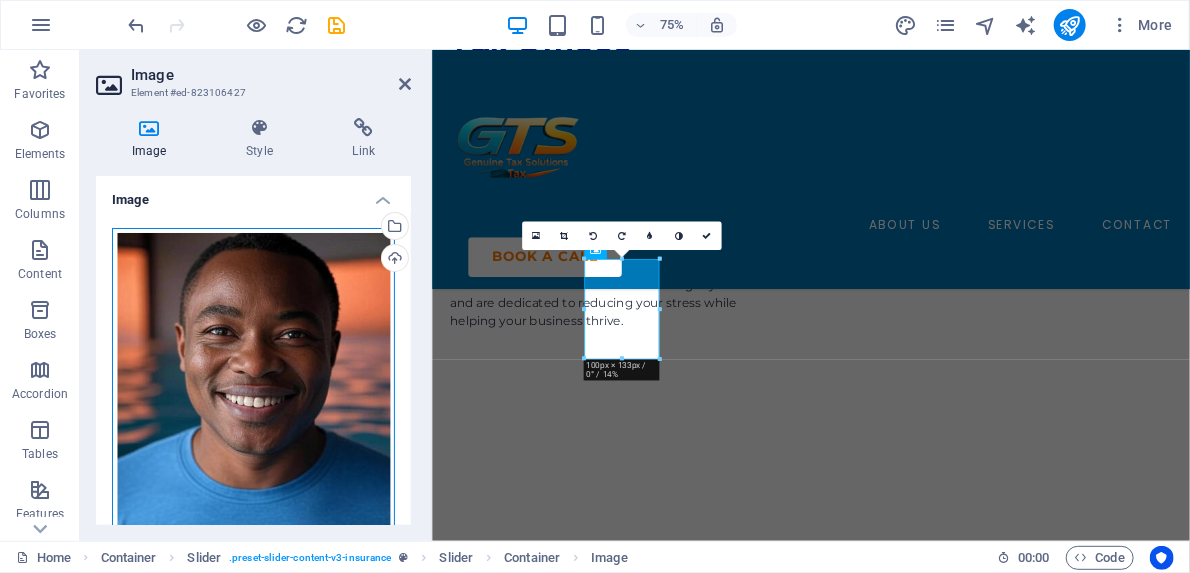 click on "Drag files here, click to choose files or select files from Files or our free stock photos & videos" at bounding box center (253, 415) 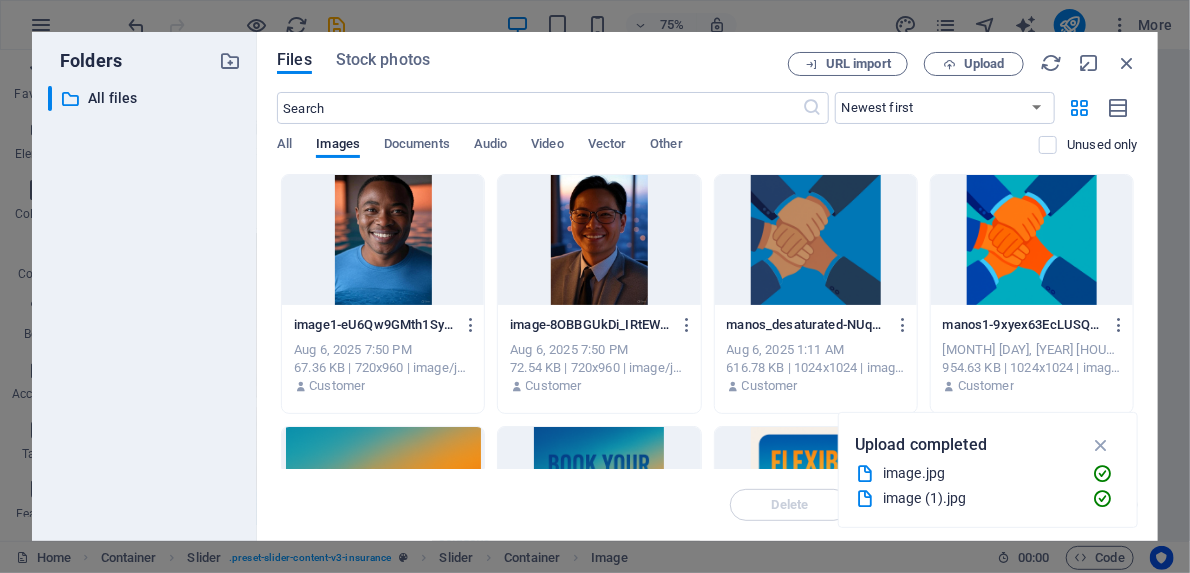 scroll, scrollTop: 5008, scrollLeft: 0, axis: vertical 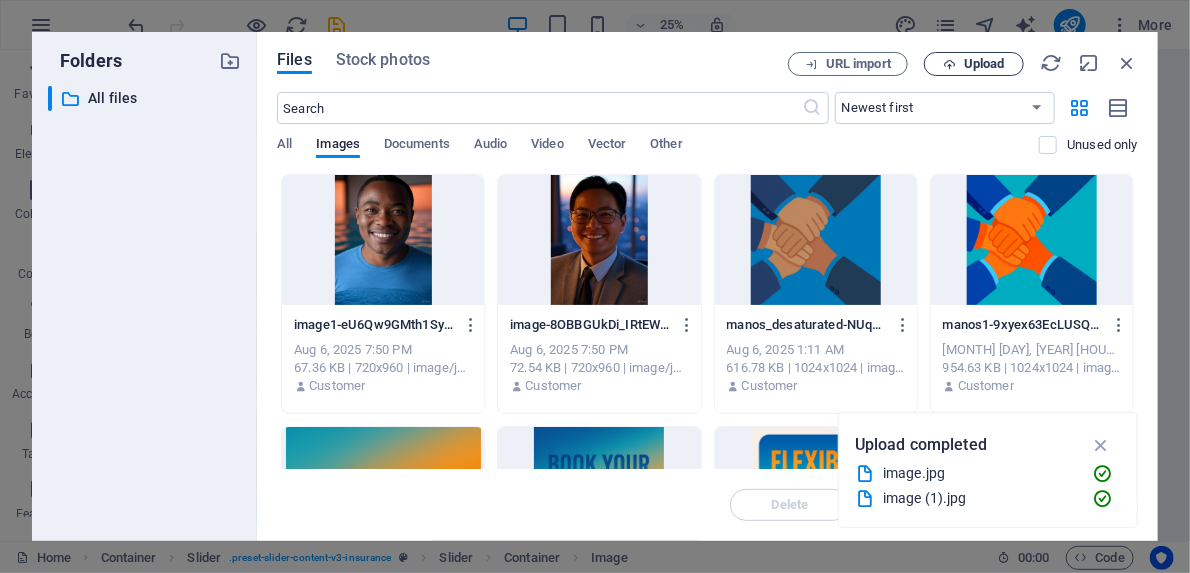 click on "Upload" at bounding box center (974, 64) 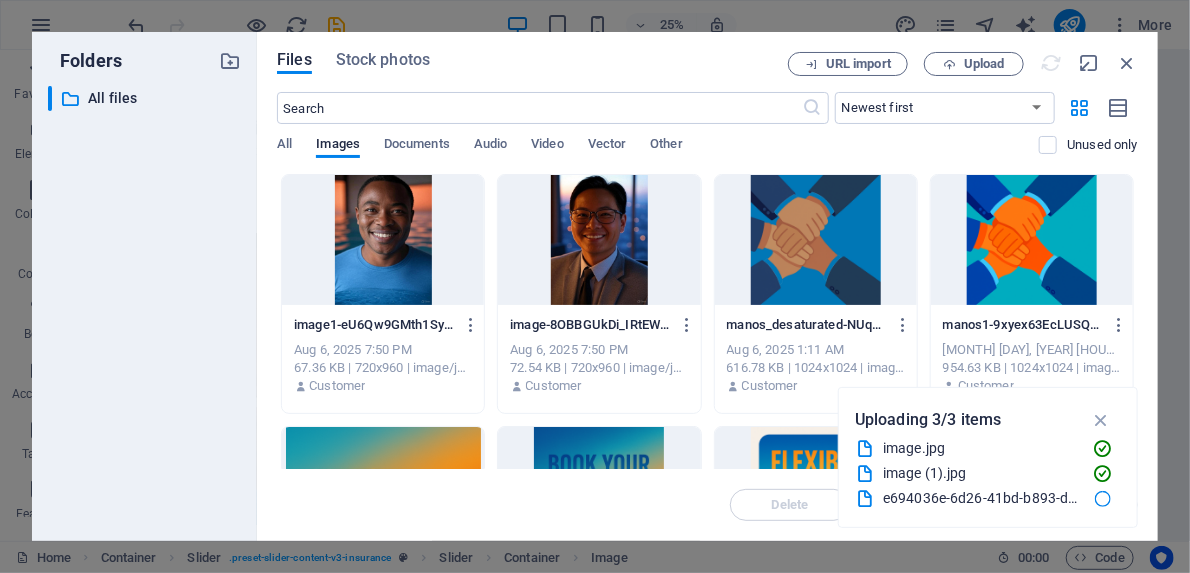 scroll, scrollTop: 4799, scrollLeft: 0, axis: vertical 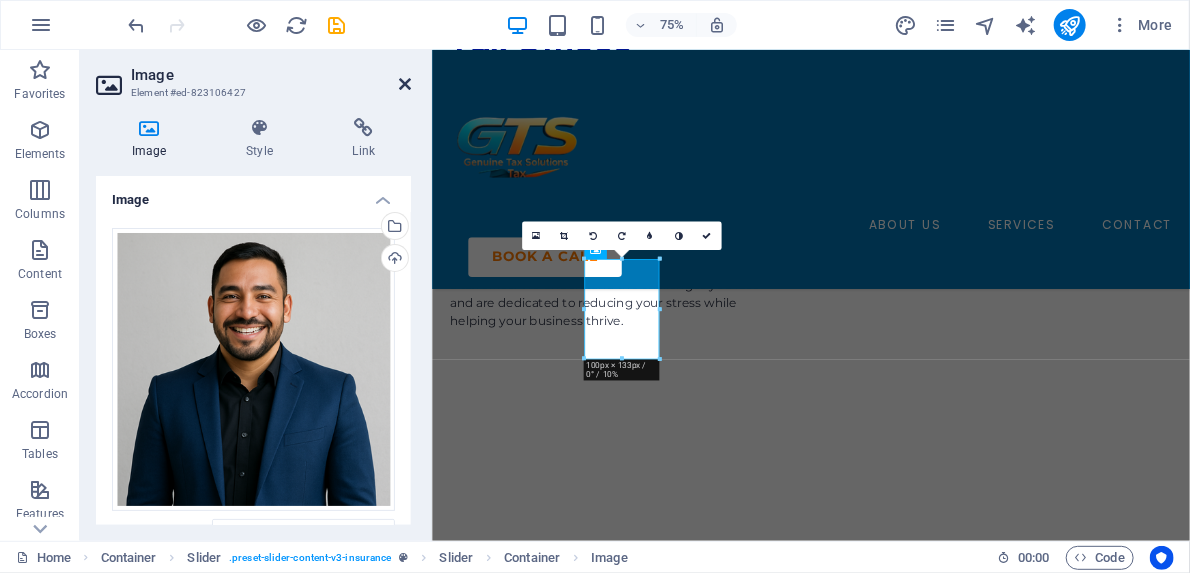 click at bounding box center [405, 84] 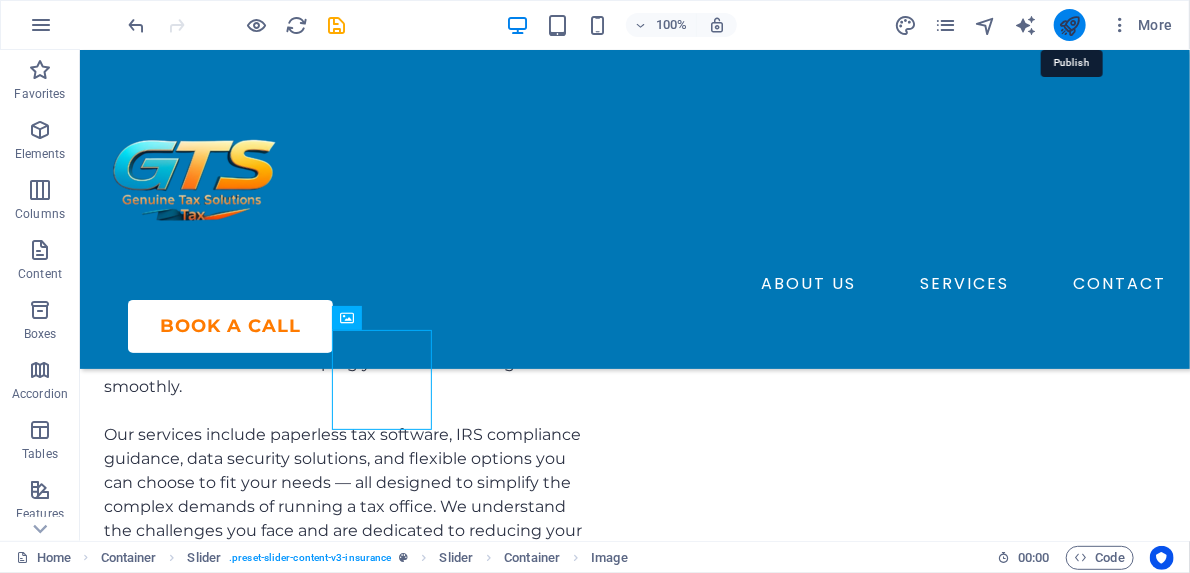 click at bounding box center (1069, 25) 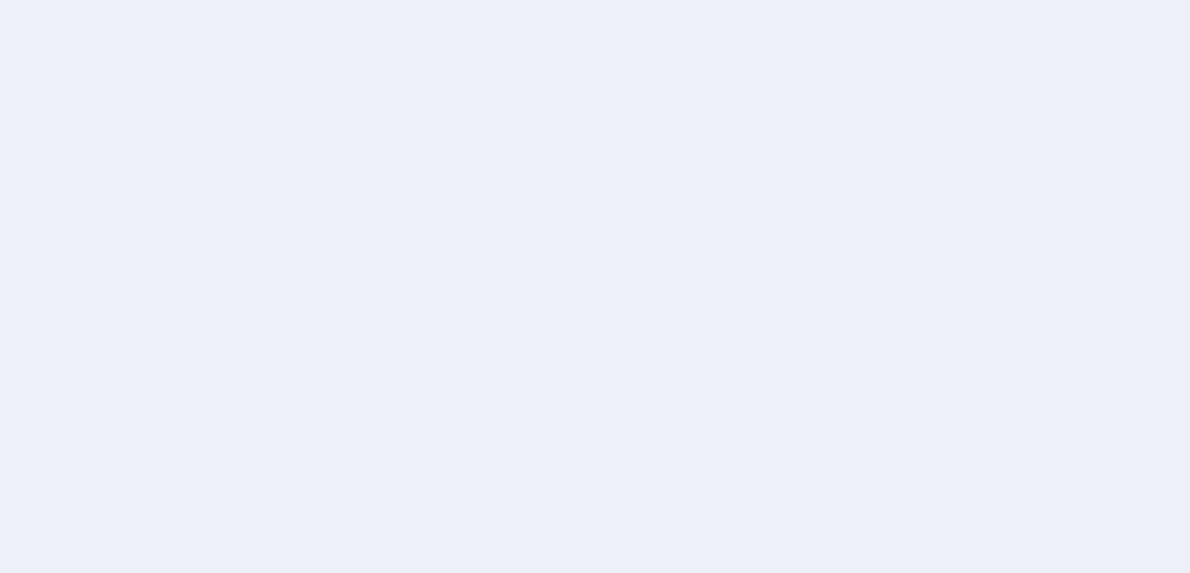 scroll, scrollTop: 0, scrollLeft: 0, axis: both 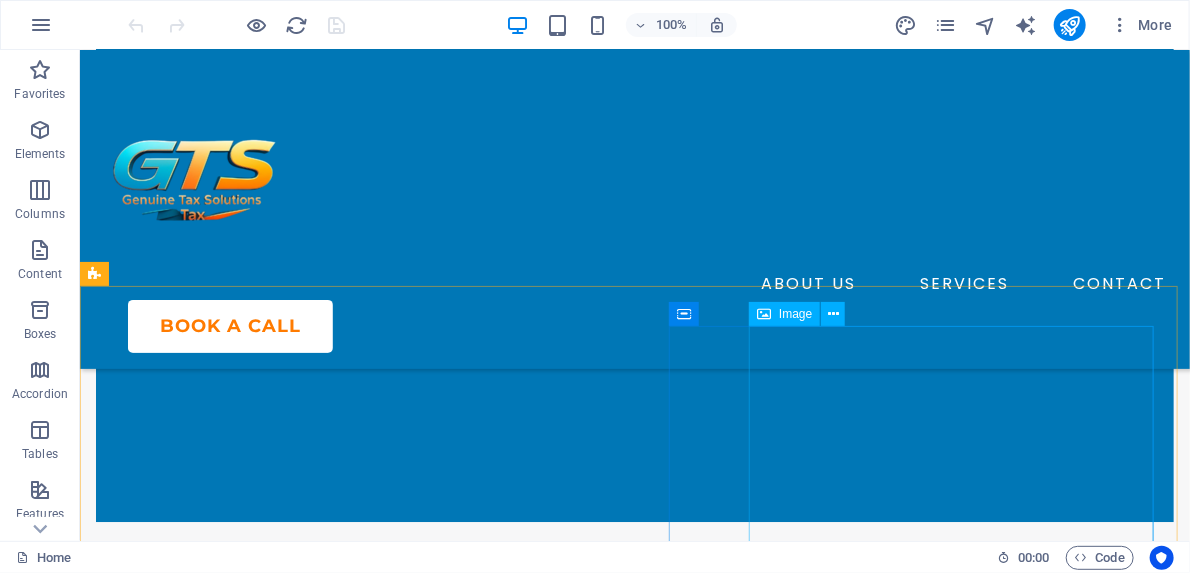 click on "Image" at bounding box center [795, 314] 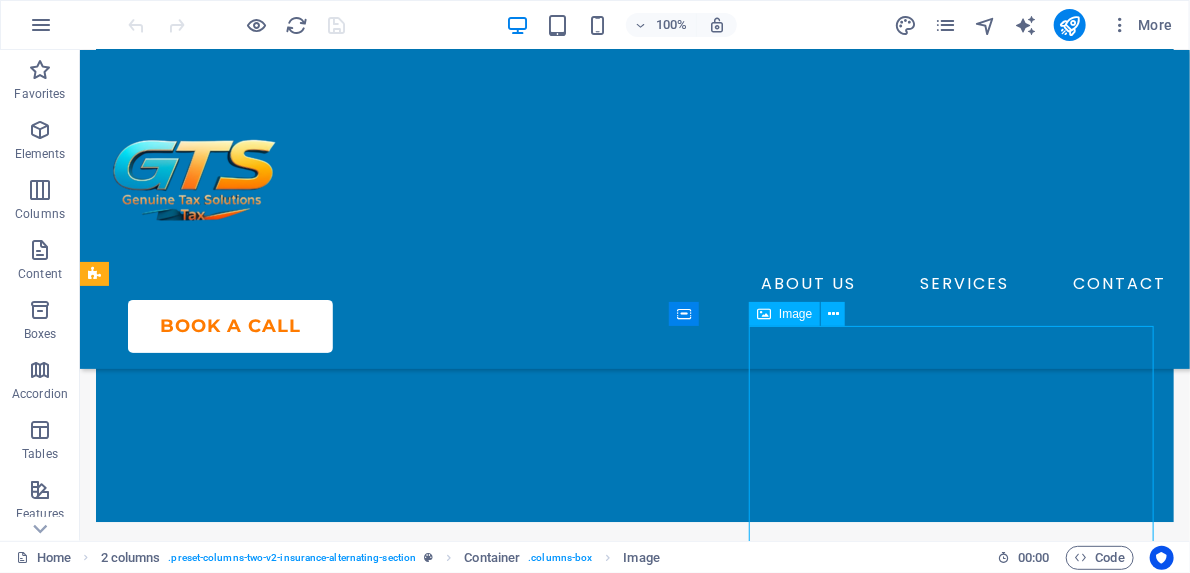 click on "Image" at bounding box center [795, 314] 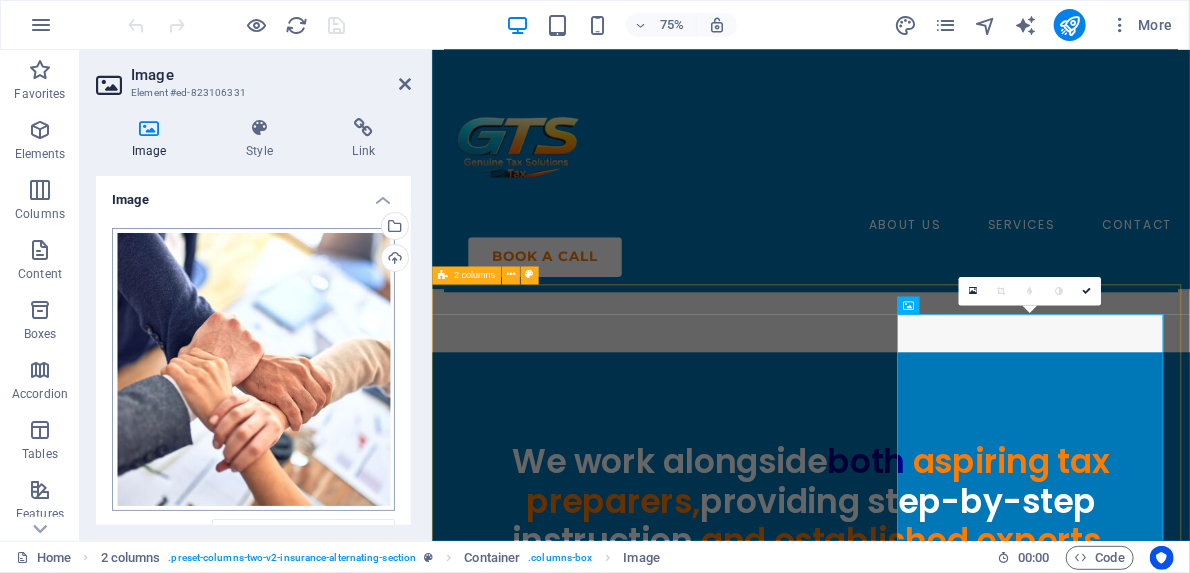 scroll, scrollTop: 2362, scrollLeft: 0, axis: vertical 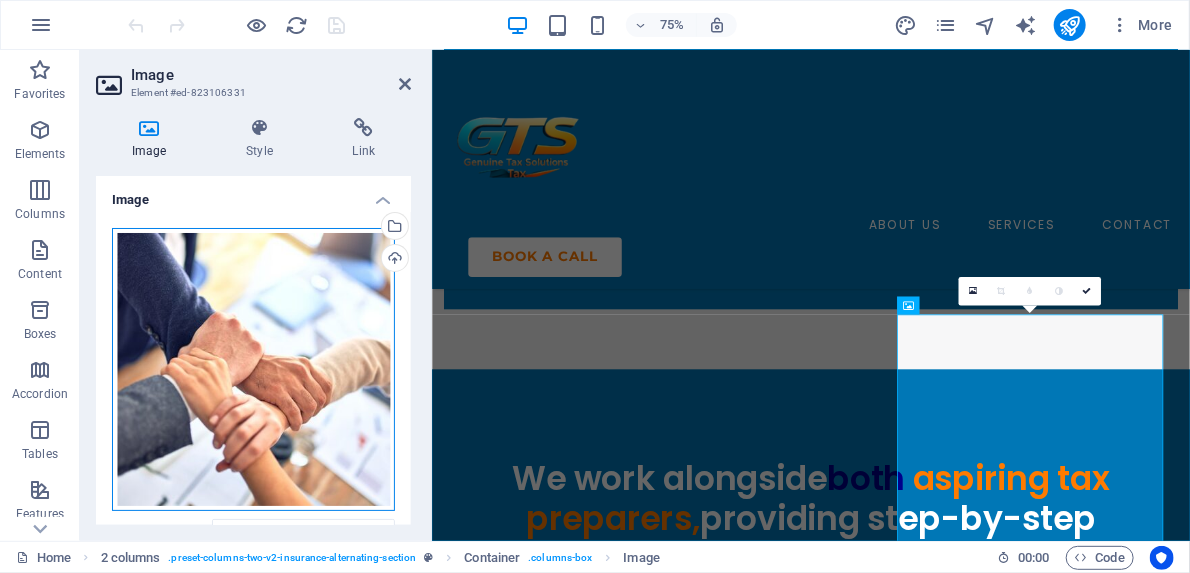 click on "Drag files here, click to choose files or select files from Files or our free stock photos & videos" at bounding box center [253, 369] 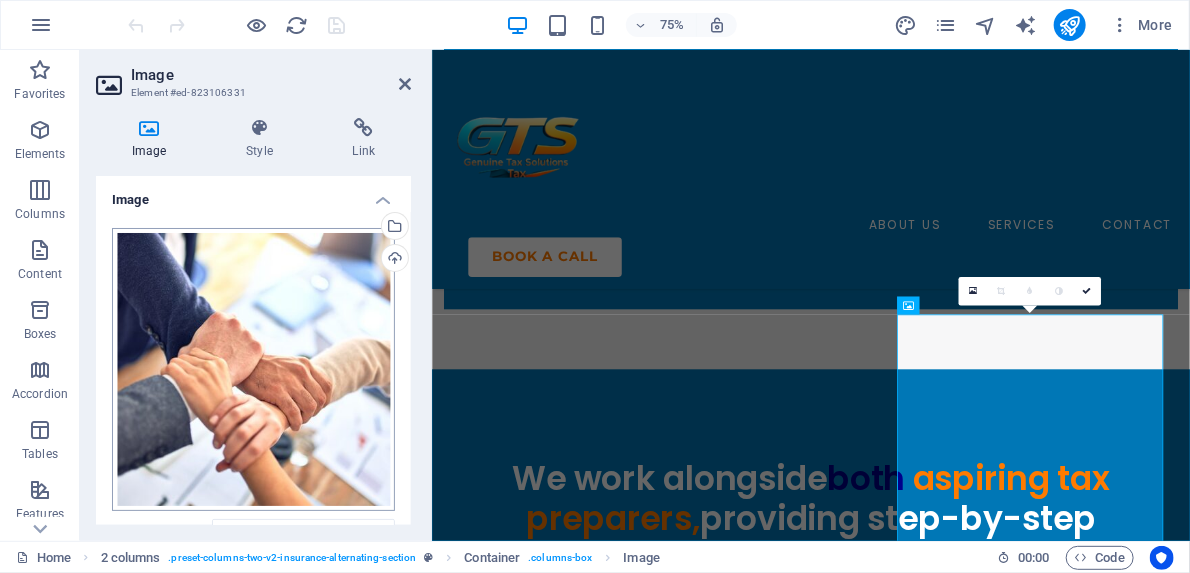 click on "genuinetaxsolutions.com Home Favorites Elements Columns Content Boxes Accordion Tables Features Images Slider Header Footer Forms Marketing Collections Image Element #ed-823106331 Image Style Link Image Drag files here, click to choose files or select files from Files or our free stock photos & videos Select files from the file manager, stock photos, or upload file(s) Upload Width 472 Default auto px rem % em vh vw Fit image Automatically fit image to a fixed width and height Height Default auto px Alignment Lazyload Loading images after the page loads improves page speed. Responsive Automatically load retina image and smartphone optimized sizes. Lightbox Use as headline The image will be wrapped in an H1 headline tag. Useful for giving alternative text the weight of an H1 headline, e.g. for the logo. Leave unchecked if uncertain. Optimized Images are compressed to improve page speed. Position Direction Custom X offset 50 px rem %" at bounding box center (595, 286) 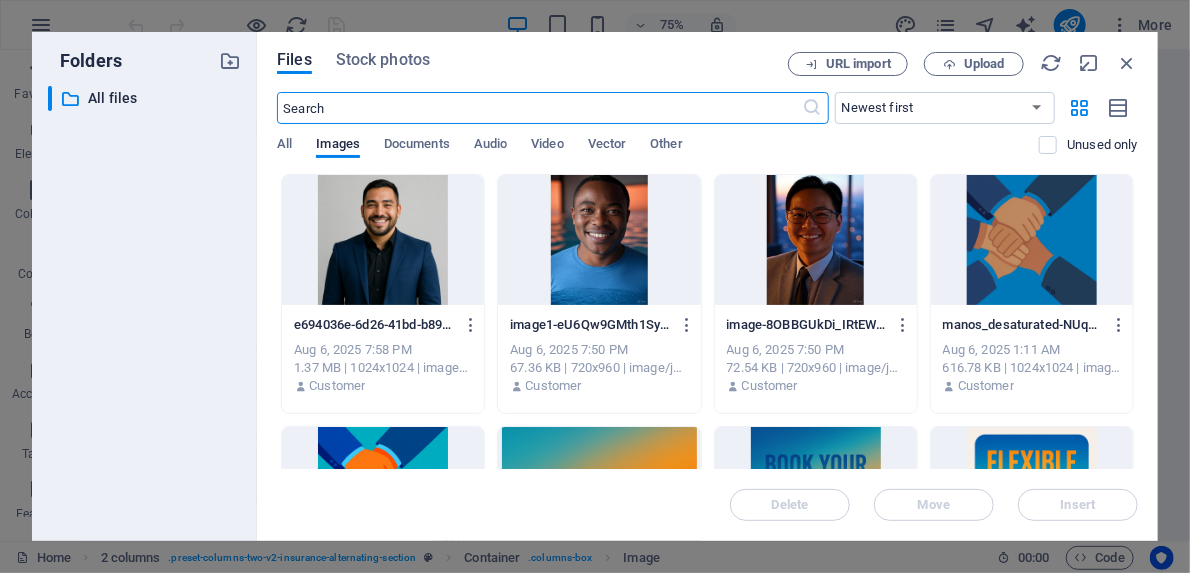 scroll, scrollTop: 2705, scrollLeft: 0, axis: vertical 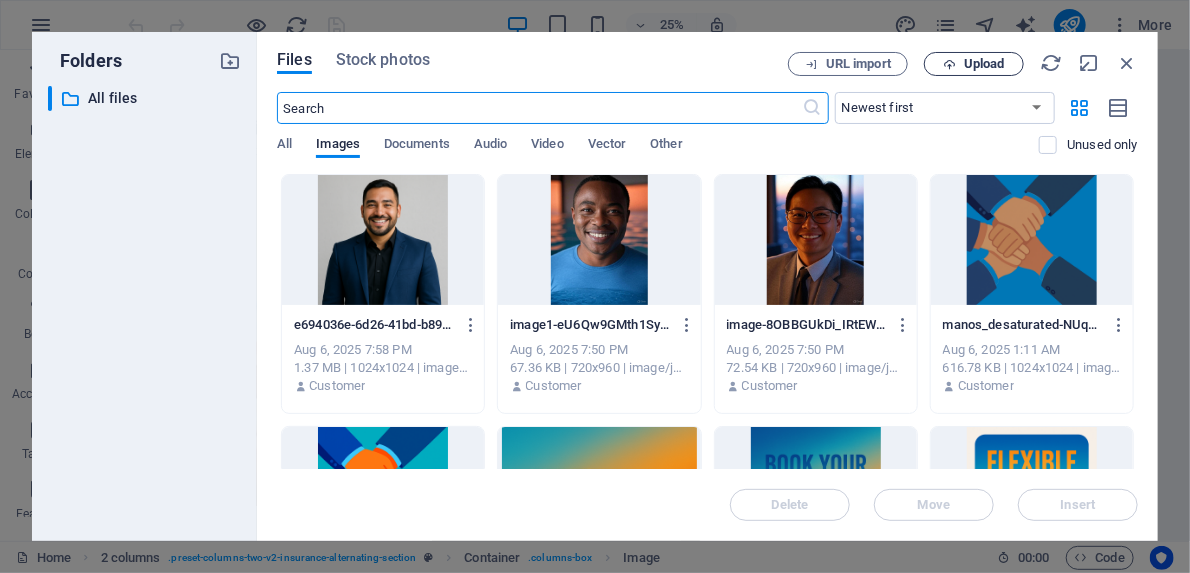 click on "Upload" at bounding box center (974, 64) 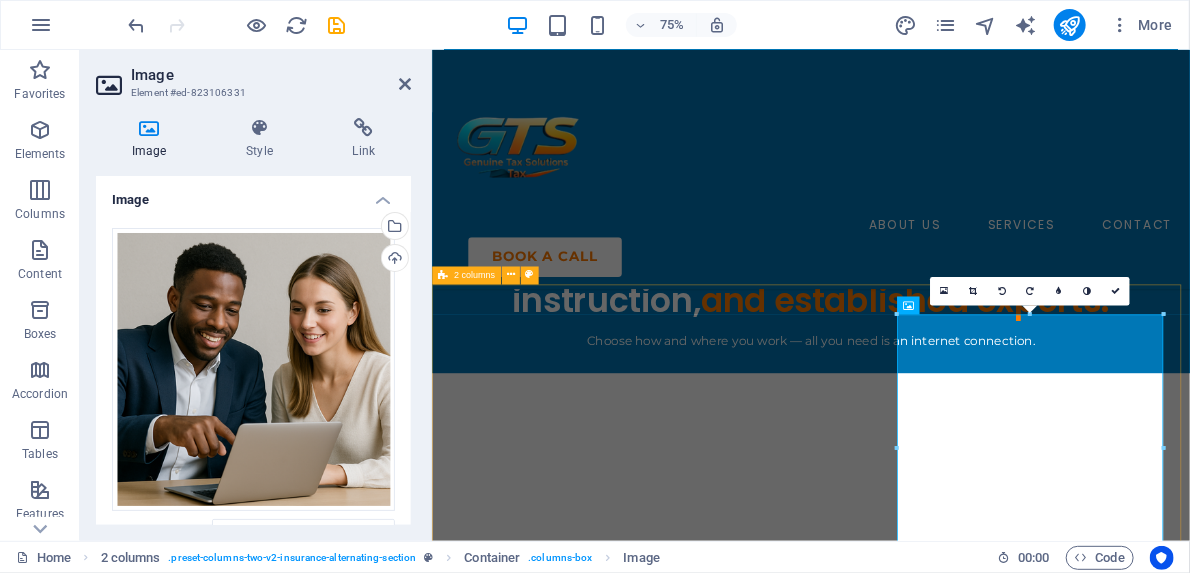 scroll, scrollTop: 2362, scrollLeft: 0, axis: vertical 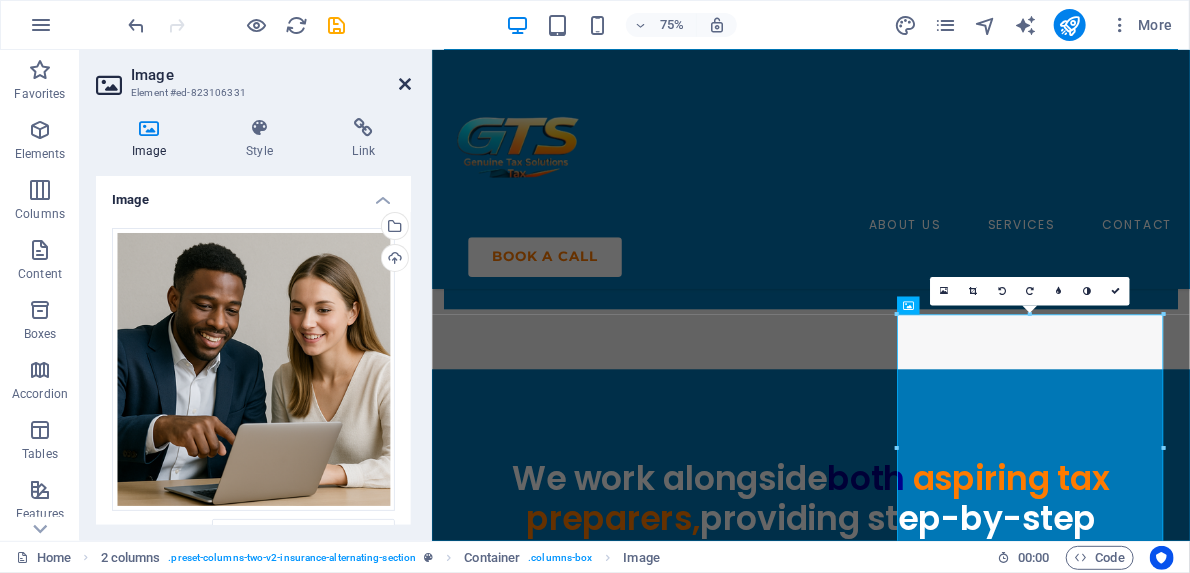 click at bounding box center [405, 84] 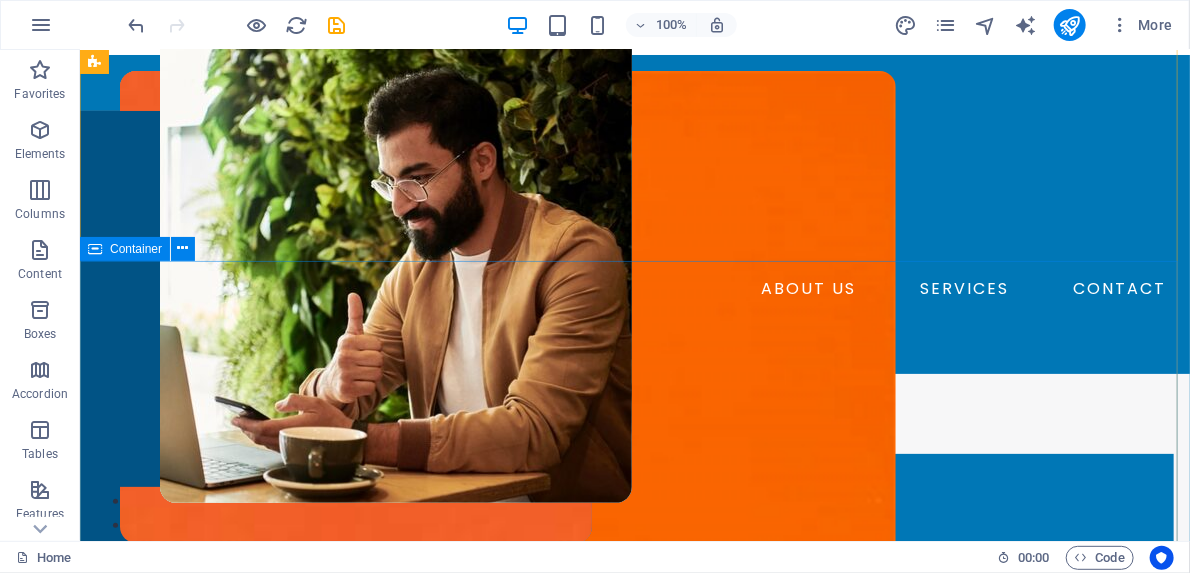 scroll, scrollTop: 0, scrollLeft: 0, axis: both 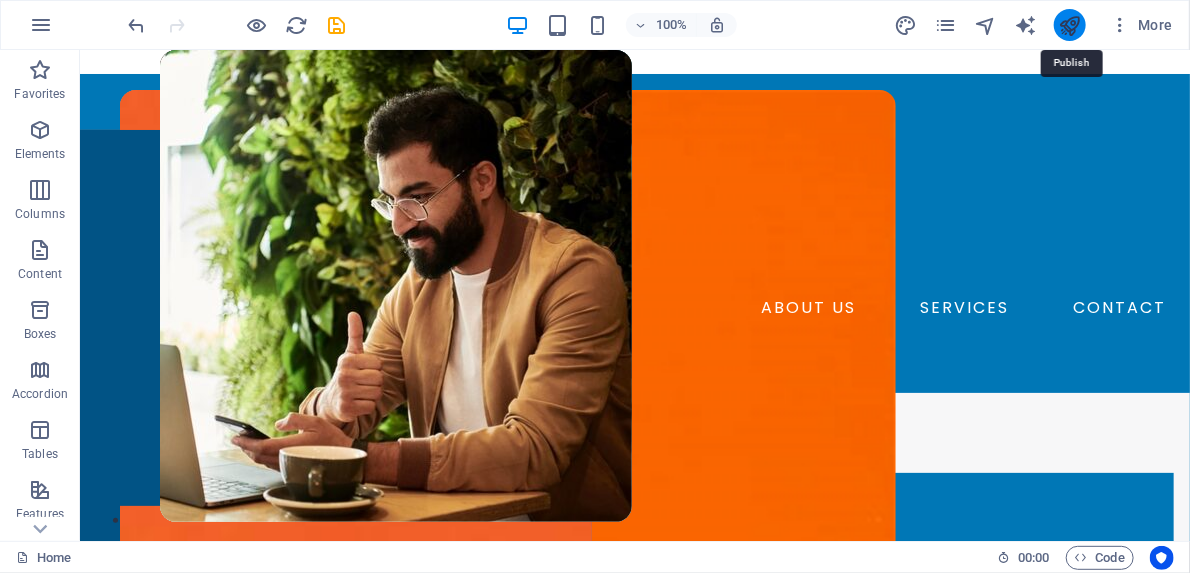 click at bounding box center (1069, 25) 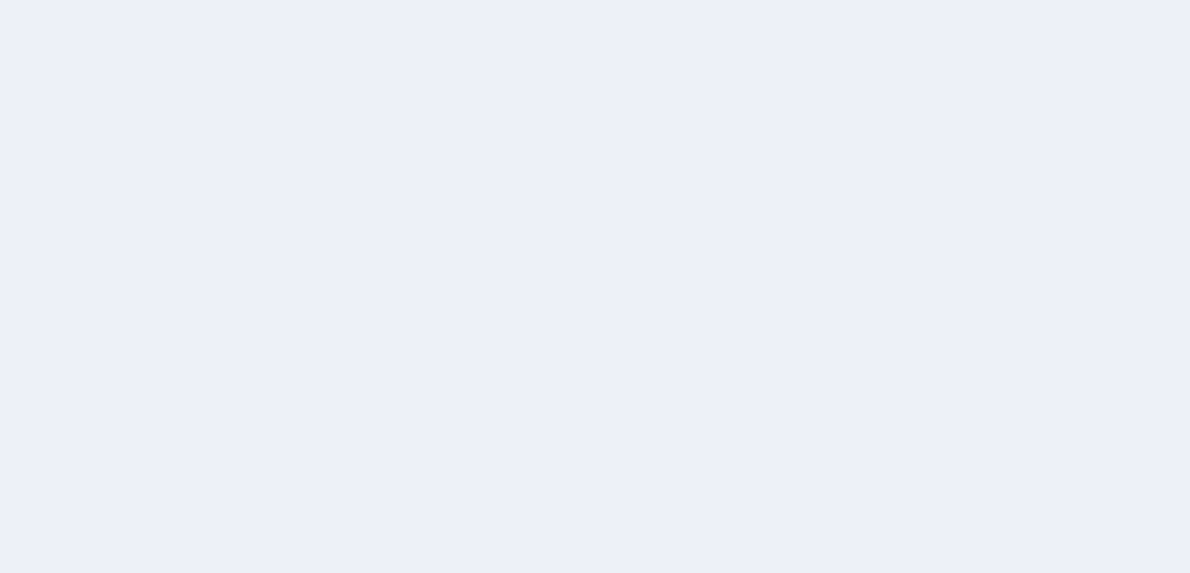 scroll, scrollTop: 0, scrollLeft: 0, axis: both 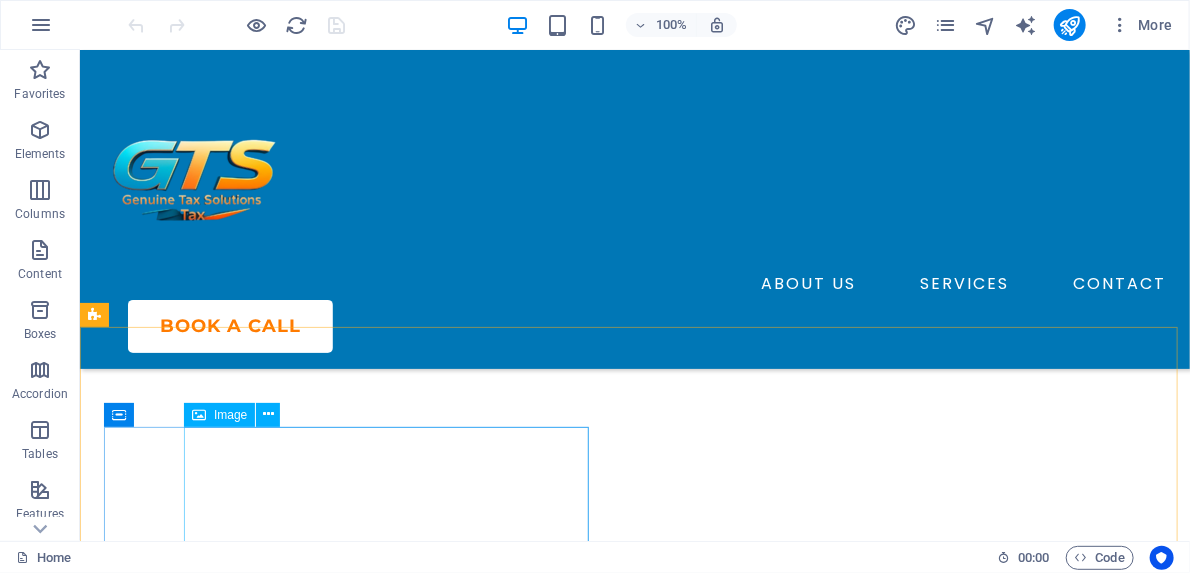 click on "Image" at bounding box center (230, 415) 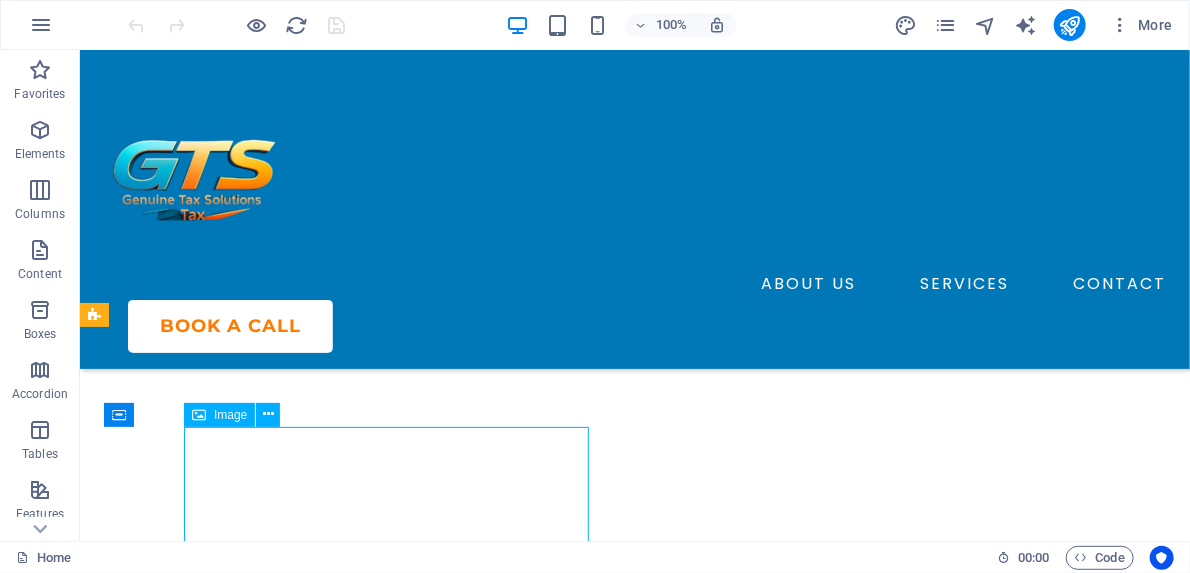 click on "Image" at bounding box center [230, 415] 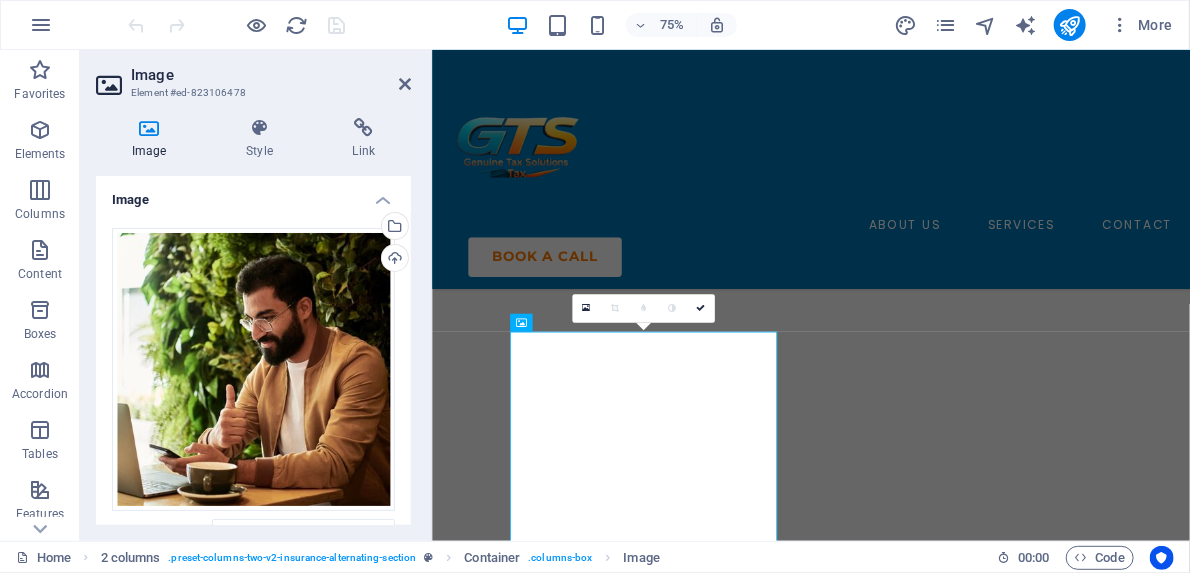 scroll, scrollTop: 5199, scrollLeft: 0, axis: vertical 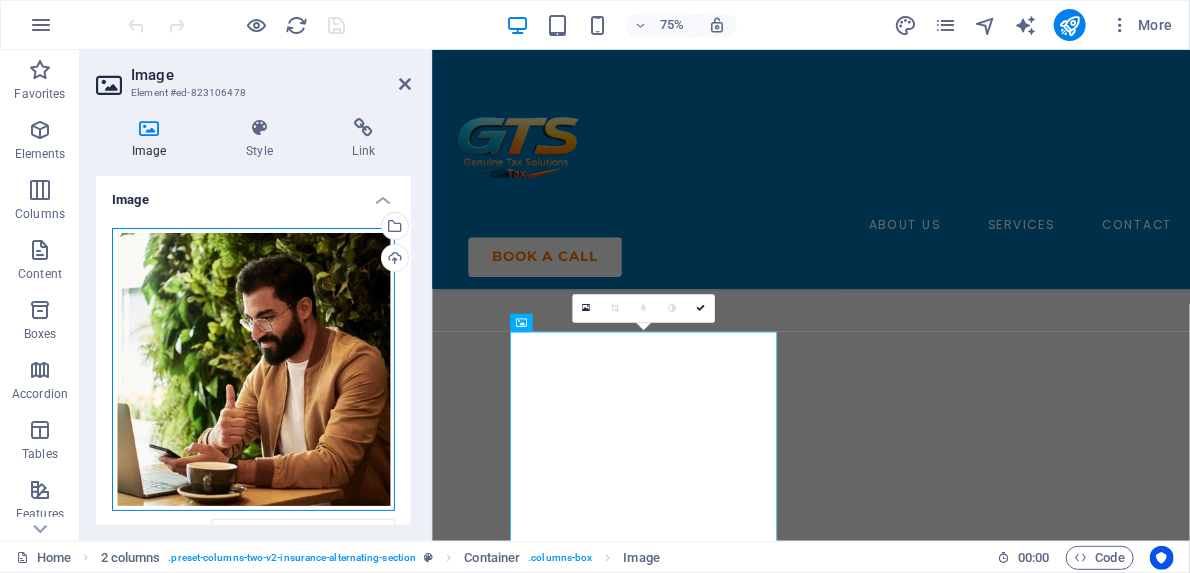 click on "Drag files here, click to choose files or select files from Files or our free stock photos & videos" at bounding box center [253, 369] 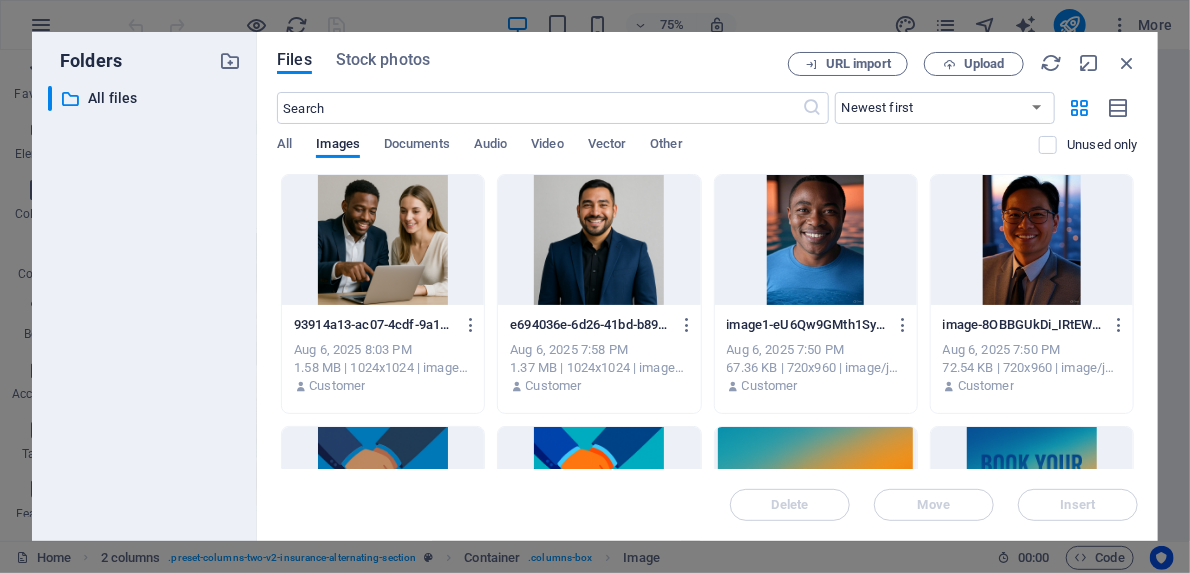 scroll, scrollTop: 4974, scrollLeft: 0, axis: vertical 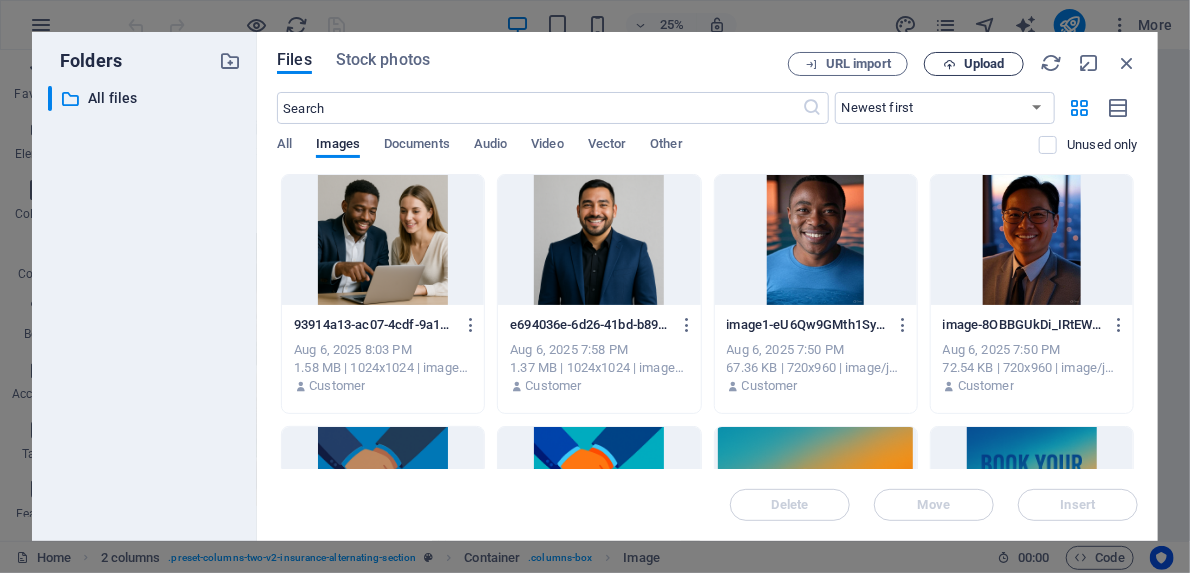 click on "Upload" at bounding box center (984, 64) 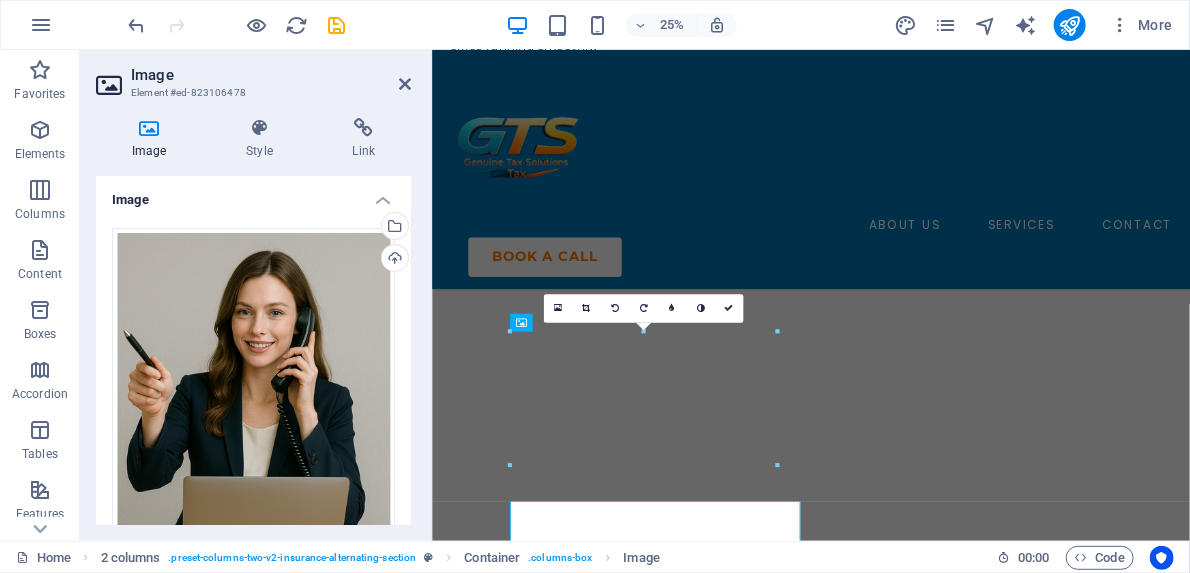 scroll, scrollTop: 5199, scrollLeft: 0, axis: vertical 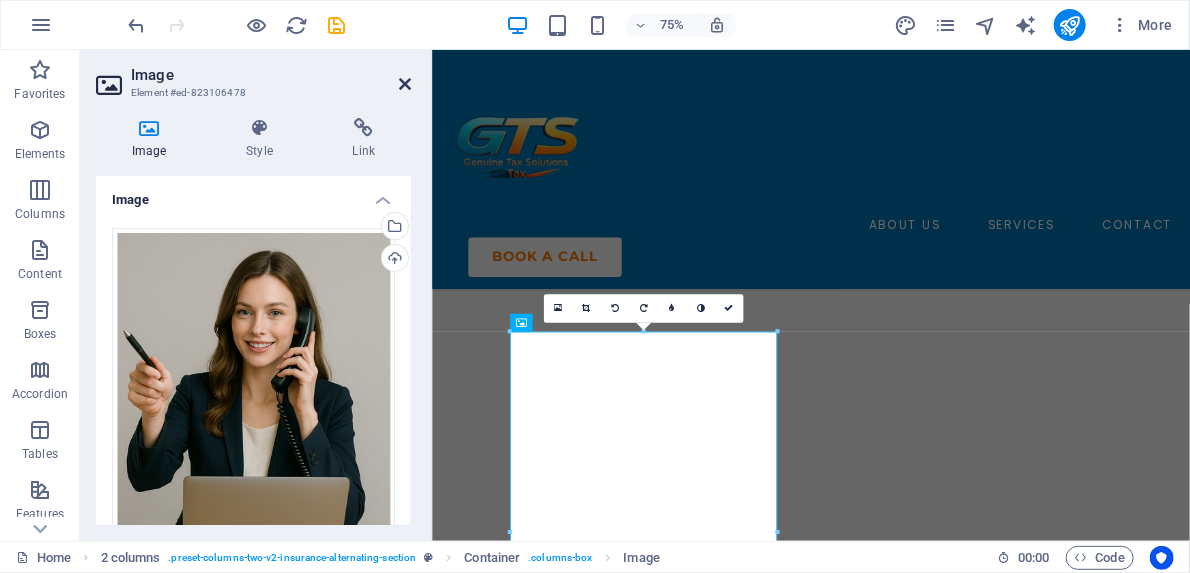 click at bounding box center (405, 84) 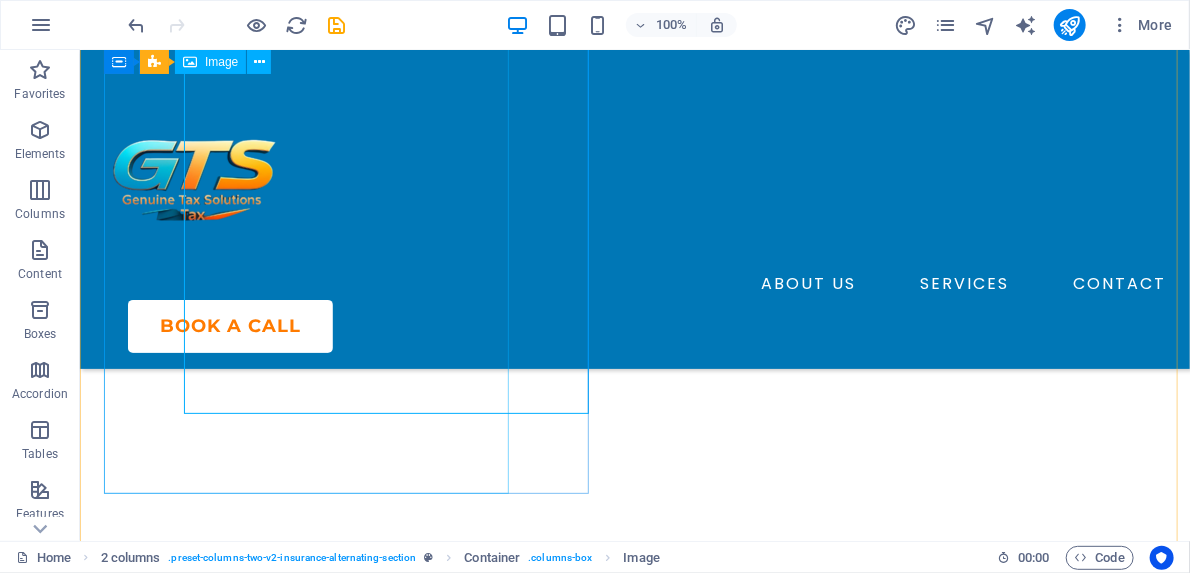 scroll, scrollTop: 5824, scrollLeft: 0, axis: vertical 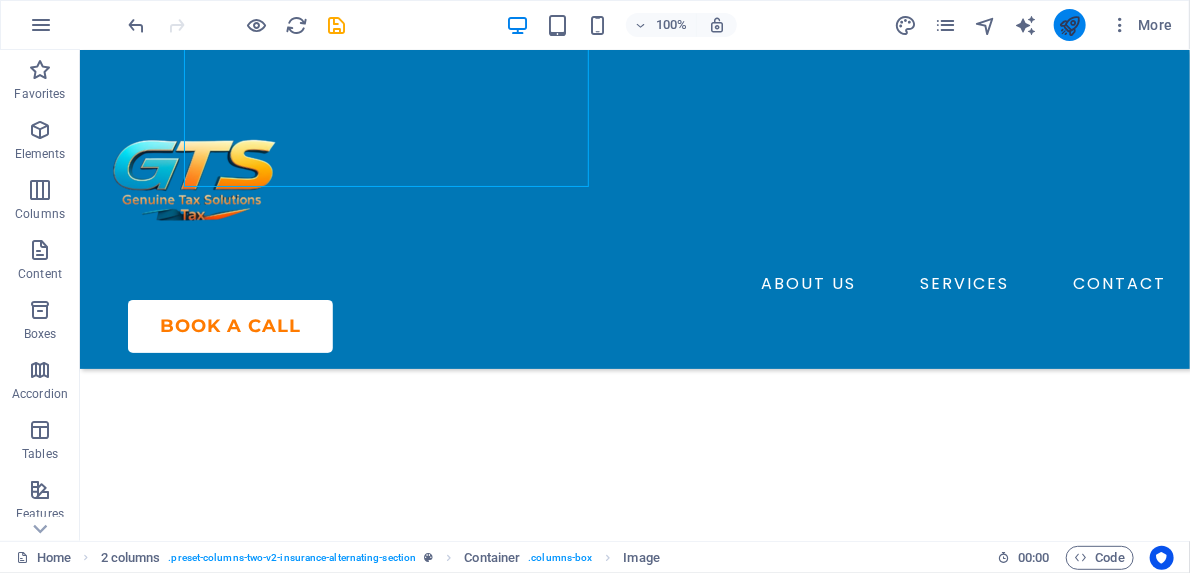 click at bounding box center [1069, 25] 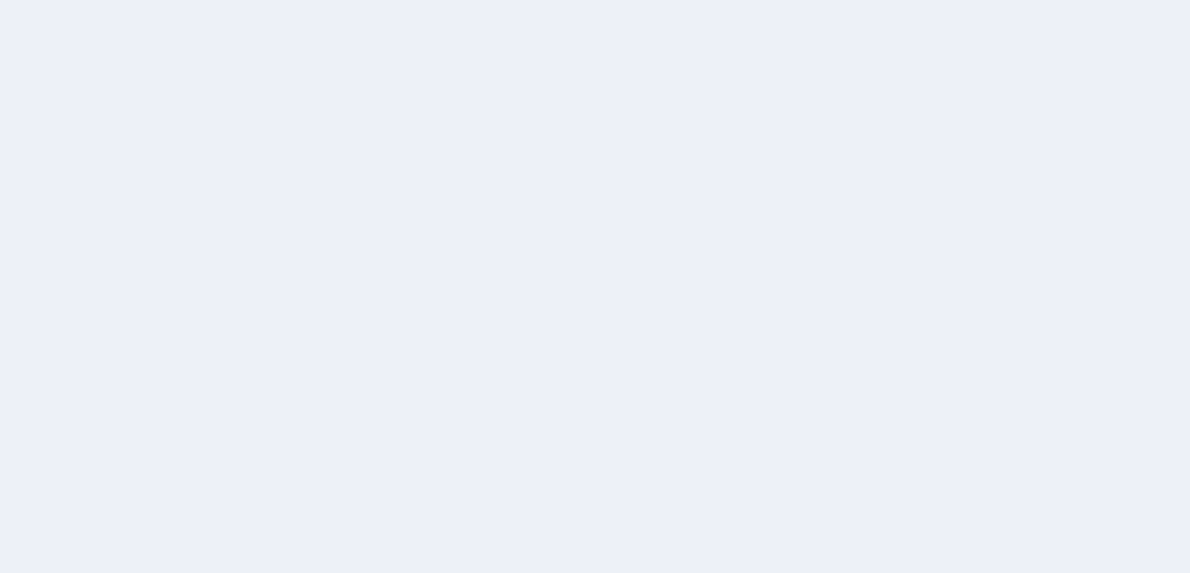 scroll, scrollTop: 0, scrollLeft: 0, axis: both 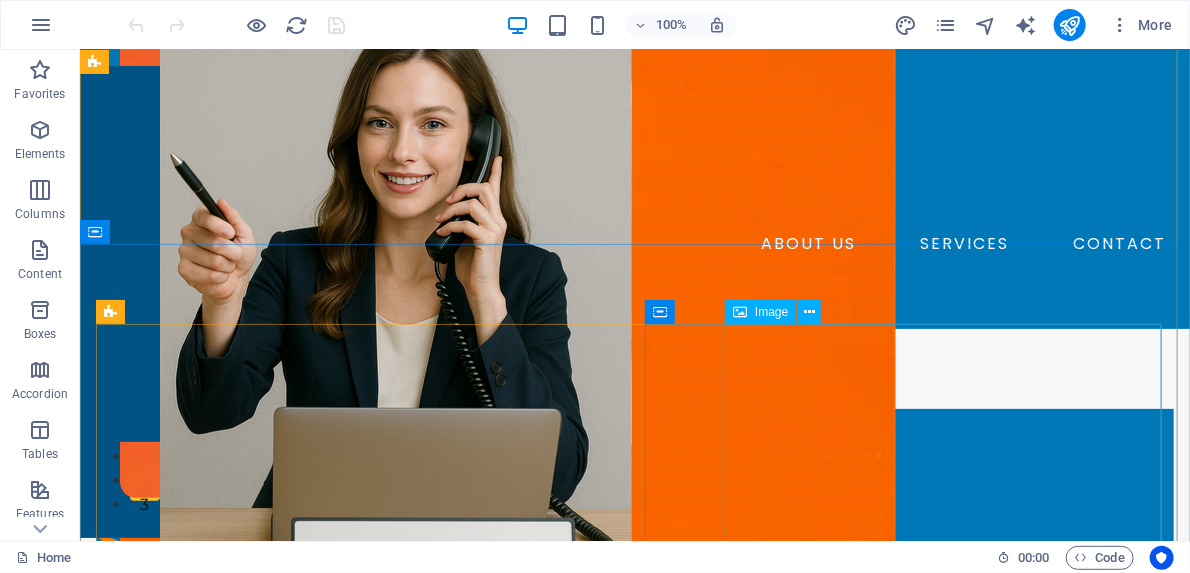 click on "Image" at bounding box center [771, 312] 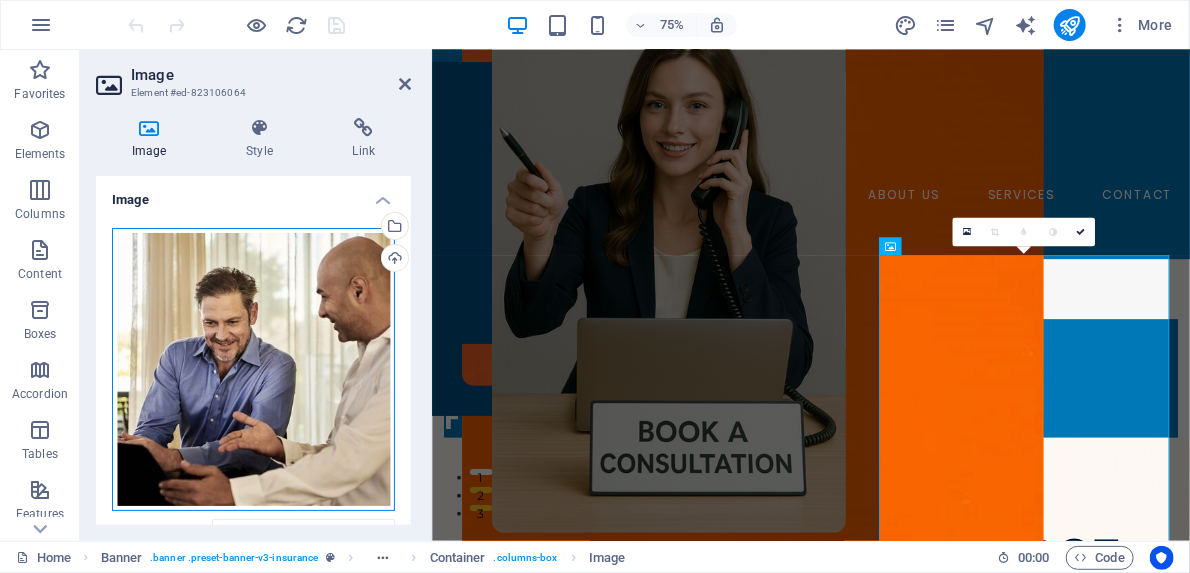 click on "Drag files here, click to choose files or select files from Files or our free stock photos & videos" at bounding box center (253, 369) 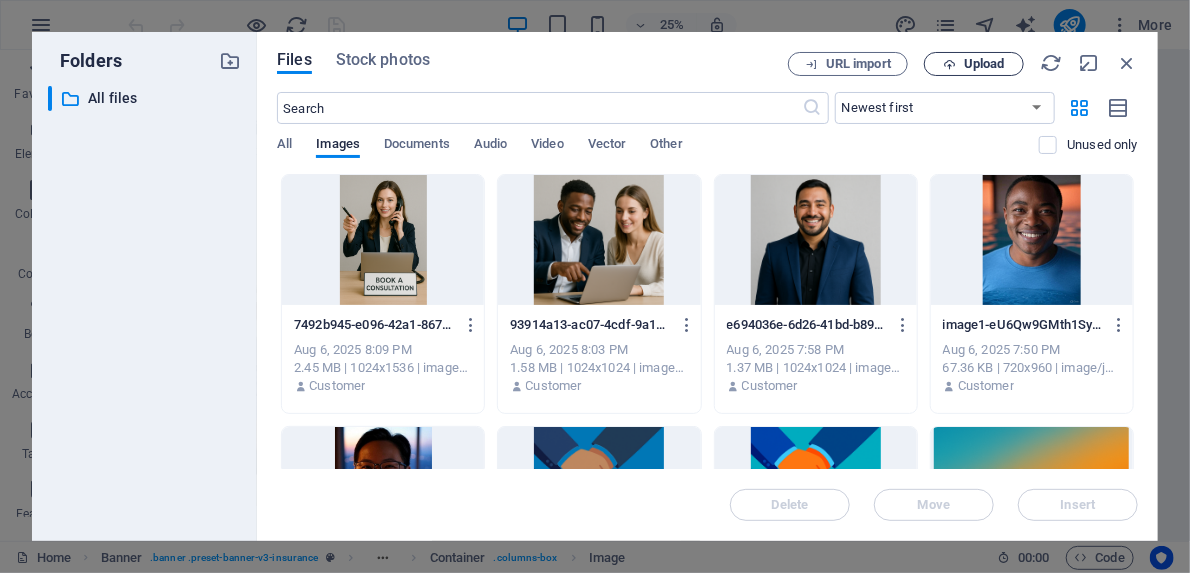 click on "Upload" at bounding box center (984, 64) 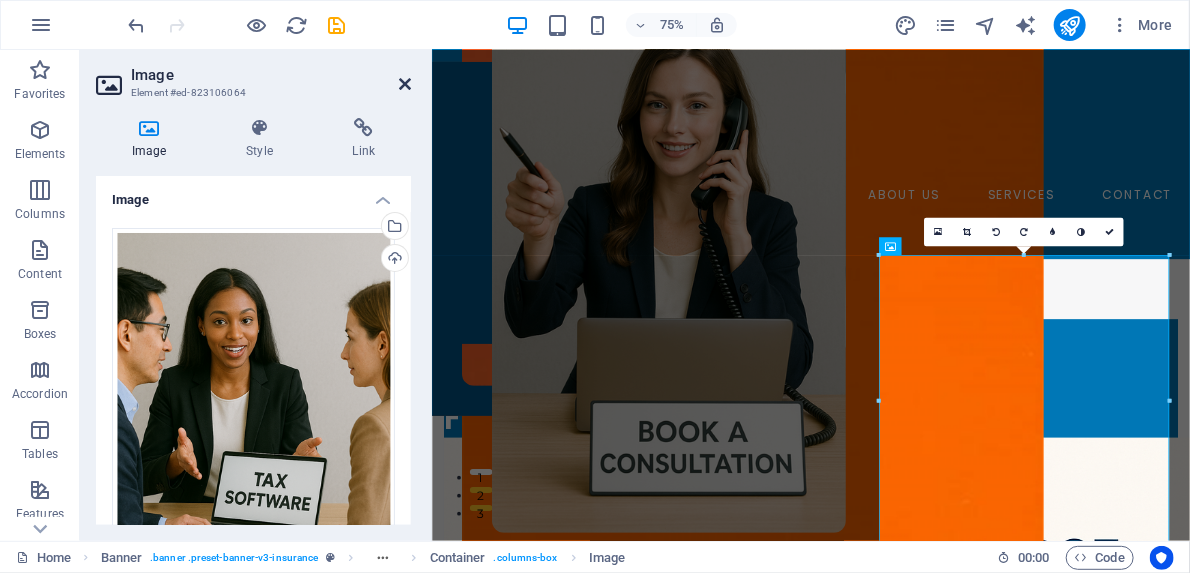 click on "Image Element #ed-823106064" at bounding box center [253, 76] 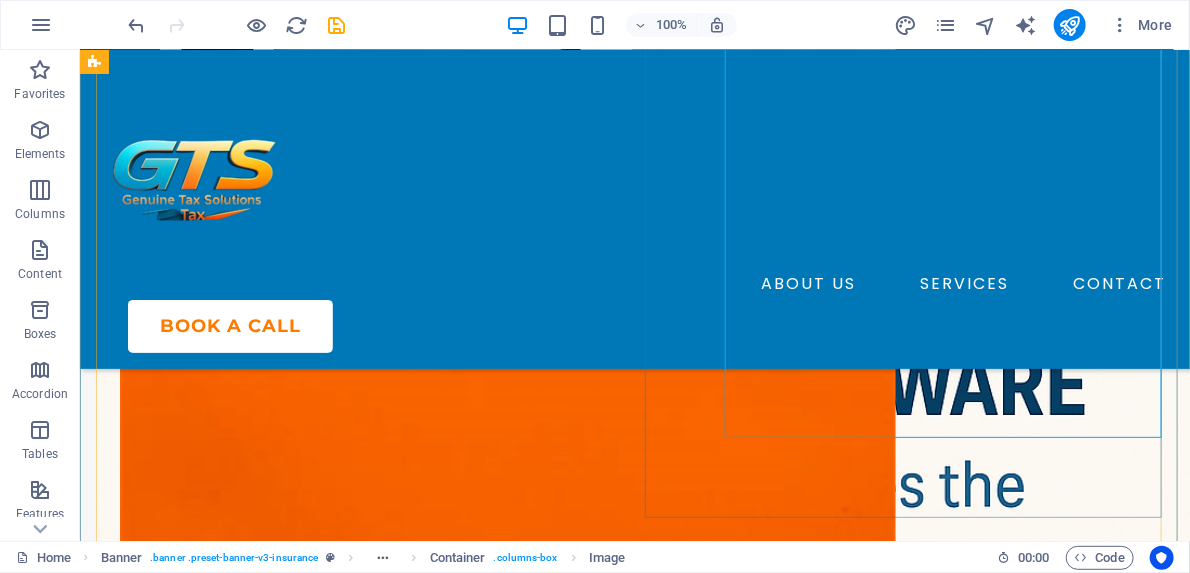 scroll, scrollTop: 480, scrollLeft: 0, axis: vertical 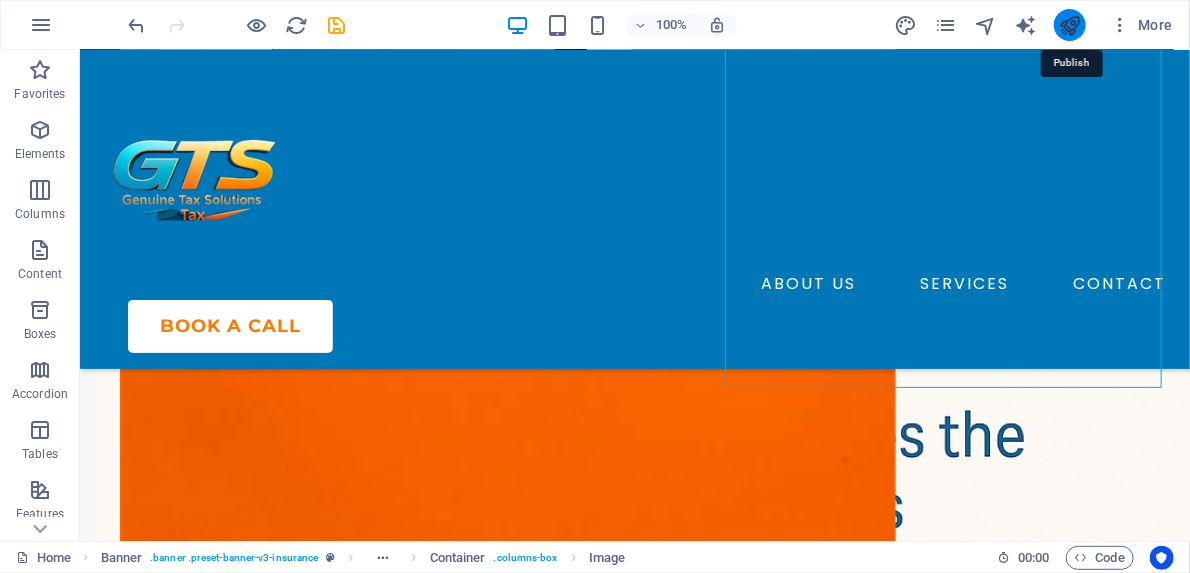 click at bounding box center (1069, 25) 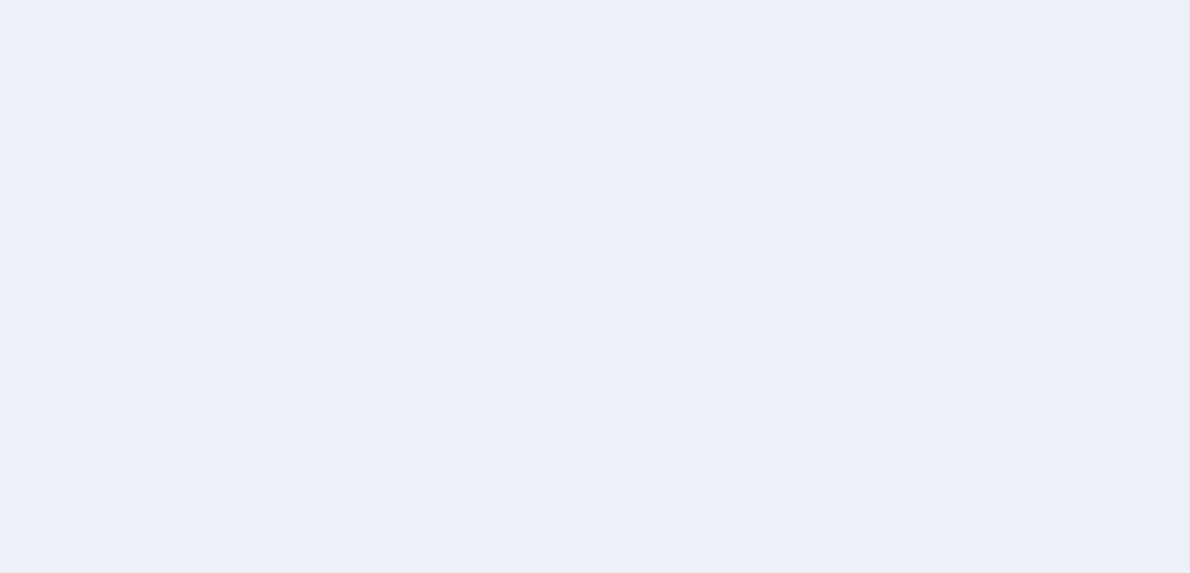 scroll, scrollTop: 0, scrollLeft: 0, axis: both 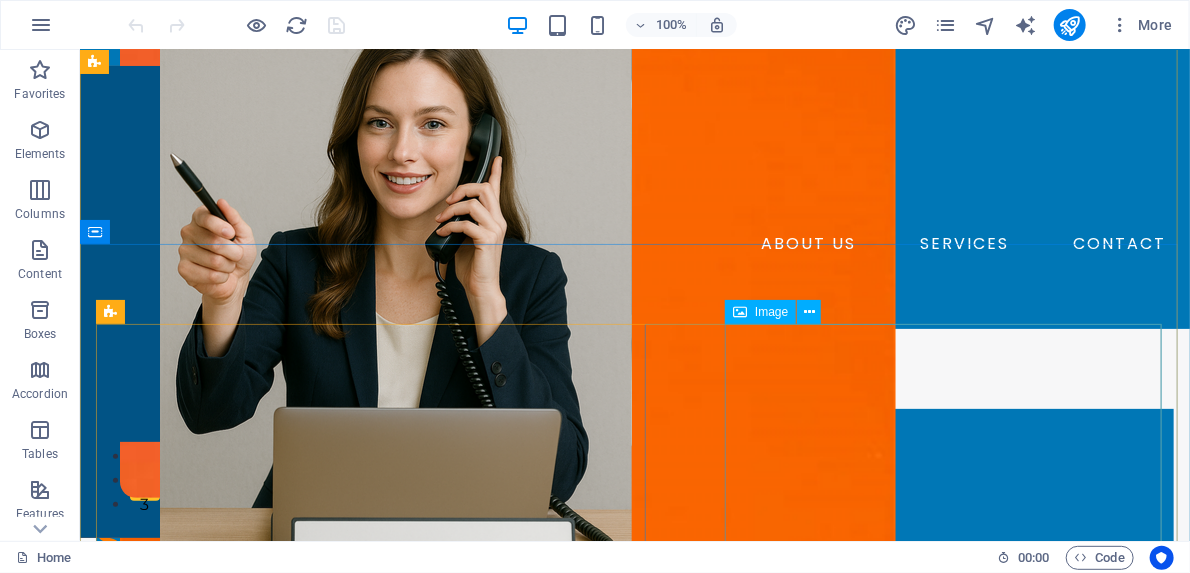 click on "Image" at bounding box center (771, 312) 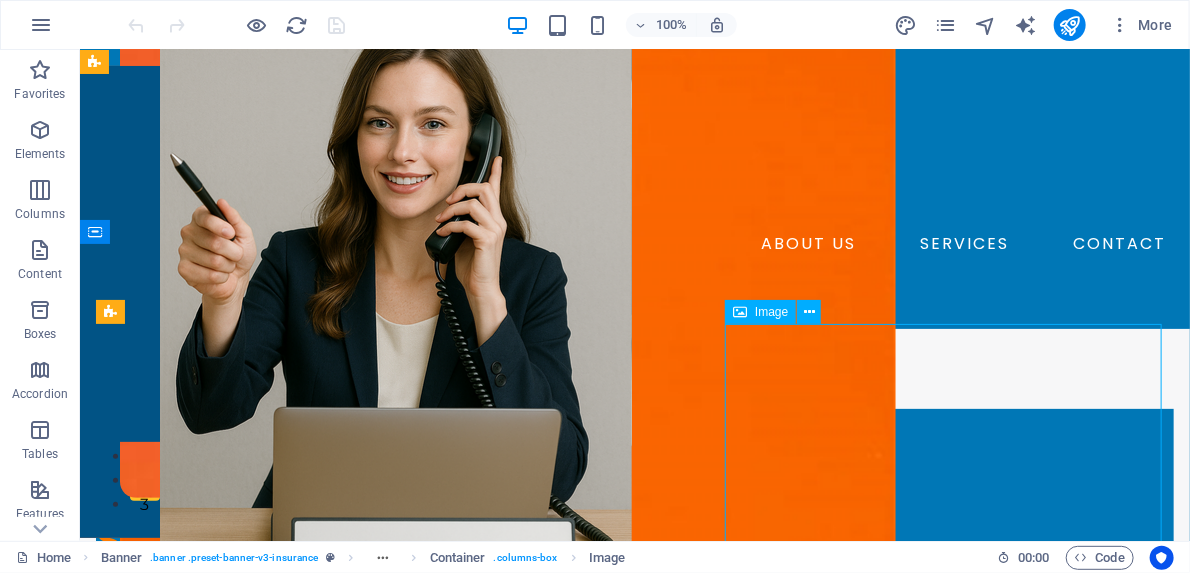 click on "Image" at bounding box center (771, 312) 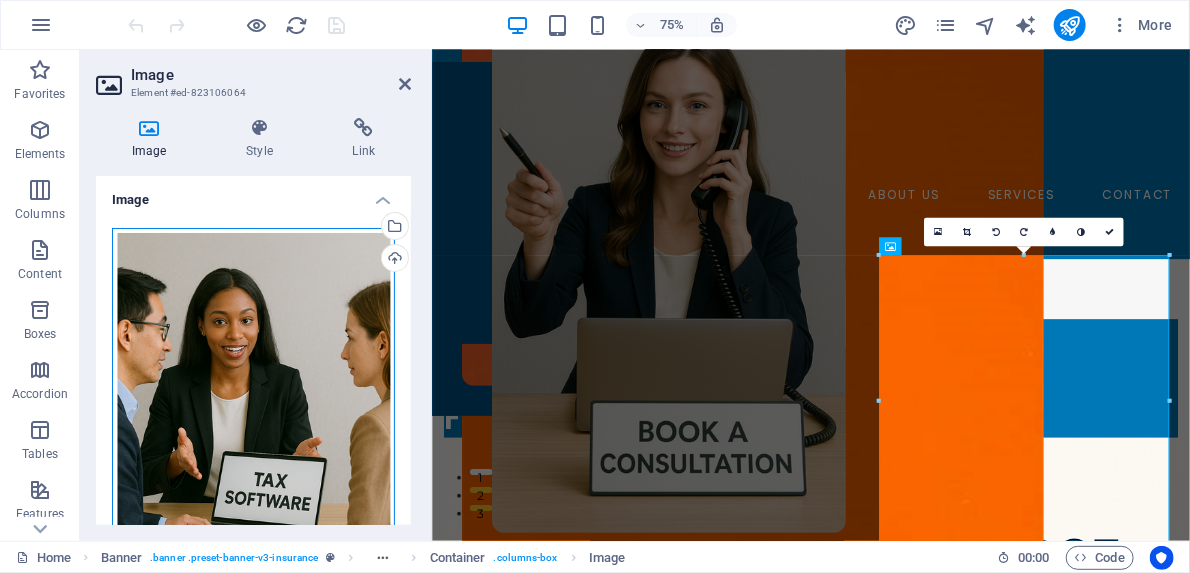 click on "Drag files here, click to choose files or select files from Files or our free stock photos & videos" at bounding box center (253, 438) 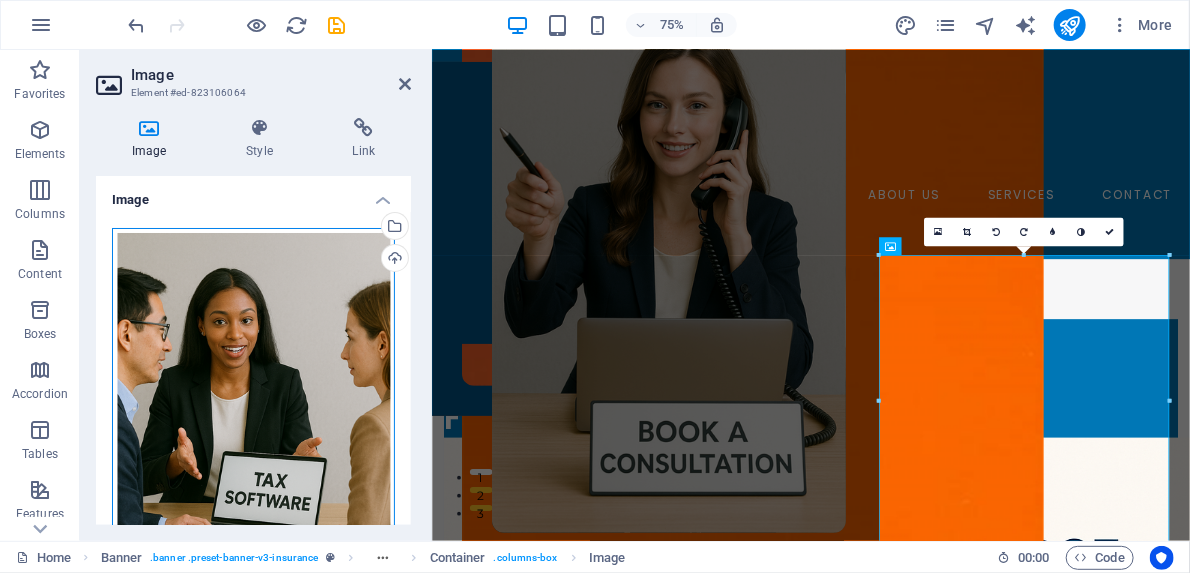 click on "Drag files here, click to choose files or select files from Files or our free stock photos & videos" at bounding box center (253, 438) 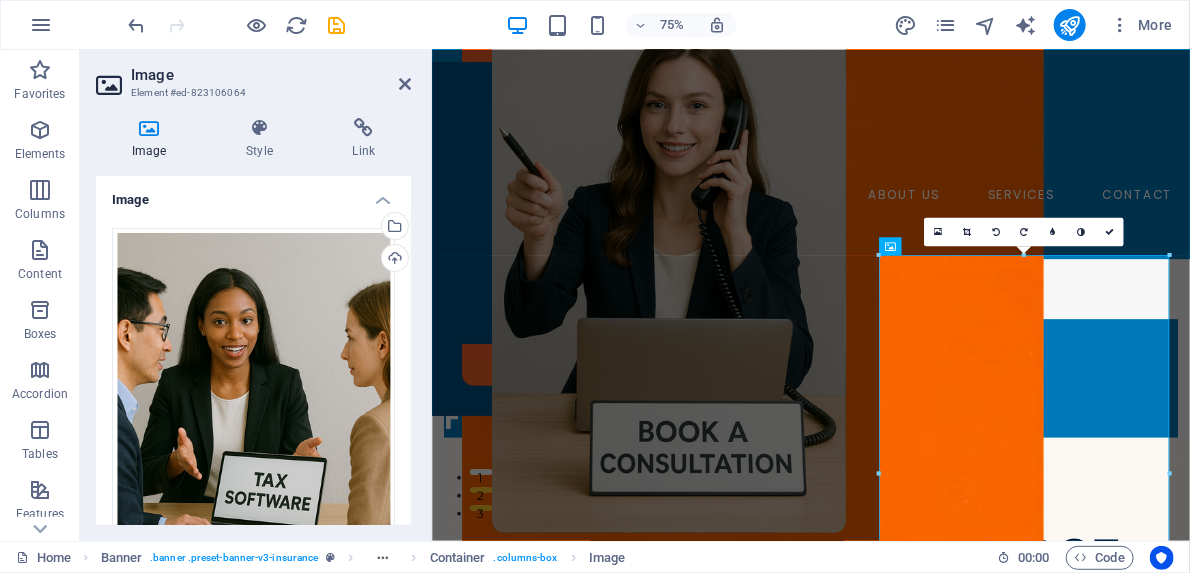 click on "Image Style Link Image Drag files here, click to choose files or select files from Files or our free stock photos & videos Select files from the file manager, stock photos, or upload file(s) Upload Width 472 Default auto px rem % em vh vw Fit image Automatically fit image to a fixed width and height Height Default auto px Alignment Lazyload Loading images after the page loads improves page speed. Responsive Automatically load retina image and smartphone optimized sizes. Lightbox Use as headline The image will be wrapped in an H1 headline tag. Useful for giving alternative text the weight of an H1 headline, e.g. for the logo. Leave unchecked if uncertain. Optimized Images are compressed to improve page speed. Position Direction Custom X offset 50 px rem % vh vw Y offset 50 px rem % vh vw Text Float No float Image left Image right Determine how text should behave around the image. Text Alternative text Image caption Paragraph Format Normal Heading 1 Heading 2 Heading 3 Heading 4 Heading 5 Heading 6 Code Arial 8" at bounding box center (253, 321) 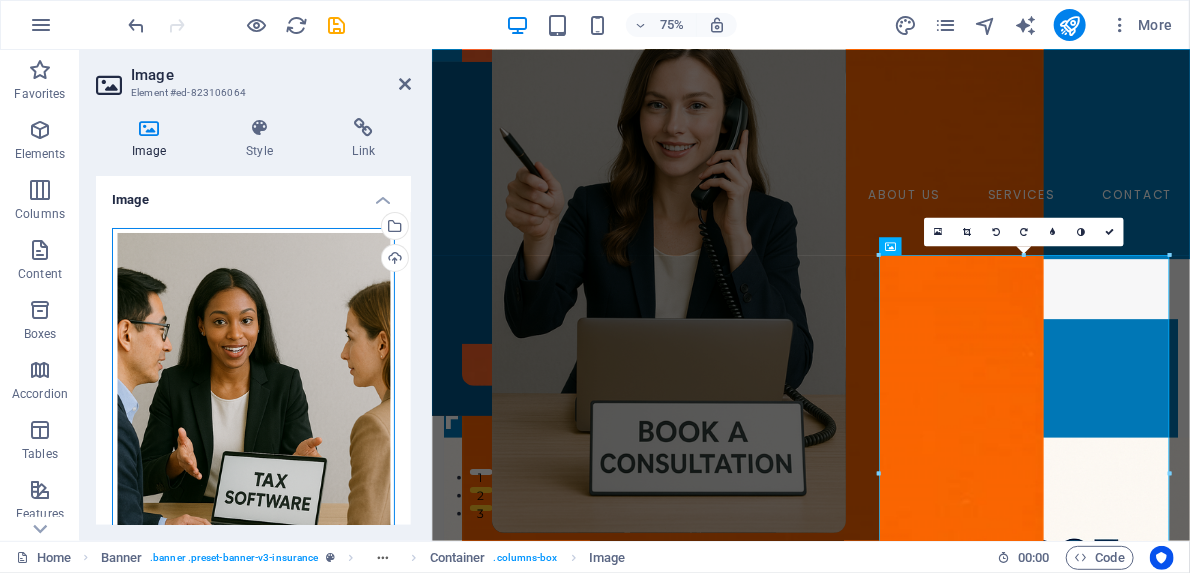 click on "Drag files here, click to choose files or select files from Files or our free stock photos & videos" at bounding box center (253, 438) 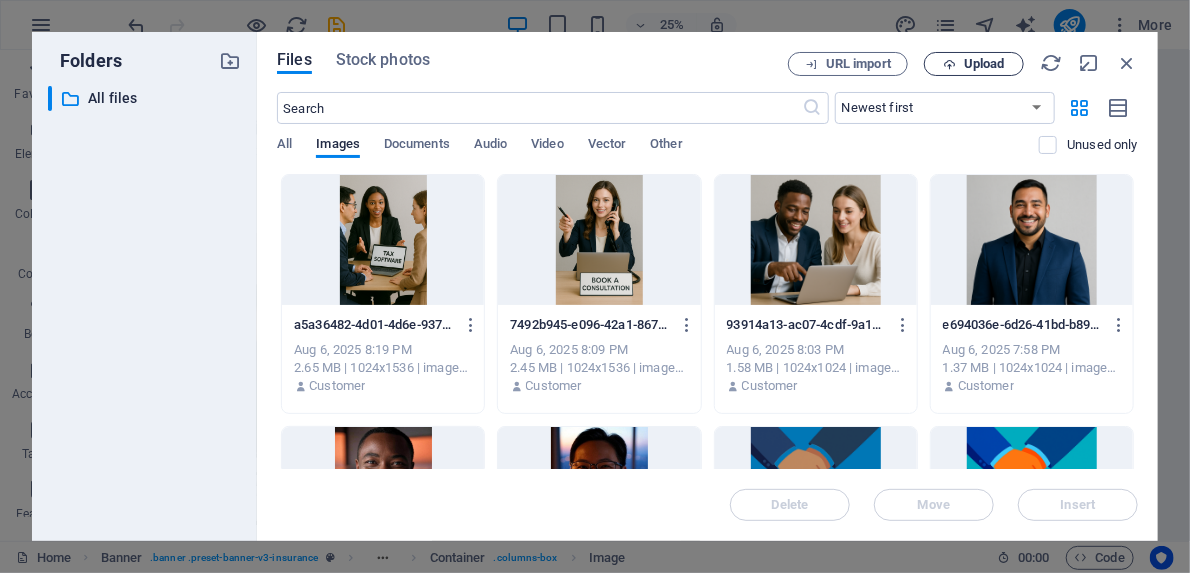 click on "Upload" at bounding box center (984, 64) 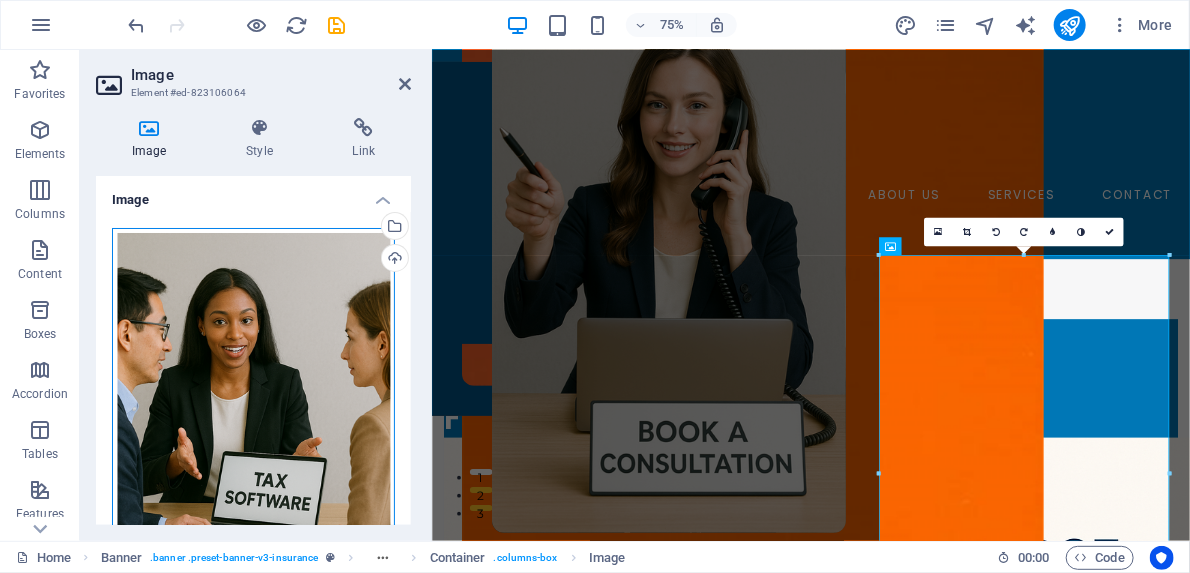 click on "Drag files here, click to choose files or select files from Files or our free stock photos & videos" at bounding box center [253, 438] 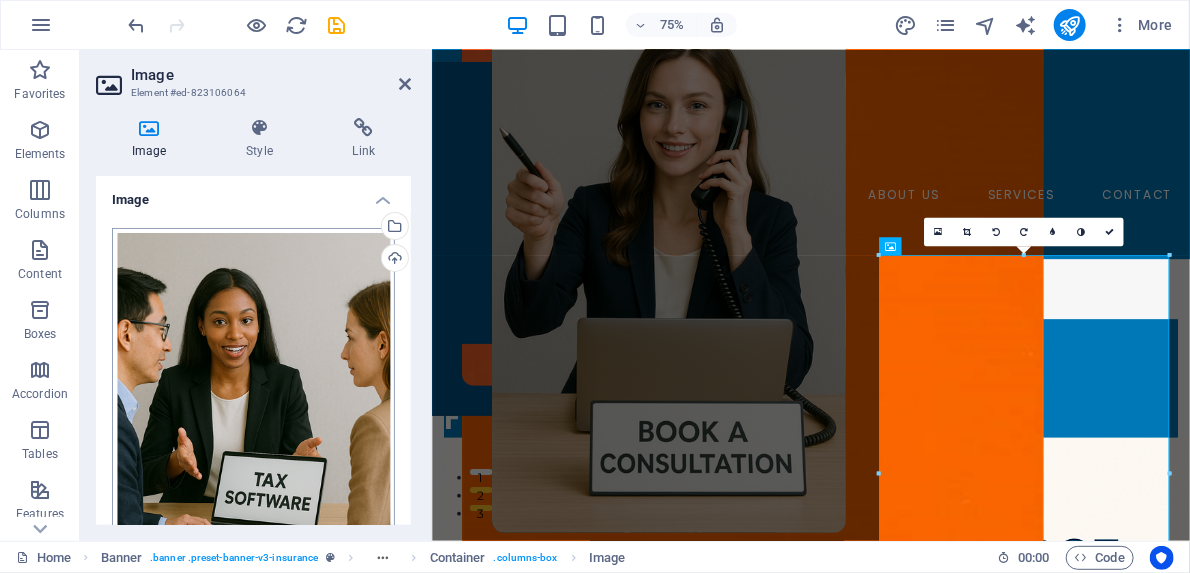 click on "genuinetaxsolutions.com Home Favorites Elements Columns Content Boxes Accordion Tables Features Images Slider Header Footer Forms Marketing Collections Image Element #ed-823106064 Image Style Link Image Drag files here, click to choose files or select files from Files or our free stock photos & videos Select files from the file manager, stock photos, or upload file(s) Upload Width 472 Default auto px rem % em vh vw Fit image Automatically fit image to a fixed width and height Height Default auto px Alignment Lazyload Loading images after the page loads improves page speed. Responsive Automatically load retina image and smartphone optimized sizes. Lightbox Use as headline The image will be wrapped in an H1 headline tag. Useful for giving alternative text the weight of an H1 headline, e.g. for the logo. Leave unchecked if uncertain. Optimized Images are compressed to improve page speed. Position Direction Custom X offset 50 px rem %" at bounding box center [595, 286] 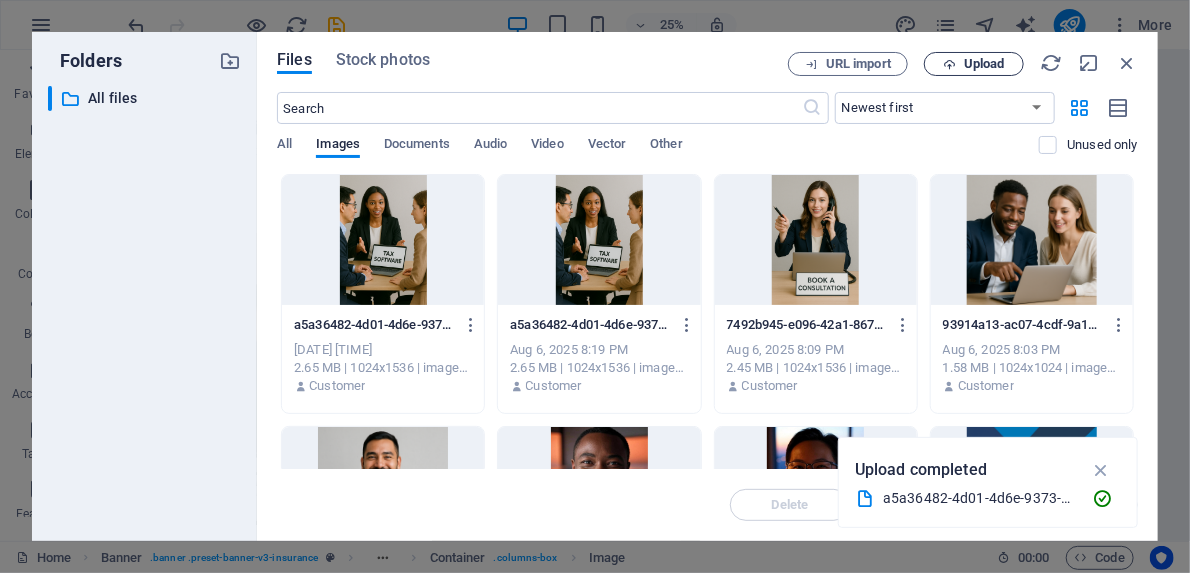 click on "Upload" at bounding box center [984, 64] 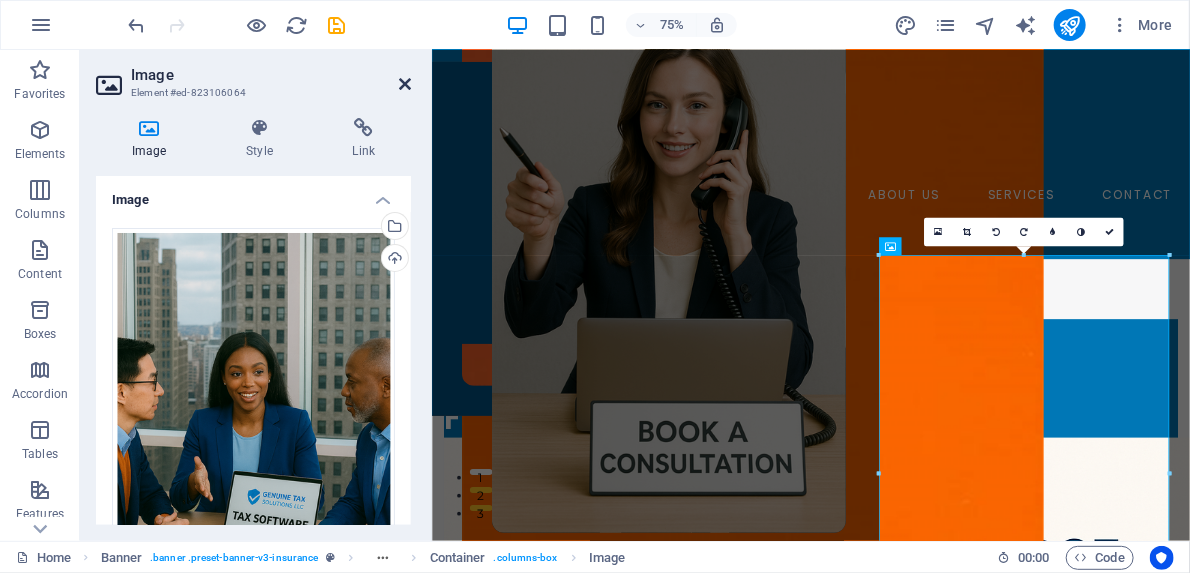 click at bounding box center (405, 84) 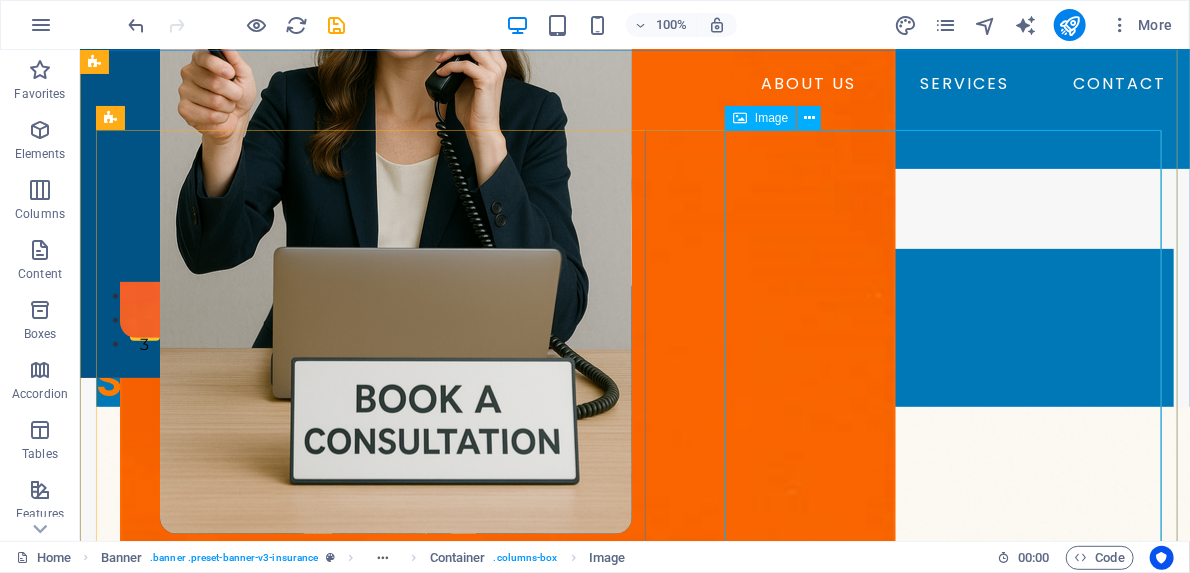 scroll, scrollTop: 544, scrollLeft: 0, axis: vertical 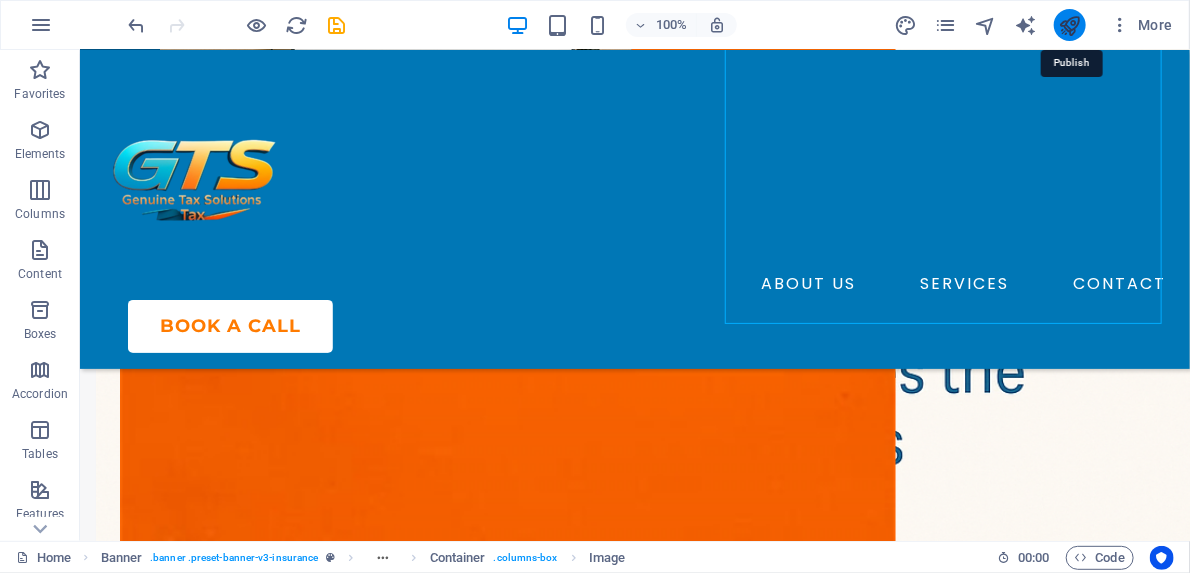 click at bounding box center [1069, 25] 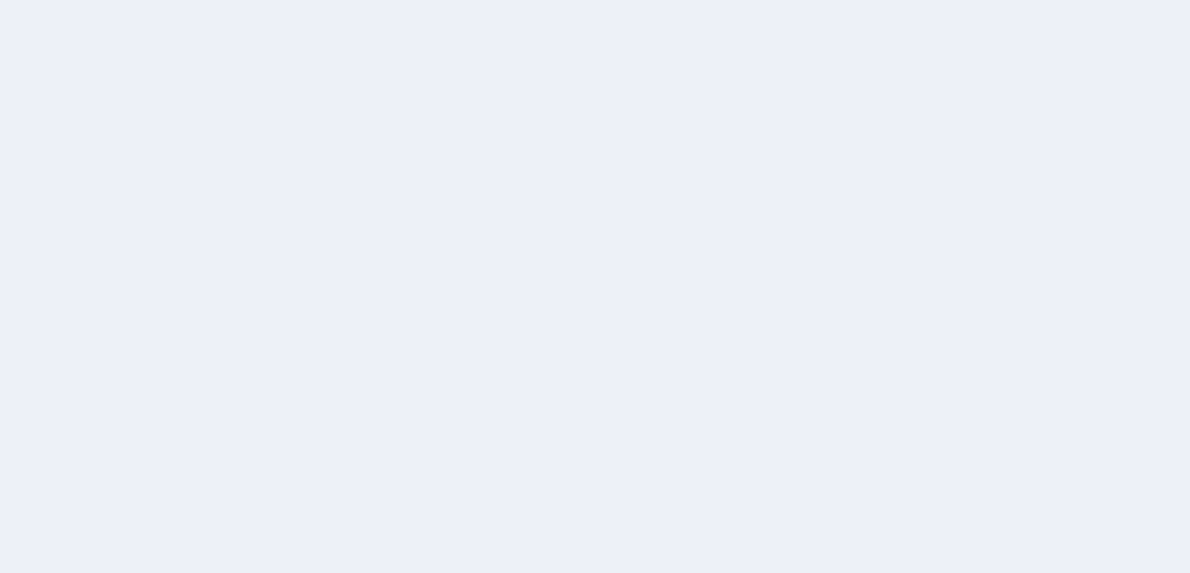 scroll, scrollTop: 0, scrollLeft: 0, axis: both 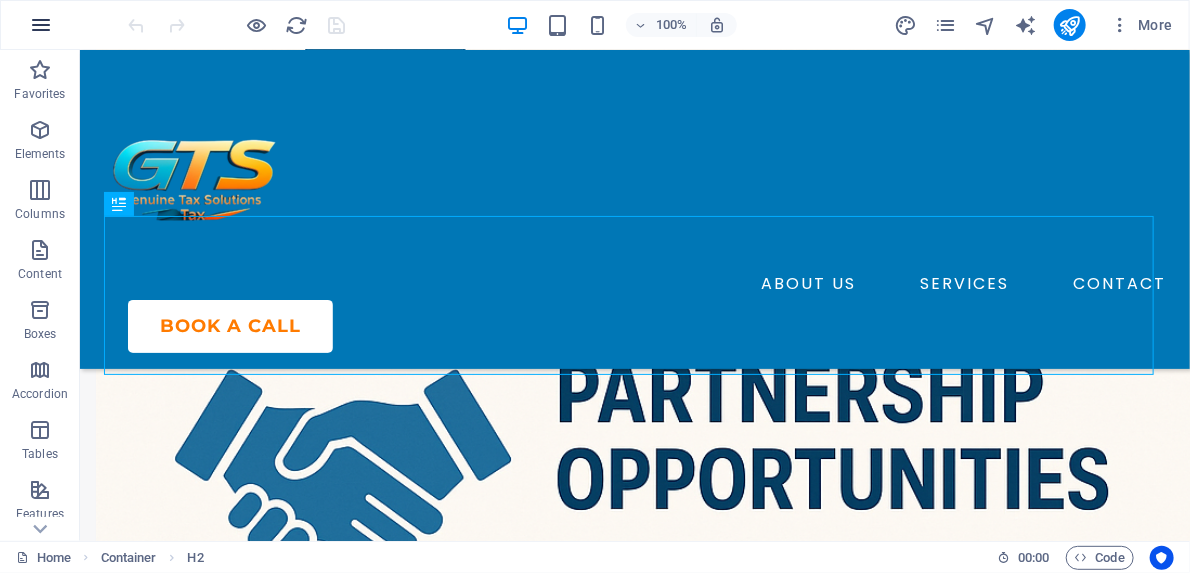 click at bounding box center (41, 25) 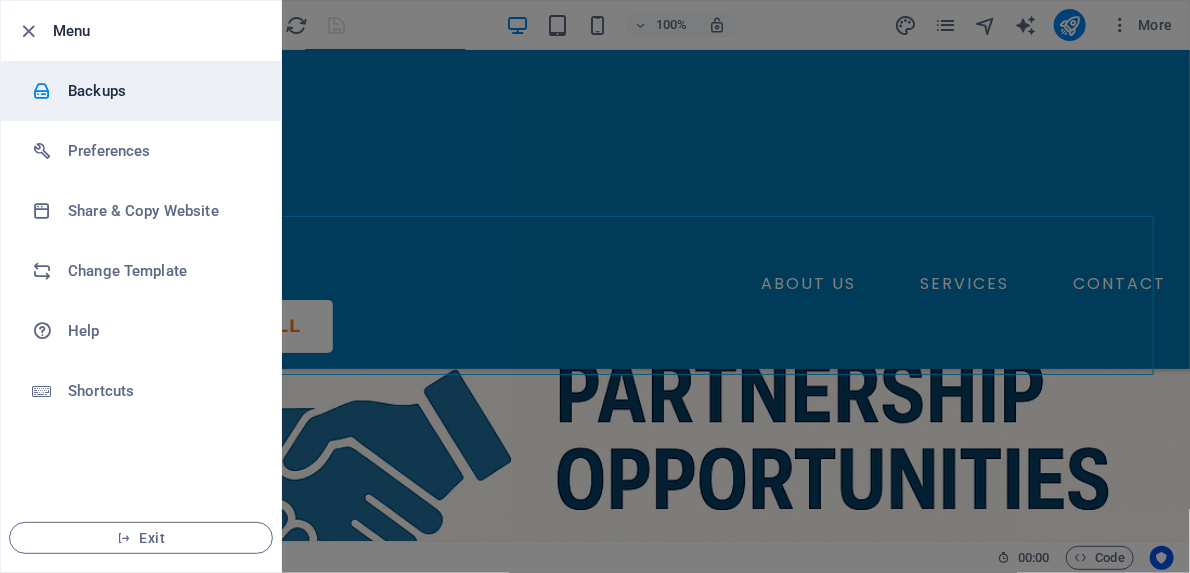 click on "Backups" at bounding box center [160, 91] 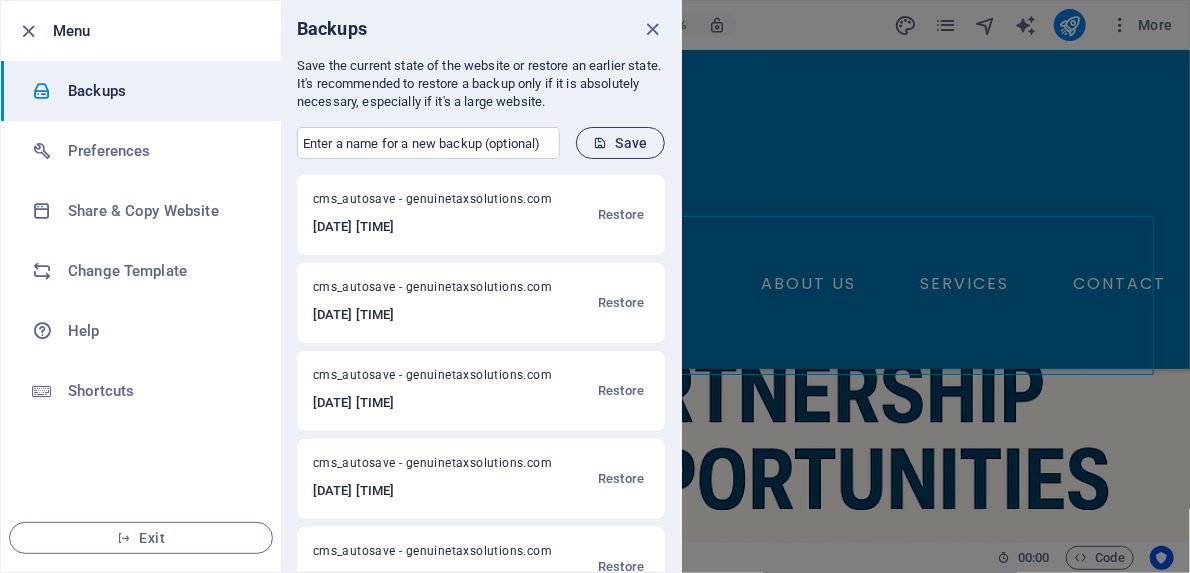 click on "Save" at bounding box center [620, 143] 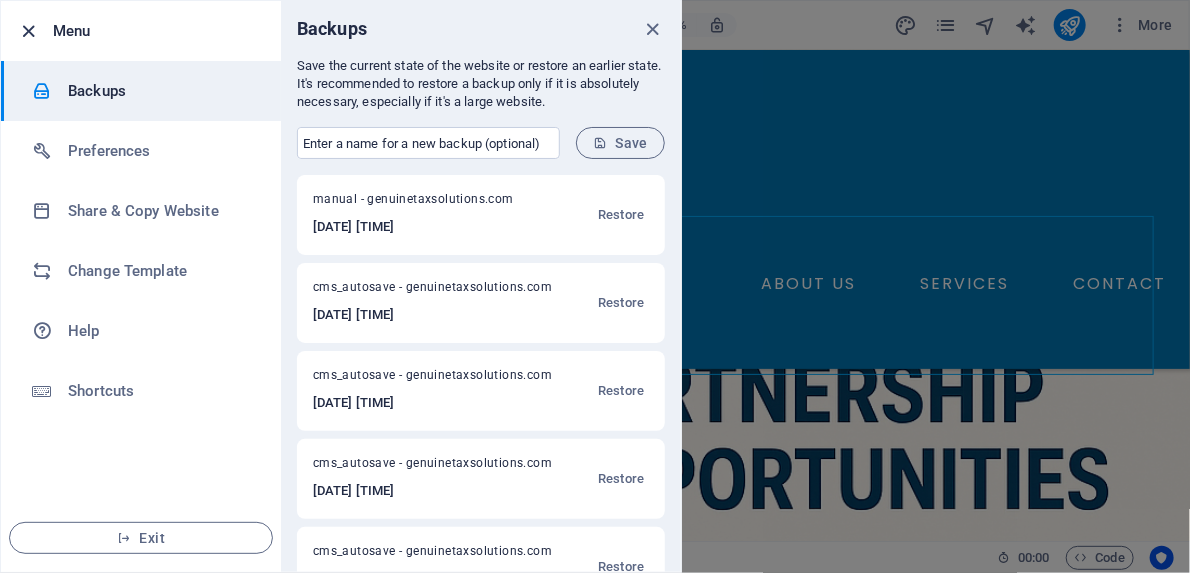 click at bounding box center [29, 31] 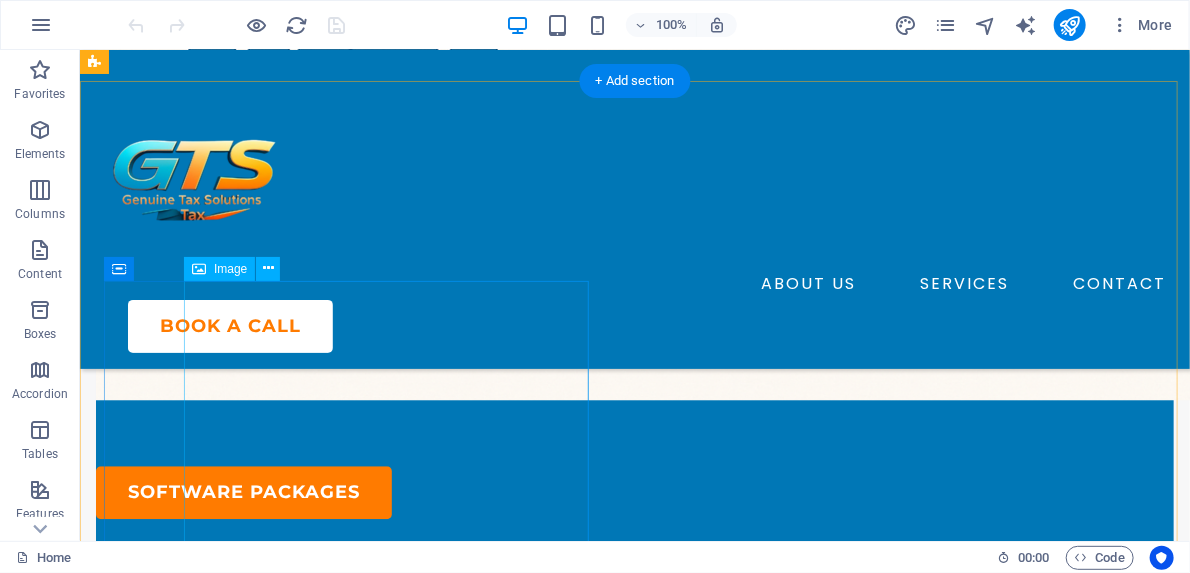 scroll, scrollTop: 1744, scrollLeft: 0, axis: vertical 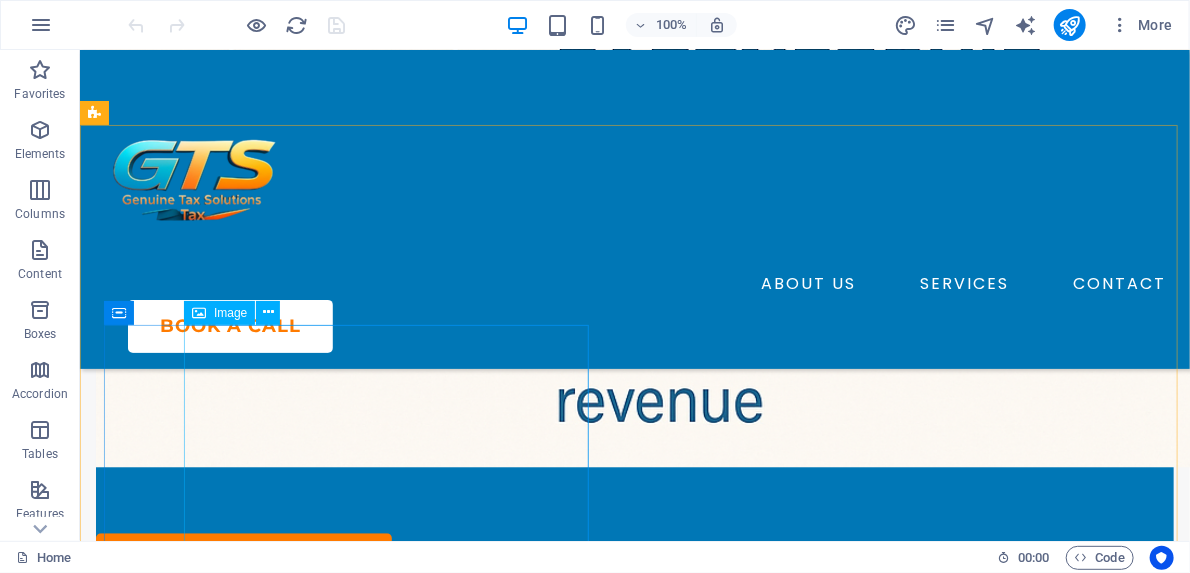 click on "Image" at bounding box center [219, 313] 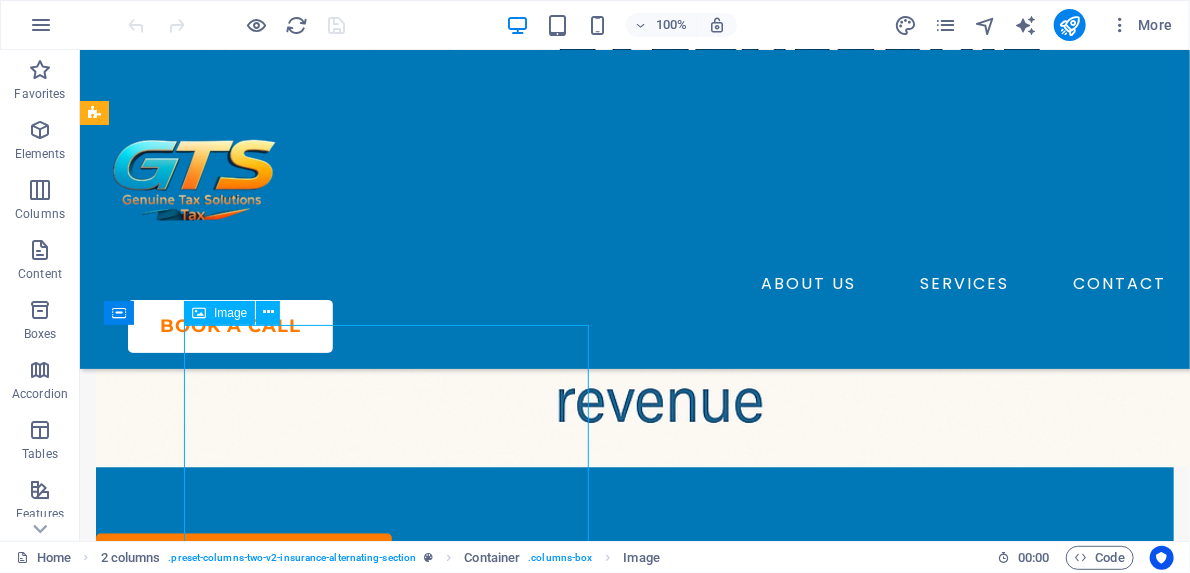 click on "Image" at bounding box center [219, 313] 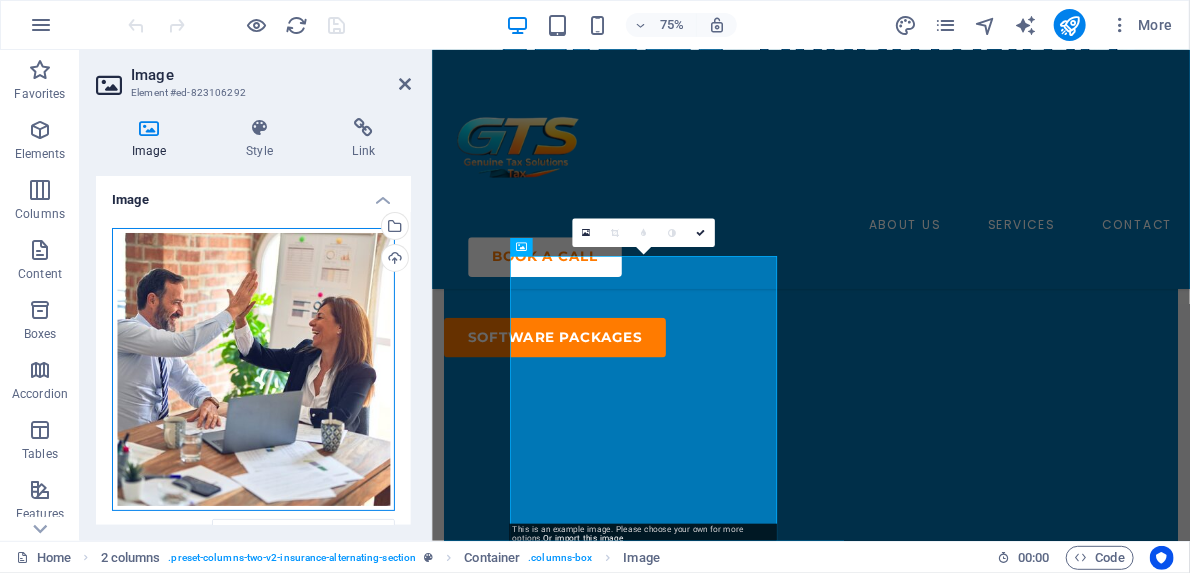 click on "Drag files here, click to choose files or select files from Files or our free stock photos & videos" at bounding box center (253, 369) 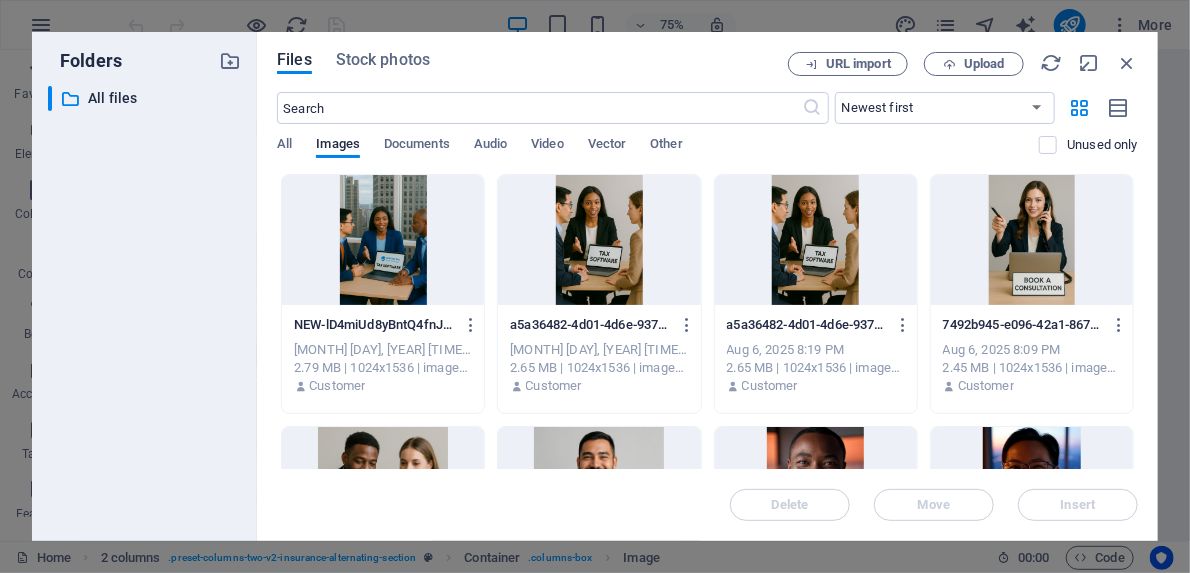 scroll, scrollTop: 2064, scrollLeft: 0, axis: vertical 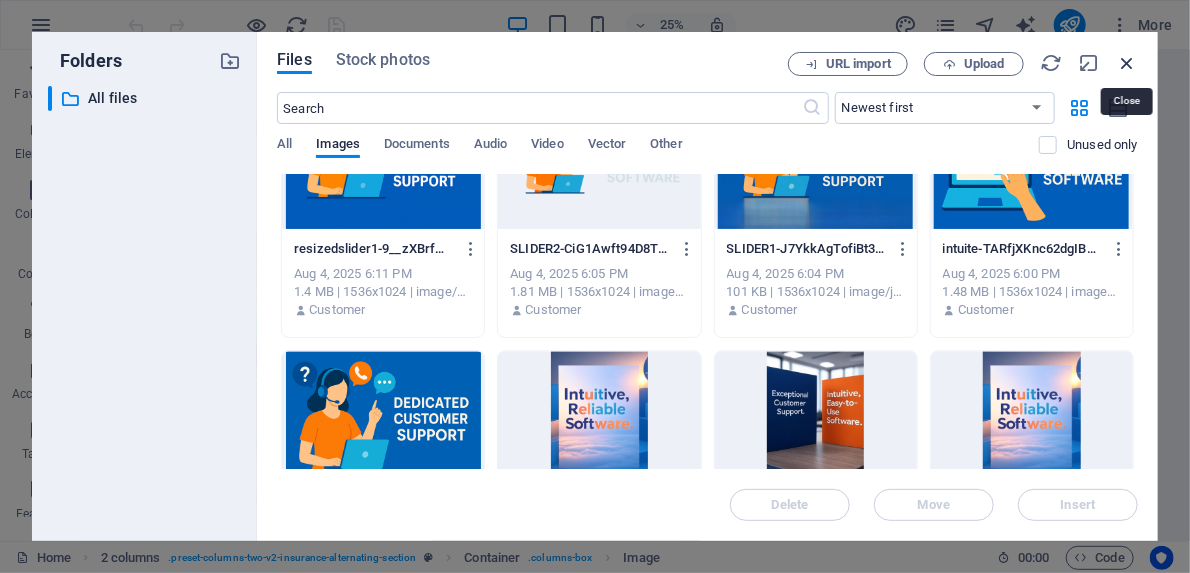 click at bounding box center (1127, 63) 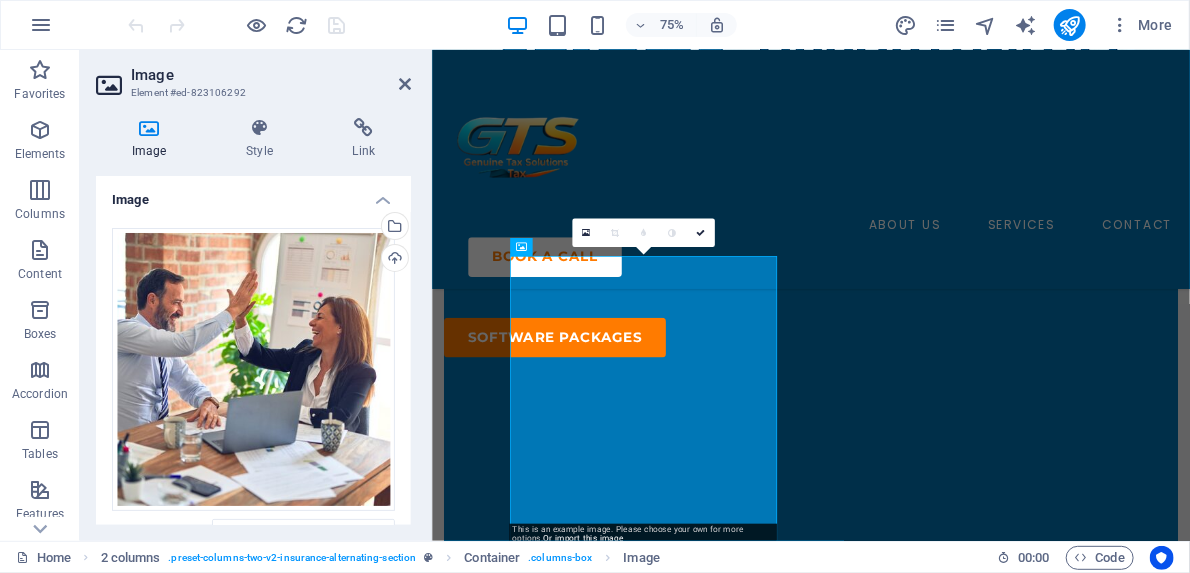 drag, startPoint x: 290, startPoint y: 316, endPoint x: 236, endPoint y: 178, distance: 148.18907 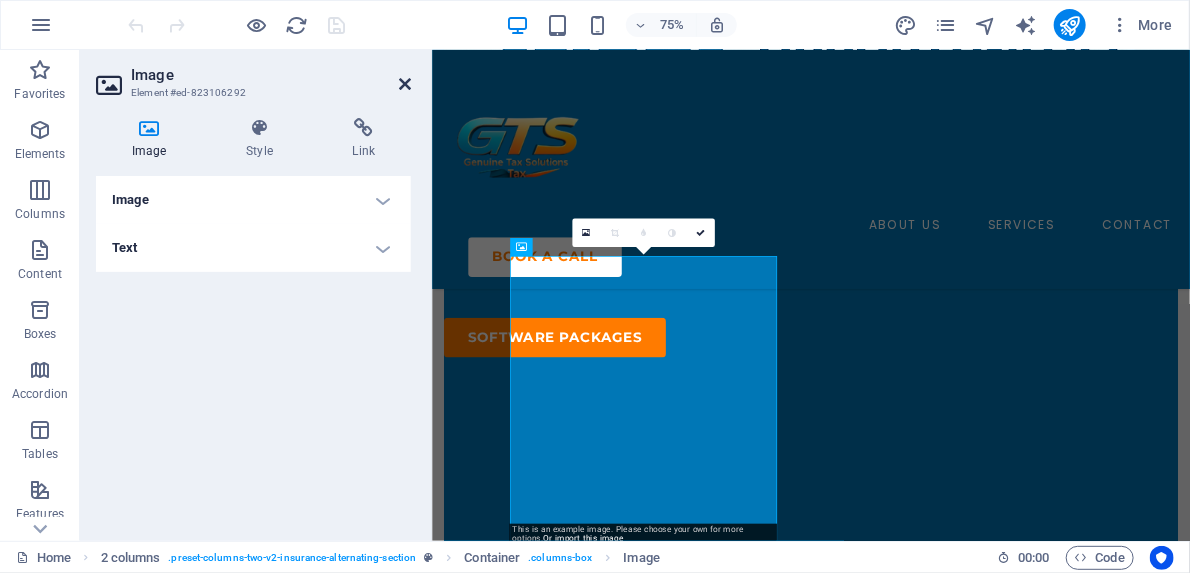 click at bounding box center [405, 84] 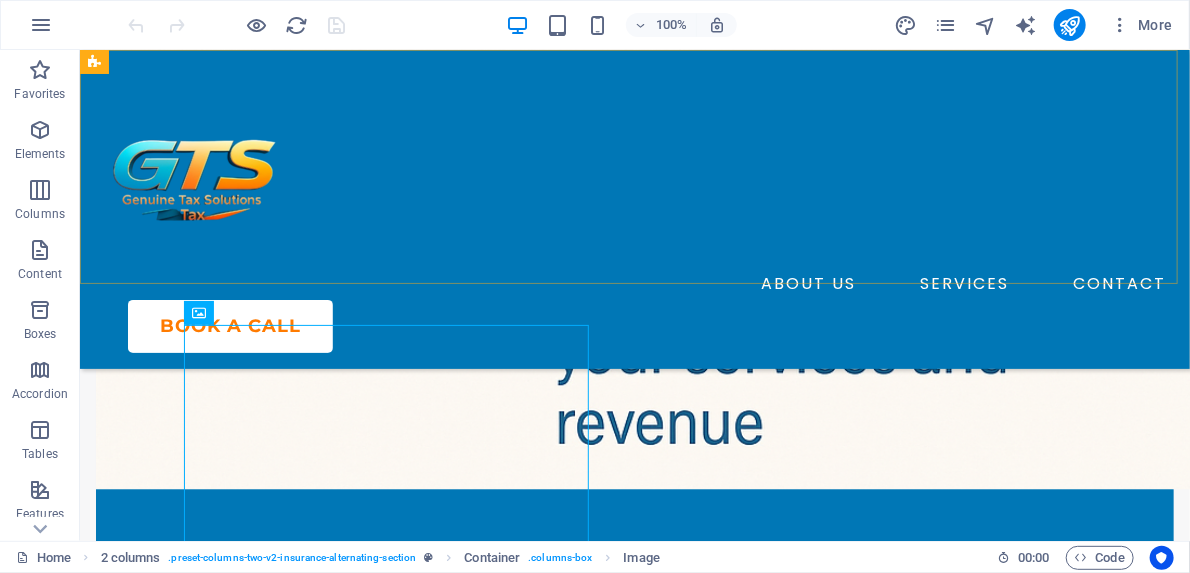 scroll, scrollTop: 1744, scrollLeft: 0, axis: vertical 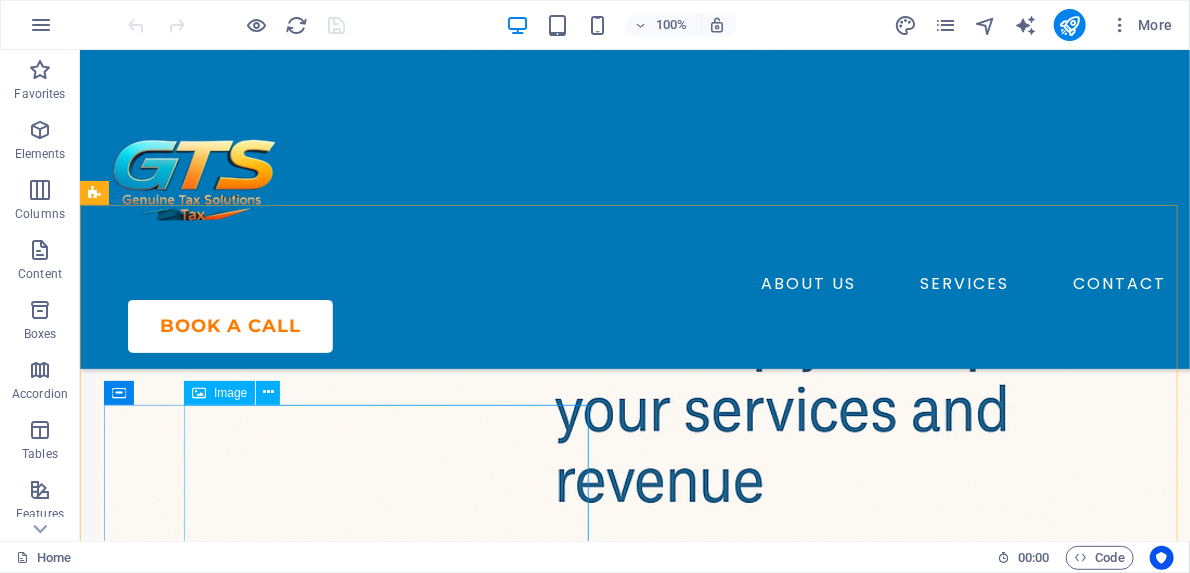 click on "Image" at bounding box center (230, 393) 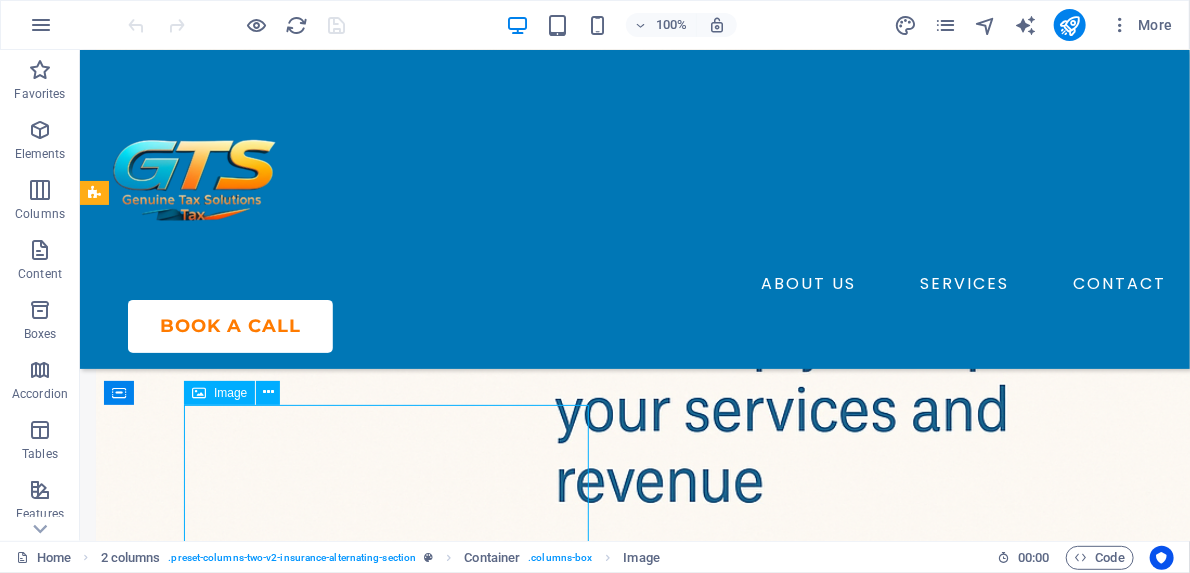 click on "Image" at bounding box center (230, 393) 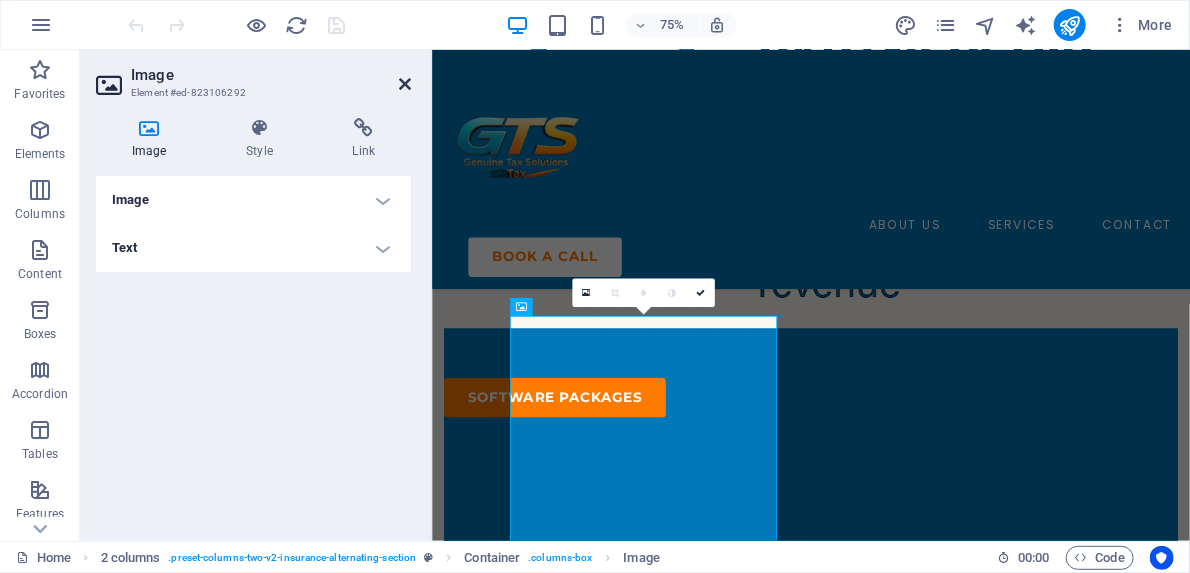 click on "Image" at bounding box center (271, 75) 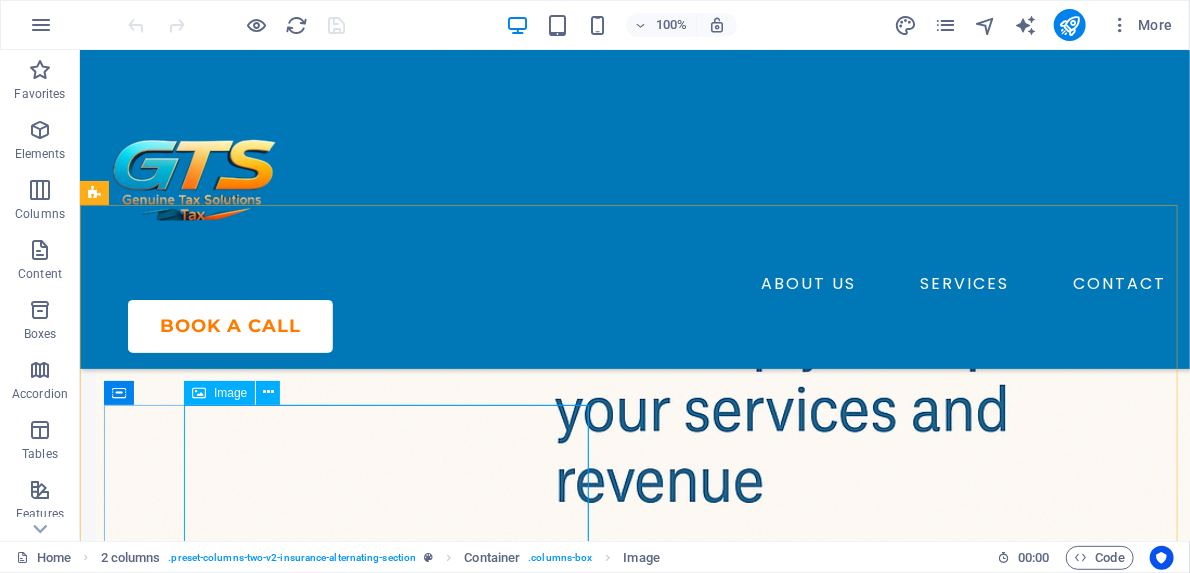 click on "Image" at bounding box center (219, 393) 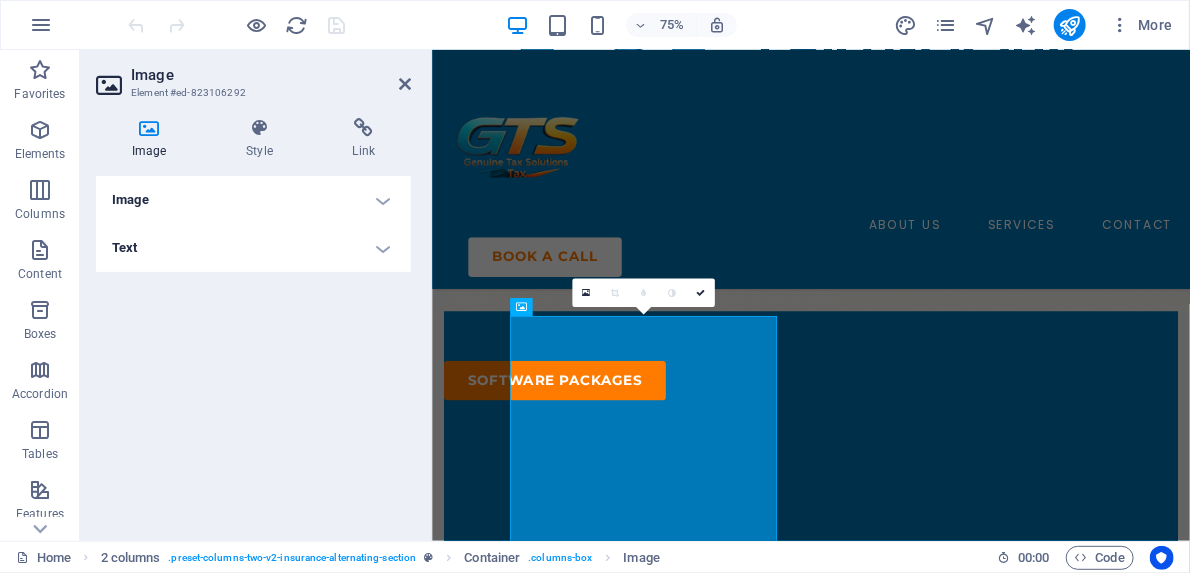 scroll, scrollTop: 1642, scrollLeft: 0, axis: vertical 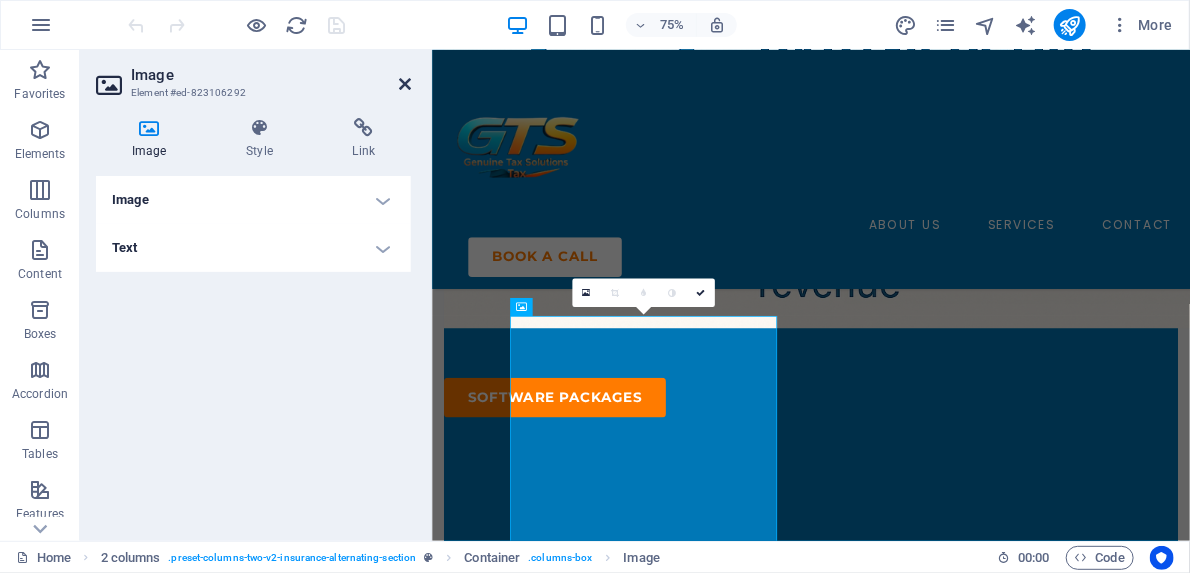 click at bounding box center [405, 84] 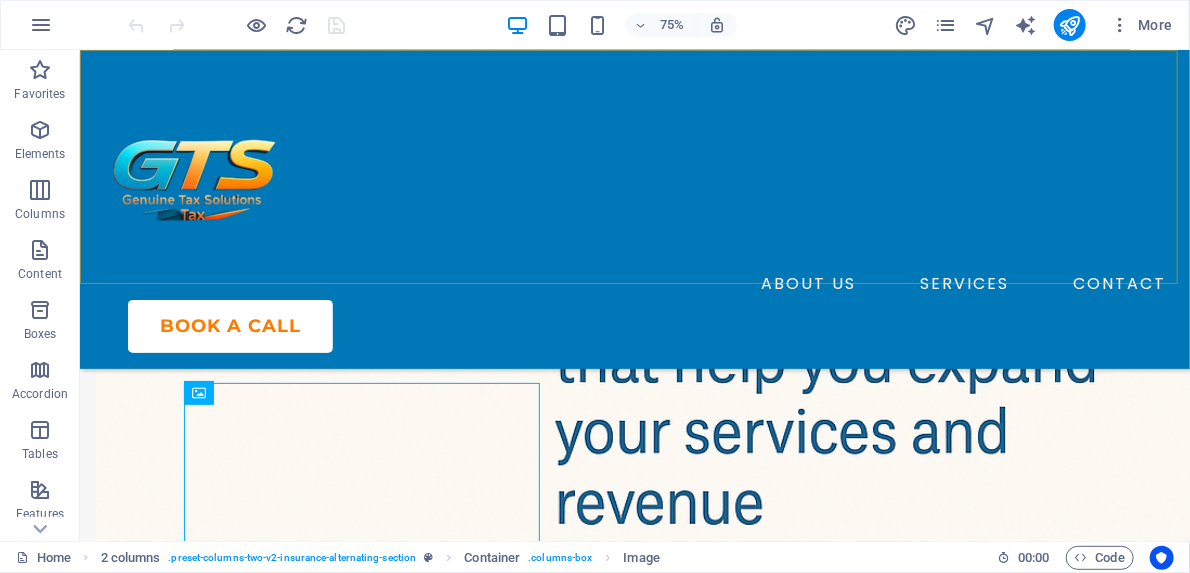 scroll, scrollTop: 1664, scrollLeft: 0, axis: vertical 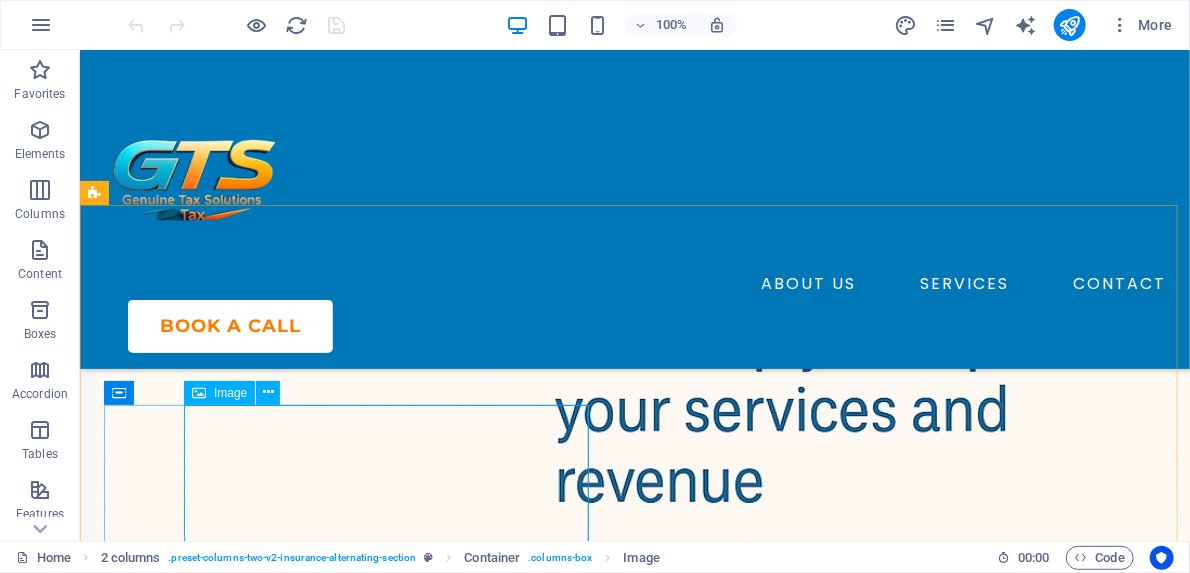 click on "Image" at bounding box center [219, 393] 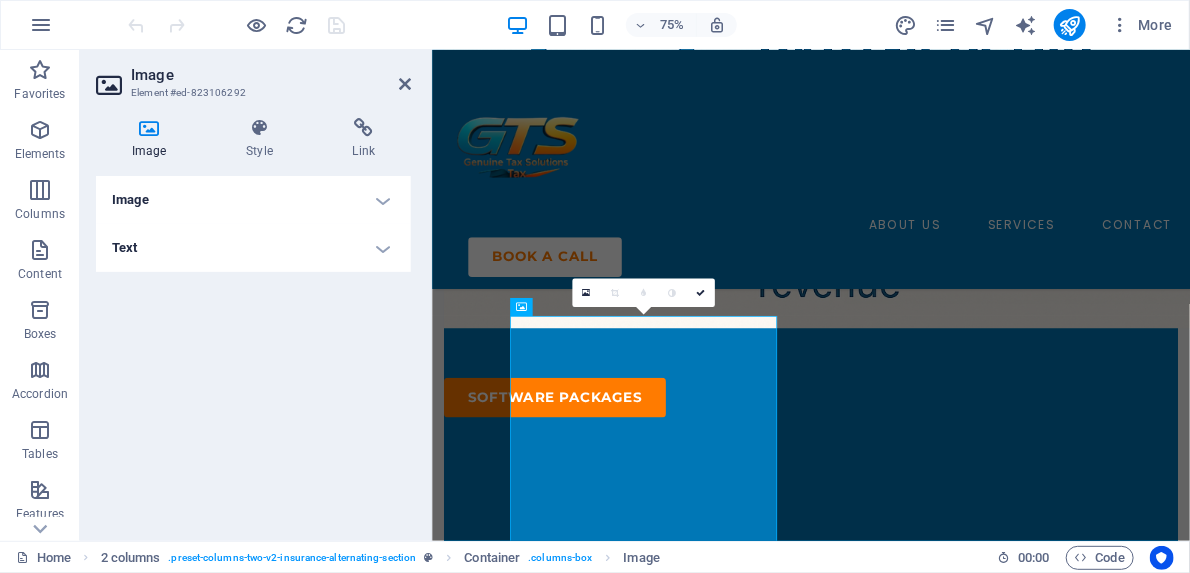 click on "Image" at bounding box center [153, 139] 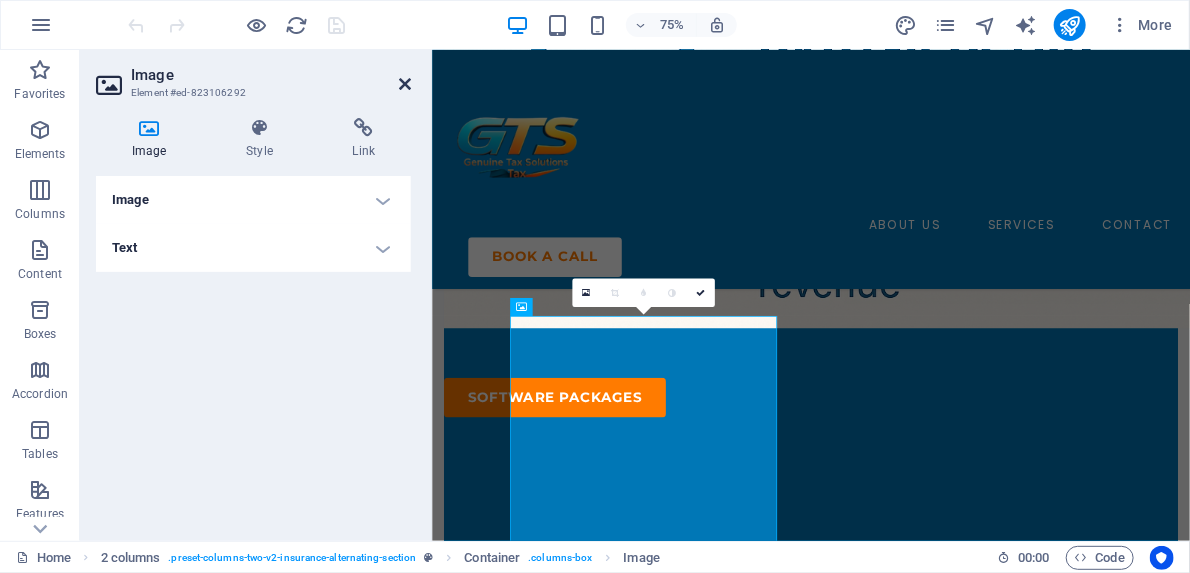 click at bounding box center (405, 84) 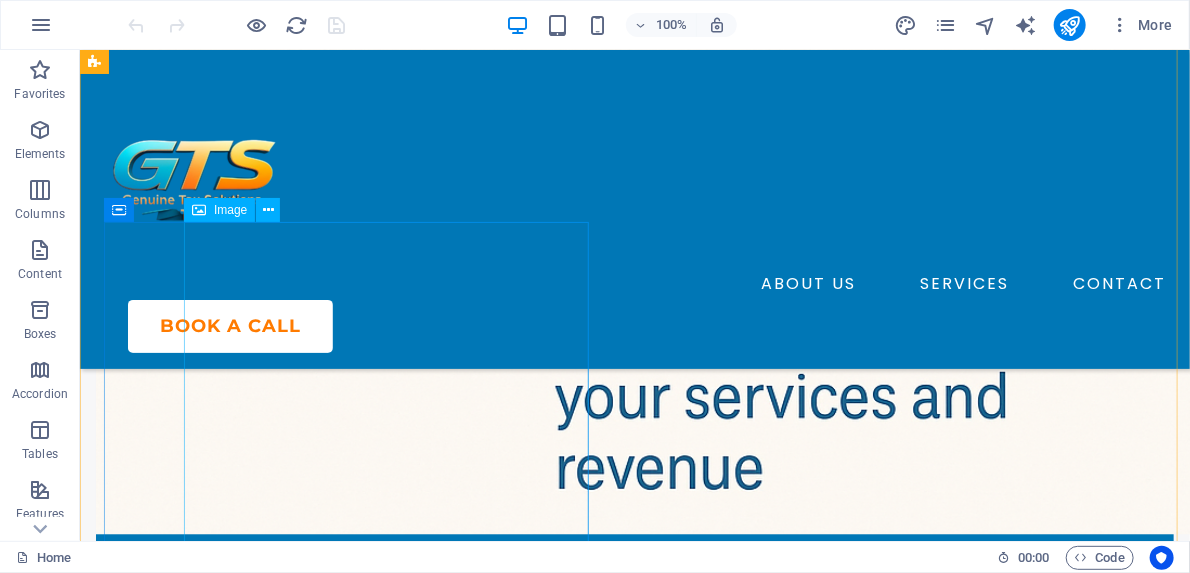 scroll, scrollTop: 1664, scrollLeft: 0, axis: vertical 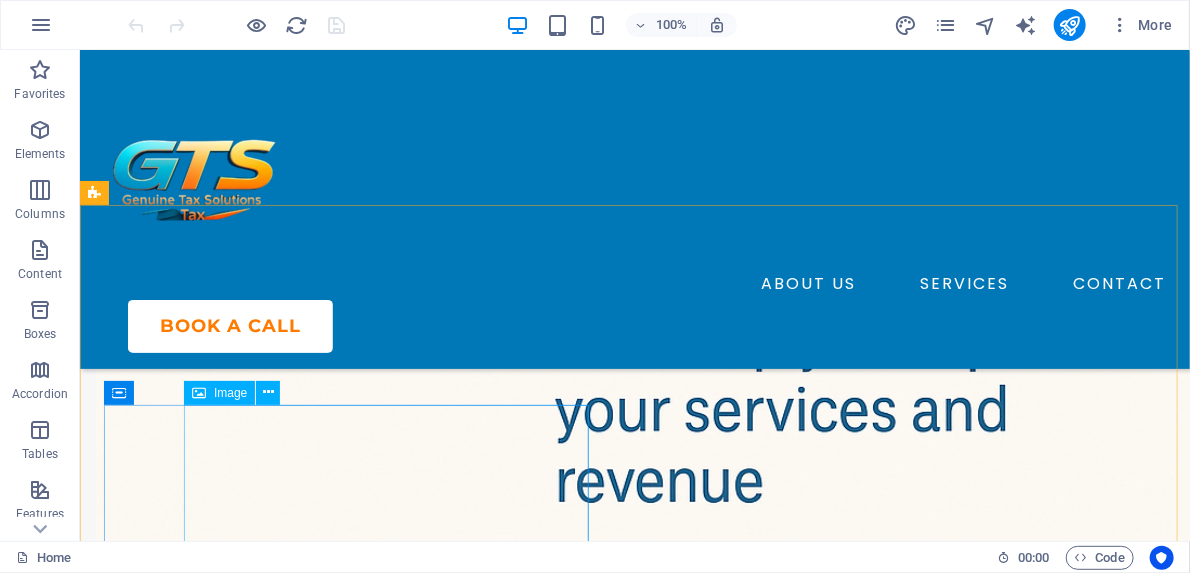 click on "Image" at bounding box center [230, 393] 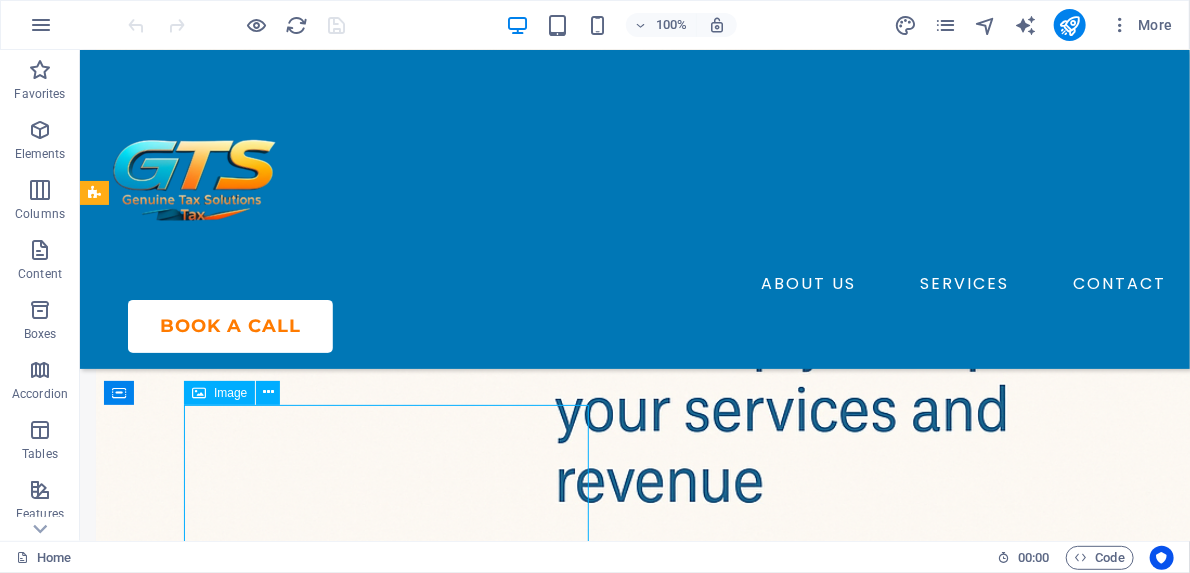 click on "Image" at bounding box center (230, 393) 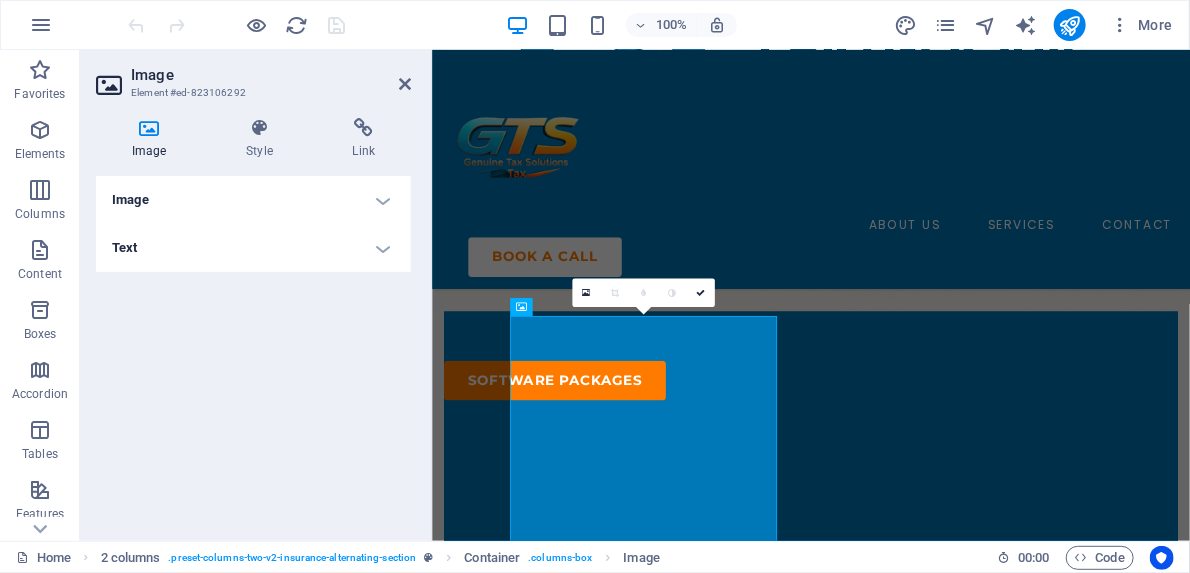 scroll, scrollTop: 1642, scrollLeft: 0, axis: vertical 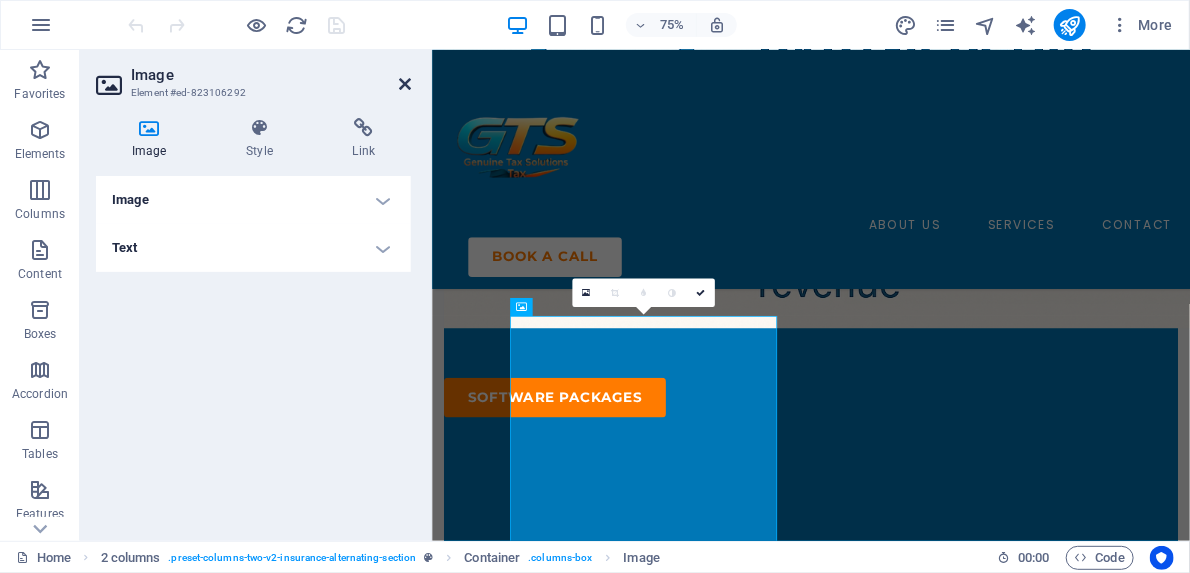 click at bounding box center [405, 84] 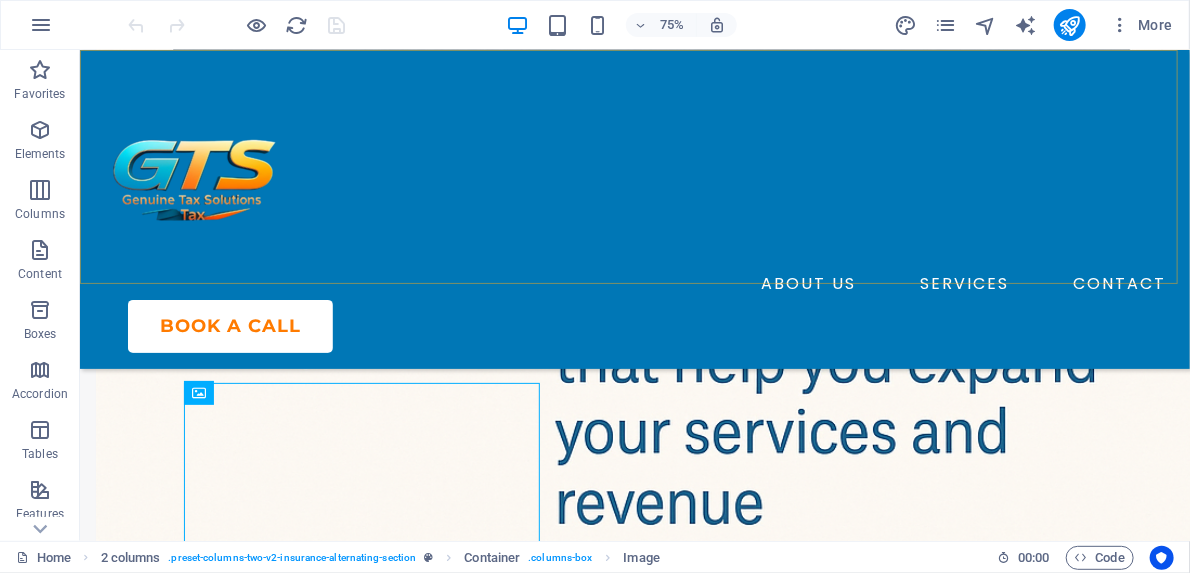 scroll, scrollTop: 1664, scrollLeft: 0, axis: vertical 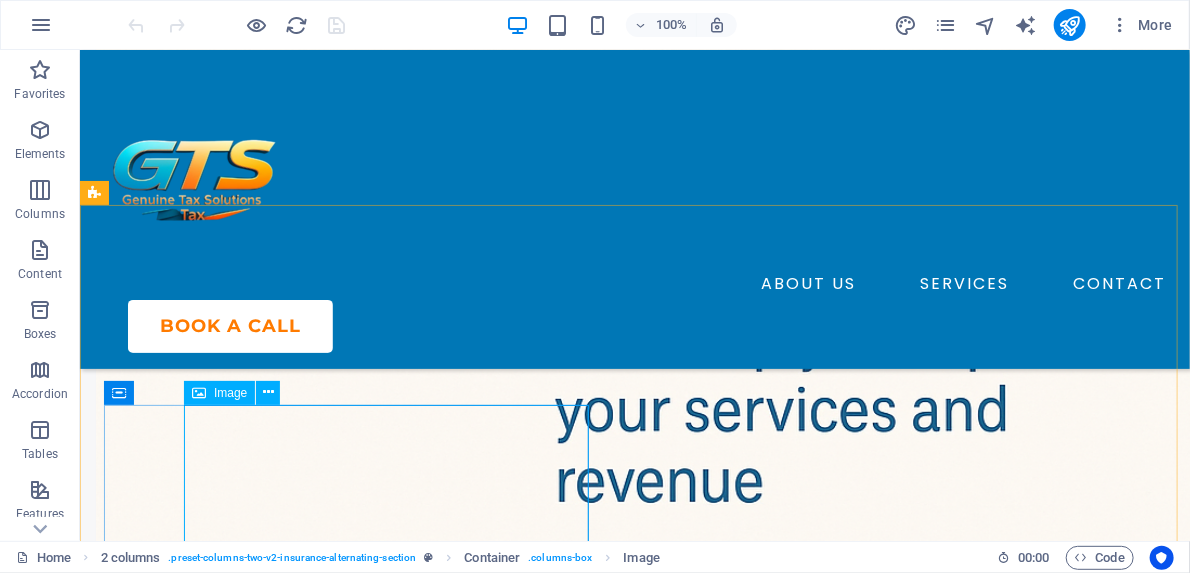 click on "Image" at bounding box center (219, 393) 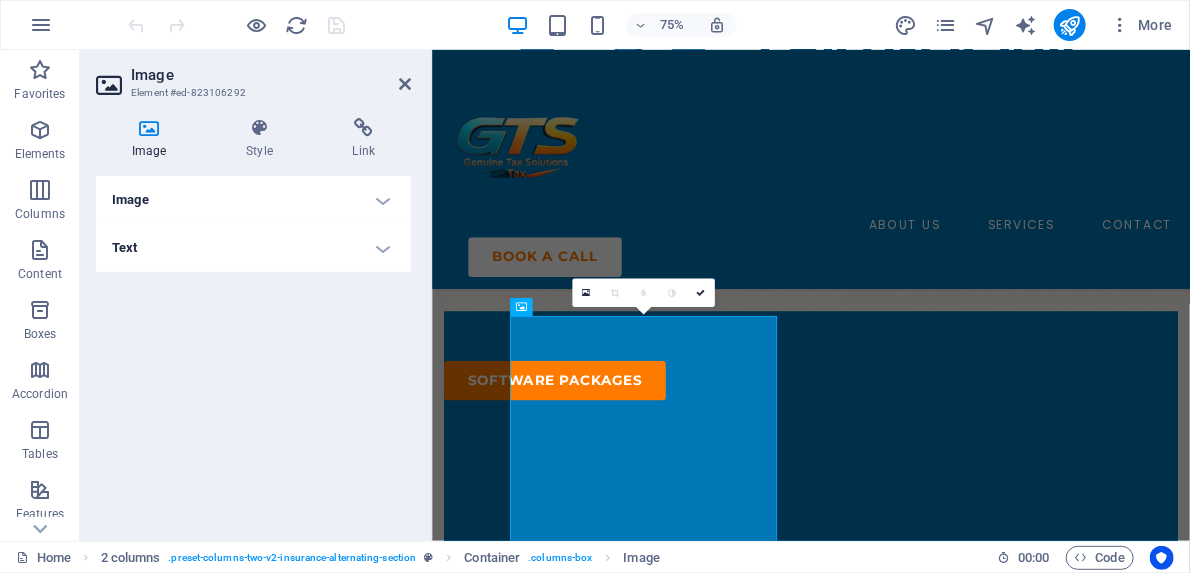 scroll, scrollTop: 1642, scrollLeft: 0, axis: vertical 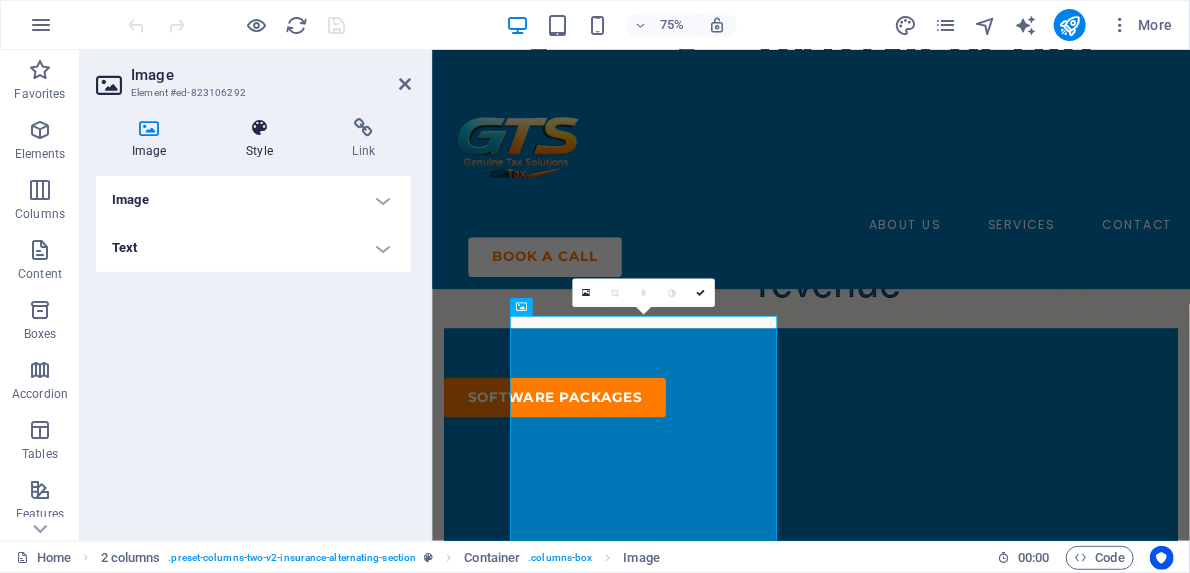 click on "Style" at bounding box center [263, 139] 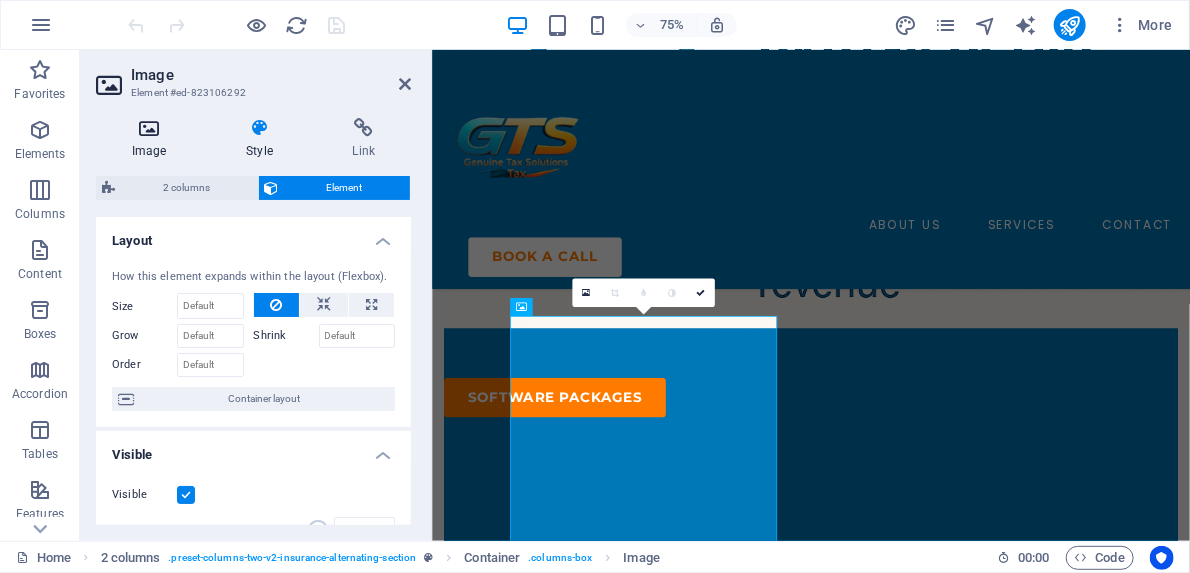 click at bounding box center [149, 128] 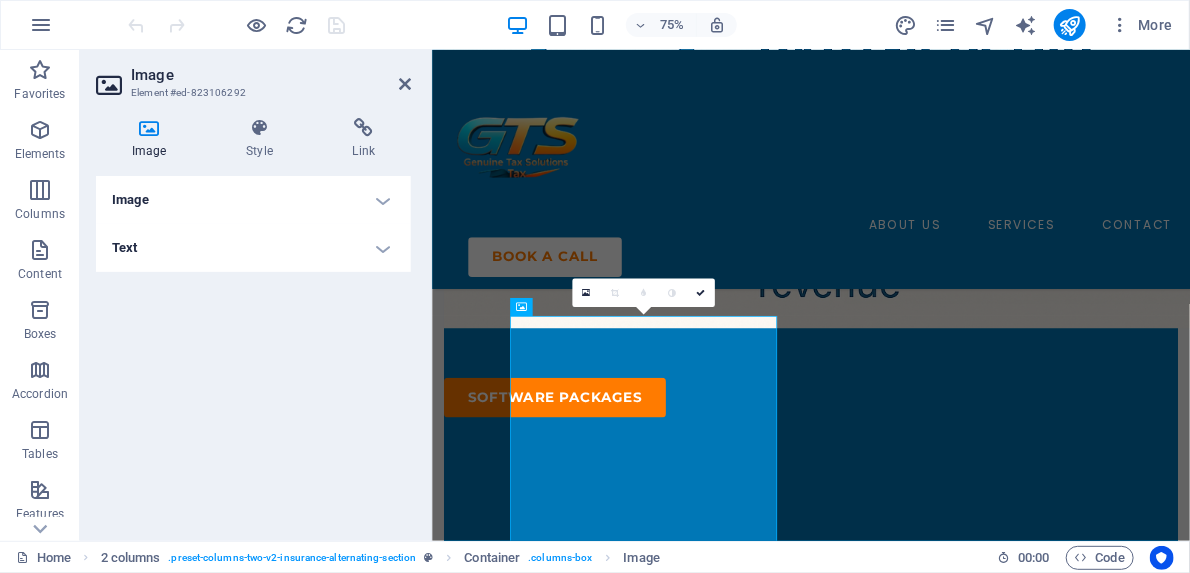 click on "Image Element #ed-823106292 Image Style Link Image Drag files here, click to choose files or select files from Files or our free stock photos & videos Select files from the file manager, stock photos, or upload file(s) Upload Width 472 Default auto px rem % em vh vw Fit image Automatically fit image to a fixed width and height Height Default auto px Alignment Lazyload Loading images after the page loads improves page speed. Responsive Automatically load retina image and smartphone optimized sizes. Lightbox Use as headline The image will be wrapped in an H1 headline tag. Useful for giving alternative text the weight of an H1 headline, e.g. for the logo. Leave unchecked if uncertain. Optimized Images are compressed to improve page speed. Position Direction Custom X offset 50 px rem % vh vw Y offset 50 px rem % vh vw Text Float No float Image left Image right Determine how text should behave around the image. Text Alternative text Image caption Paragraph Format Normal Heading 1 Heading 2 Heading 3 Heading 4 Code" at bounding box center [256, 295] 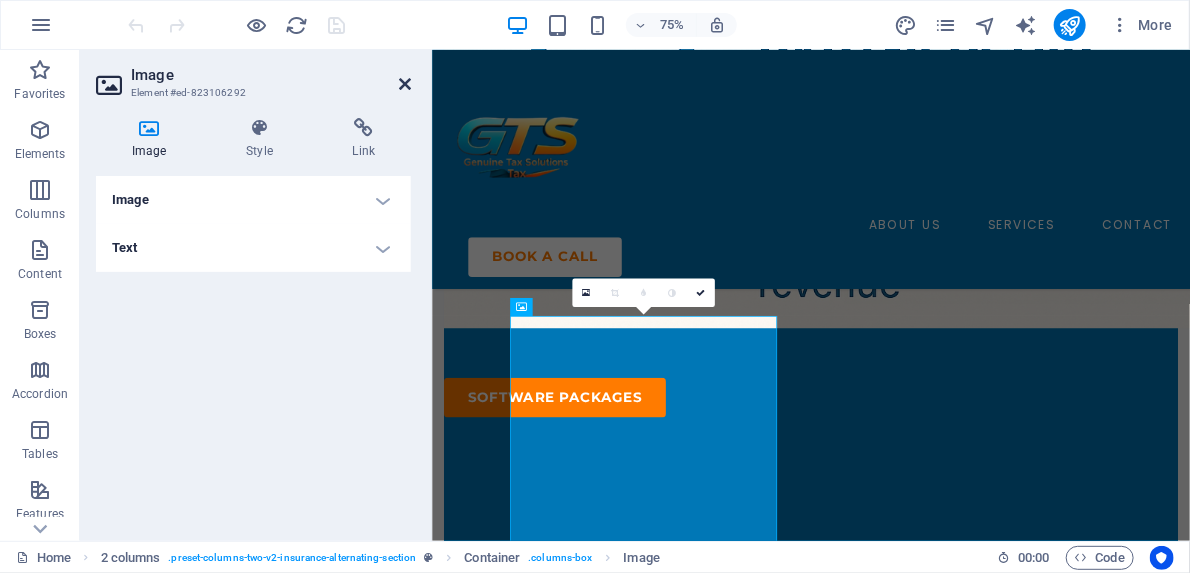 click at bounding box center [405, 84] 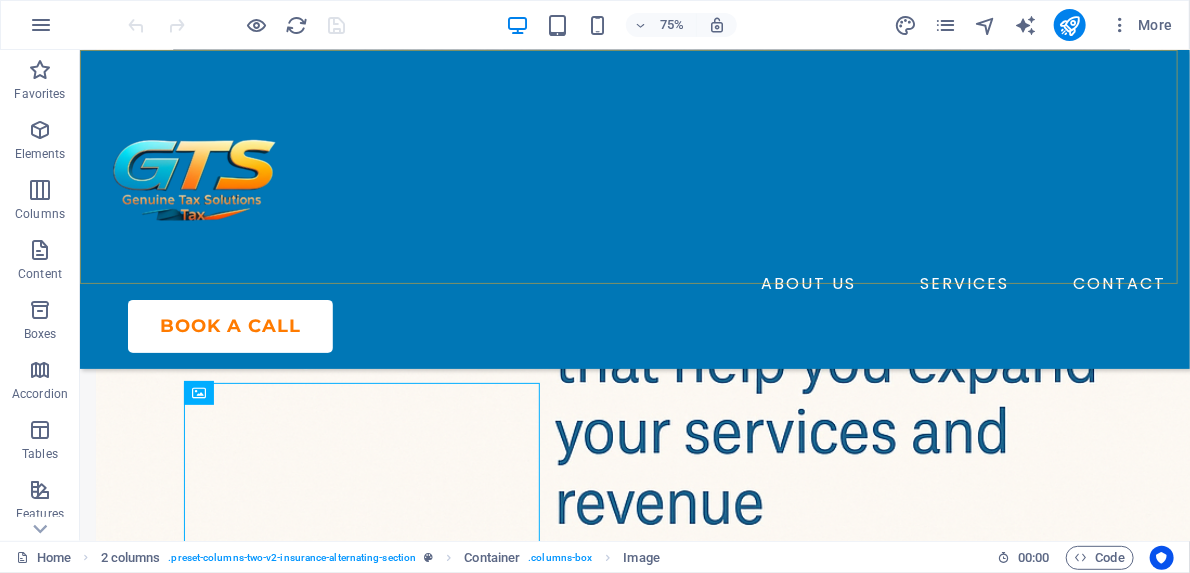 scroll, scrollTop: 1664, scrollLeft: 0, axis: vertical 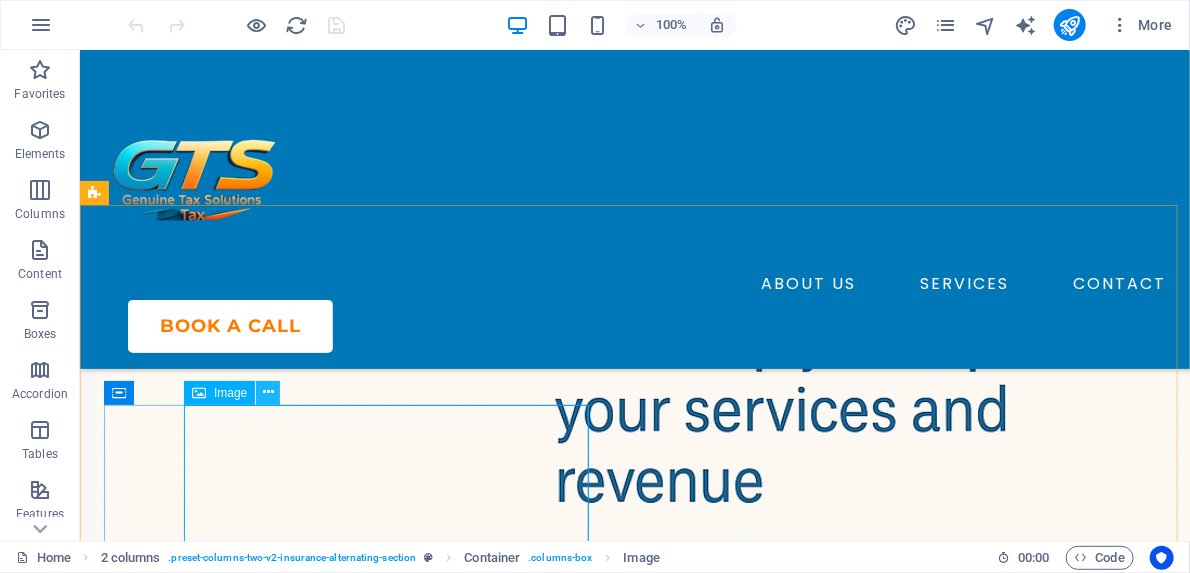 click at bounding box center [268, 392] 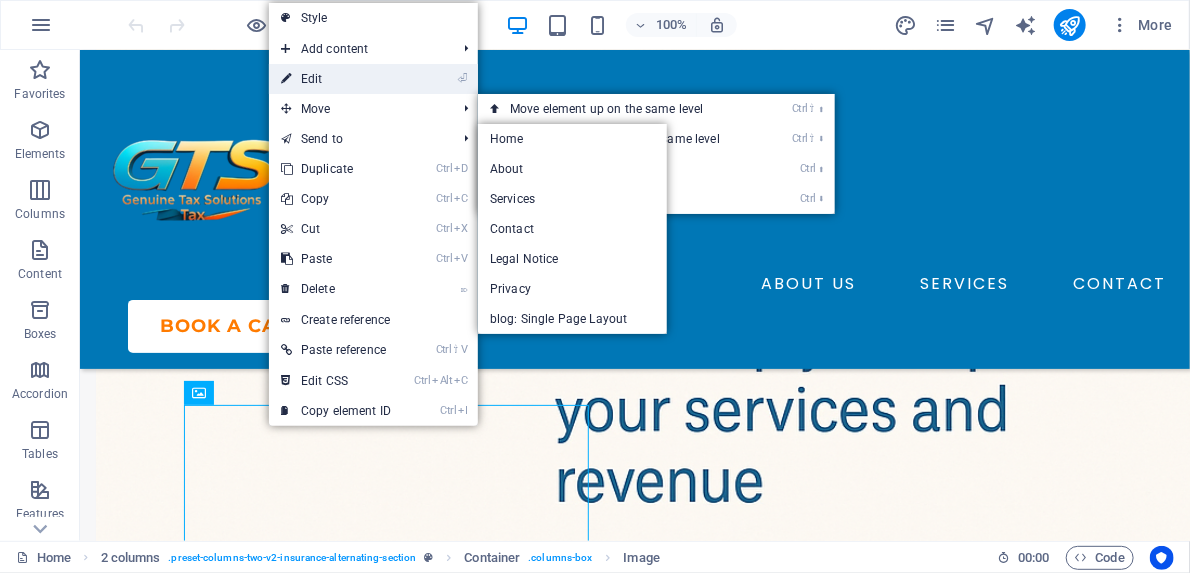 click on "⏎  Edit" at bounding box center [336, 79] 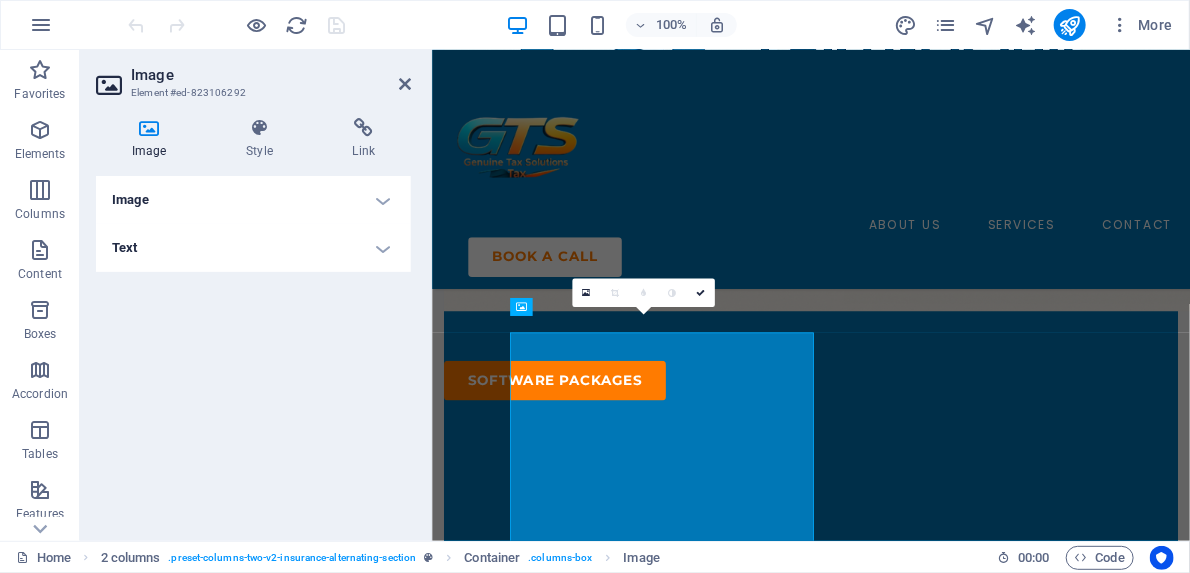 scroll, scrollTop: 1642, scrollLeft: 0, axis: vertical 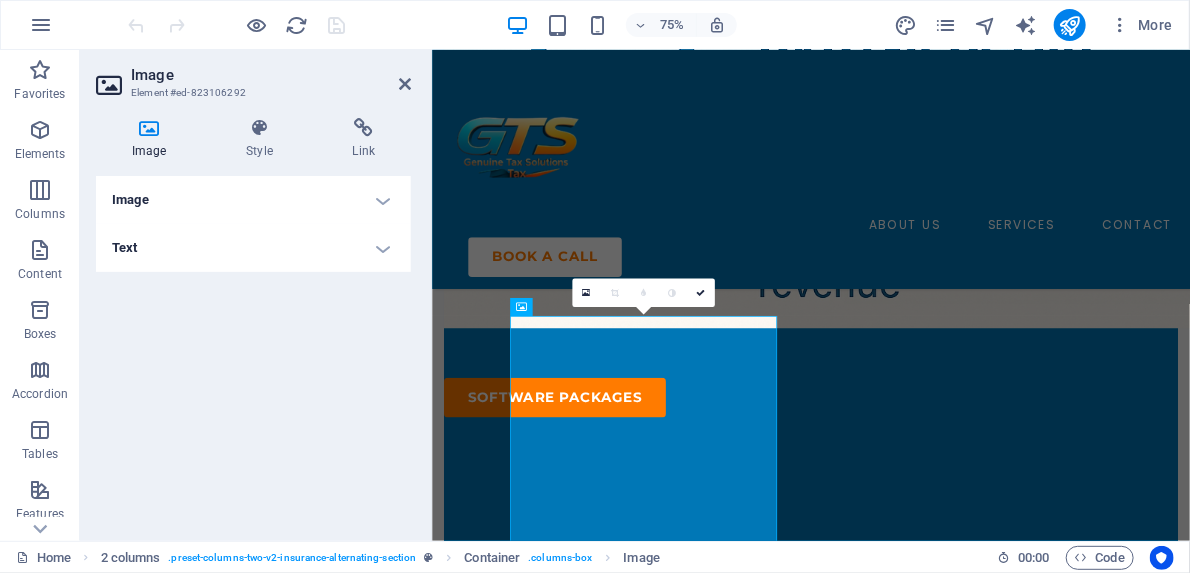 click on "Image Style Link Image Drag files here, click to choose files or select files from Files or our free stock photos & videos Select files from the file manager, stock photos, or upload file(s) Upload Width 472 Default auto px rem % em vh vw Fit image Automatically fit image to a fixed width and height Height Default auto px Alignment Lazyload Loading images after the page loads improves page speed. Responsive Automatically load retina image and smartphone optimized sizes. Lightbox Use as headline The image will be wrapped in an H1 headline tag. Useful for giving alternative text the weight of an H1 headline, e.g. for the logo. Leave unchecked if uncertain. Optimized Images are compressed to improve page speed. Position Direction Custom X offset 50 px rem % vh vw Y offset 50 px rem % vh vw Text Float No float Image left Image right Determine how text should behave around the image. Text Alternative text Image caption Paragraph Format Normal Heading 1 Heading 2 Heading 3 Heading 4 Heading 5 Heading 6 Code Arial 8" at bounding box center [253, 321] 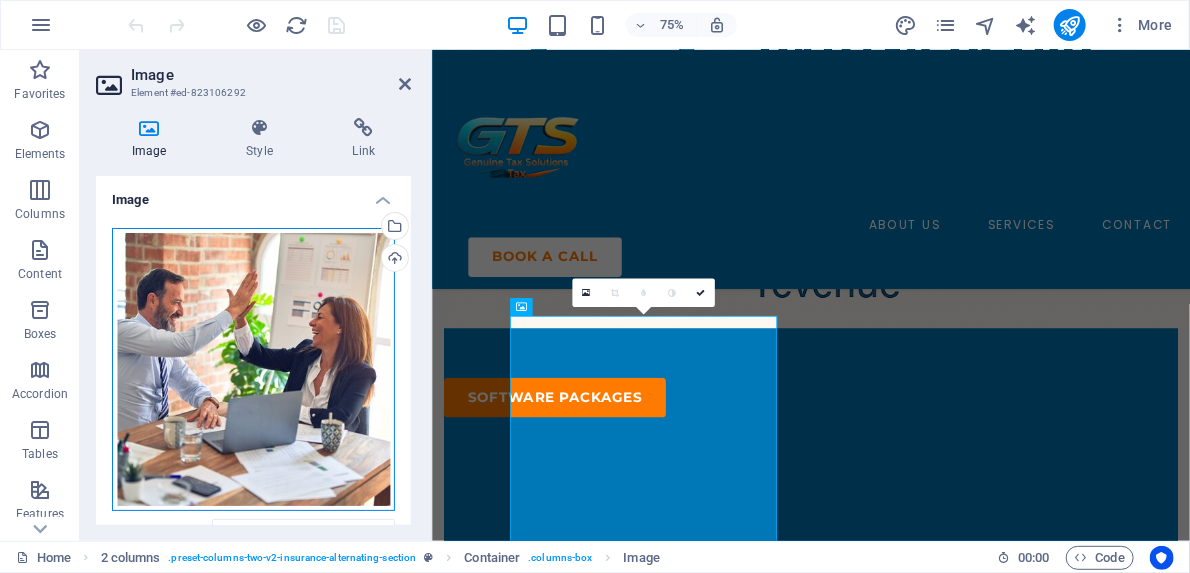click on "Drag files here, click to choose files or select files from Files or our free stock photos & videos" at bounding box center [253, 369] 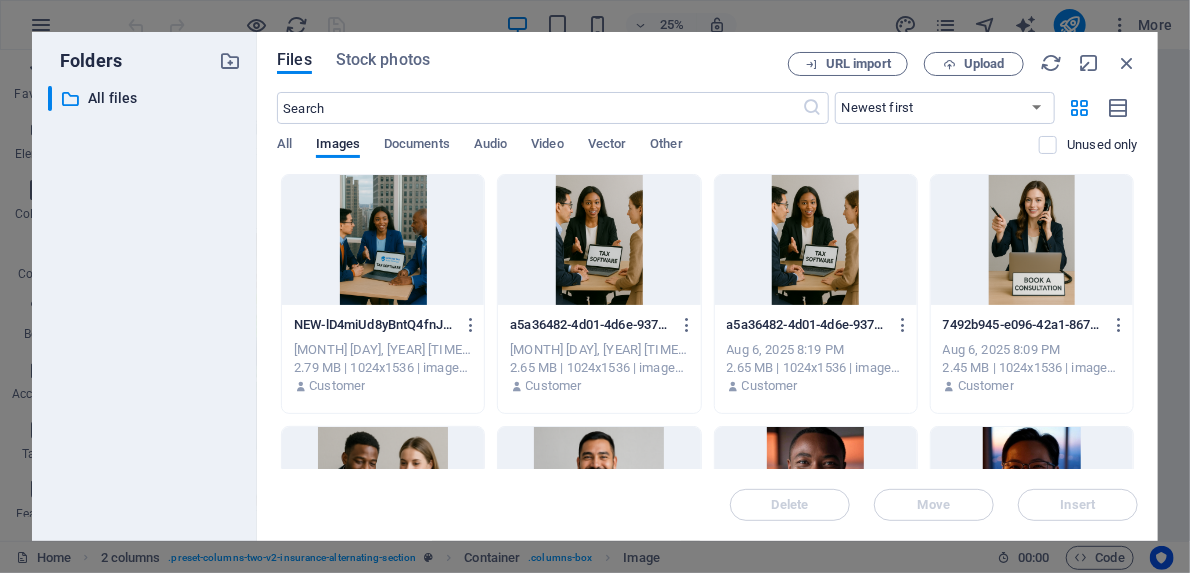 scroll, scrollTop: 1984, scrollLeft: 0, axis: vertical 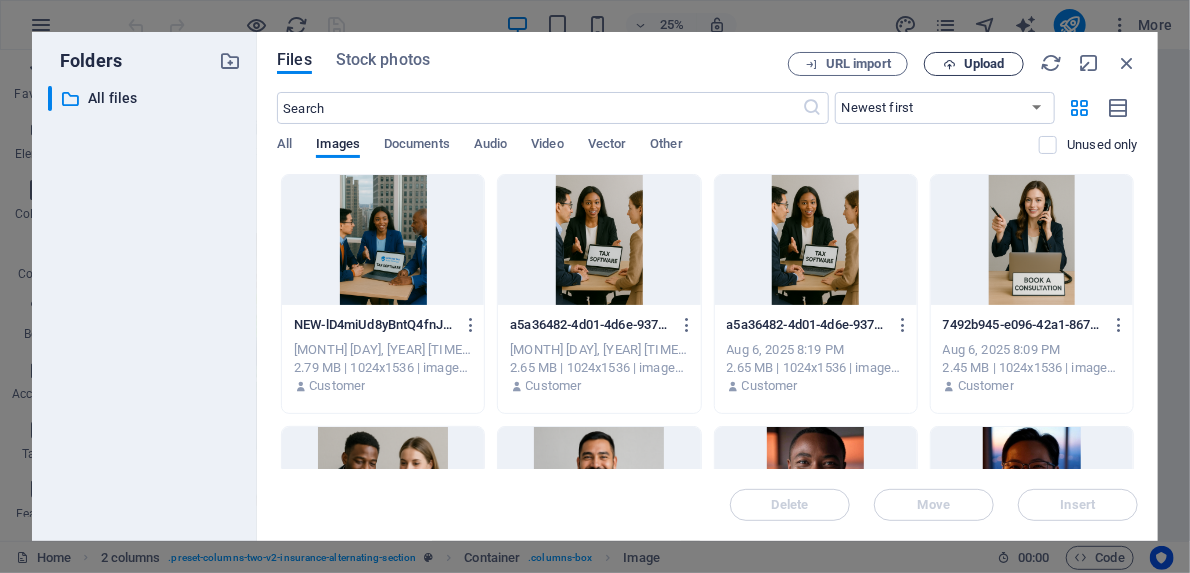 click on "Upload" at bounding box center (974, 64) 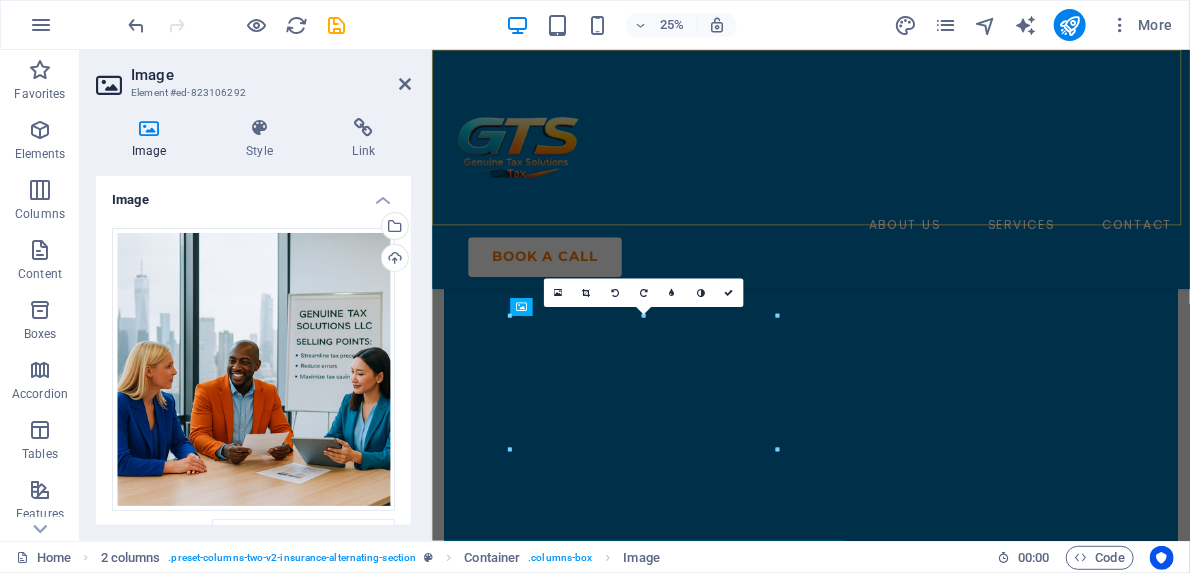 scroll, scrollTop: 1642, scrollLeft: 0, axis: vertical 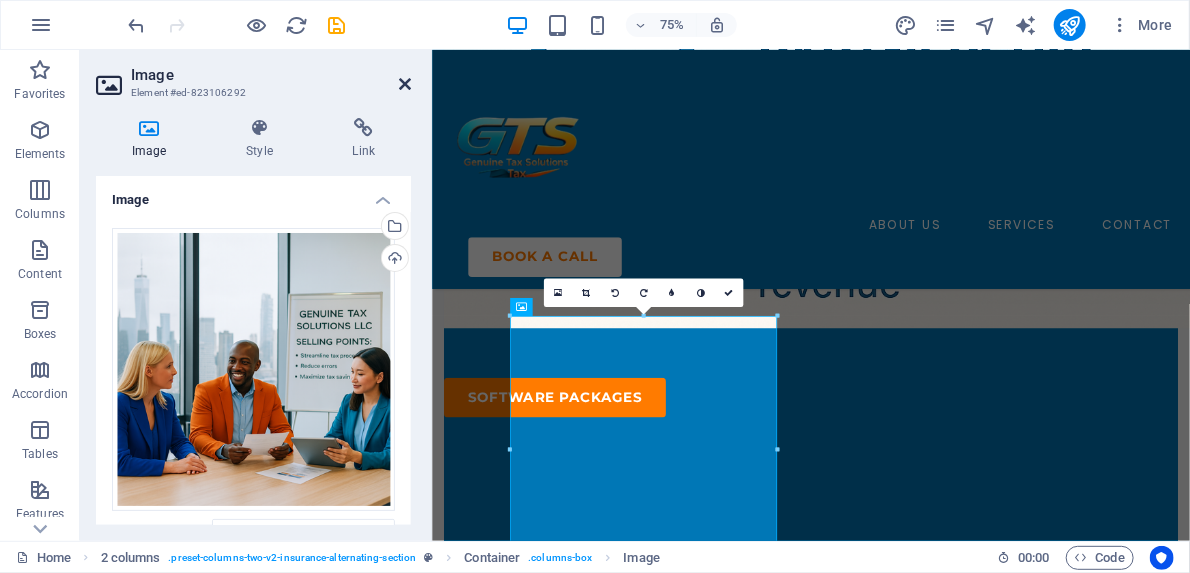 click at bounding box center (405, 84) 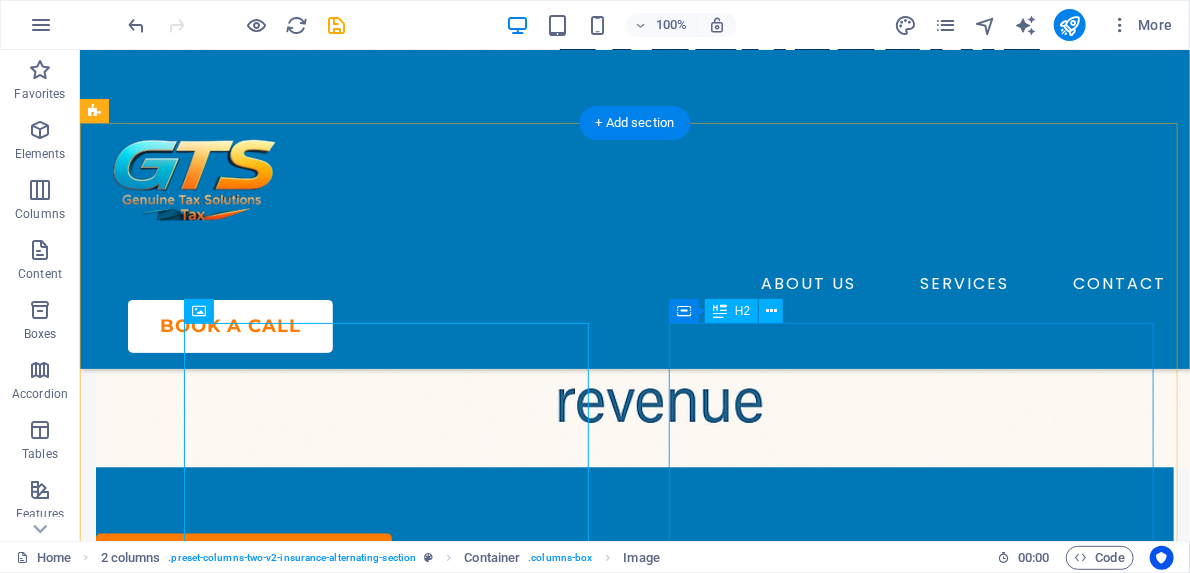 scroll, scrollTop: 1904, scrollLeft: 0, axis: vertical 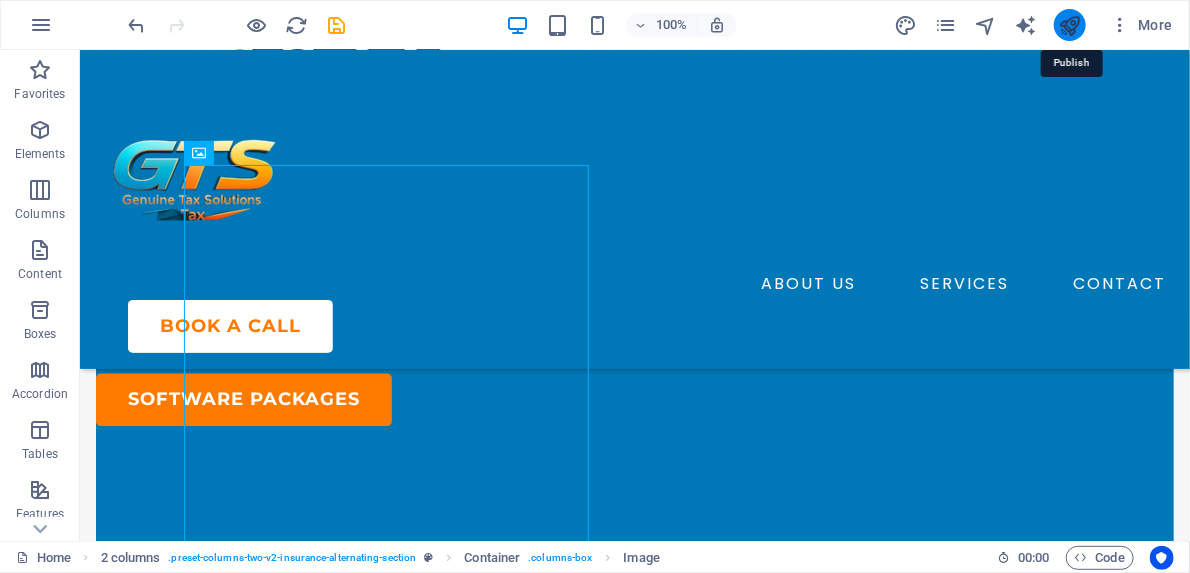 click at bounding box center [1069, 25] 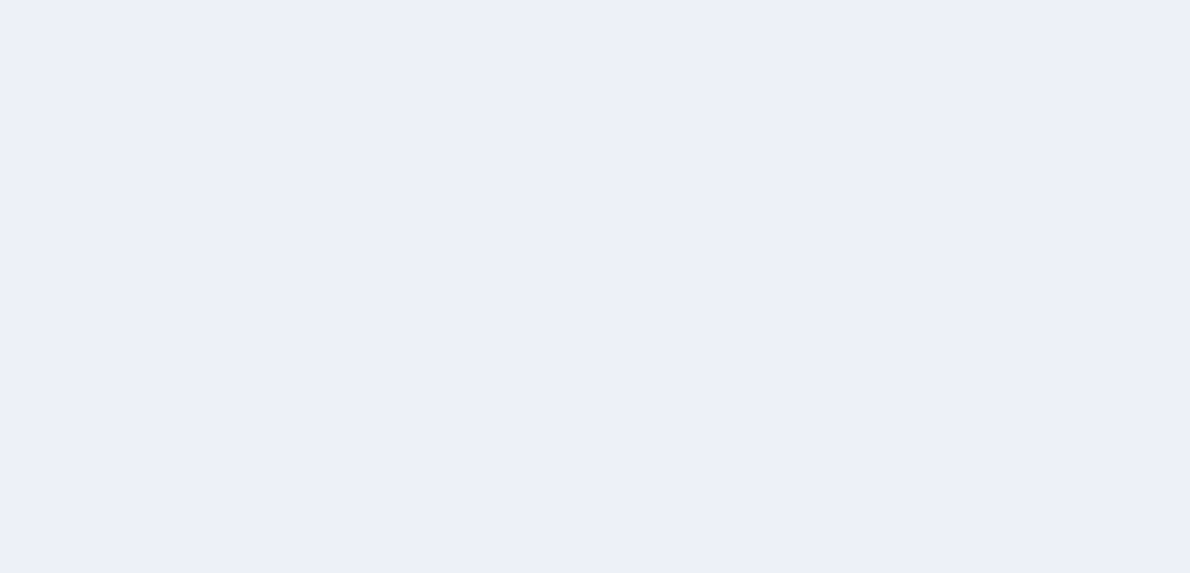 scroll, scrollTop: 0, scrollLeft: 0, axis: both 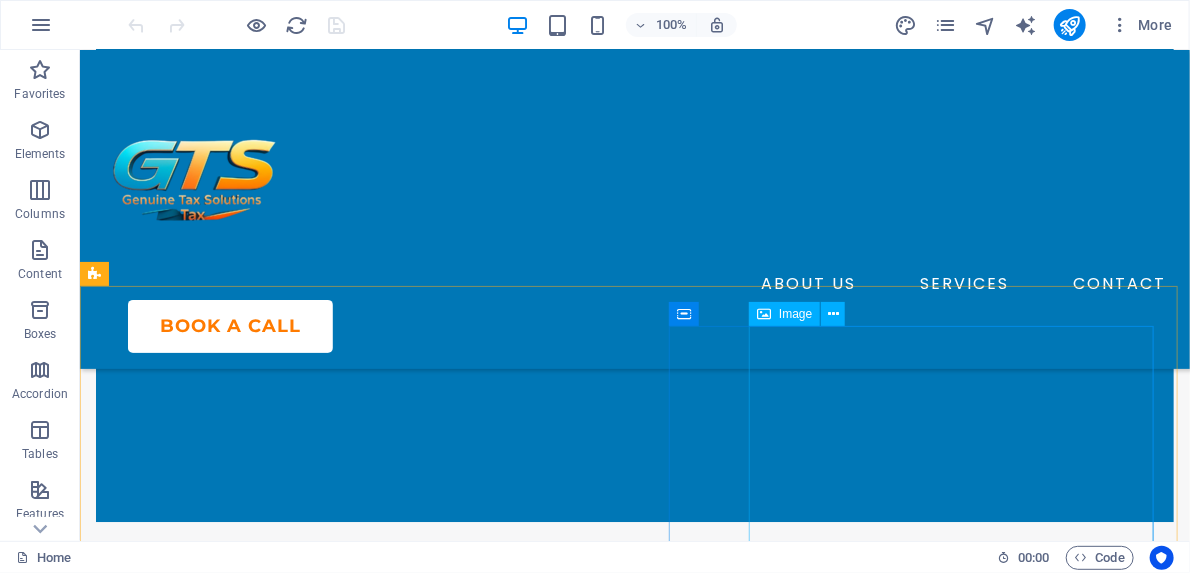 click on "Image" at bounding box center (795, 314) 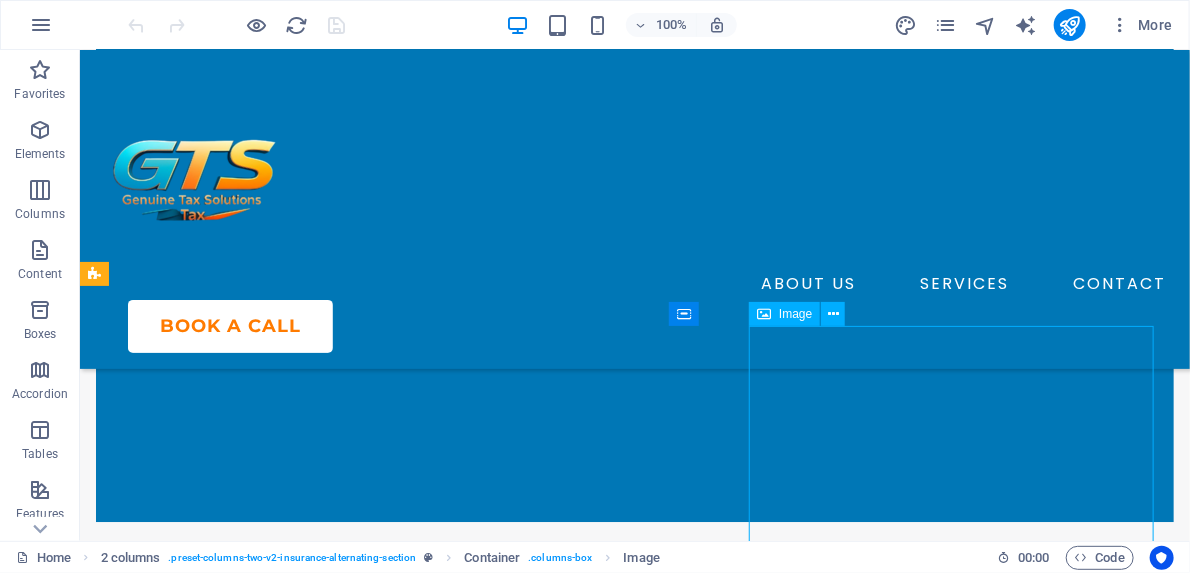 click on "Image" at bounding box center [795, 314] 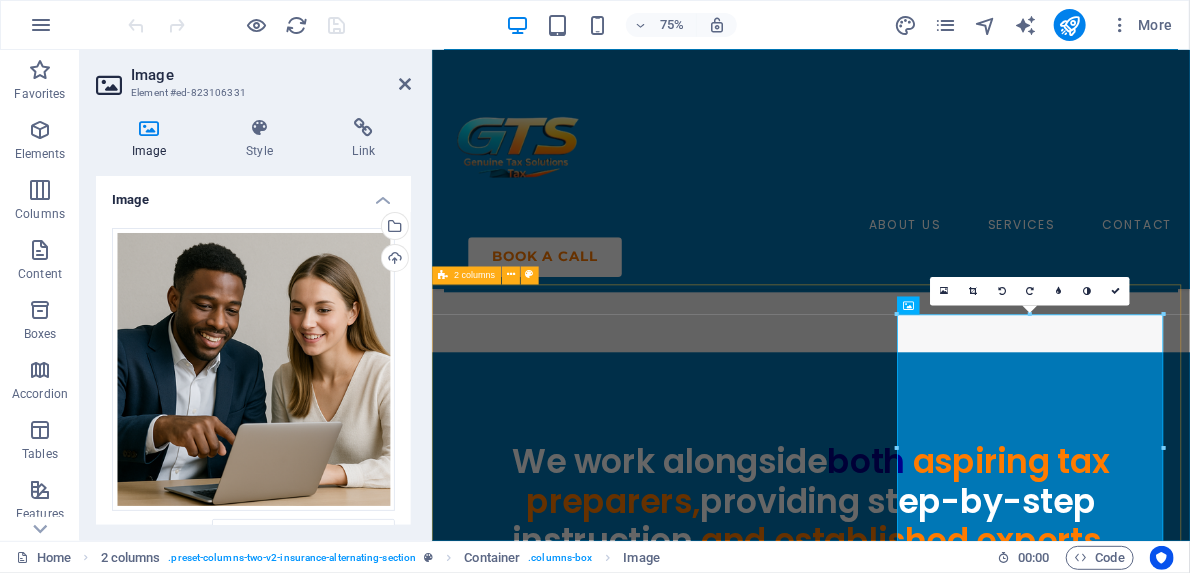 scroll, scrollTop: 2362, scrollLeft: 0, axis: vertical 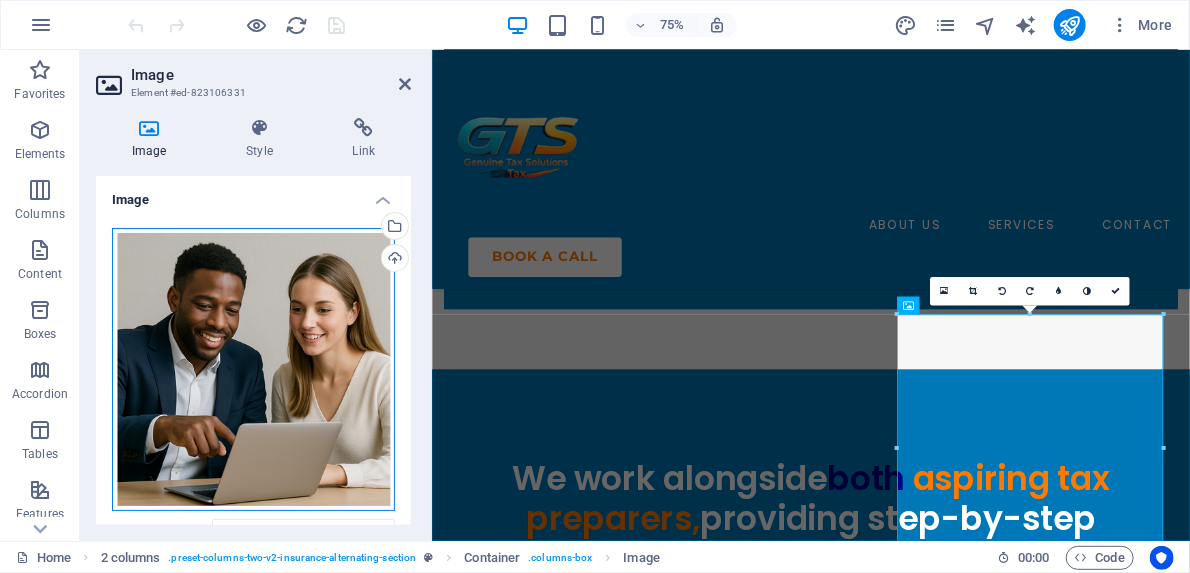 click on "Drag files here, click to choose files or select files from Files or our free stock photos & videos" at bounding box center (253, 369) 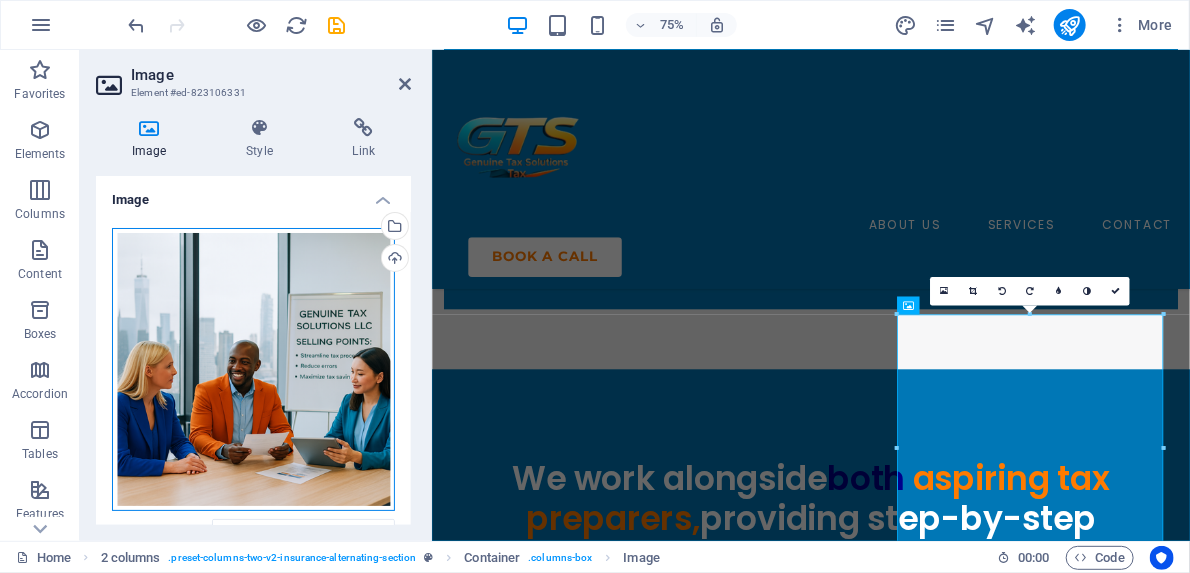 click on "Drag files here, click to choose files or select files from Files or our free stock photos & videos" at bounding box center (253, 369) 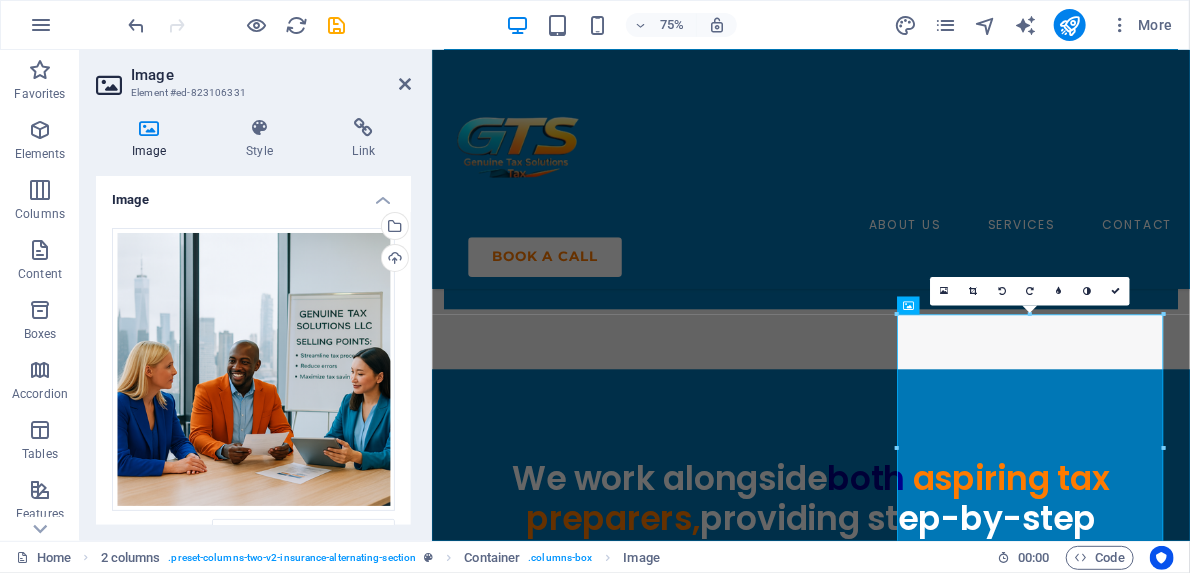click at bounding box center [149, 128] 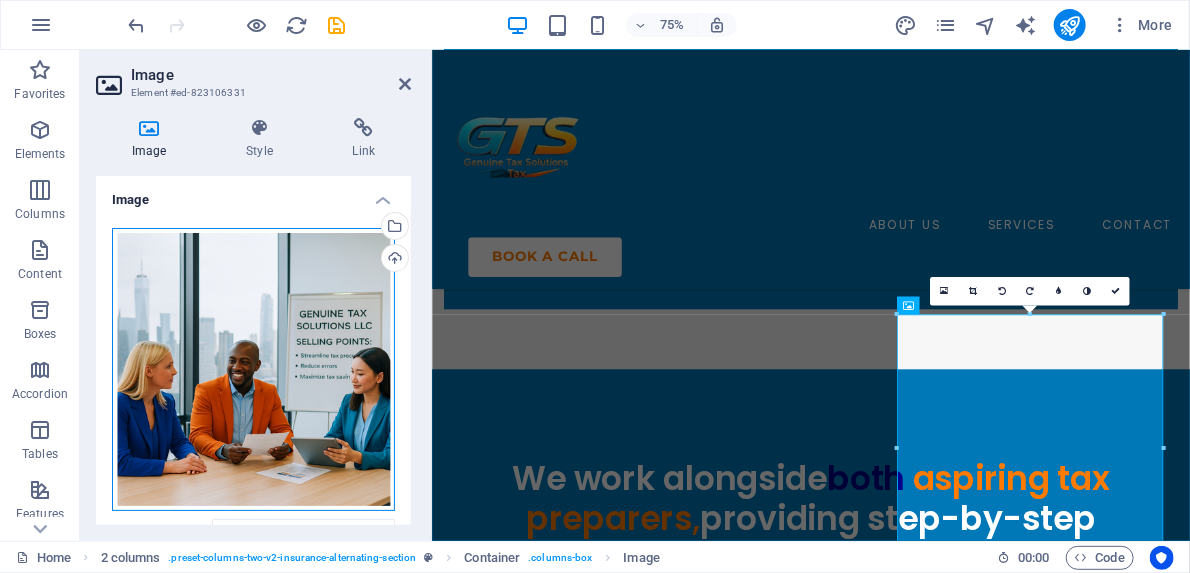 click on "Drag files here, click to choose files or select files from Files or our free stock photos & videos" at bounding box center [253, 369] 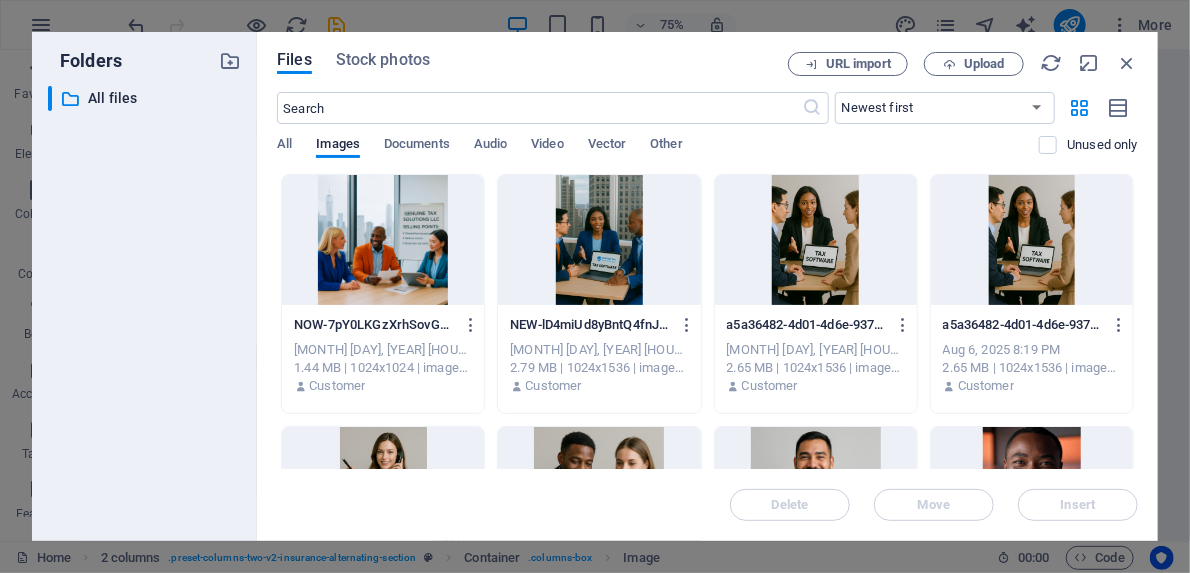 scroll, scrollTop: 2705, scrollLeft: 0, axis: vertical 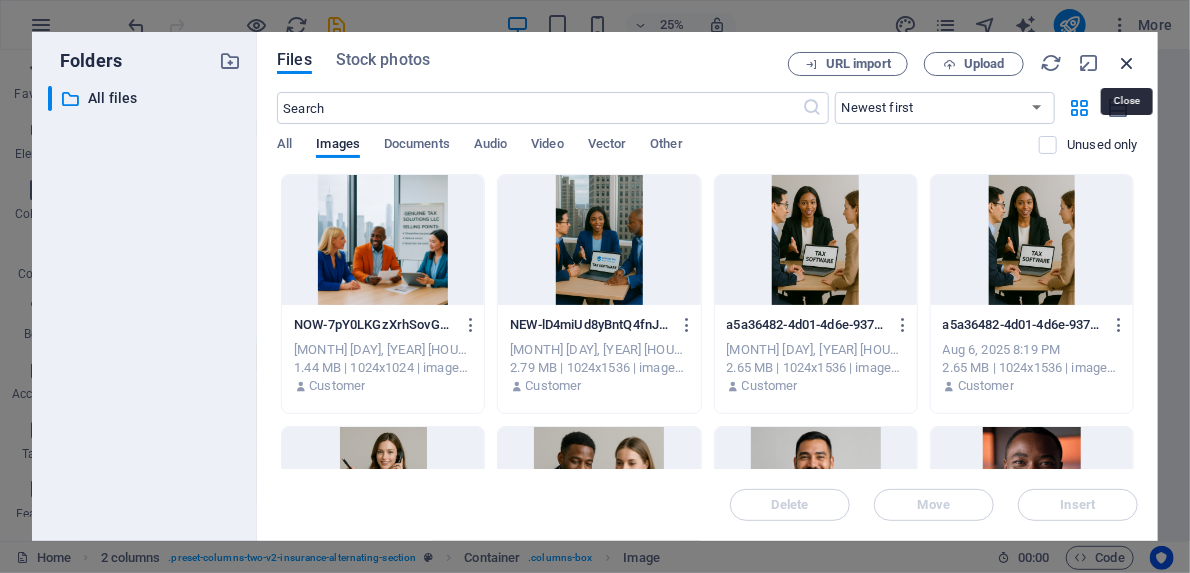 click at bounding box center [1127, 63] 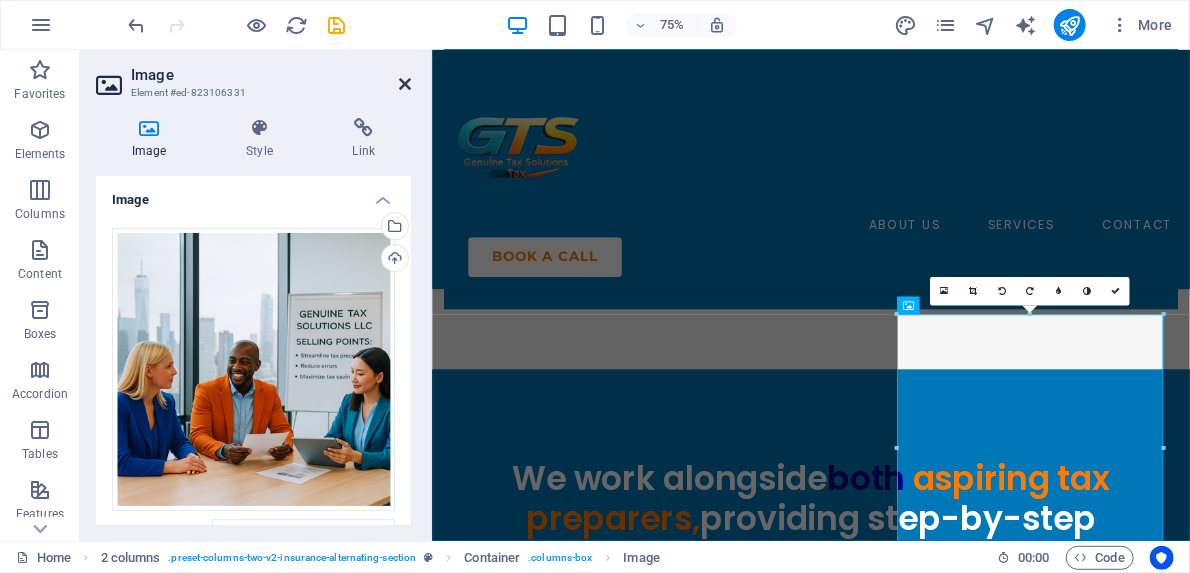 click at bounding box center (405, 84) 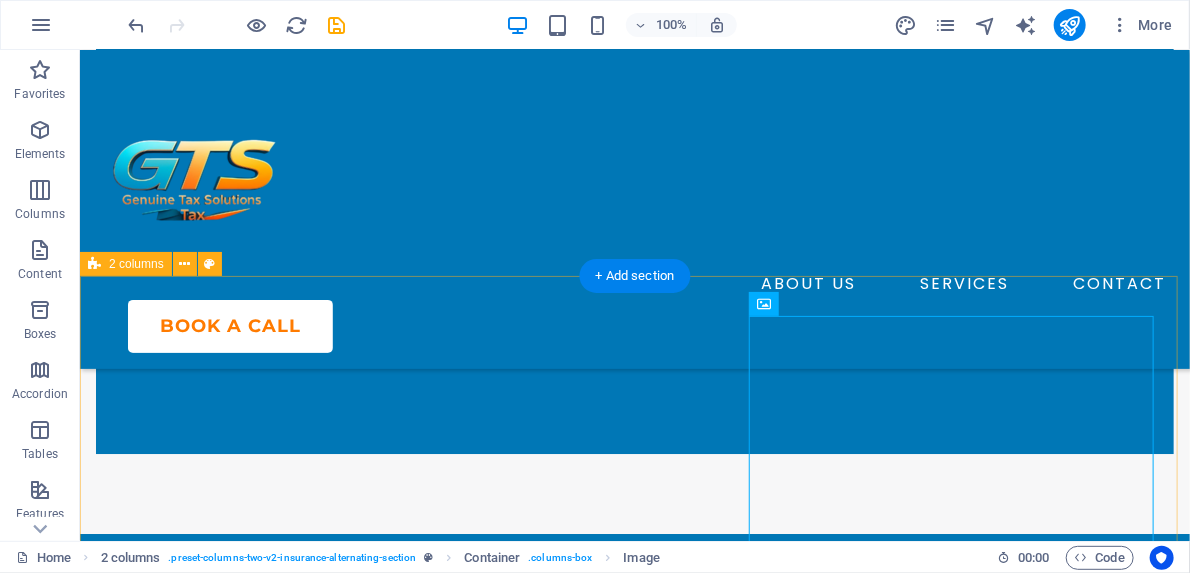 scroll, scrollTop: 2384, scrollLeft: 0, axis: vertical 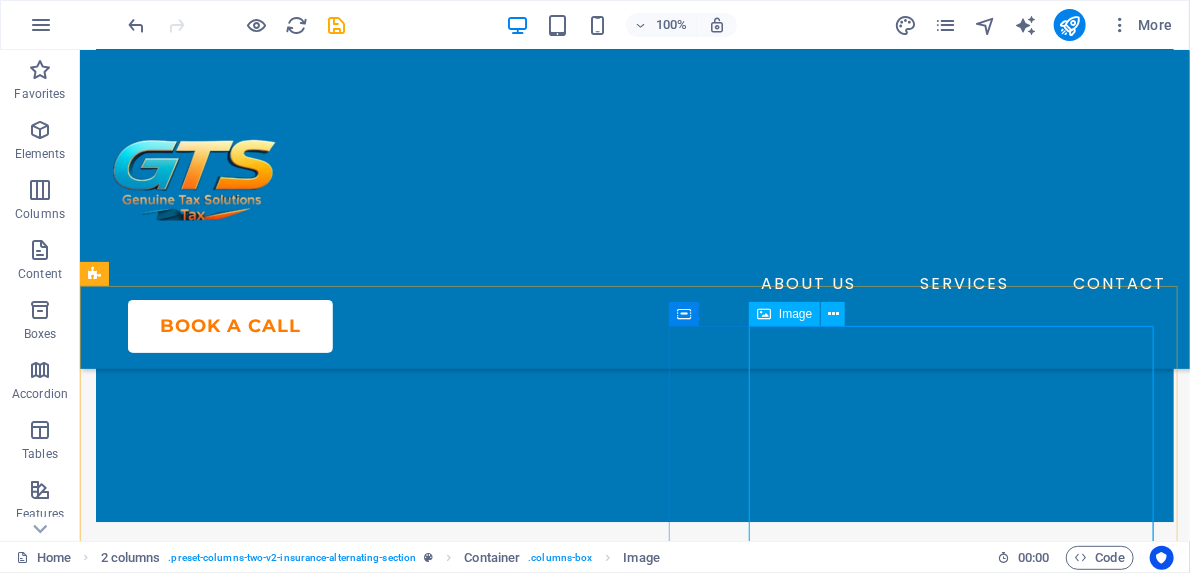 click on "Image" at bounding box center (795, 314) 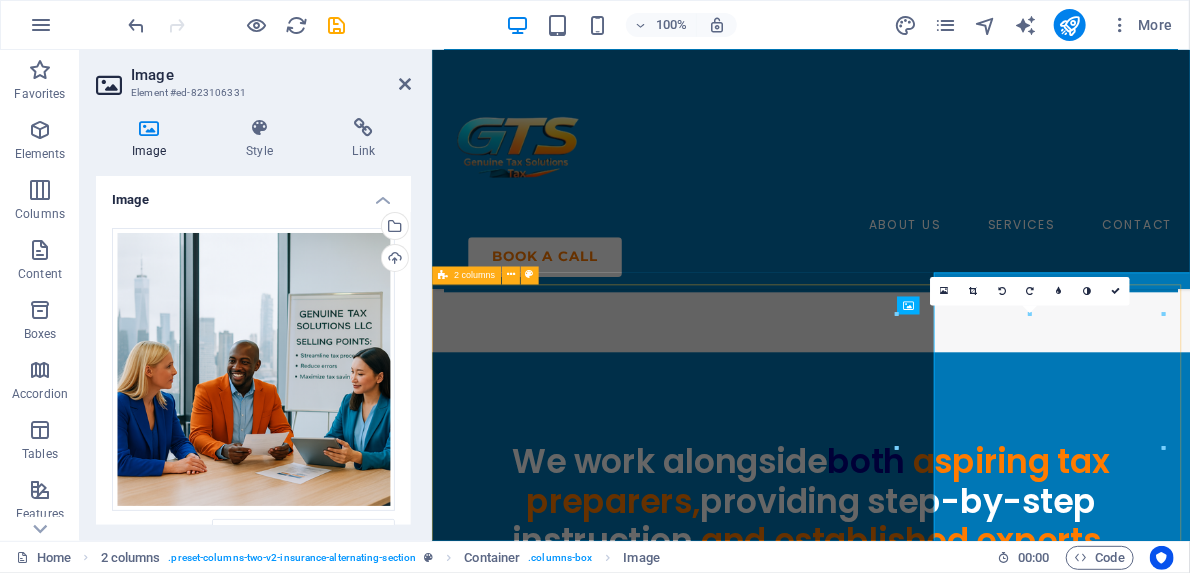 scroll, scrollTop: 2362, scrollLeft: 0, axis: vertical 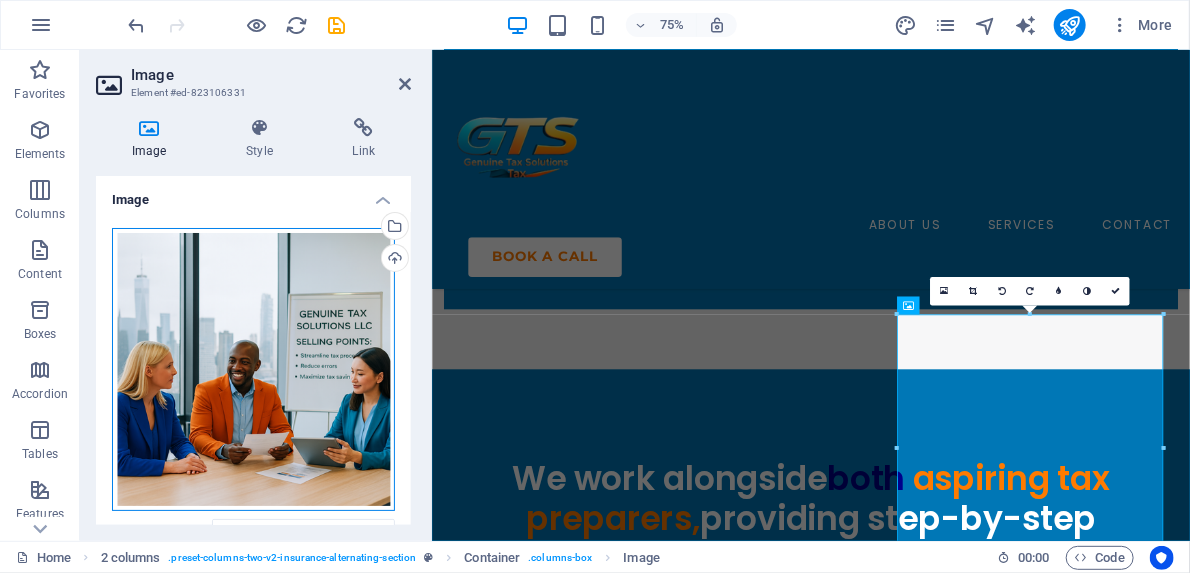 click on "Drag files here, click to choose files or select files from Files or our free stock photos & videos" at bounding box center (253, 369) 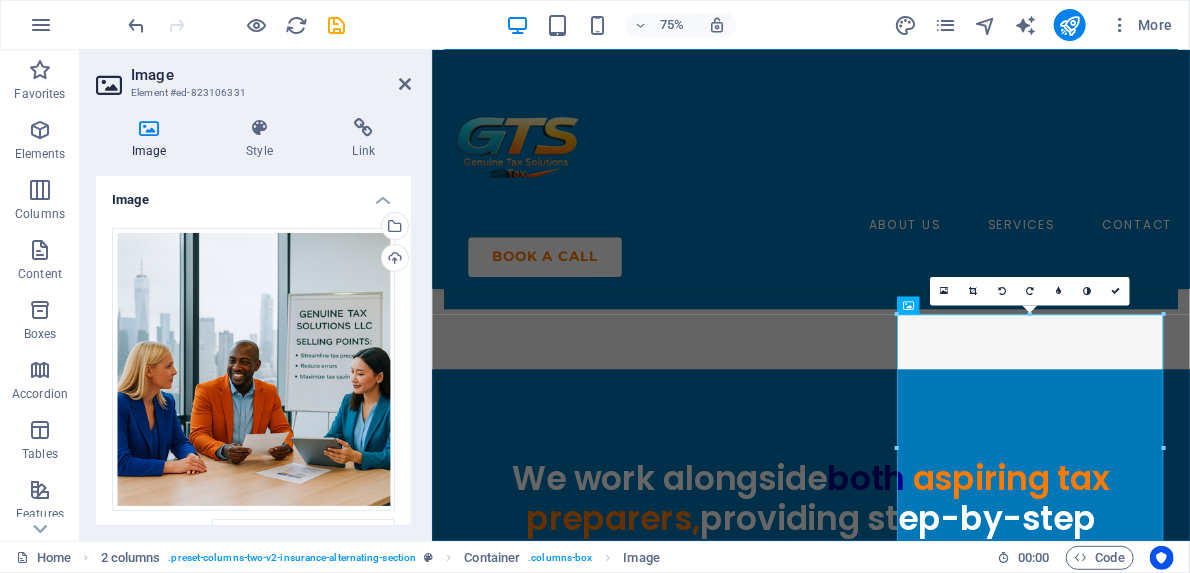 click on "Image" at bounding box center (153, 139) 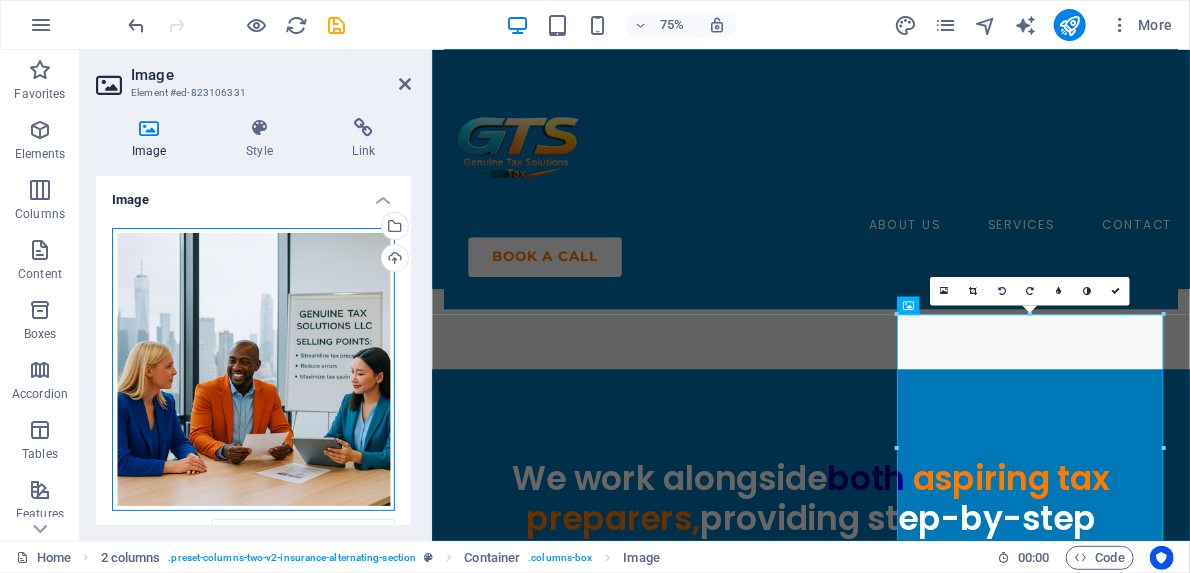click on "Drag files here, click to choose files or select files from Files or our free stock photos & videos" at bounding box center [253, 369] 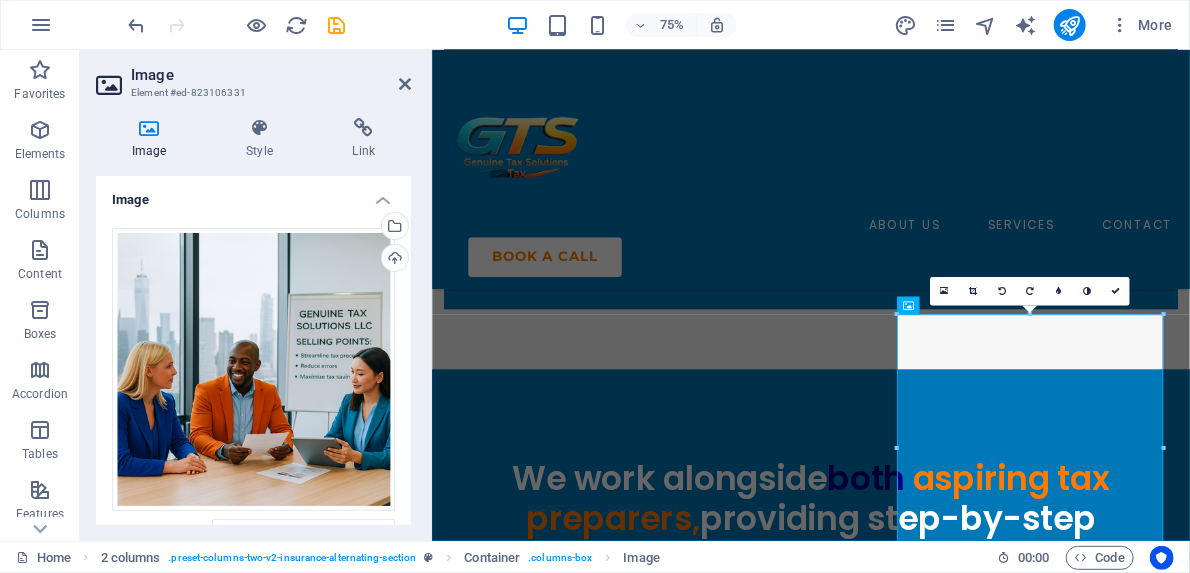 click at bounding box center [149, 128] 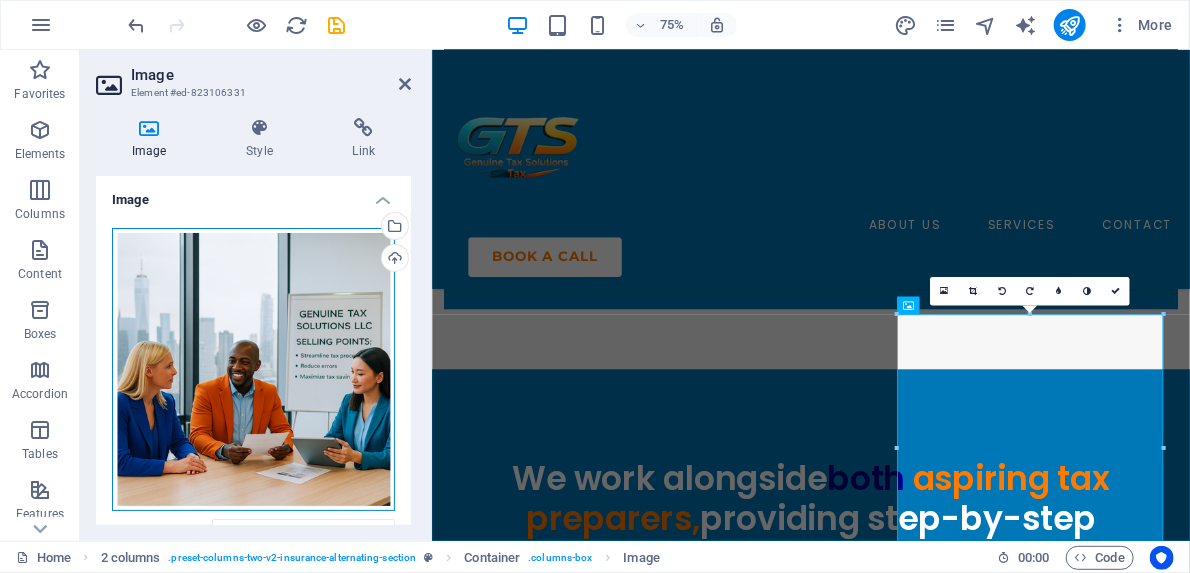 click on "Drag files here, click to choose files or select files from Files or our free stock photos & videos" at bounding box center (253, 369) 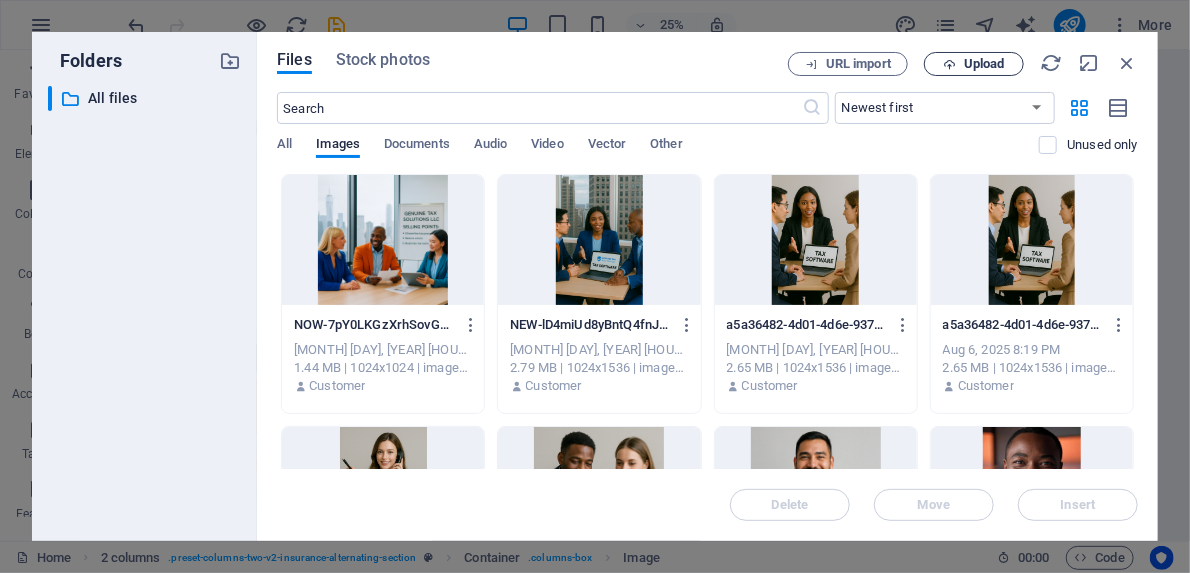 click on "Upload" at bounding box center (984, 64) 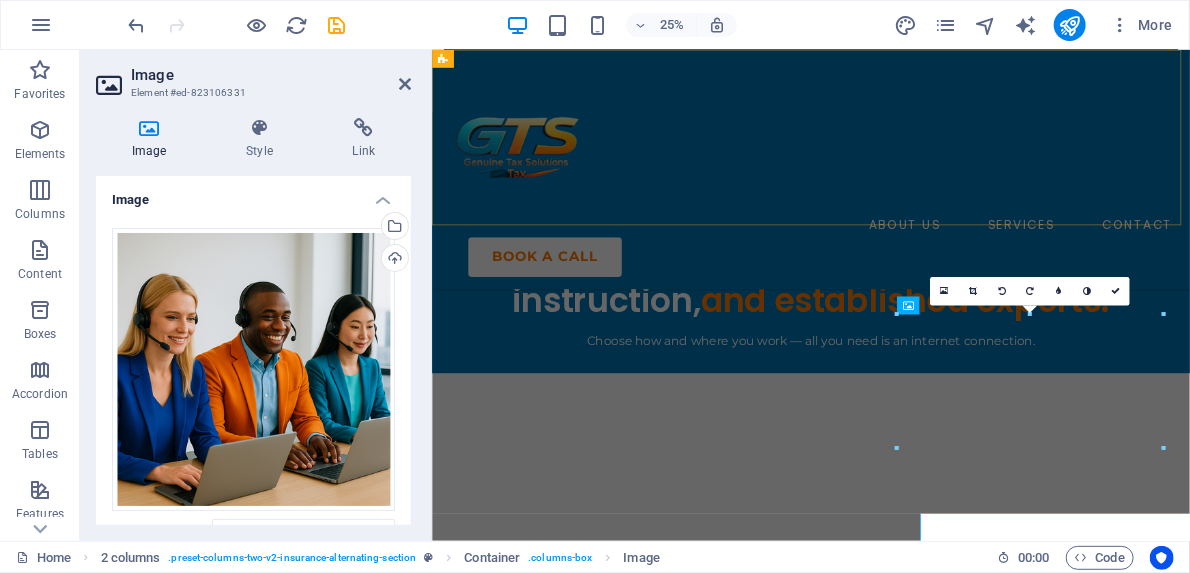 scroll, scrollTop: 2362, scrollLeft: 0, axis: vertical 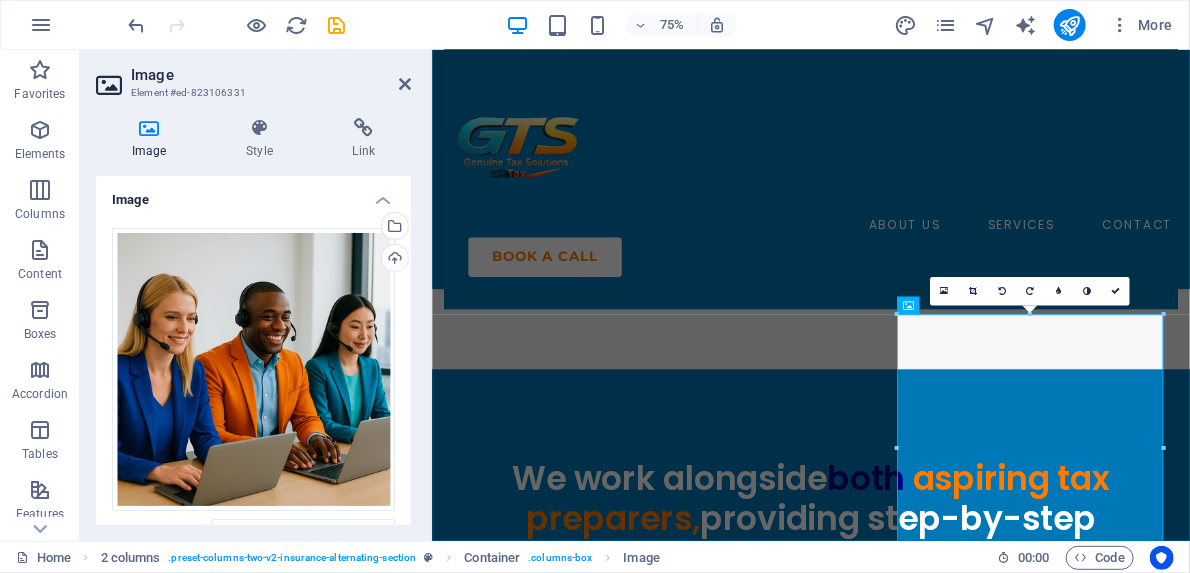 click on "Image Element #ed-823106331" at bounding box center [253, 76] 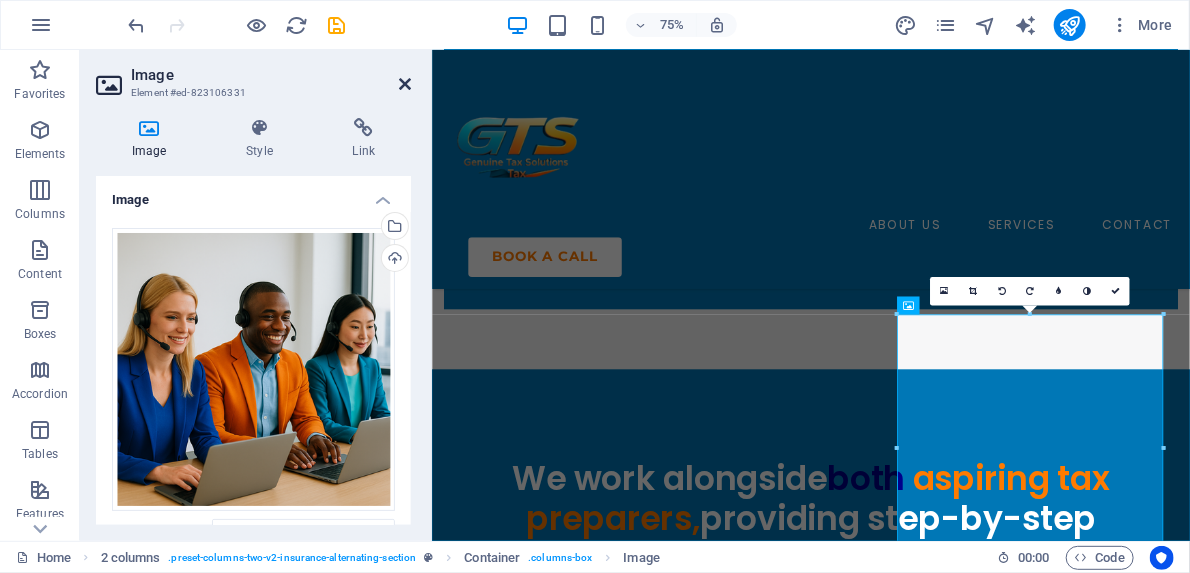 click at bounding box center (405, 84) 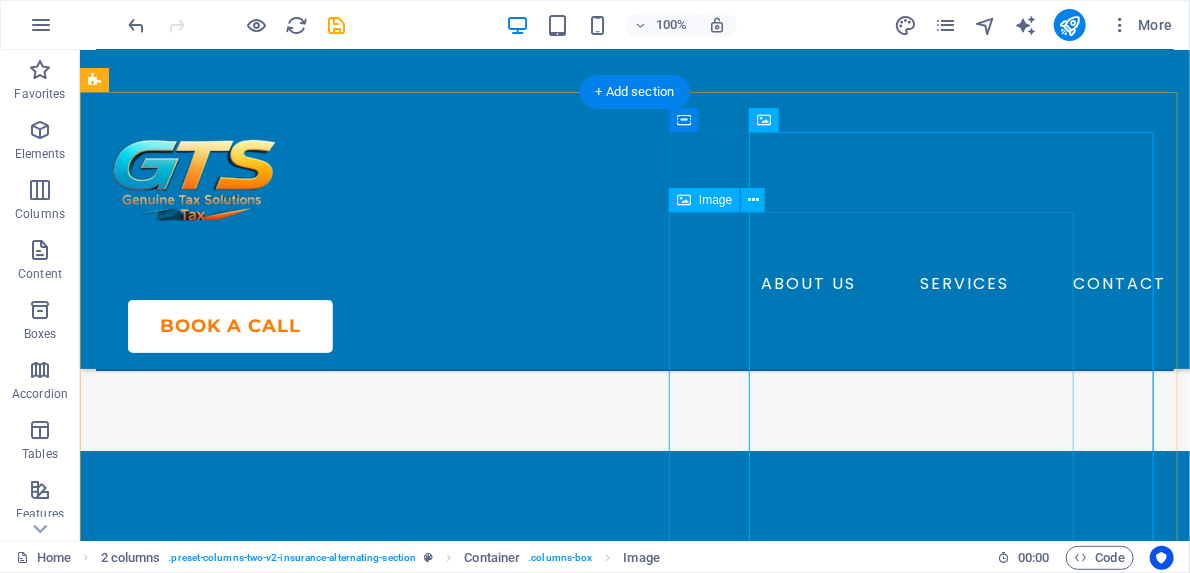 scroll, scrollTop: 2624, scrollLeft: 0, axis: vertical 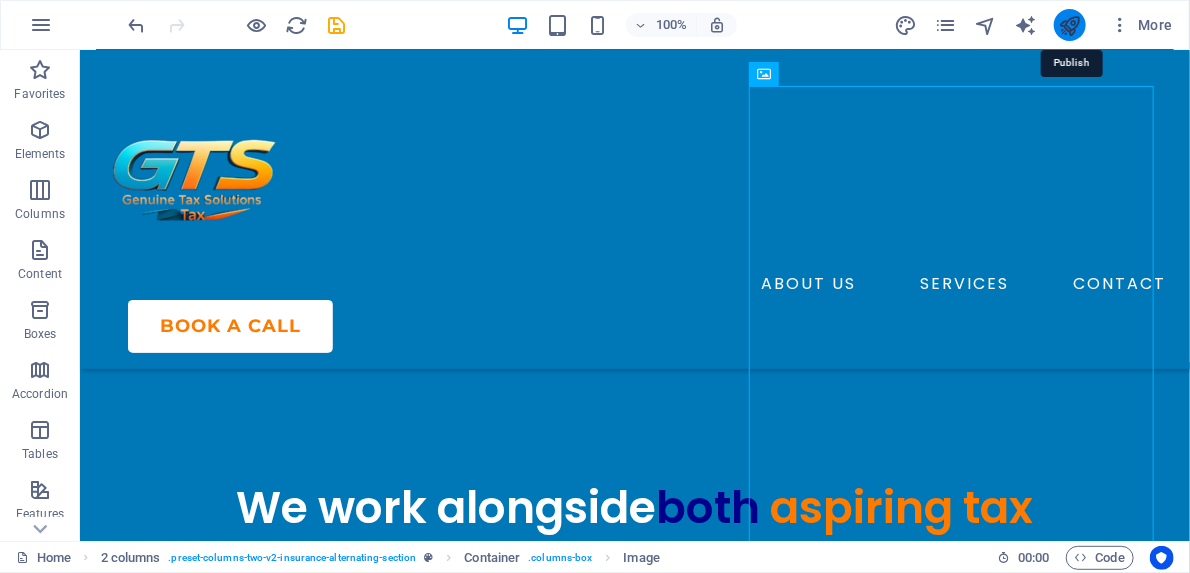 click at bounding box center (1069, 25) 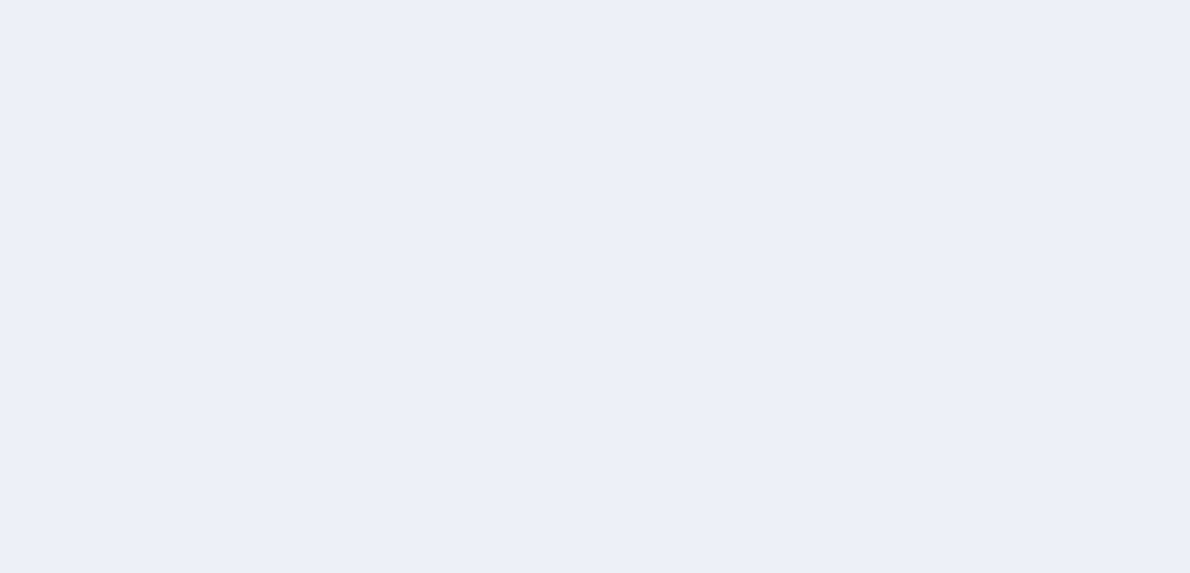 scroll, scrollTop: 0, scrollLeft: 0, axis: both 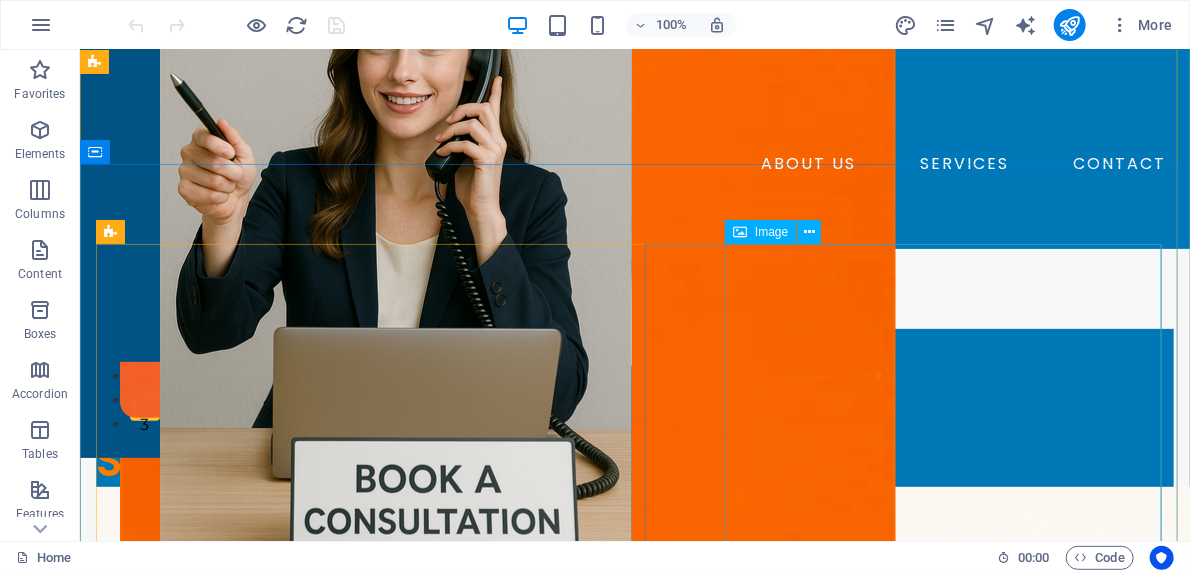 click on "Image" at bounding box center [771, 232] 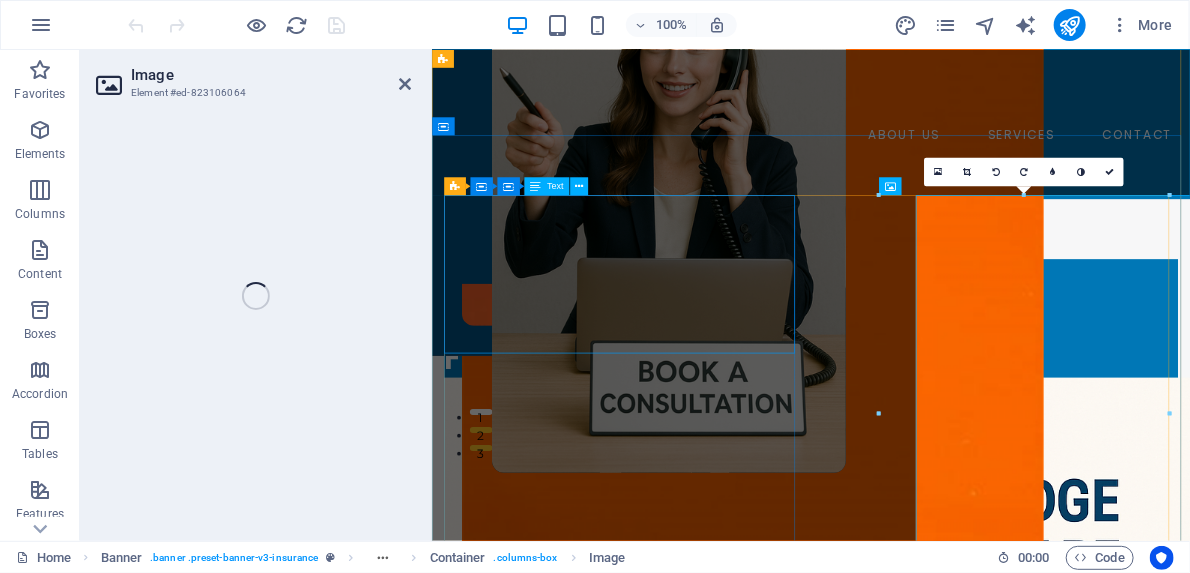 select on "px" 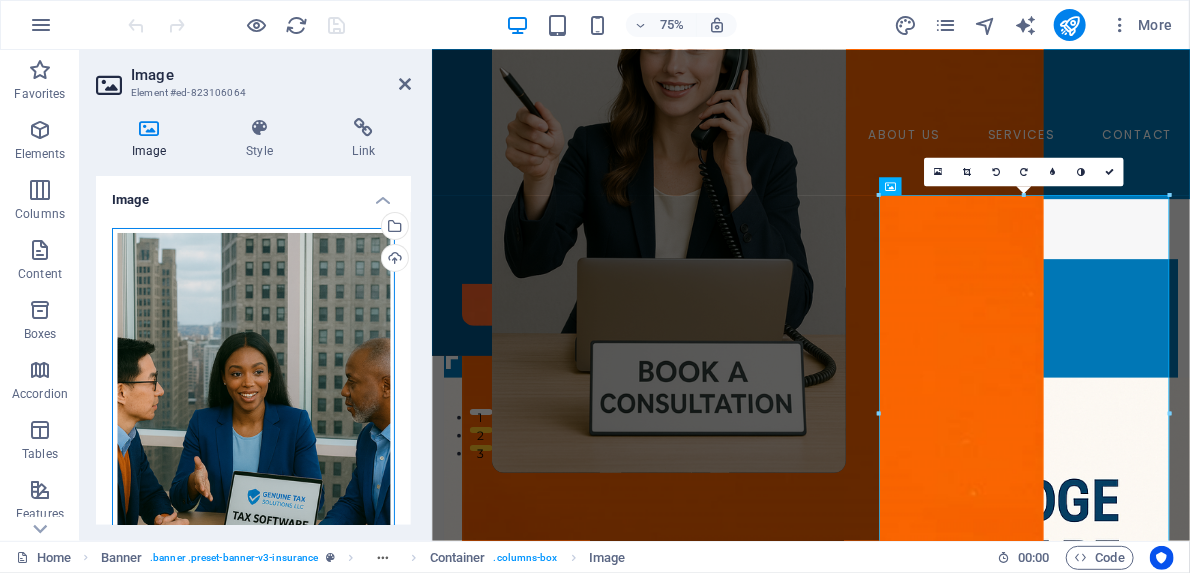 click on "Drag files here, click to choose files or select files from Files or our free stock photos & videos" at bounding box center (253, 438) 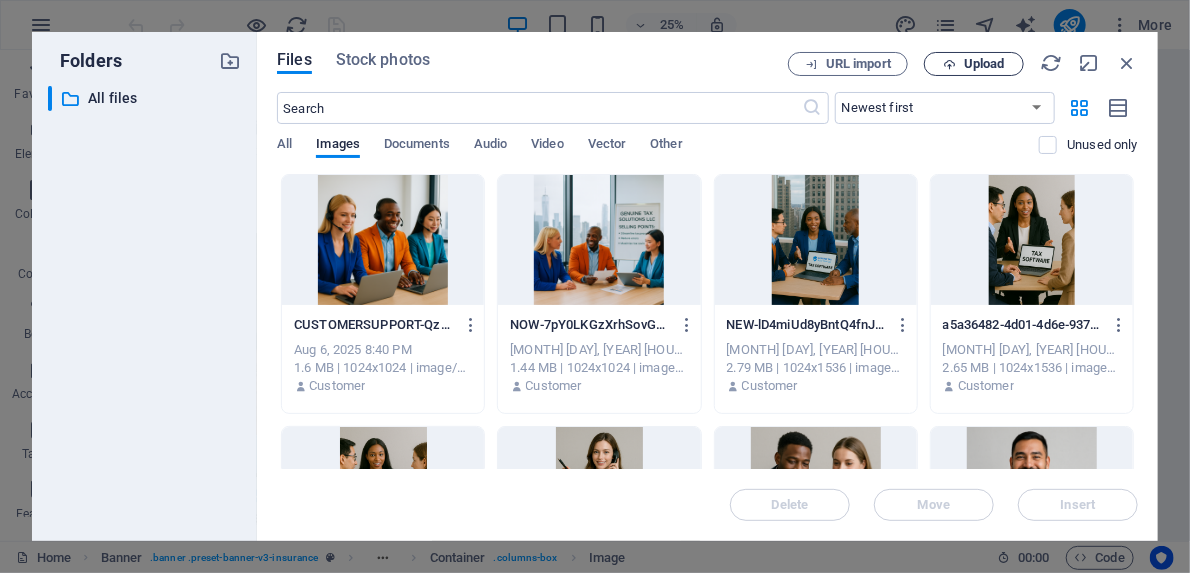 click on "Upload" at bounding box center [984, 64] 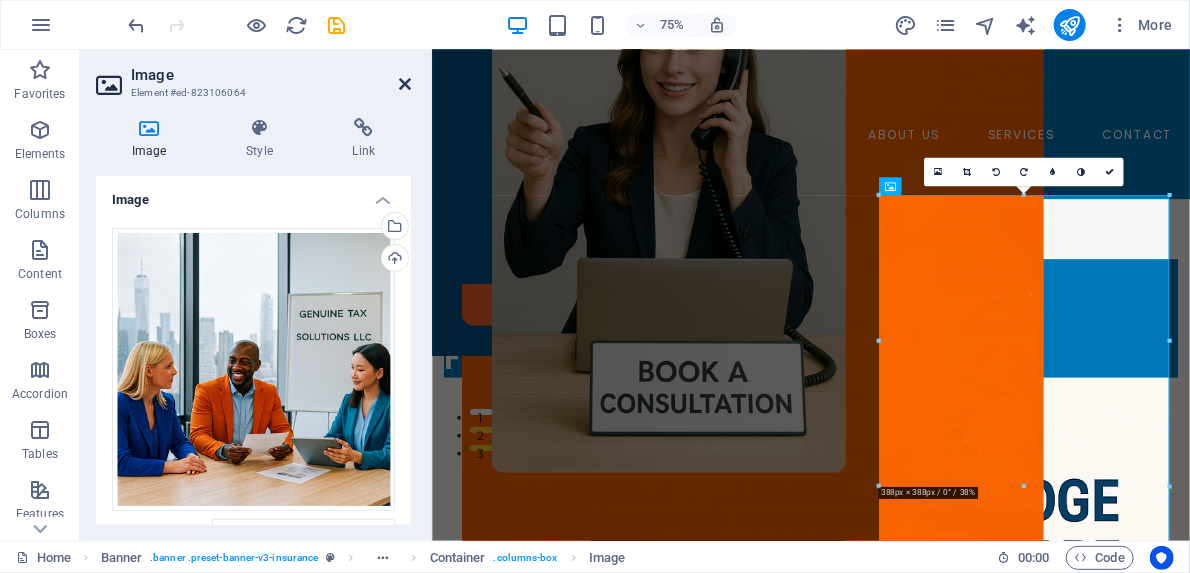 click at bounding box center (405, 84) 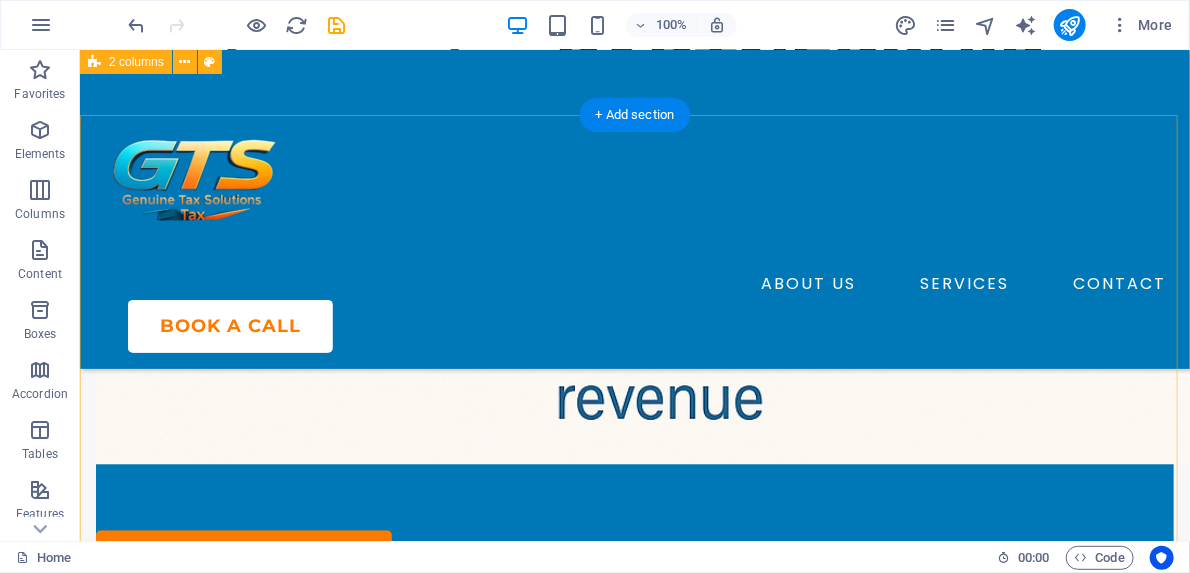 scroll, scrollTop: 1744, scrollLeft: 0, axis: vertical 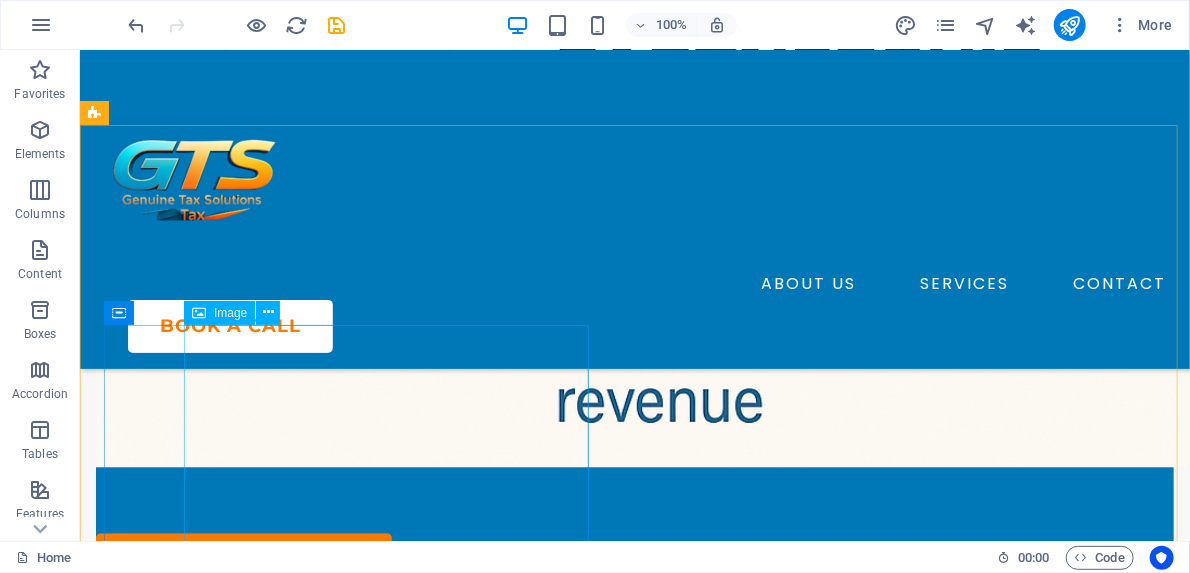 click on "Image" at bounding box center (230, 313) 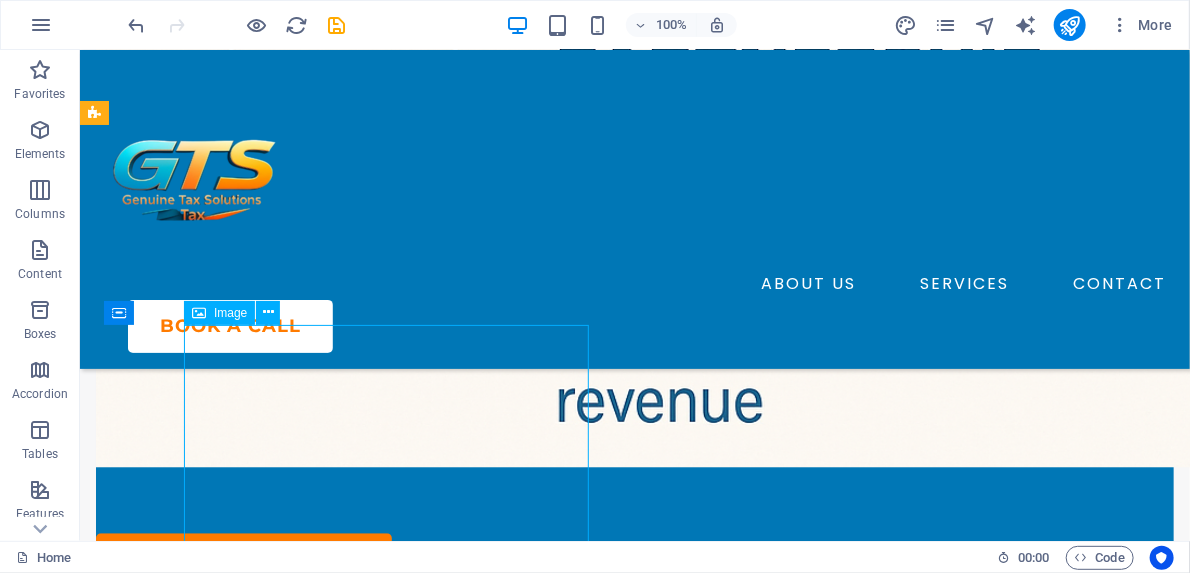 click on "Image" at bounding box center (230, 313) 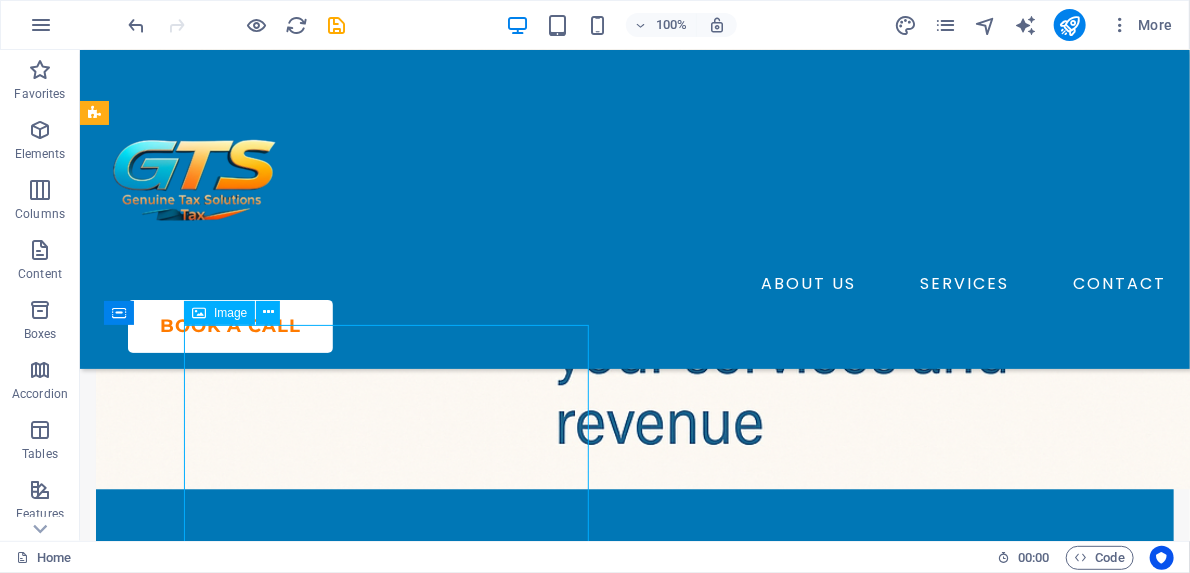 select on "px" 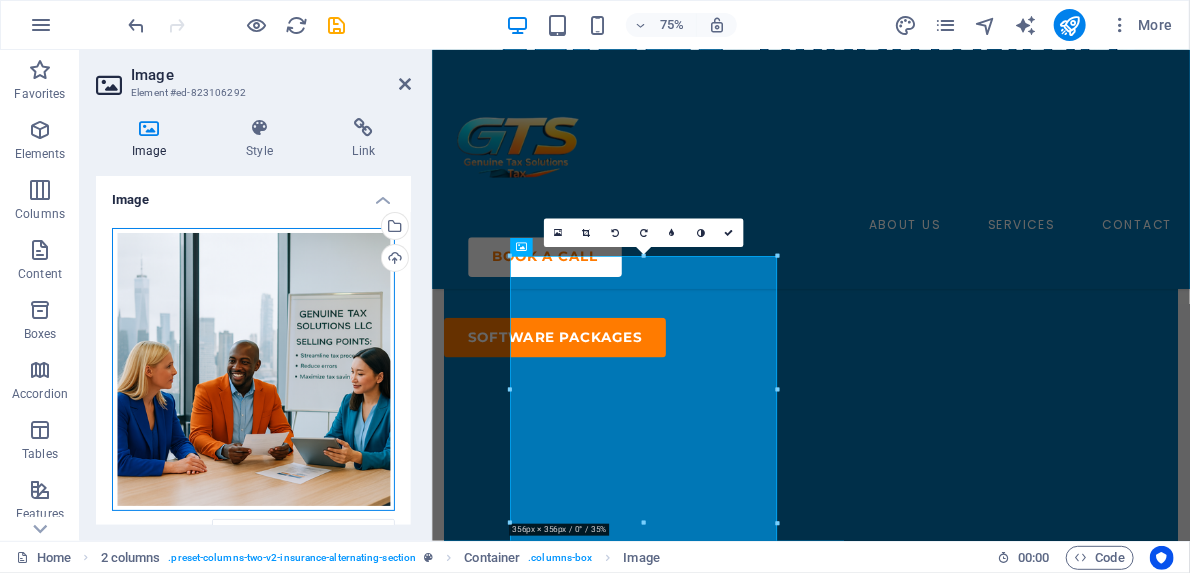 click on "Drag files here, click to choose files or select files from Files or our free stock photos & videos" at bounding box center [253, 369] 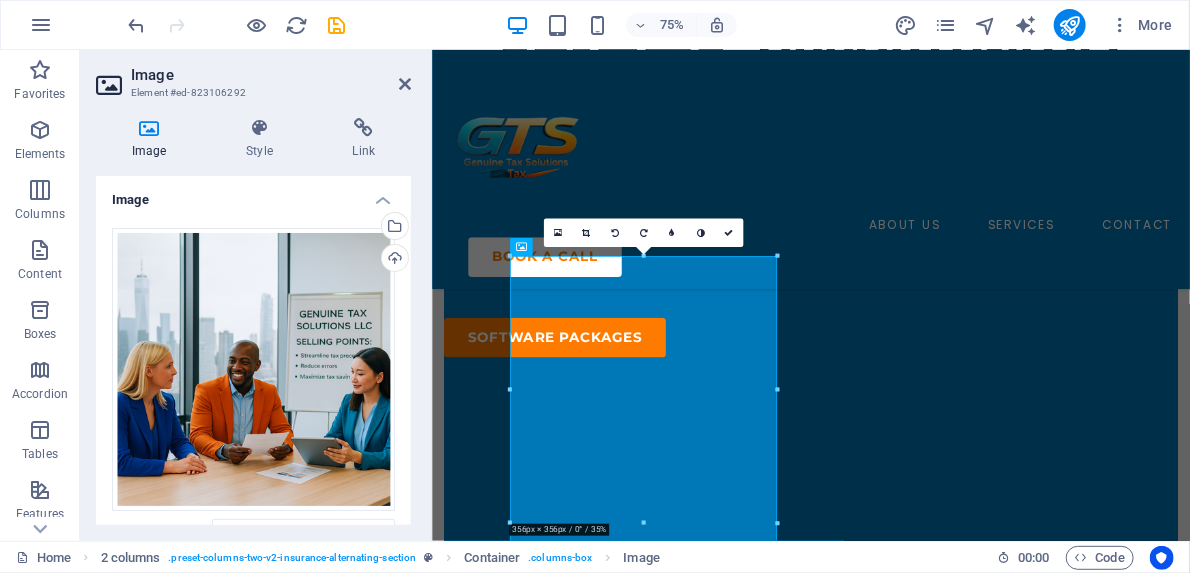 scroll, scrollTop: 2064, scrollLeft: 0, axis: vertical 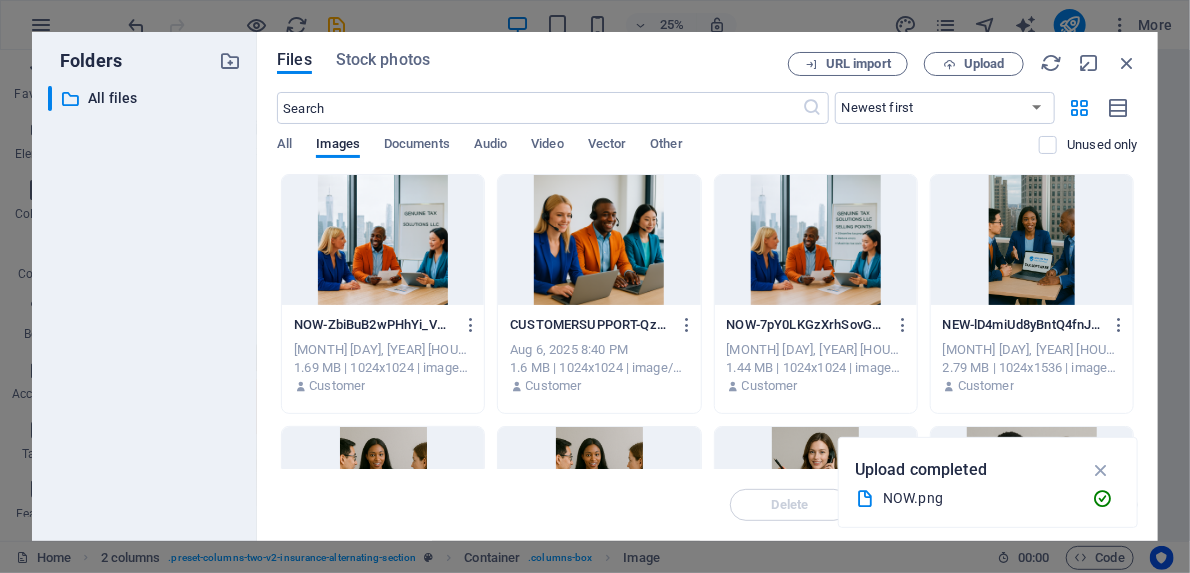 click at bounding box center (1032, 240) 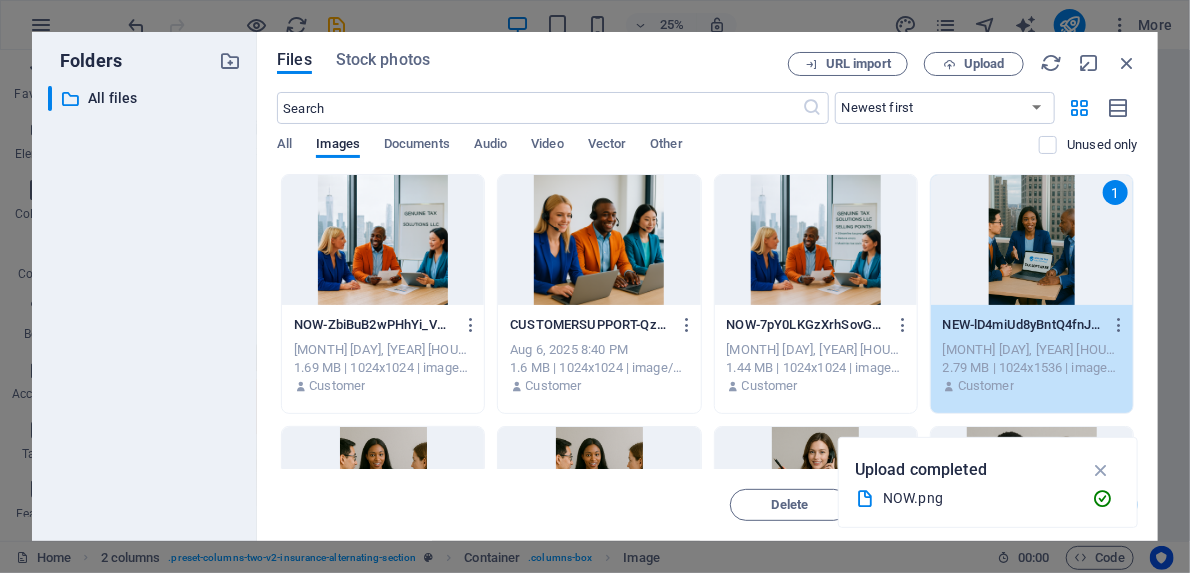 click on "1" at bounding box center [1032, 240] 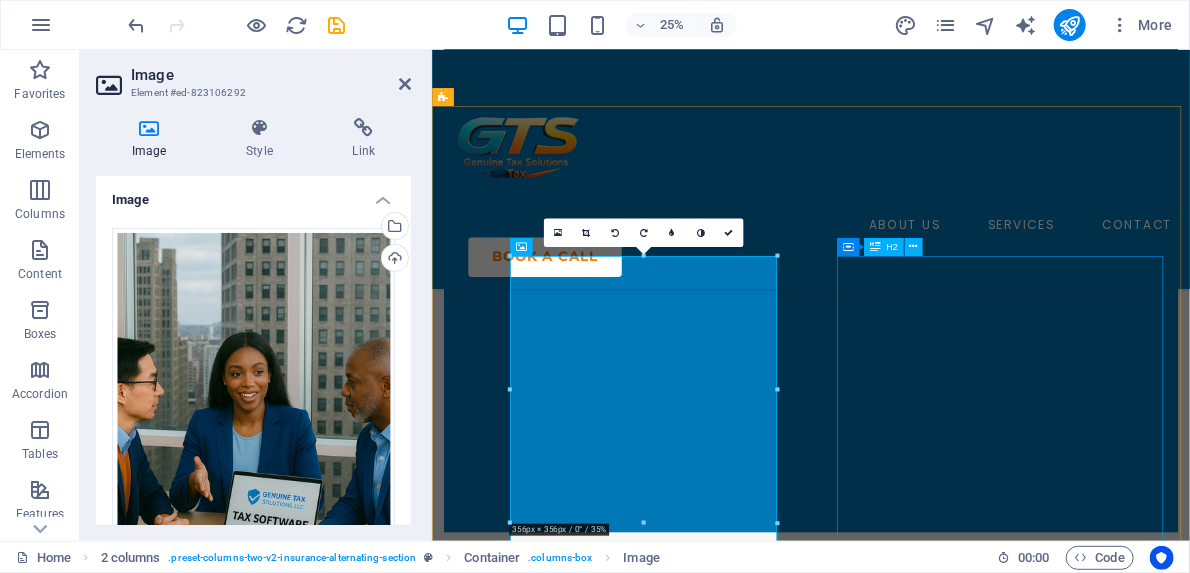 scroll, scrollTop: 1722, scrollLeft: 0, axis: vertical 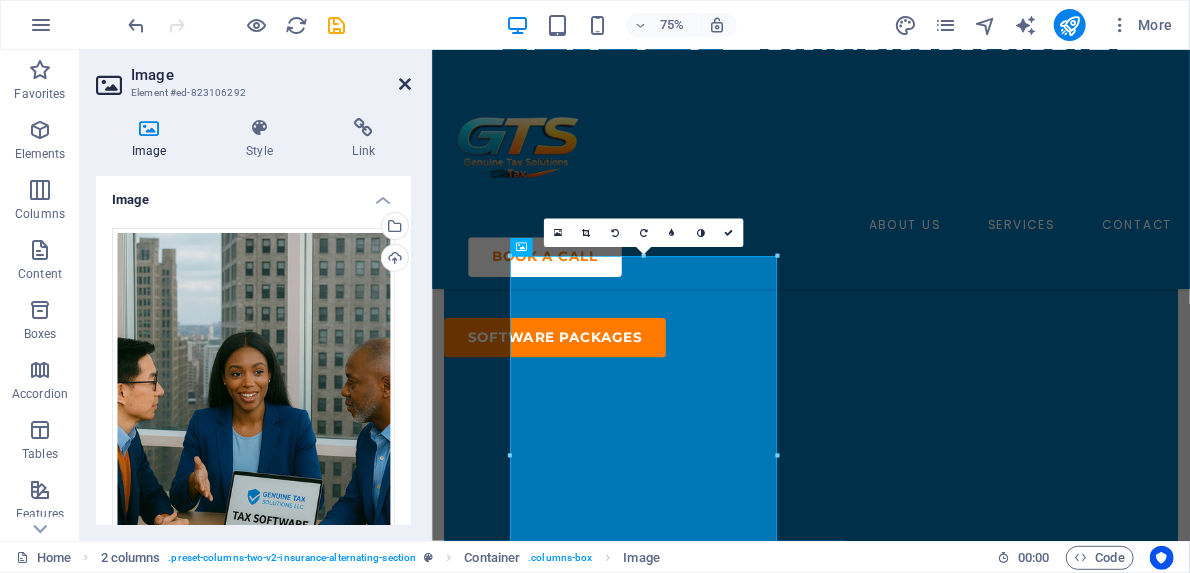 click at bounding box center (405, 84) 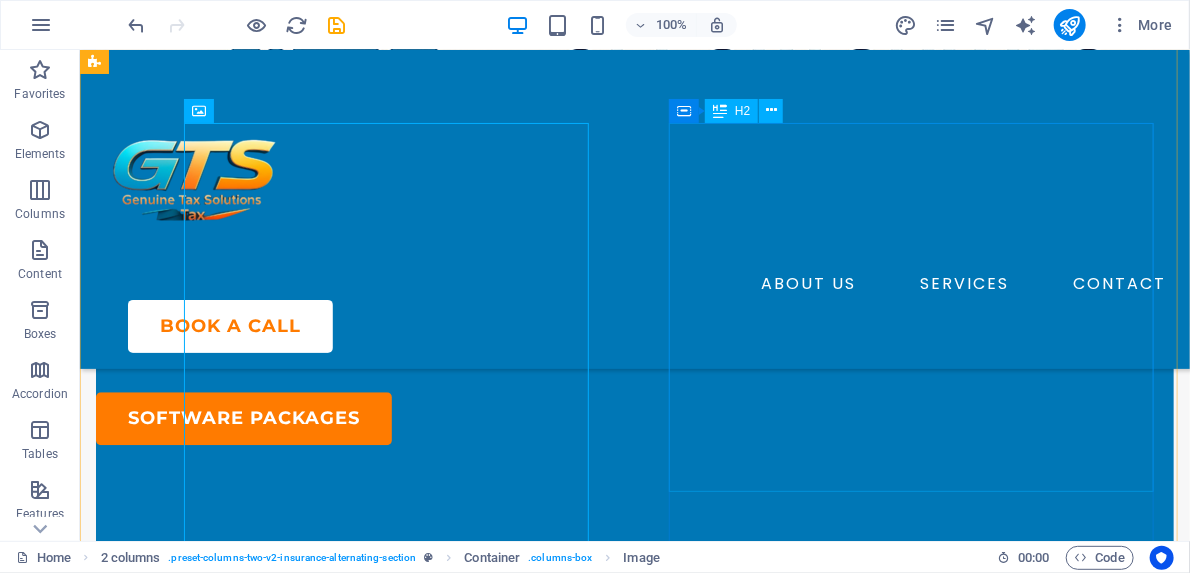 scroll, scrollTop: 1824, scrollLeft: 0, axis: vertical 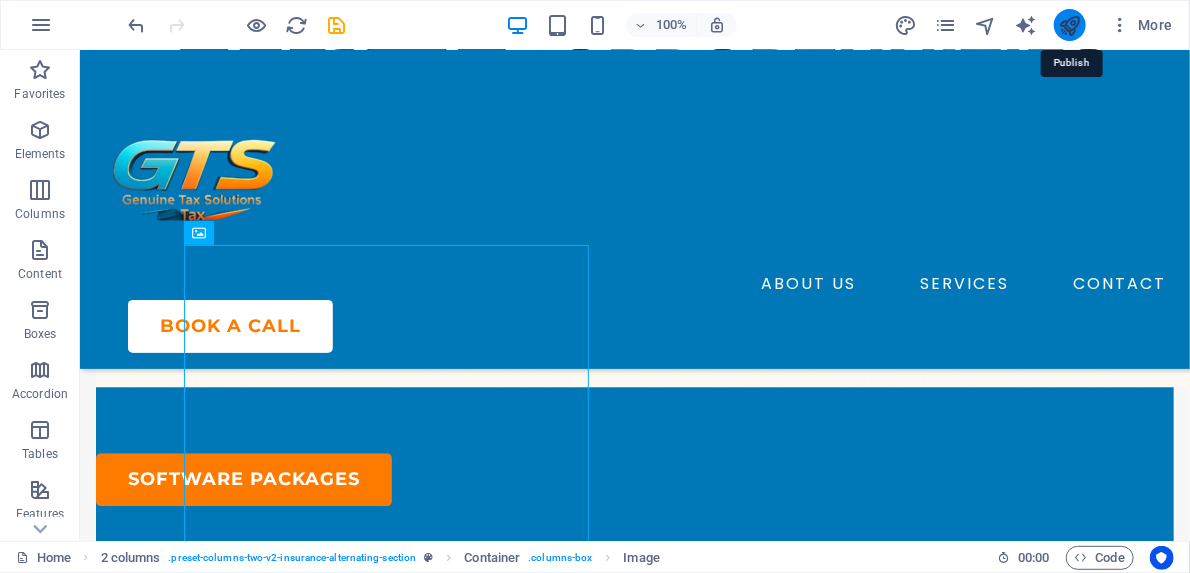 click at bounding box center (1069, 25) 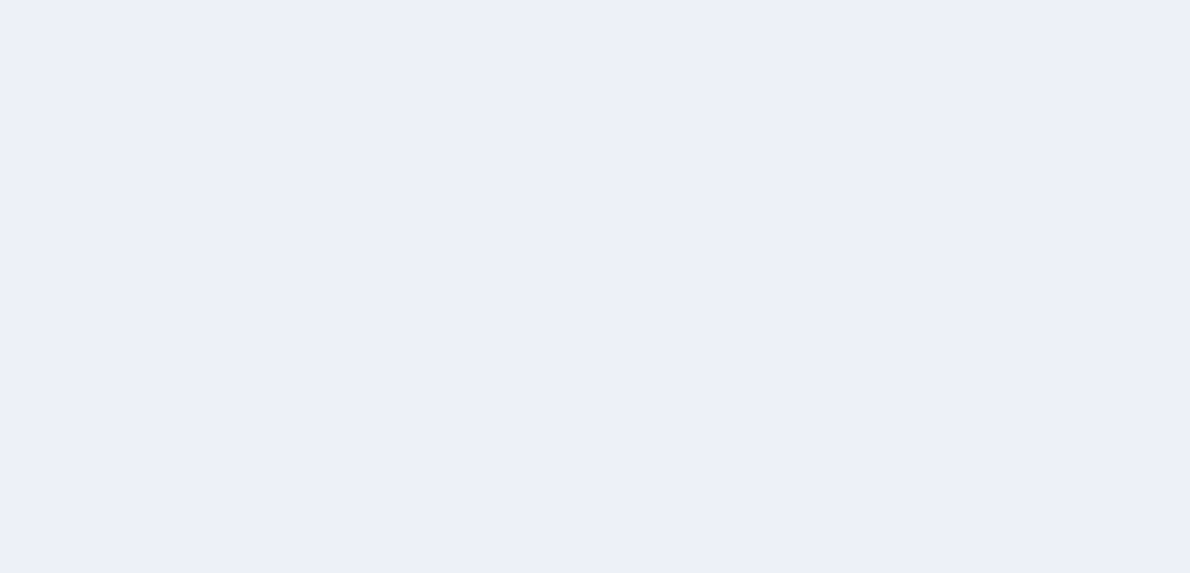 scroll, scrollTop: 0, scrollLeft: 0, axis: both 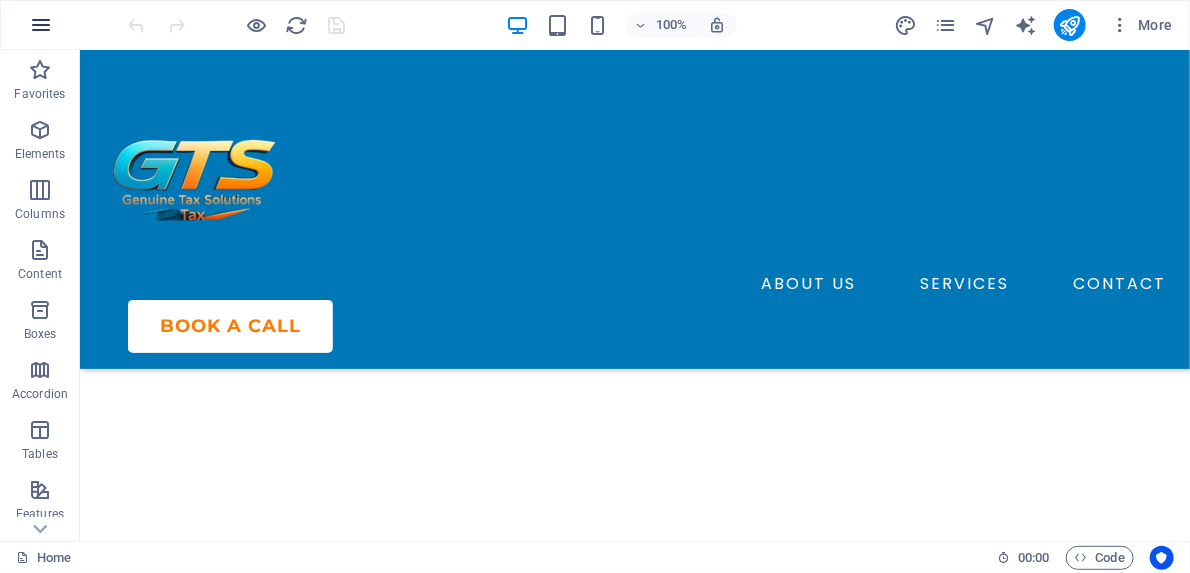 click at bounding box center [41, 25] 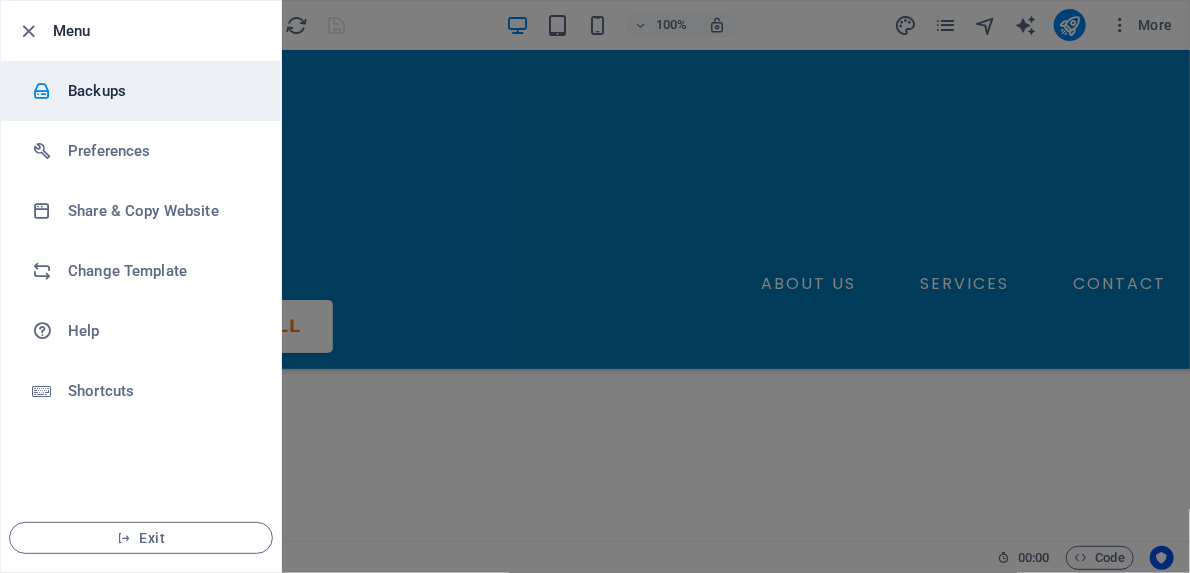 click on "Backups" at bounding box center [160, 91] 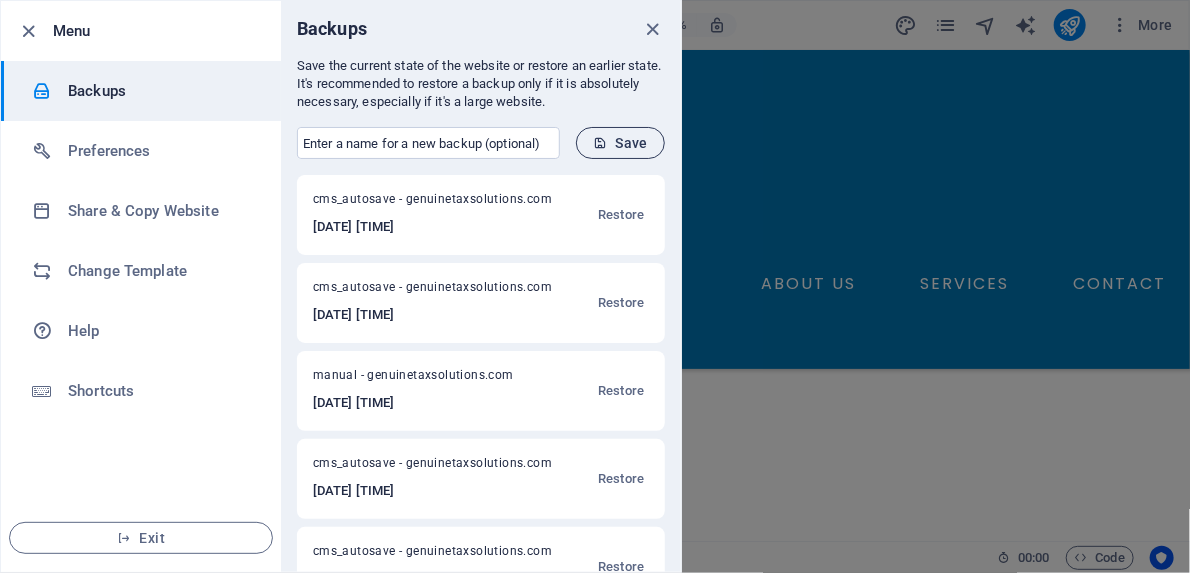 click on "Save" at bounding box center [620, 143] 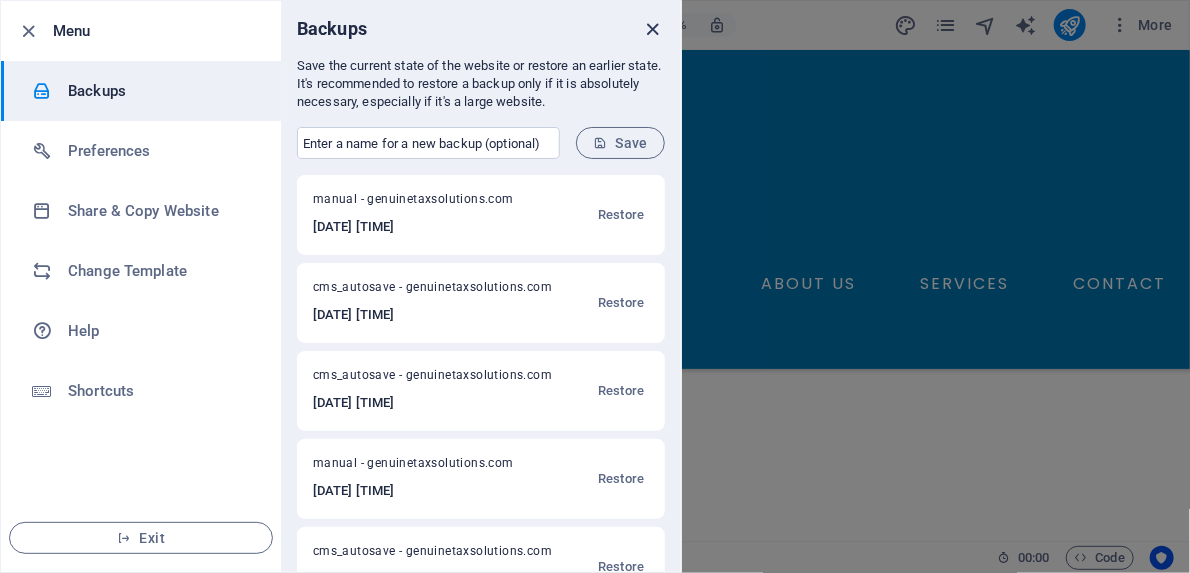 click at bounding box center (653, 29) 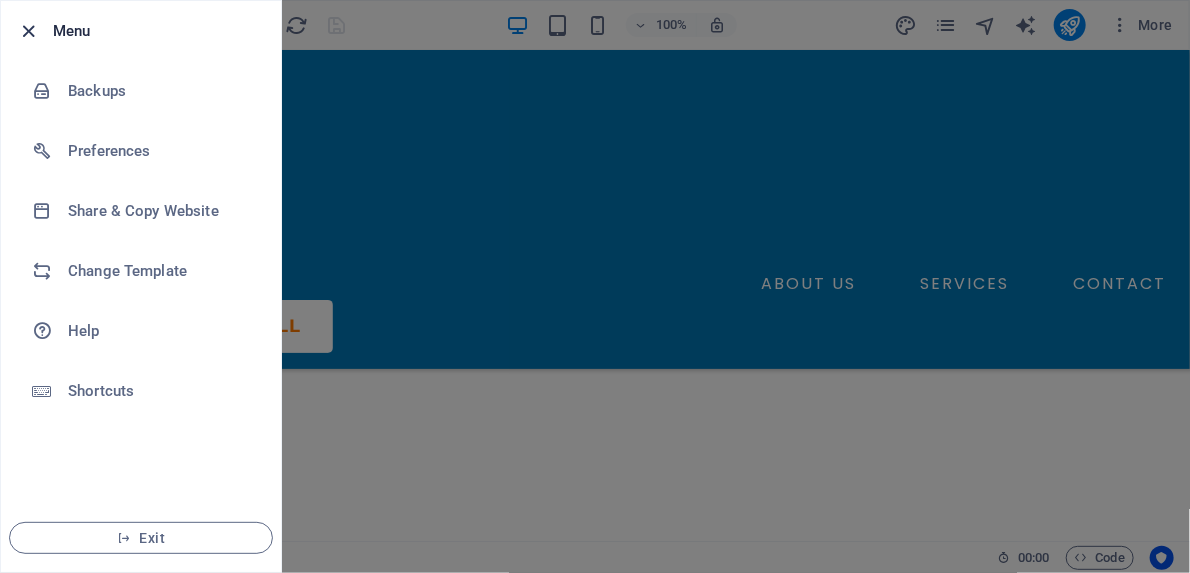 click at bounding box center (29, 31) 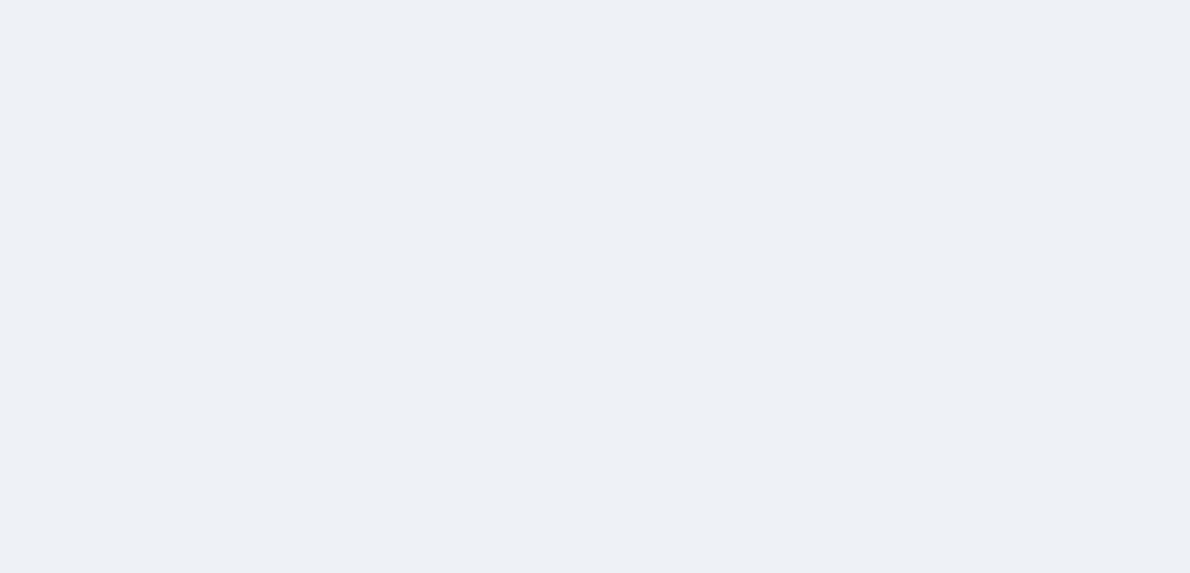 scroll, scrollTop: 0, scrollLeft: 0, axis: both 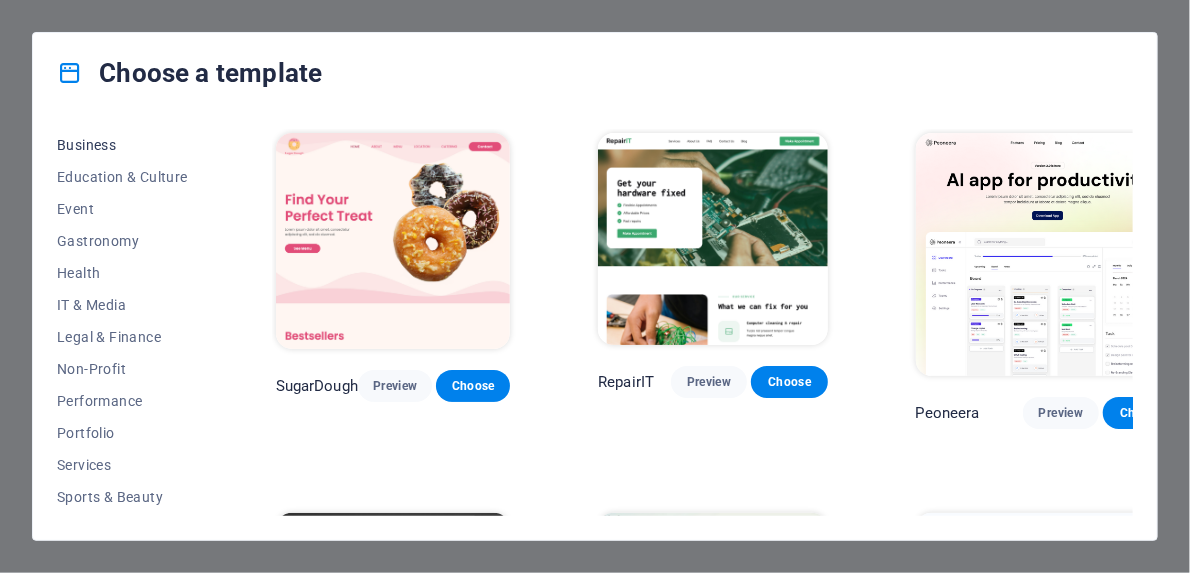 click on "Business" at bounding box center (122, 145) 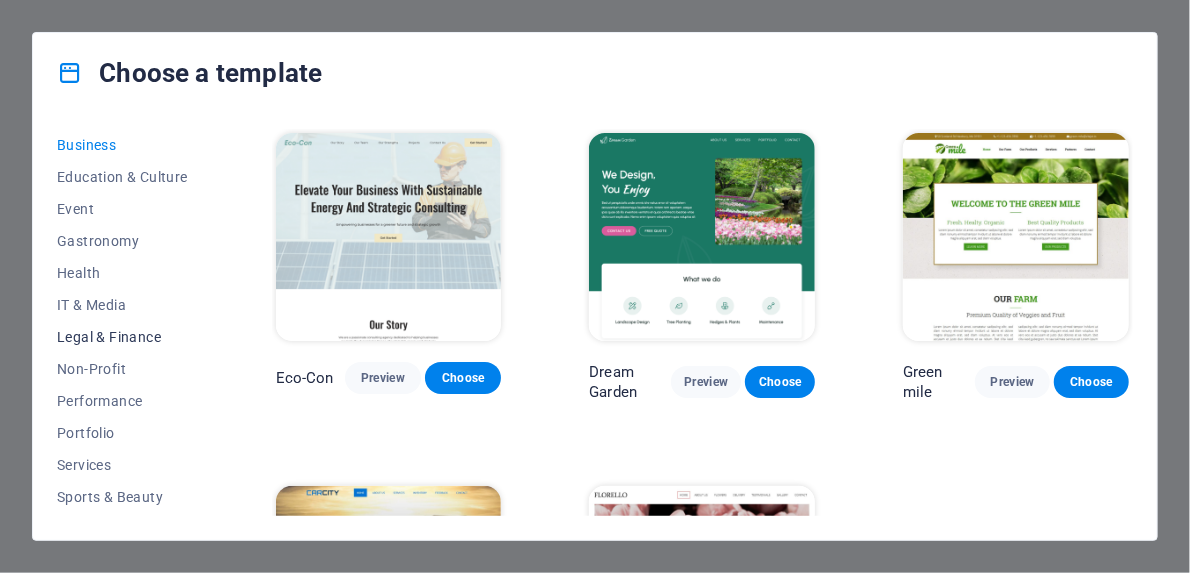 click on "Legal & Finance" at bounding box center [122, 337] 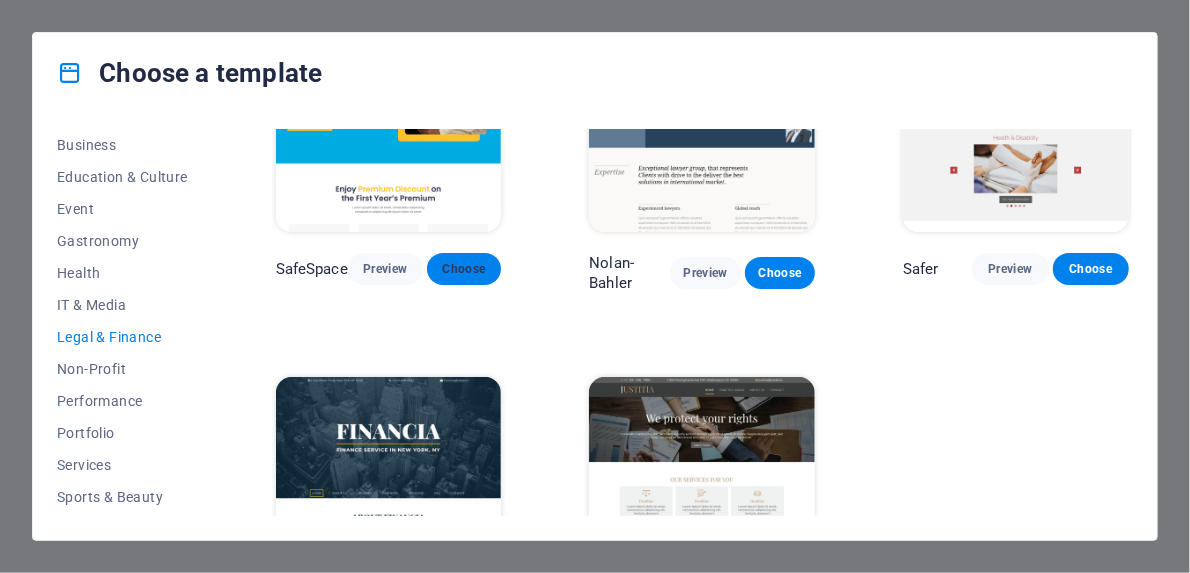 scroll, scrollTop: 0, scrollLeft: 0, axis: both 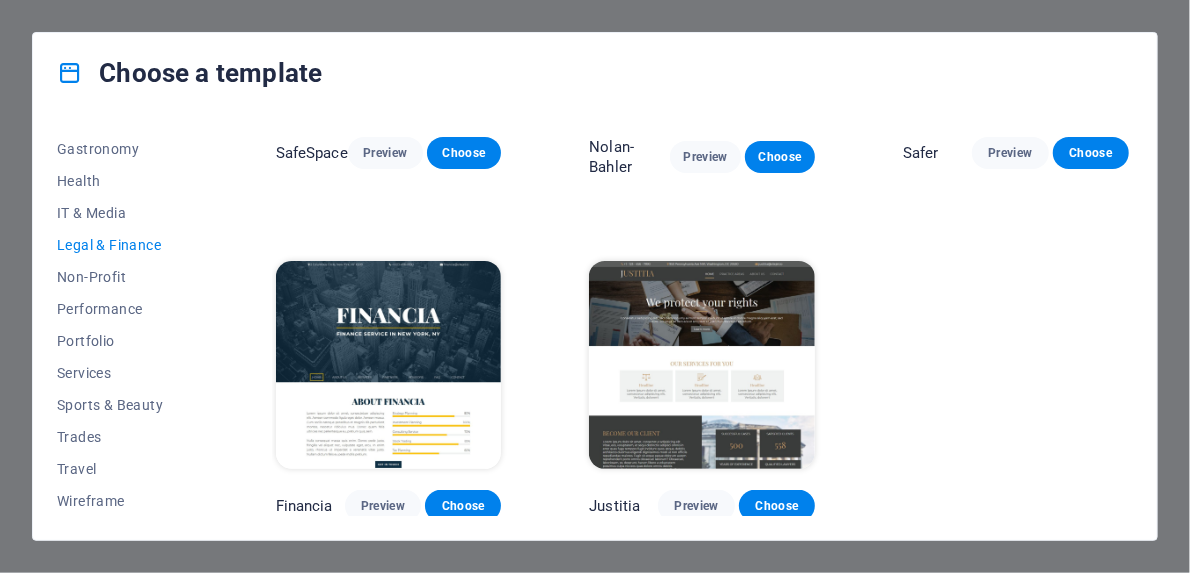 click on "SafeSpace Preview Choose Nolan-Bahler Preview Choose Safer Preview Choose Financia Preview Choose Justitia Preview Choose" at bounding box center (702, 213) 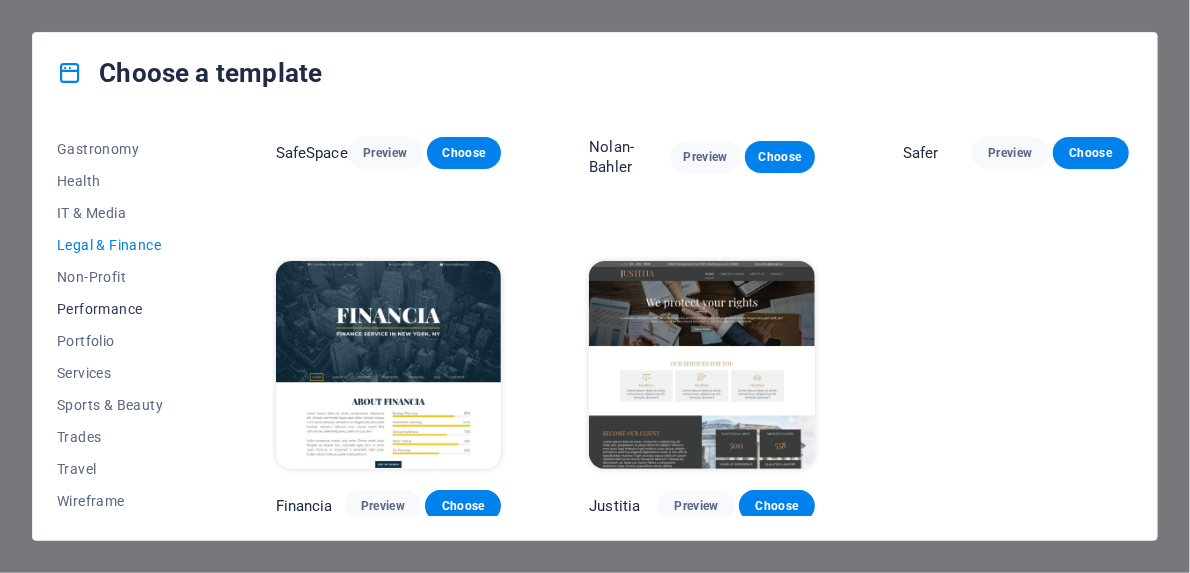 click on "Performance" at bounding box center (122, 309) 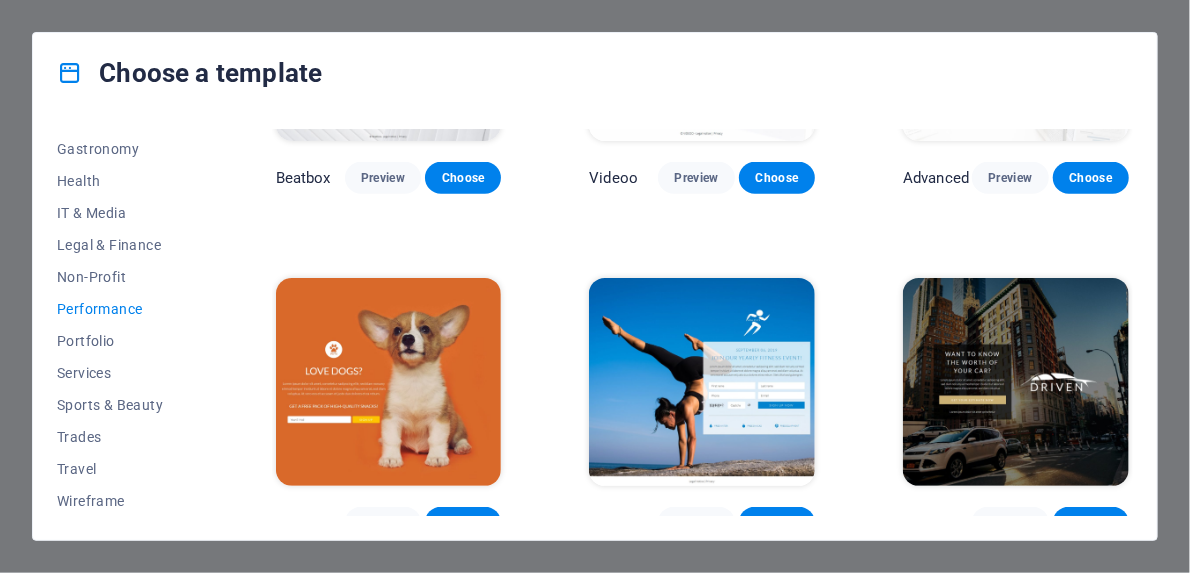 scroll, scrollTop: 225, scrollLeft: 0, axis: vertical 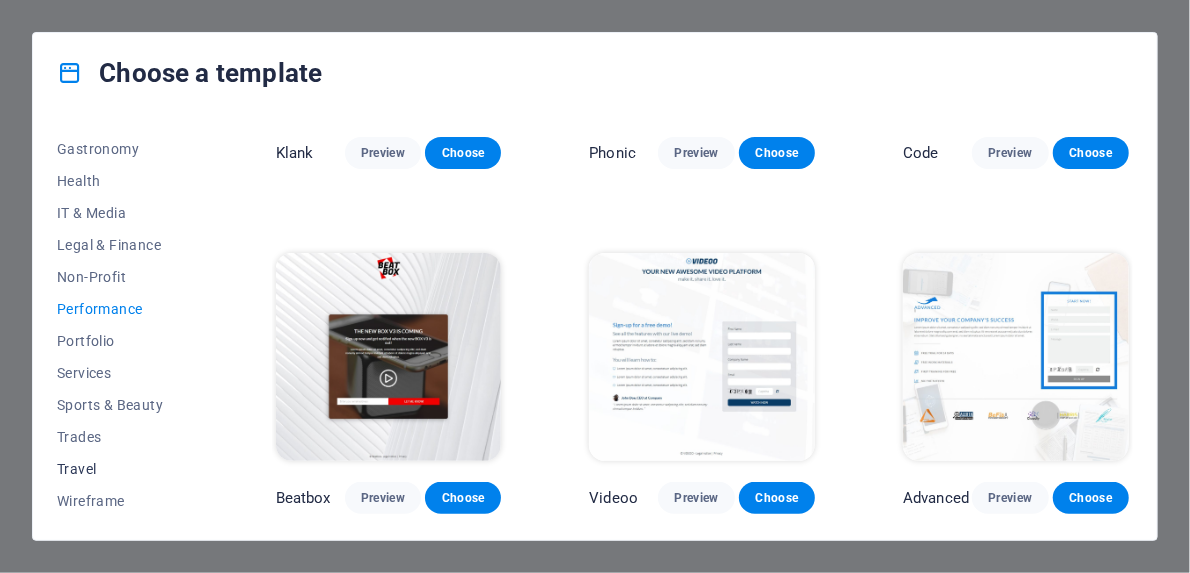 click on "Travel" at bounding box center (122, 469) 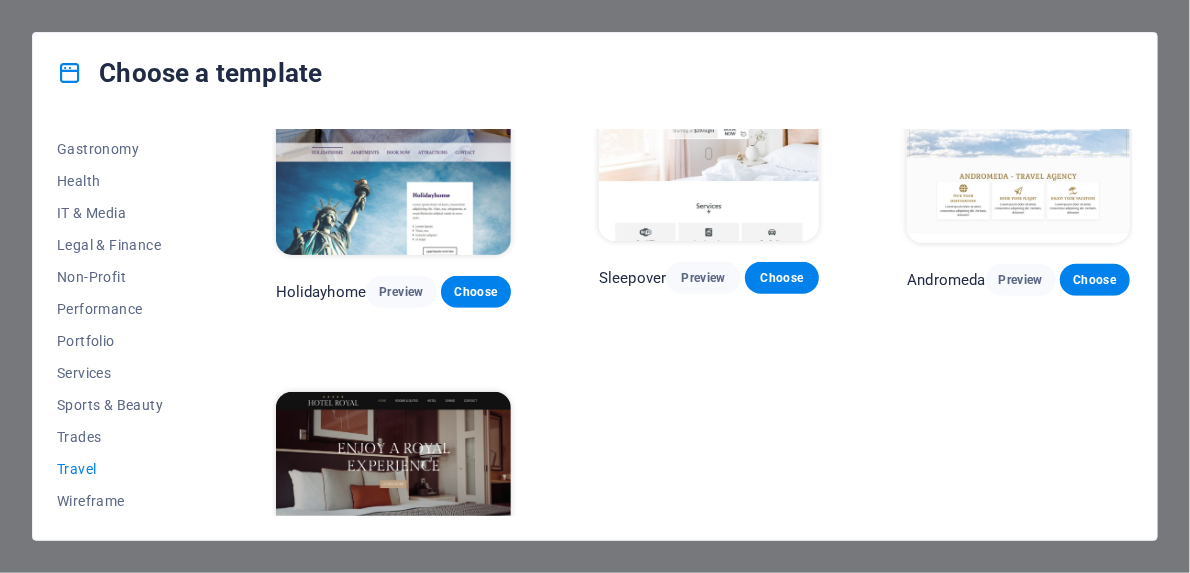 scroll, scrollTop: 545, scrollLeft: 0, axis: vertical 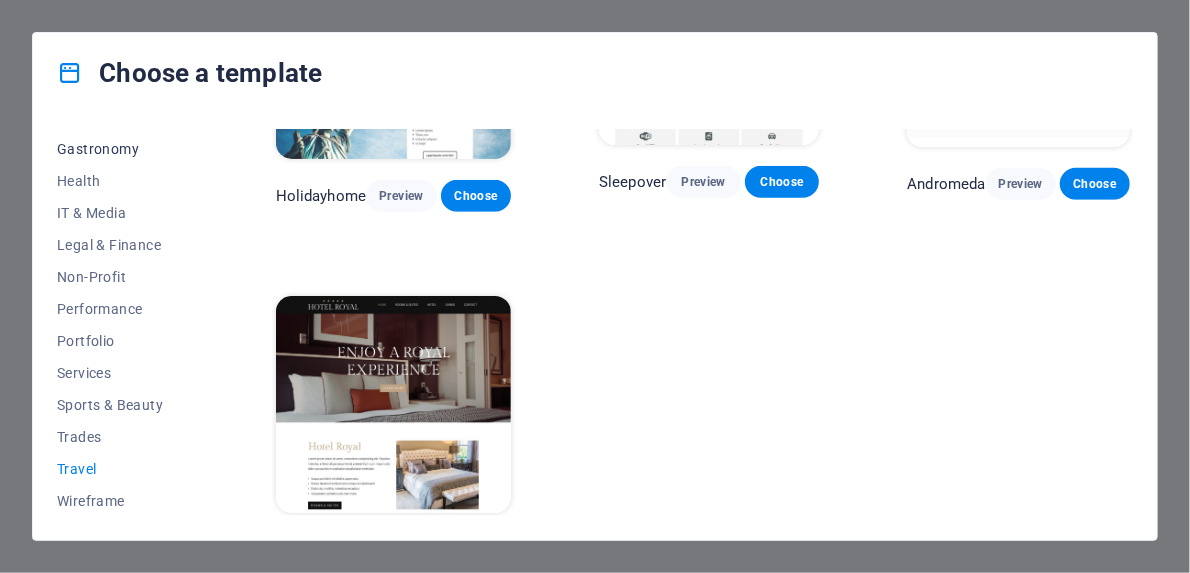 click on "Gastronomy" at bounding box center [122, 149] 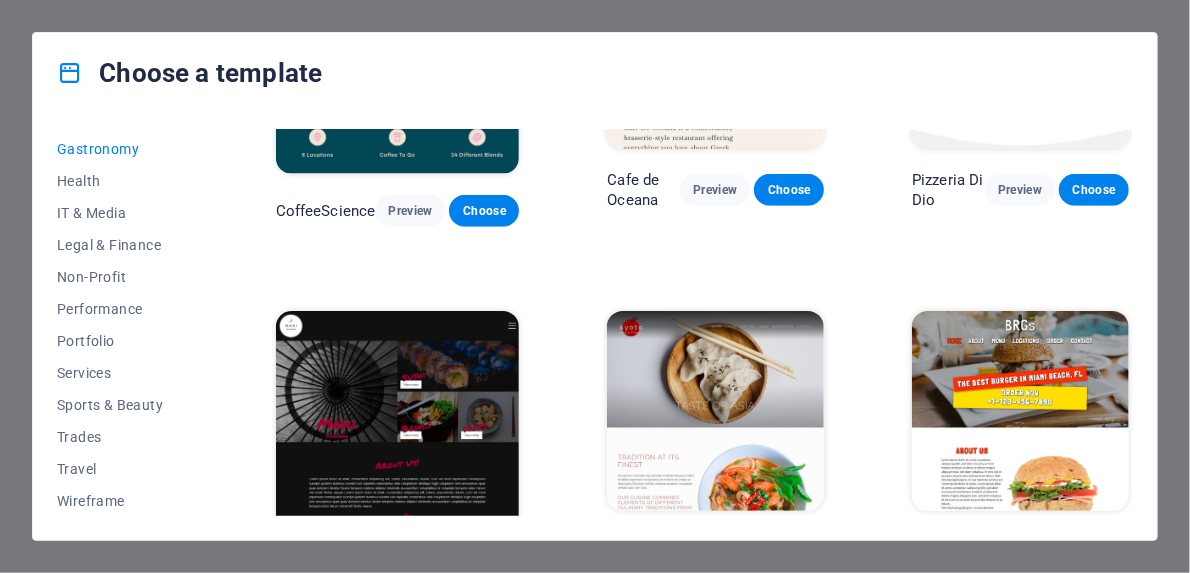 scroll, scrollTop: 545, scrollLeft: 0, axis: vertical 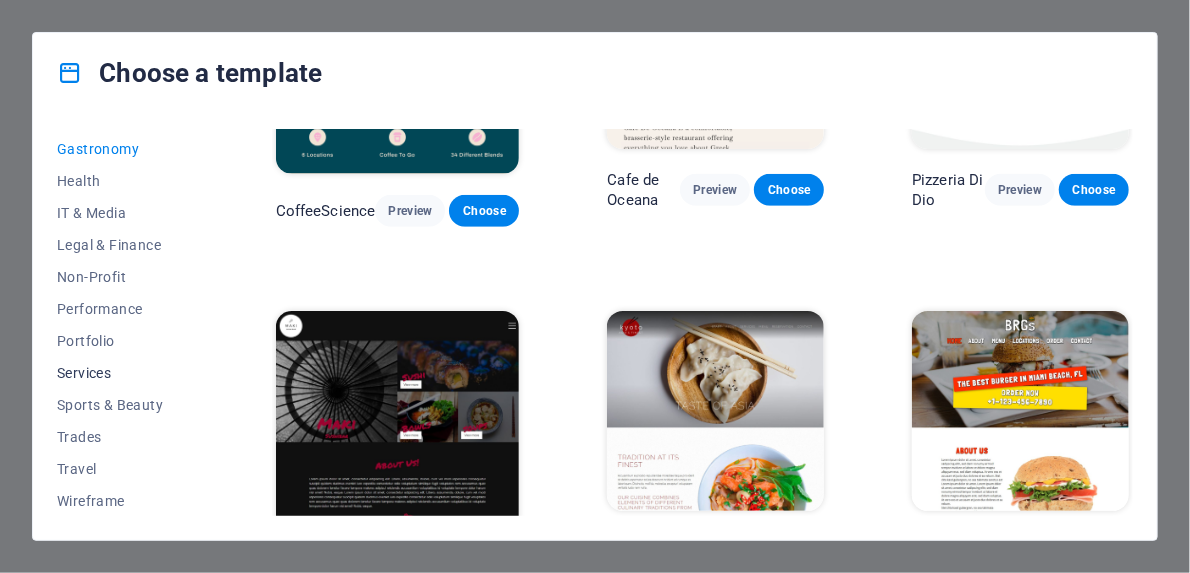 click on "Services" at bounding box center [122, 373] 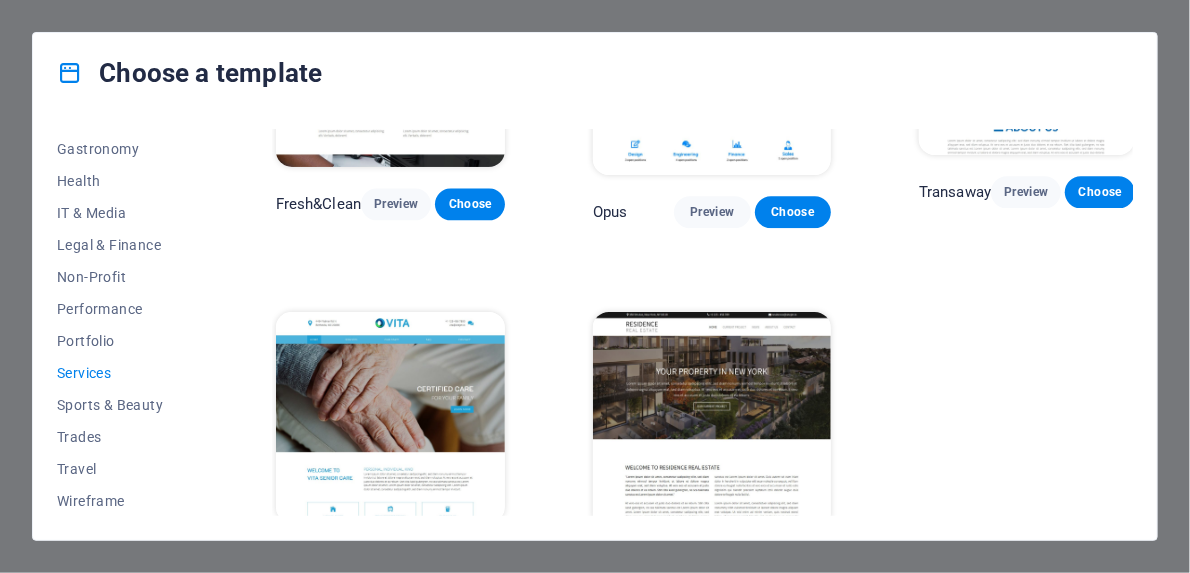 scroll, scrollTop: 2039, scrollLeft: 0, axis: vertical 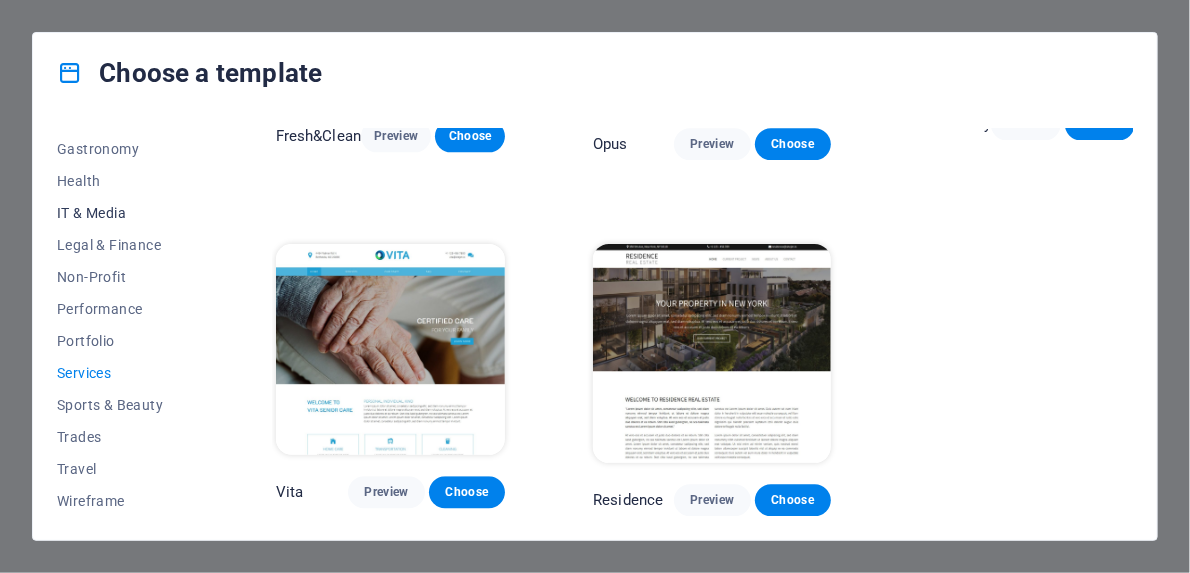 click on "IT & Media" at bounding box center (122, 213) 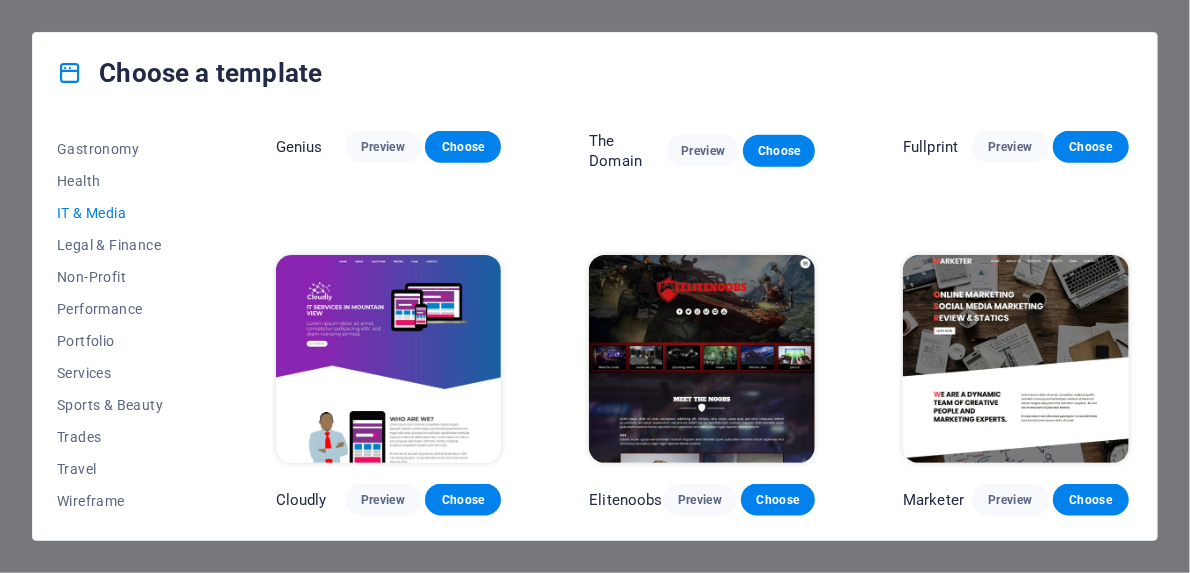 scroll, scrollTop: 927, scrollLeft: 0, axis: vertical 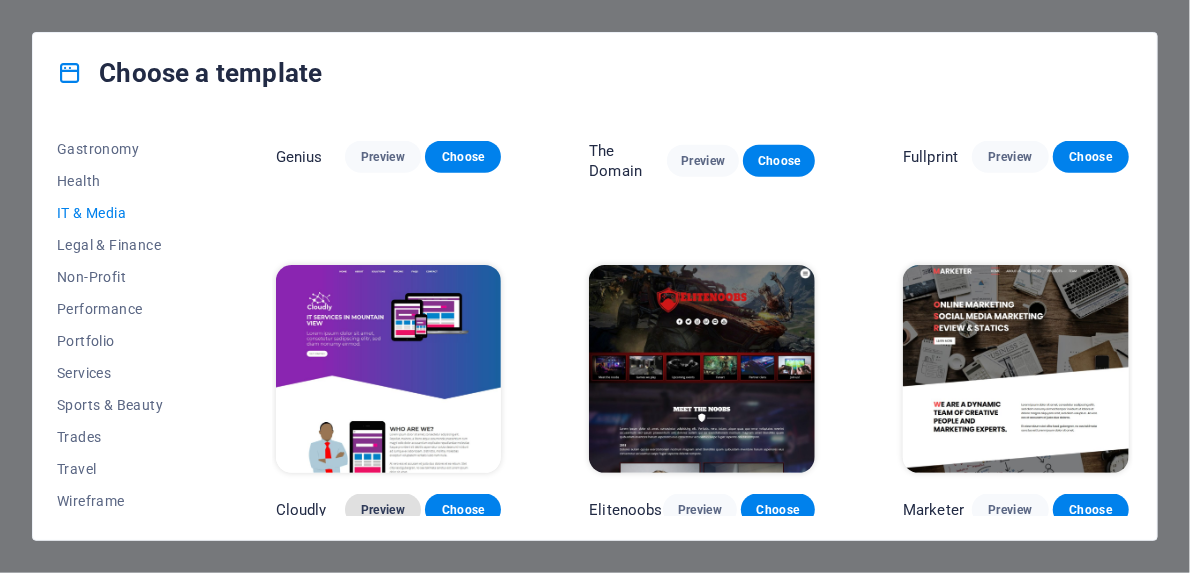 click on "Preview" at bounding box center (383, 510) 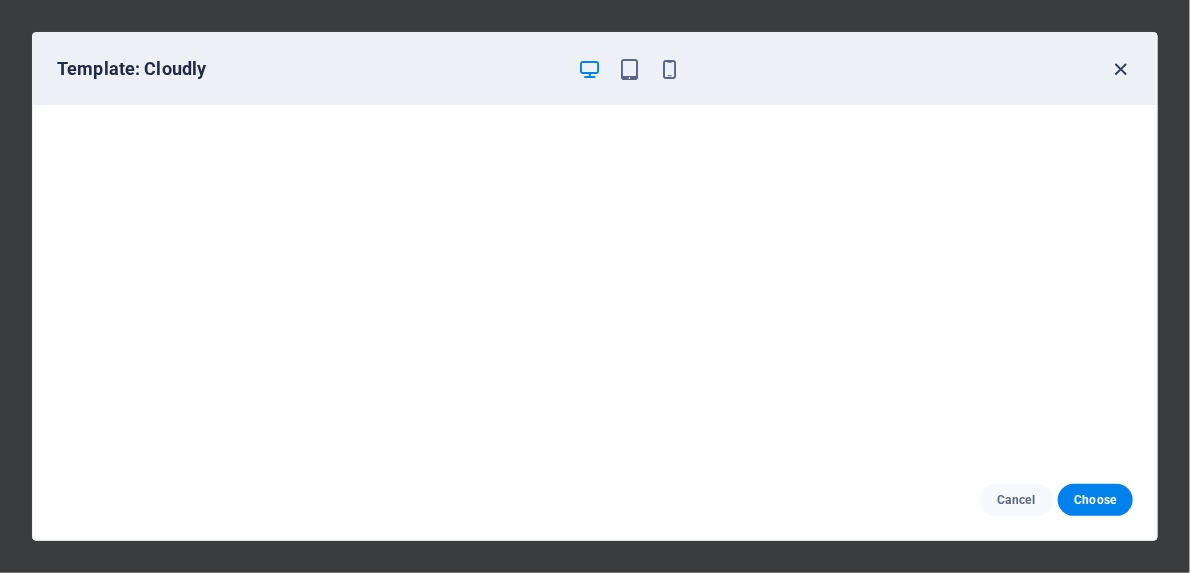 click at bounding box center [1121, 69] 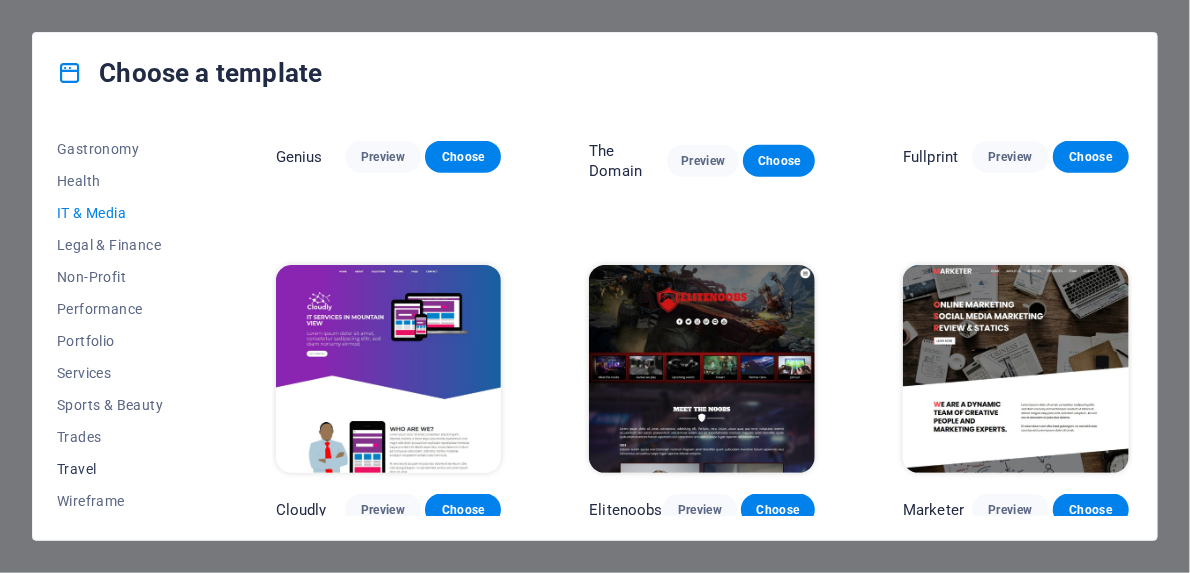 click on "Travel" at bounding box center [122, 469] 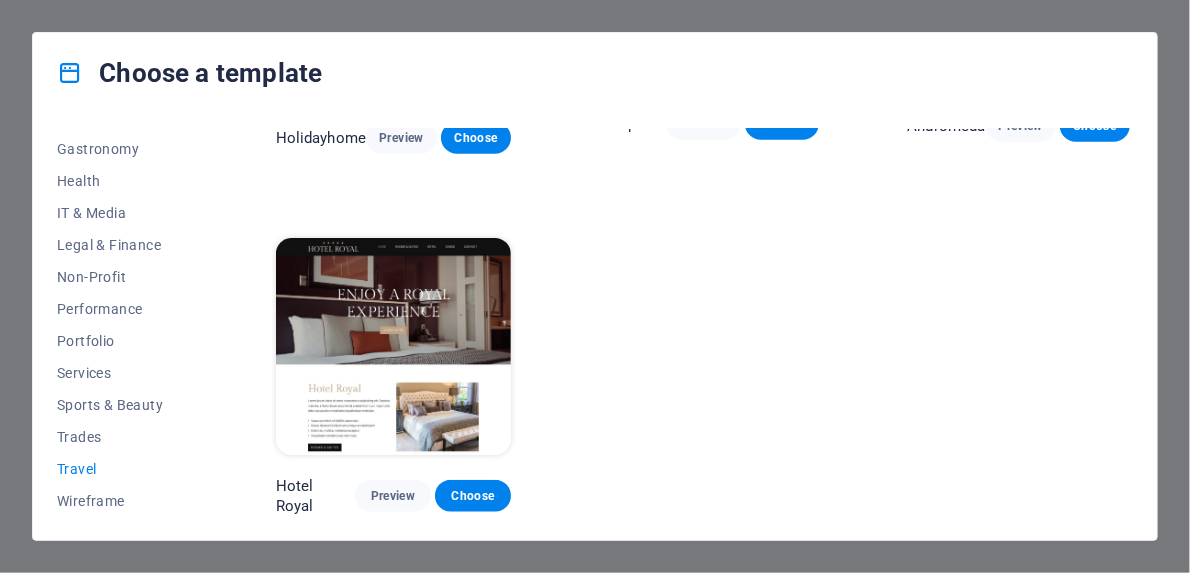 scroll, scrollTop: 611, scrollLeft: 0, axis: vertical 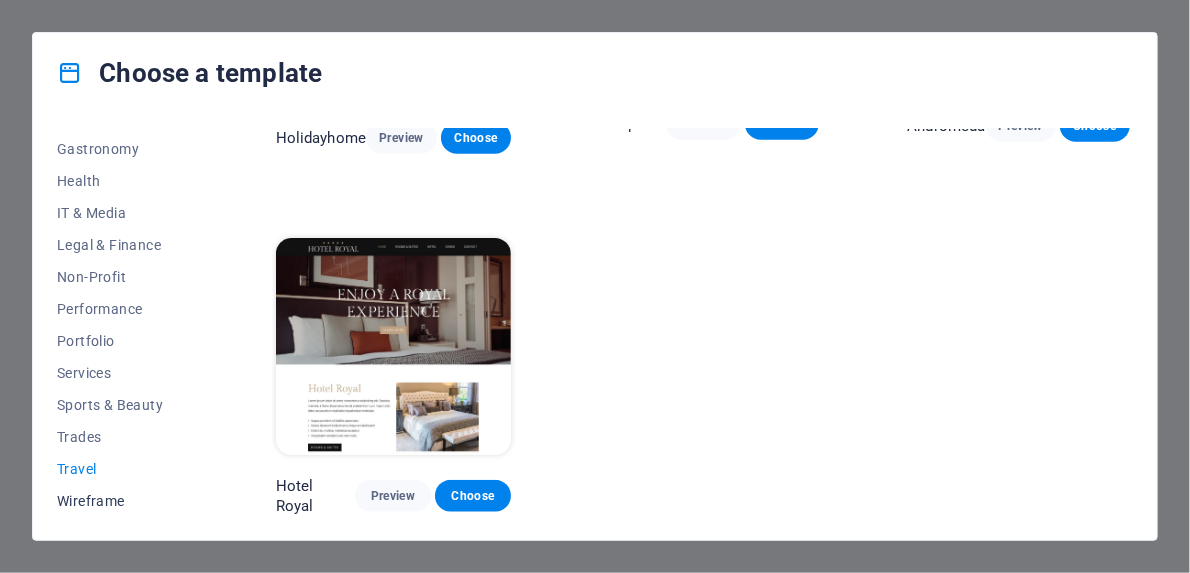 click on "Wireframe" at bounding box center [122, 501] 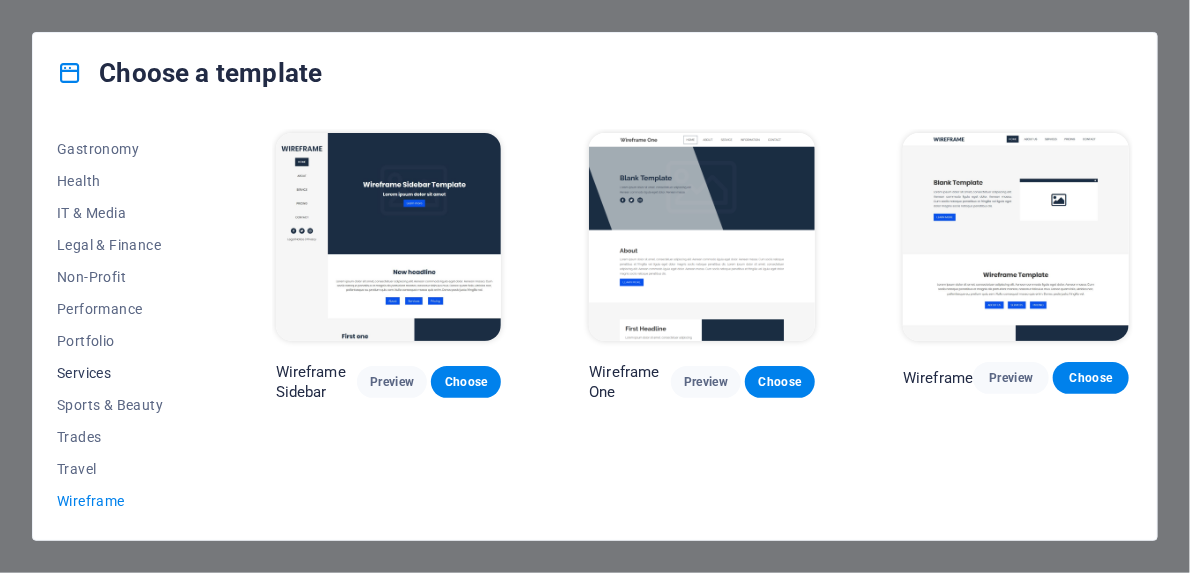 click on "Services" at bounding box center [122, 373] 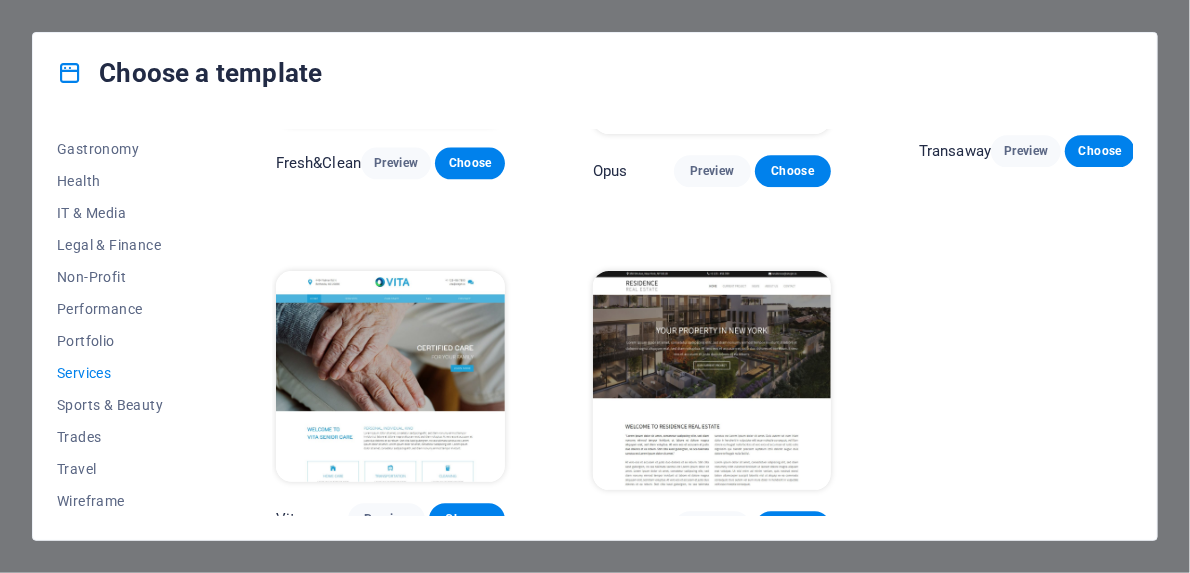 scroll, scrollTop: 2039, scrollLeft: 0, axis: vertical 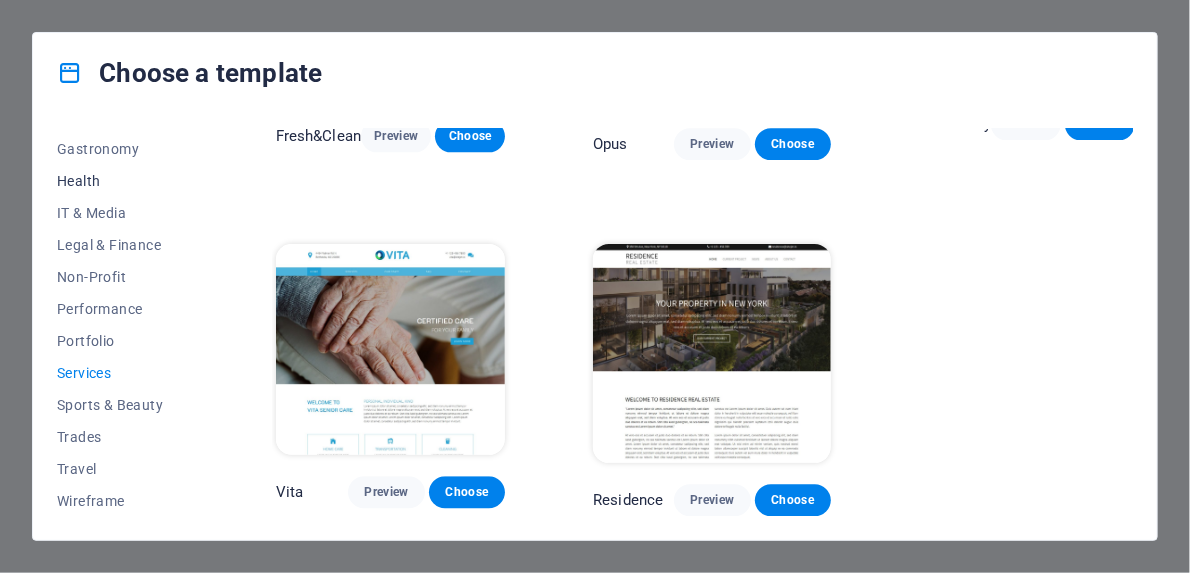 click on "Health" at bounding box center (122, 181) 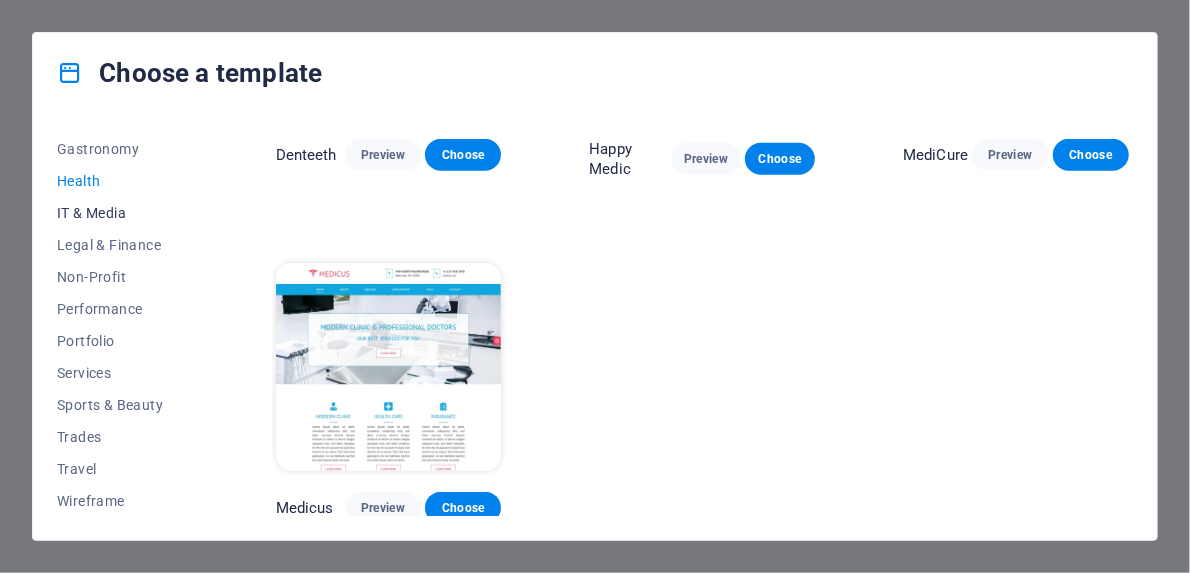 click on "IT & Media" at bounding box center (122, 213) 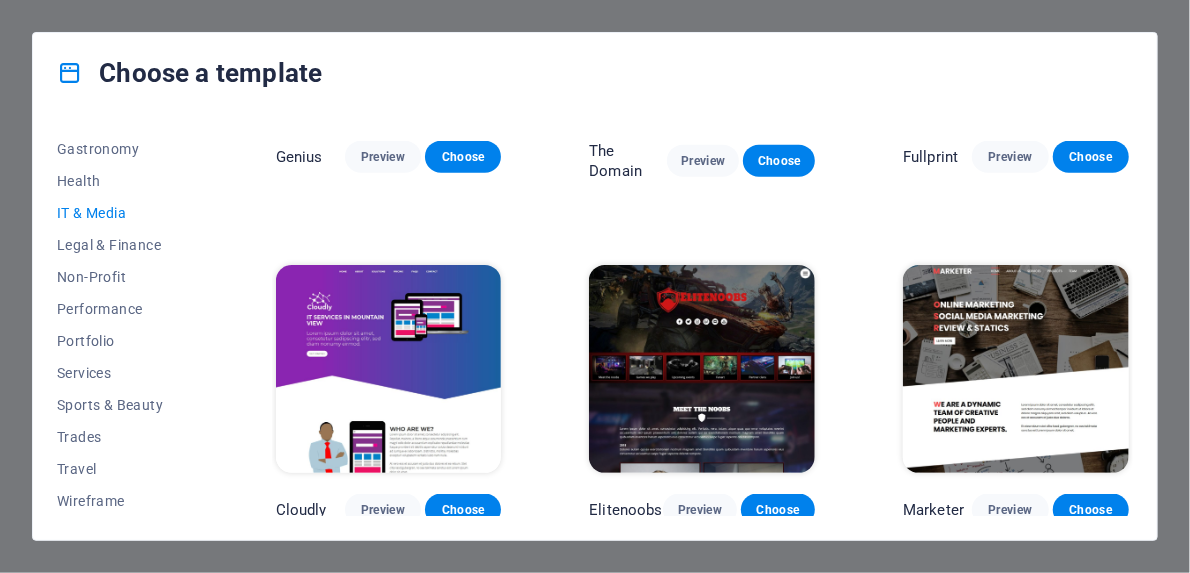 click on "Genius" at bounding box center (299, 157) 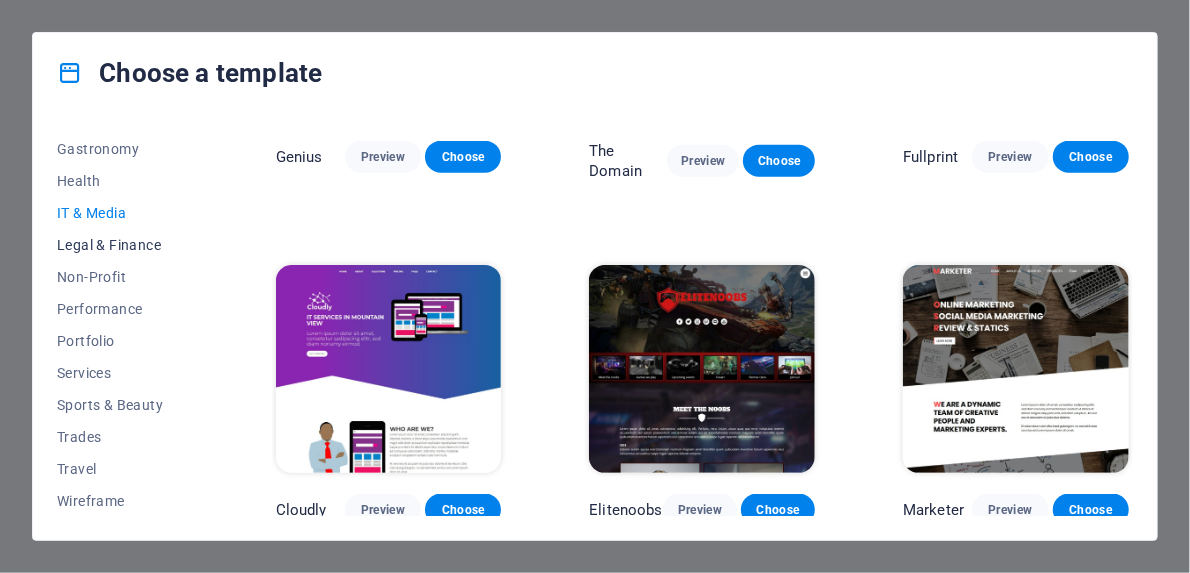 click on "Legal & Finance" at bounding box center (122, 245) 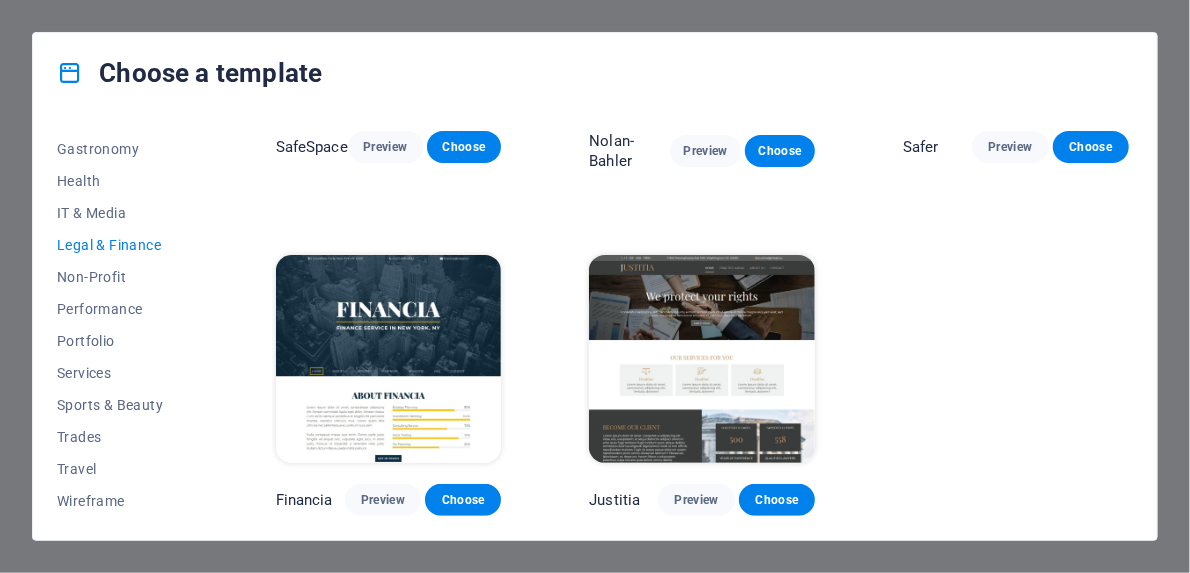 scroll, scrollTop: 0, scrollLeft: 0, axis: both 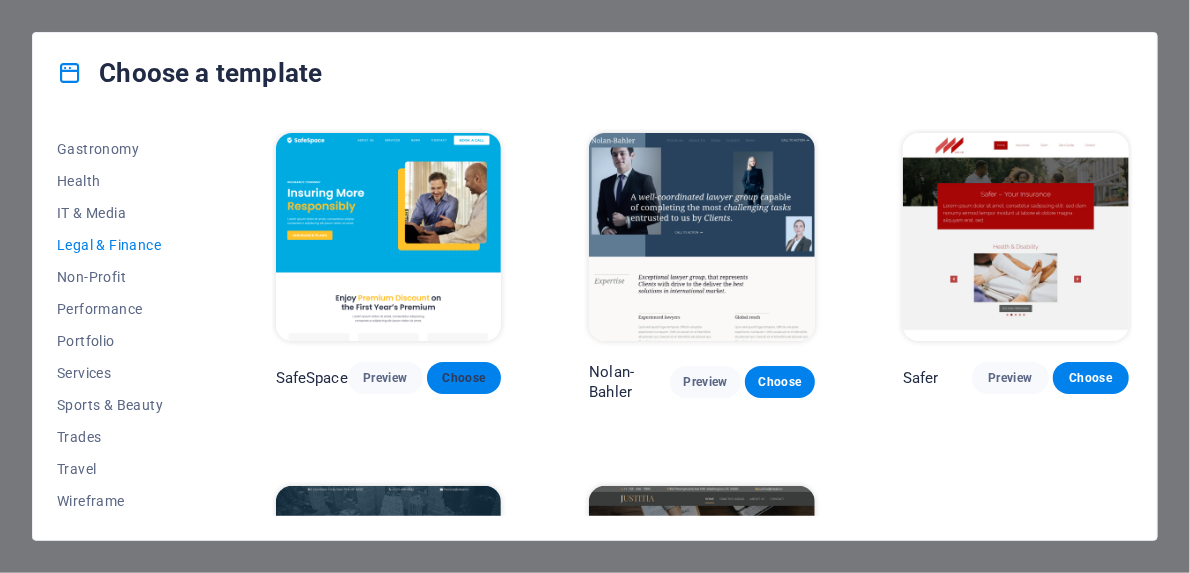 click on "Choose" at bounding box center [464, 378] 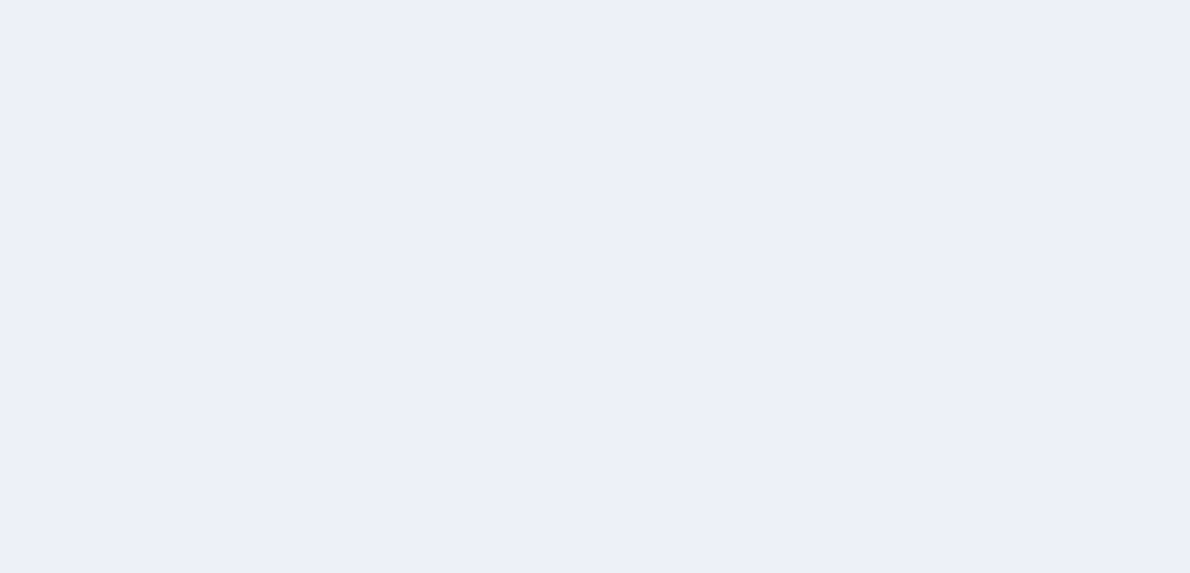 scroll, scrollTop: 0, scrollLeft: 0, axis: both 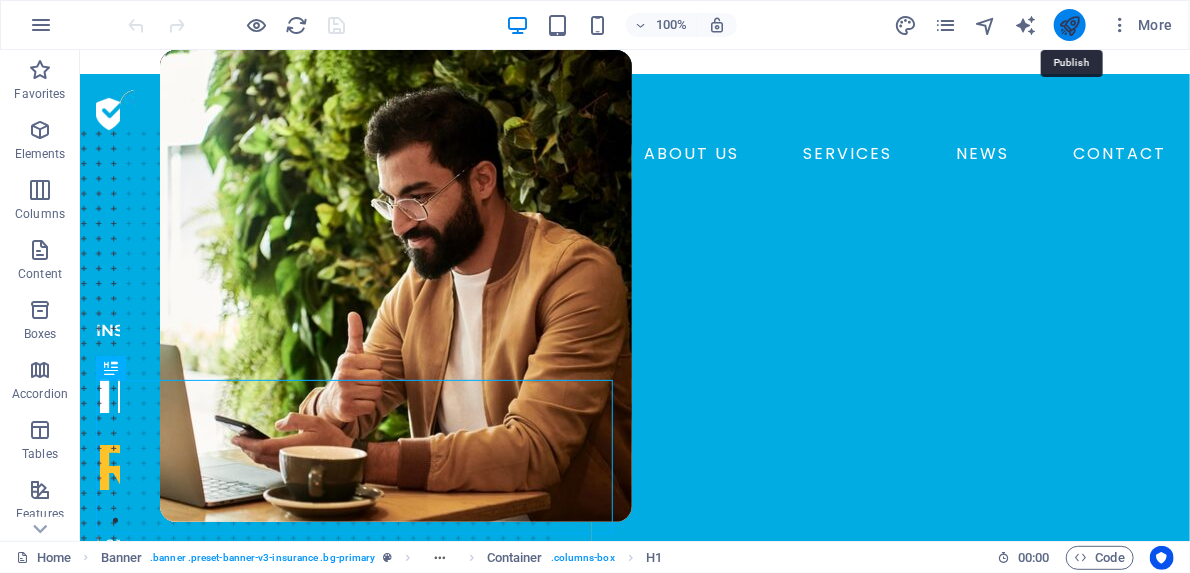 click at bounding box center [1069, 25] 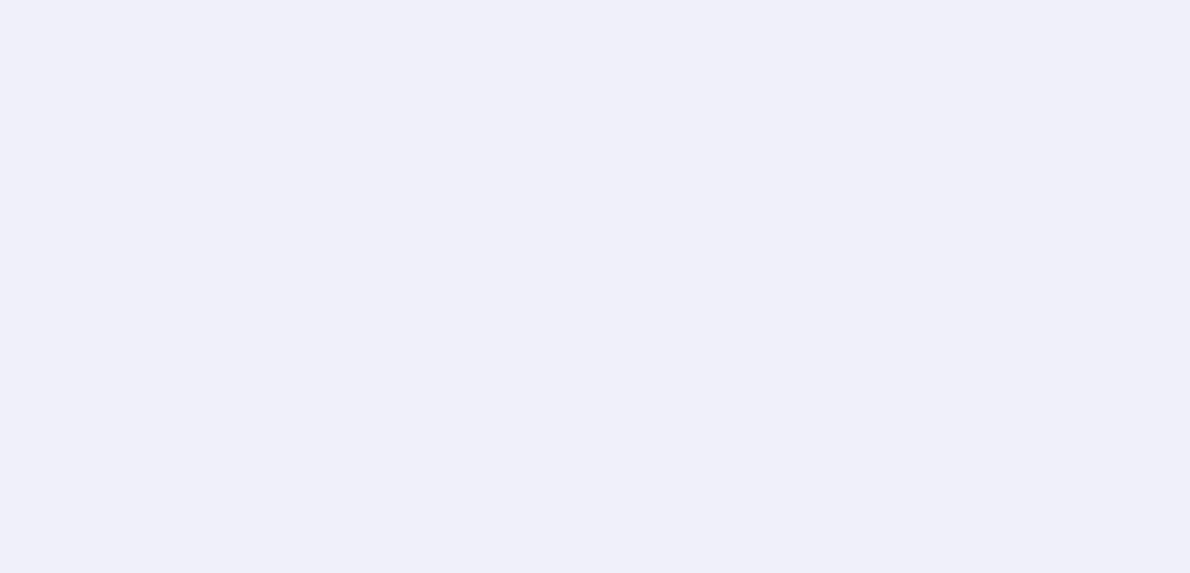 scroll, scrollTop: 0, scrollLeft: 0, axis: both 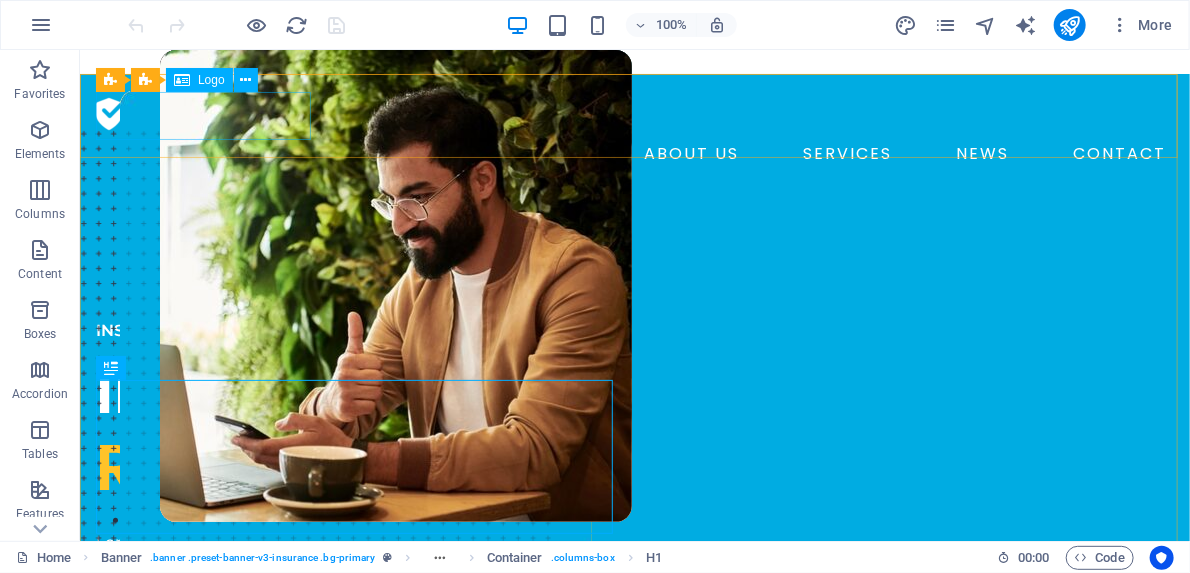 click on "Logo" at bounding box center (211, 80) 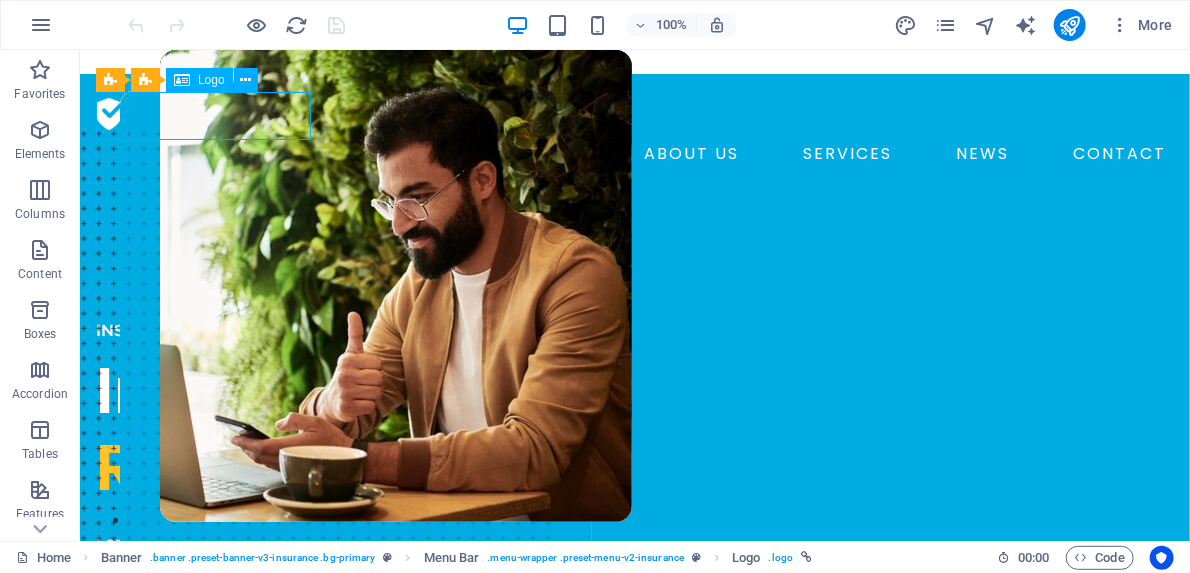 click on "Logo" at bounding box center [211, 80] 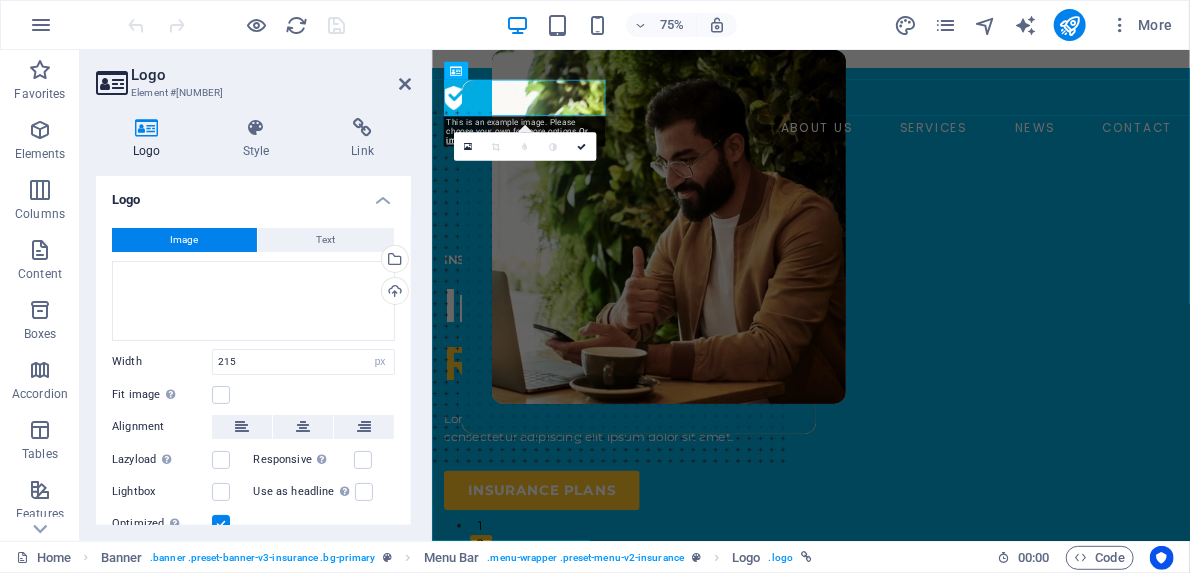 click on "Logo" at bounding box center [151, 139] 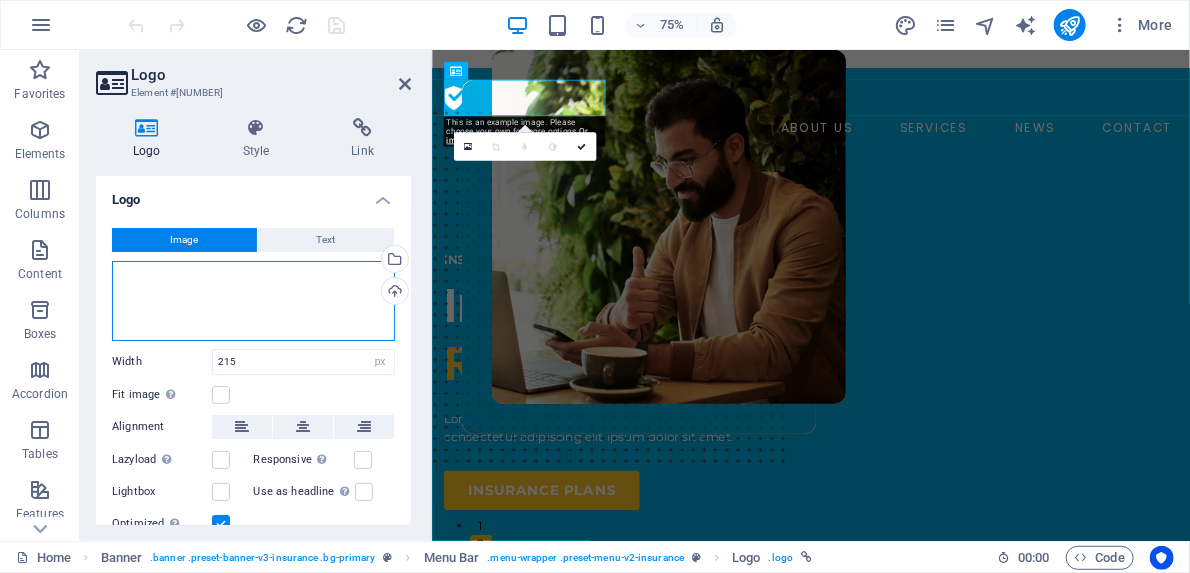 click on "Drag files here, click to choose files or select files from Files or our free stock photos & videos" at bounding box center (253, 301) 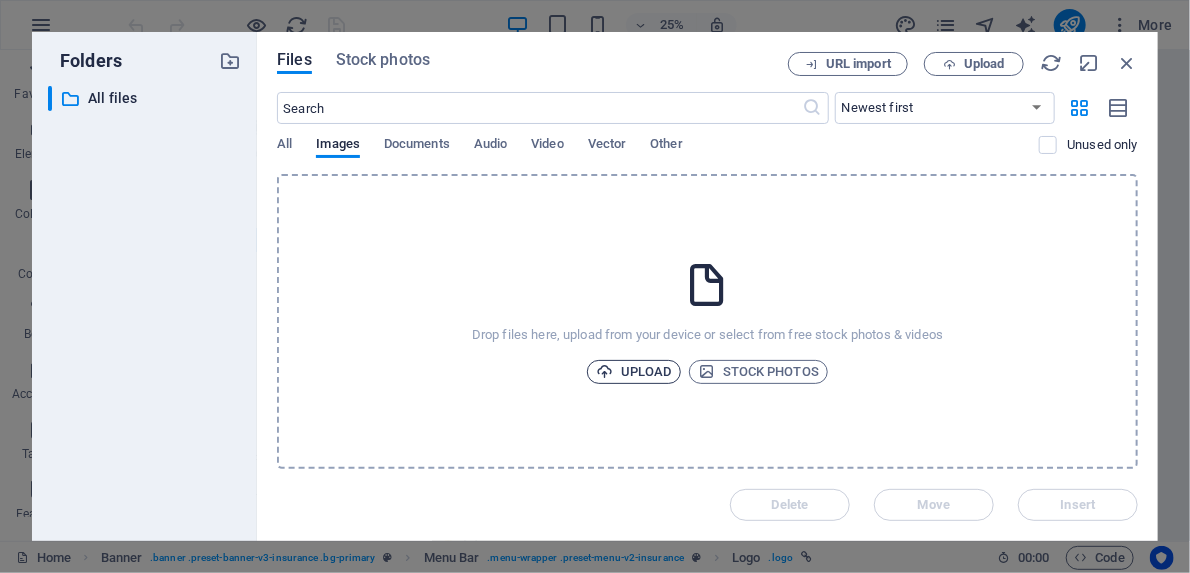click on "Upload" at bounding box center (634, 372) 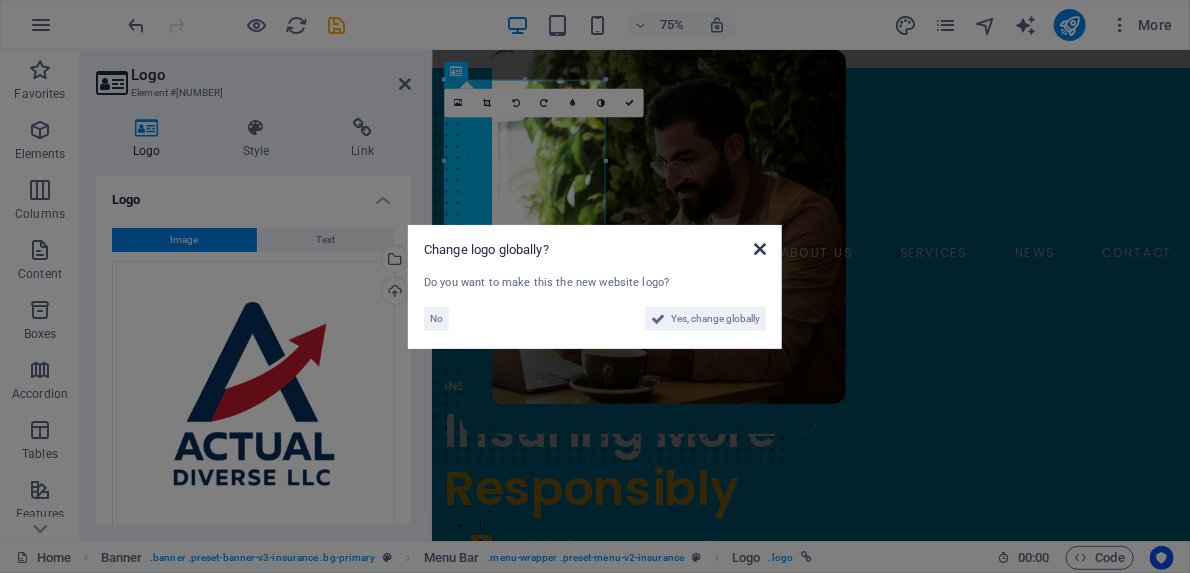 click at bounding box center (760, 249) 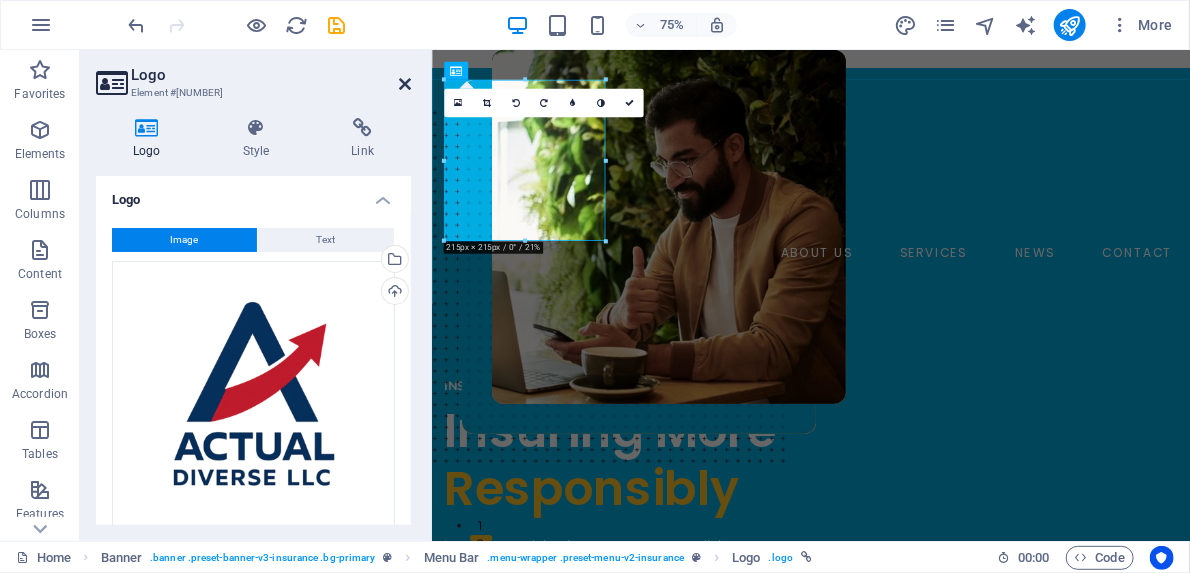 click at bounding box center (405, 84) 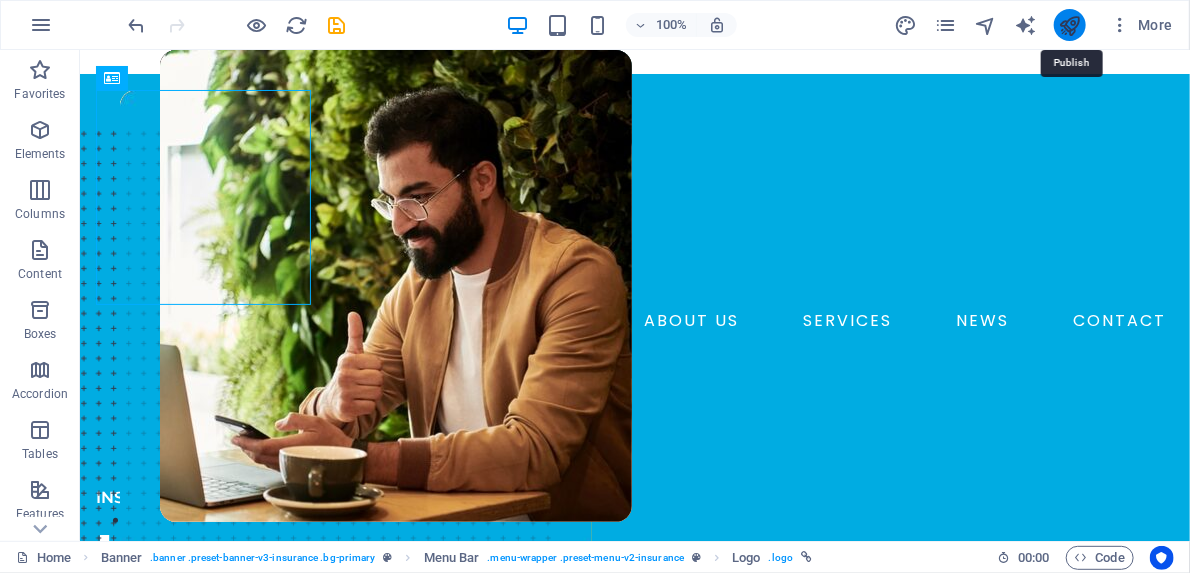 click at bounding box center [1069, 25] 